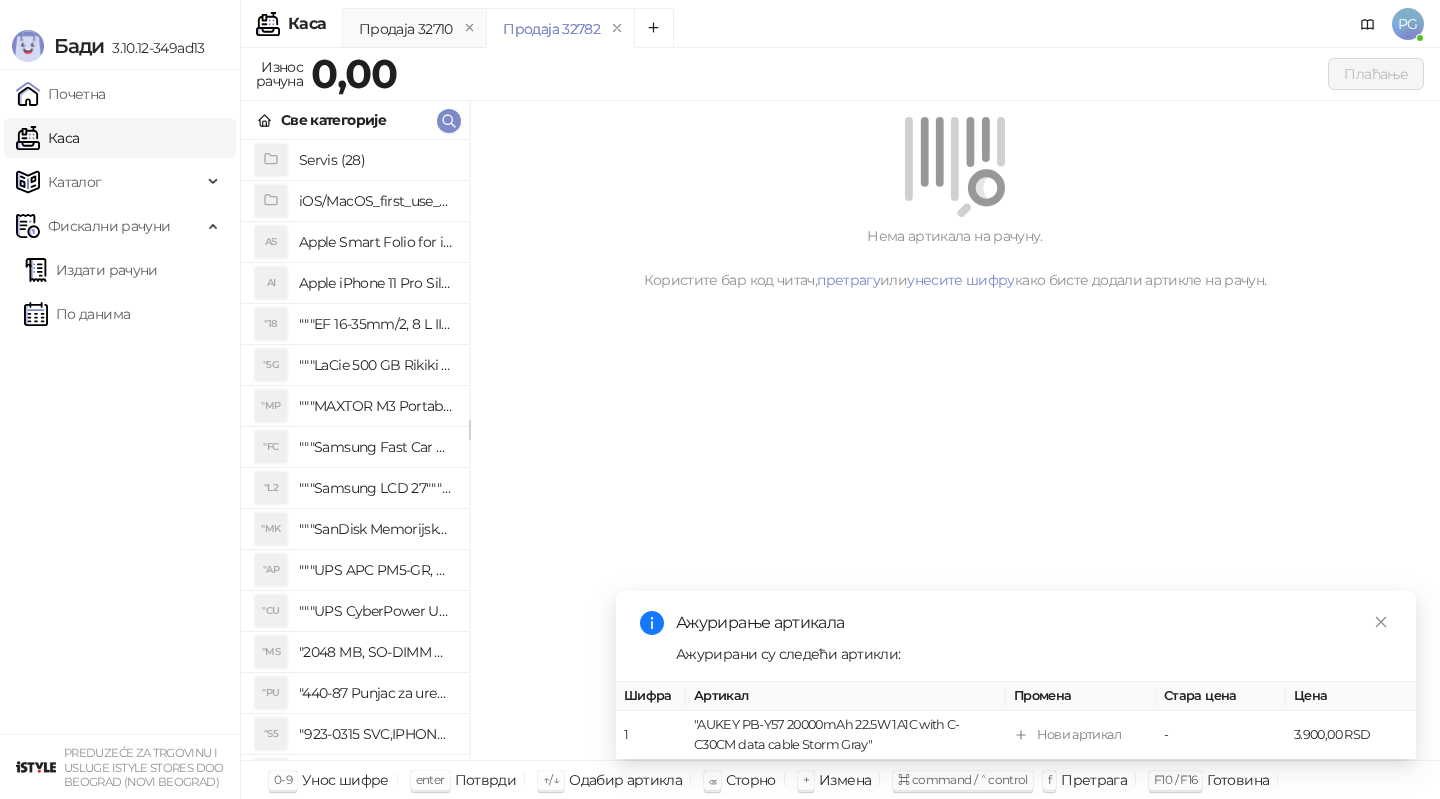 scroll, scrollTop: 0, scrollLeft: 0, axis: both 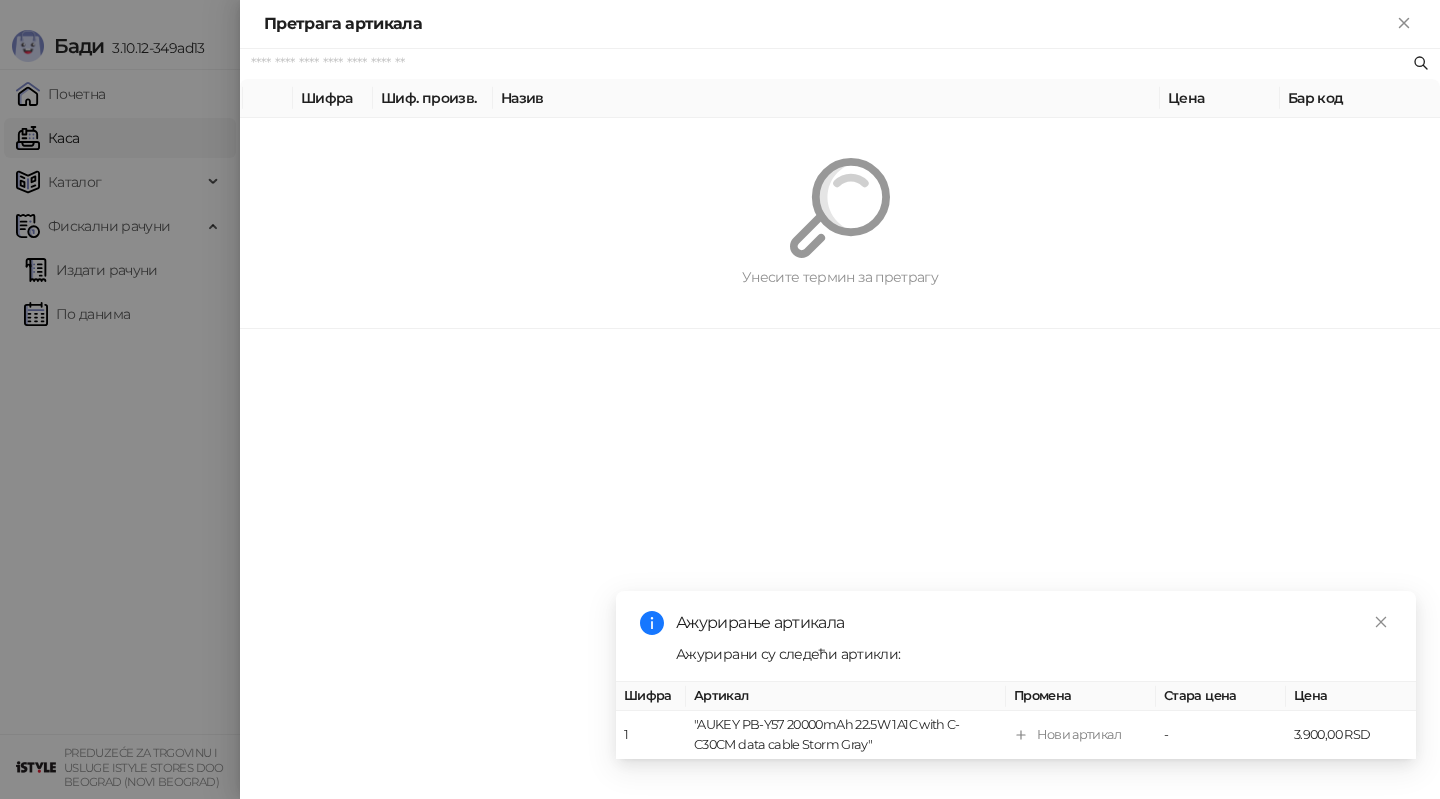 paste on "**********" 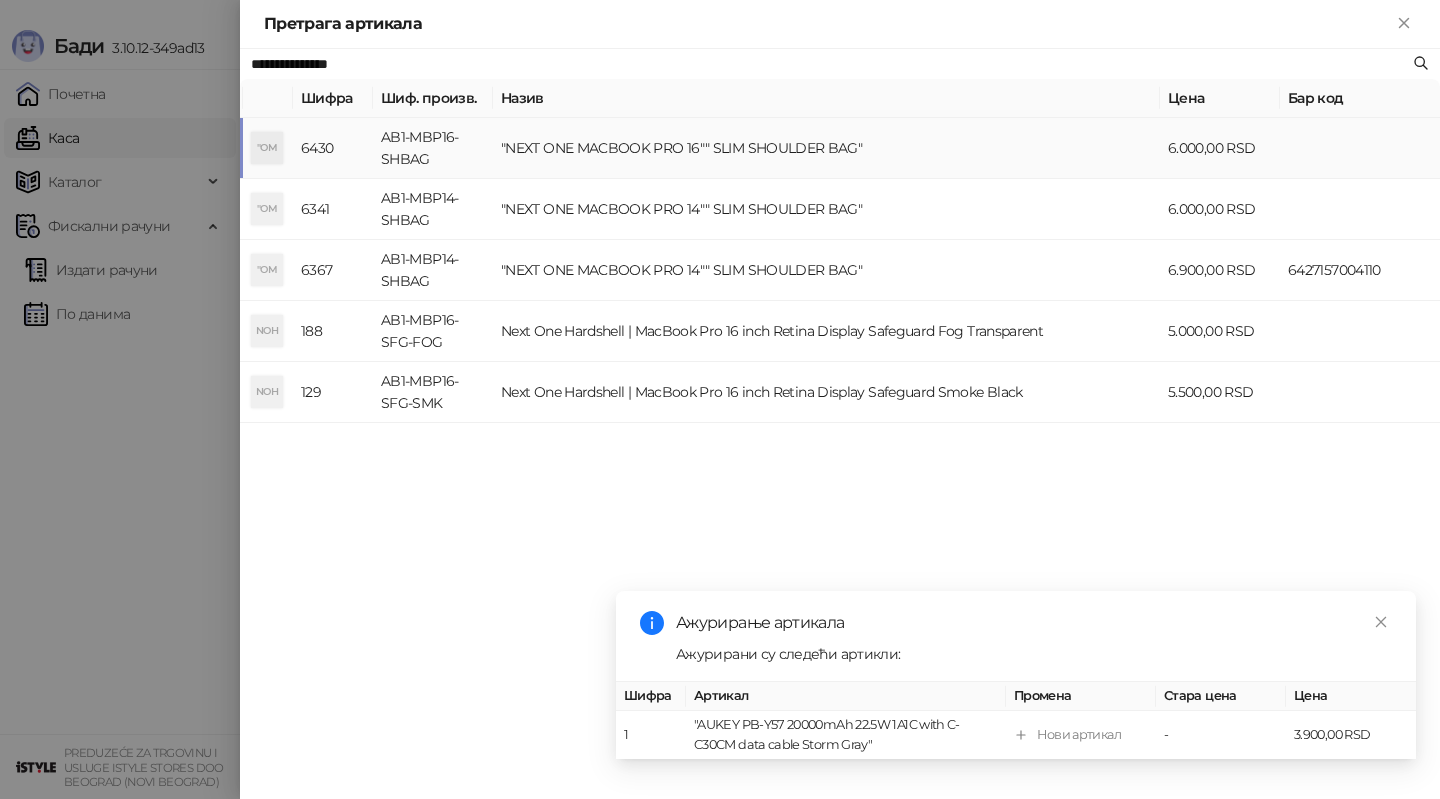type on "**********" 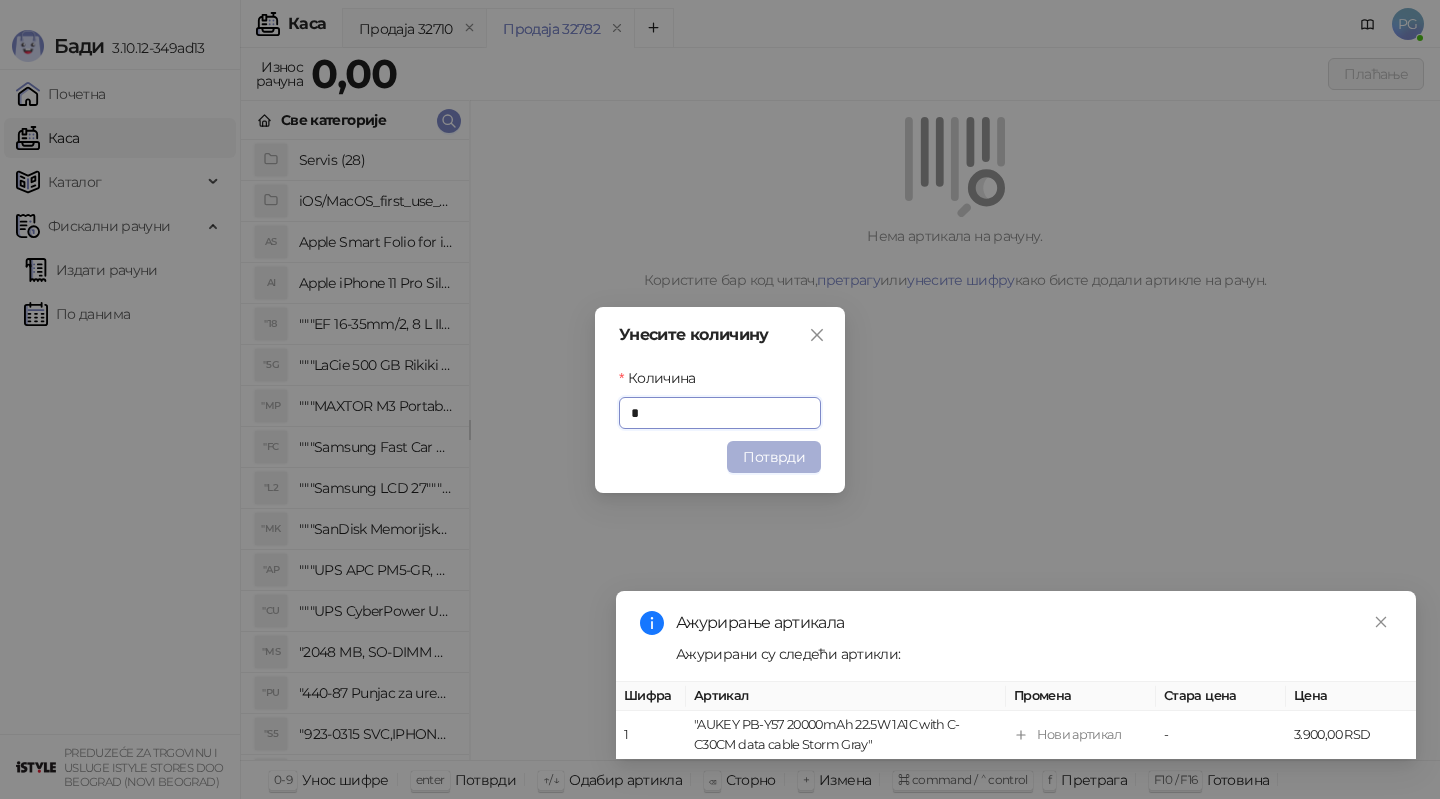 click on "Потврди" at bounding box center (774, 457) 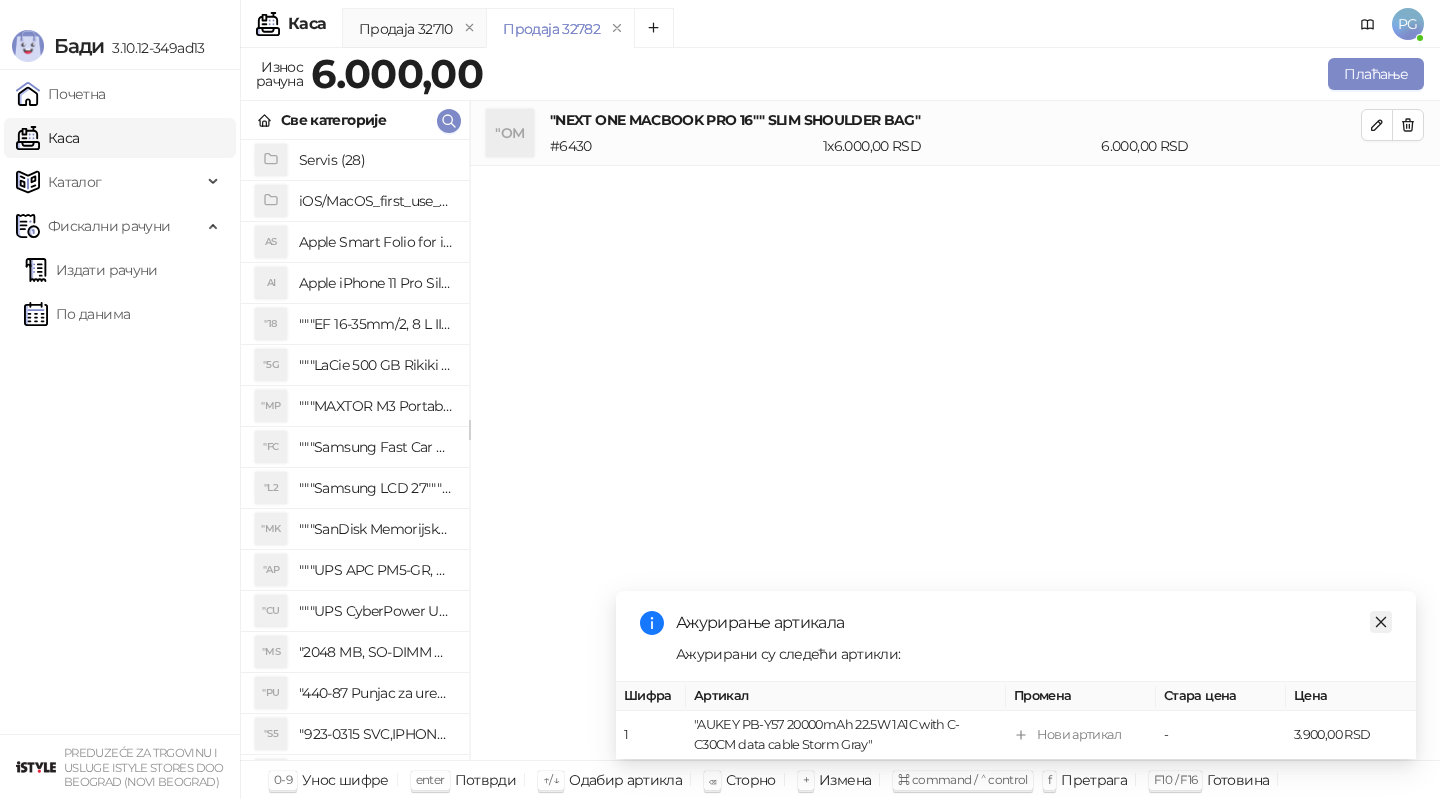 click 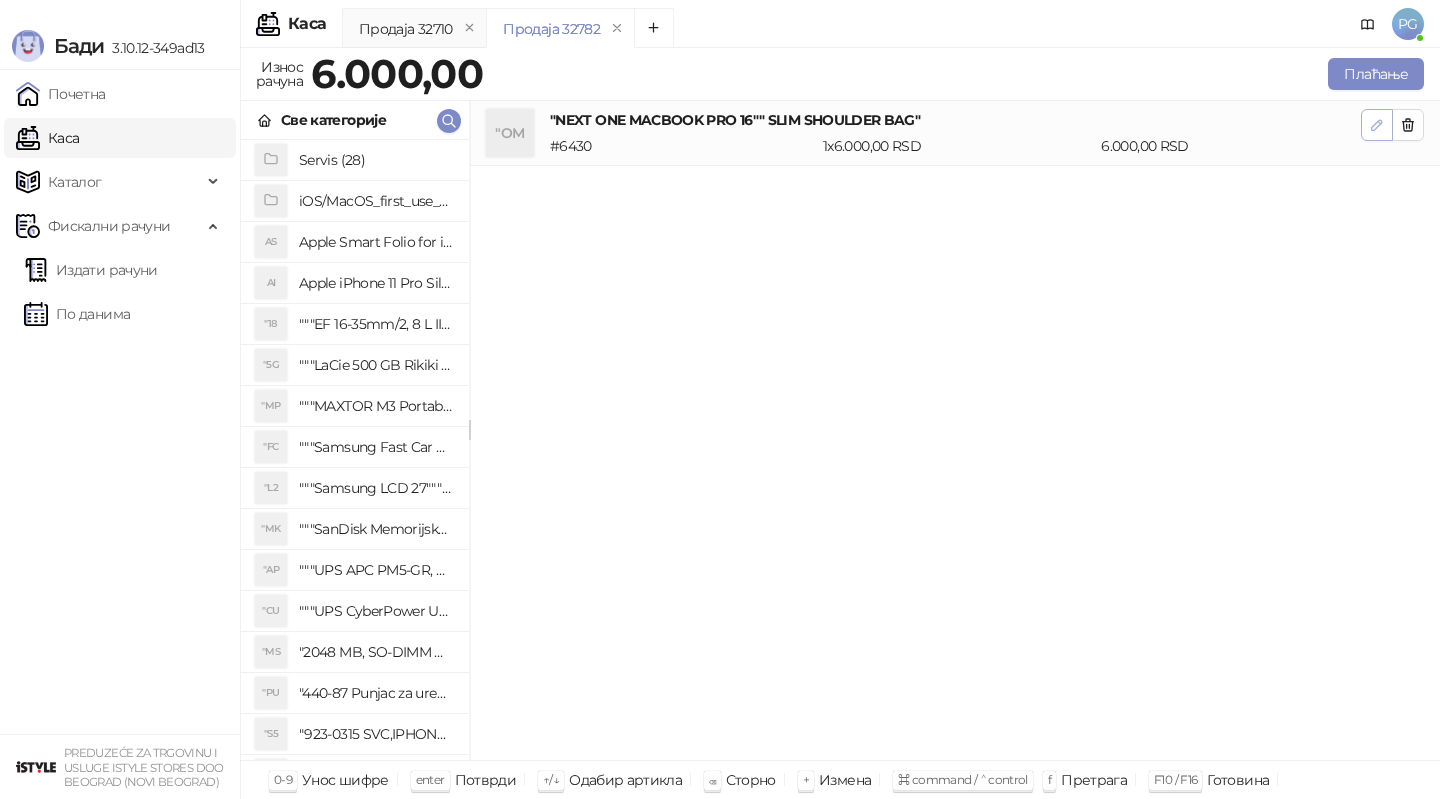click 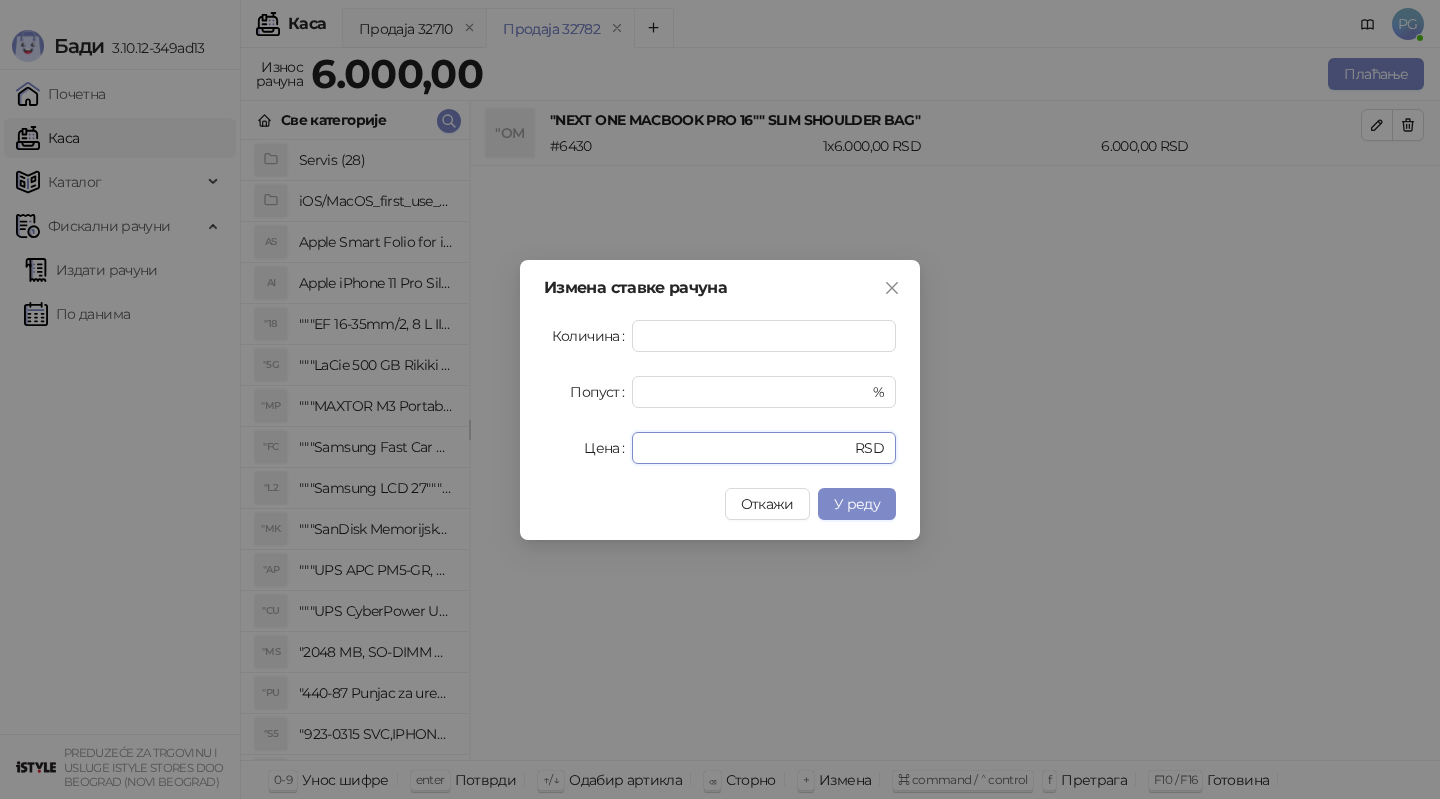 drag, startPoint x: 693, startPoint y: 449, endPoint x: 534, endPoint y: 449, distance: 159 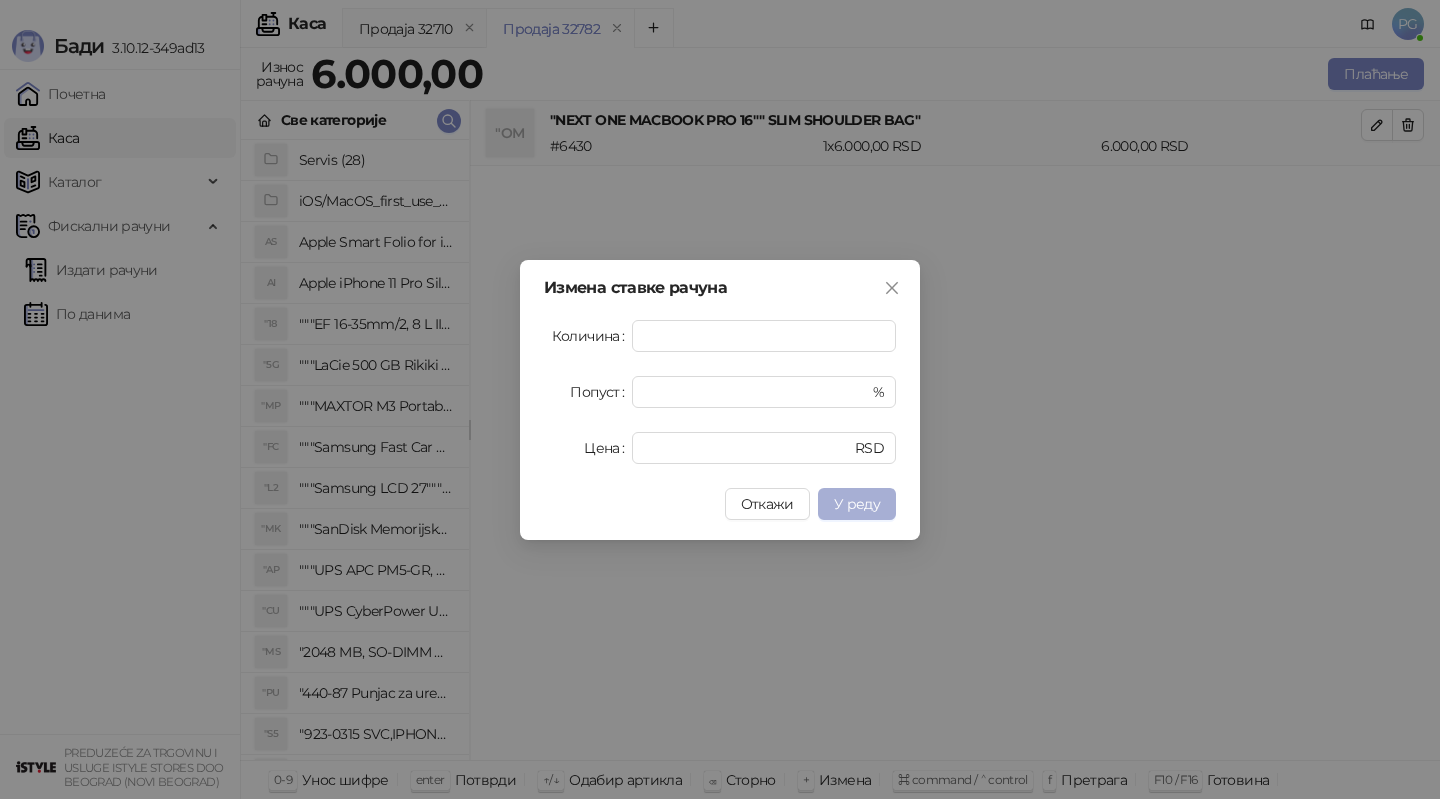 type on "****" 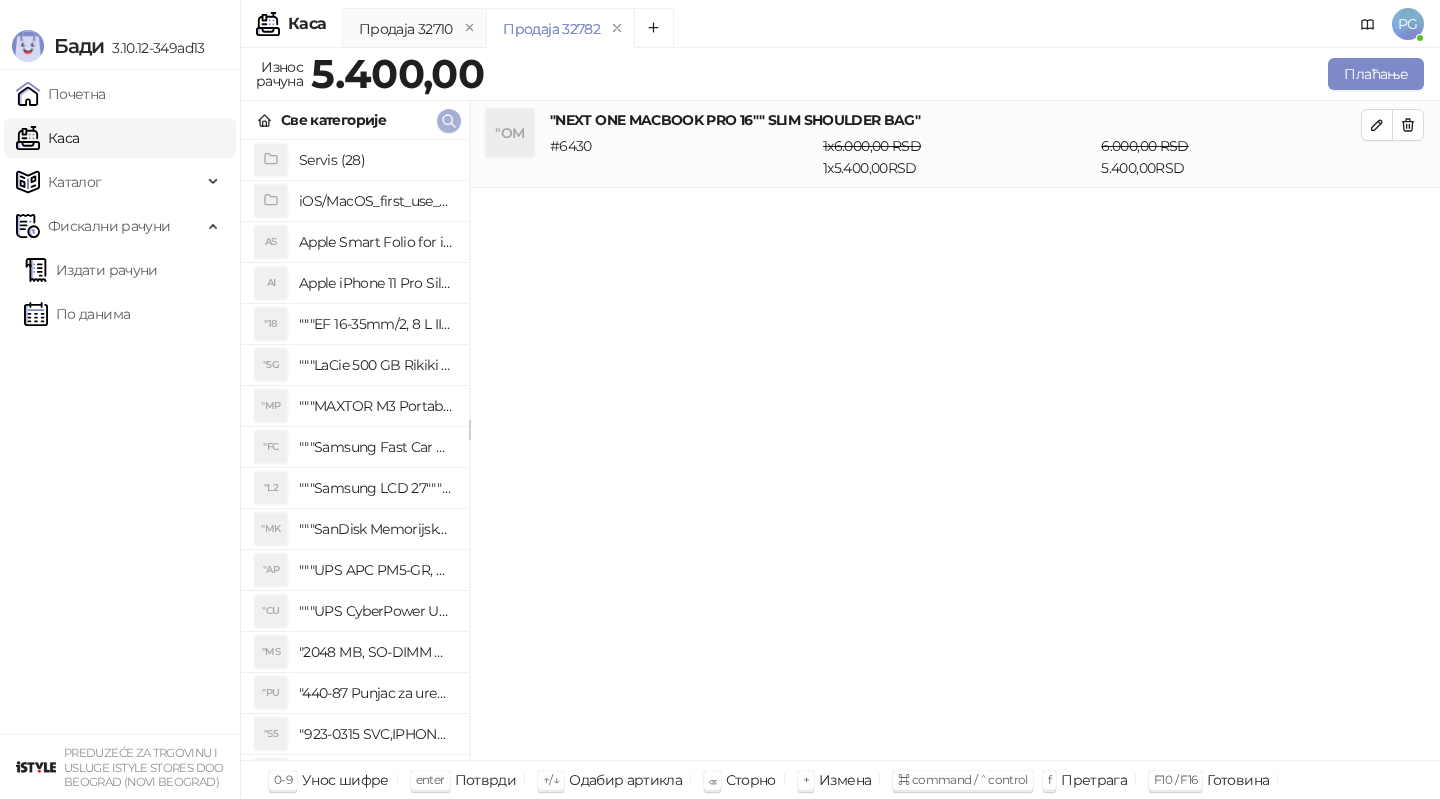 click 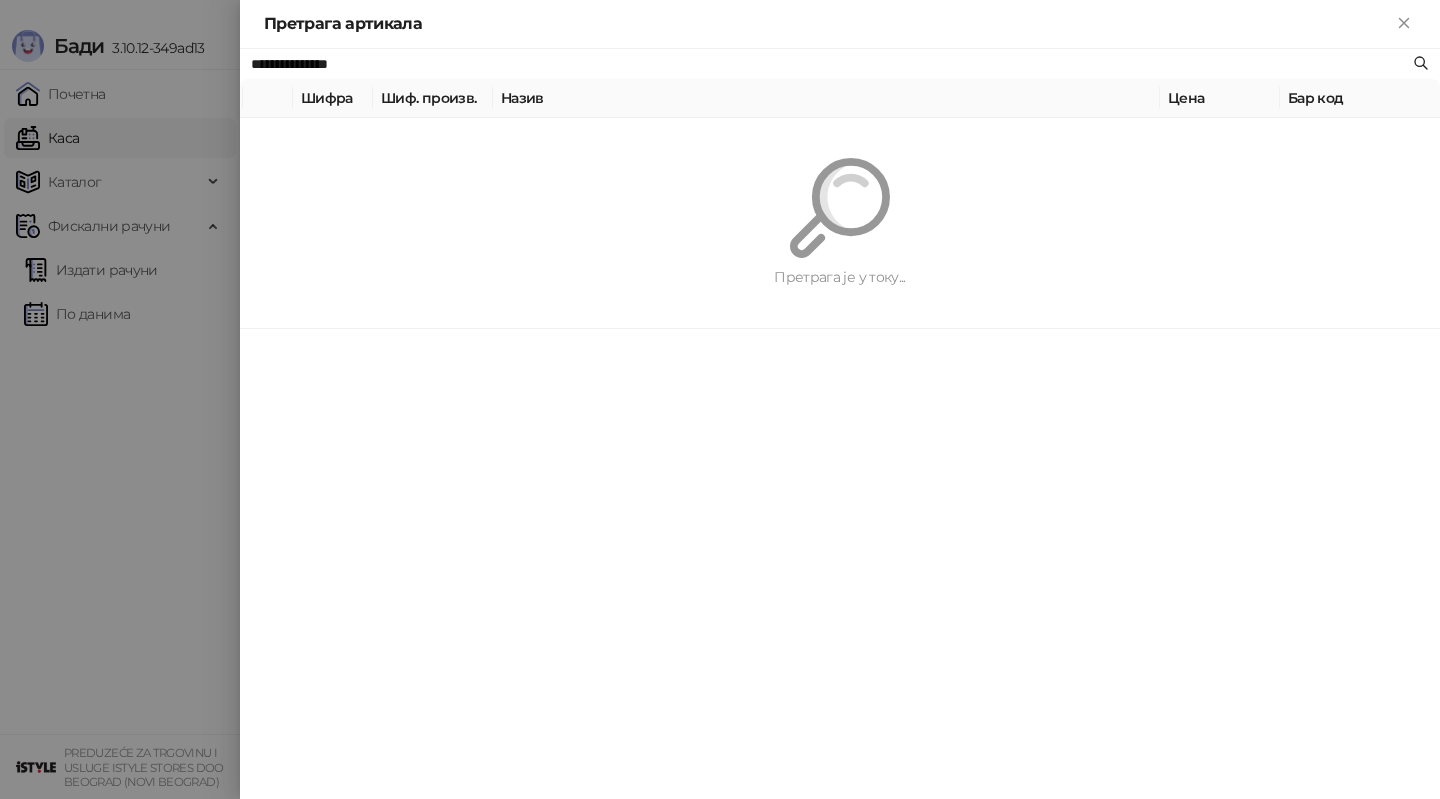 paste 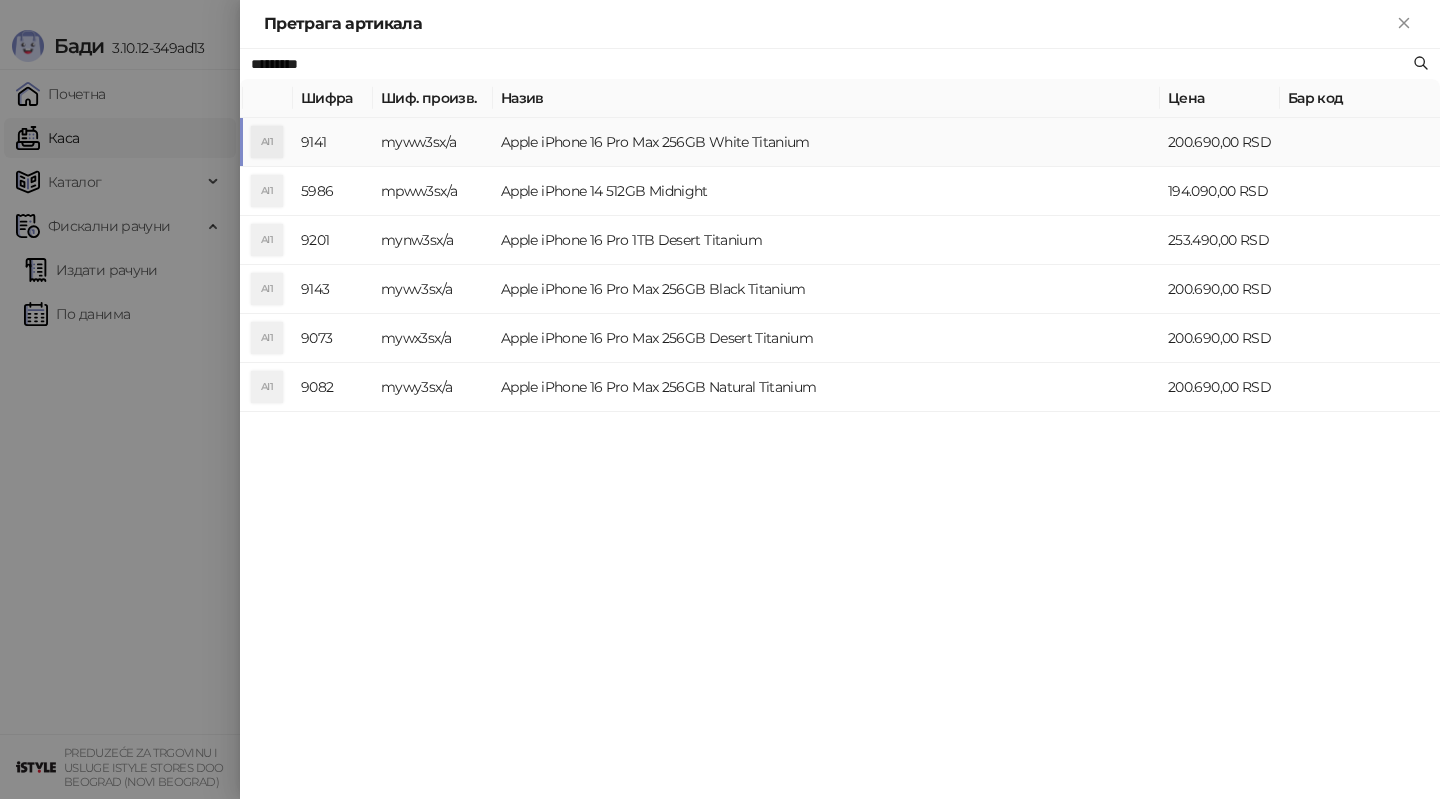 type on "*********" 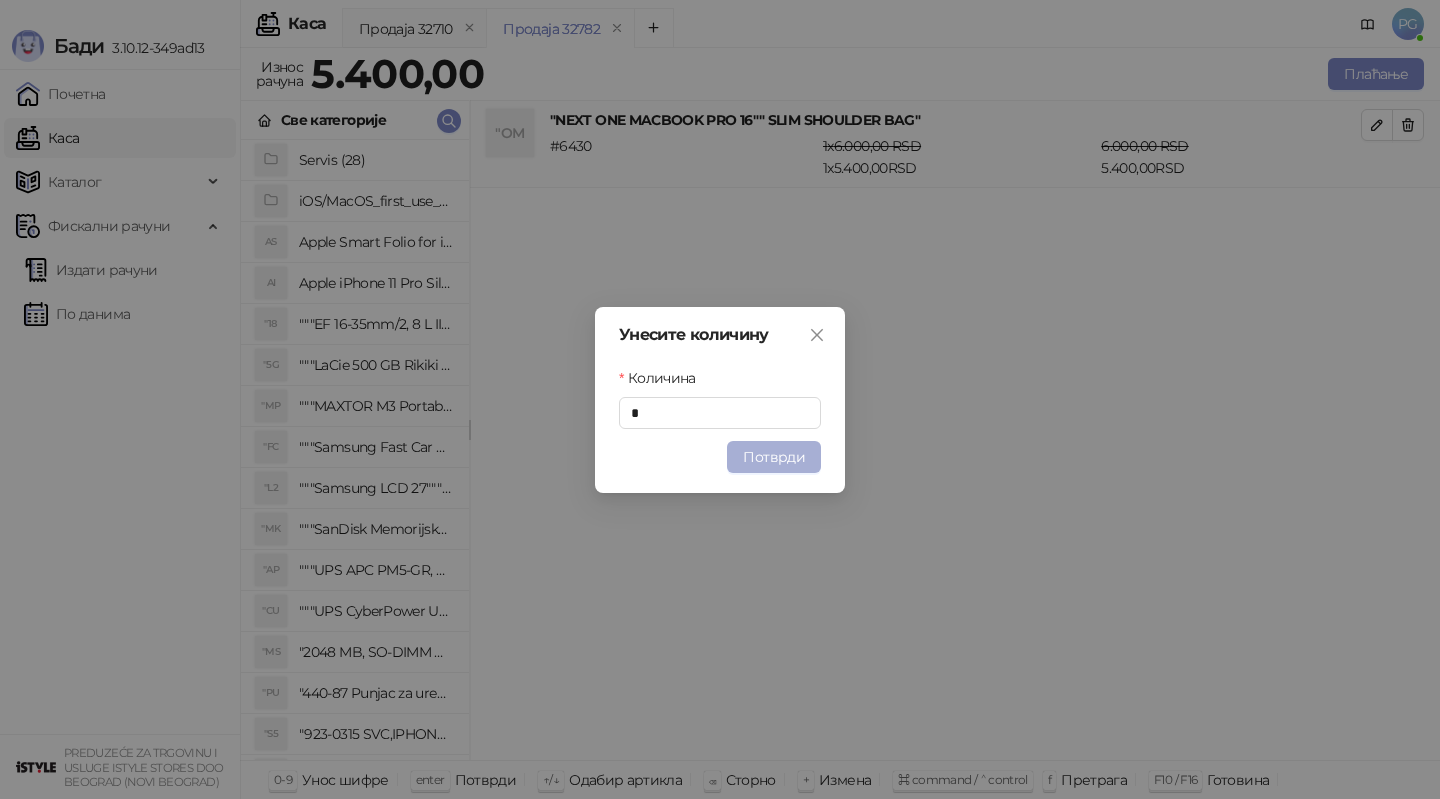 click on "Потврди" at bounding box center [774, 457] 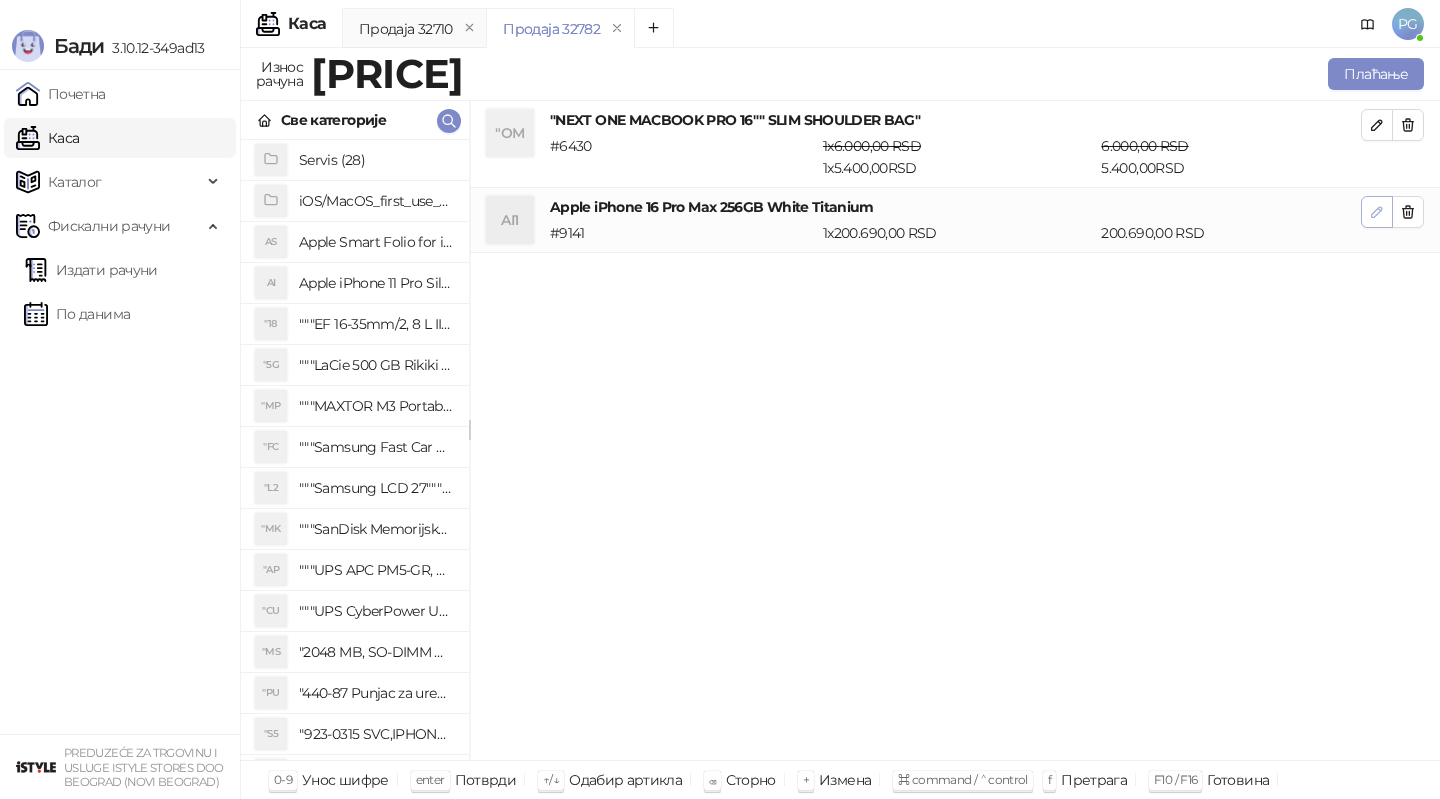 click 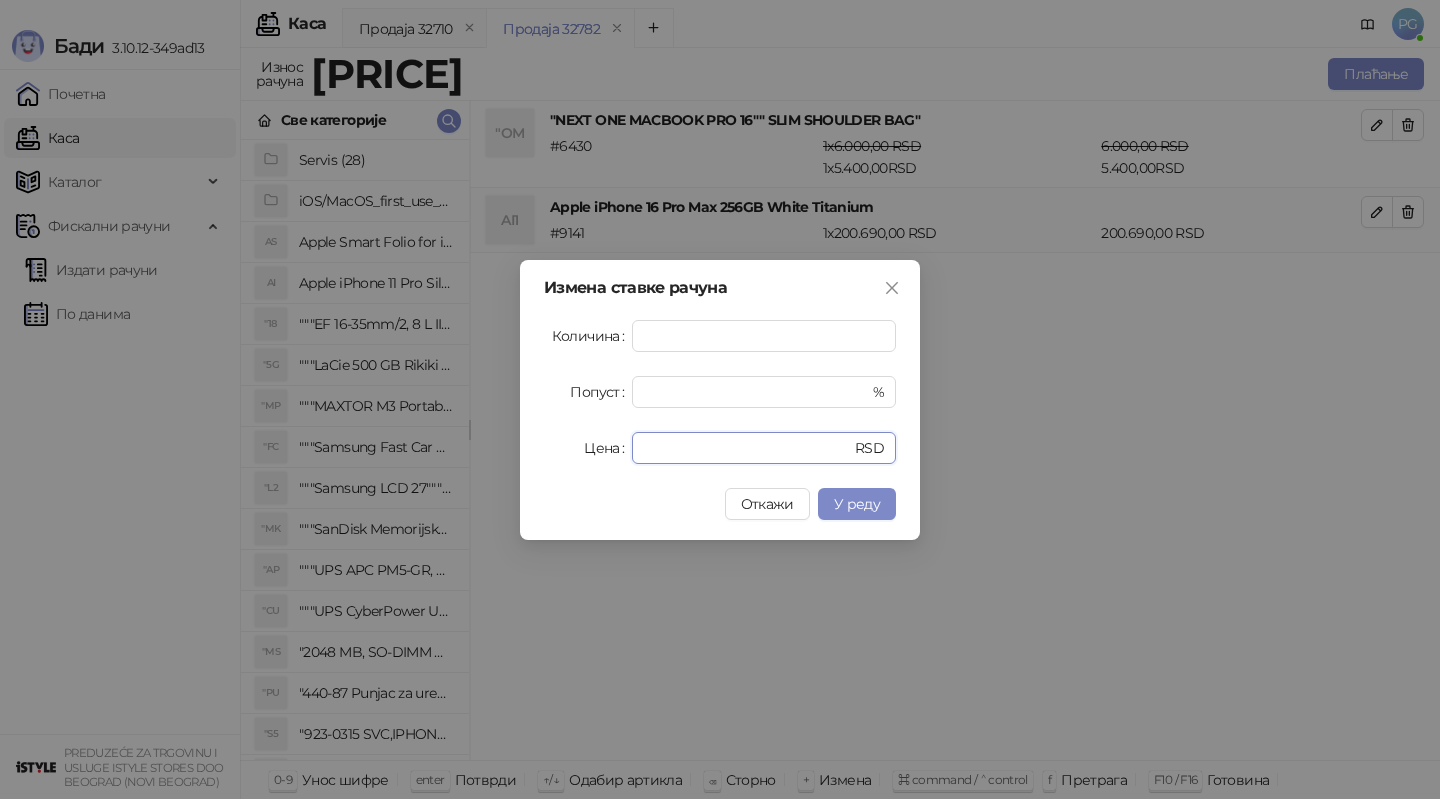 drag, startPoint x: 707, startPoint y: 447, endPoint x: 512, endPoint y: 447, distance: 195 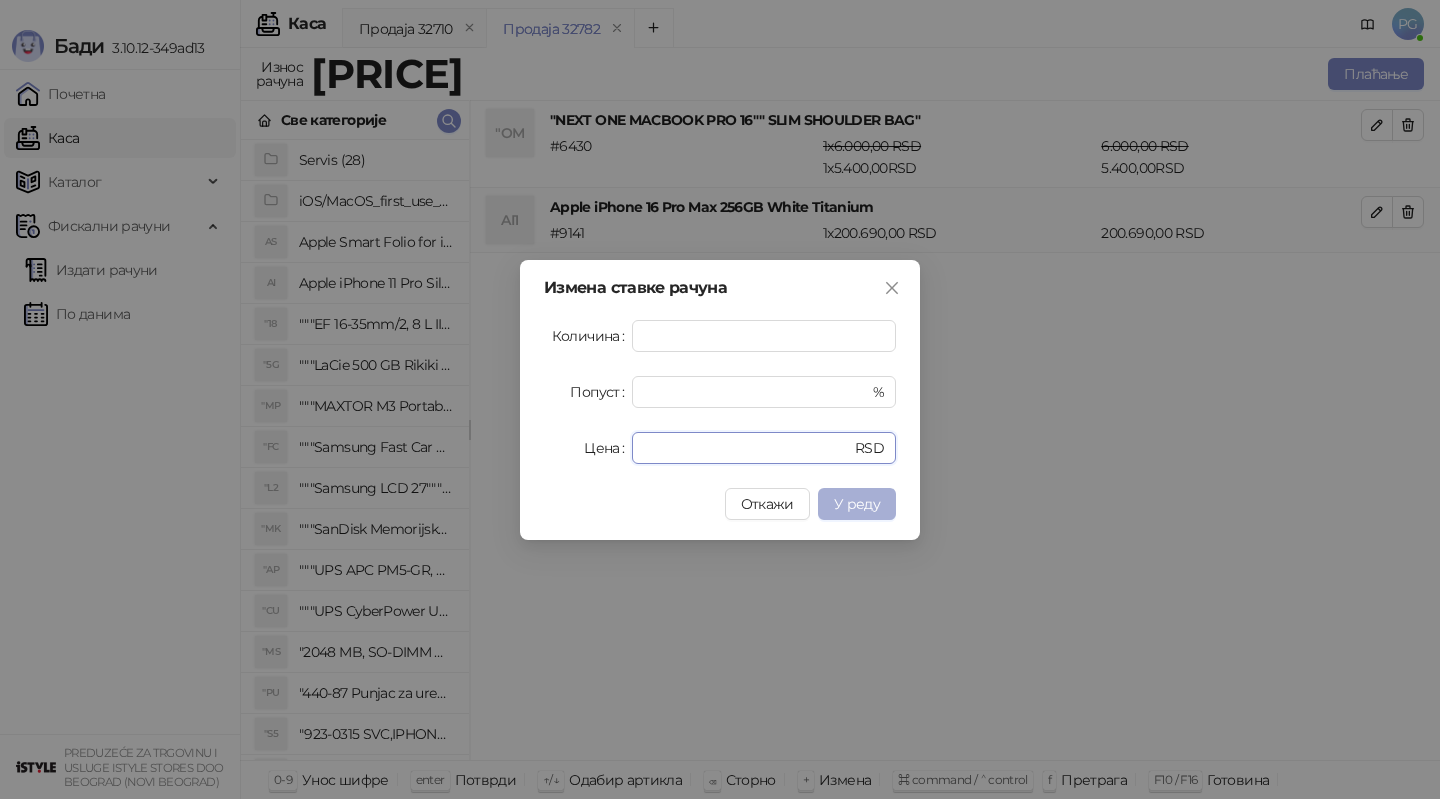 type on "******" 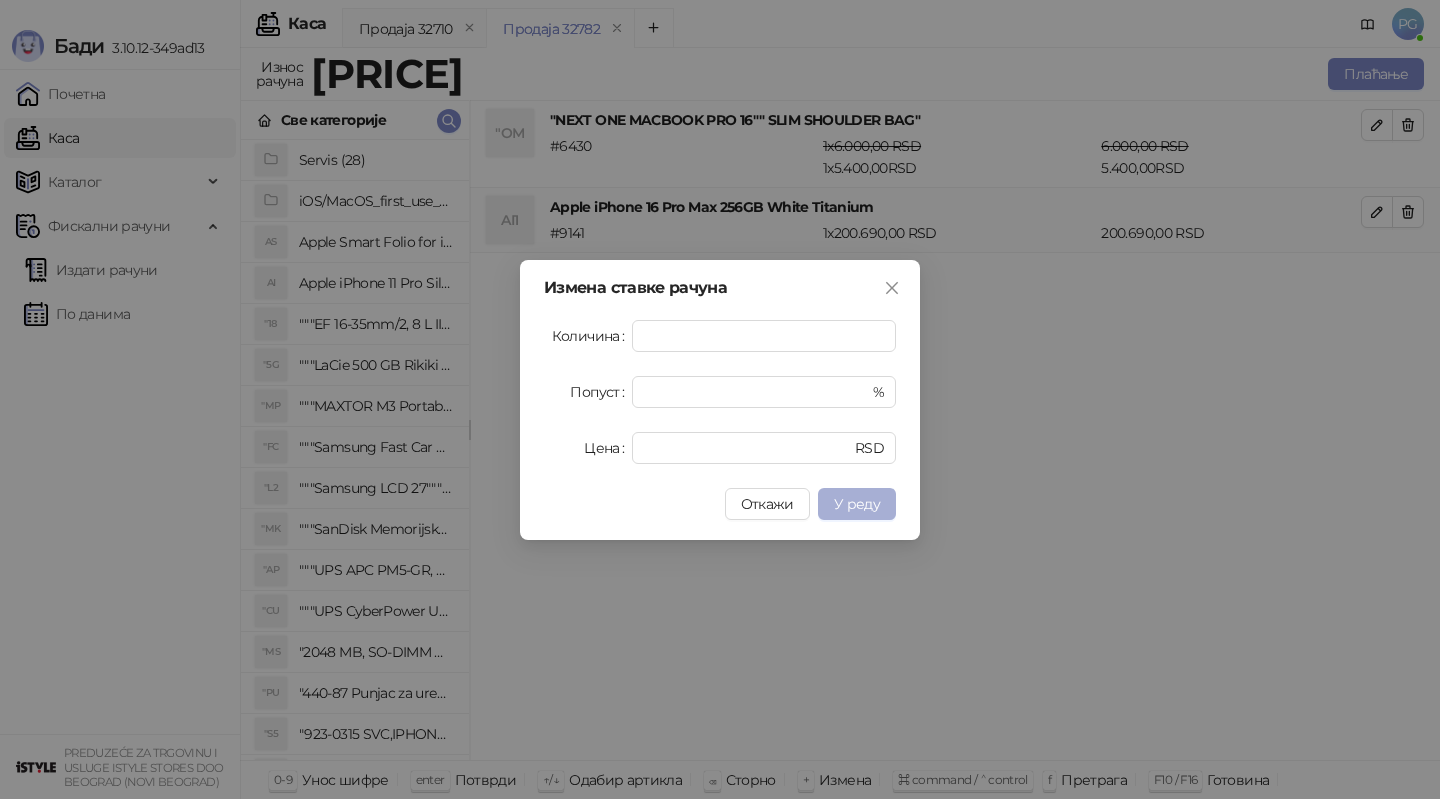 click on "У реду" at bounding box center [857, 504] 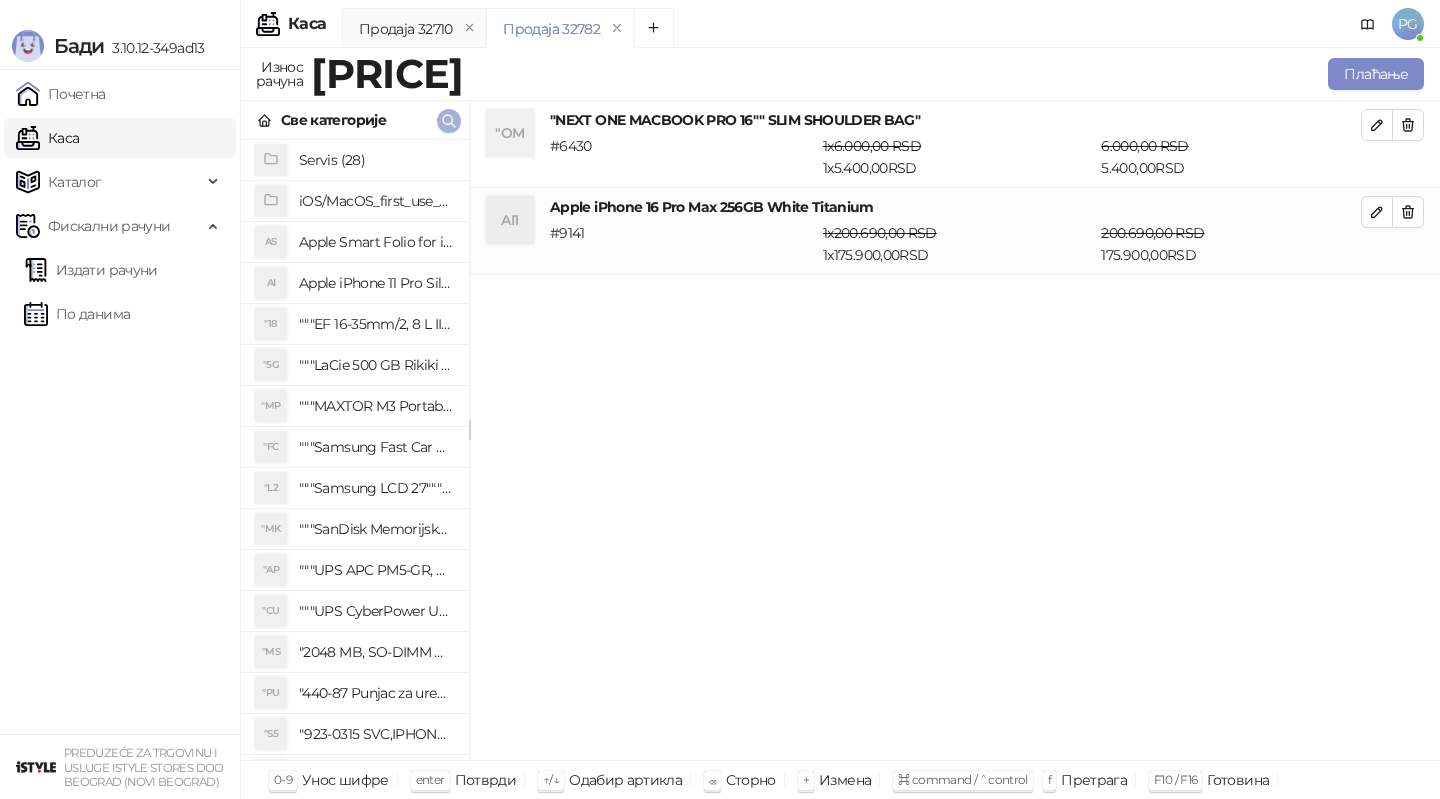 click 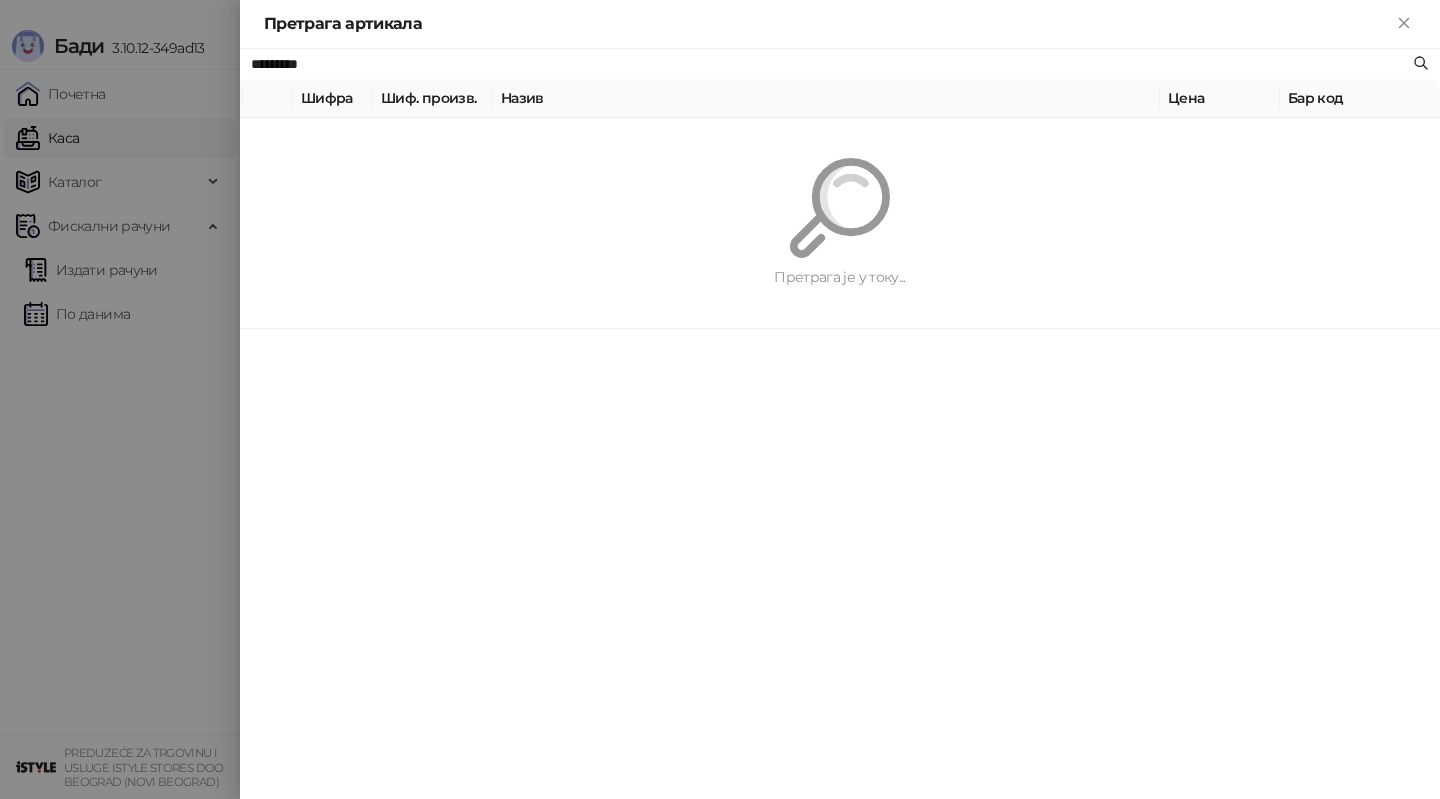 paste 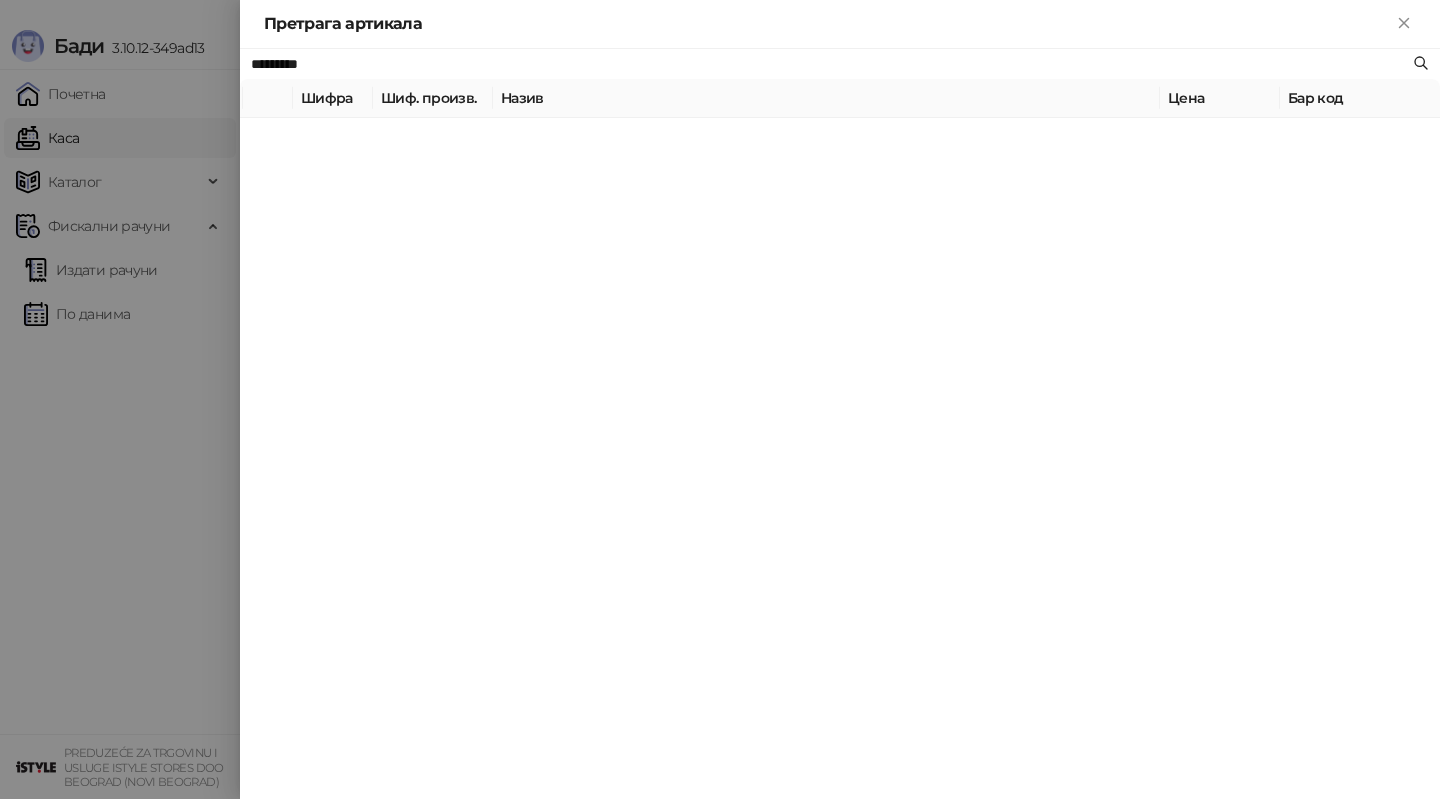 type on "*********" 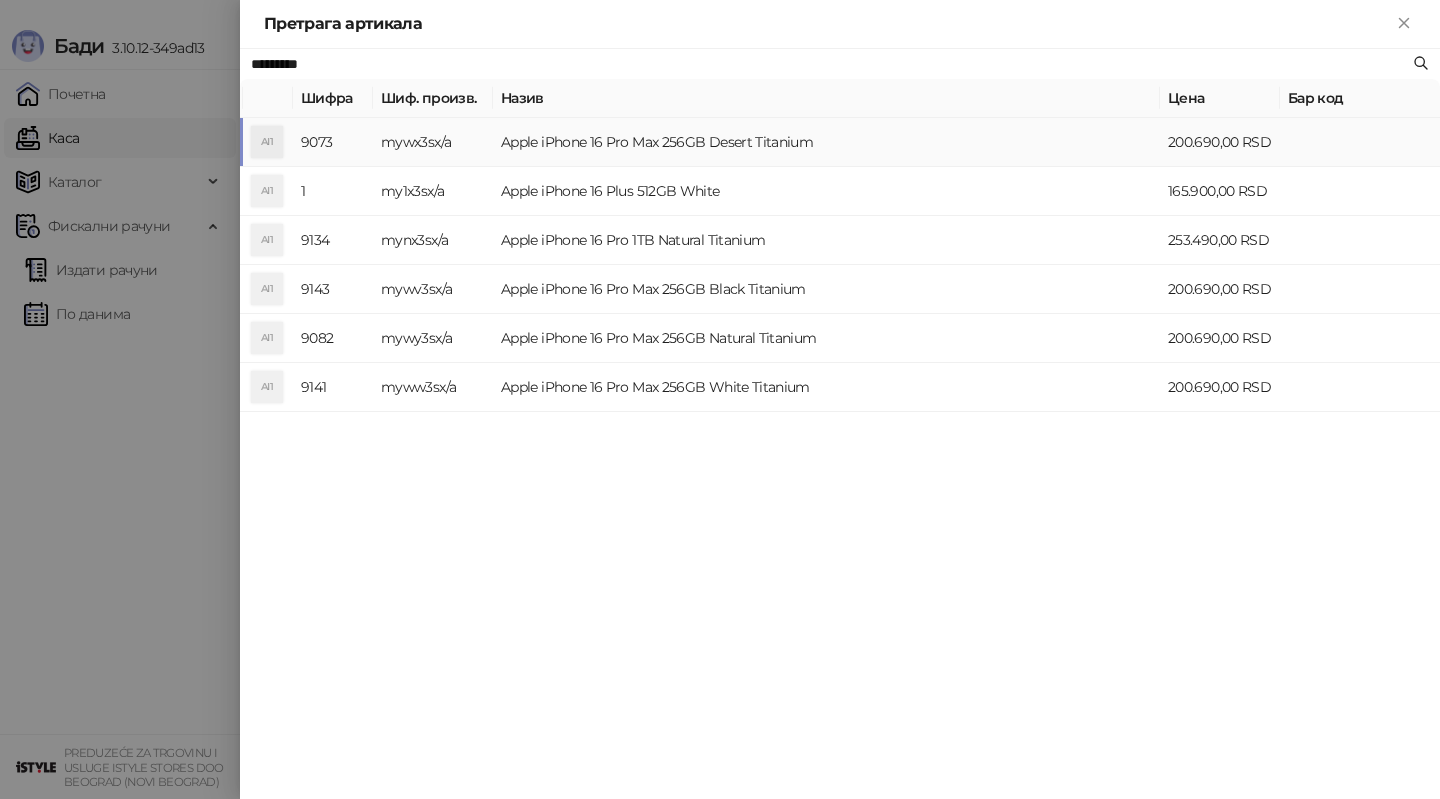 click on "mywx3sx/a" at bounding box center (433, 142) 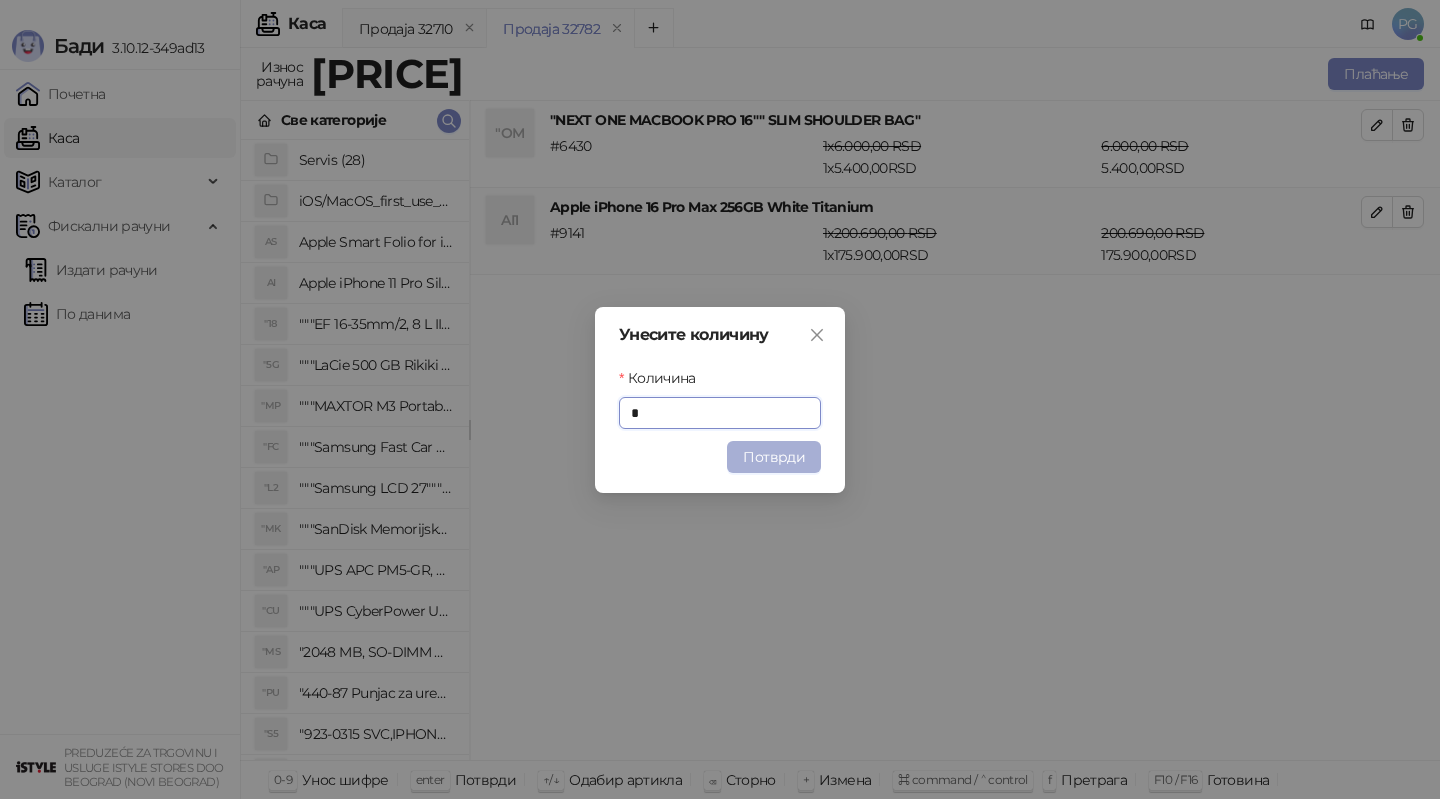 click on "Потврди" at bounding box center [774, 457] 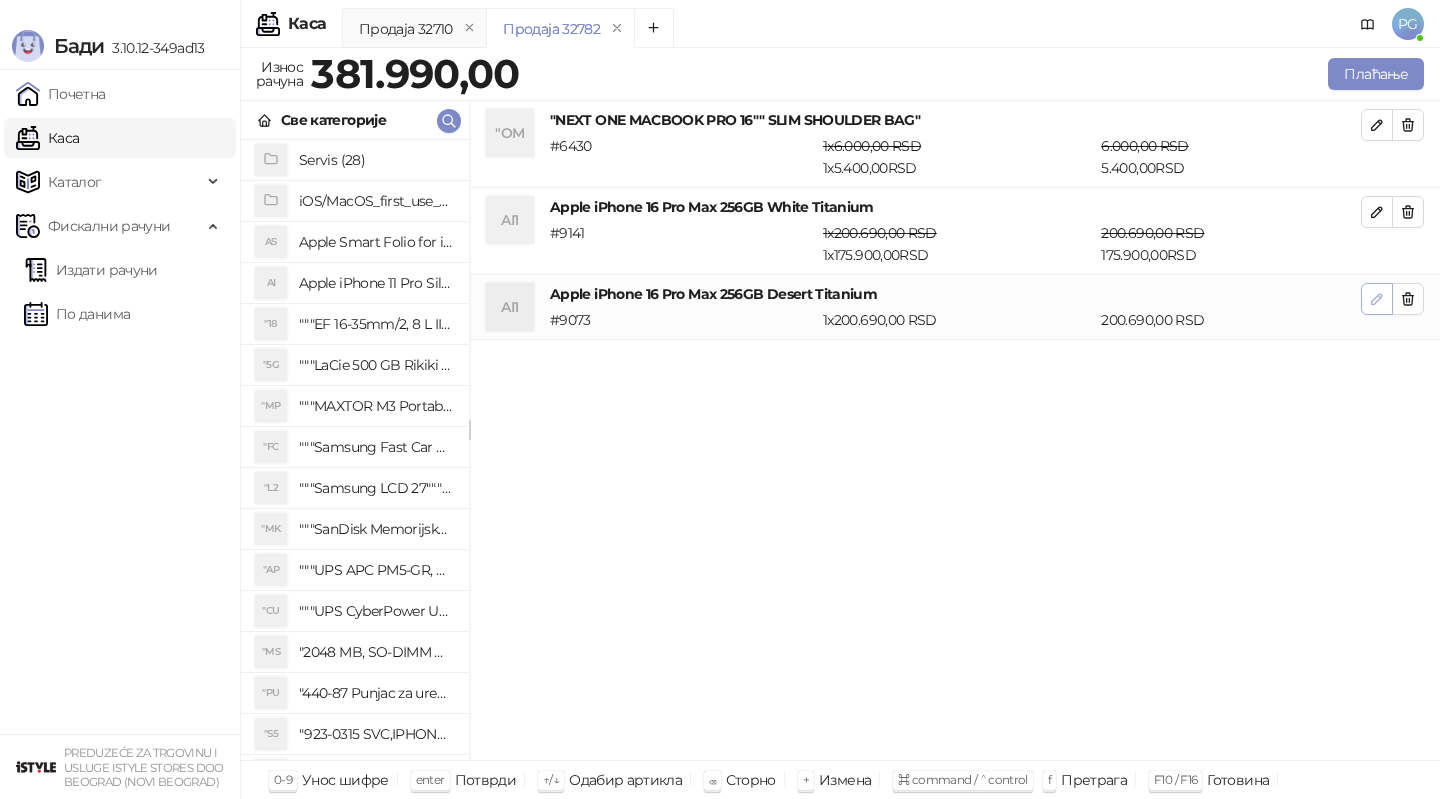 click 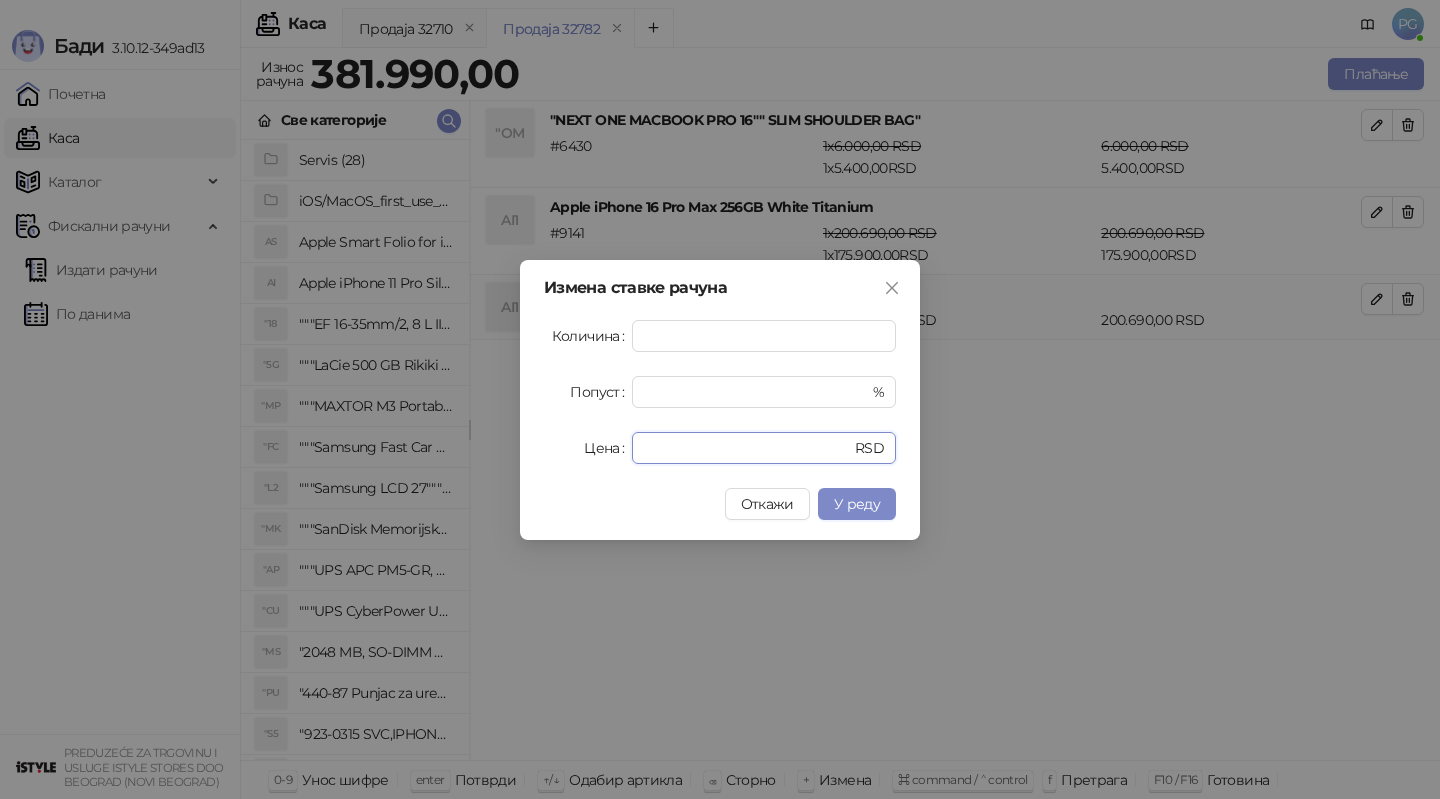 drag, startPoint x: 716, startPoint y: 452, endPoint x: 482, endPoint y: 449, distance: 234.01923 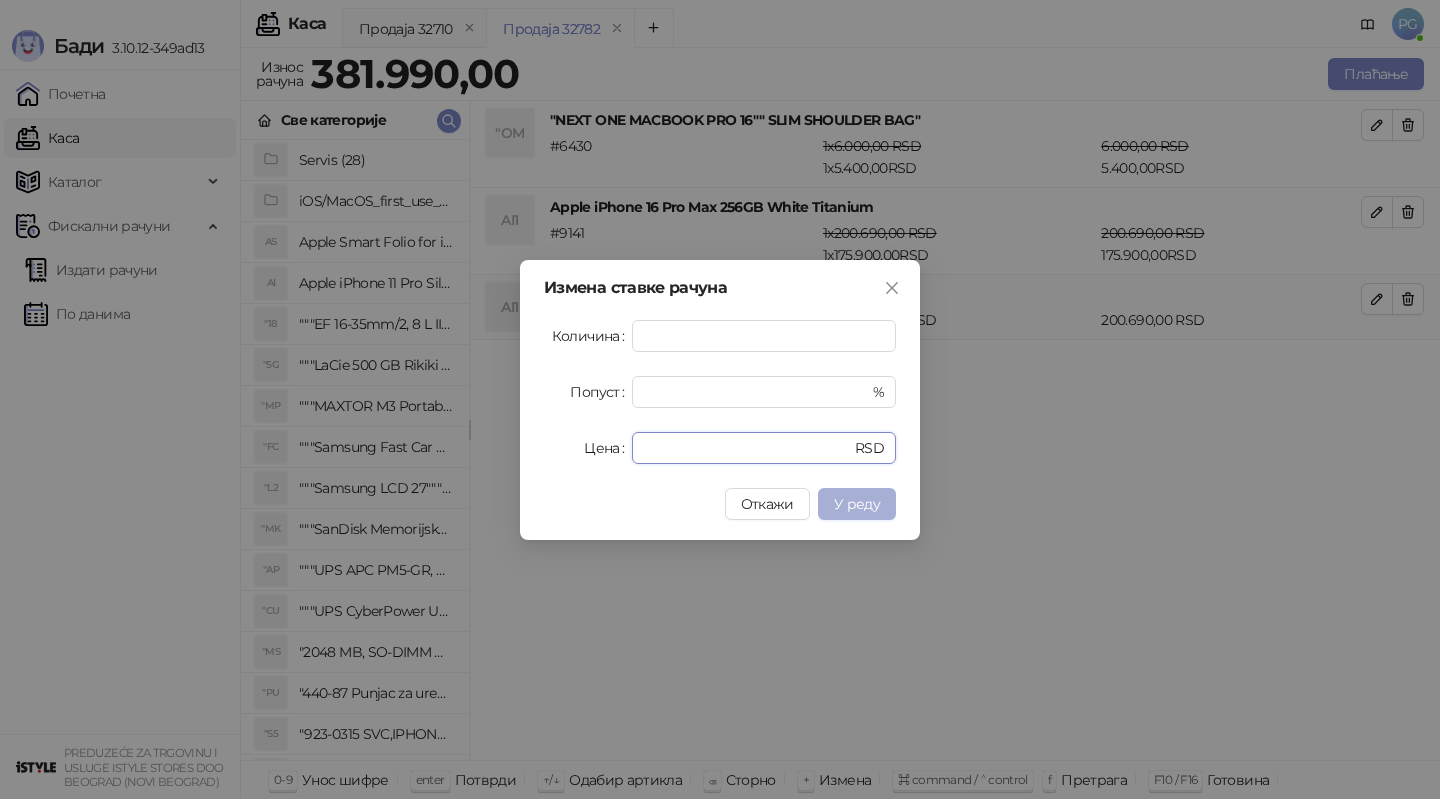 type on "******" 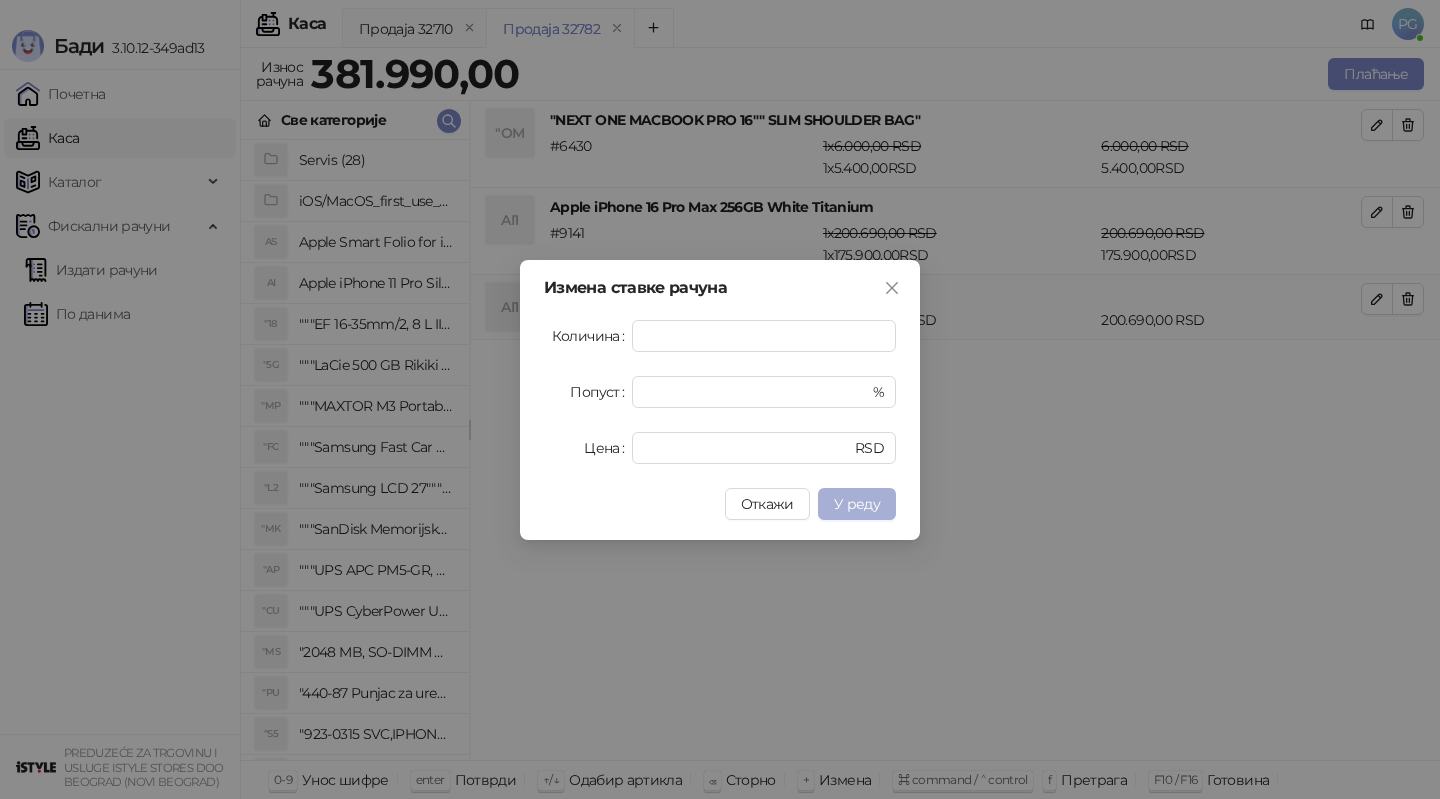 click on "У реду" at bounding box center (857, 504) 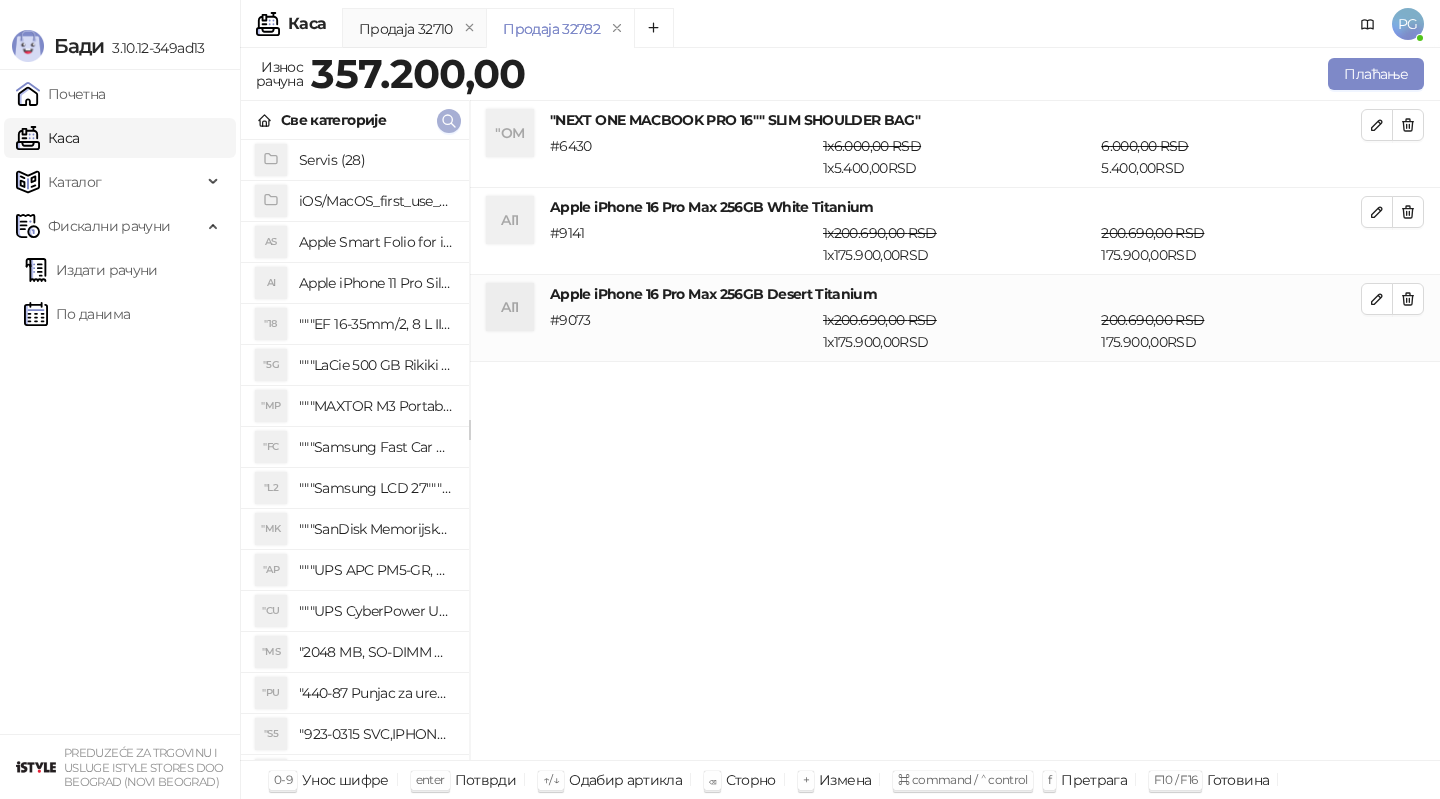 click 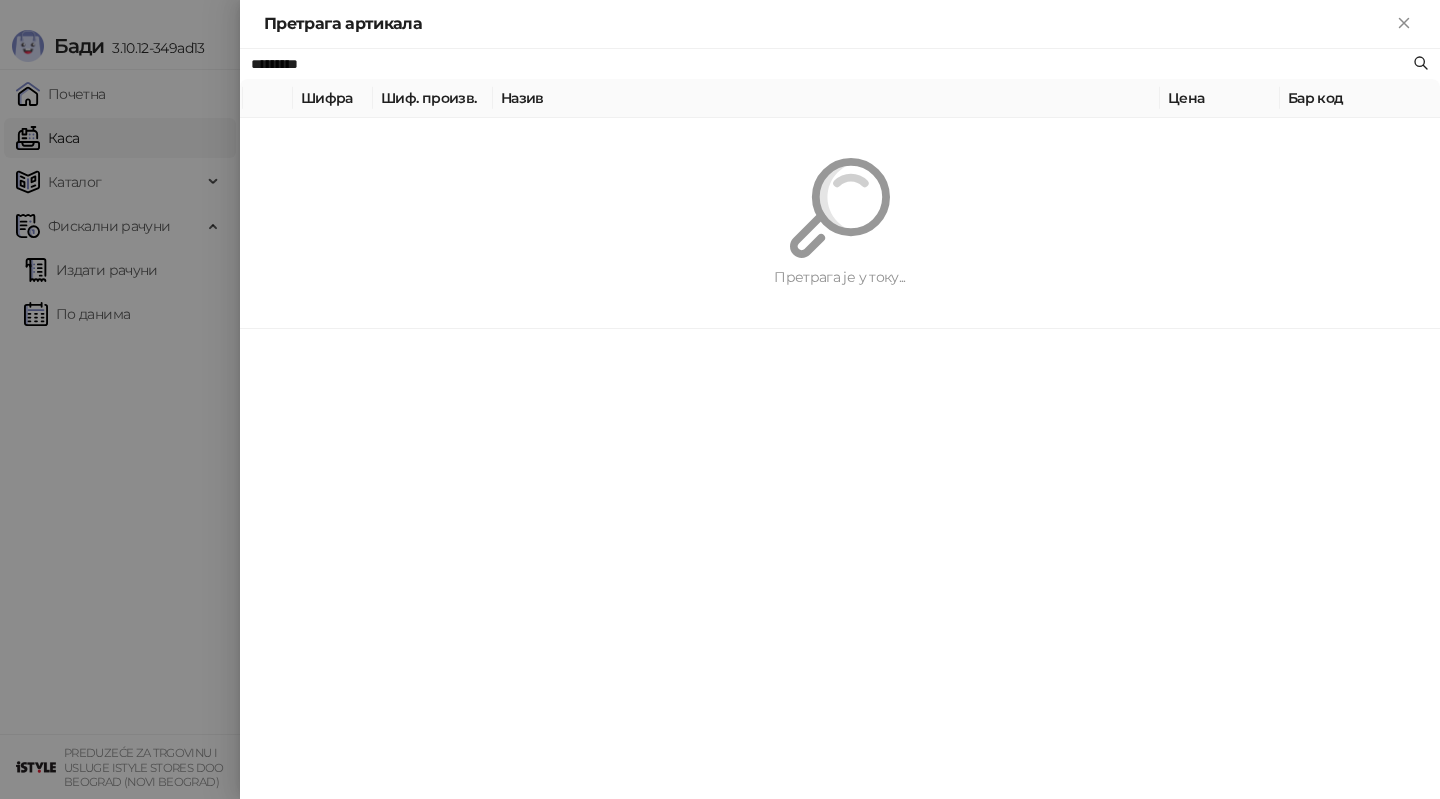 paste 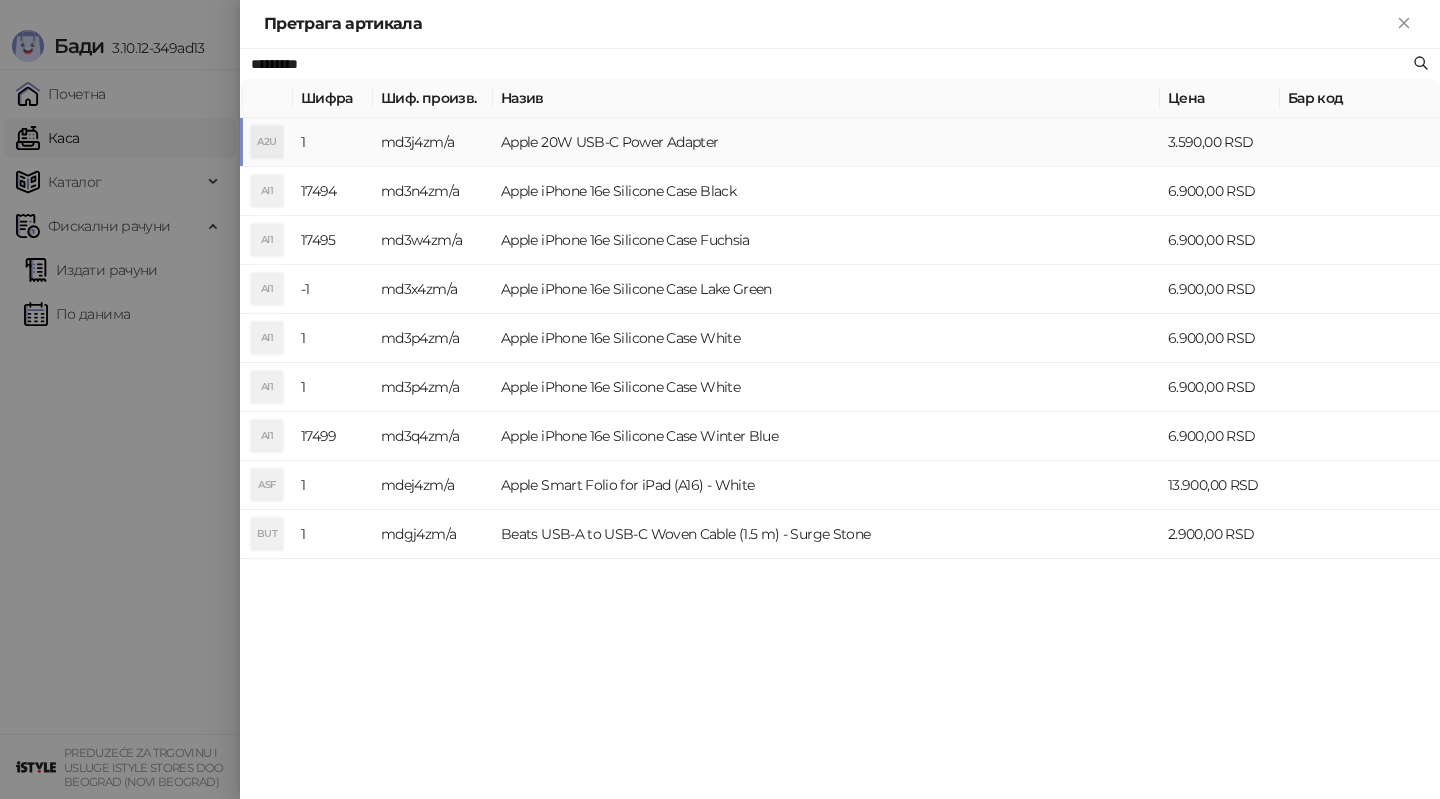 type on "*********" 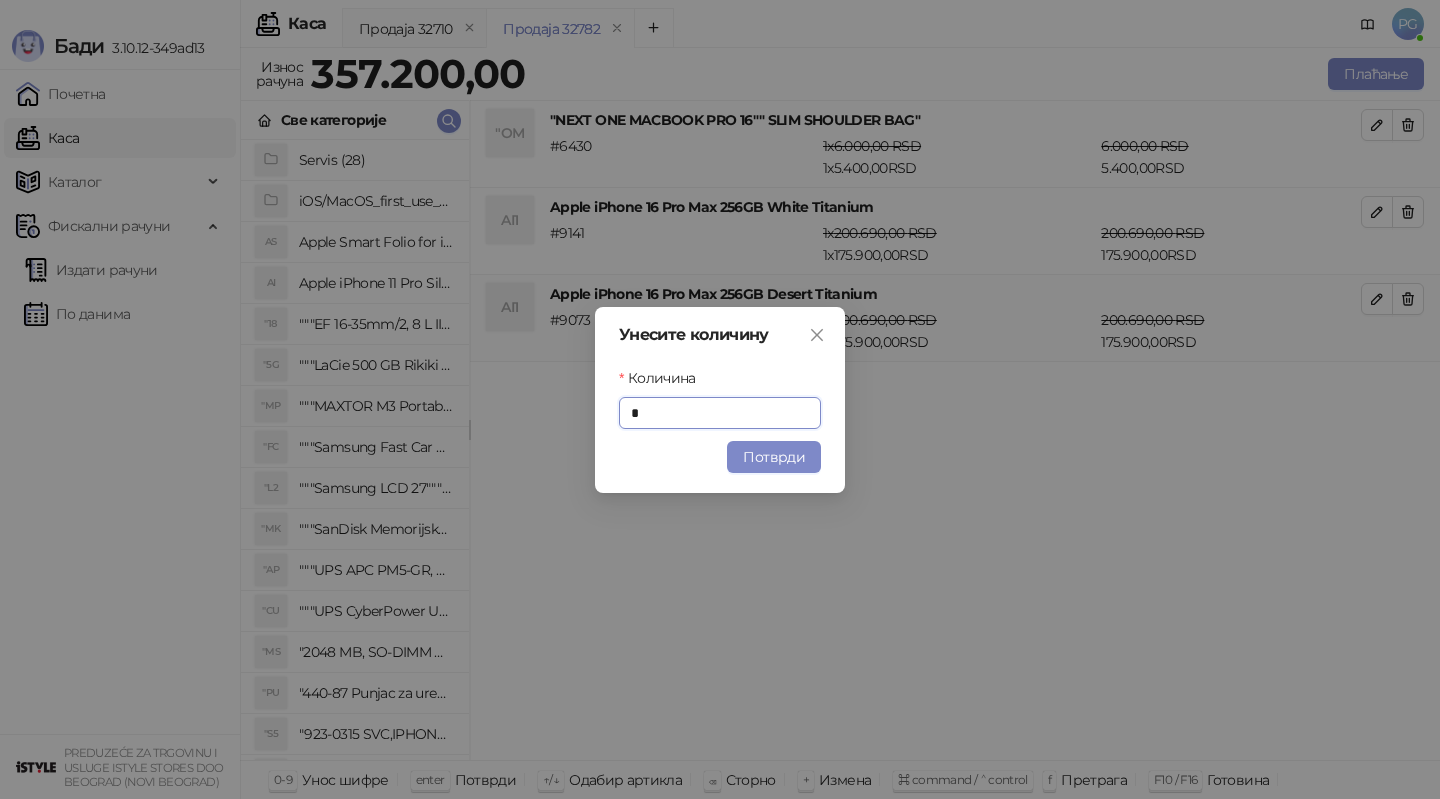 type on "*" 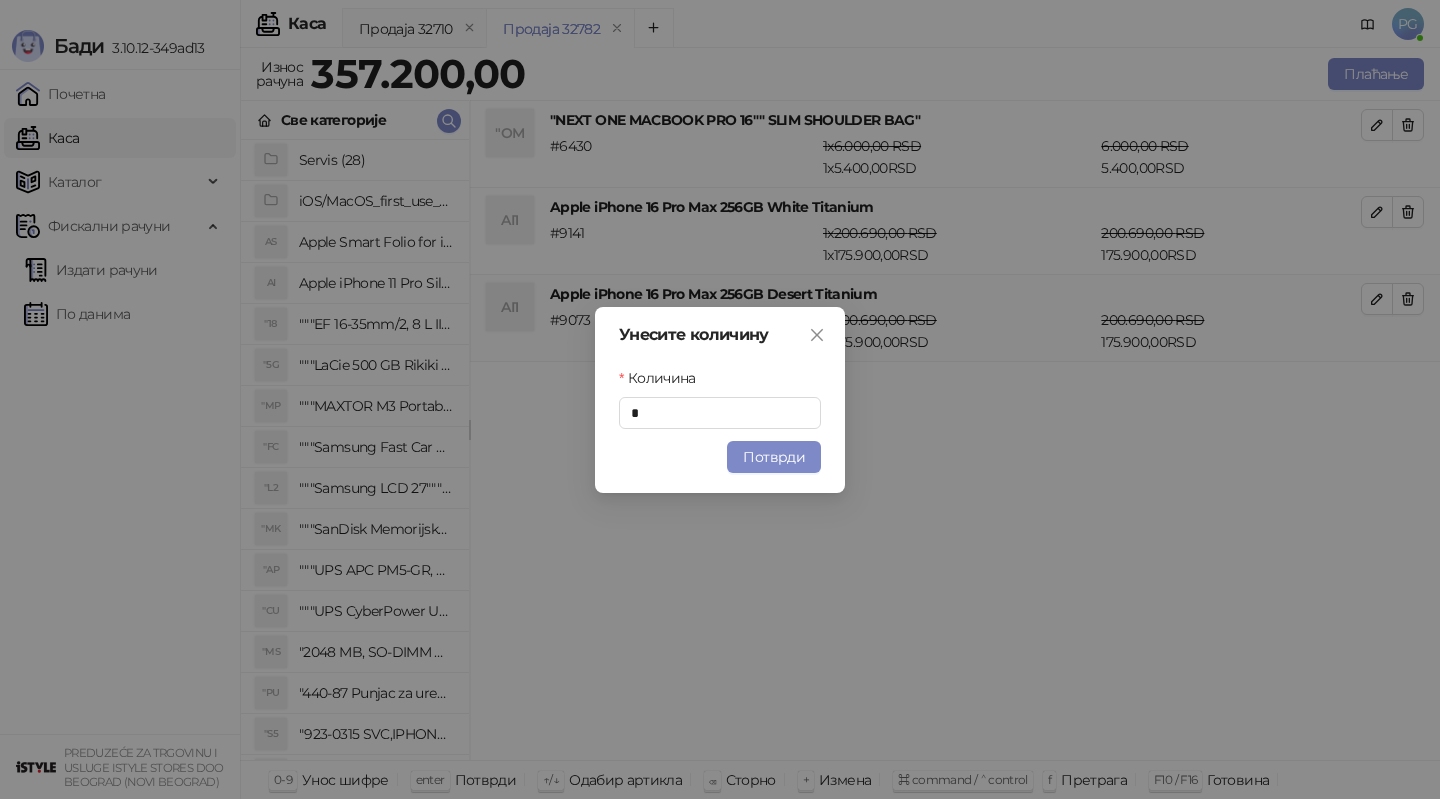 click on "Унесите количину Количина * Потврди" at bounding box center (720, 400) 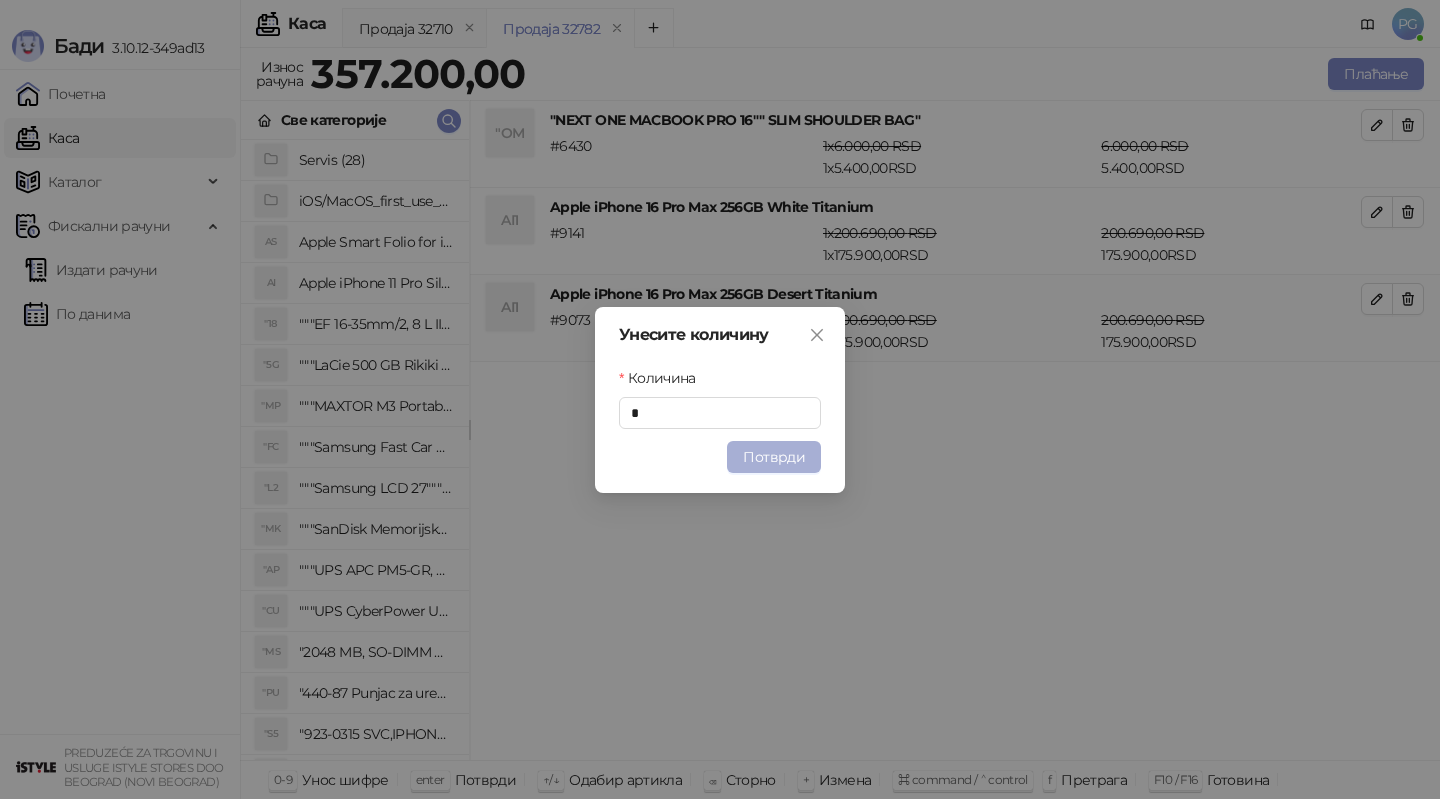 click on "Потврди" at bounding box center (774, 457) 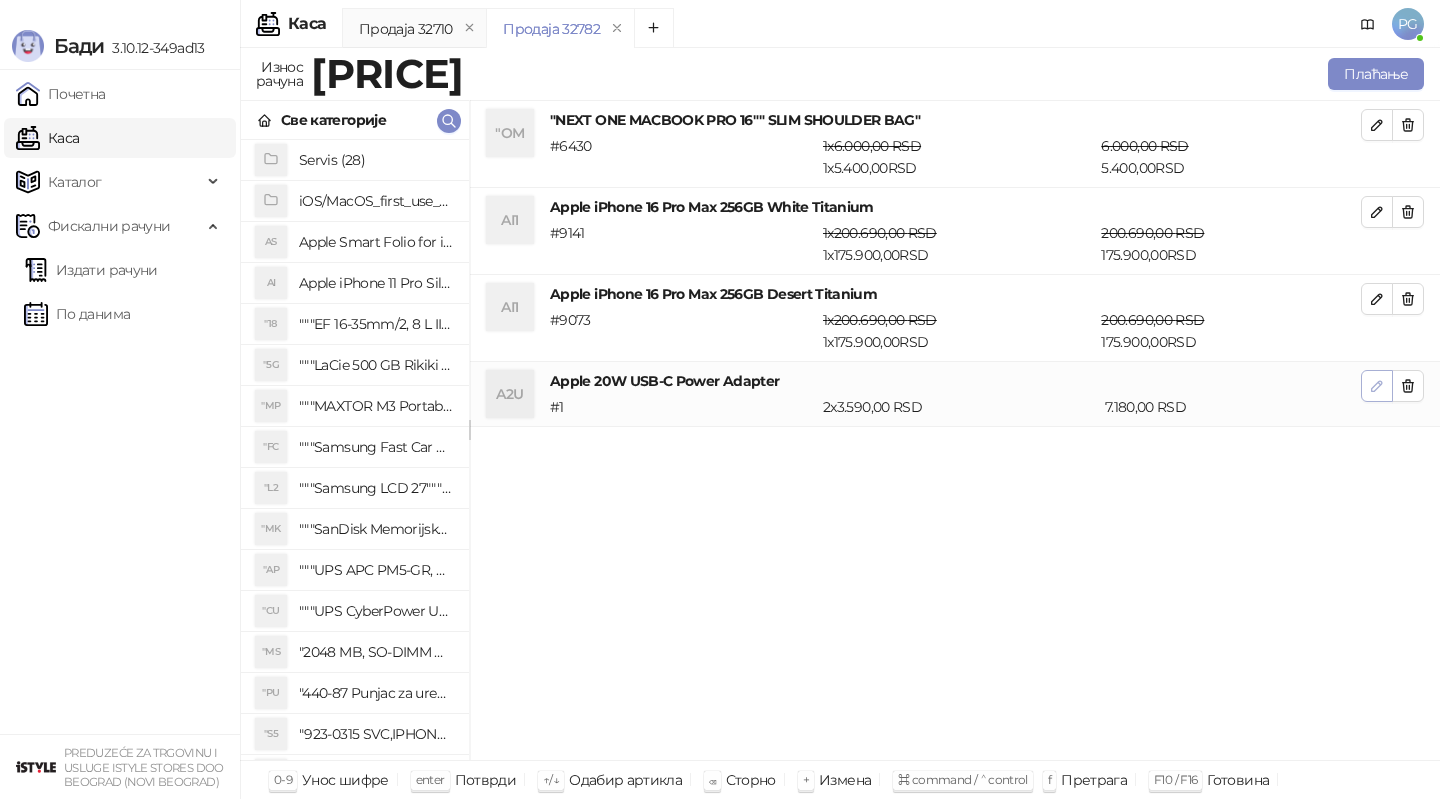click 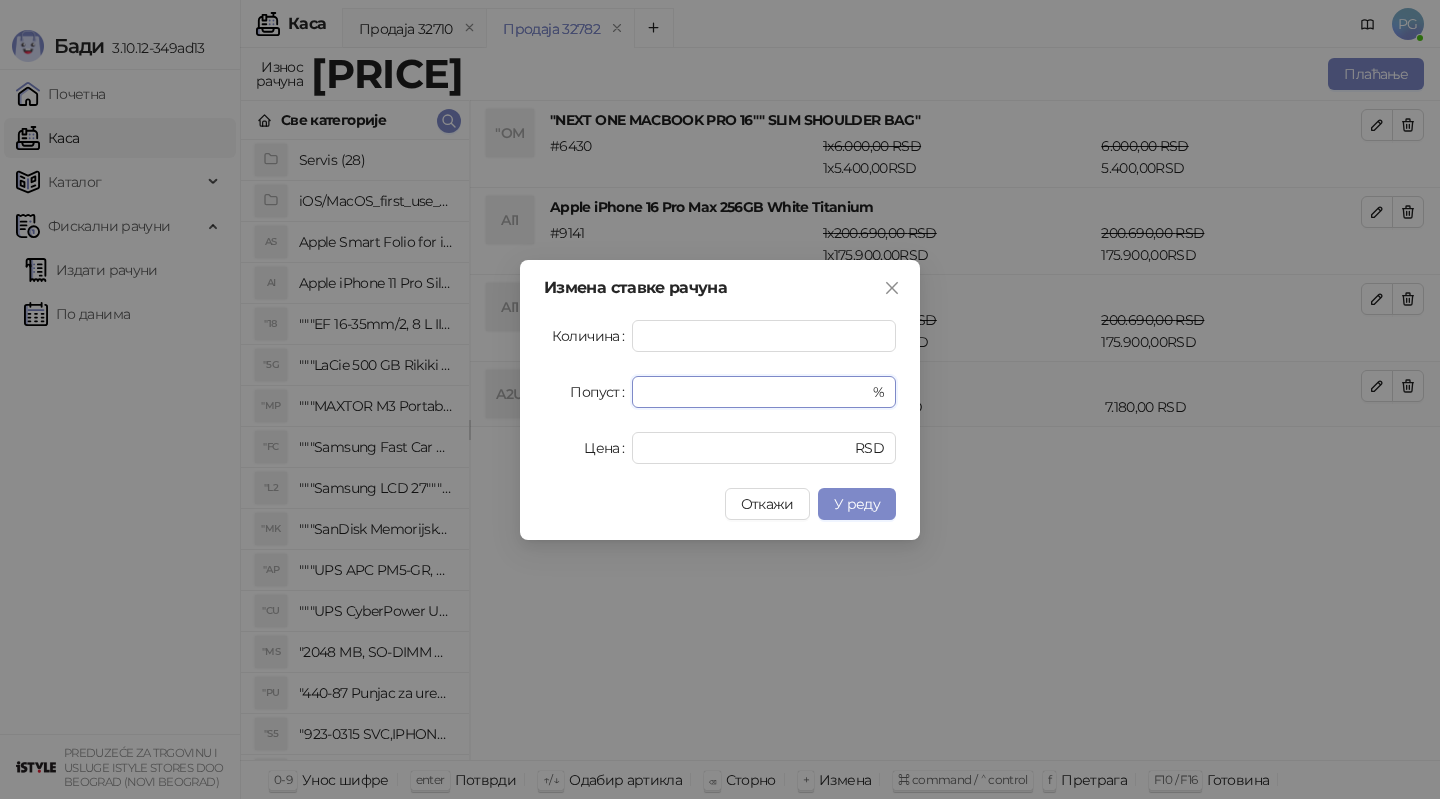 drag, startPoint x: 686, startPoint y: 389, endPoint x: 588, endPoint y: 384, distance: 98.12747 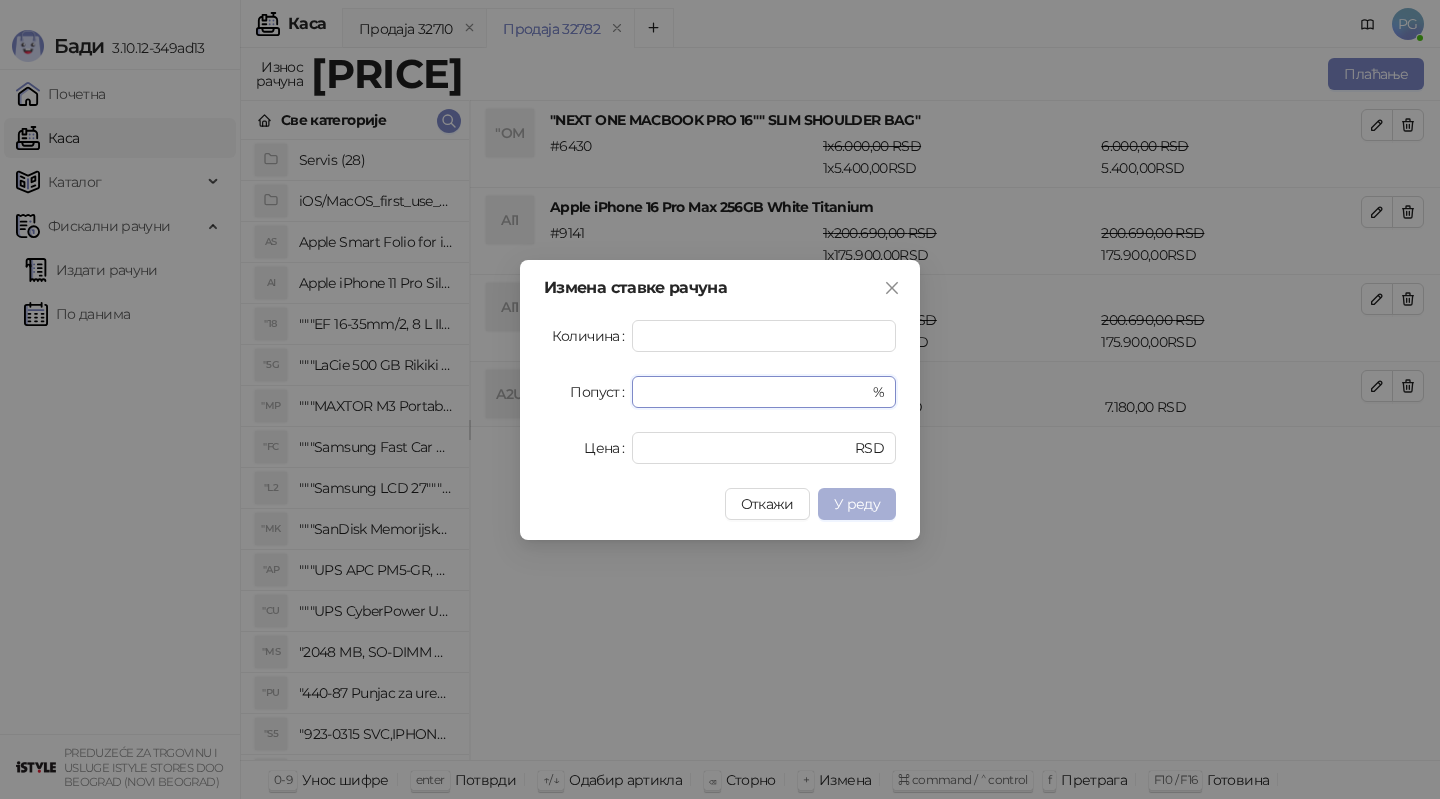 type on "**" 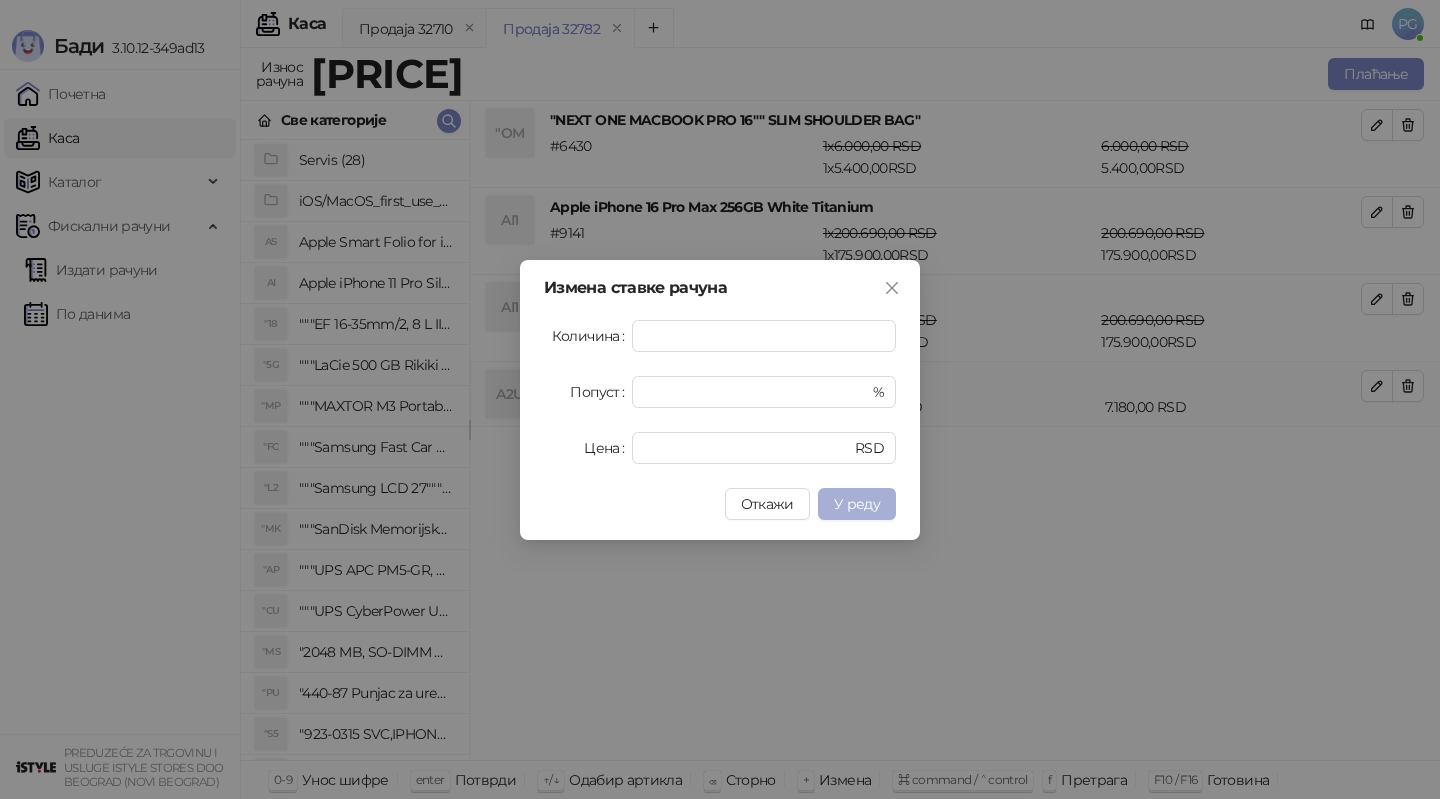 click on "У реду" at bounding box center (857, 504) 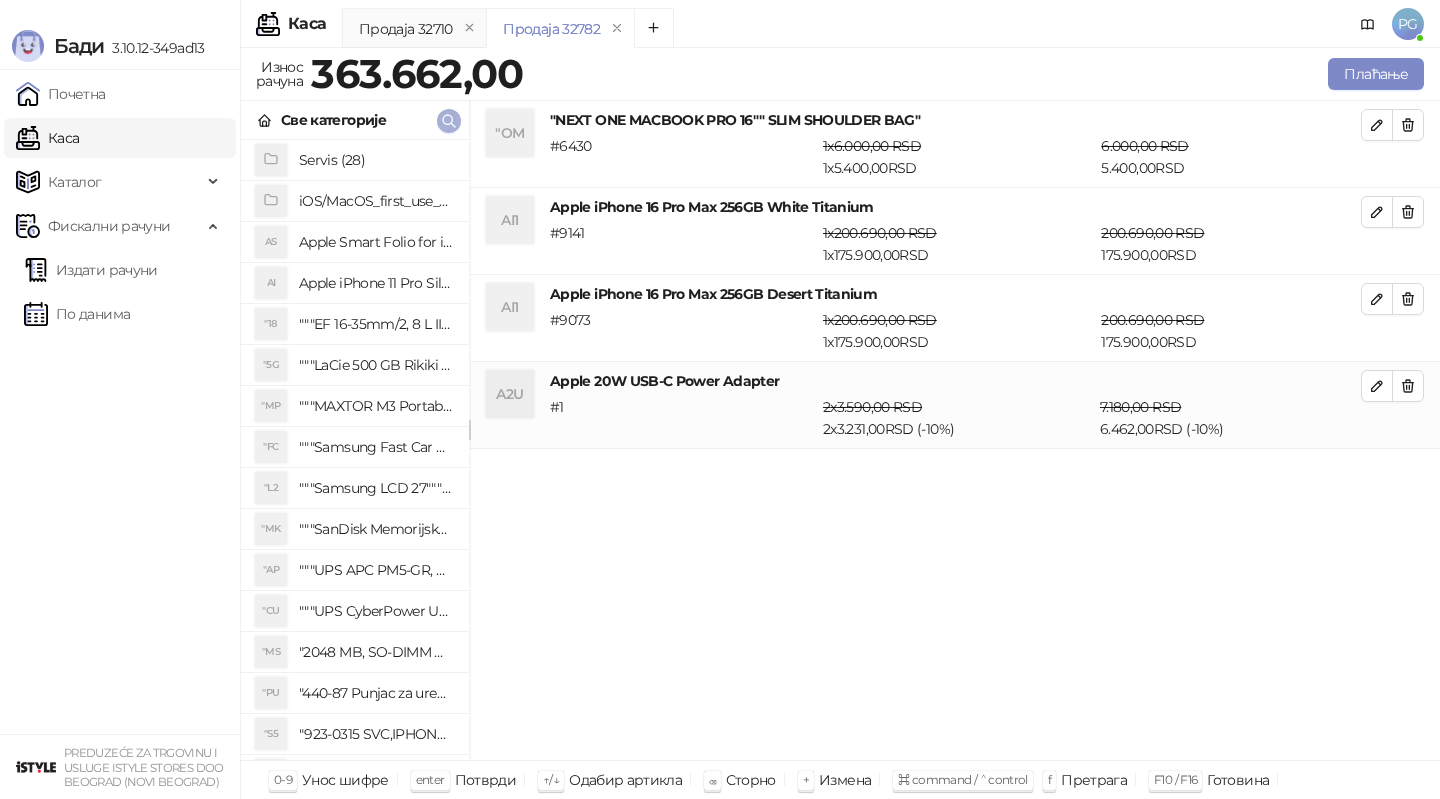 click 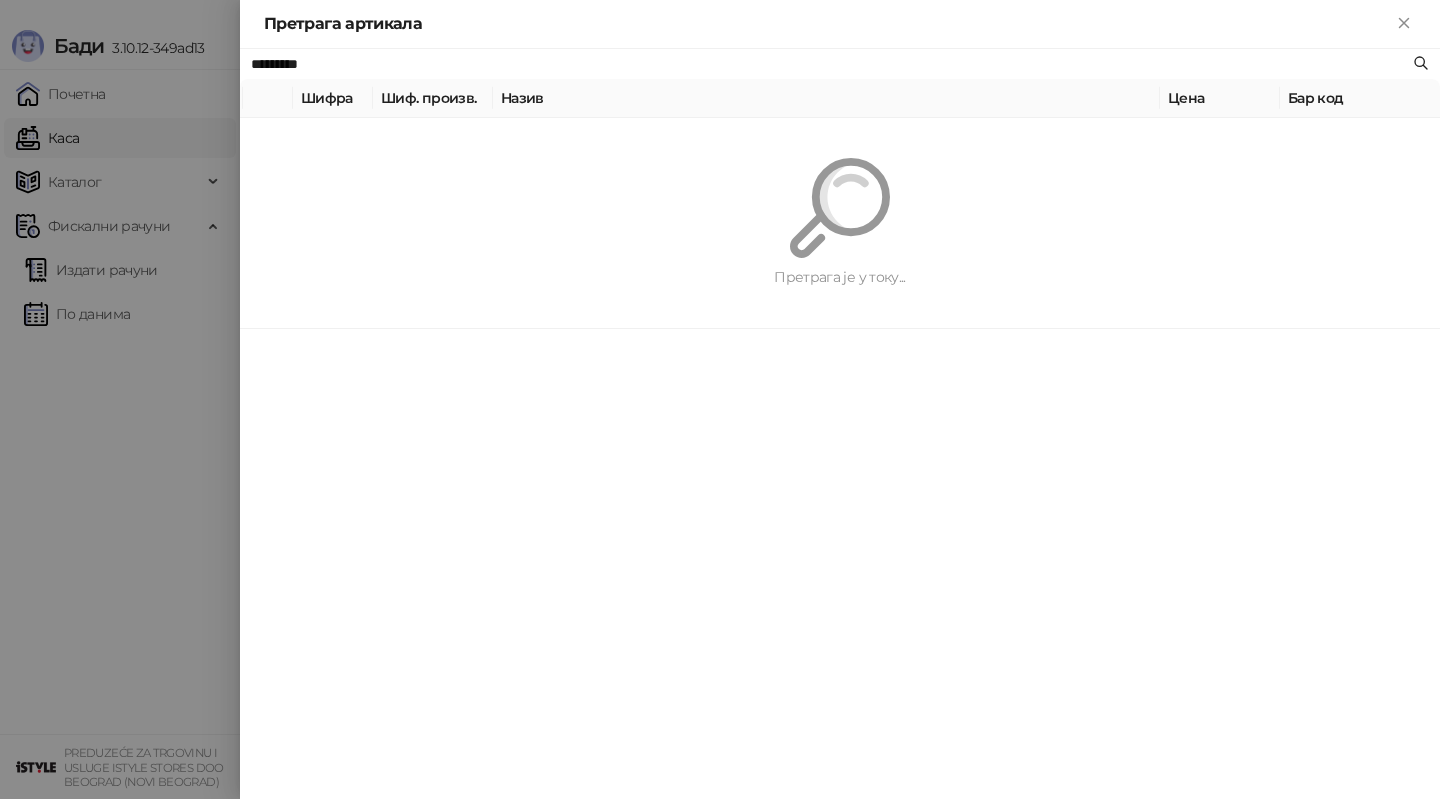 paste on "*******" 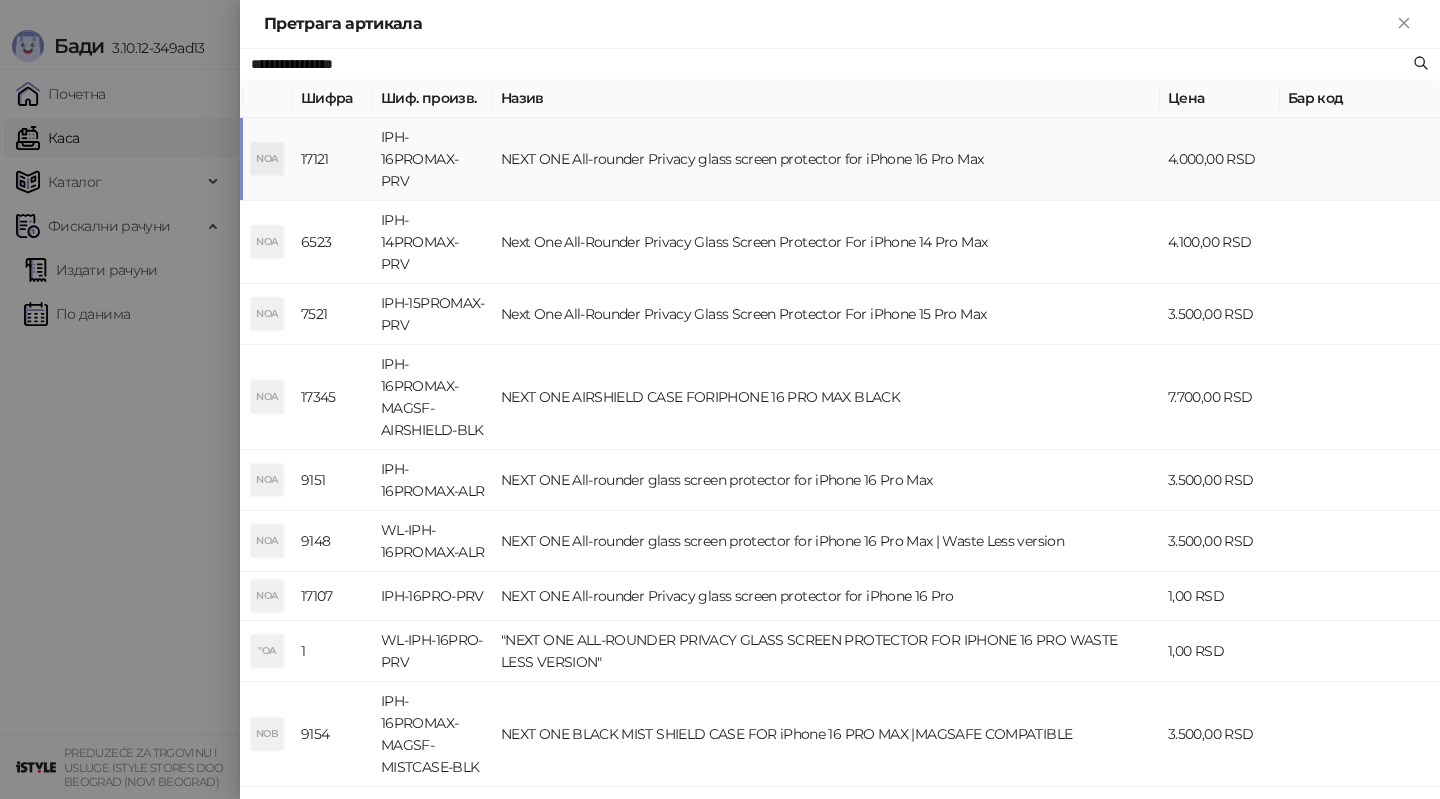 type on "**********" 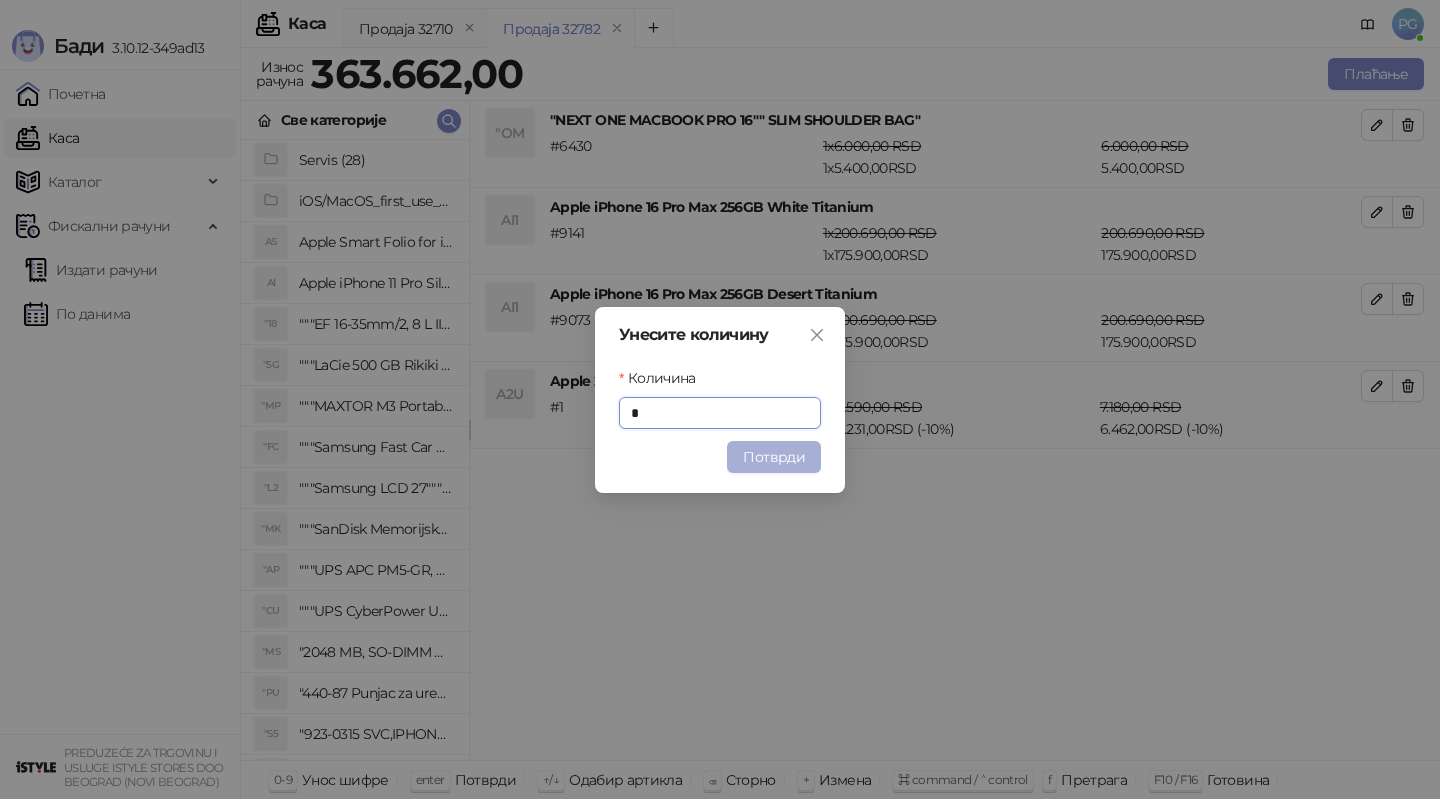 click on "Потврди" at bounding box center (774, 457) 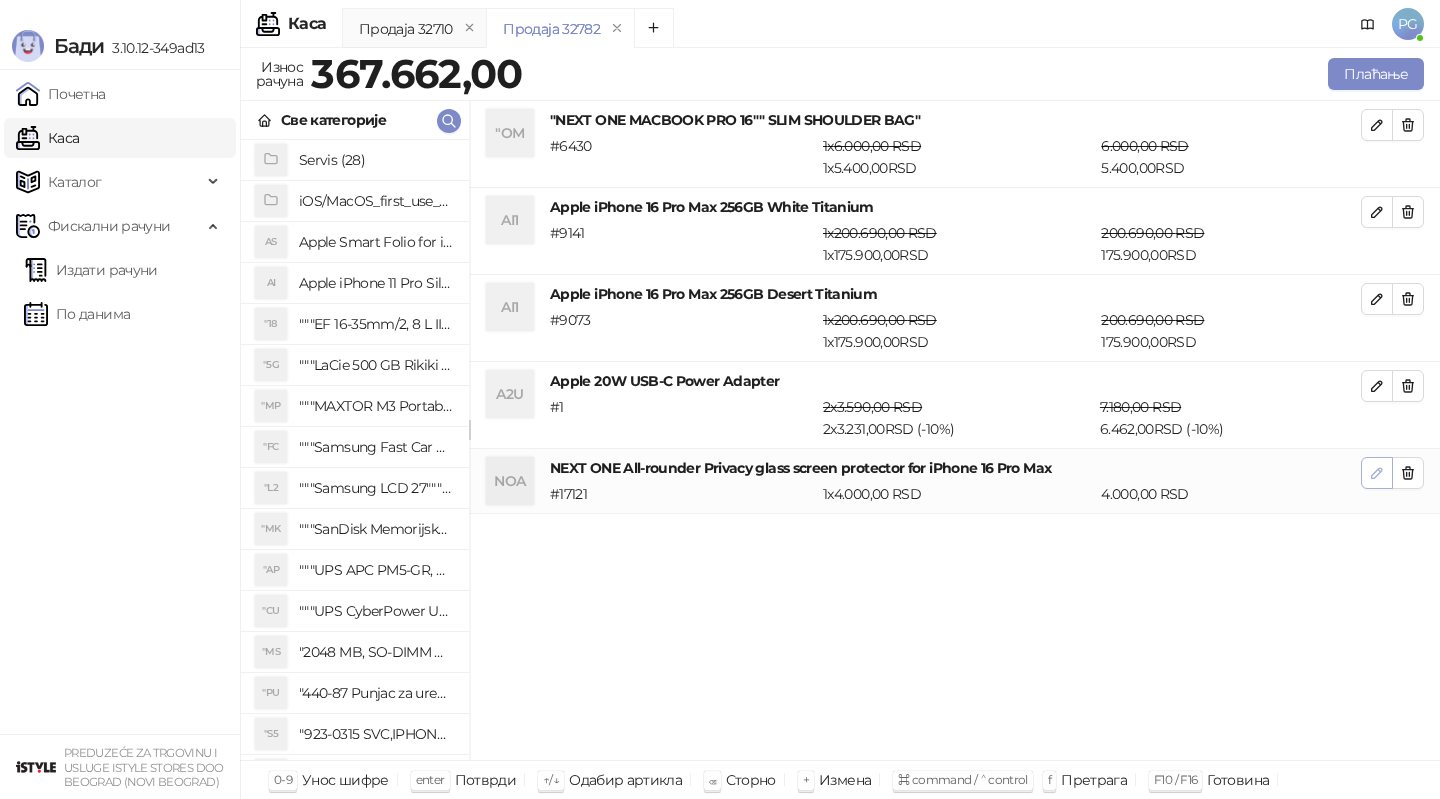 click at bounding box center [1377, 473] 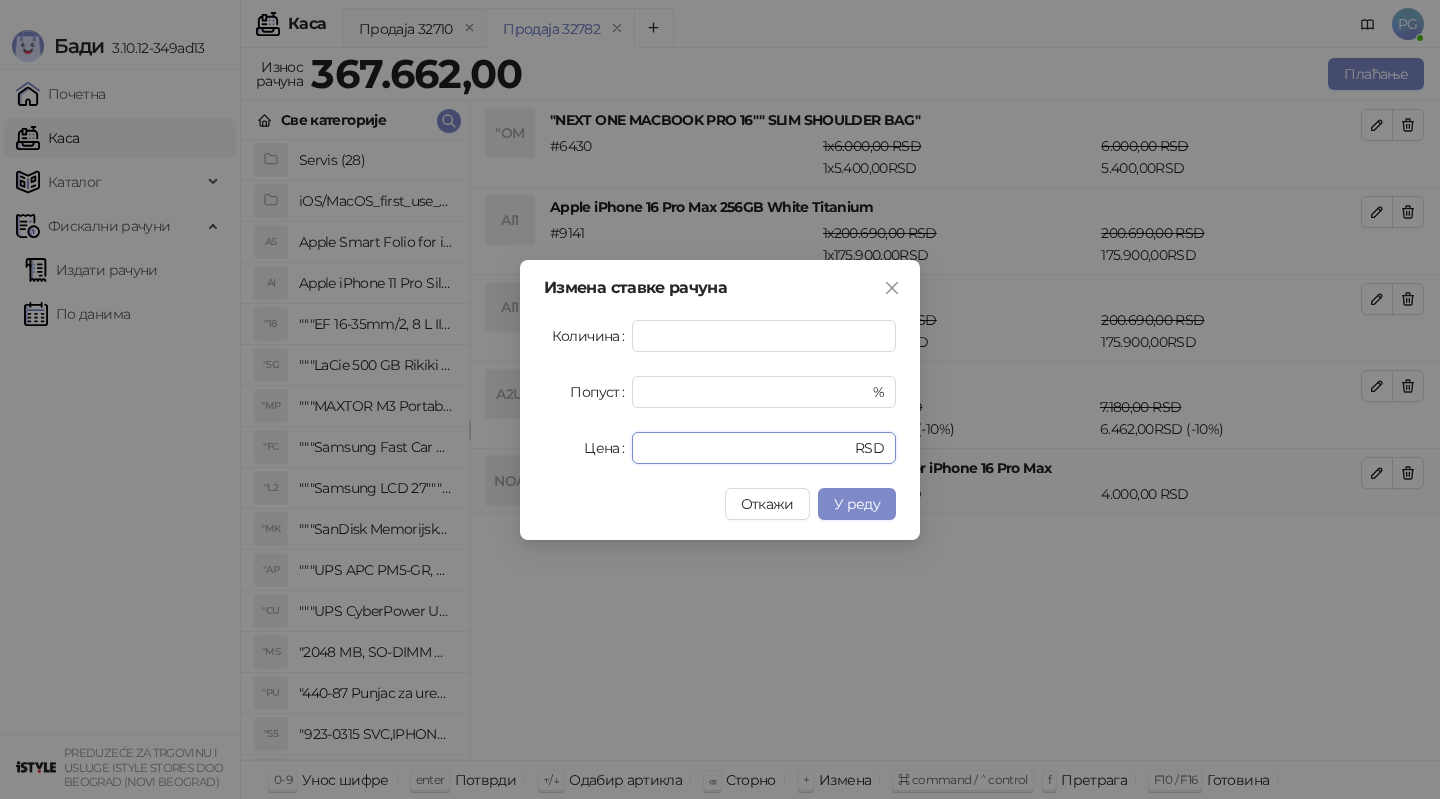 drag, startPoint x: 695, startPoint y: 443, endPoint x: 519, endPoint y: 444, distance: 176.00284 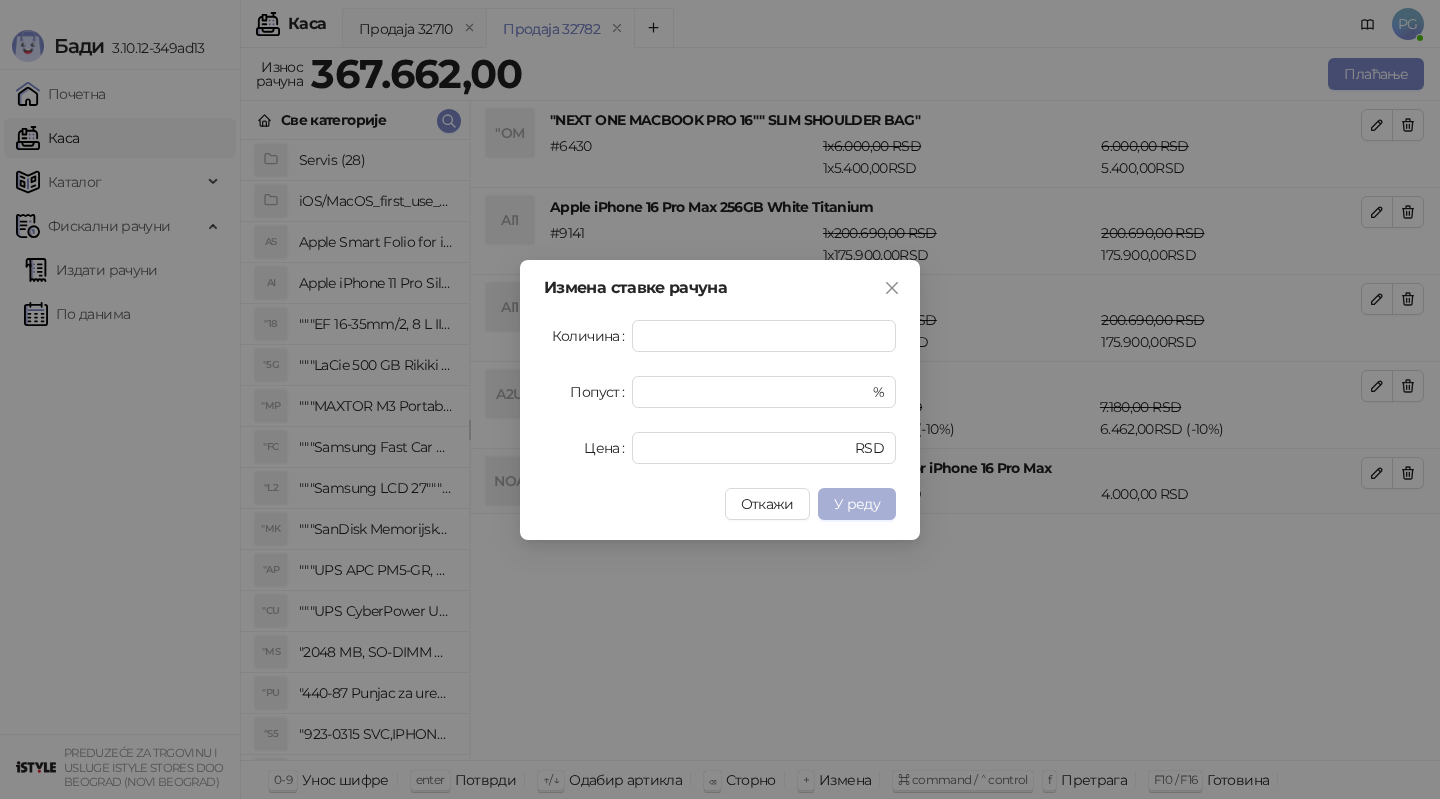 type on "****" 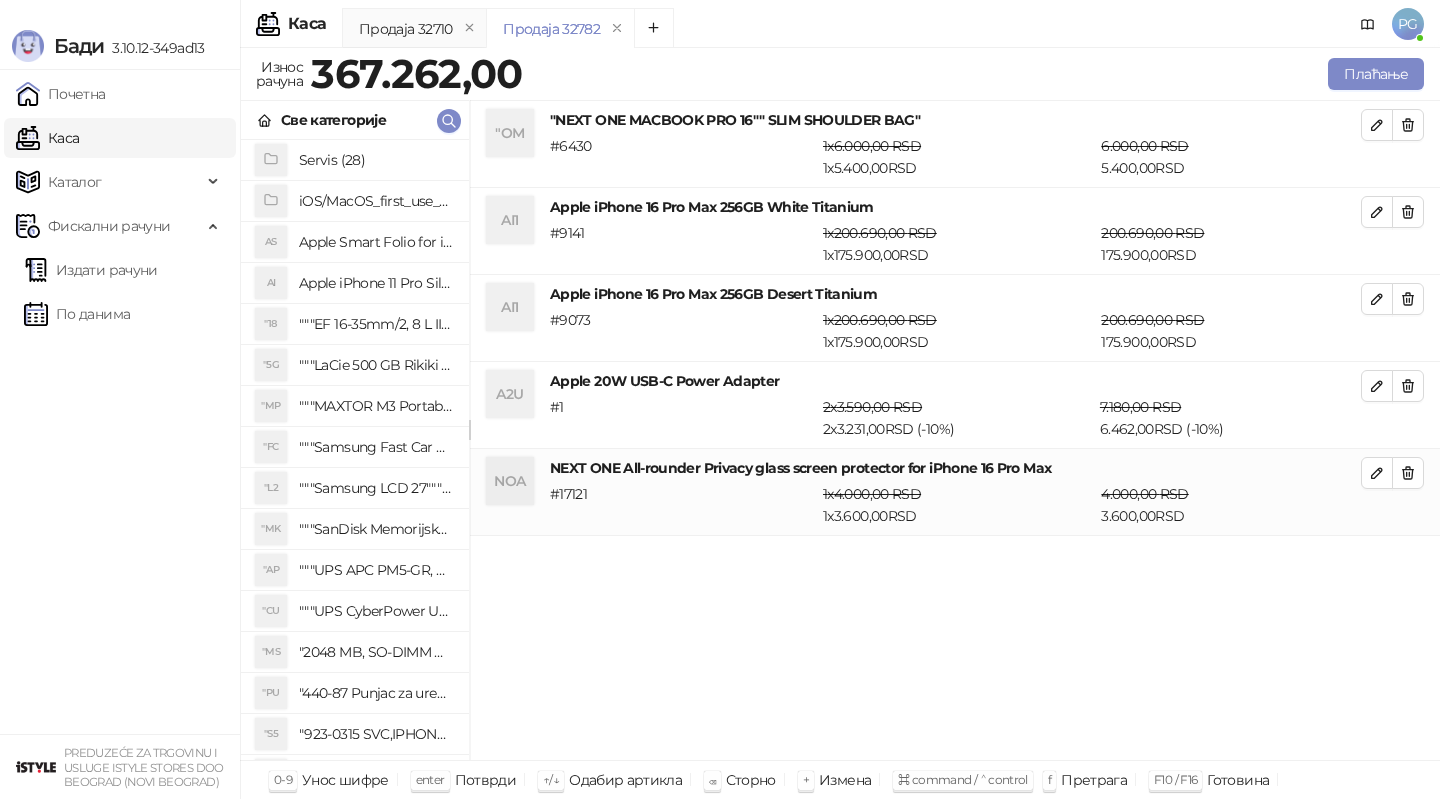 click on "Продаја [ID] Продаја [ID] Износ рачуна [PRICE] Плаћање Све категорије Servis ([NUMBER]) iOS/MacOS_first_use_assistance ([NUMBER]) AS Apple Smart Folio for iPad mini (A17 Pro) - Sage AI Apple iPhone 11 Pro Silicone Case - Black "18 """EF 16-35mm/2, 8 L III USM""" "5G """LaCie 500 GB Rikiki USB 3.0 / Ultra Compact & Resistant aluminum / USB 3.0 / 2.5""""""" "MP """MAXTOR M3 Portable 2TB 2.5"""" crni eksterni hard disk HX-M201TCB/GM""" "FC """Samsung Fast Car Charge Adapter, brzi auto punja_, boja crna""" "L2 """Samsung LCD 27"""" C27F390FHUXEN""" "MK """SanDisk Memorijska kartica 256GB microSDXC sa SD adapterom SDSQXA1-256G-GN6MA - Extreme PLUS, A2, UHS-I, V30, U3, Class 10, Brzina _itanja 160 MB/s, Brzina upisa 90 MB/s""" "AP """UPS APC PM5-GR, Essential Surge Arrest,5 utic_nica""" "CU """UPS CyberPower UT650EG, 650VA/360W , line-int., s_uko, desktop""" "MS "2048 MB, SO-DIMM DDRII, 667 MHz, Napajanje 1,8 0,1 V, Latencija CL5" "PU "S5 "SD "3S "3S "3S "3S "M3 "W3 "W3 "W3 #" at bounding box center (840, 423) 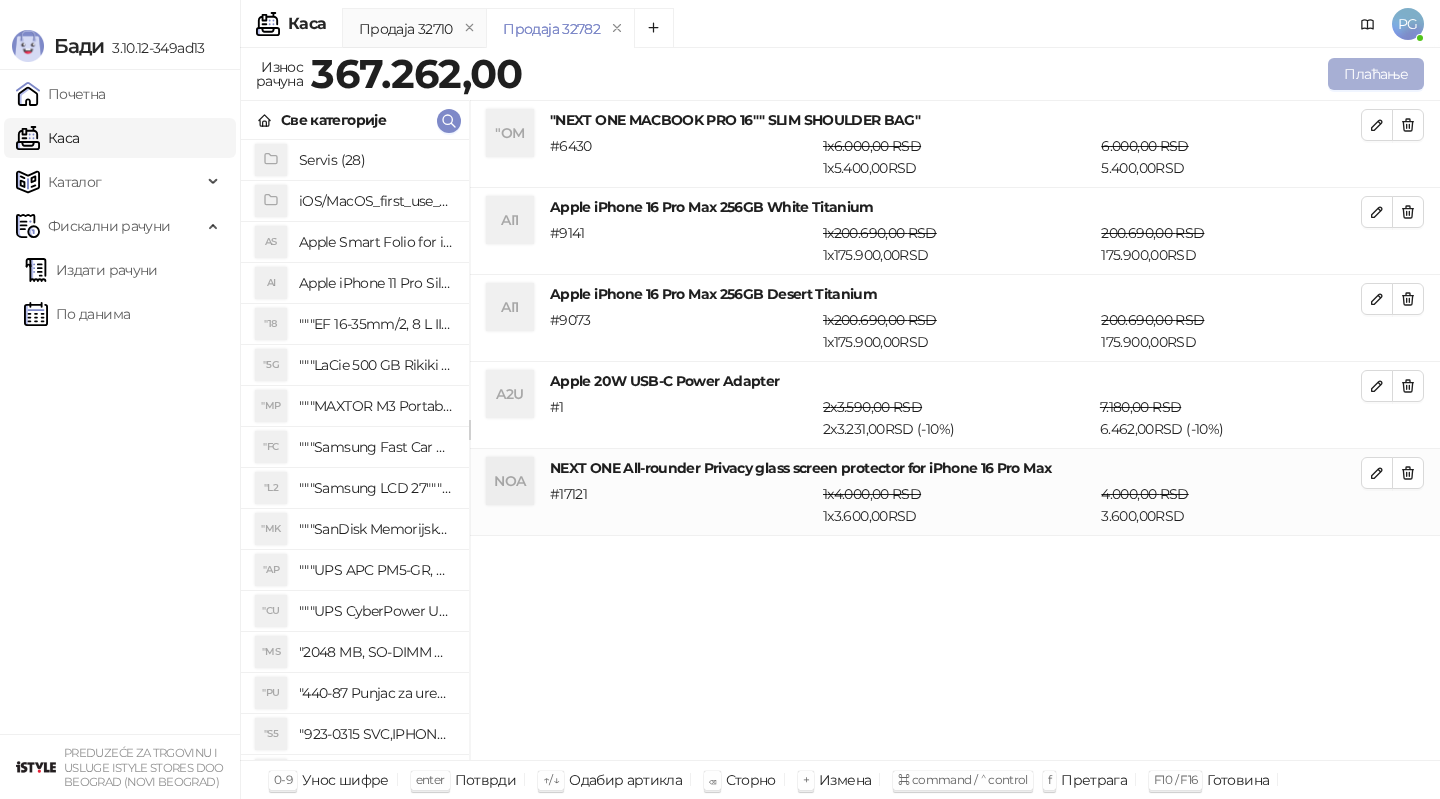 click on "Плаћање" at bounding box center [1376, 74] 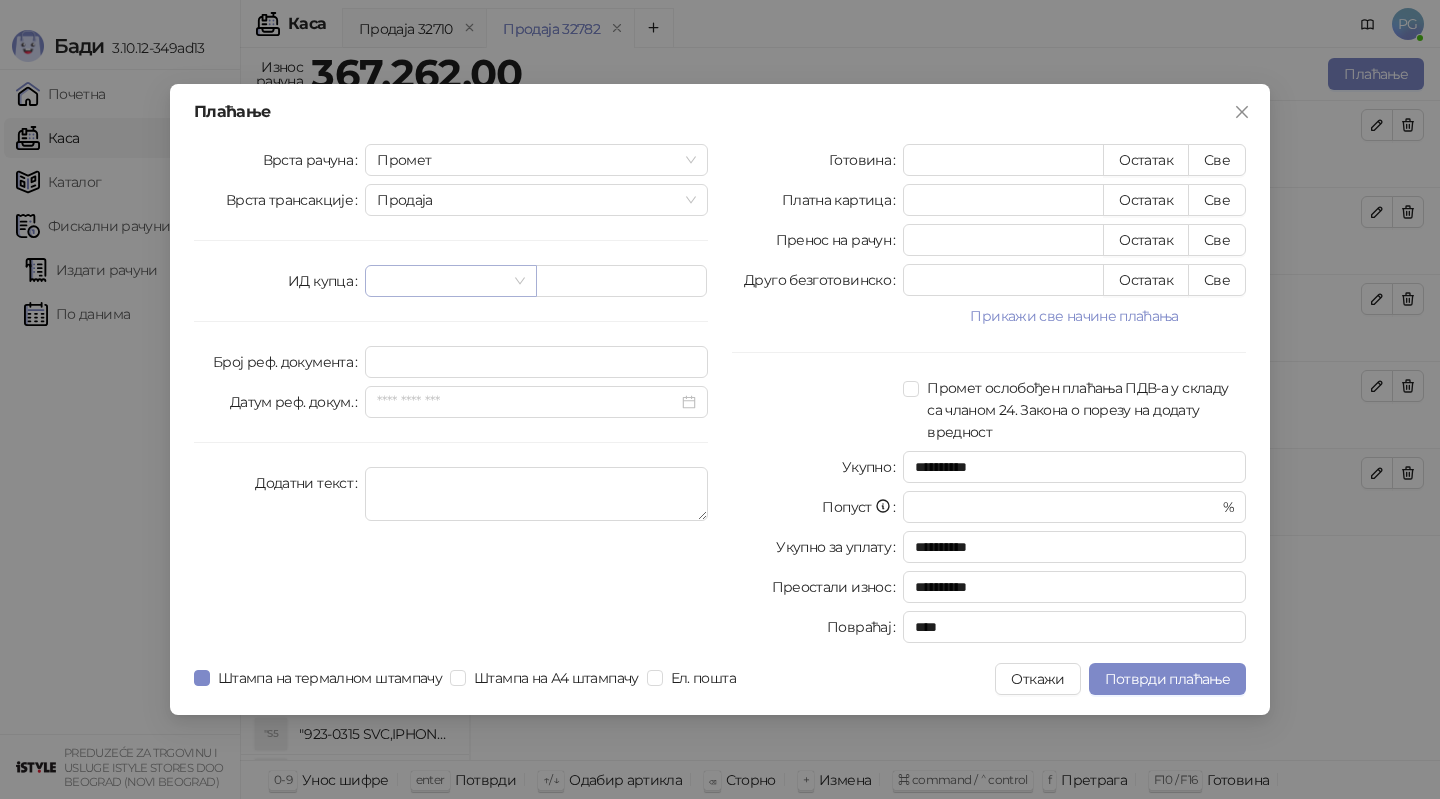 click at bounding box center (441, 281) 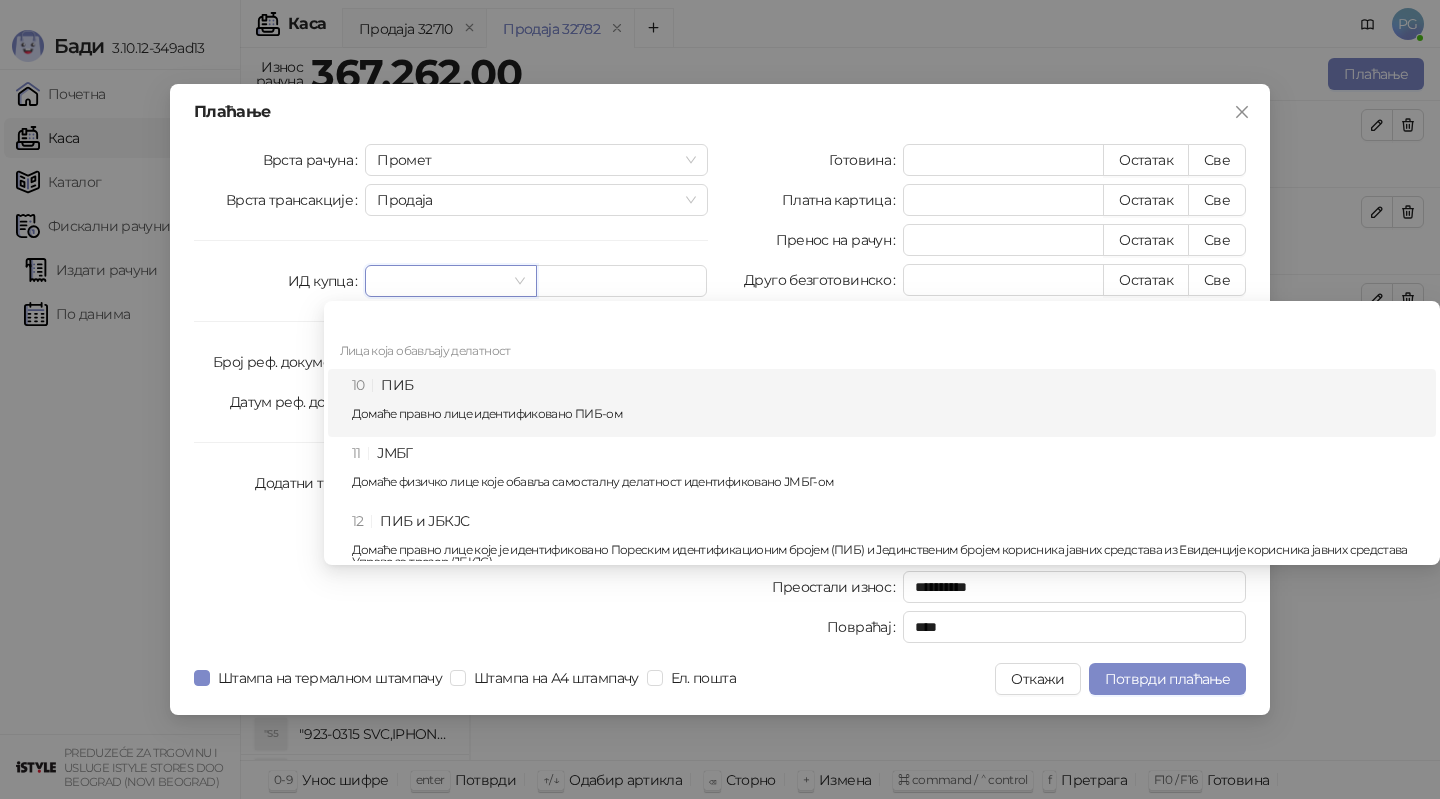 click on "10 ПИБ Домаће правно лице идентификовано ПИБ-ом" at bounding box center (888, 403) 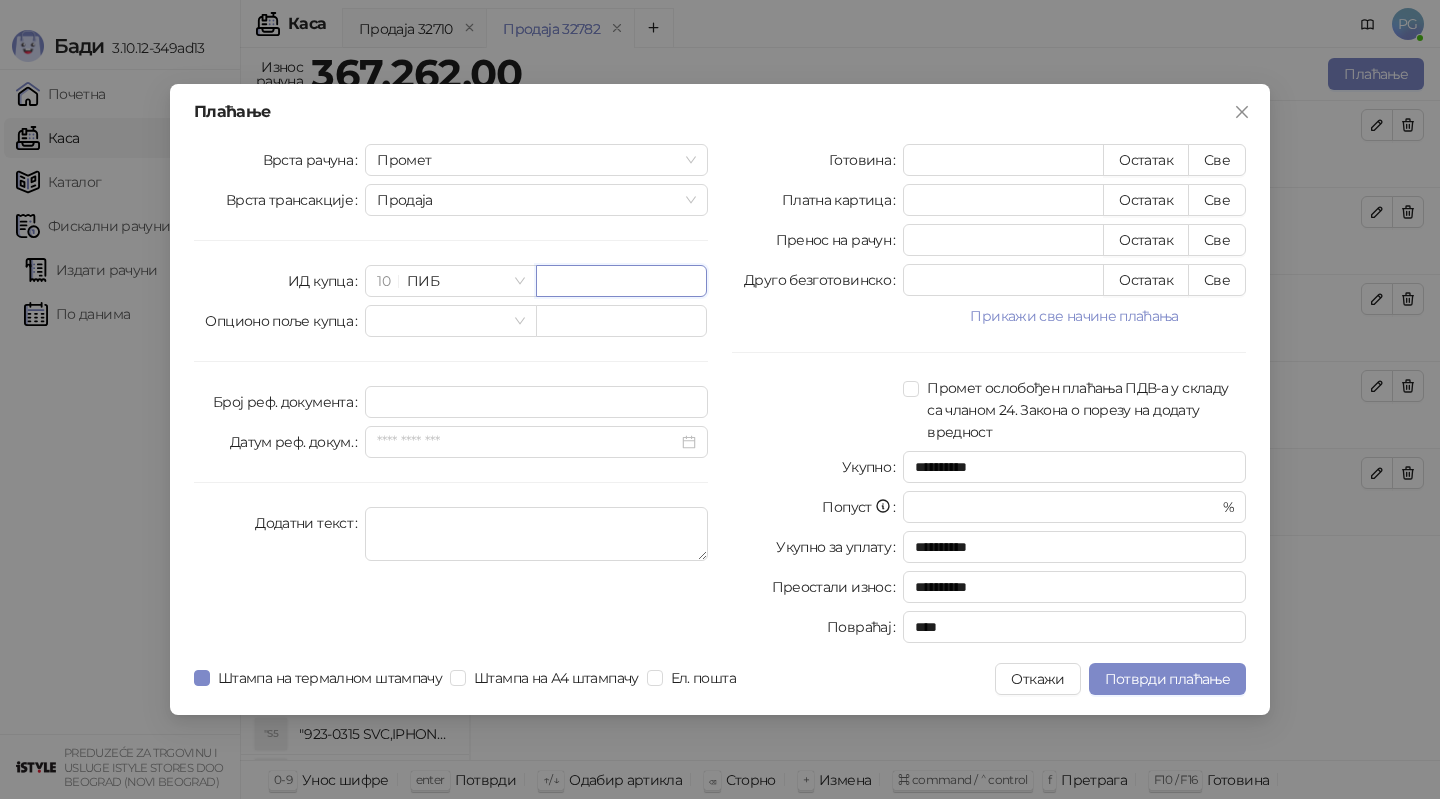 click at bounding box center [621, 281] 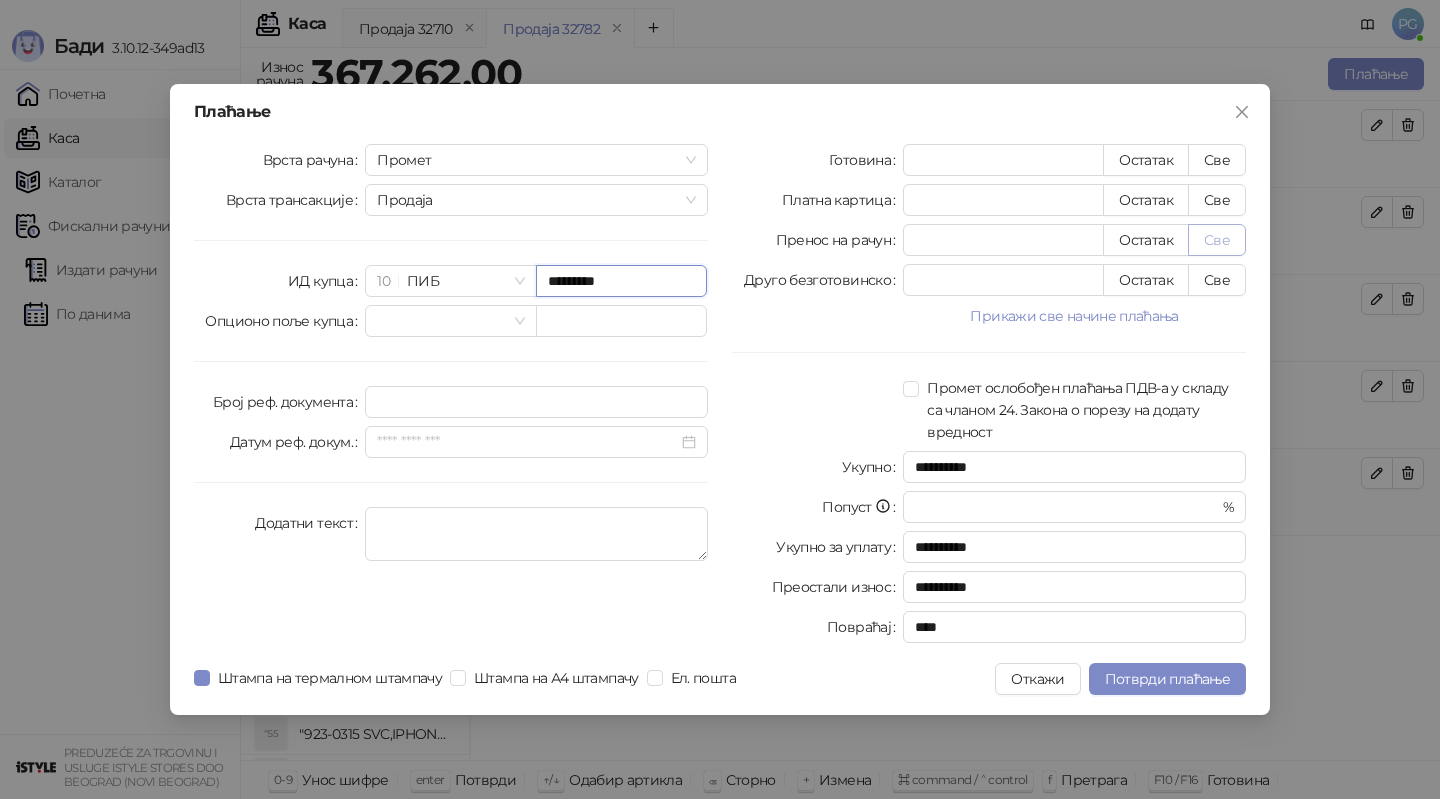 type on "*********" 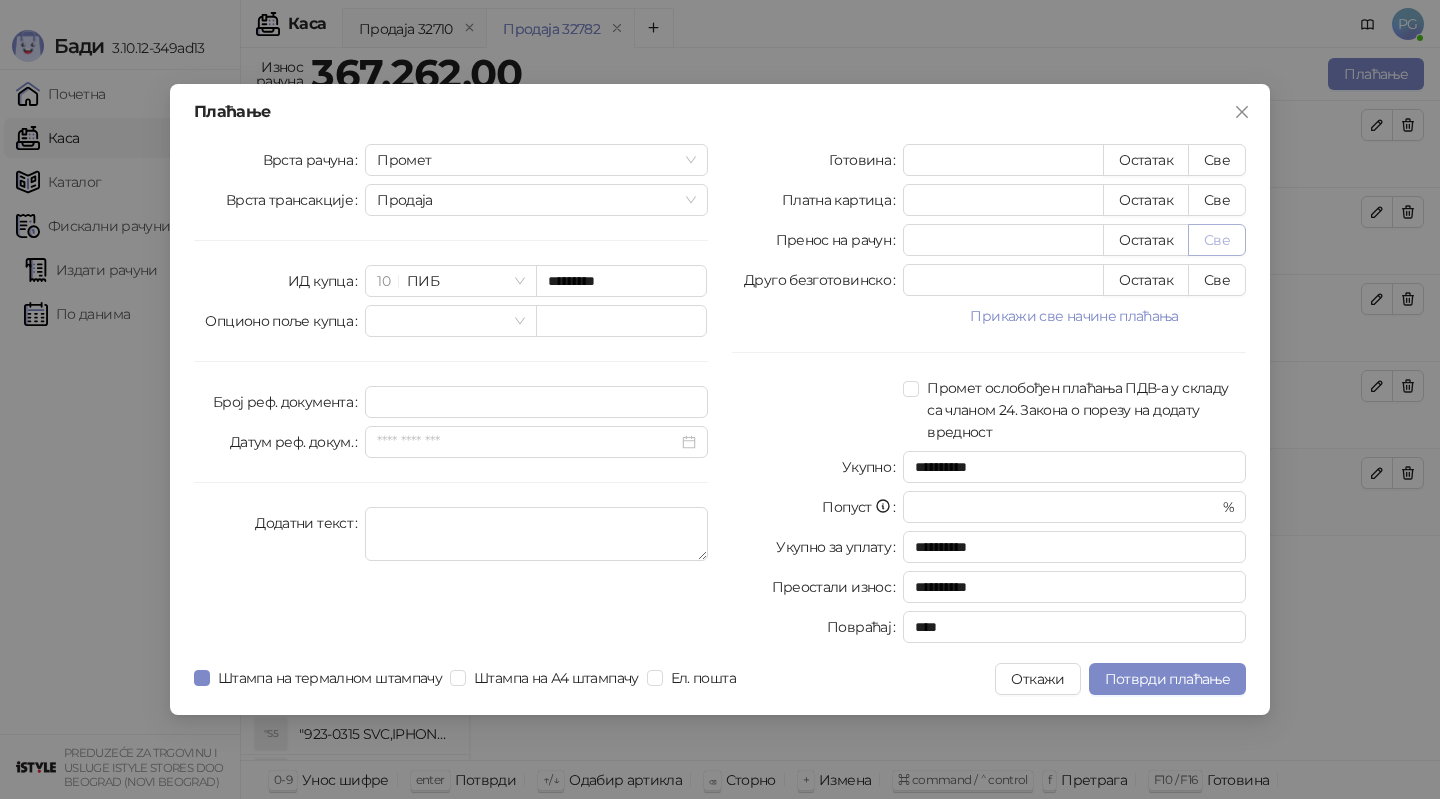 click on "Све" at bounding box center (1217, 240) 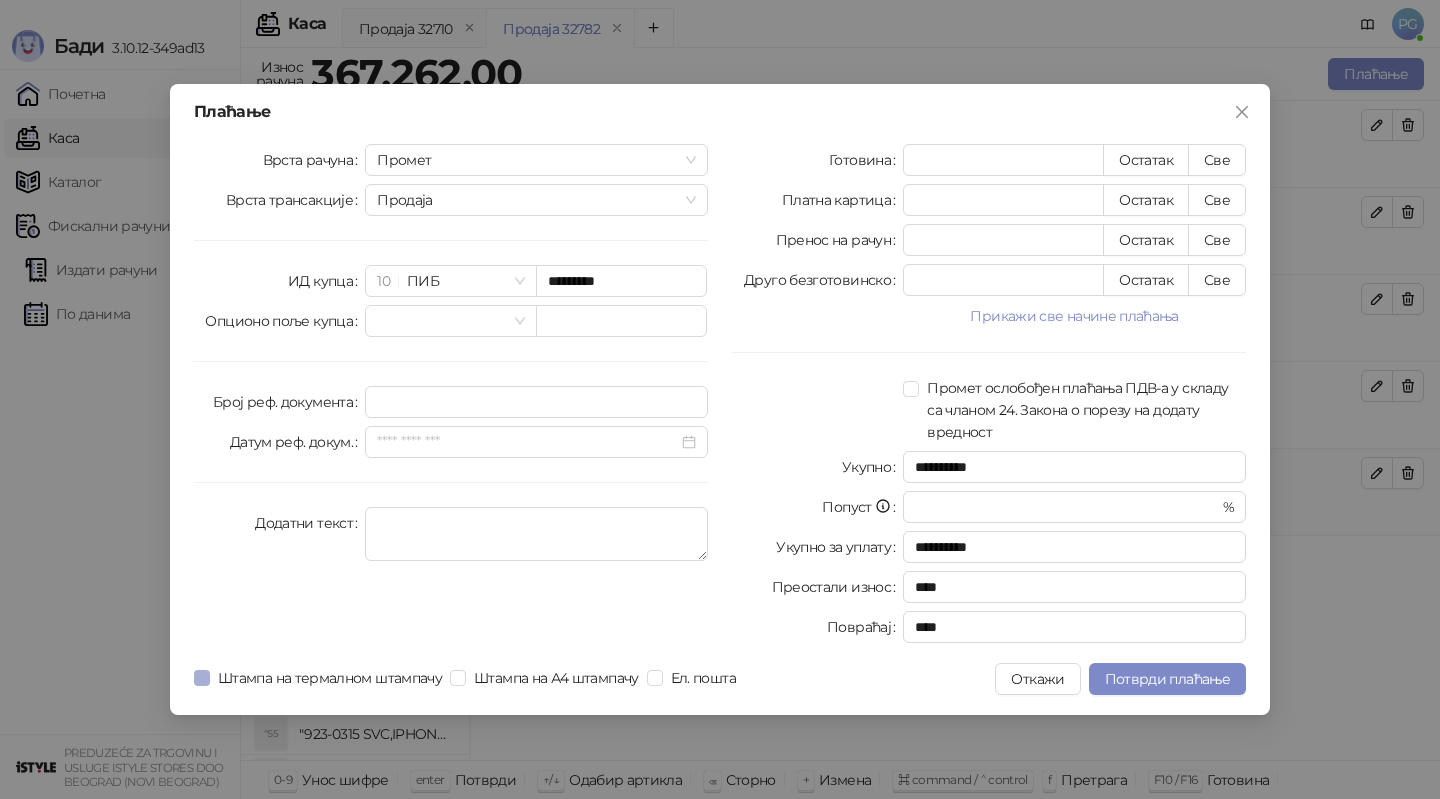click on "Штампа на термалном штампачу" at bounding box center (330, 678) 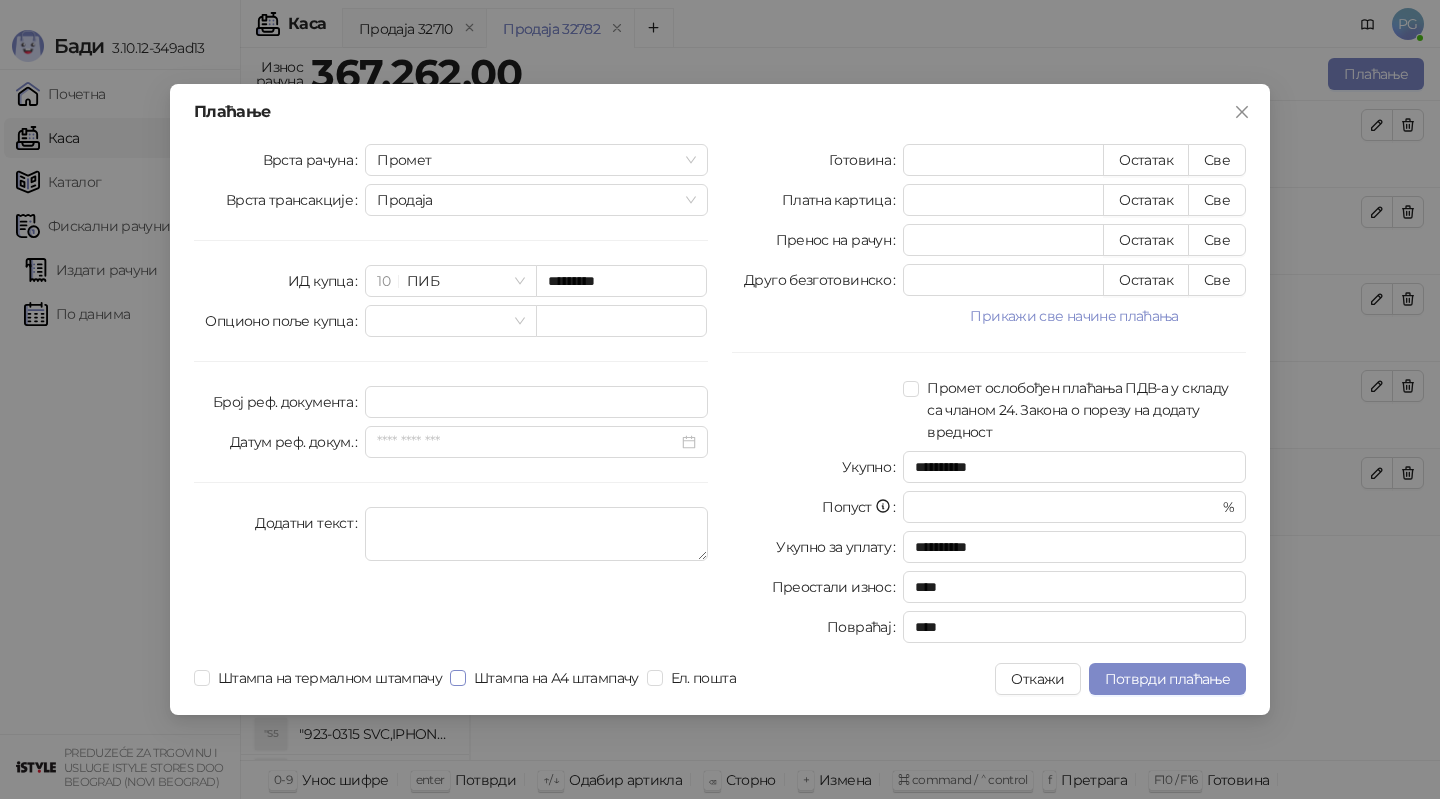 click on "Штампа на А4 штампачу" at bounding box center [556, 678] 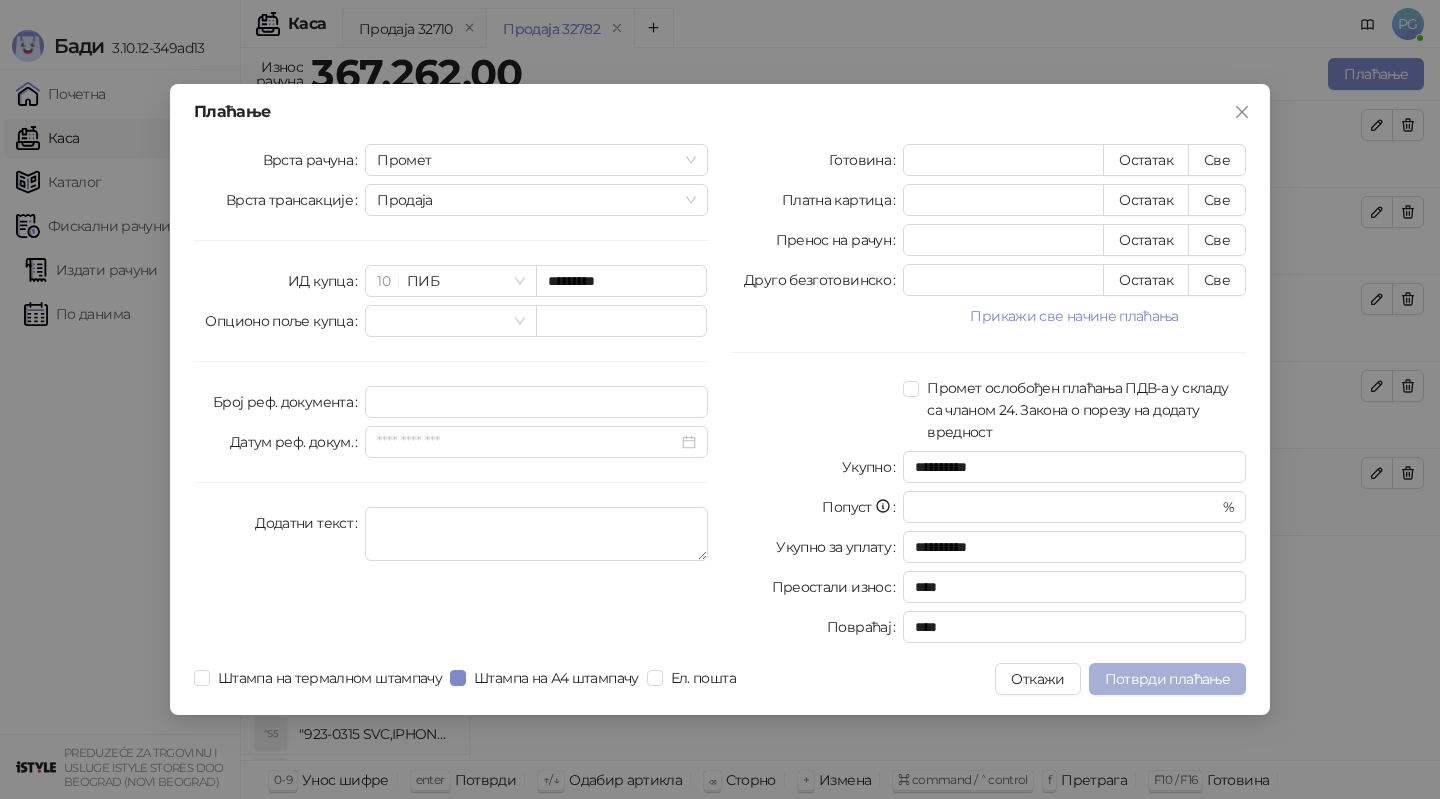 click on "Потврди плаћање" at bounding box center [1167, 679] 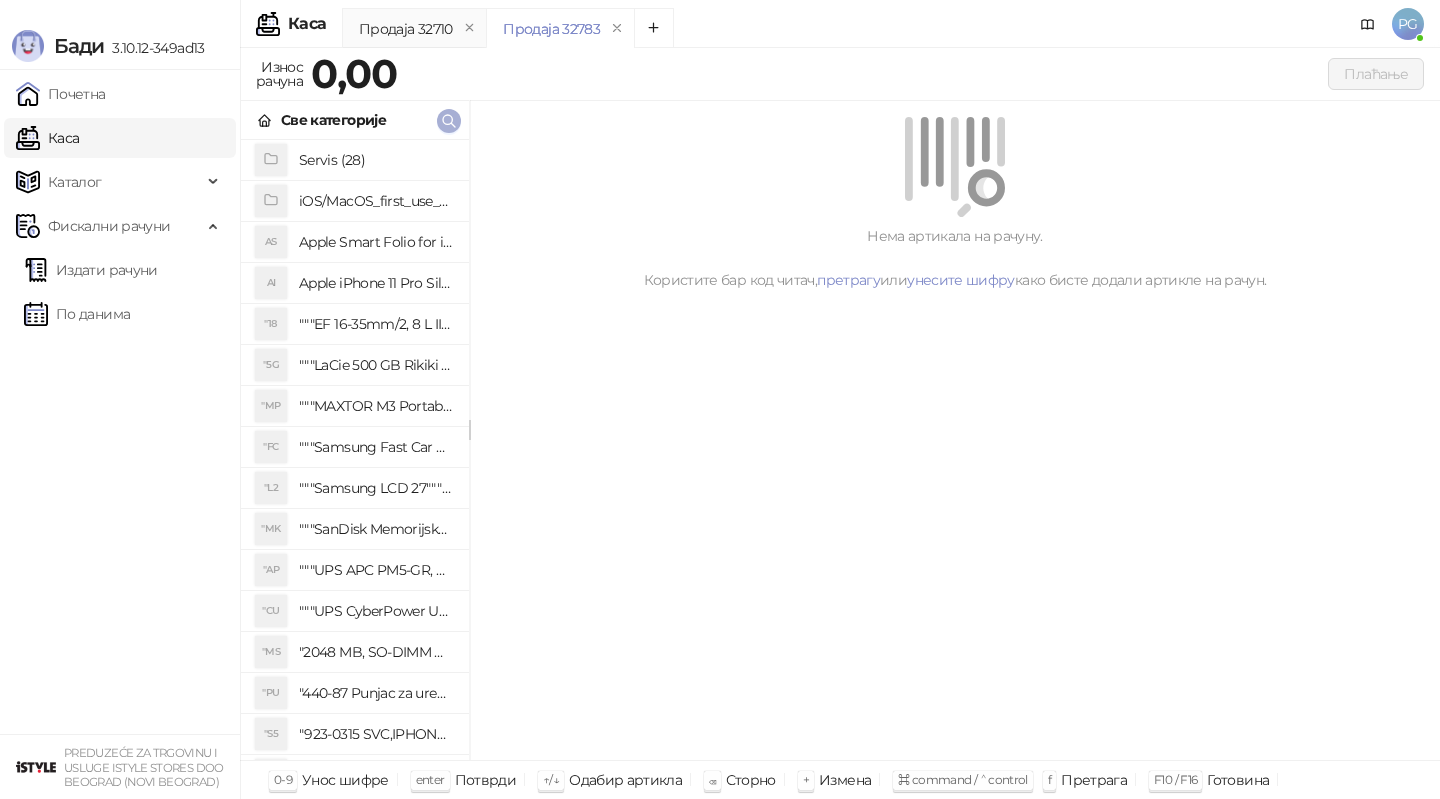click 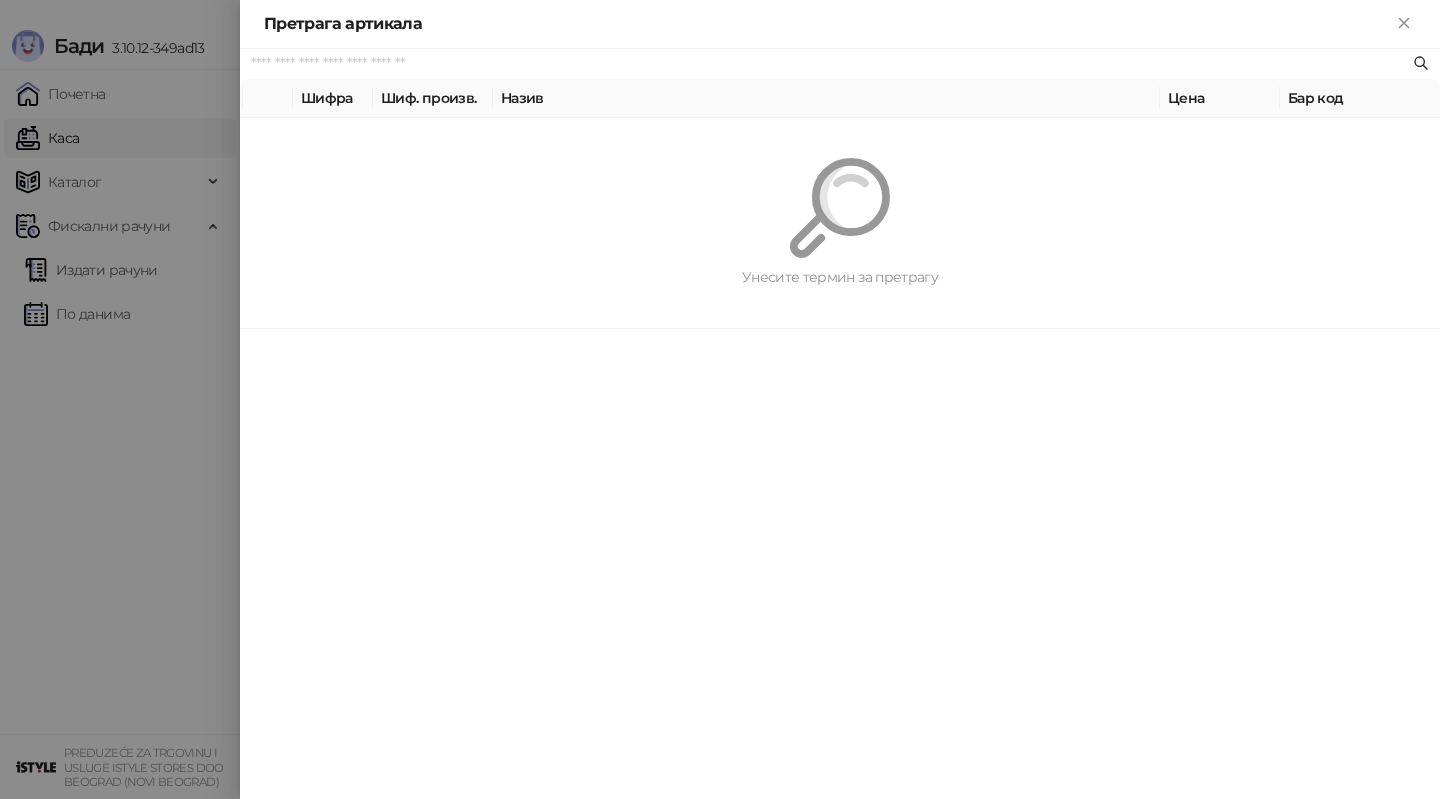 paste on "*********" 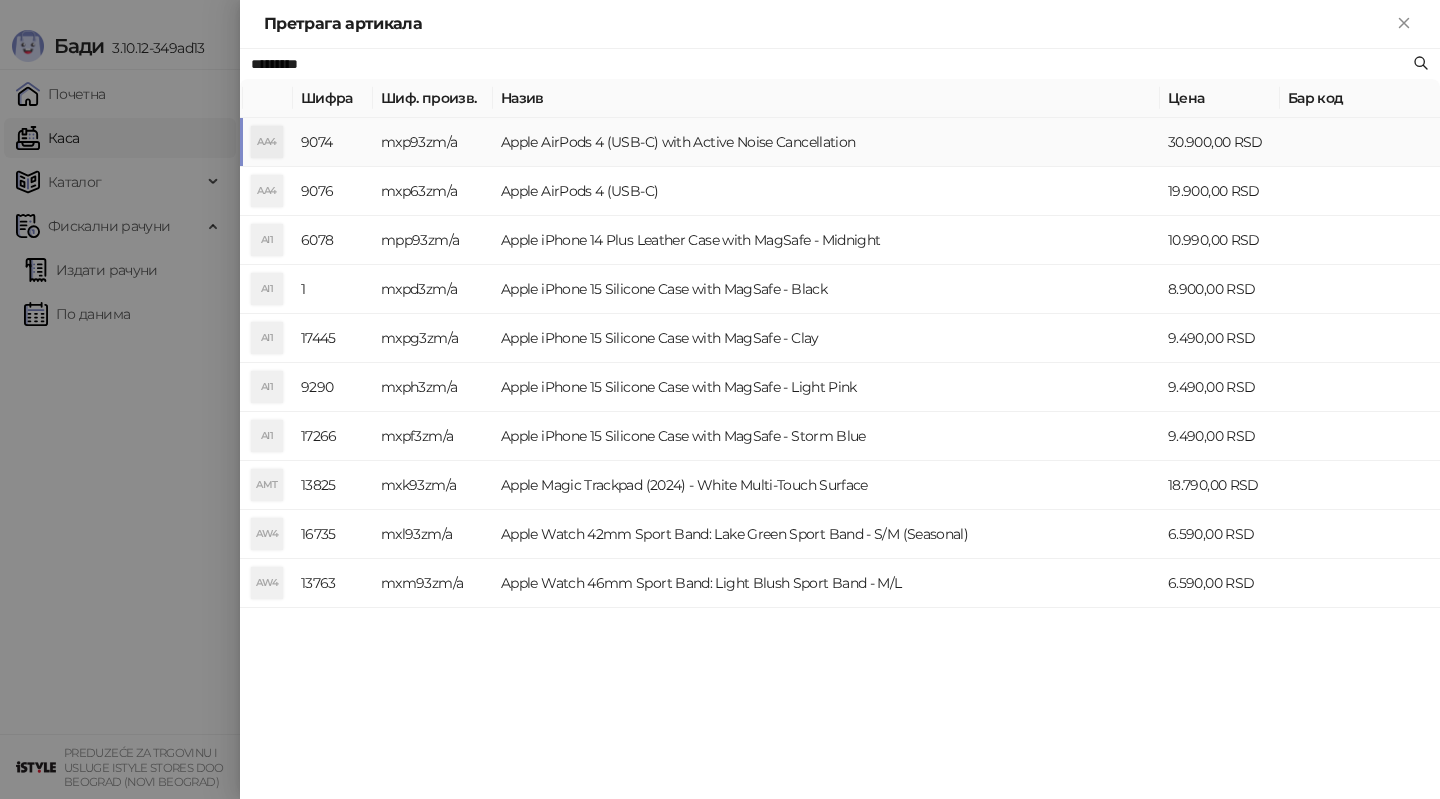 type on "*********" 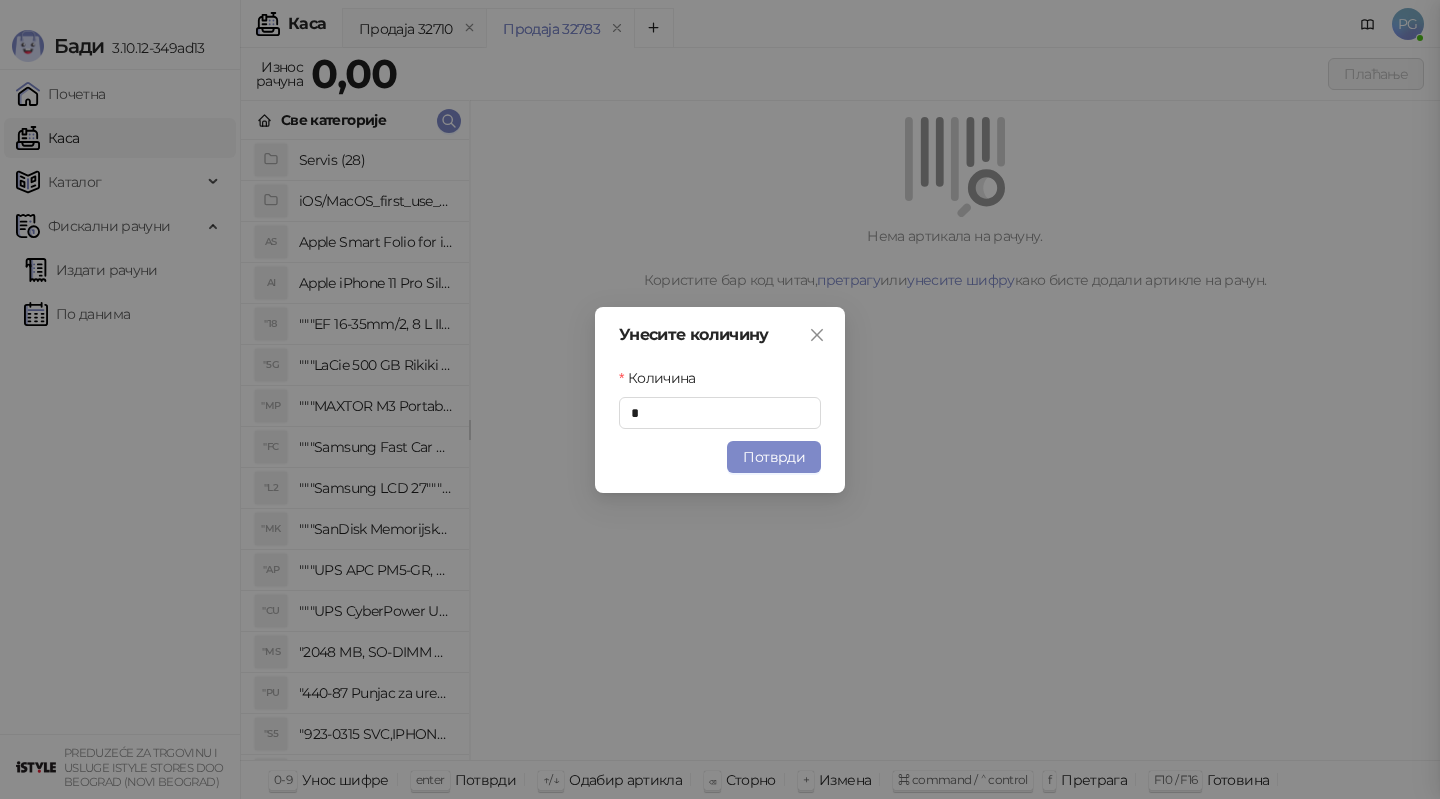 click on "Унесите количину Количина * Потврди" at bounding box center (720, 399) 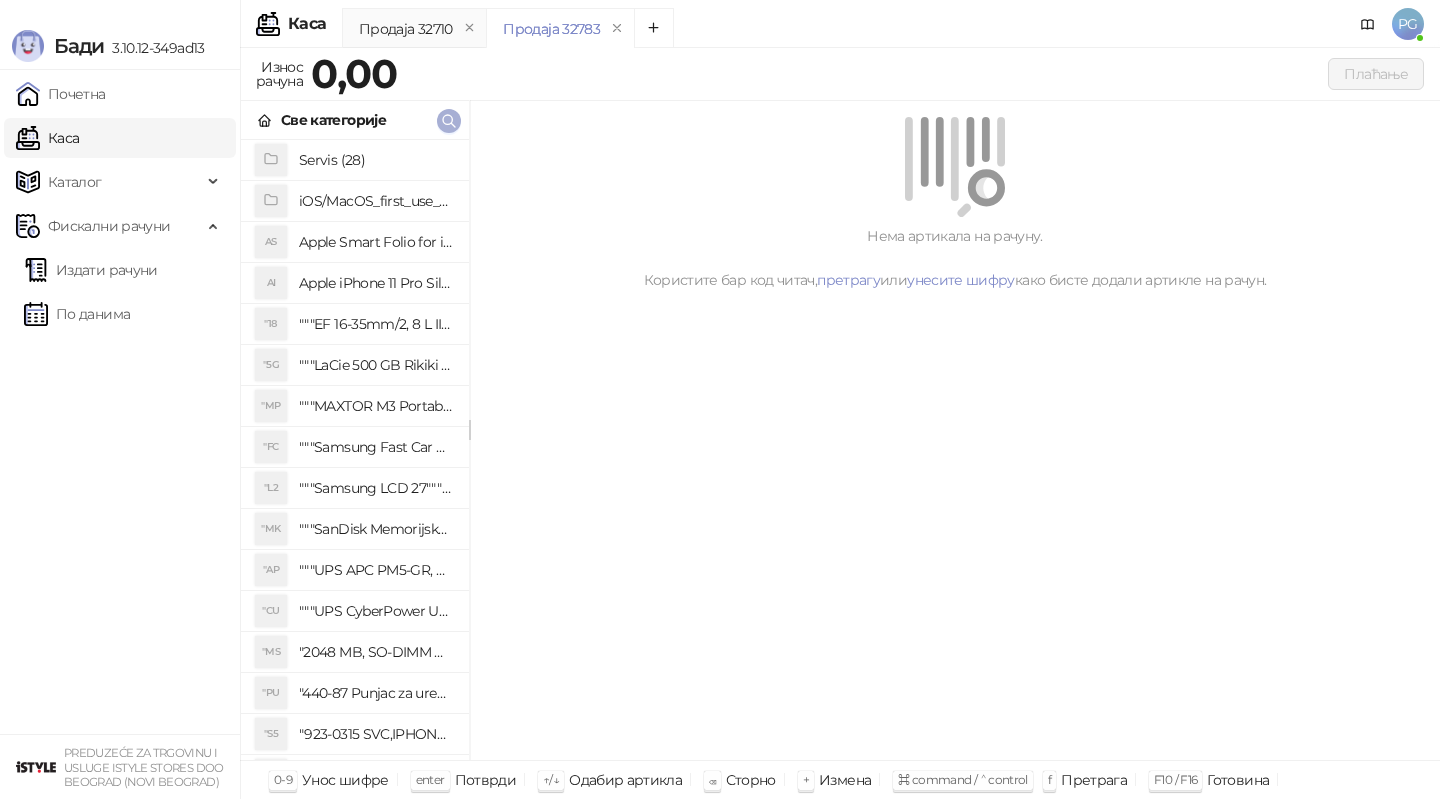 click at bounding box center [449, 121] 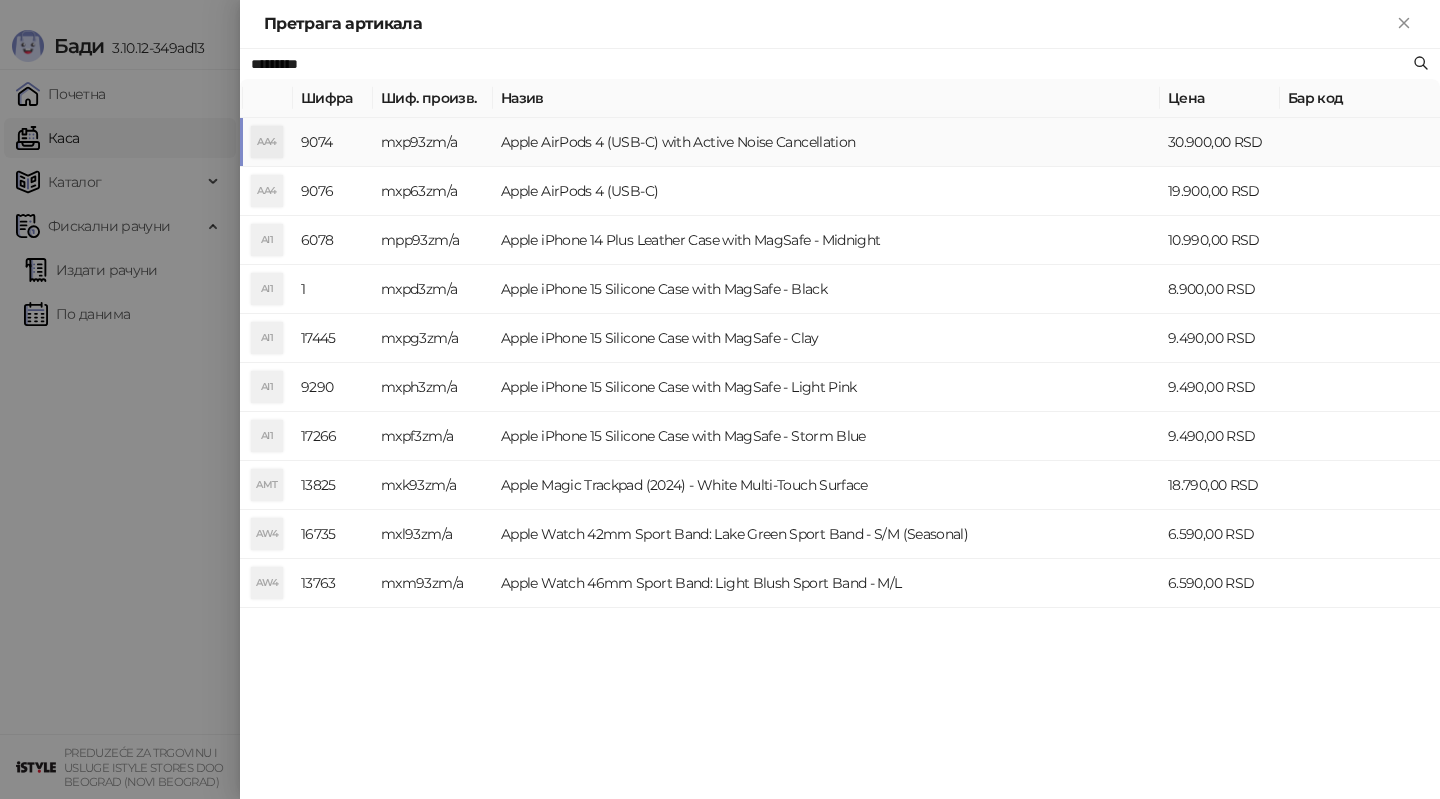 click on "Apple AirPods 4 (USB-C) with Active Noise Cancellation" at bounding box center [826, 142] 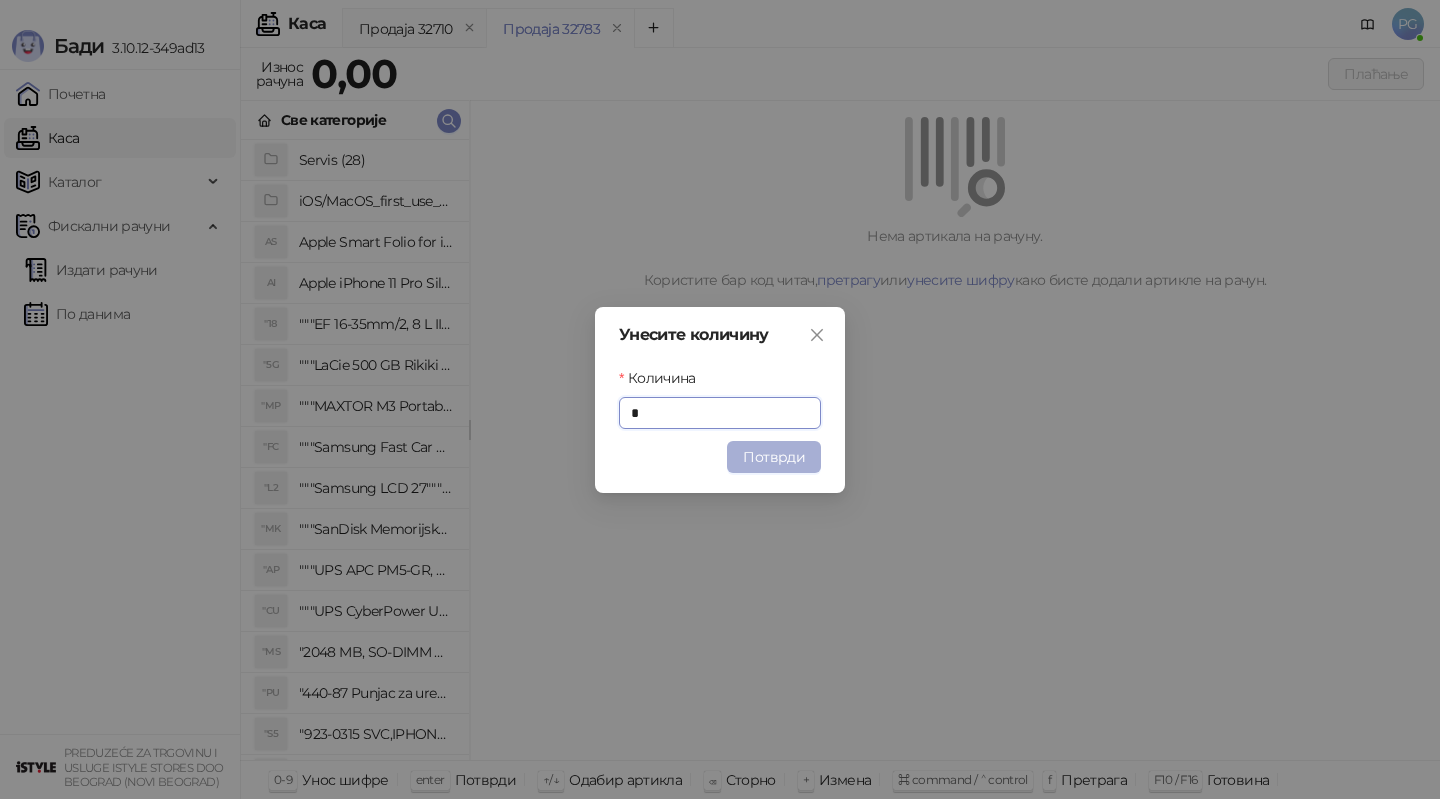 click on "Потврди" at bounding box center [774, 457] 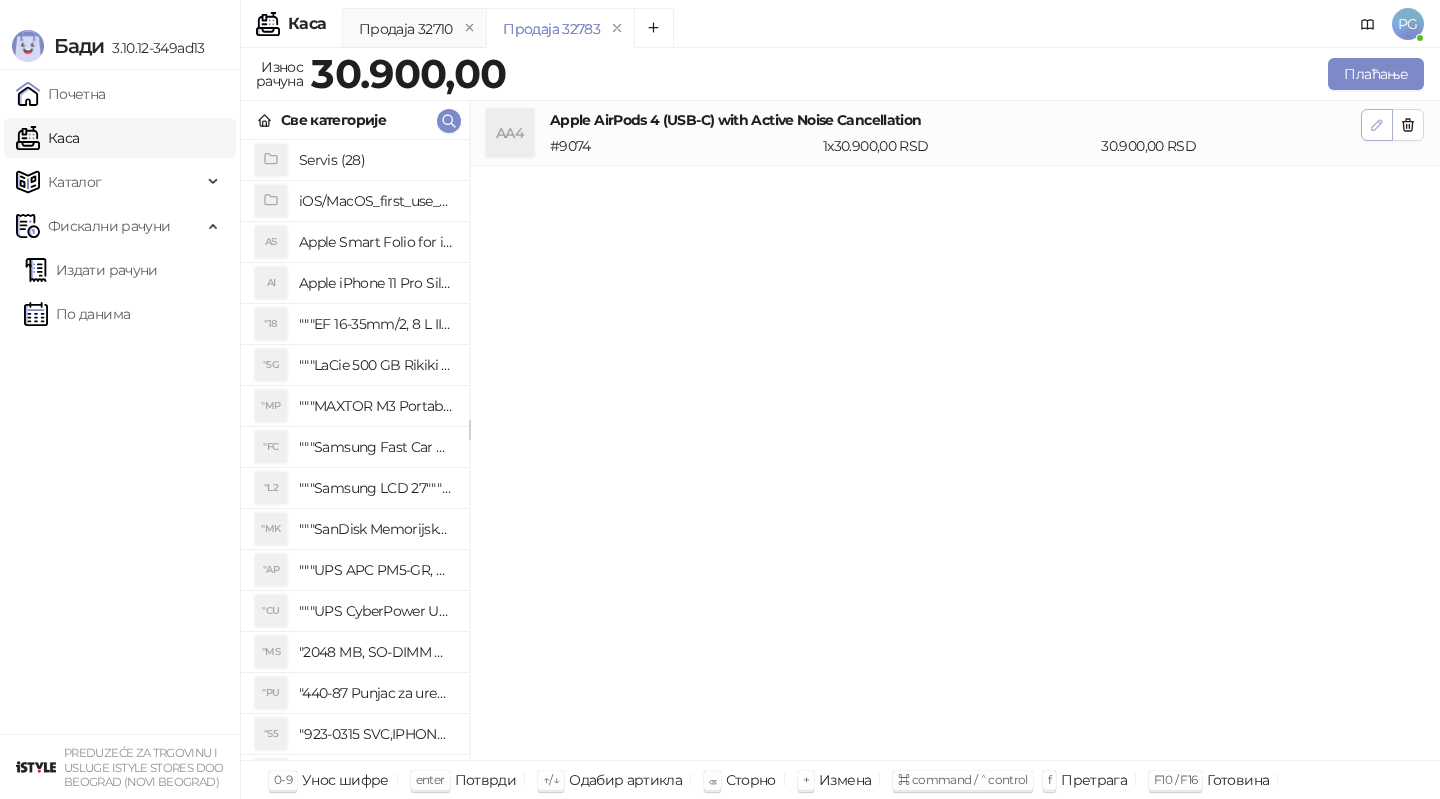 click 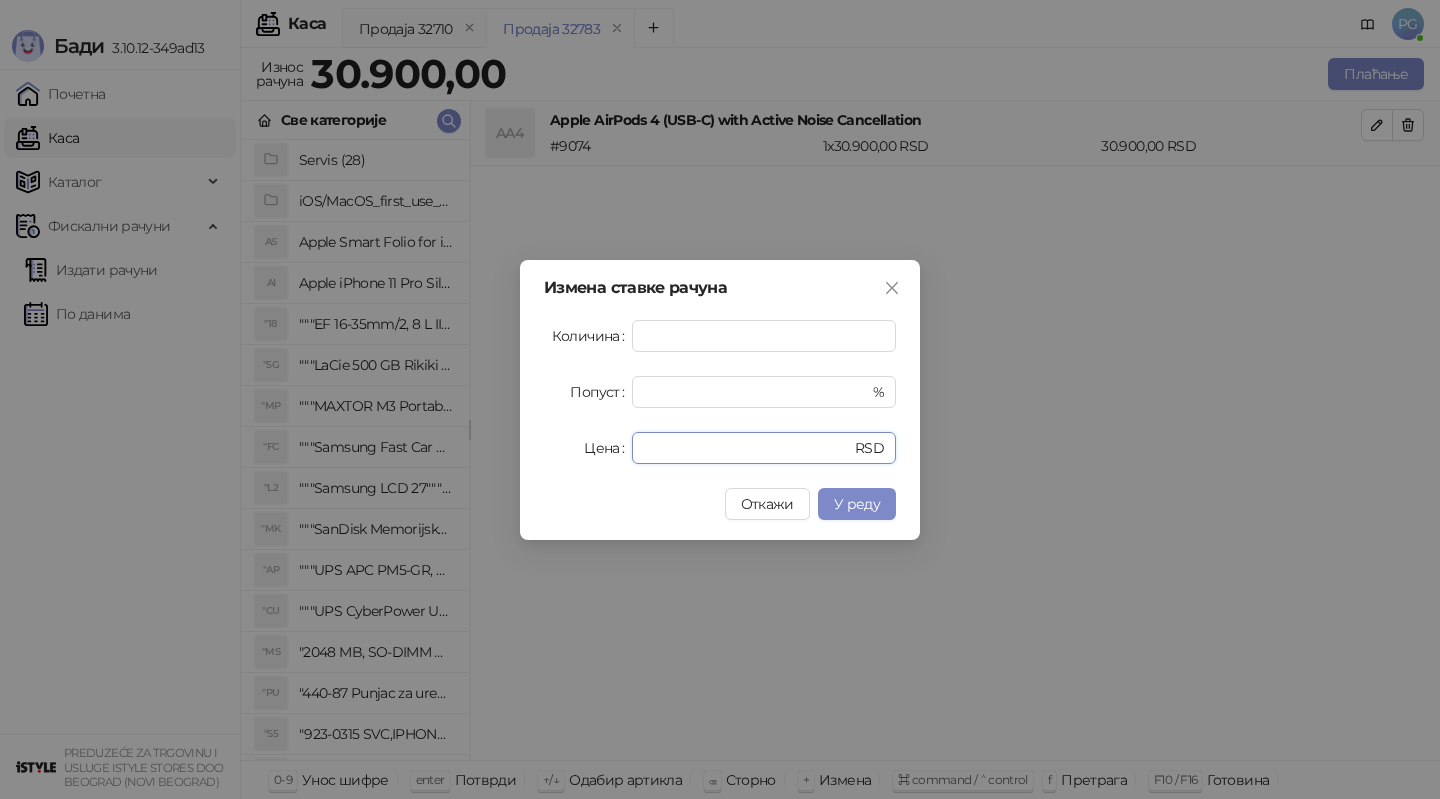 drag, startPoint x: 658, startPoint y: 455, endPoint x: 591, endPoint y: 445, distance: 67.74216 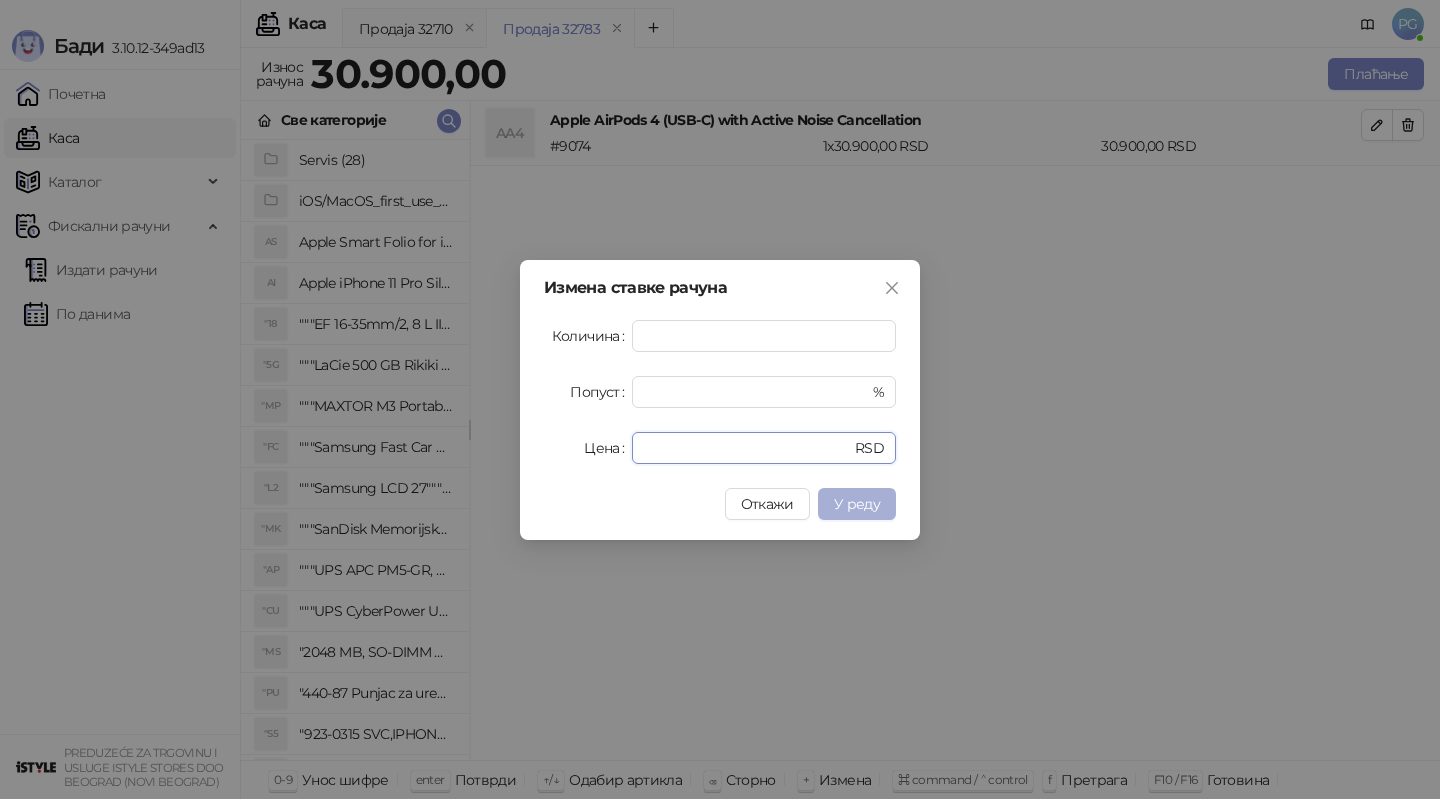 type on "*****" 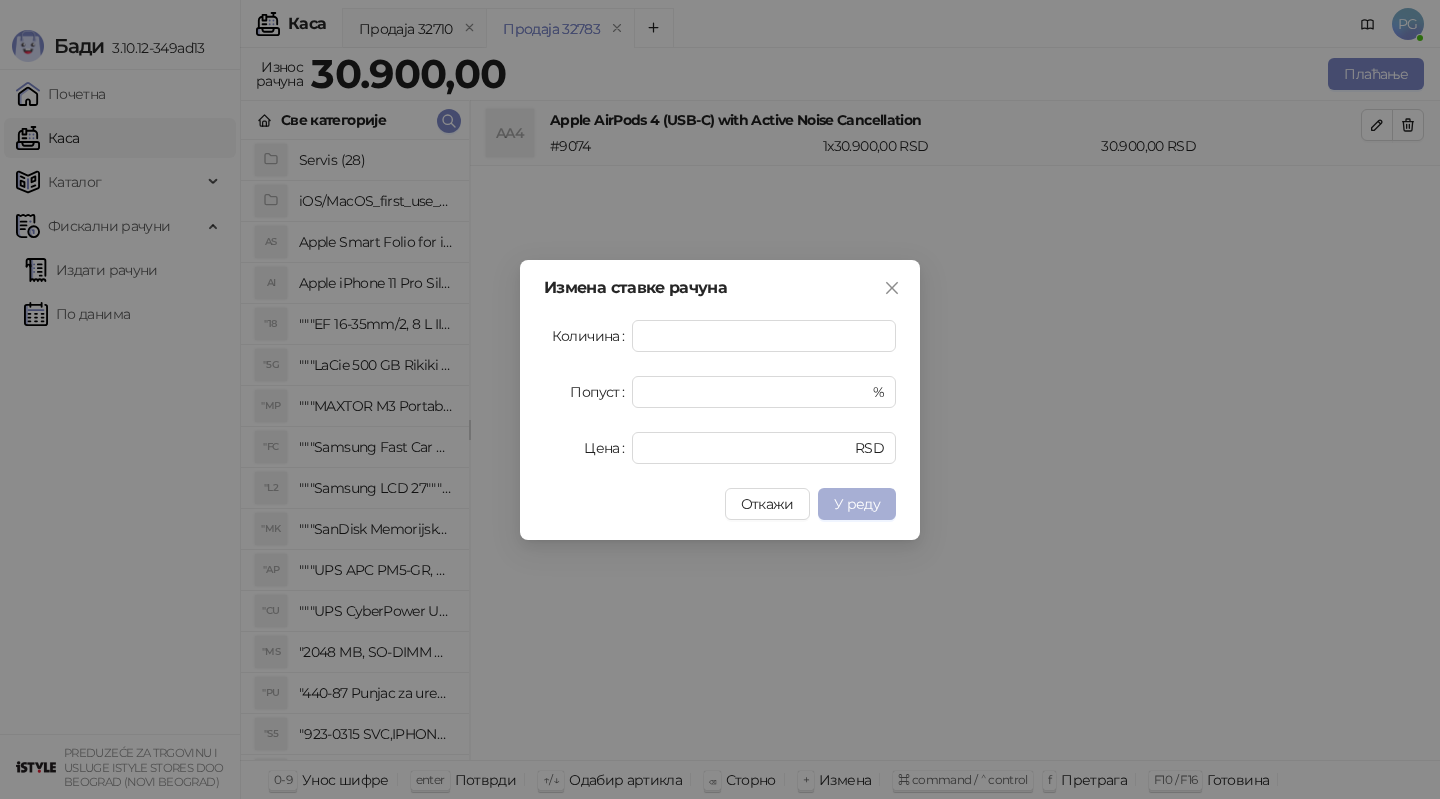 click on "У реду" at bounding box center (857, 504) 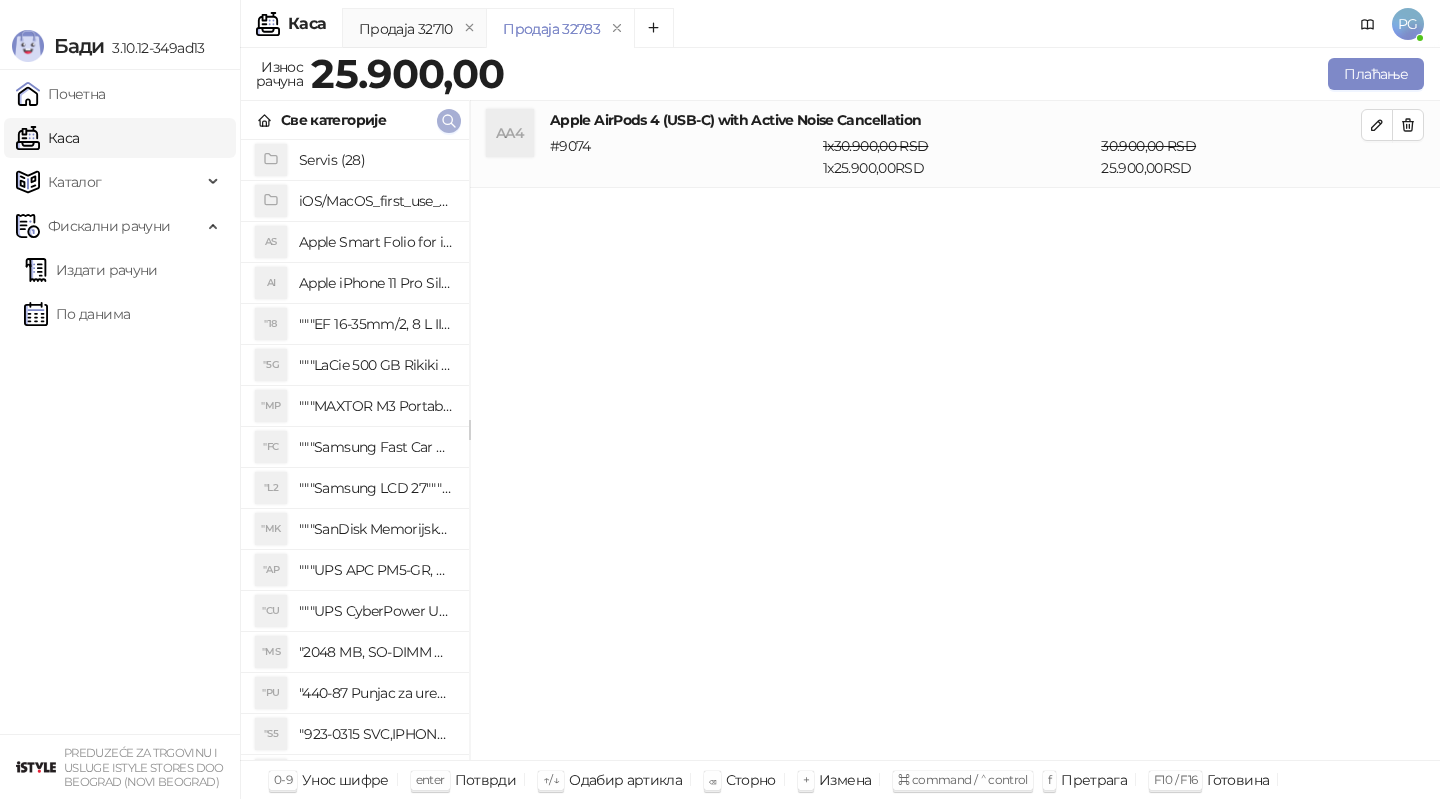 click 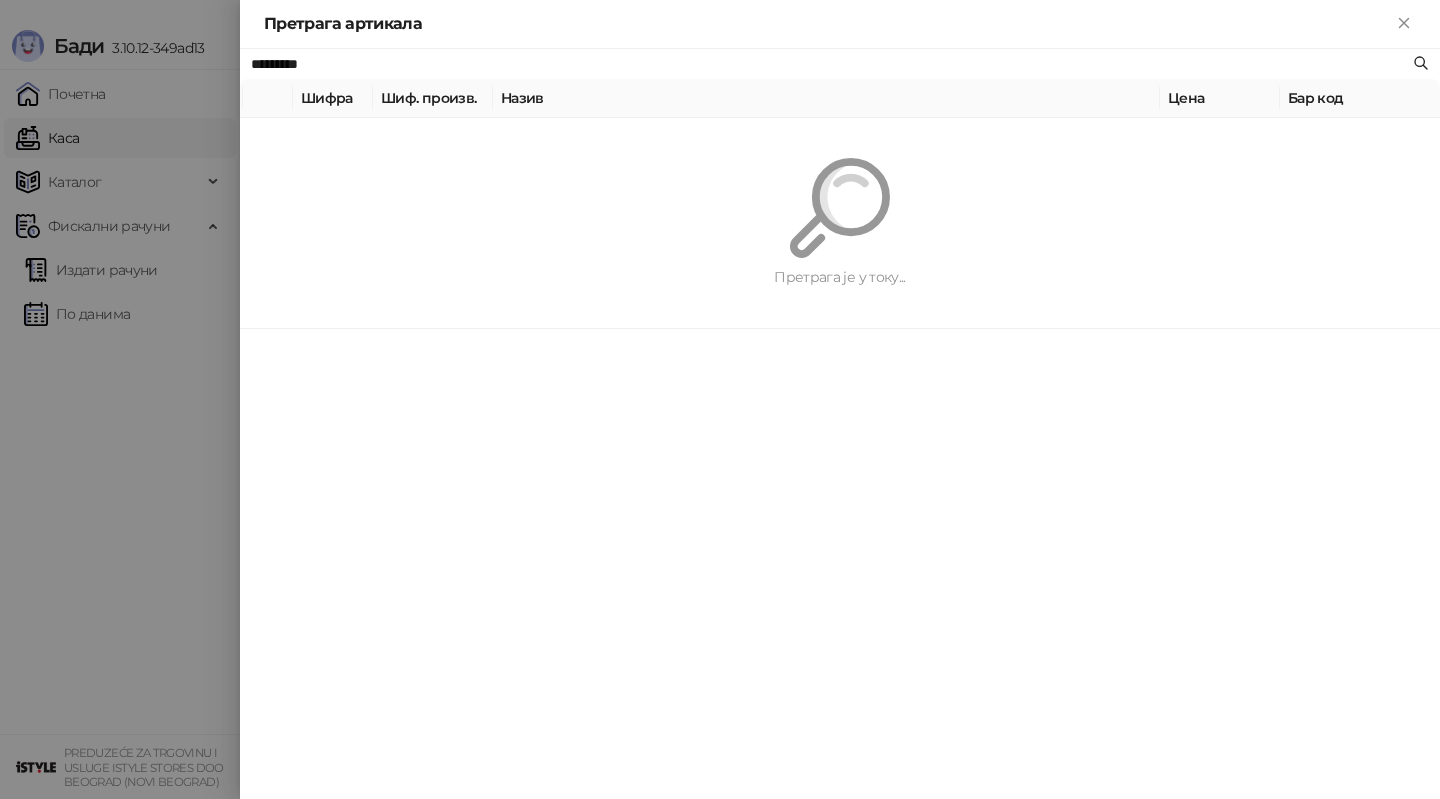 paste on "***" 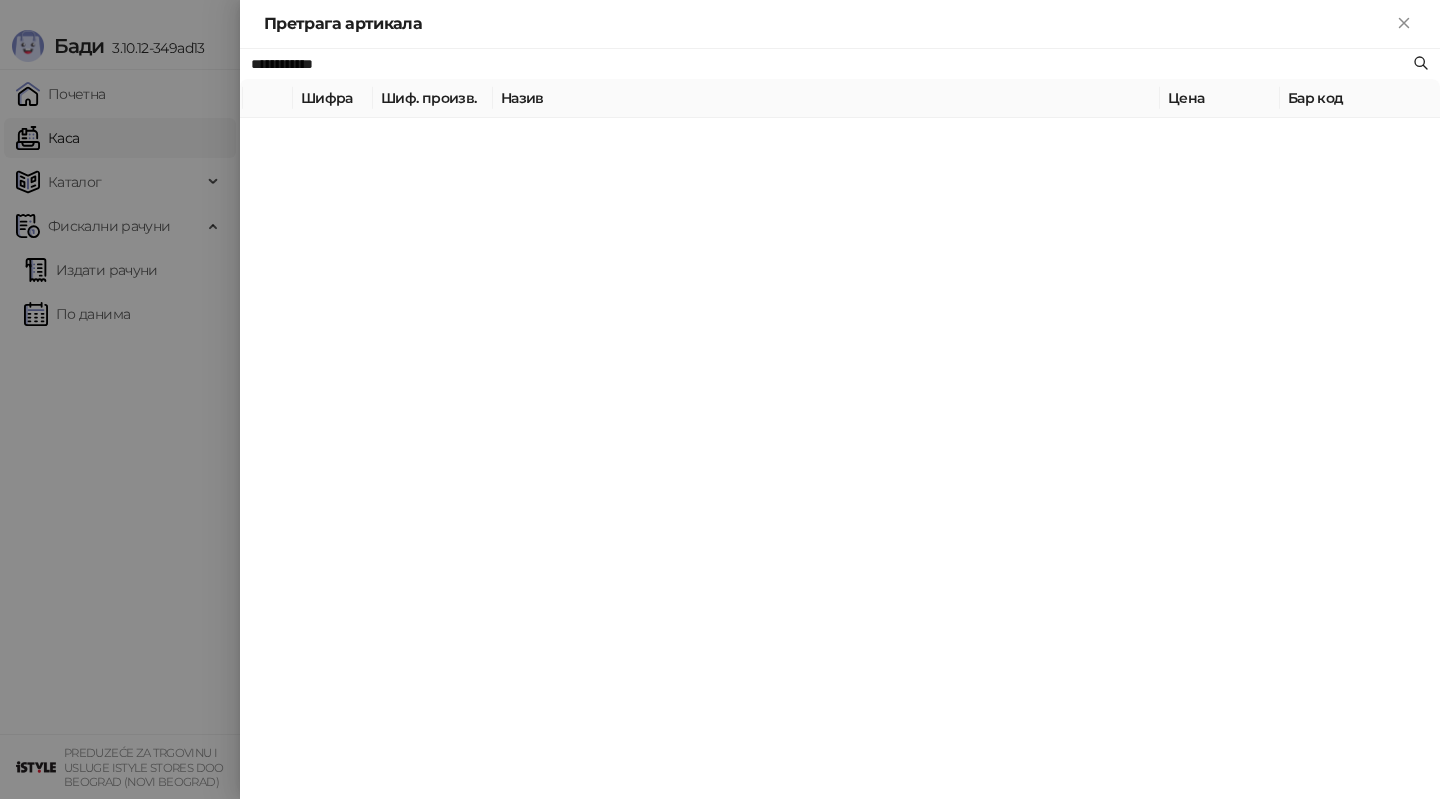 type on "**********" 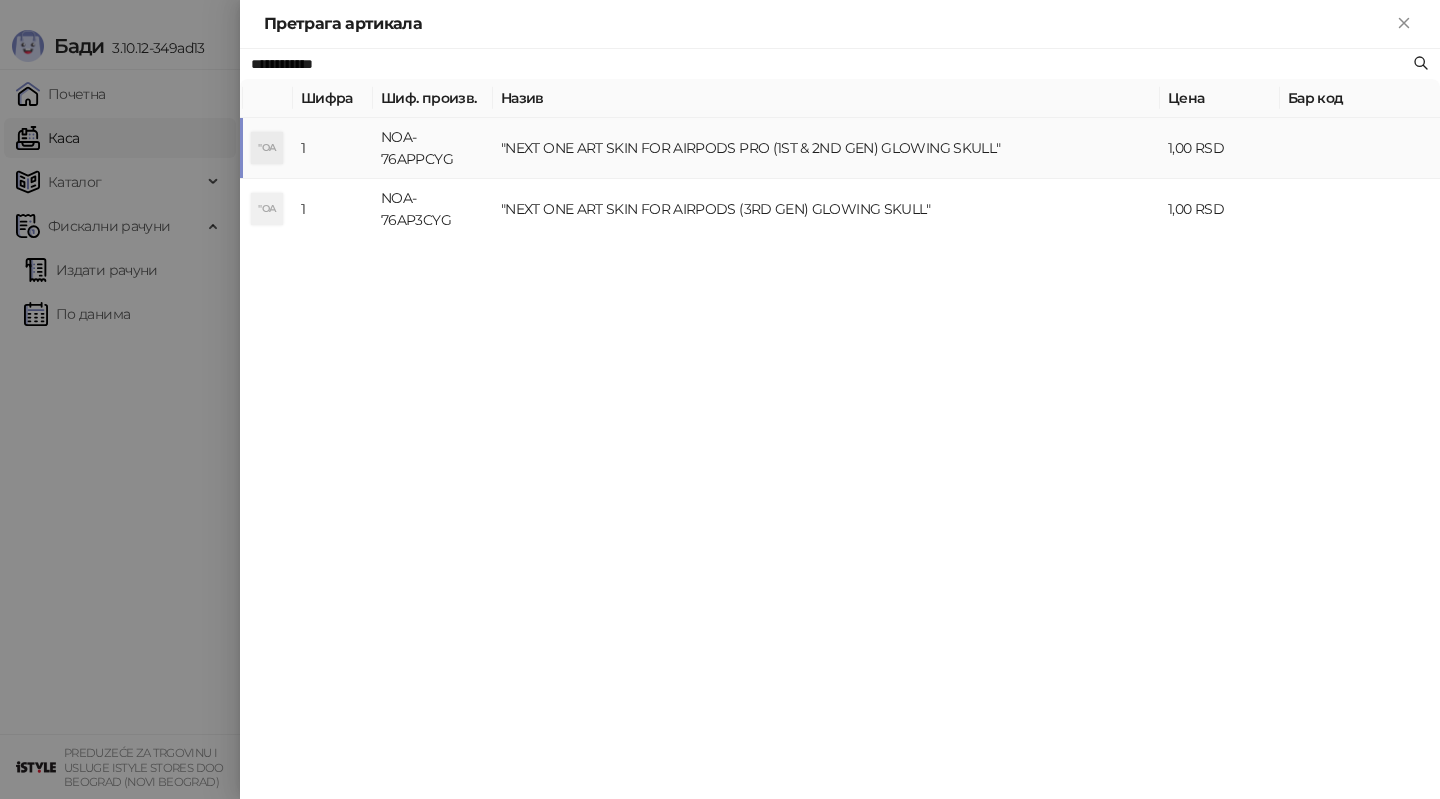 click on "NOA-76APPCYG" at bounding box center (433, 148) 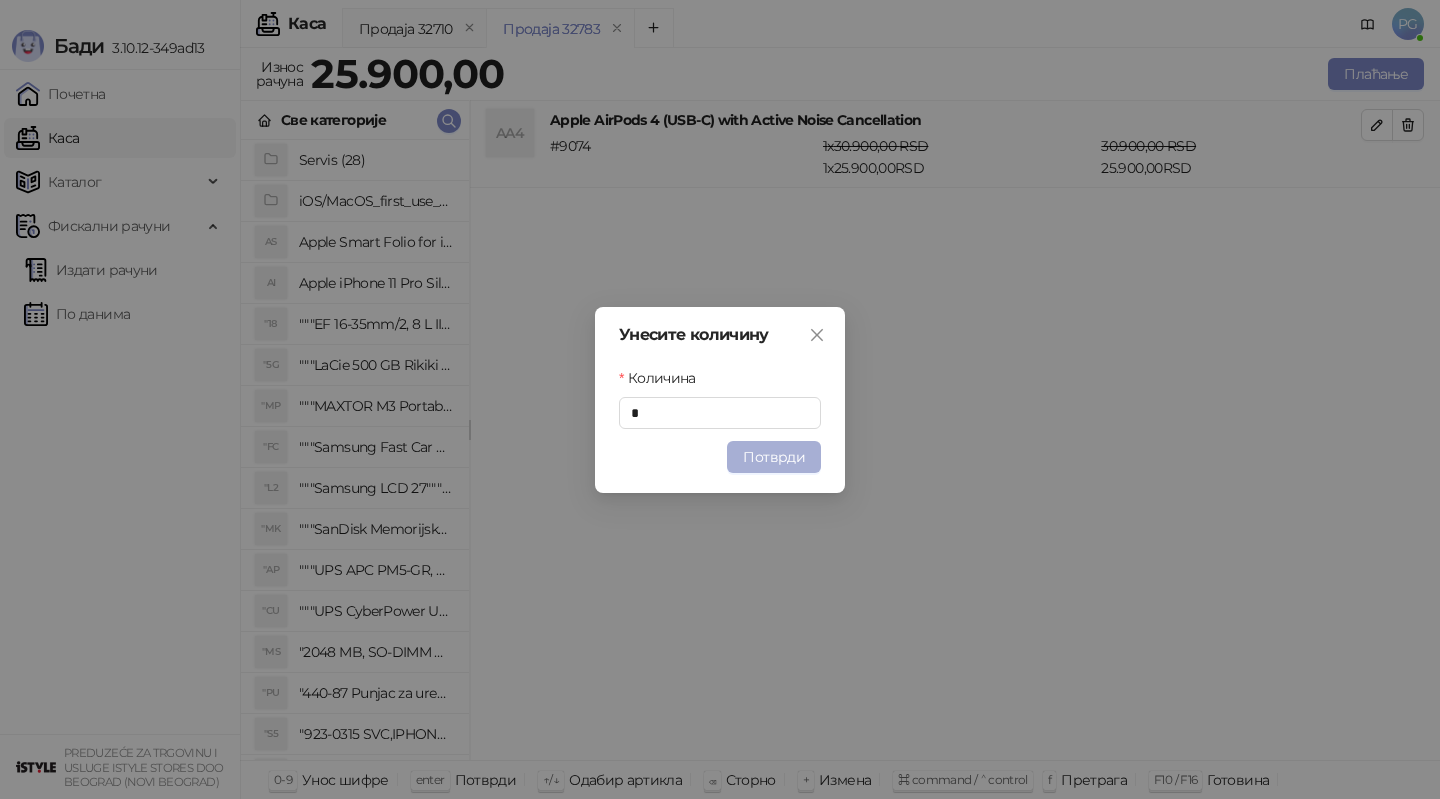 click on "Потврди" at bounding box center (774, 457) 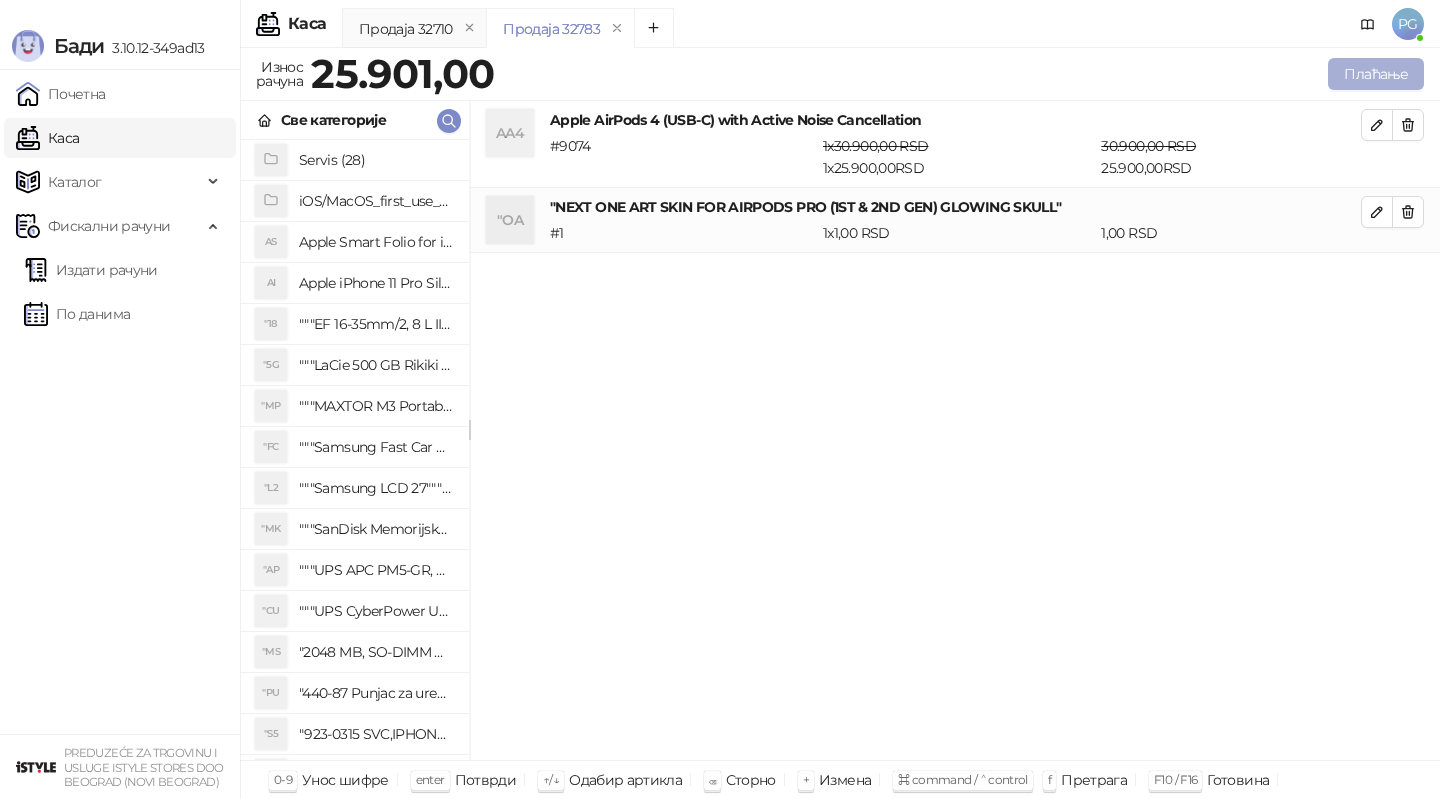 click on "Плаћање" at bounding box center (1376, 74) 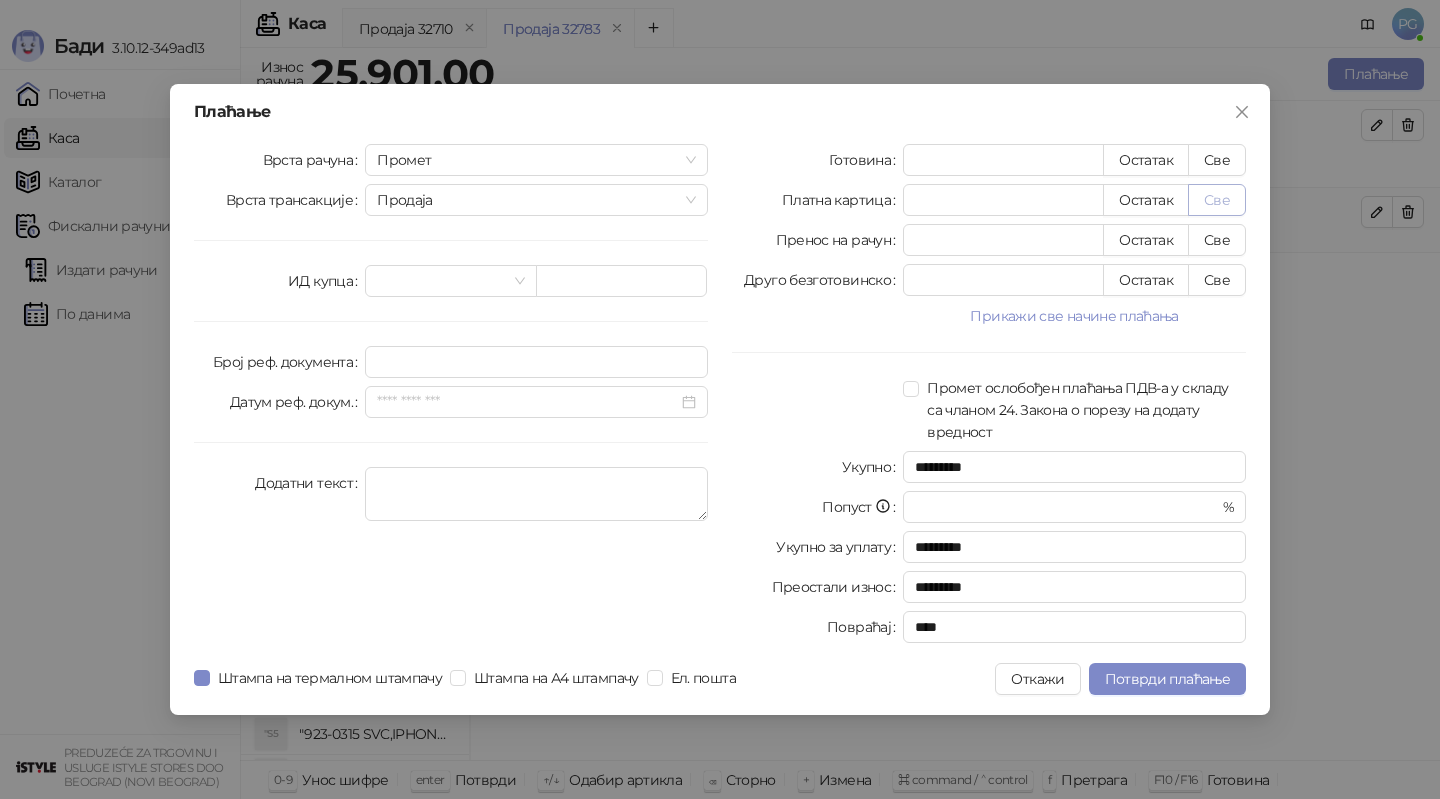 click on "Све" at bounding box center (1217, 200) 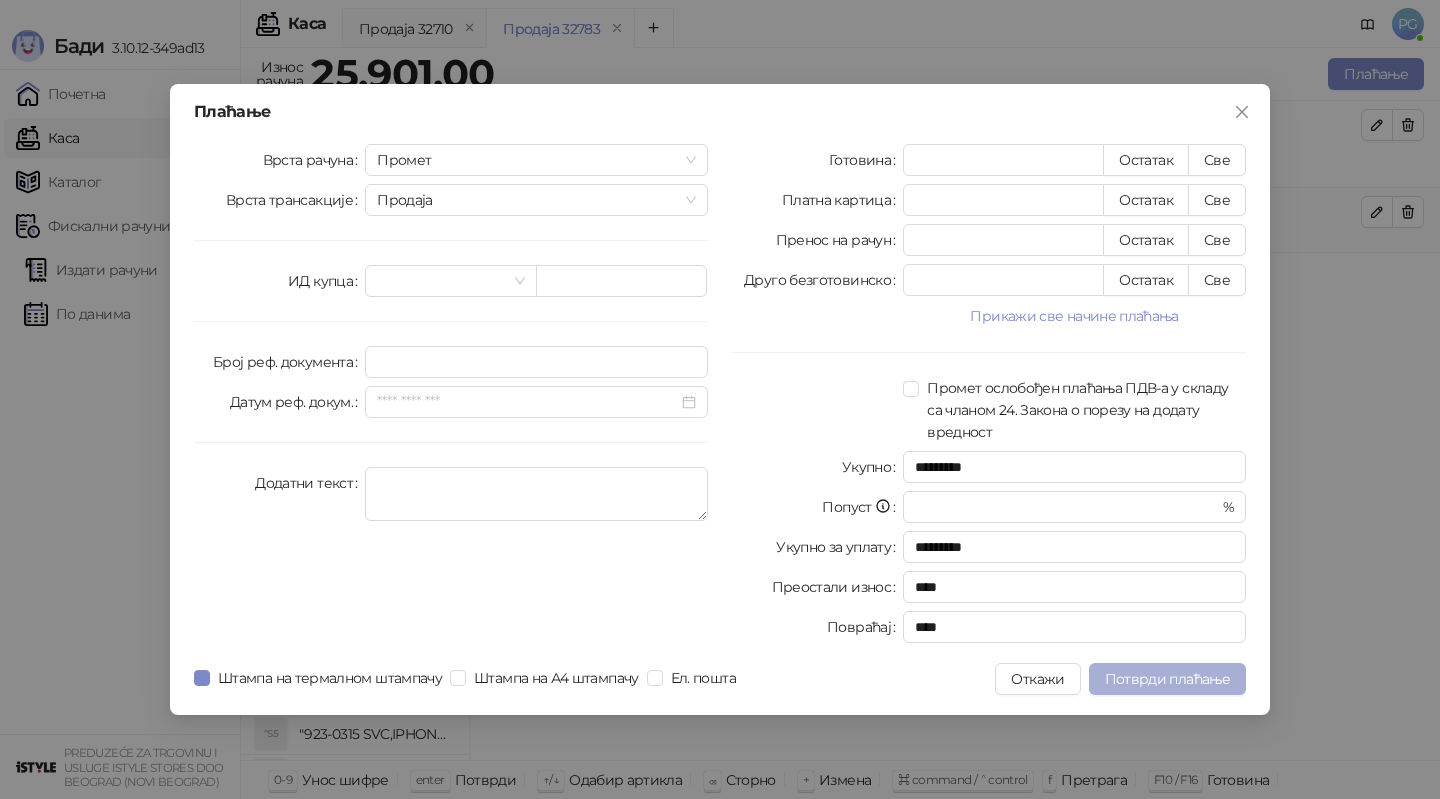 click on "Потврди плаћање" at bounding box center [1167, 679] 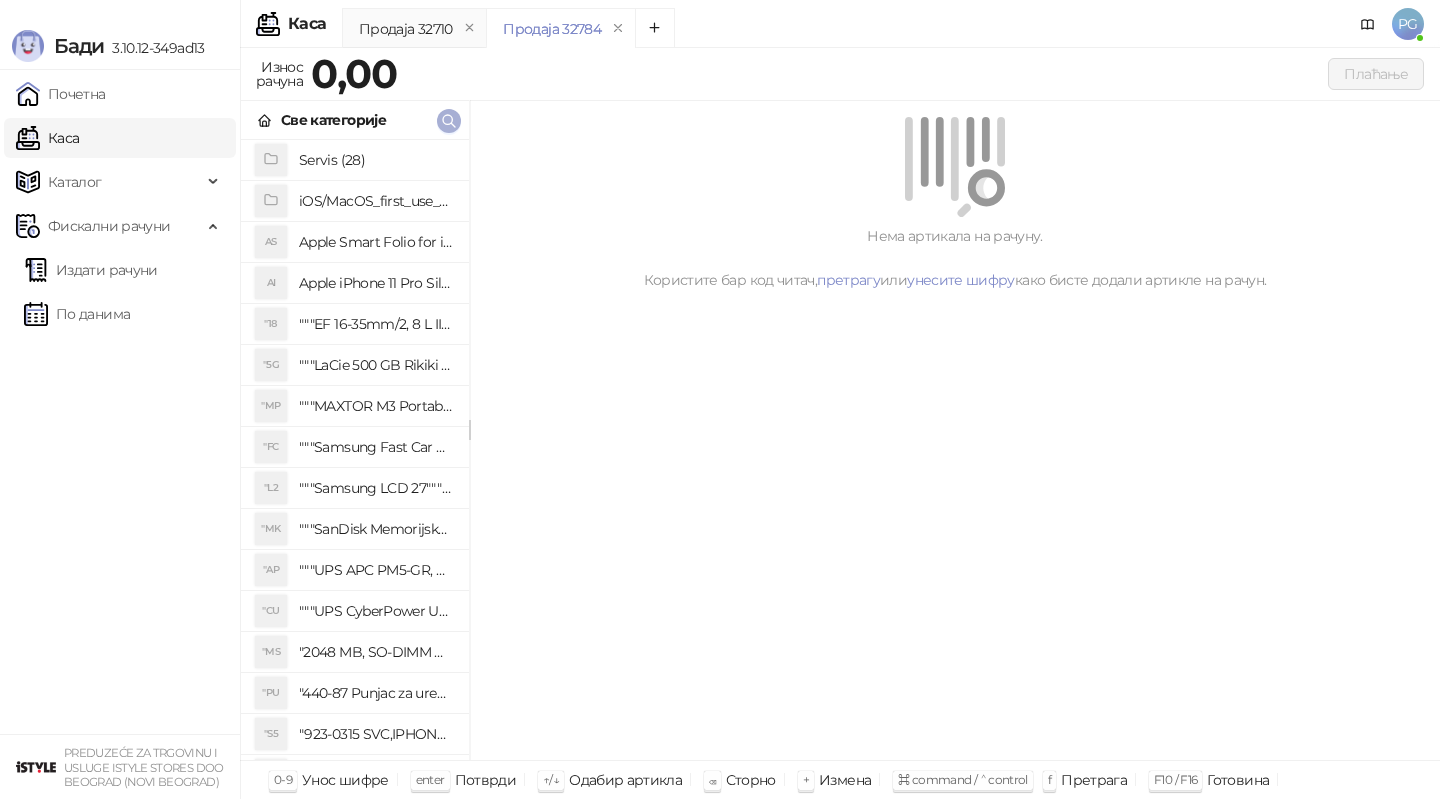 click 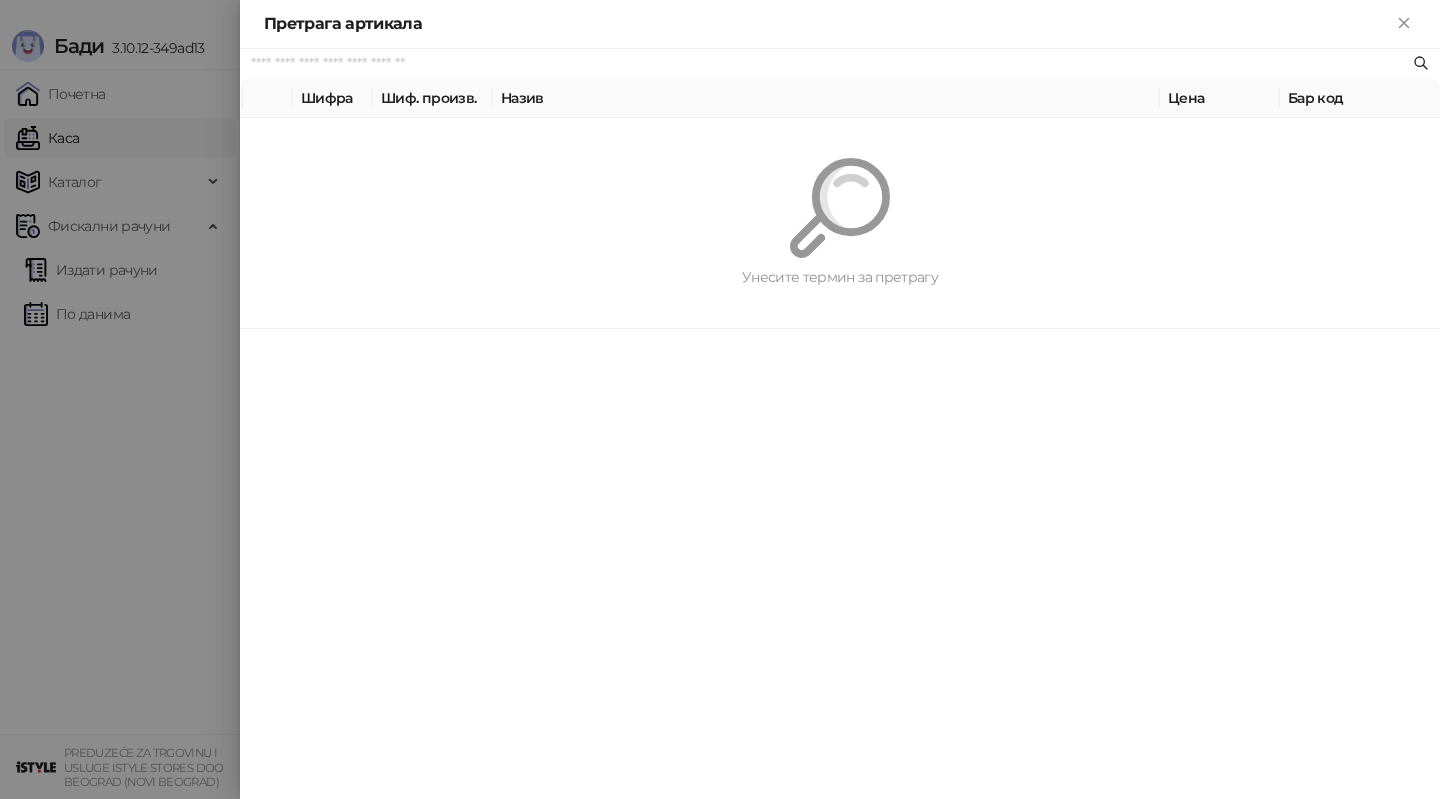 paste on "*******" 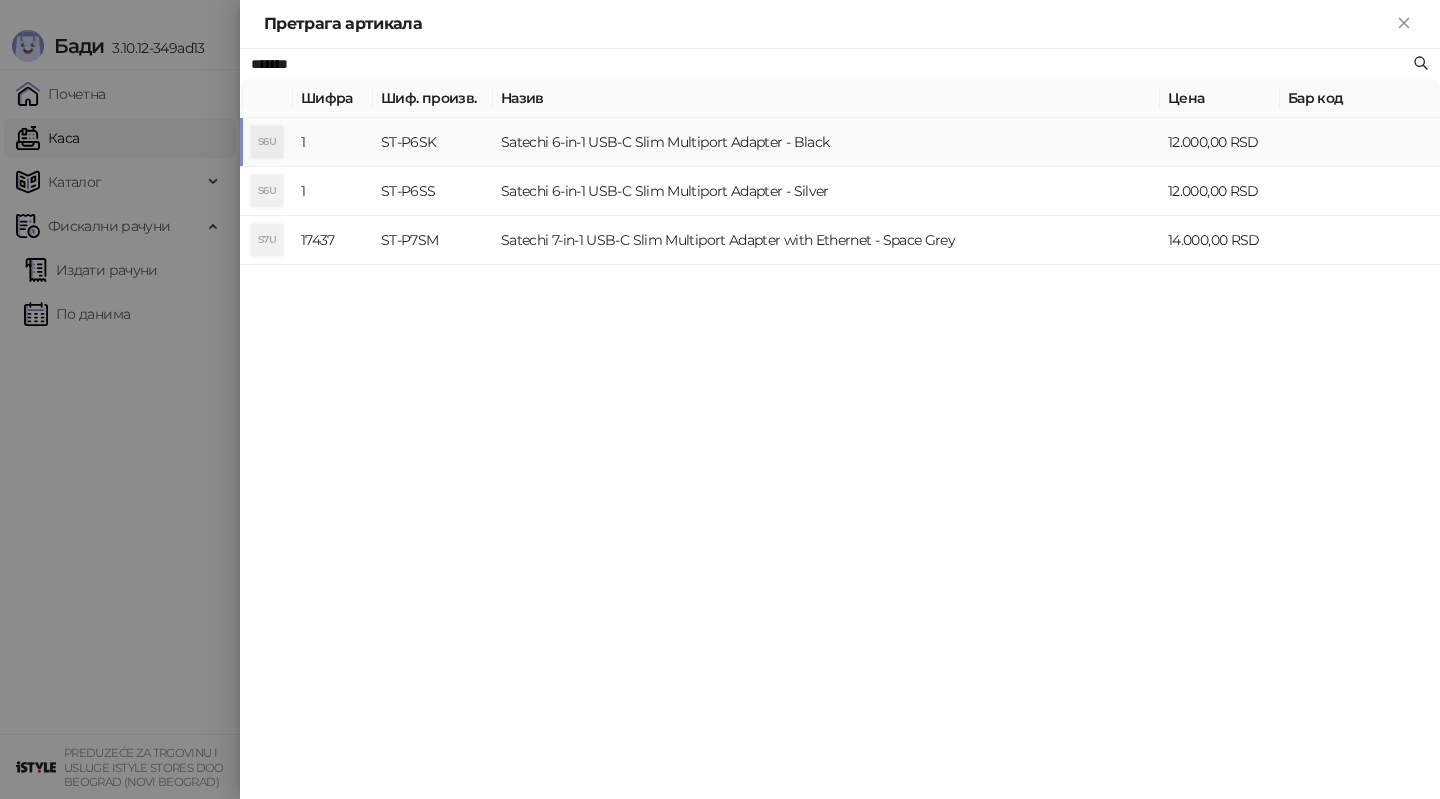 type on "*******" 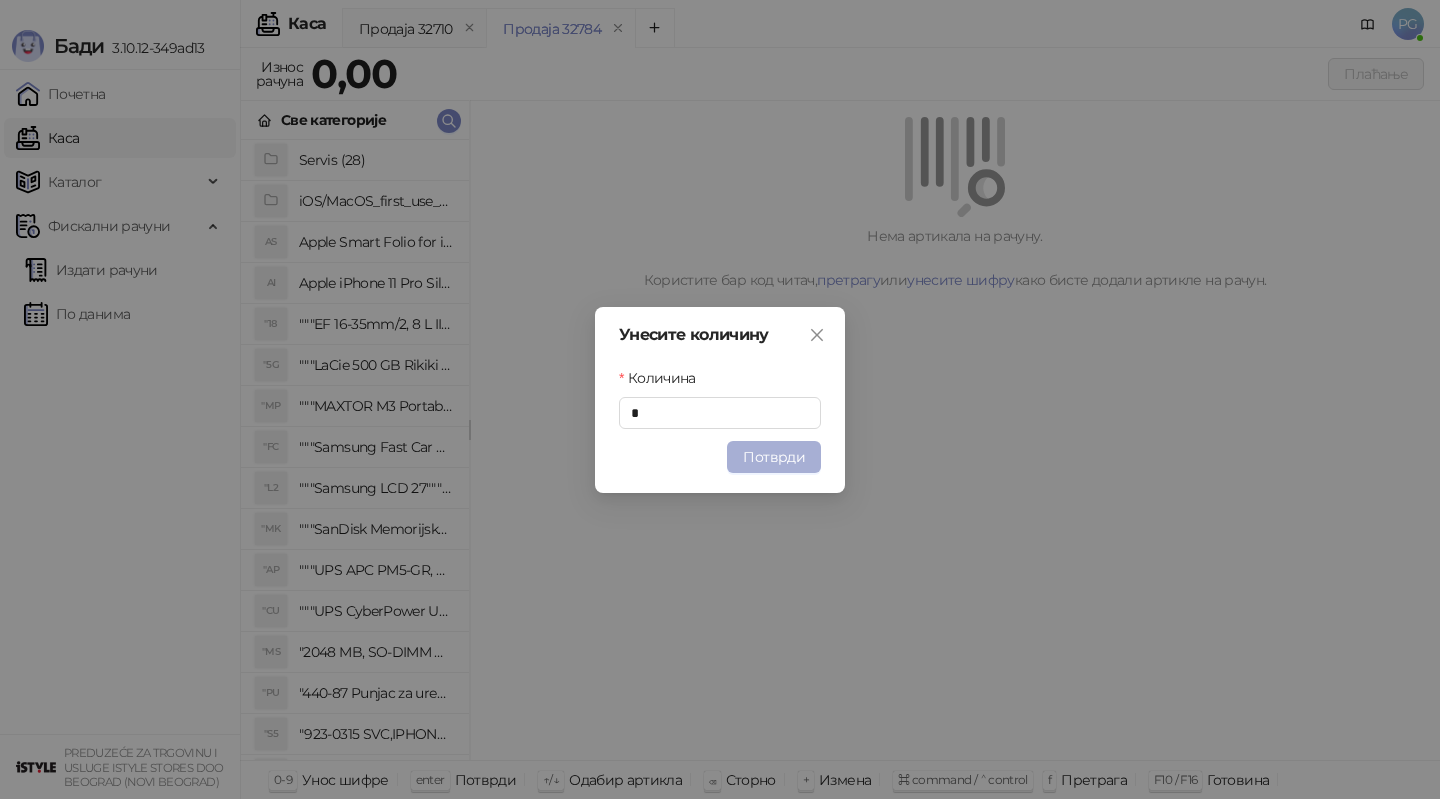 click on "Потврди" at bounding box center (774, 457) 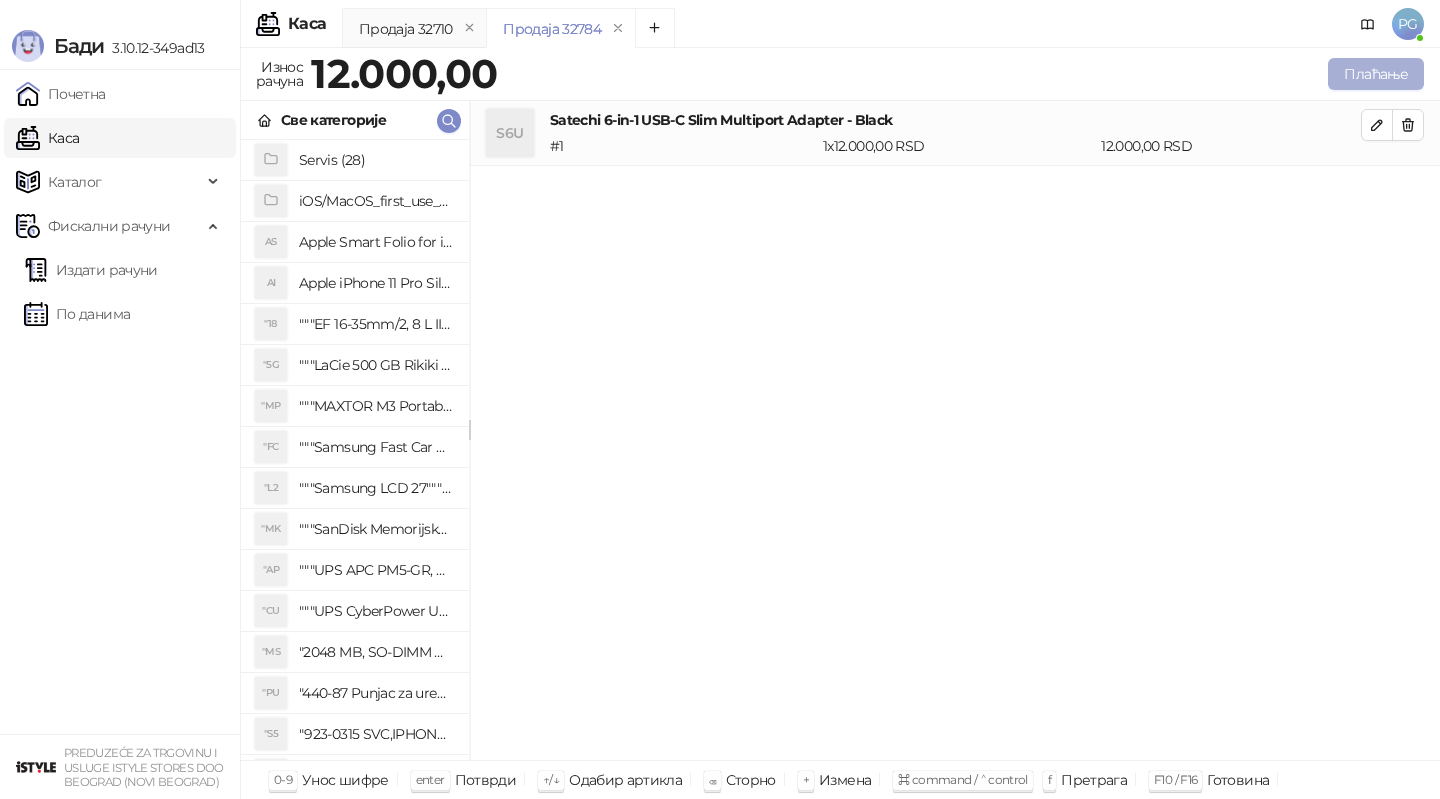 click on "Плаћање" at bounding box center (1376, 74) 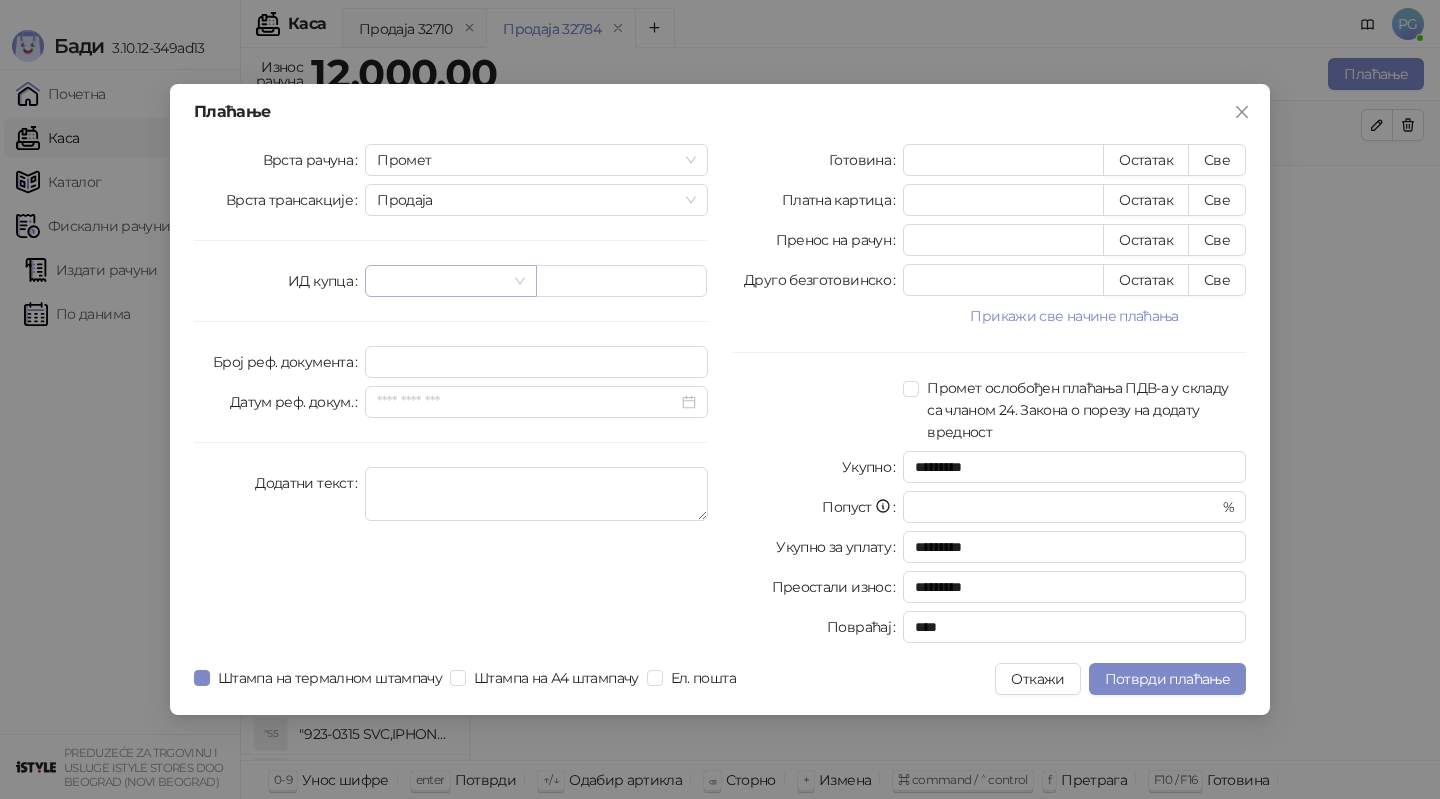 click at bounding box center (441, 281) 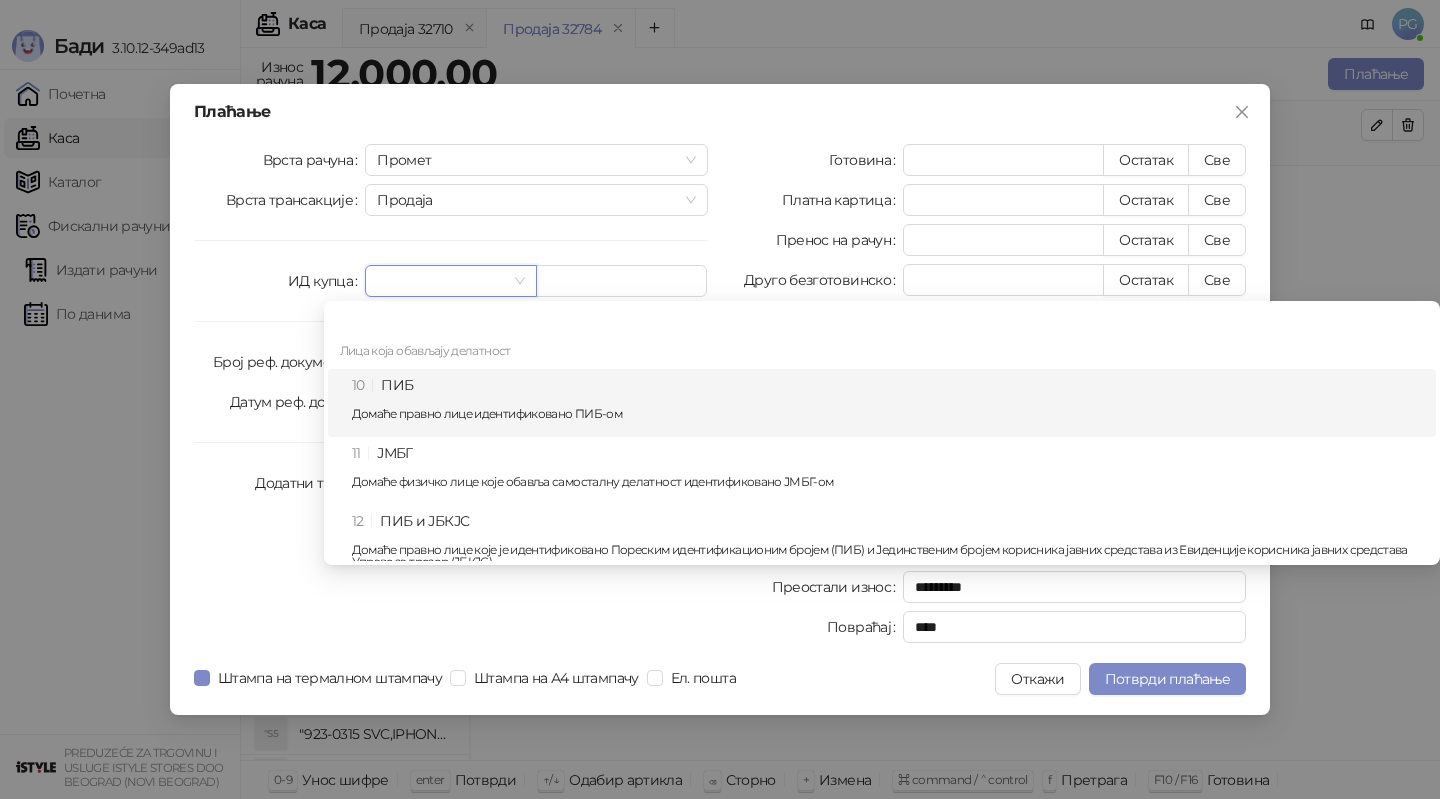 click on "10 ПИБ Домаће правно лице идентификовано ПИБ-ом" at bounding box center (888, 403) 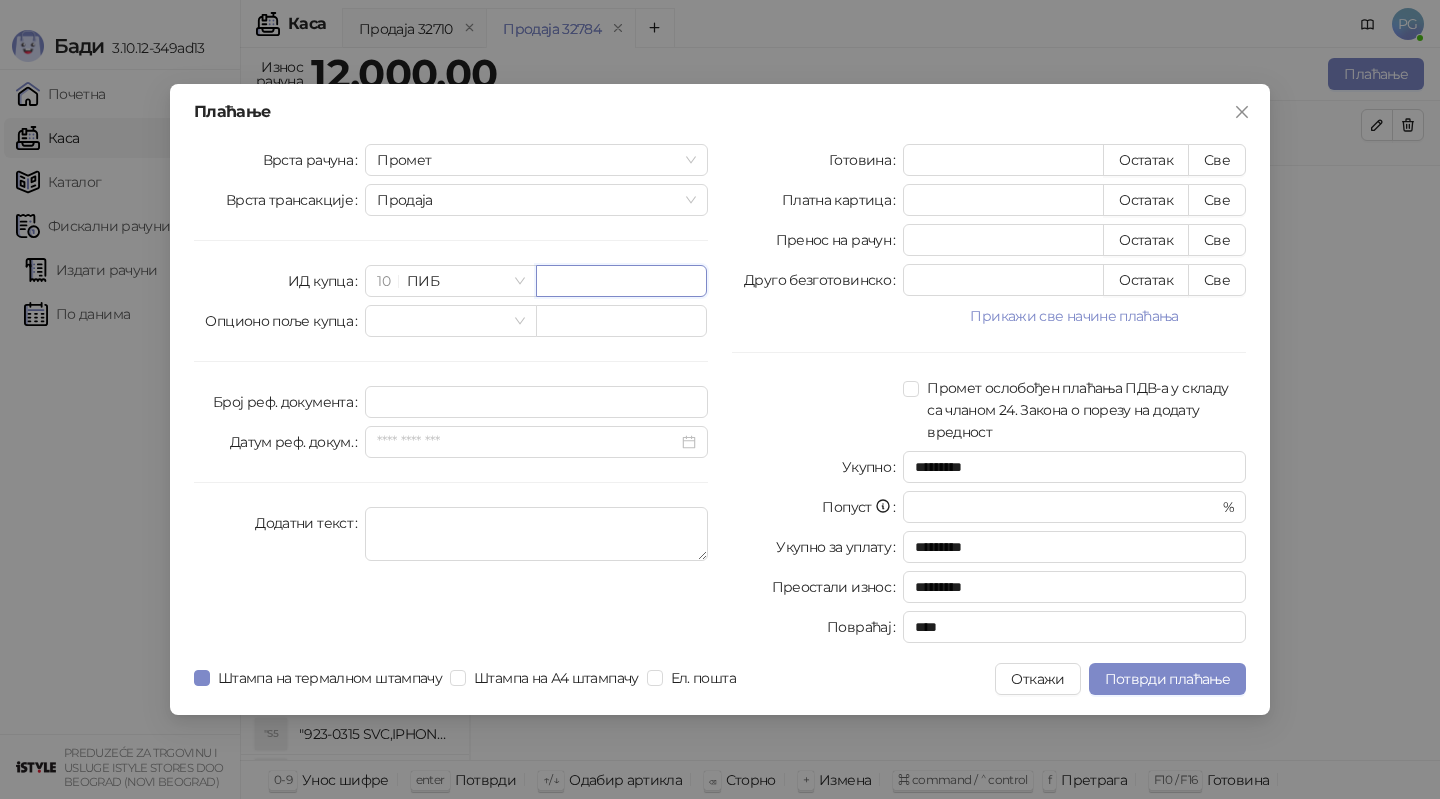 click at bounding box center [621, 281] 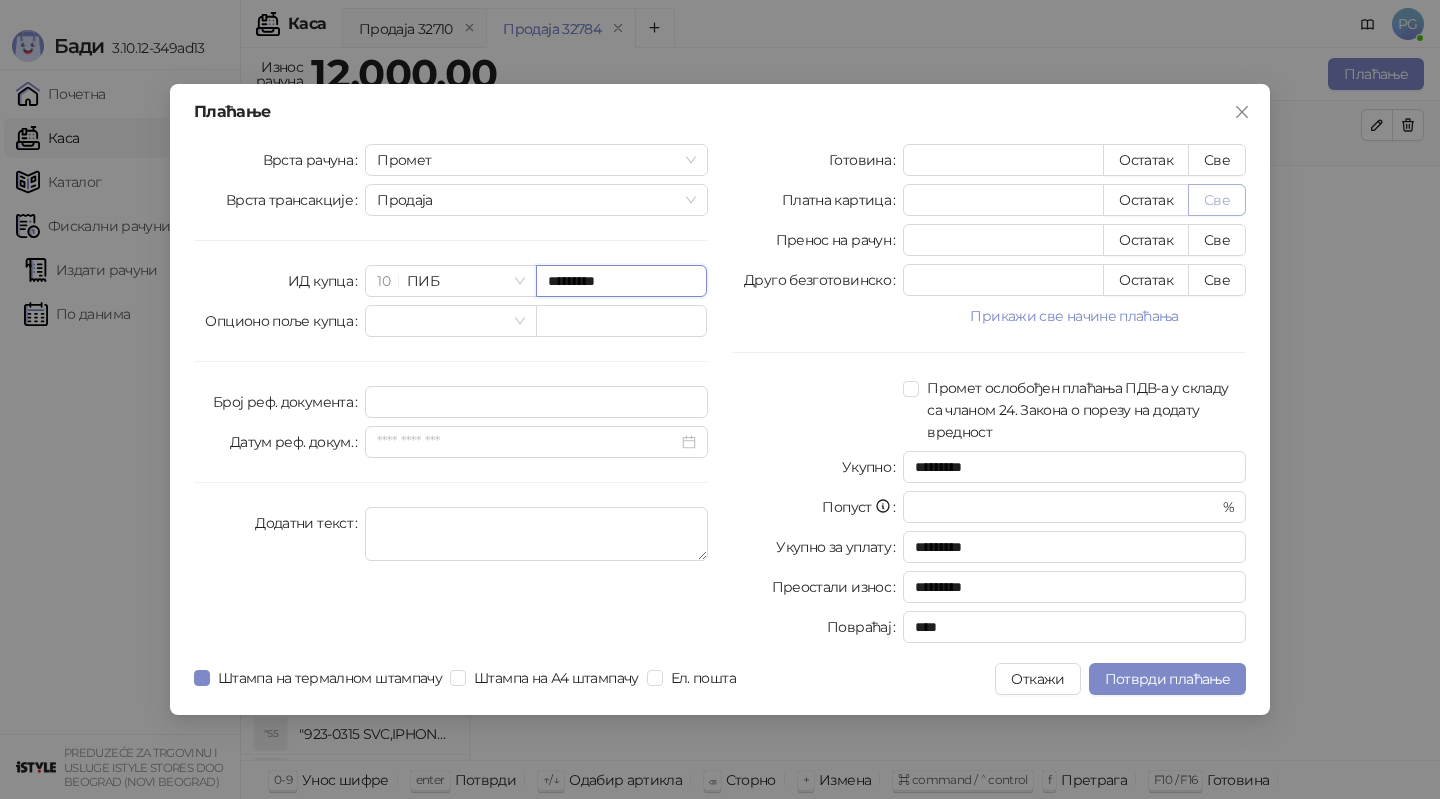 type on "*********" 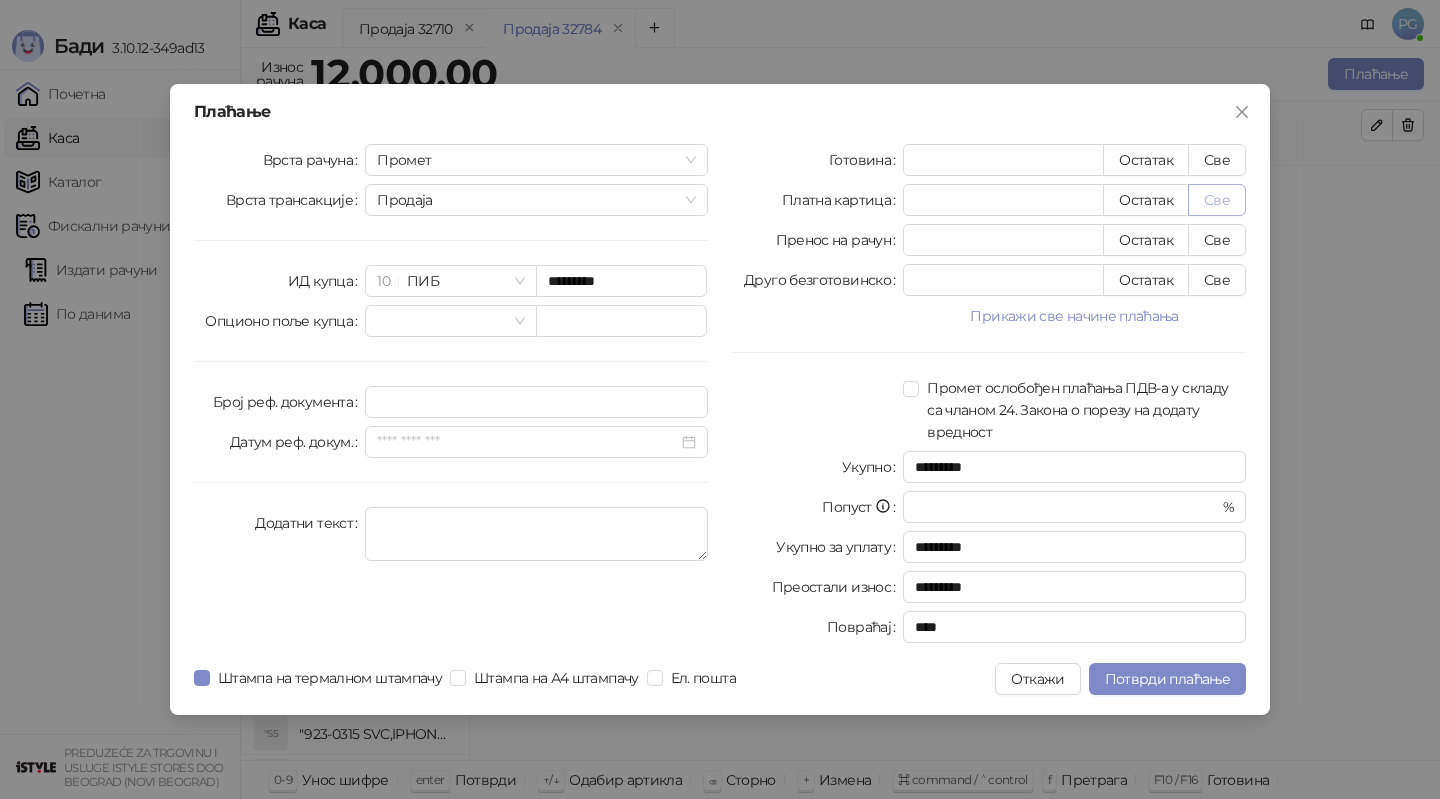 click on "Све" at bounding box center (1217, 200) 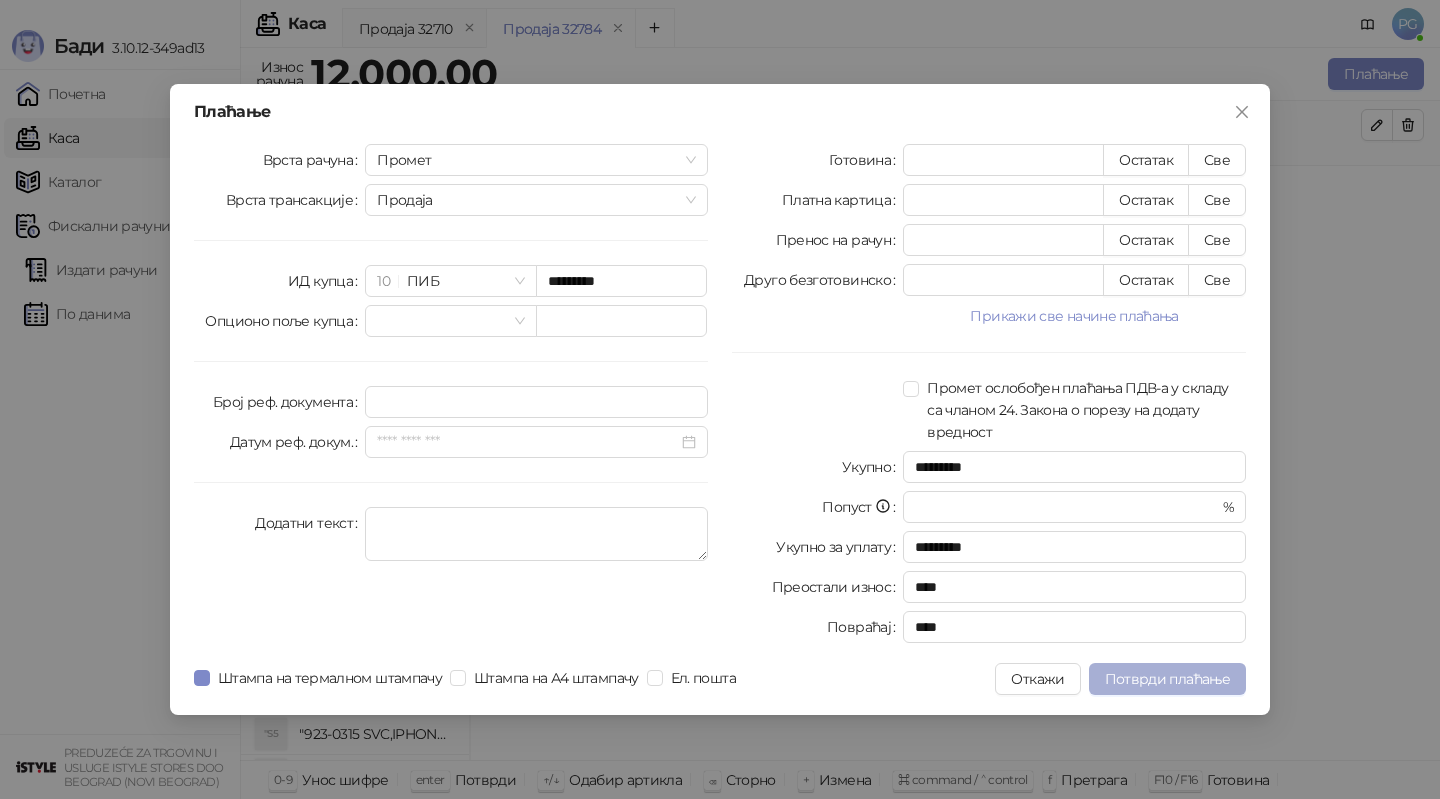 click on "Потврди плаћање" at bounding box center [1167, 679] 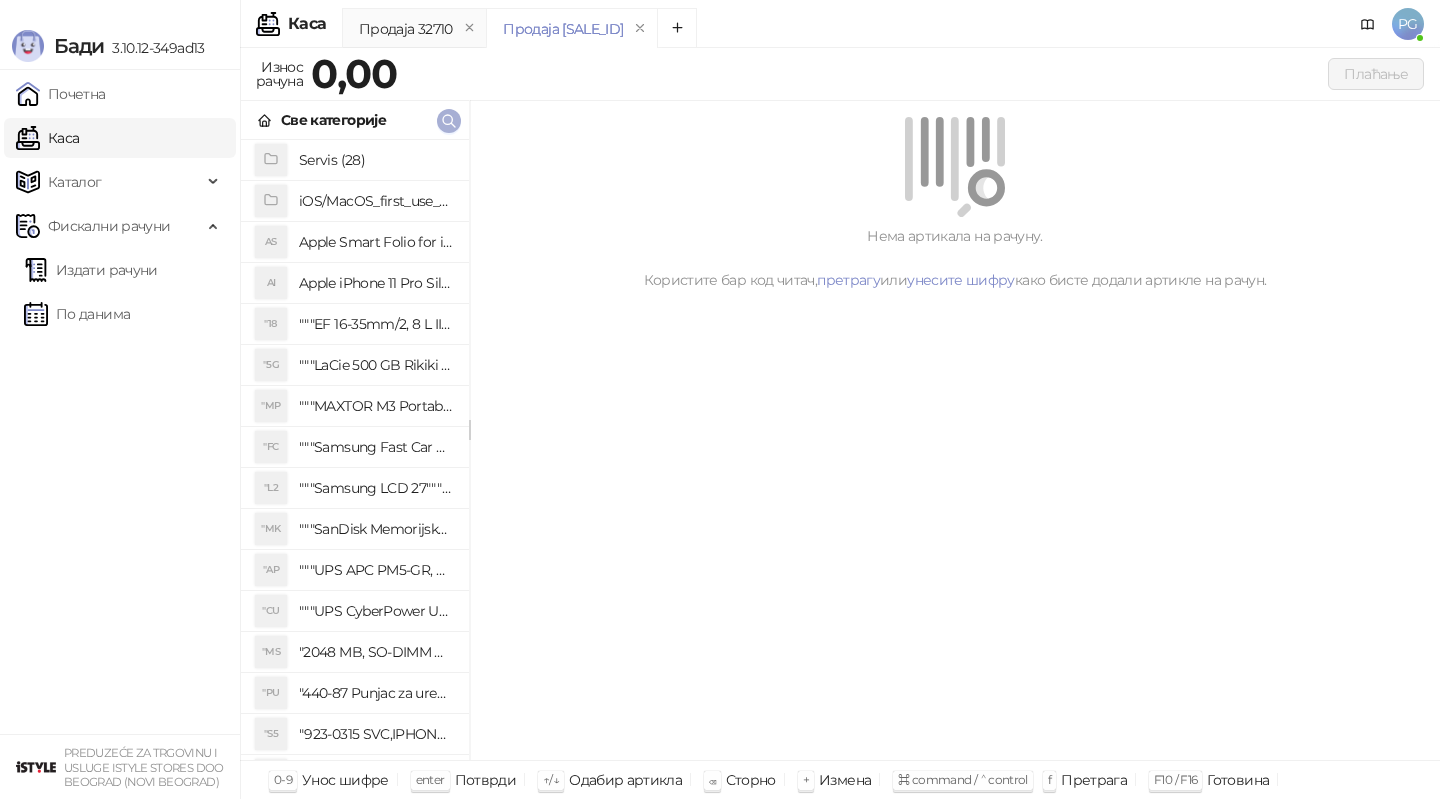 click 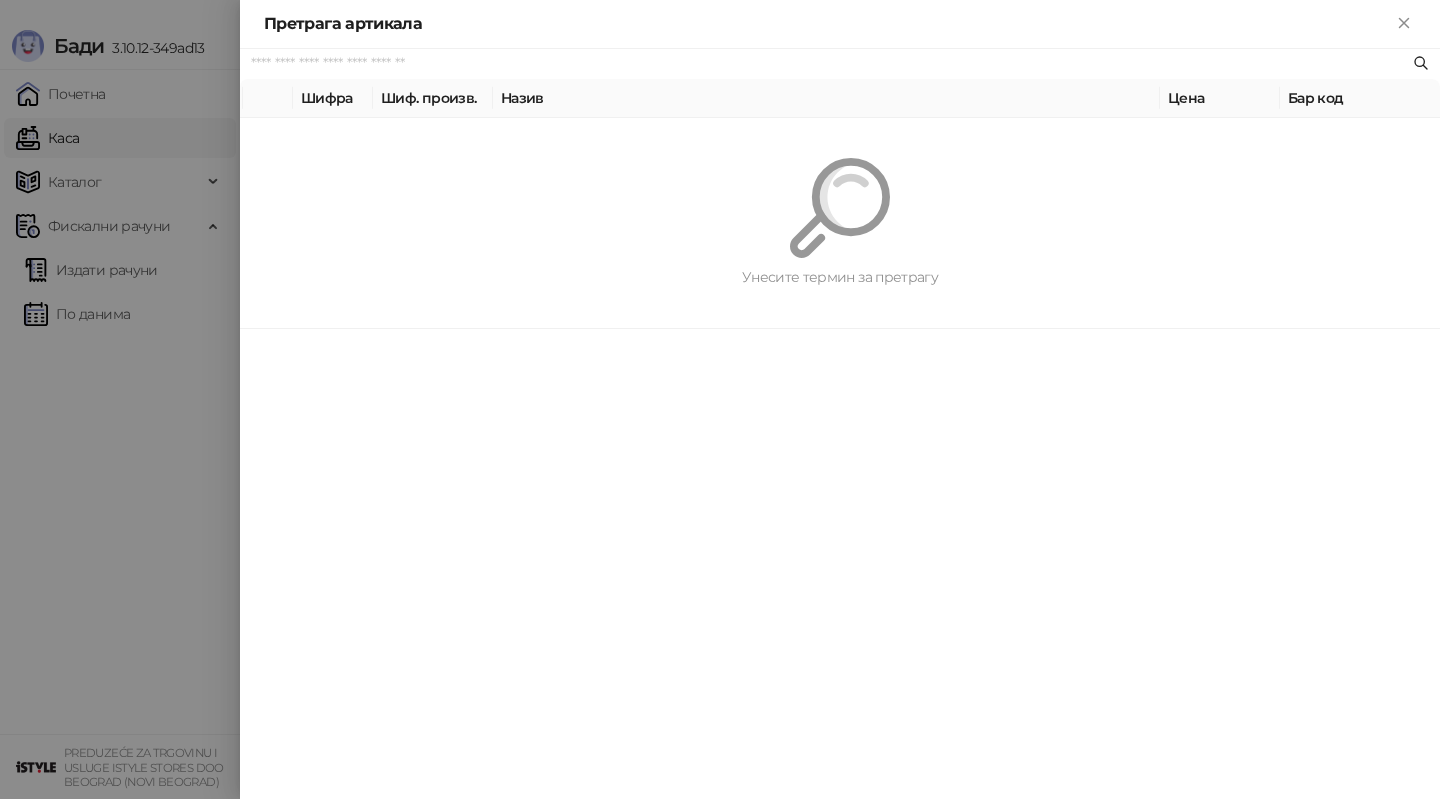 paste on "**********" 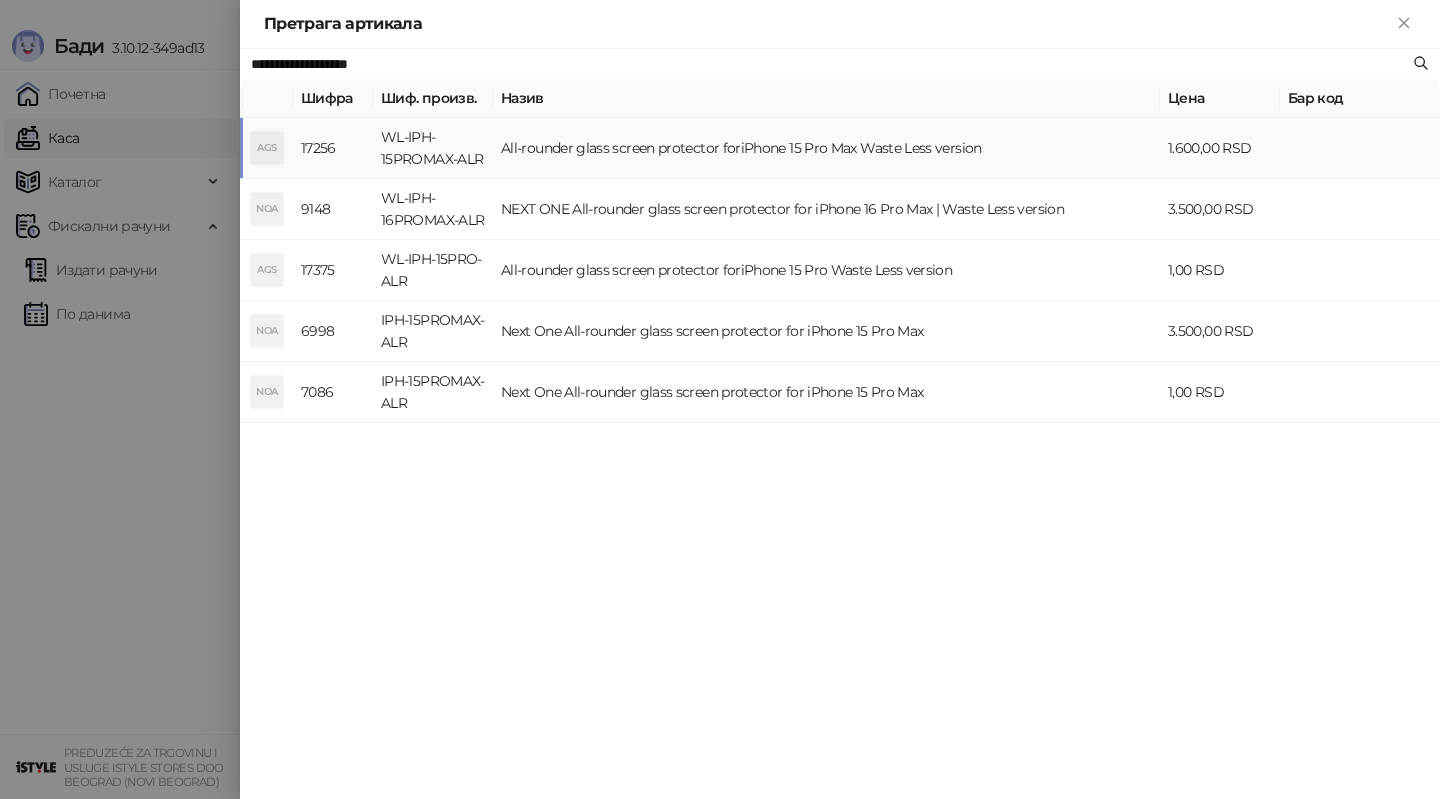 type on "**********" 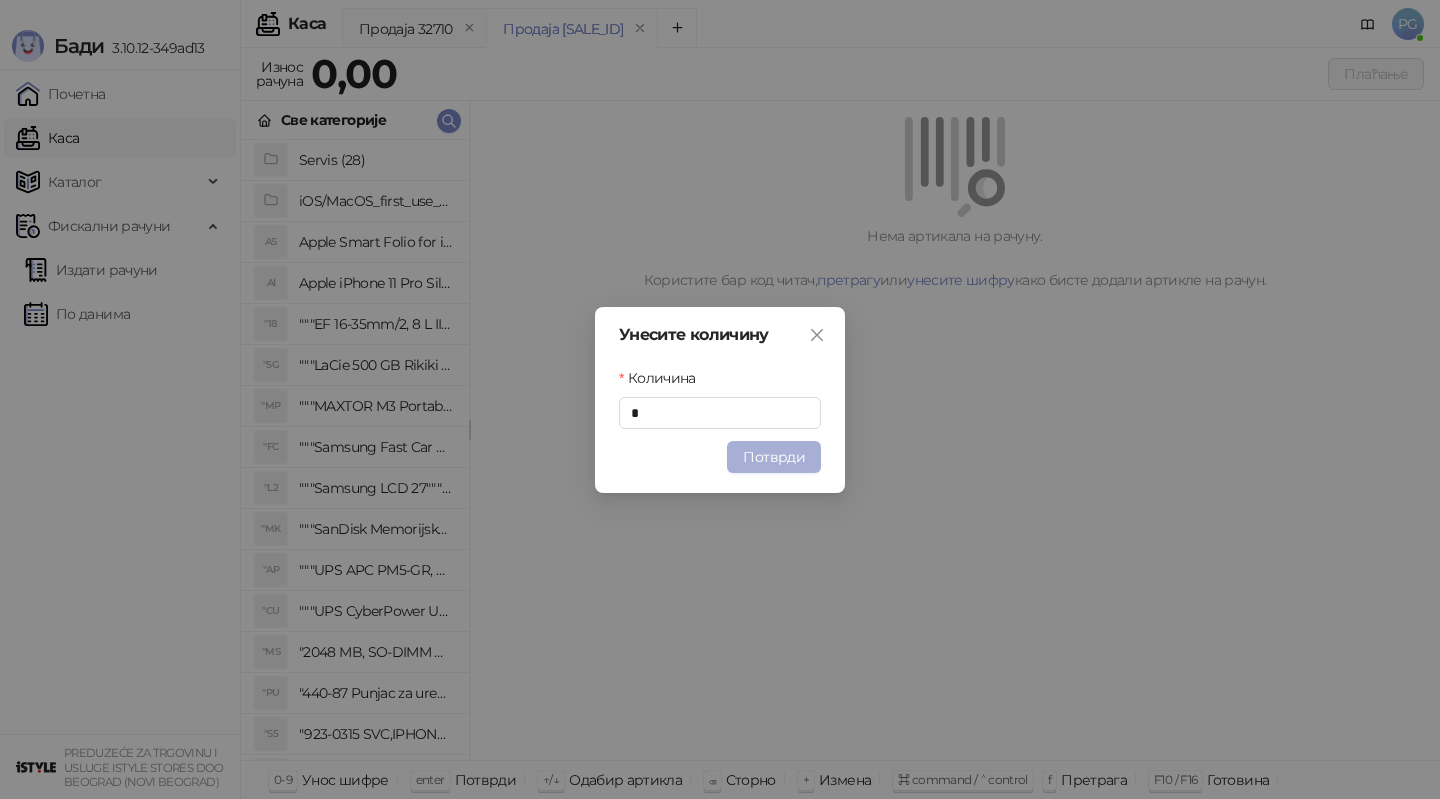 click on "Потврди" at bounding box center (774, 457) 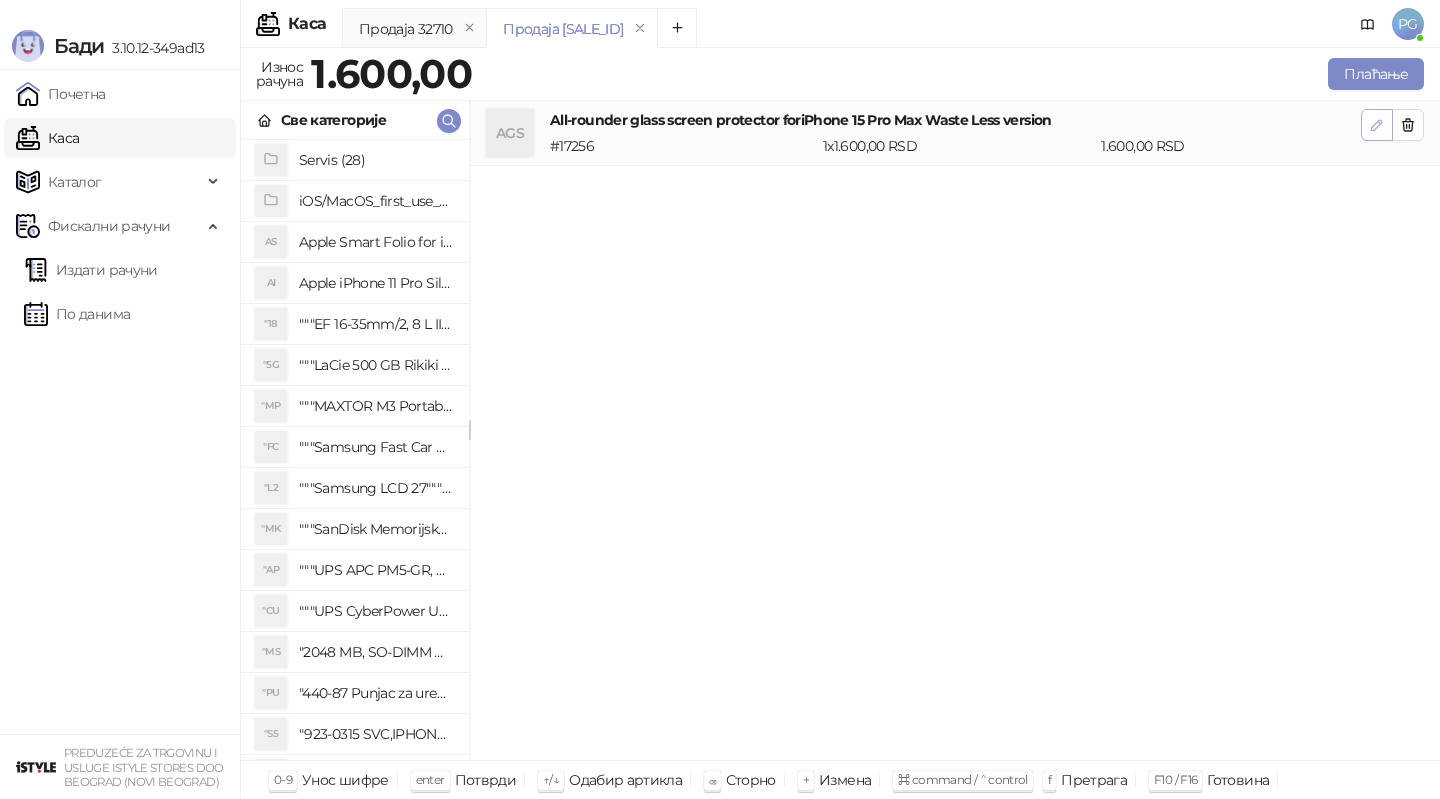 click at bounding box center [1377, 125] 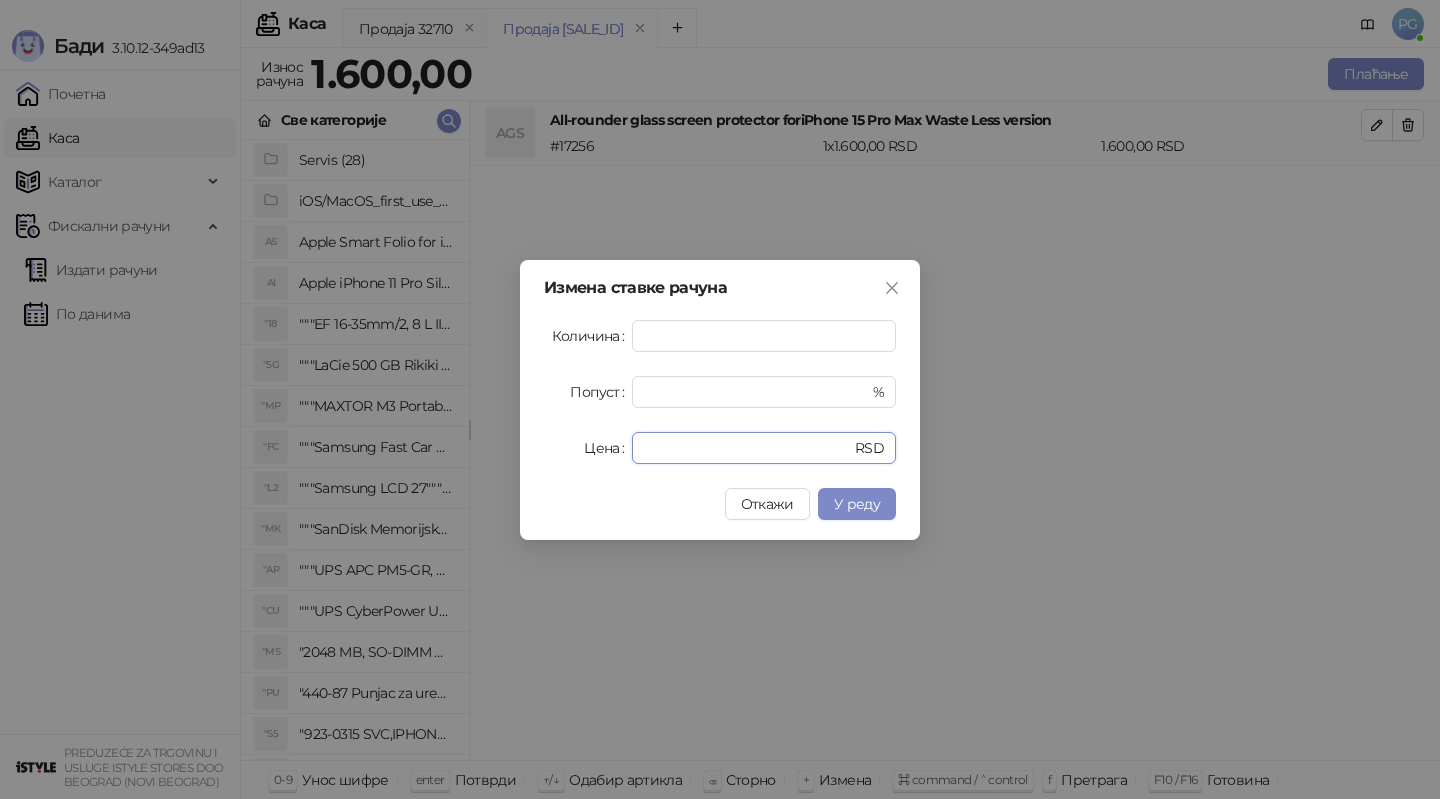 drag, startPoint x: 686, startPoint y: 448, endPoint x: 540, endPoint y: 448, distance: 146 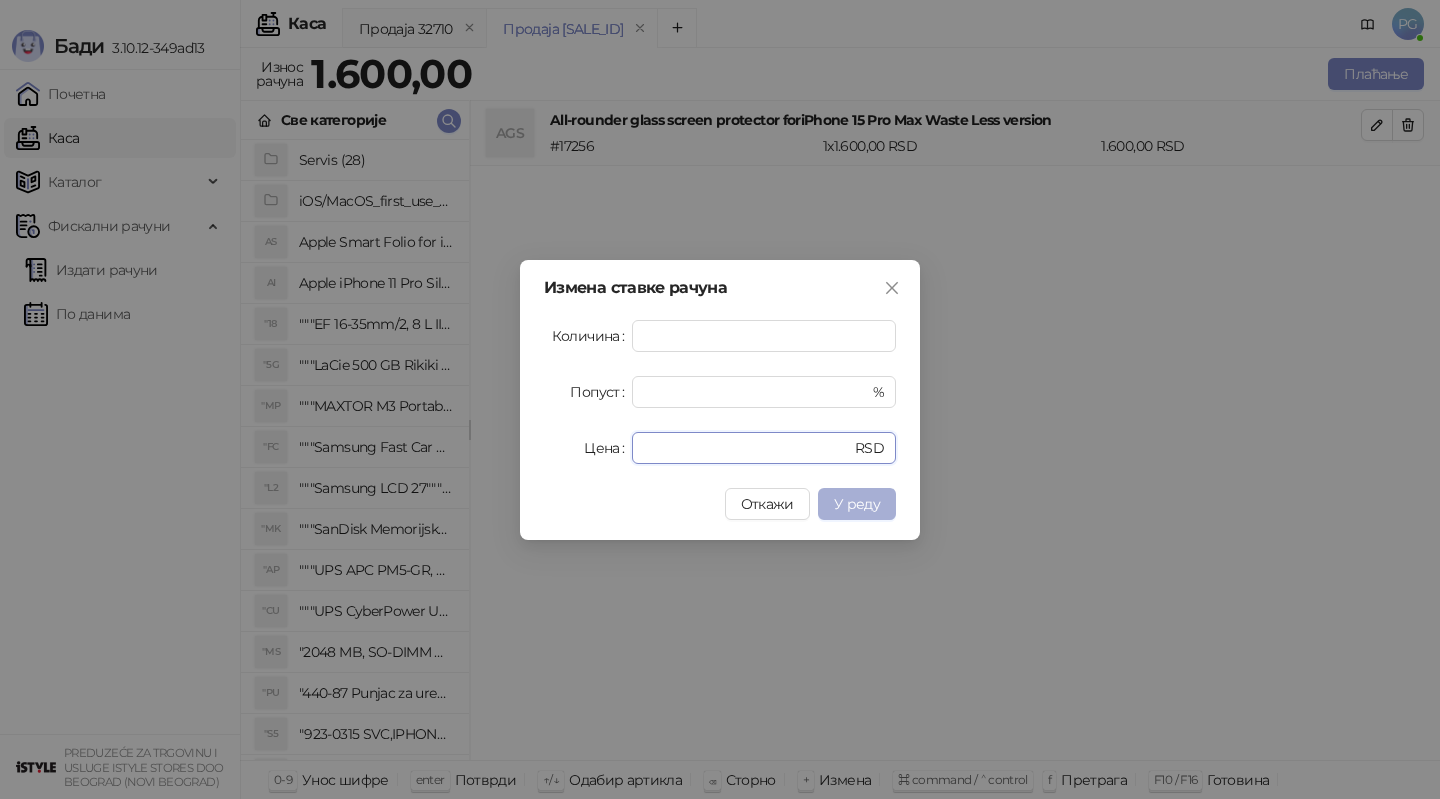 type on "*" 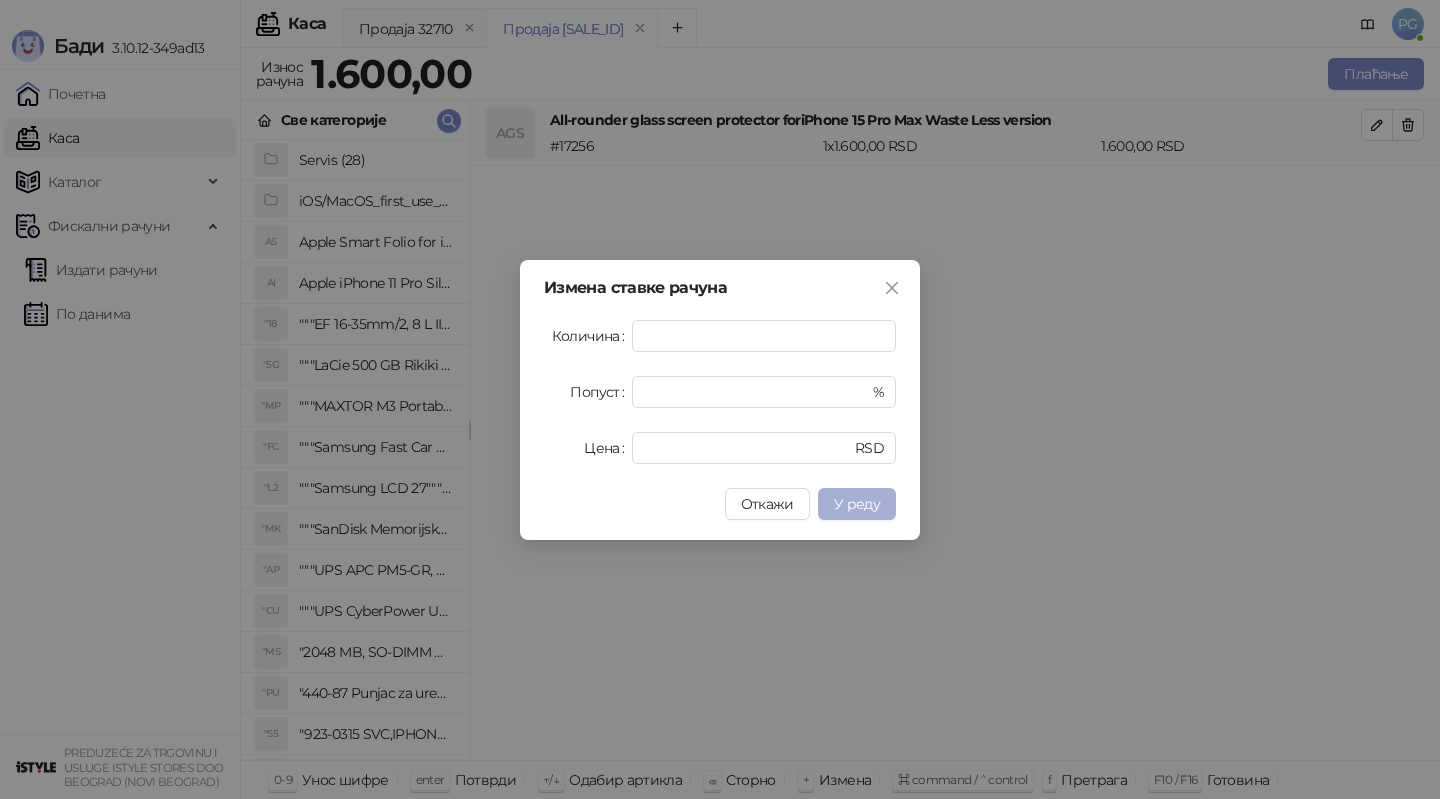 click on "У реду" at bounding box center (857, 504) 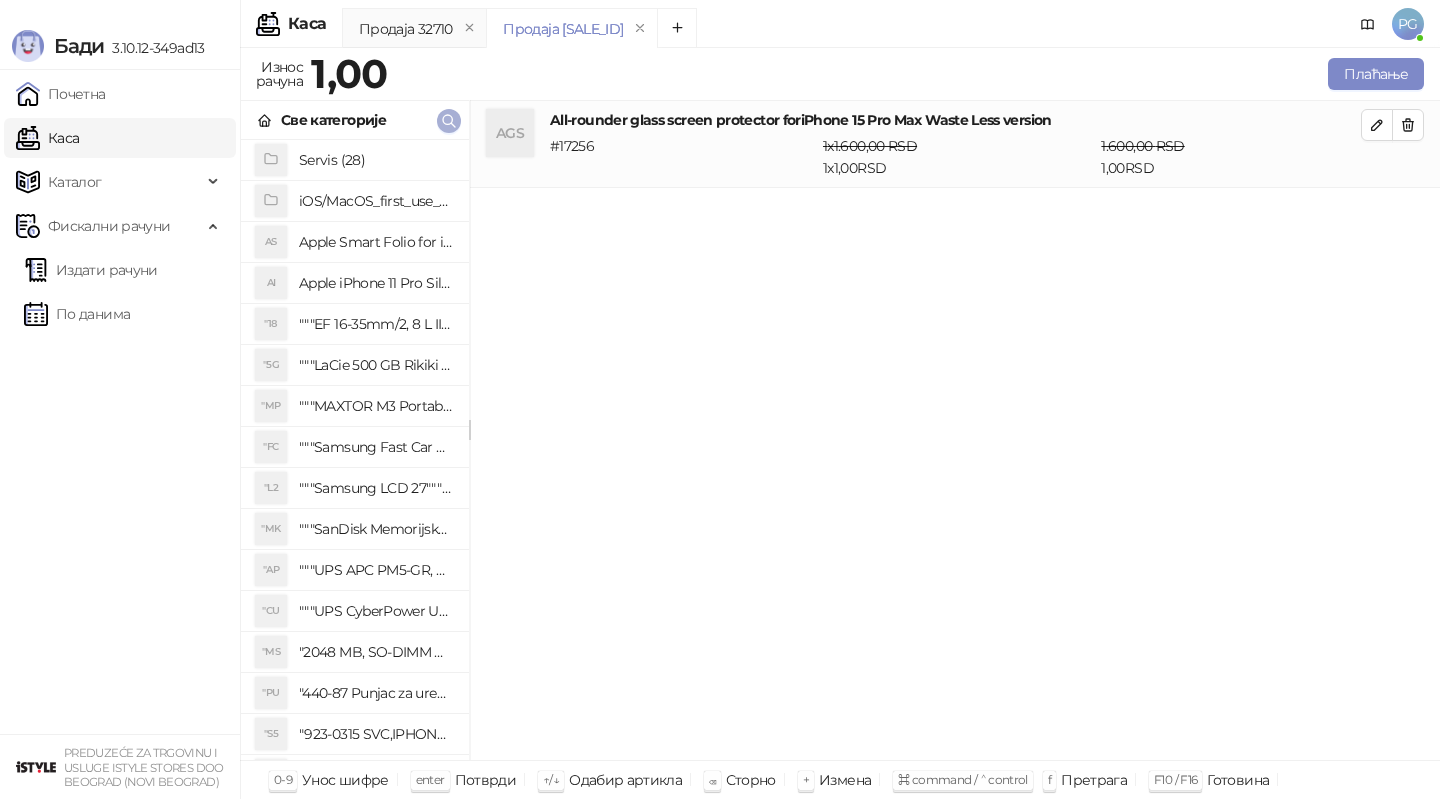 click 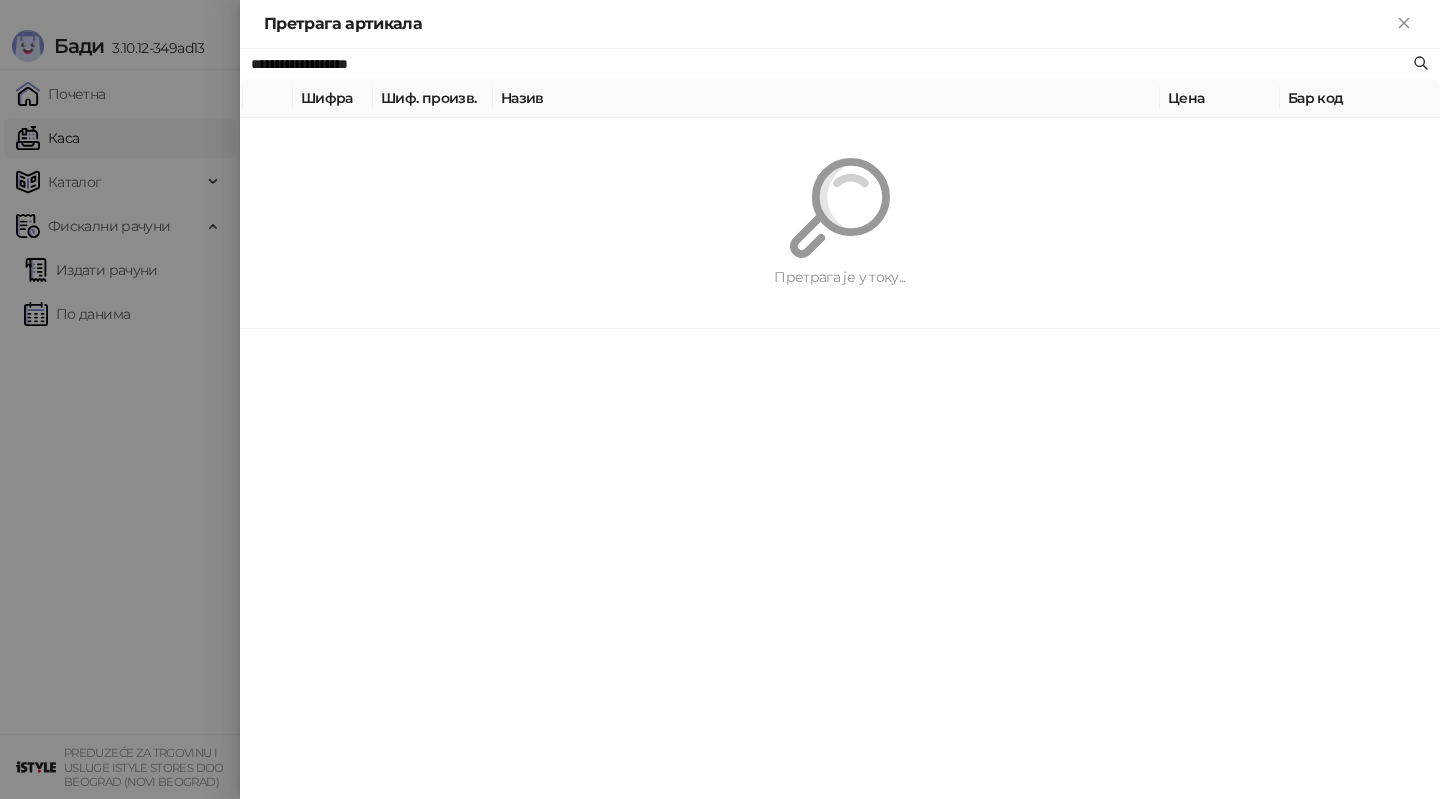 paste on "******" 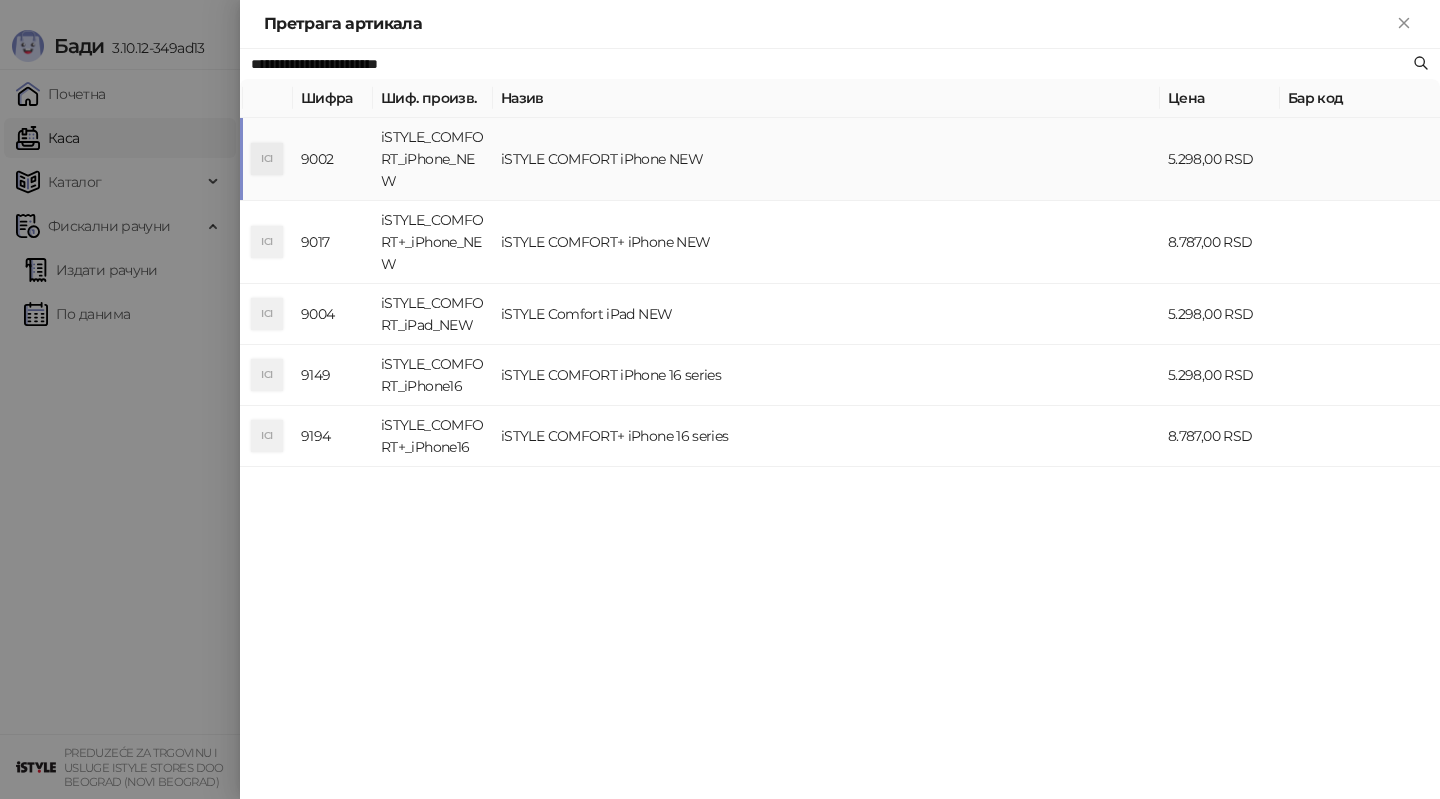 type on "**********" 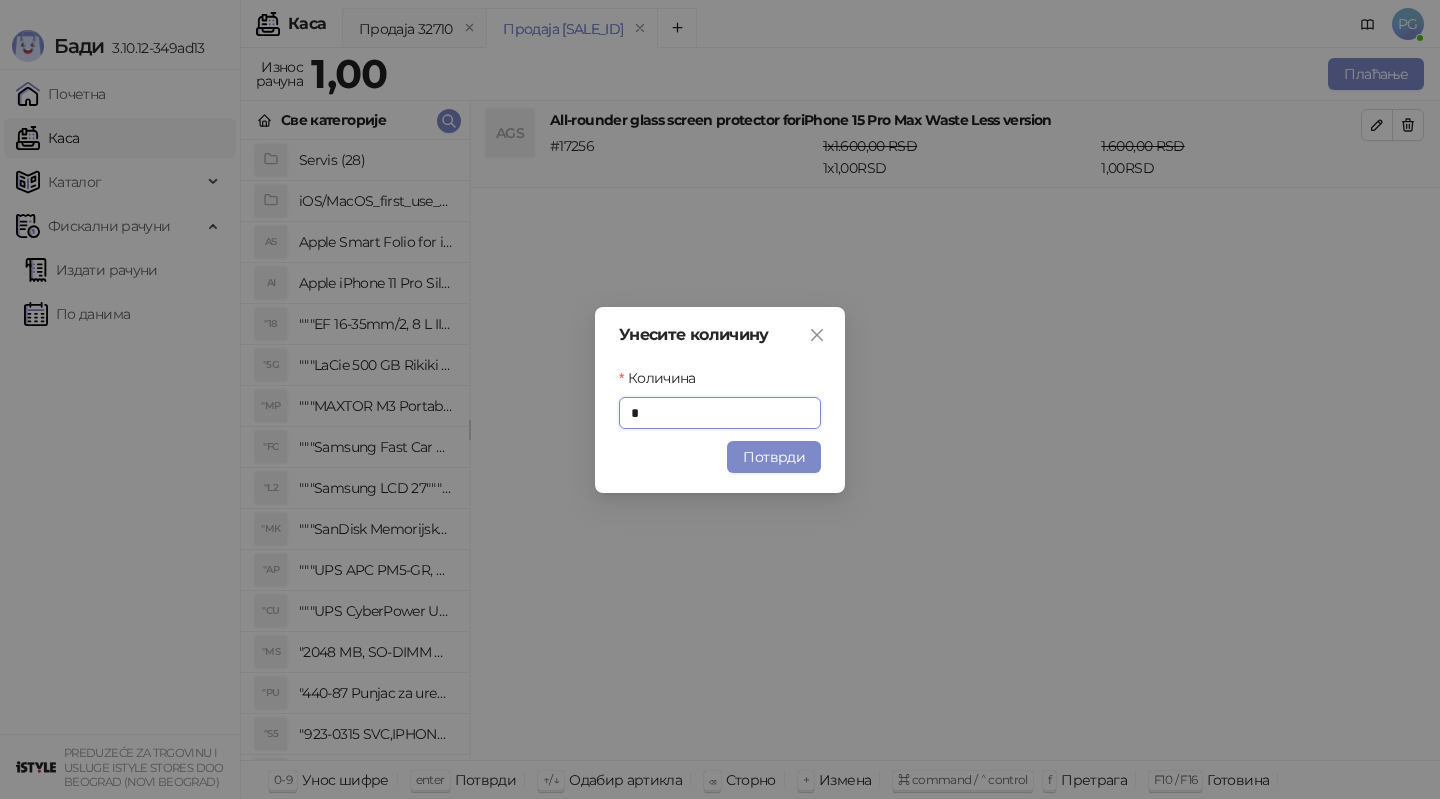 click on "Потврди" at bounding box center (774, 457) 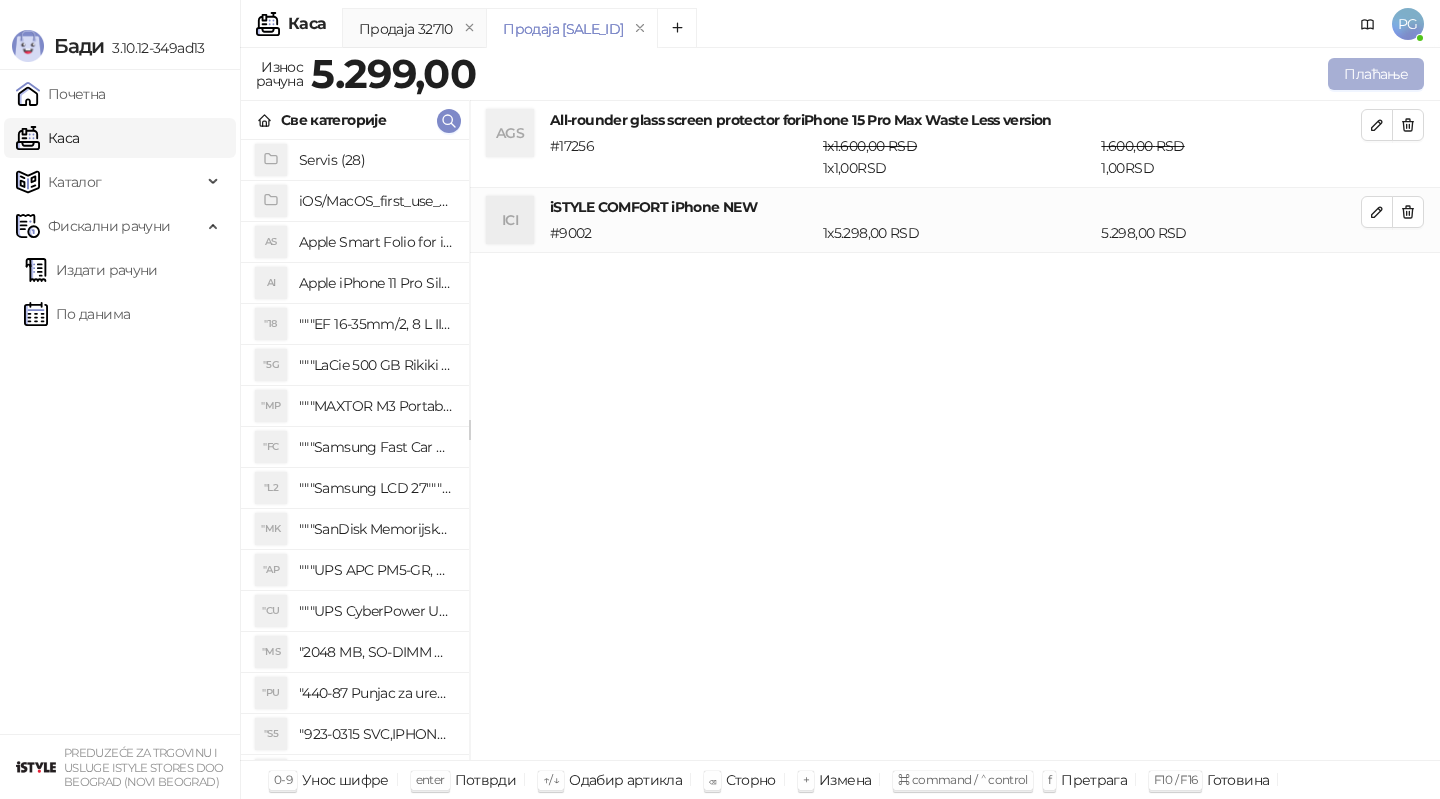 click on "Плаћање" at bounding box center (1376, 74) 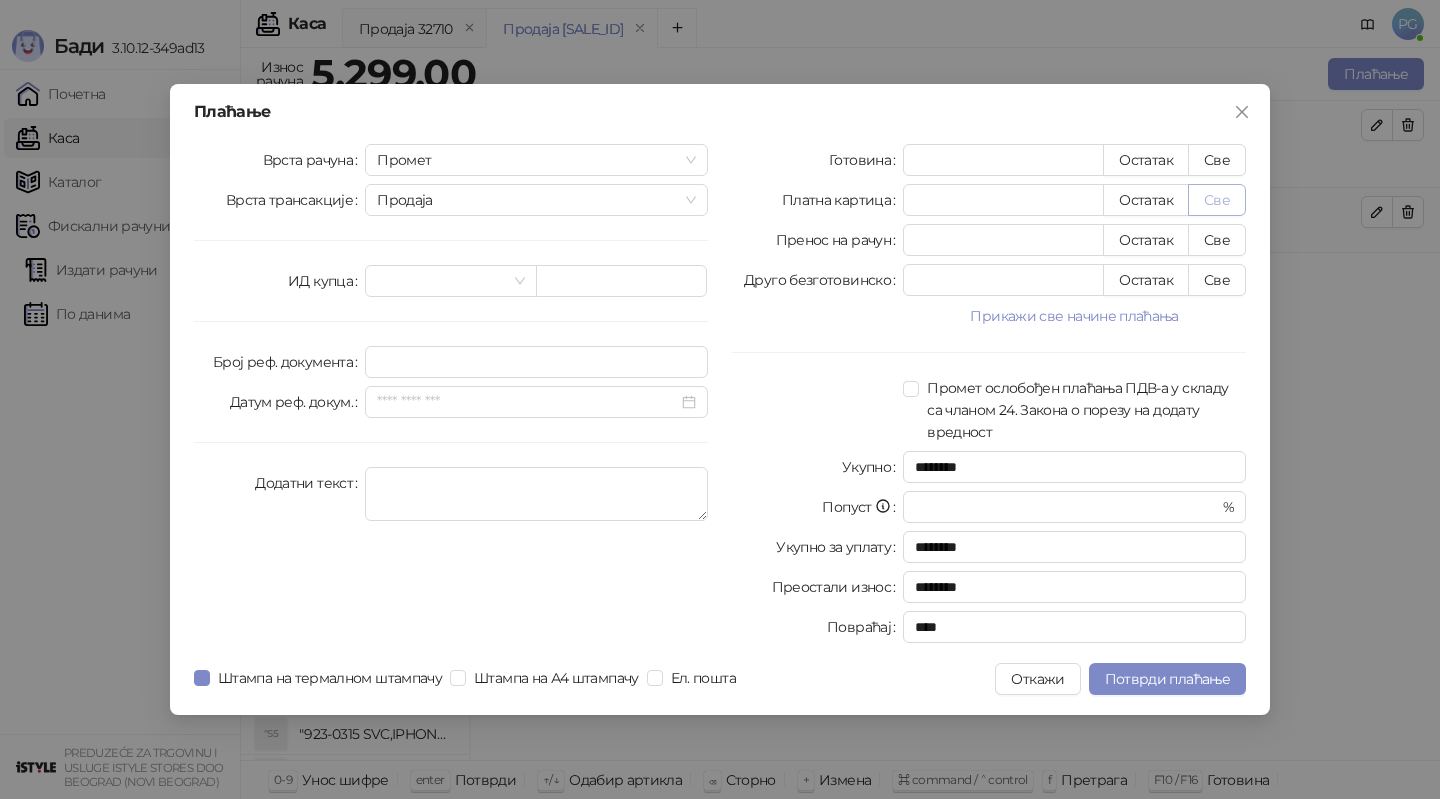 click on "Све" at bounding box center (1217, 200) 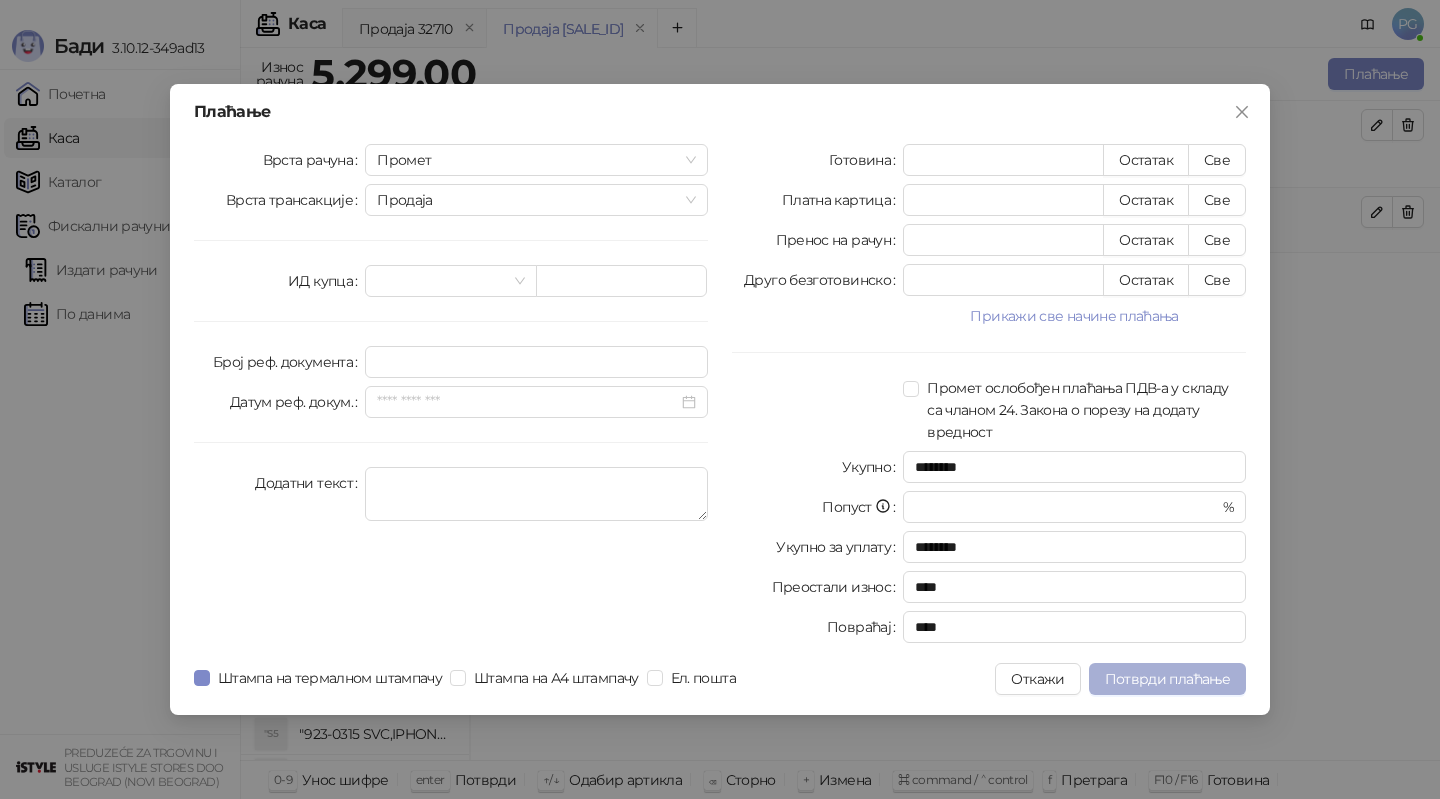click on "Потврди плаћање" at bounding box center (1167, 679) 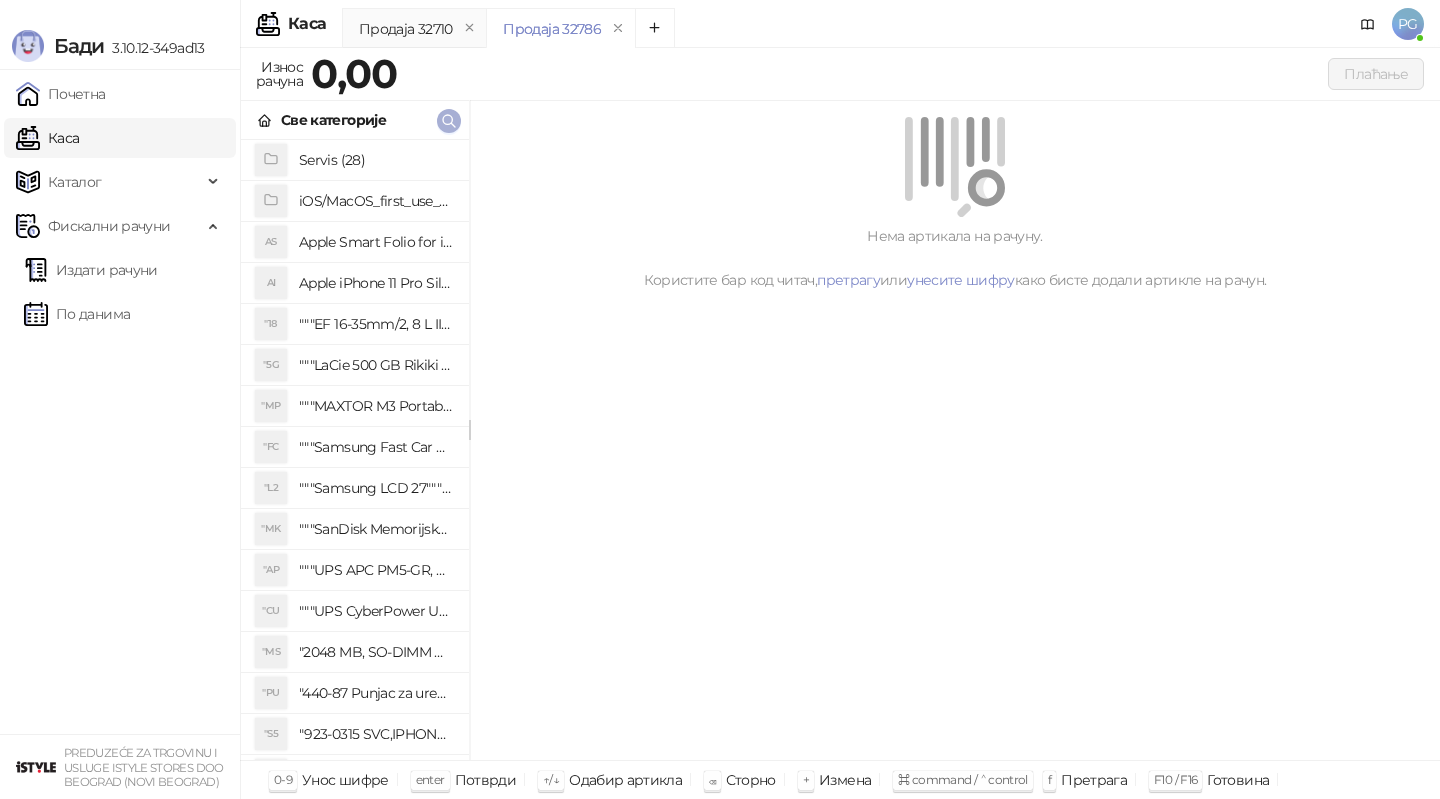 click 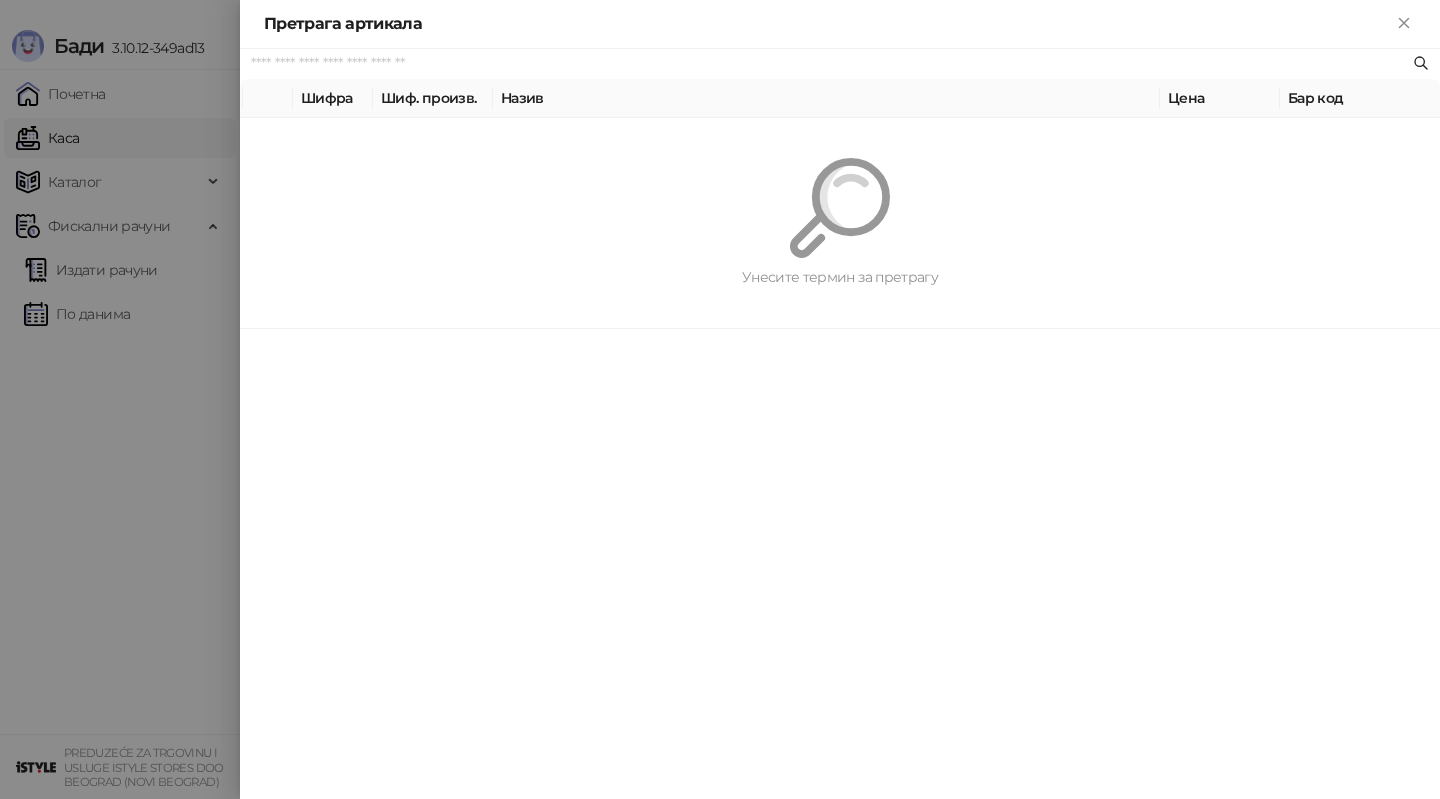 paste on "*********" 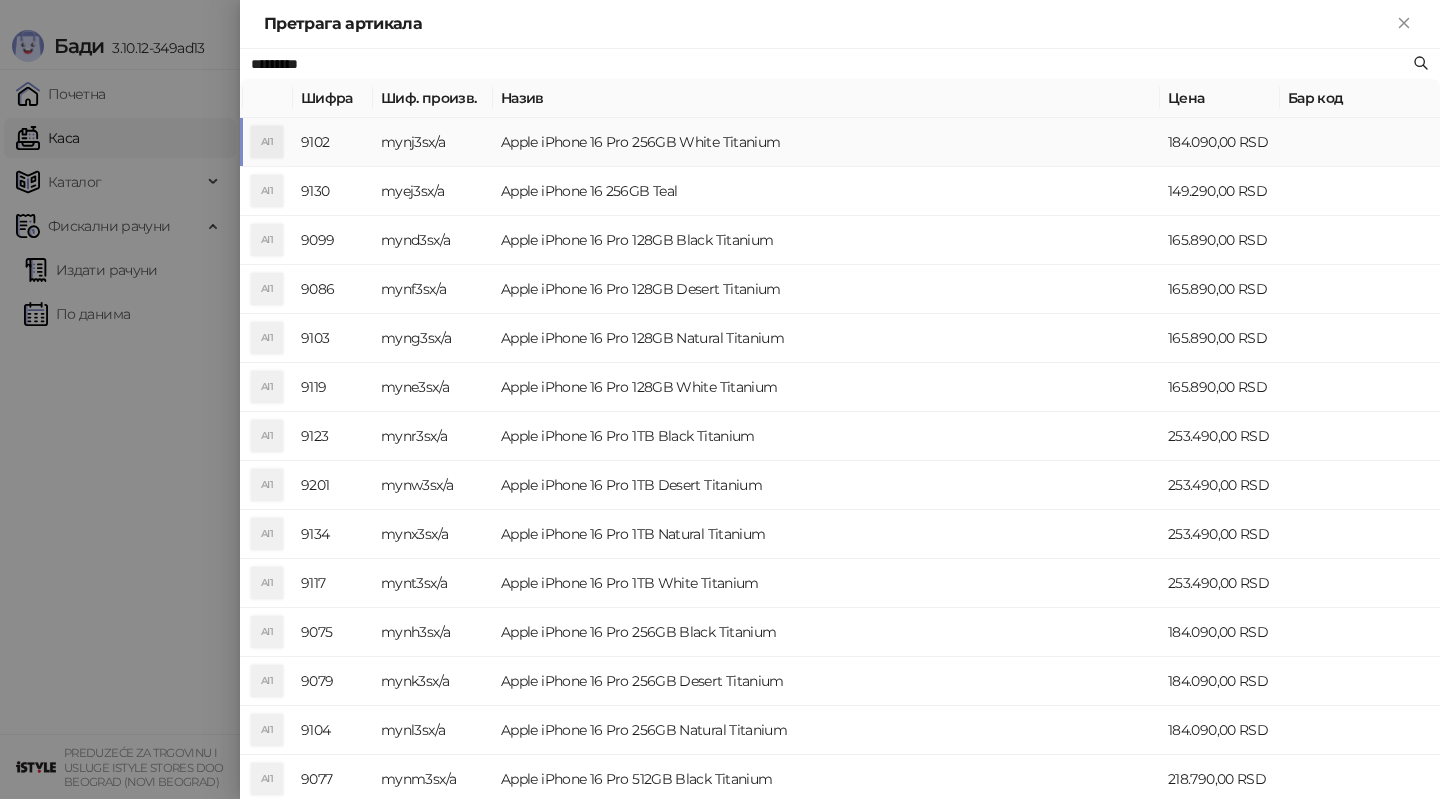 type on "*********" 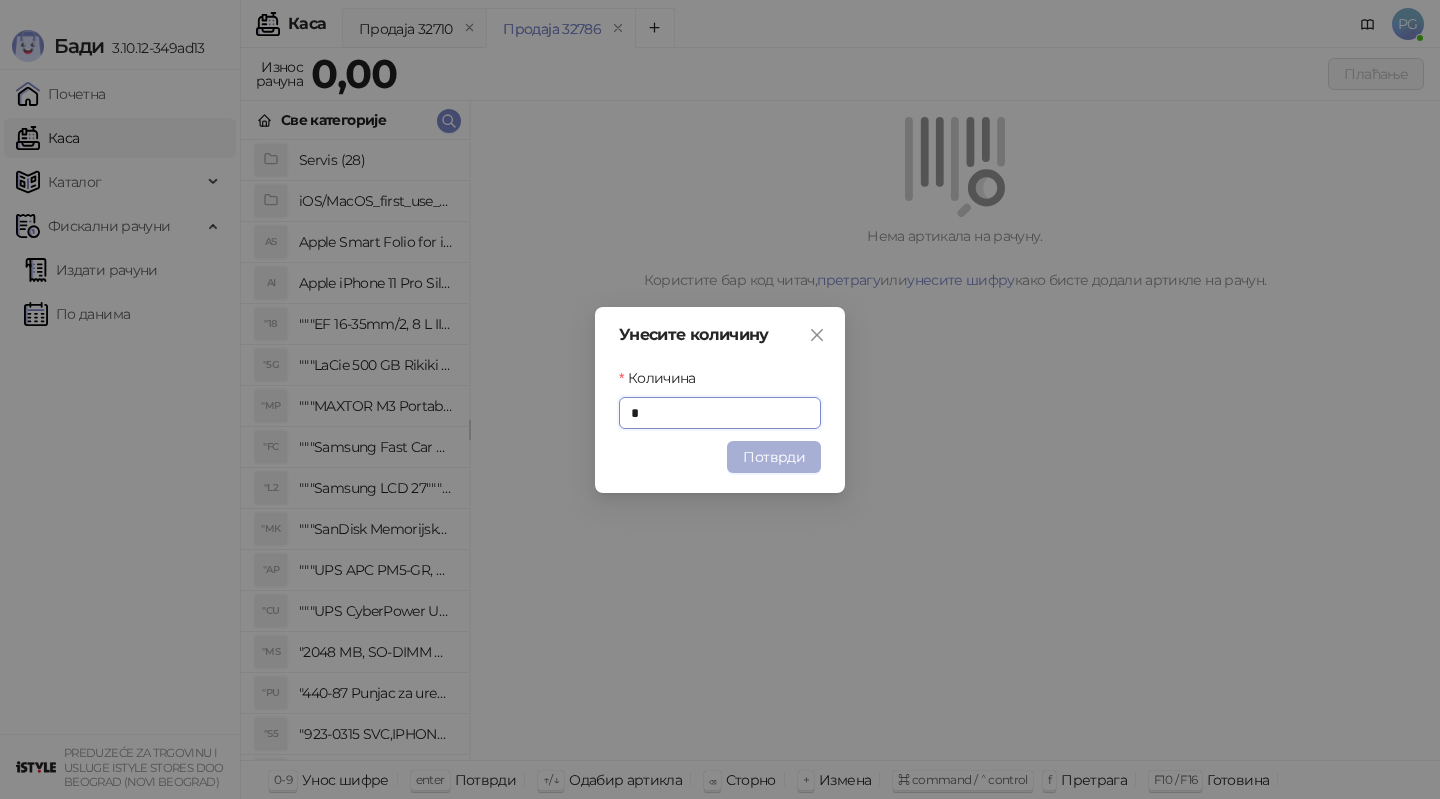click on "Потврди" at bounding box center (774, 457) 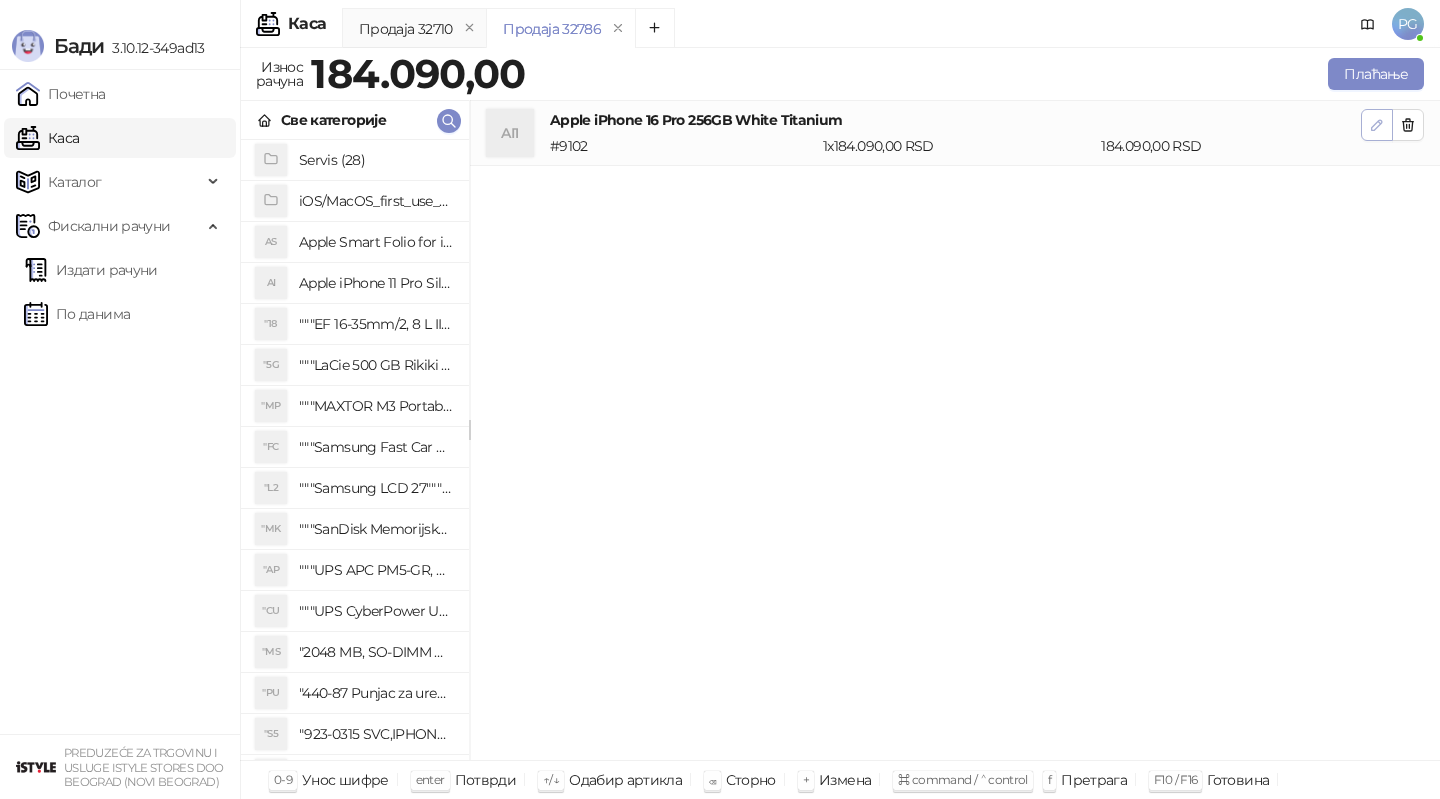 click at bounding box center [1377, 125] 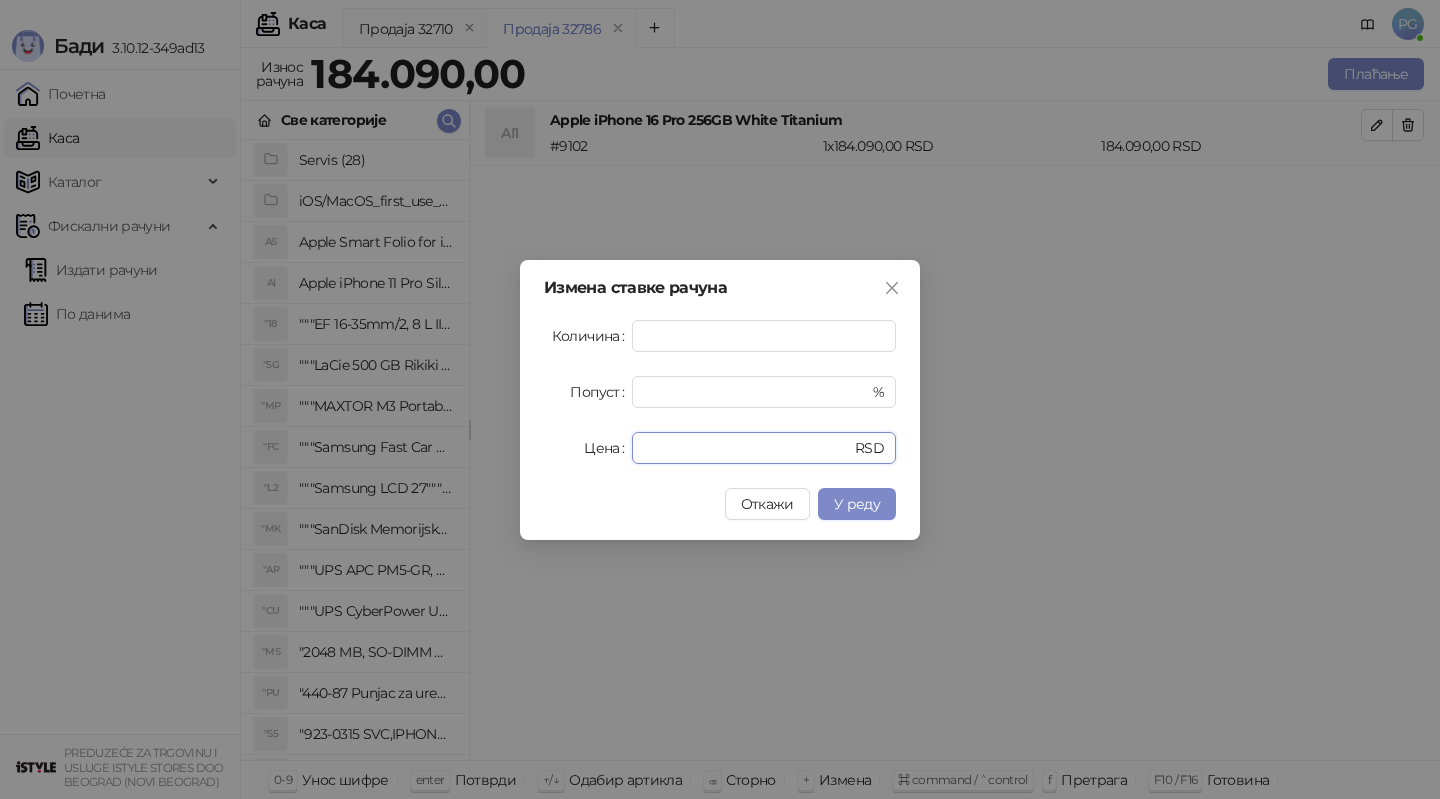 drag, startPoint x: 720, startPoint y: 450, endPoint x: 552, endPoint y: 446, distance: 168.0476 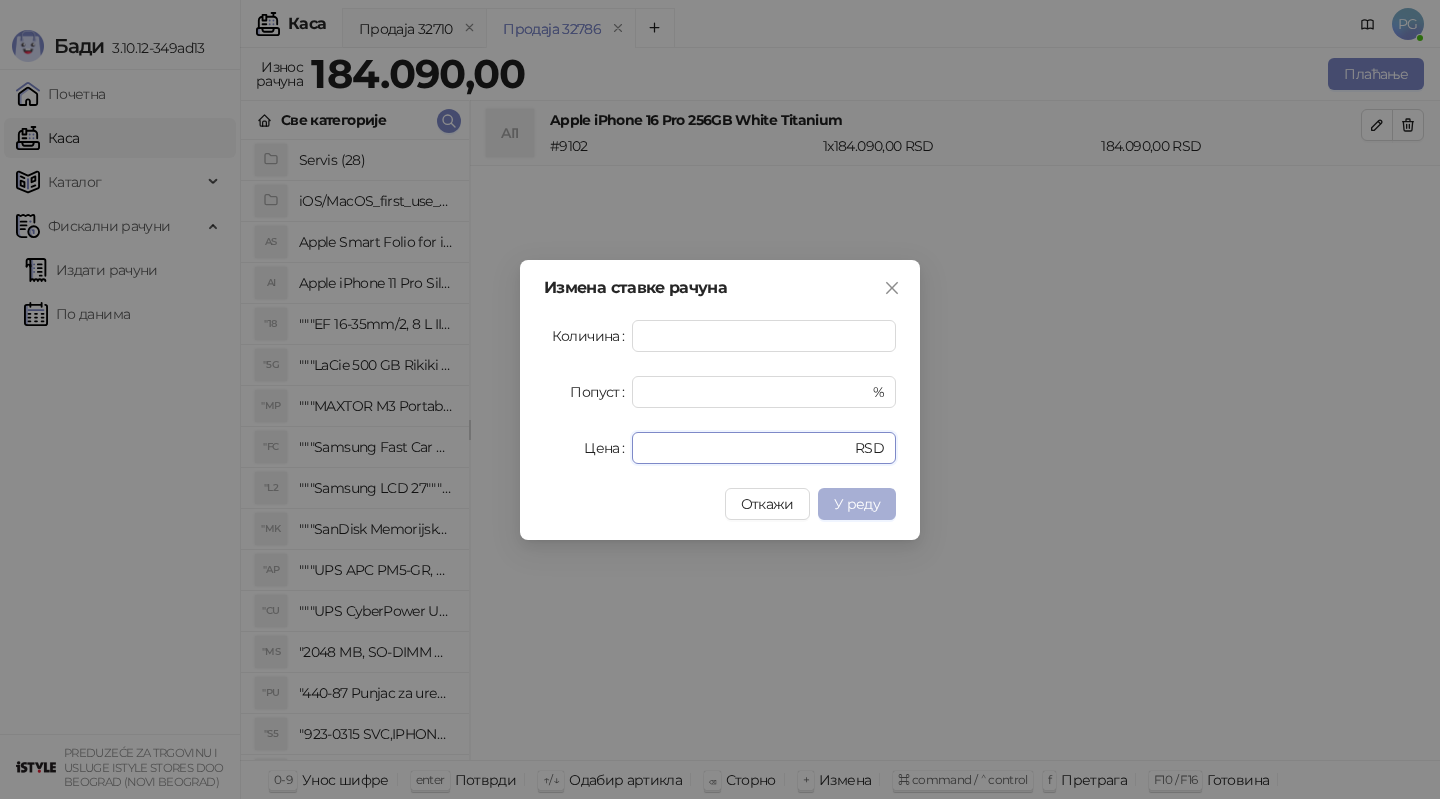 type on "******" 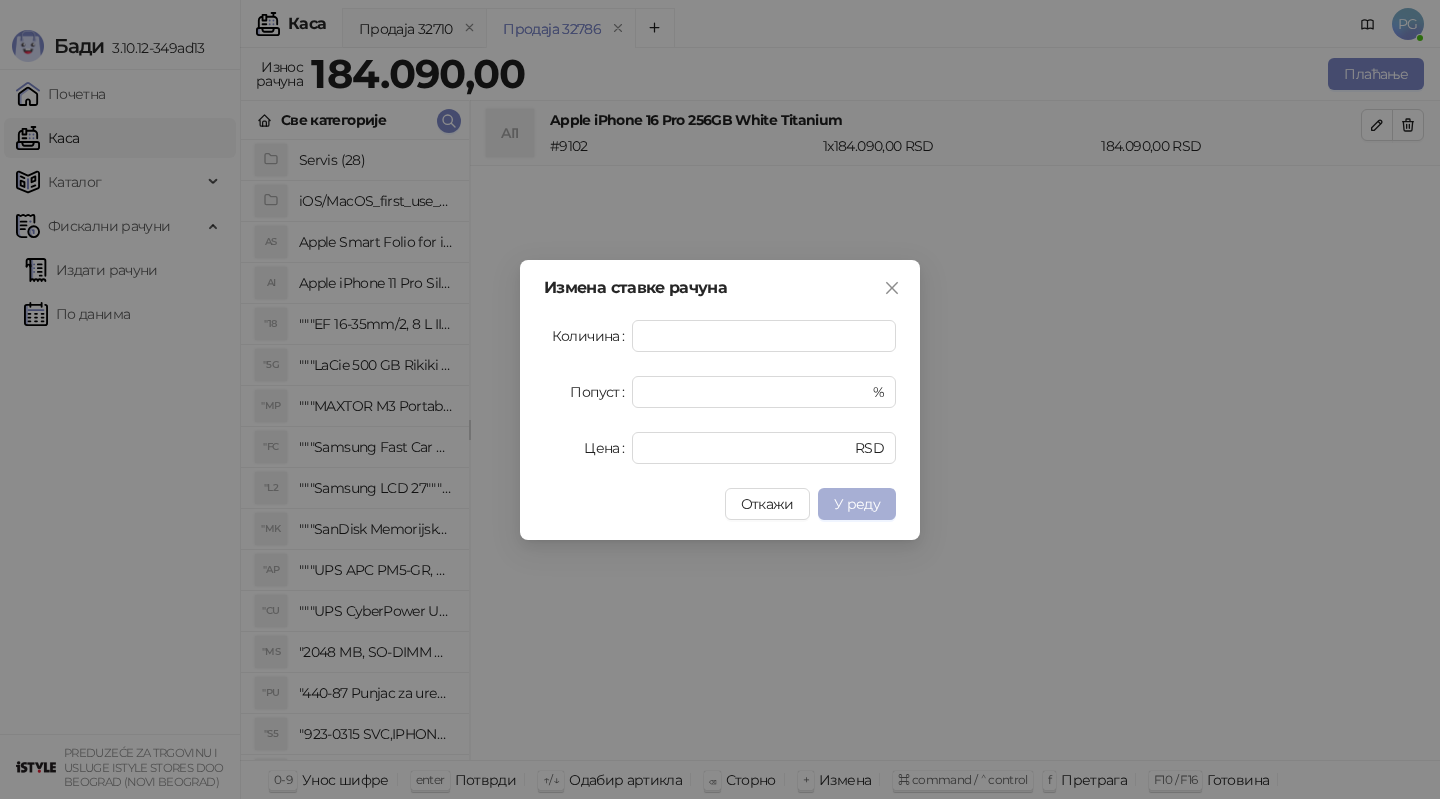 click on "У реду" at bounding box center (857, 504) 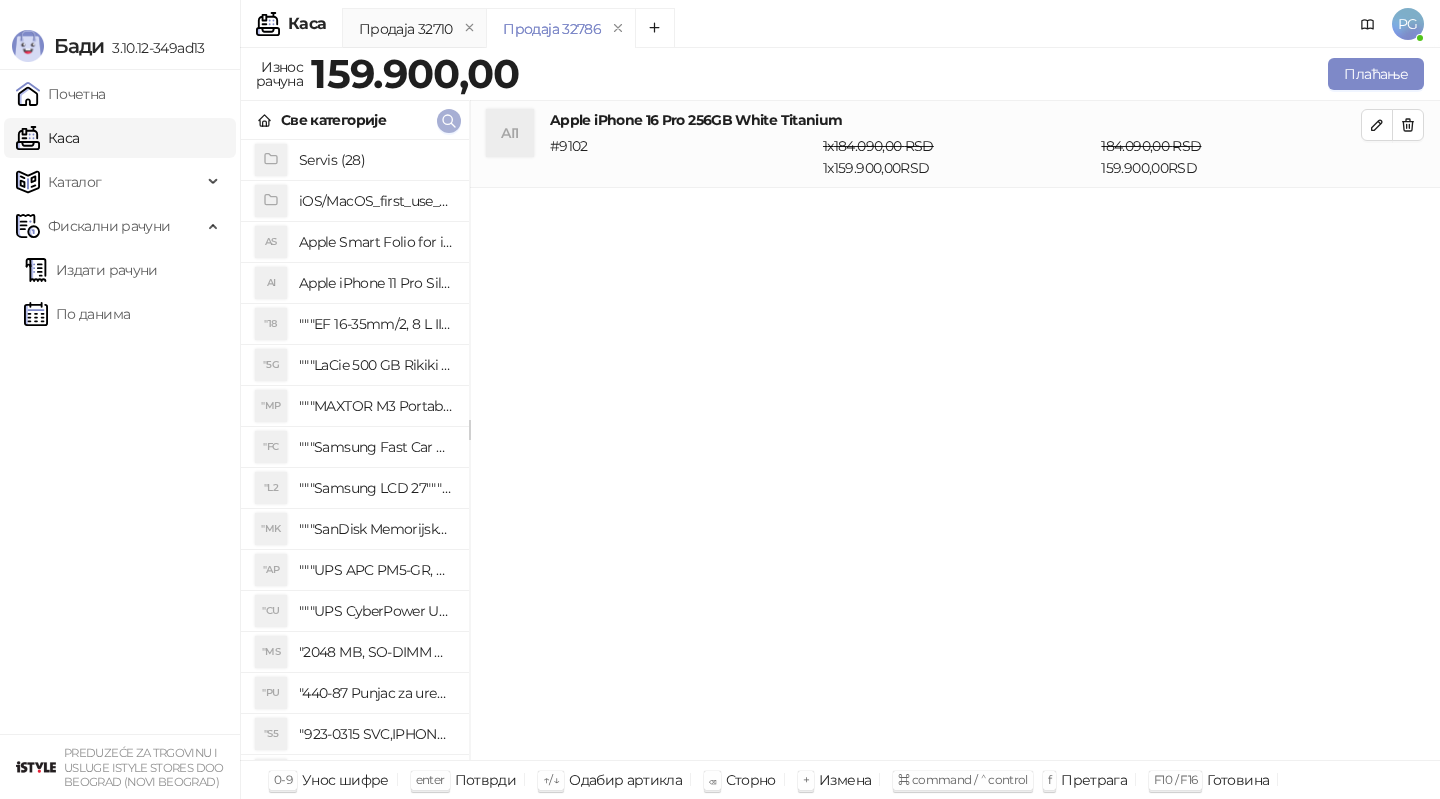 click 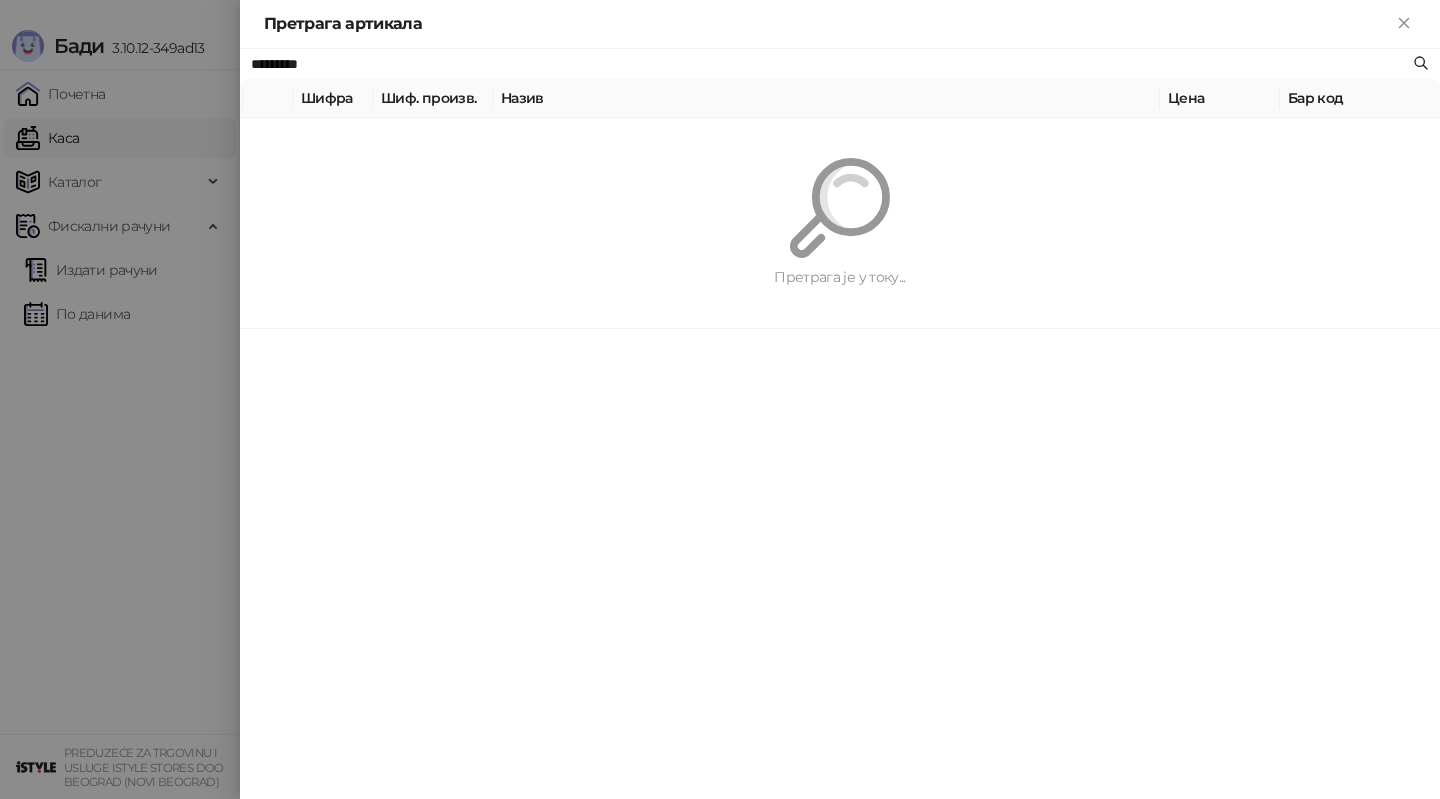 paste on "****" 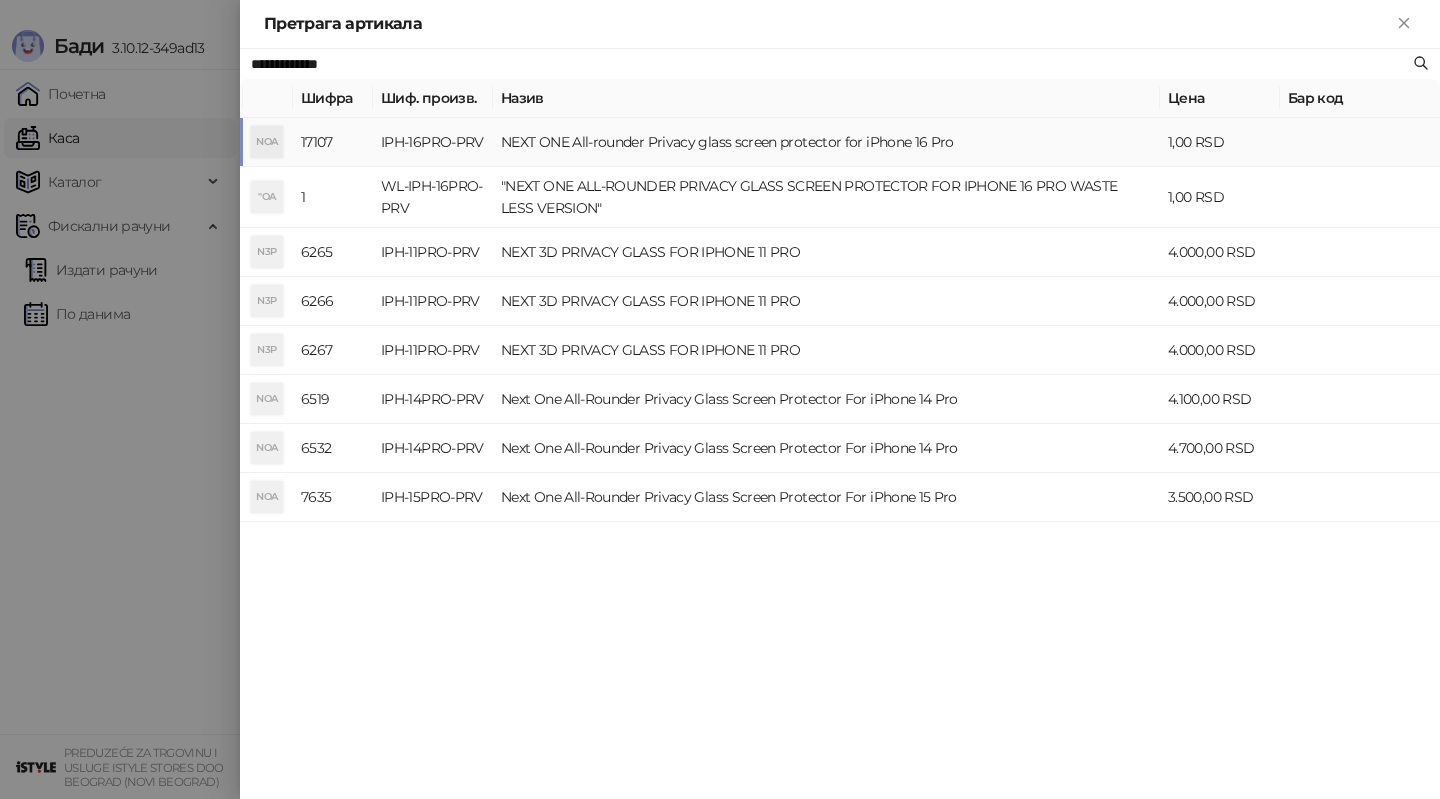 click on "IPH-16PRO-PRV" at bounding box center [433, 142] 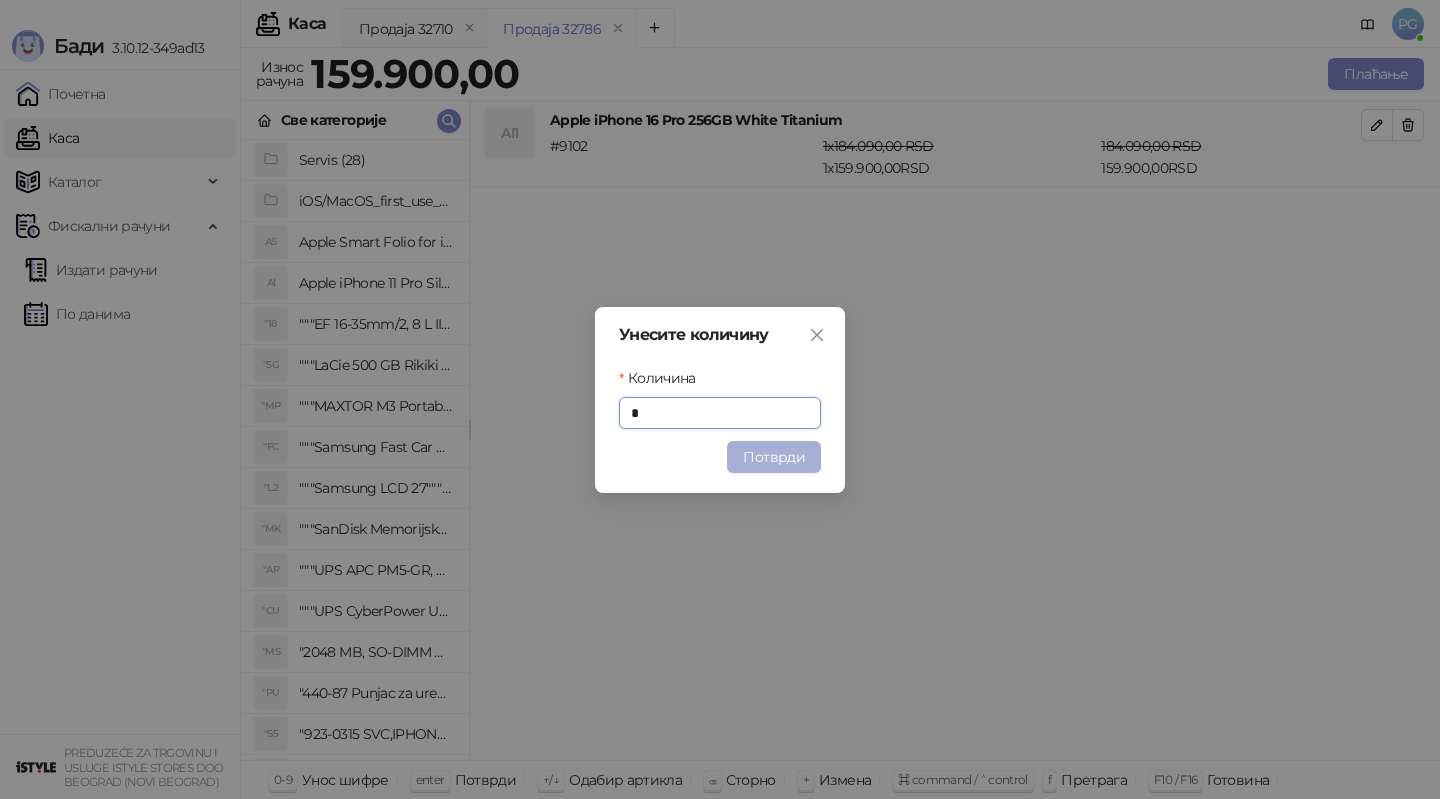 click on "Потврди" at bounding box center [774, 457] 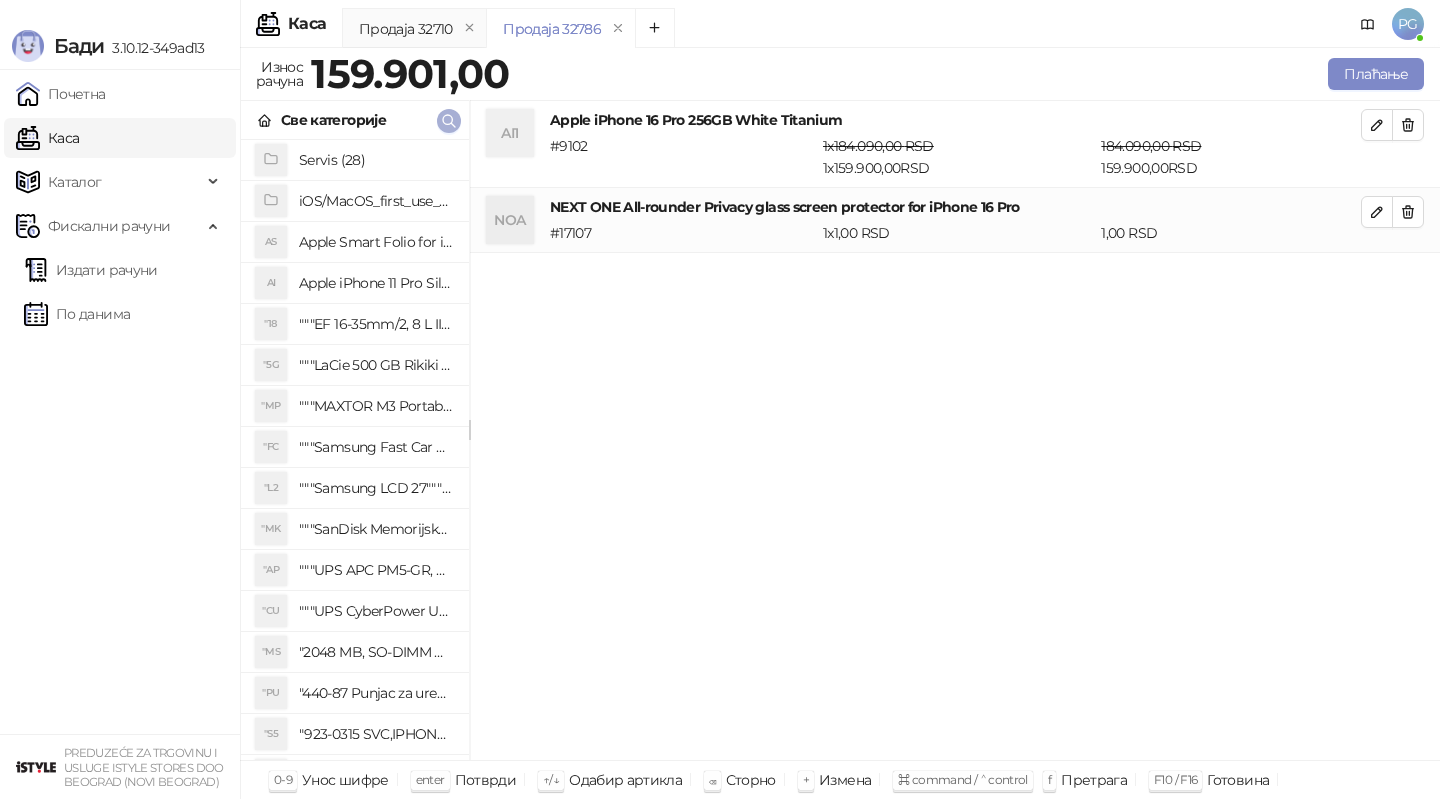 click 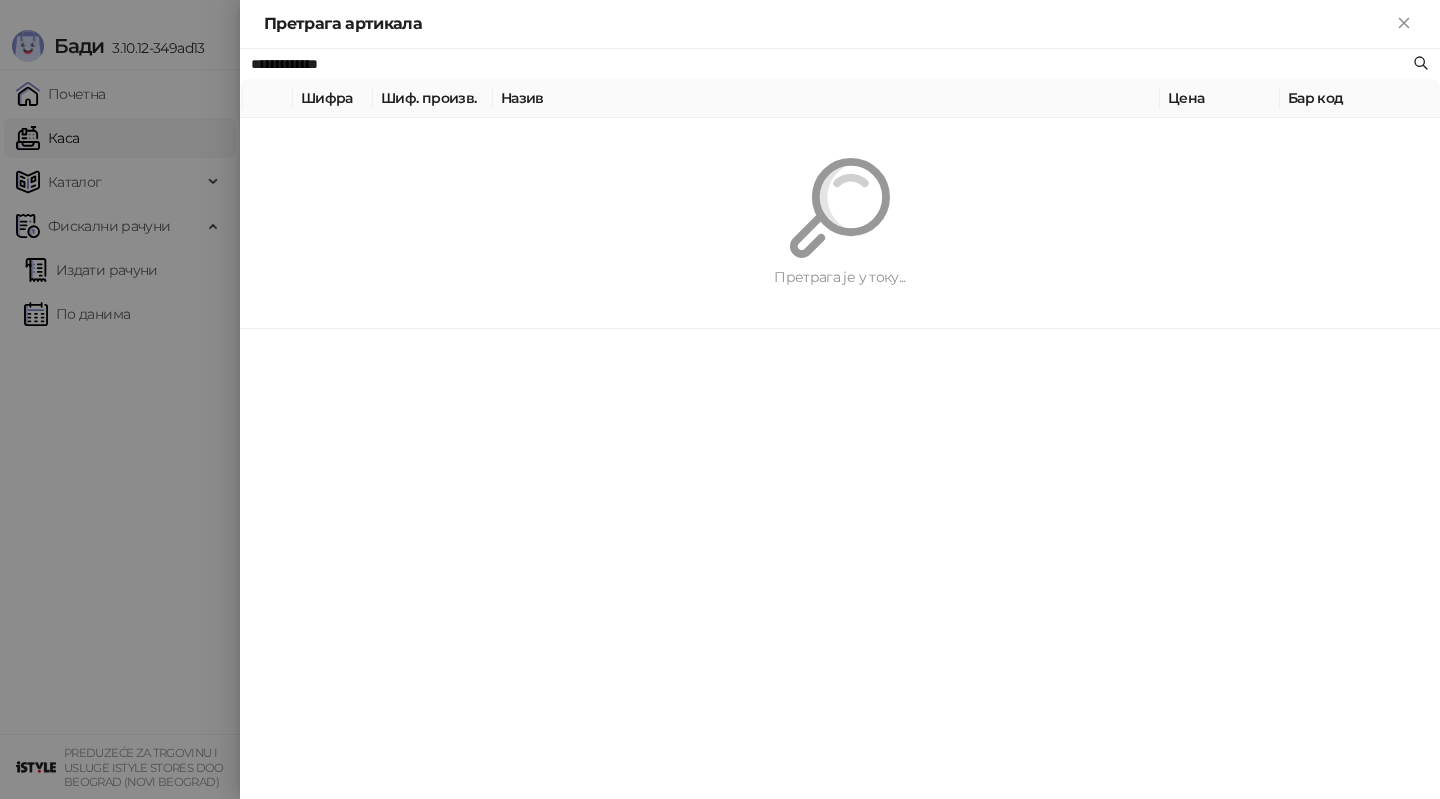 paste on "**********" 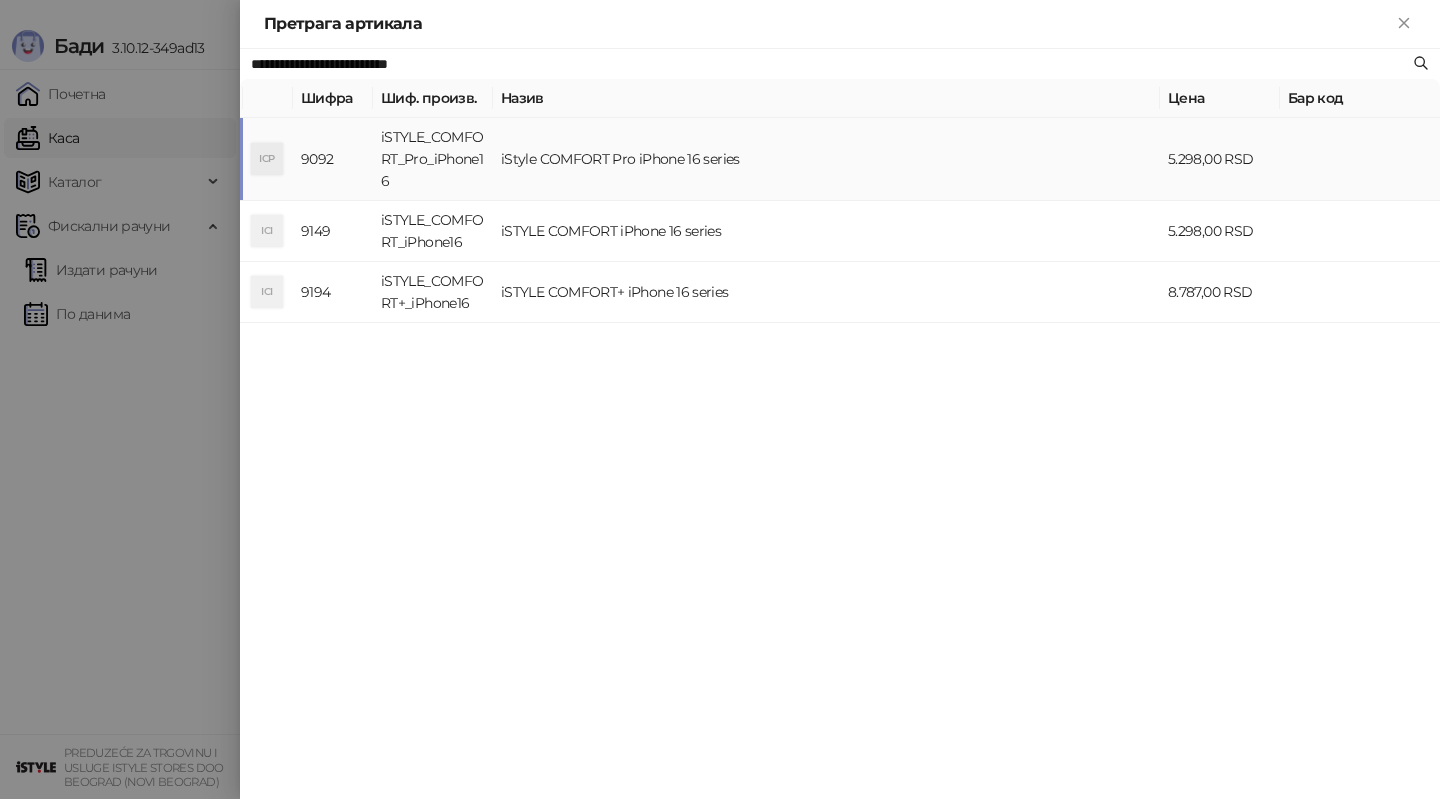 click on "iSTYLE_COMFORT_Pro_iPhone16" at bounding box center [433, 159] 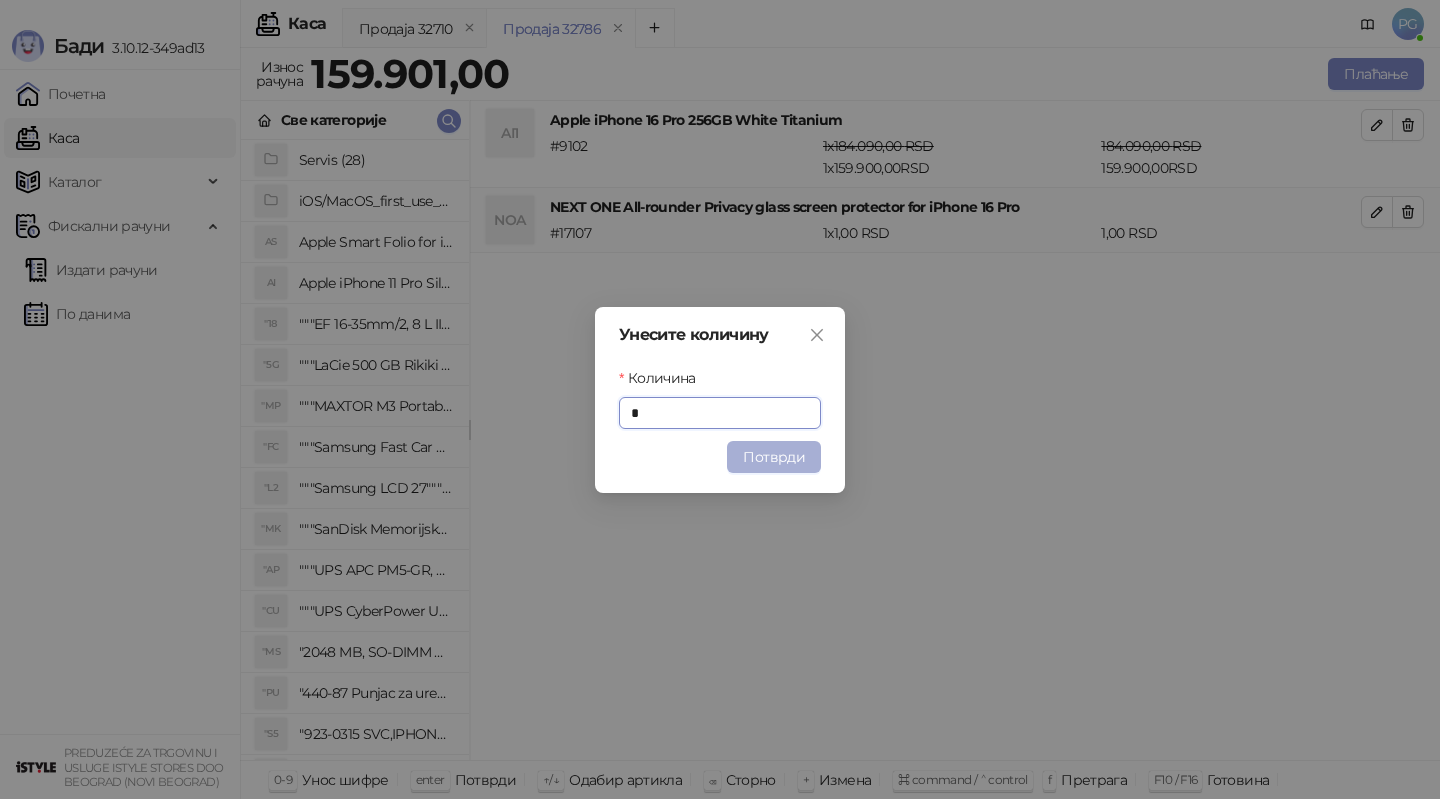 click on "Потврди" at bounding box center [774, 457] 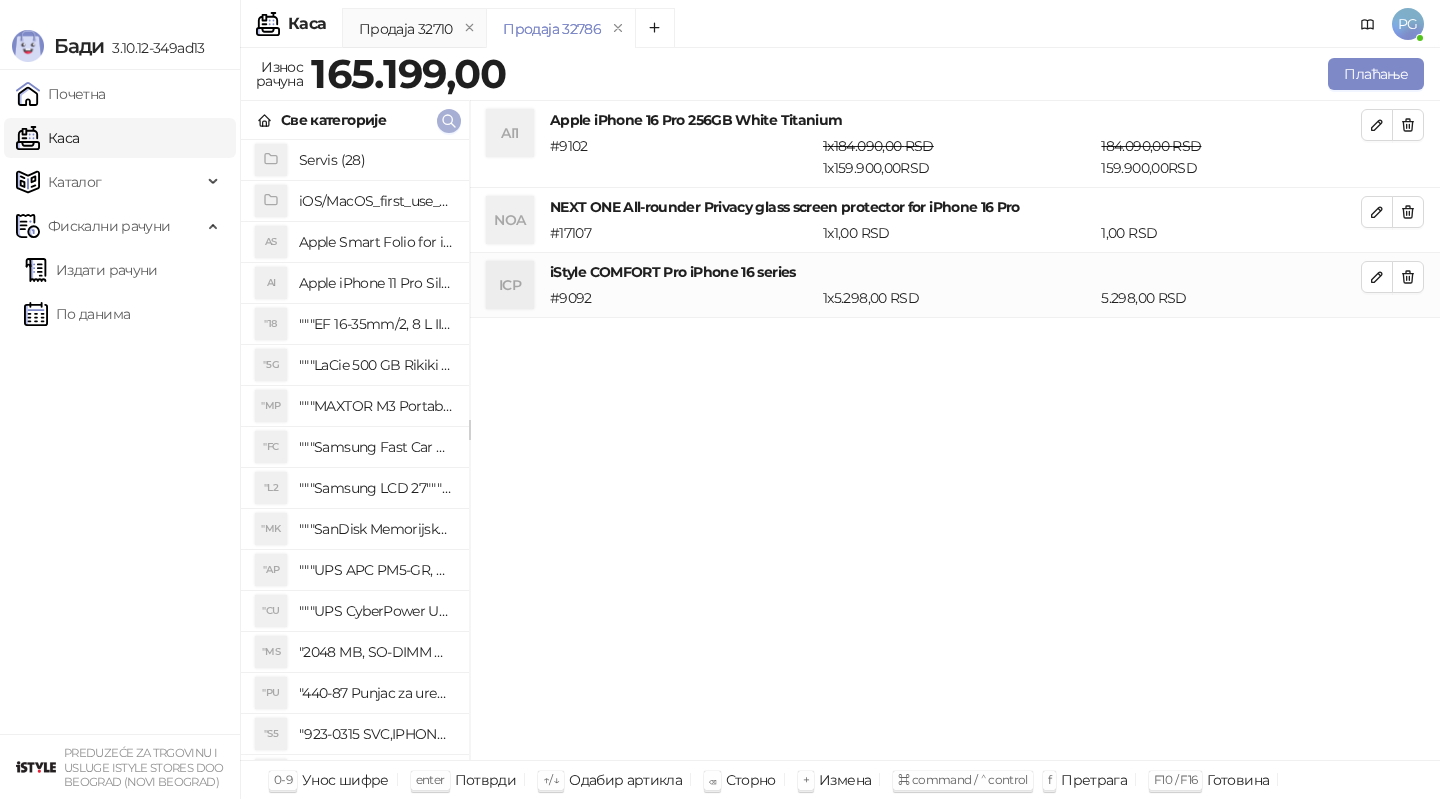 click 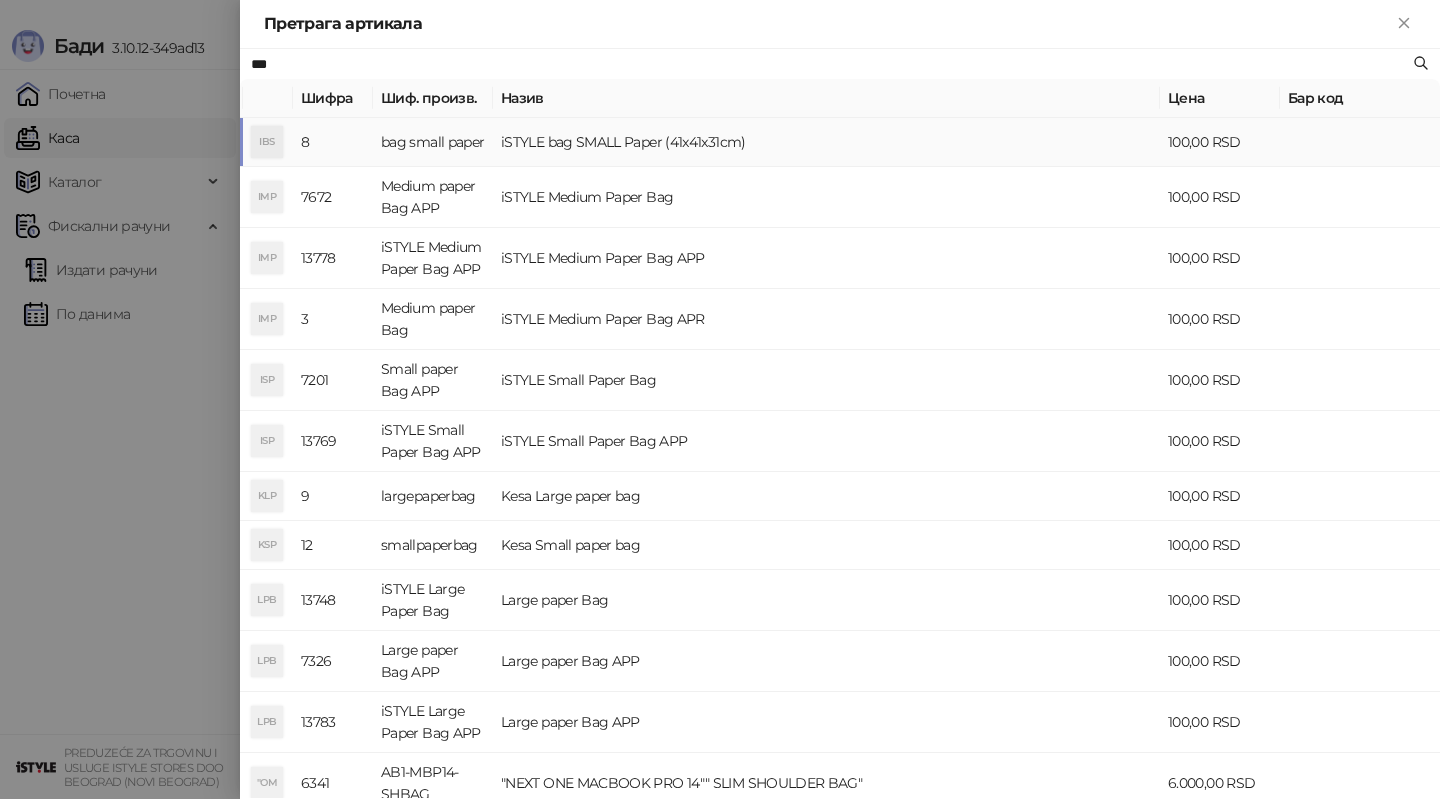 type on "***" 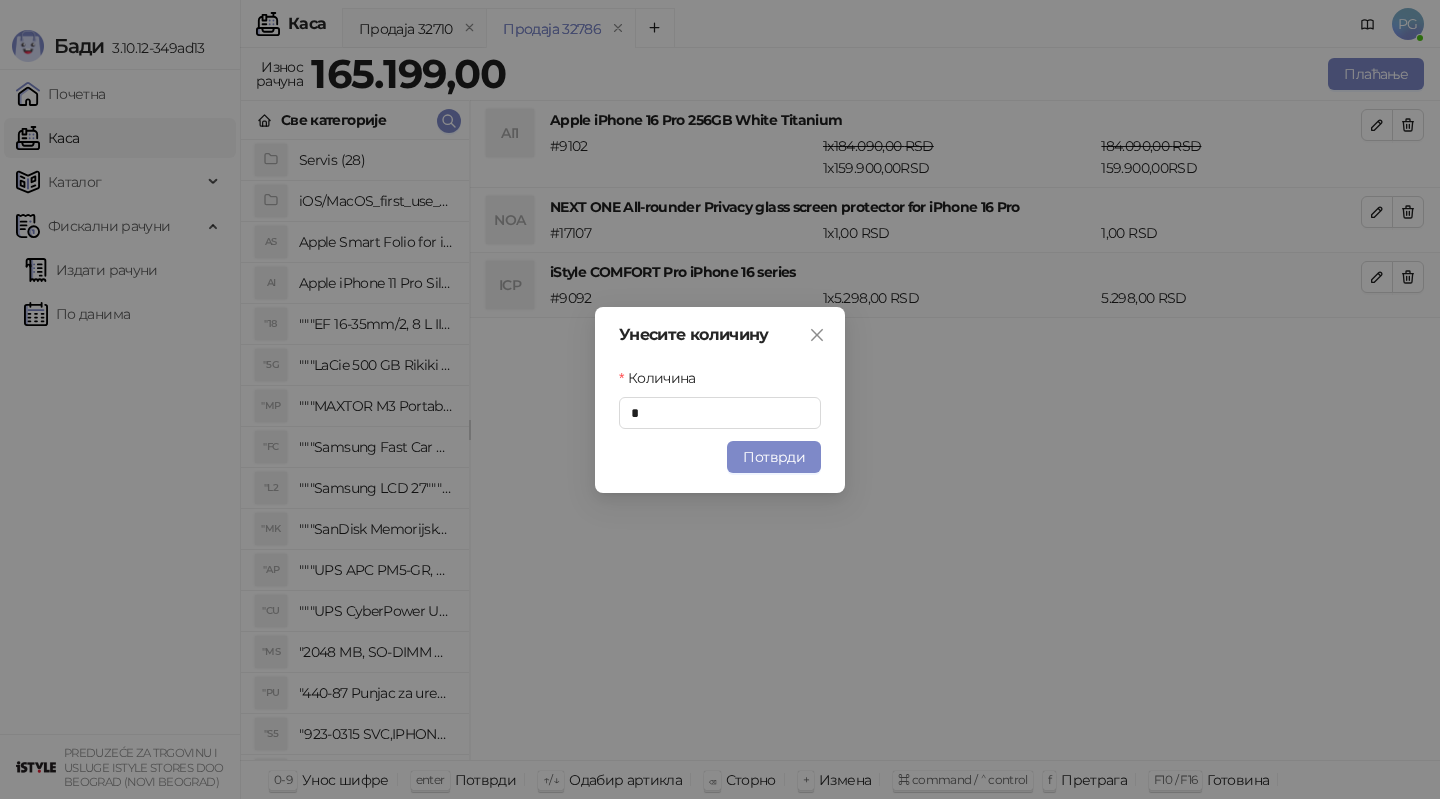 drag, startPoint x: 768, startPoint y: 447, endPoint x: 768, endPoint y: 465, distance: 18 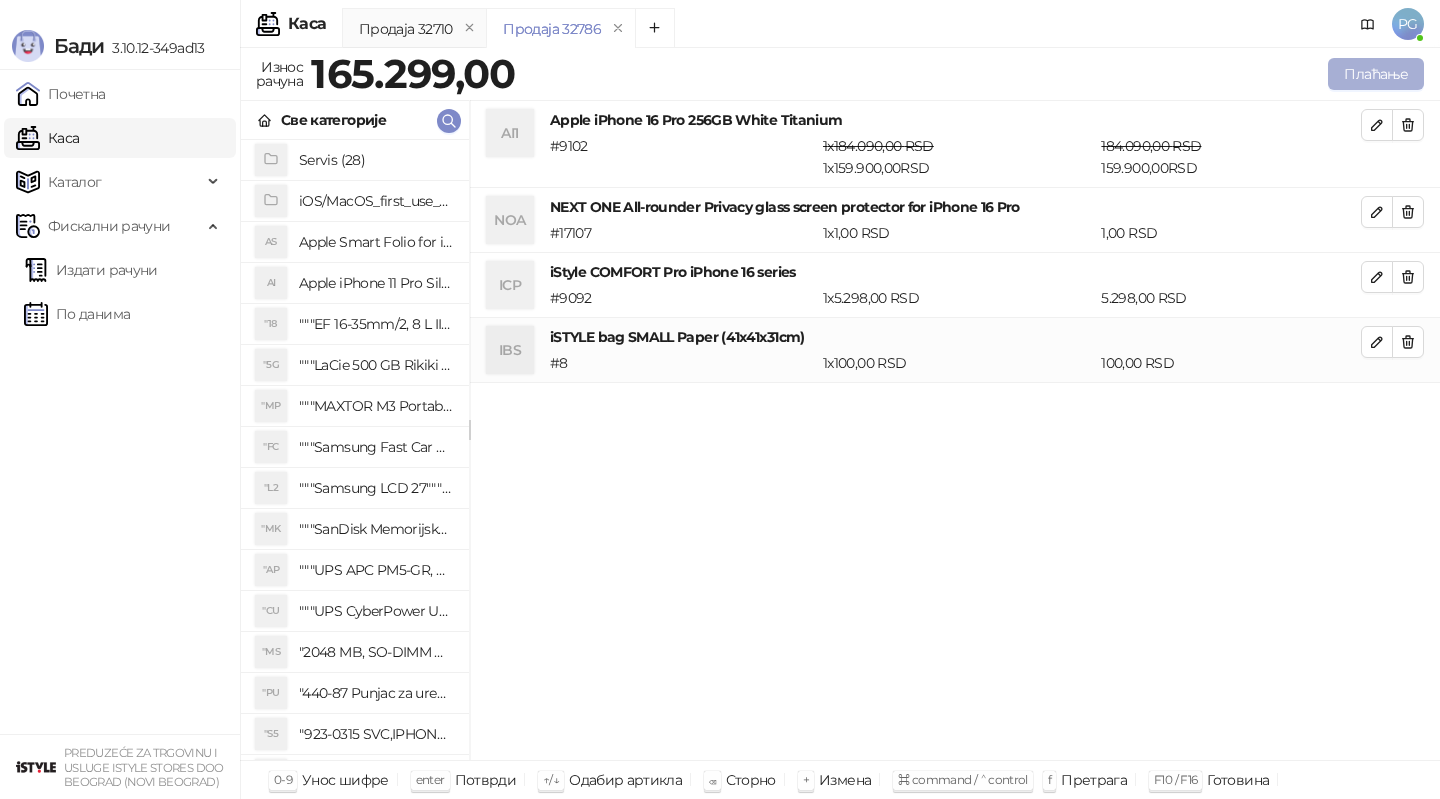 click on "Плаћање" at bounding box center [1376, 74] 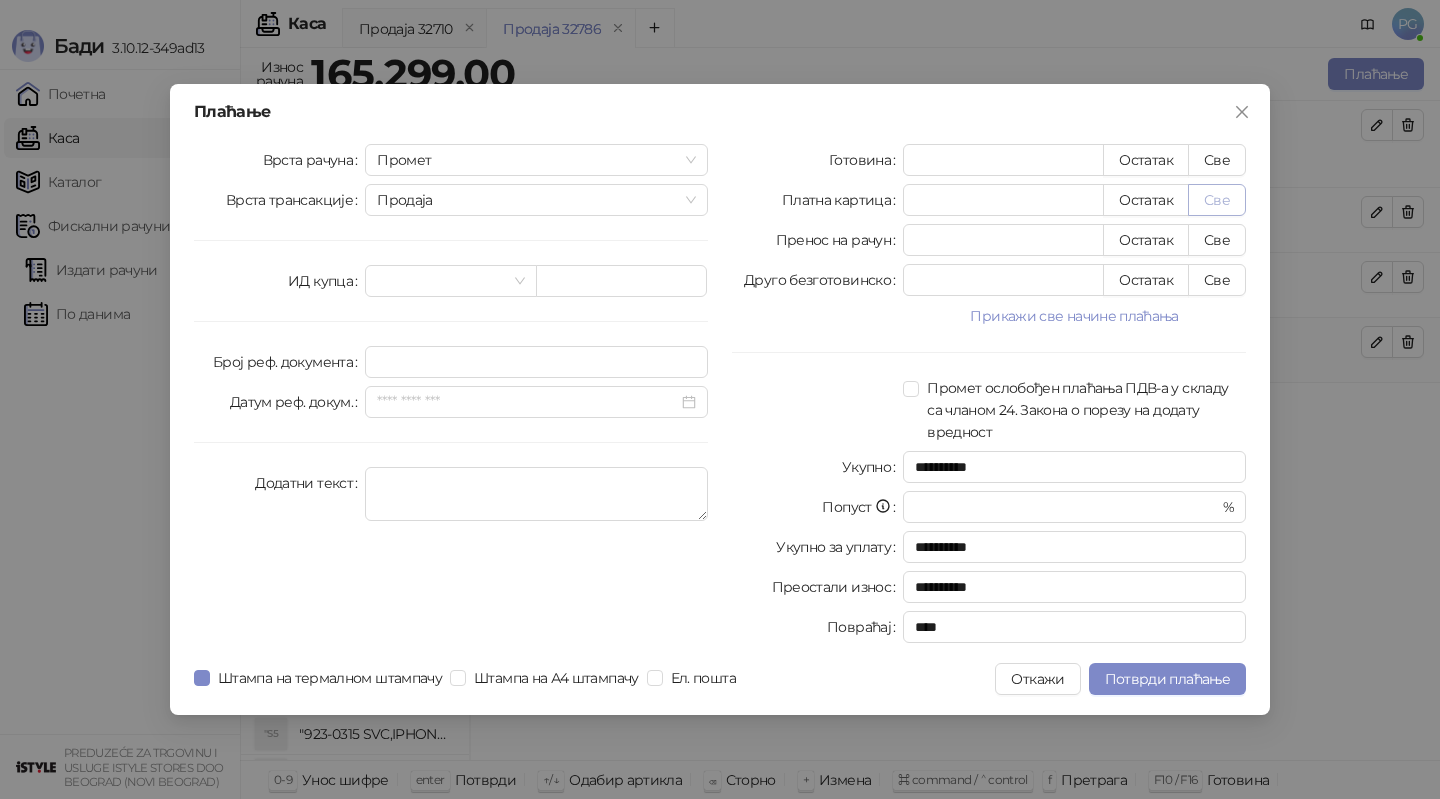 click on "Све" at bounding box center [1217, 200] 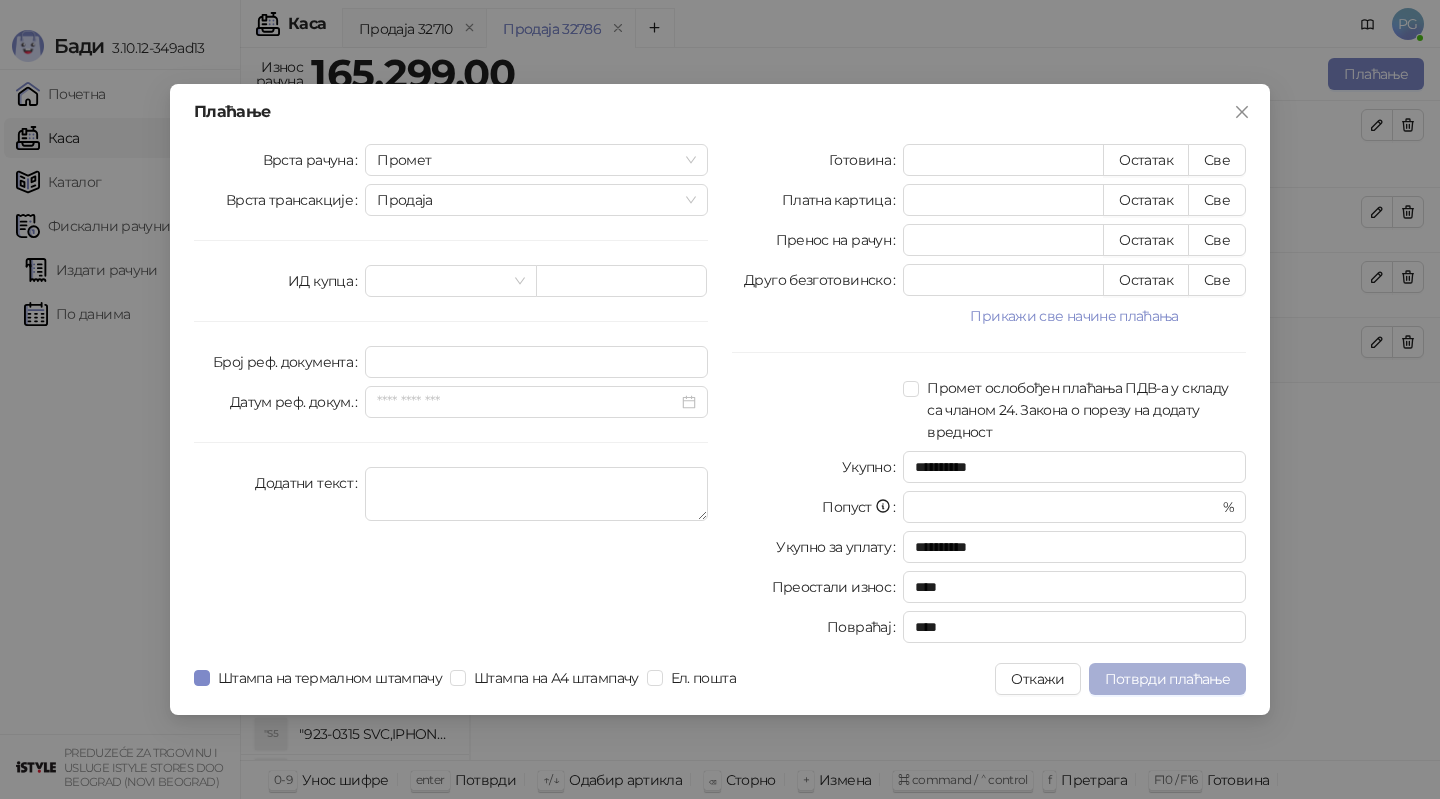click on "Потврди плаћање" at bounding box center (1167, 679) 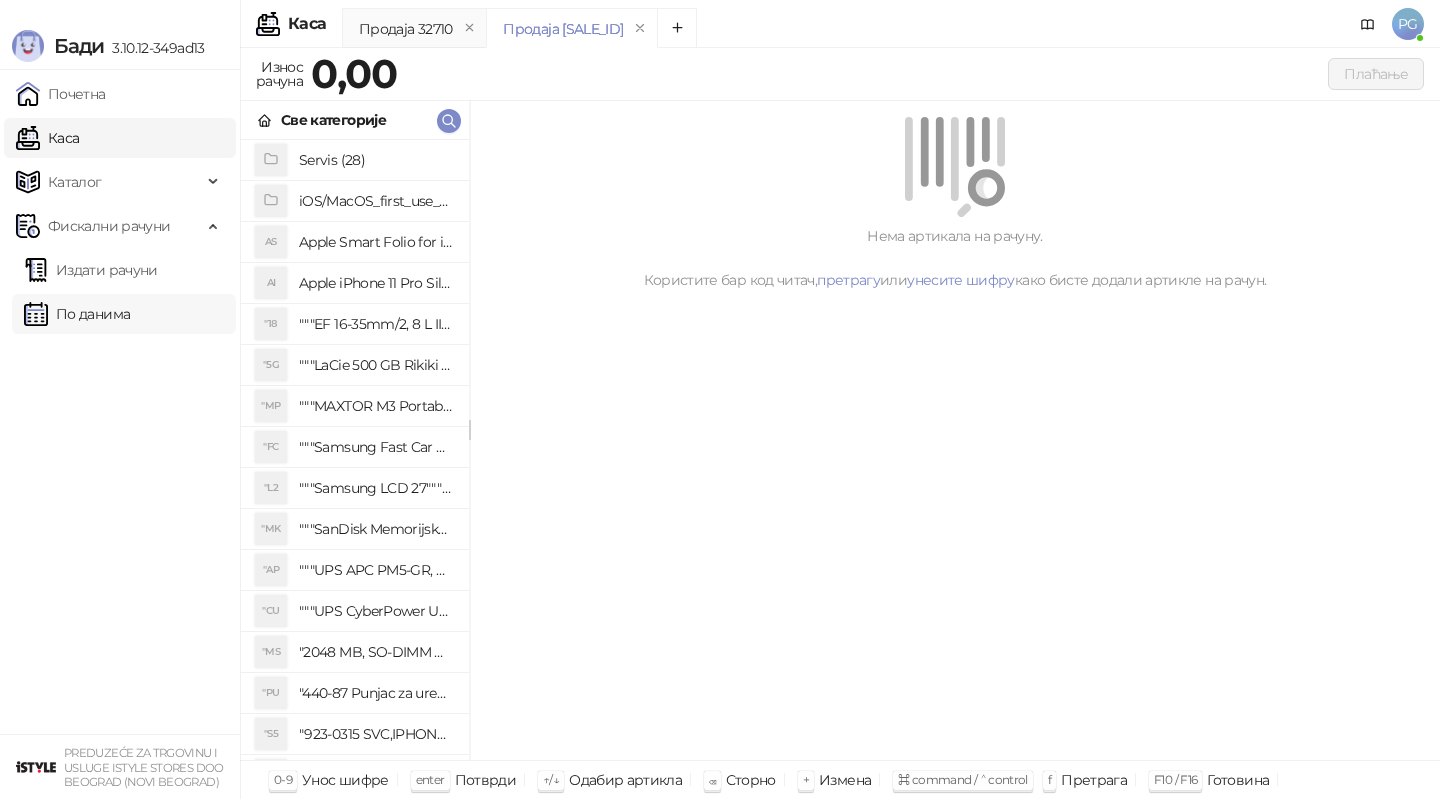 click on "По данима" at bounding box center [77, 314] 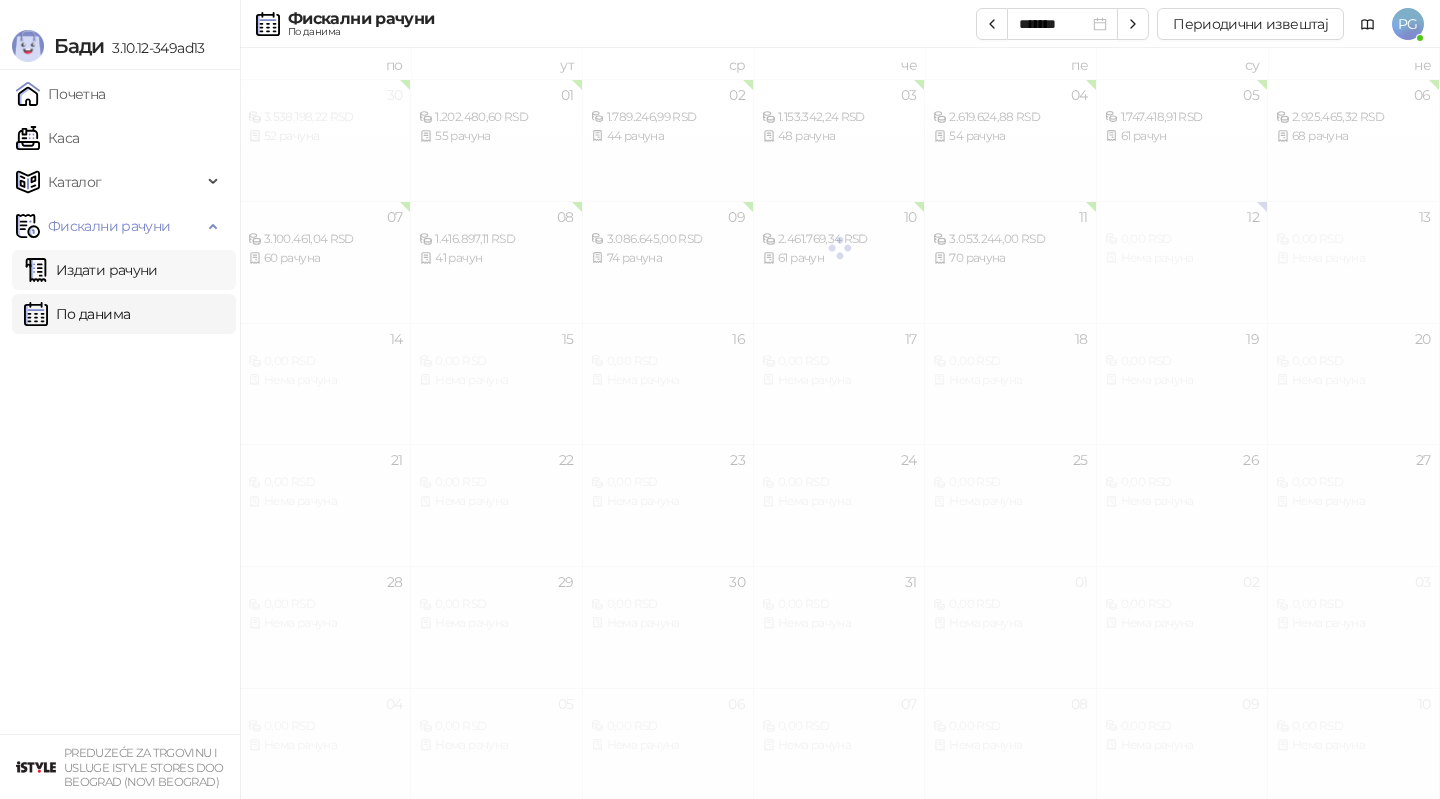 click on "Издати рачуни" at bounding box center (91, 270) 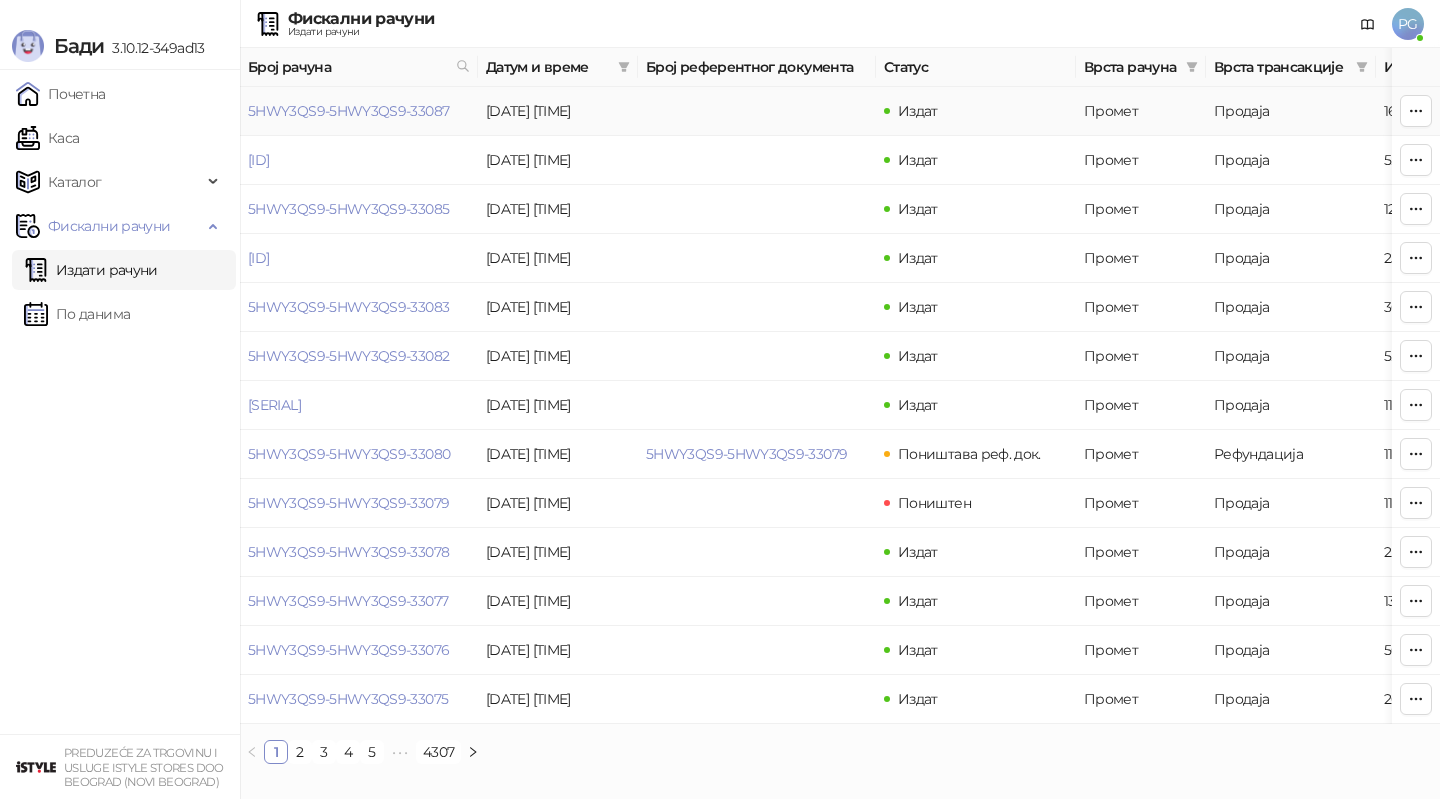 click on "5HWY3QS9-5HWY3QS9-33087" at bounding box center [348, 111] 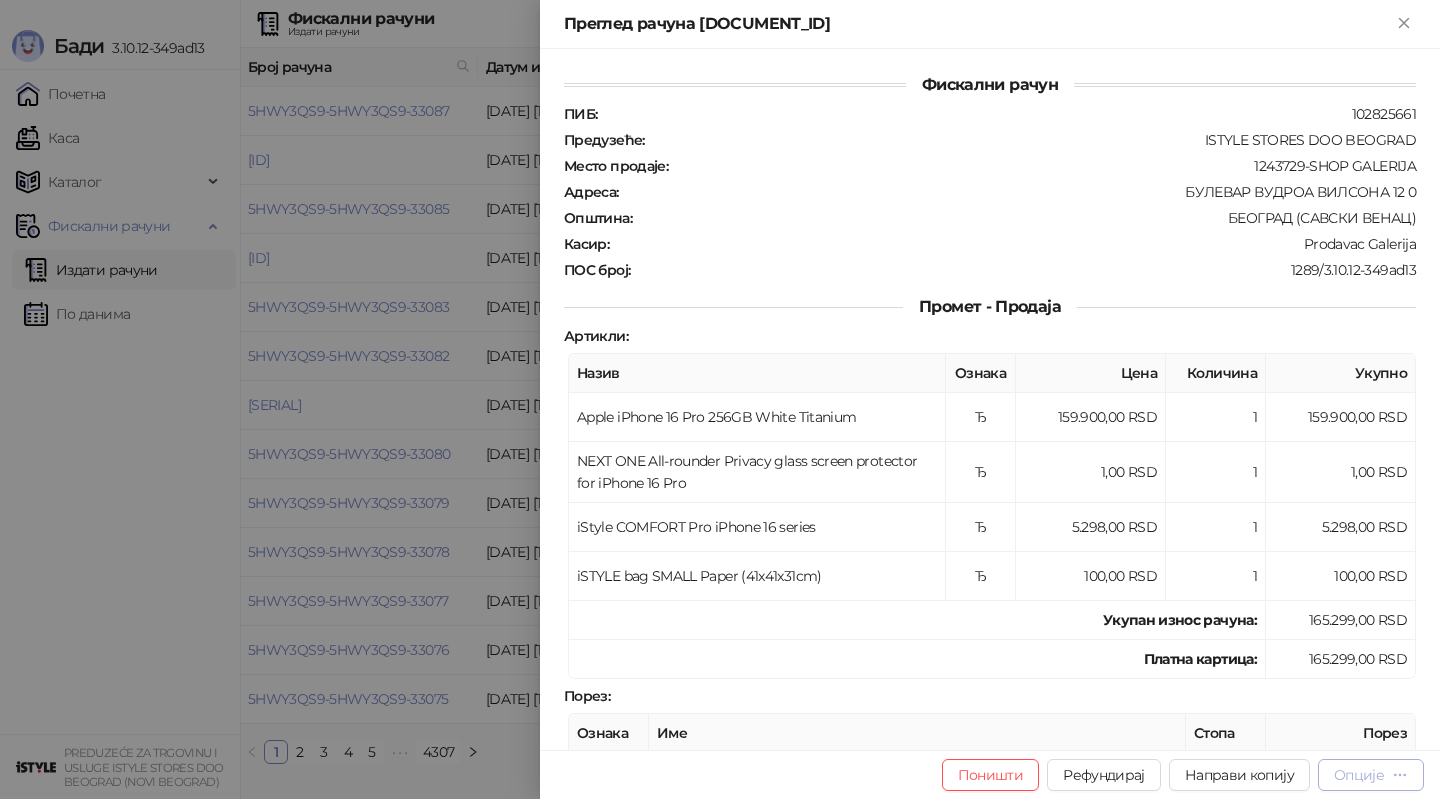 click on "Опције" at bounding box center [1359, 775] 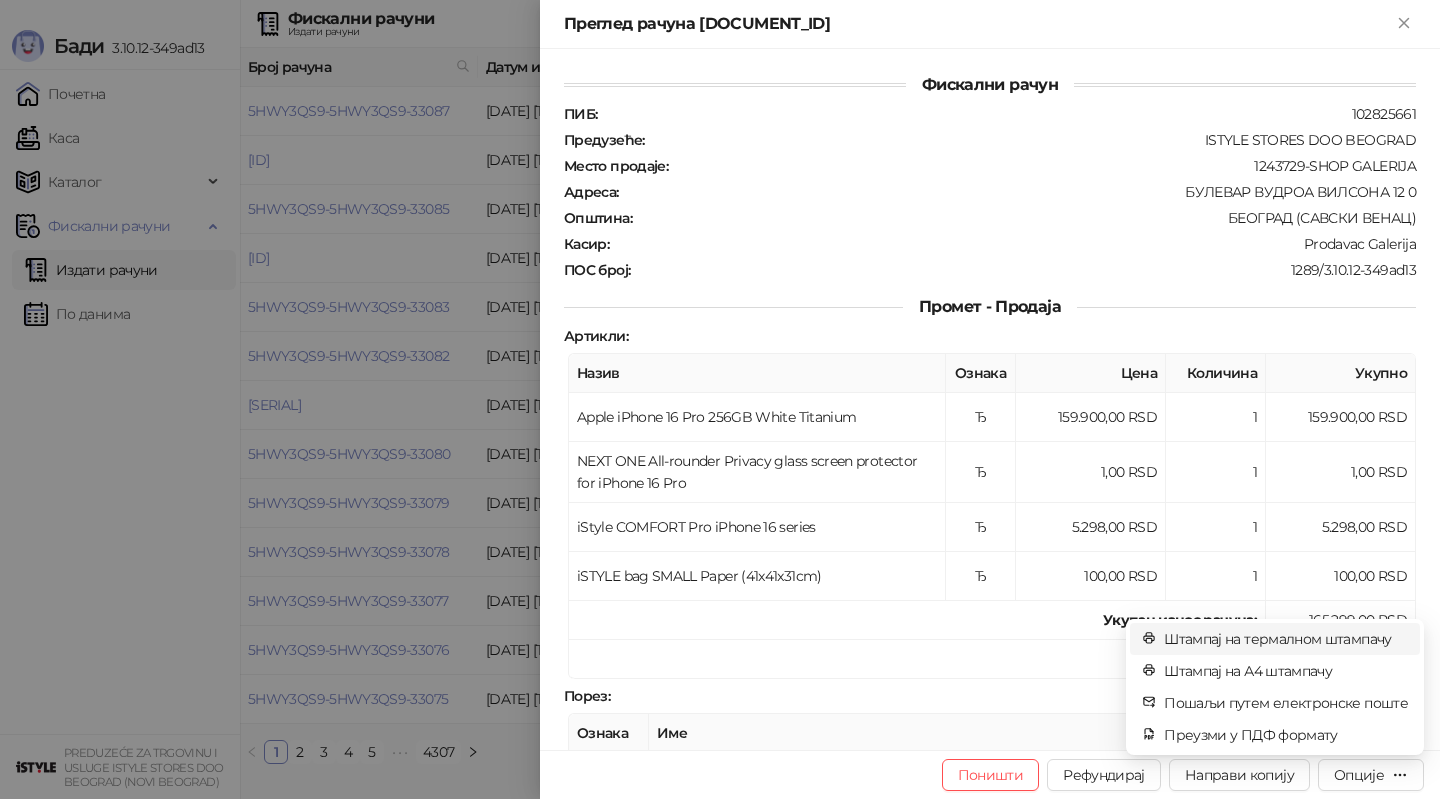 click on "Штампај на термалном штампачу" at bounding box center [1286, 639] 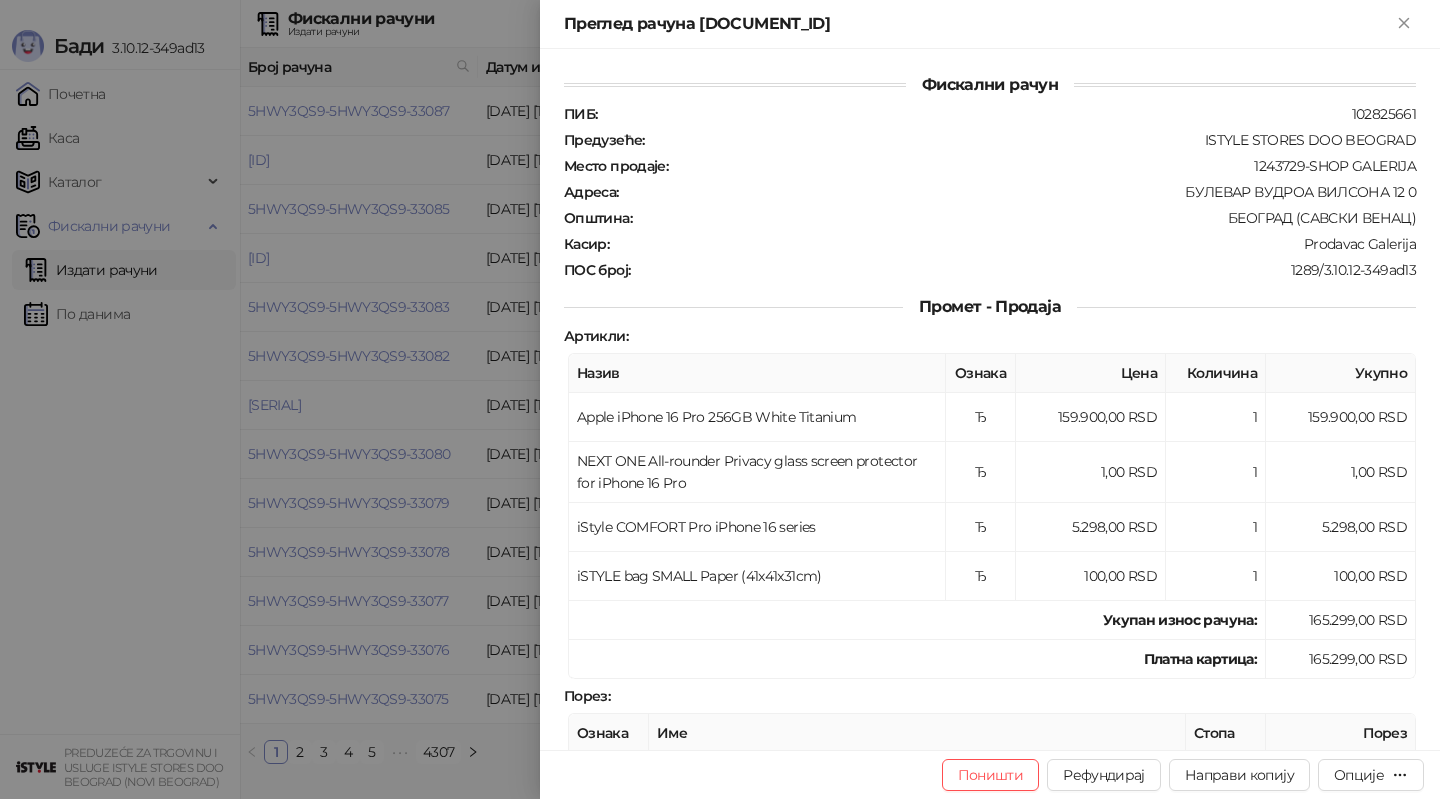 click at bounding box center (720, 399) 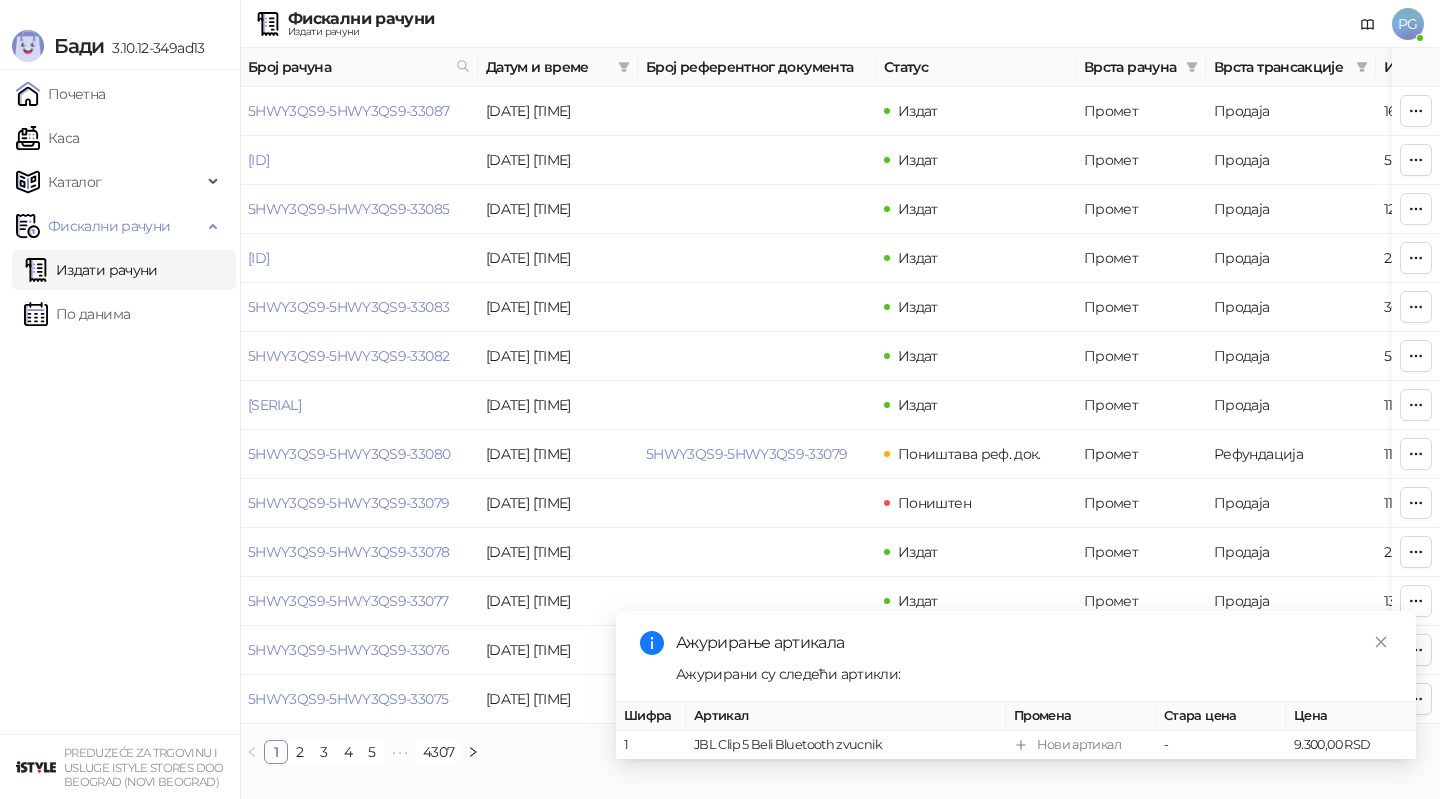 click on "Каса" at bounding box center [47, 138] 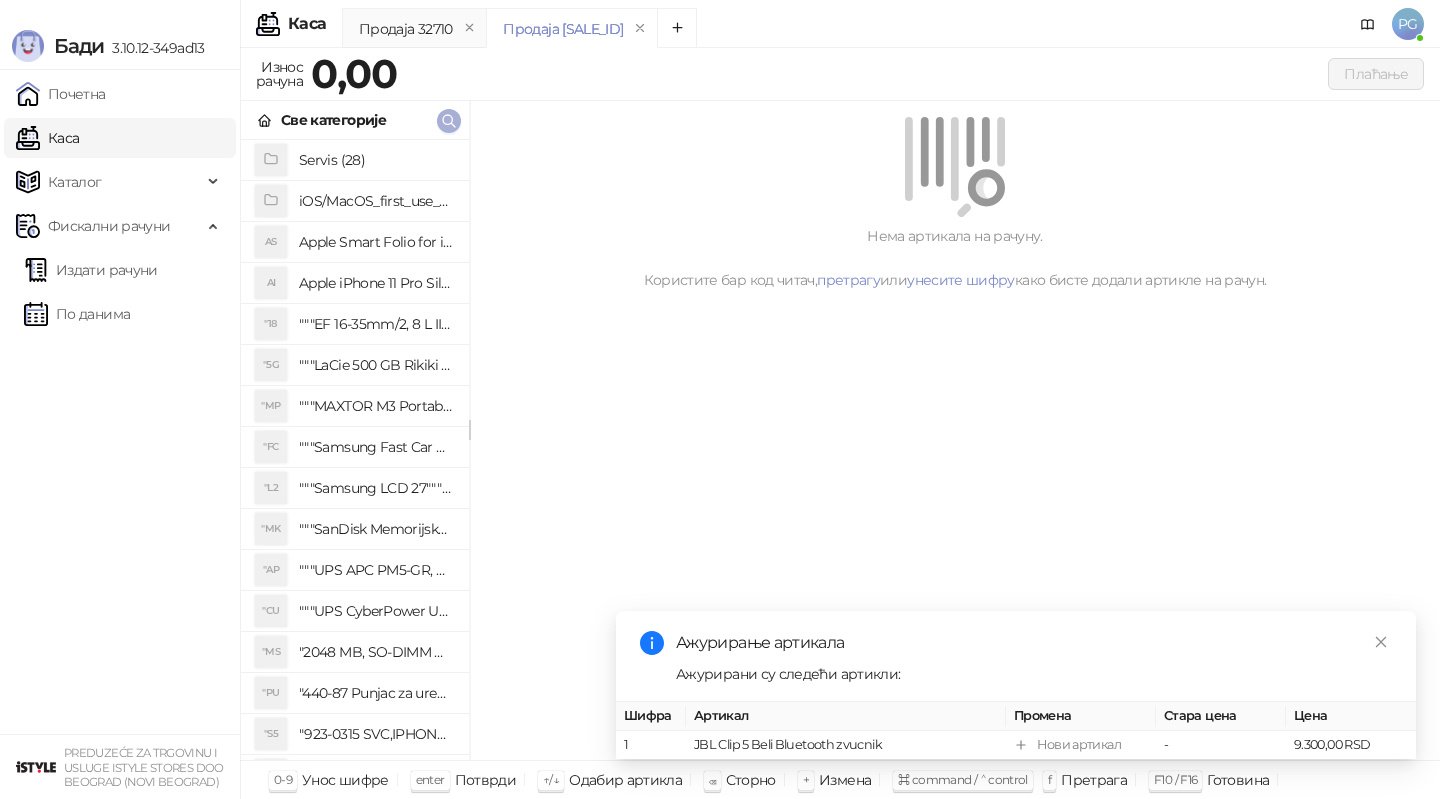 click 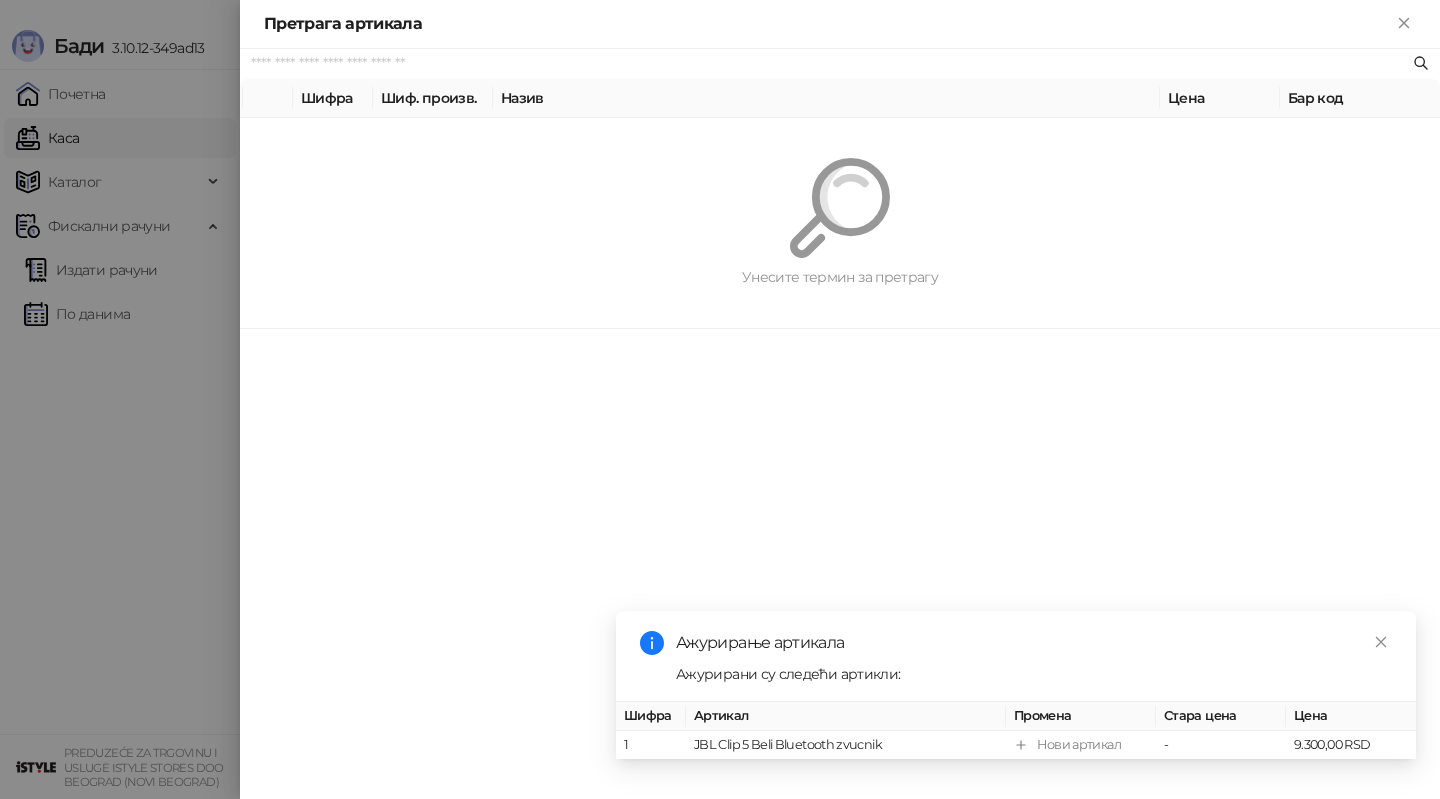 paste on "*********" 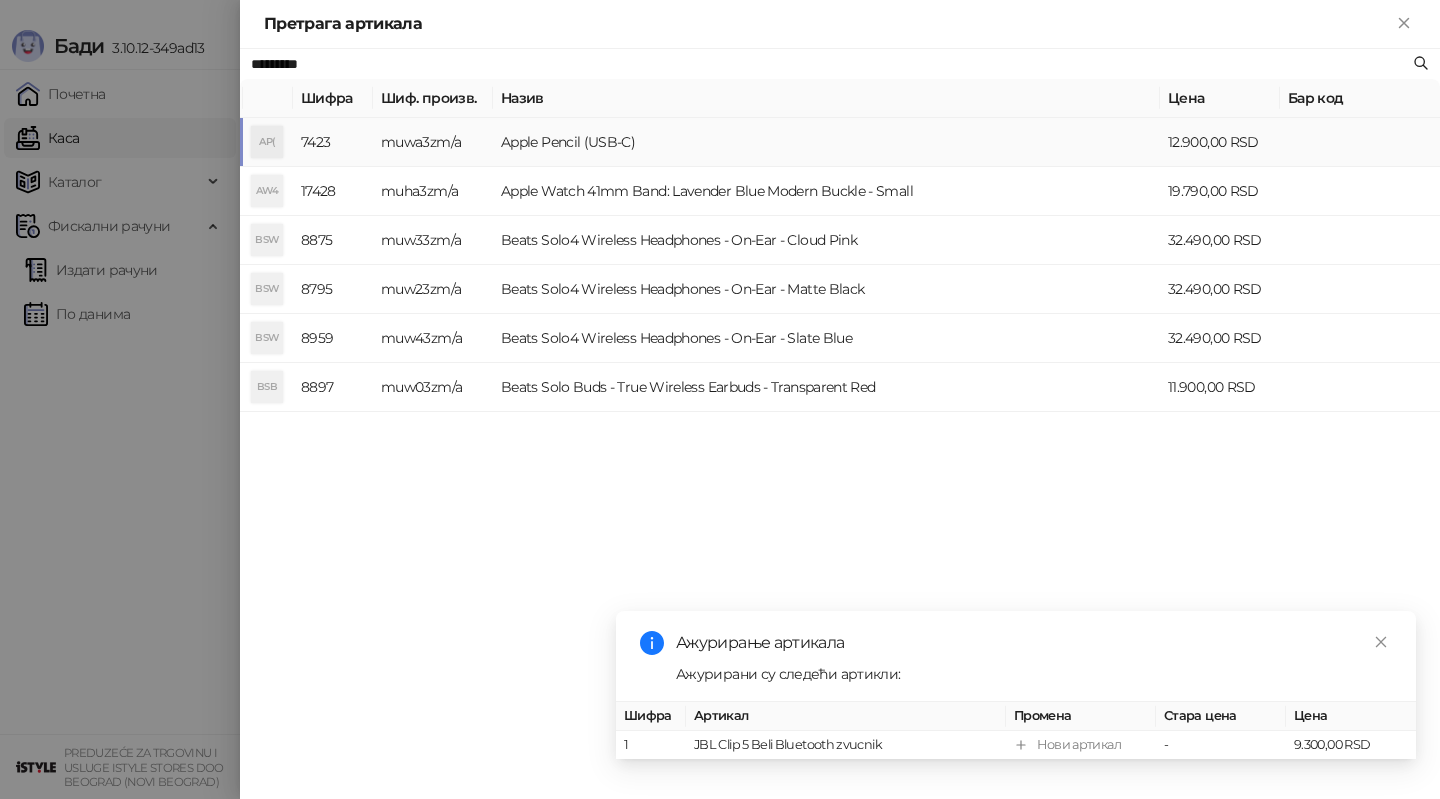 click on "muwa3zm/a" at bounding box center (433, 142) 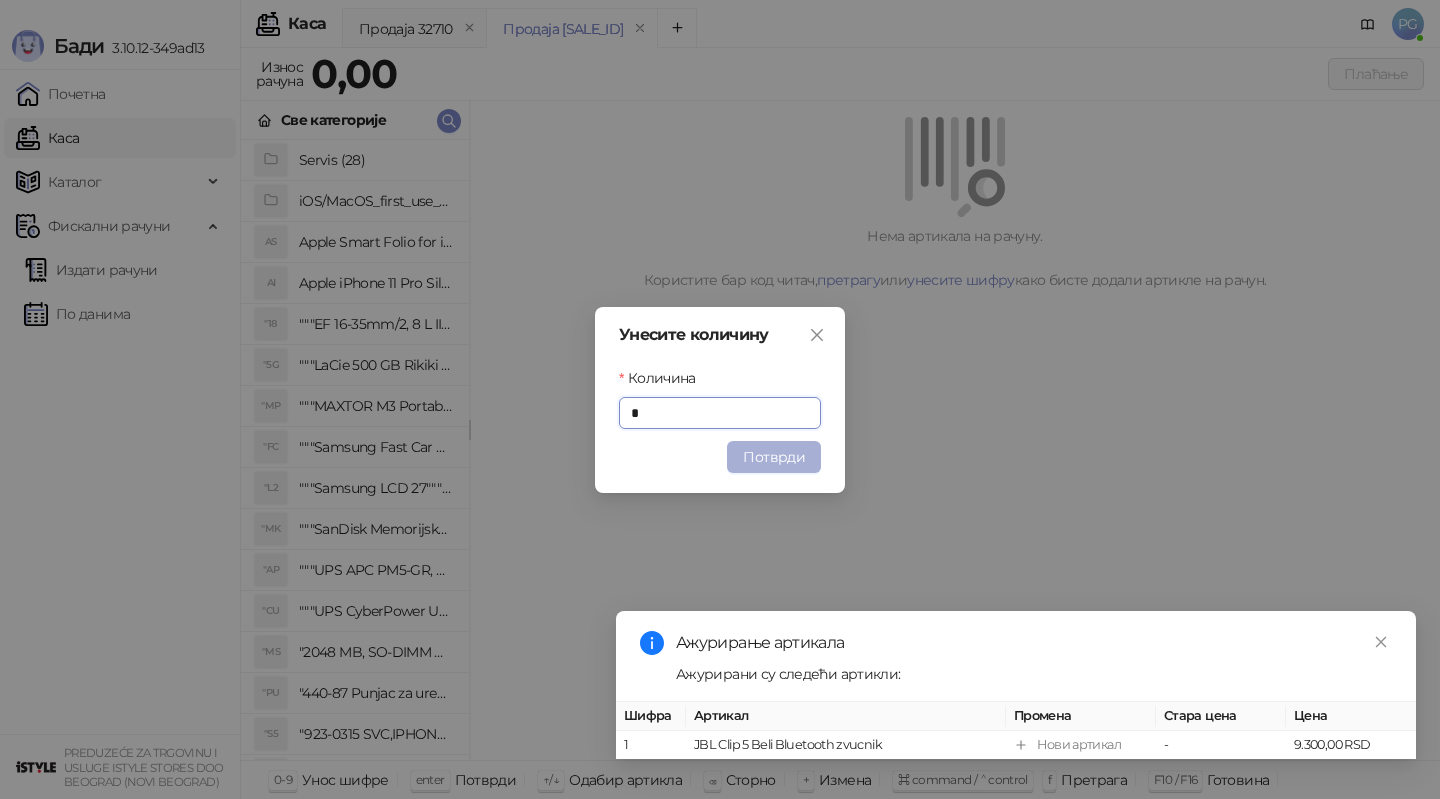 click on "Потврди" at bounding box center [774, 457] 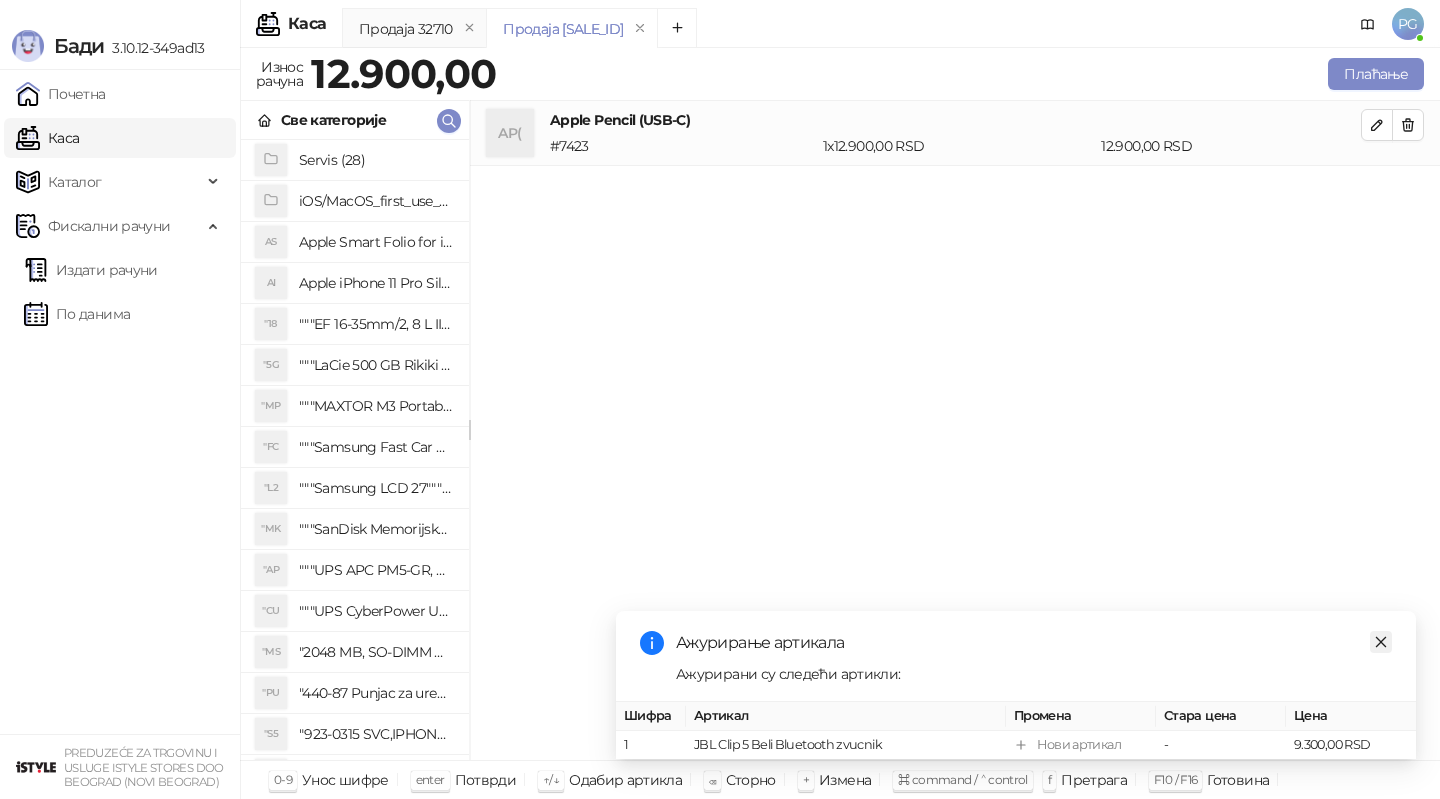 click at bounding box center [1381, 642] 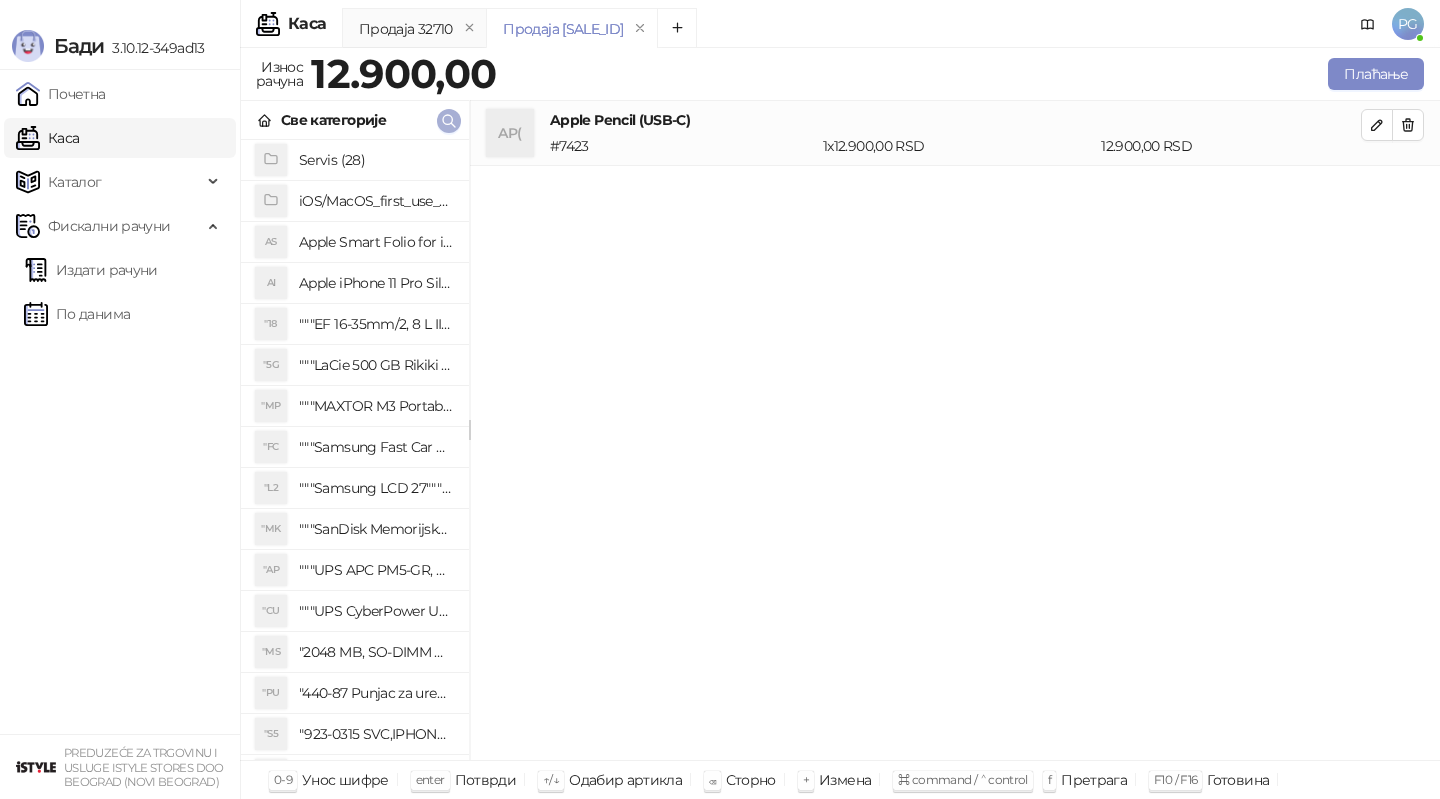 click 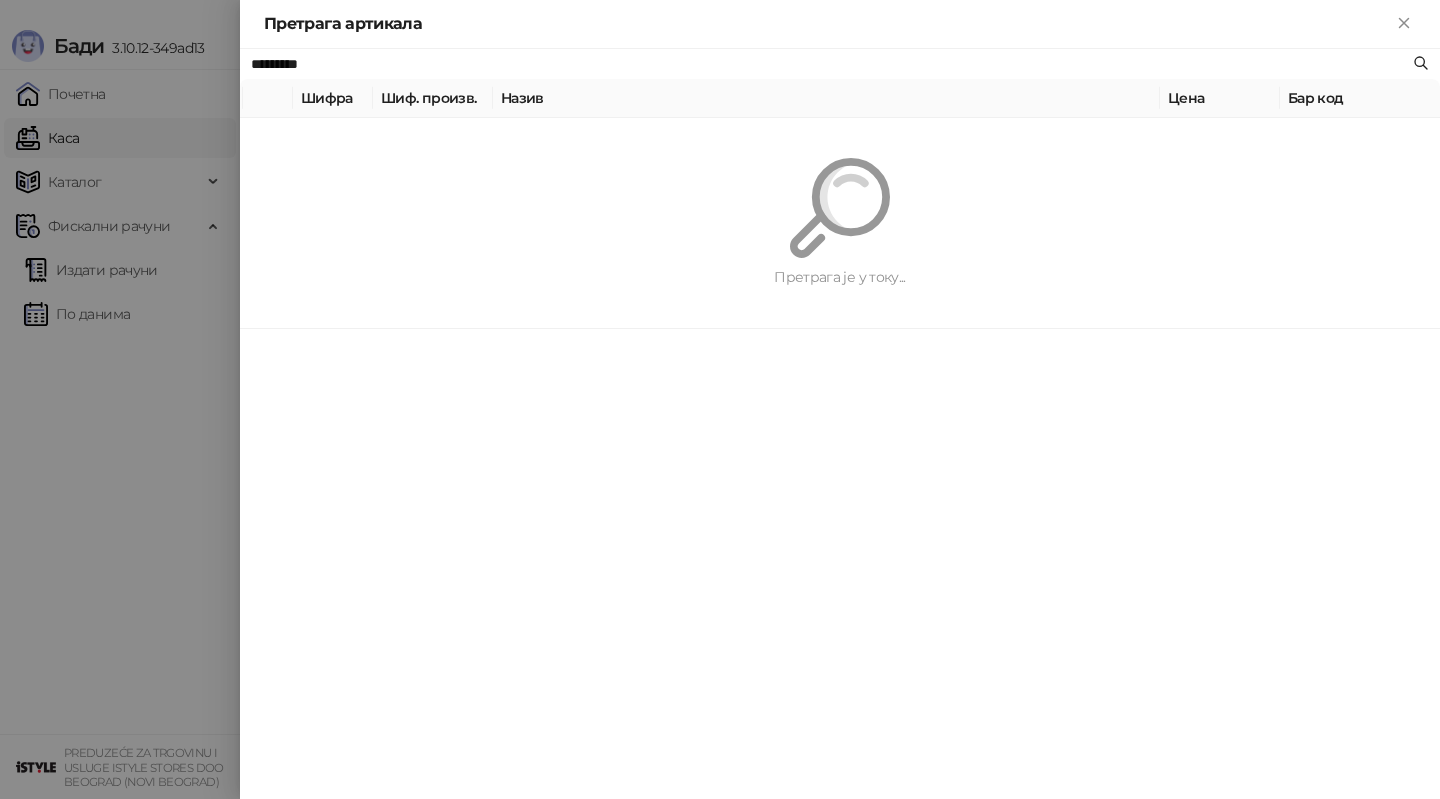 paste 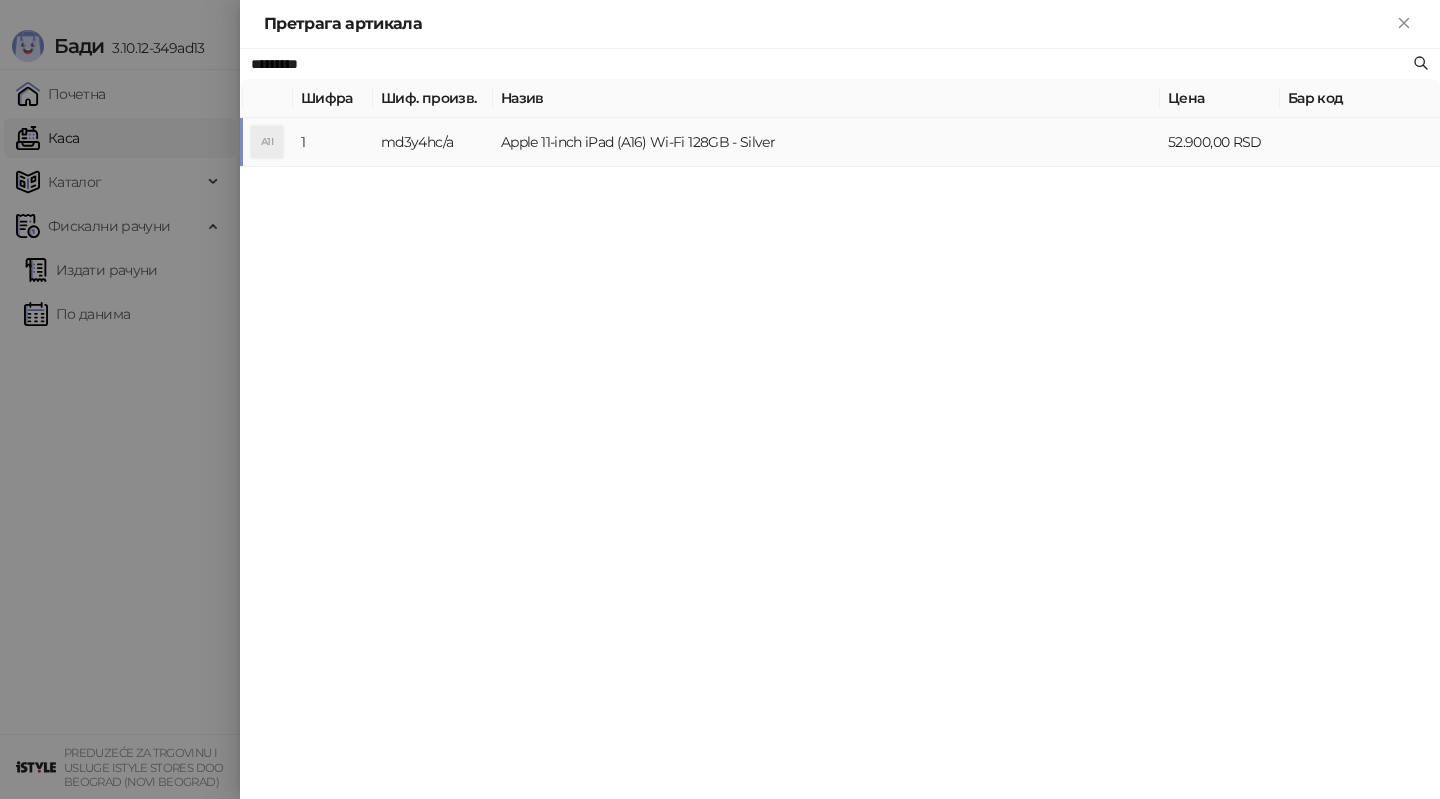 type on "*********" 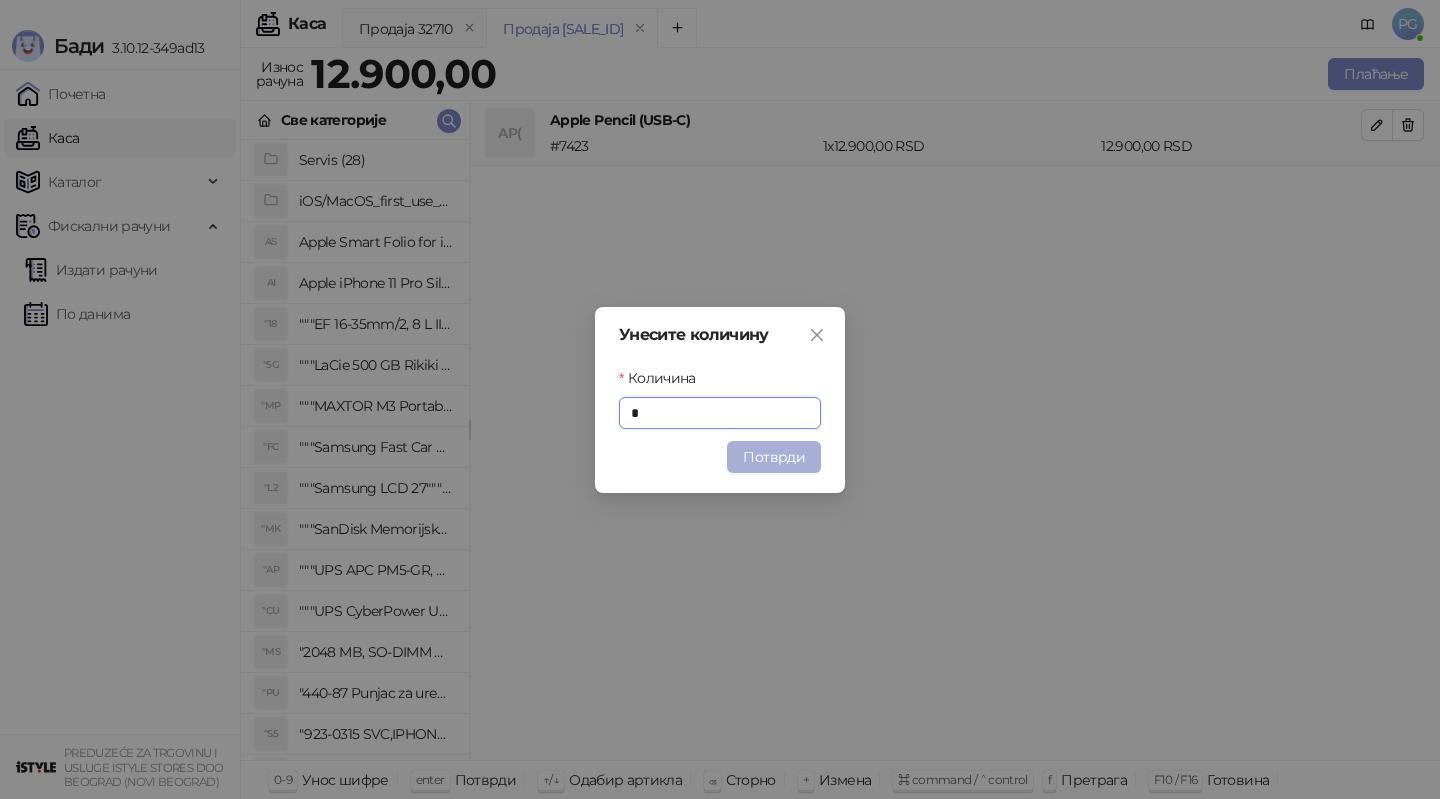 click on "Потврди" at bounding box center (774, 457) 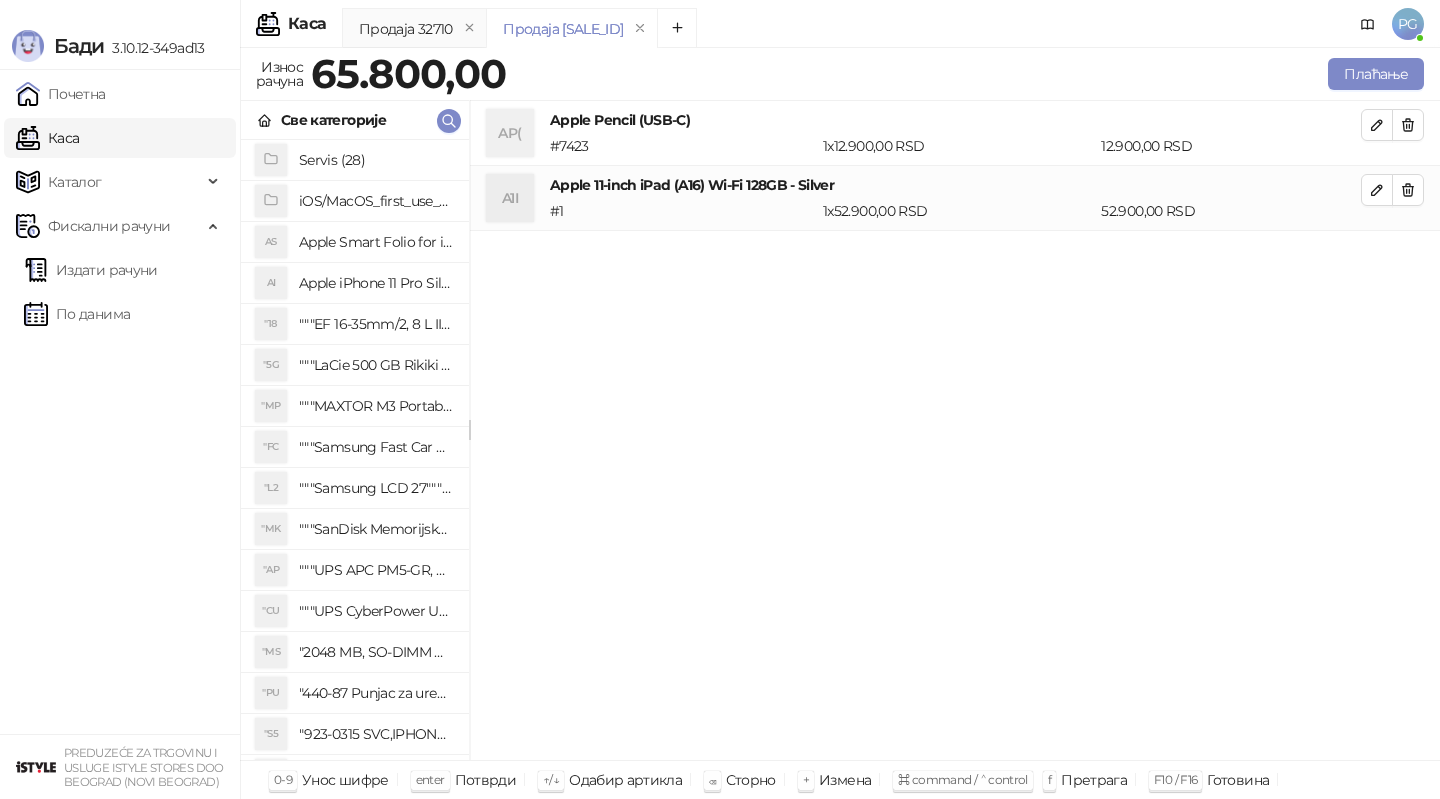 click at bounding box center (1408, 190) 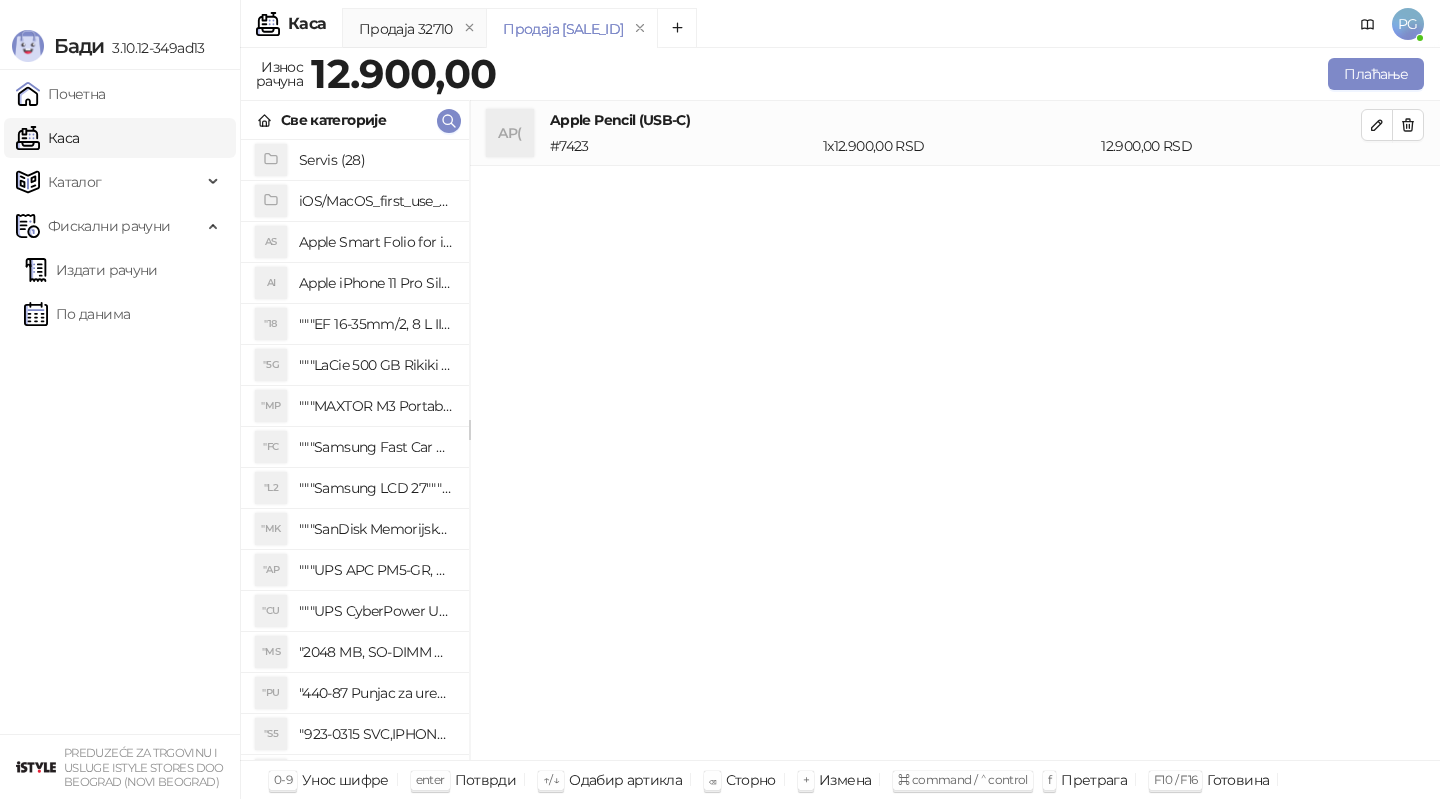 click on "AP( Apple Pencil (USB-C) # [NUMBER] 1 x [PRICE]RSD [PRICE]RSD" at bounding box center (955, 431) 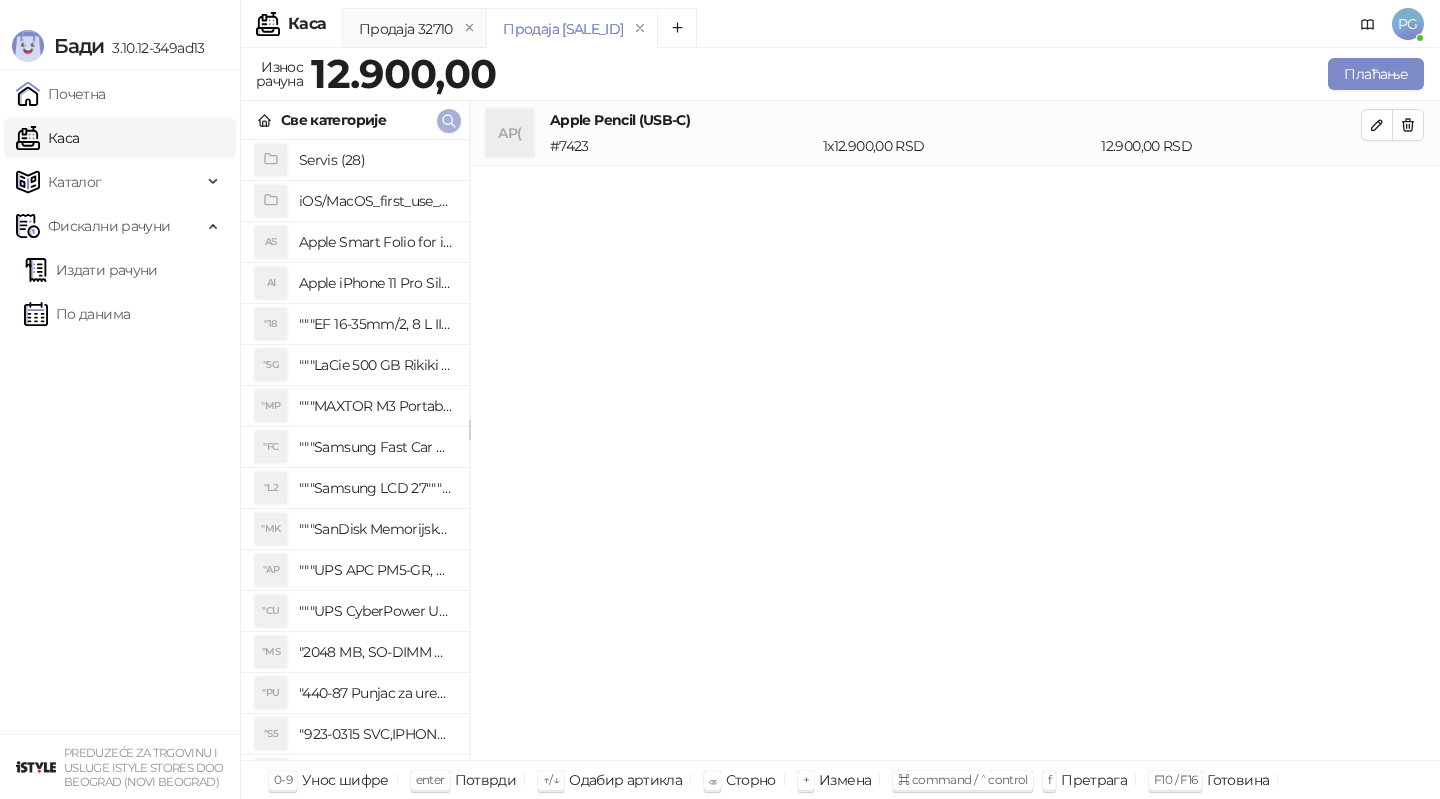 click 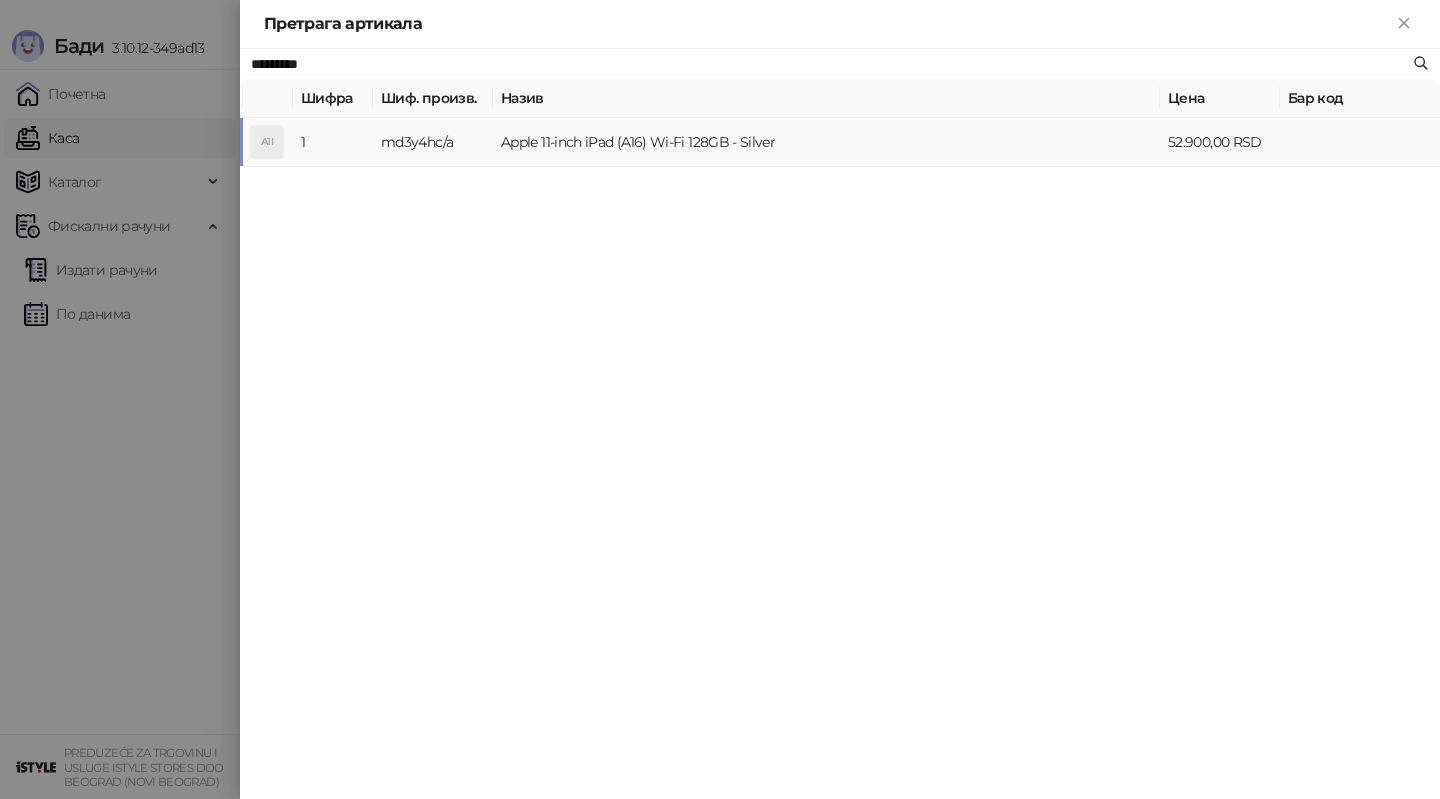 click on "md3y4hc/a" at bounding box center (433, 142) 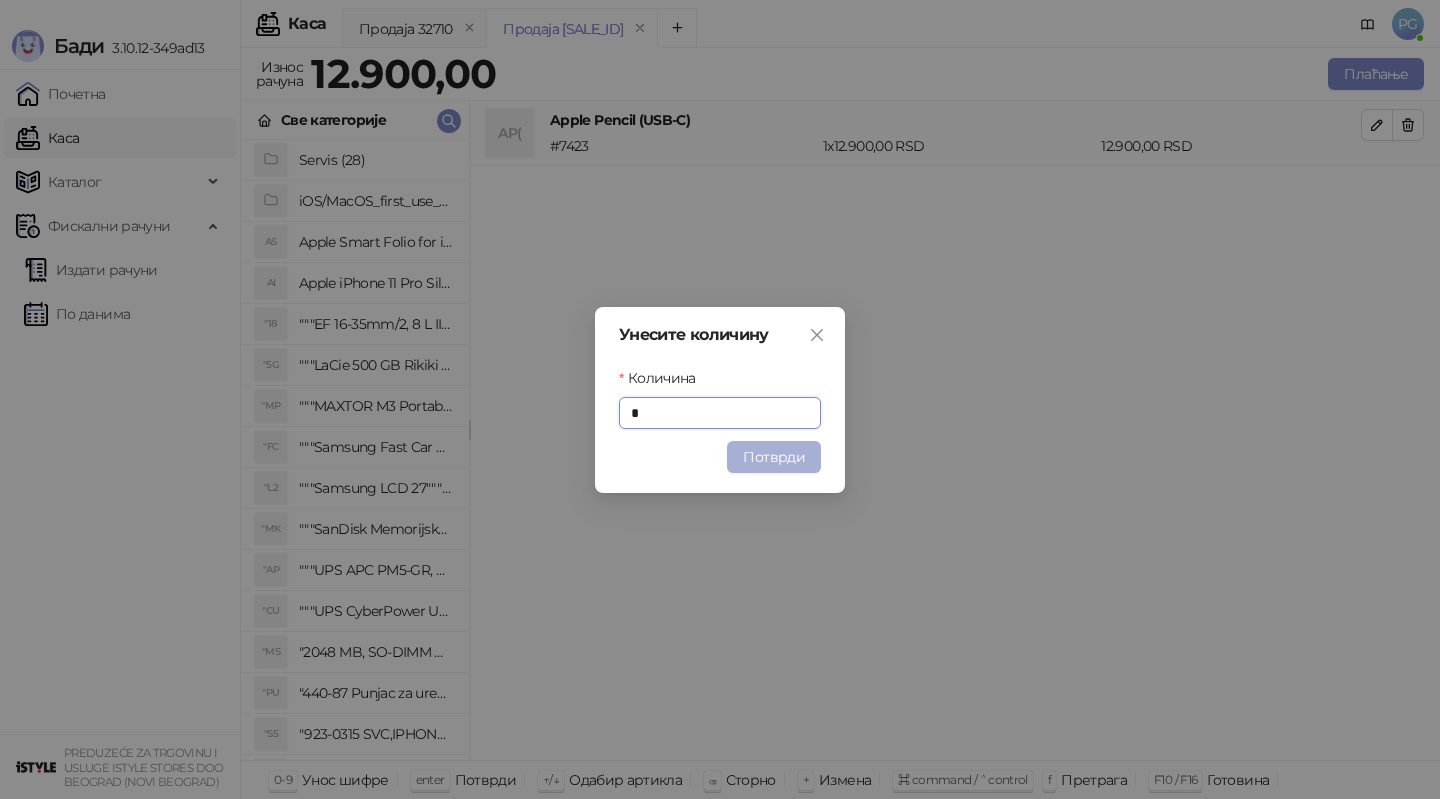 click on "Потврди" at bounding box center (774, 457) 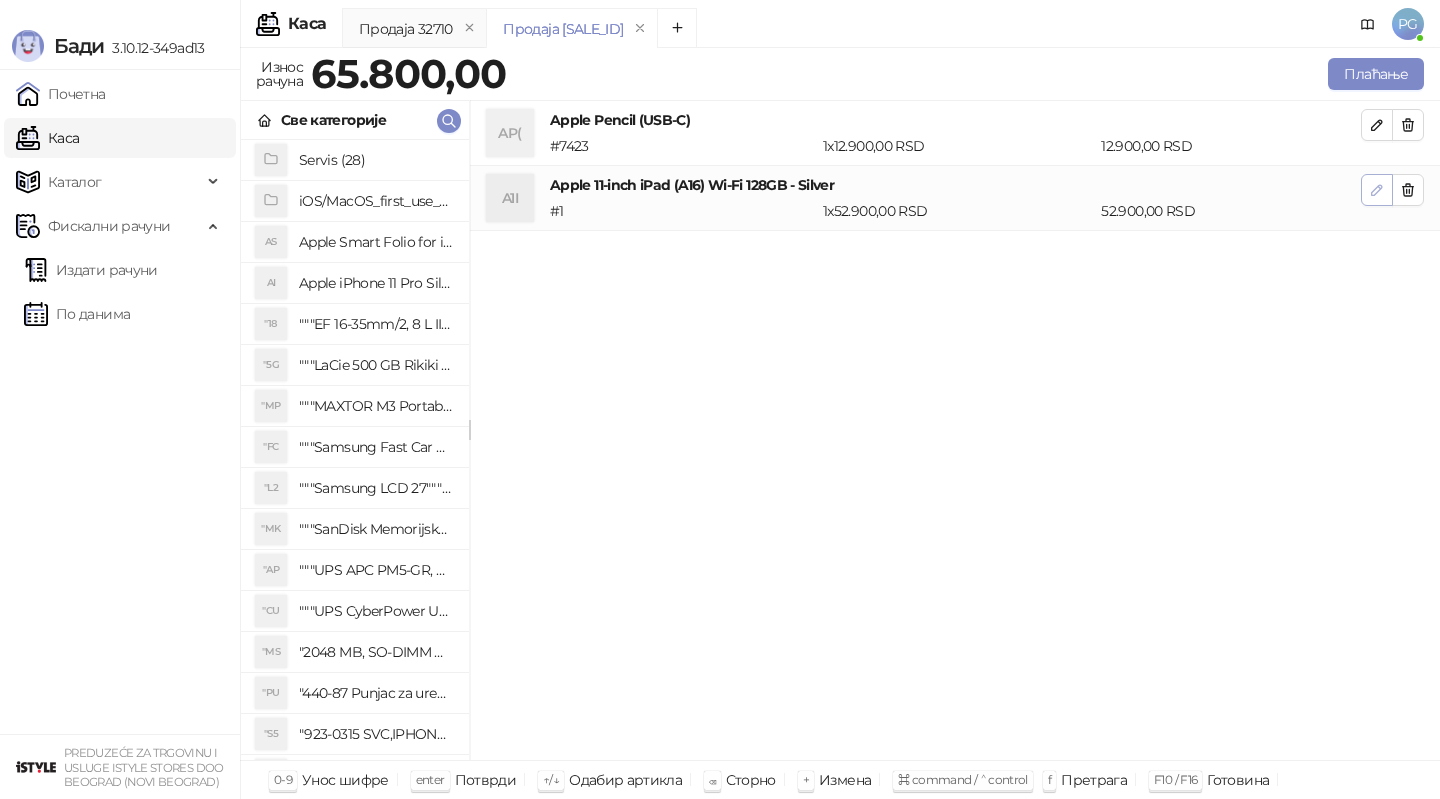 click 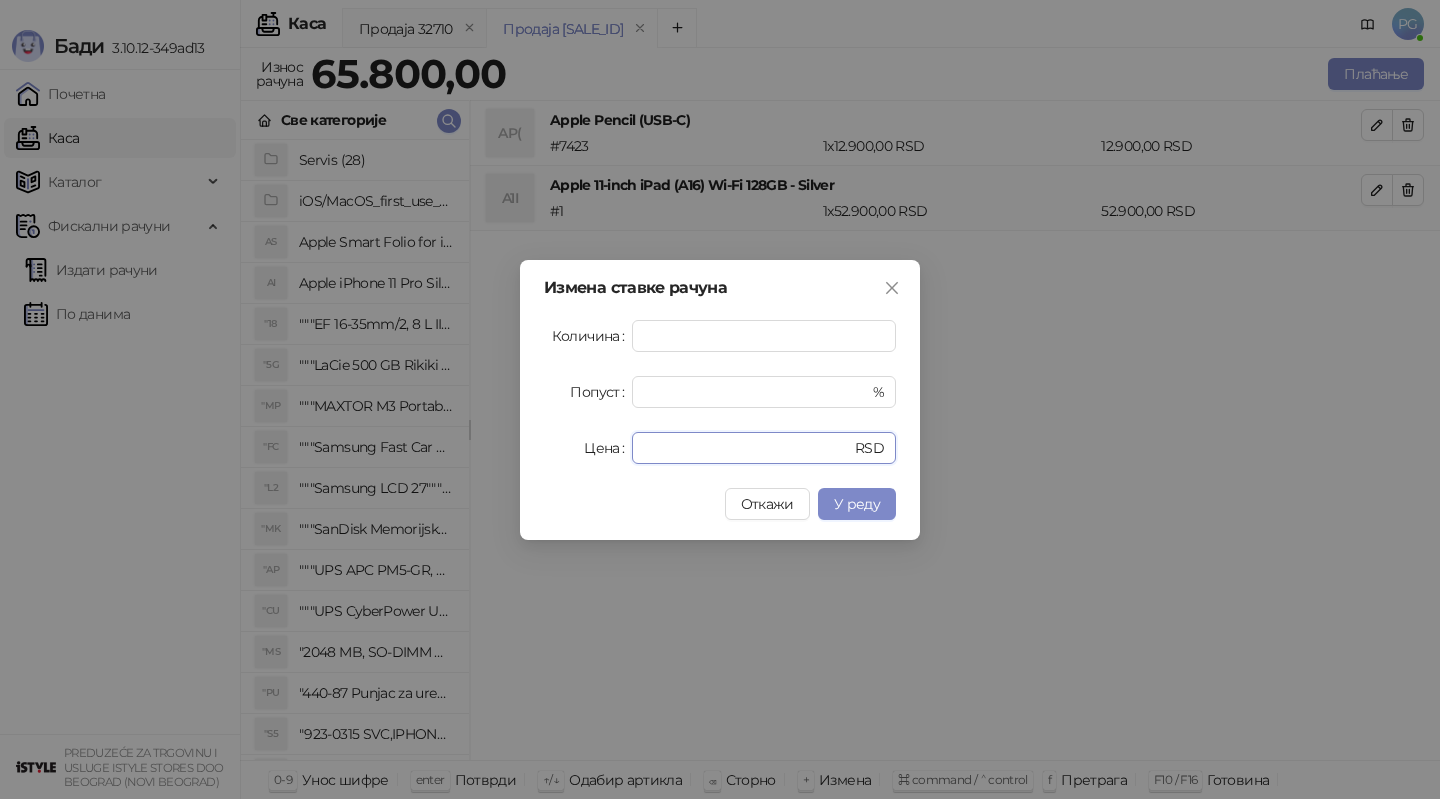 drag, startPoint x: 656, startPoint y: 456, endPoint x: 600, endPoint y: 442, distance: 57.72348 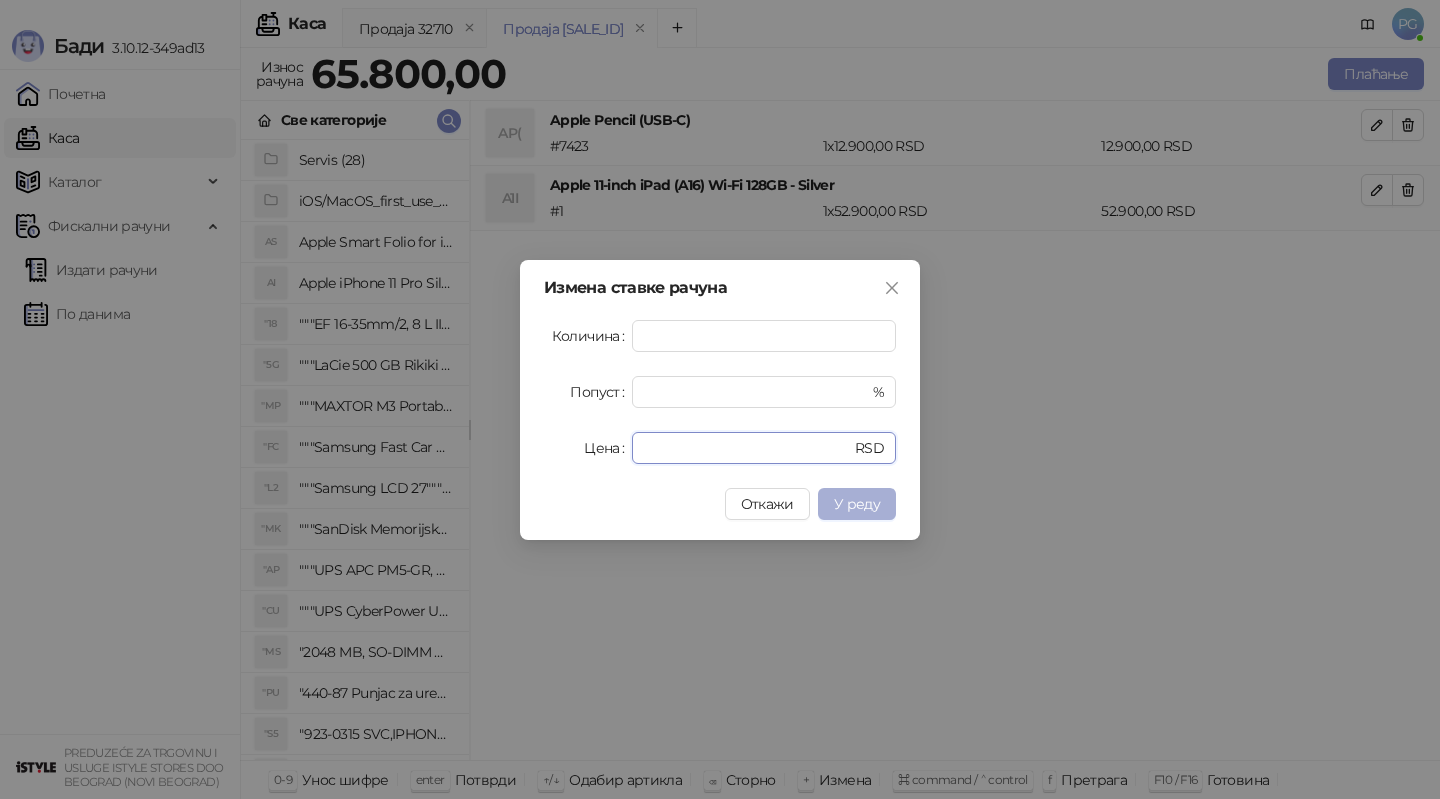 type on "*****" 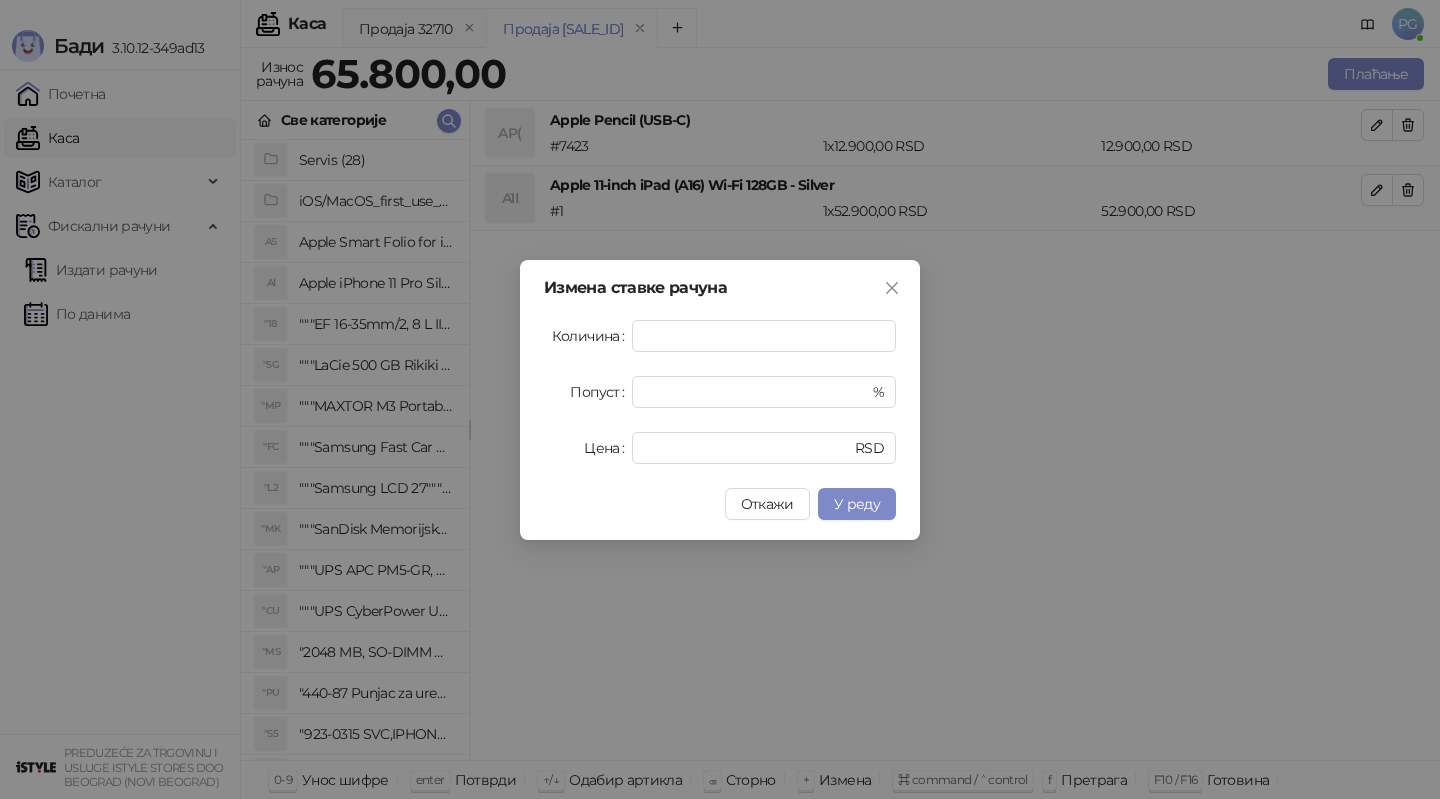 click on "У реду" at bounding box center [857, 504] 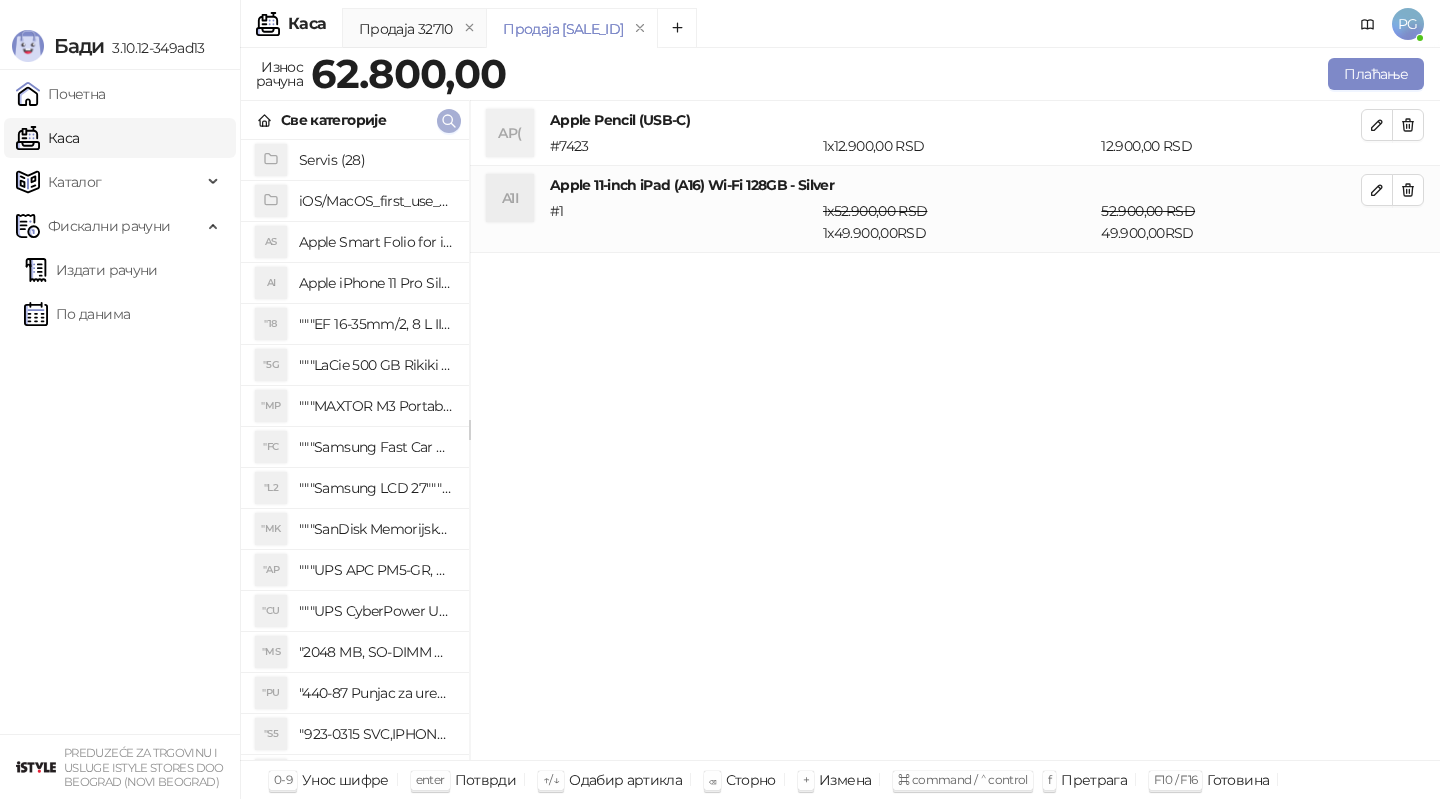 click 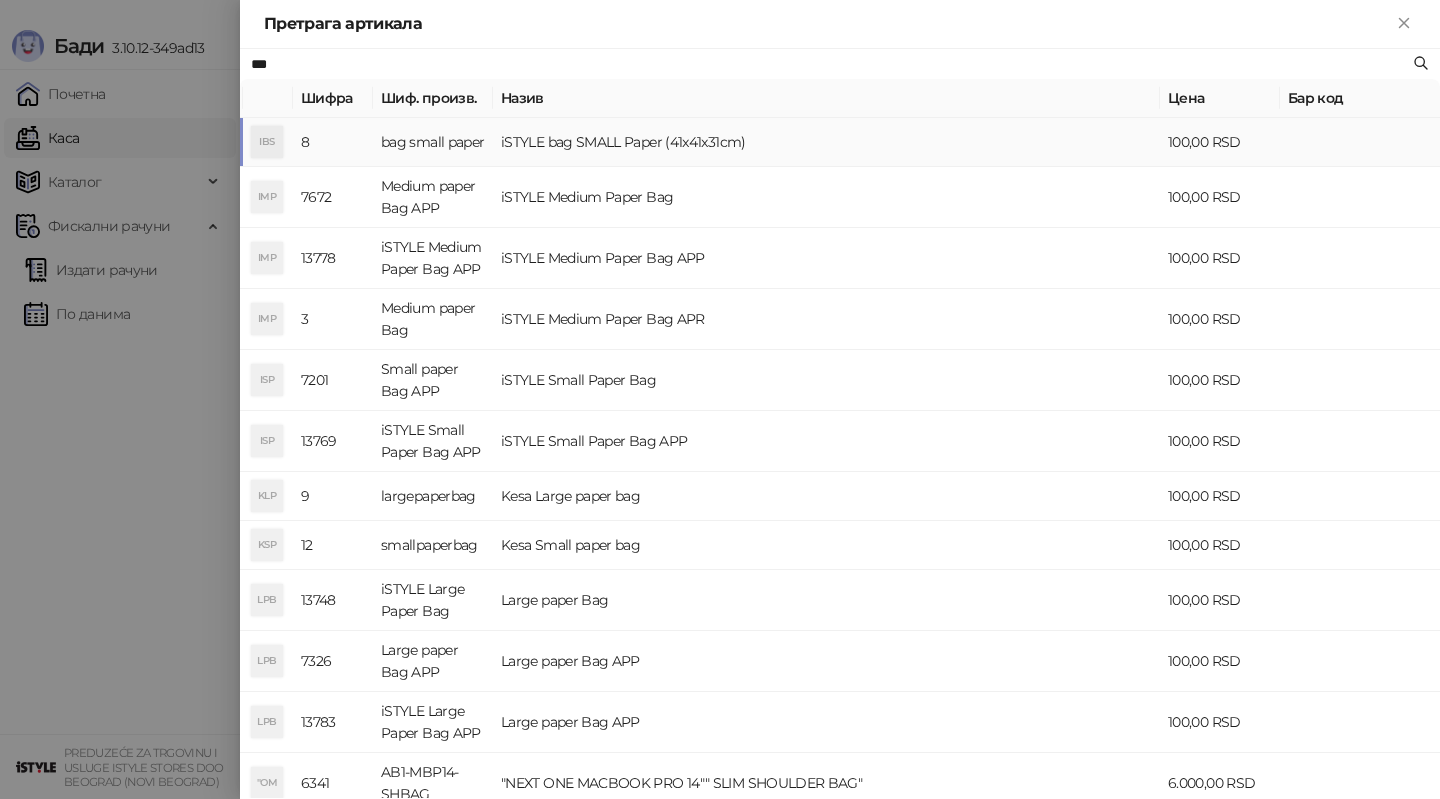 type on "***" 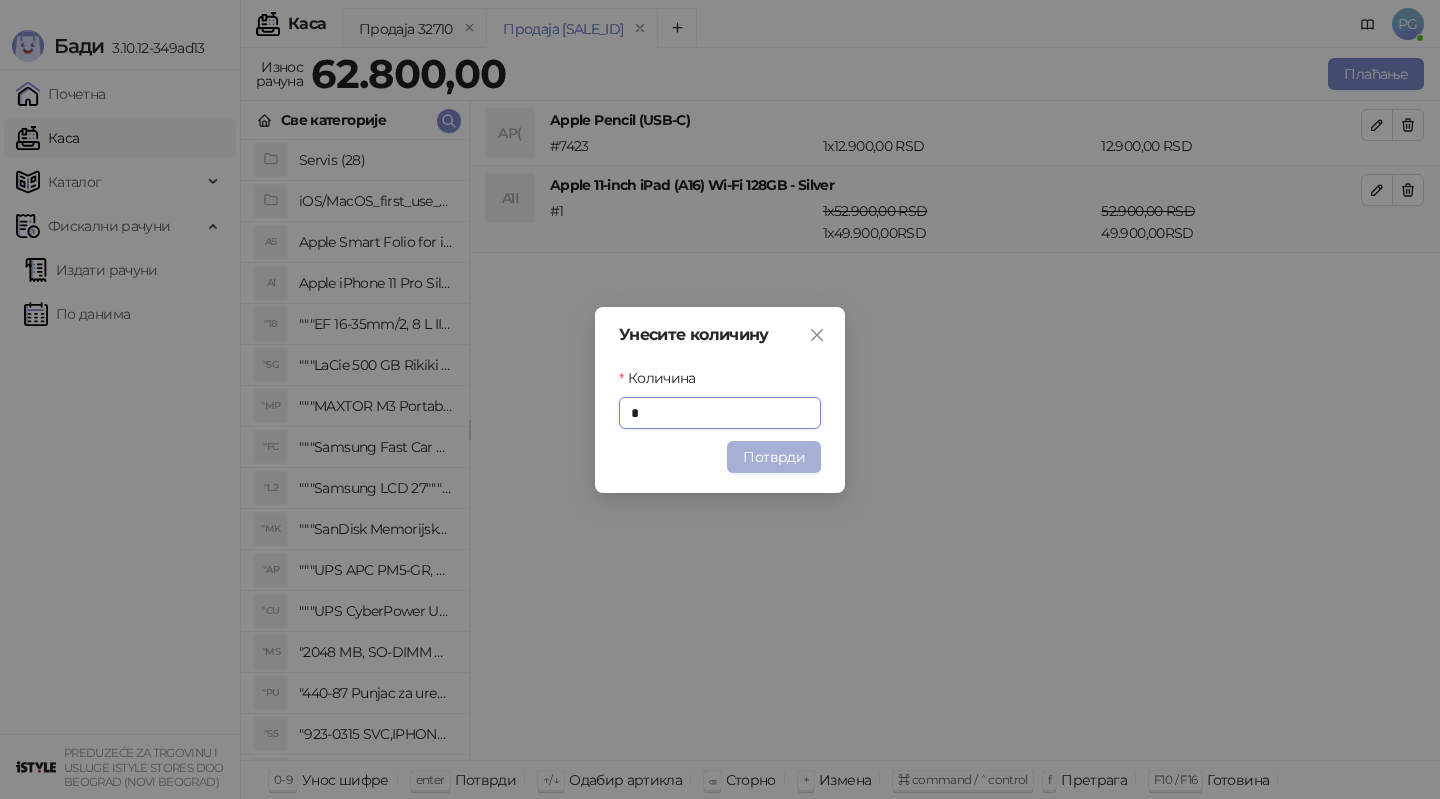 click on "Потврди" at bounding box center (774, 457) 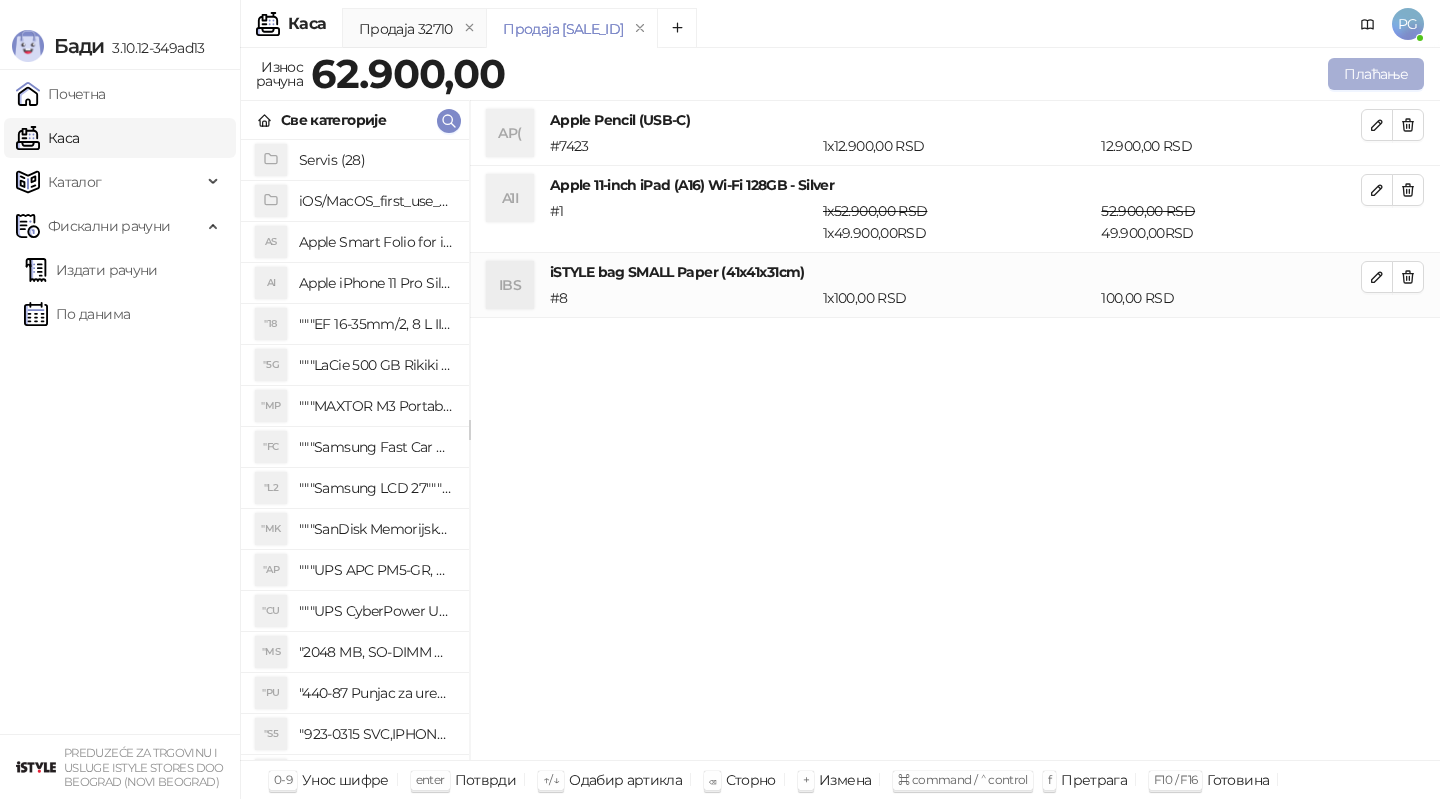 click on "Плаћање" at bounding box center (1376, 74) 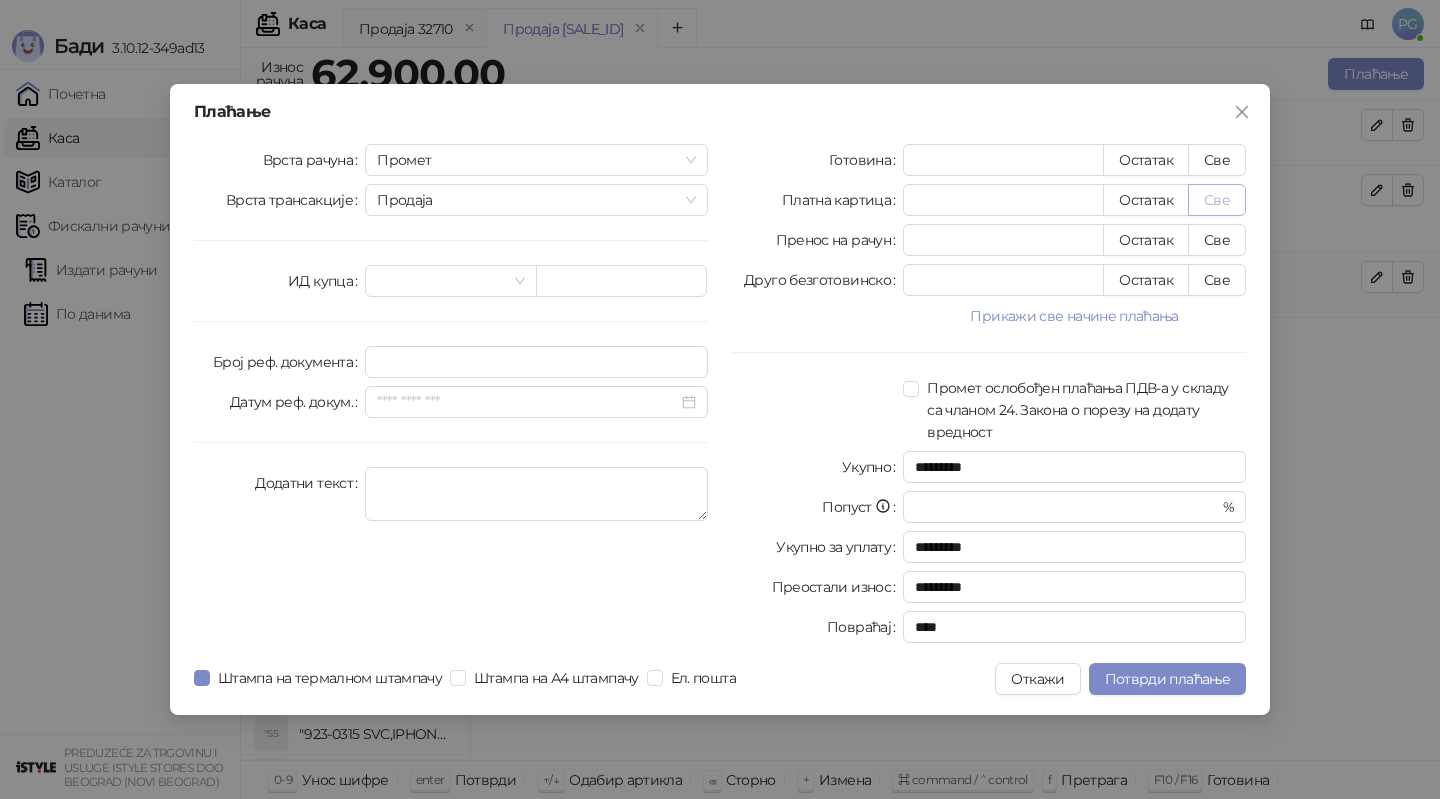 click on "Све" at bounding box center (1217, 200) 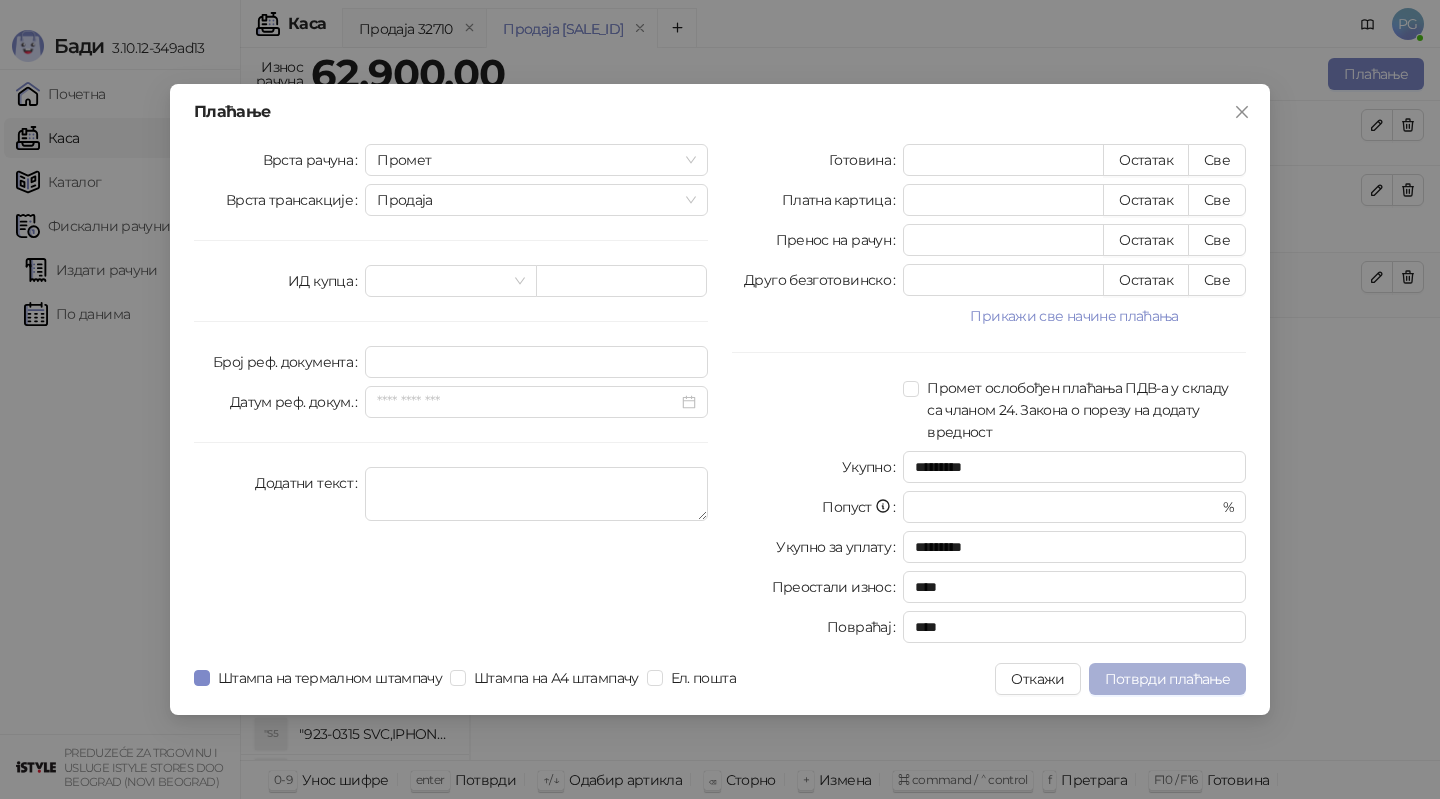 click on "Потврди плаћање" at bounding box center [1167, 679] 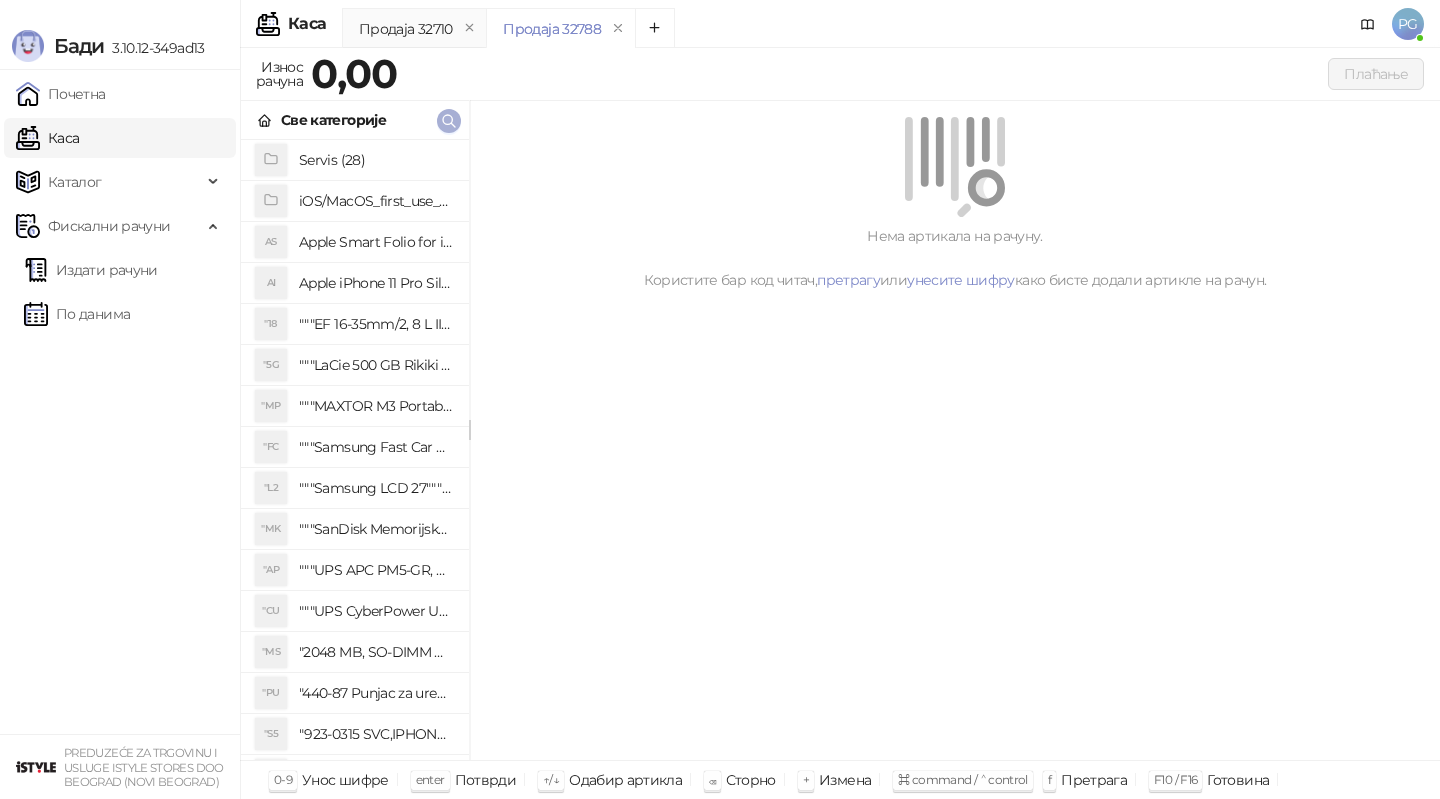 click 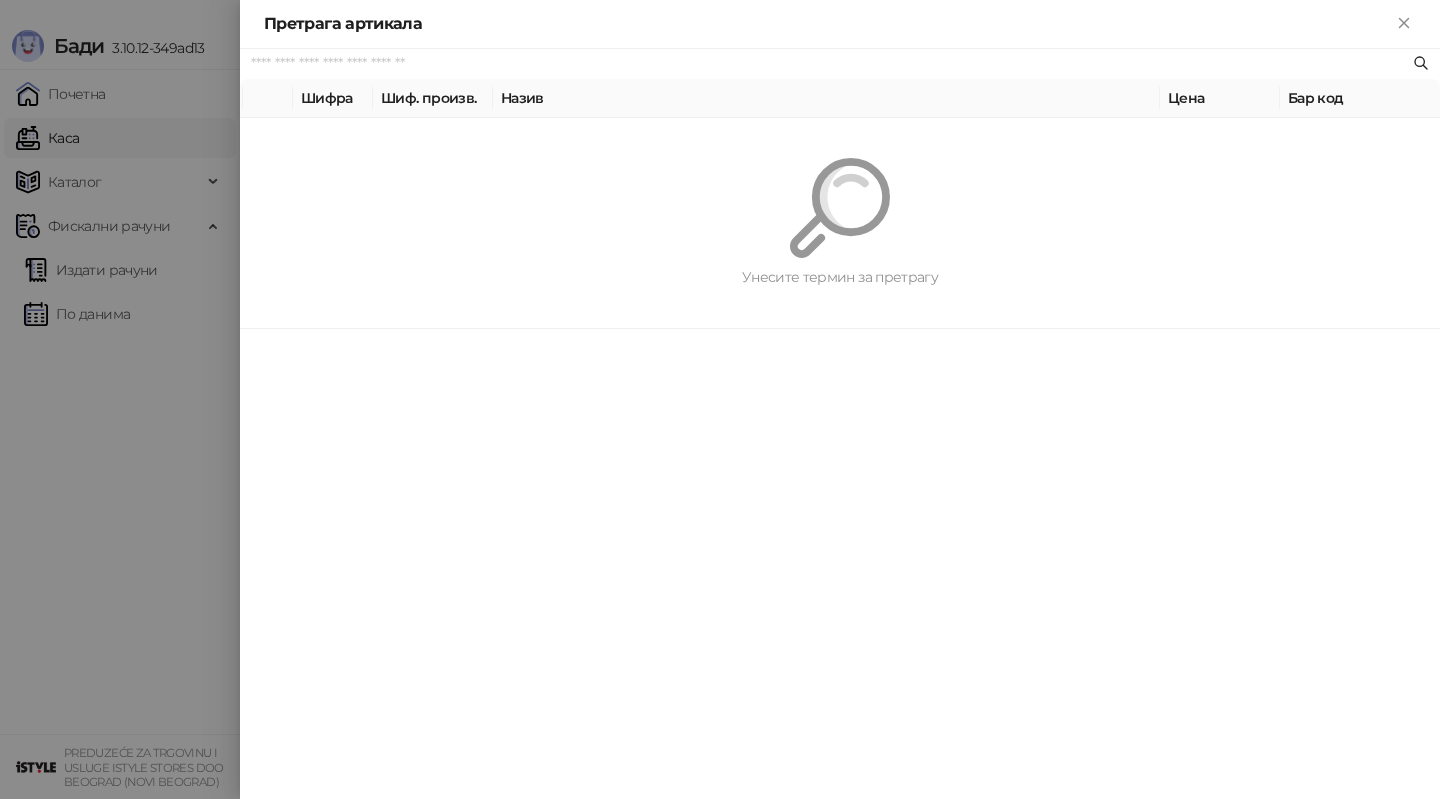 paste on "*********" 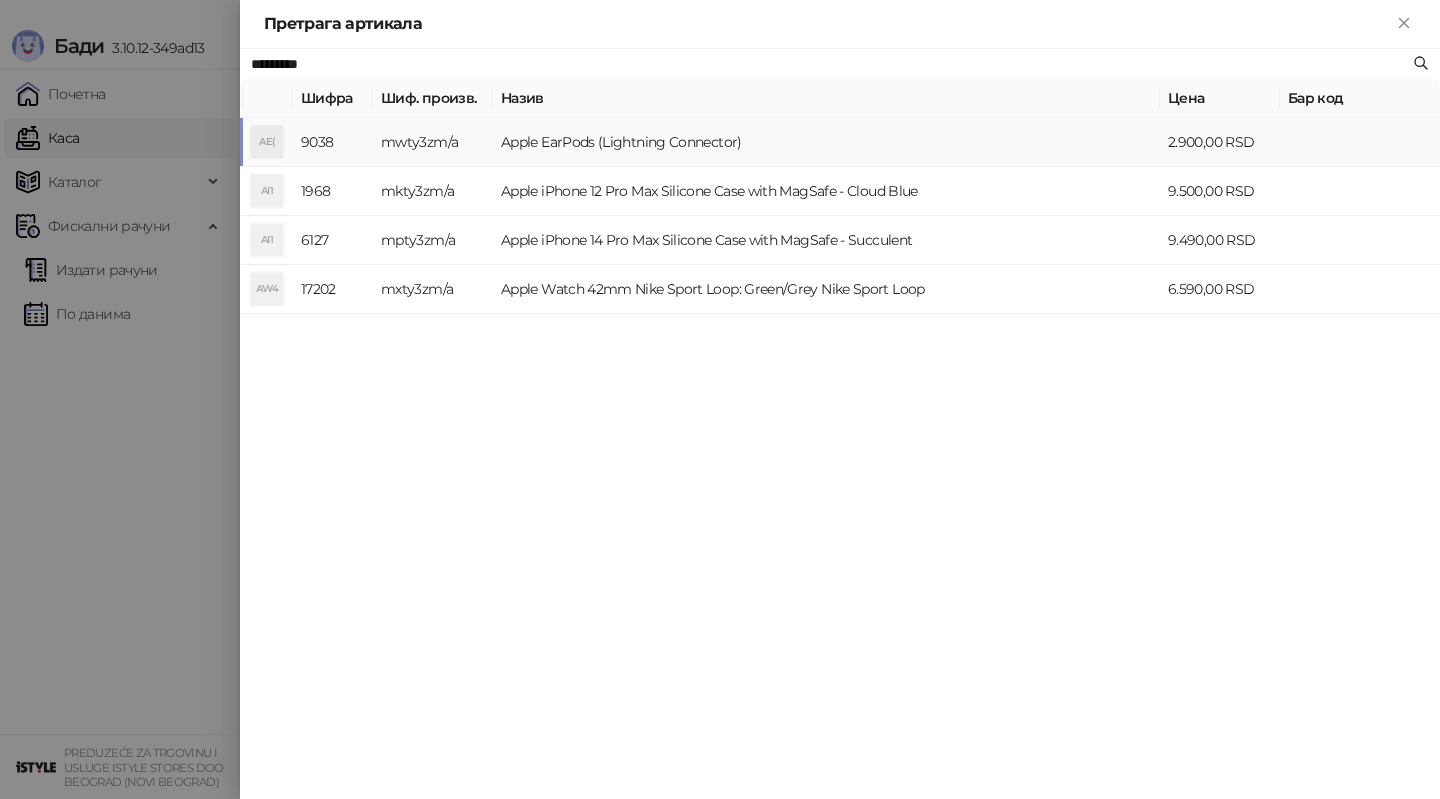 type on "*********" 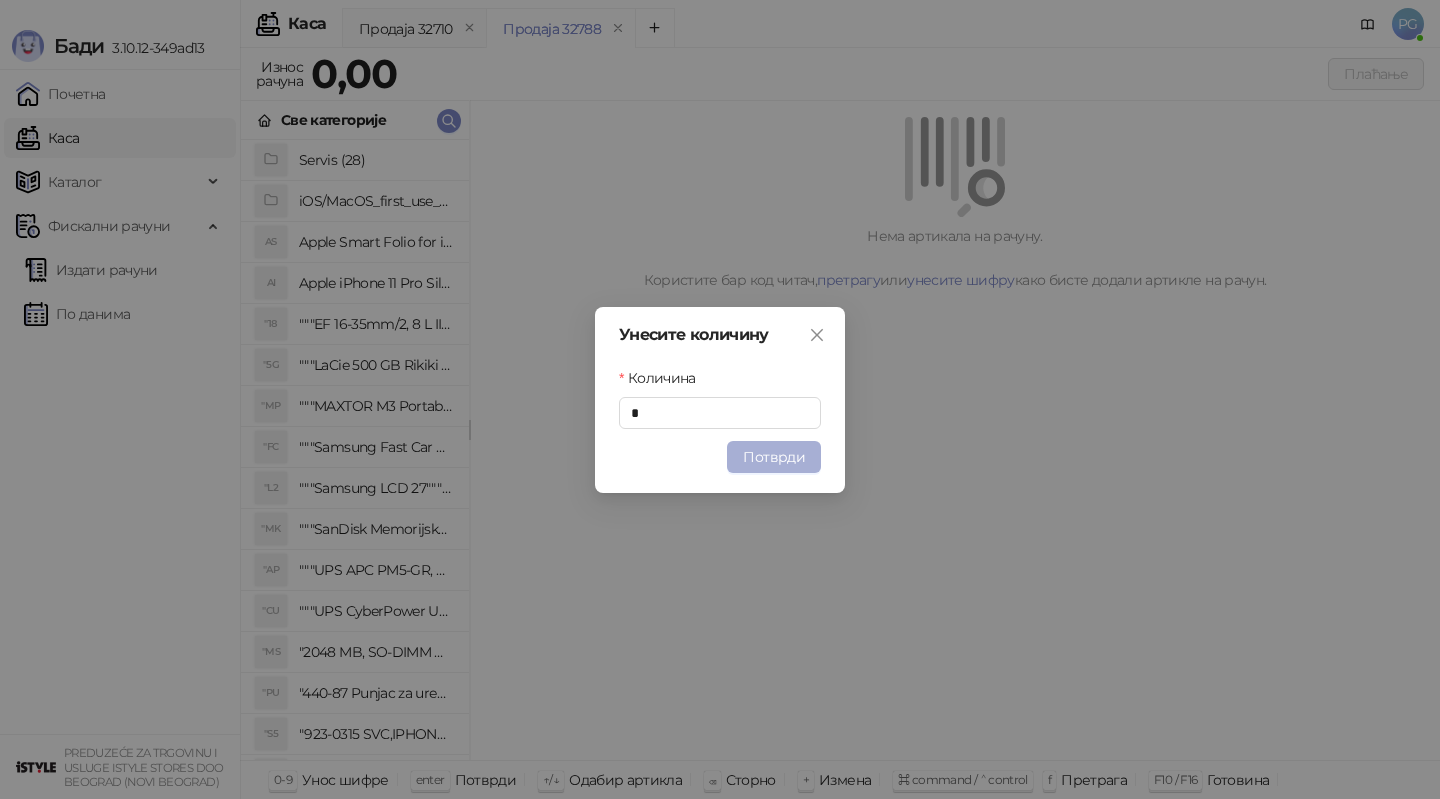 click on "Потврди" at bounding box center (774, 457) 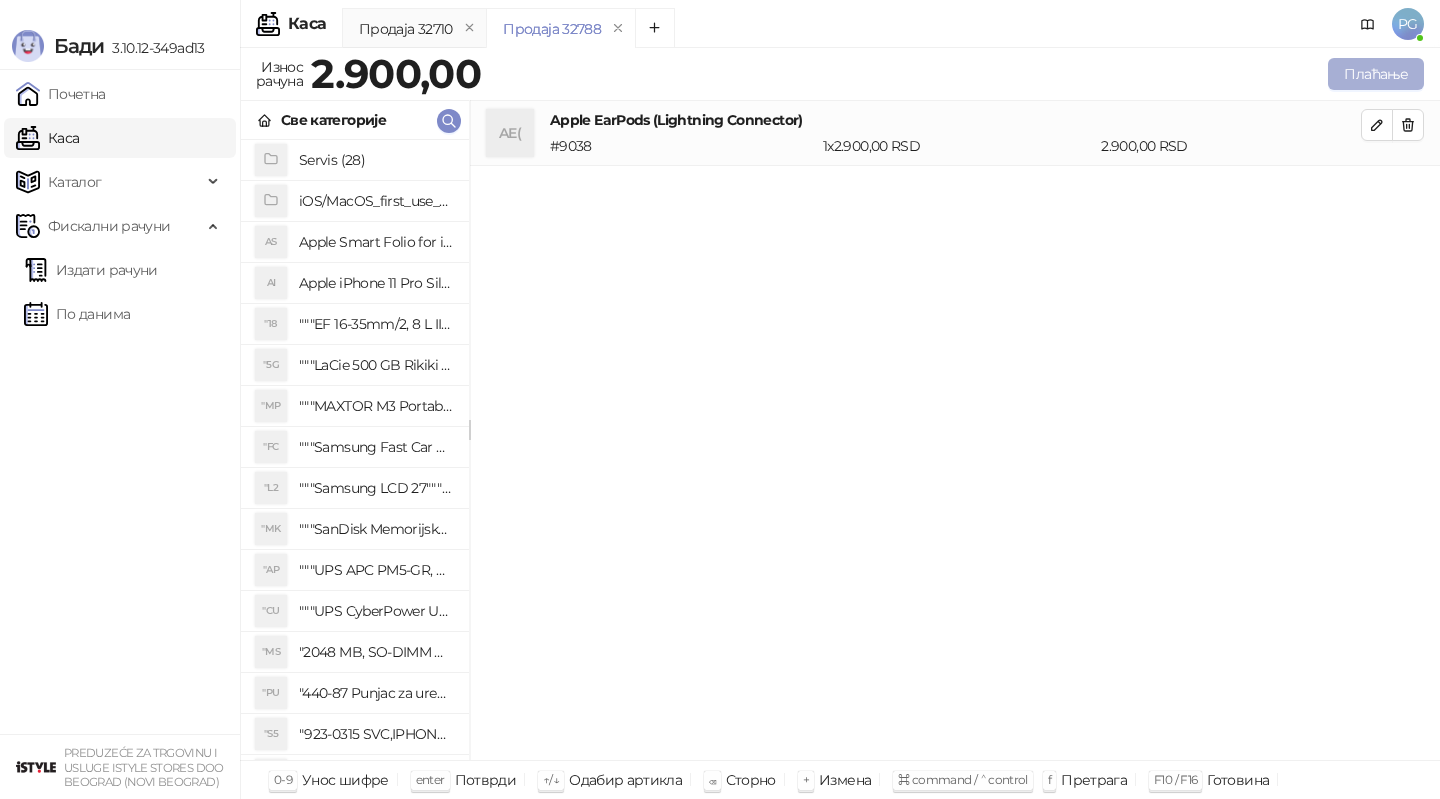 click on "Плаћање" at bounding box center (1376, 74) 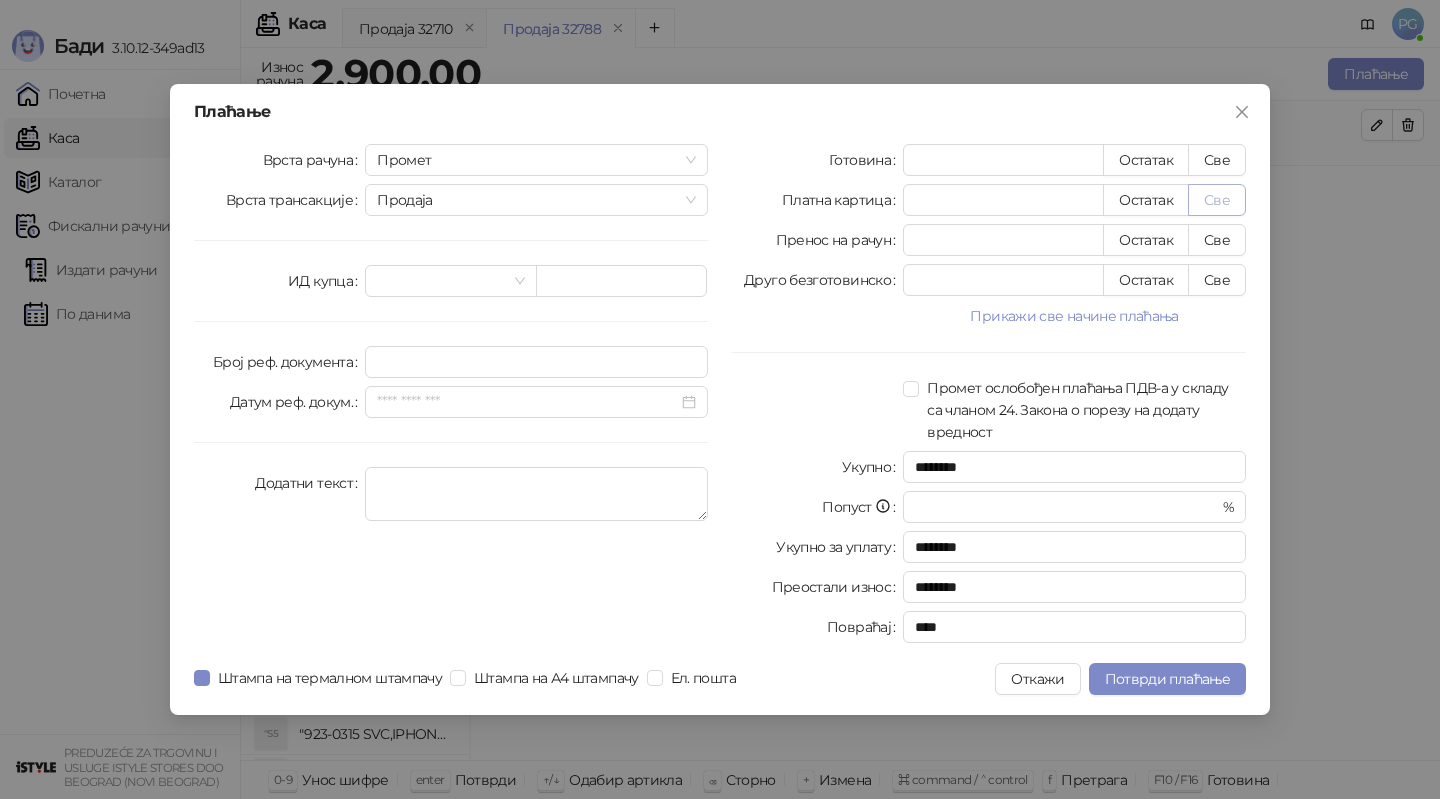 click on "Све" at bounding box center [1217, 200] 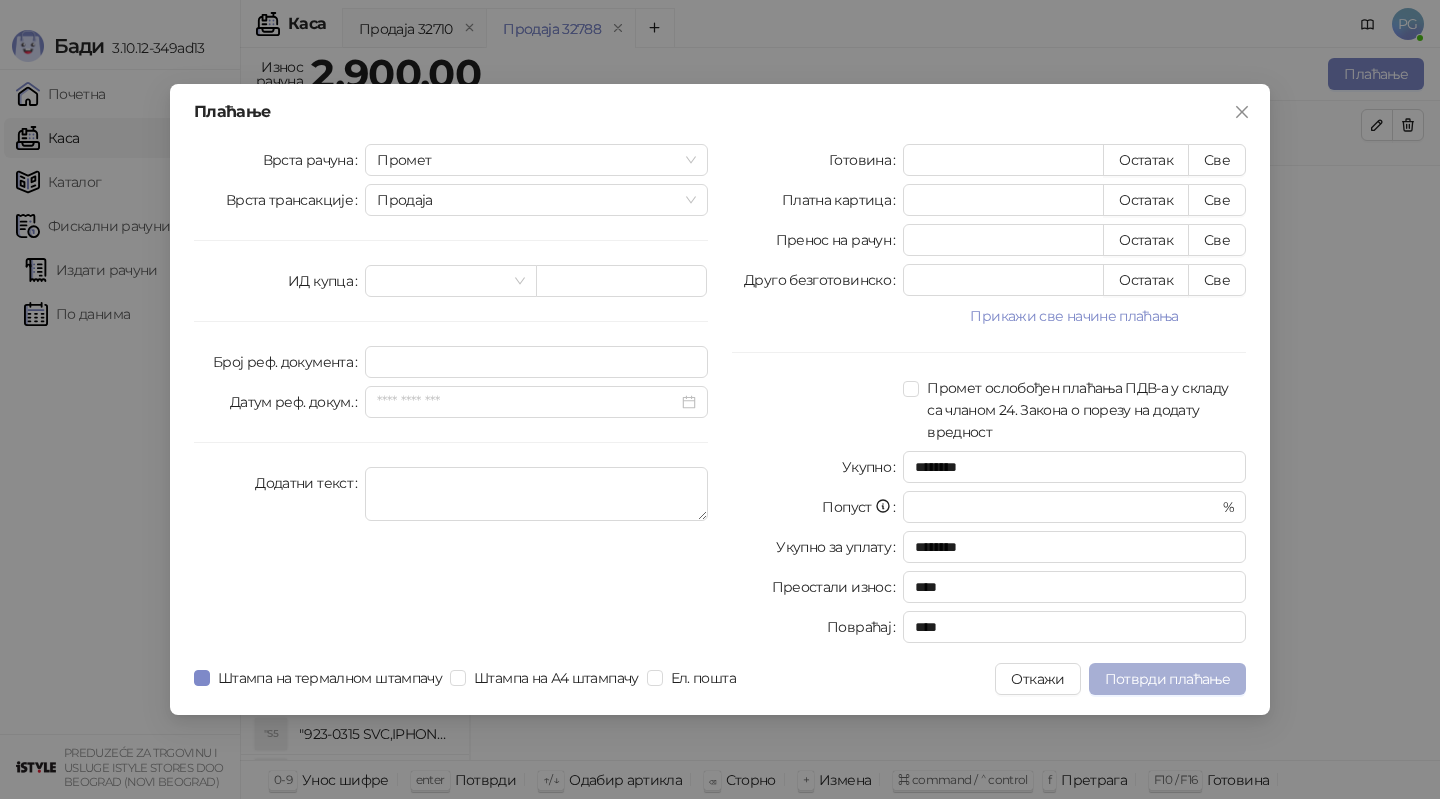 click on "Потврди плаћање" at bounding box center [1167, 679] 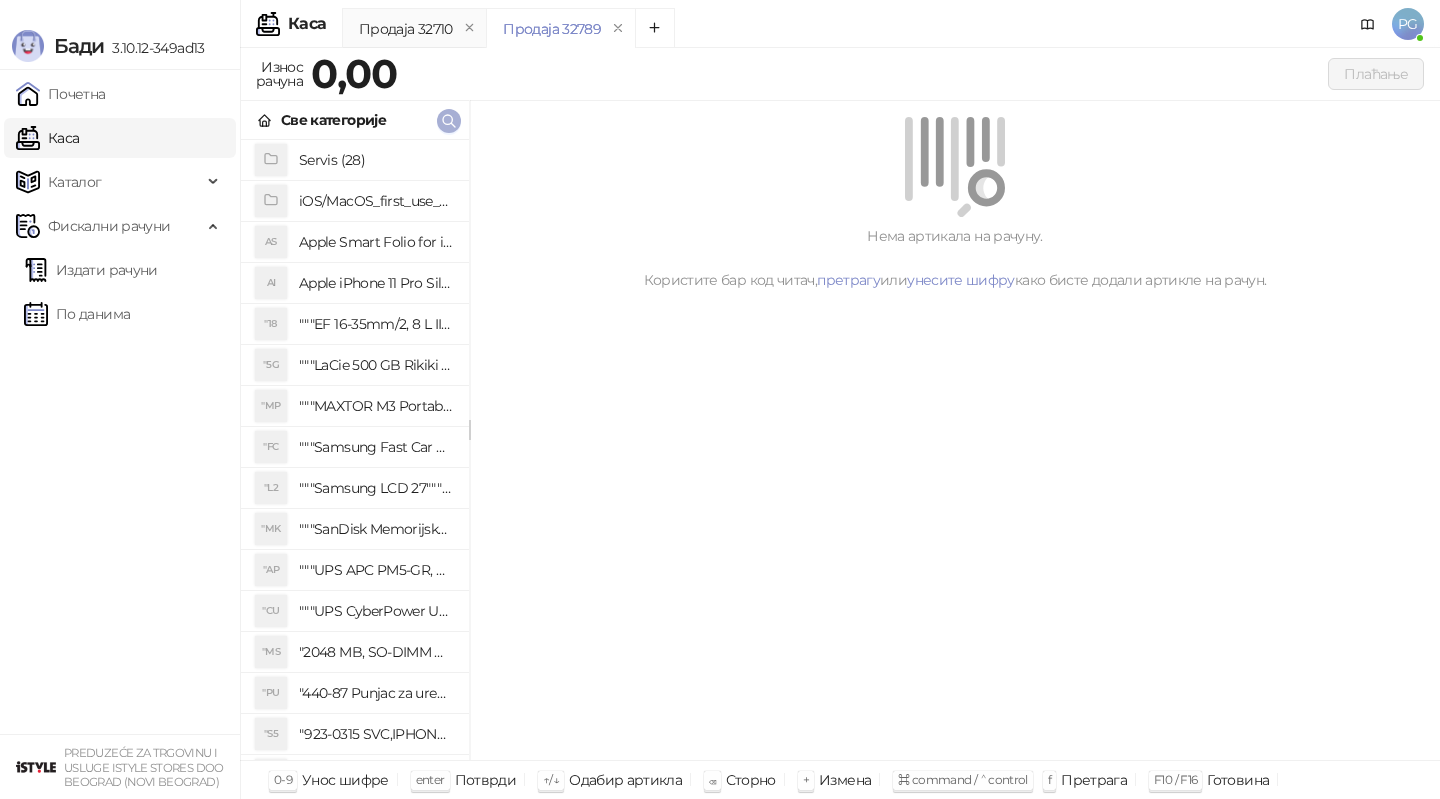 click 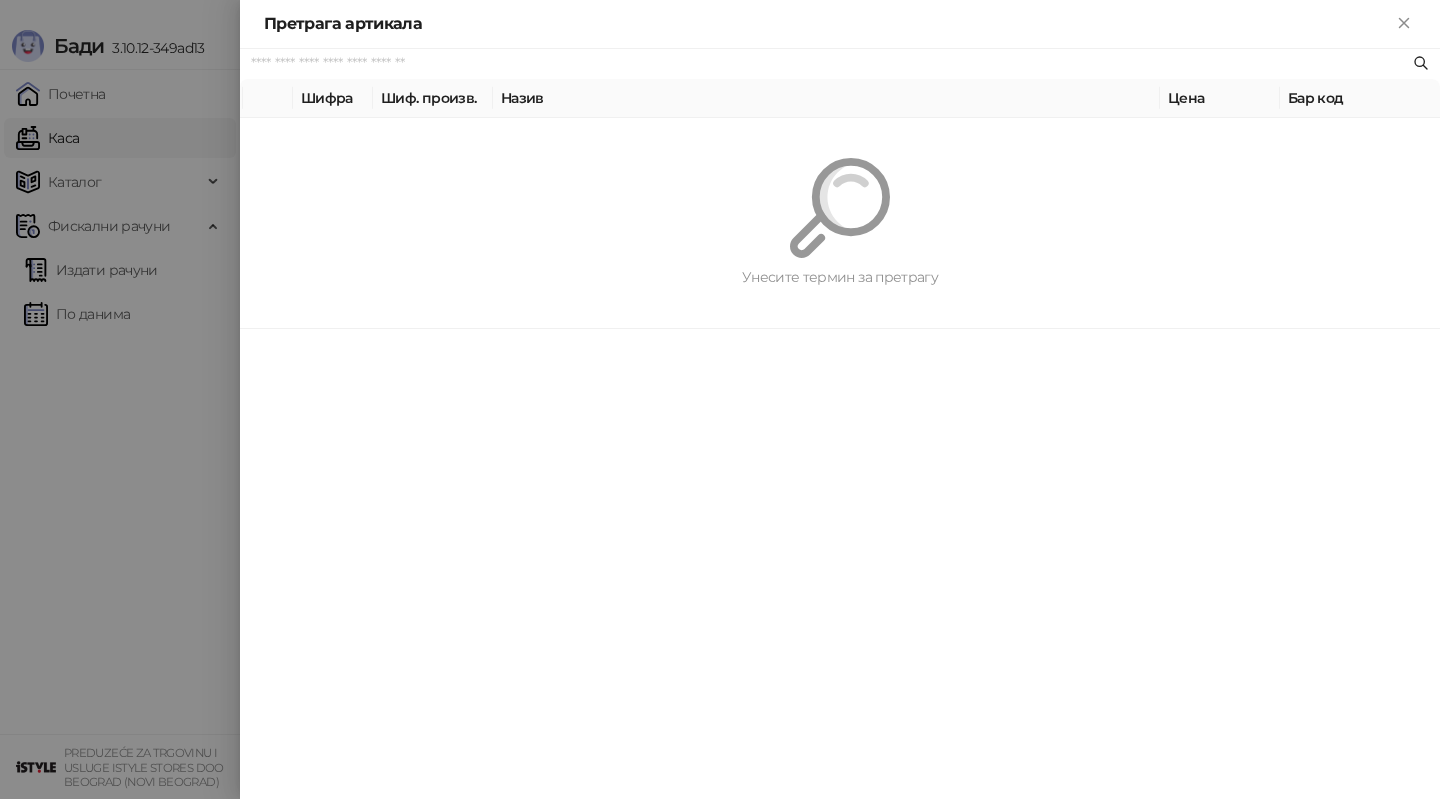 paste on "*********" 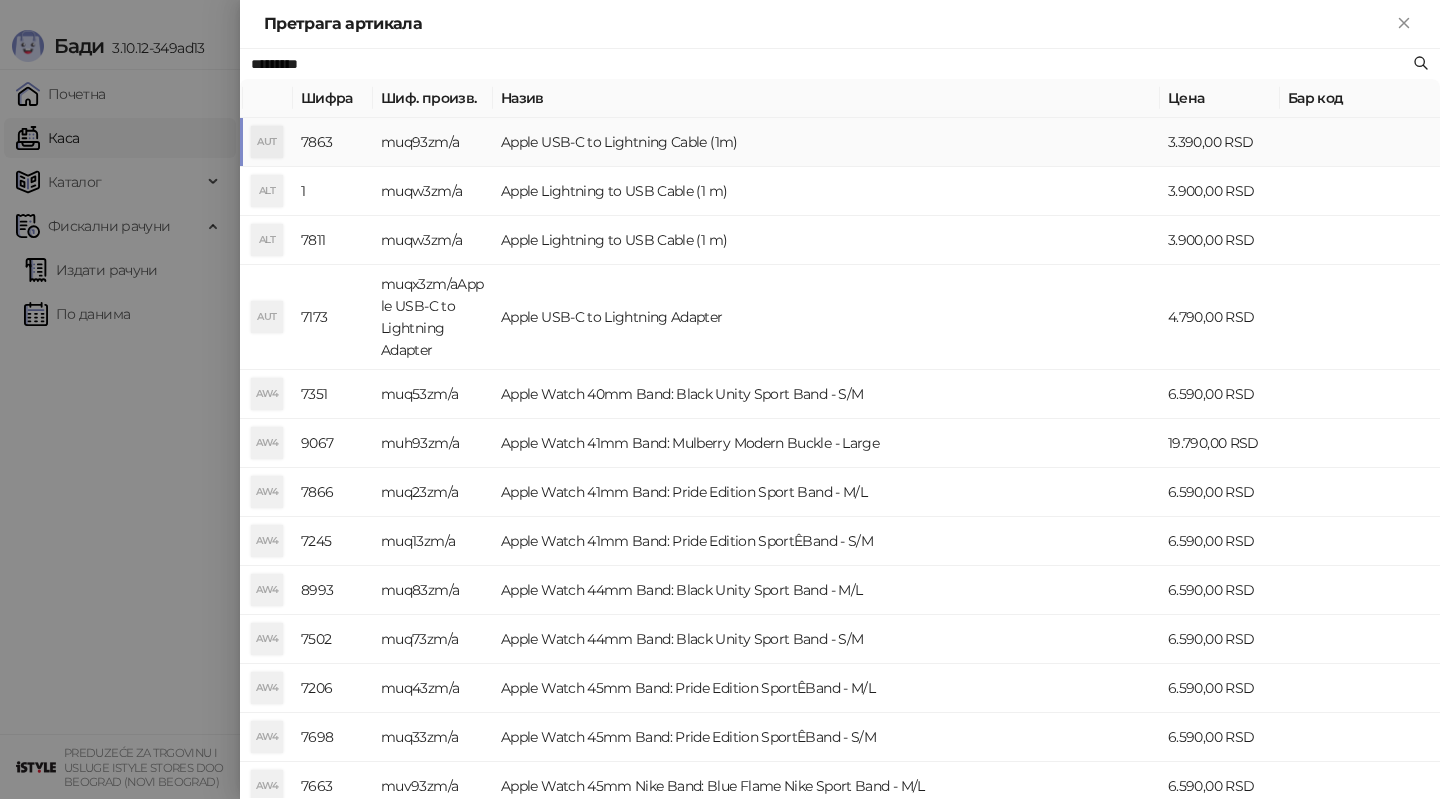 click on "muq93zm/a" at bounding box center (433, 142) 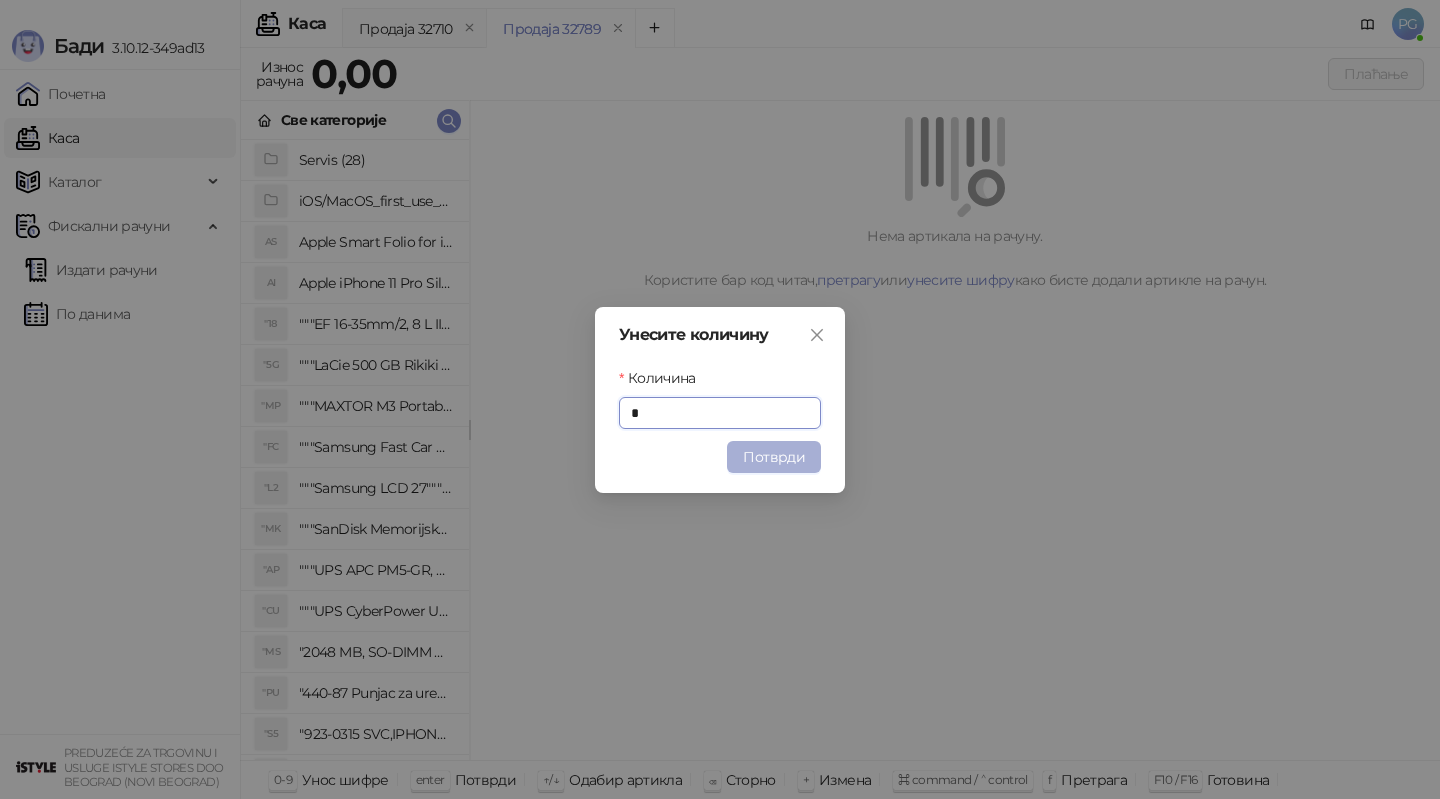 click on "Потврди" at bounding box center [774, 457] 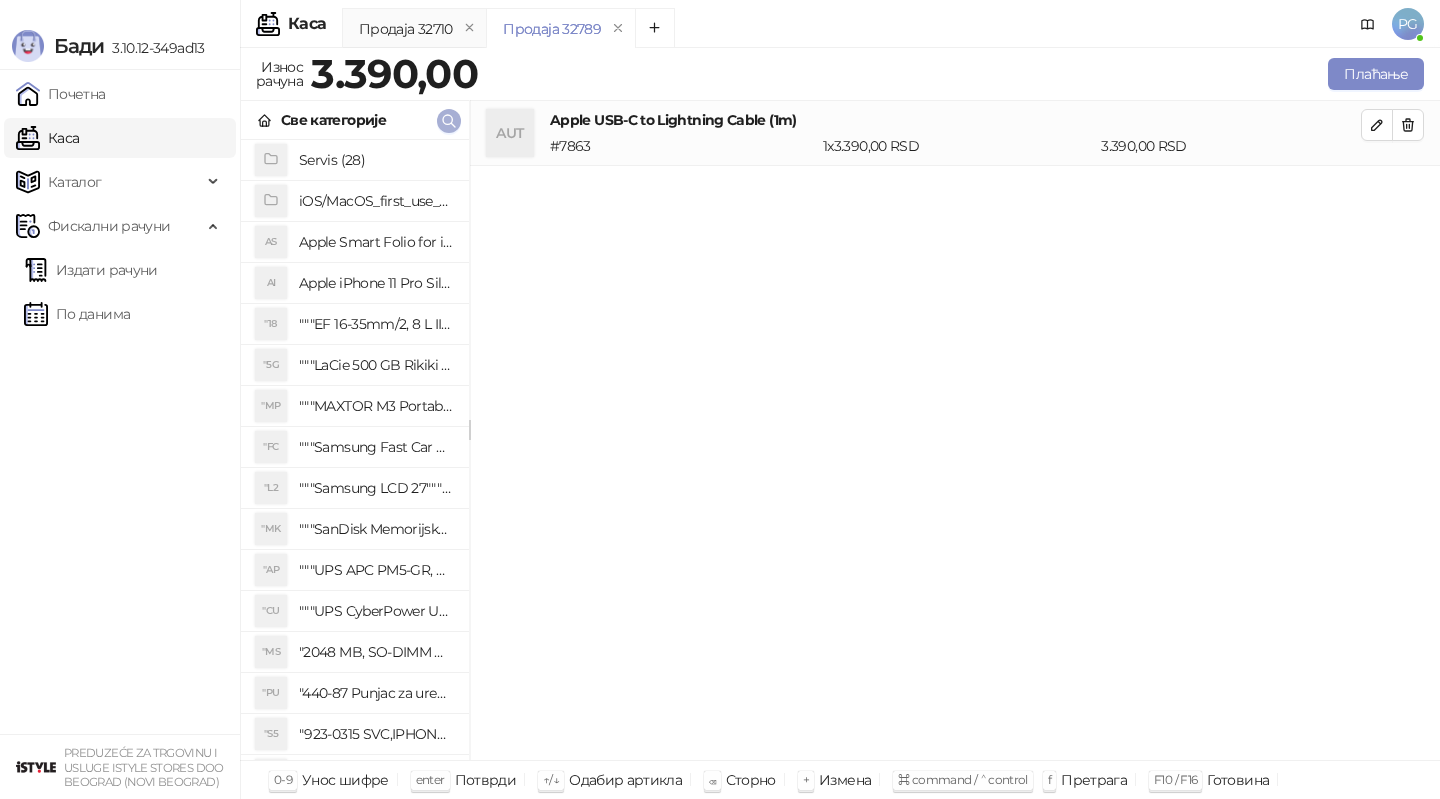 click 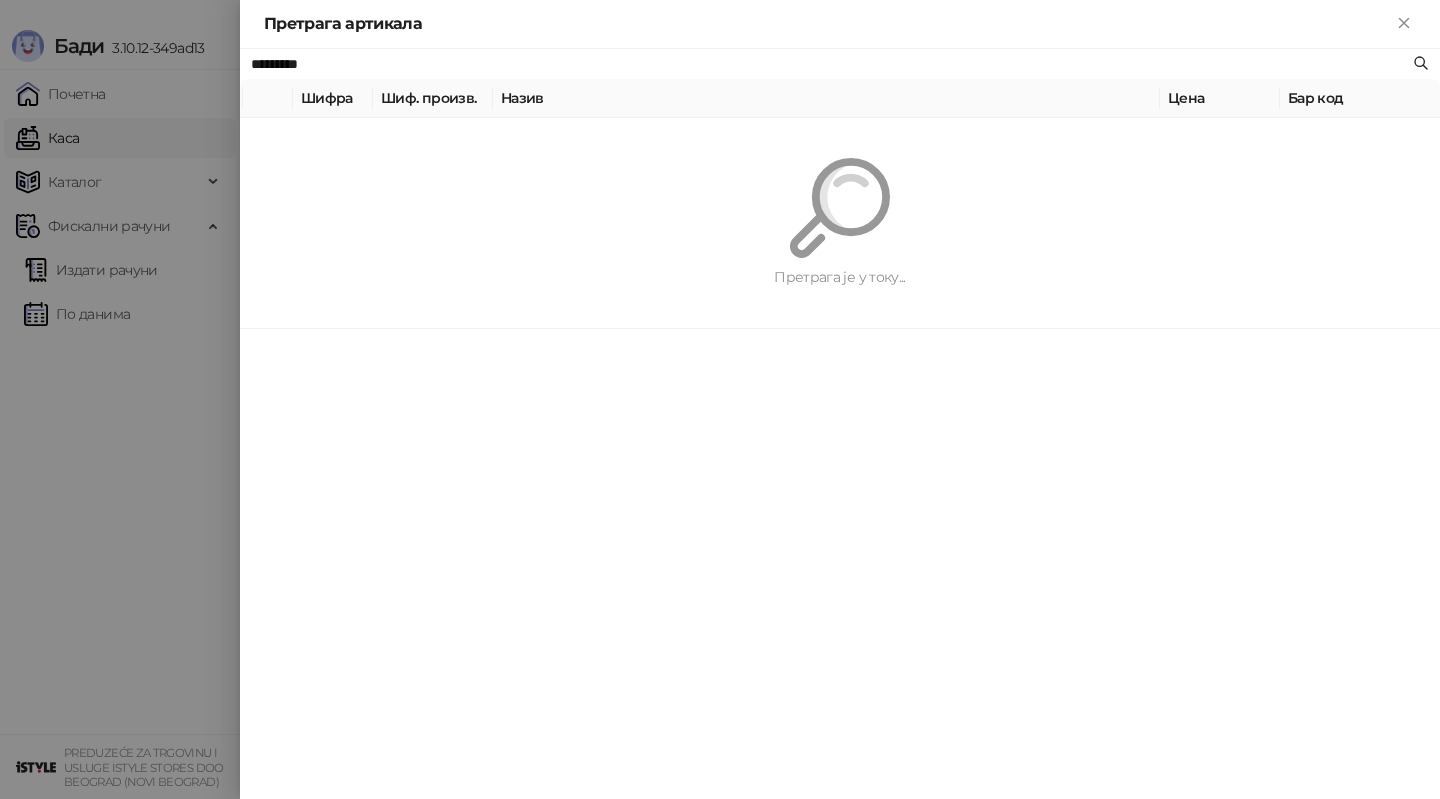 paste 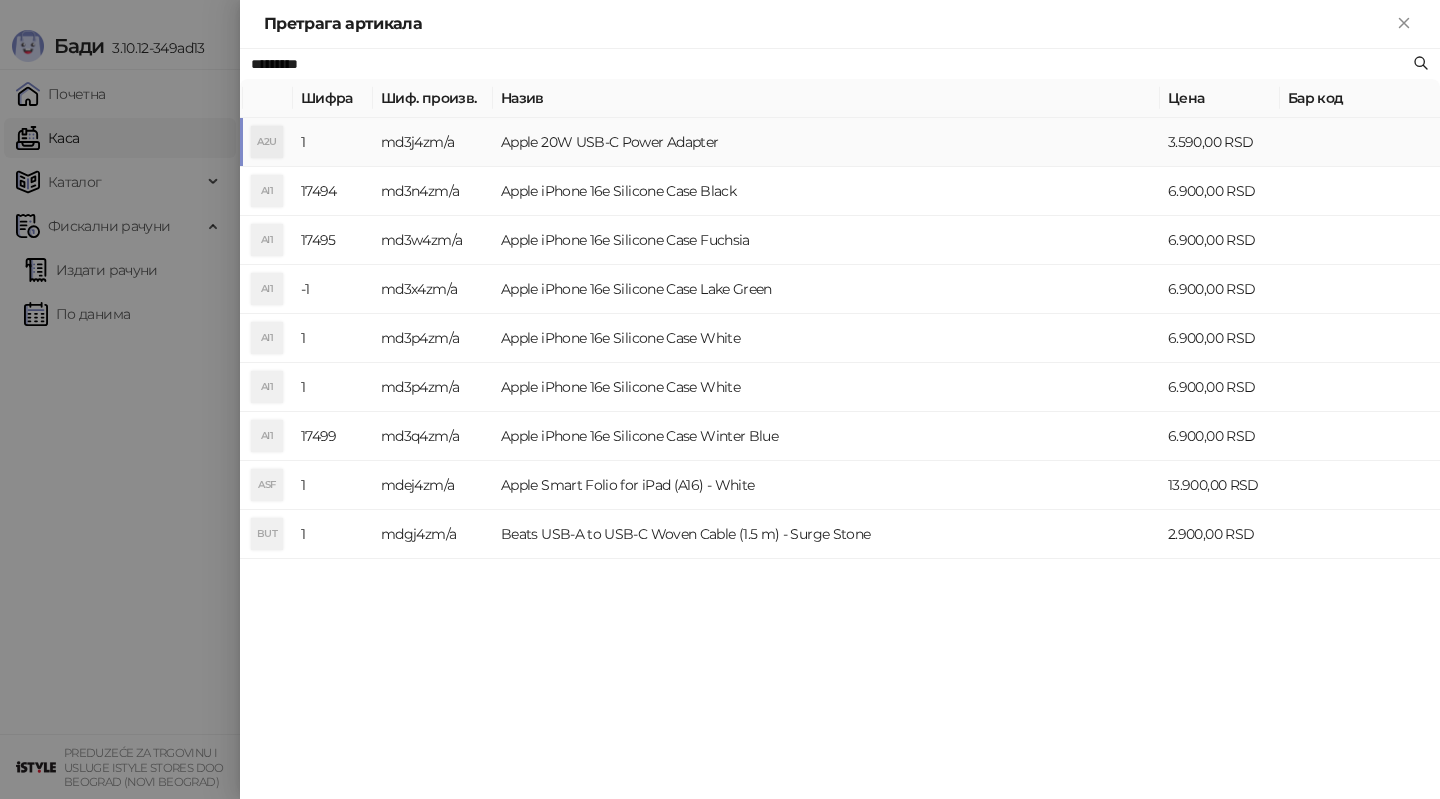 click on "md3j4zm/a" at bounding box center [433, 142] 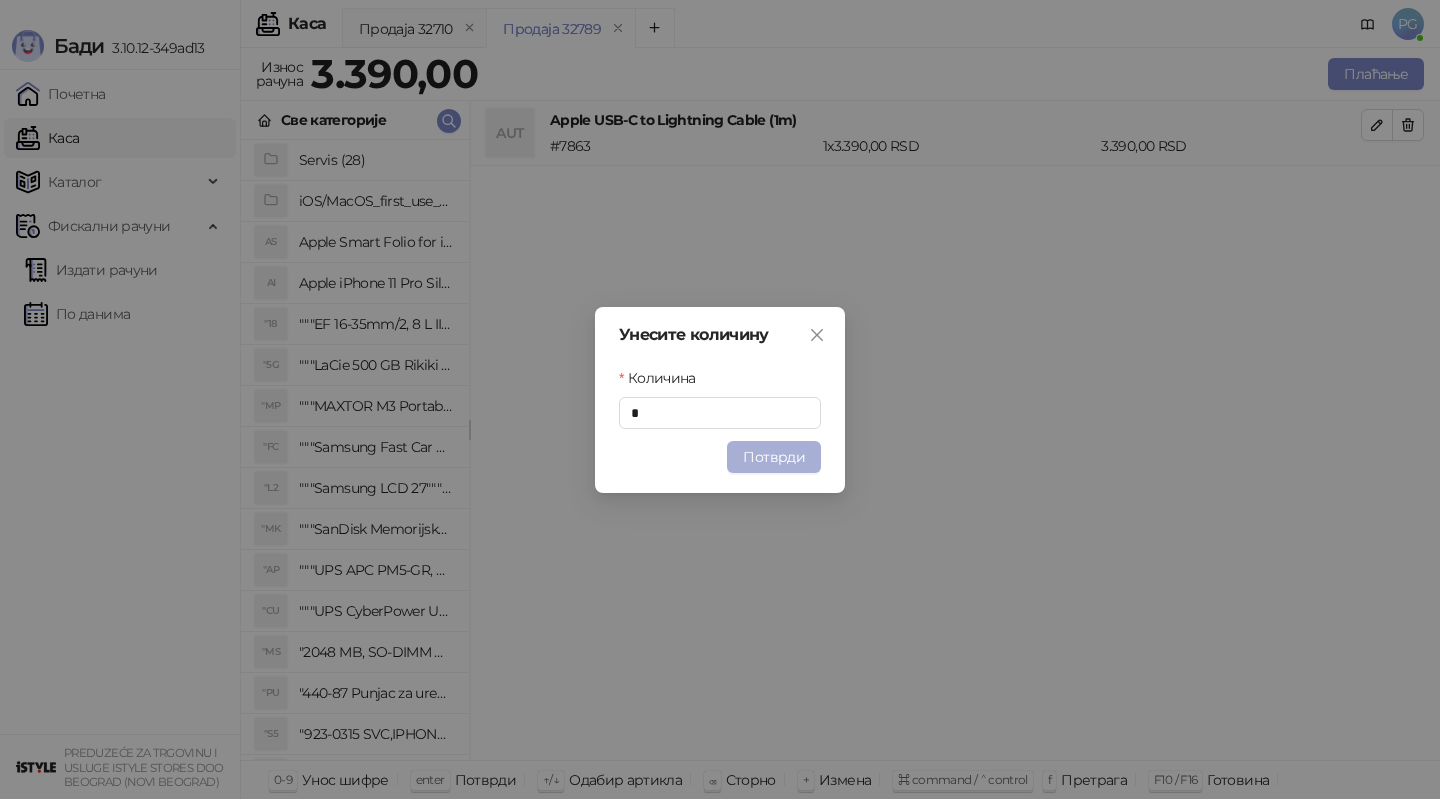 click on "Потврди" at bounding box center [774, 457] 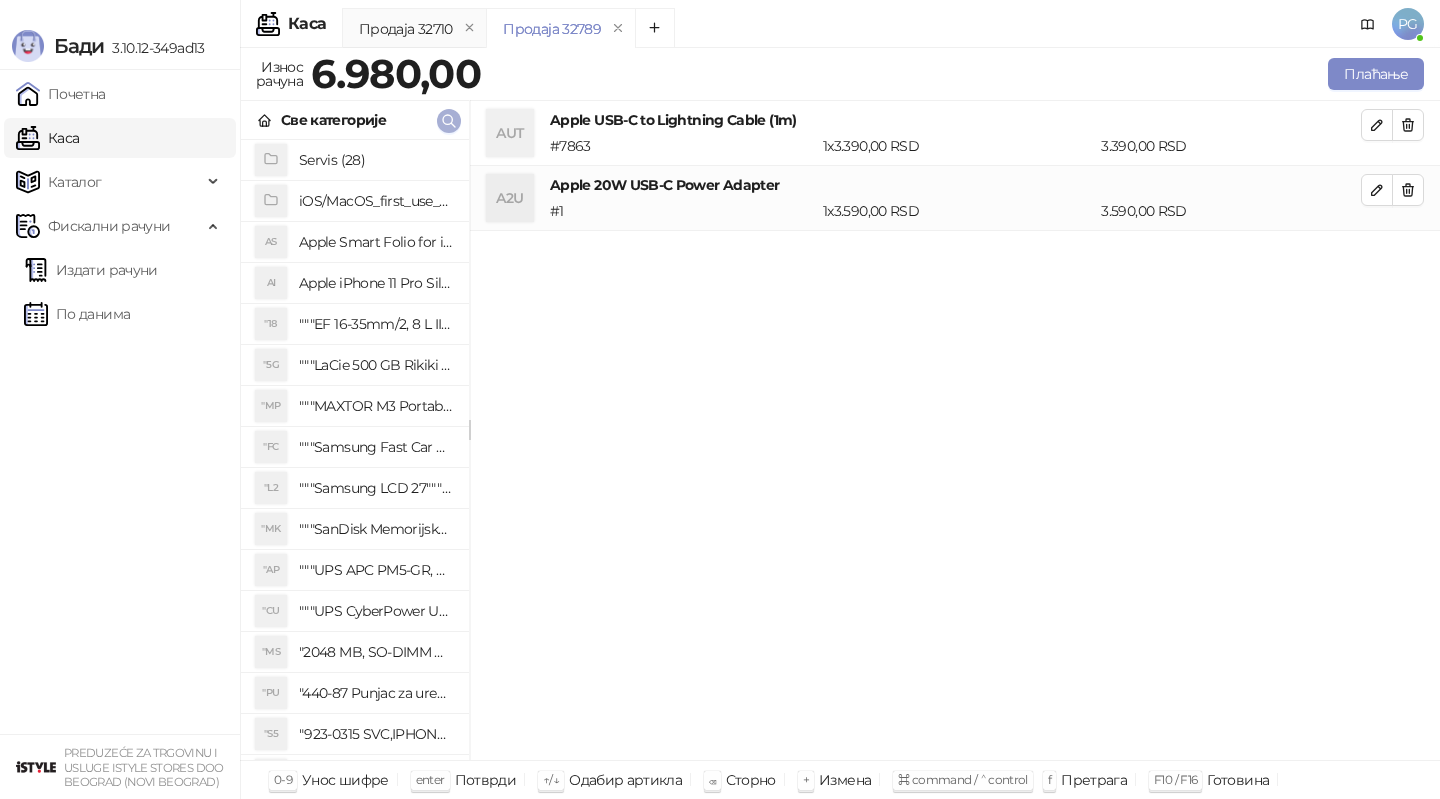 click 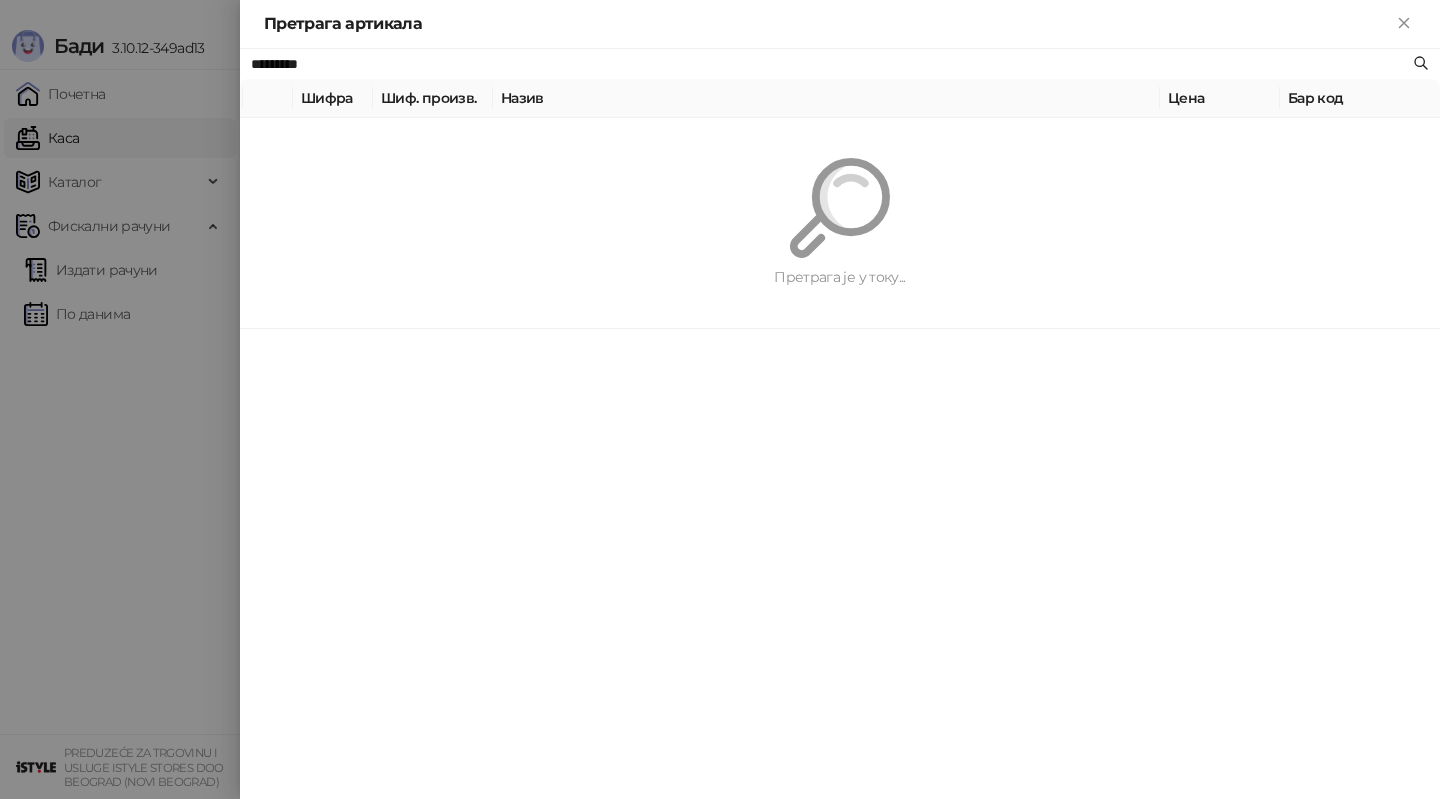 paste 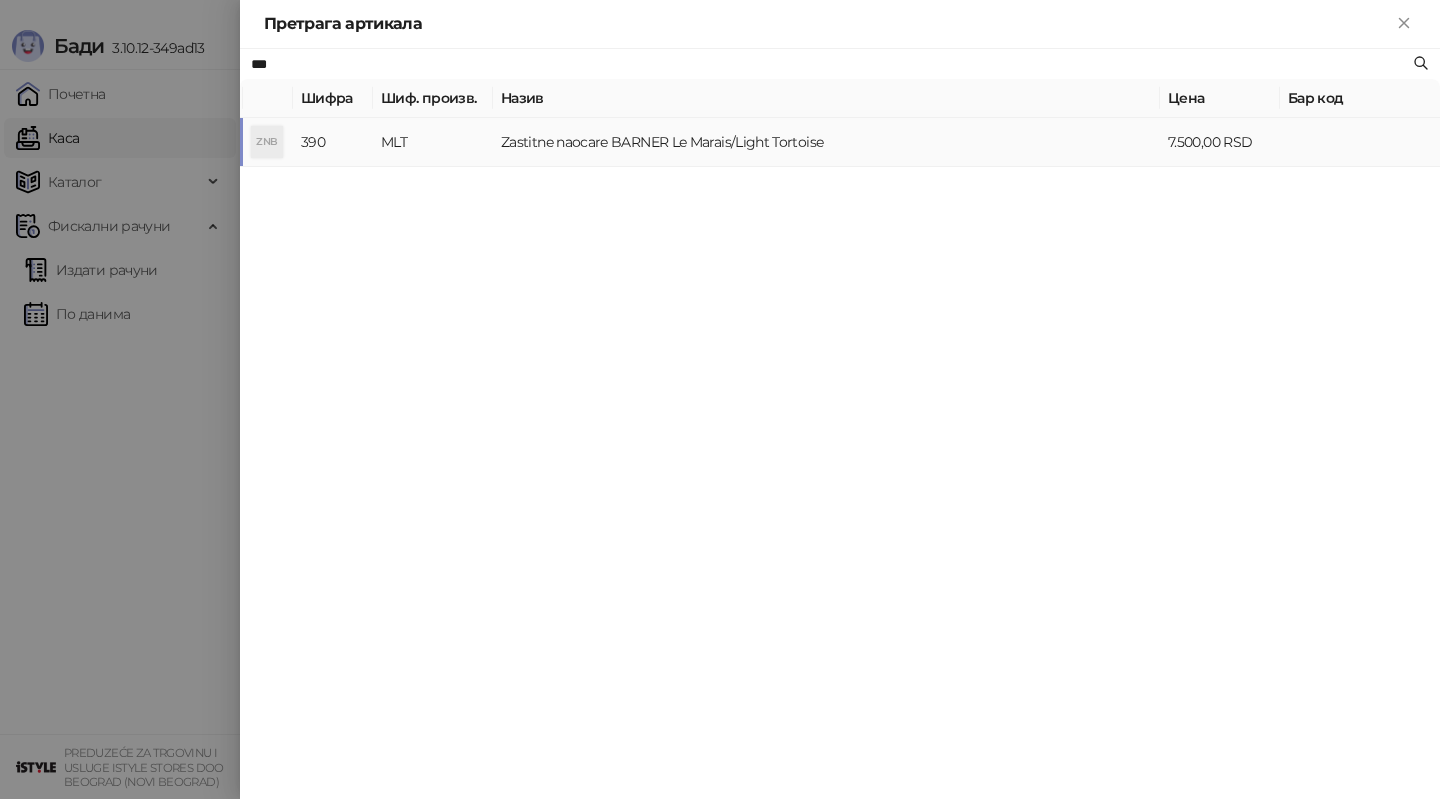 type on "***" 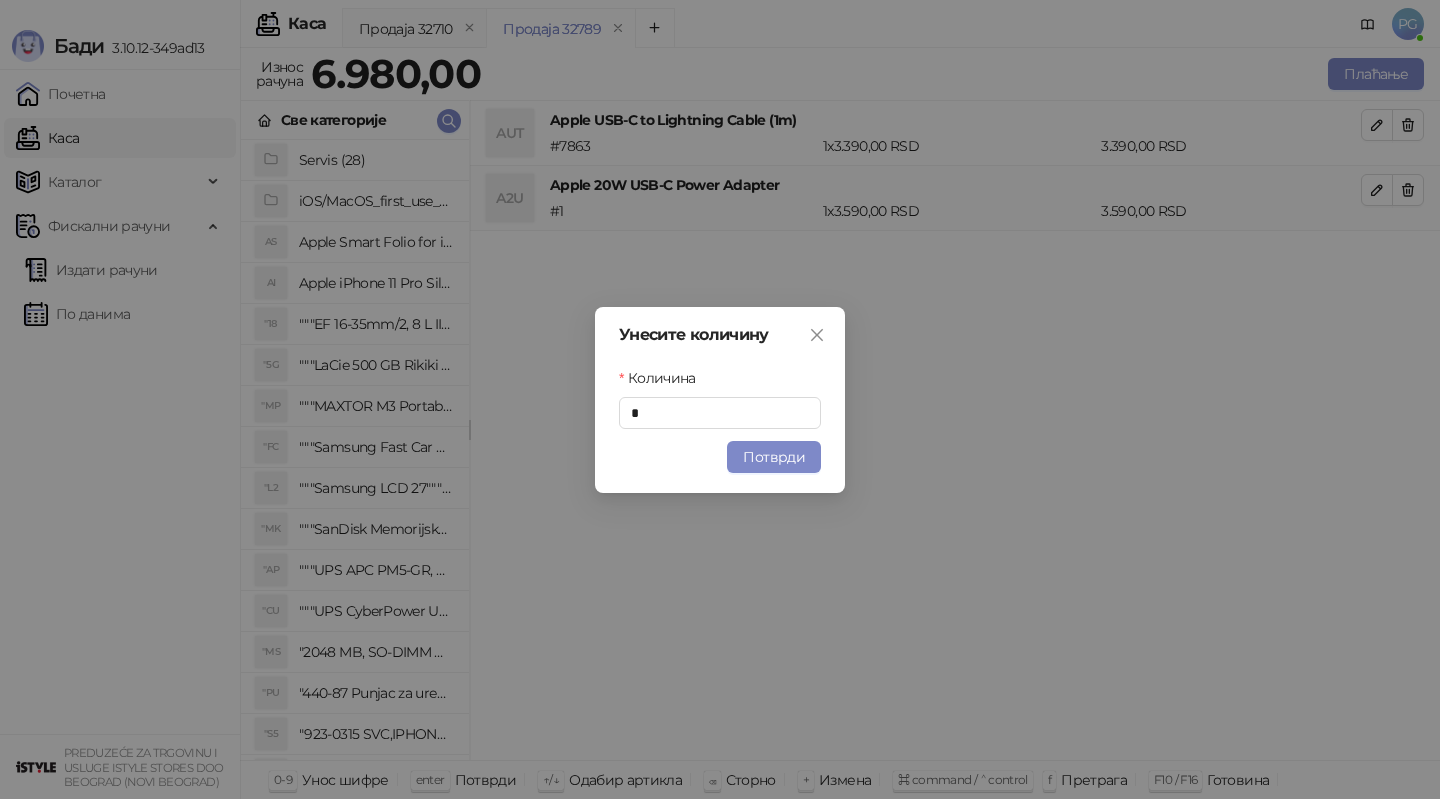 click on "Потврди" at bounding box center (774, 457) 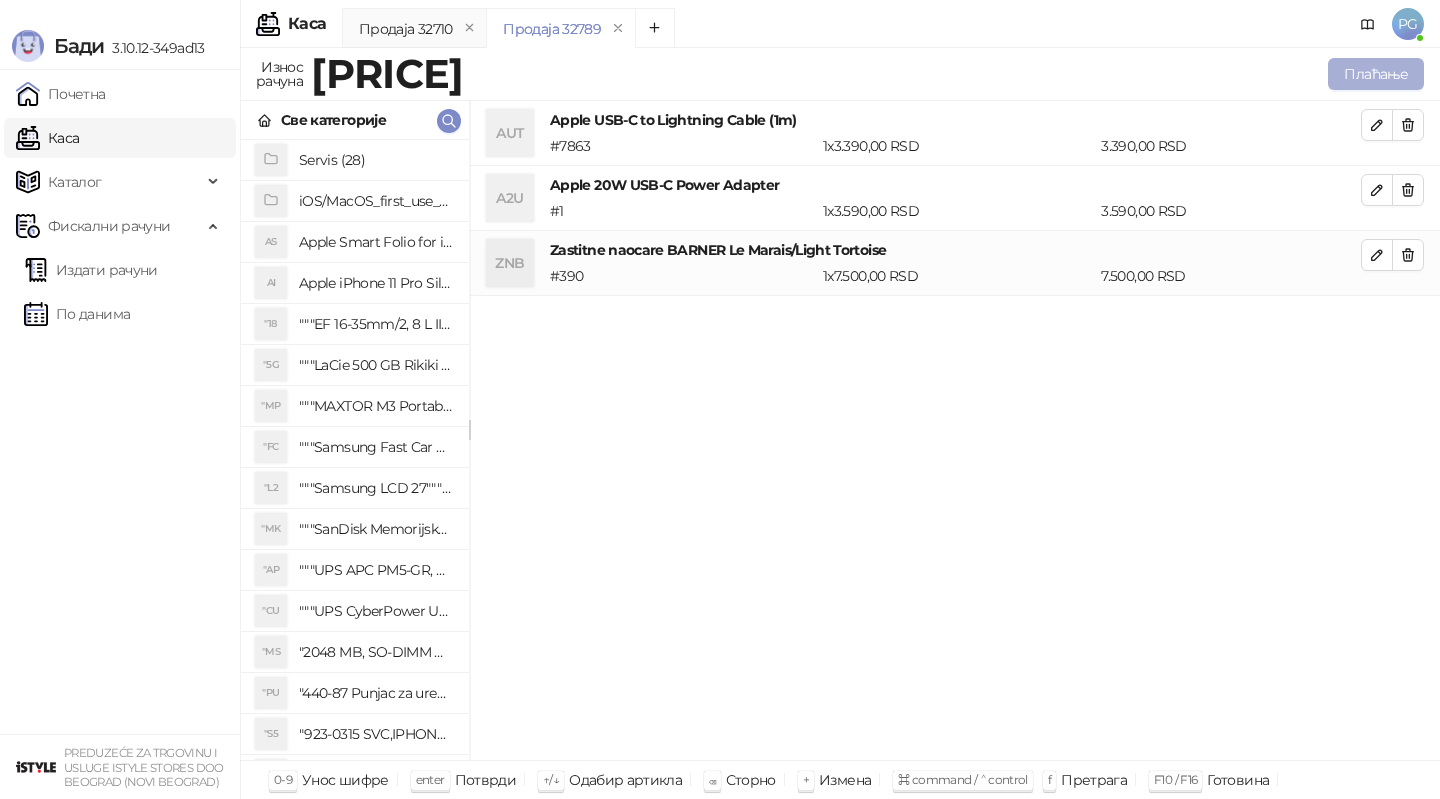 click on "Плаћање" at bounding box center (1376, 74) 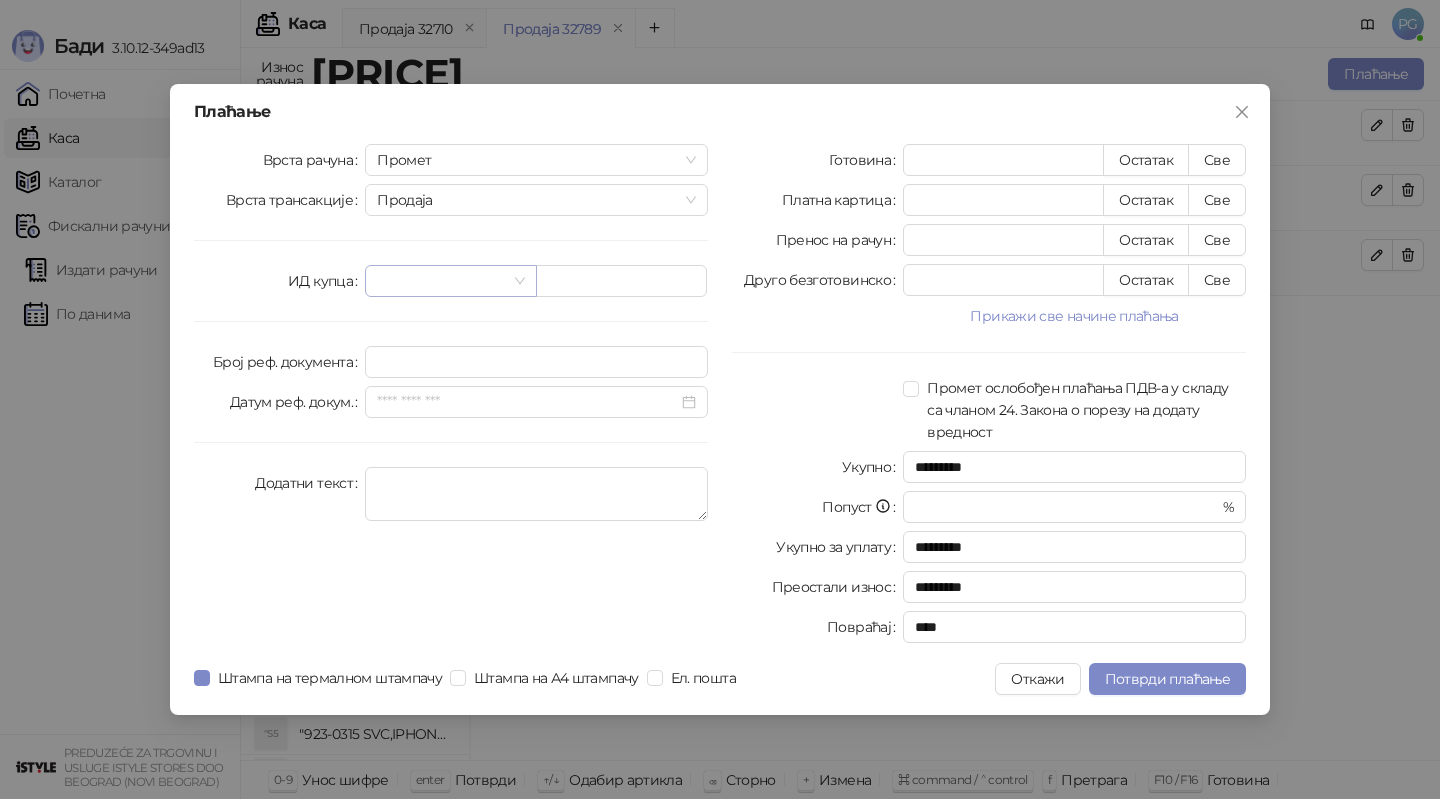 click at bounding box center [441, 281] 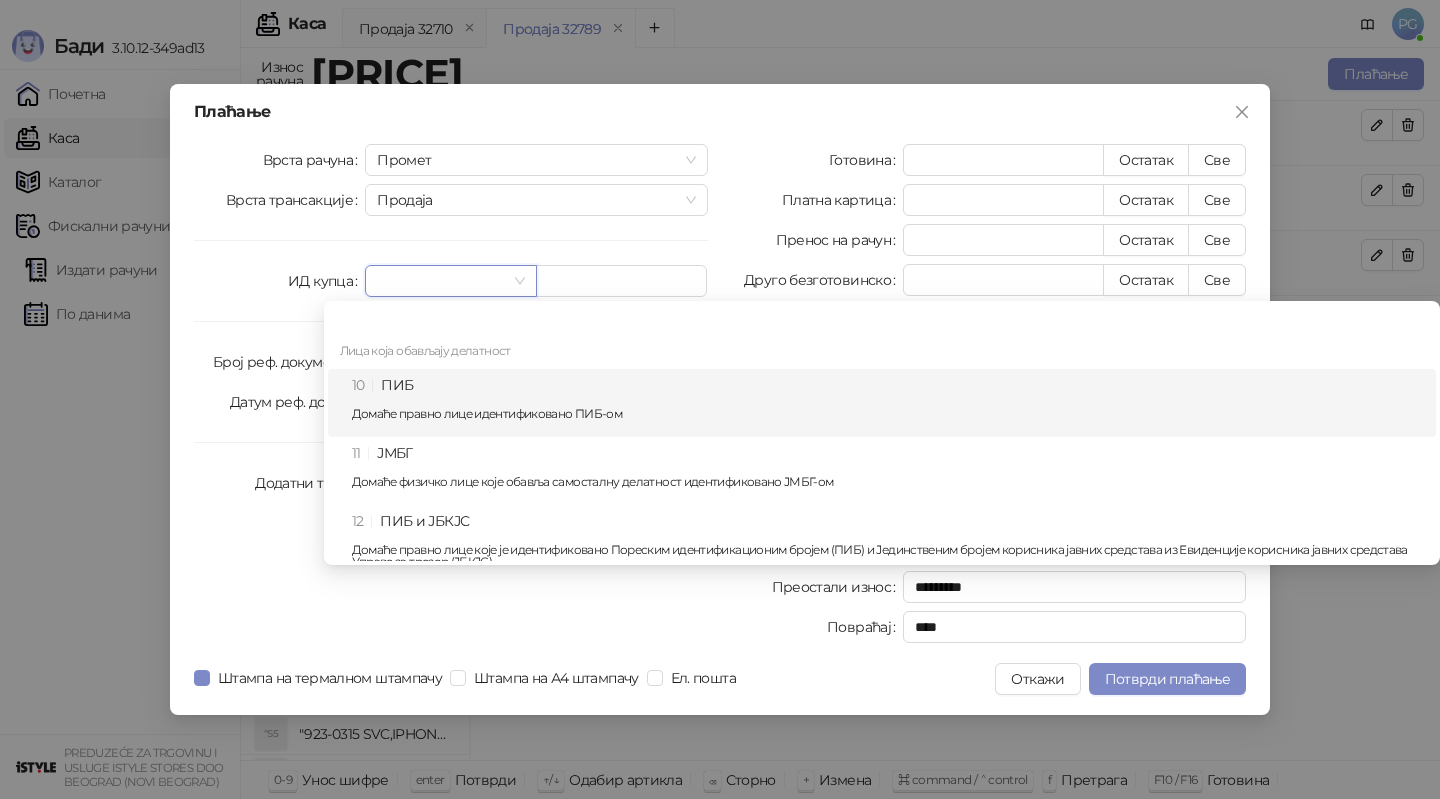 click on "10 ПИБ Домаће правно лице идентификовано ПИБ-ом" at bounding box center [882, 403] 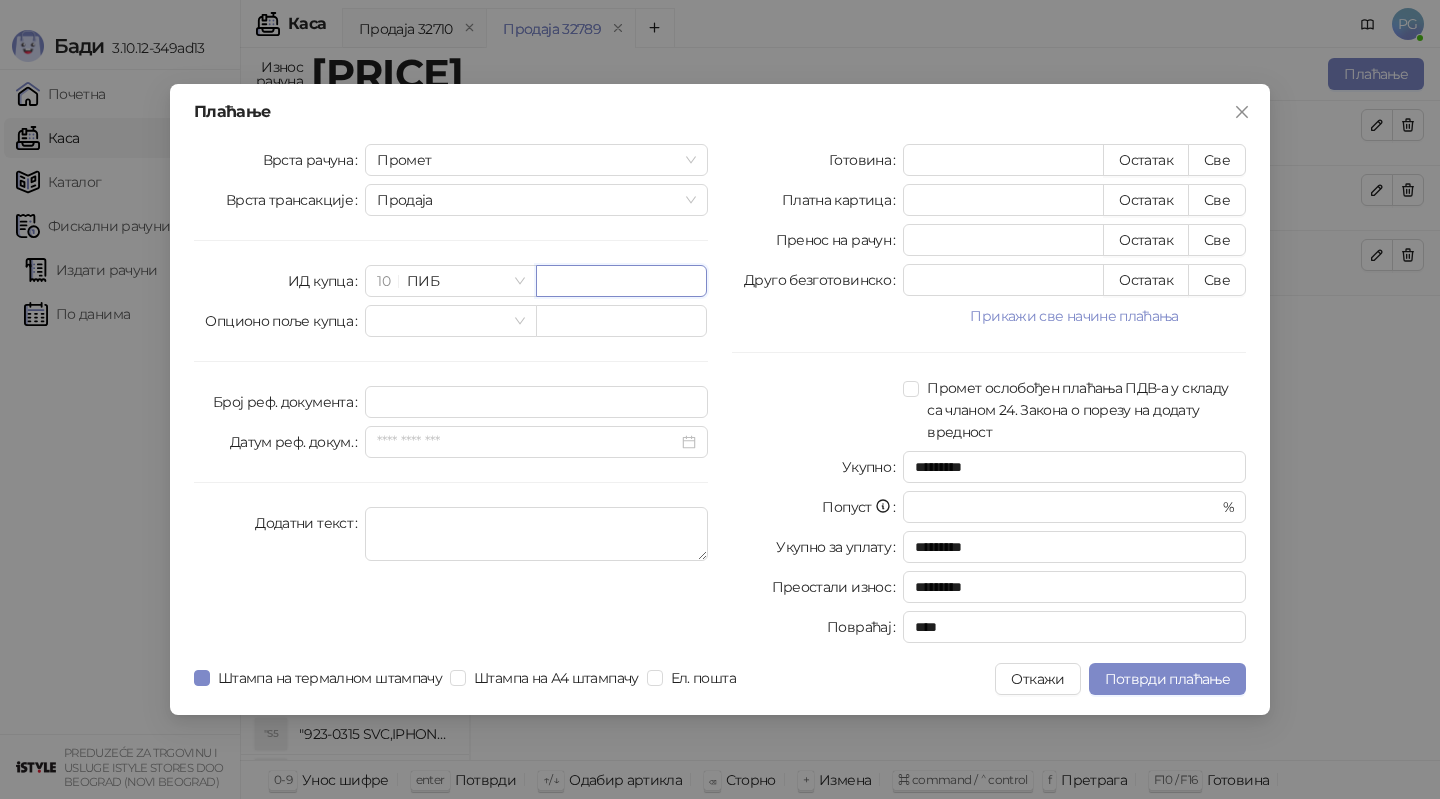 click at bounding box center [621, 281] 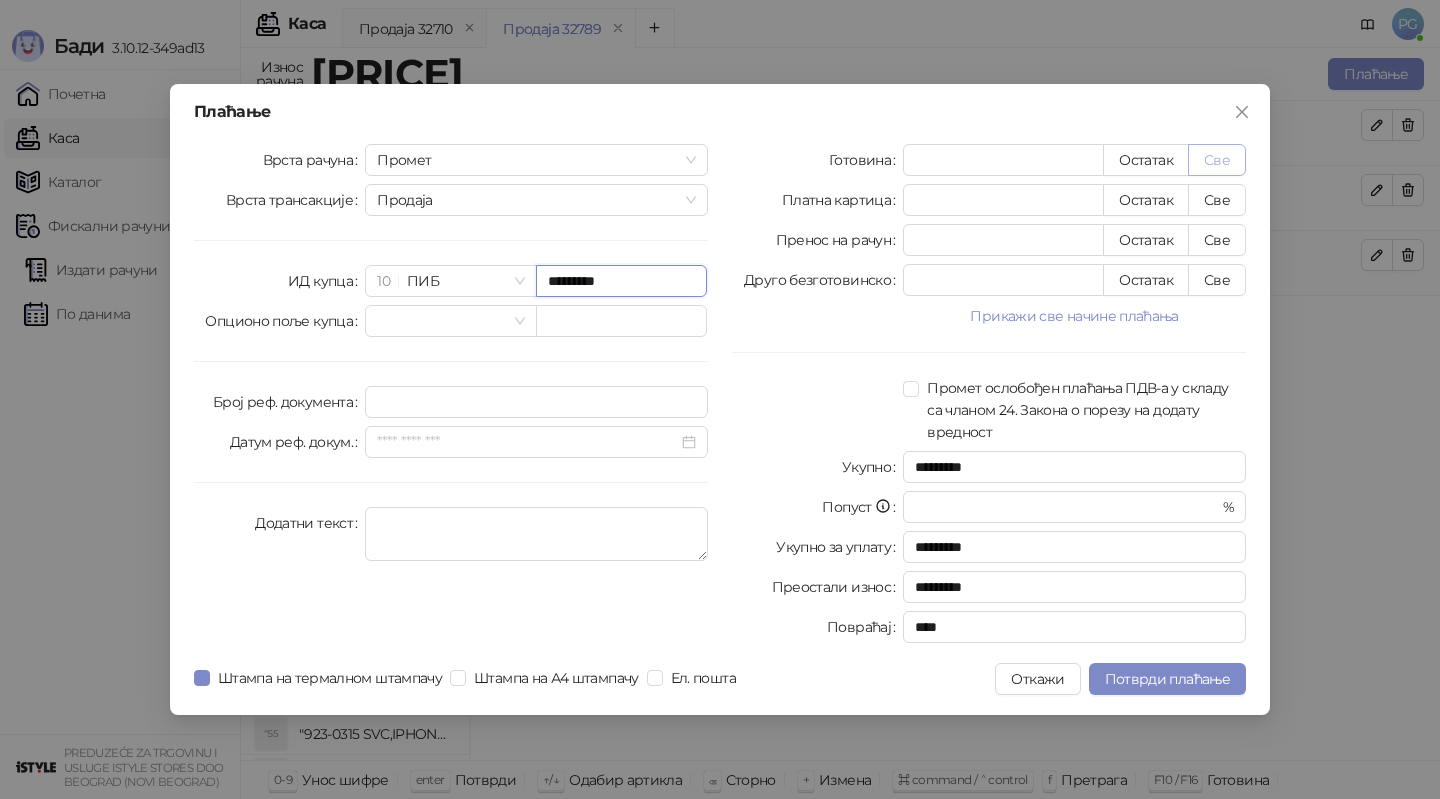 type on "*********" 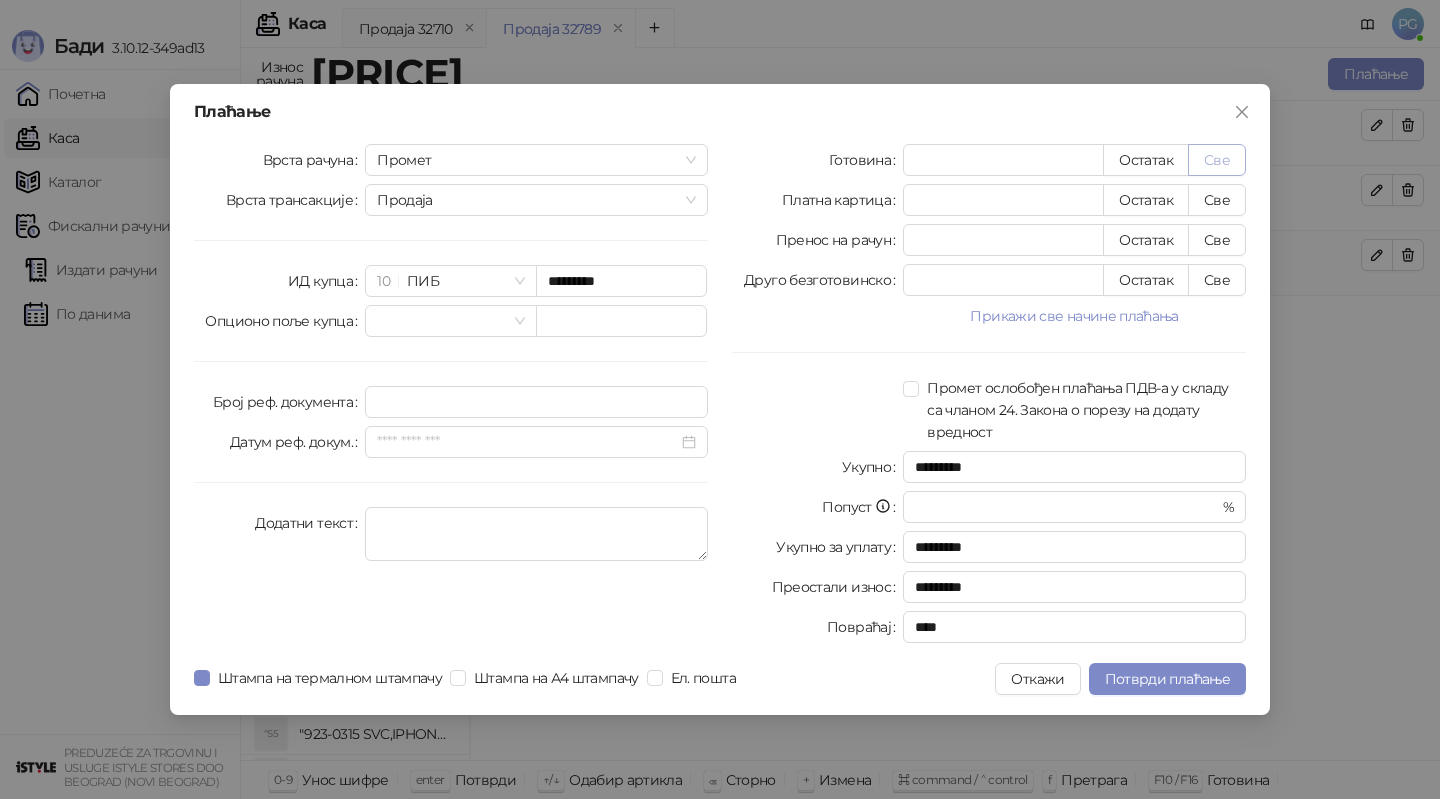 click on "Све" at bounding box center [1217, 160] 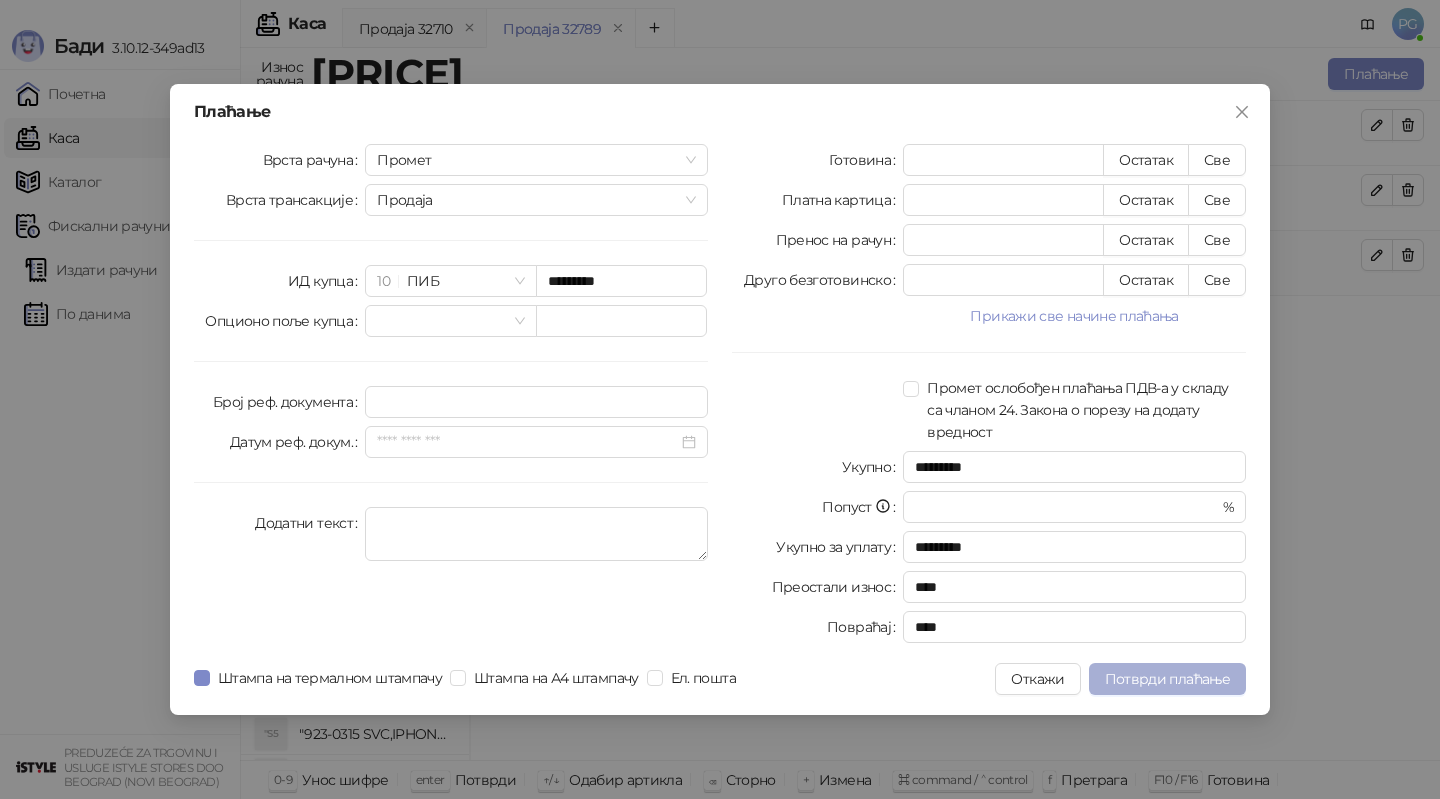 click on "Потврди плаћање" at bounding box center (1167, 679) 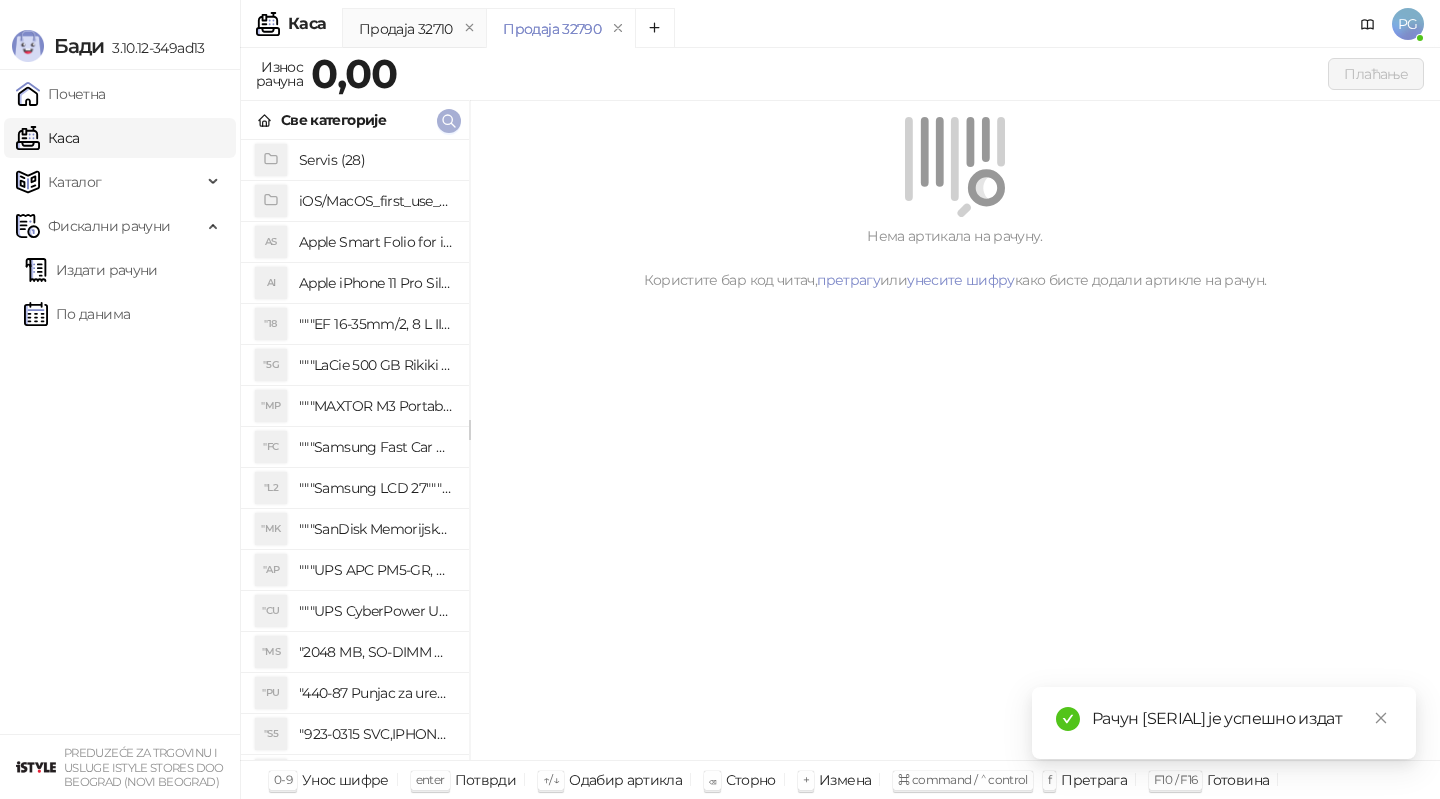 click 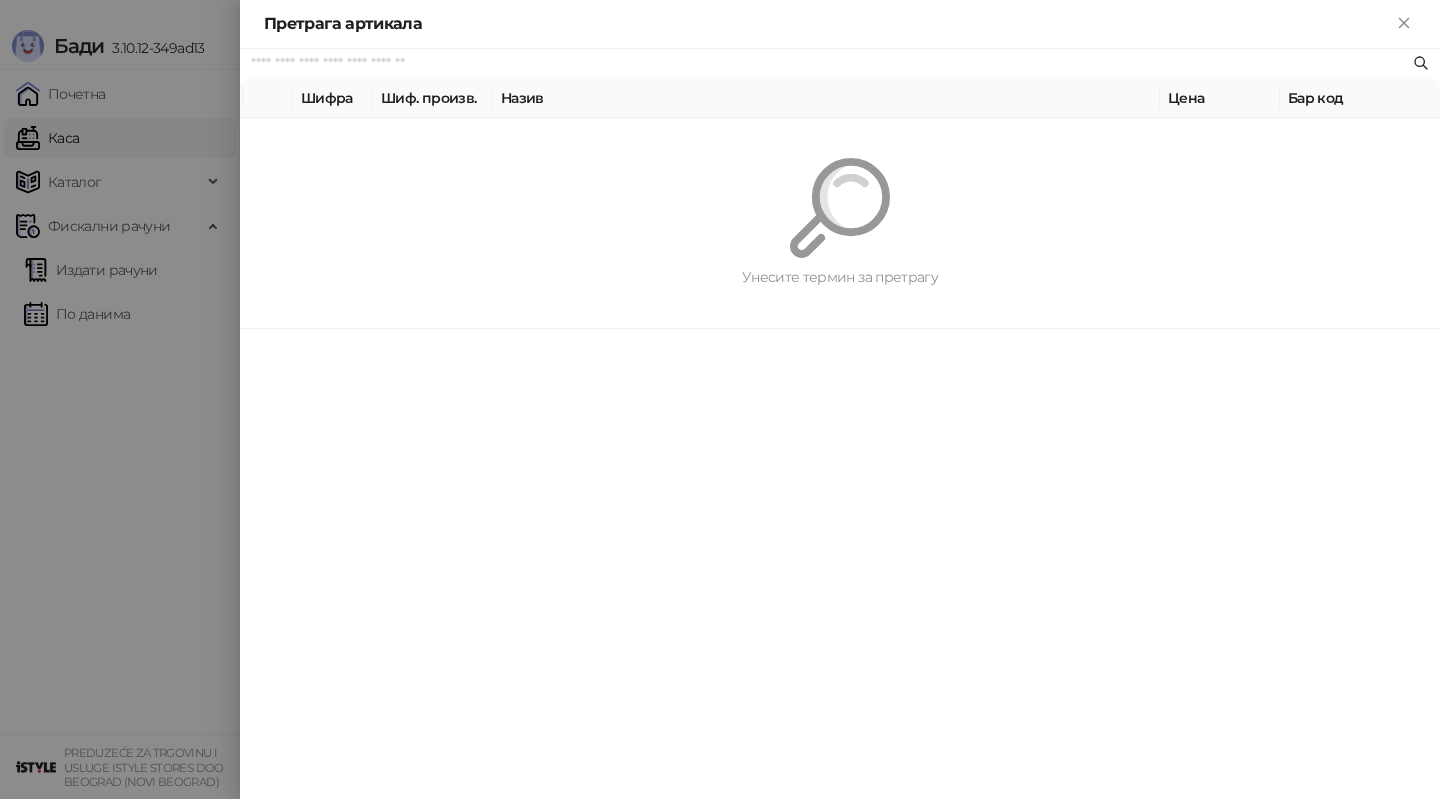 click on "Унесите термин за претрагу" at bounding box center (840, 223) 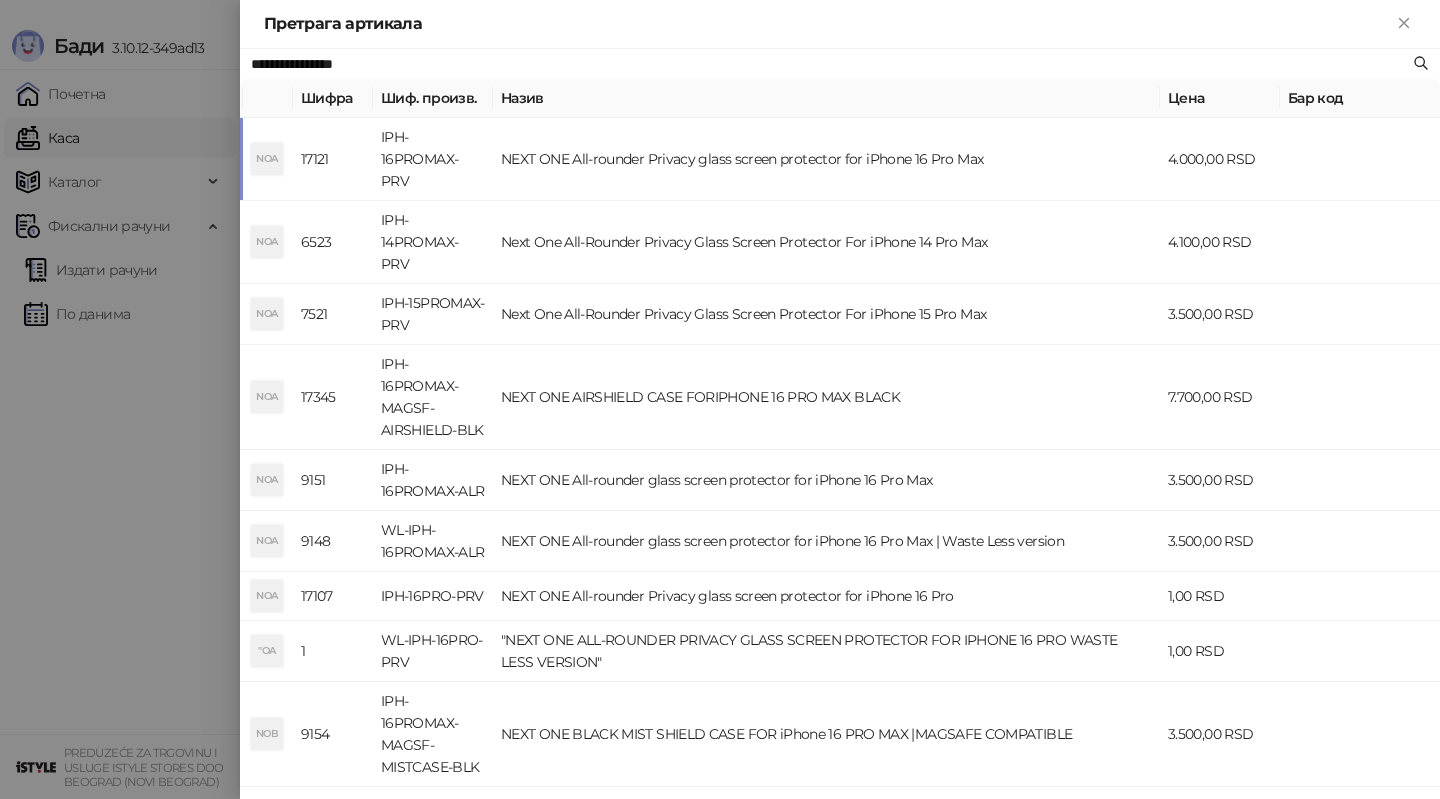 type on "**********" 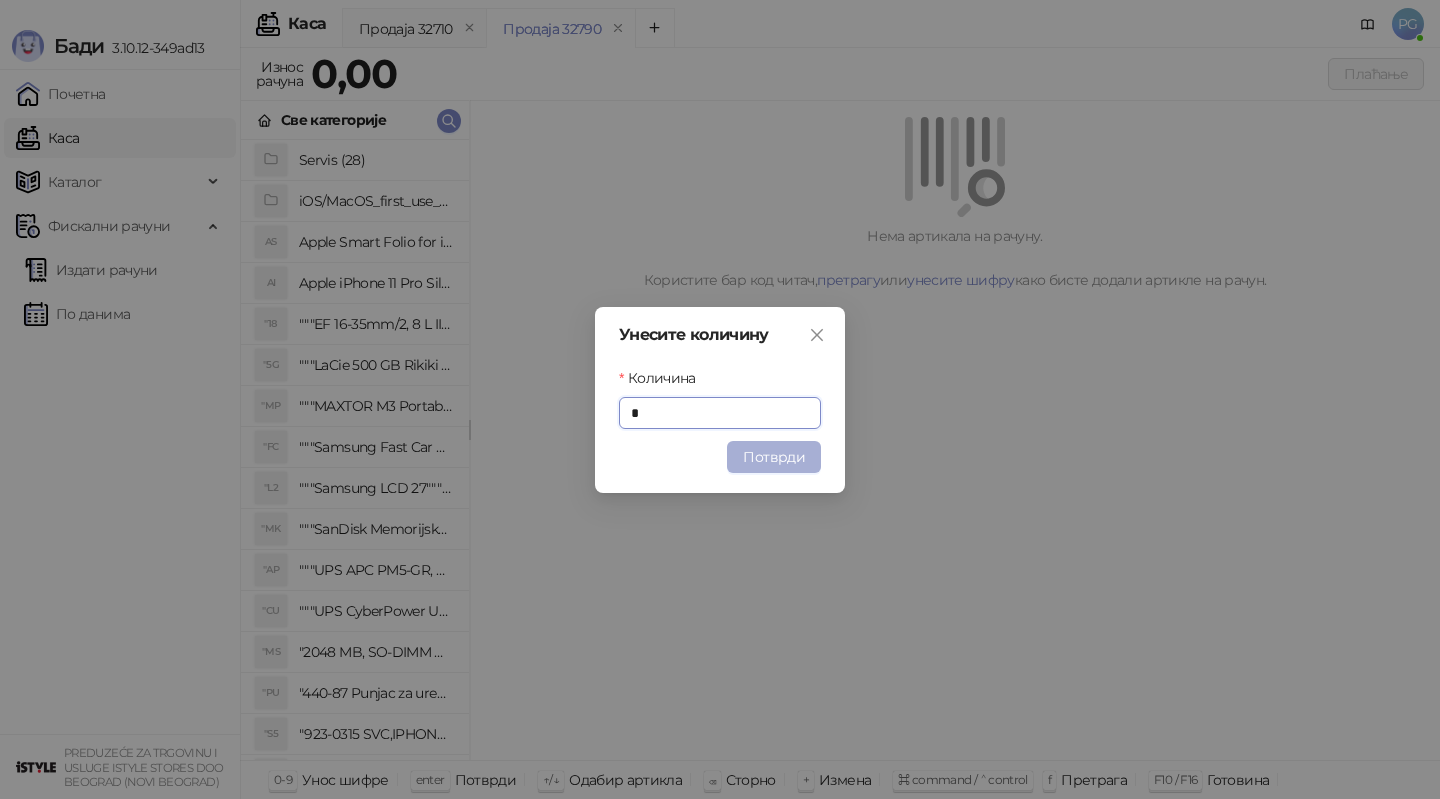 click on "Потврди" at bounding box center (774, 457) 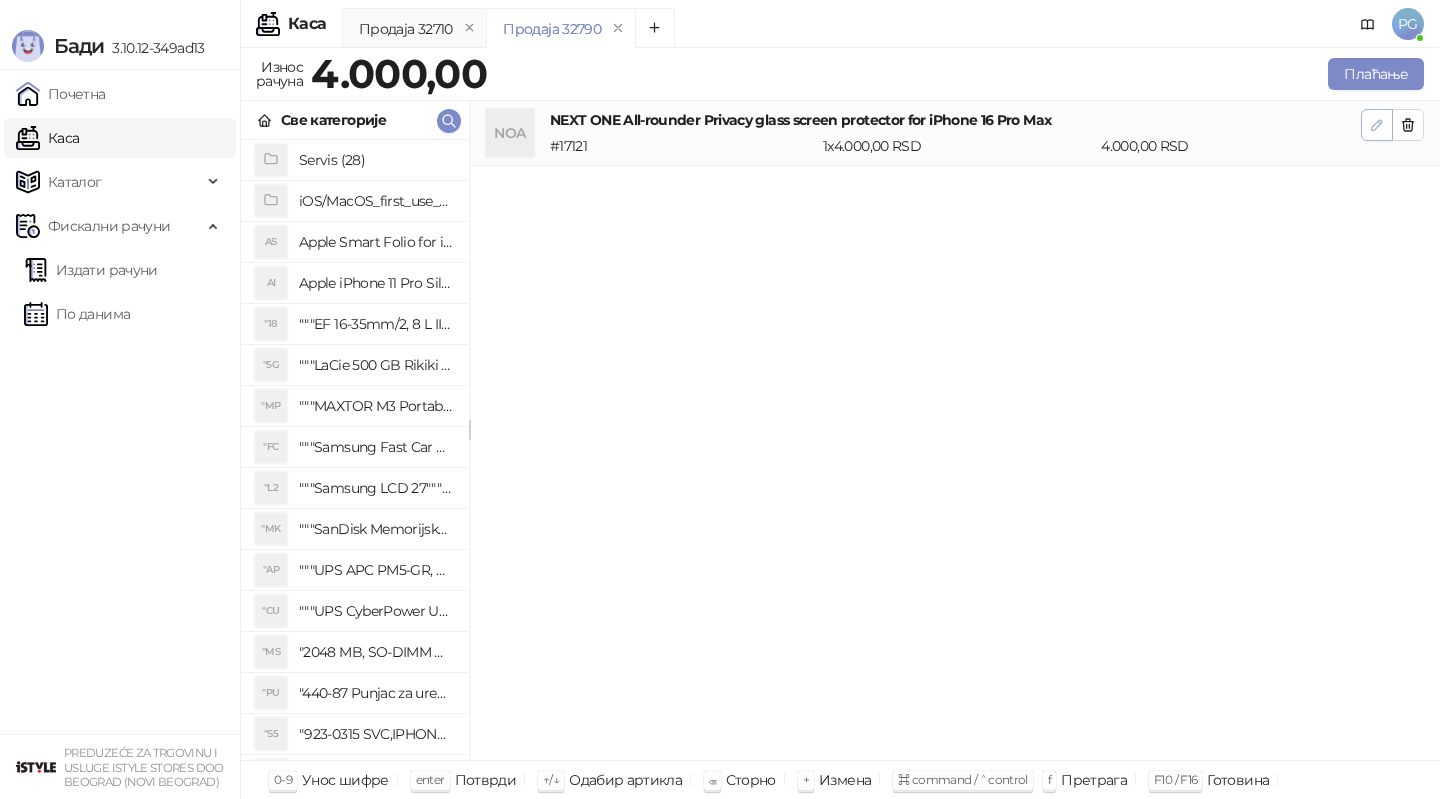 click at bounding box center (1377, 125) 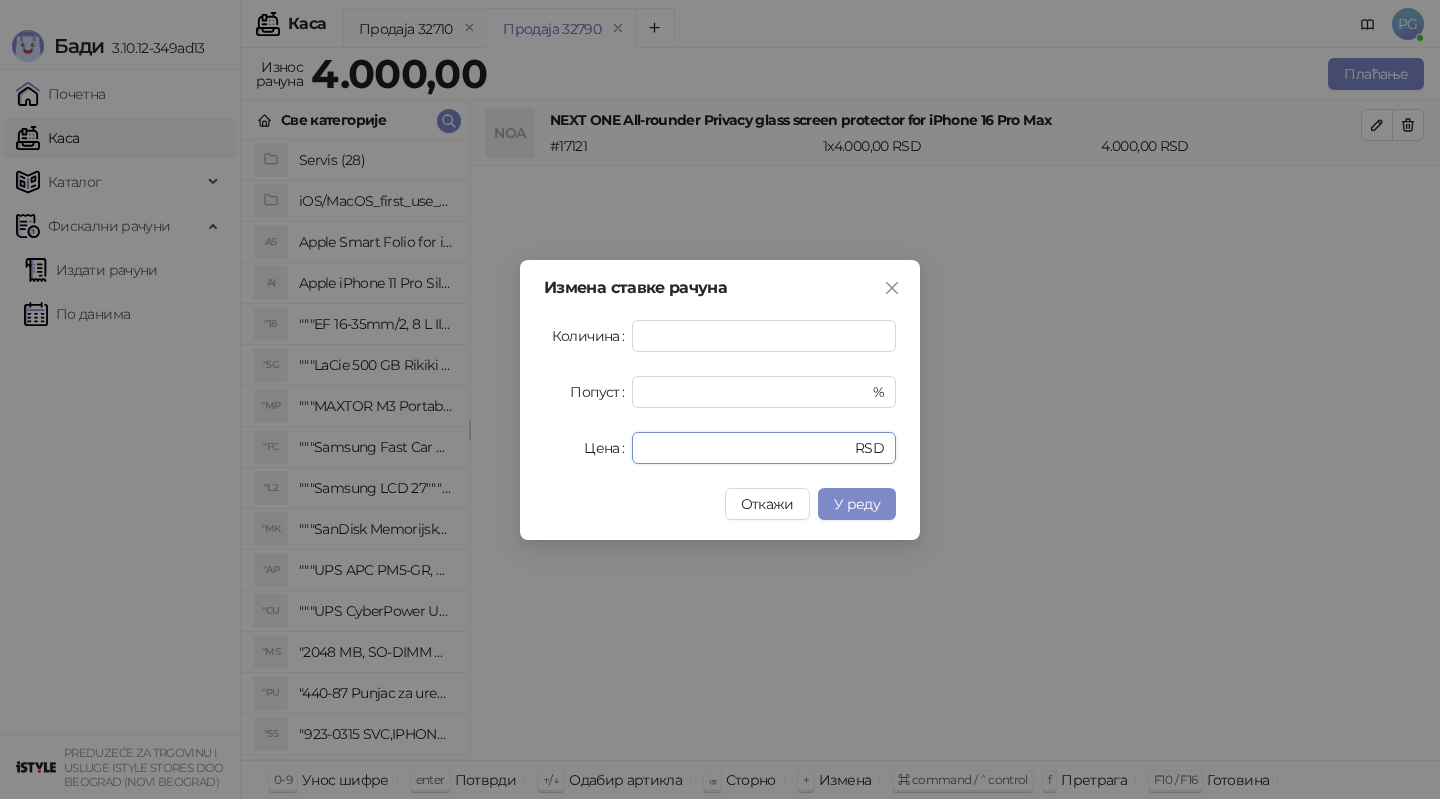 drag, startPoint x: 683, startPoint y: 446, endPoint x: 604, endPoint y: 443, distance: 79.05694 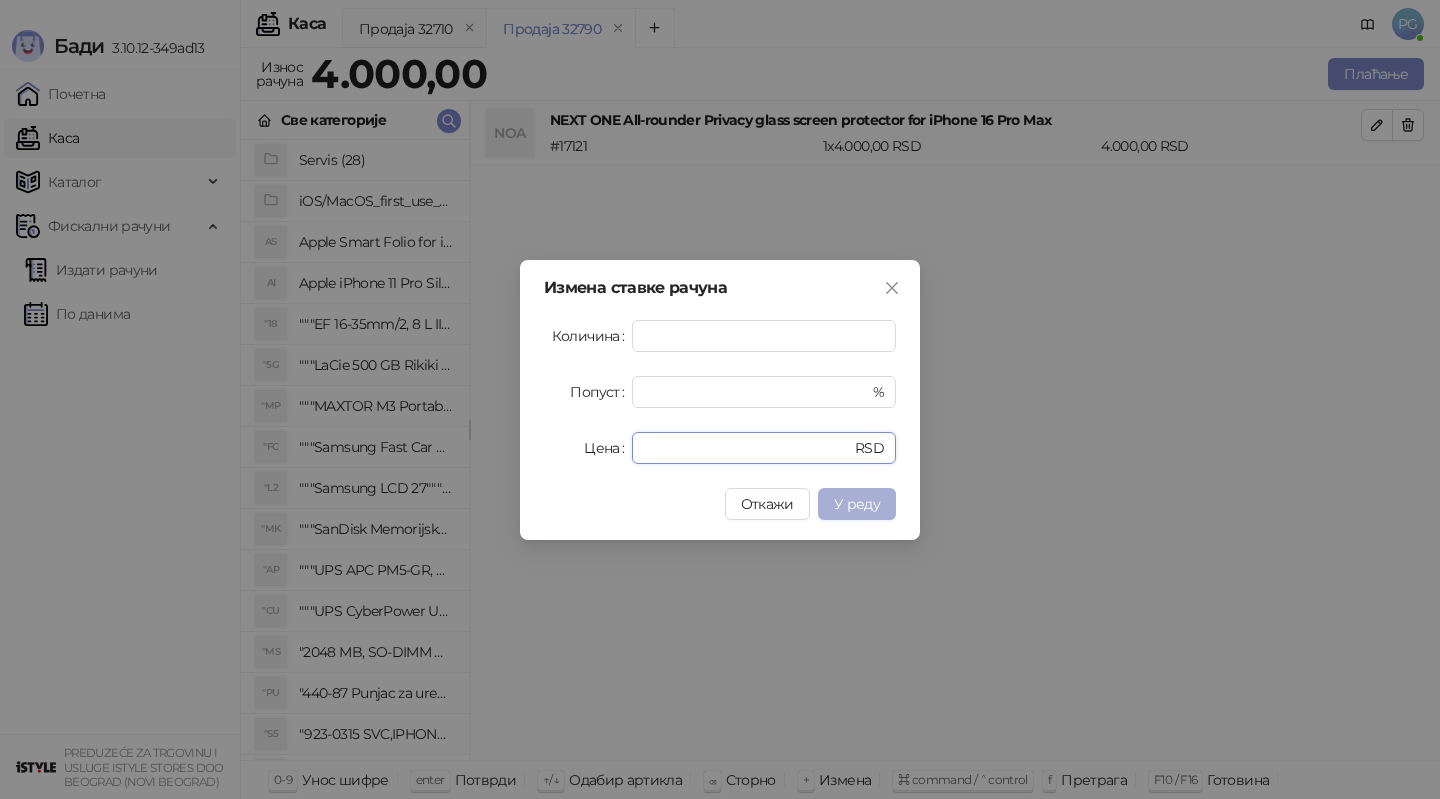 type on "*" 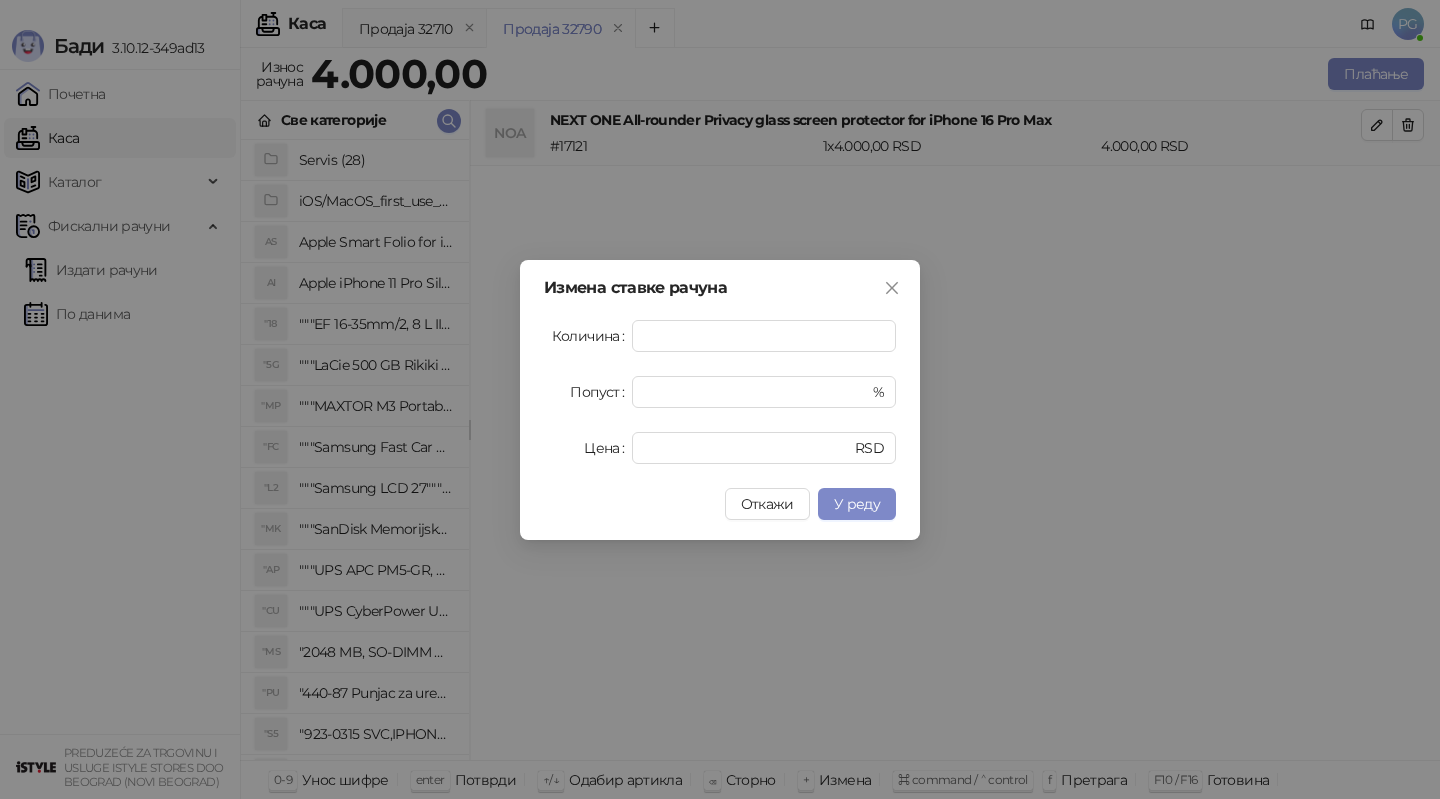 click on "У реду" at bounding box center (857, 504) 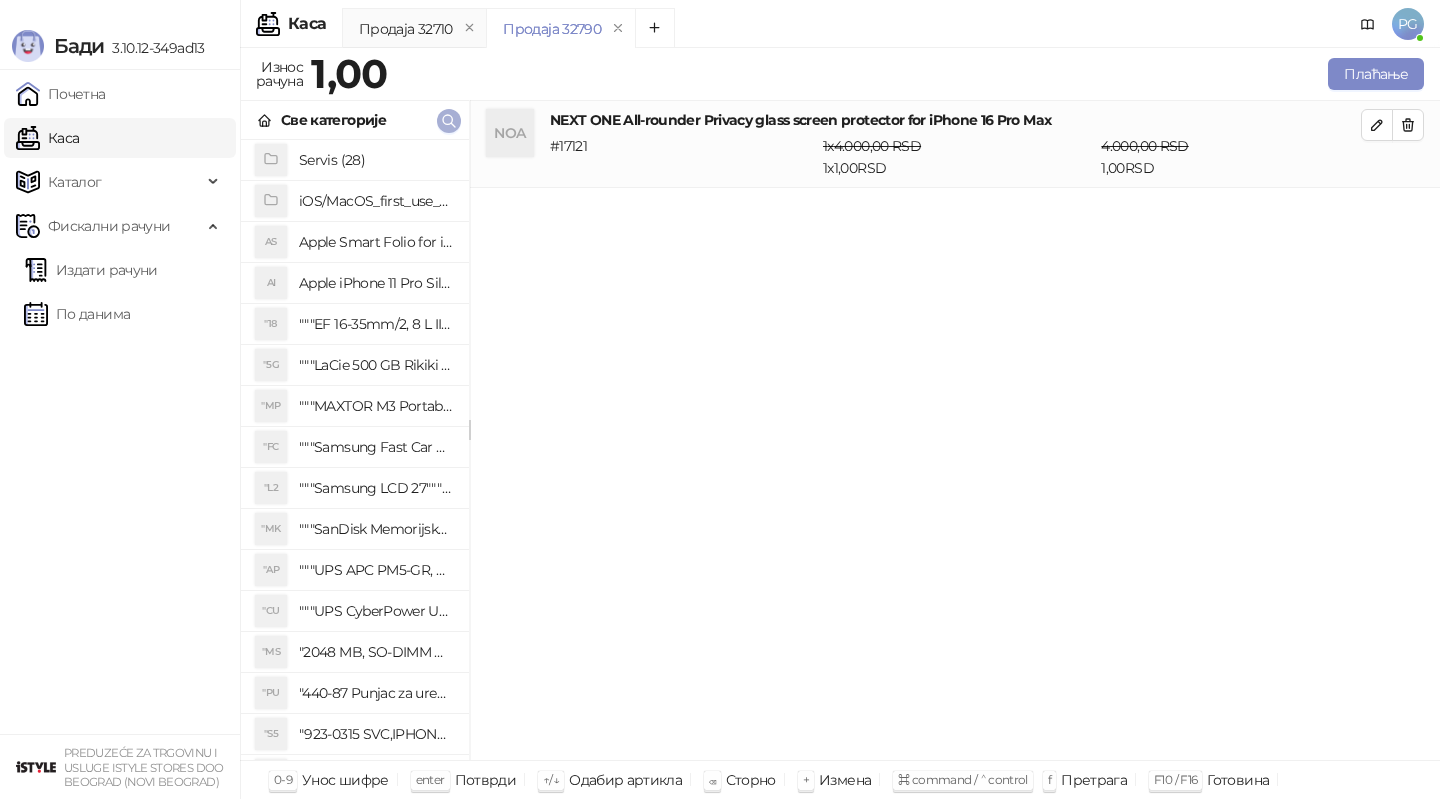 click 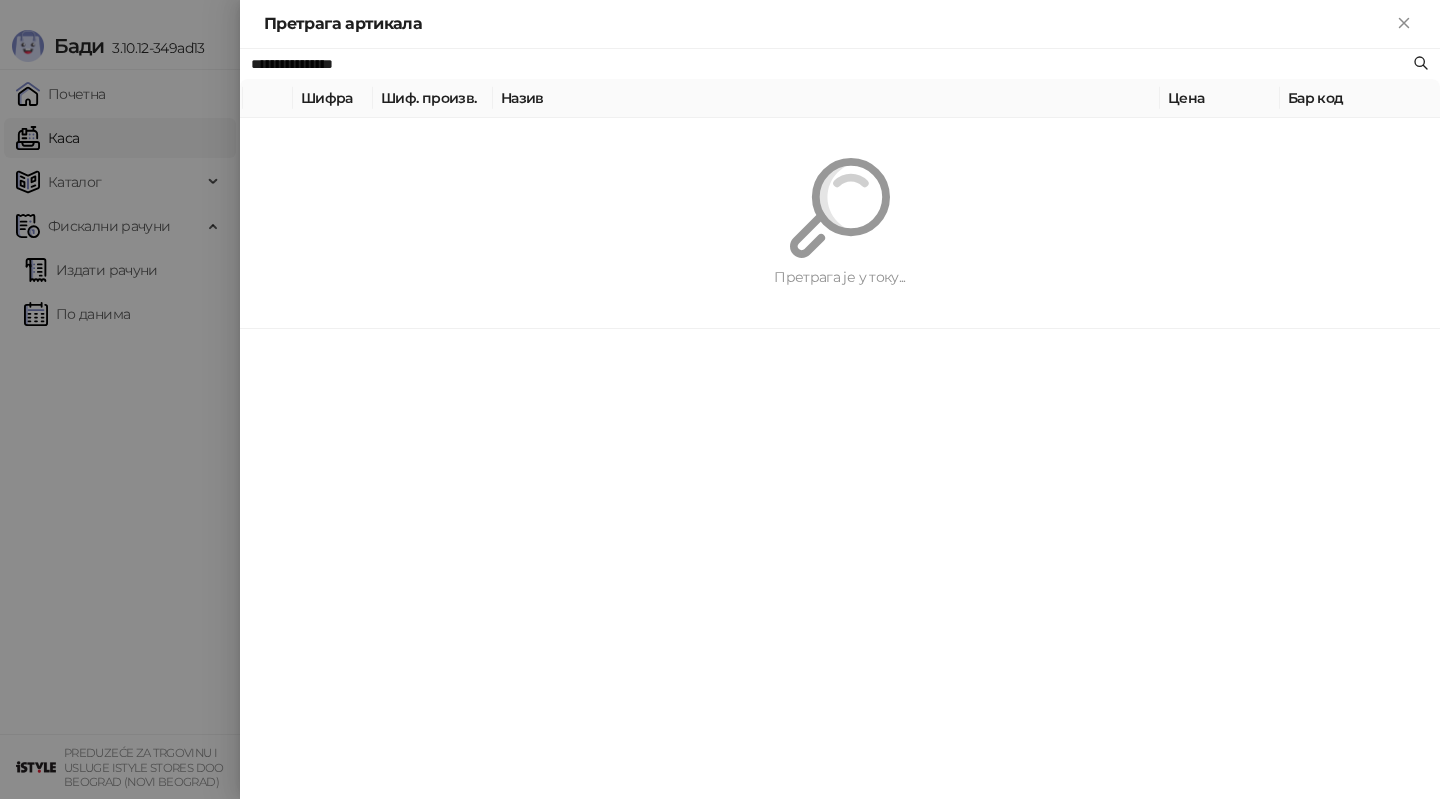 paste 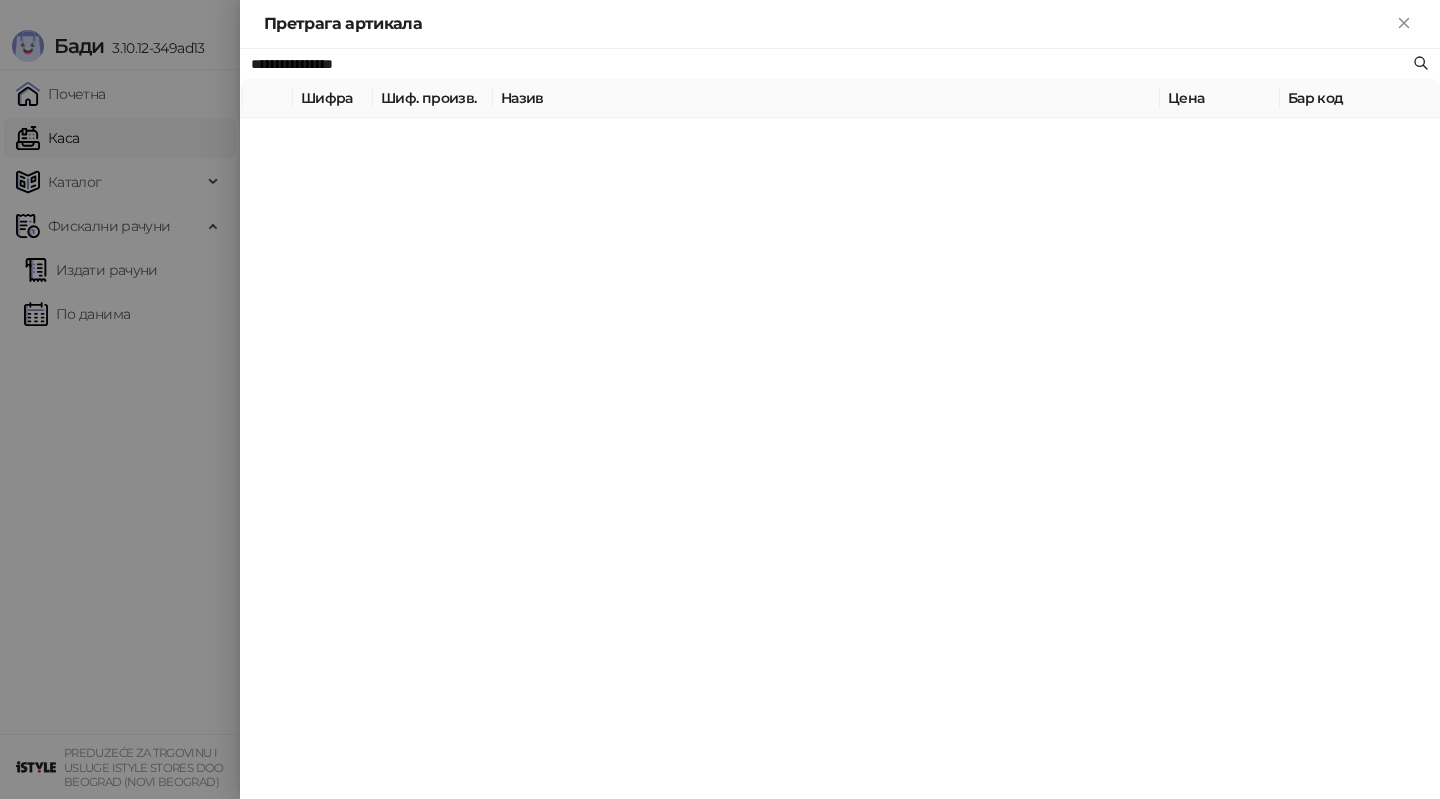 type on "**********" 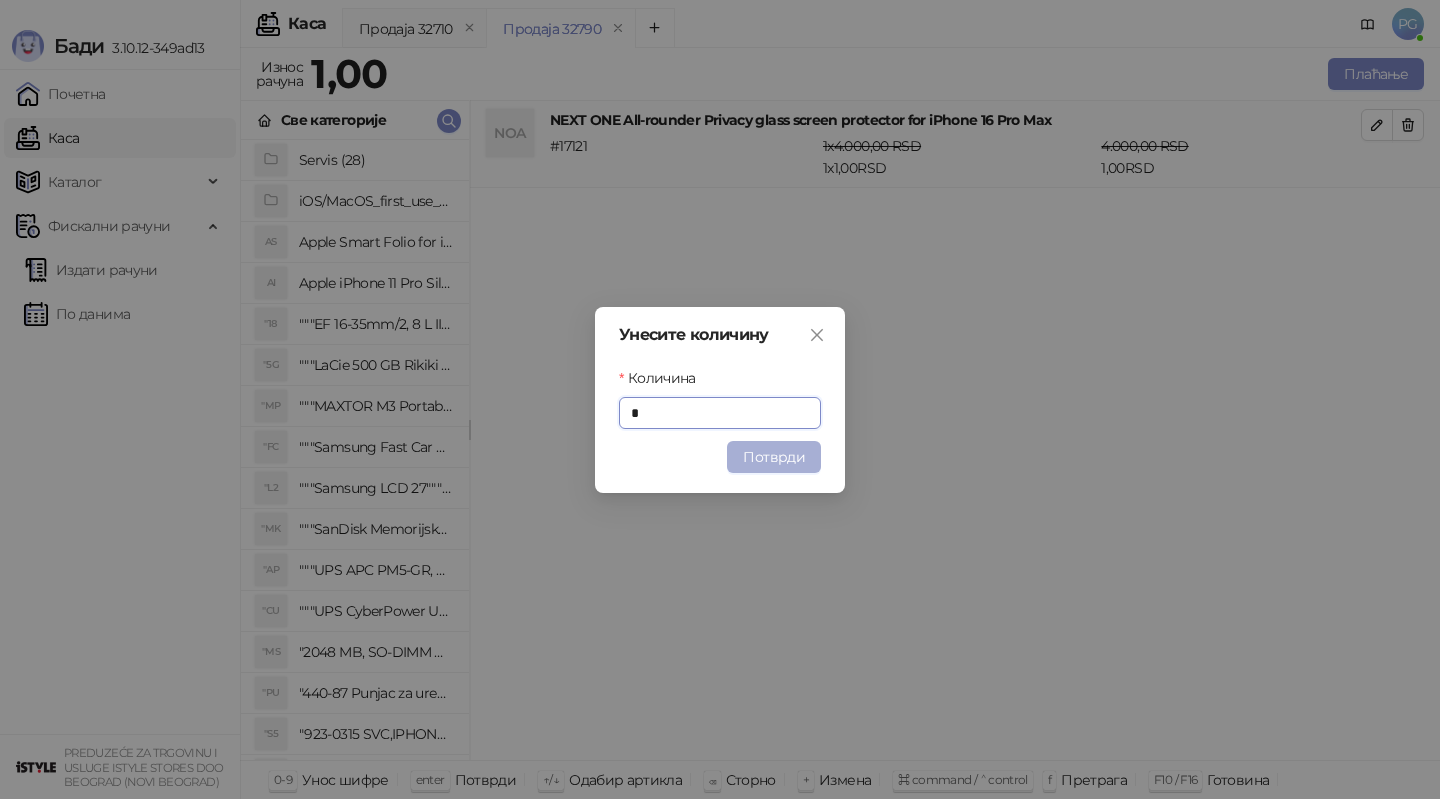 click on "Потврди" at bounding box center (774, 457) 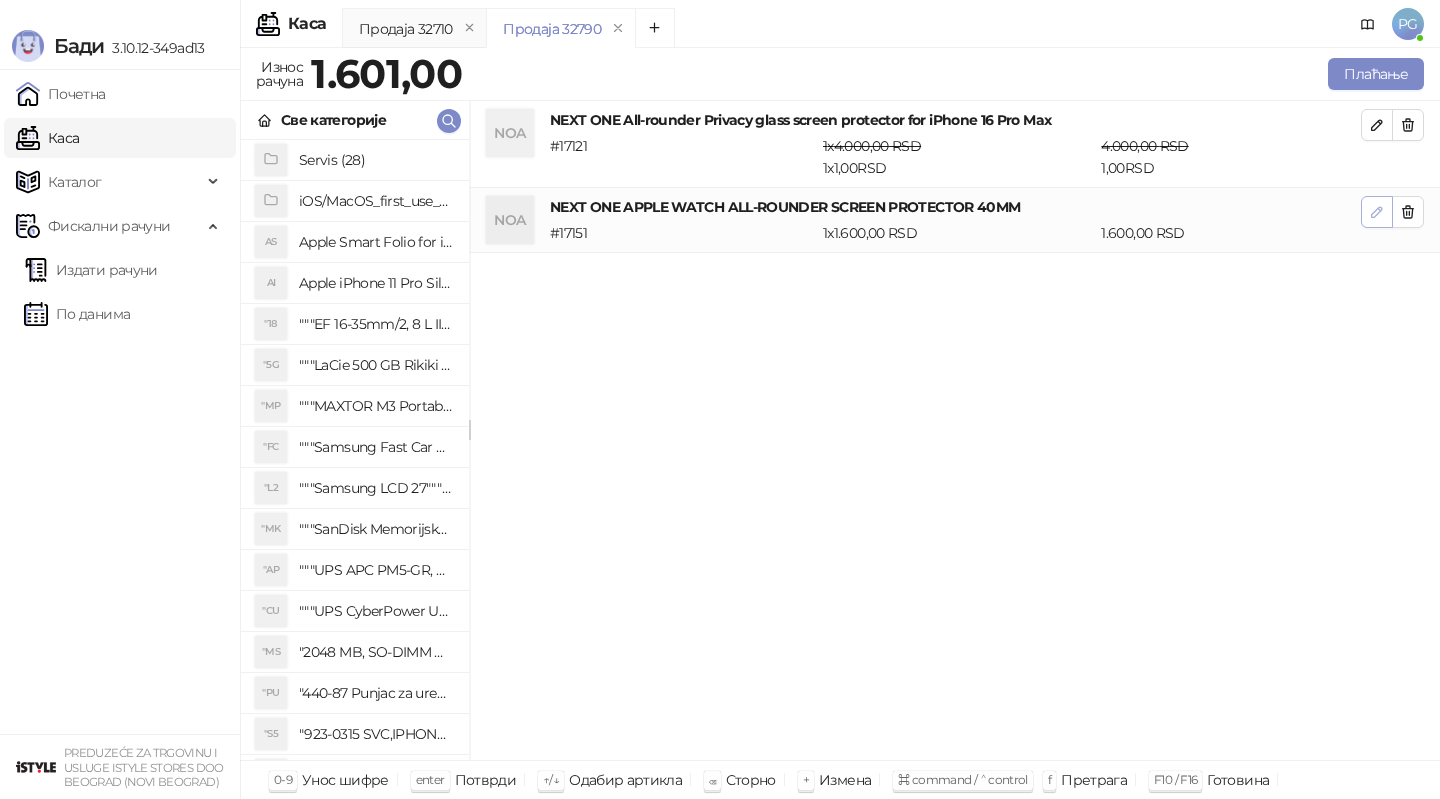 click at bounding box center [1377, 212] 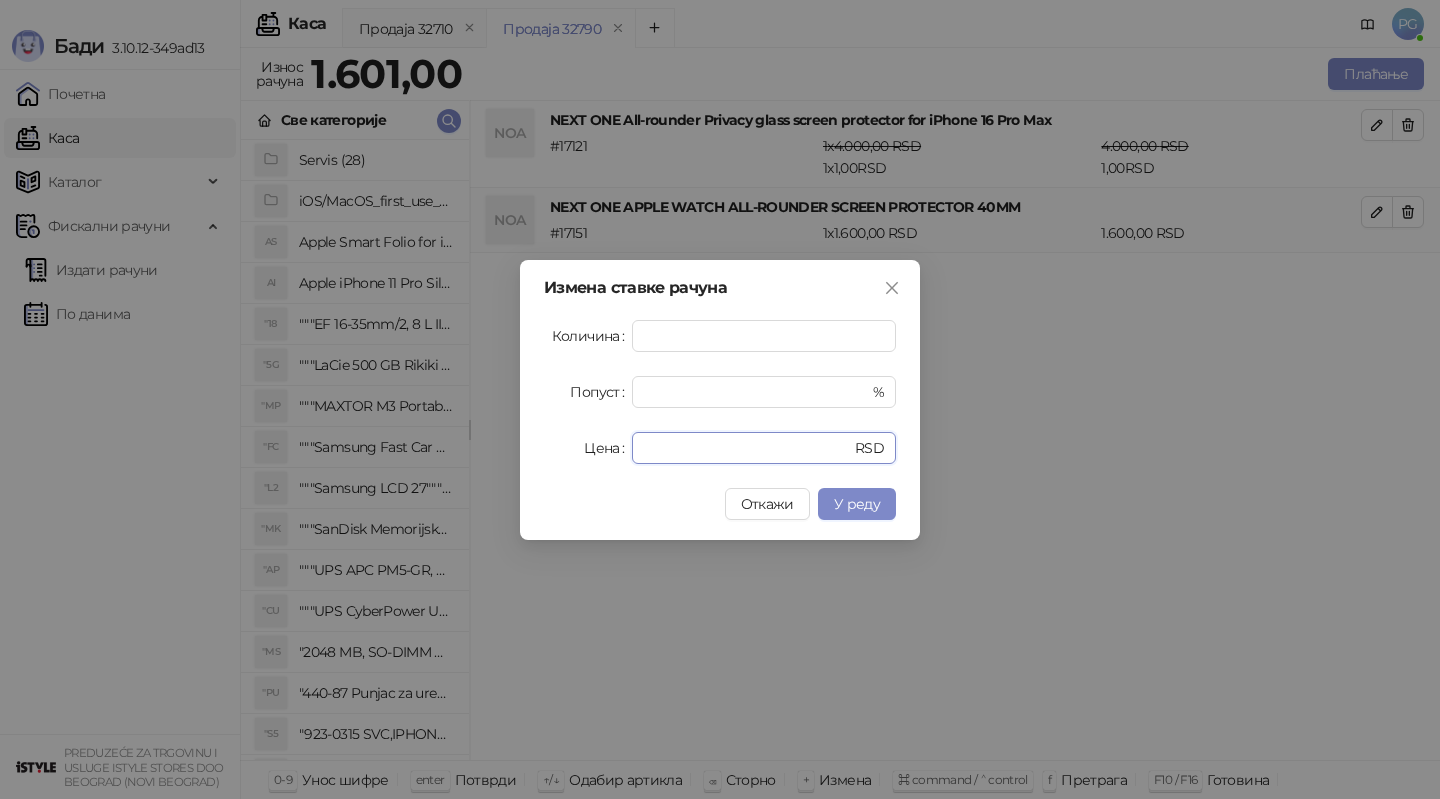 drag, startPoint x: 688, startPoint y: 450, endPoint x: 614, endPoint y: 450, distance: 74 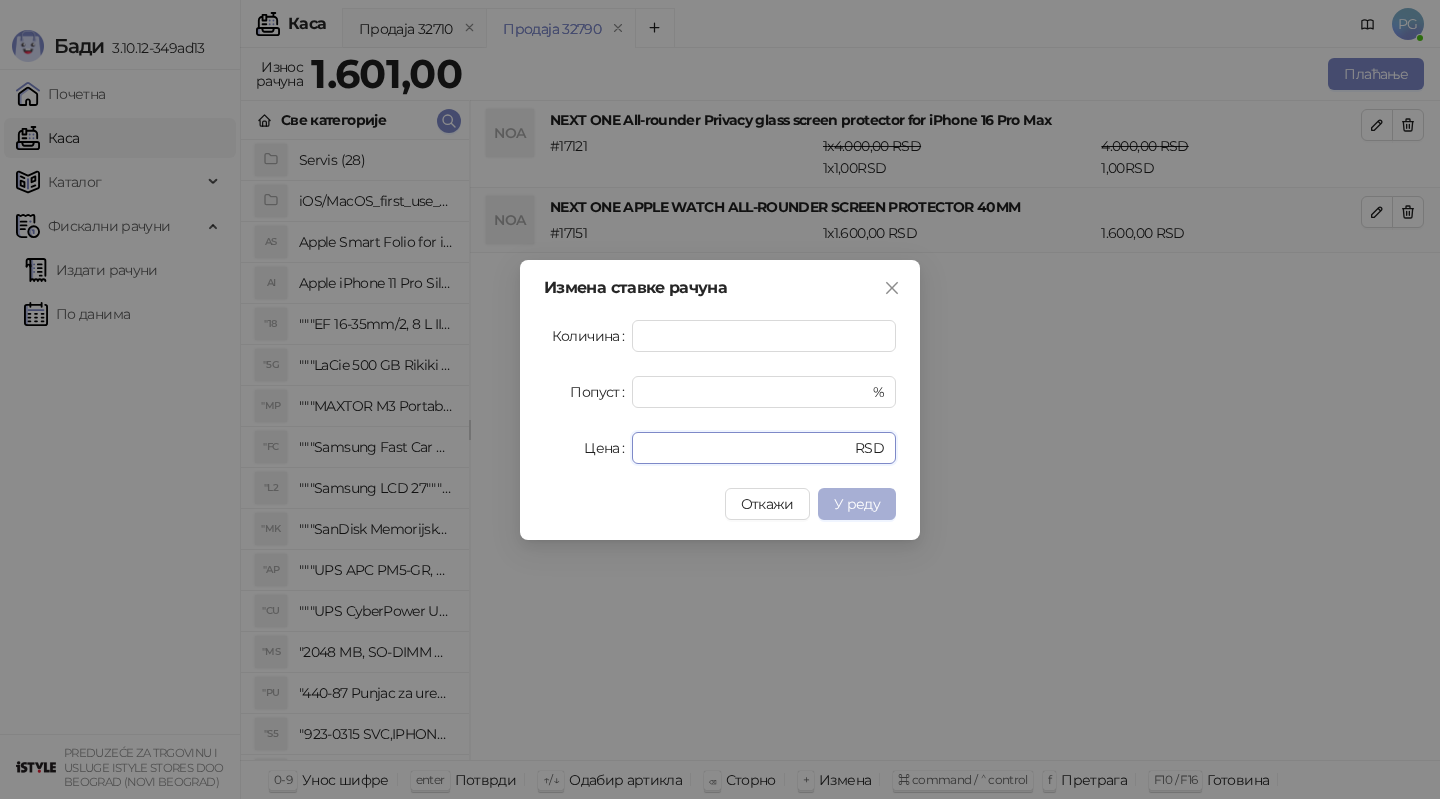 type on "*" 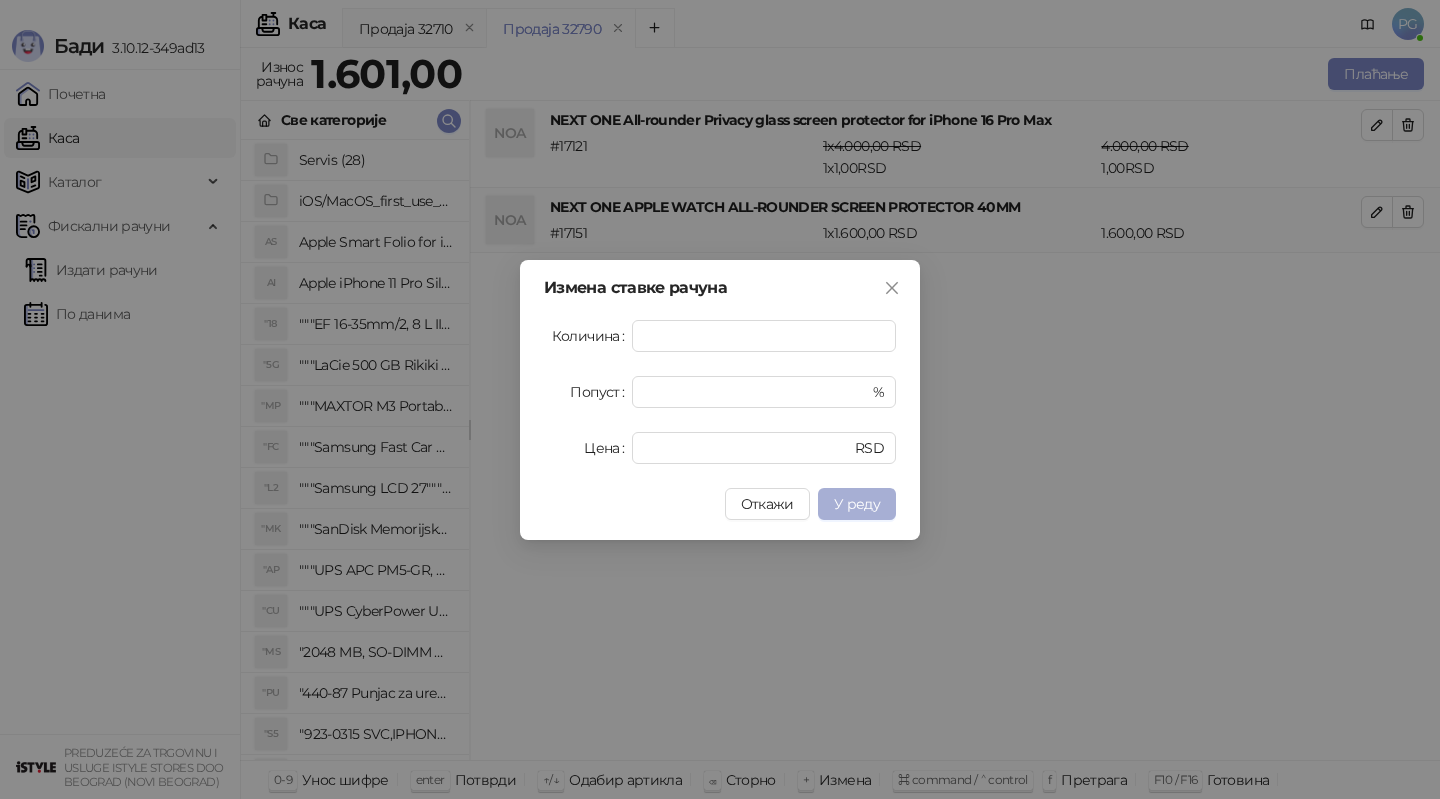 click on "У реду" at bounding box center [857, 504] 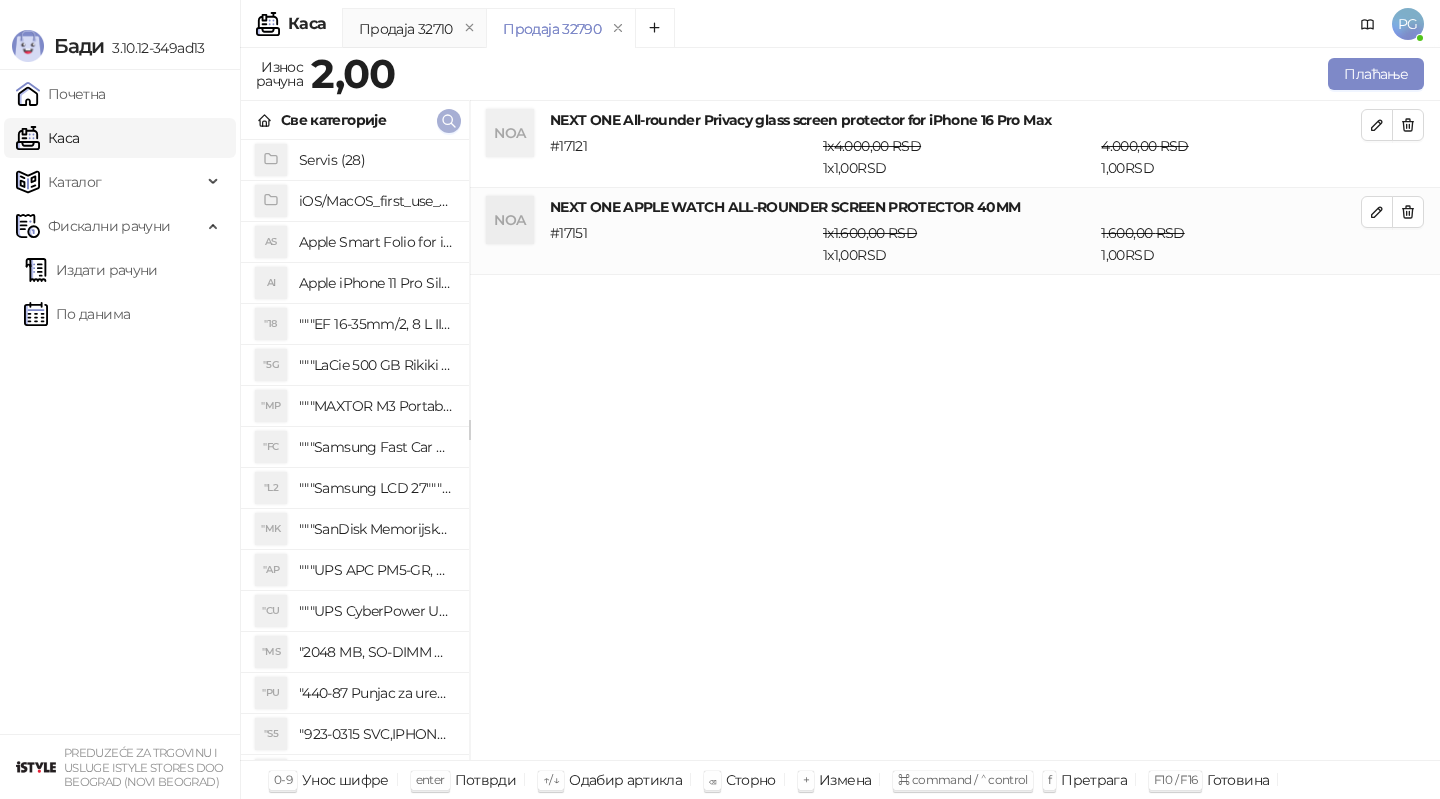 click 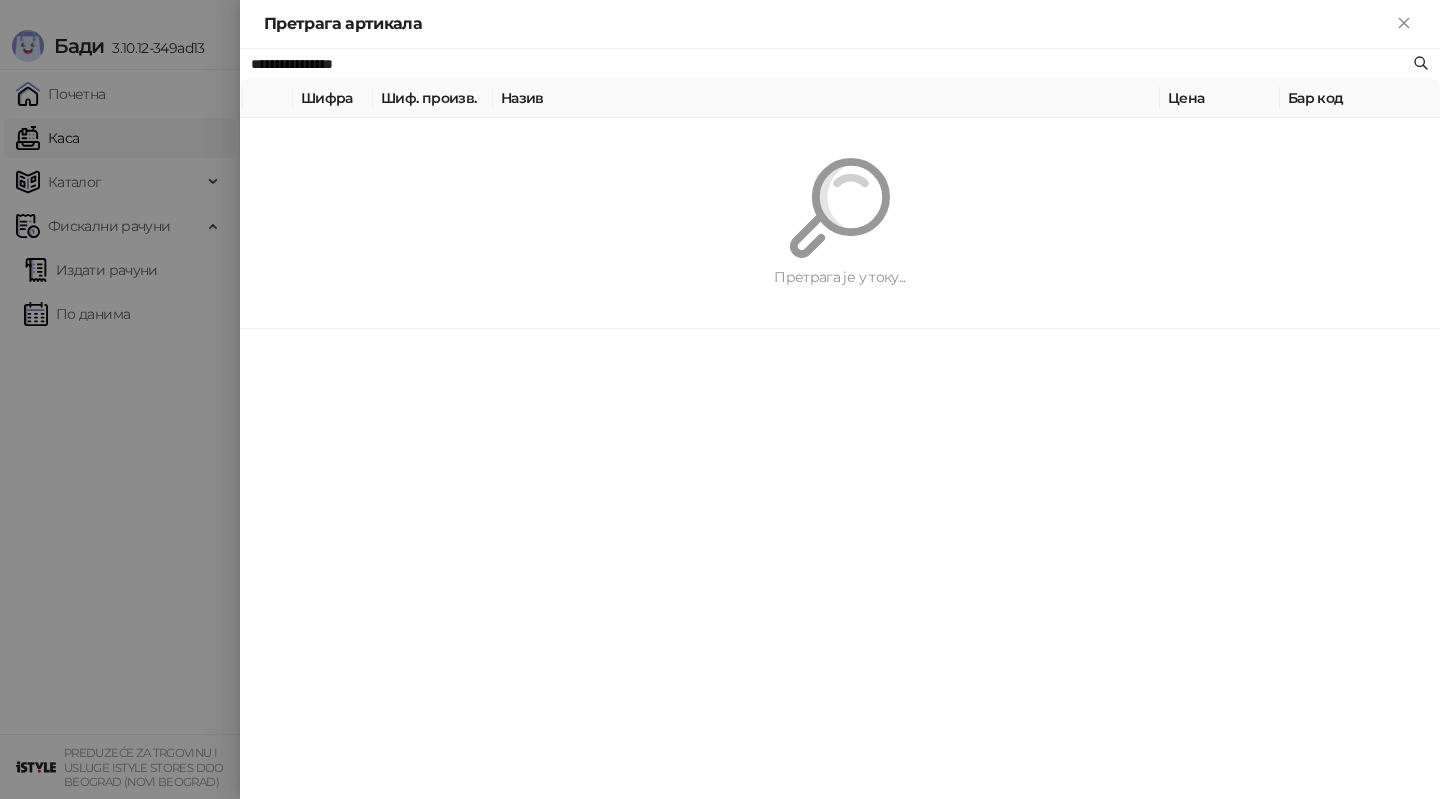paste on "**********" 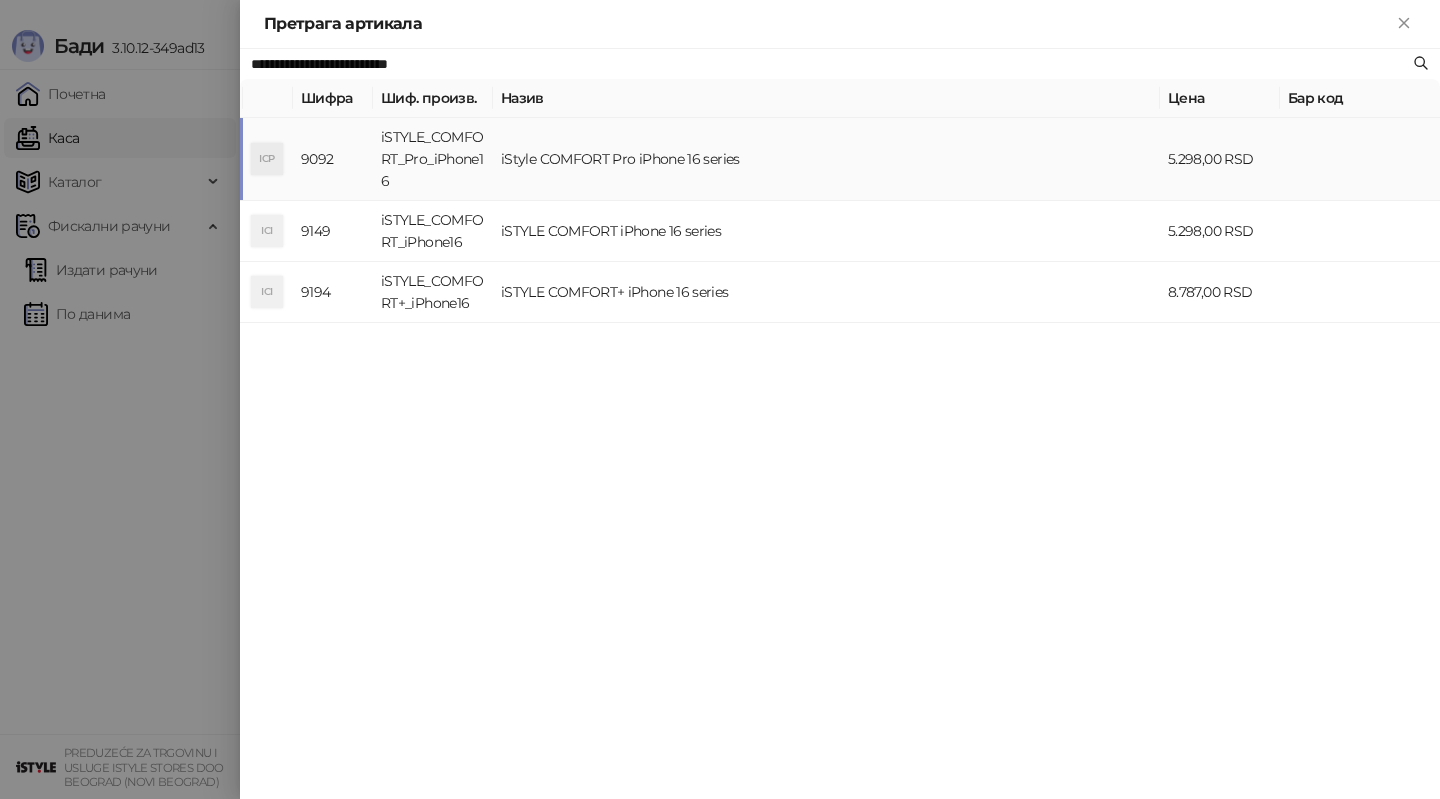 click on "**********" at bounding box center (840, 424) 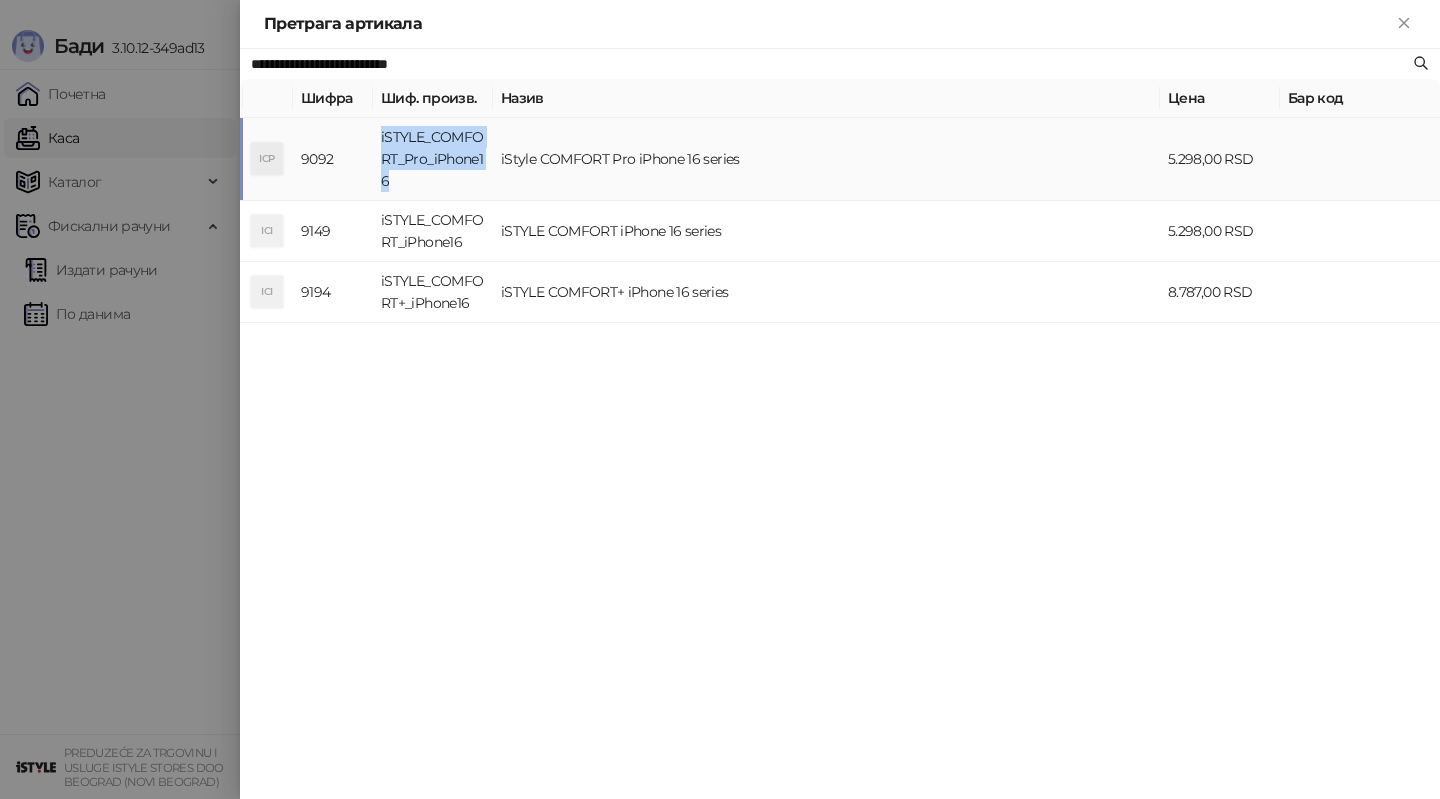 click on "iSTYLE_COMFORT_Pro_iPhone16" at bounding box center (433, 159) 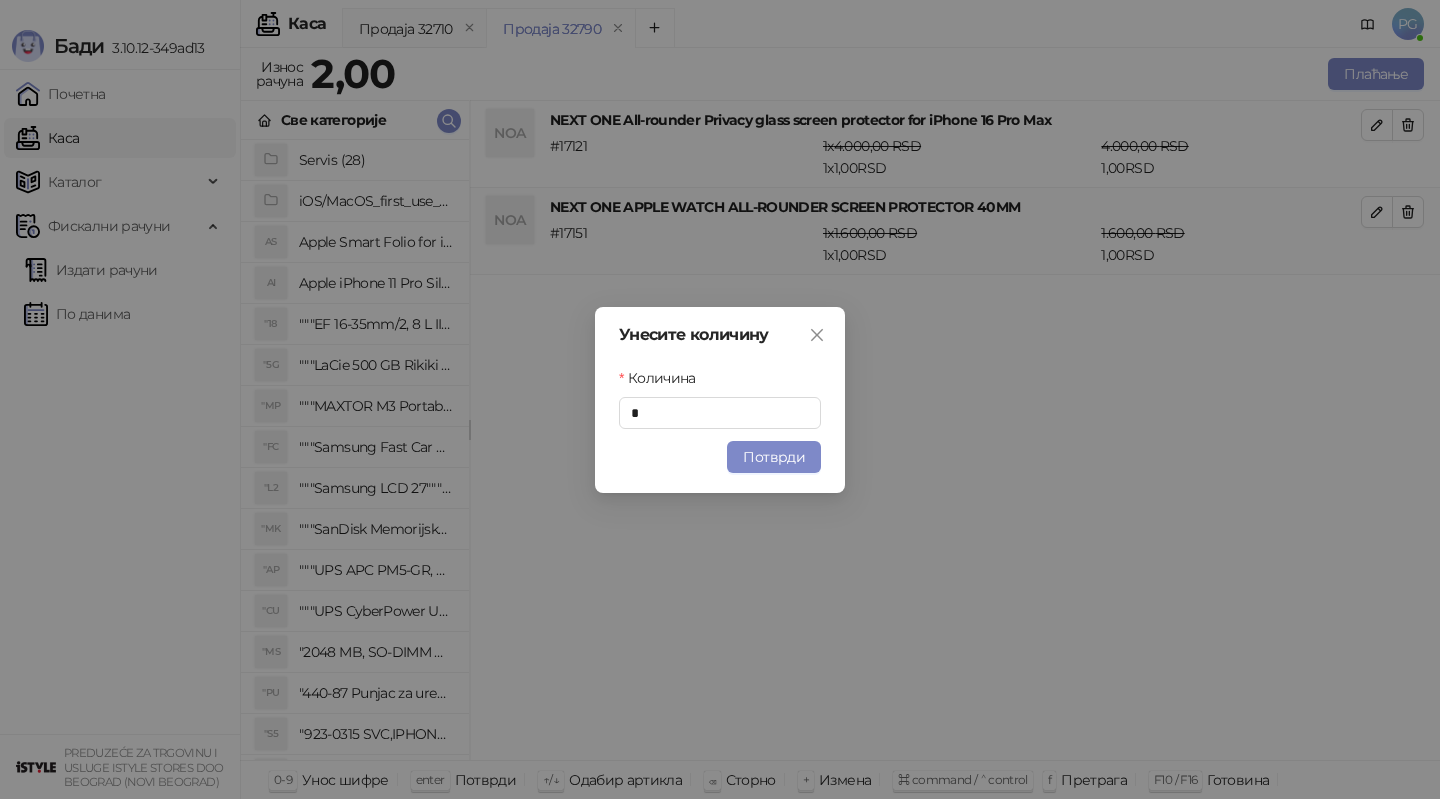 click on "Унесите количину Количина * Потврди" at bounding box center (720, 400) 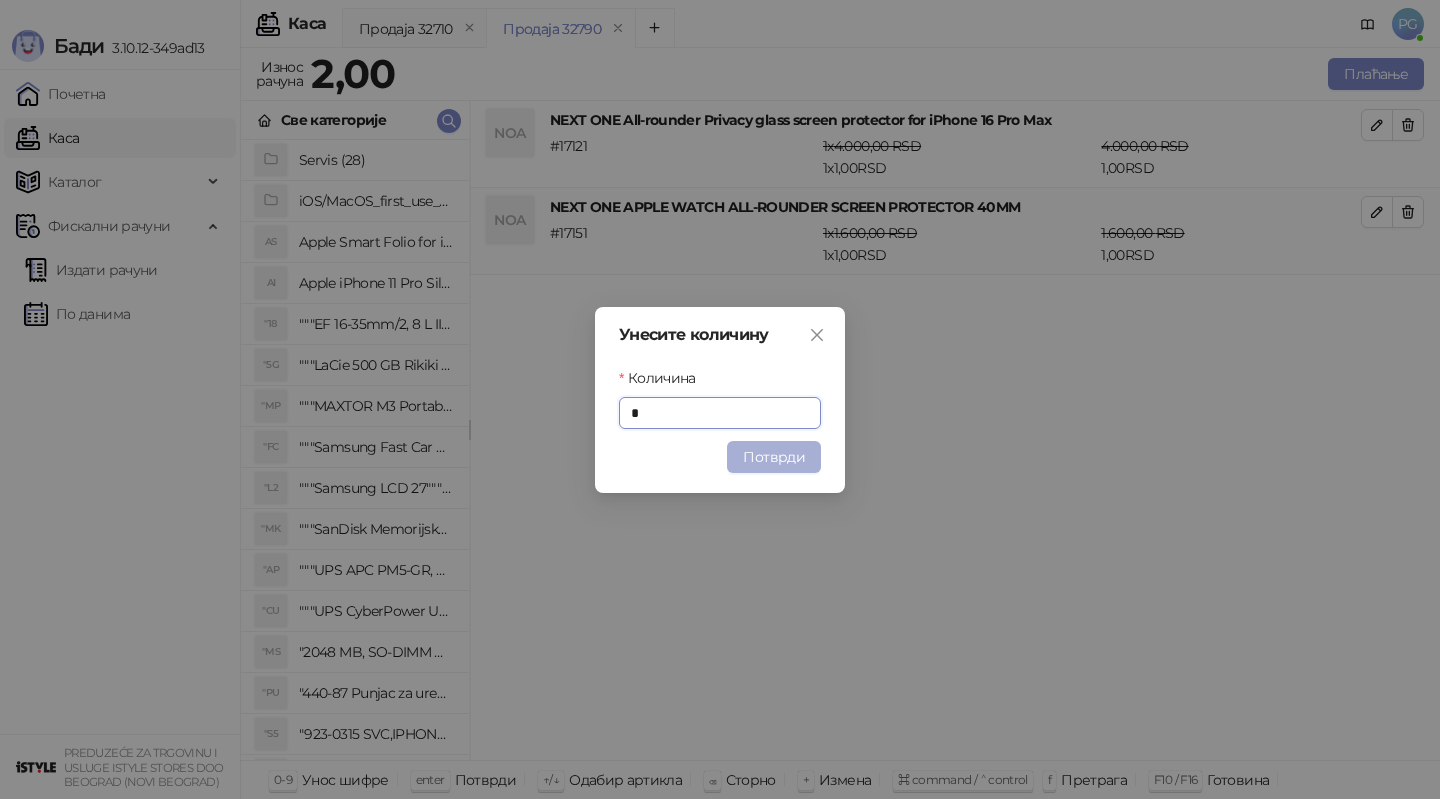 click on "Потврди" at bounding box center [774, 457] 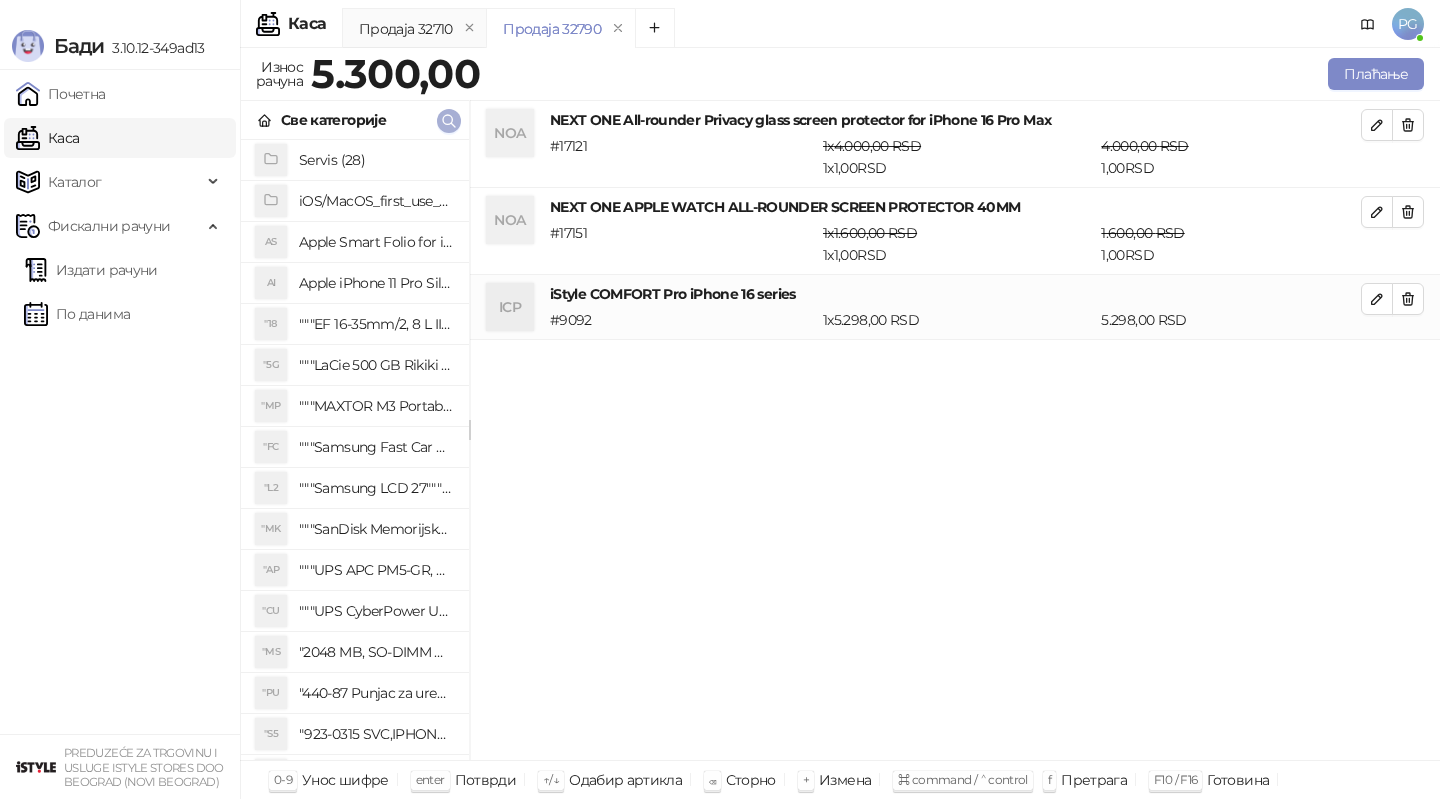 click at bounding box center (449, 121) 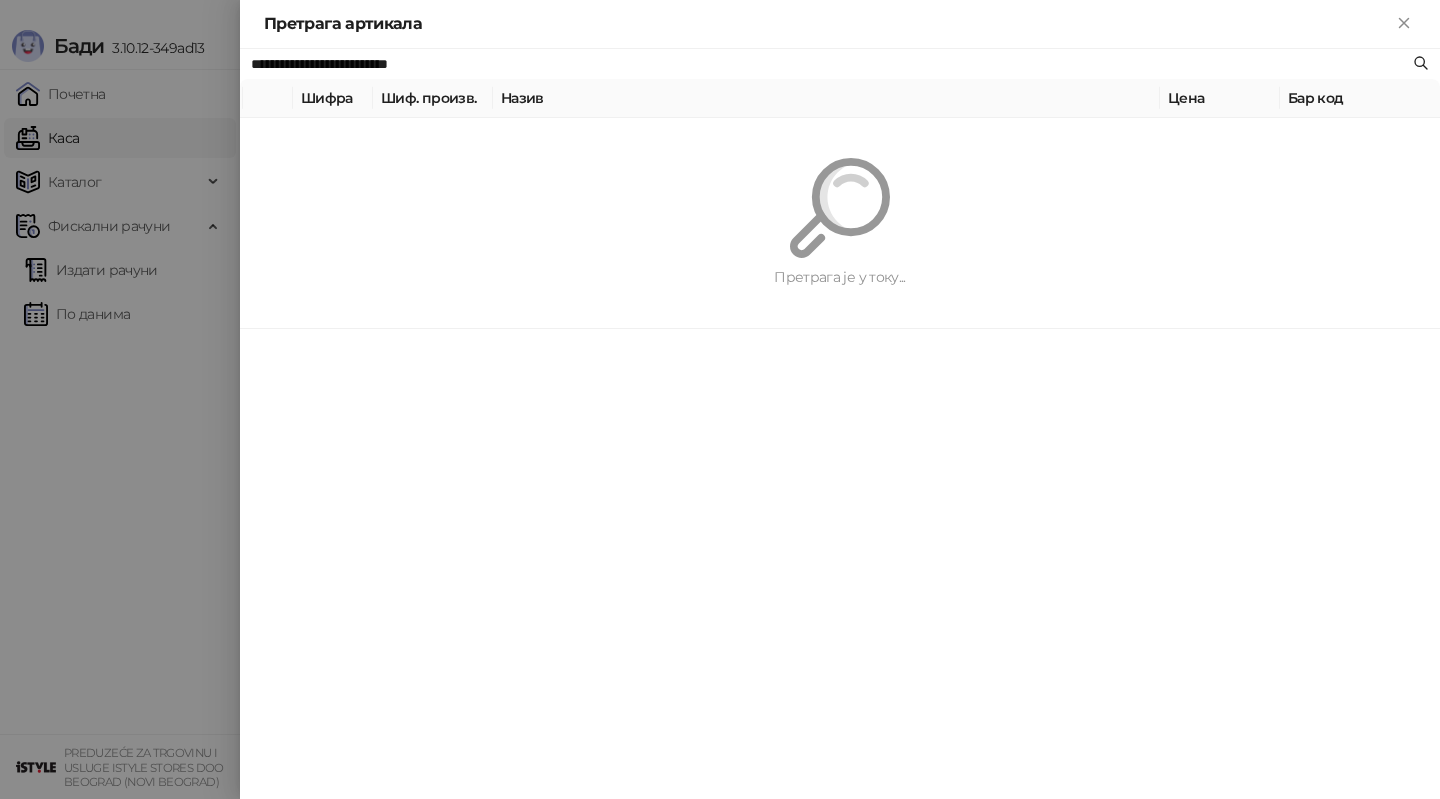 paste on "**" 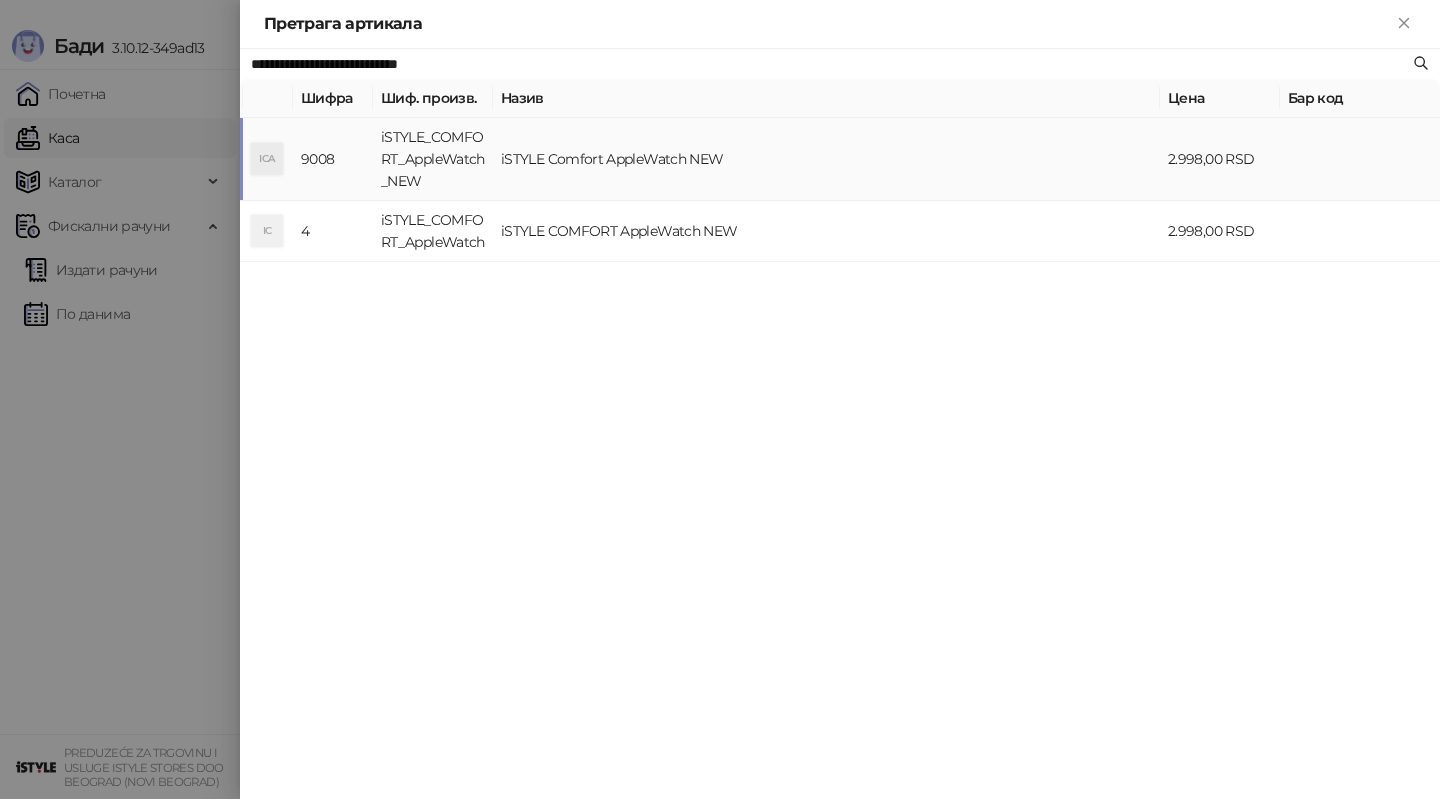 type on "**********" 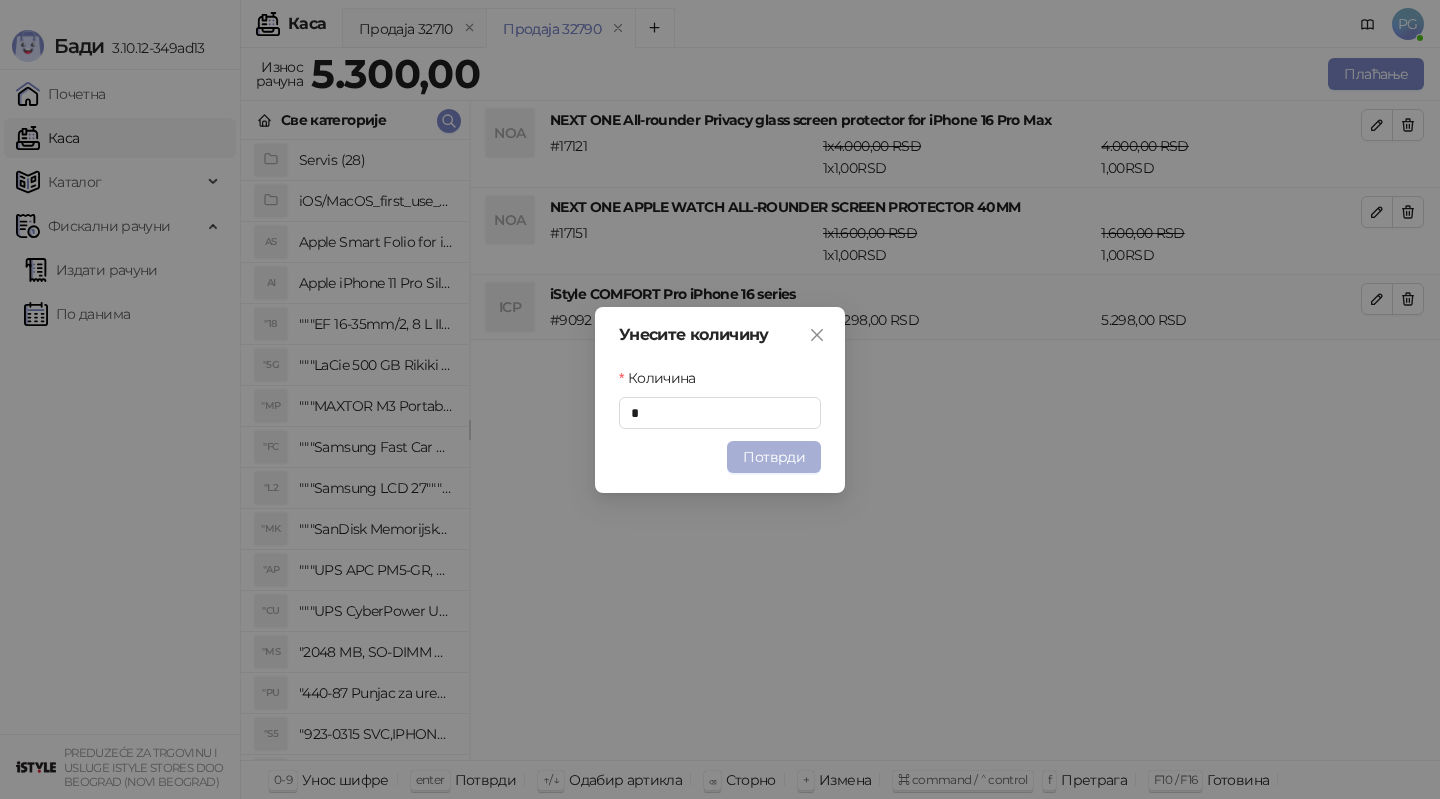 click on "Потврди" at bounding box center (774, 457) 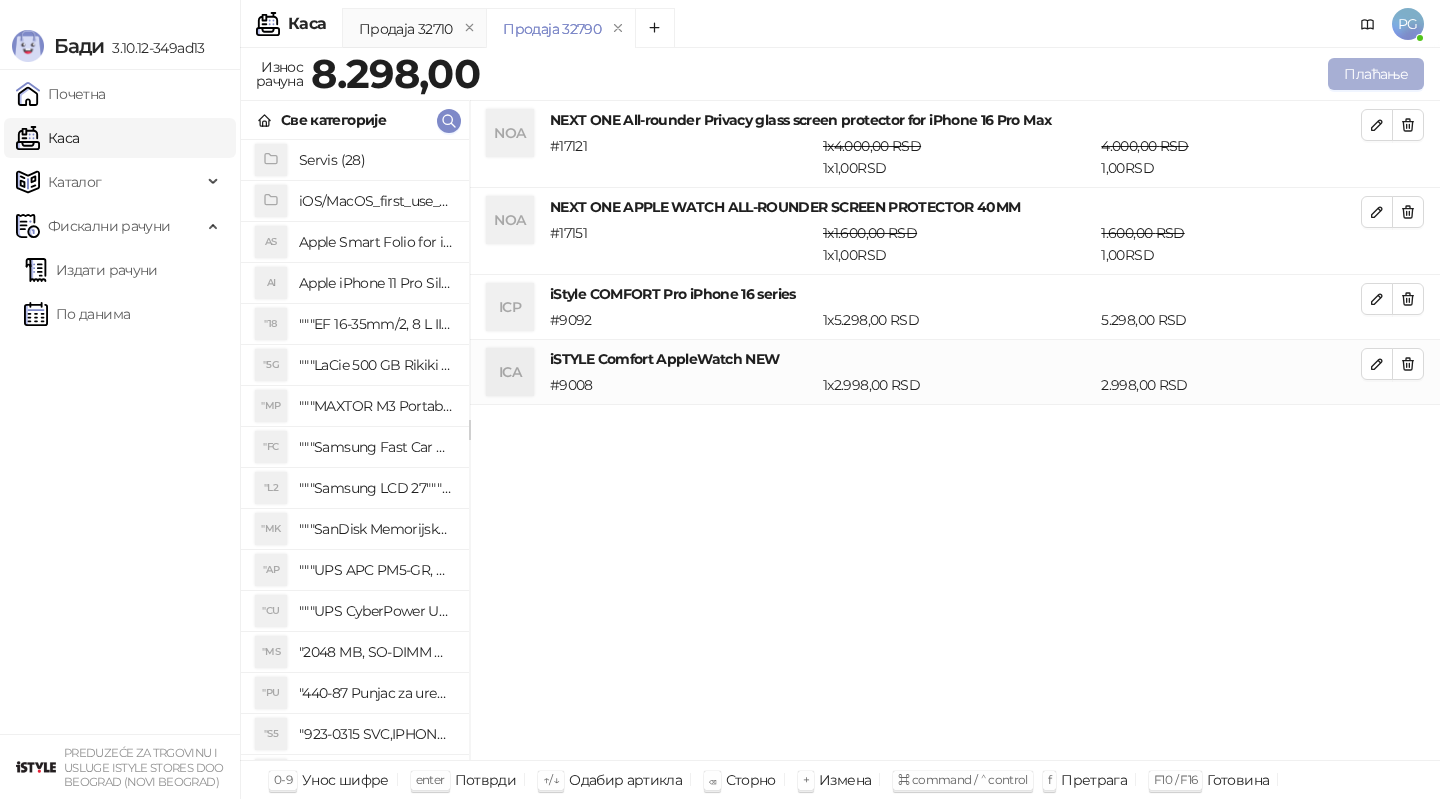 click on "Плаћање" at bounding box center [1376, 74] 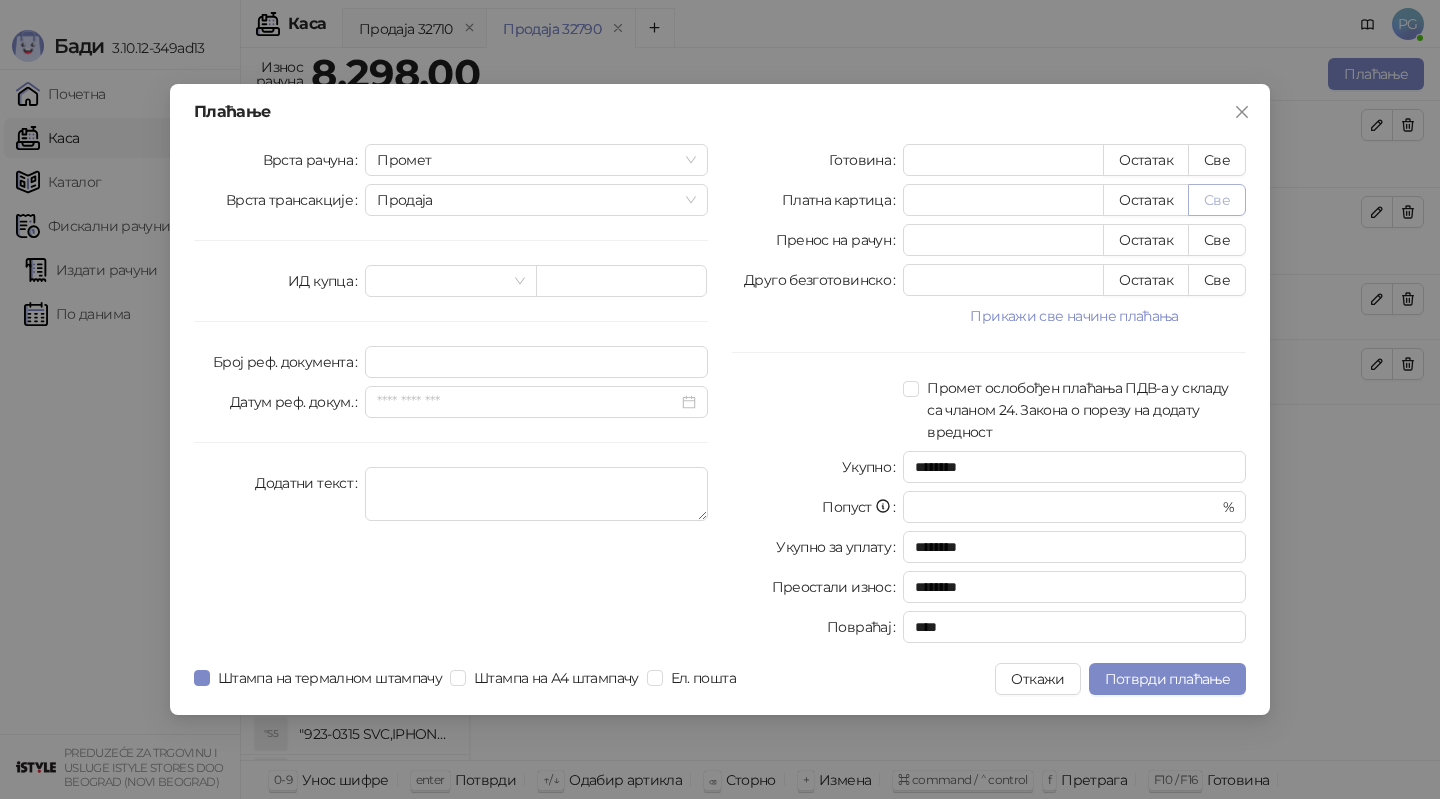 click on "Све" at bounding box center (1217, 200) 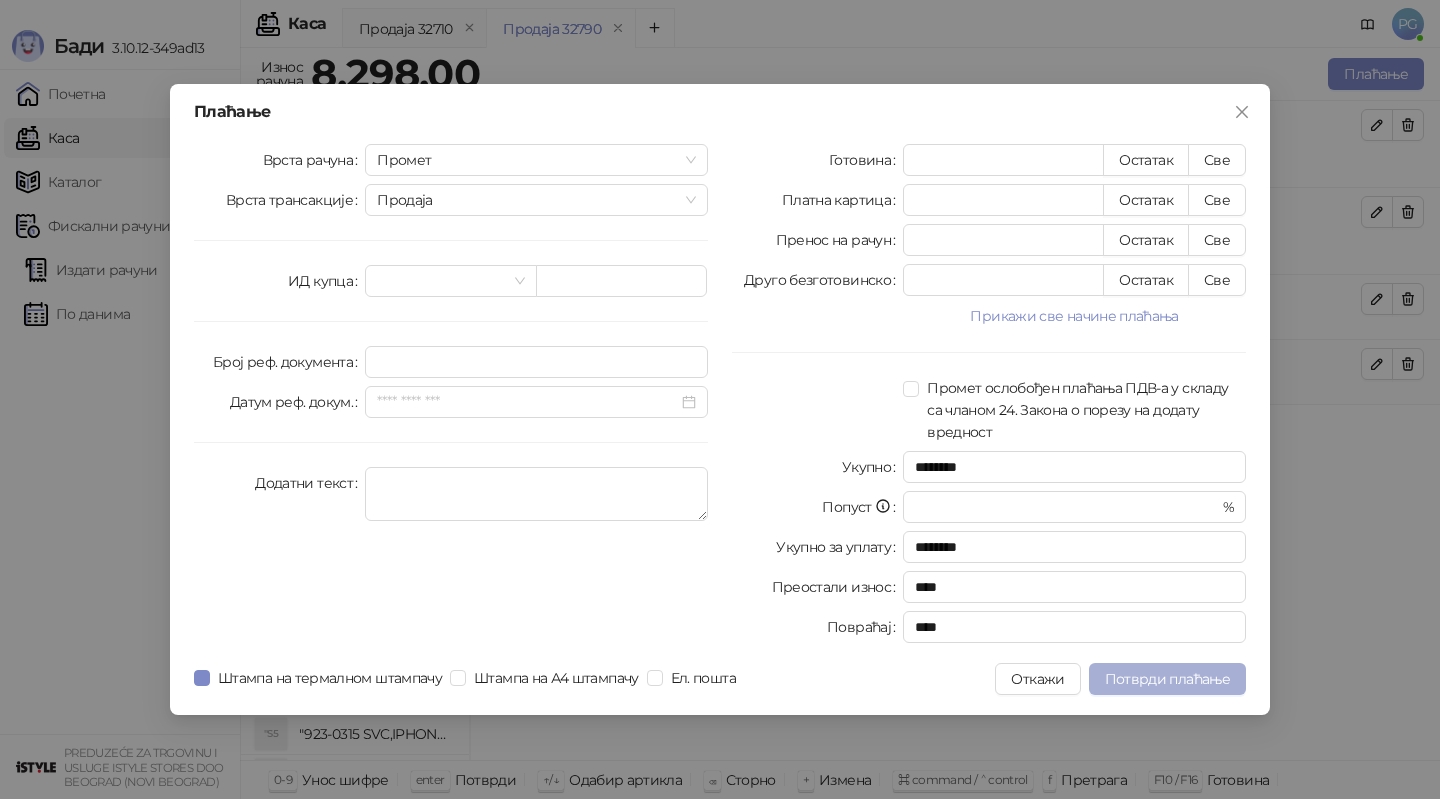 click on "Потврди плаћање" at bounding box center [1167, 679] 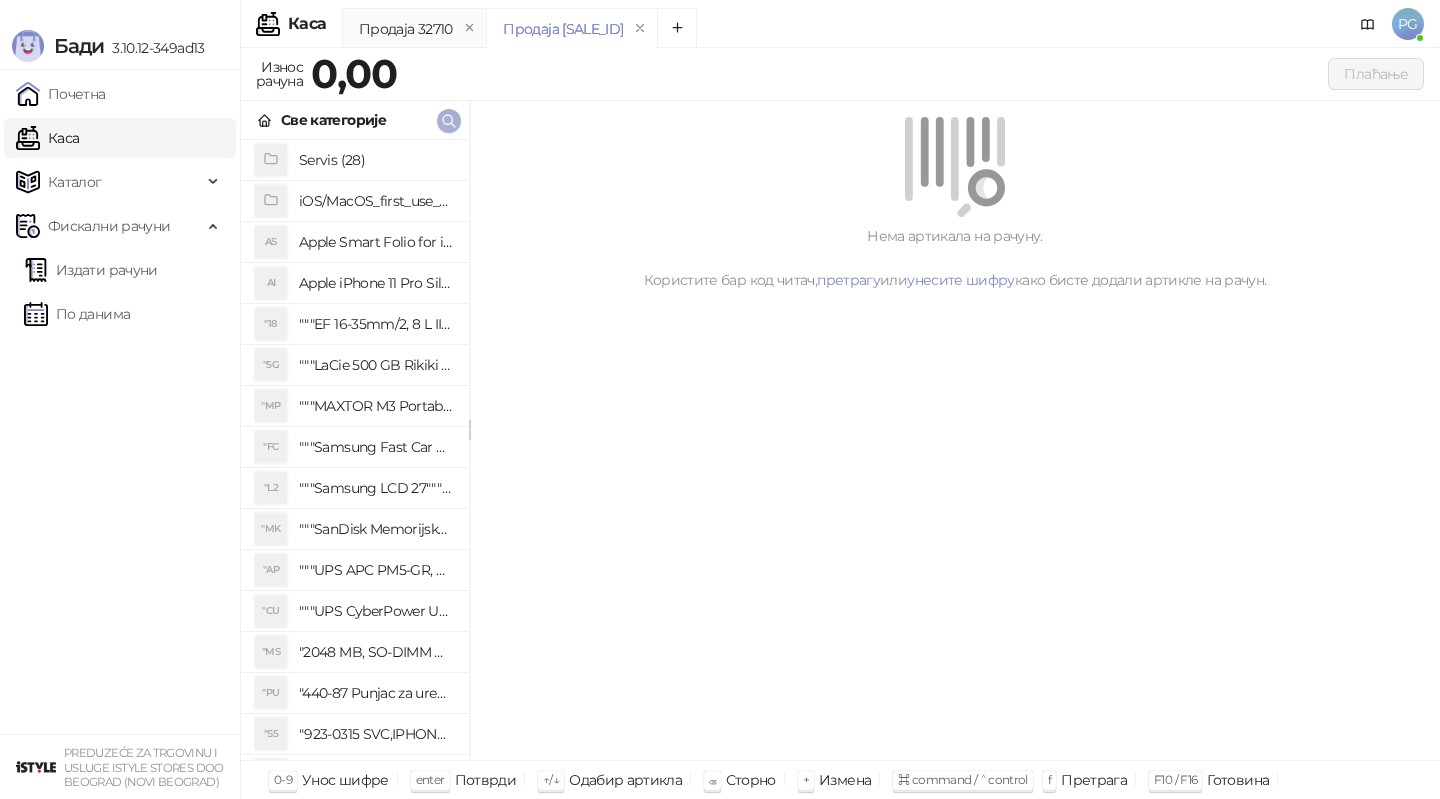 click 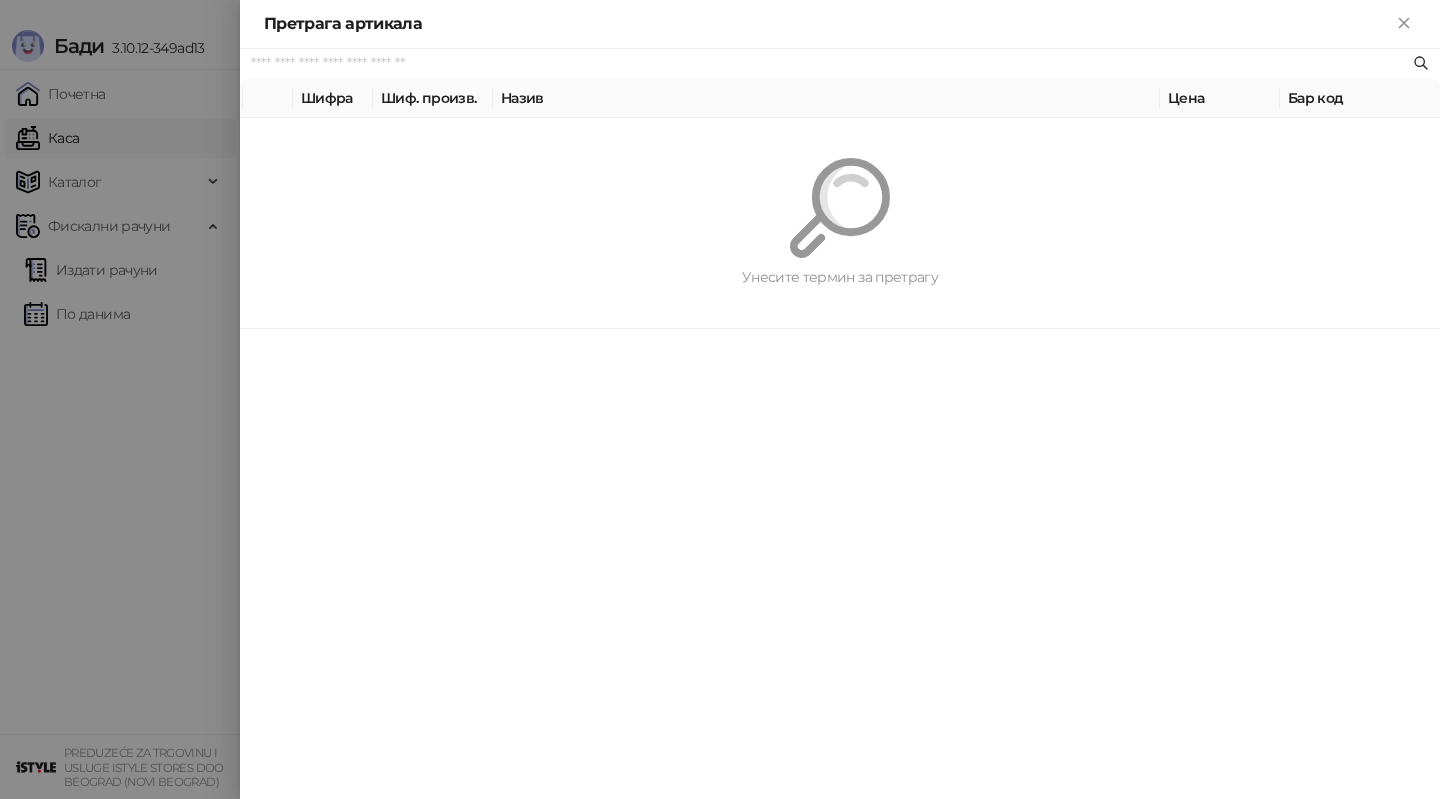 paste on "*********" 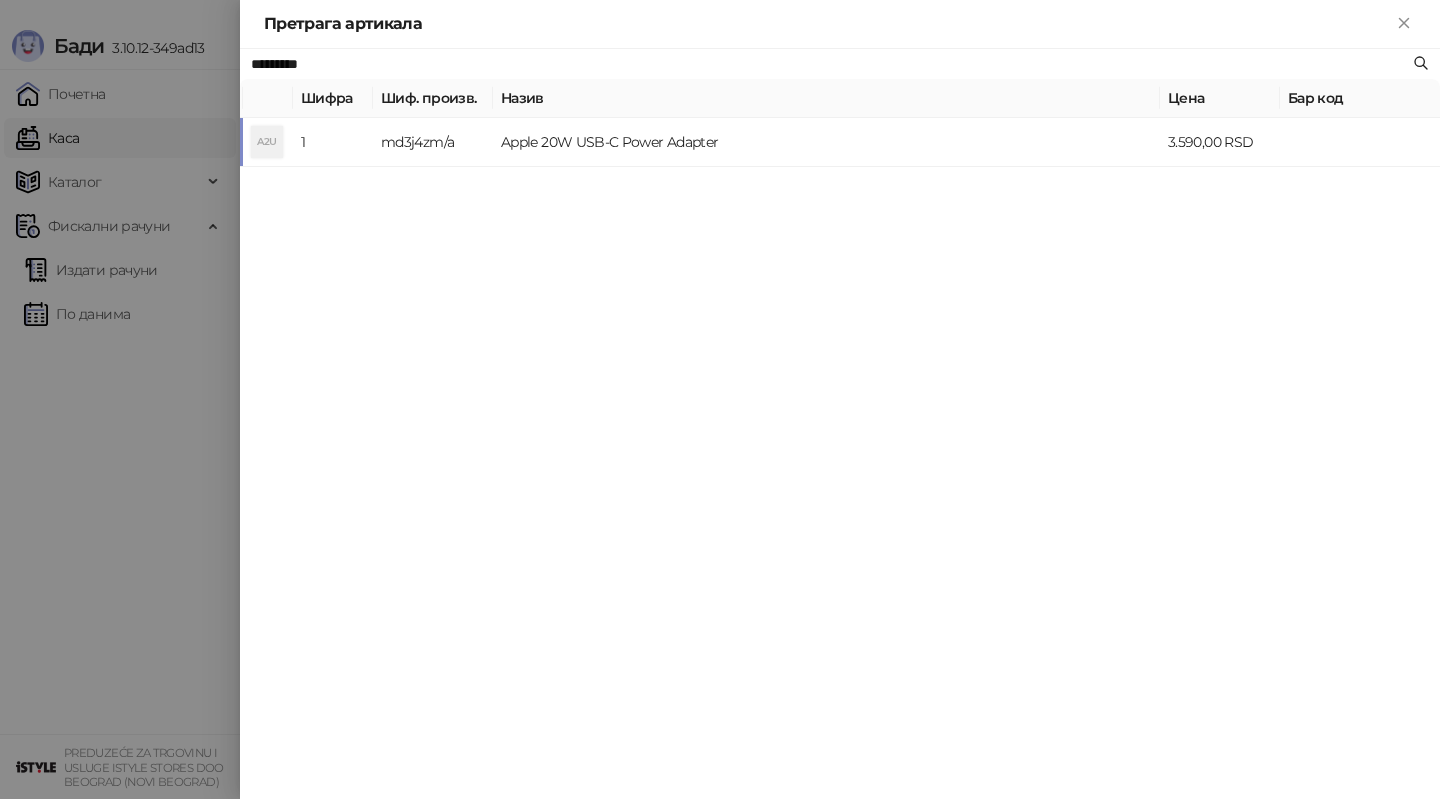 type on "*********" 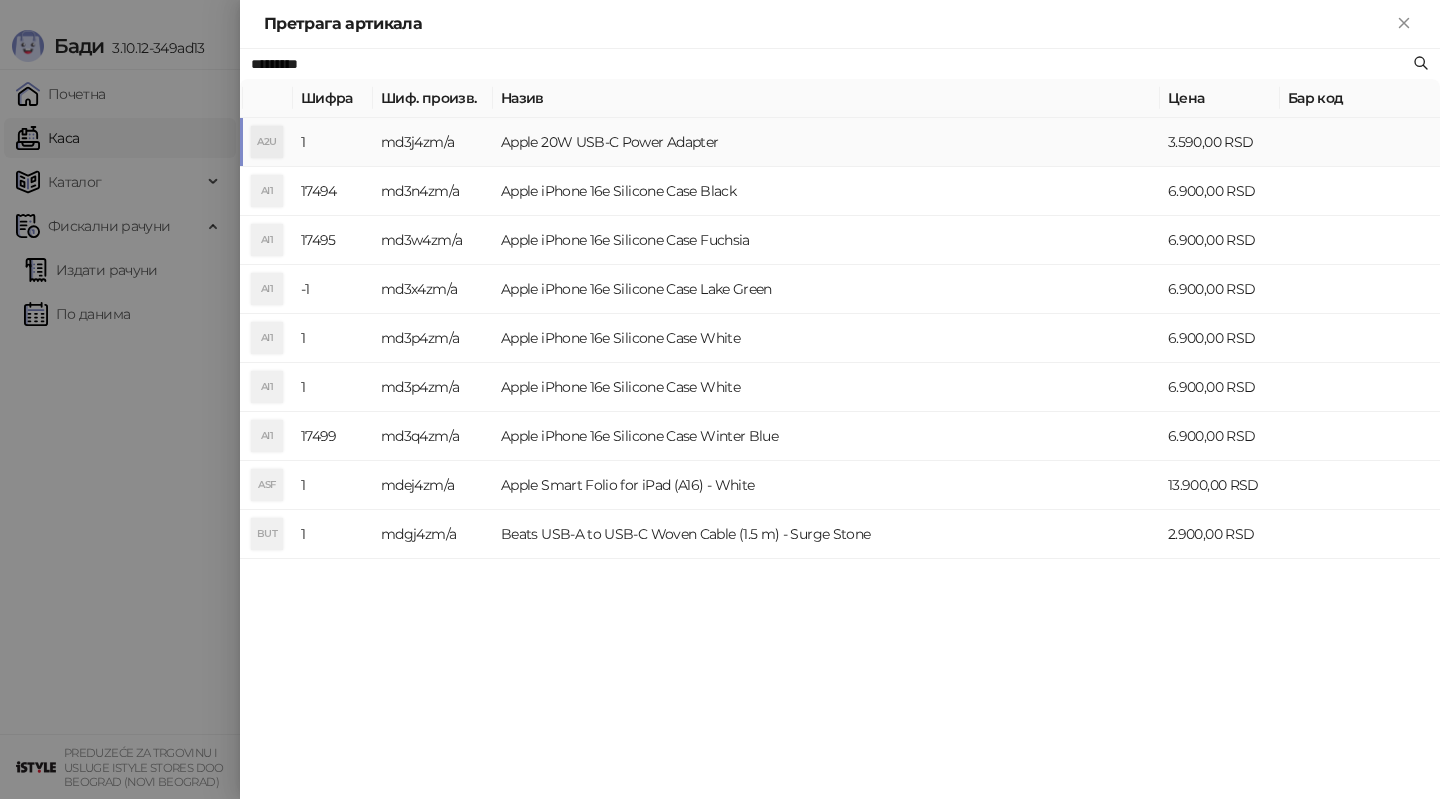 click on "md3j4zm/a" at bounding box center [433, 142] 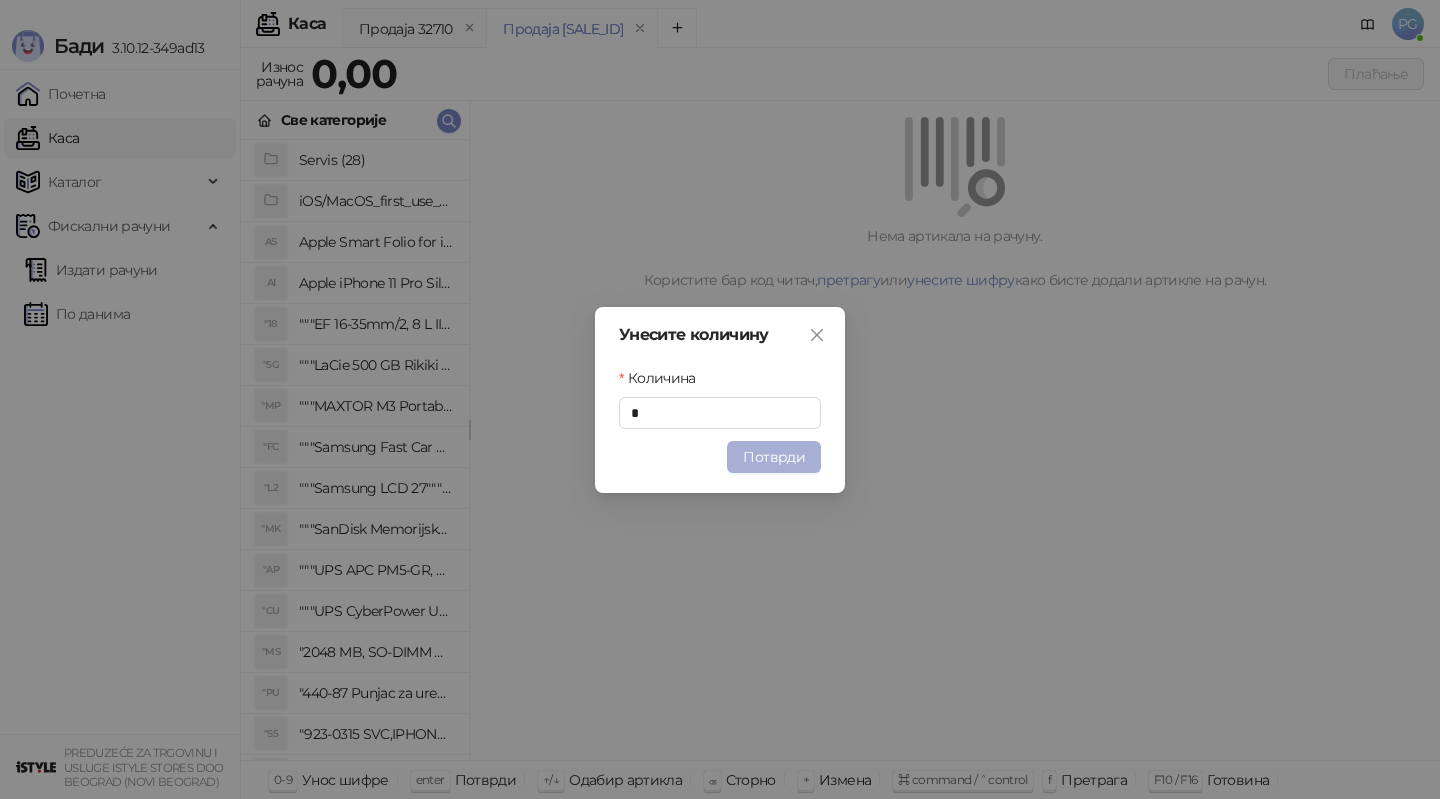 click on "Потврди" at bounding box center (774, 457) 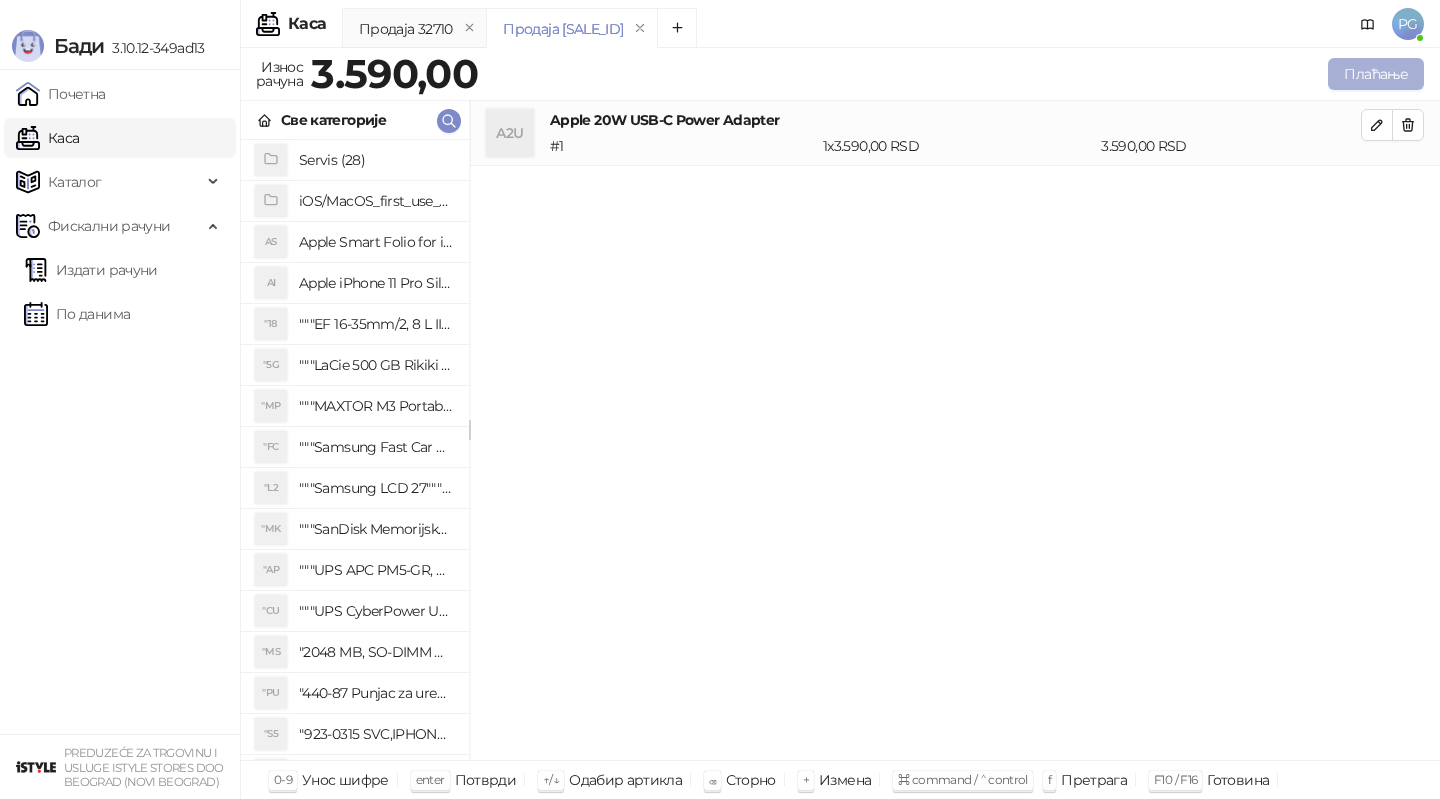 click on "Плаћање" at bounding box center [1376, 74] 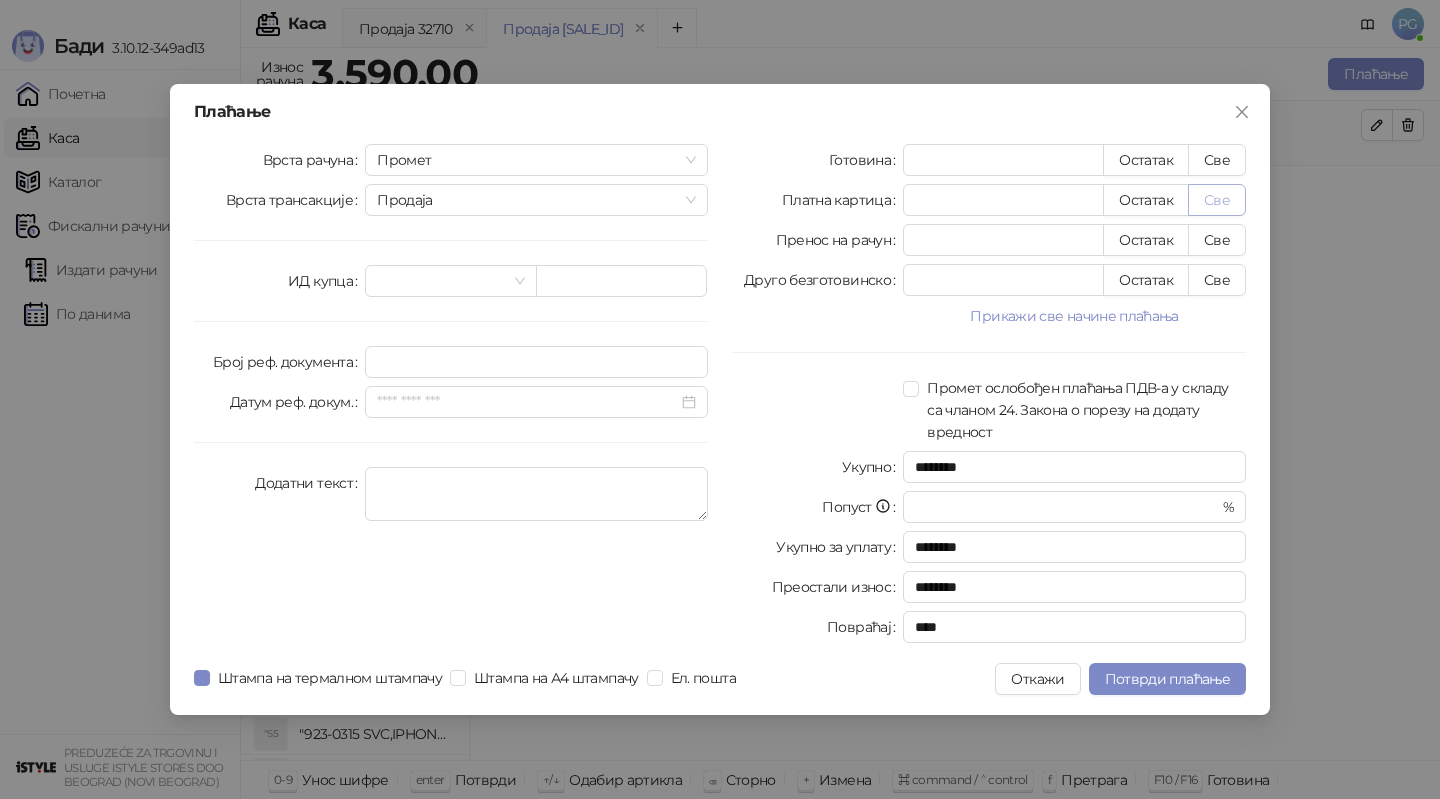 click on "Све" at bounding box center (1217, 200) 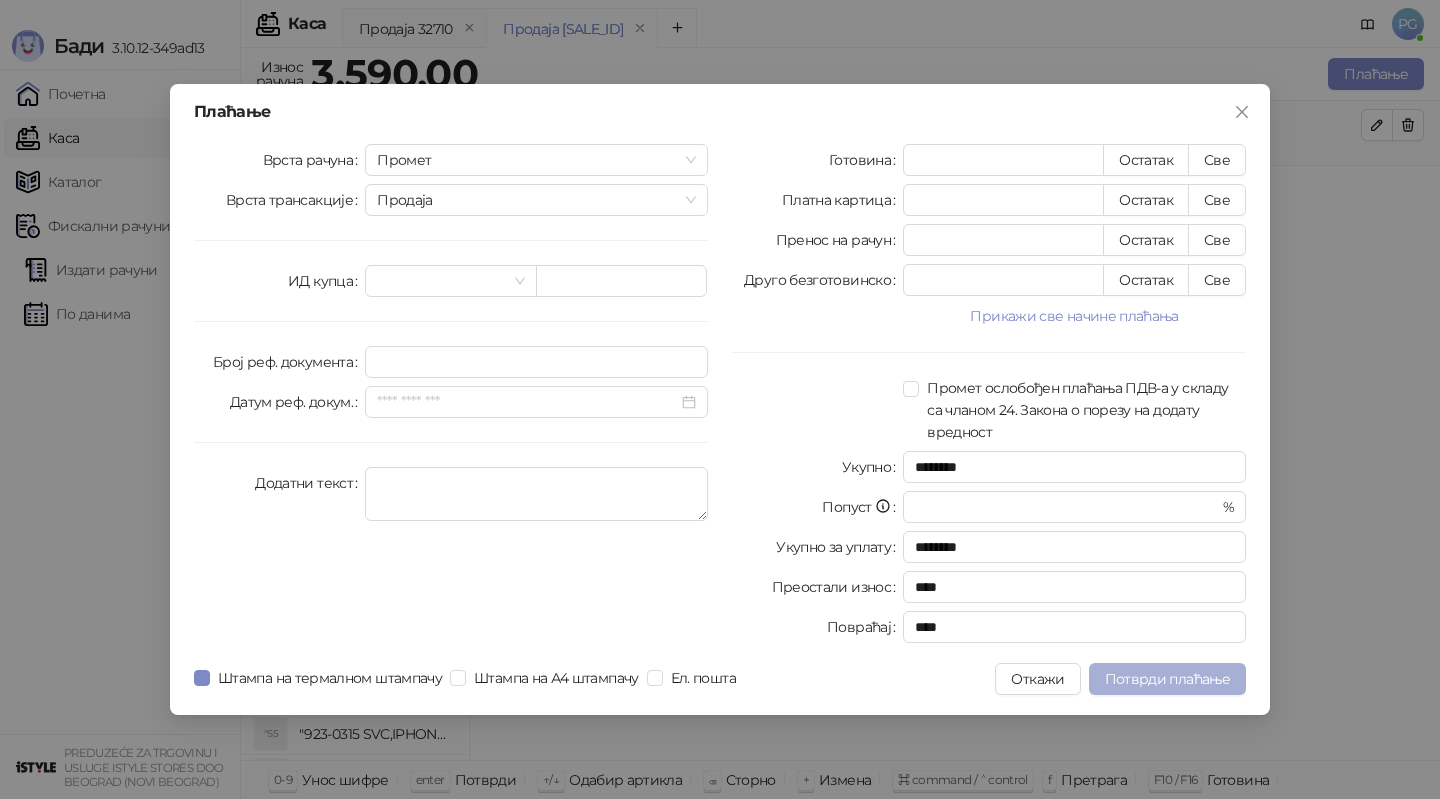 click on "Потврди плаћање" at bounding box center [1167, 679] 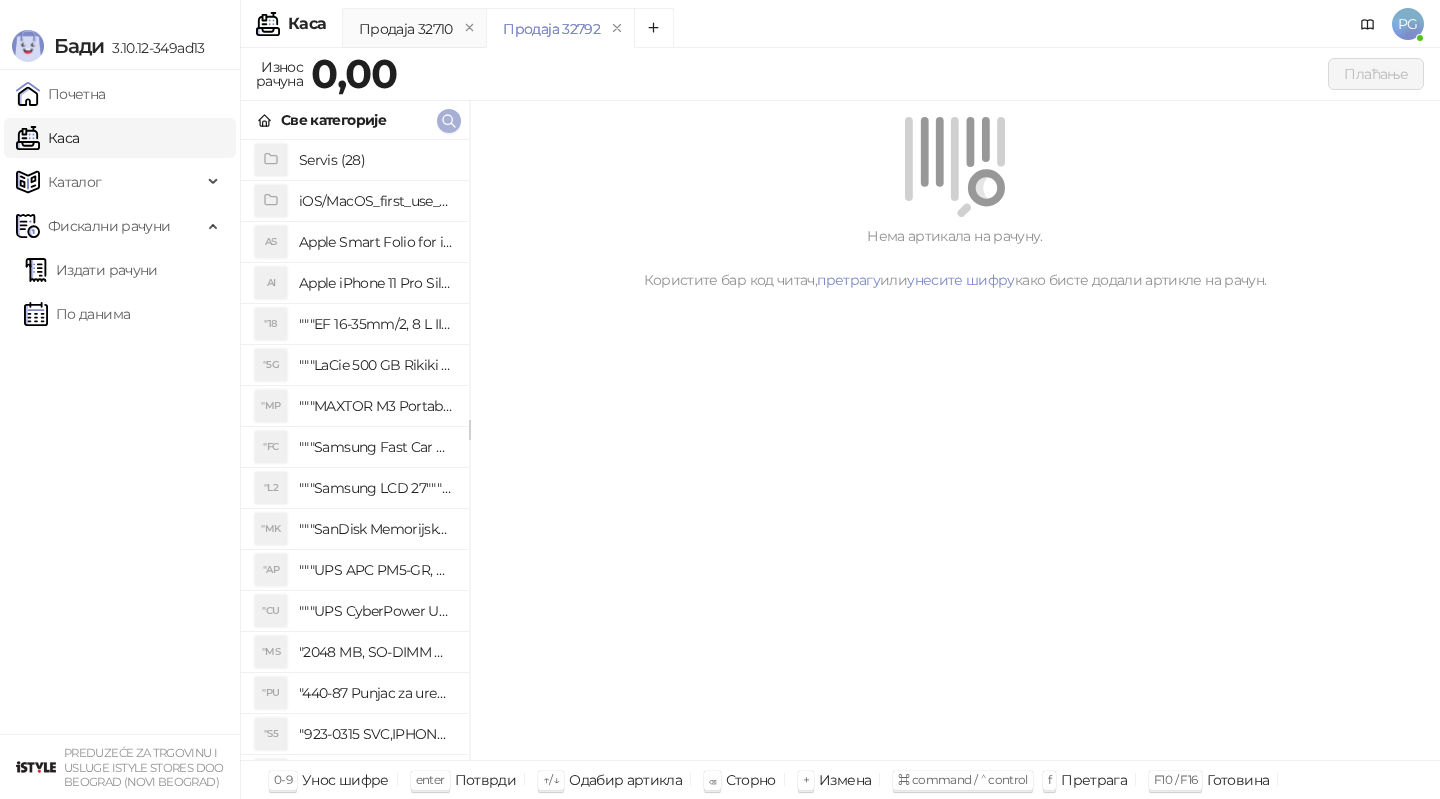 click 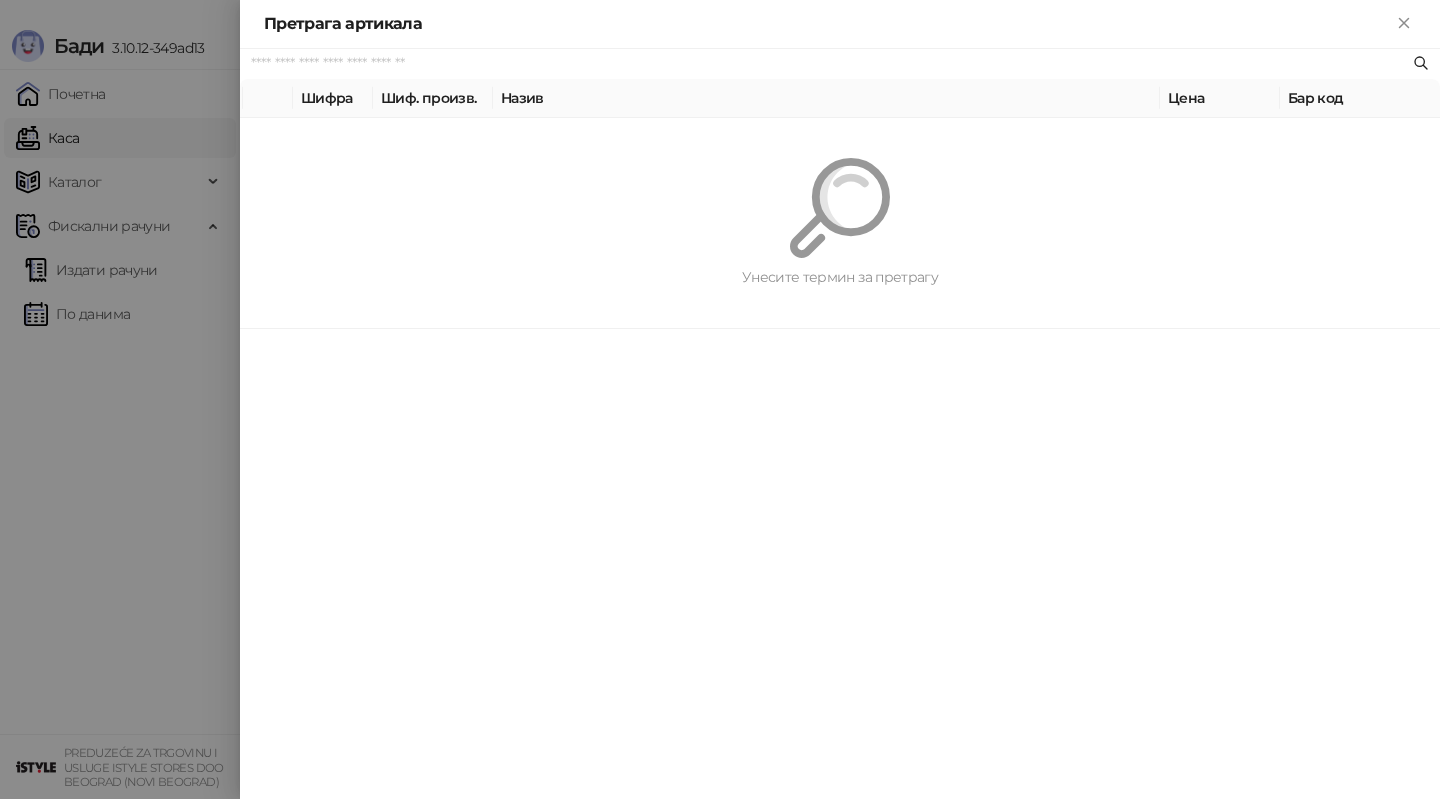 paste on "**********" 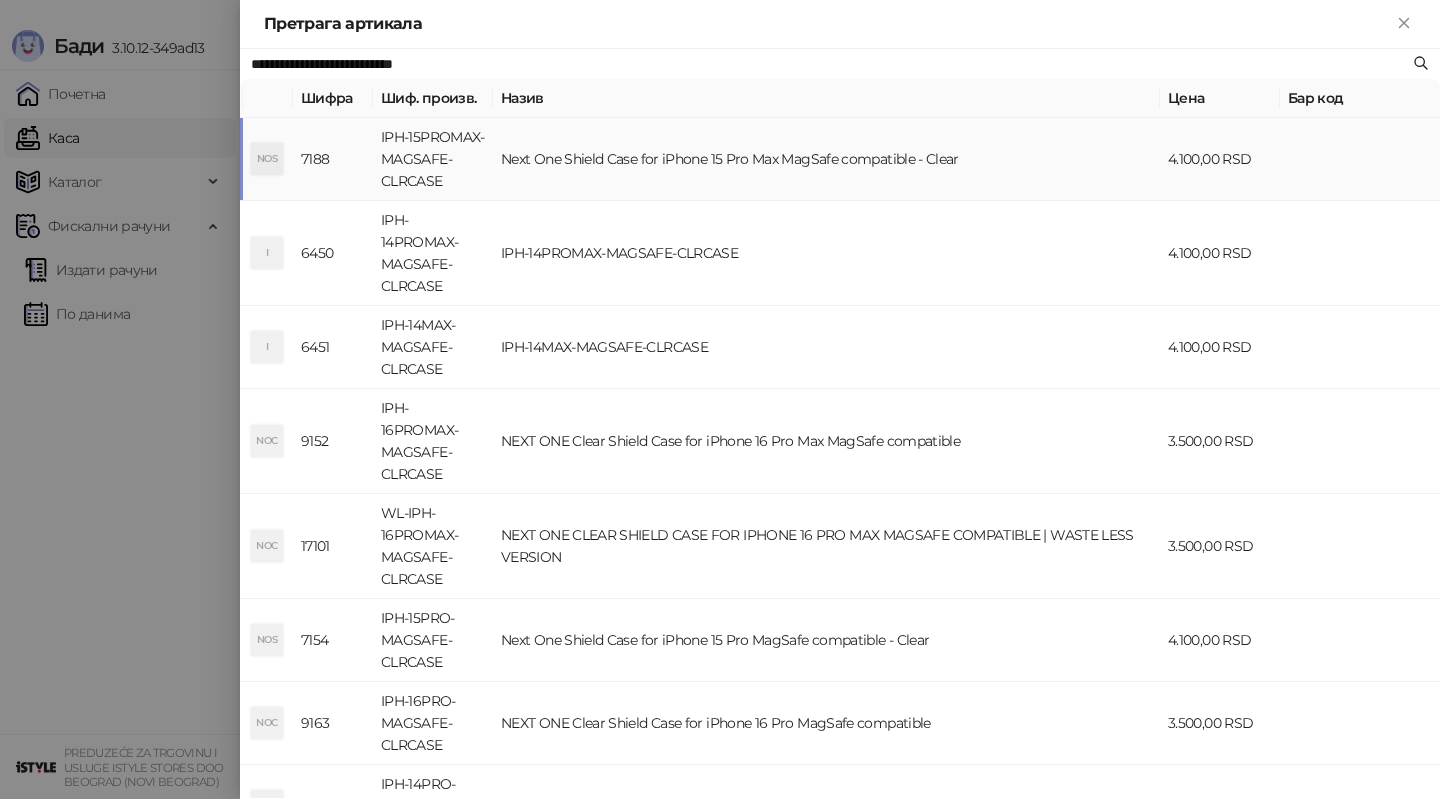 click on "IPH-15PROMAX-MAGSAFE-CLRCASE" at bounding box center (433, 159) 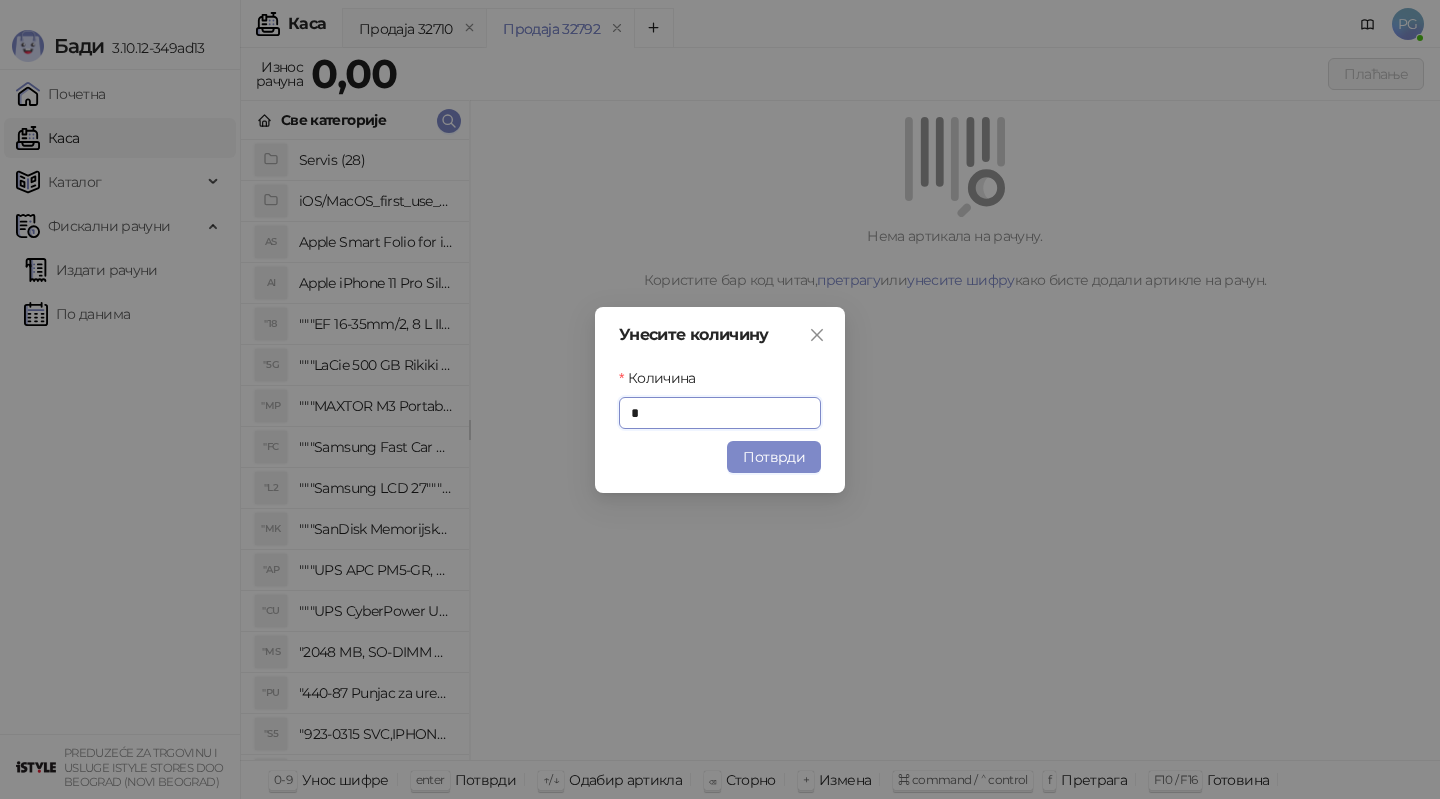 click on "Потврди" at bounding box center (774, 457) 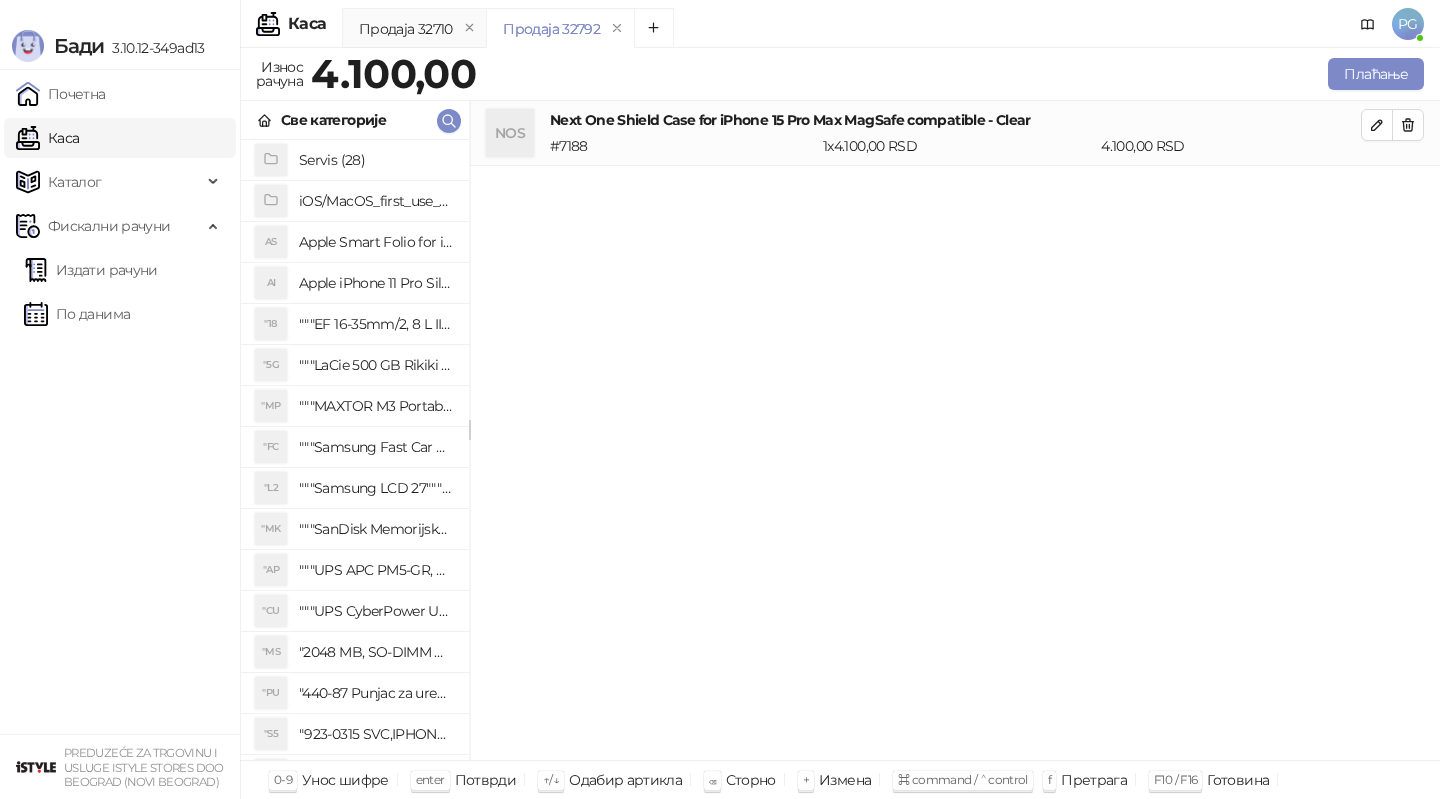 click on "Све категорије" at bounding box center (355, 120) 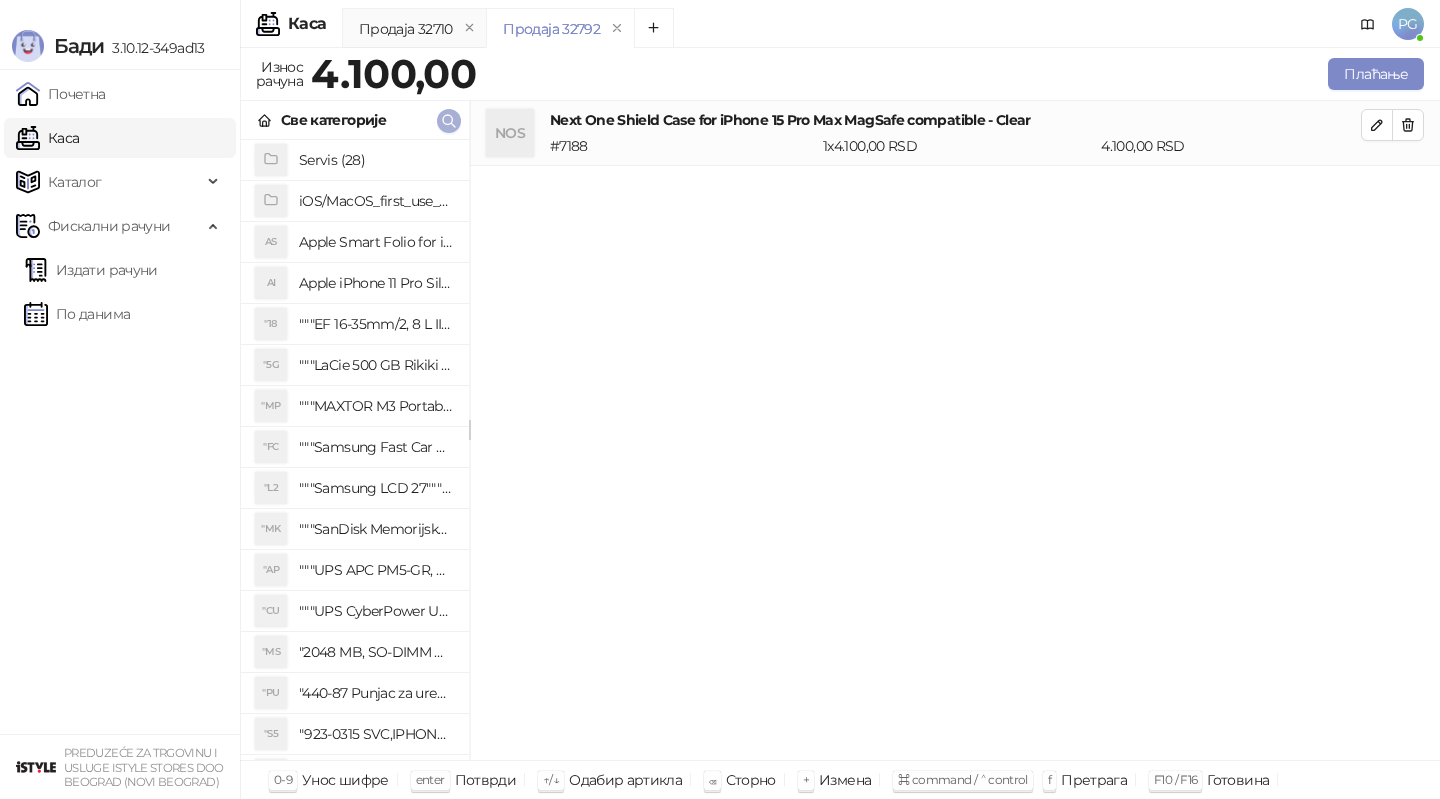 click 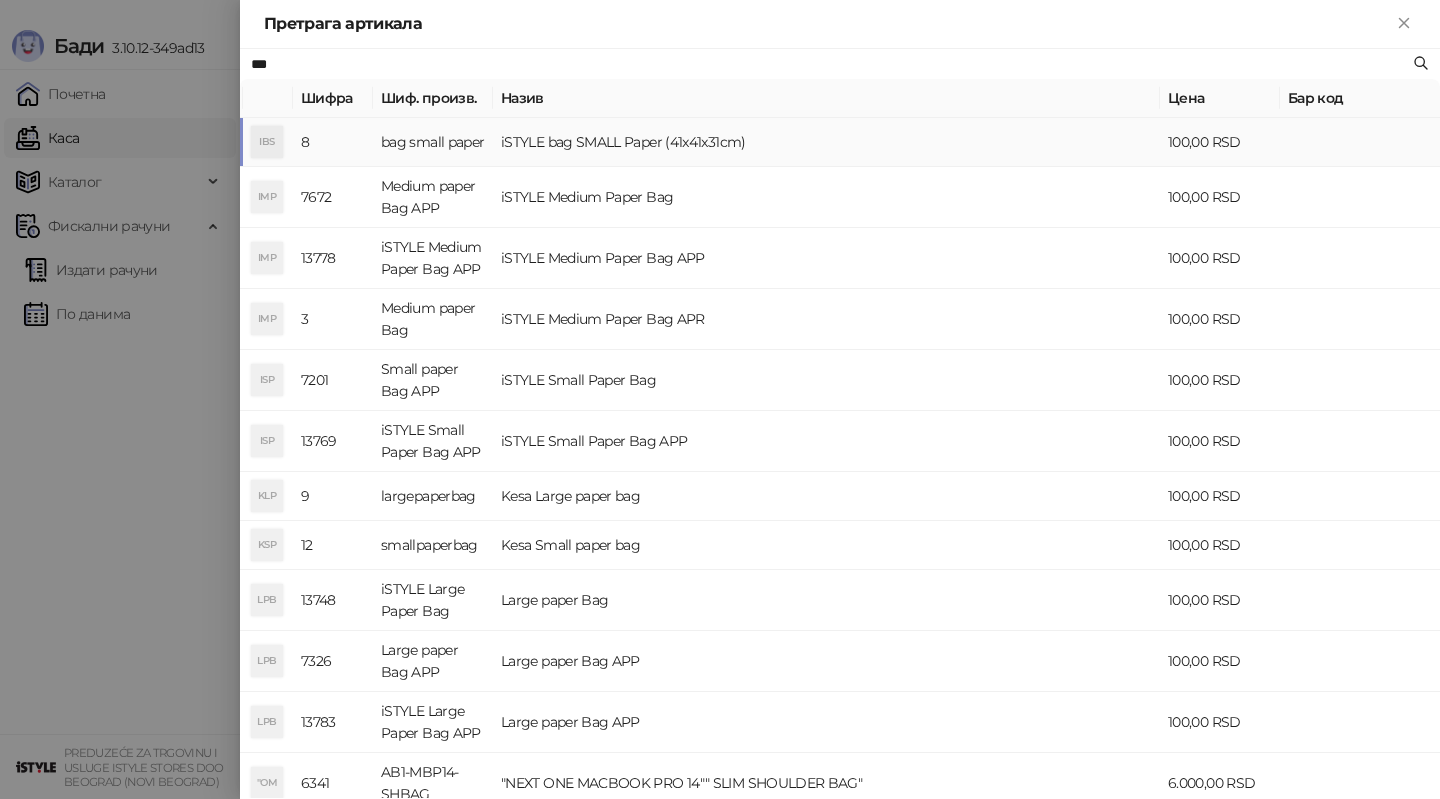type on "***" 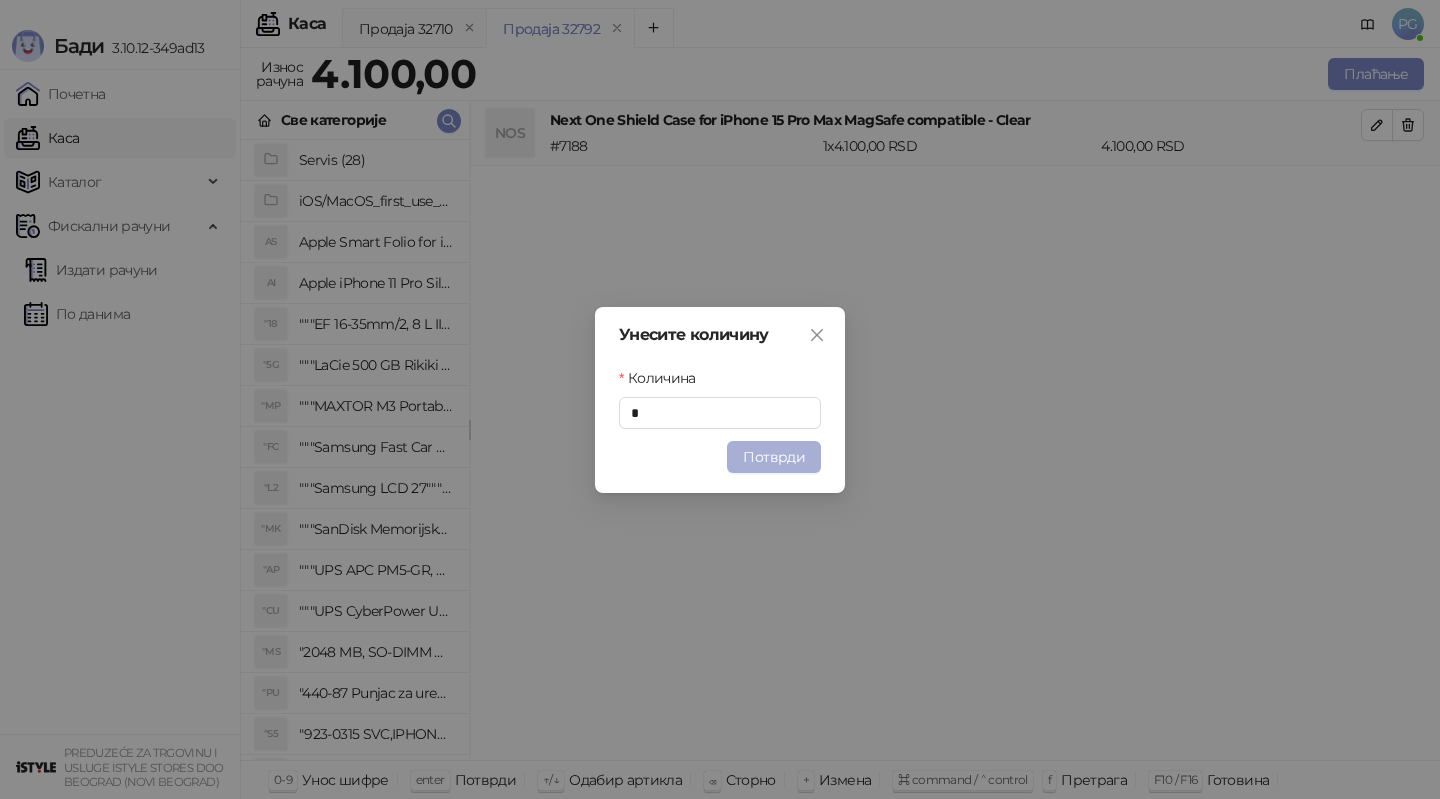 click on "Потврди" at bounding box center [774, 457] 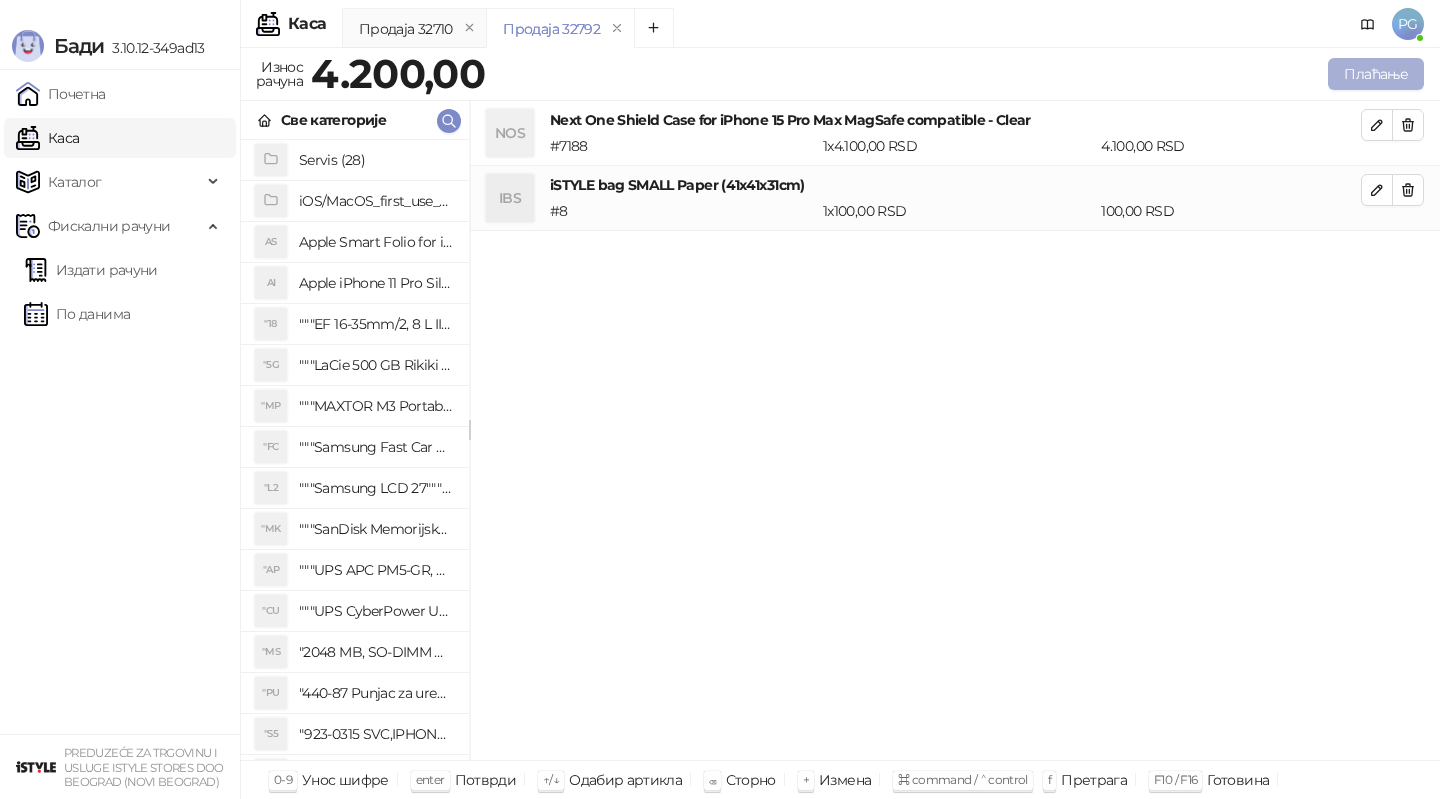 click on "Плаћање" at bounding box center [1376, 74] 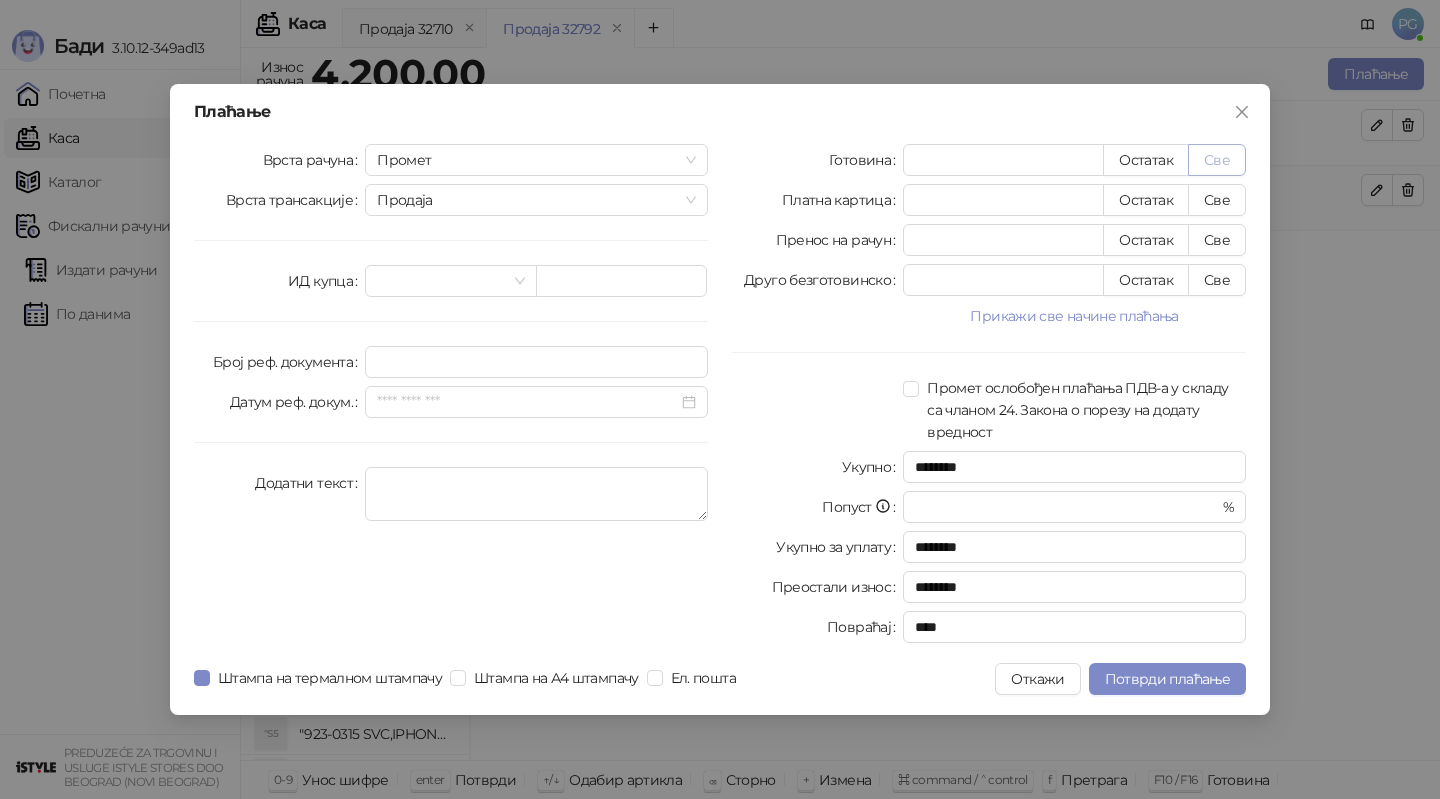 click on "Све" at bounding box center (1217, 160) 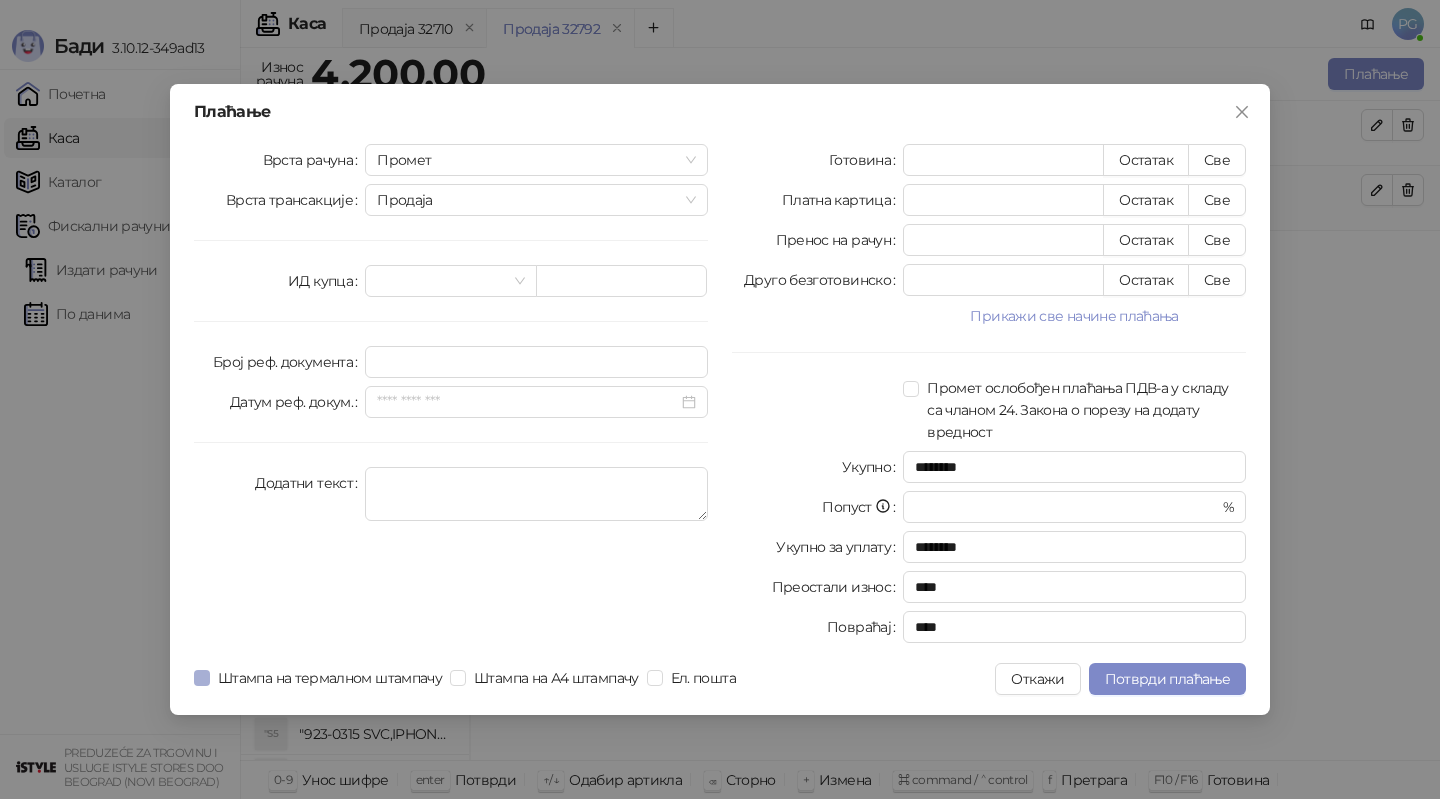 click on "Штампа на термалном штампачу" at bounding box center [330, 678] 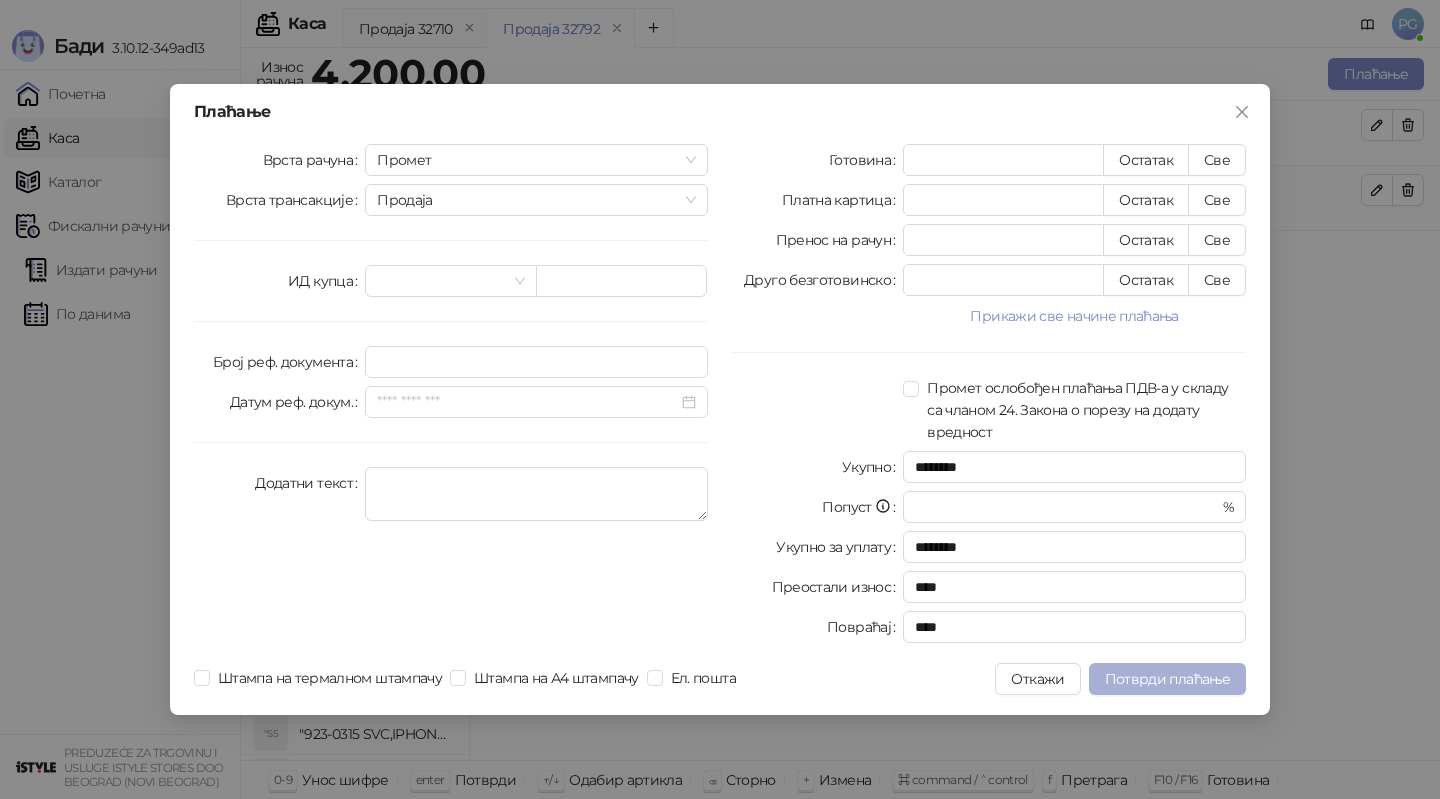 click on "Потврди плаћање" at bounding box center (1167, 679) 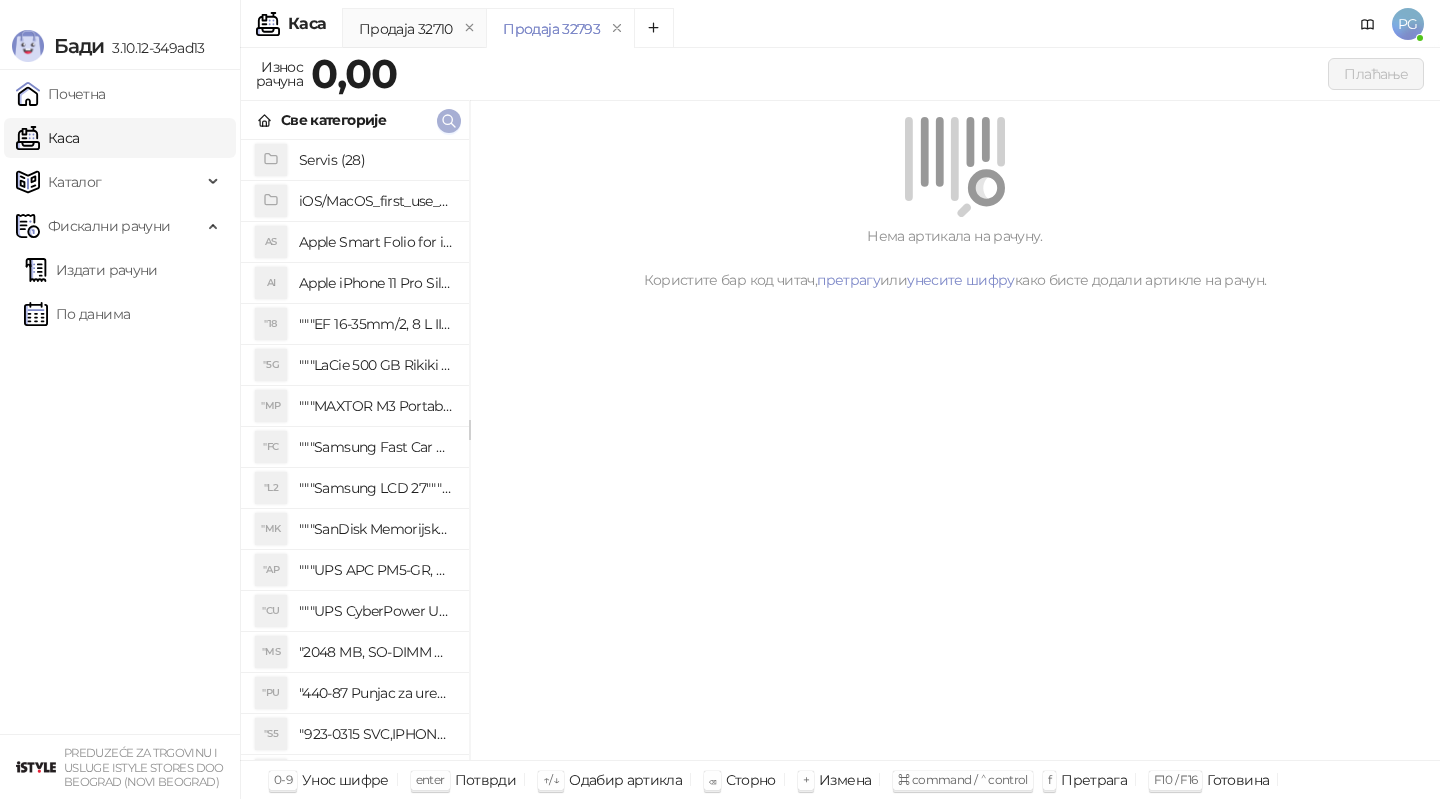 click 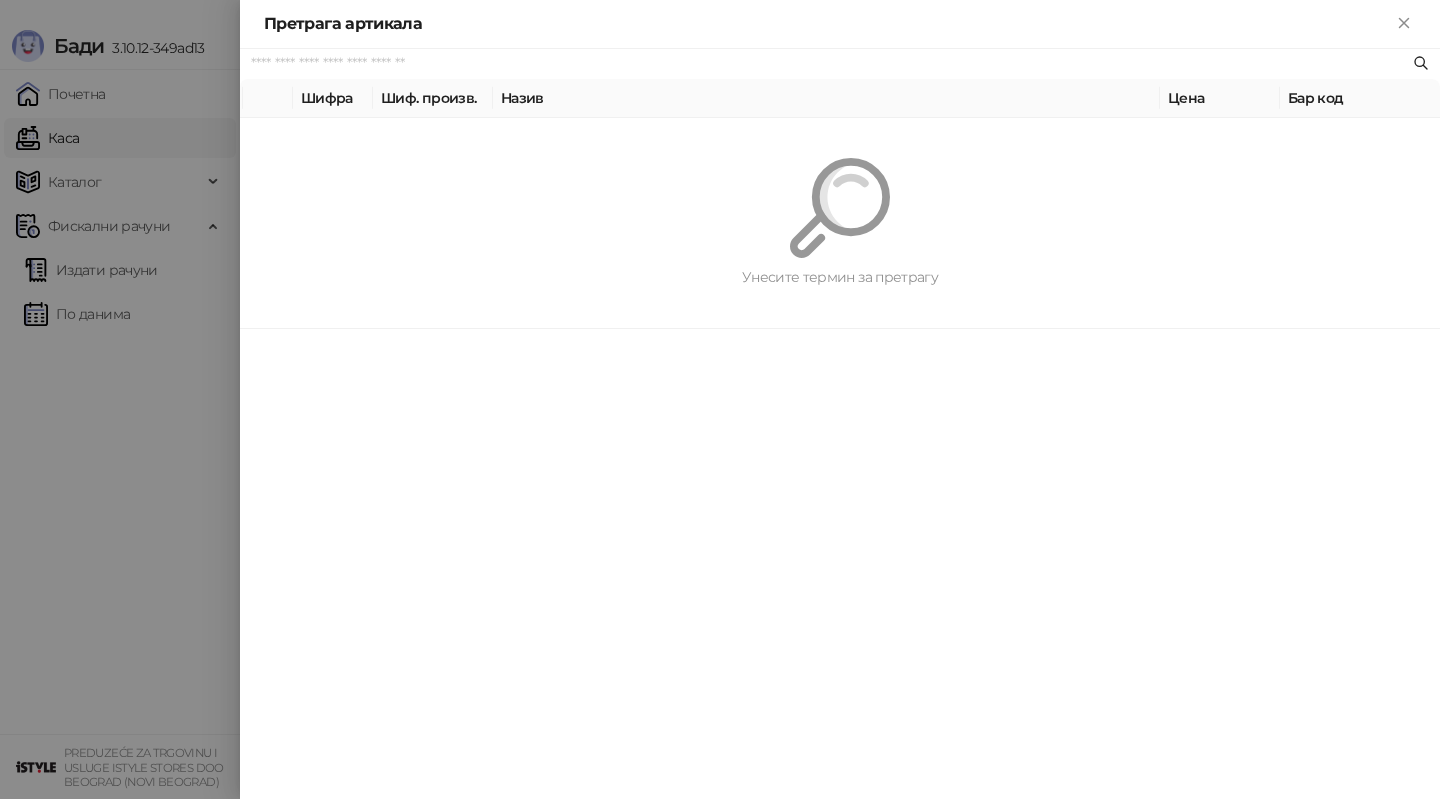 paste on "*********" 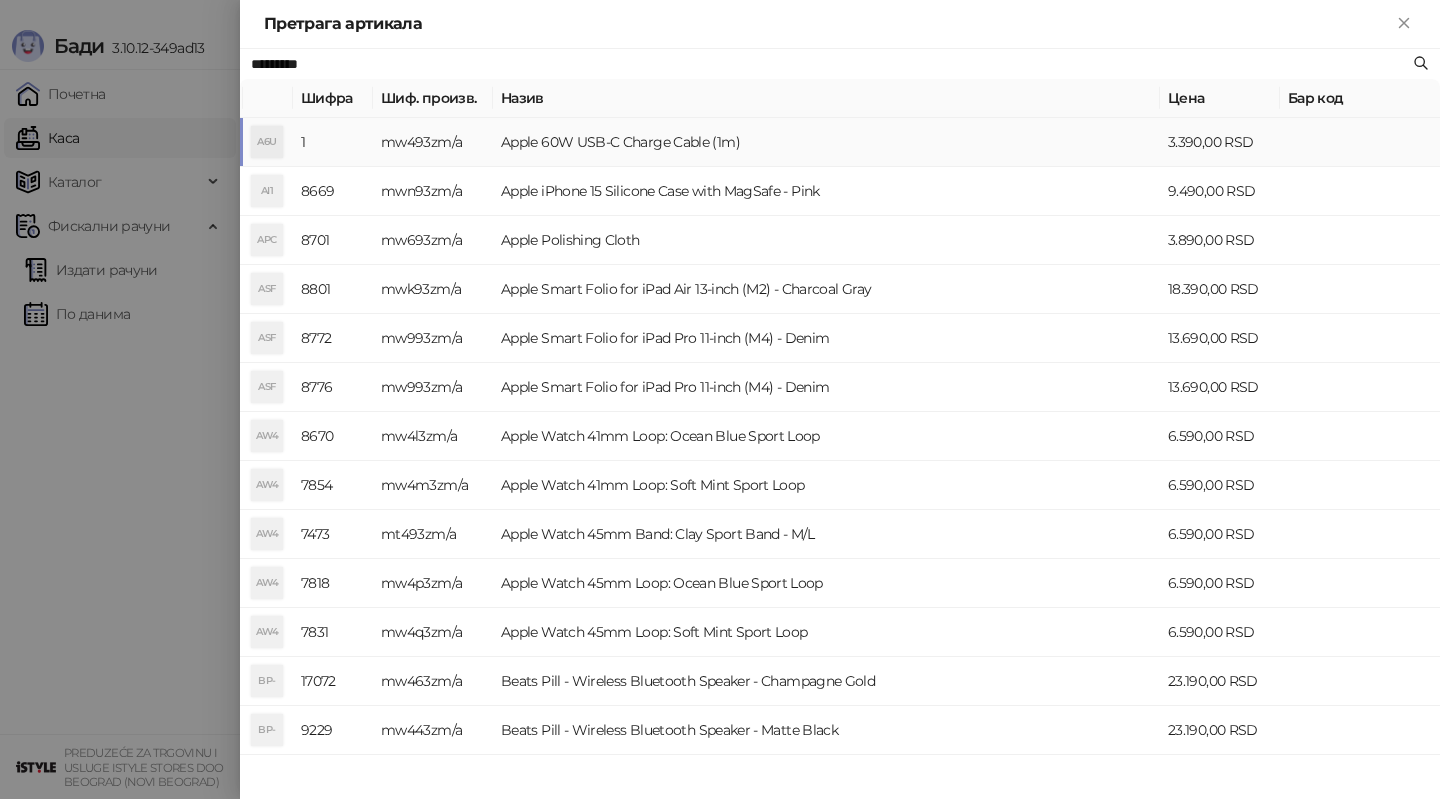 click on "mw493zm/a" at bounding box center (433, 142) 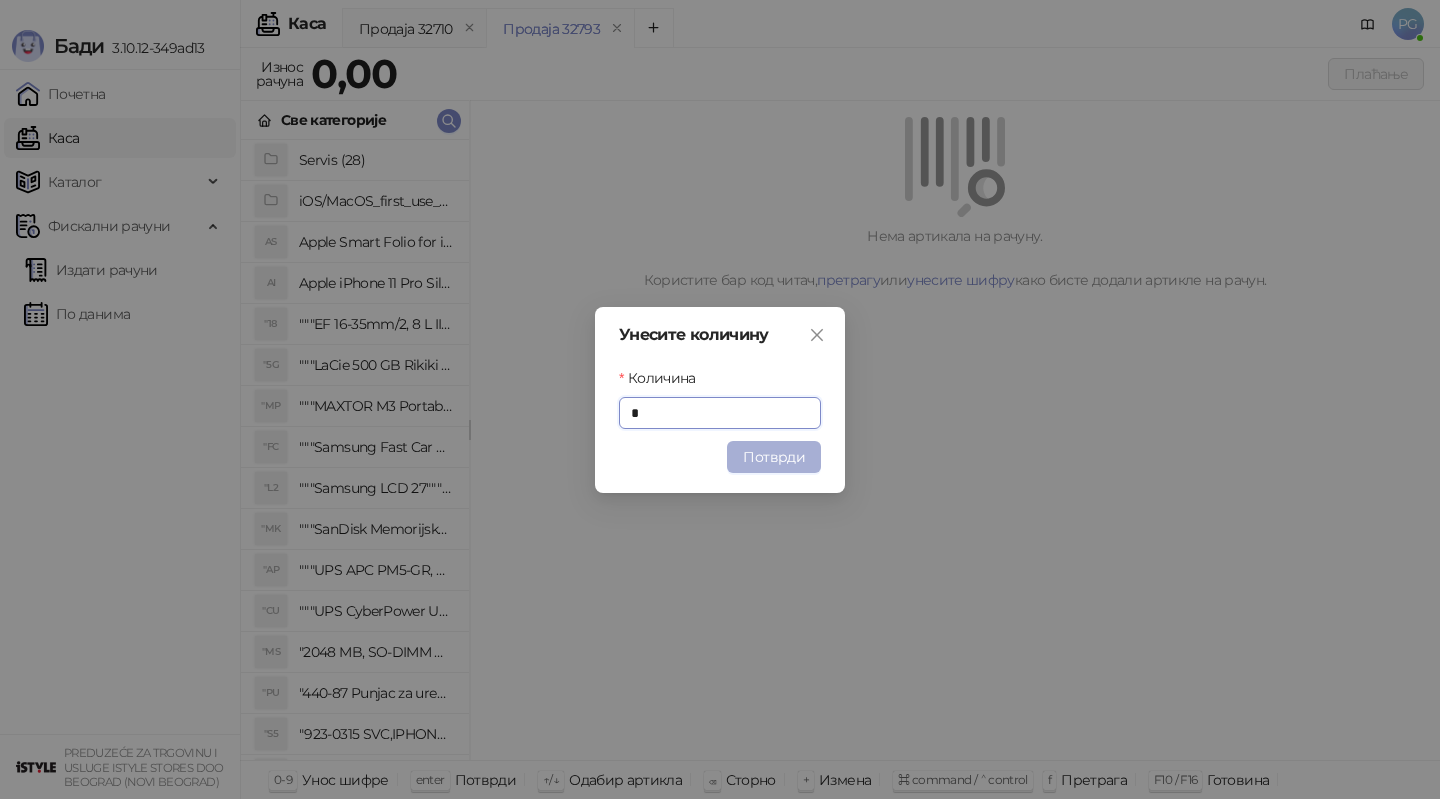 click on "Потврди" at bounding box center (774, 457) 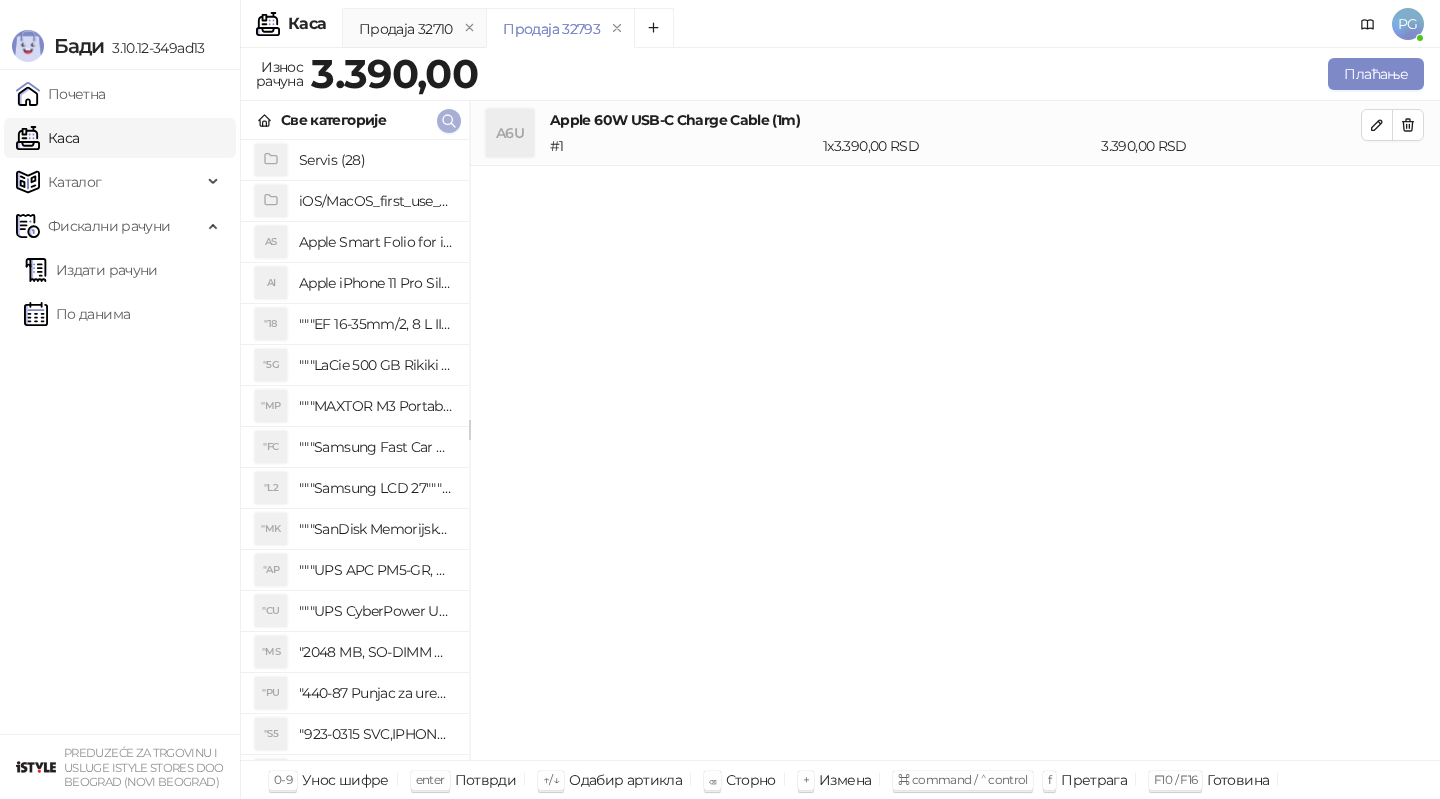 click 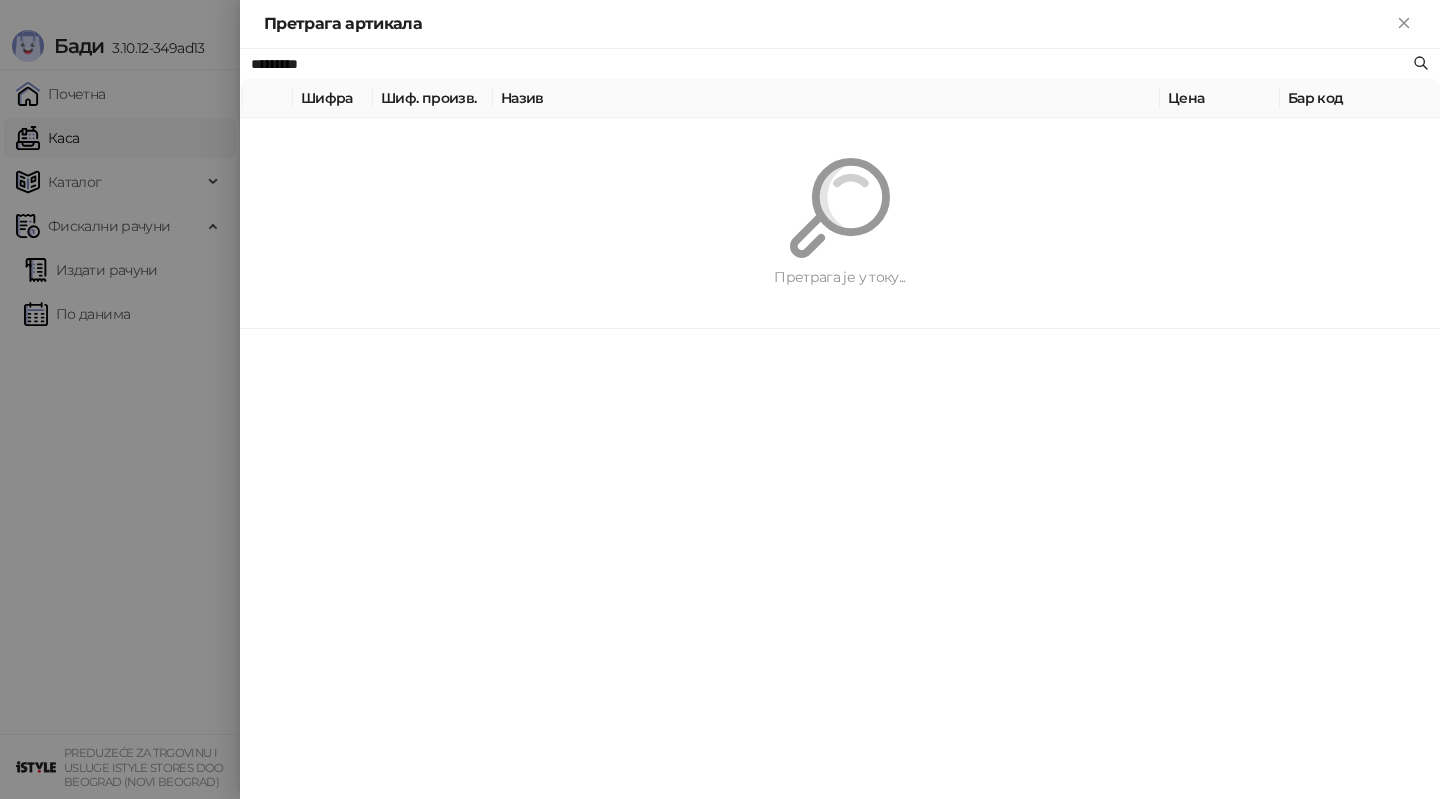 paste 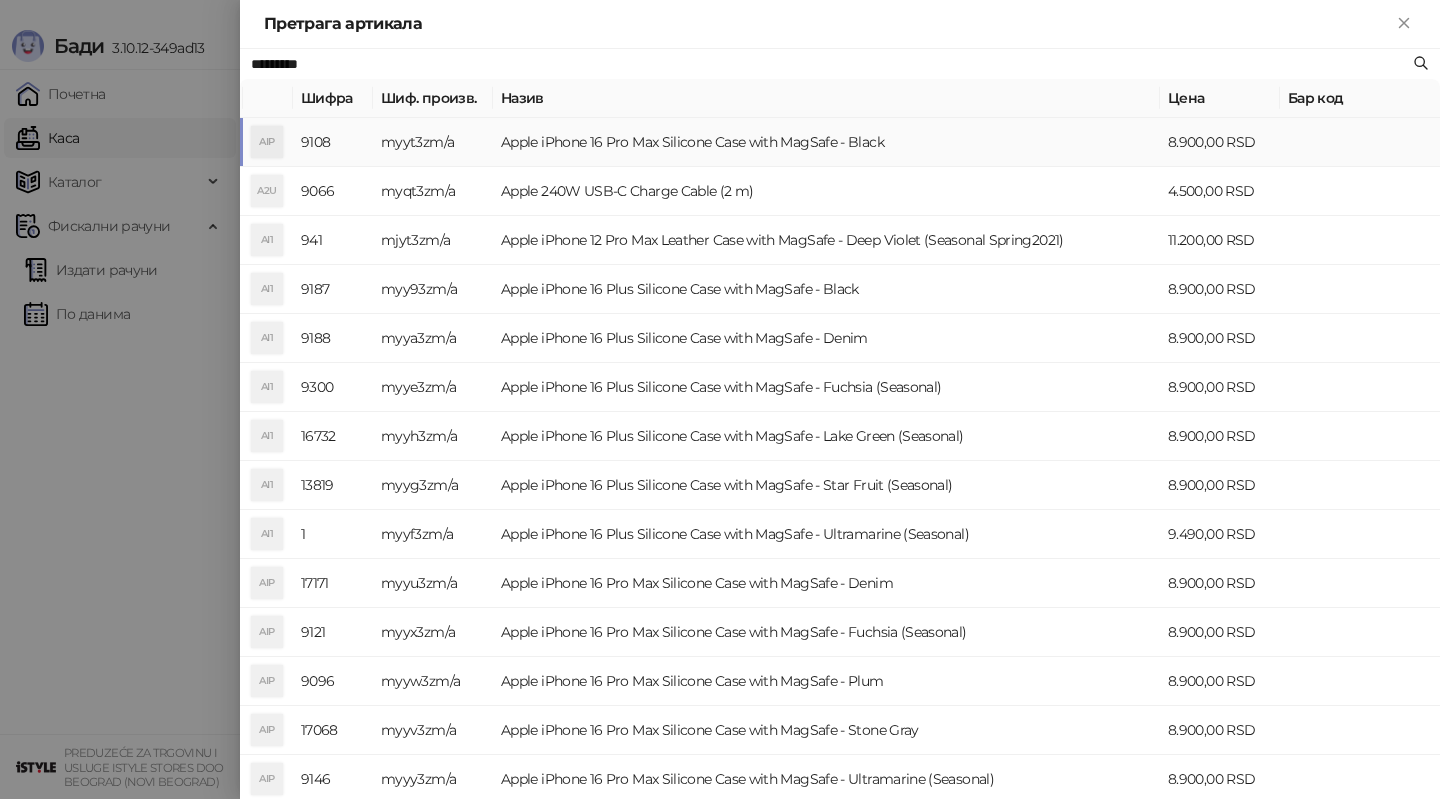type on "*********" 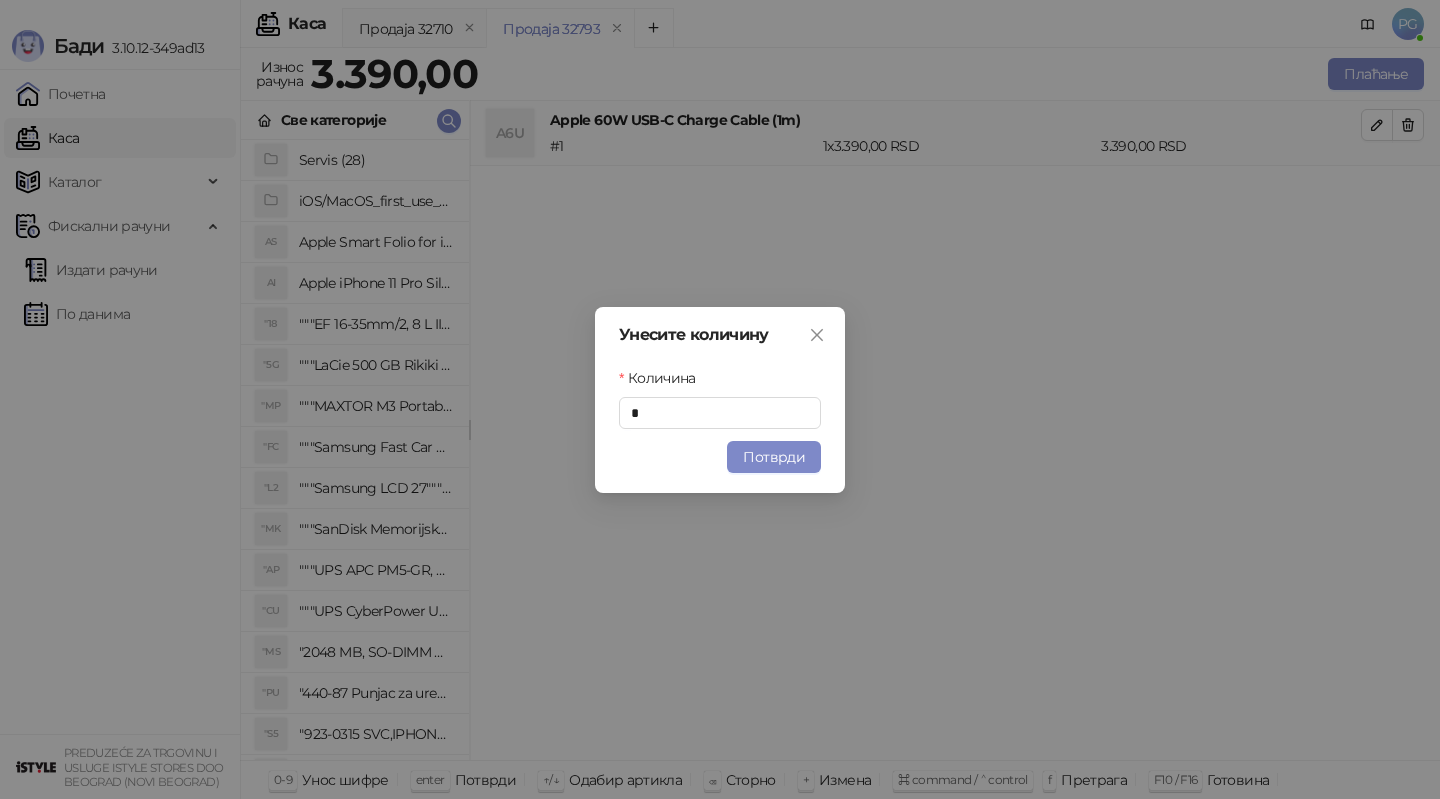 click on "Потврди" at bounding box center [774, 457] 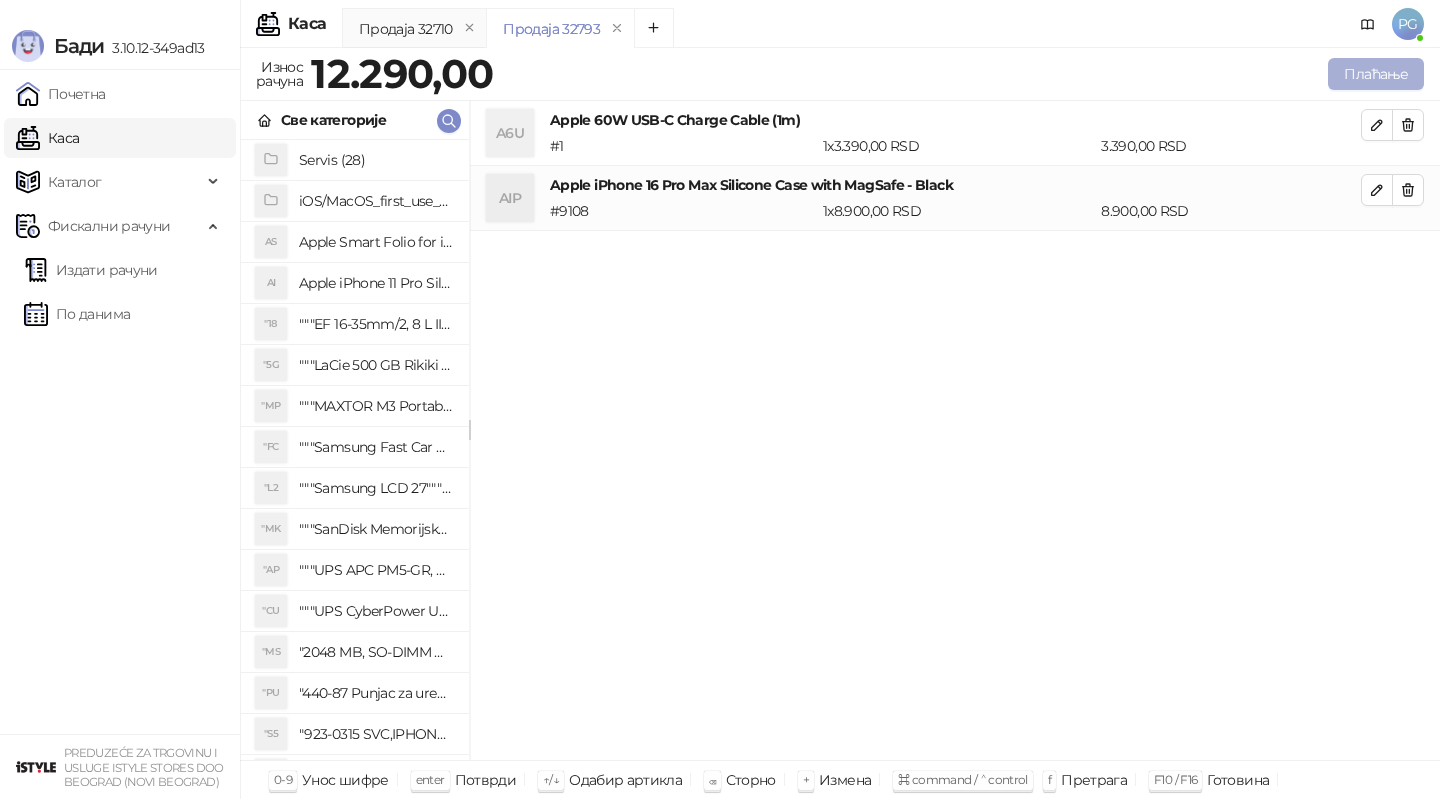 click on "Плаћање" at bounding box center (1376, 74) 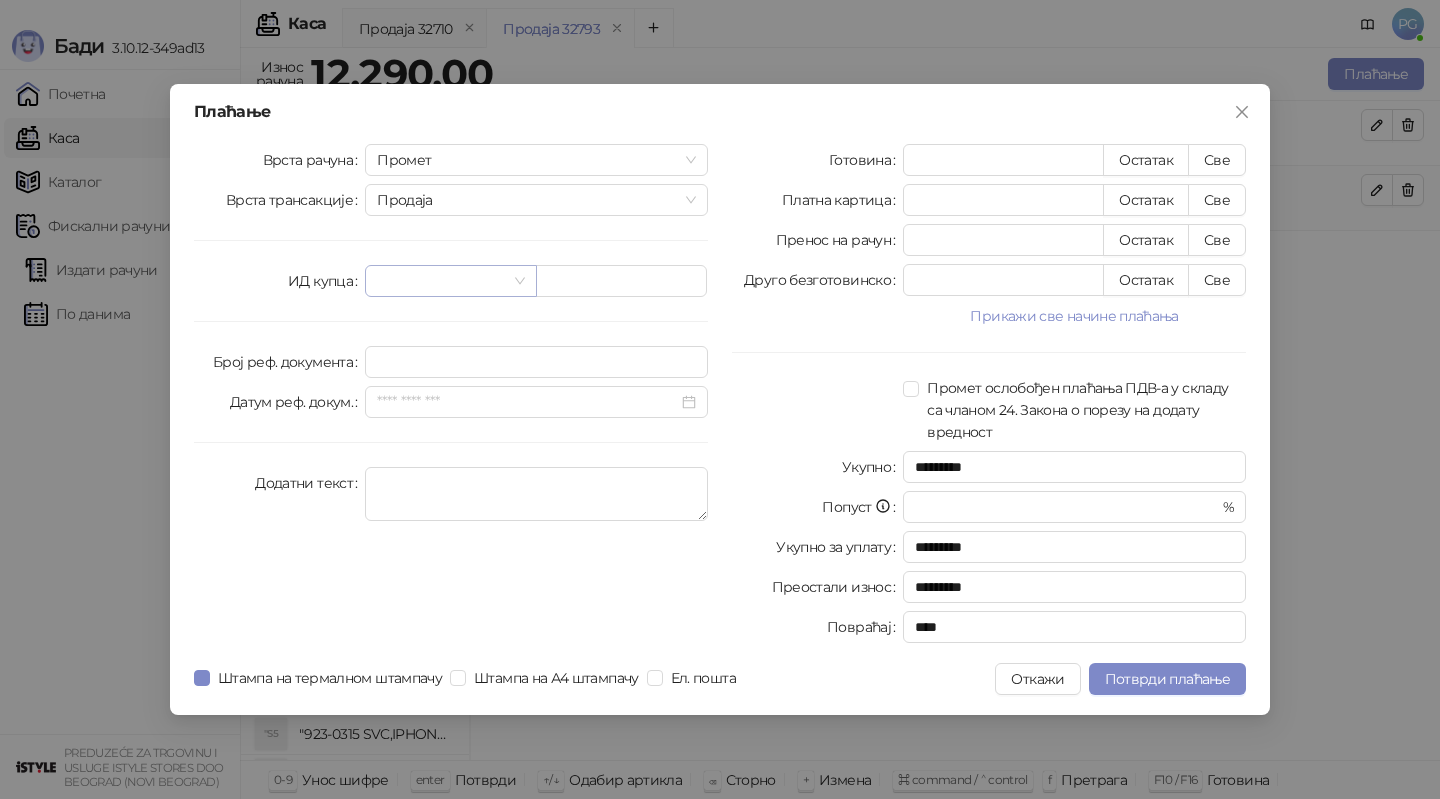 click at bounding box center (441, 281) 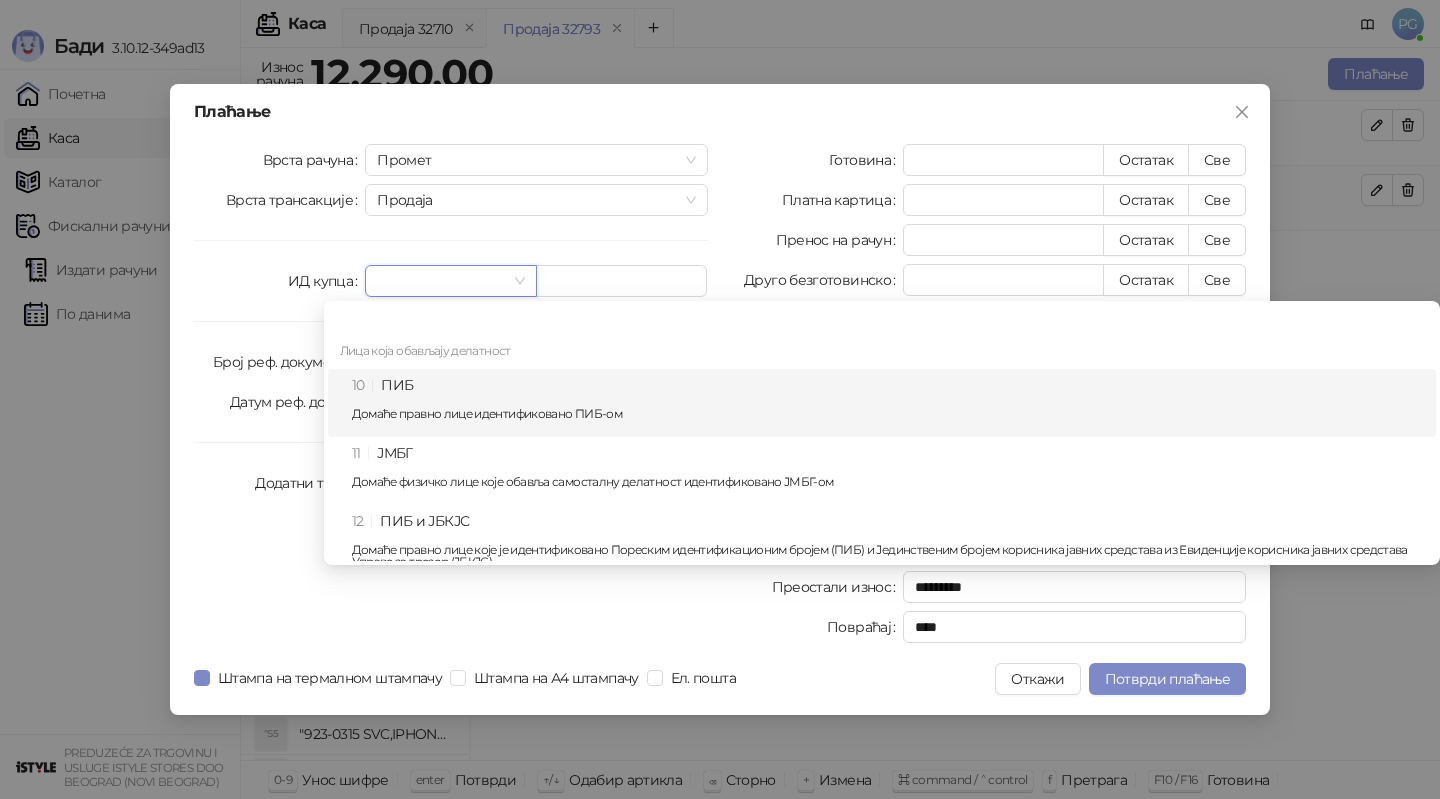 click on "10 ПИБ Домаће правно лице идентификовано ПИБ-ом" at bounding box center [888, 403] 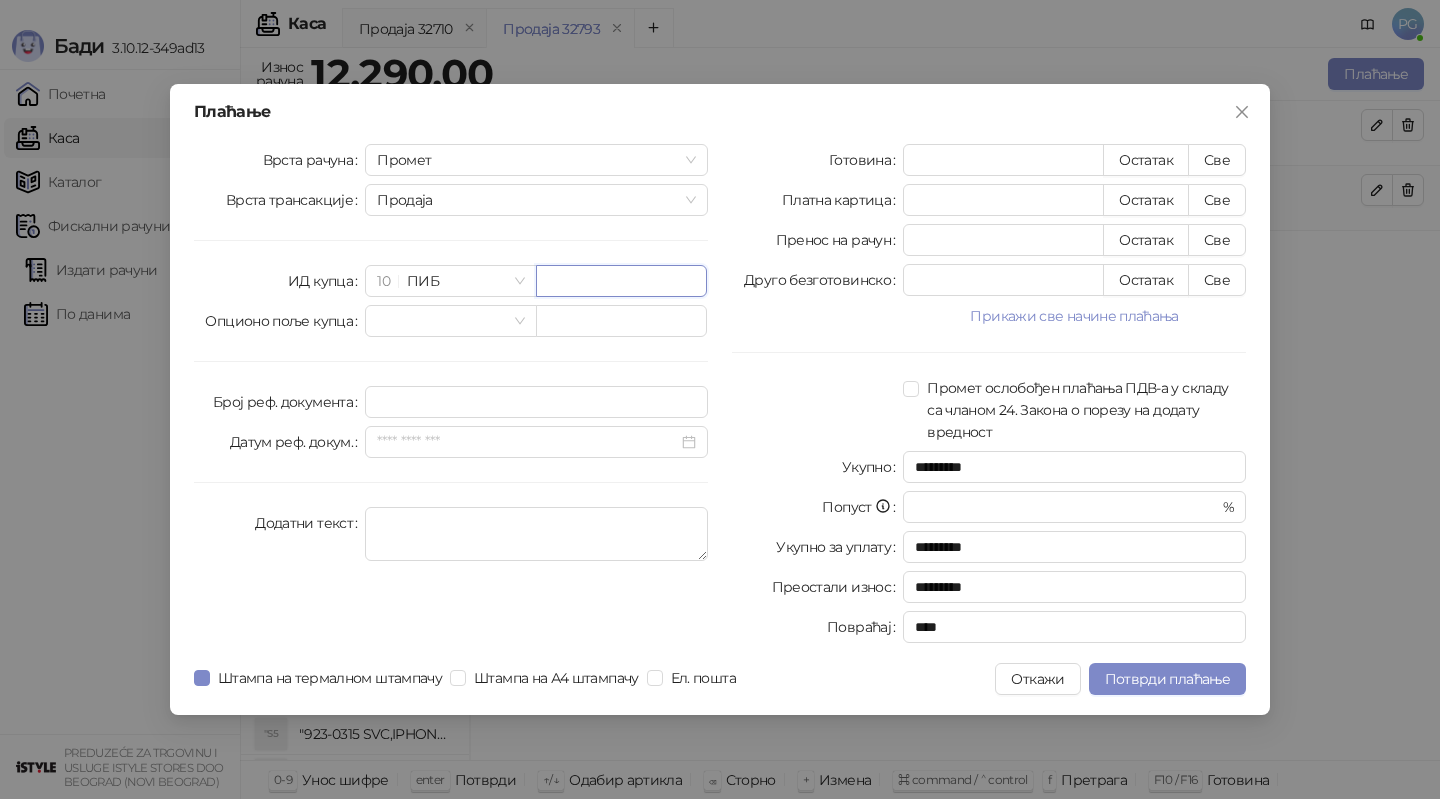 click at bounding box center (621, 281) 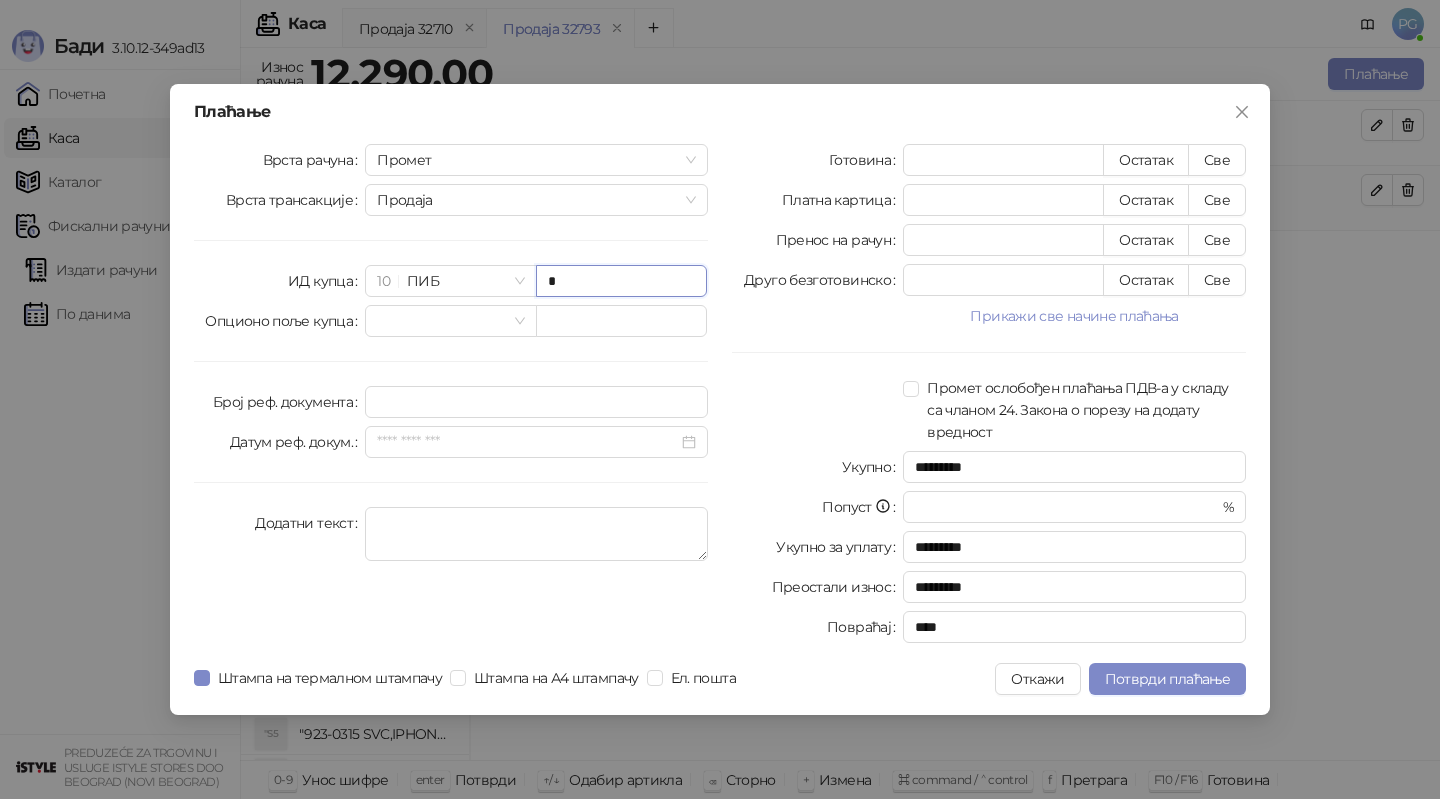paste on "*********" 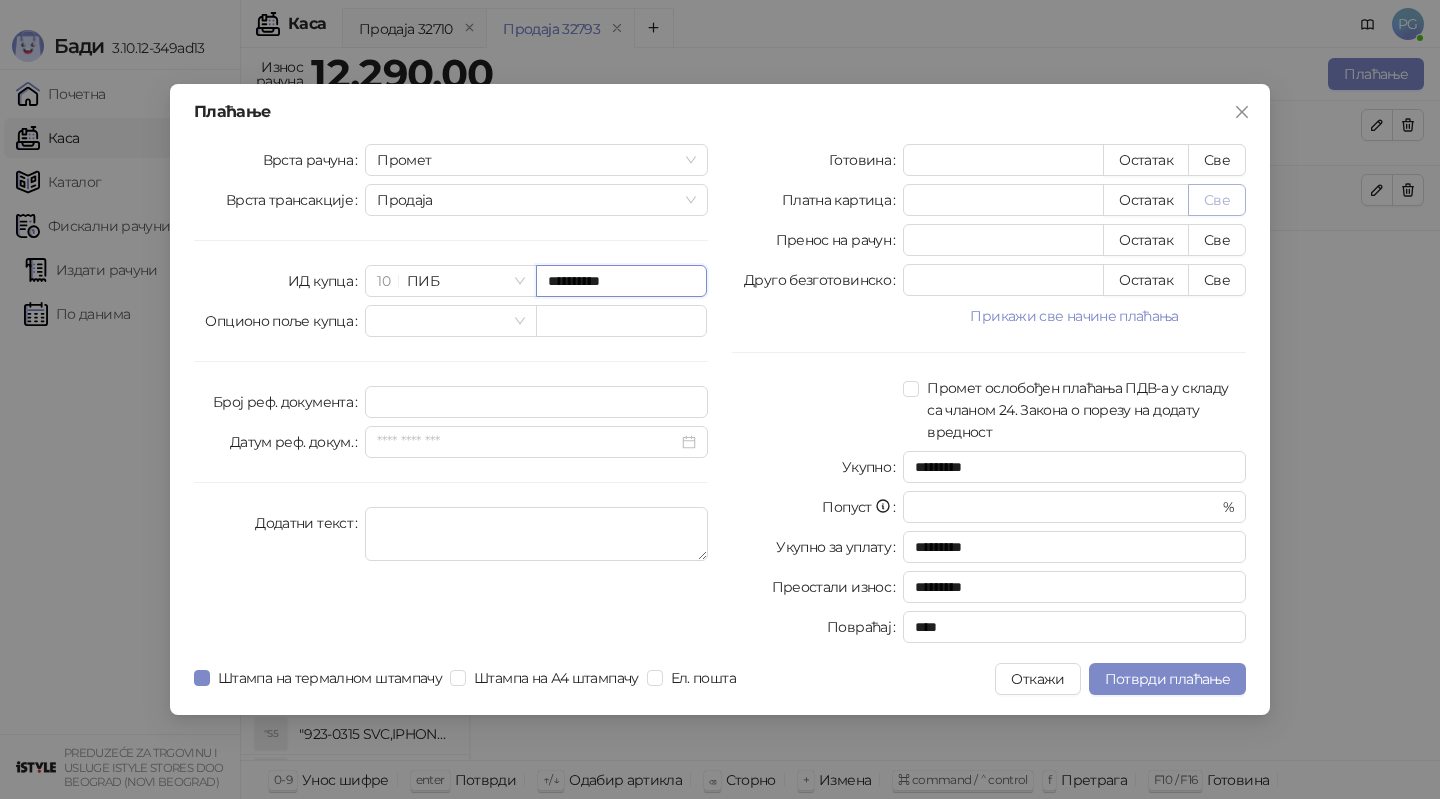 type on "*********" 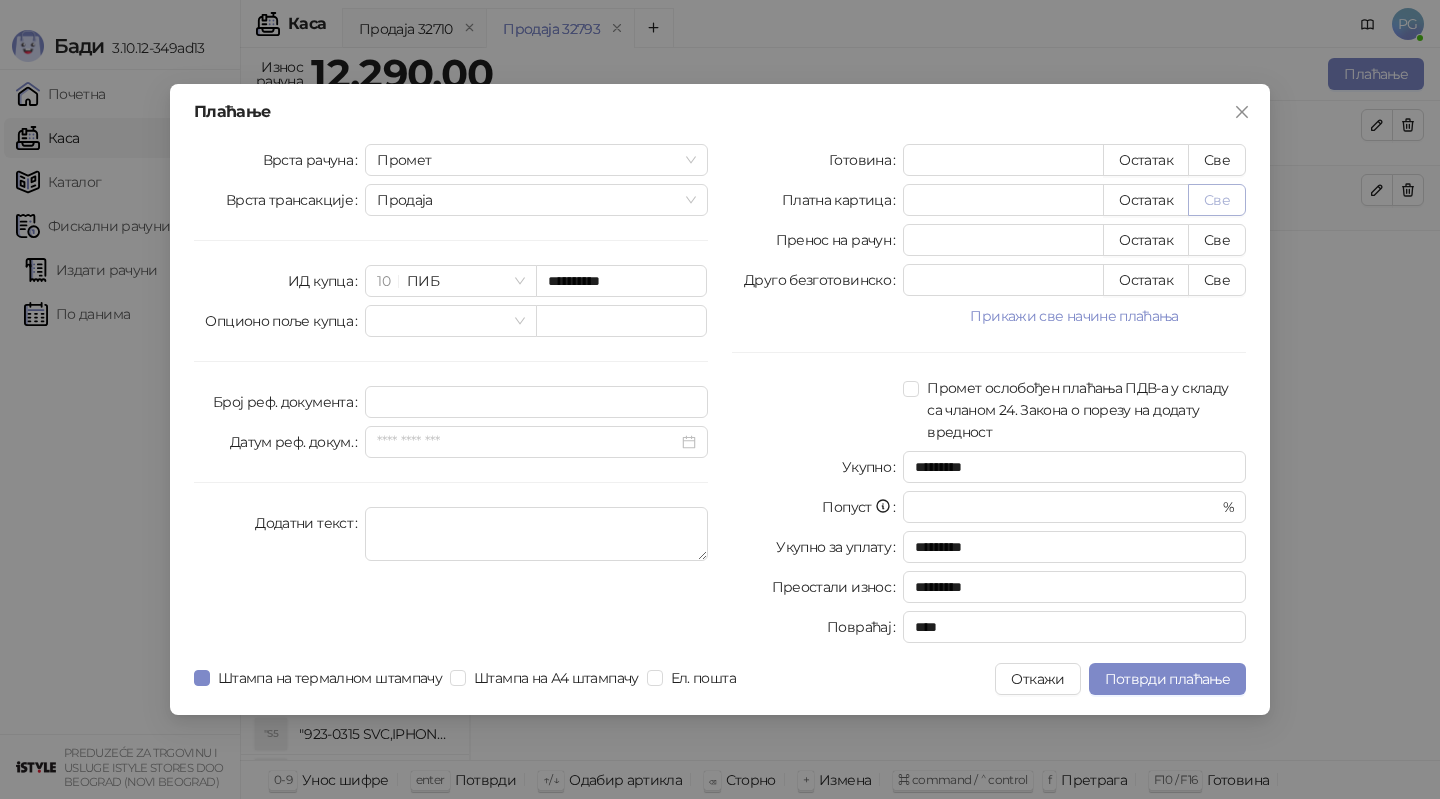 click on "Све" at bounding box center [1217, 200] 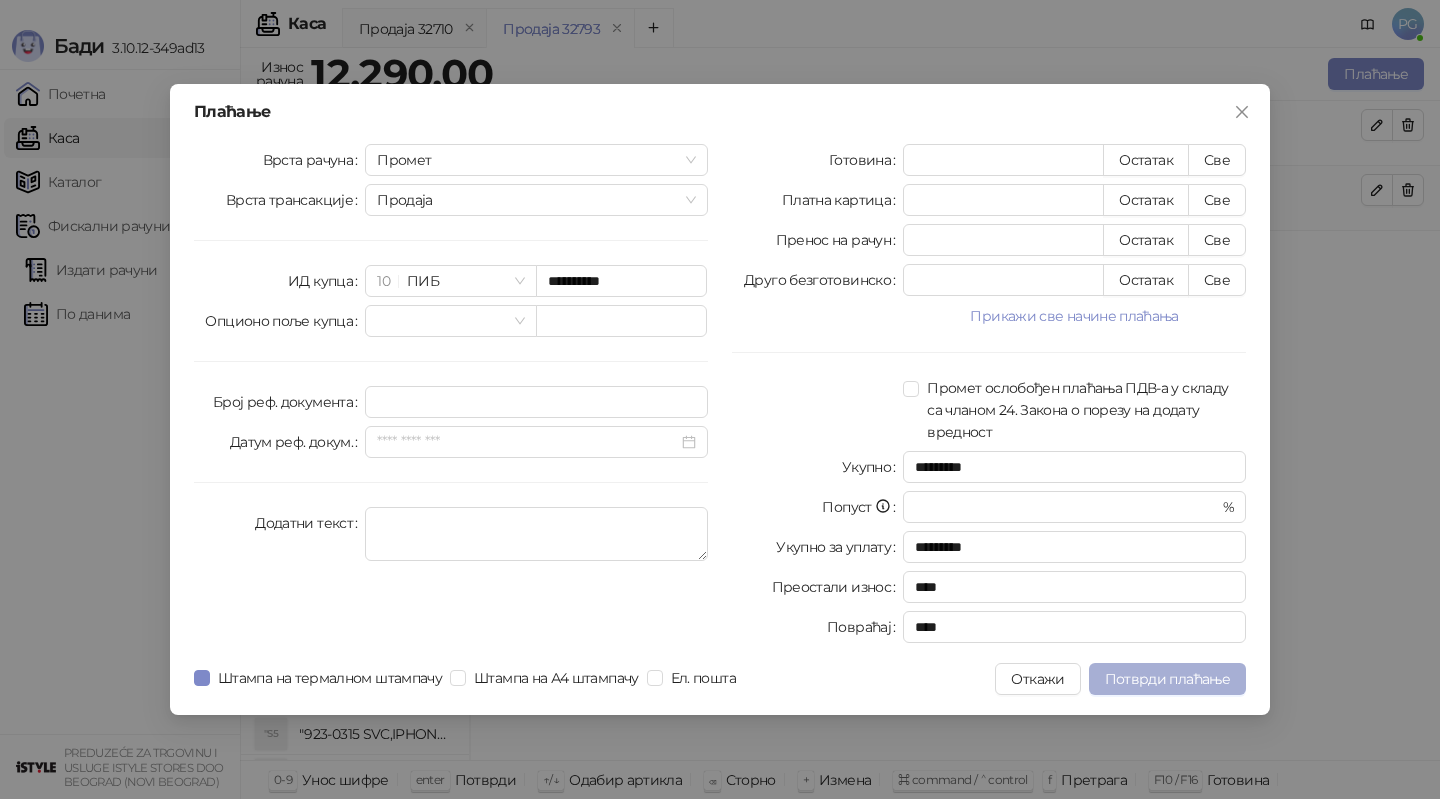 click on "Потврди плаћање" at bounding box center [1167, 679] 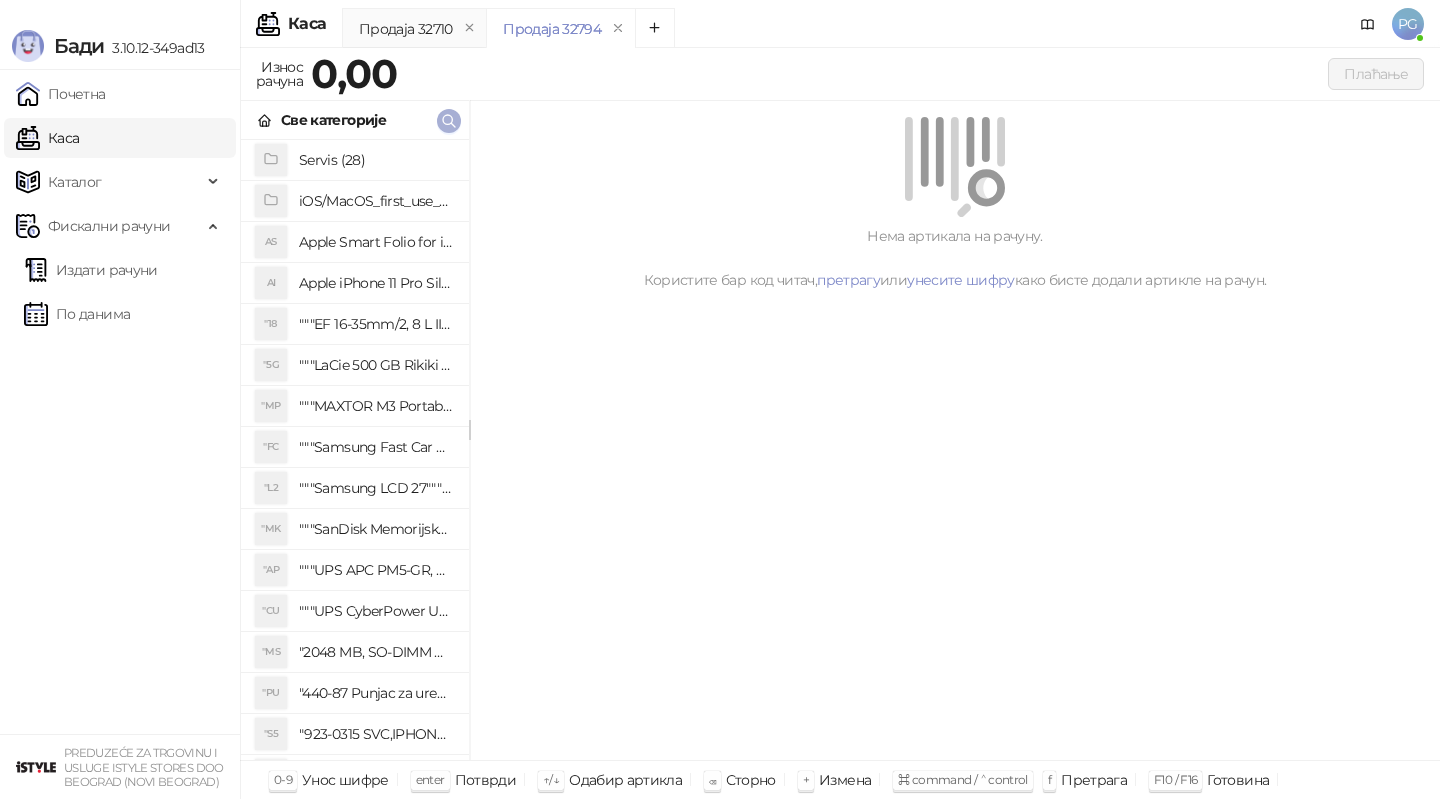 click 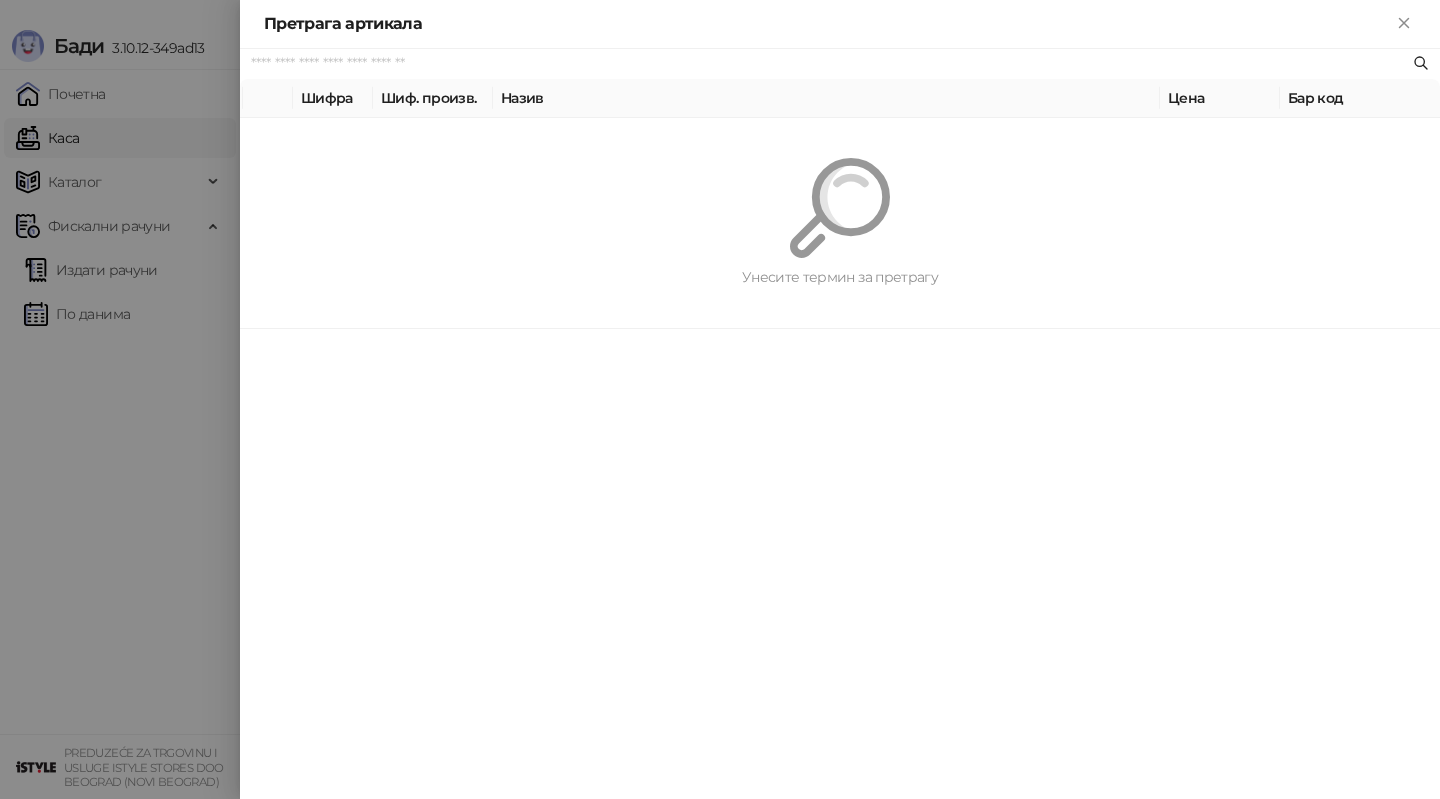 paste on "*********" 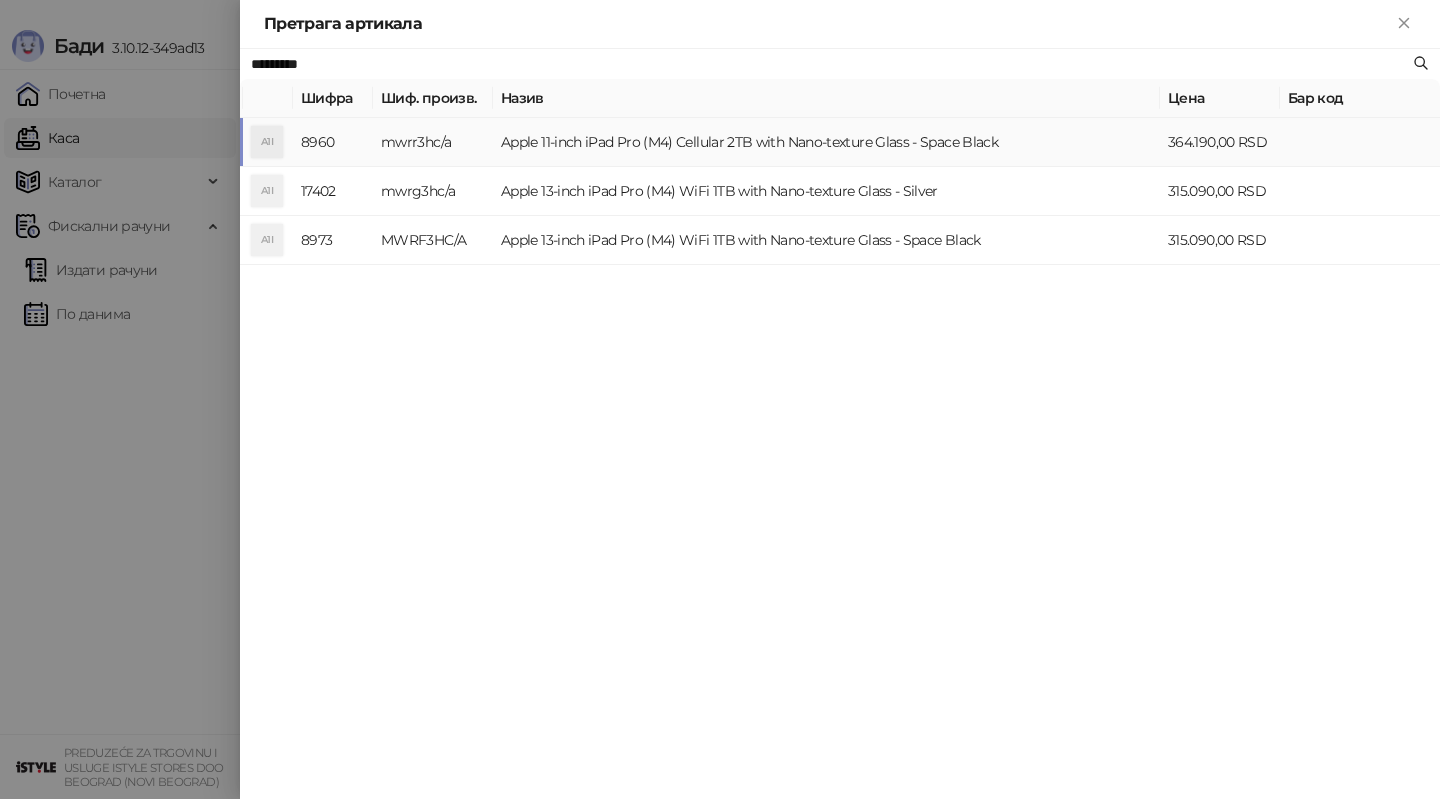 type on "*********" 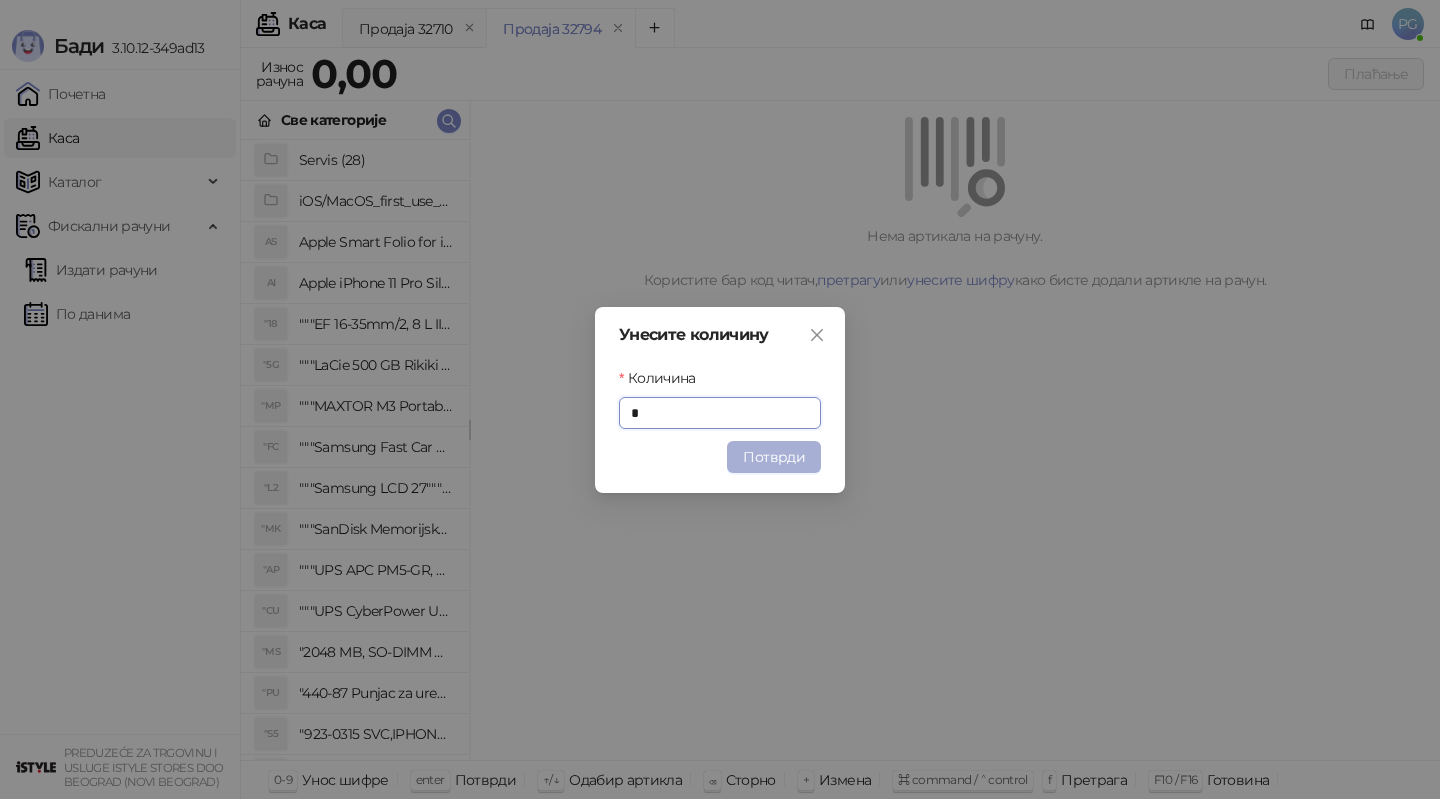 click on "Потврди" at bounding box center (774, 457) 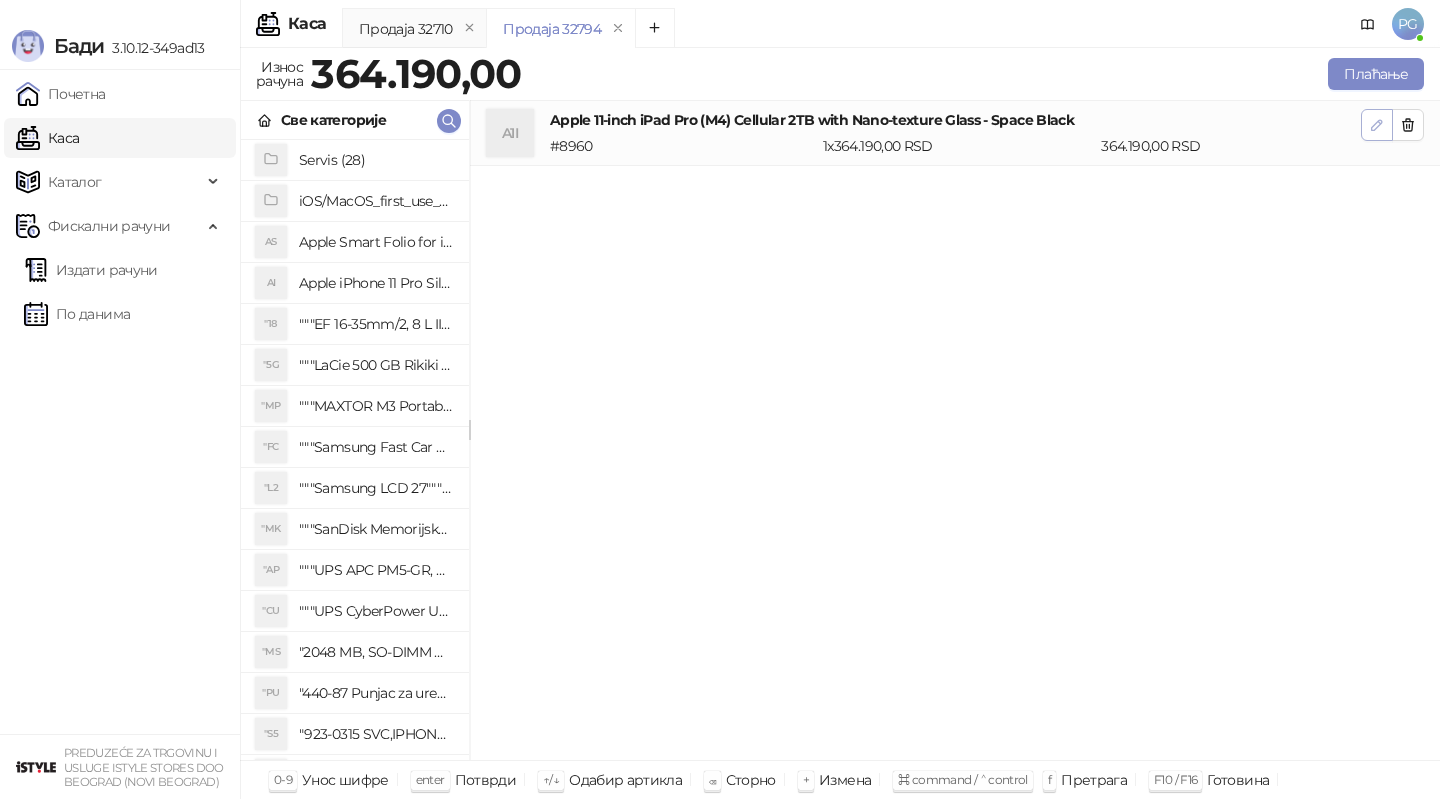 click 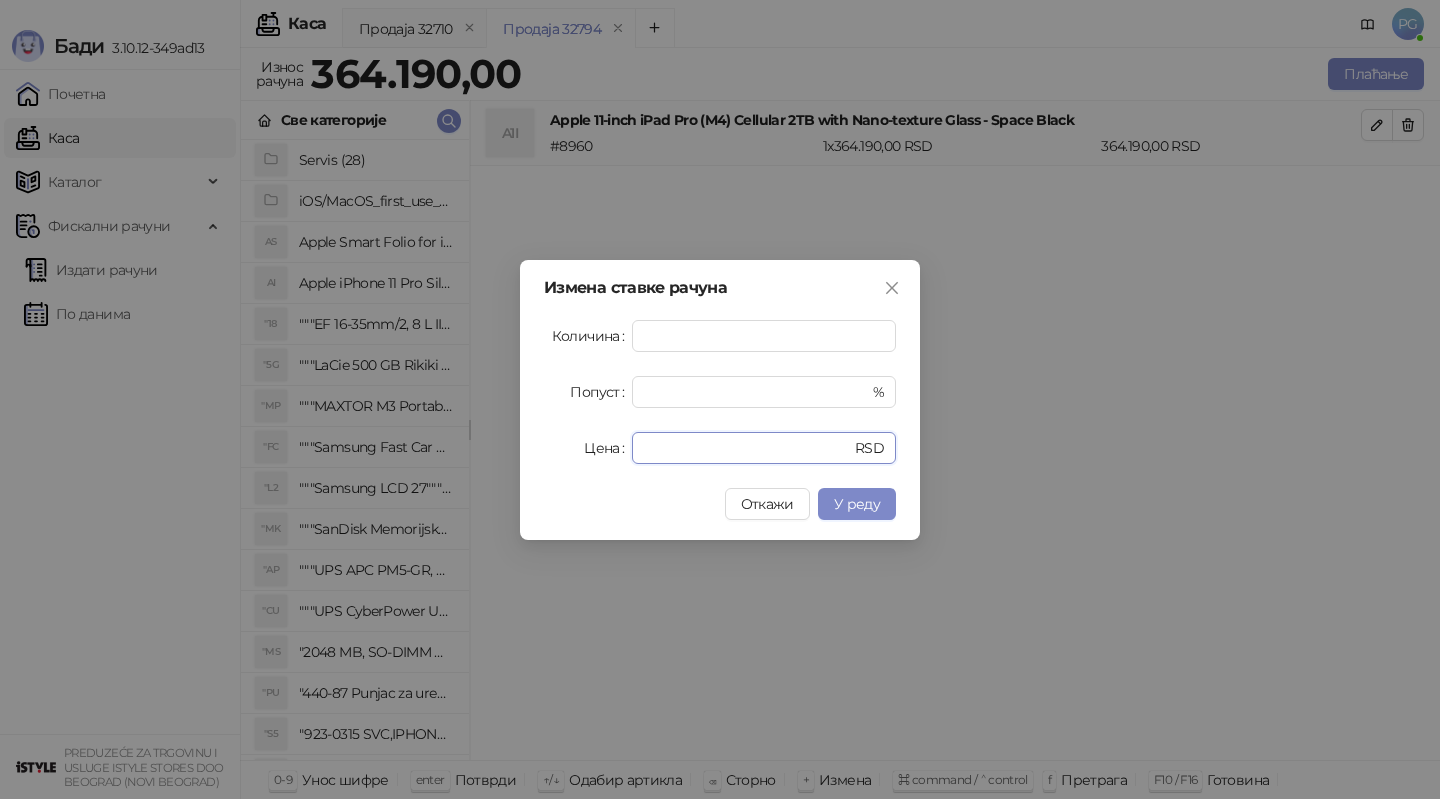 drag, startPoint x: 701, startPoint y: 450, endPoint x: 532, endPoint y: 446, distance: 169.04733 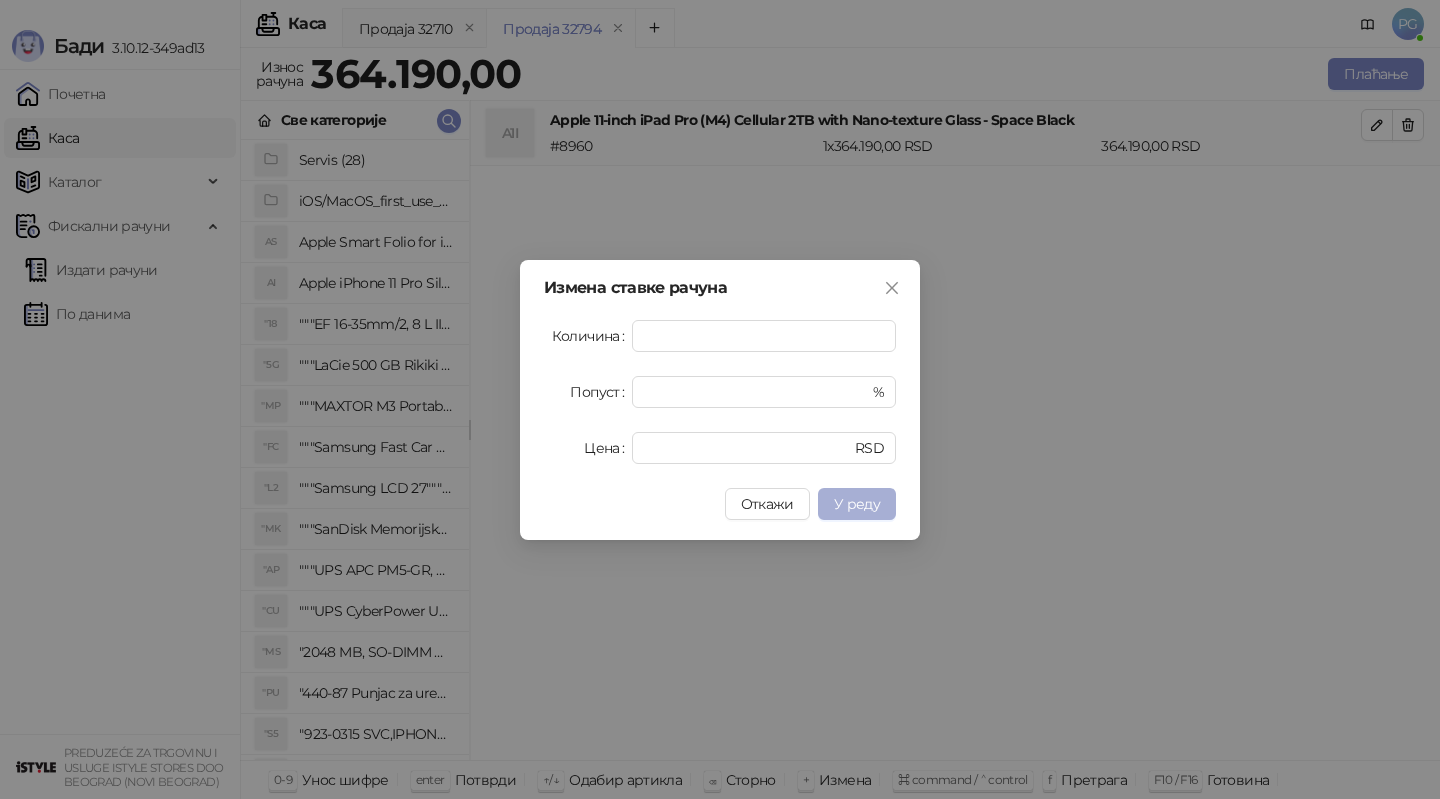 type on "******" 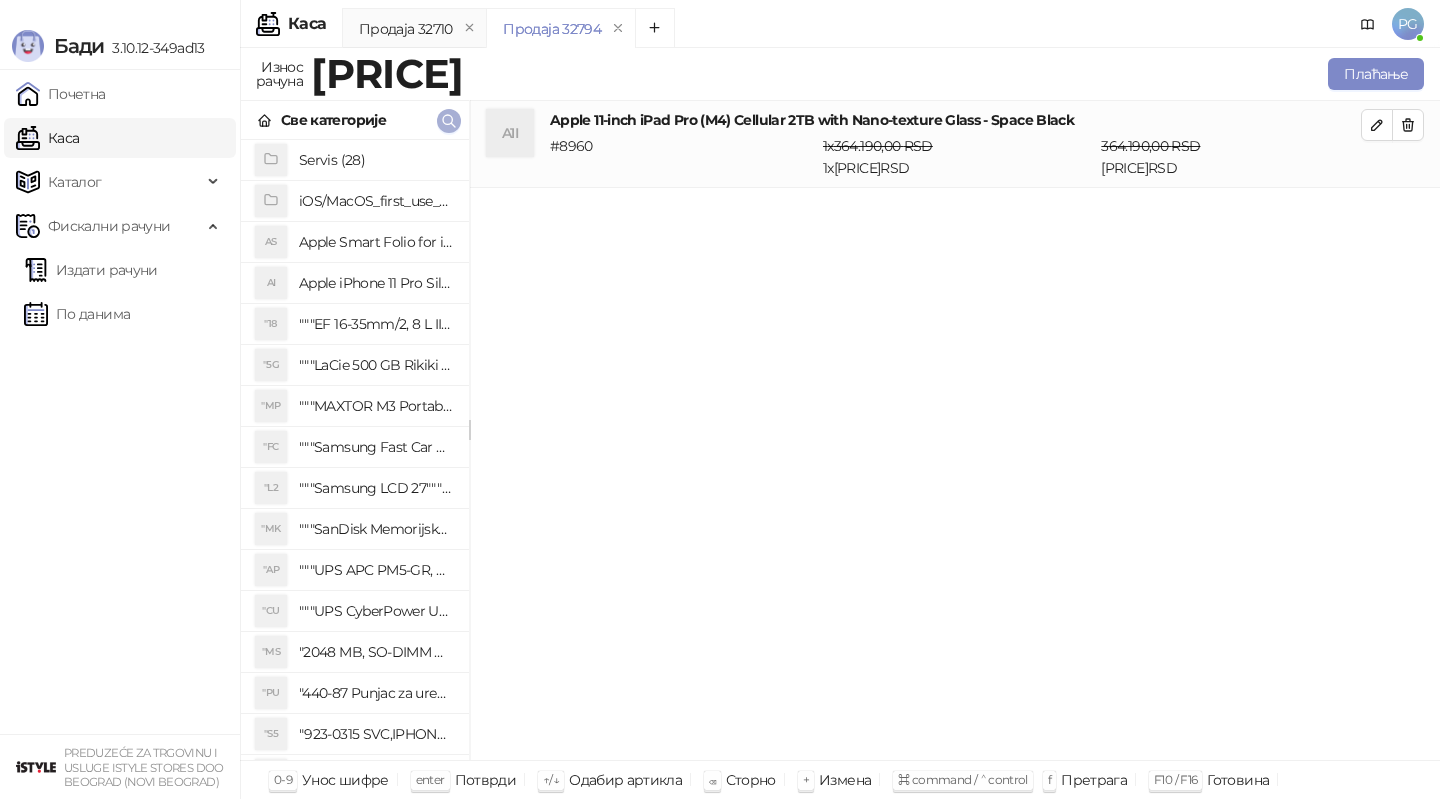 click 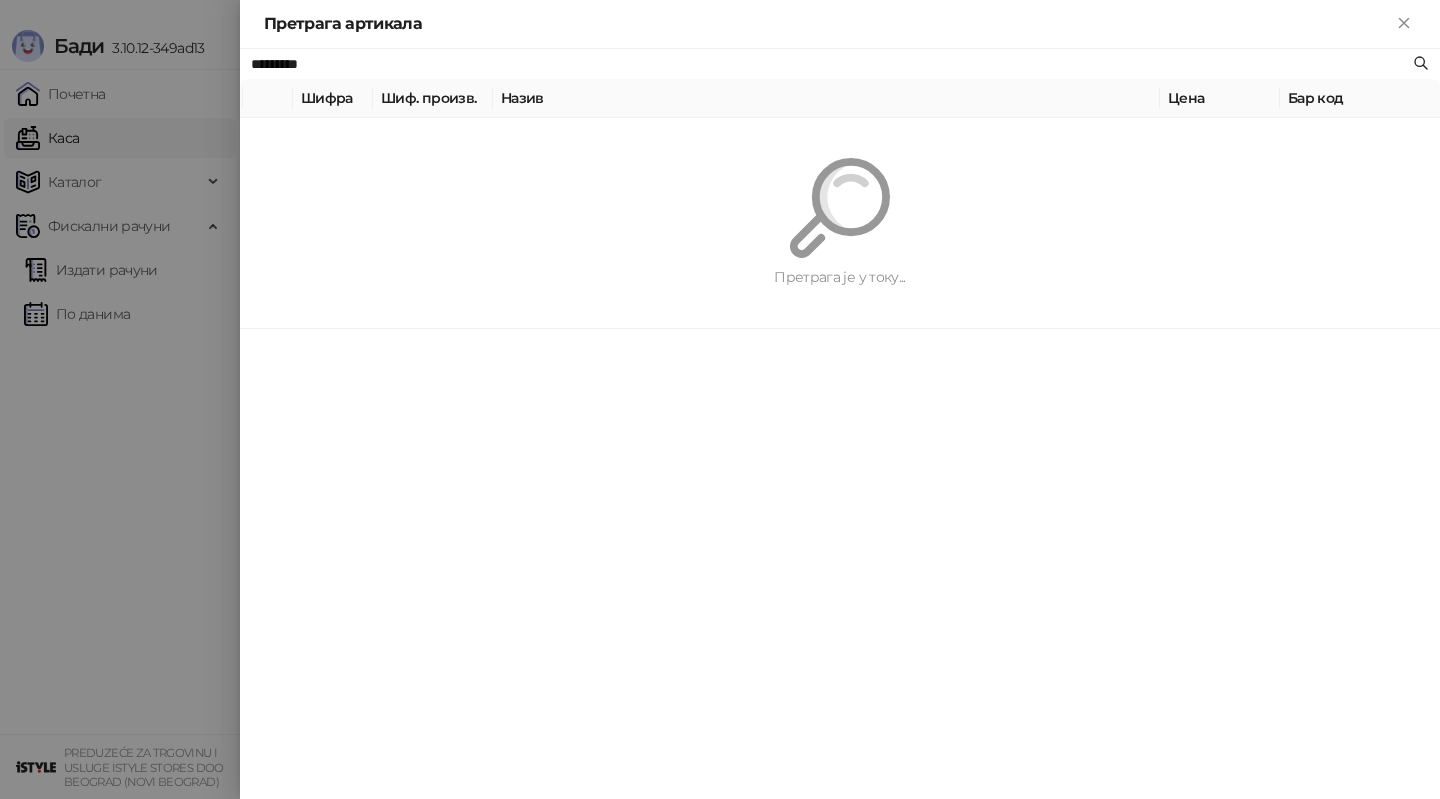 paste 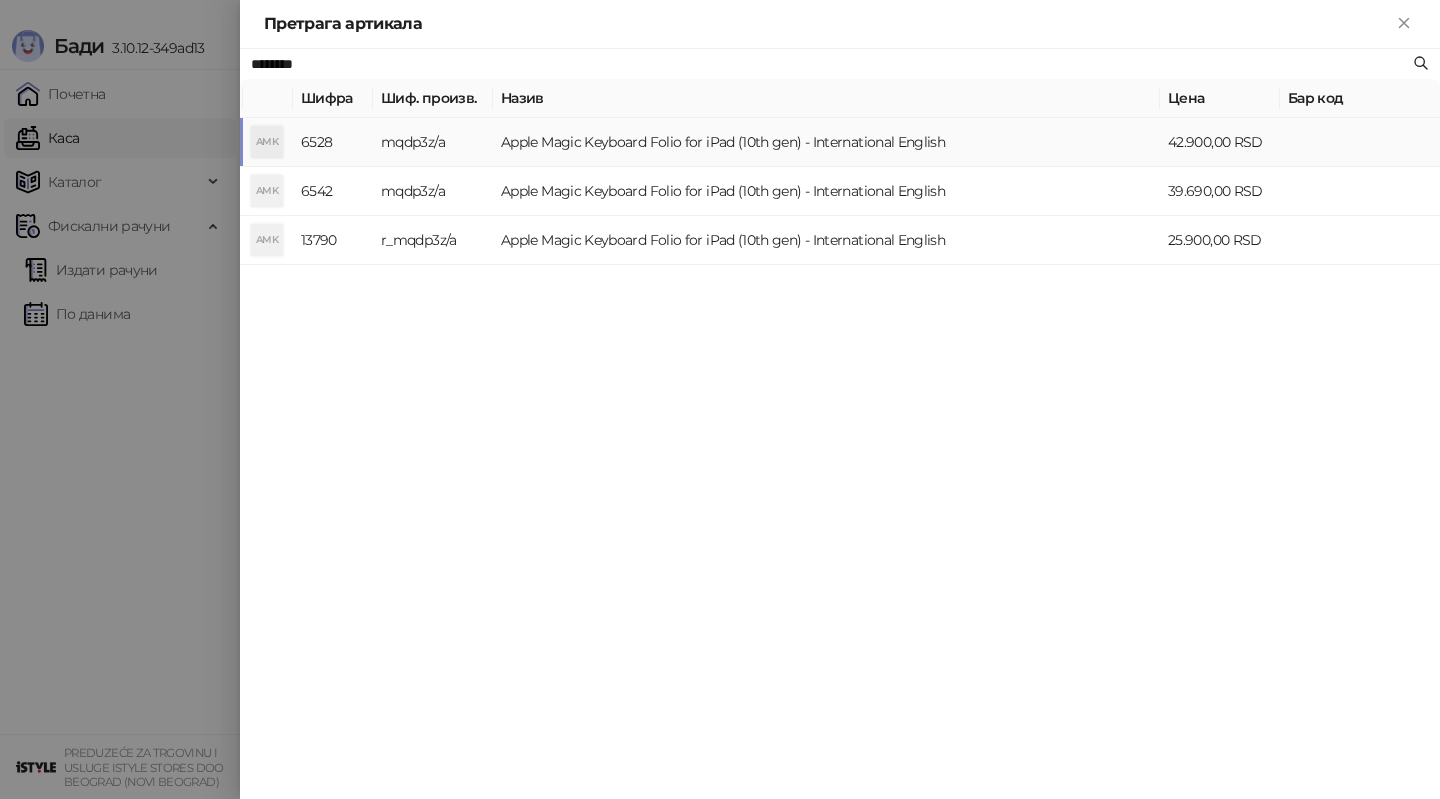 type on "********" 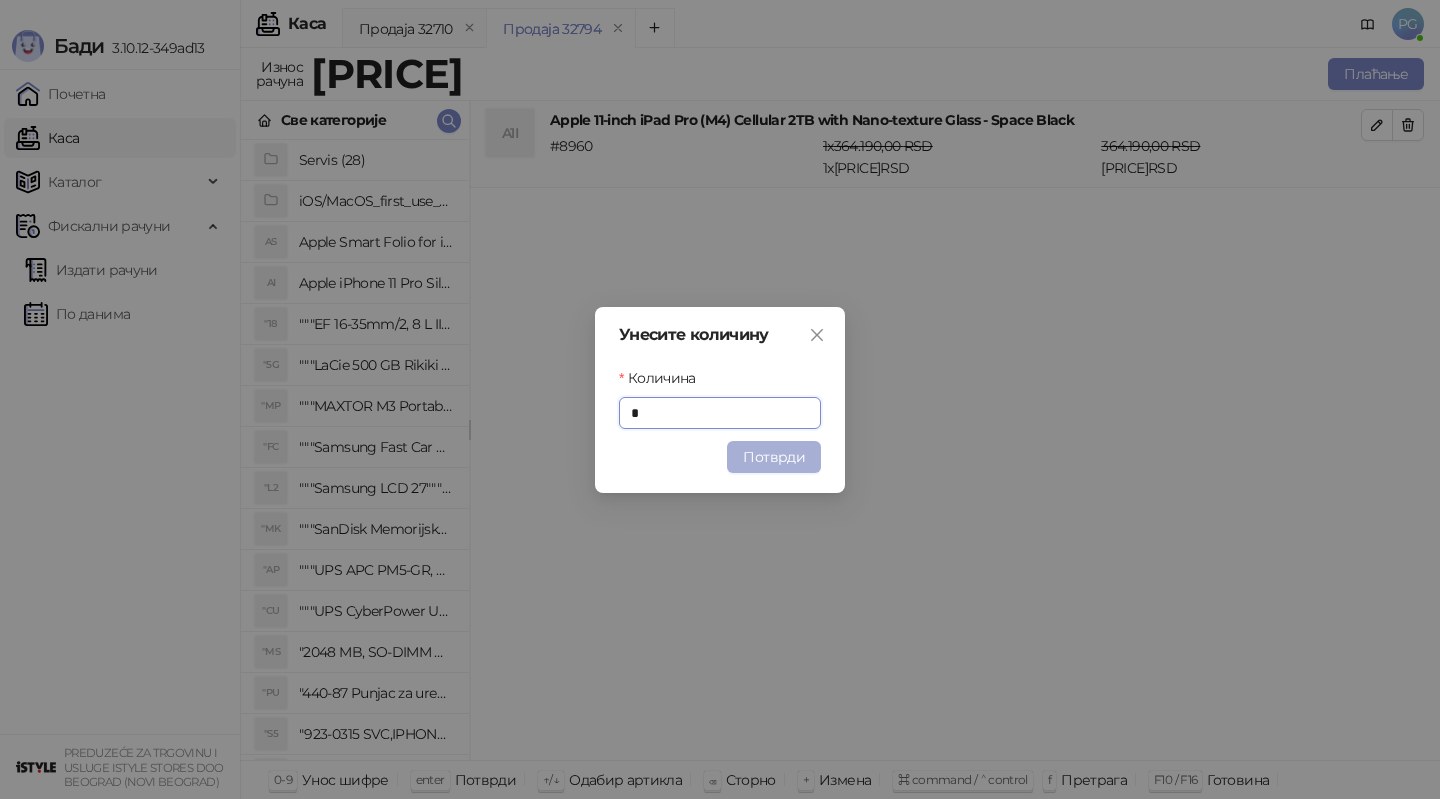 type on "*" 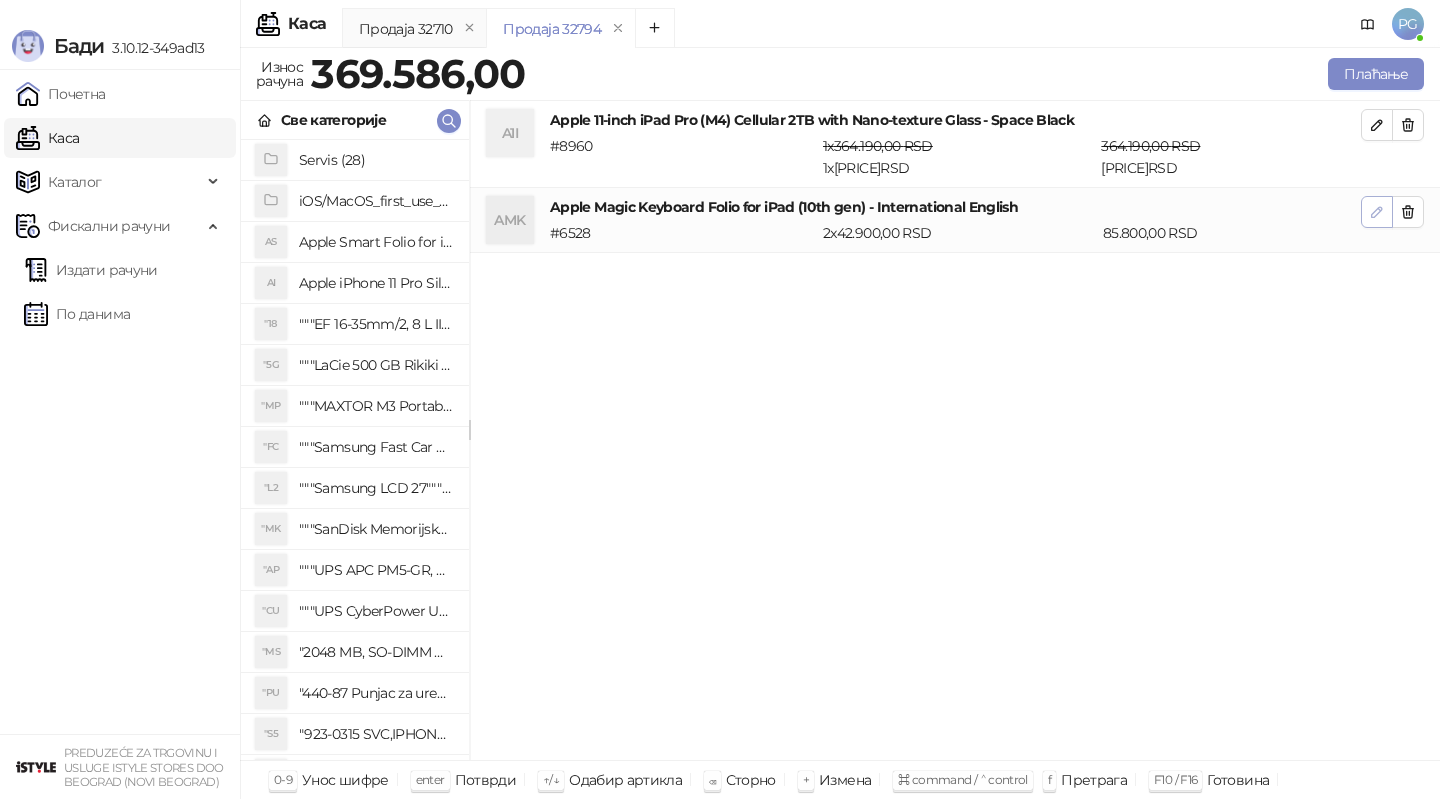 click 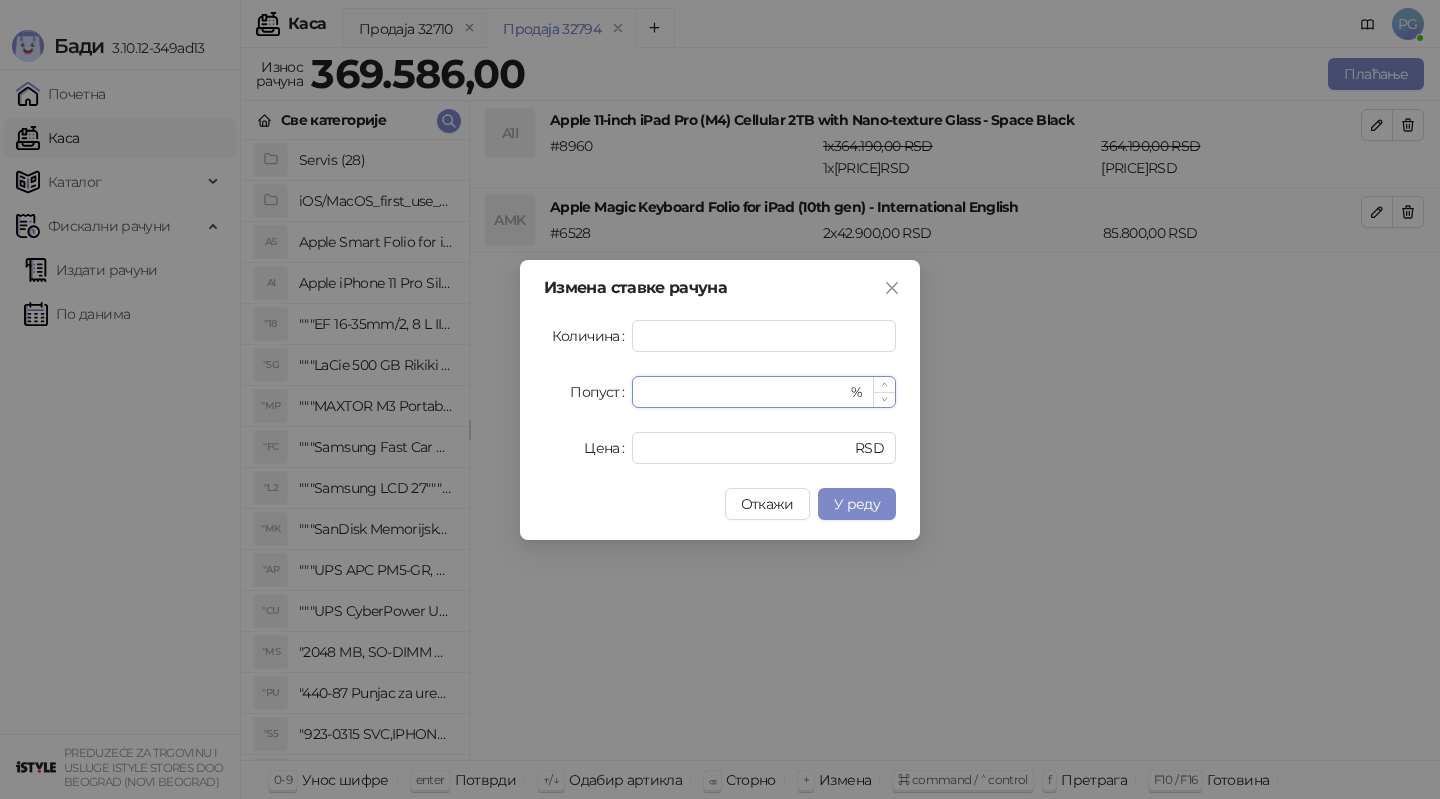 drag, startPoint x: 674, startPoint y: 388, endPoint x: 637, endPoint y: 380, distance: 37.85499 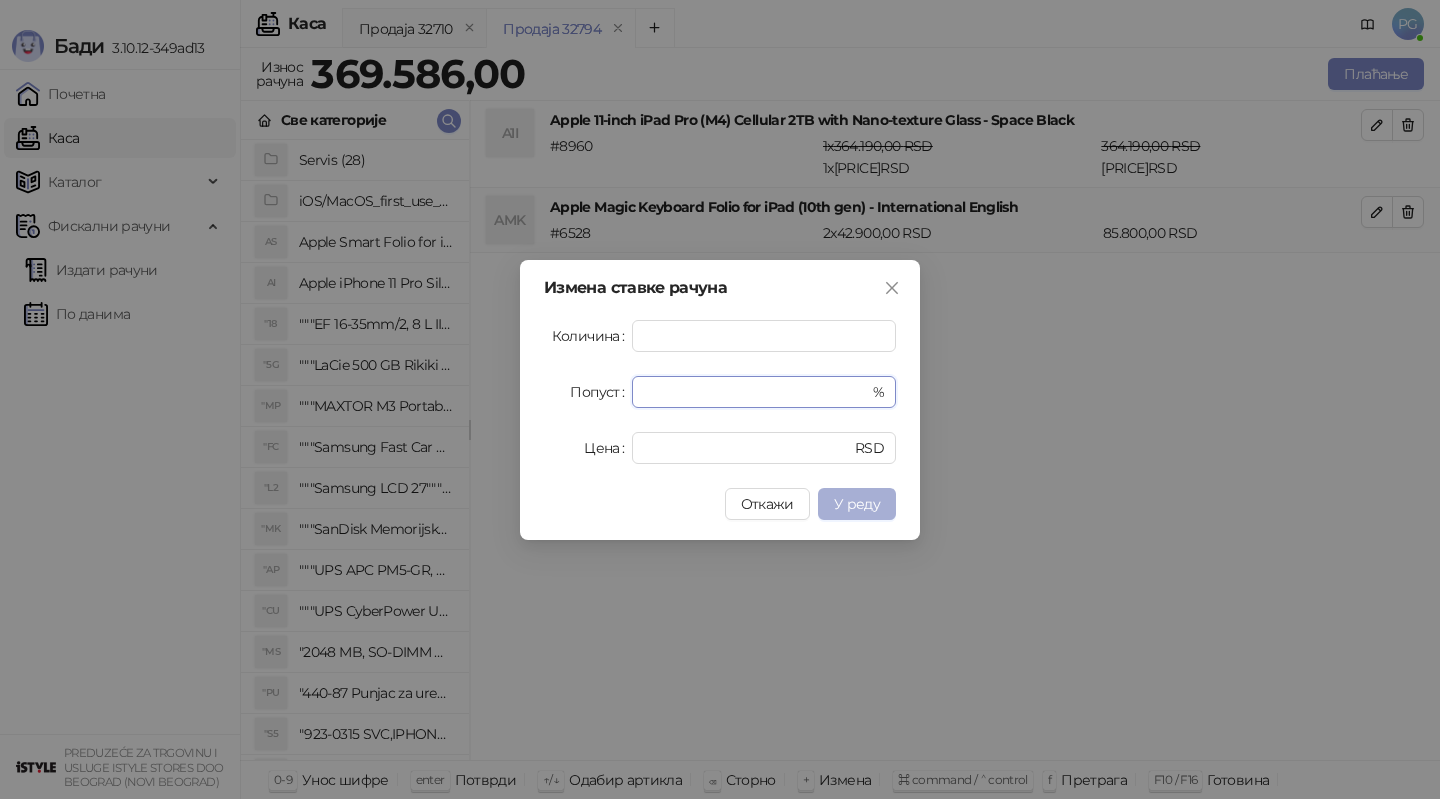 type on "**" 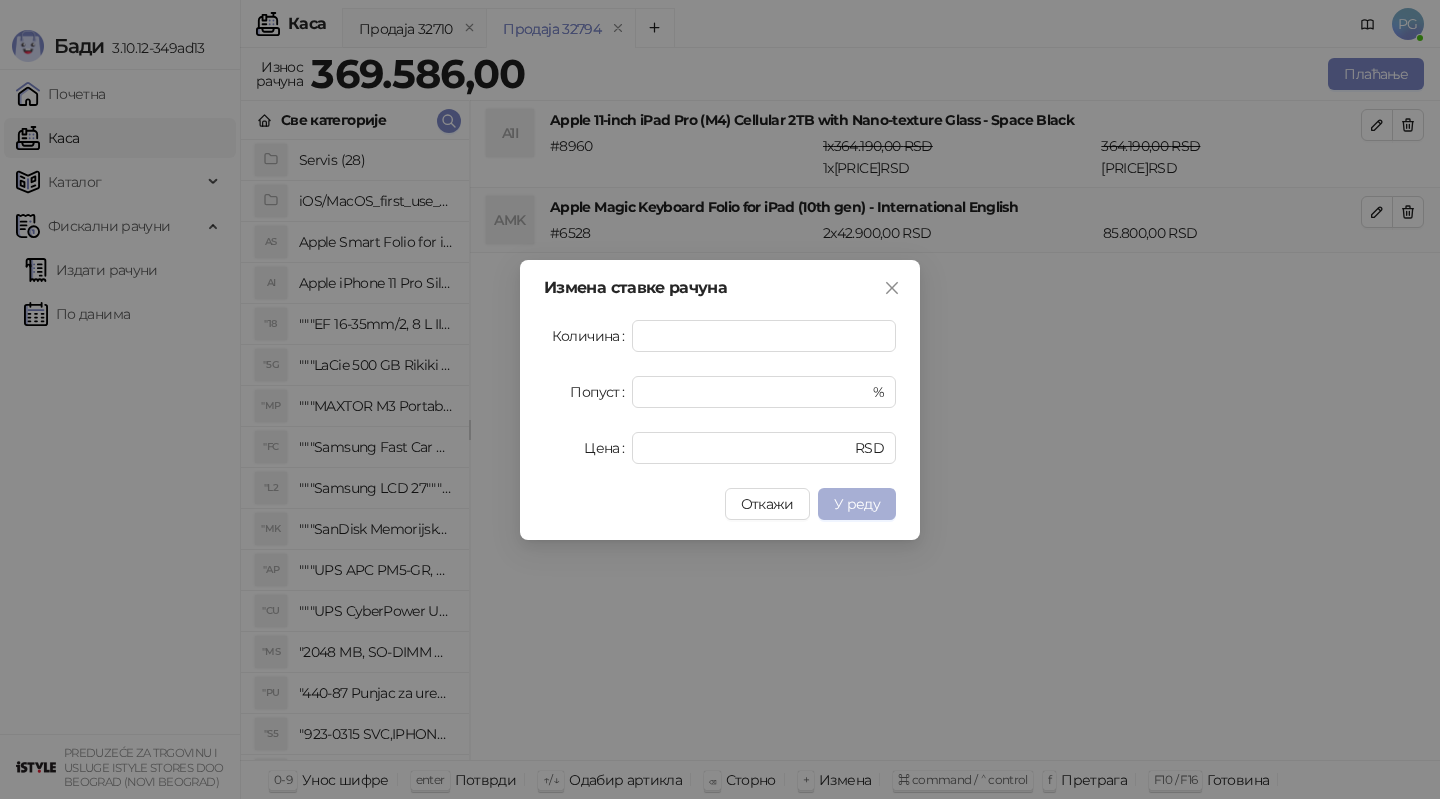 click on "У реду" at bounding box center (857, 504) 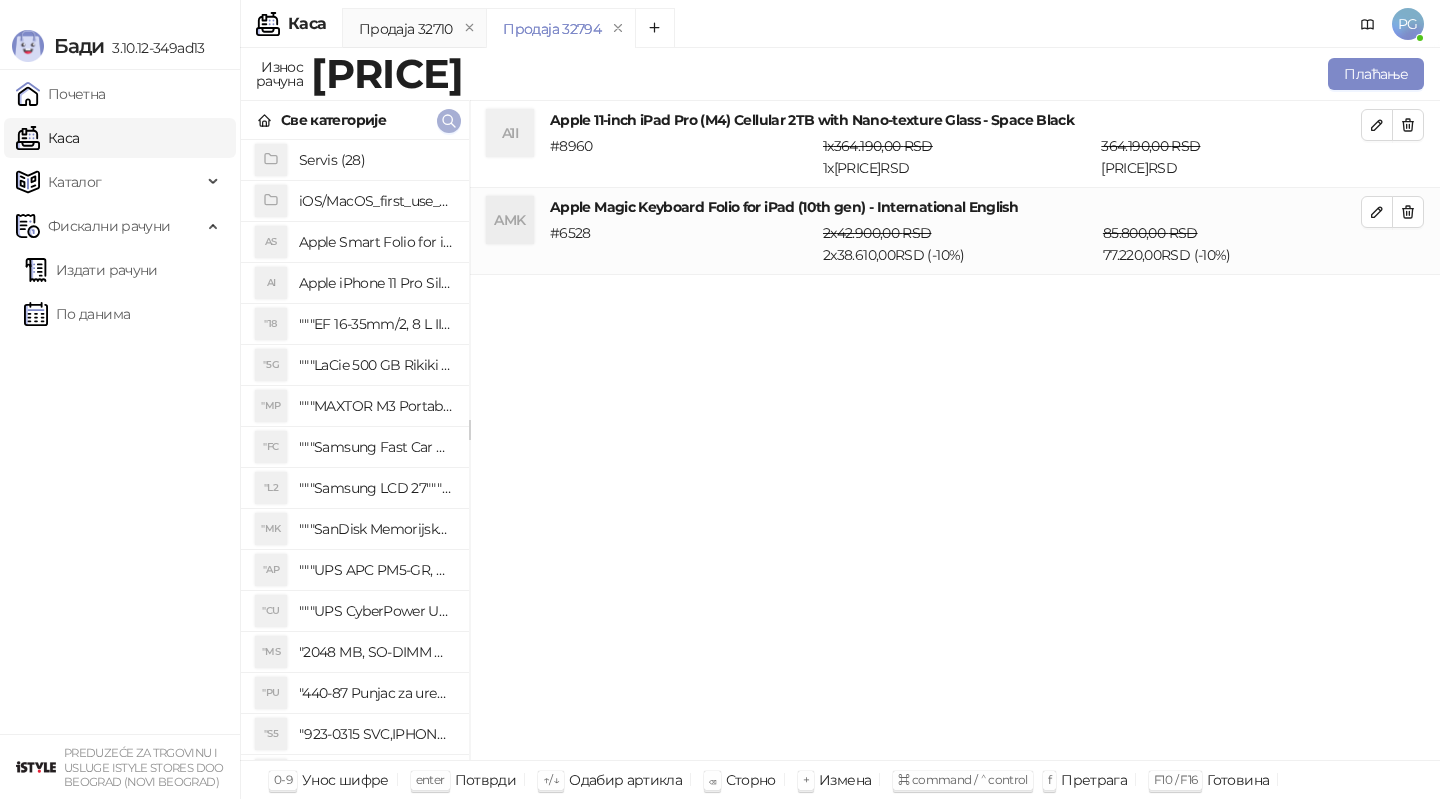 click 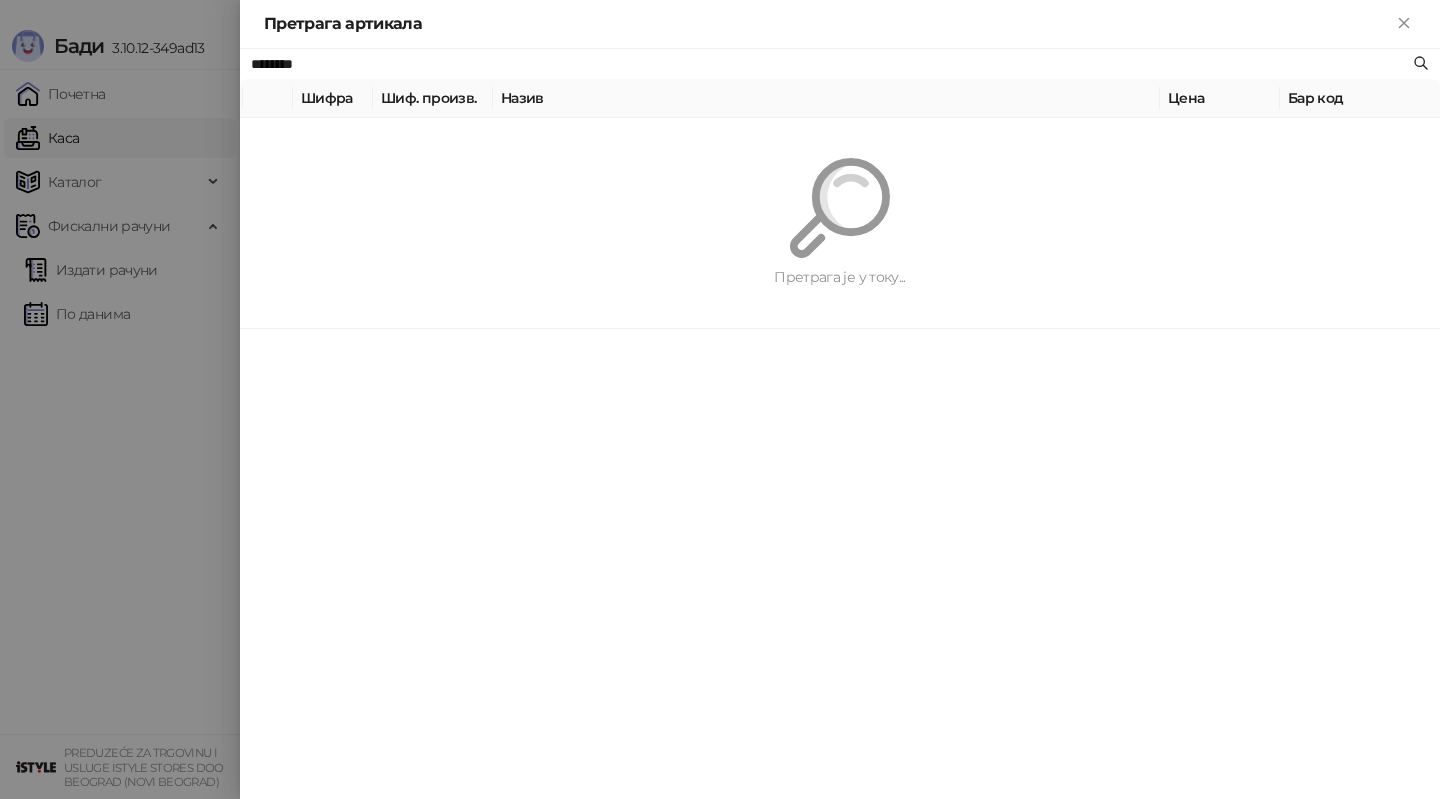 paste on "*" 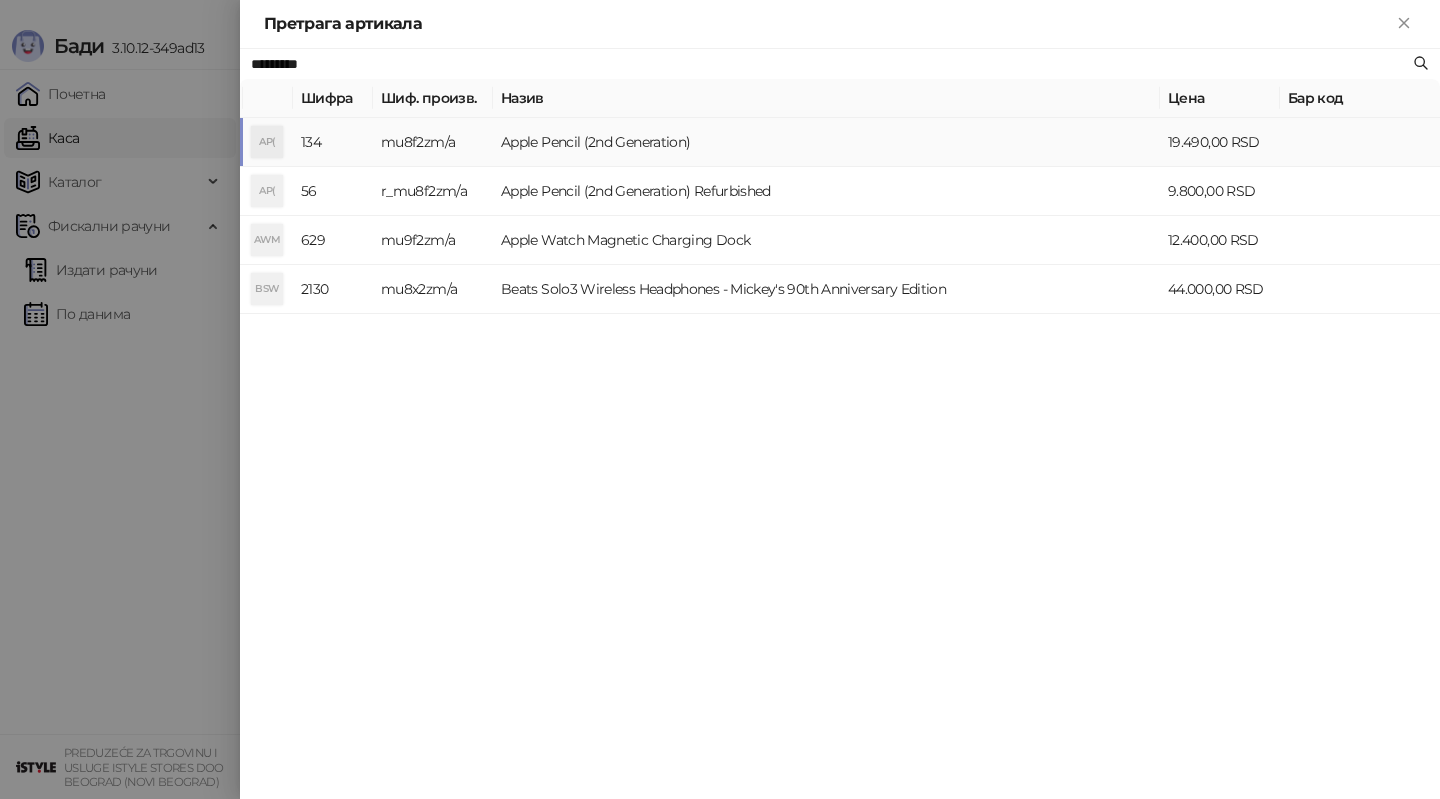 type on "*********" 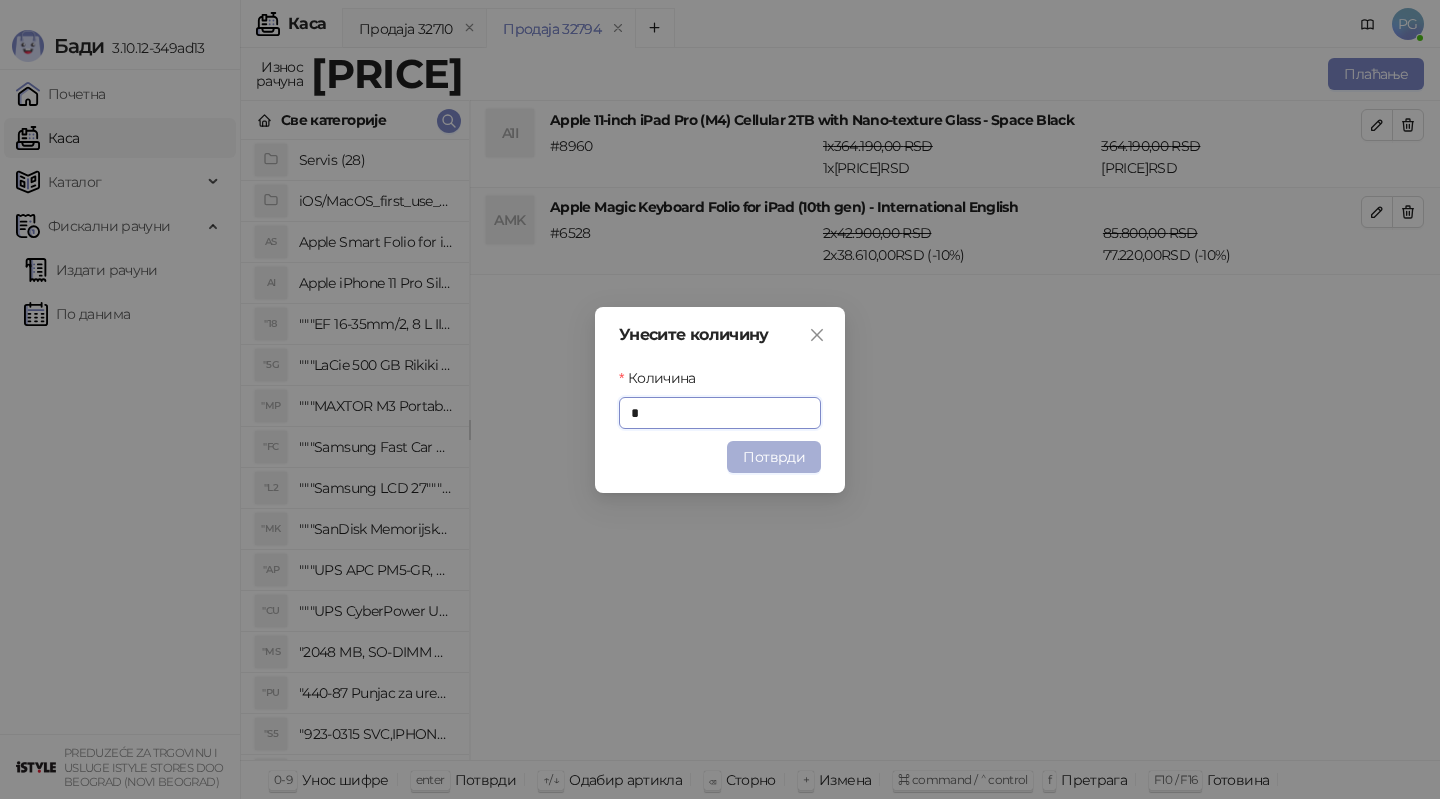 type on "*" 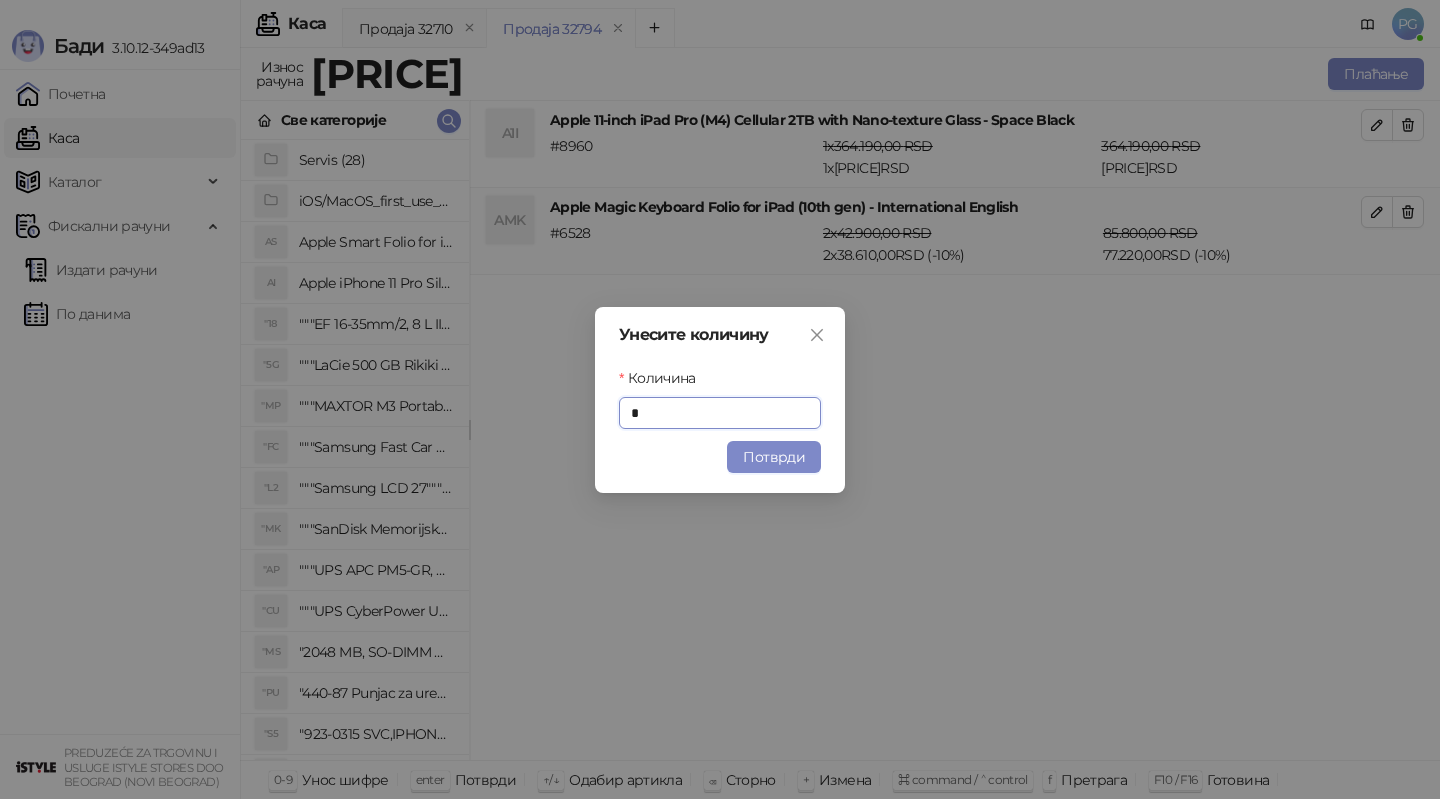 click on "Потврди" at bounding box center [774, 457] 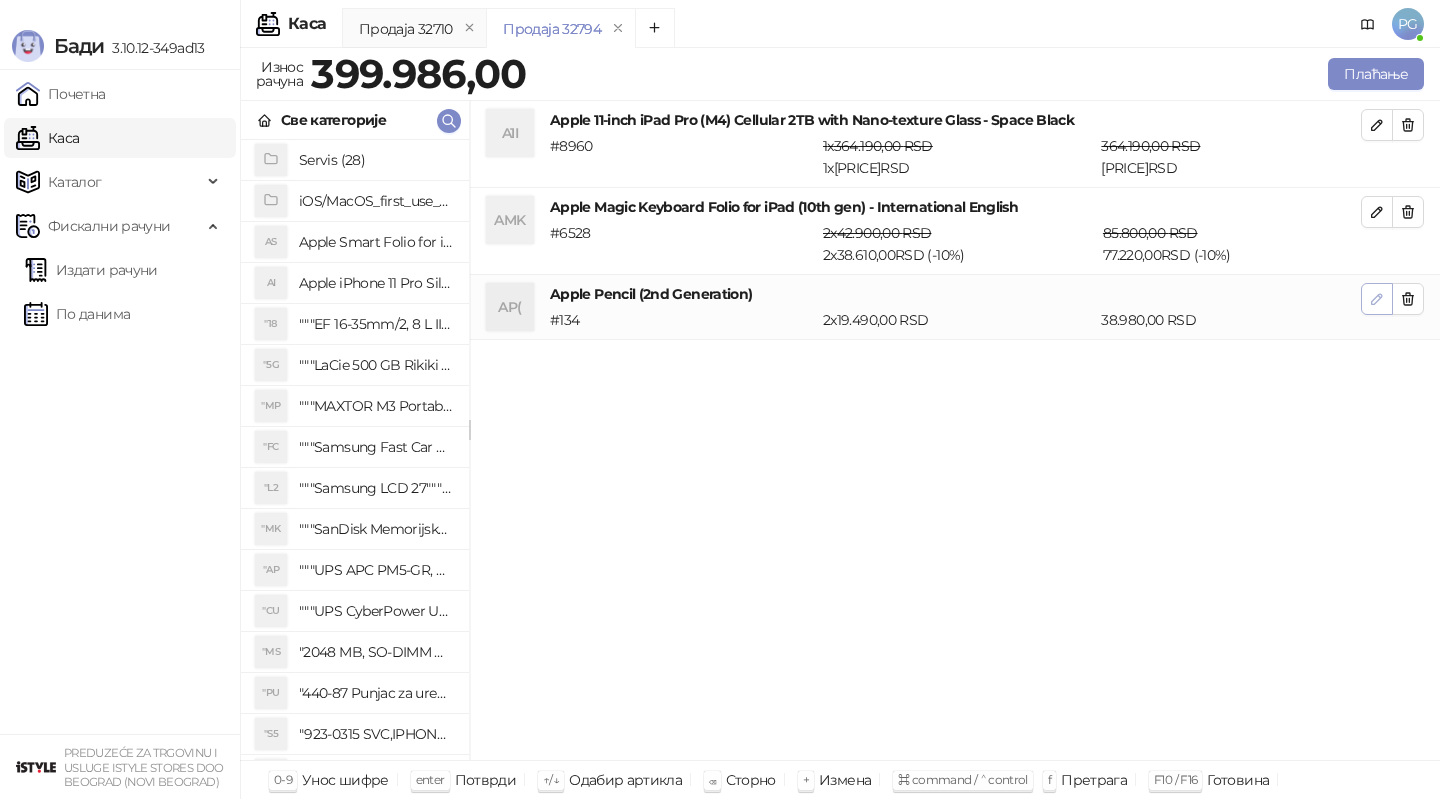 click 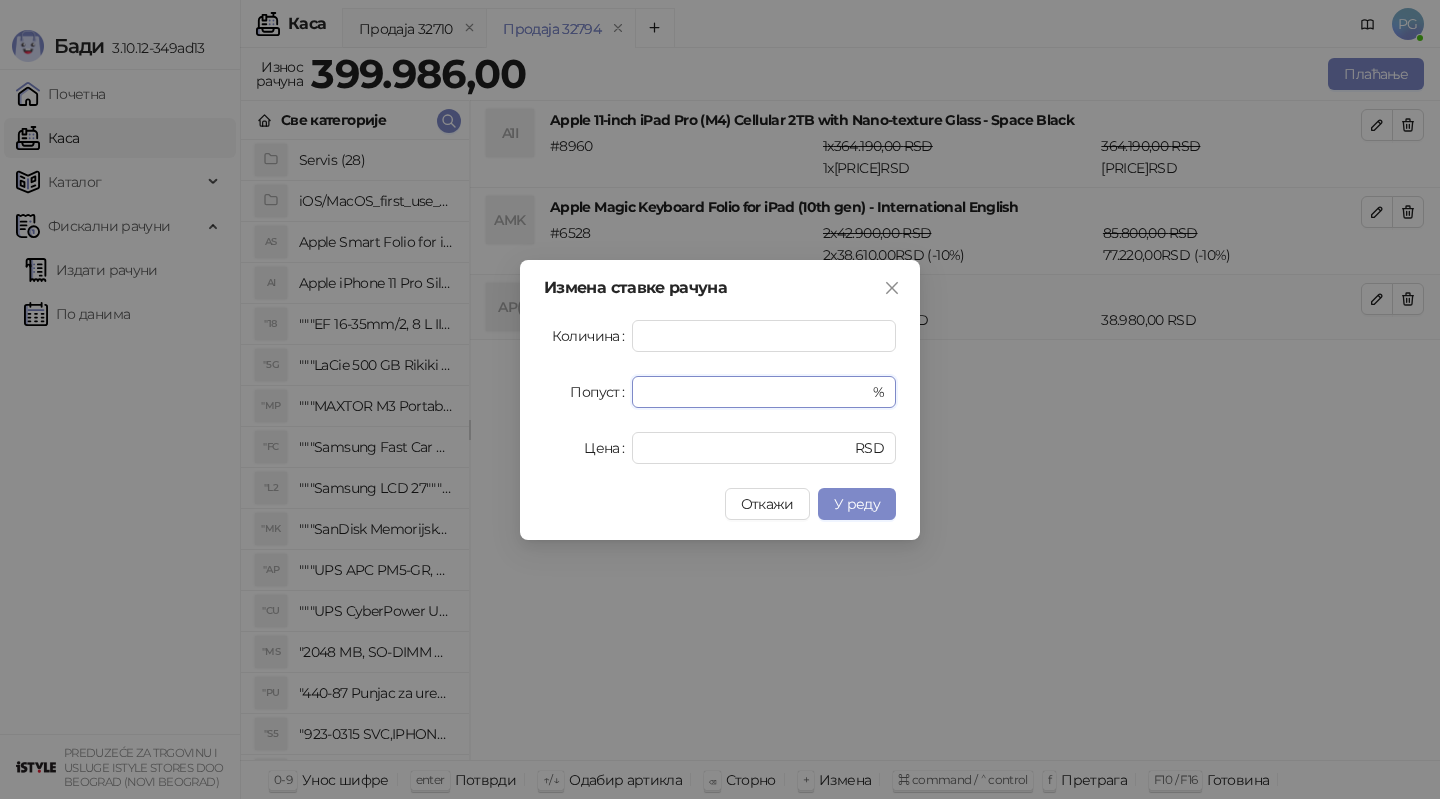 drag, startPoint x: 667, startPoint y: 397, endPoint x: 620, endPoint y: 397, distance: 47 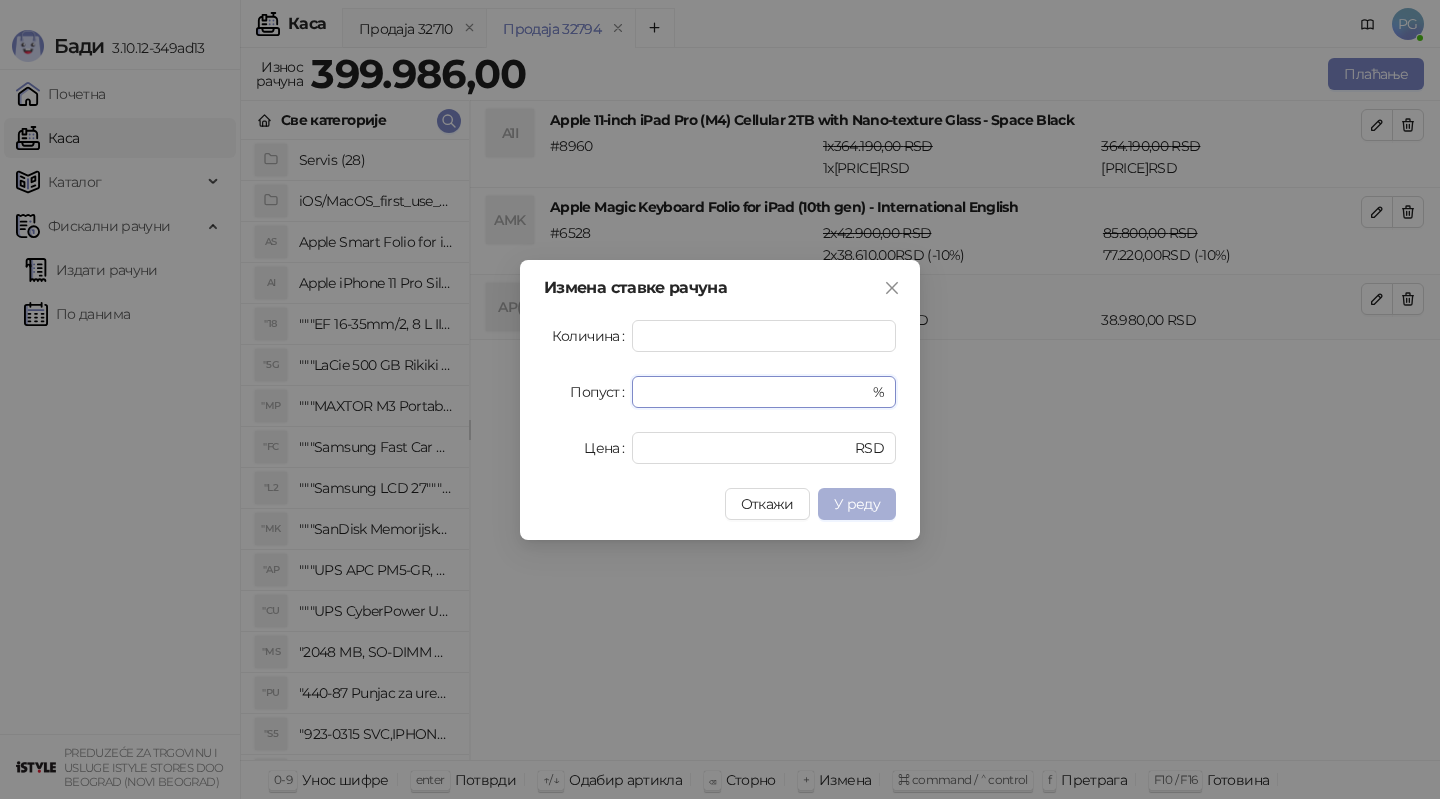 type on "**" 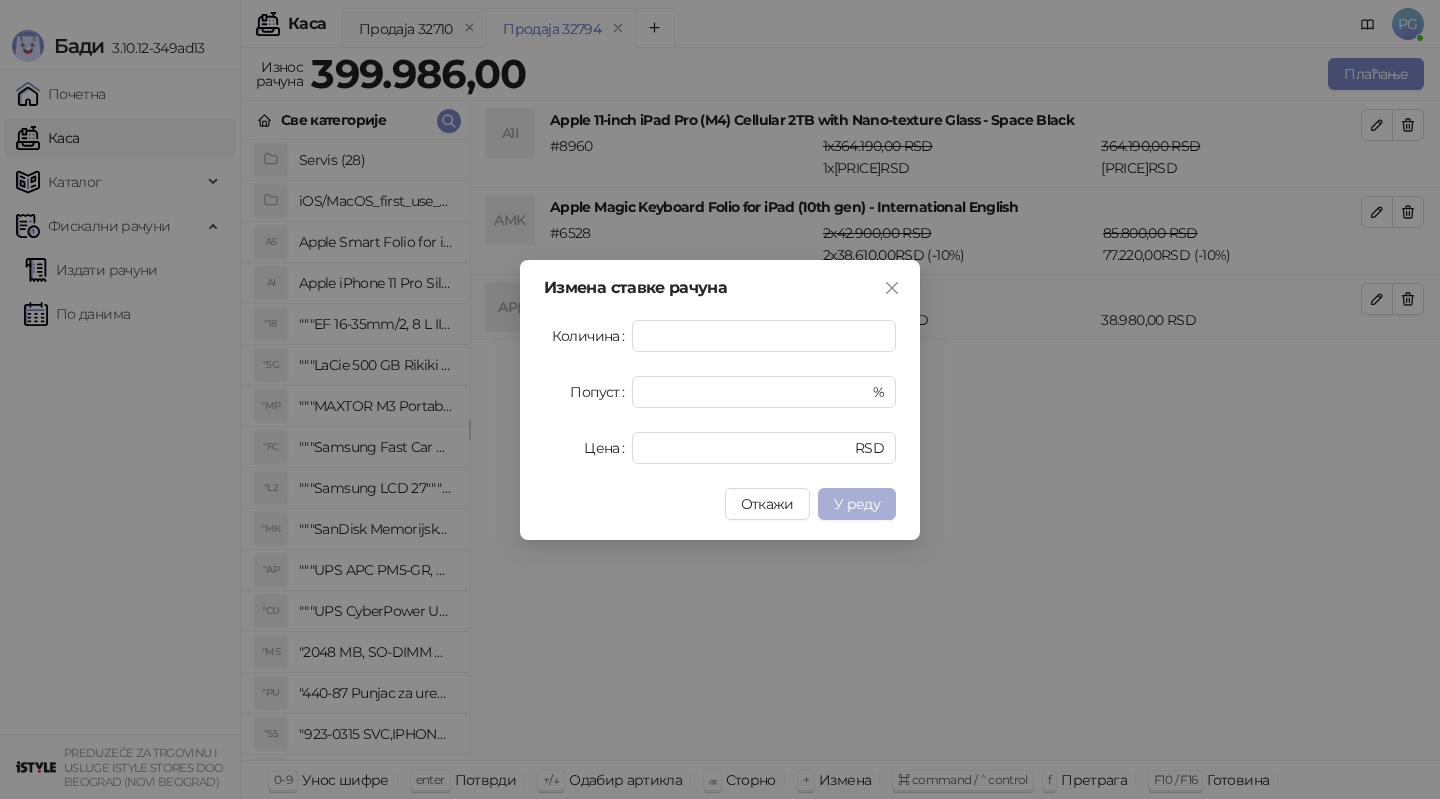 click on "У реду" at bounding box center [857, 504] 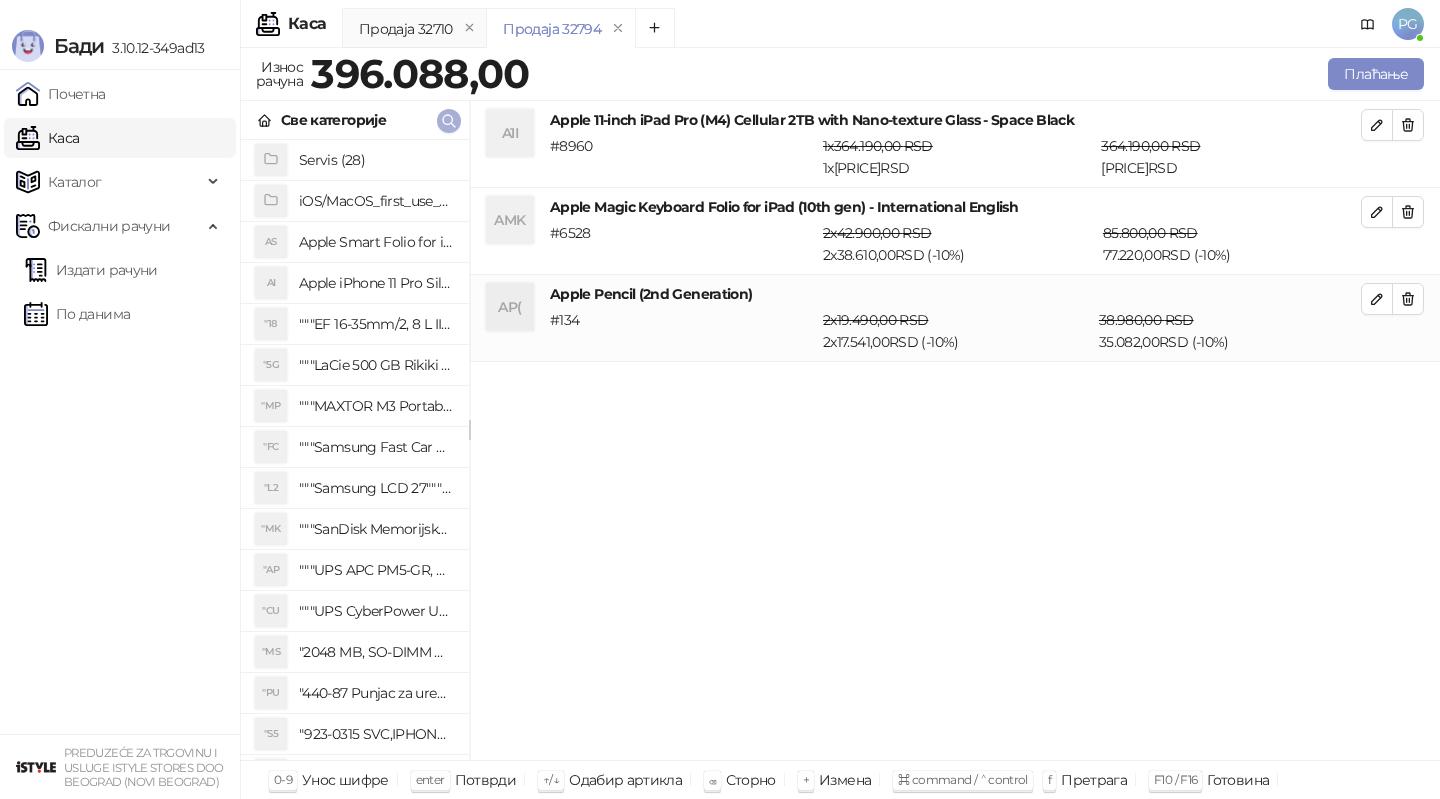 click 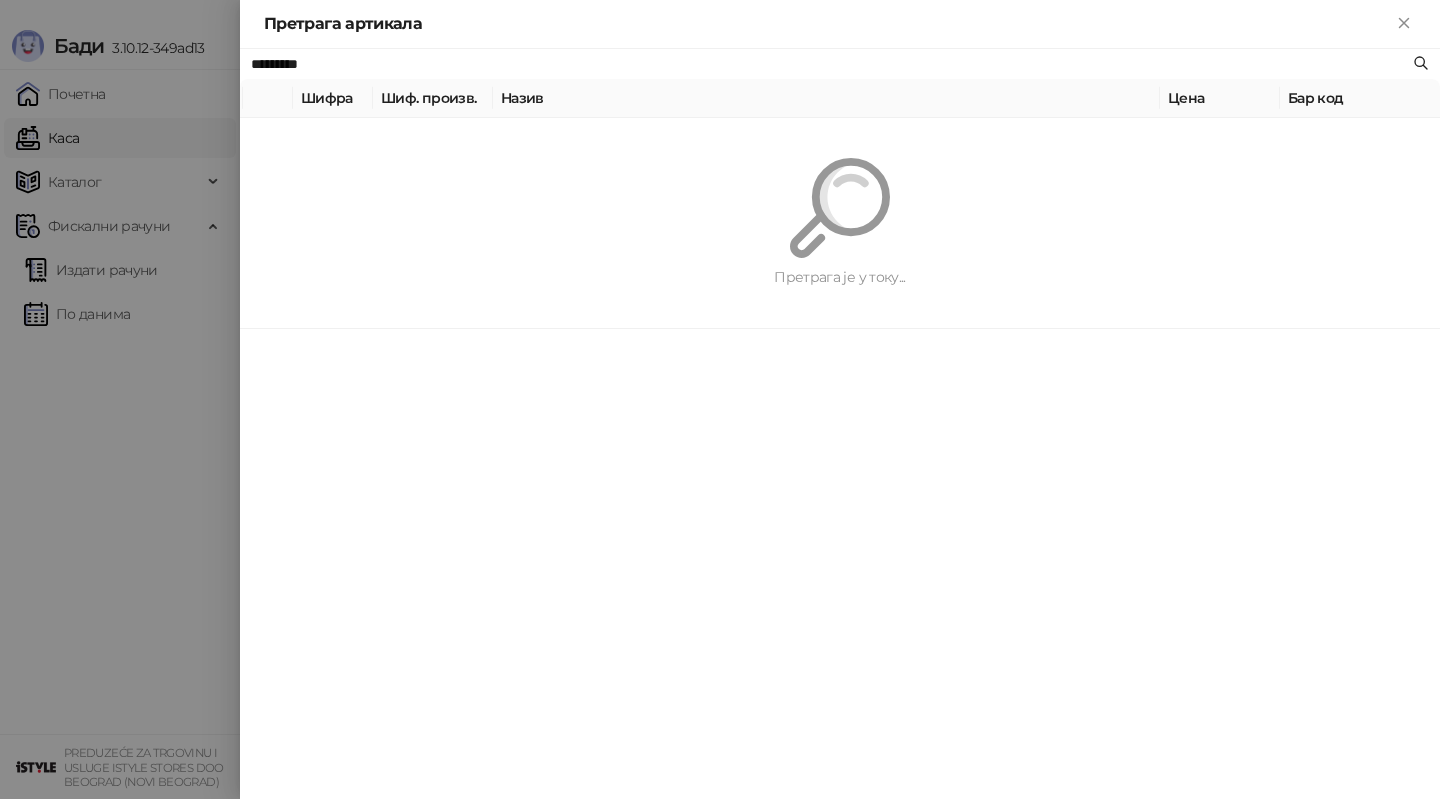 paste 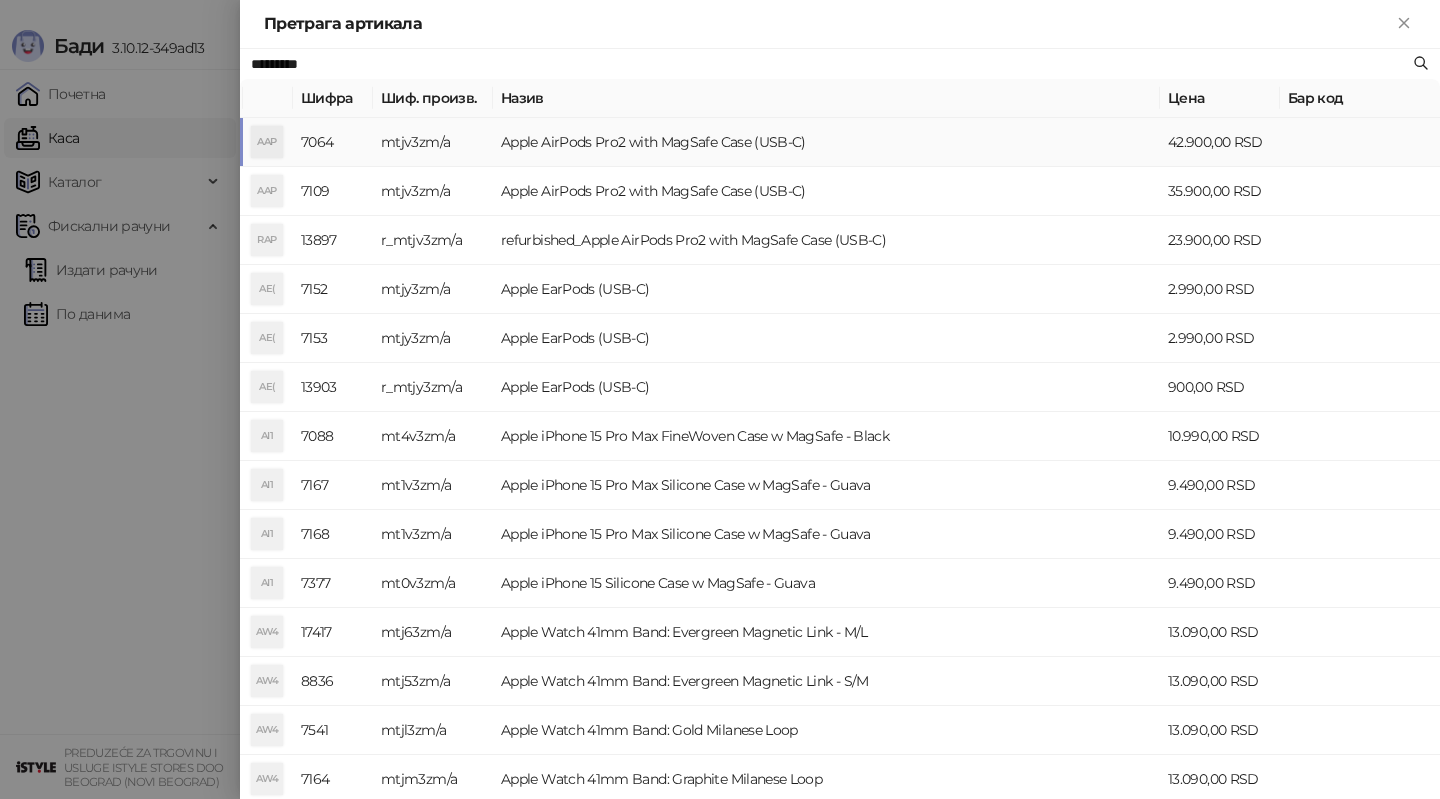 type on "*********" 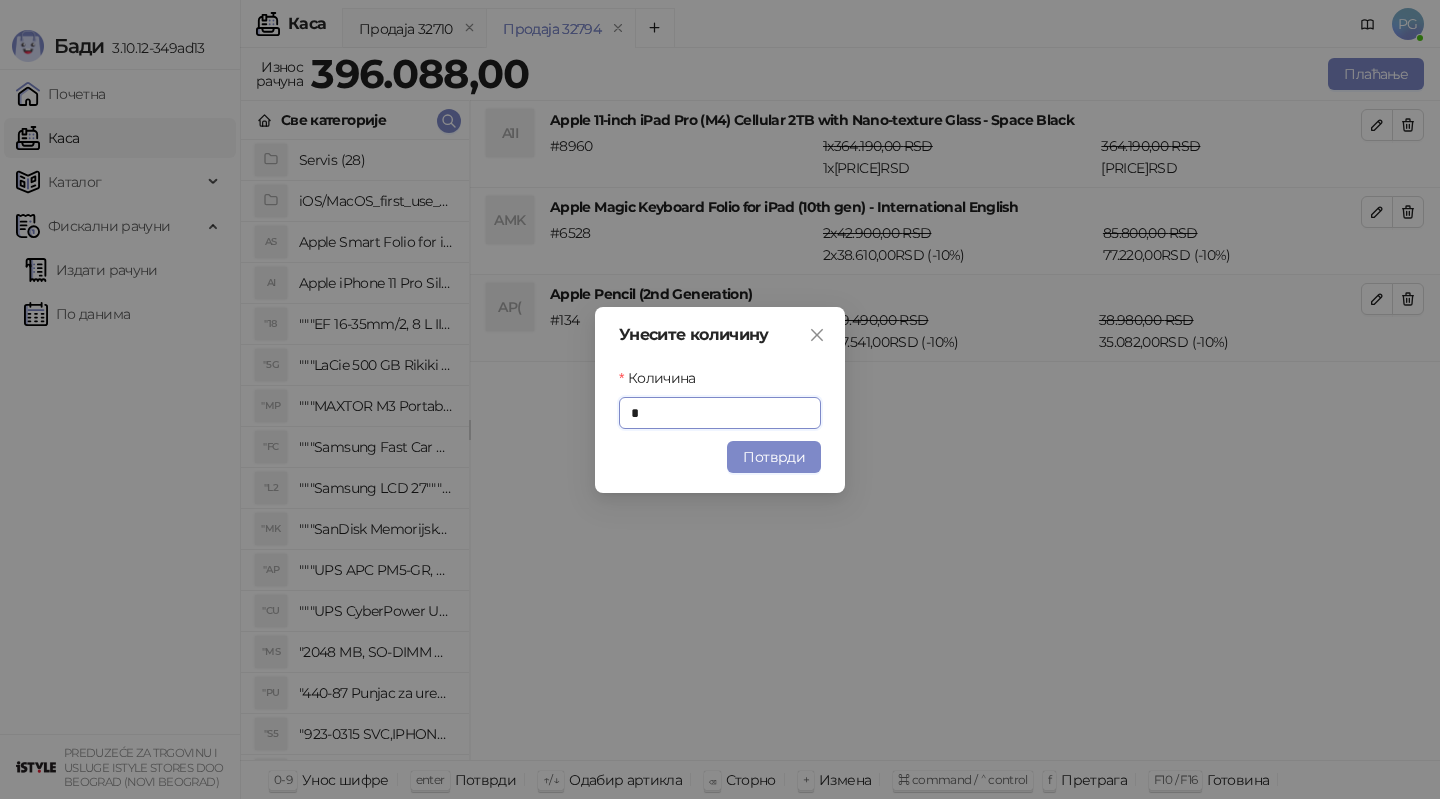 click on "Потврди" at bounding box center [774, 457] 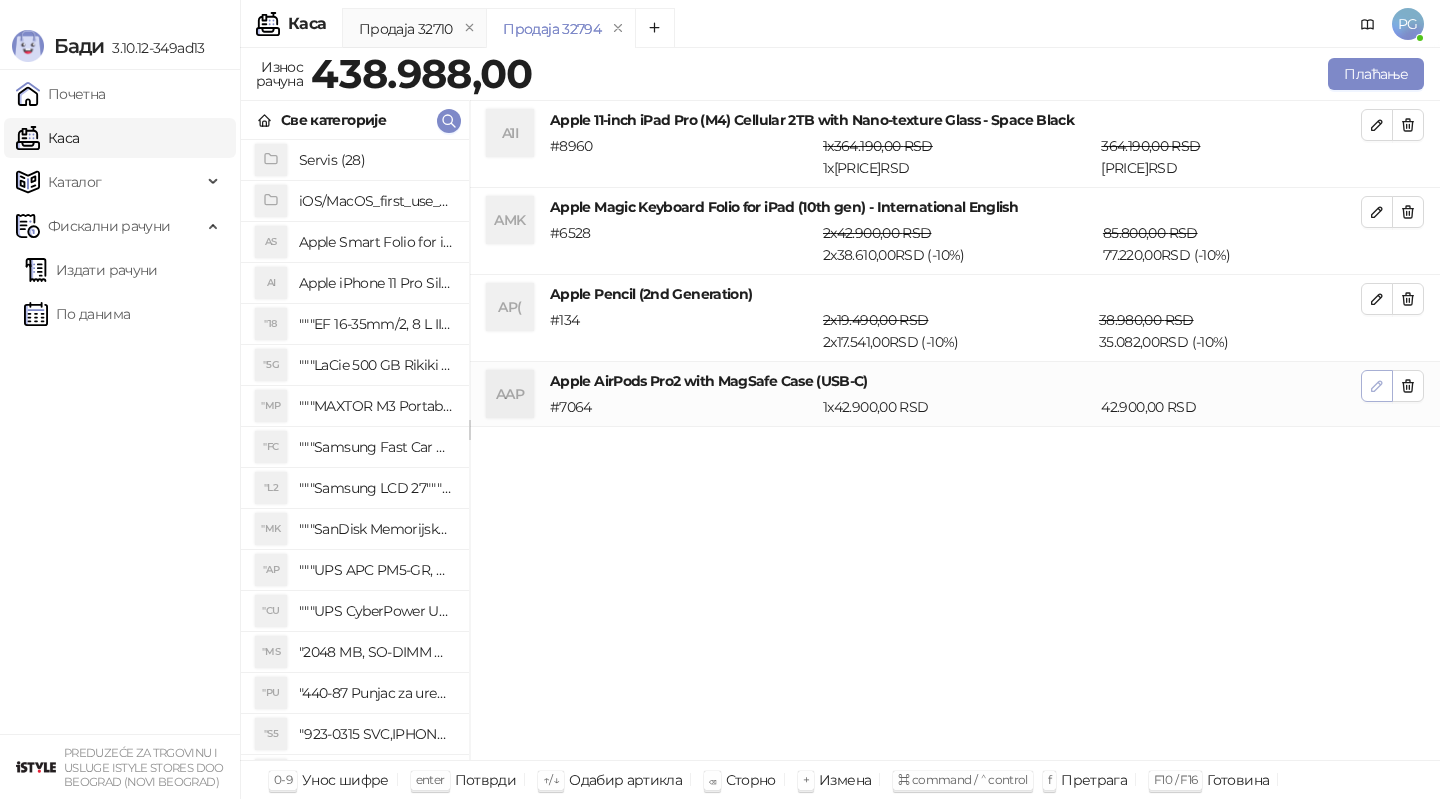 click at bounding box center [1377, 386] 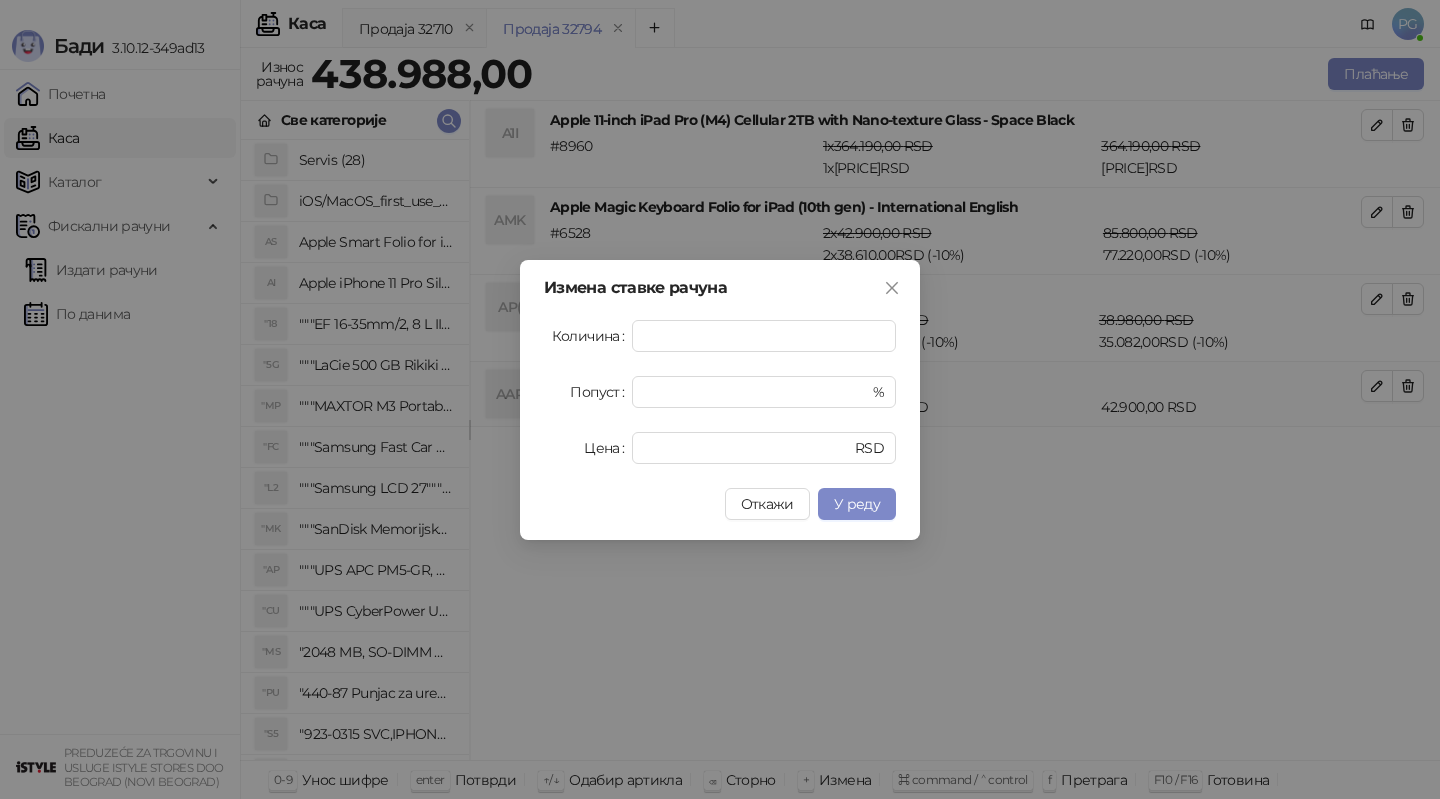 click on "Количина * Попуст * % Цена ***** RSD" at bounding box center (720, 392) 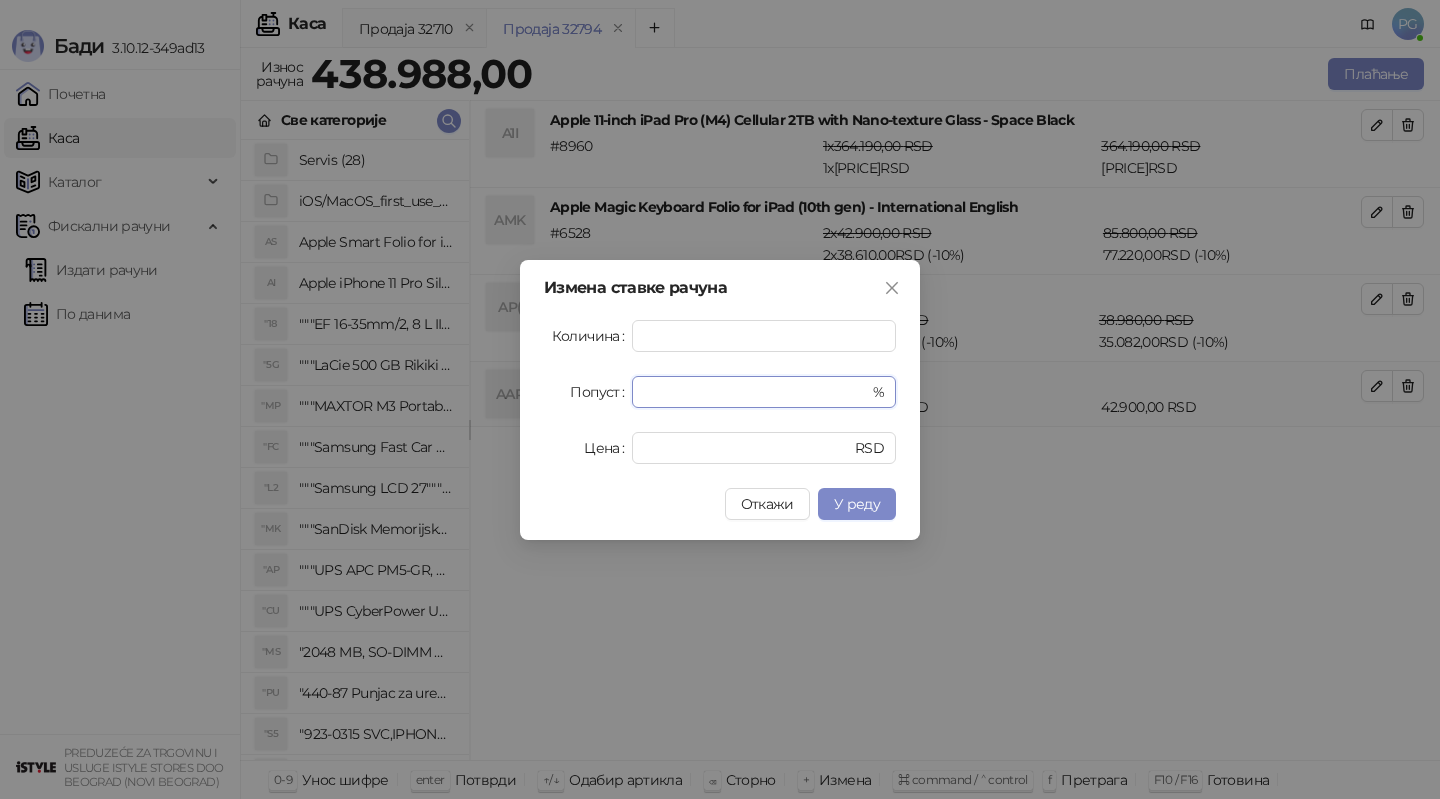 drag, startPoint x: 668, startPoint y: 387, endPoint x: 603, endPoint y: 387, distance: 65 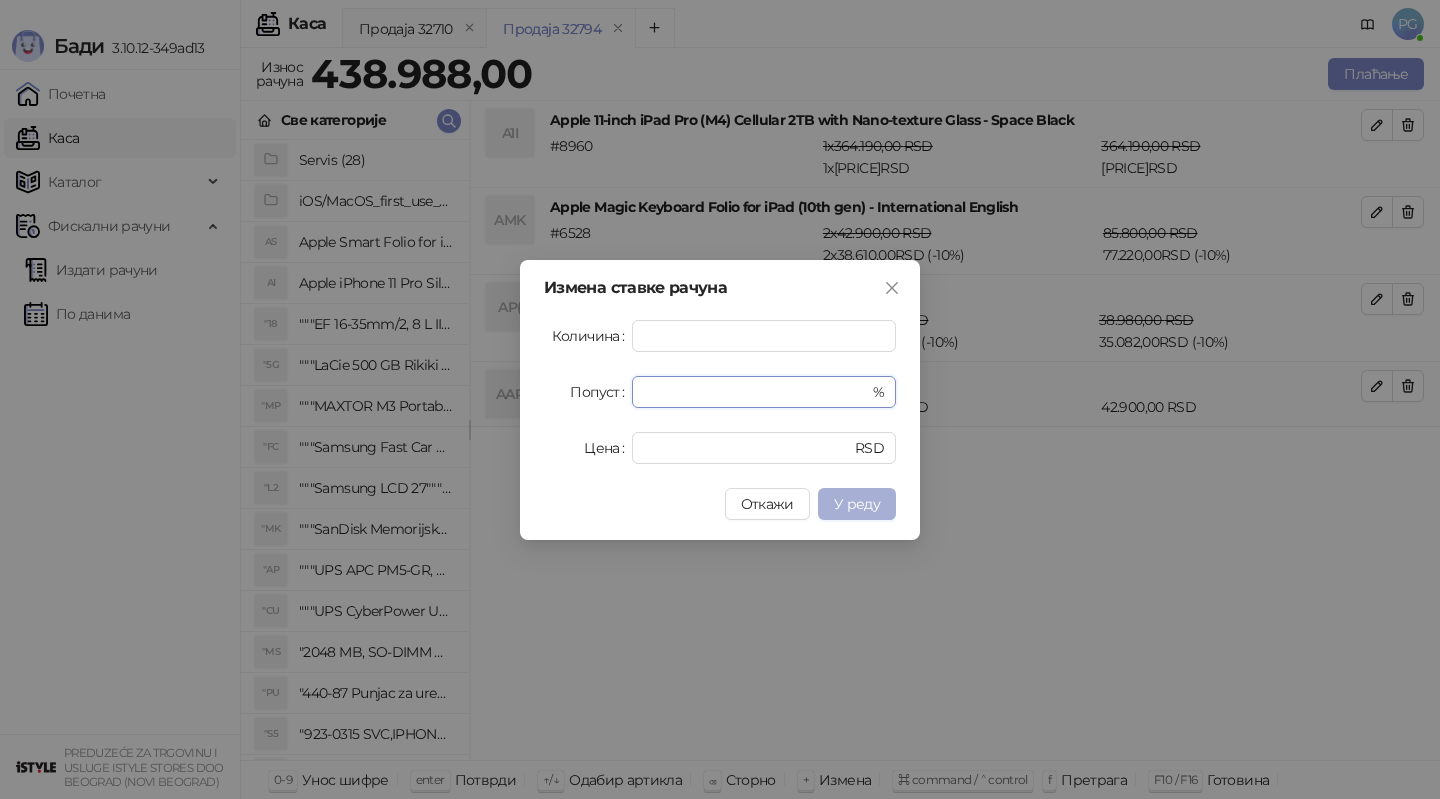 type on "**" 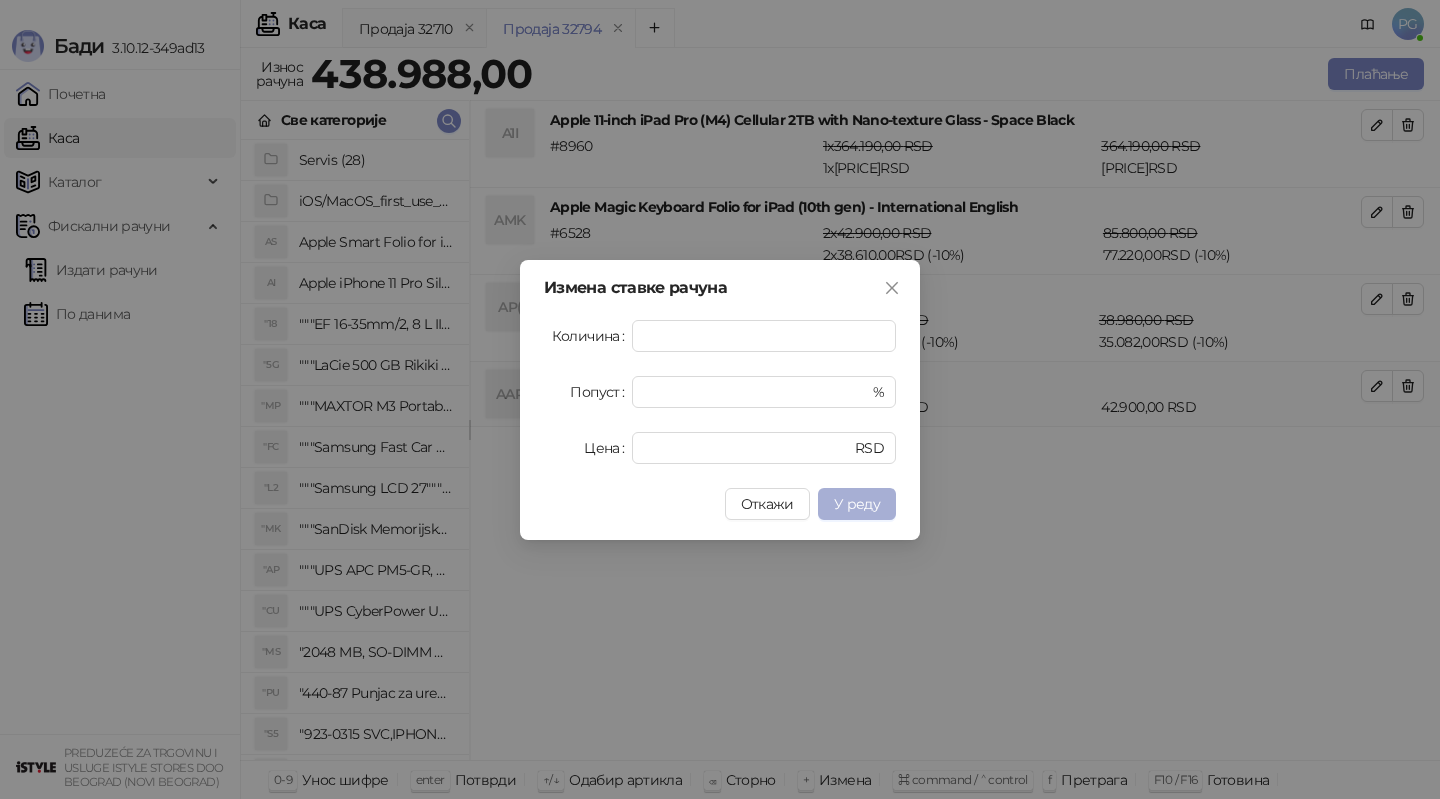 click on "У реду" at bounding box center (857, 504) 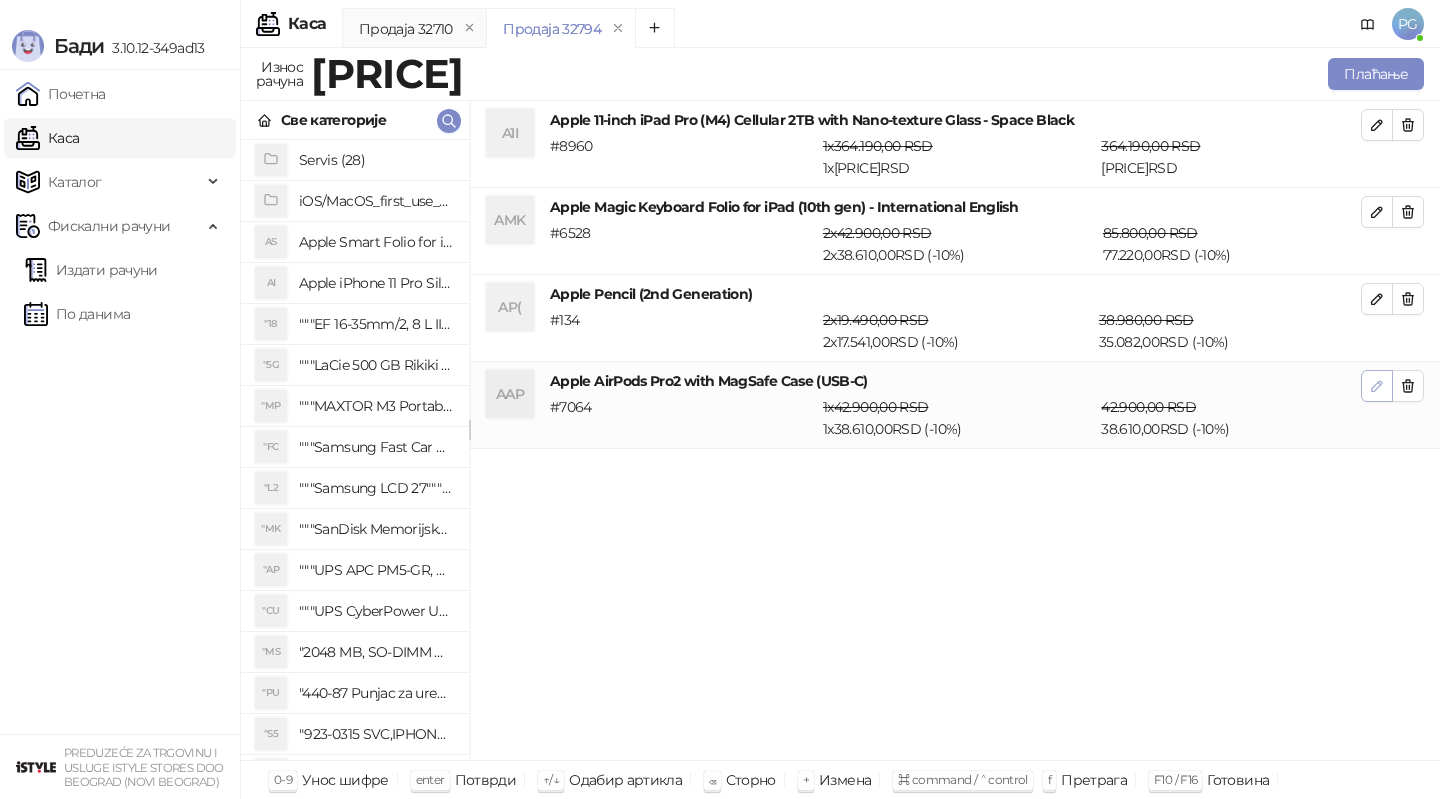 click 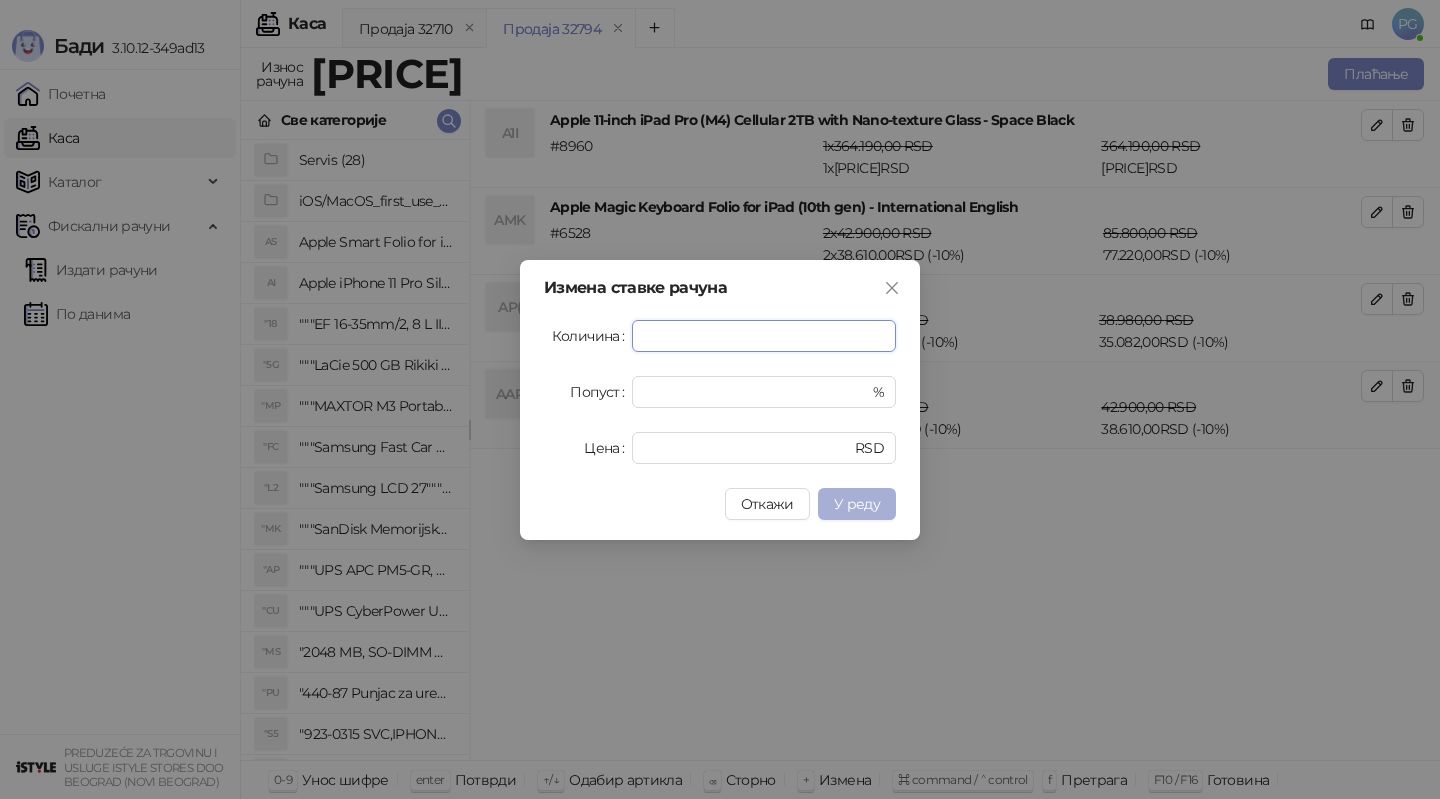 type on "*" 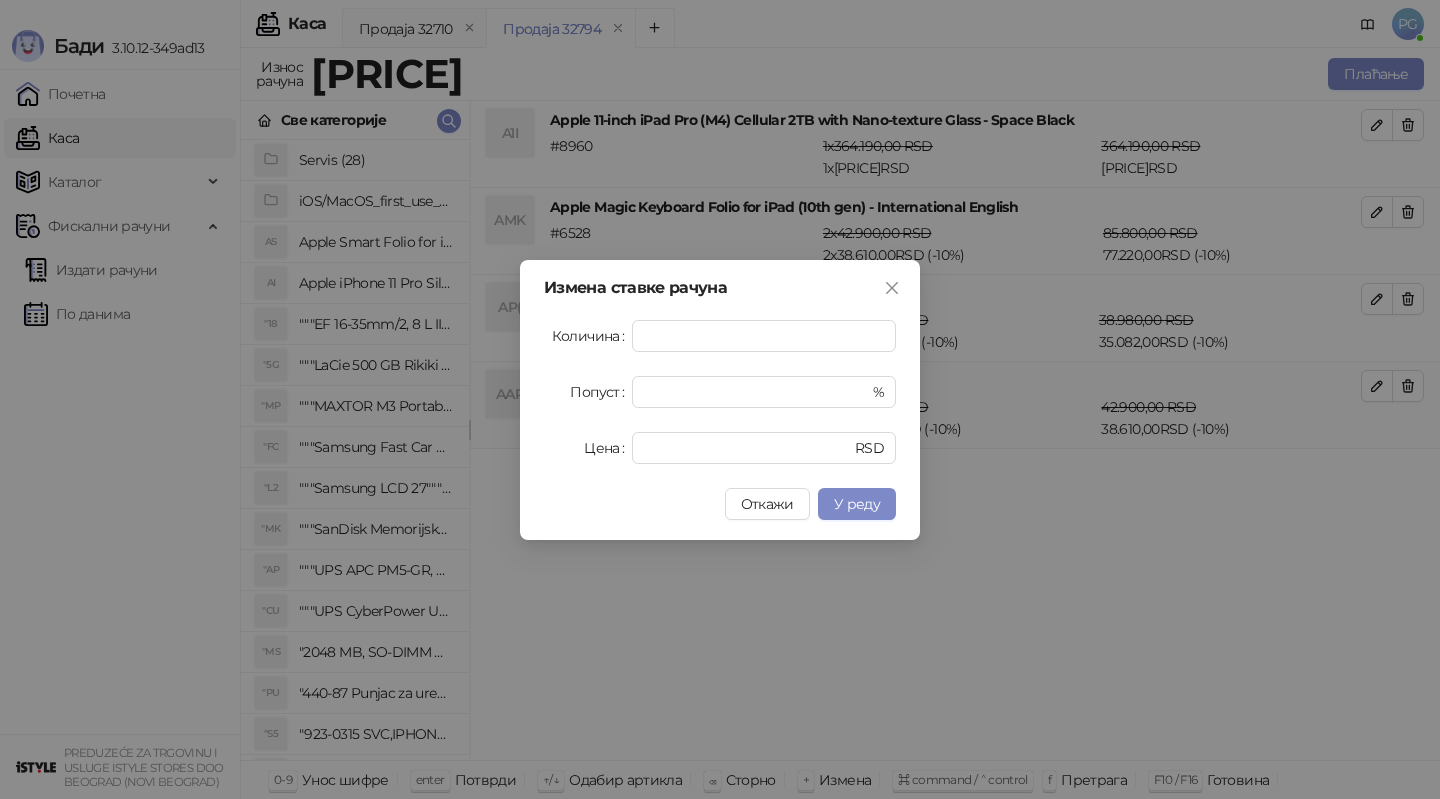 click on "У реду" at bounding box center (857, 504) 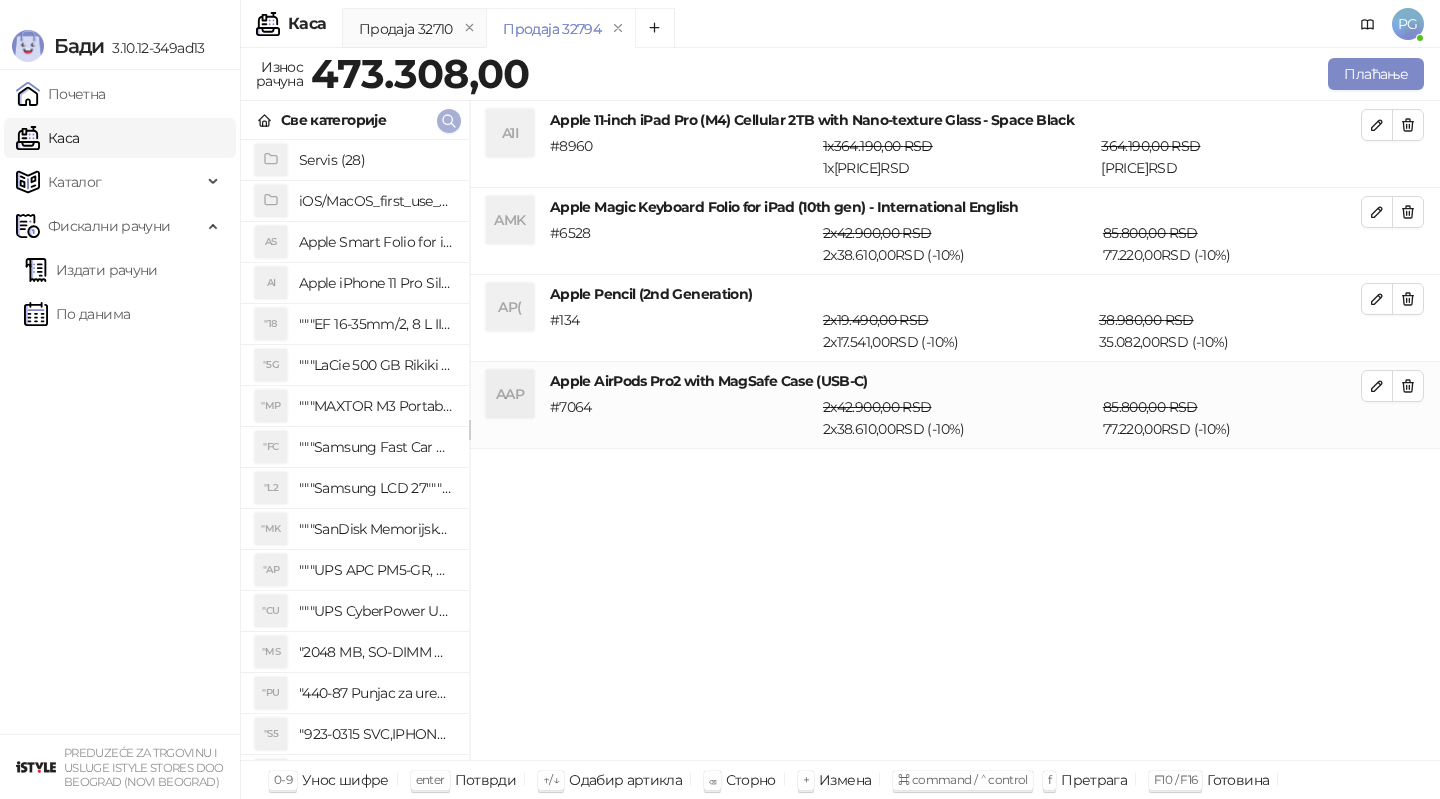 click 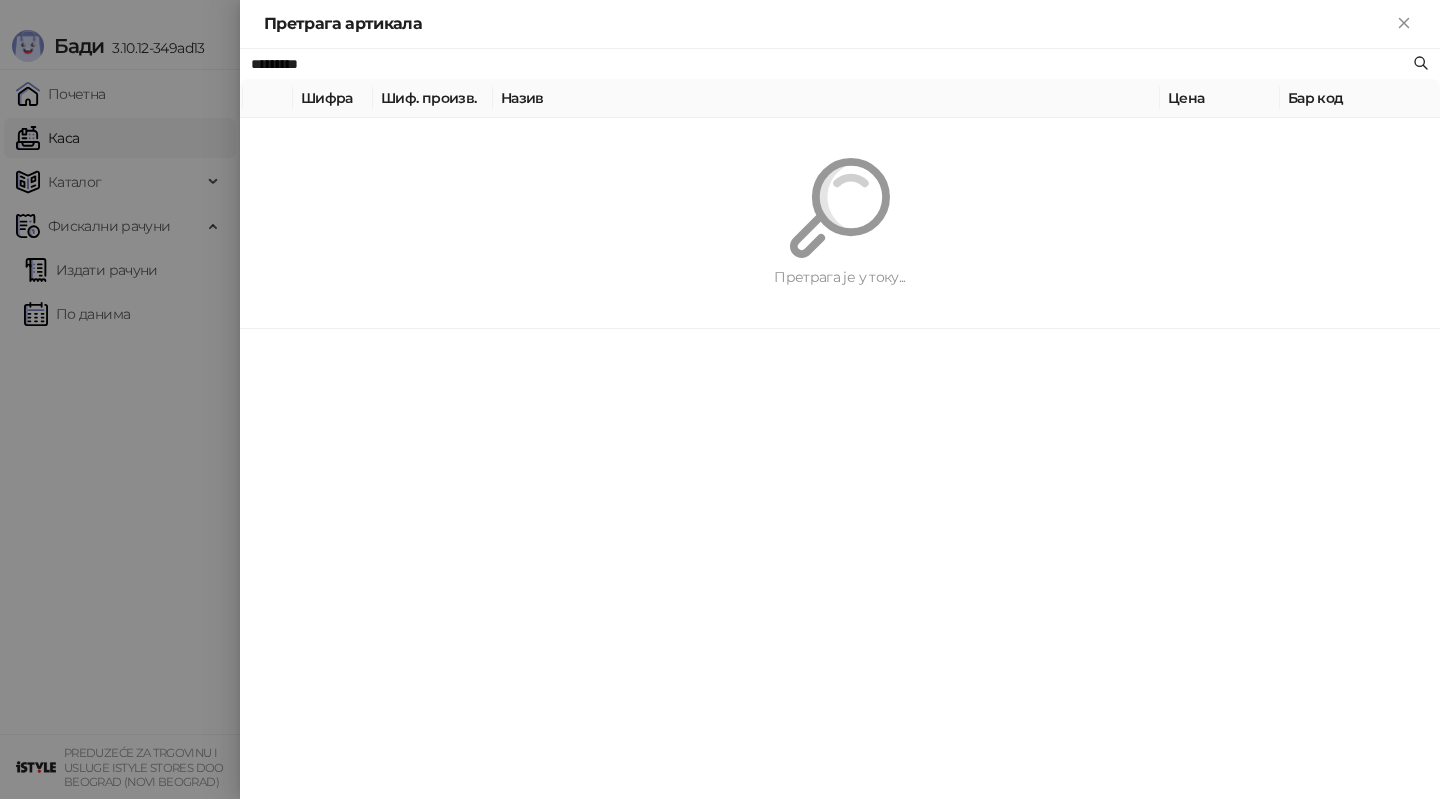 paste 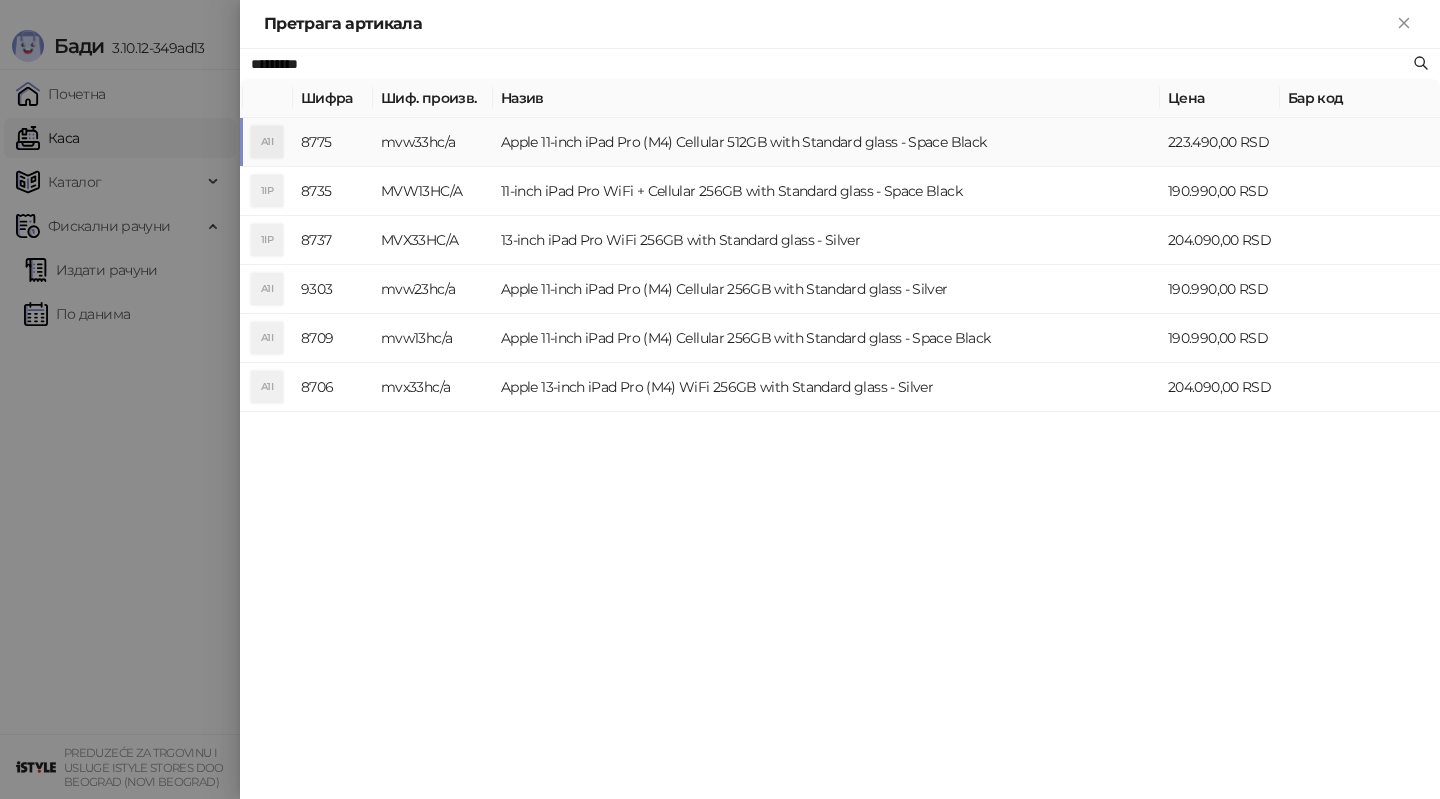type on "*********" 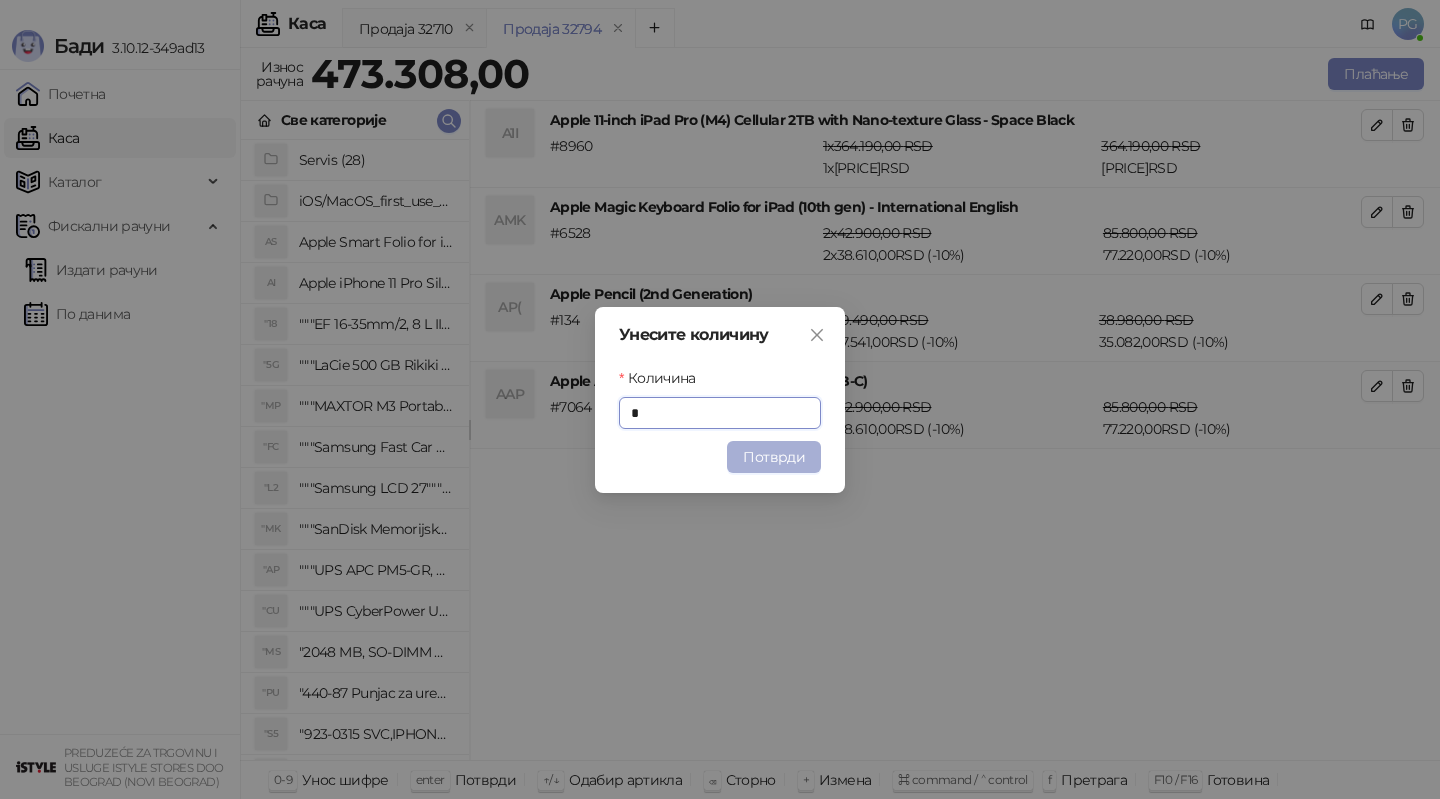 click on "Потврди" at bounding box center (774, 457) 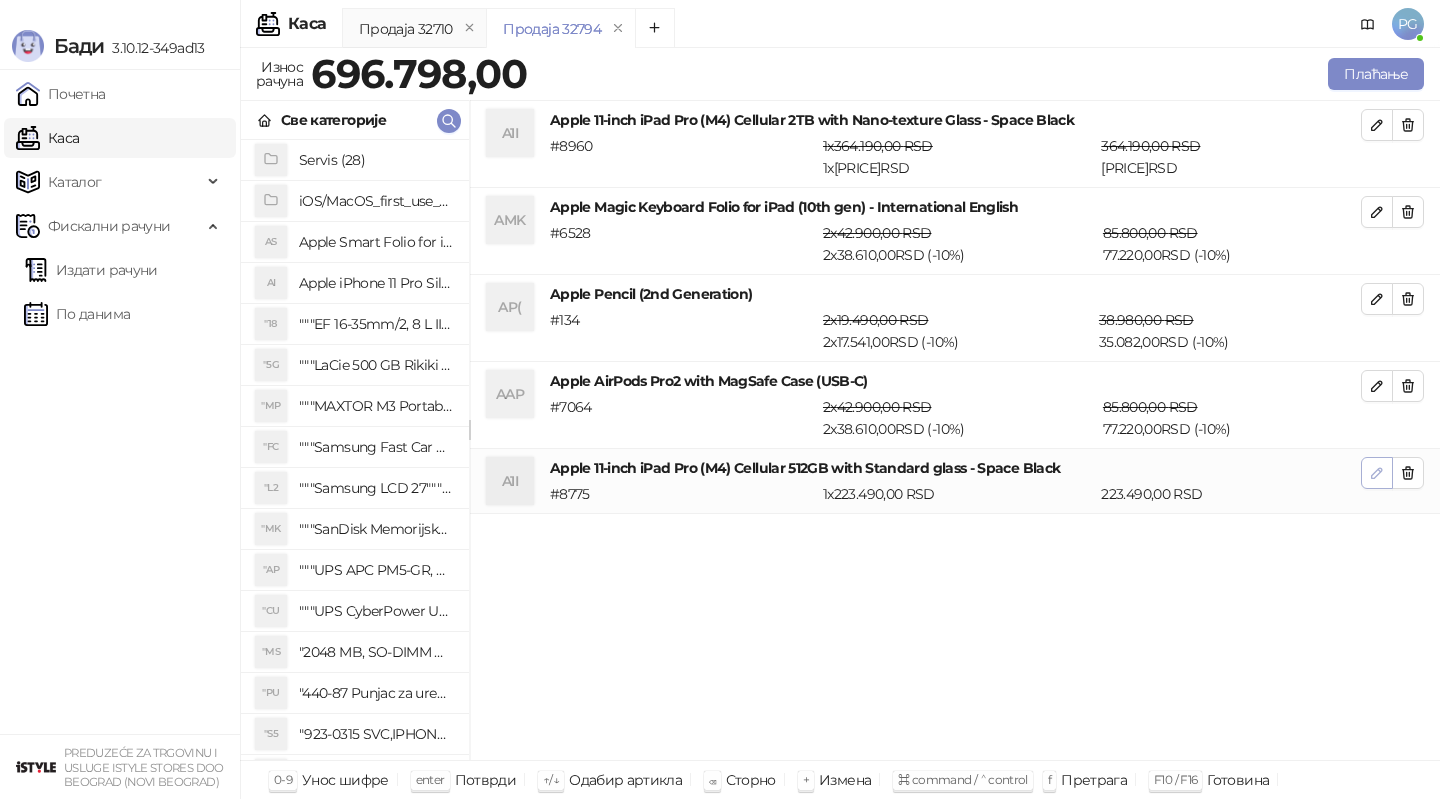 click at bounding box center [1377, 473] 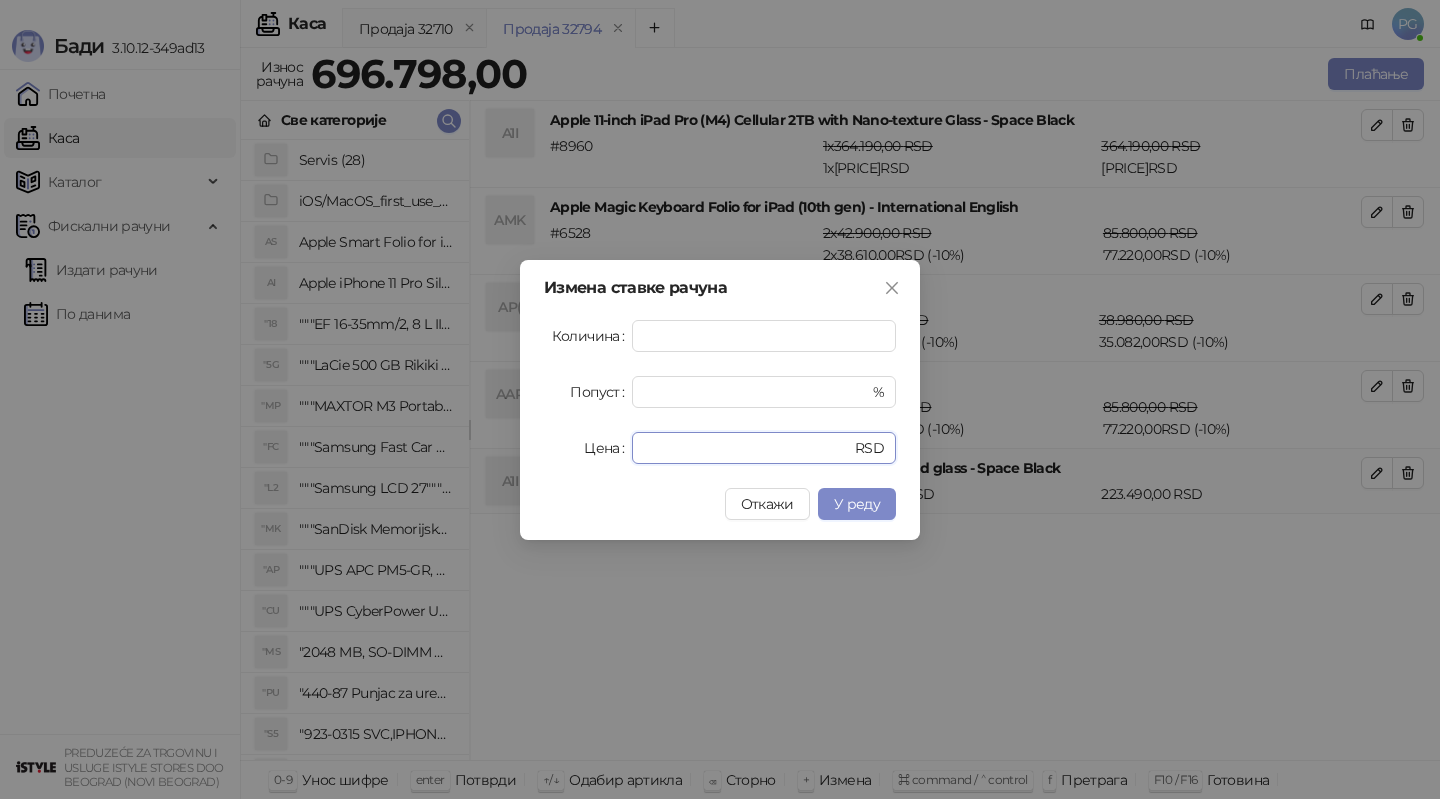 drag, startPoint x: 719, startPoint y: 446, endPoint x: 523, endPoint y: 446, distance: 196 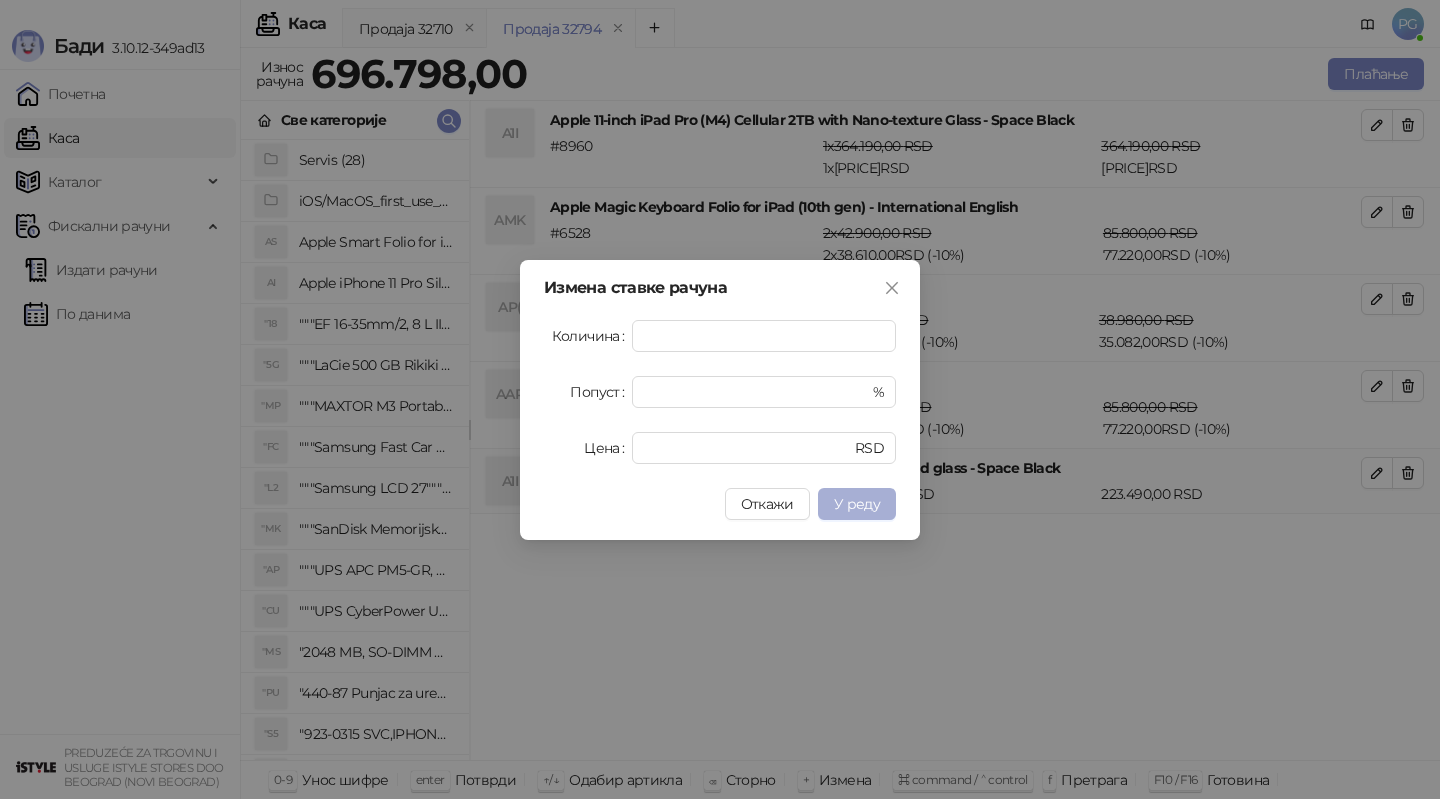 type on "******" 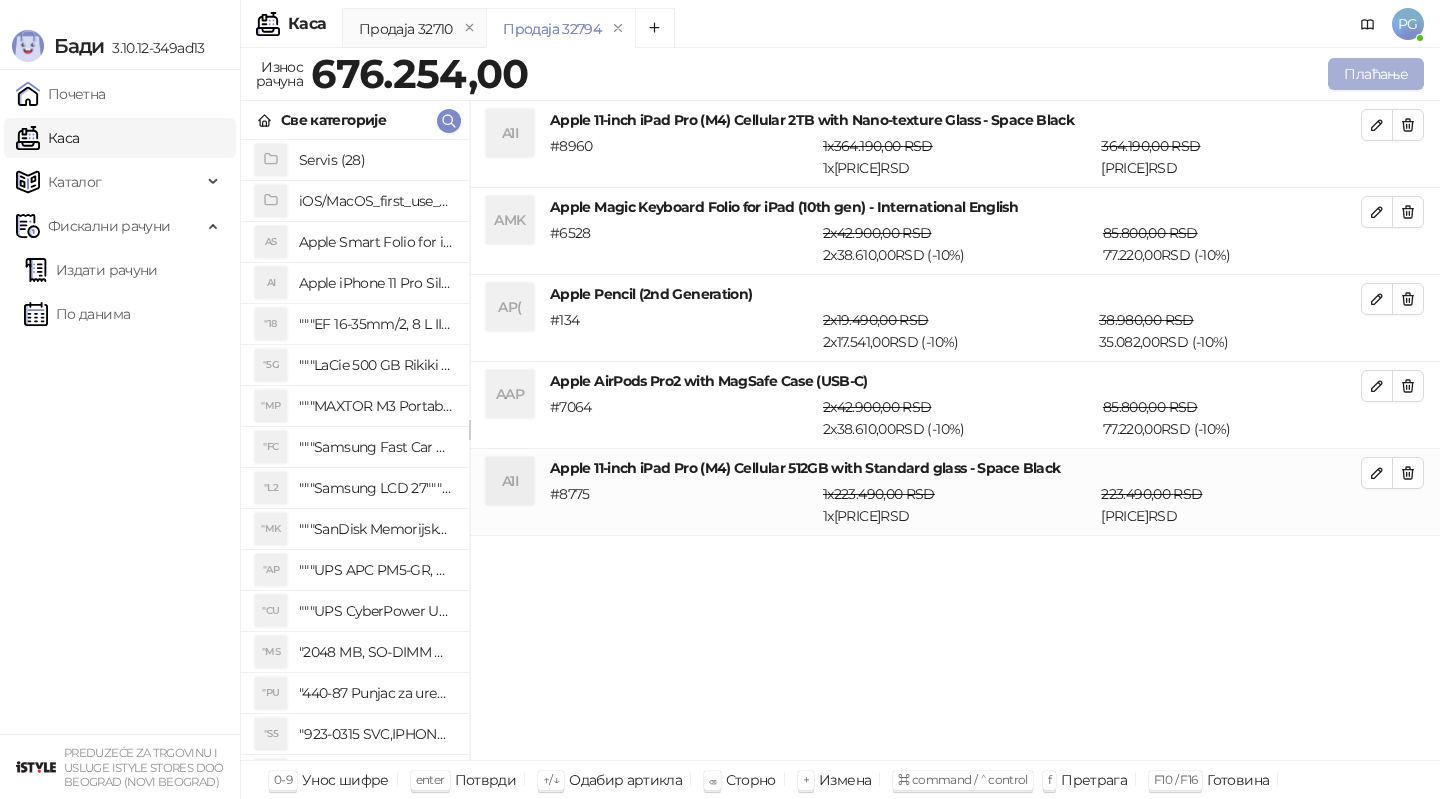 click on "Плаћање" at bounding box center [1376, 74] 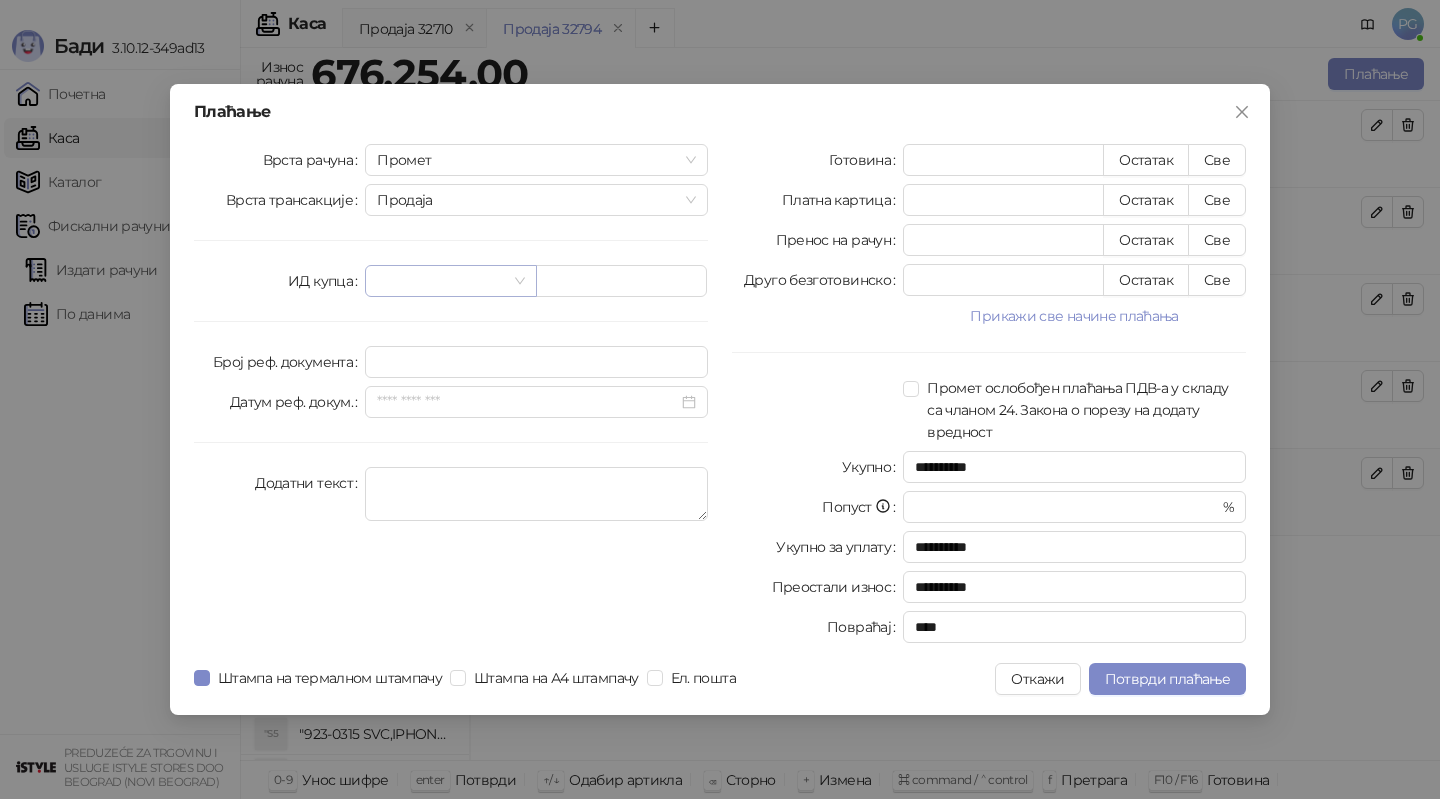 click at bounding box center (441, 281) 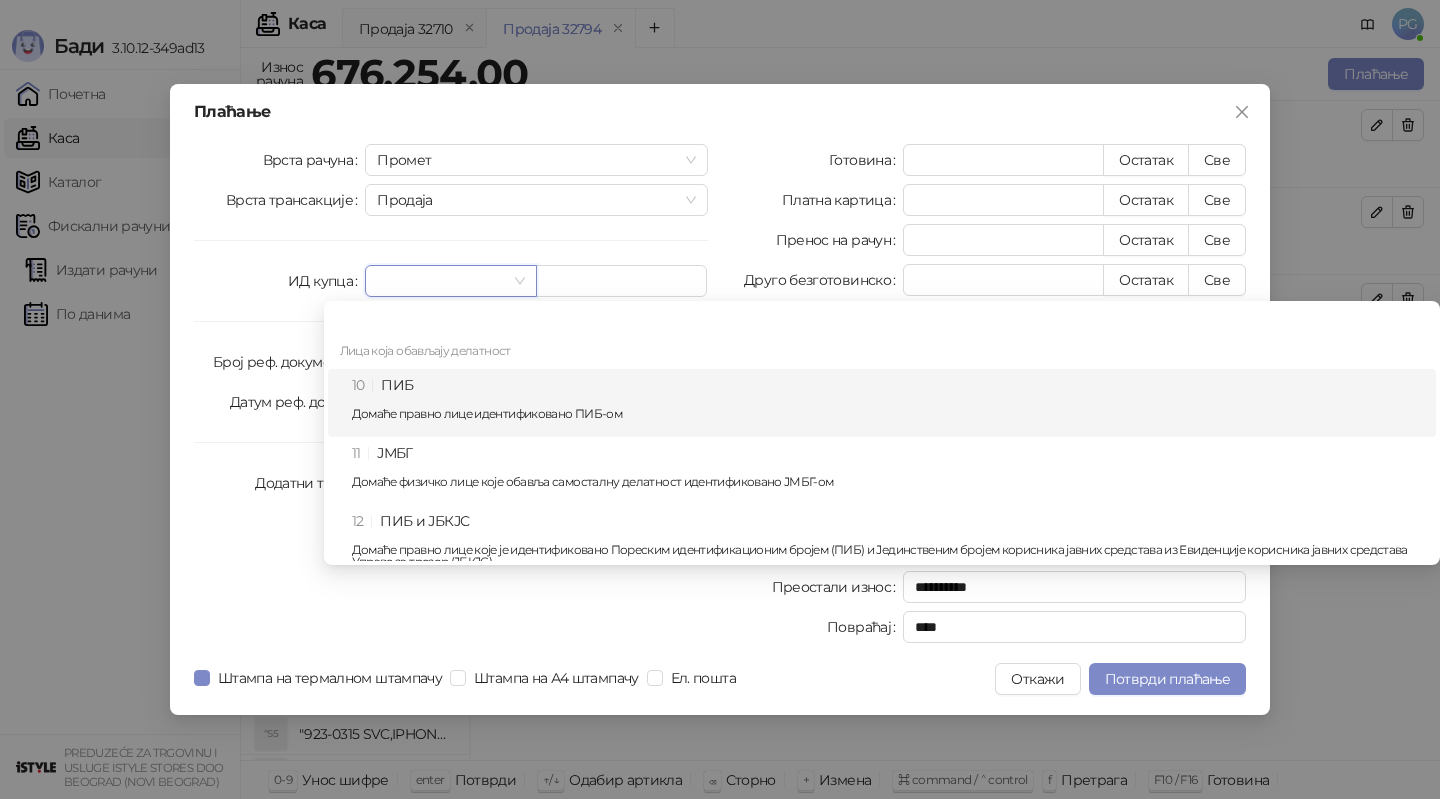 click on "10 ПИБ Домаће правно лице идентификовано ПИБ-ом" at bounding box center [882, 403] 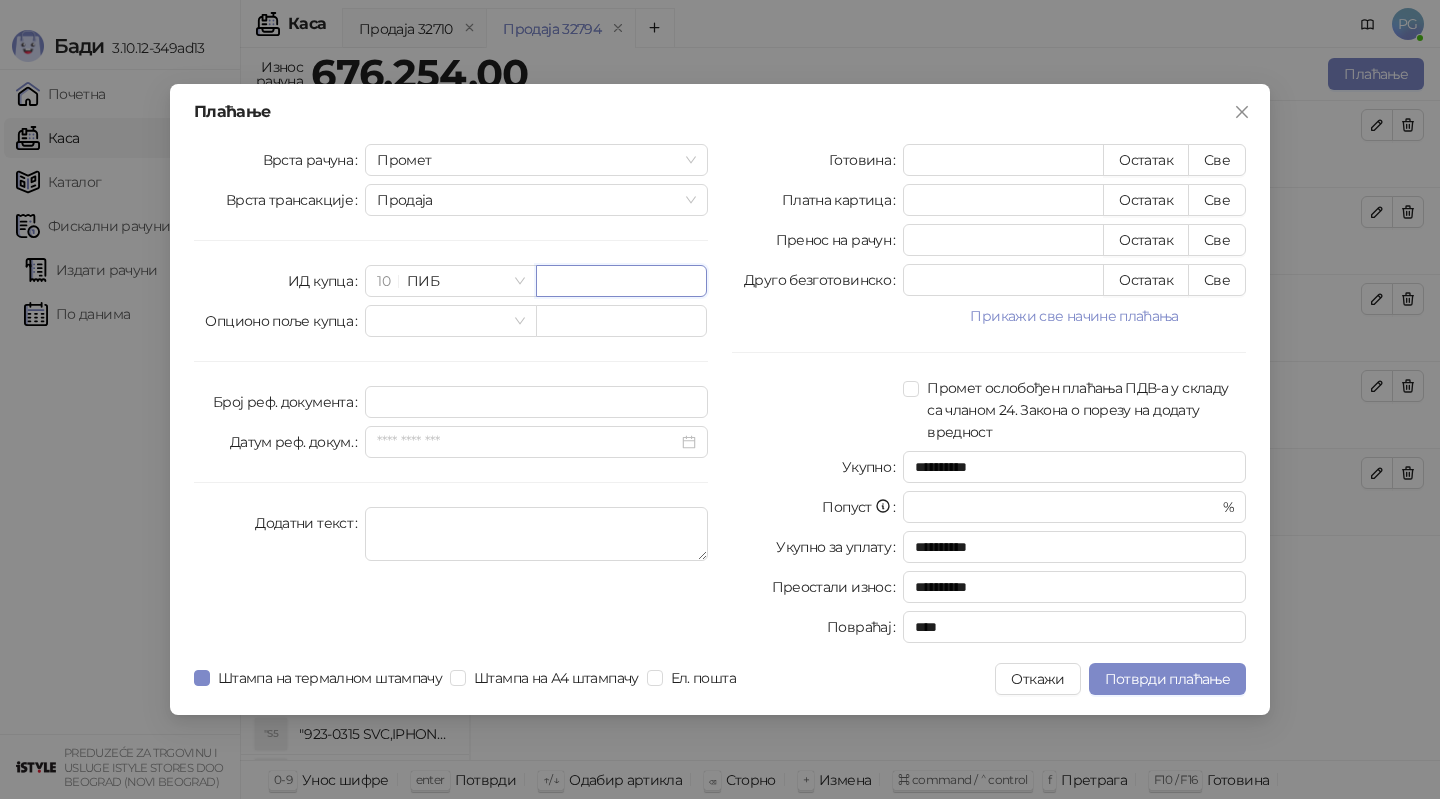 click at bounding box center (621, 281) 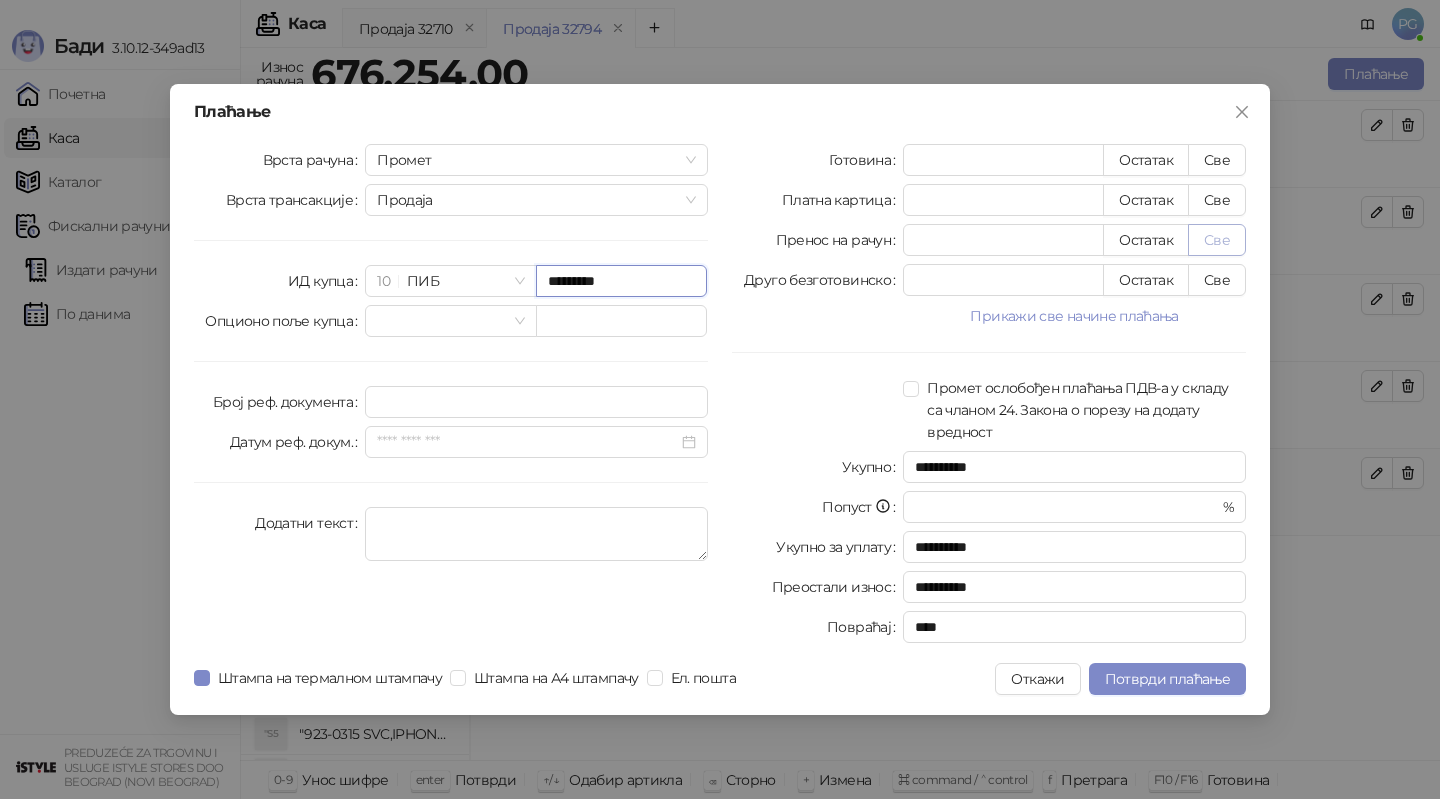 type on "*********" 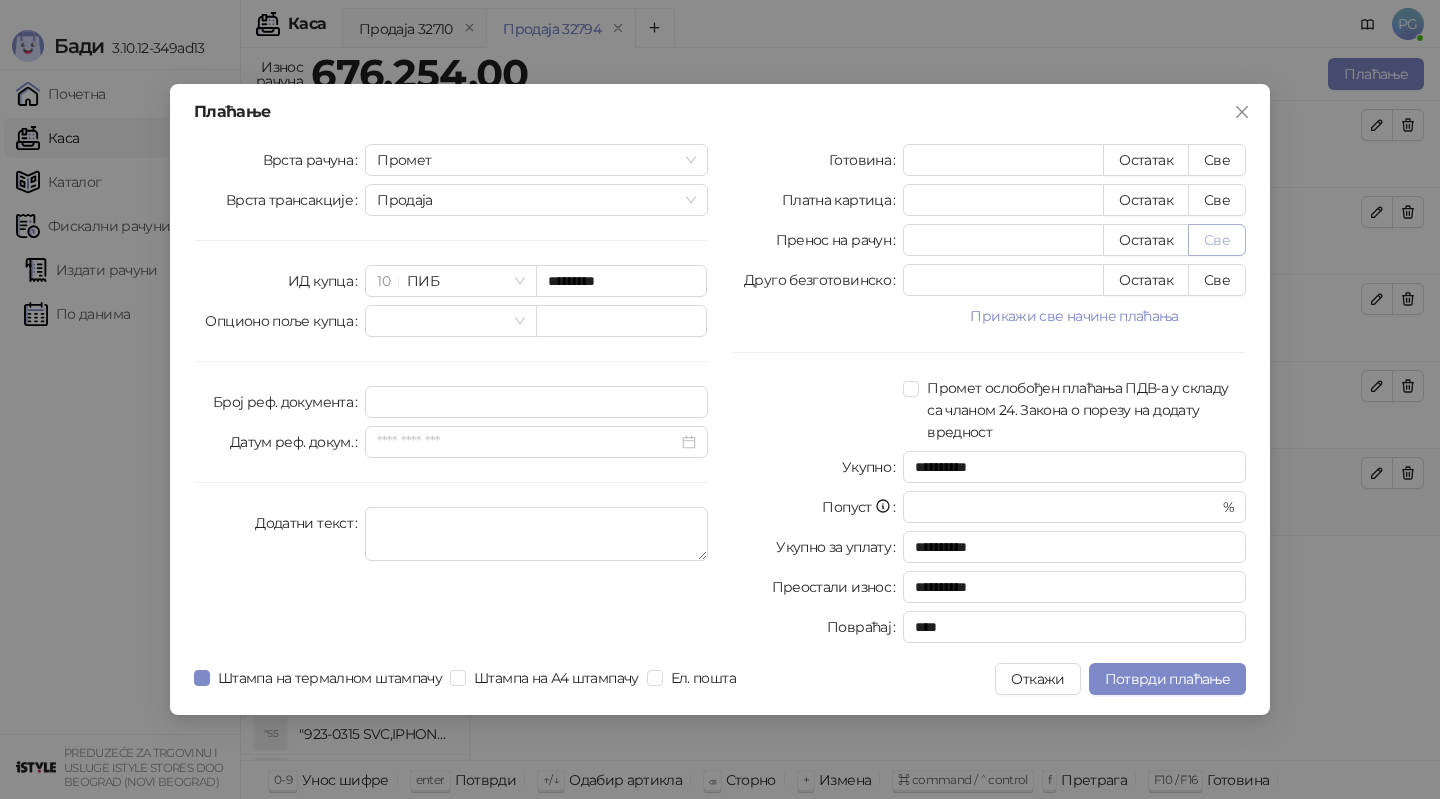 click on "Све" at bounding box center (1217, 240) 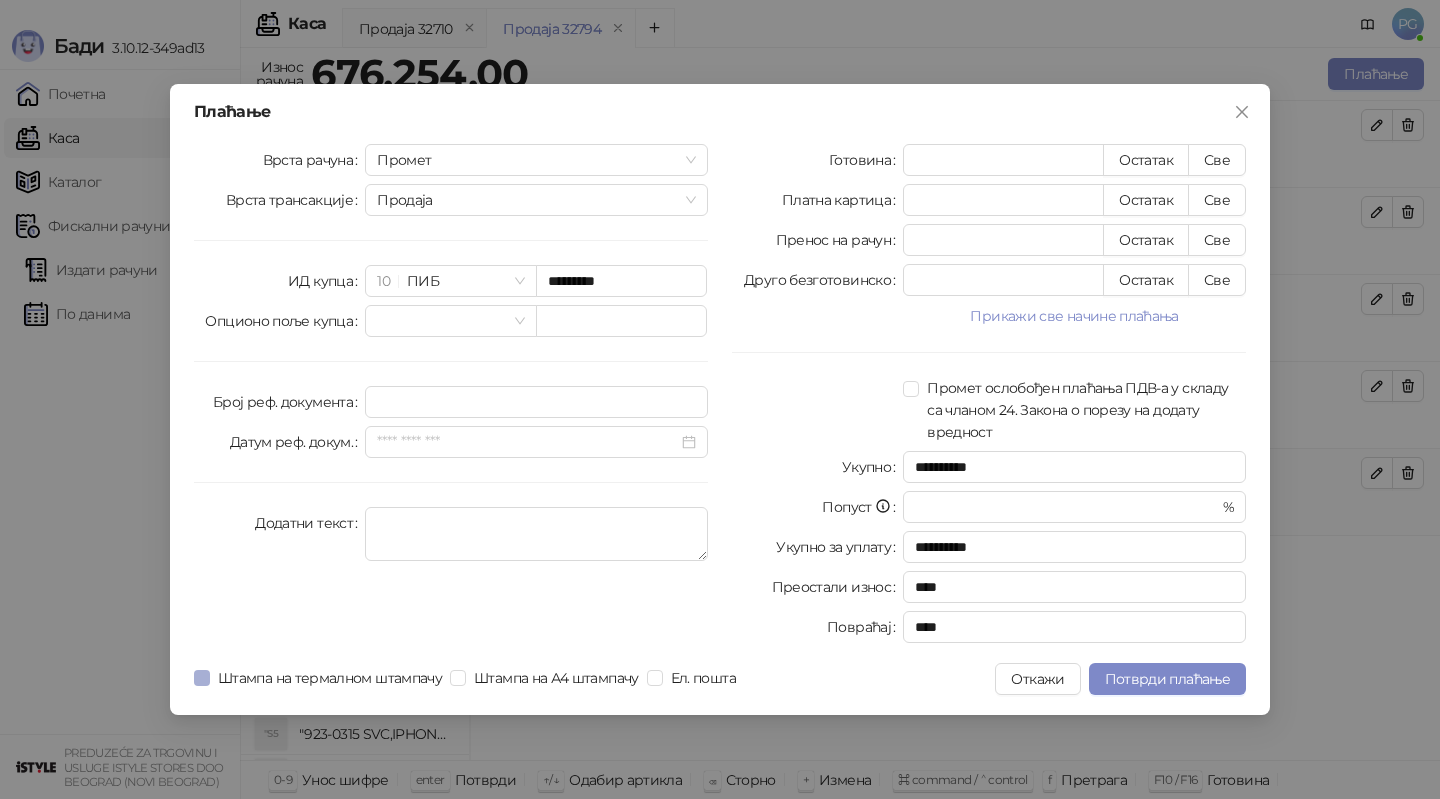 click on "Штампа на термалном штампачу" at bounding box center (330, 678) 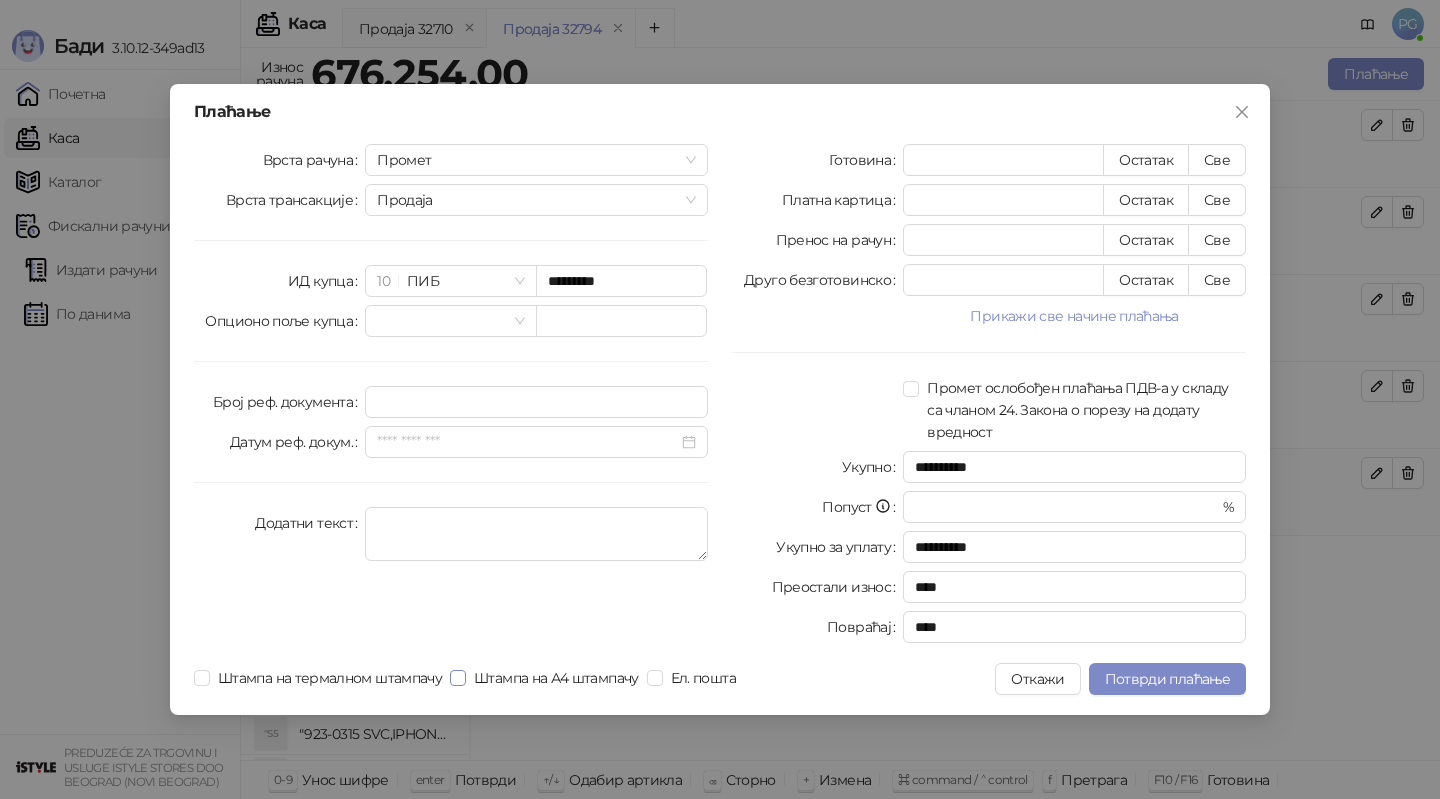 click on "Штампа на А4 штампачу" at bounding box center [556, 678] 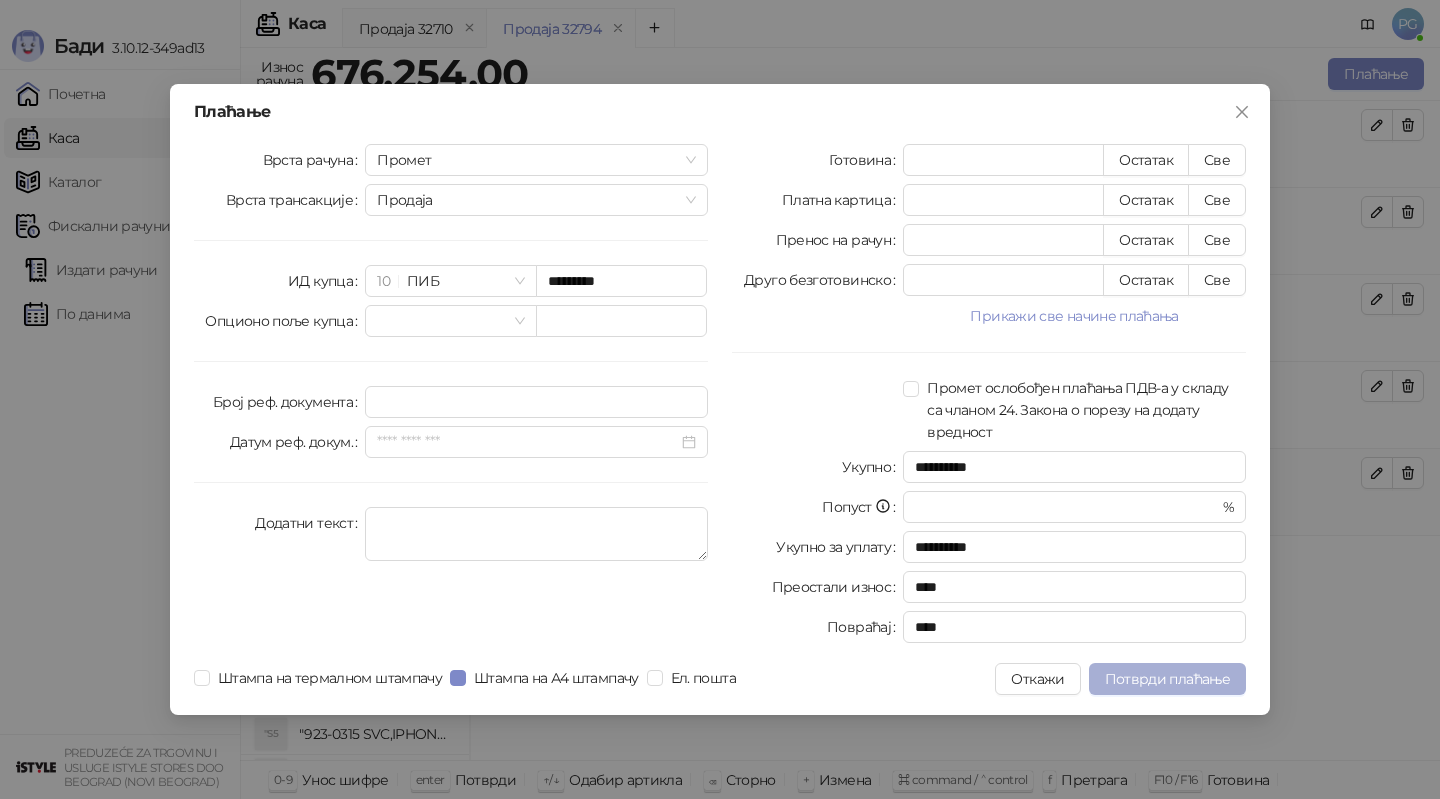 click on "Потврди плаћање" at bounding box center [1167, 679] 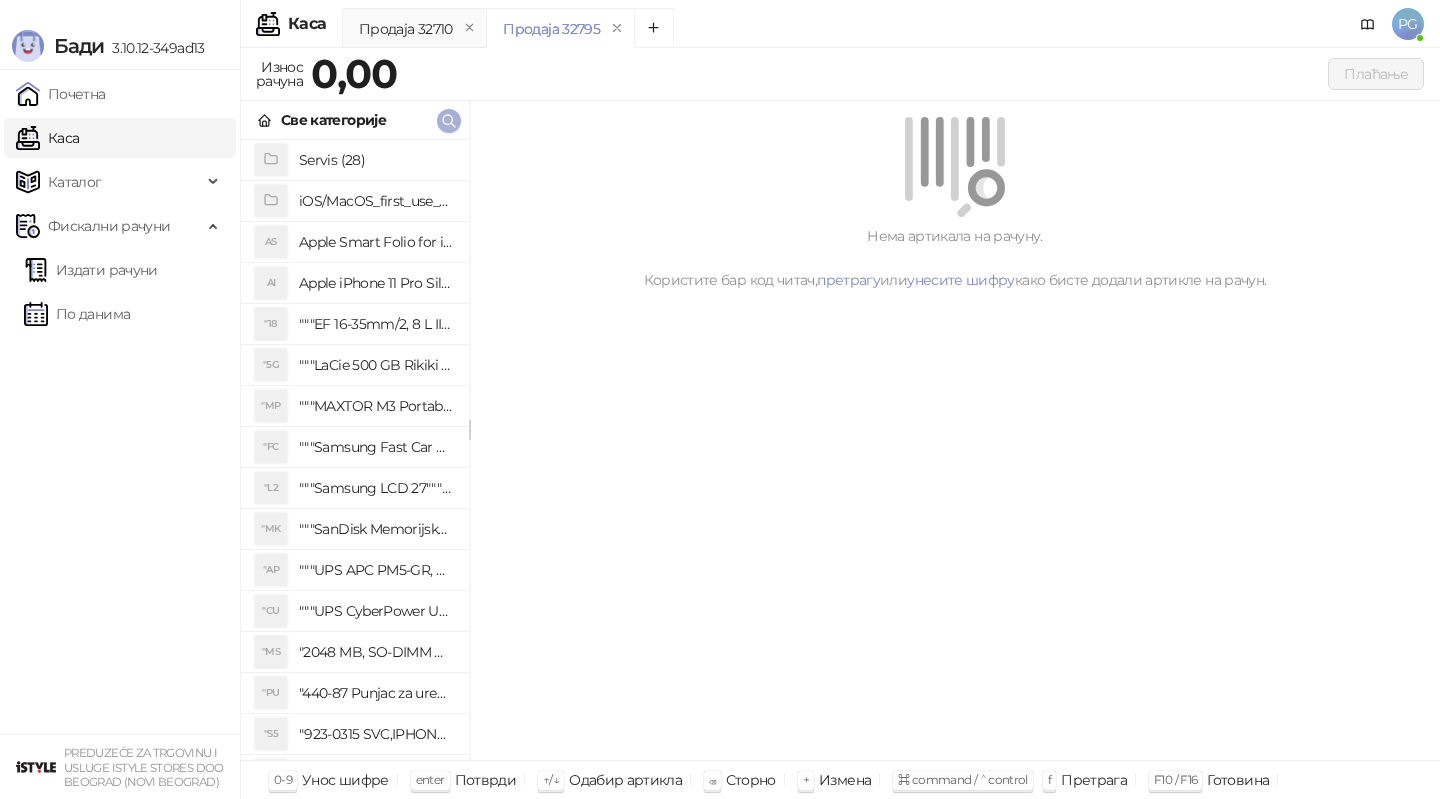 click 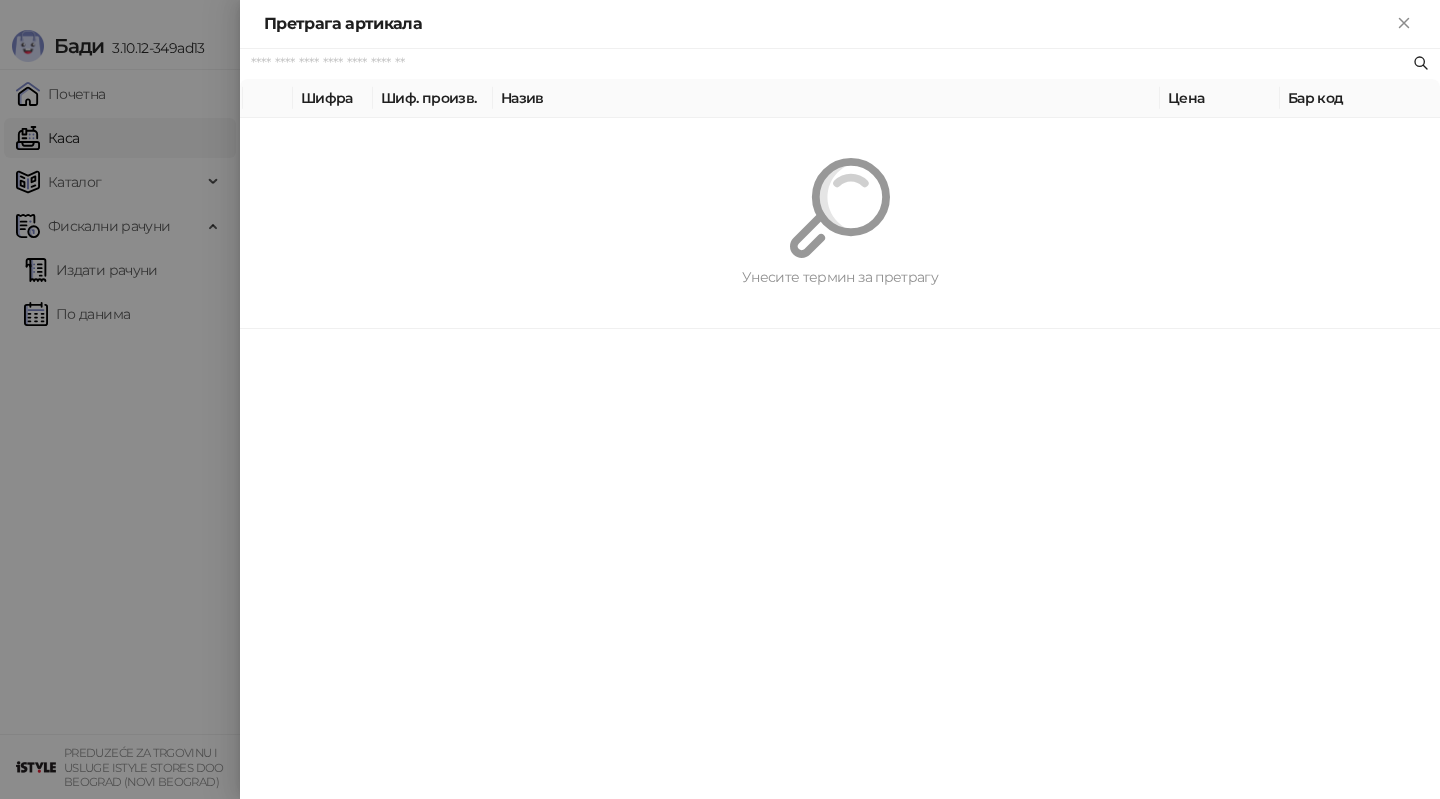 paste on "*********" 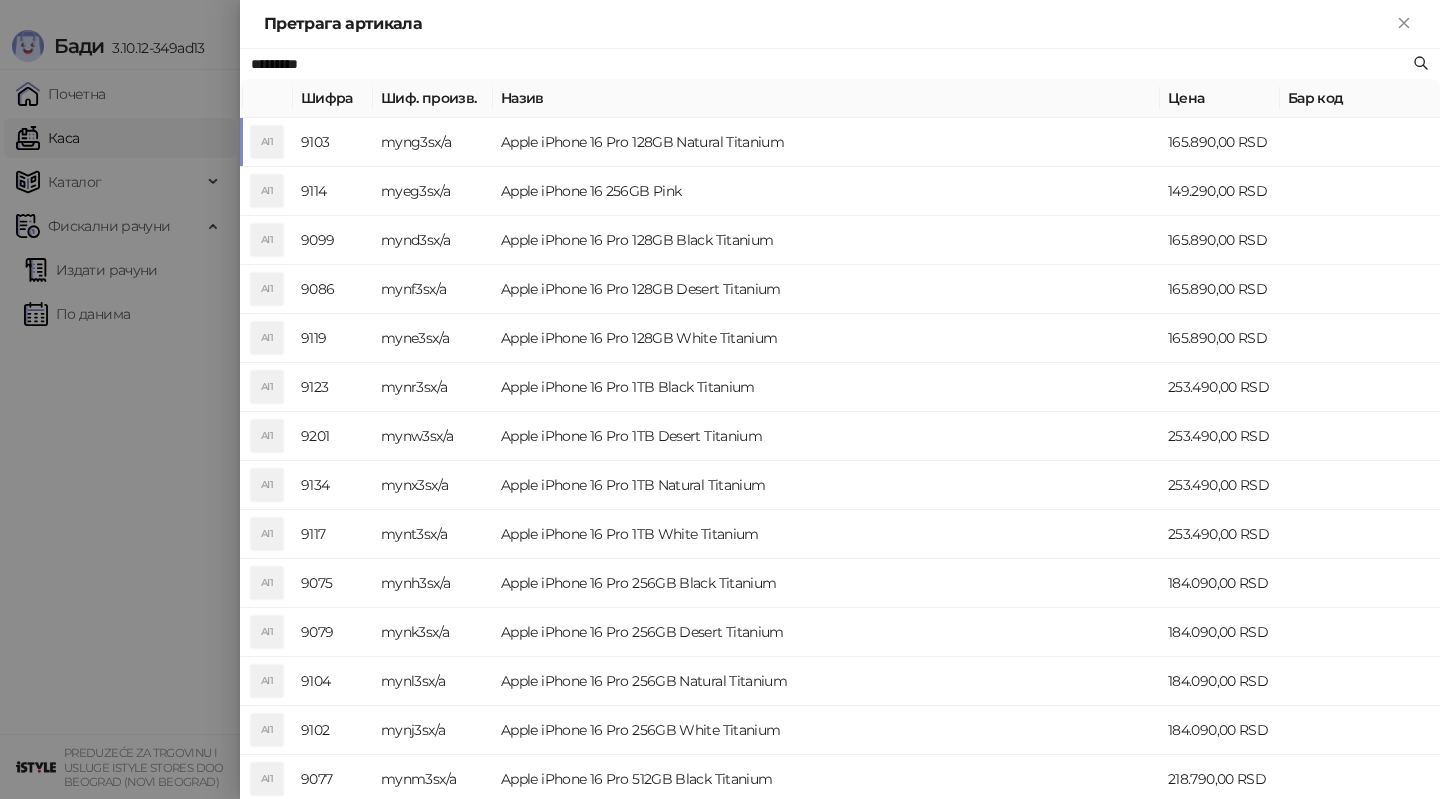 type on "*********" 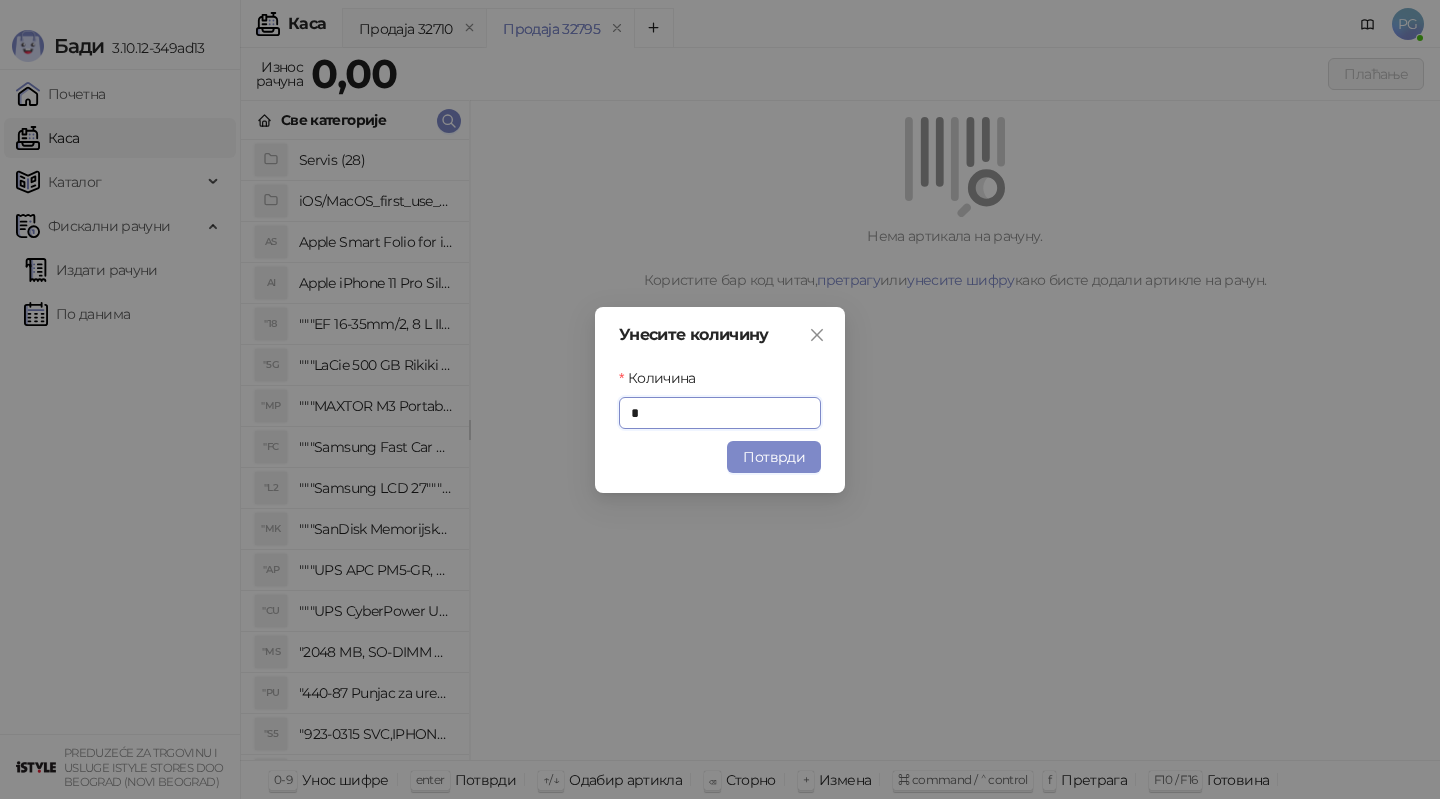 click on "Унесите количину Количина * Потврди" at bounding box center (720, 400) 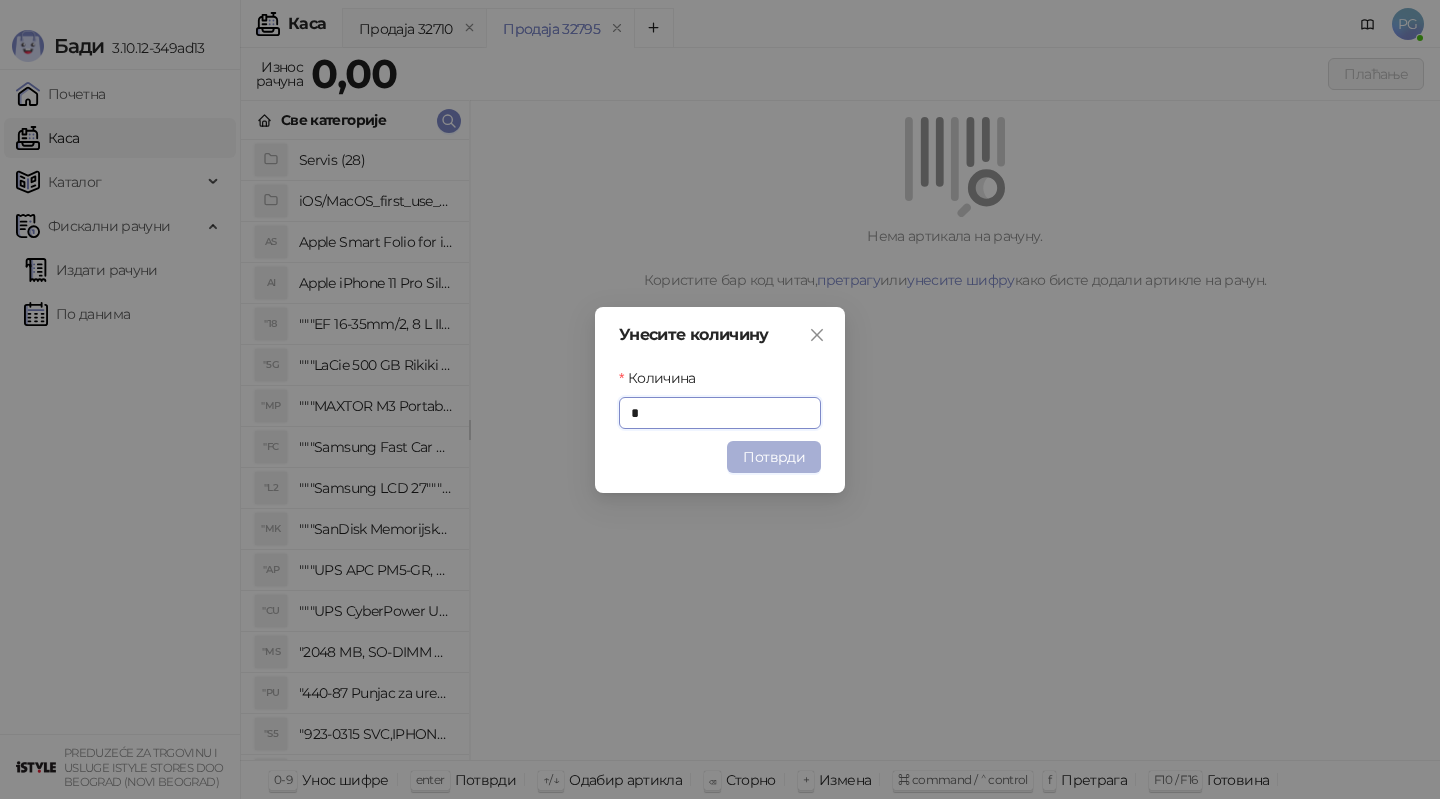 click on "Потврди" at bounding box center [774, 457] 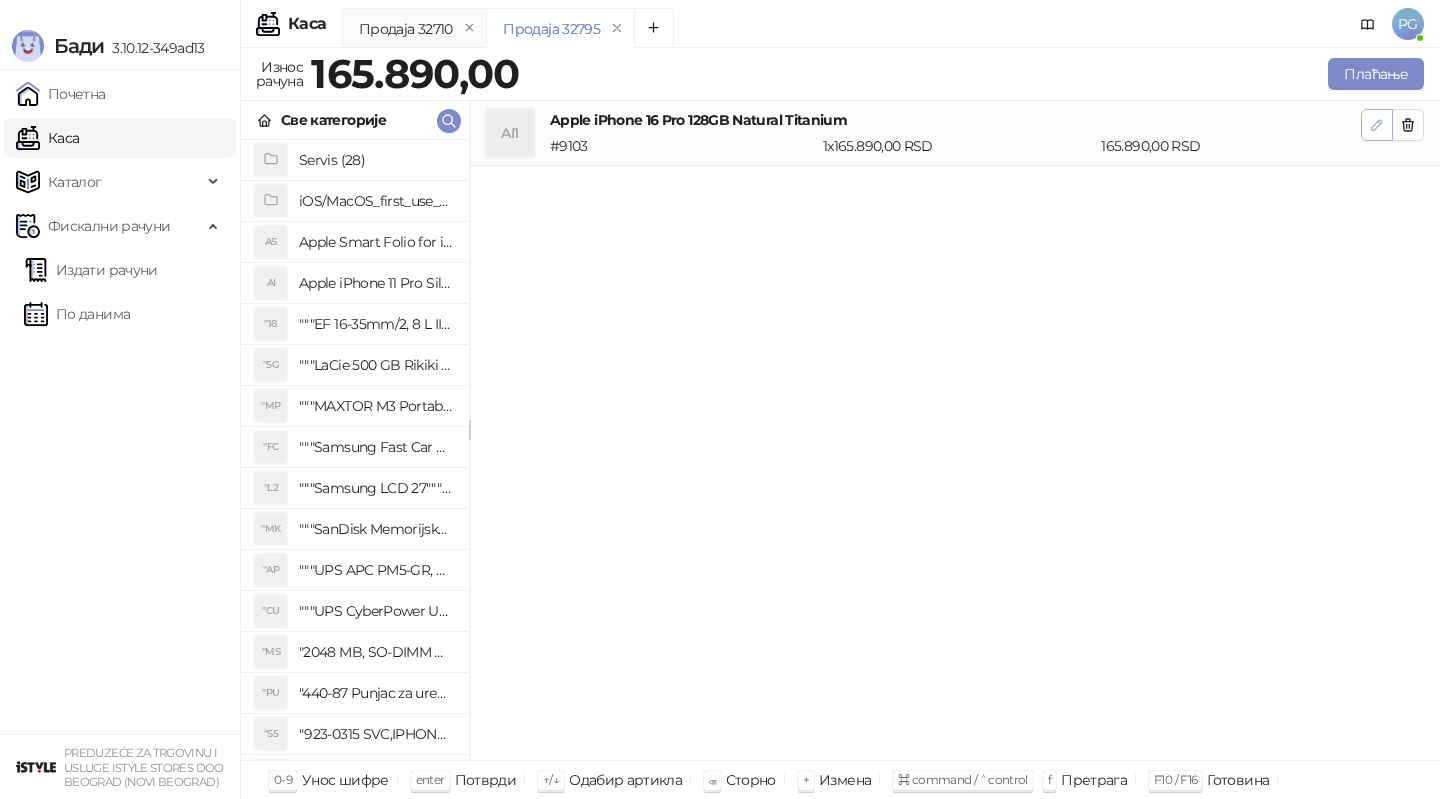 click 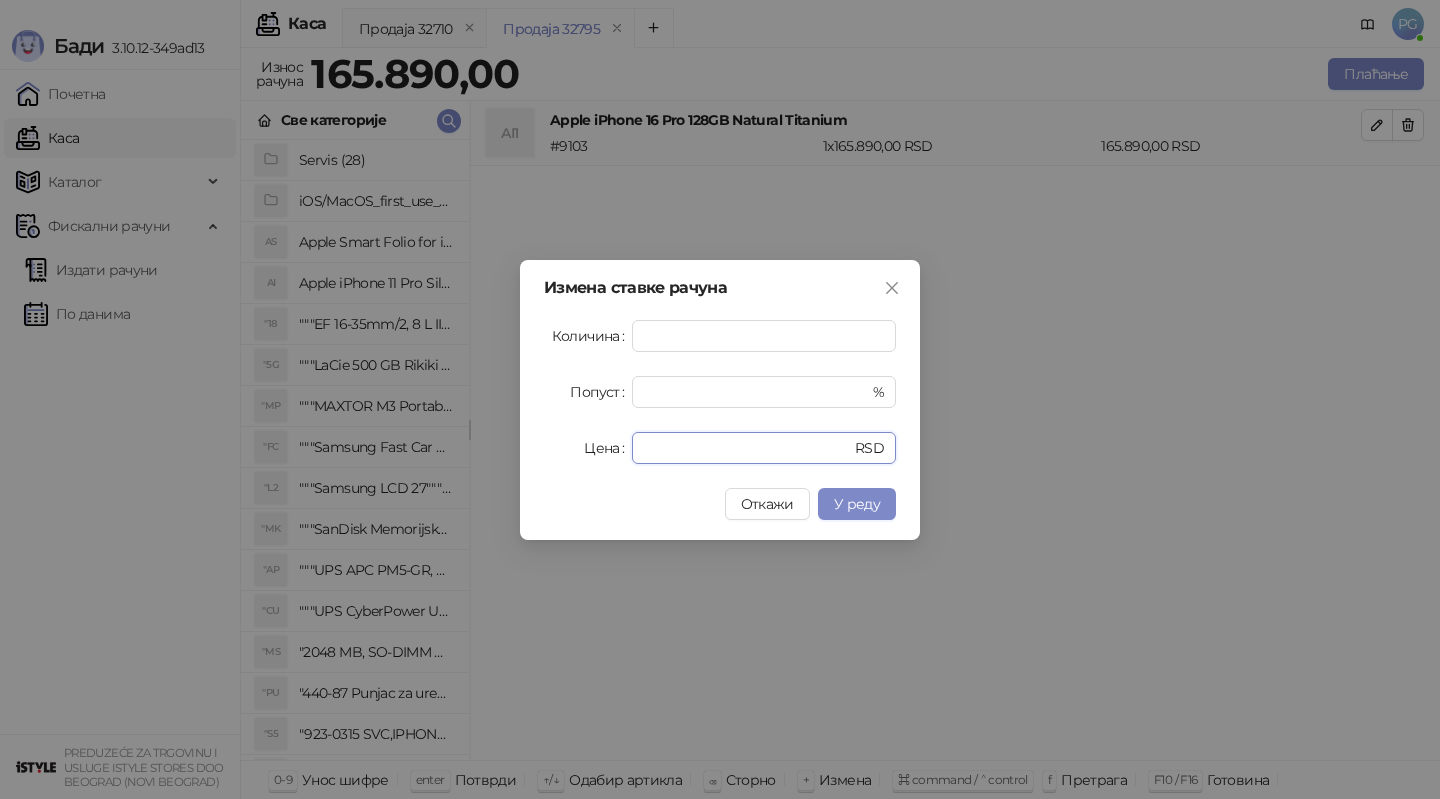 drag, startPoint x: 715, startPoint y: 459, endPoint x: 586, endPoint y: 451, distance: 129.24782 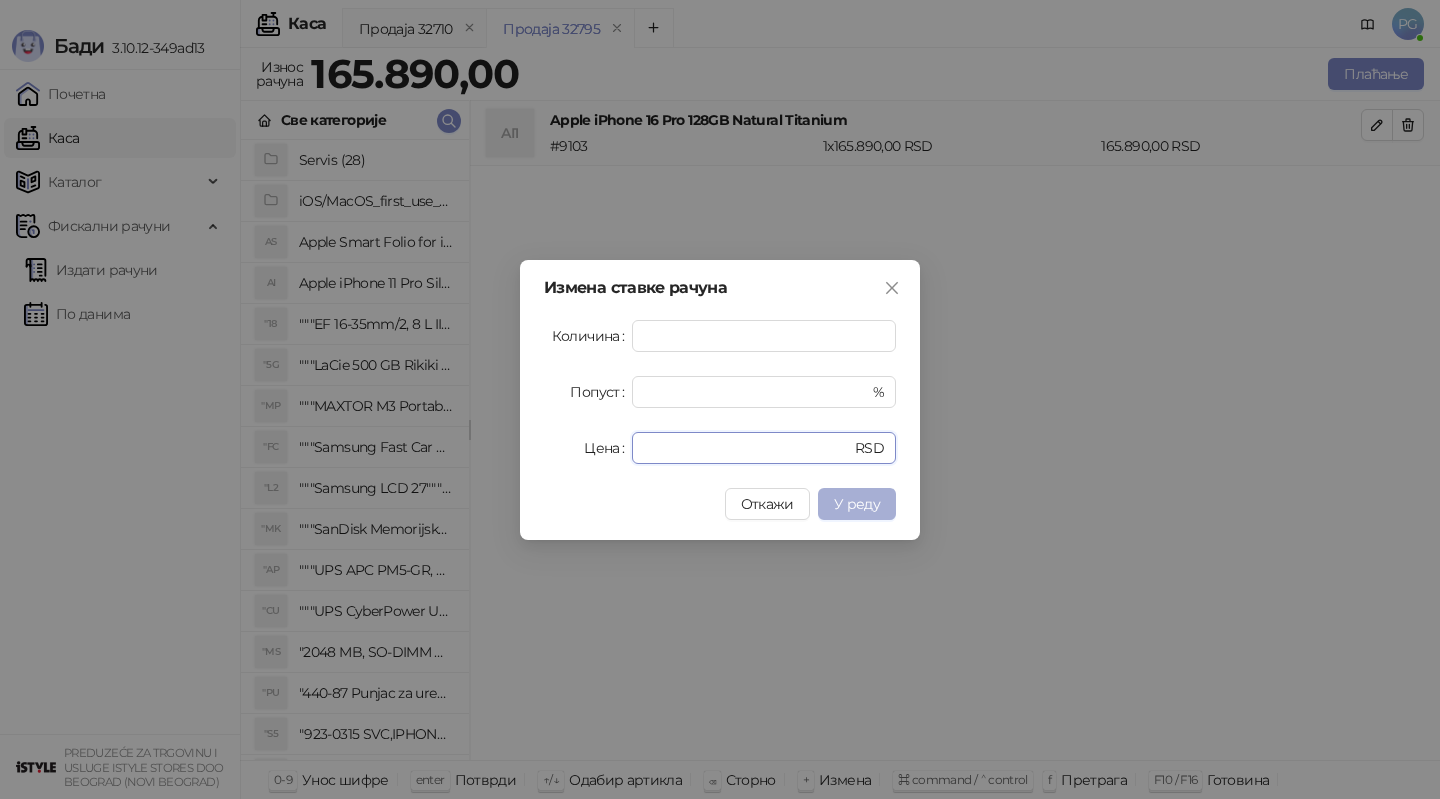 type on "******" 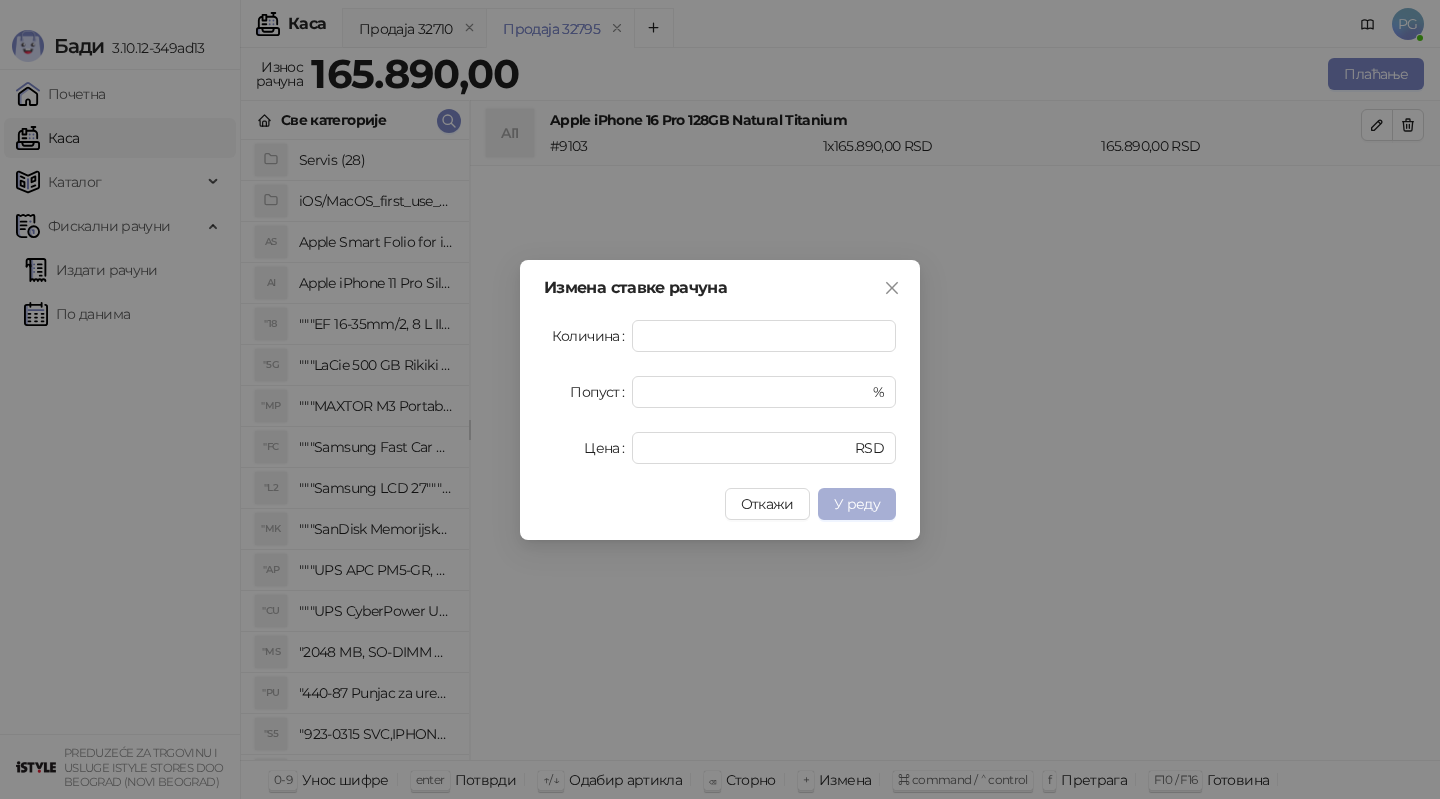 click on "У реду" at bounding box center [857, 504] 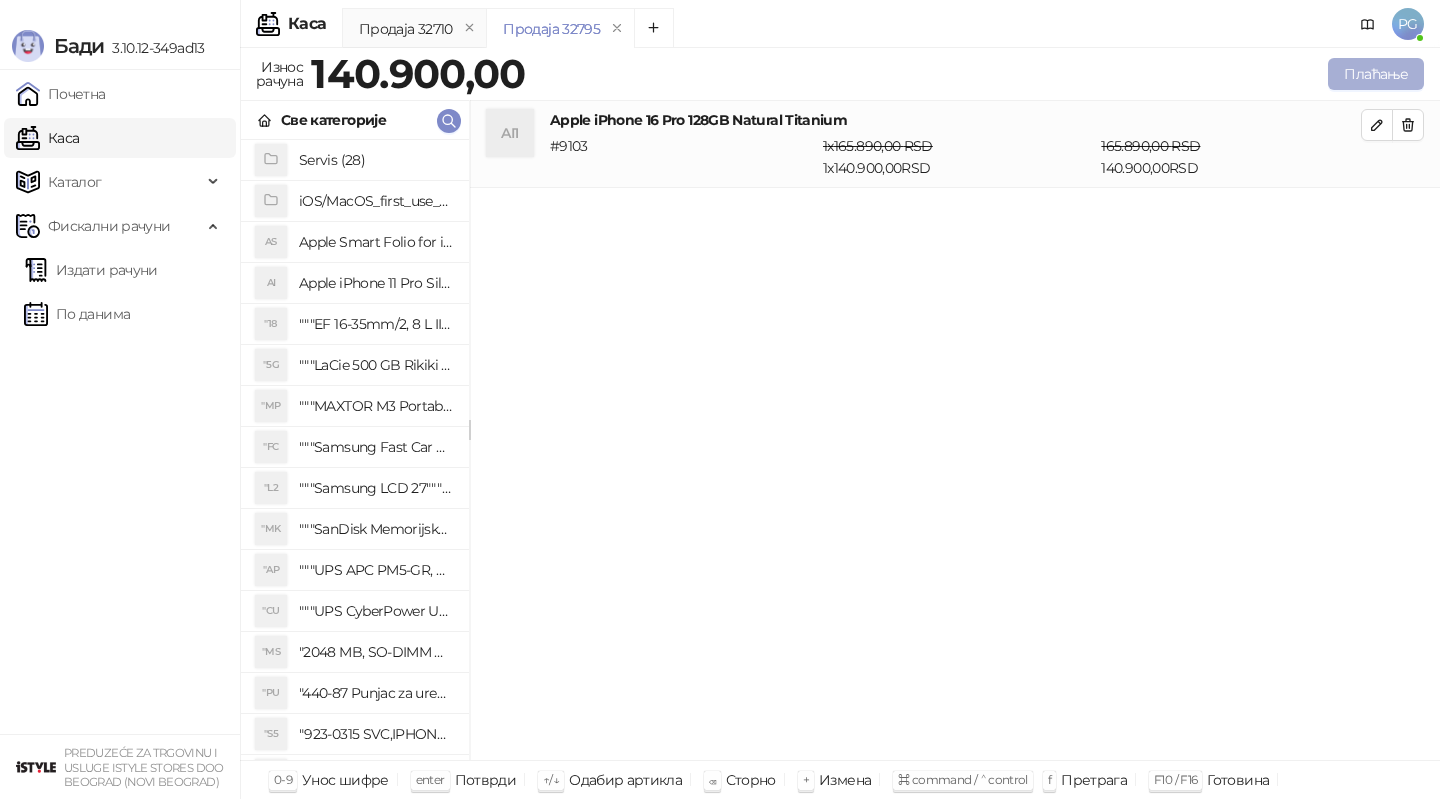 click on "Плаћање" at bounding box center [1376, 74] 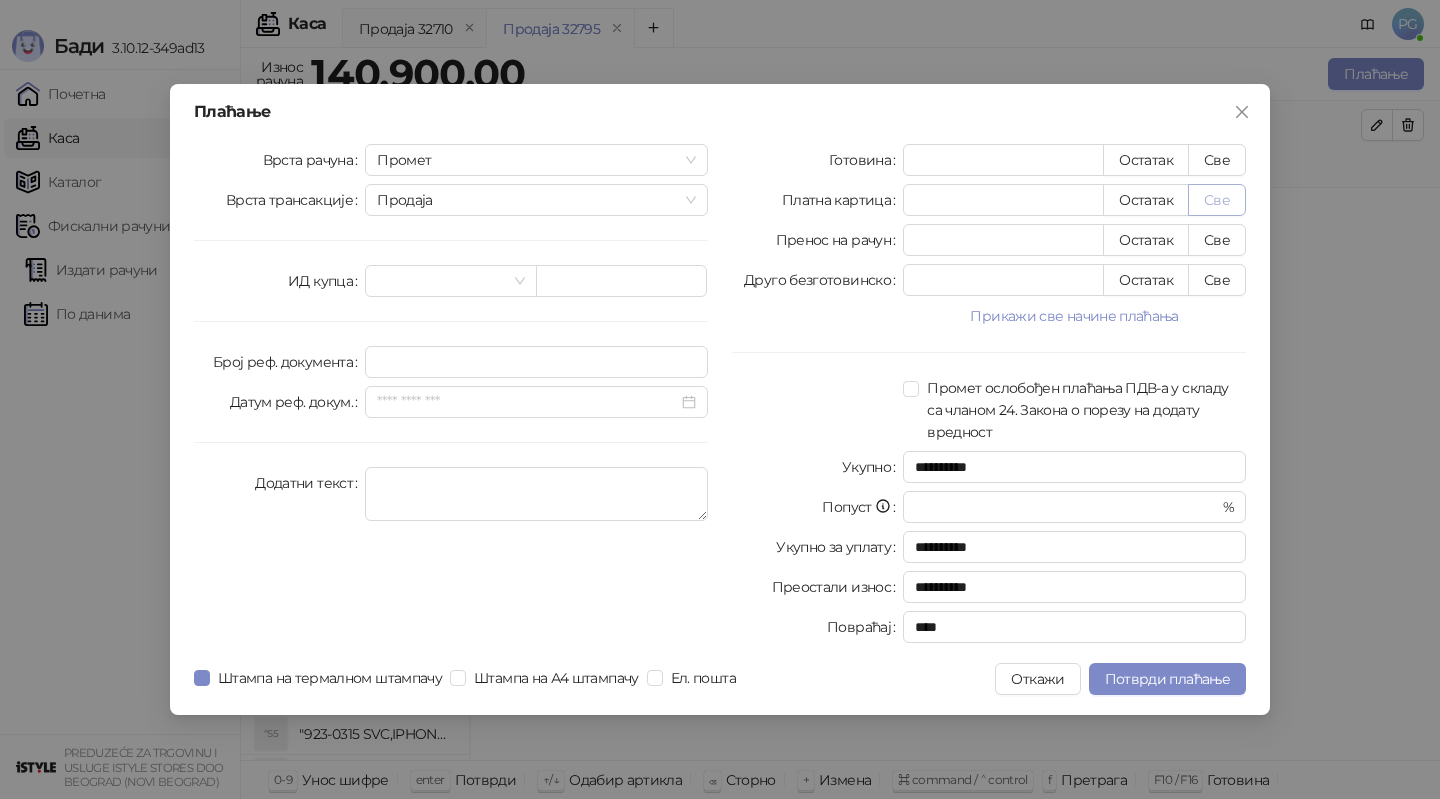 click on "Све" at bounding box center (1217, 200) 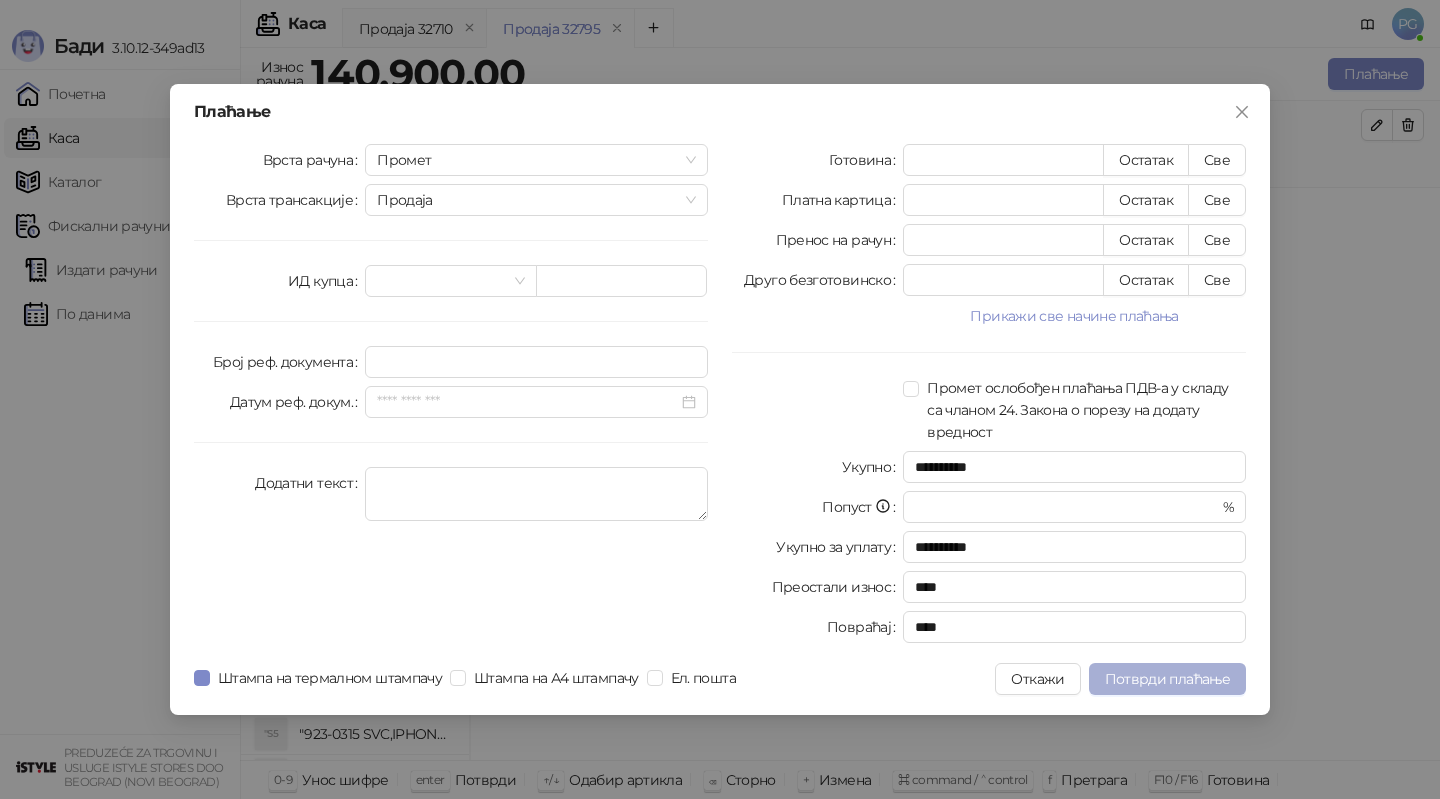 click on "Потврди плаћање" at bounding box center [1167, 679] 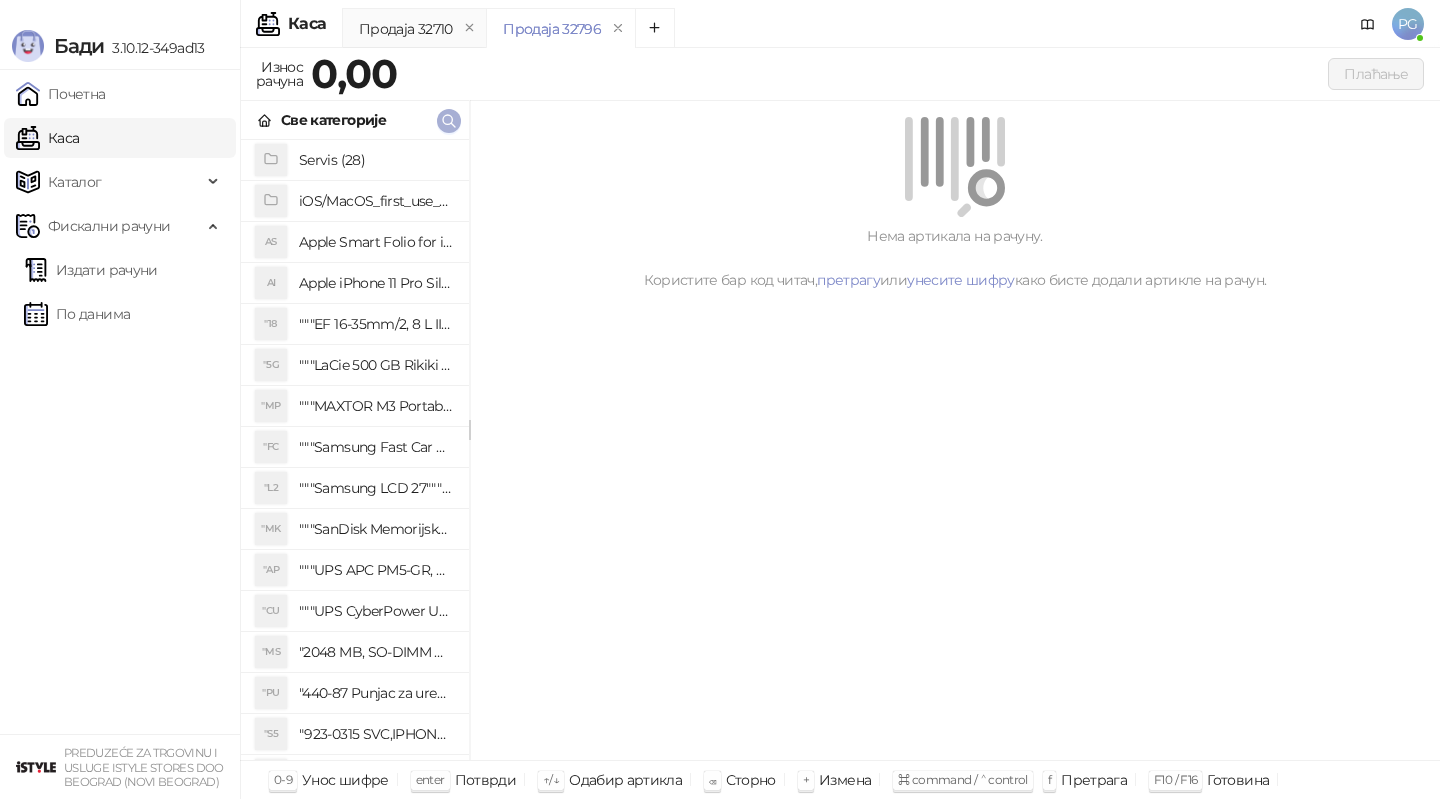click 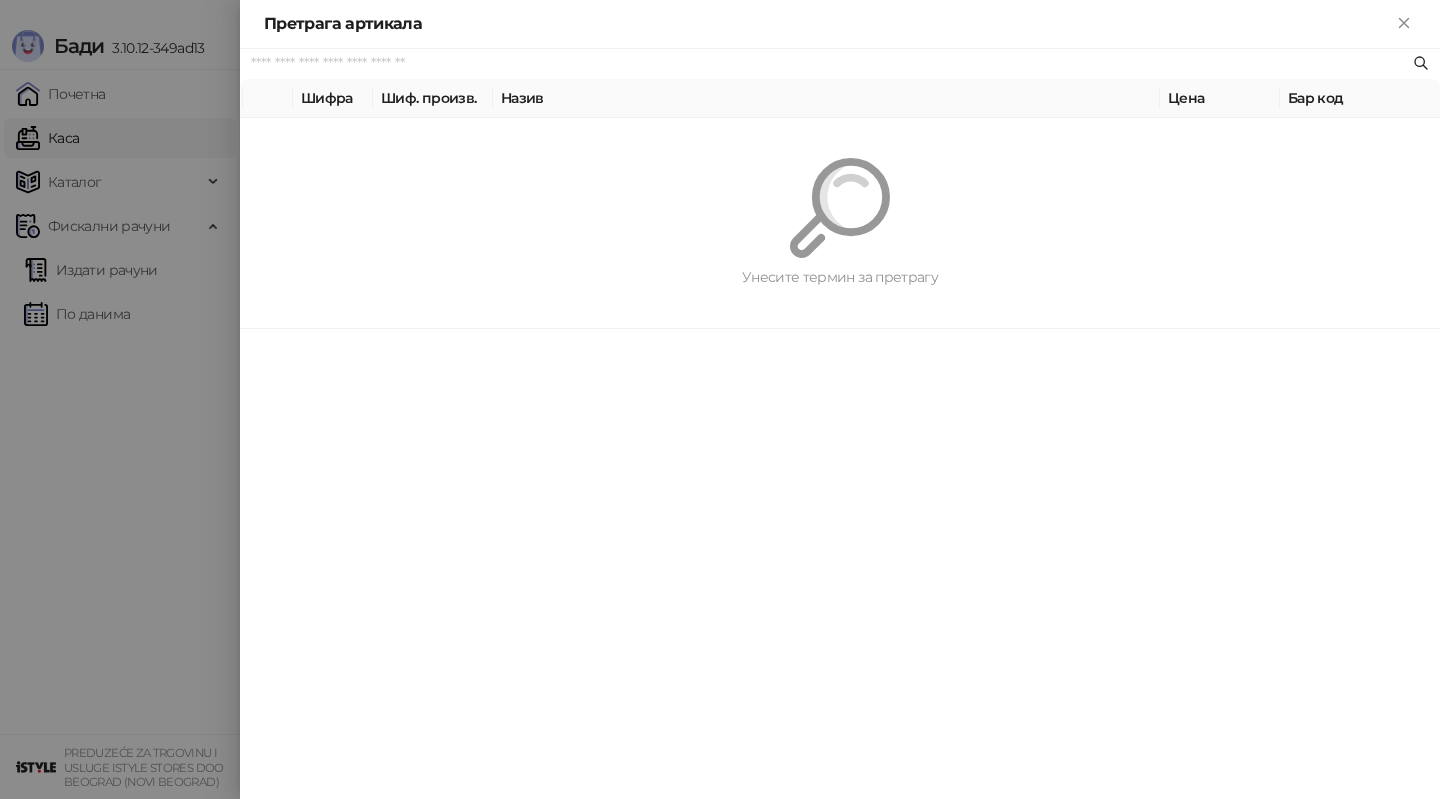 paste on "*********" 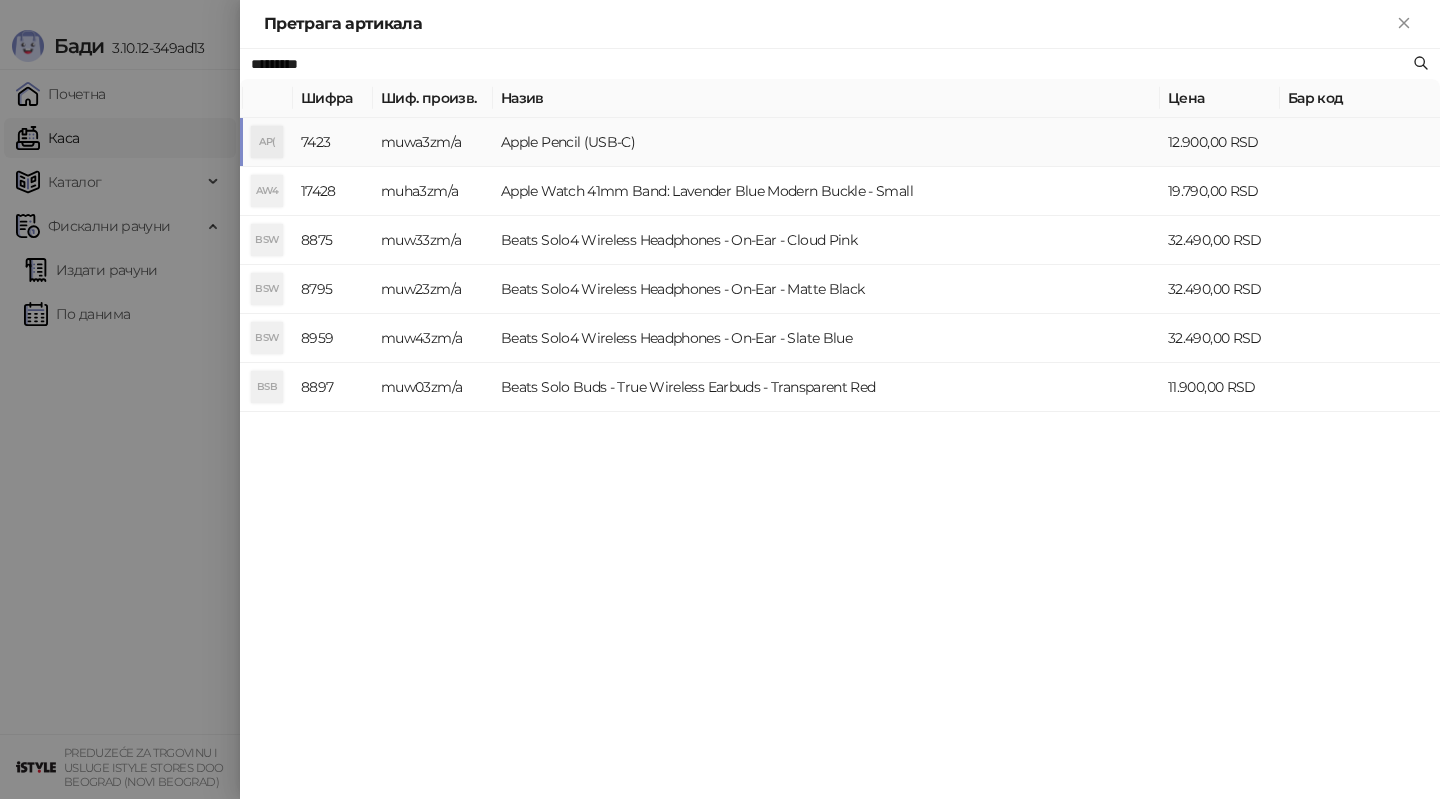 click on "muwa3zm/a" at bounding box center (433, 142) 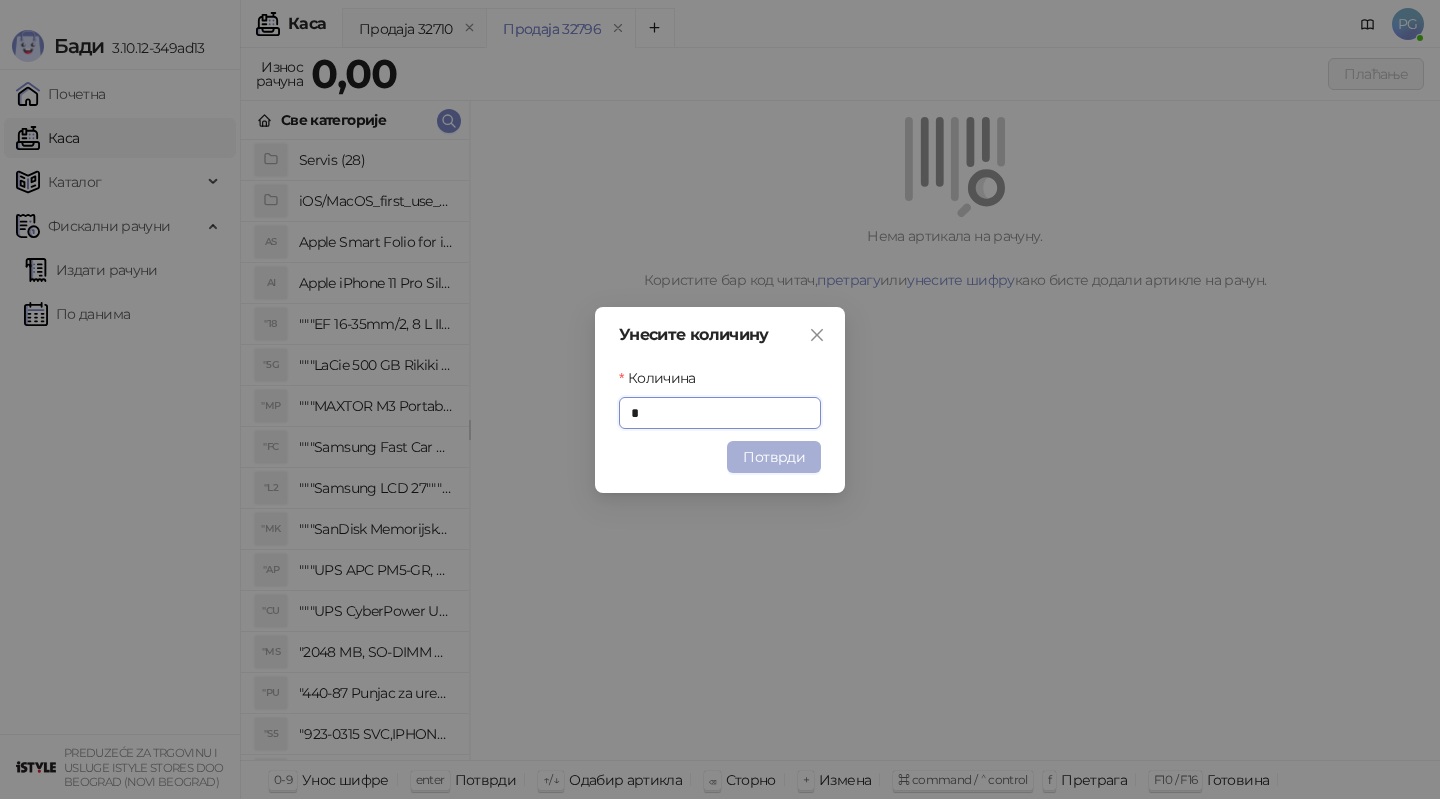 click on "Потврди" at bounding box center (774, 457) 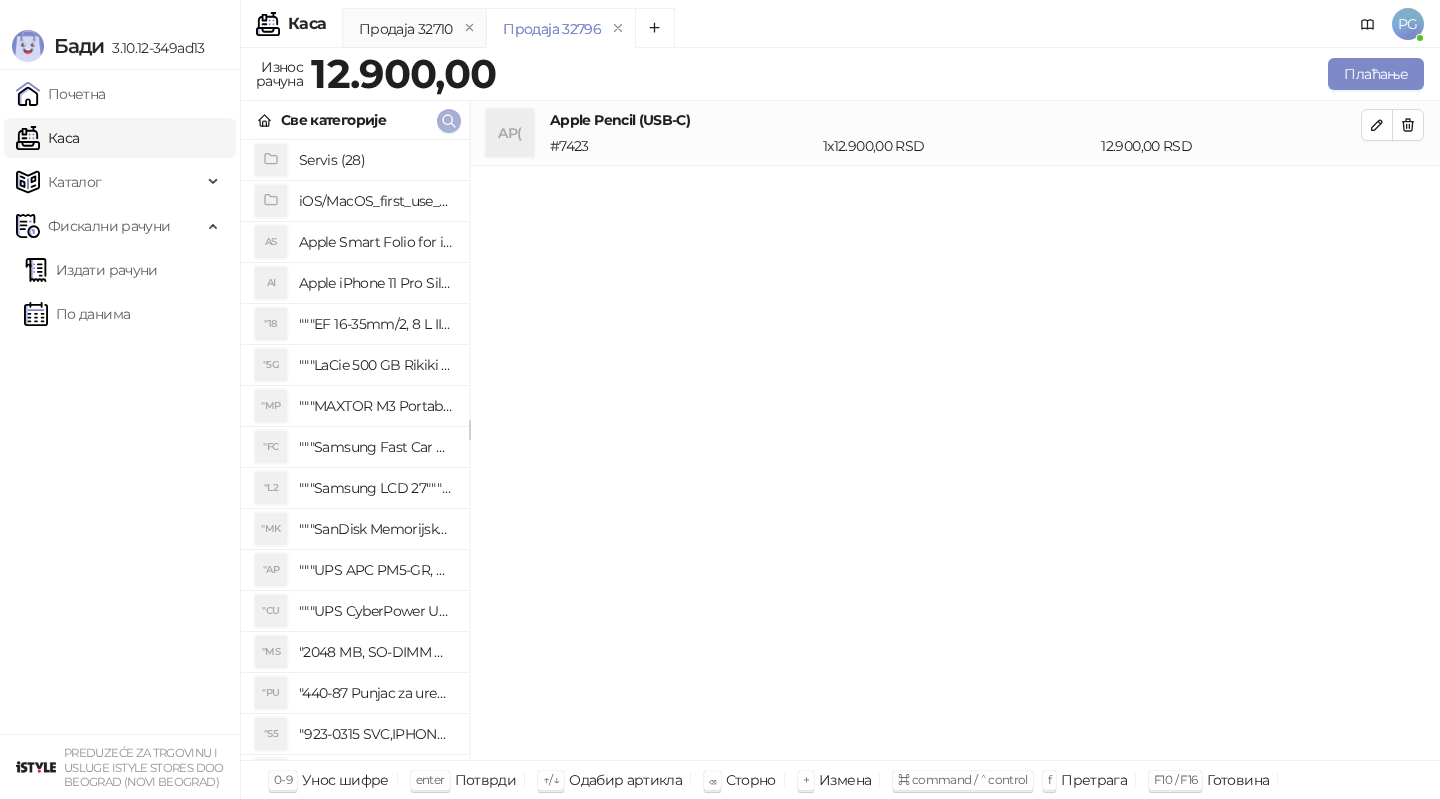 click 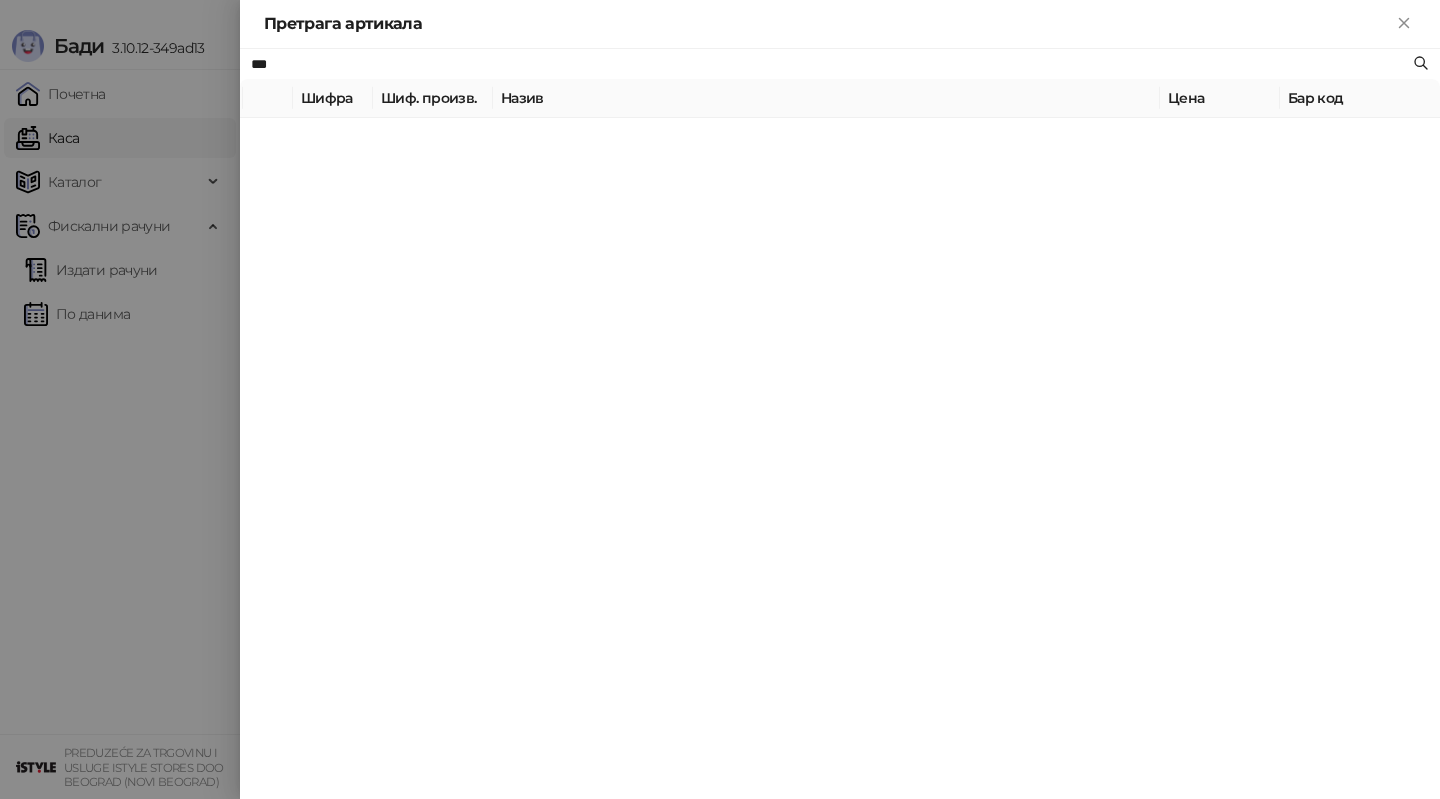 type on "***" 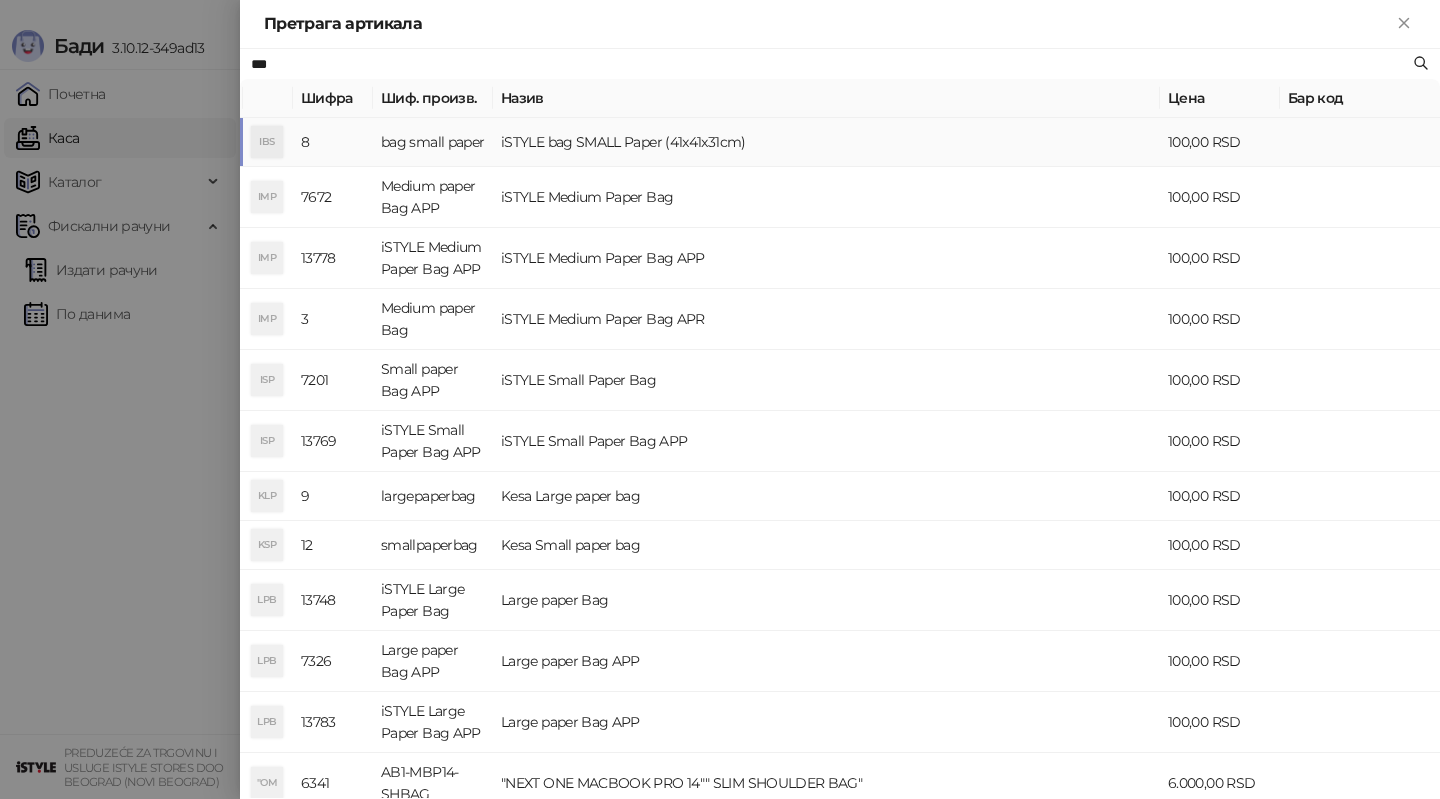 click on "bag small paper" at bounding box center (433, 142) 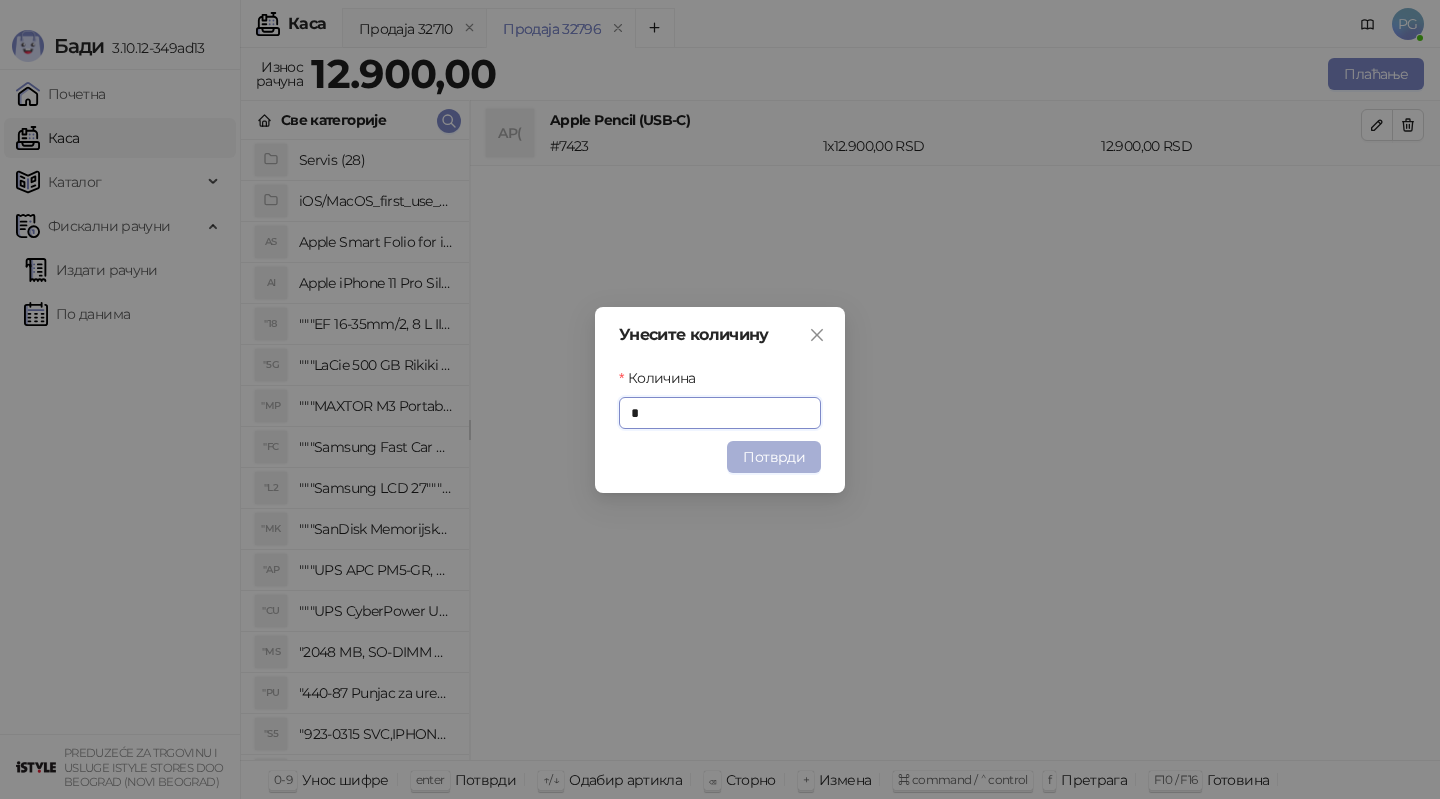 click on "Потврди" at bounding box center (774, 457) 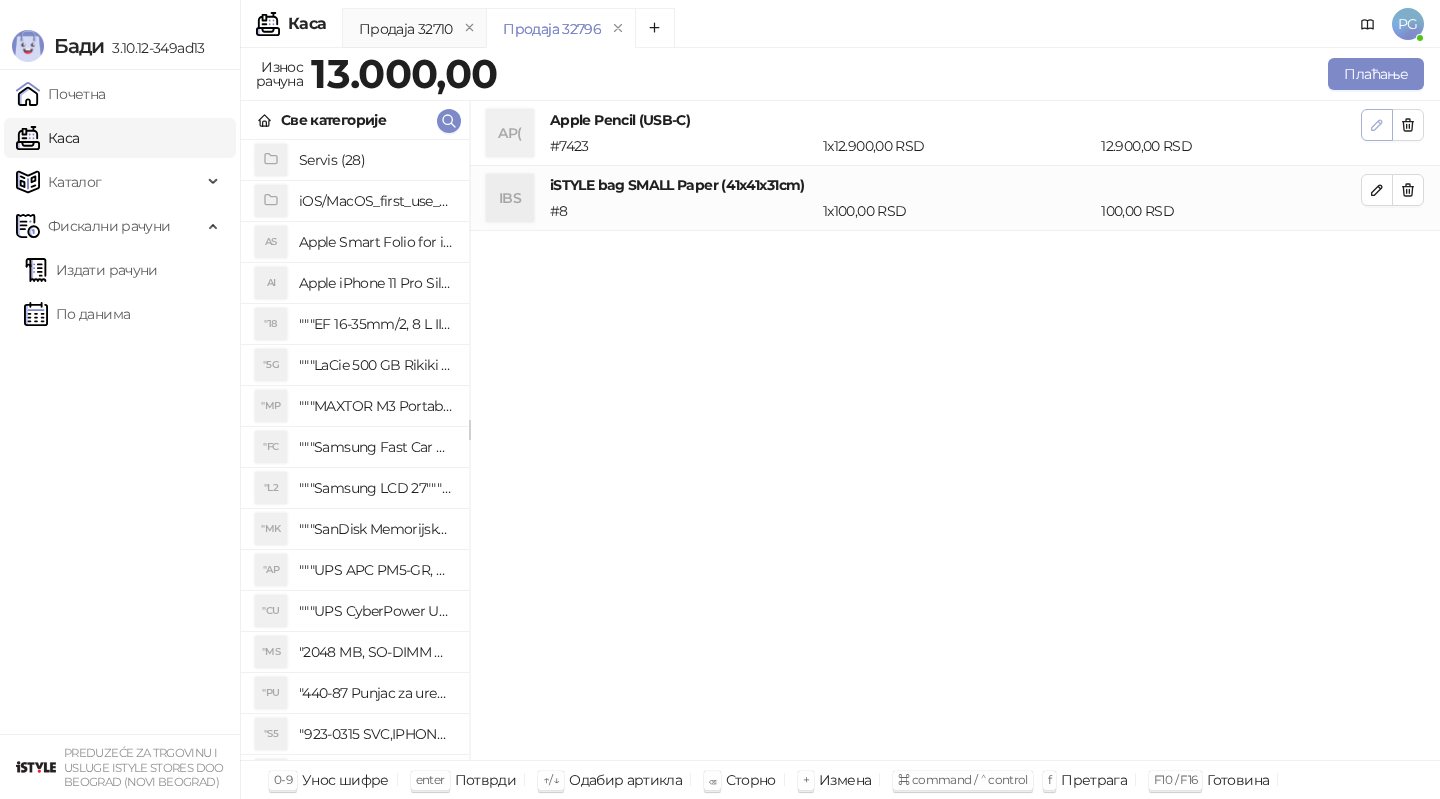 click at bounding box center (1377, 124) 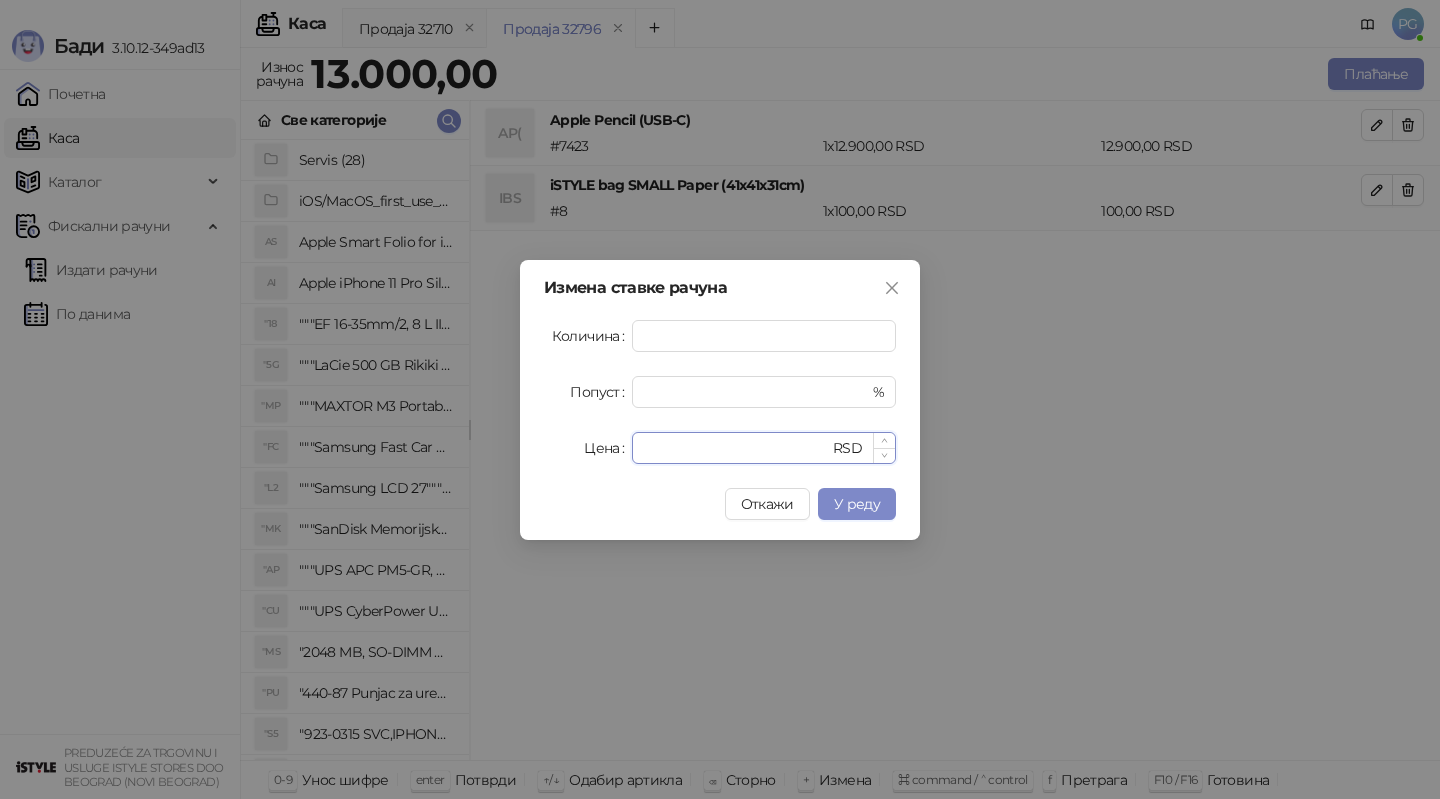 click on "*****" at bounding box center (736, 448) 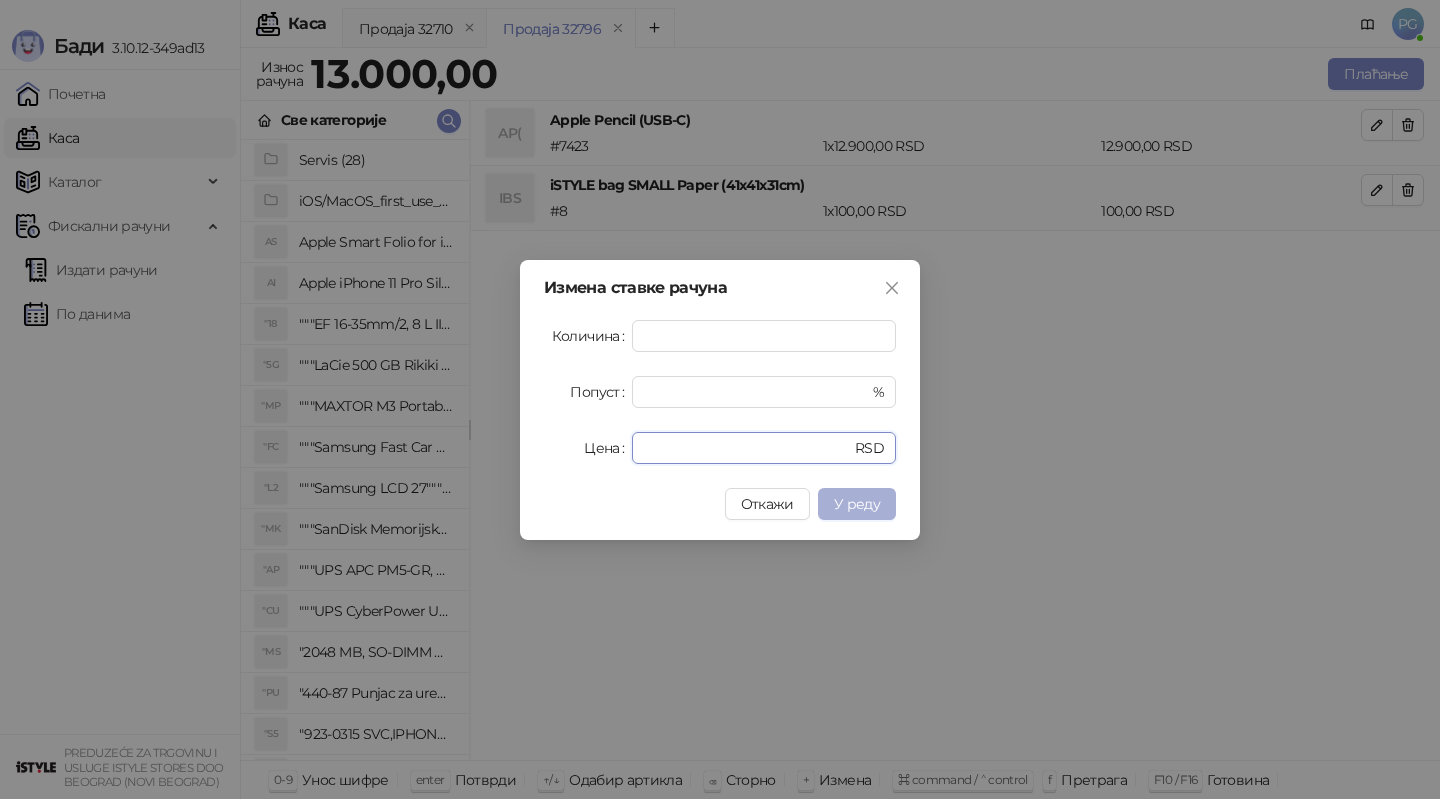 type on "*****" 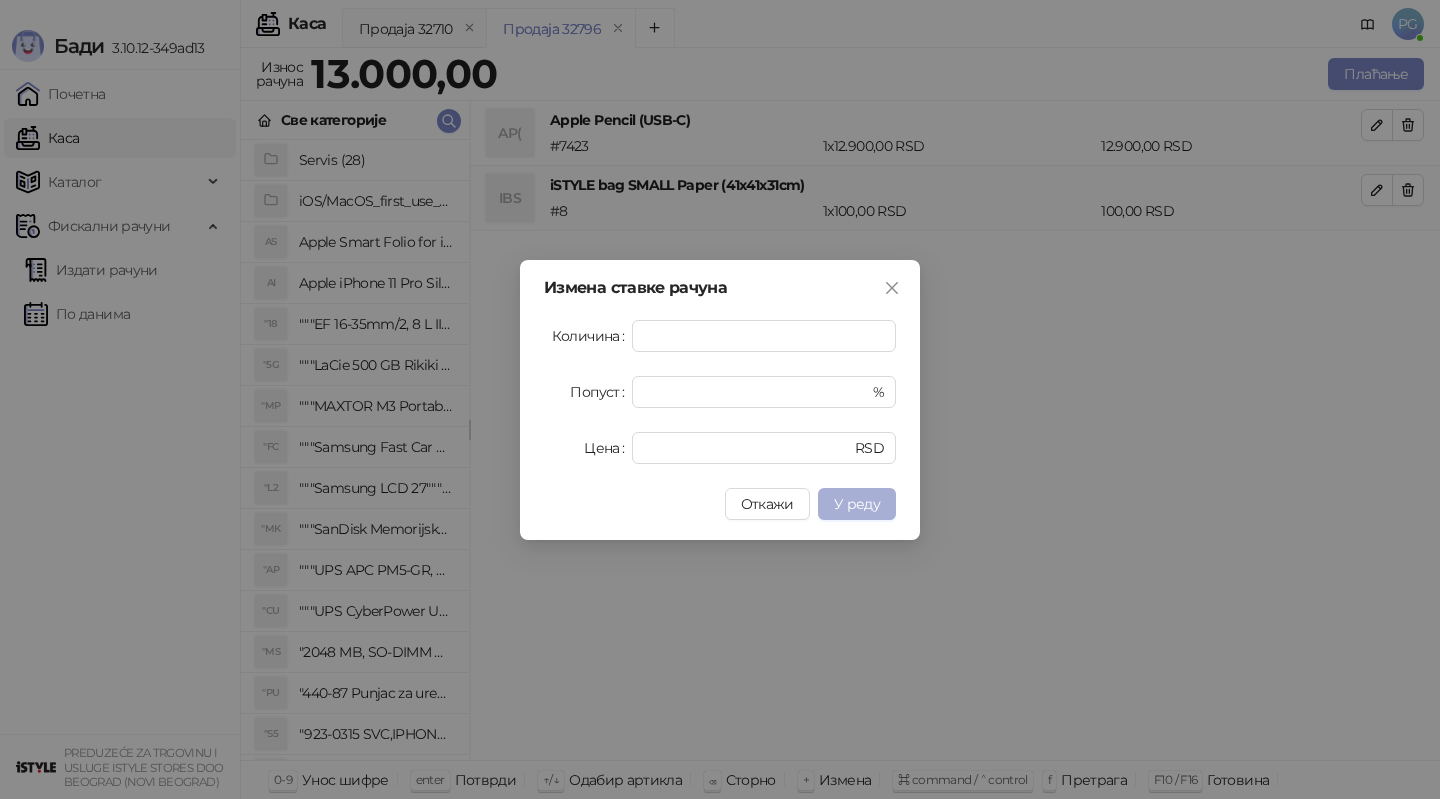 click on "У реду" at bounding box center (857, 504) 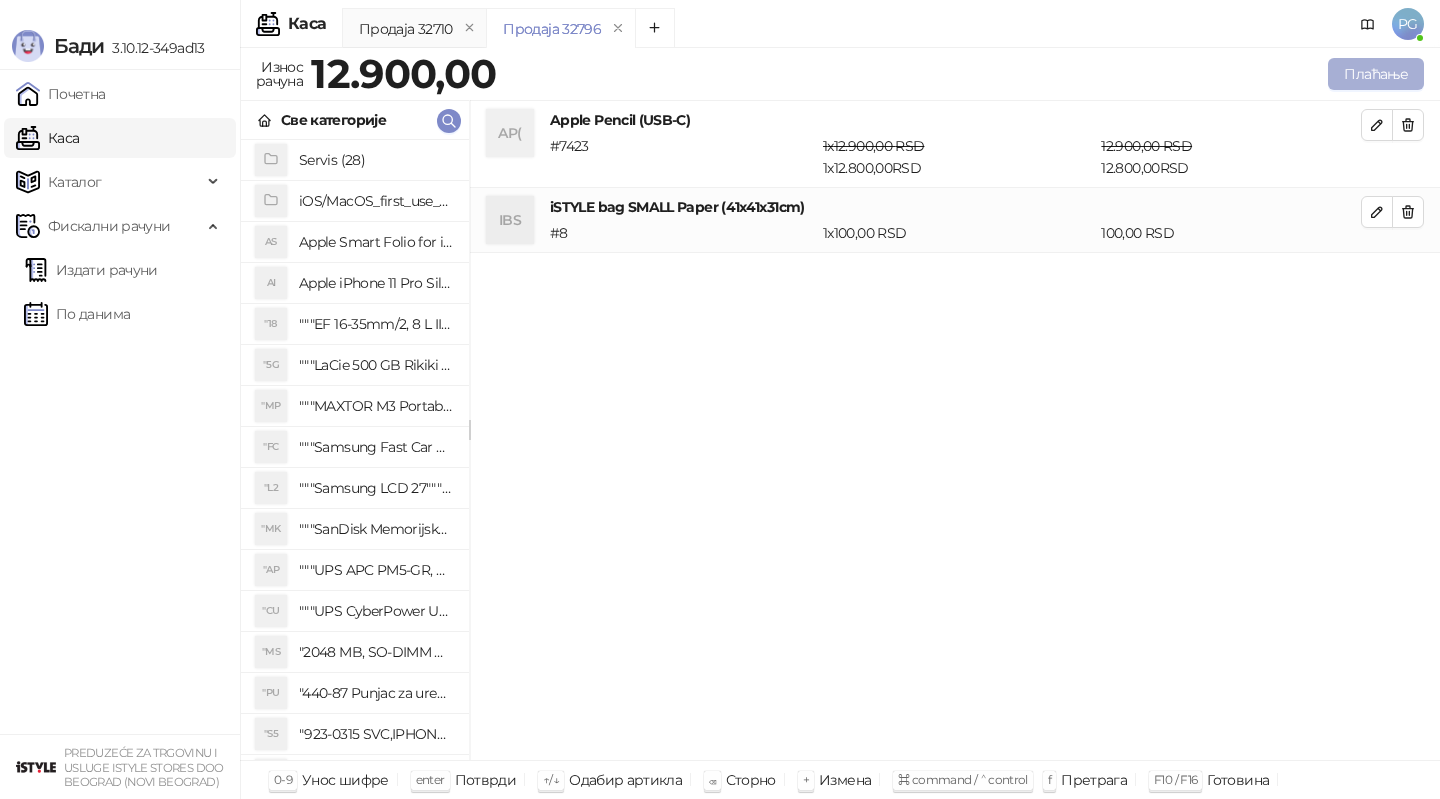 click on "Плаћање" at bounding box center (1376, 74) 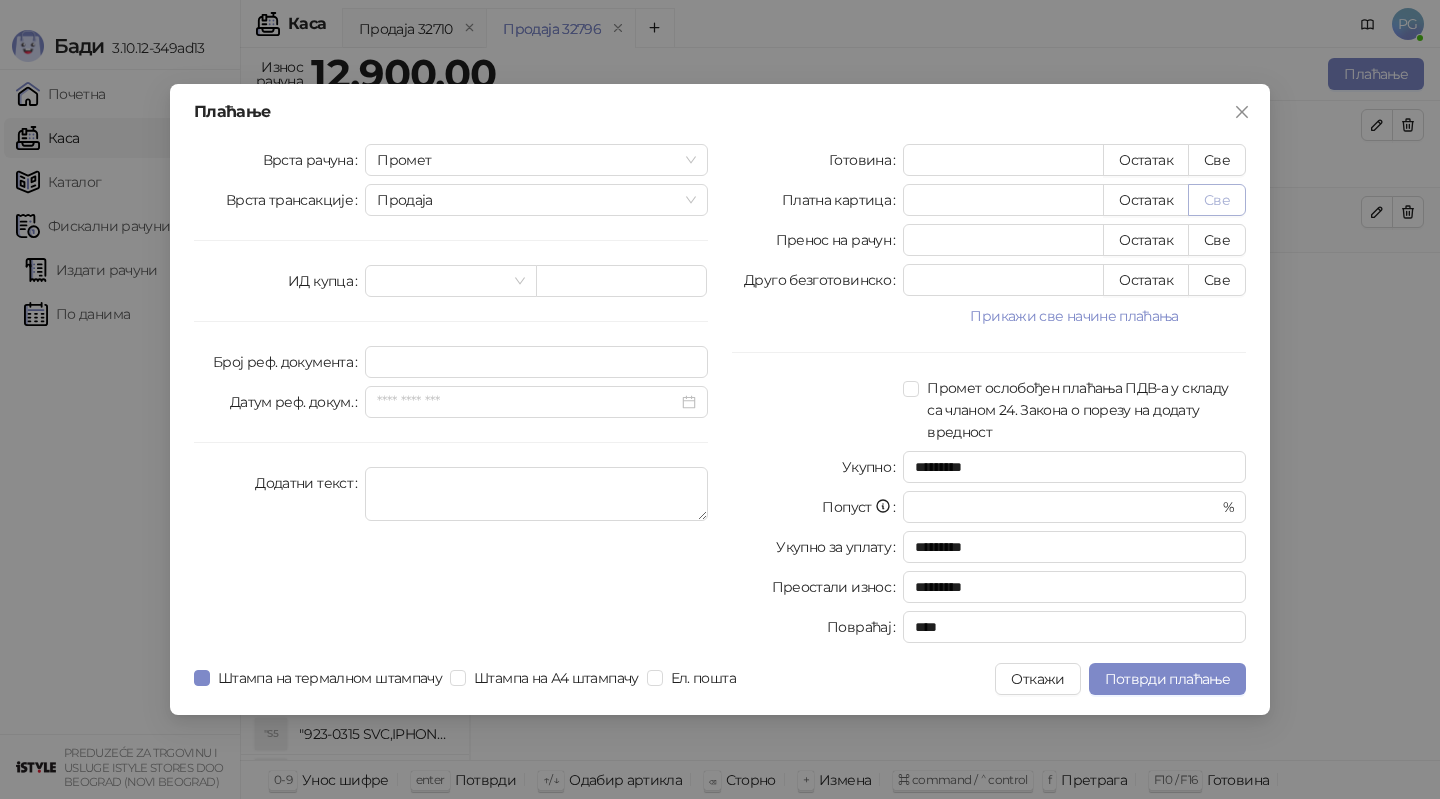 click on "Све" at bounding box center [1217, 200] 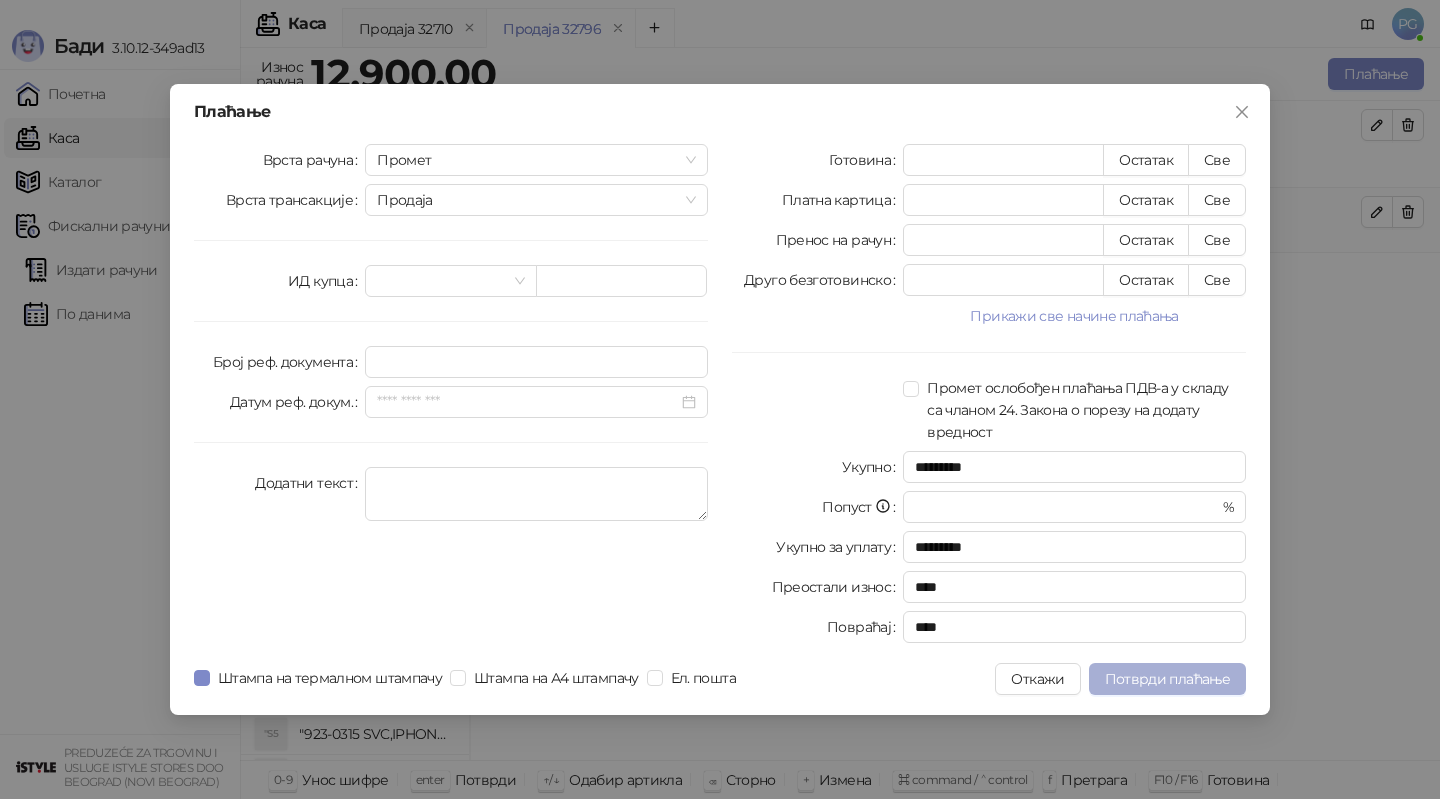 click on "Потврди плаћање" at bounding box center (1167, 679) 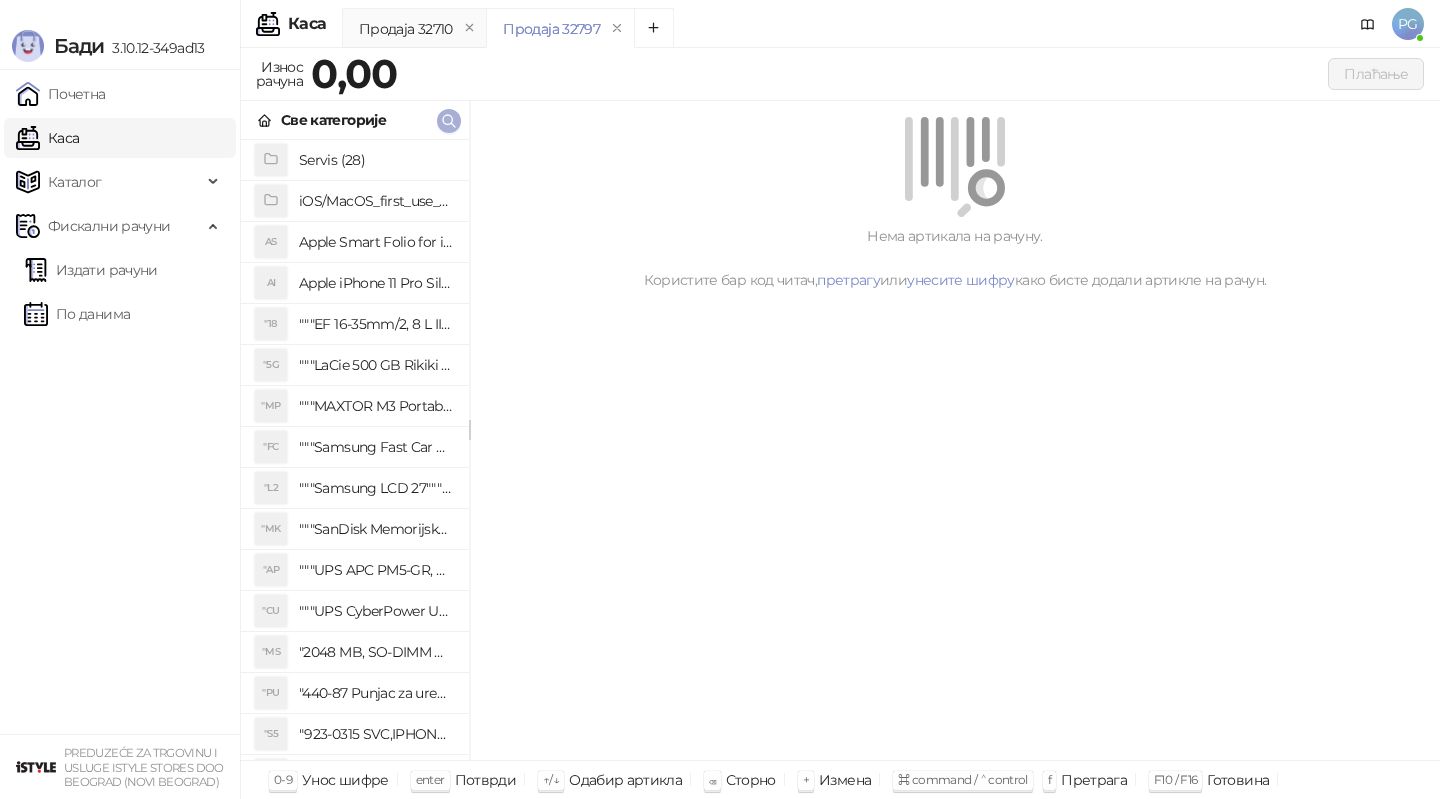 click 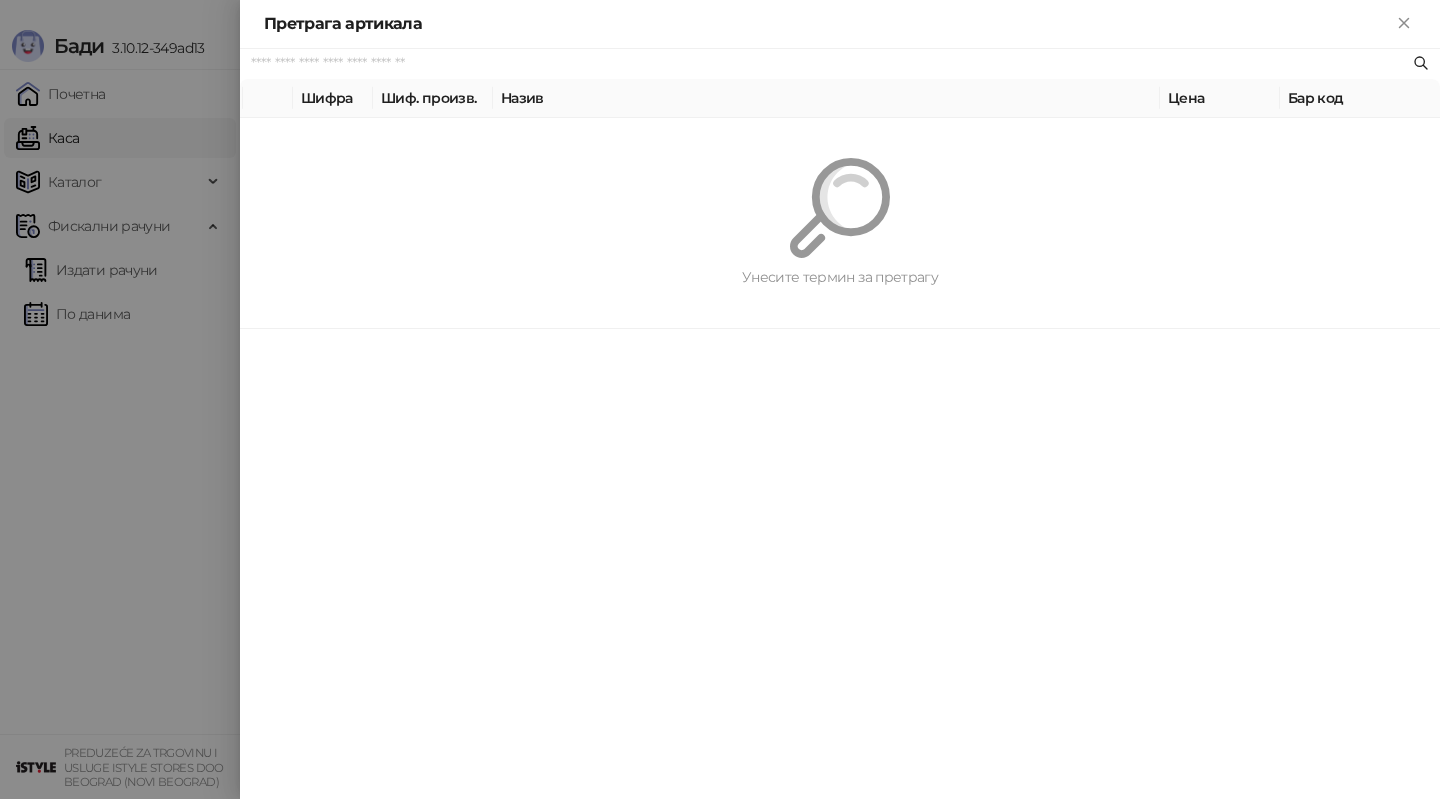 paste on "*********" 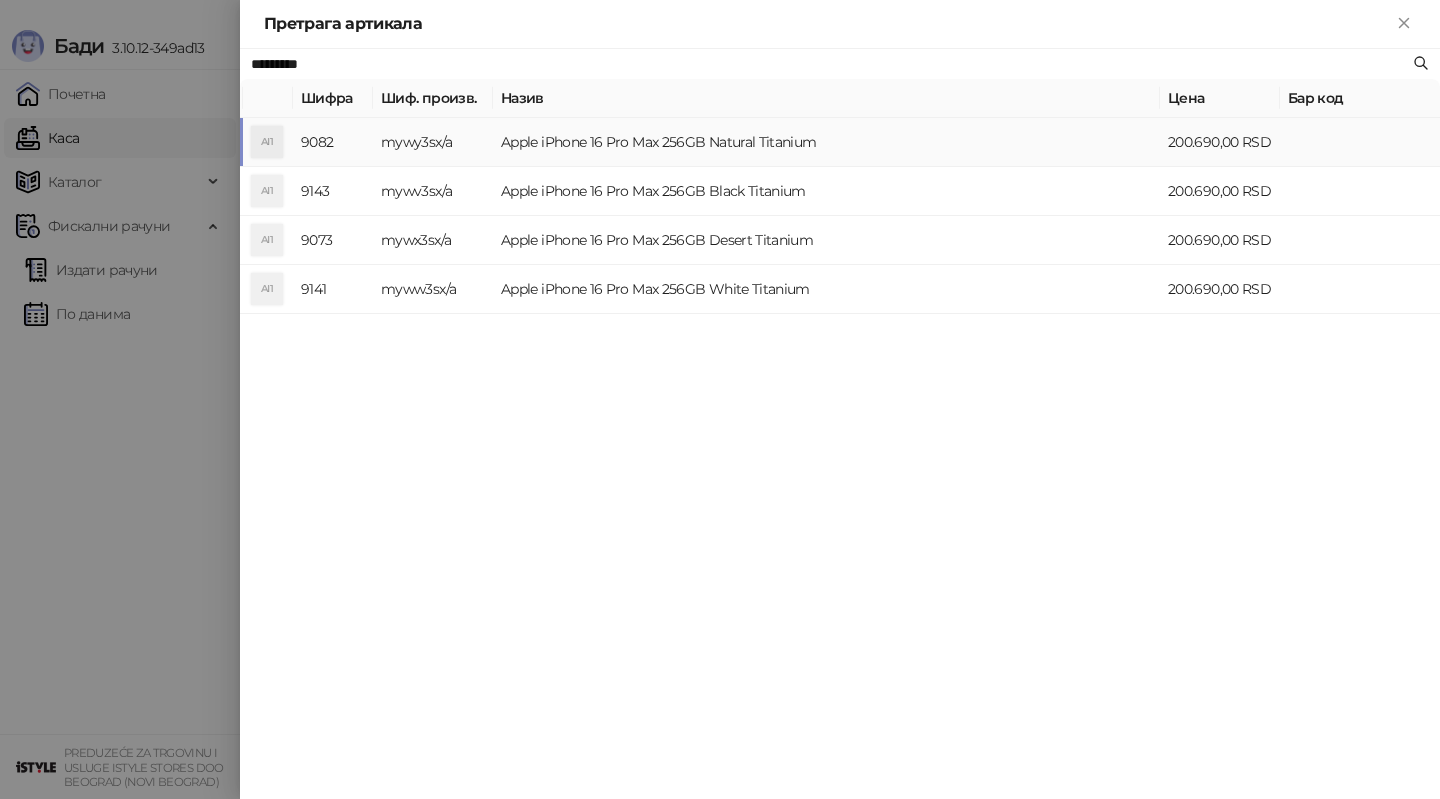 click on "mywy3sx/a" at bounding box center [433, 142] 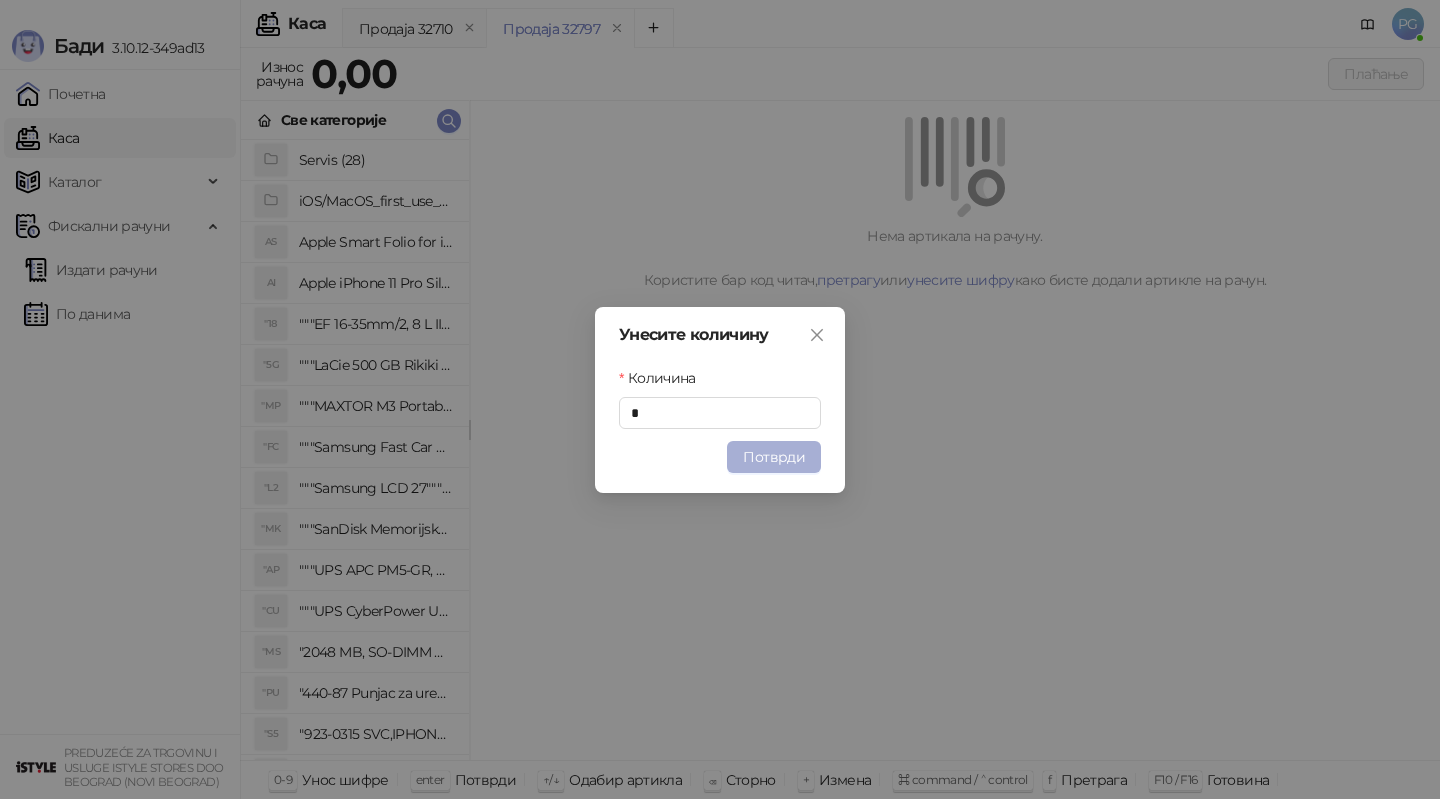 click on "Потврди" at bounding box center (774, 457) 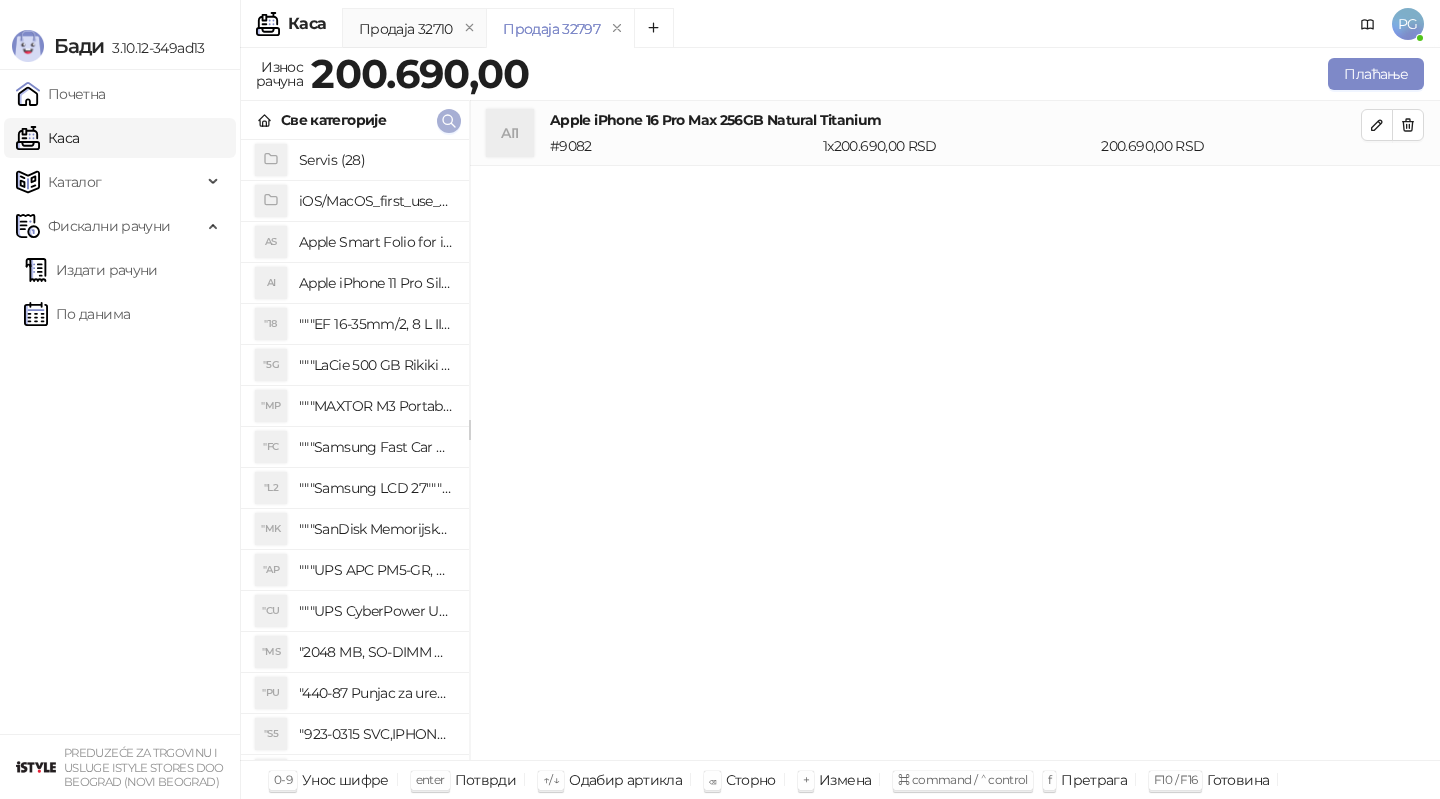 click 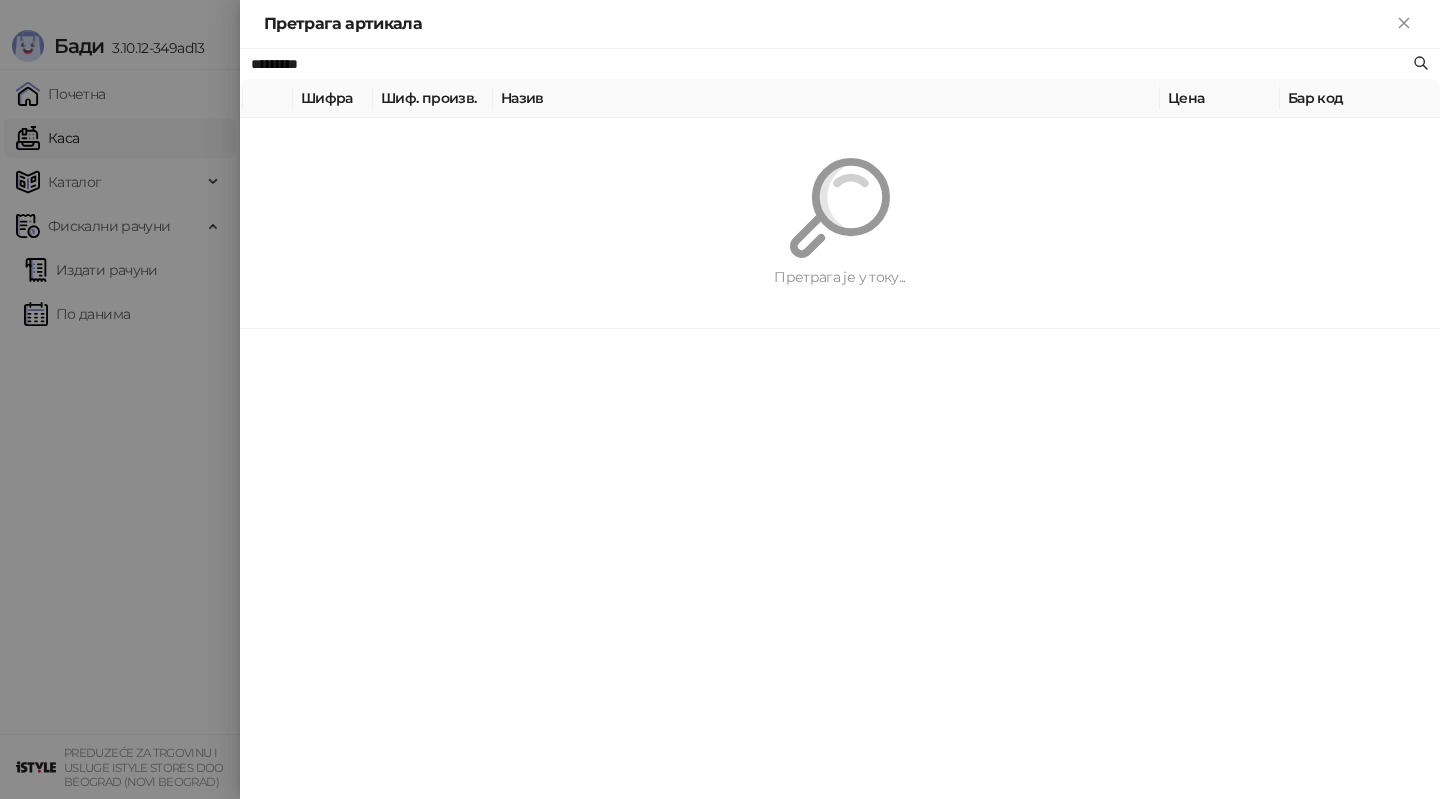 paste 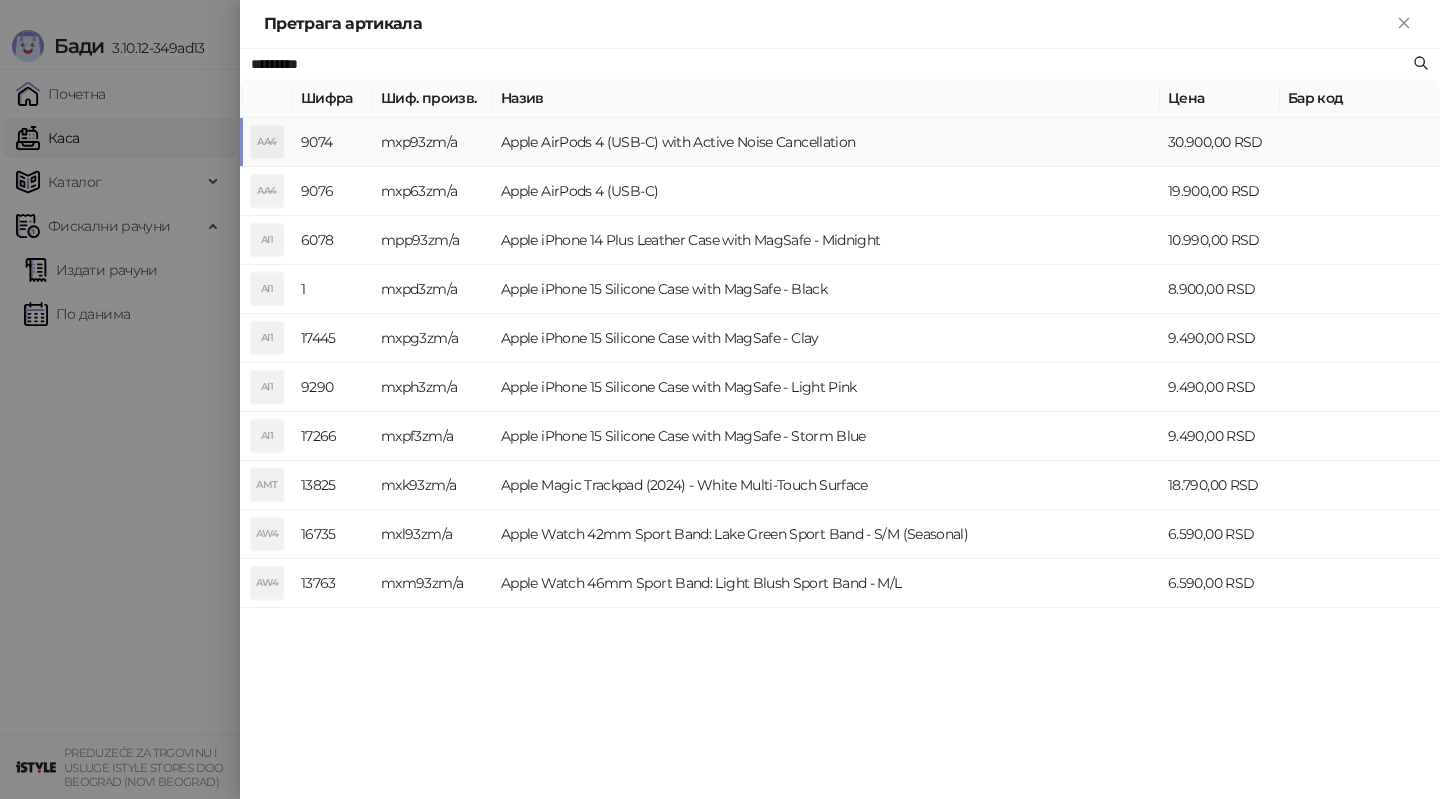 type on "*********" 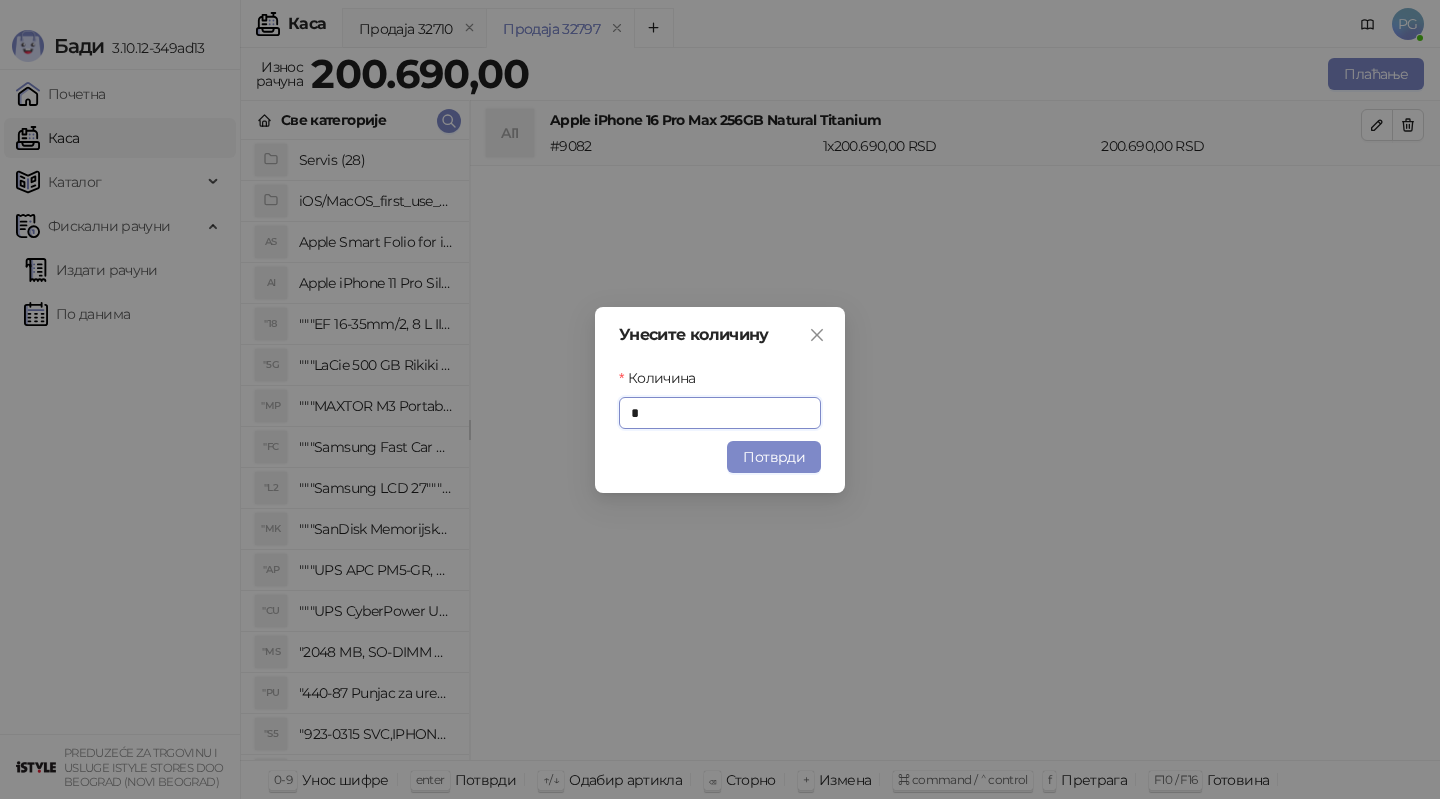 click on "Потврди" at bounding box center (774, 457) 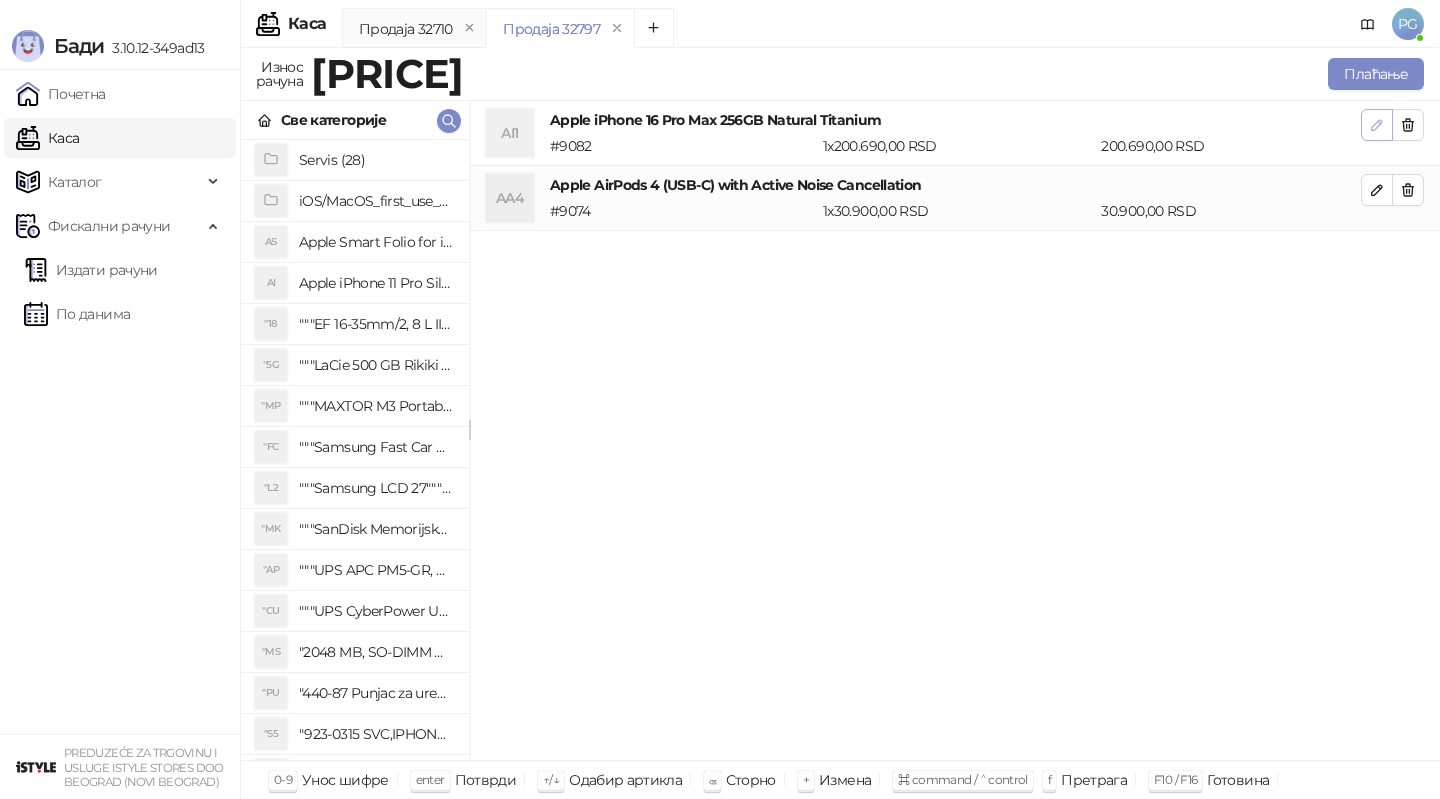 click 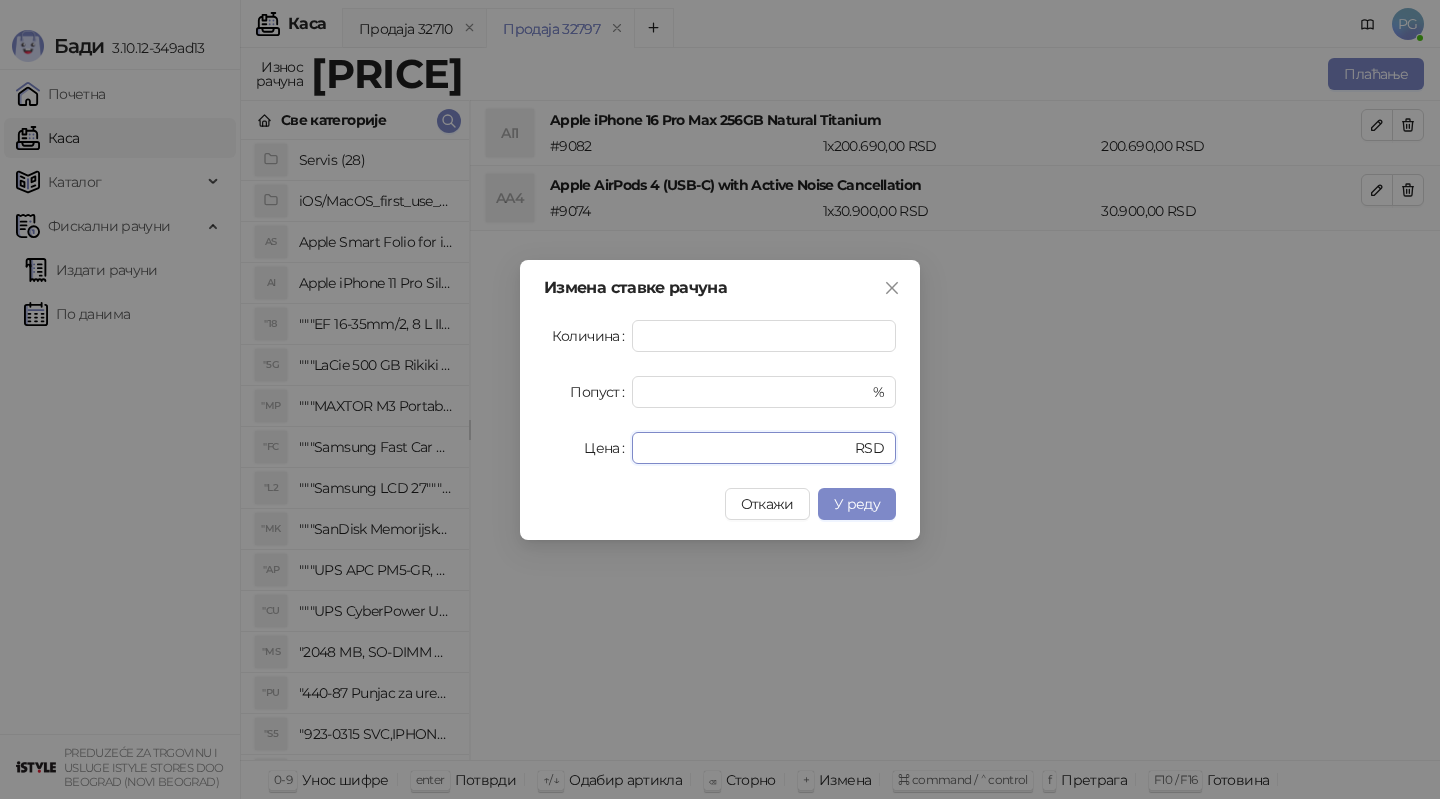 drag, startPoint x: 699, startPoint y: 447, endPoint x: 575, endPoint y: 447, distance: 124 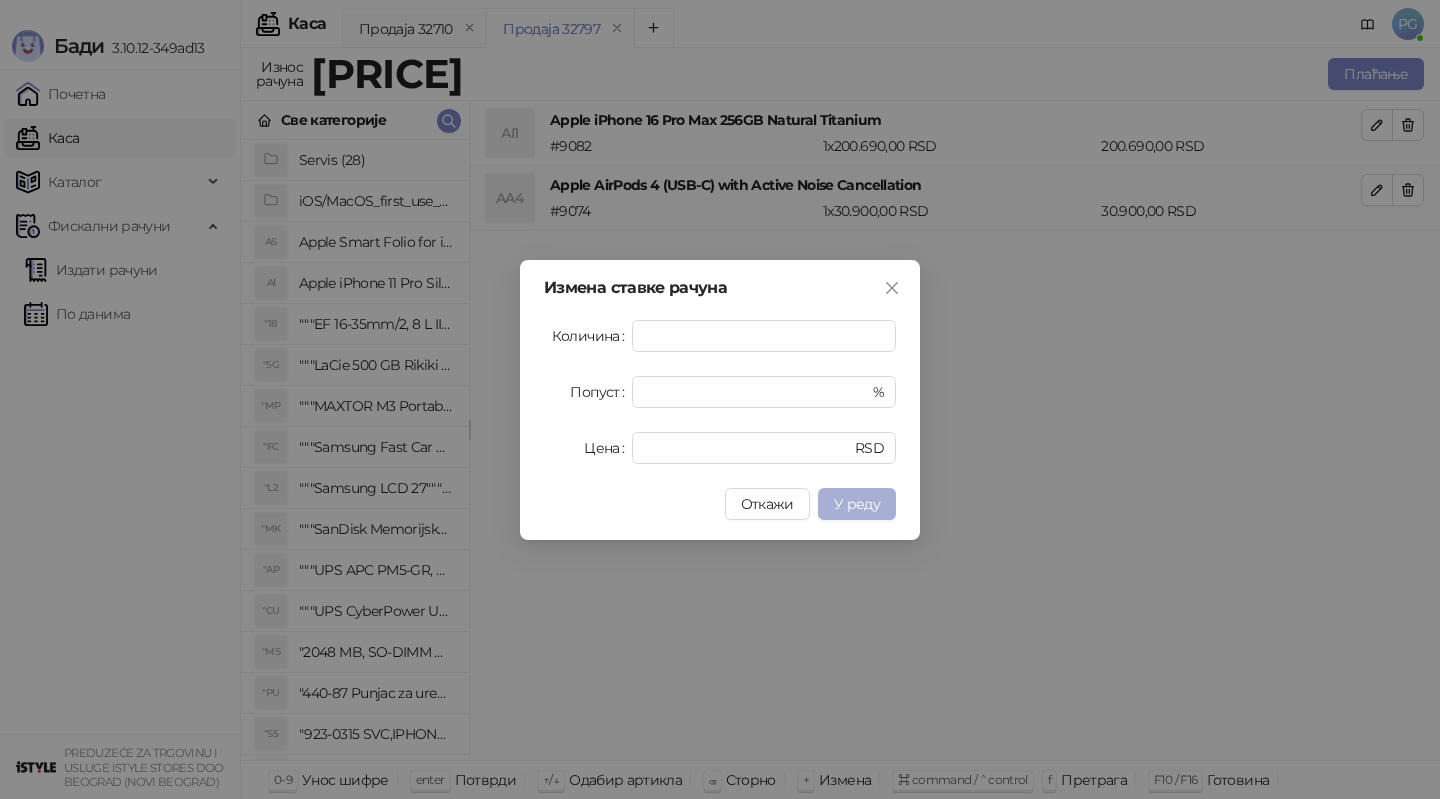 click on "У реду" at bounding box center [857, 504] 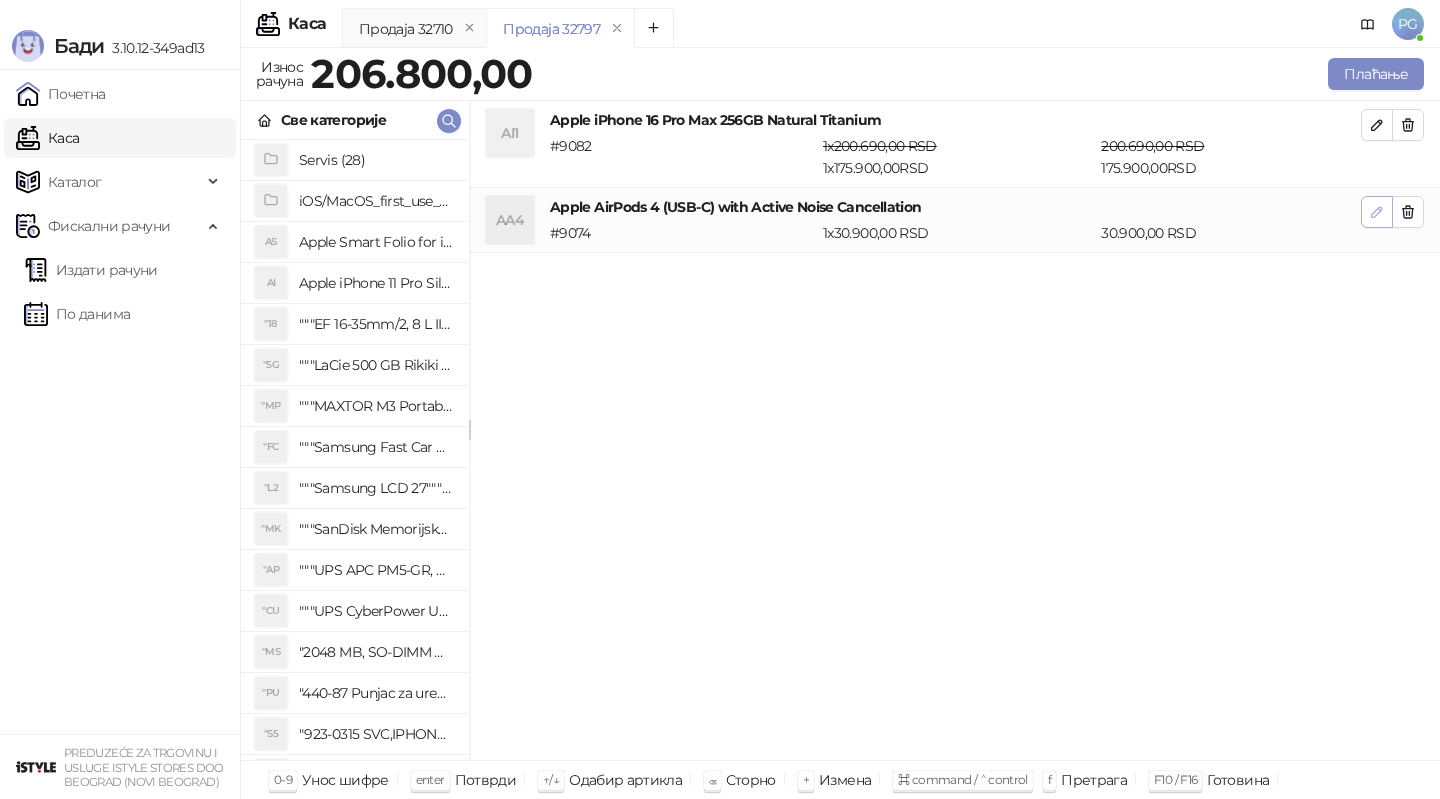 click 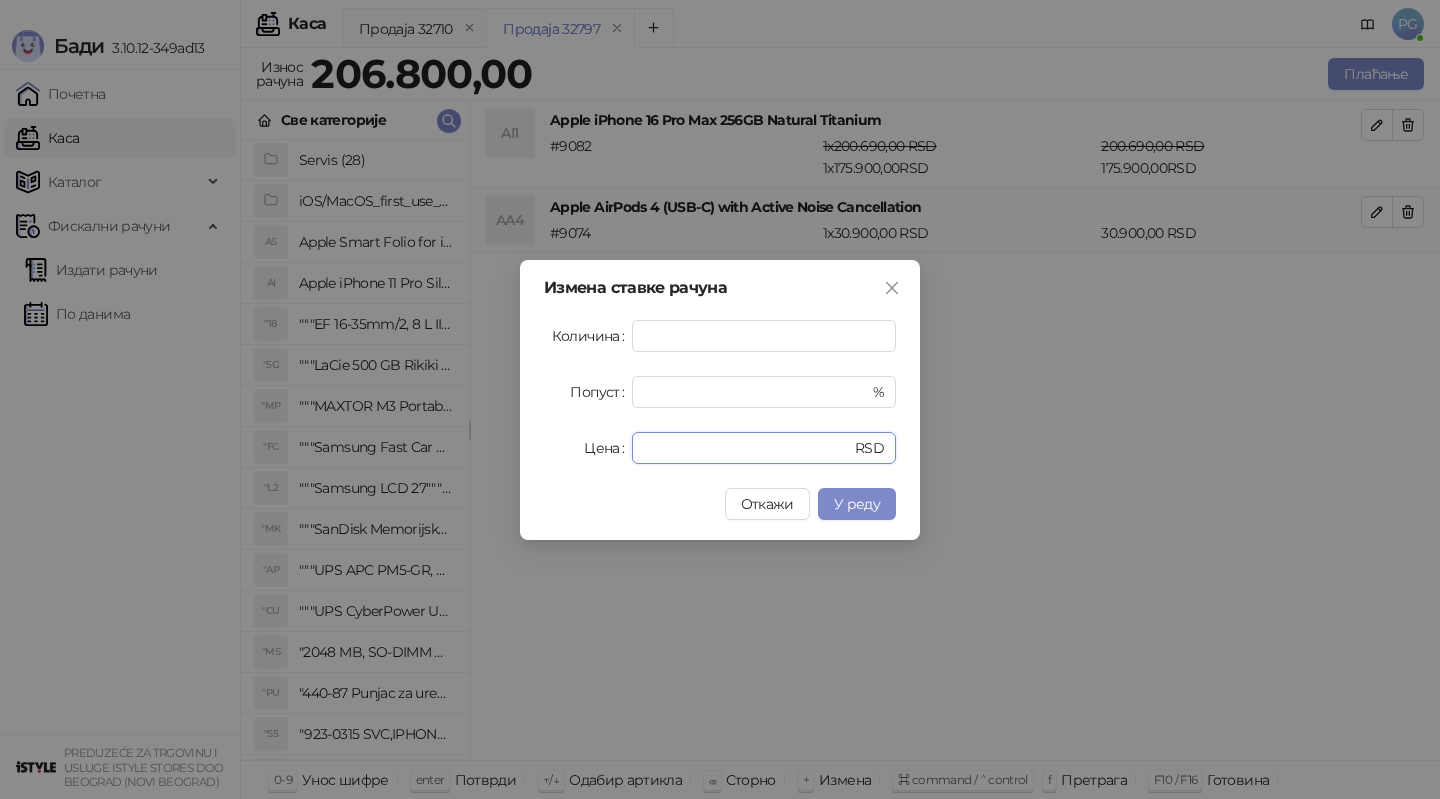 drag, startPoint x: 658, startPoint y: 450, endPoint x: 569, endPoint y: 447, distance: 89.050545 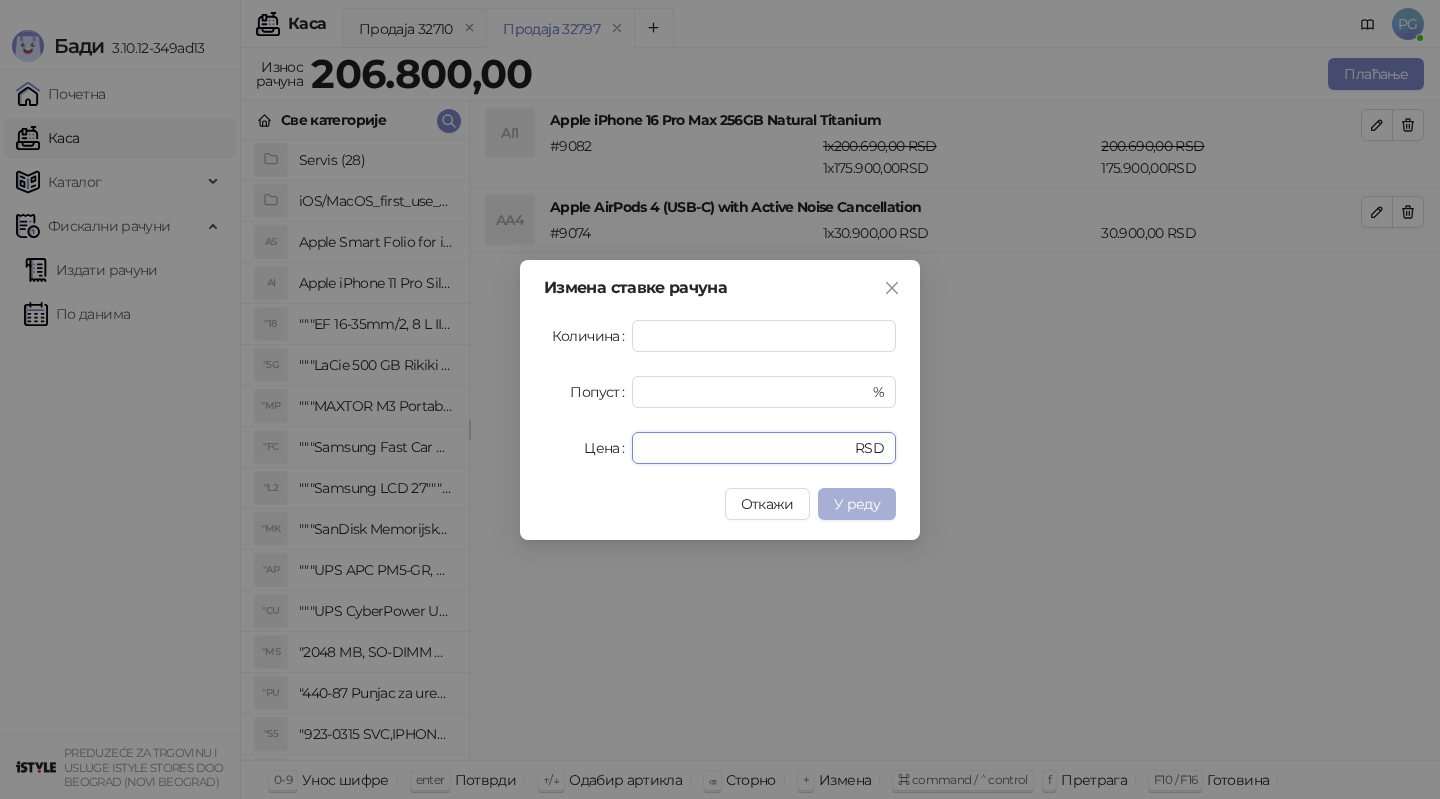 type on "*****" 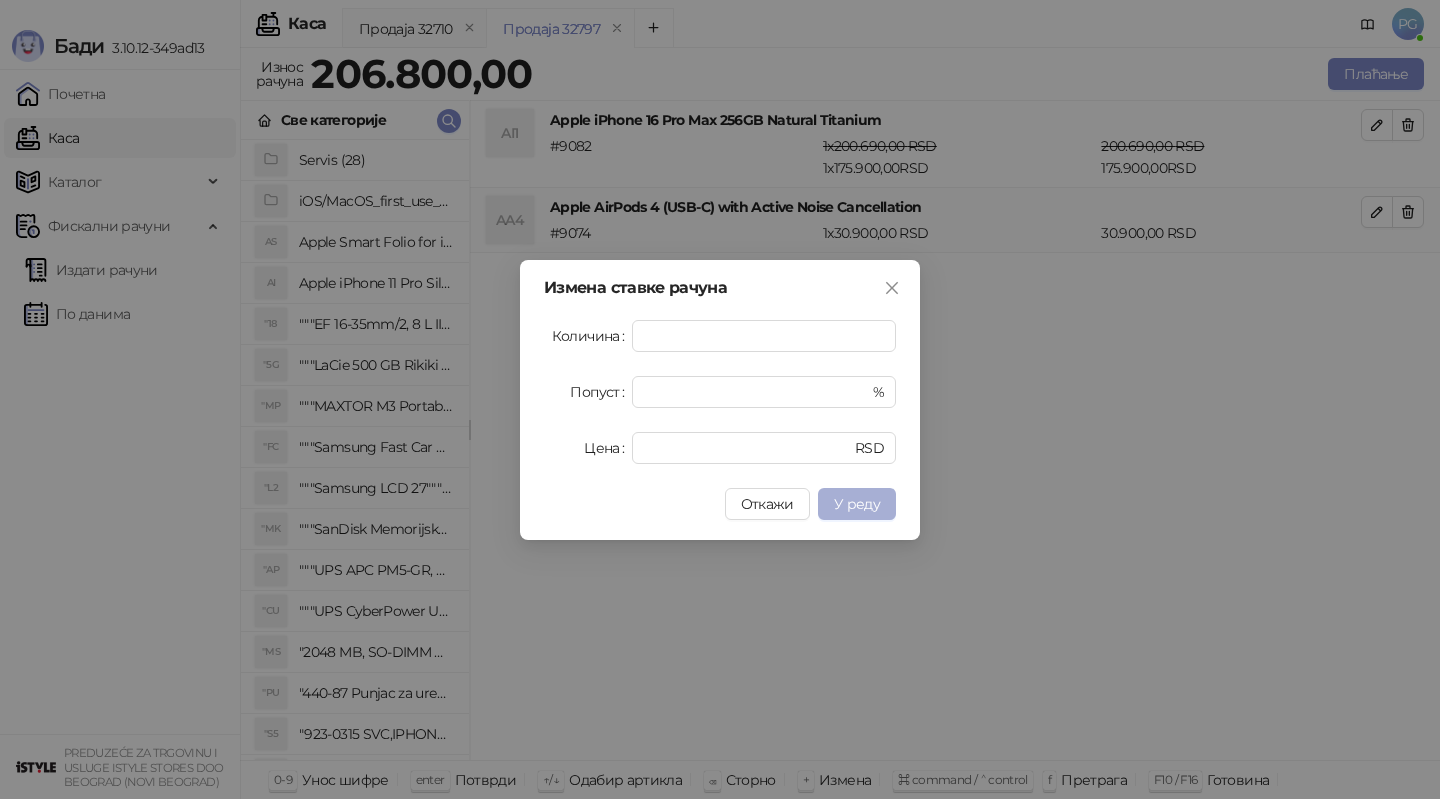 click on "У реду" at bounding box center (857, 504) 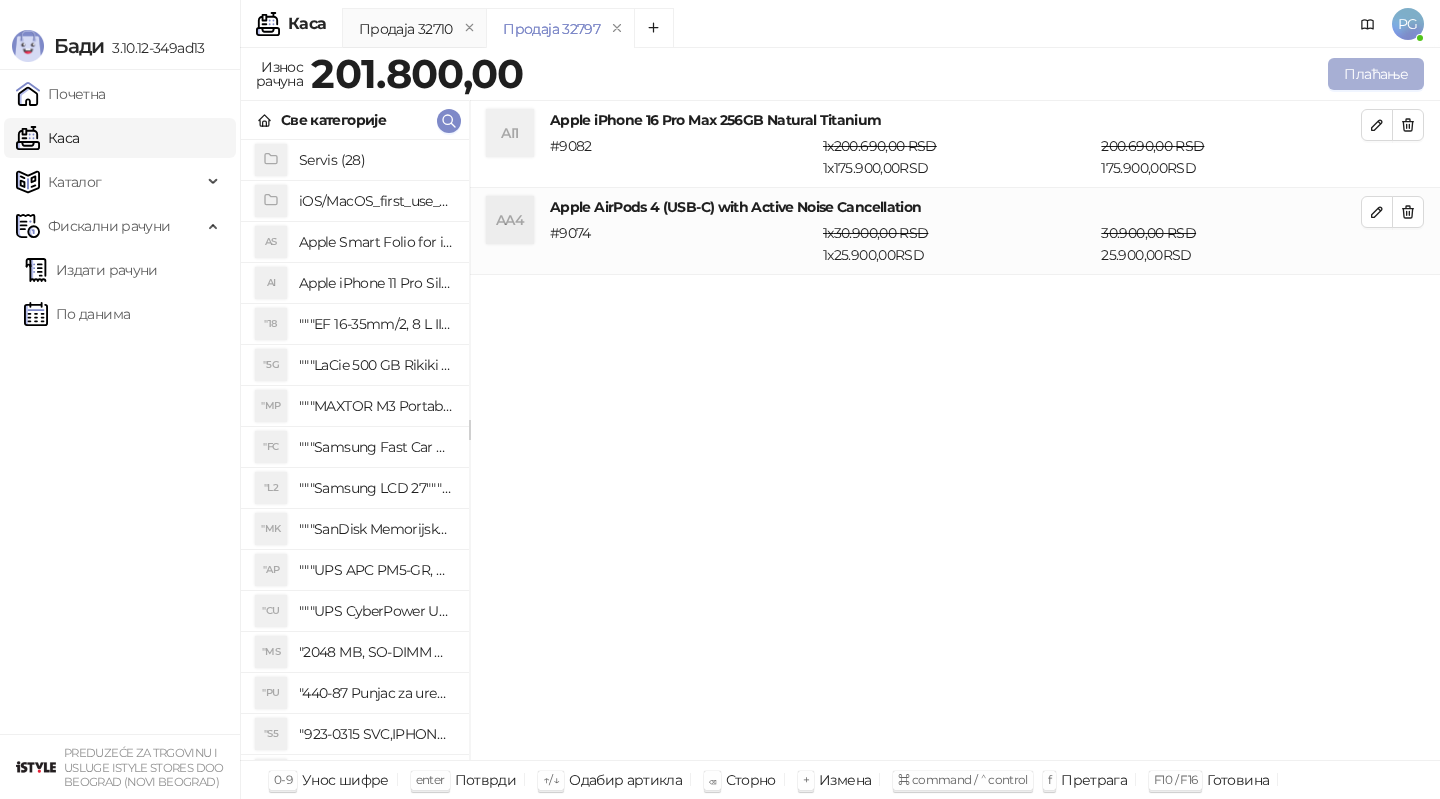 click on "Плаћање" at bounding box center (1376, 74) 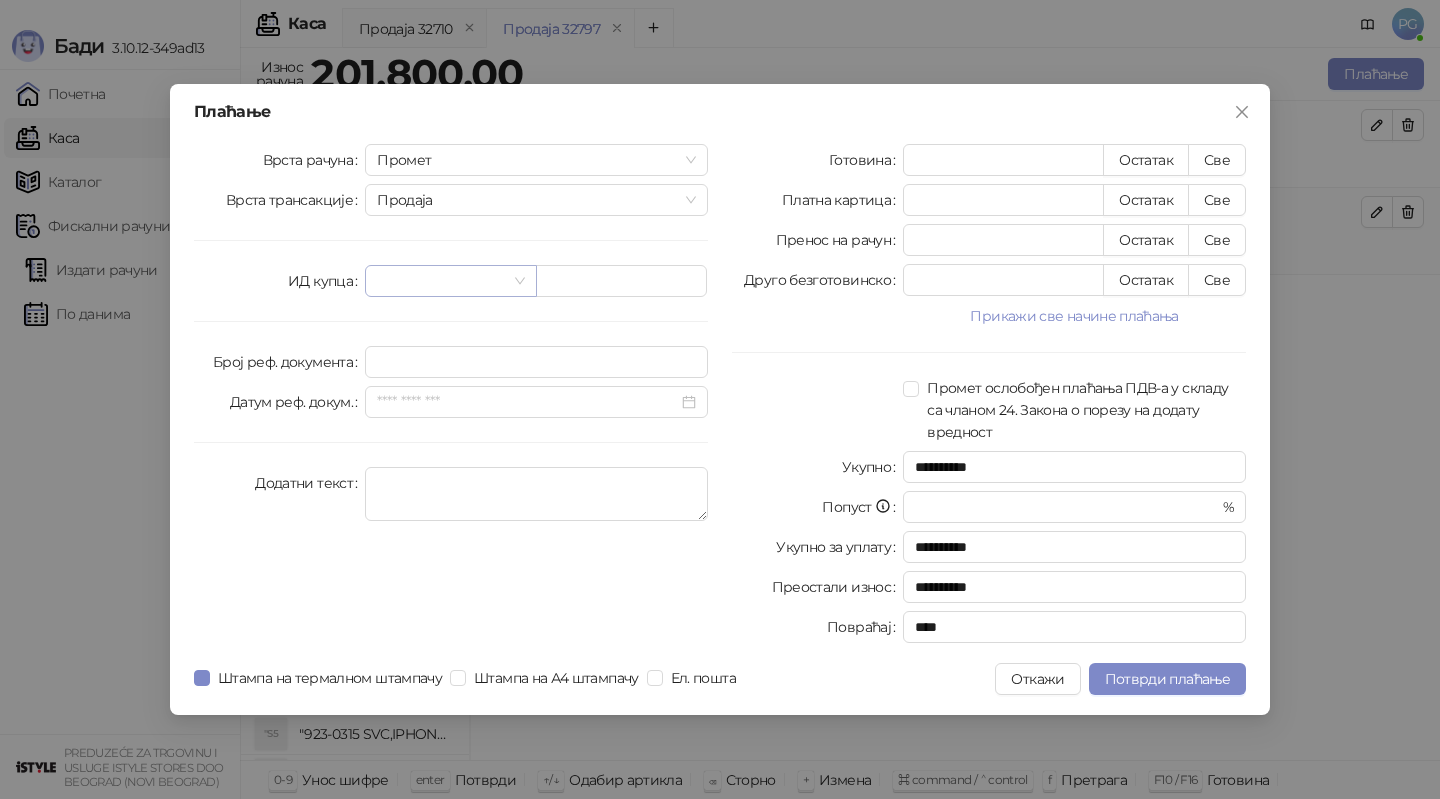 click at bounding box center [441, 281] 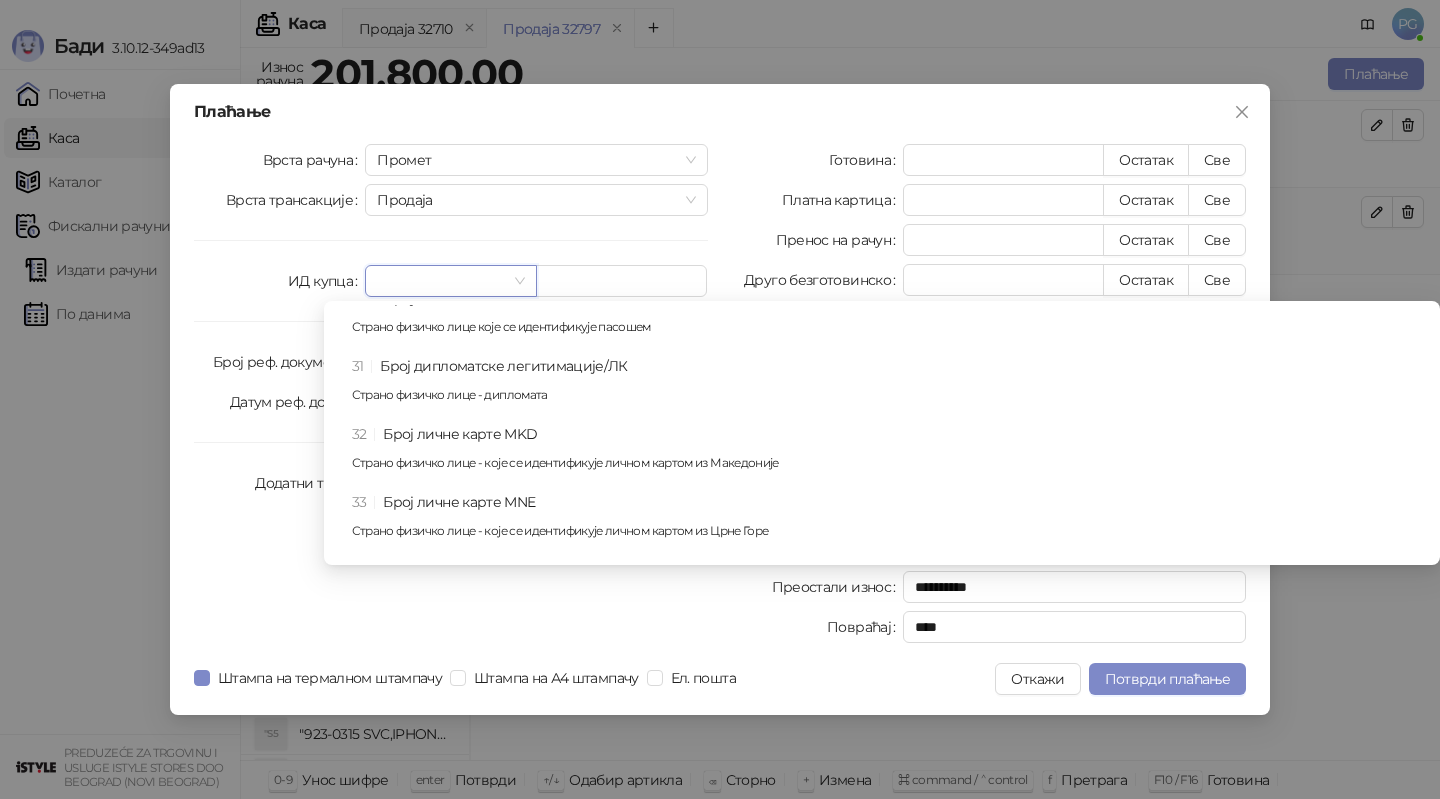 scroll, scrollTop: 959, scrollLeft: 0, axis: vertical 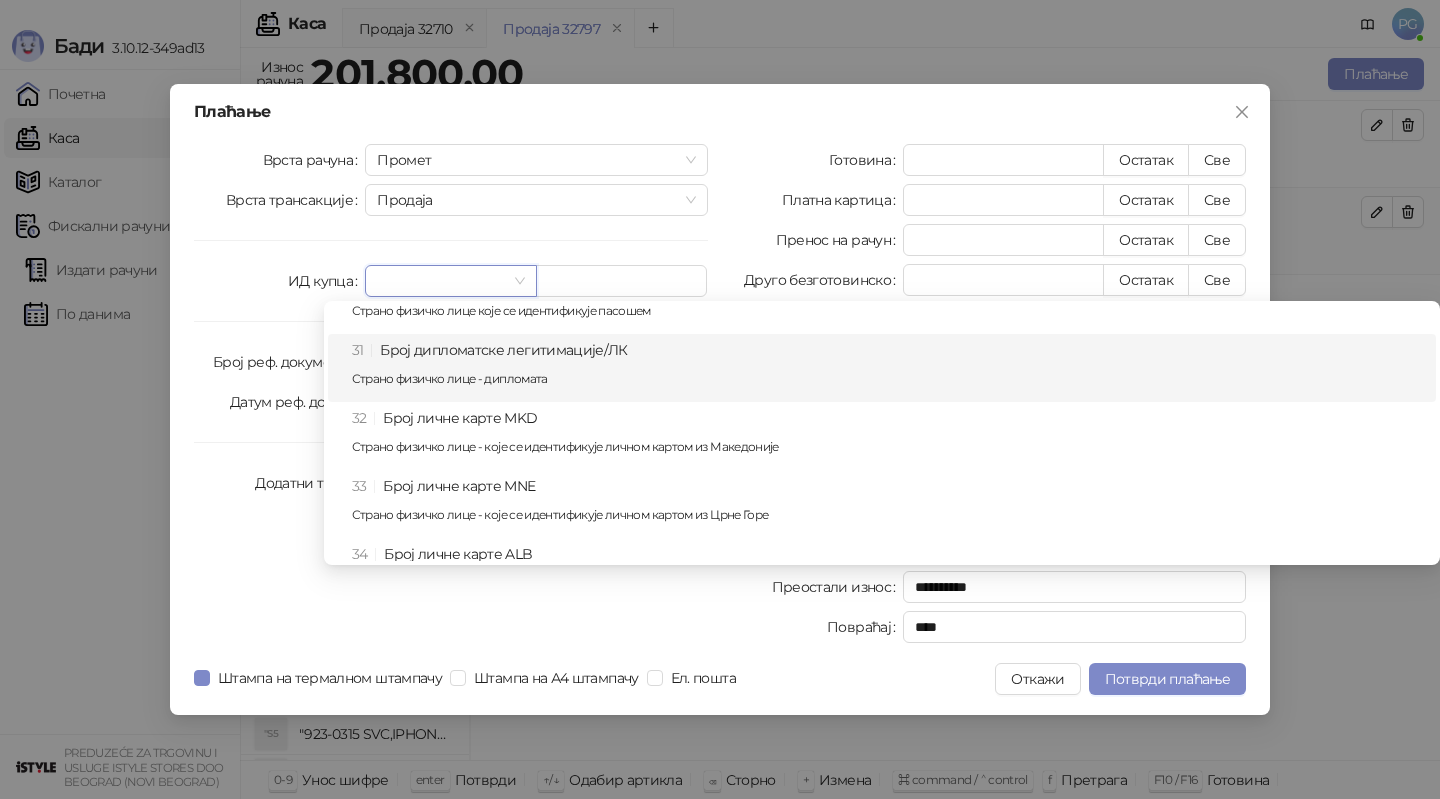click on "[NUMBER] Број дипломатске легитимације/ЛК Страно физичко лице - дипломата" at bounding box center [888, 368] 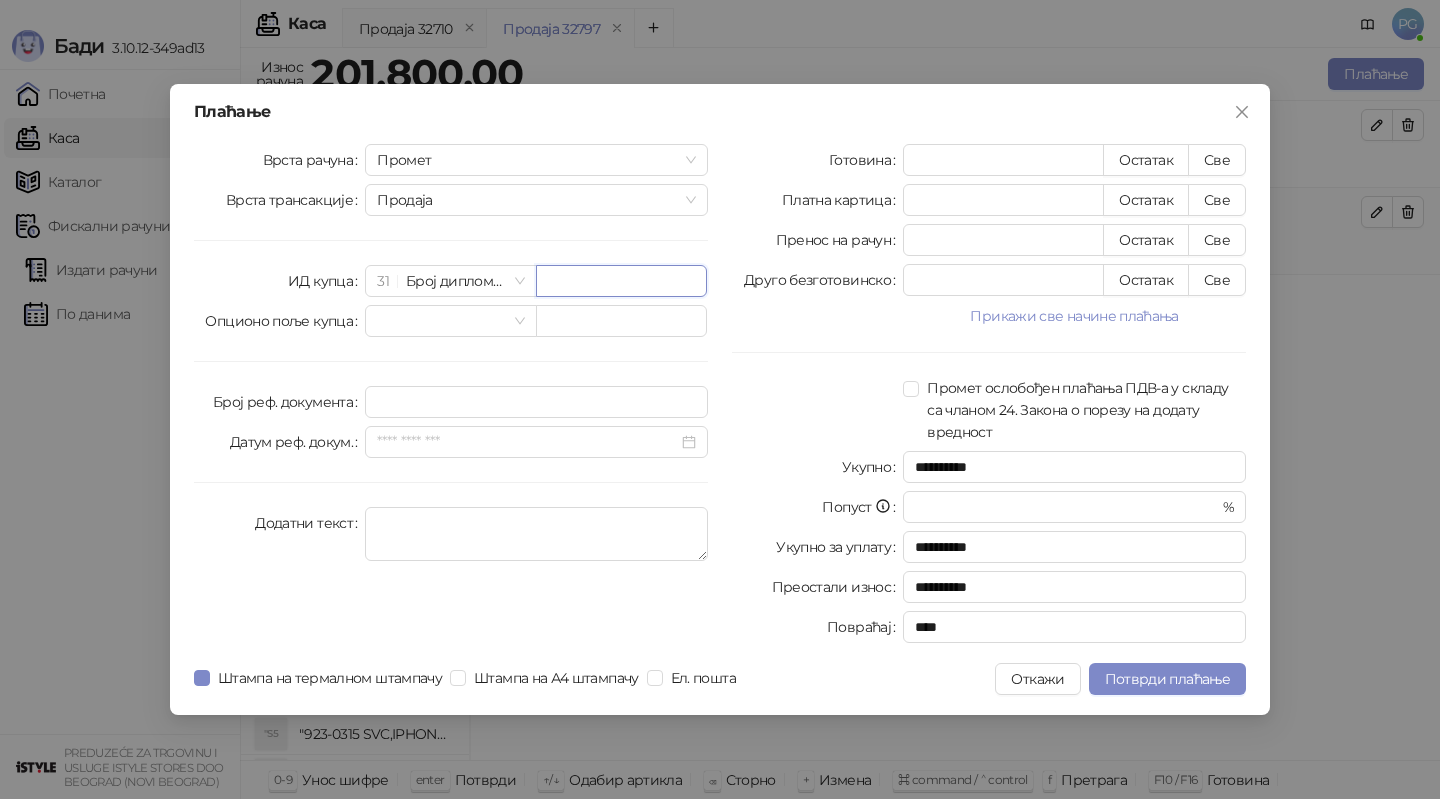 click at bounding box center (621, 281) 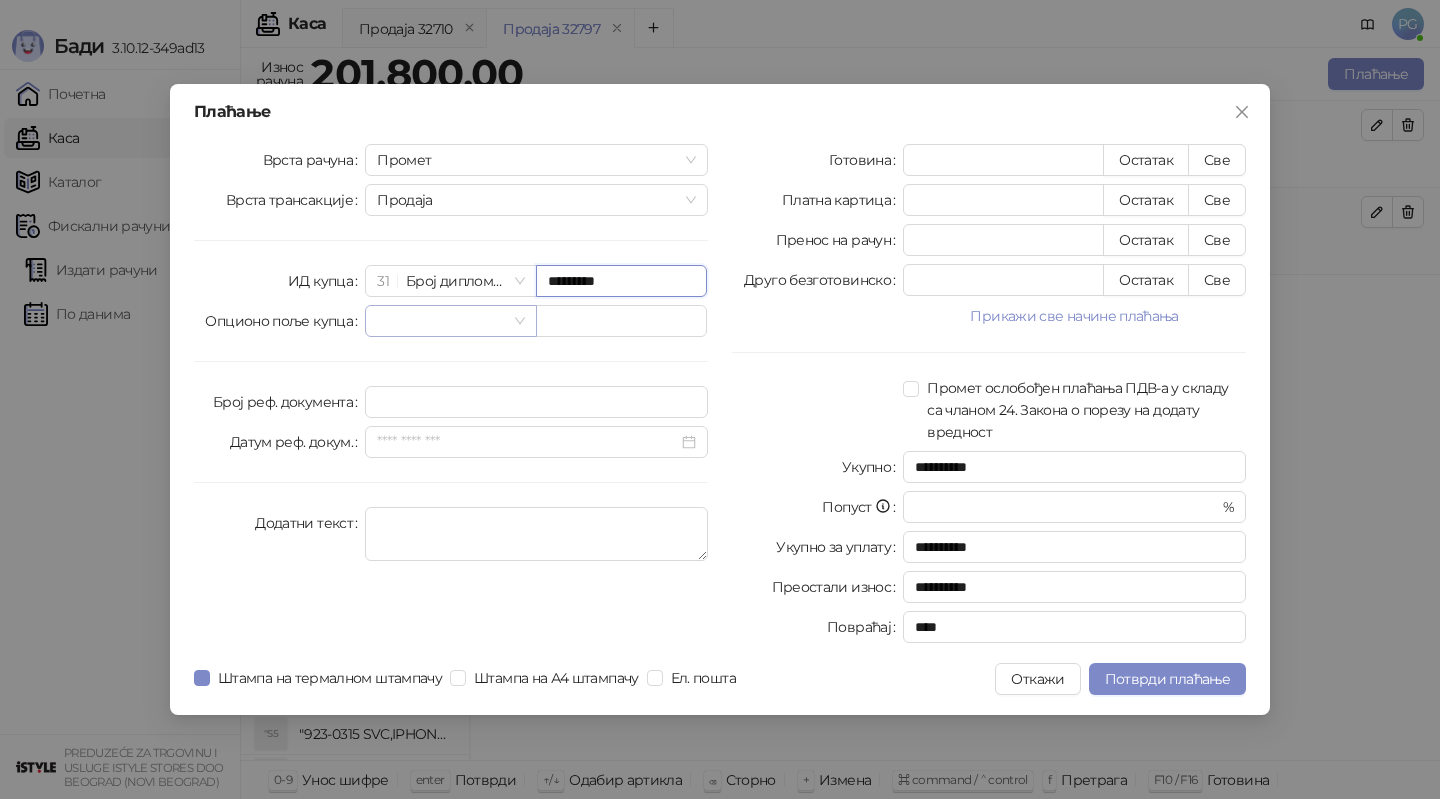 type on "*********" 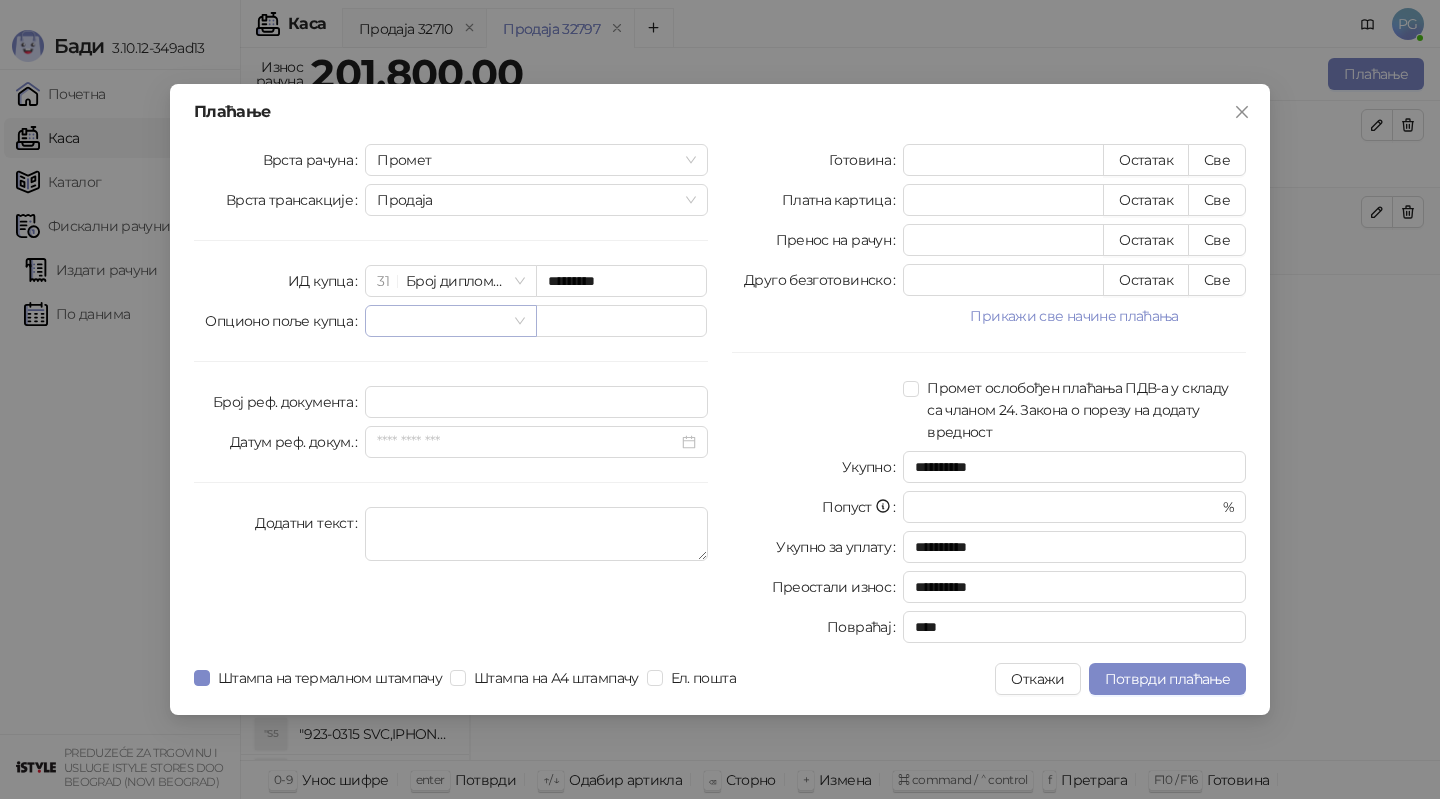click at bounding box center [441, 321] 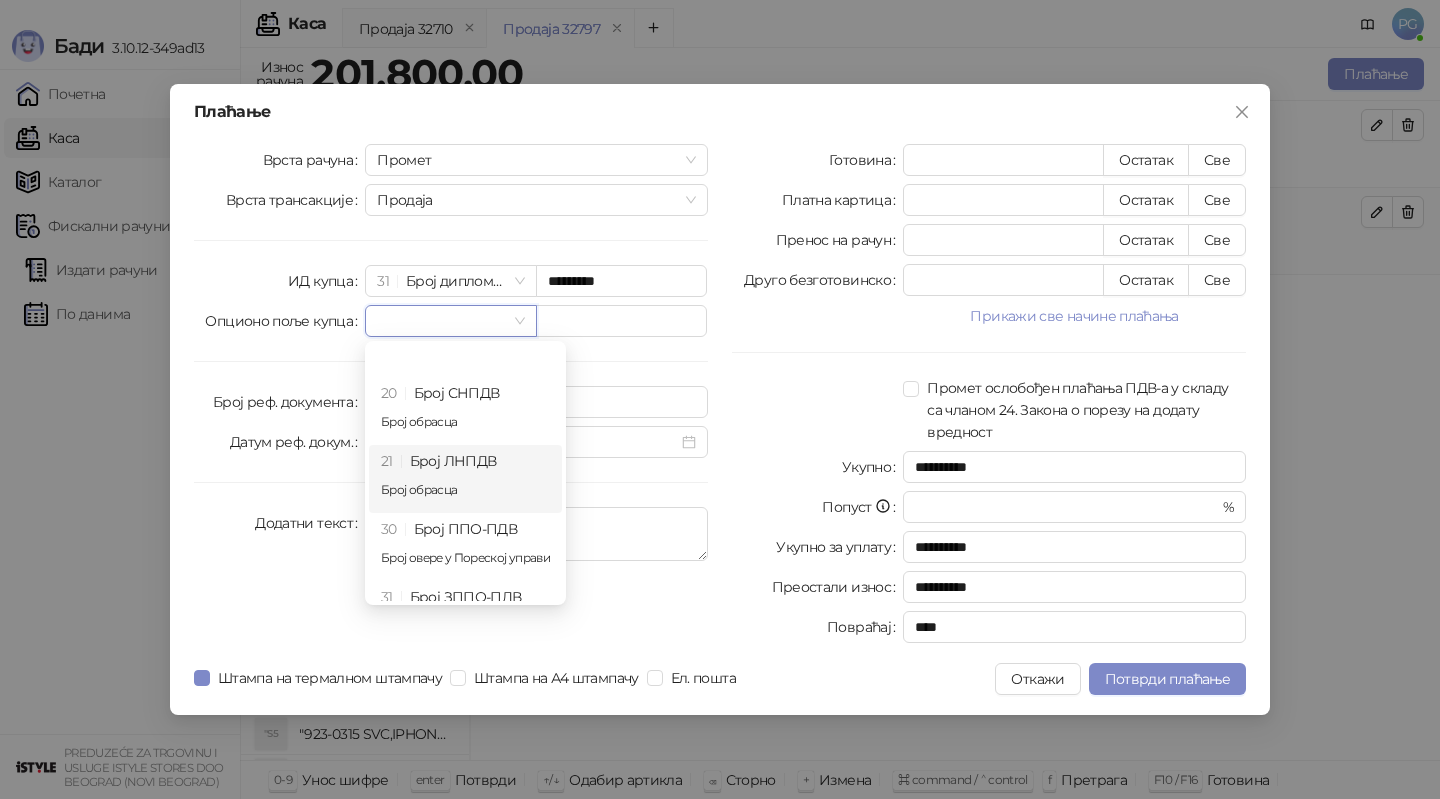 click on "21 Број ЛНПДВ Број обрасца" at bounding box center (465, 479) 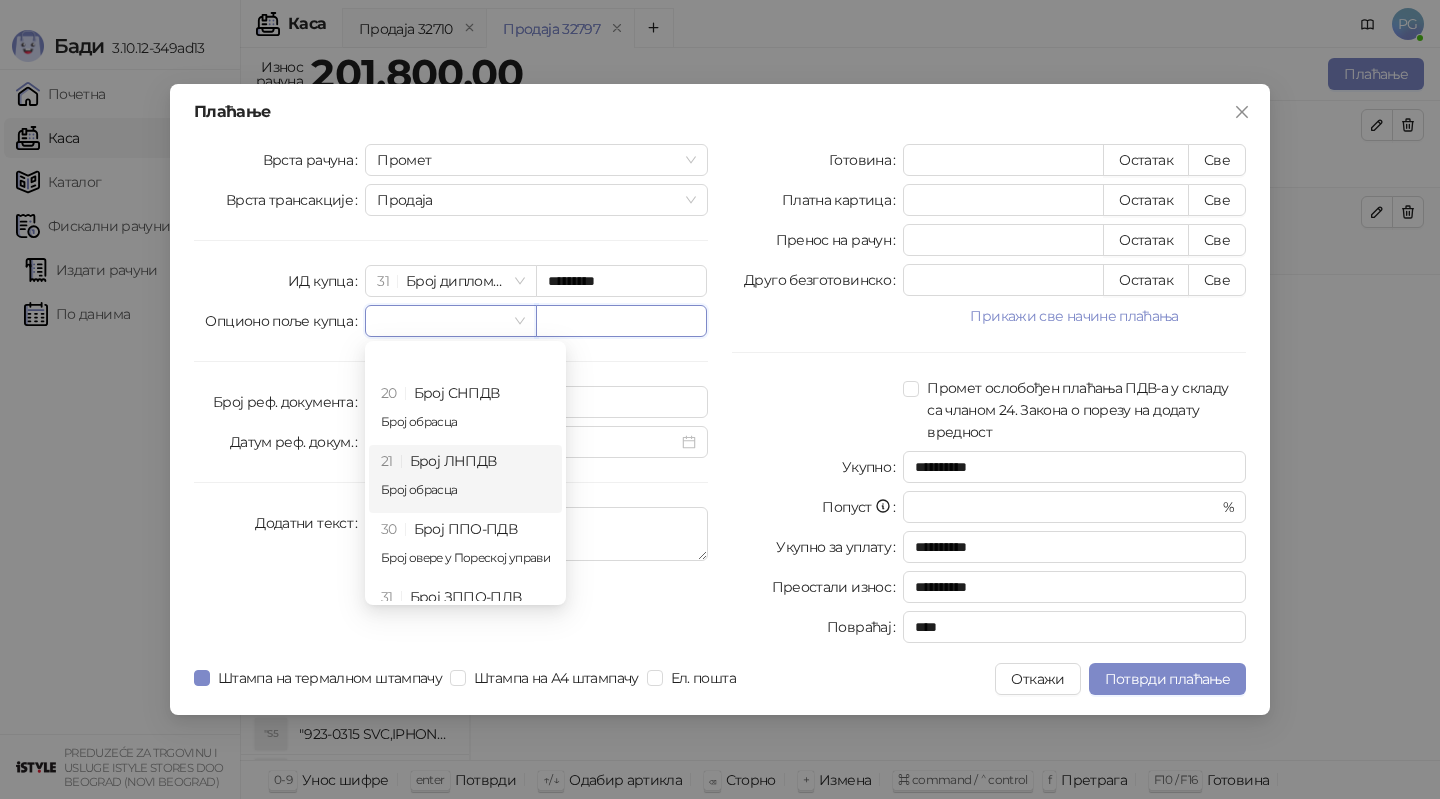 type on "**********" 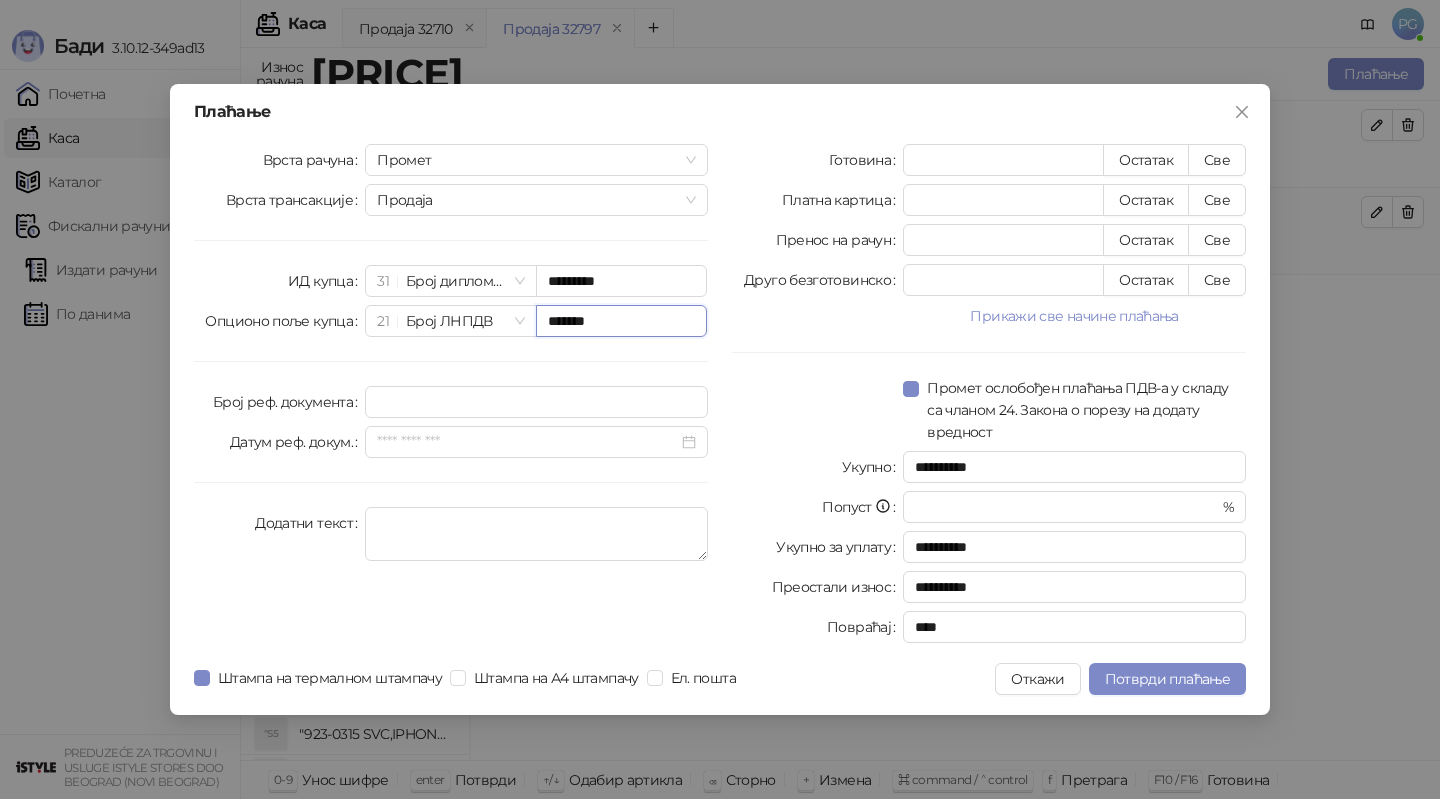 type on "*******" 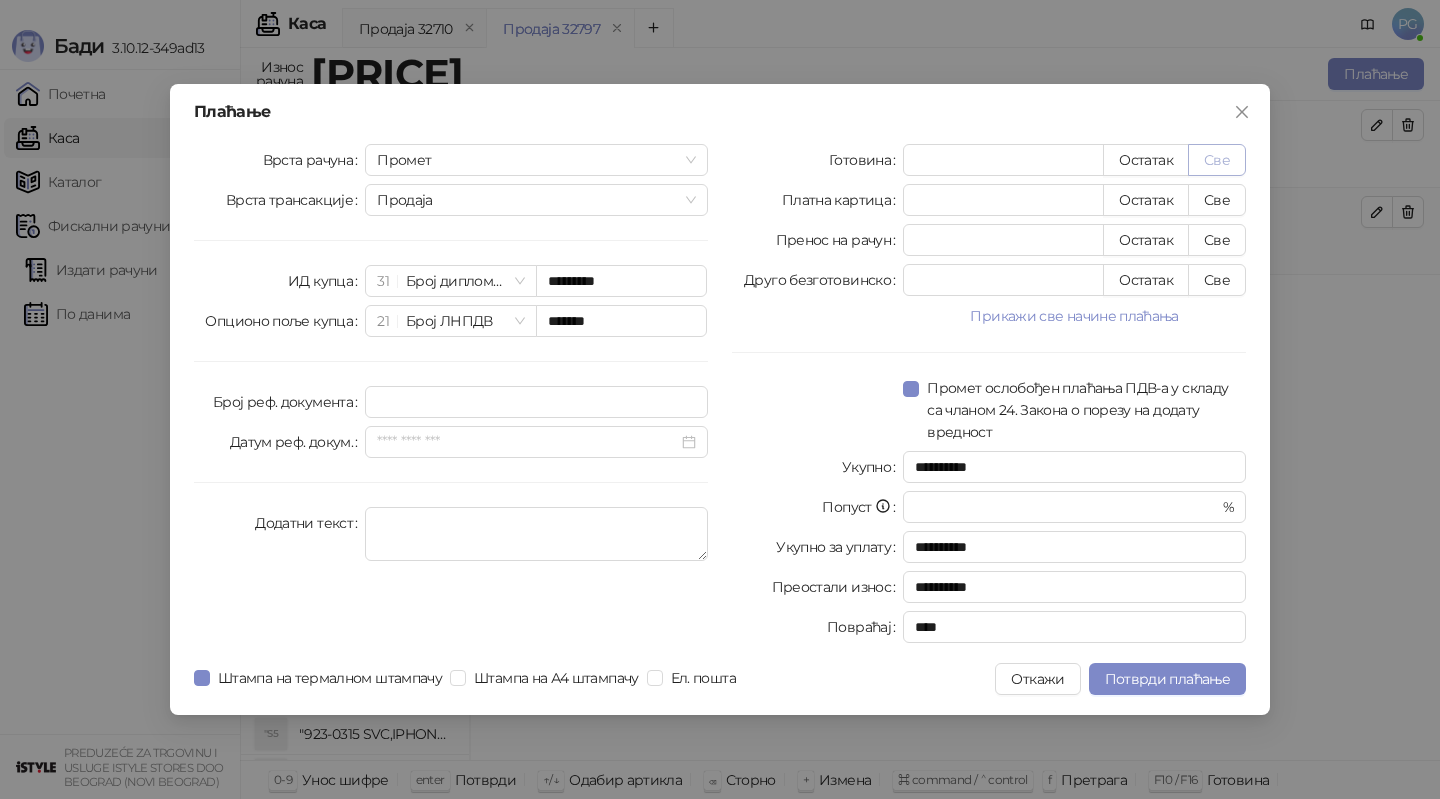 click on "Све" at bounding box center (1217, 160) 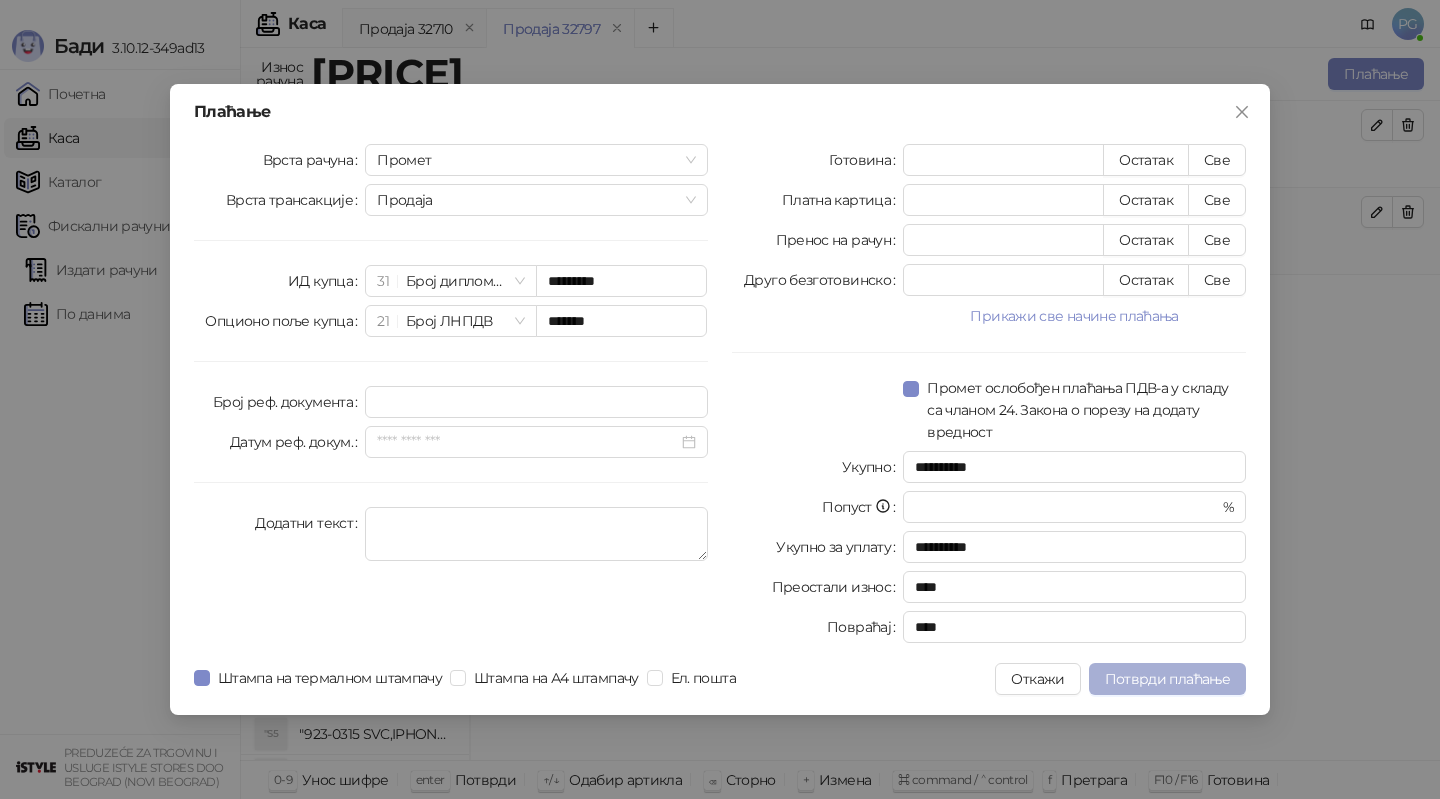 click on "Потврди плаћање" at bounding box center (1167, 679) 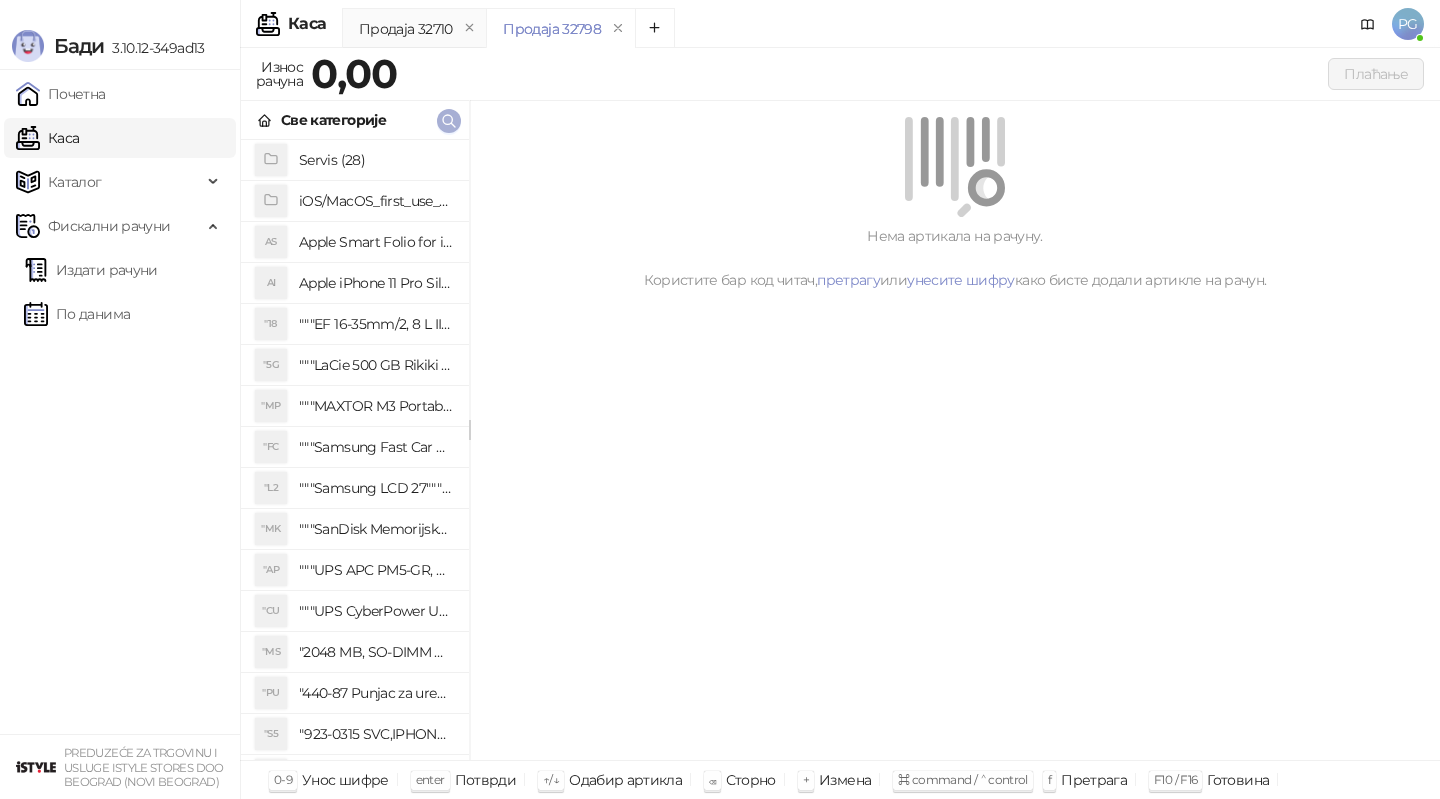 click 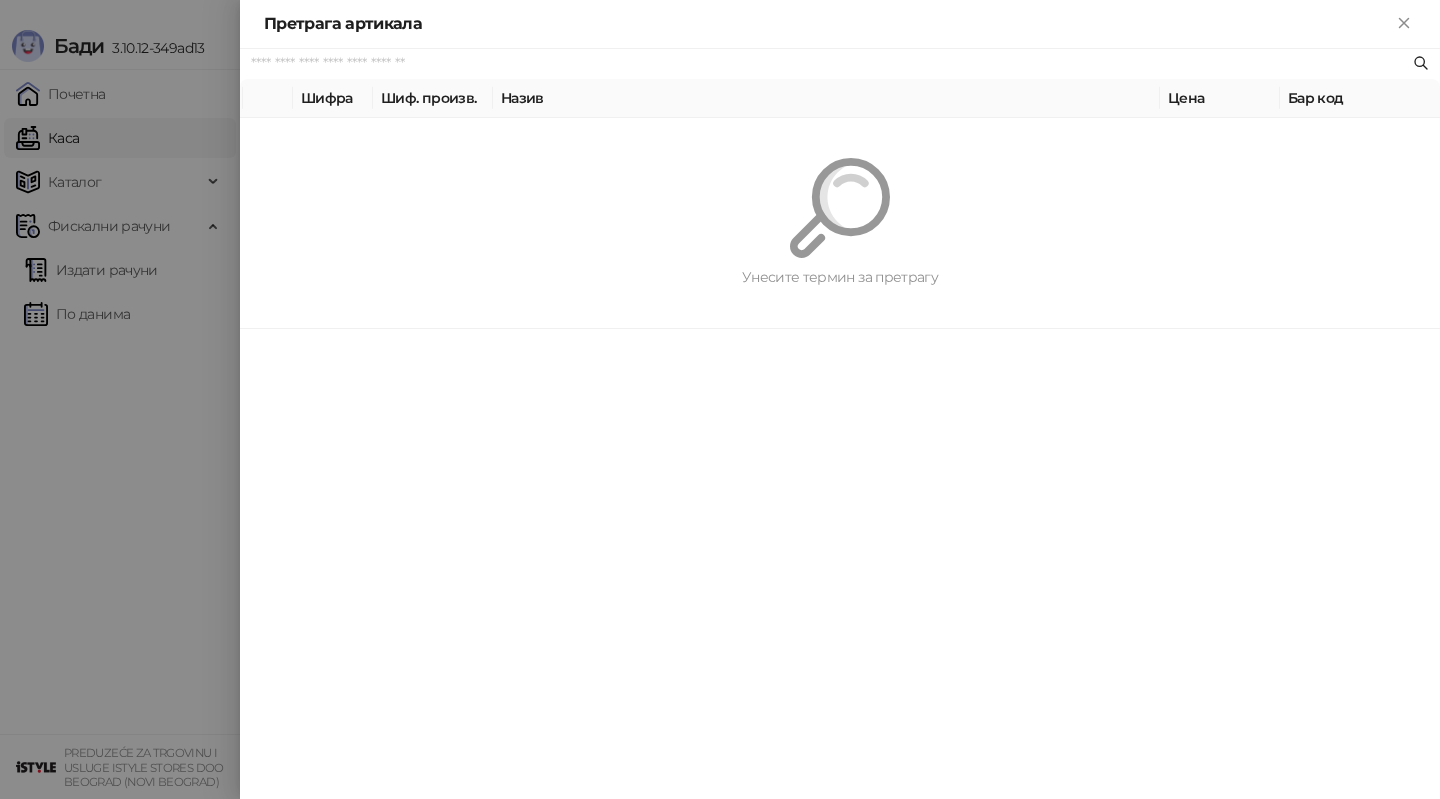 paste on "*********" 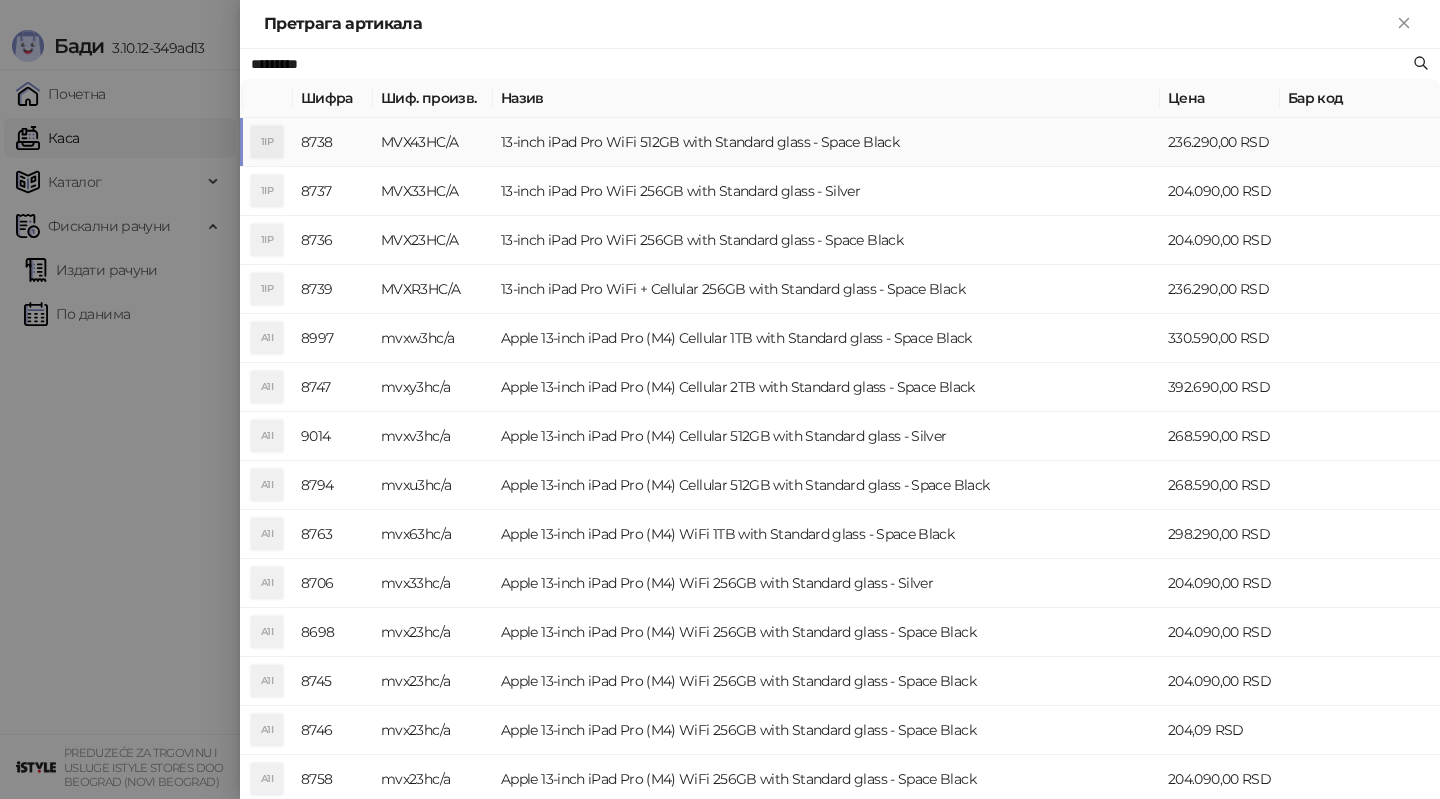 type on "*********" 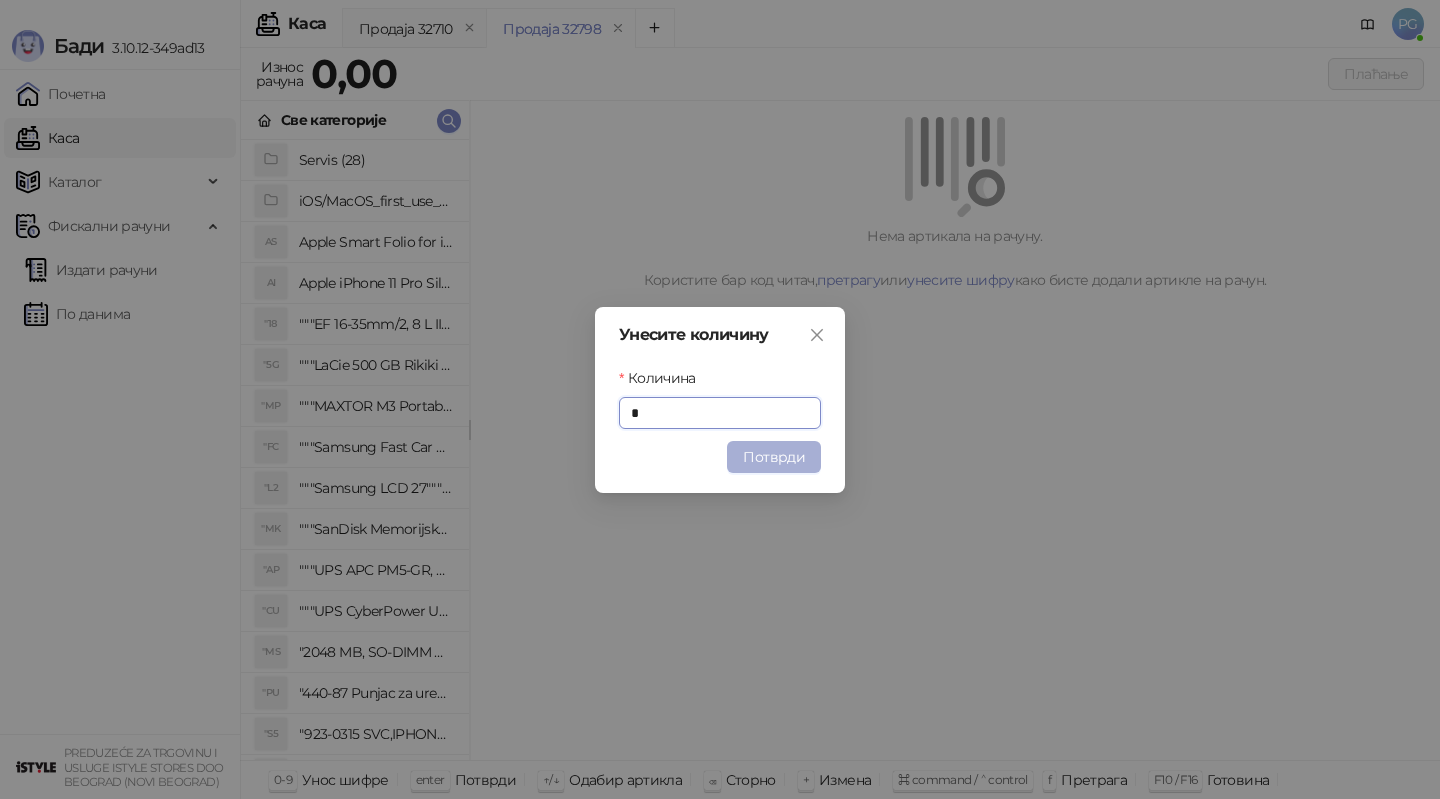 click on "Потврди" at bounding box center (774, 457) 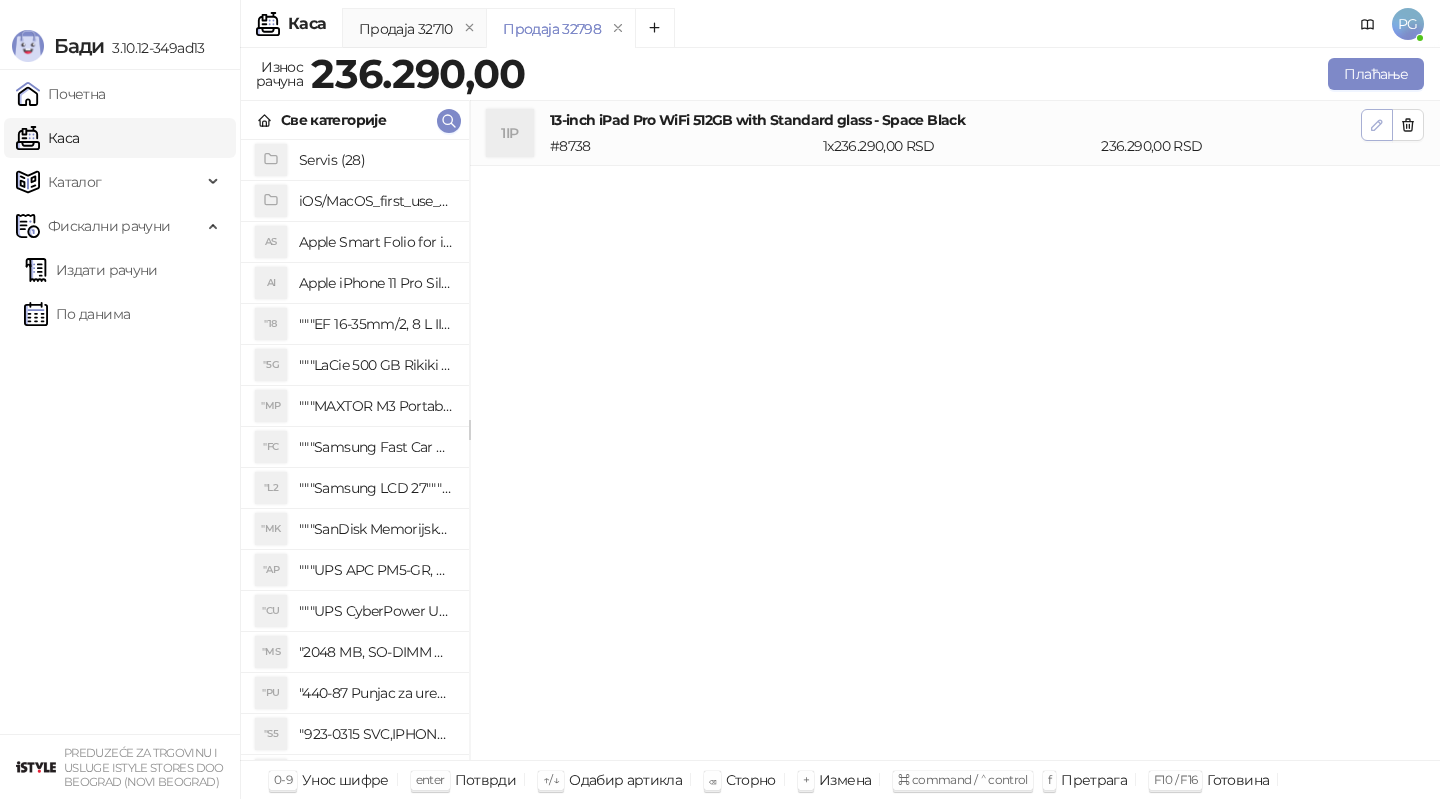click 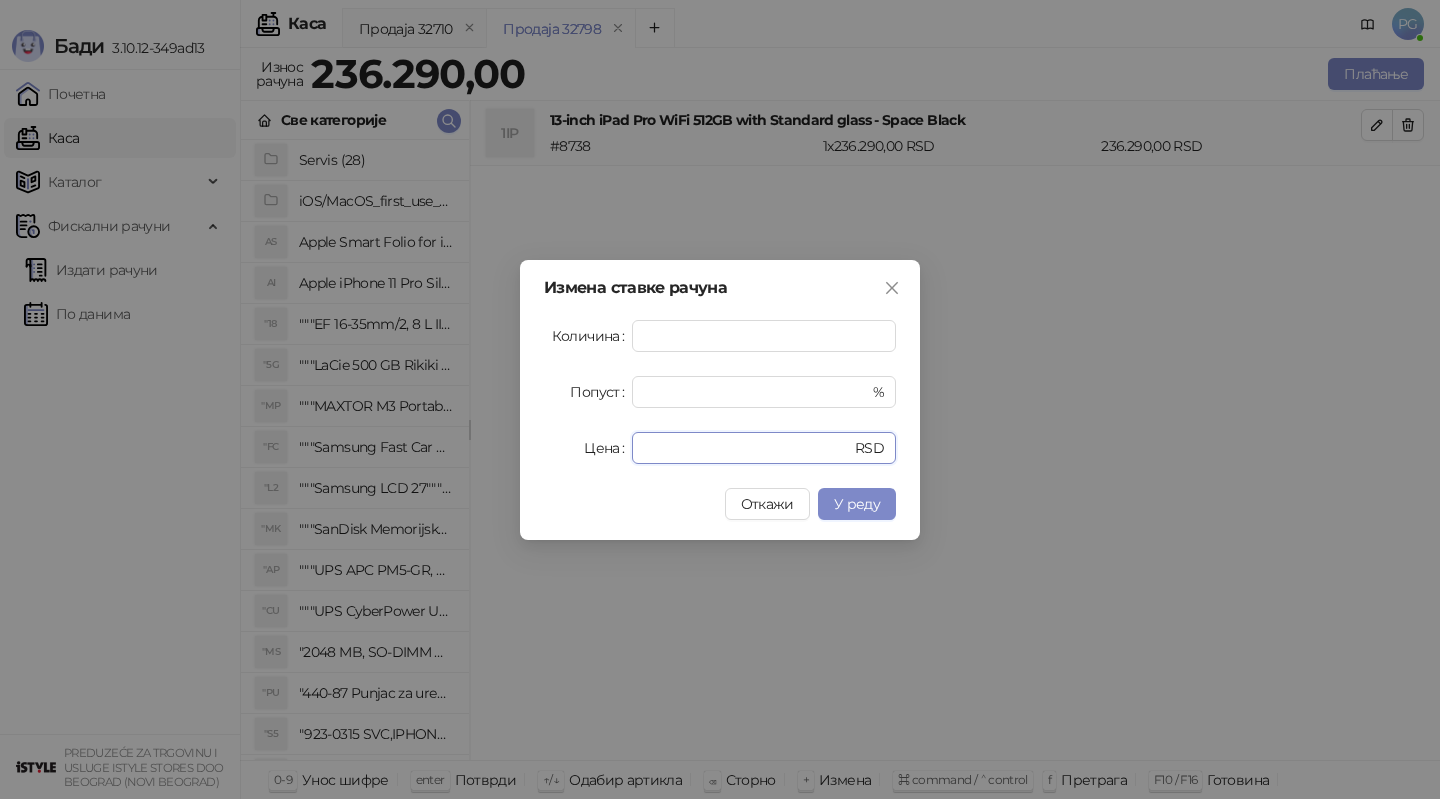 drag, startPoint x: 702, startPoint y: 440, endPoint x: 624, endPoint y: 441, distance: 78.00641 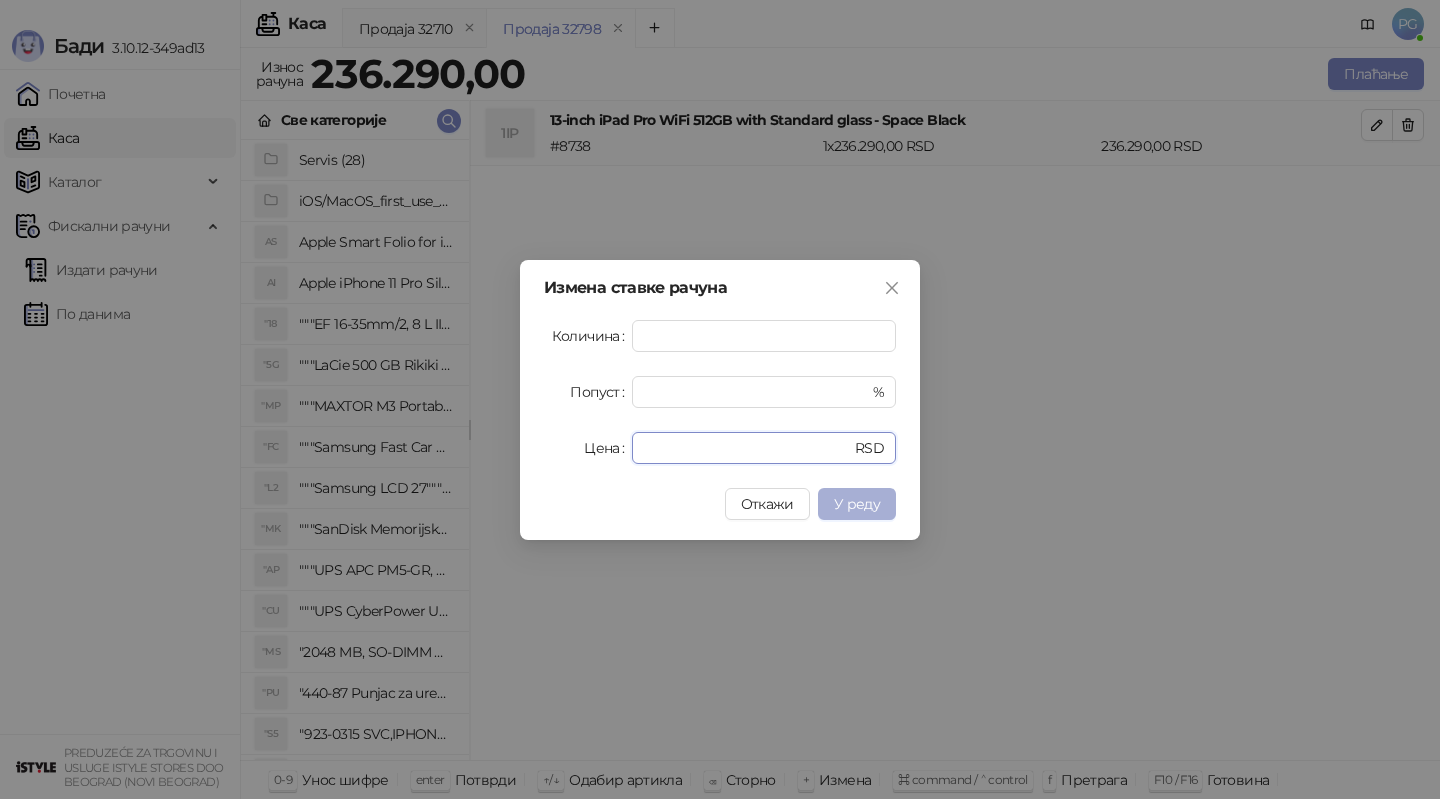 type on "******" 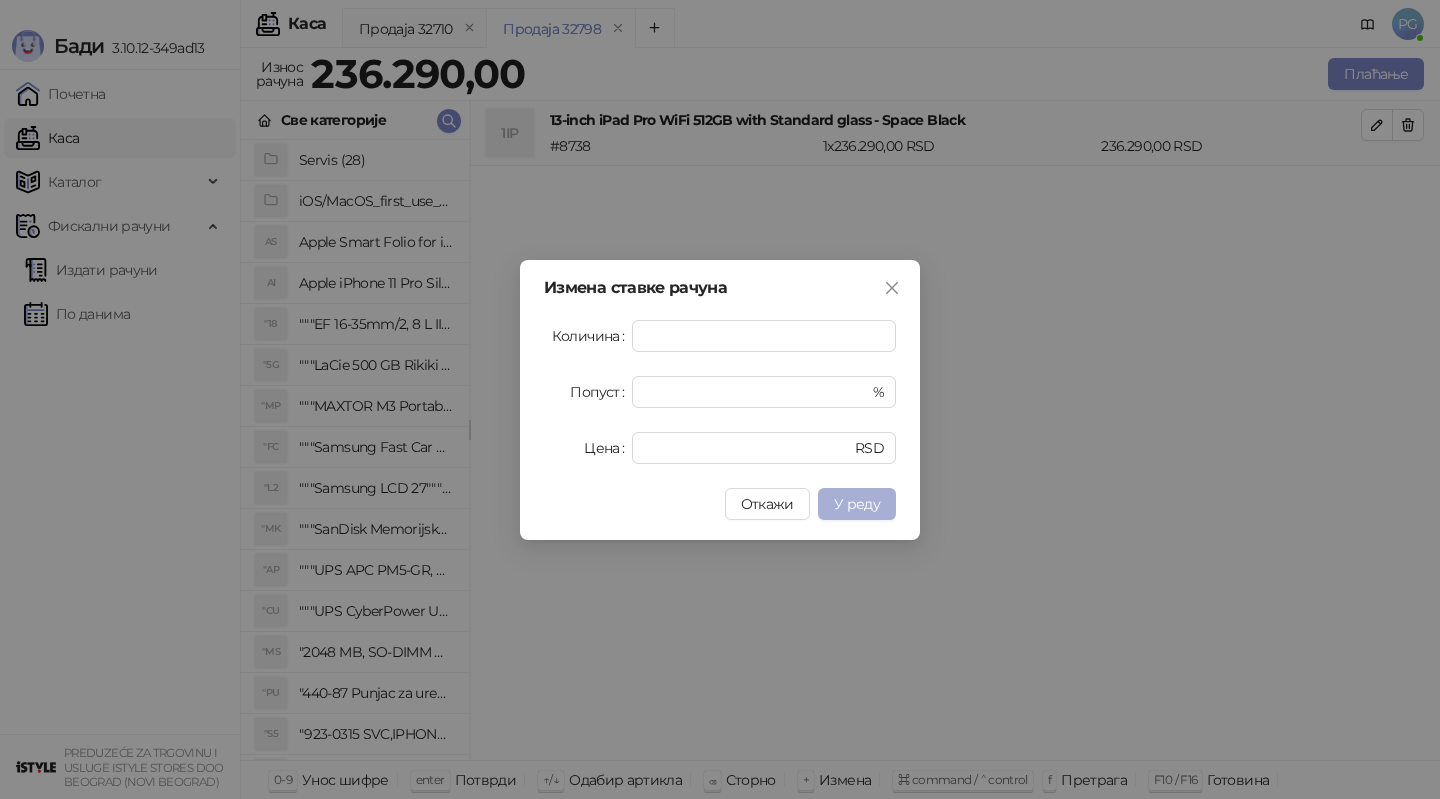 click on "У реду" at bounding box center (857, 504) 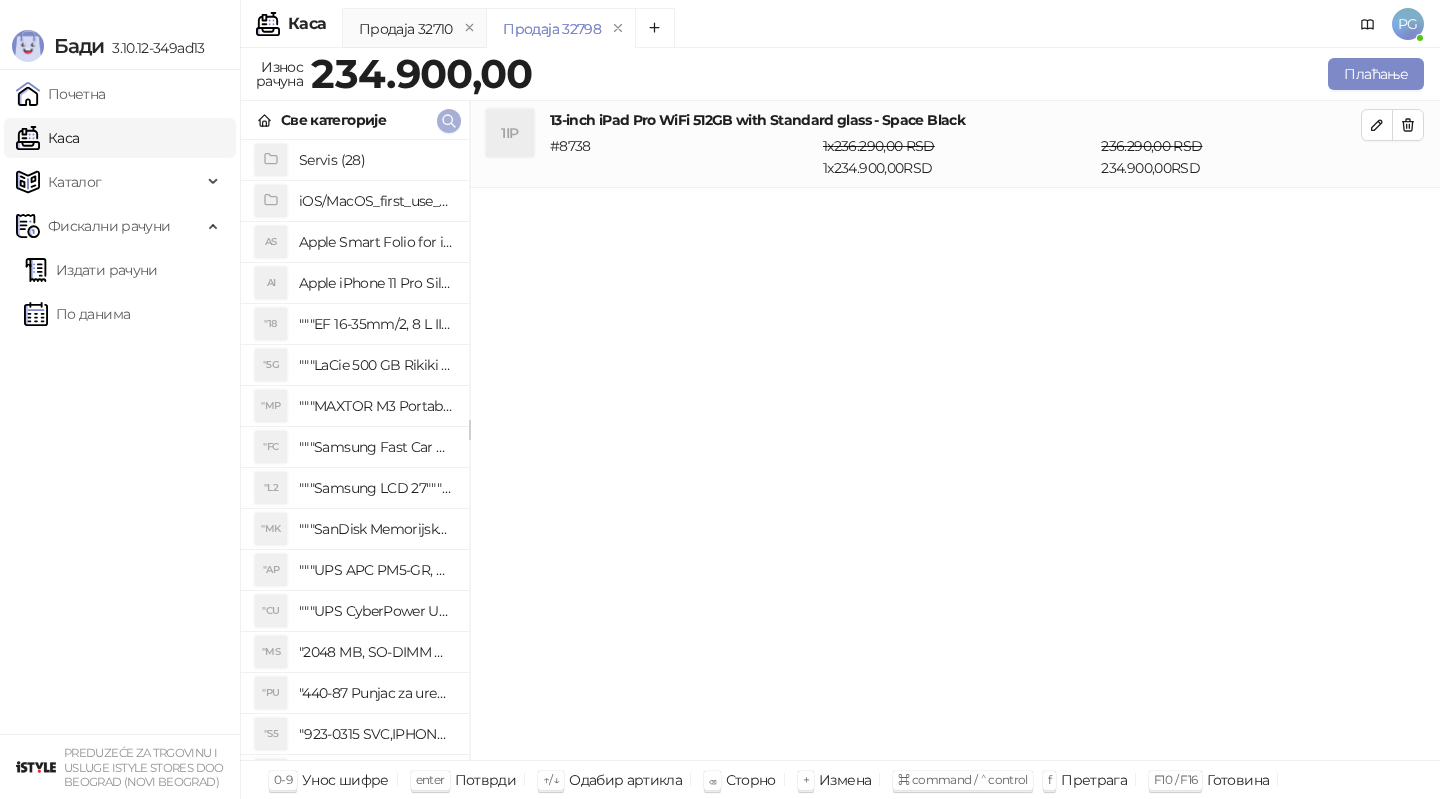click at bounding box center [449, 121] 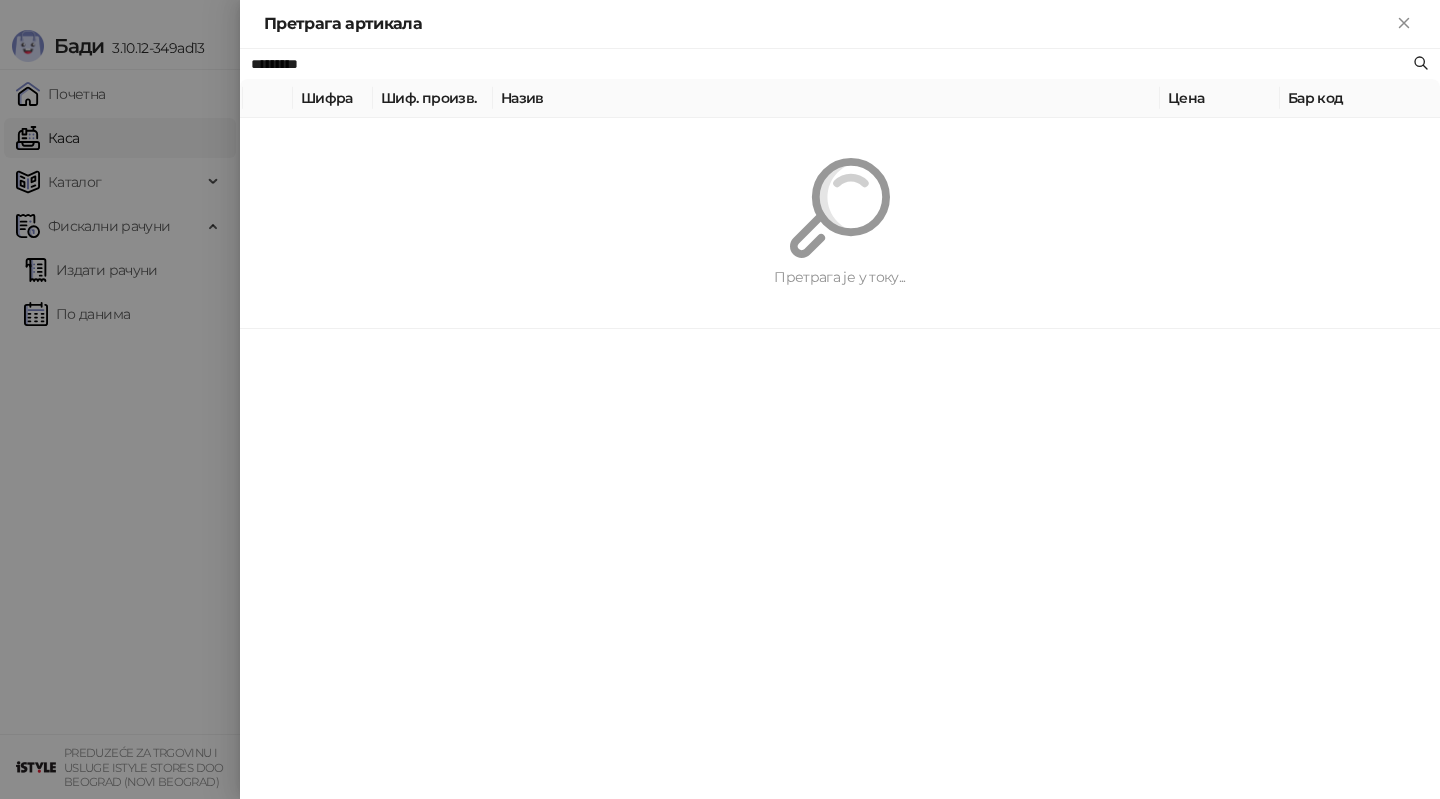 paste 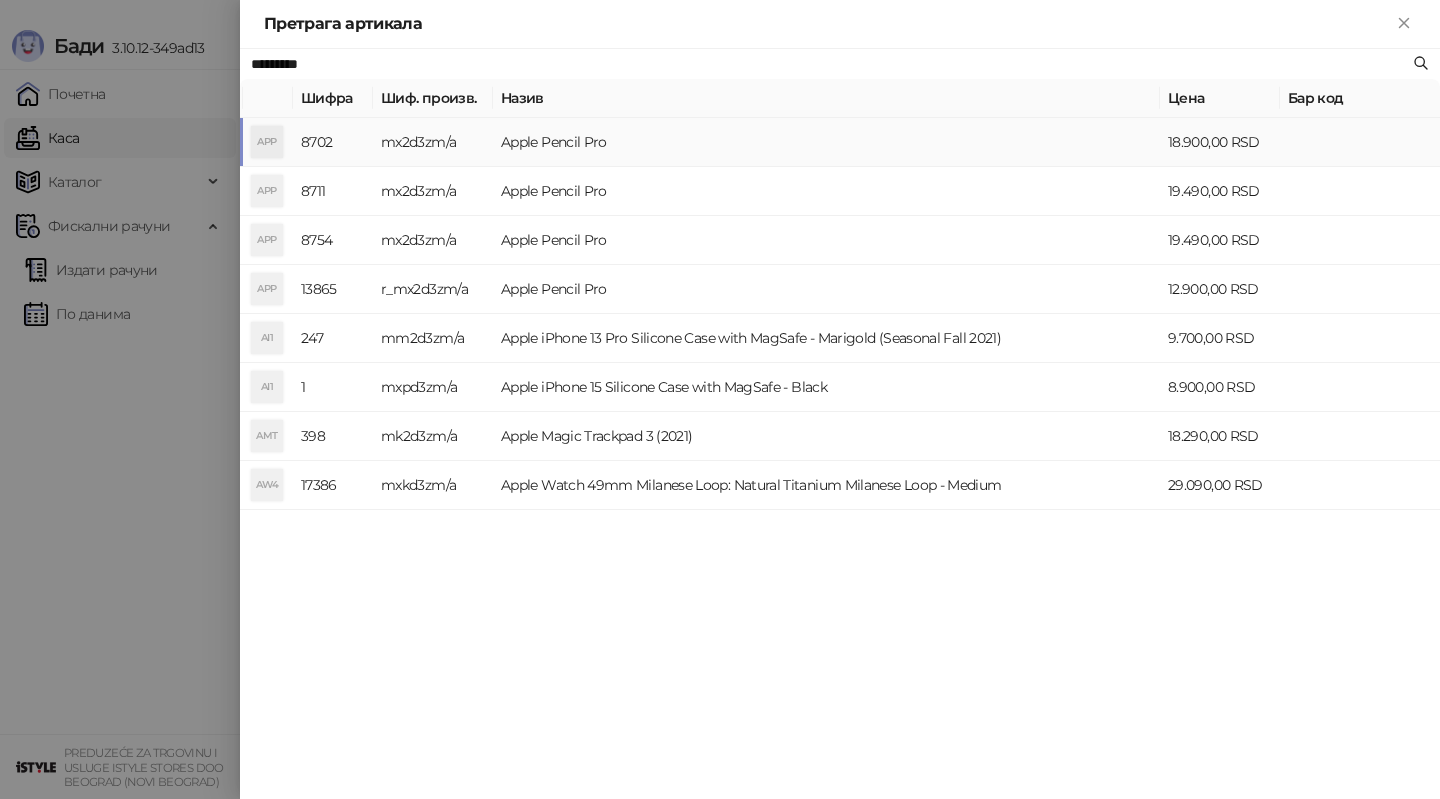 click on "mx2d3zm/a" at bounding box center (433, 142) 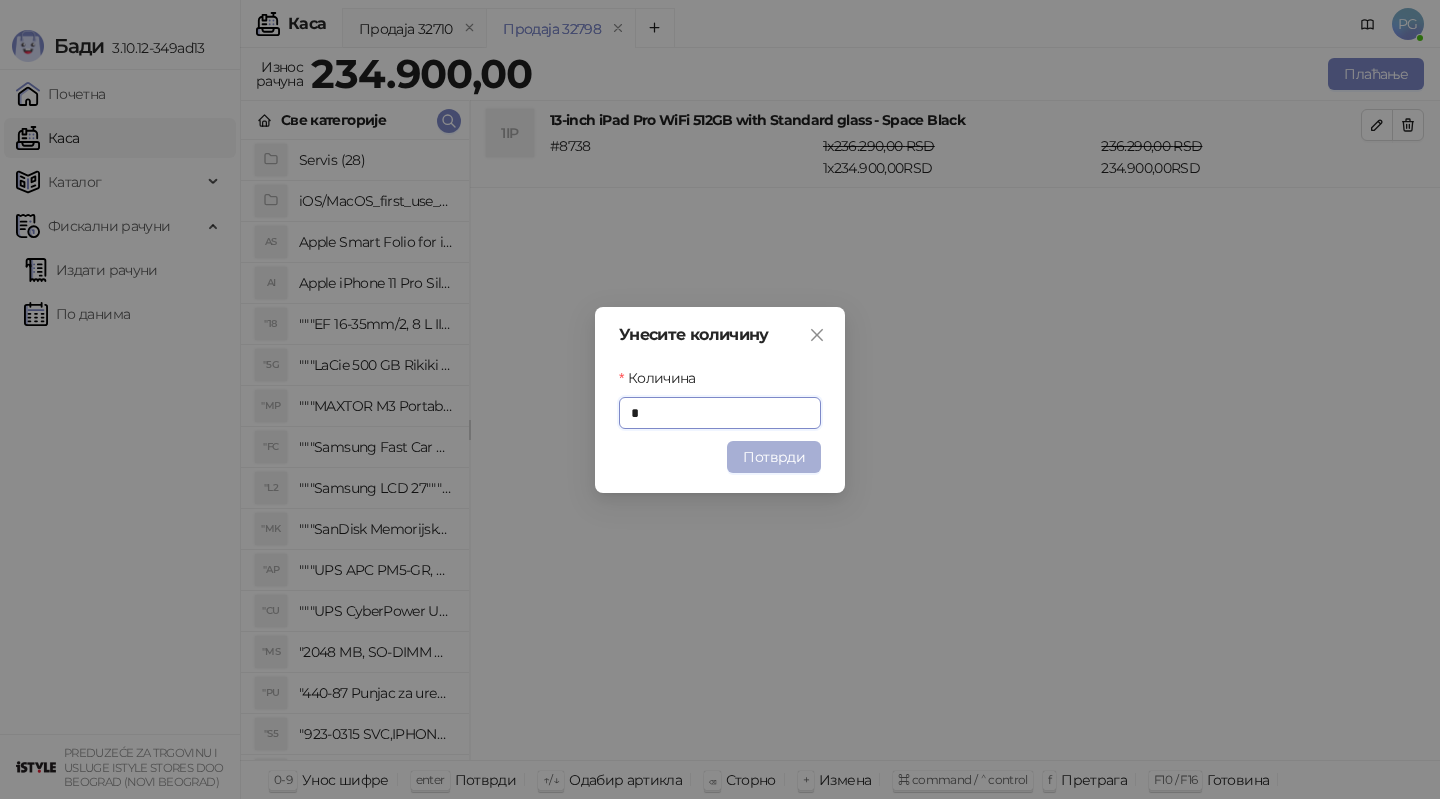 click on "Потврди" at bounding box center (774, 457) 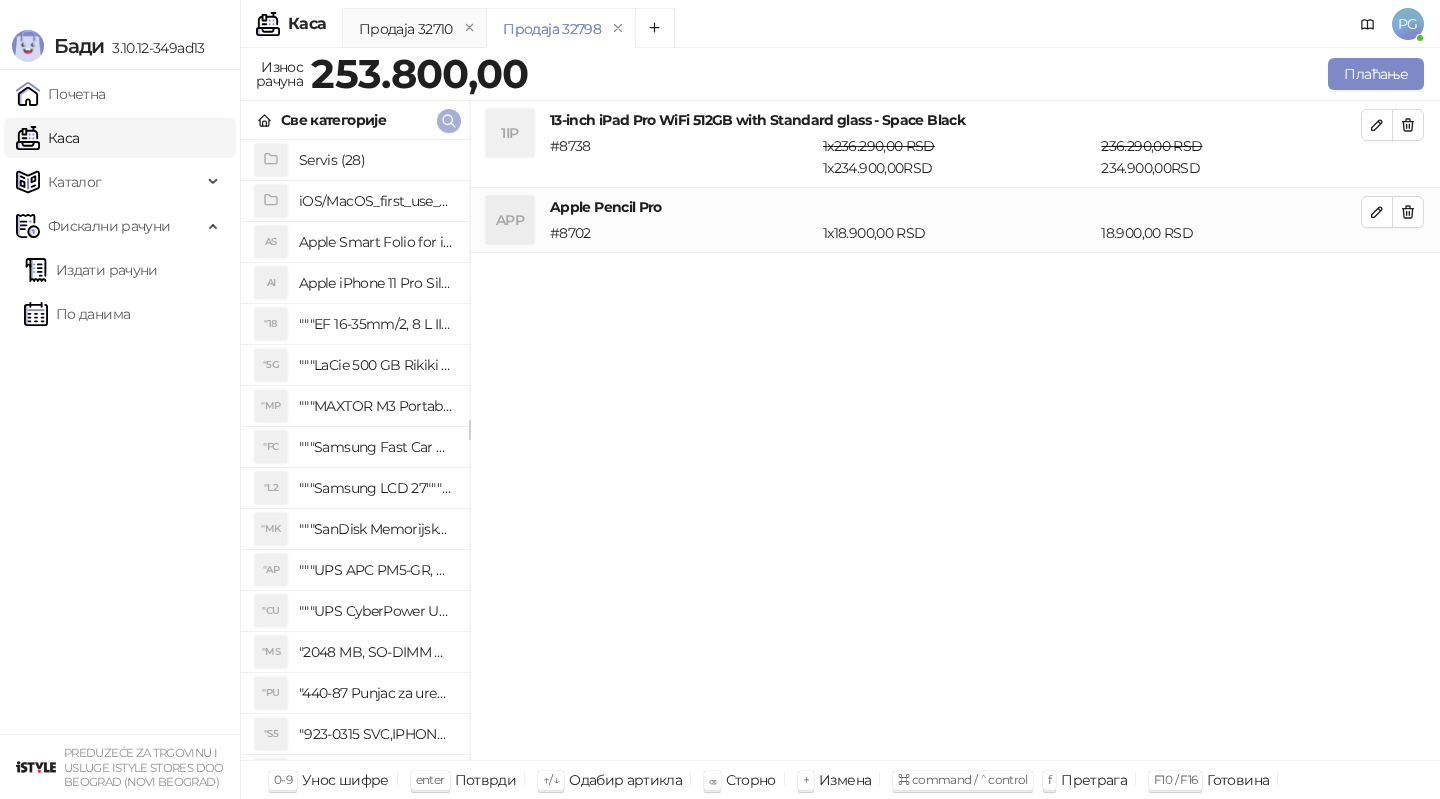 click 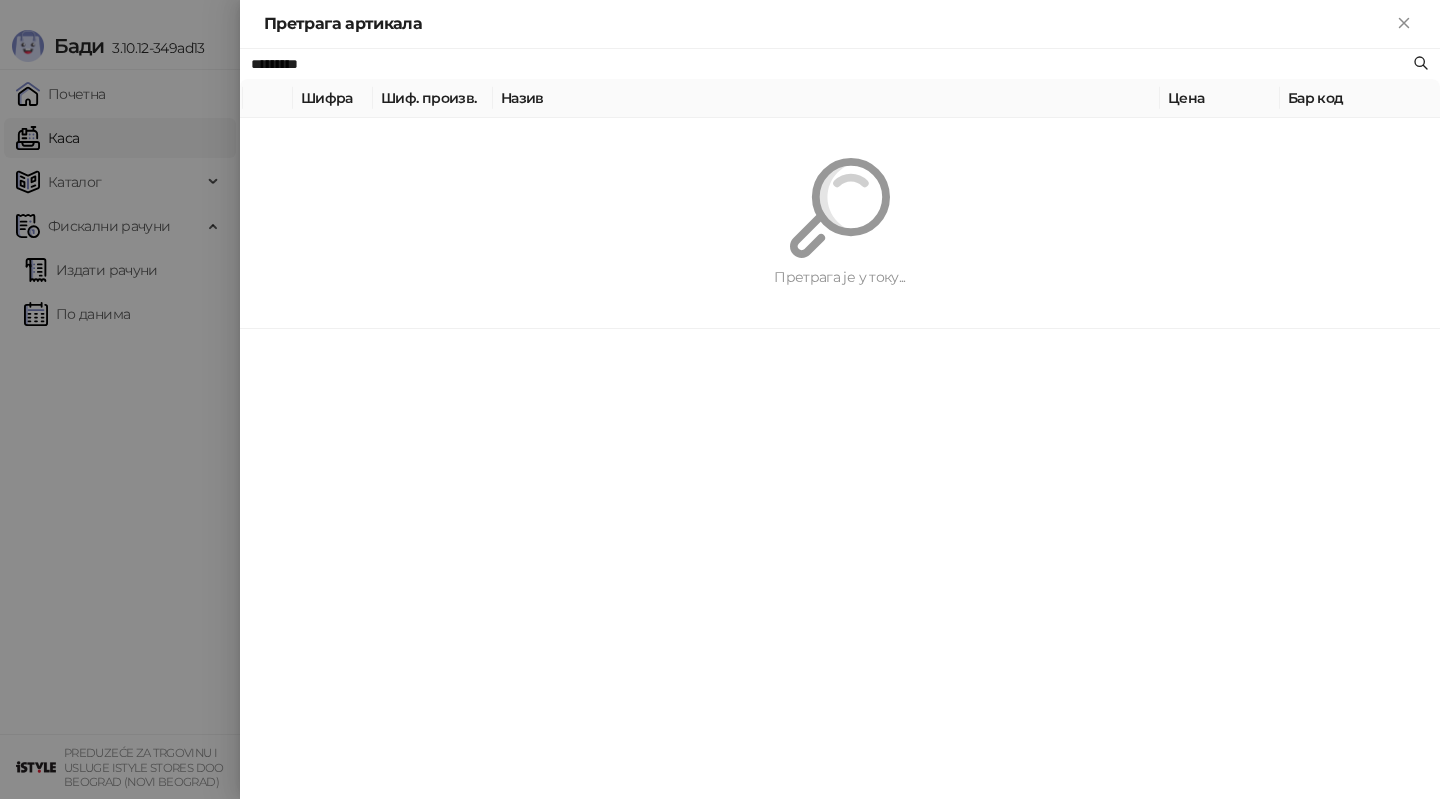 paste 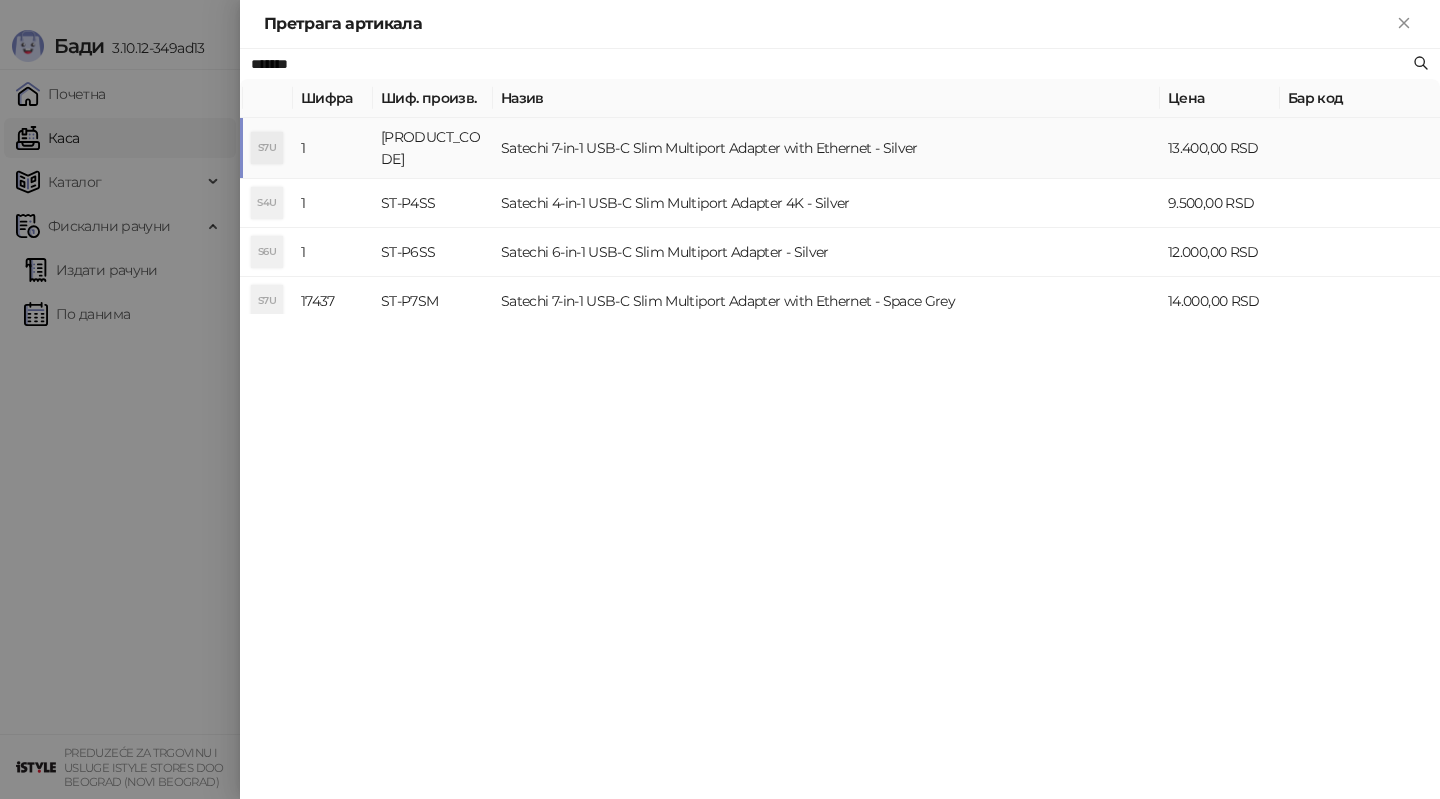 type on "*******" 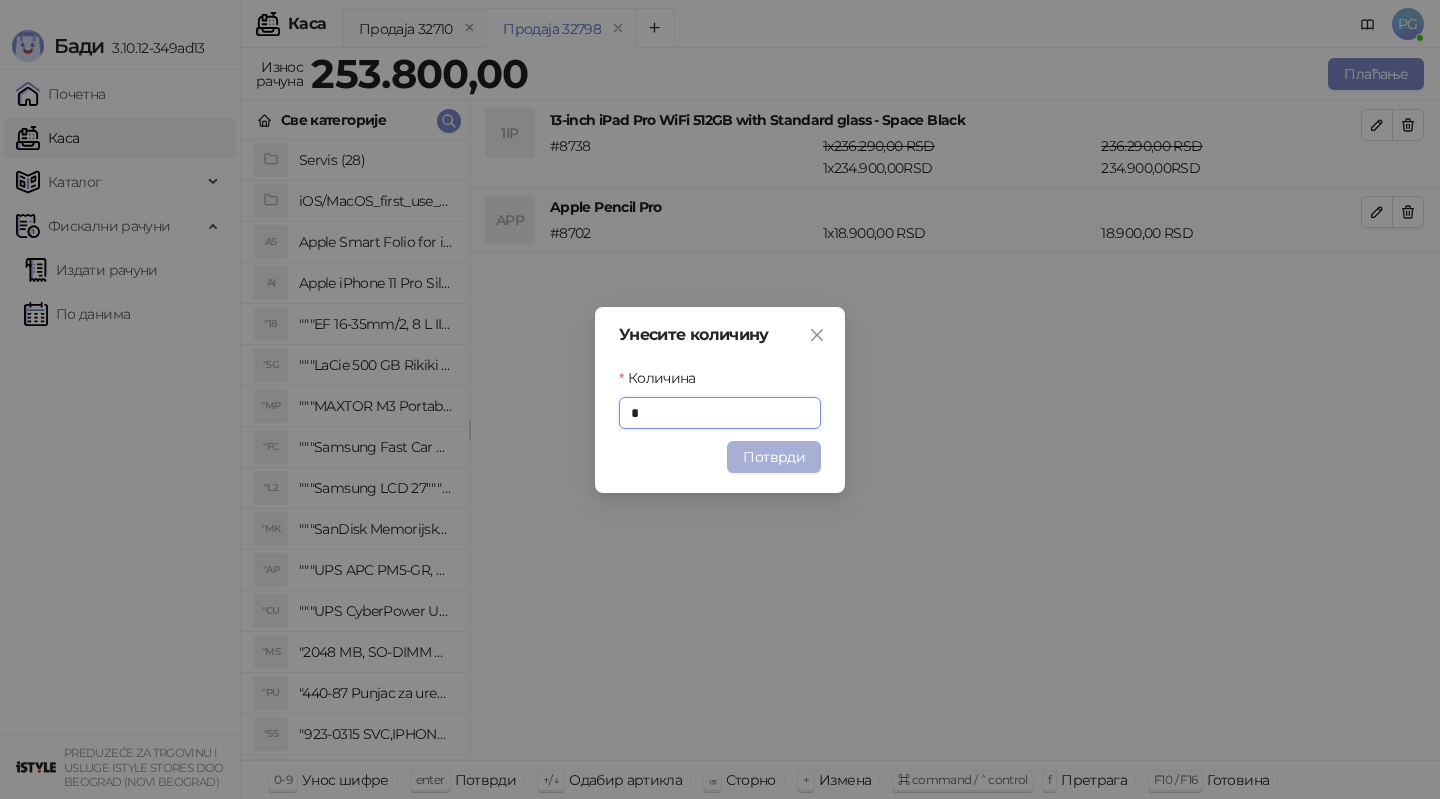click on "Потврди" at bounding box center [774, 457] 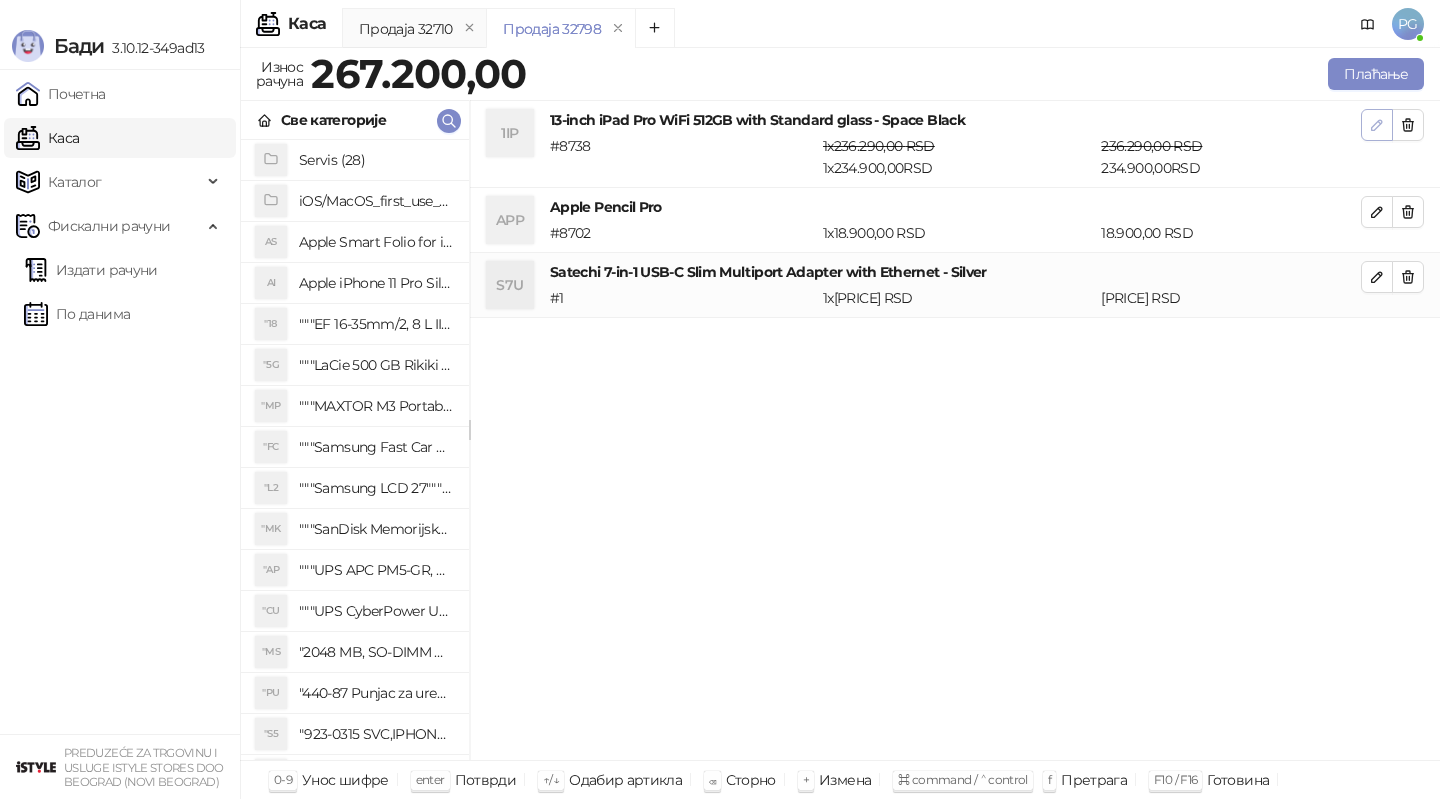 click 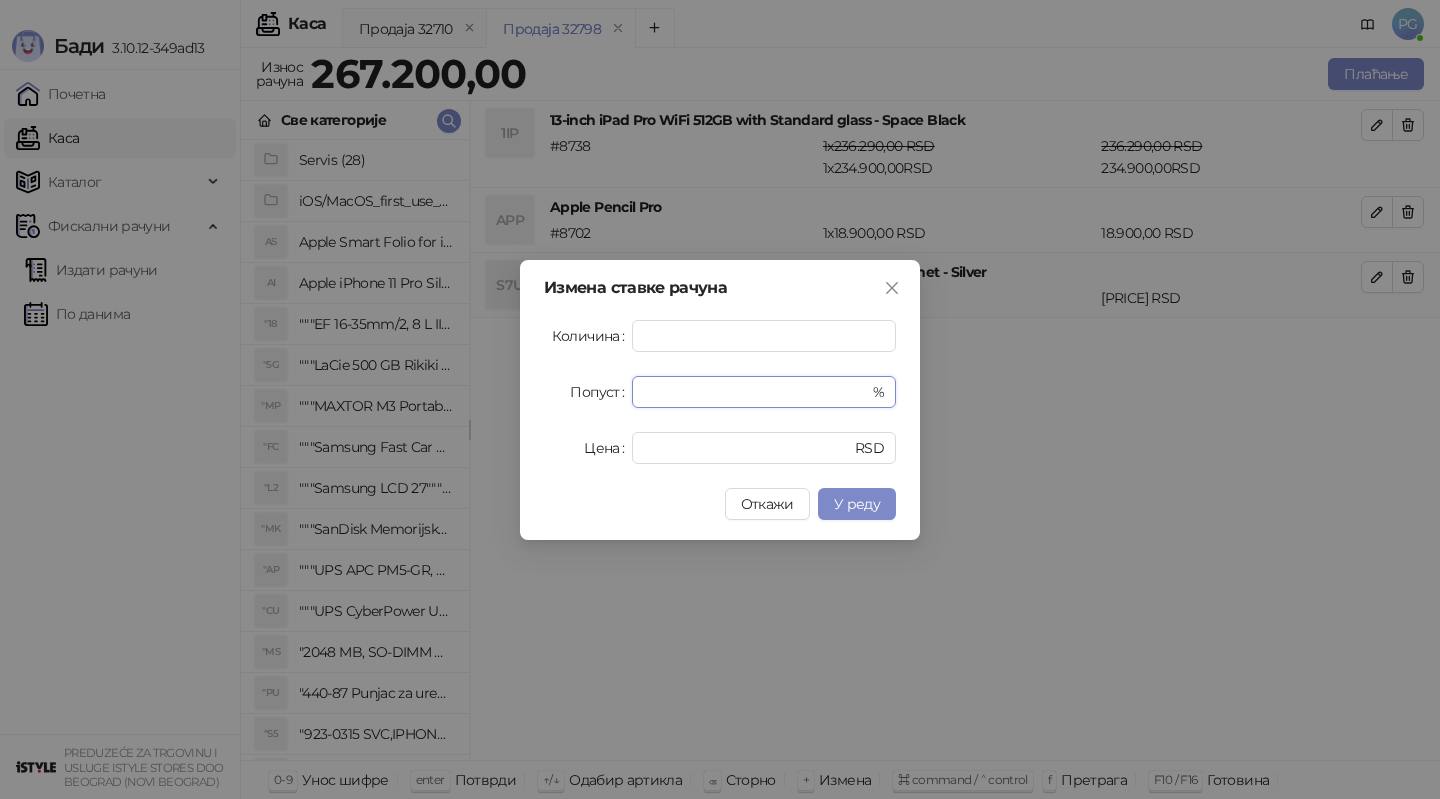 drag, startPoint x: 687, startPoint y: 393, endPoint x: 580, endPoint y: 393, distance: 107 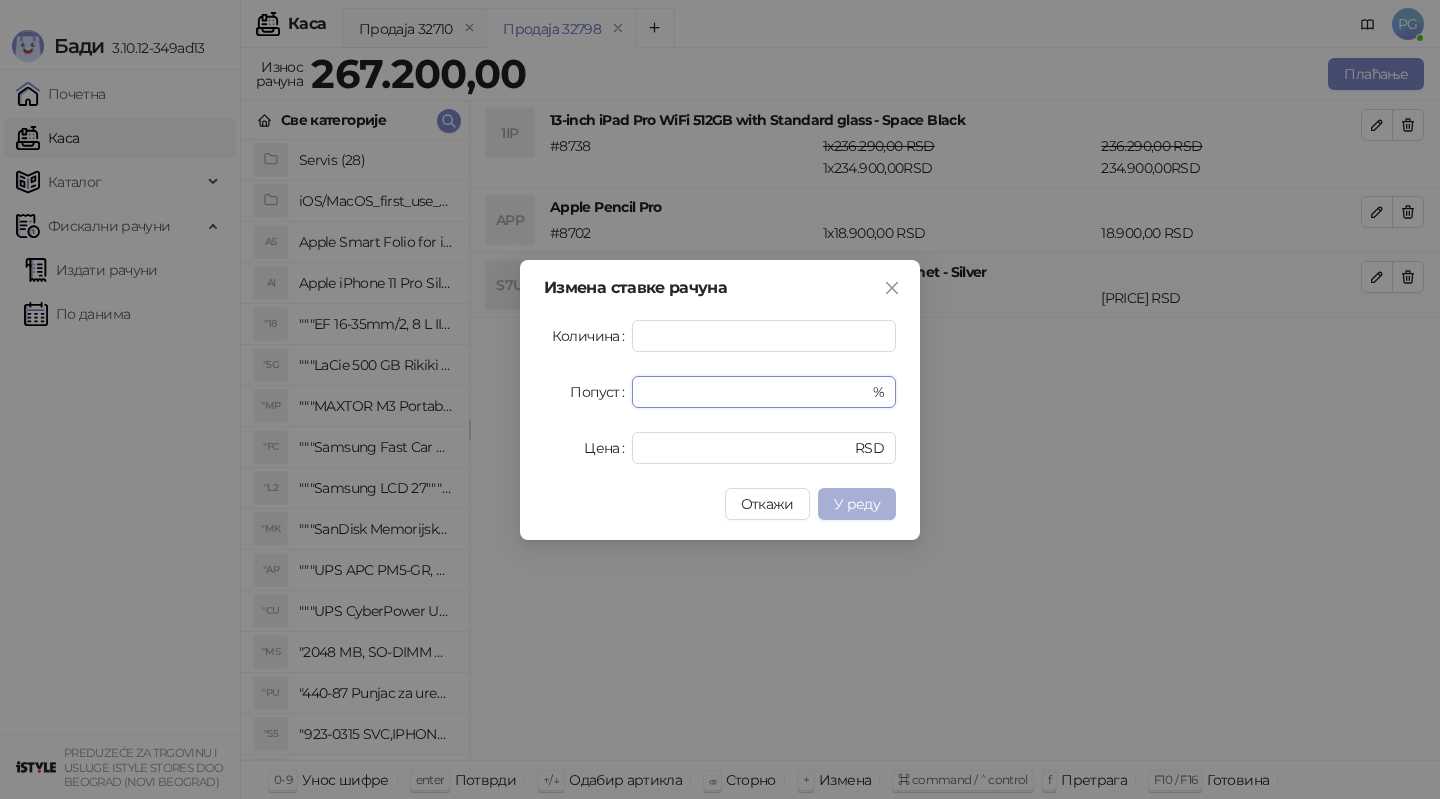 type on "**********" 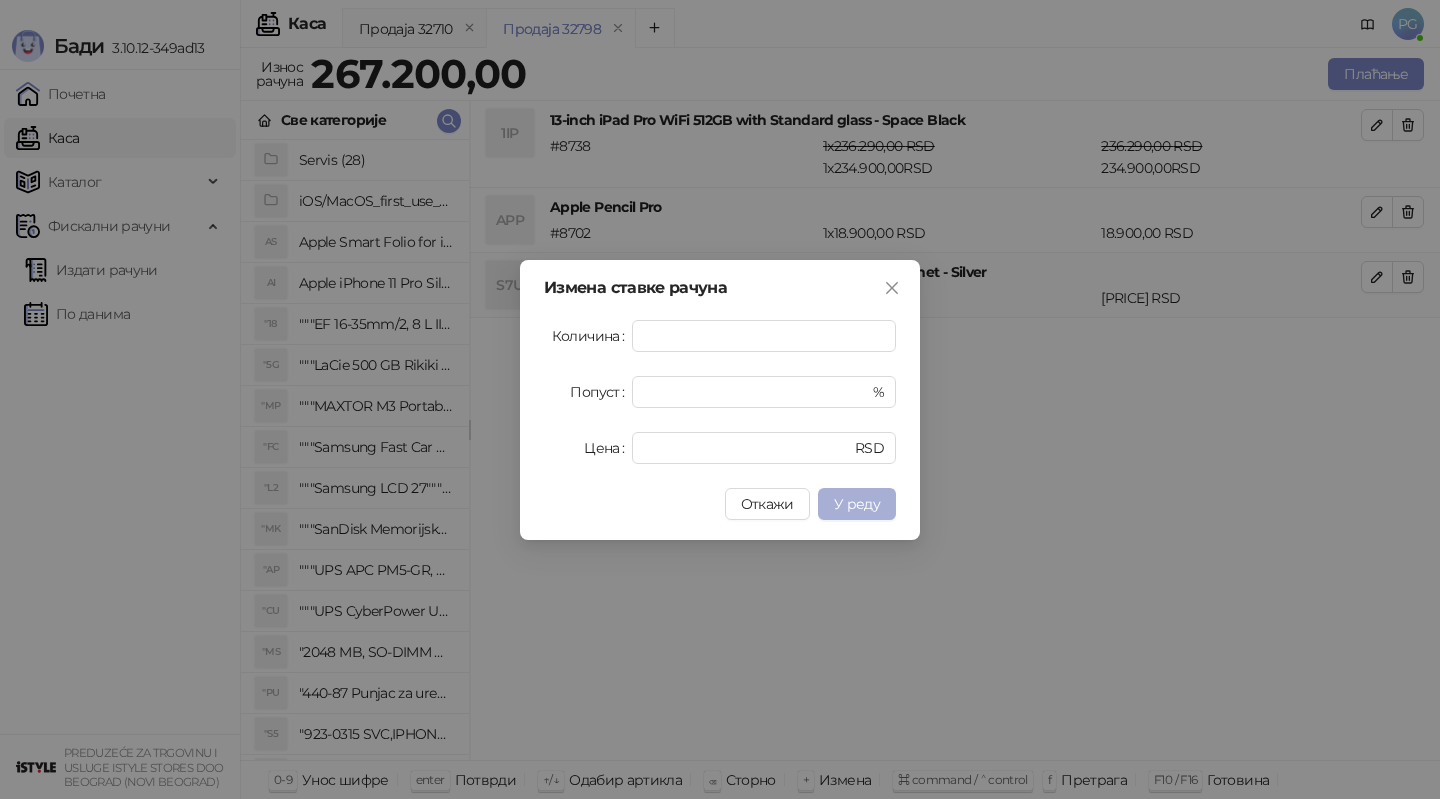 click on "У реду" at bounding box center [857, 504] 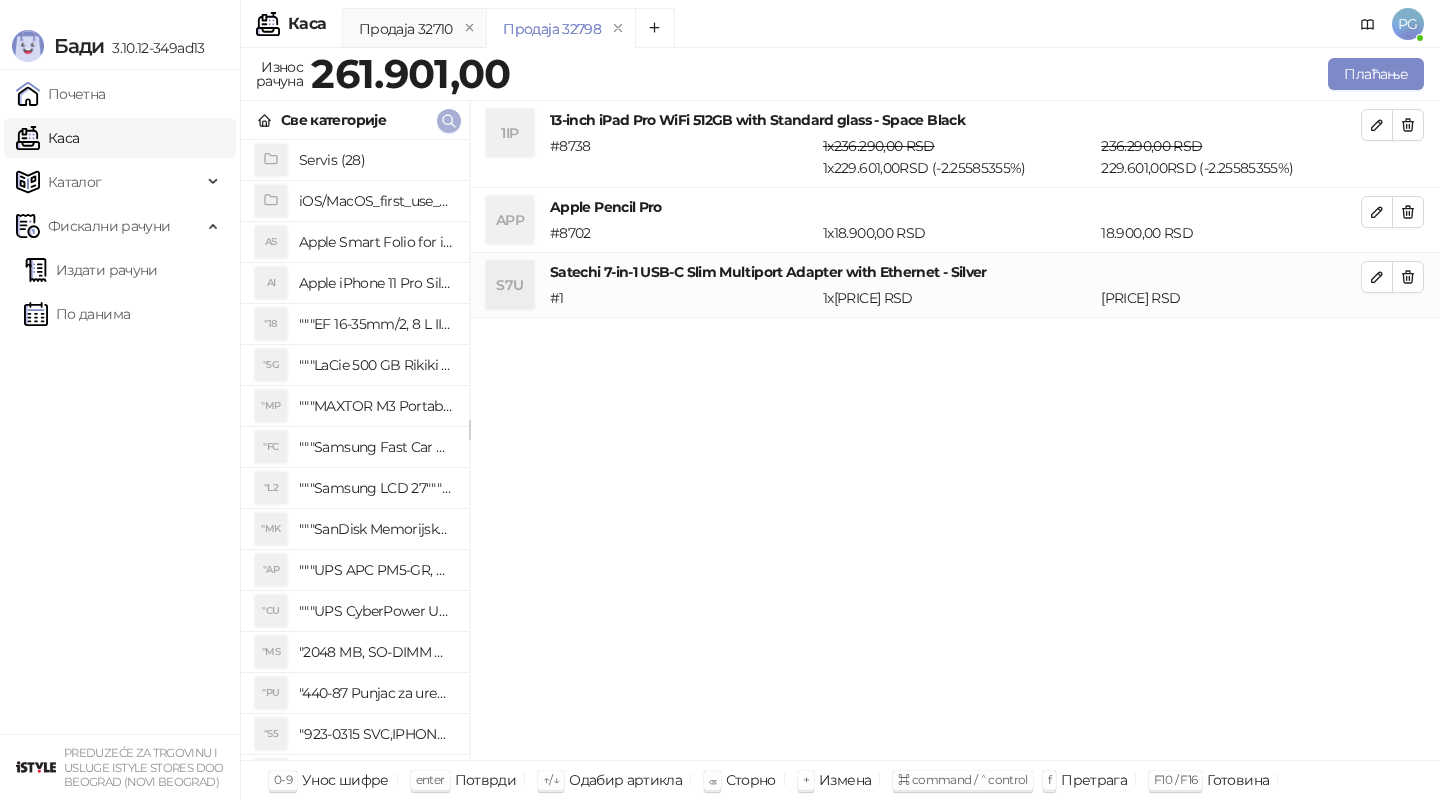 click 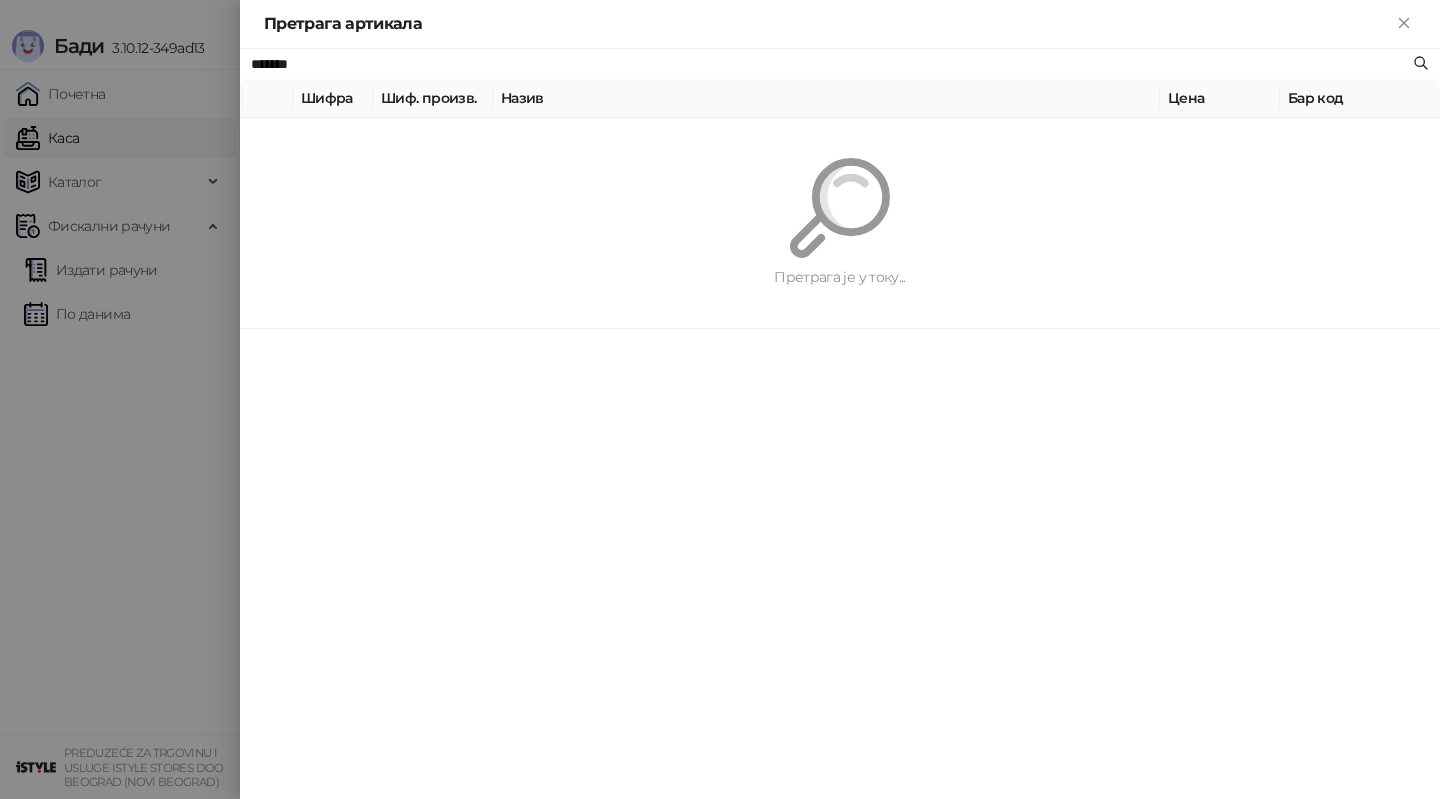 paste on "**********" 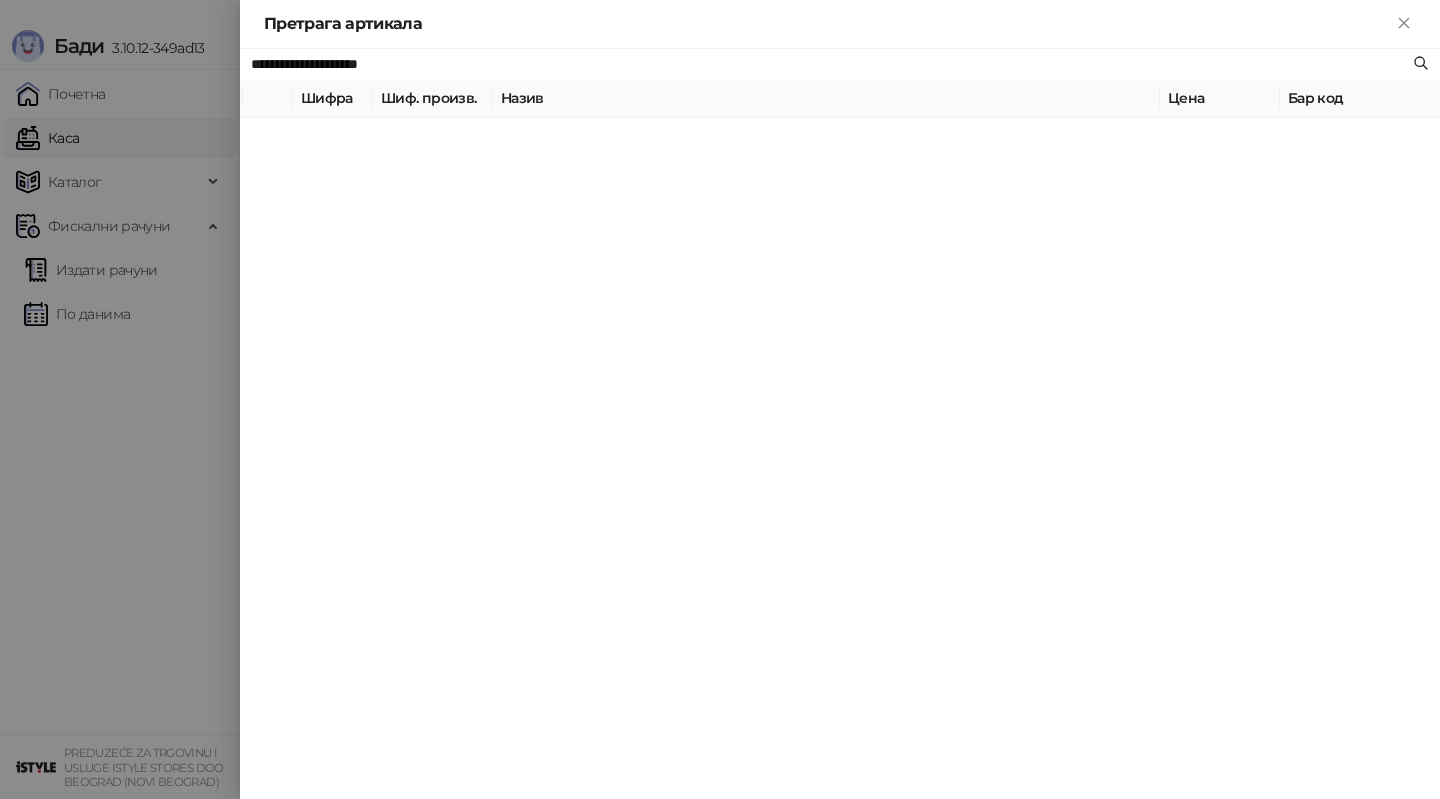 type on "**********" 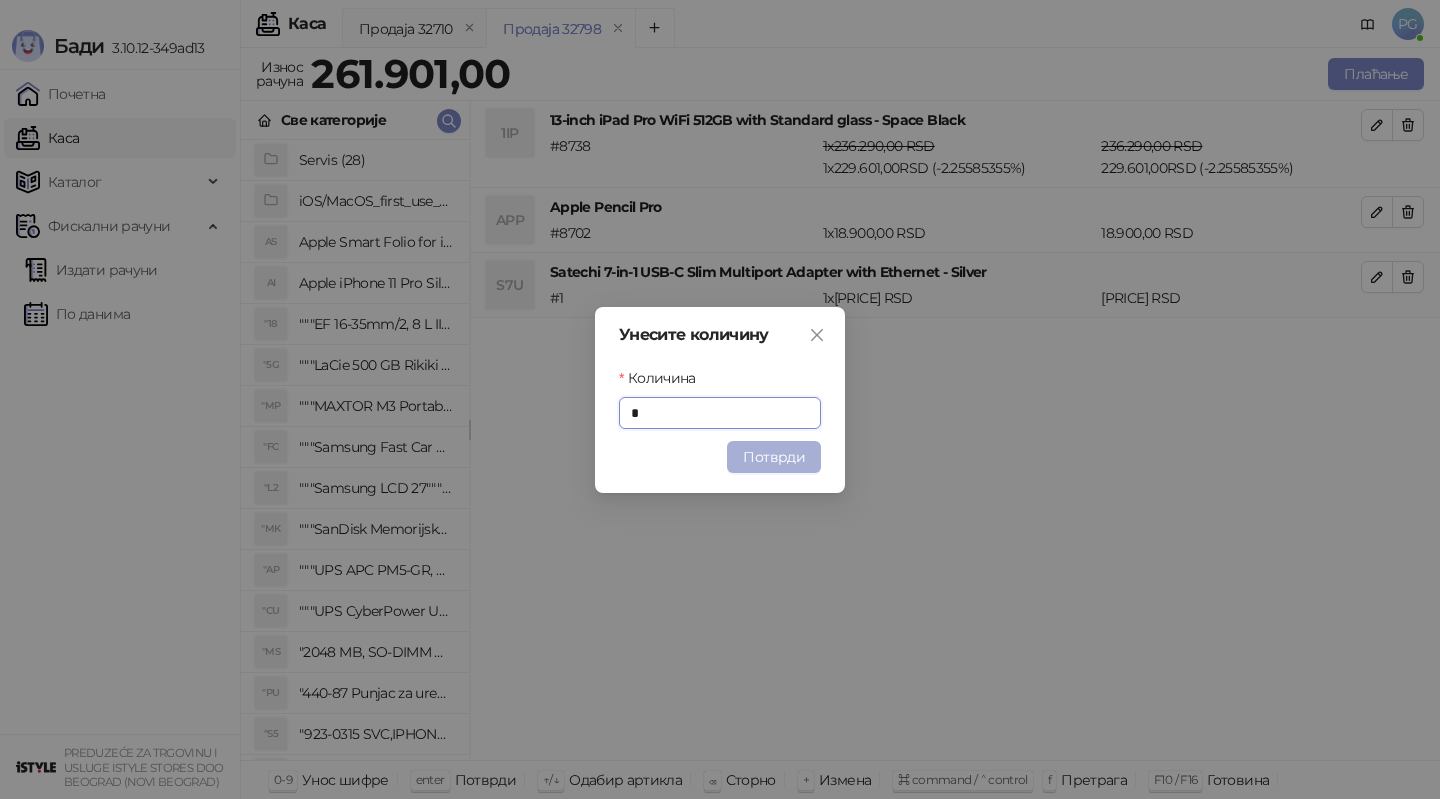 click on "Потврди" at bounding box center (774, 457) 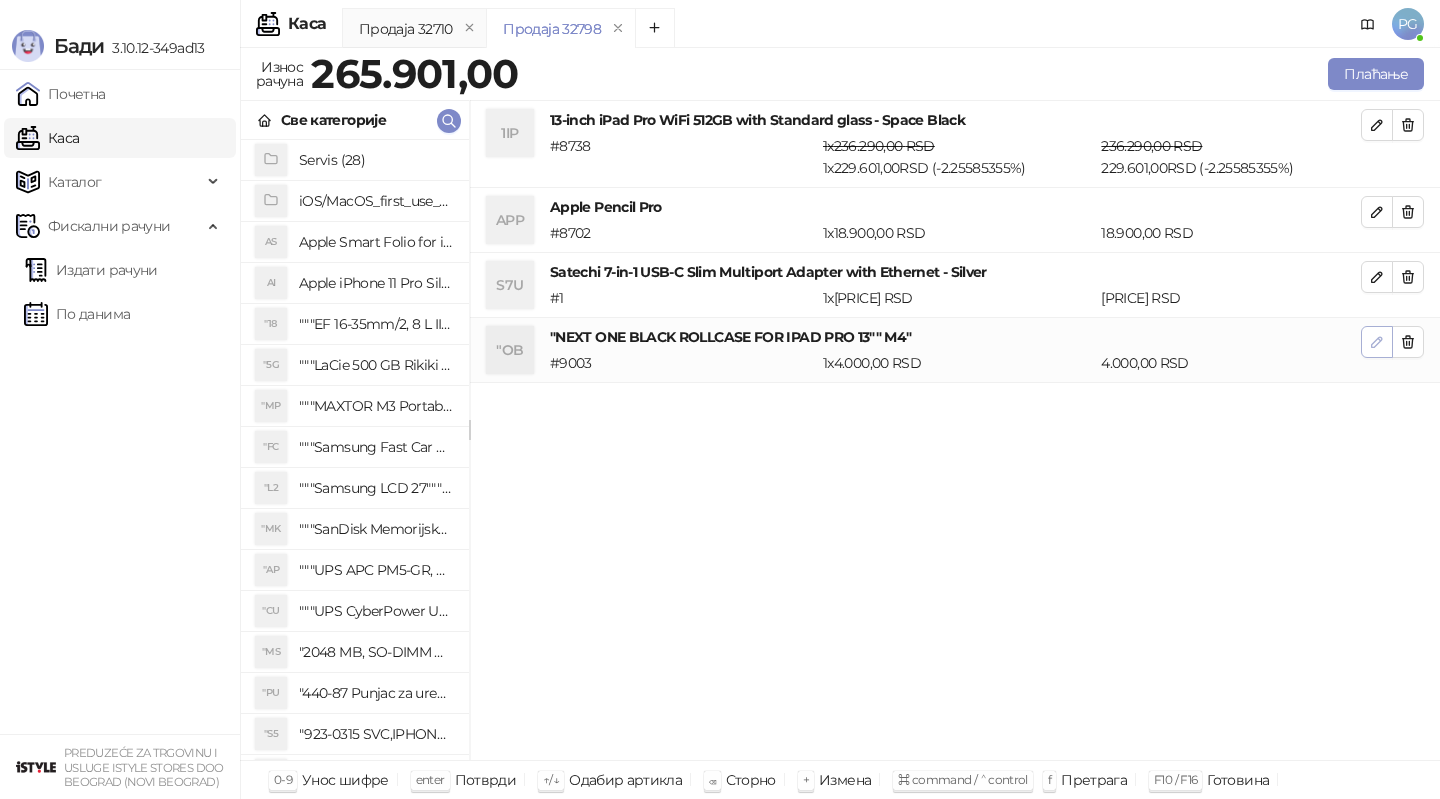 click 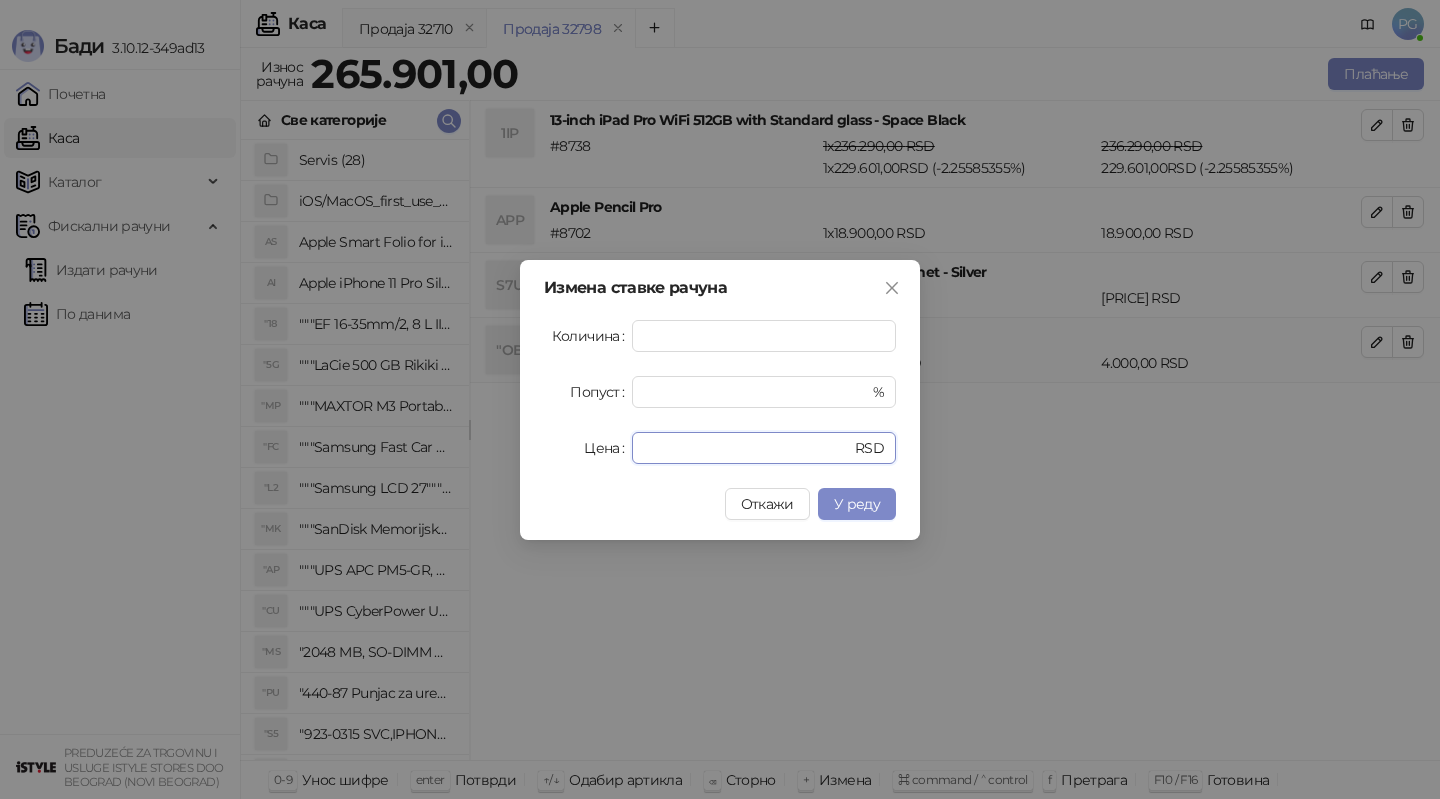 drag, startPoint x: 698, startPoint y: 448, endPoint x: 470, endPoint y: 448, distance: 228 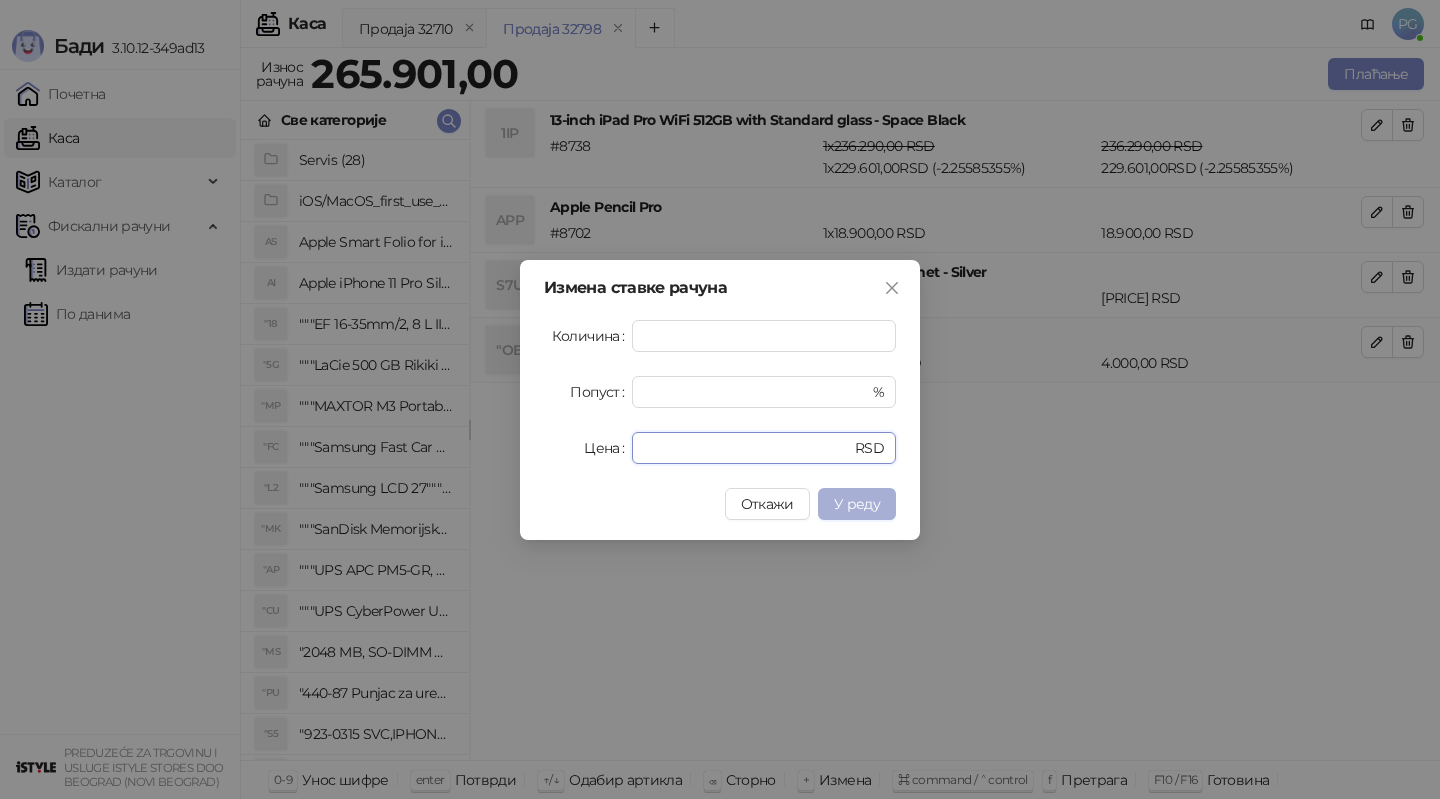 type on "*" 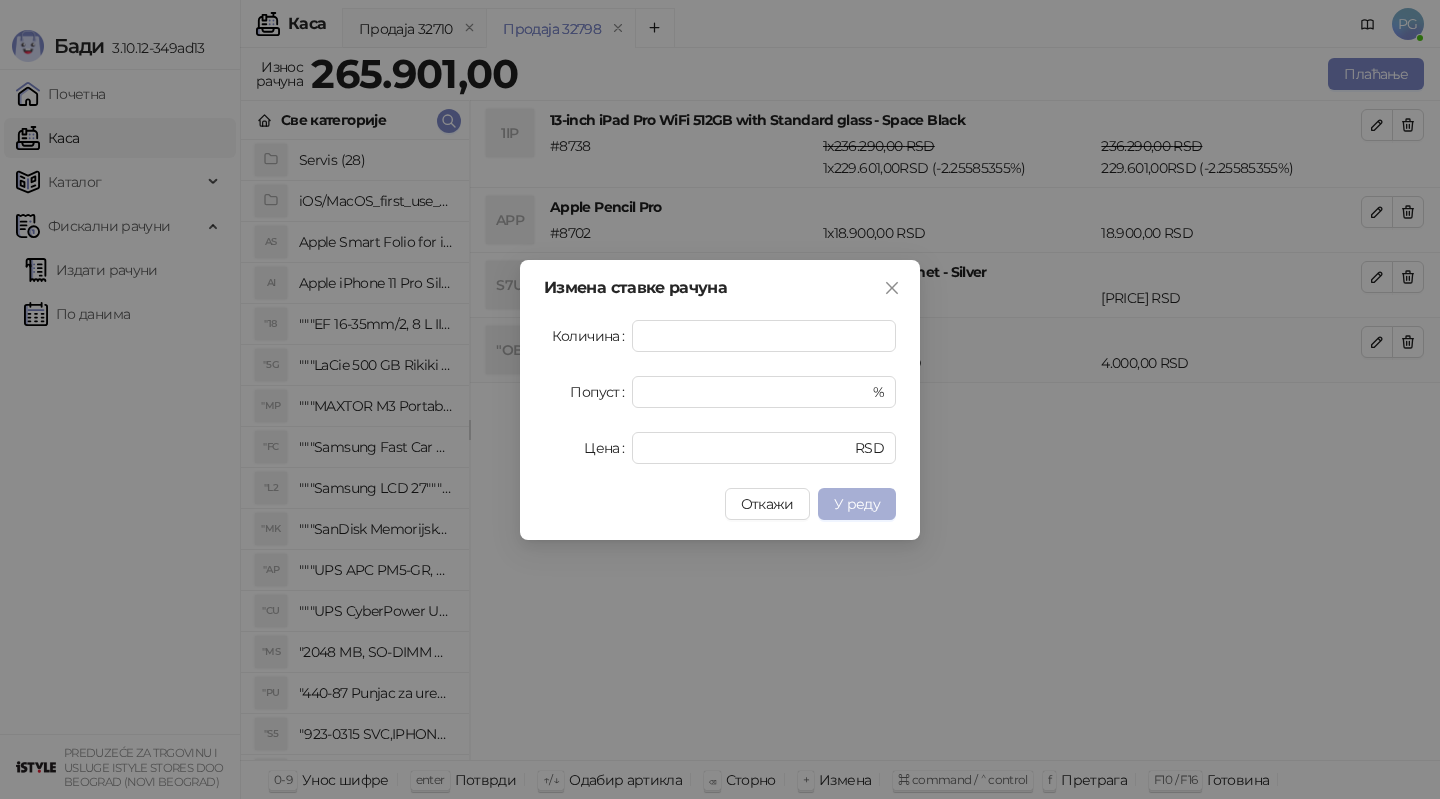 click on "У реду" at bounding box center [857, 504] 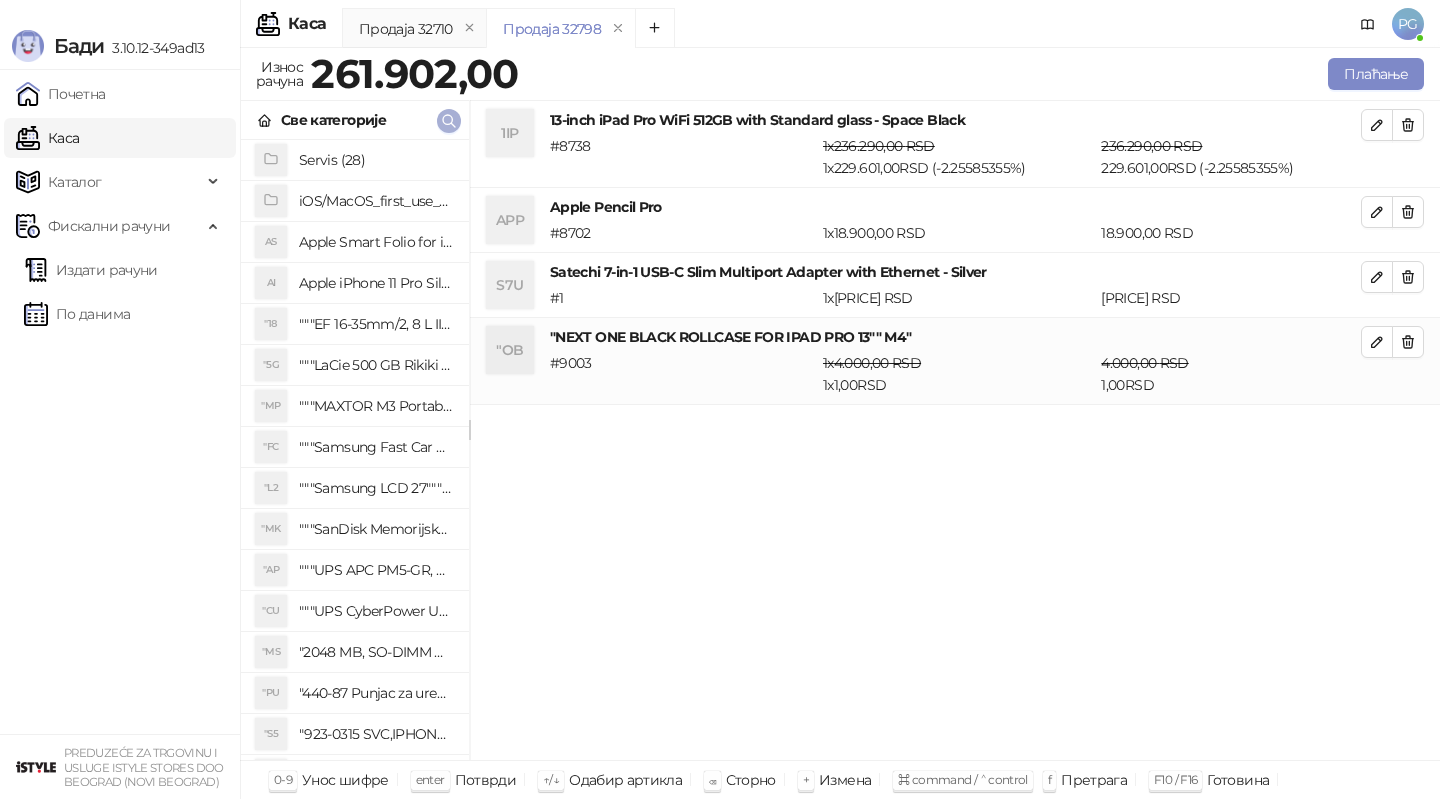 click 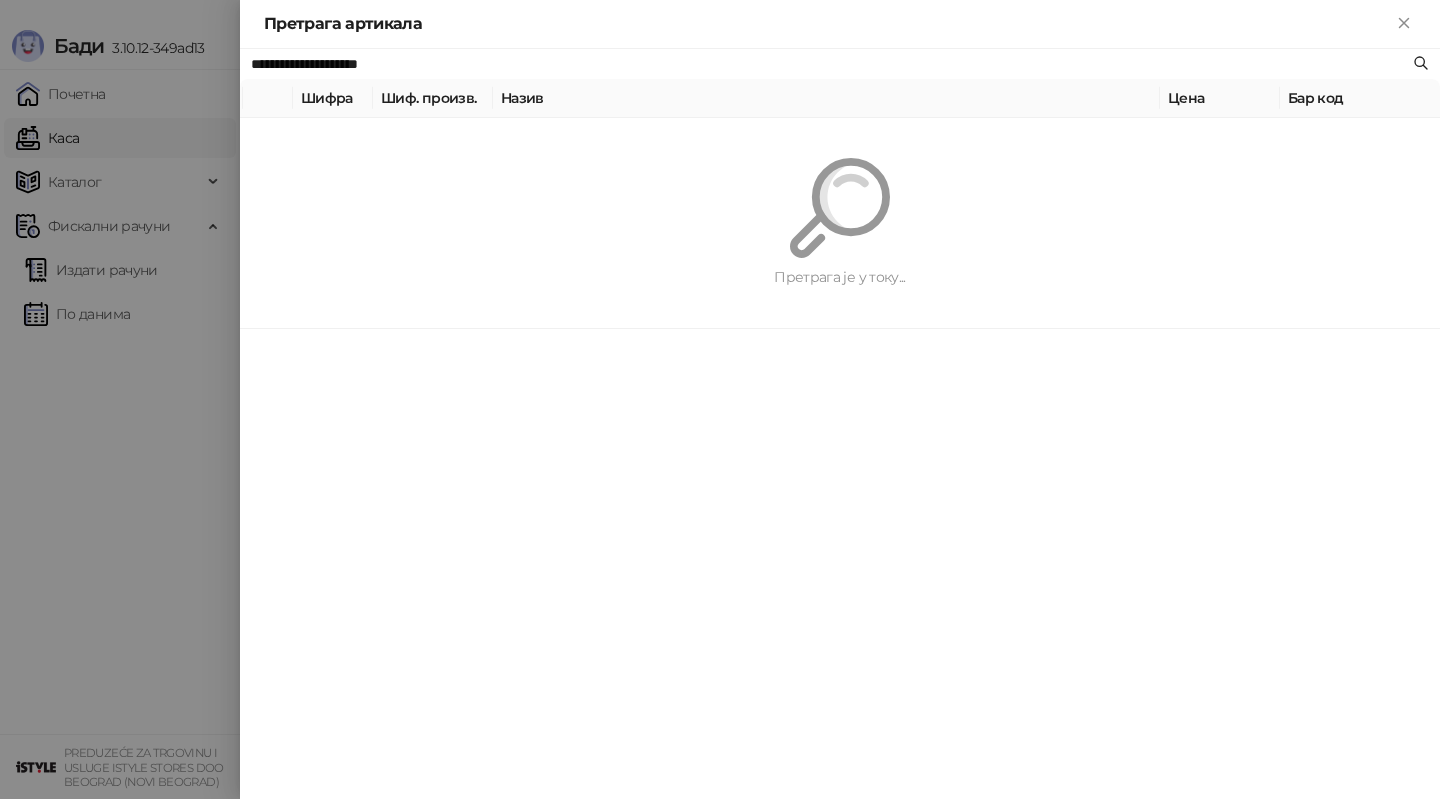 paste on "**" 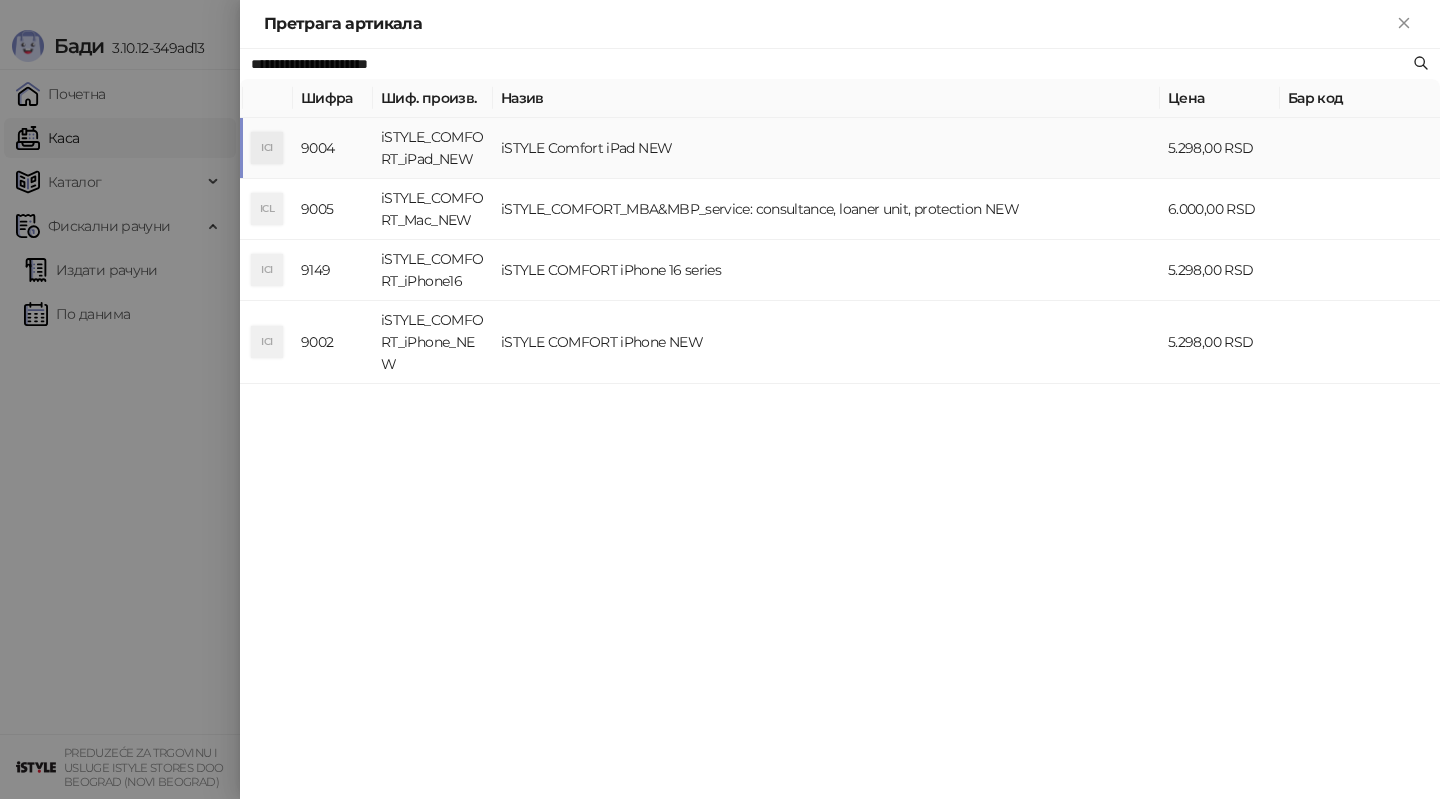 type on "**********" 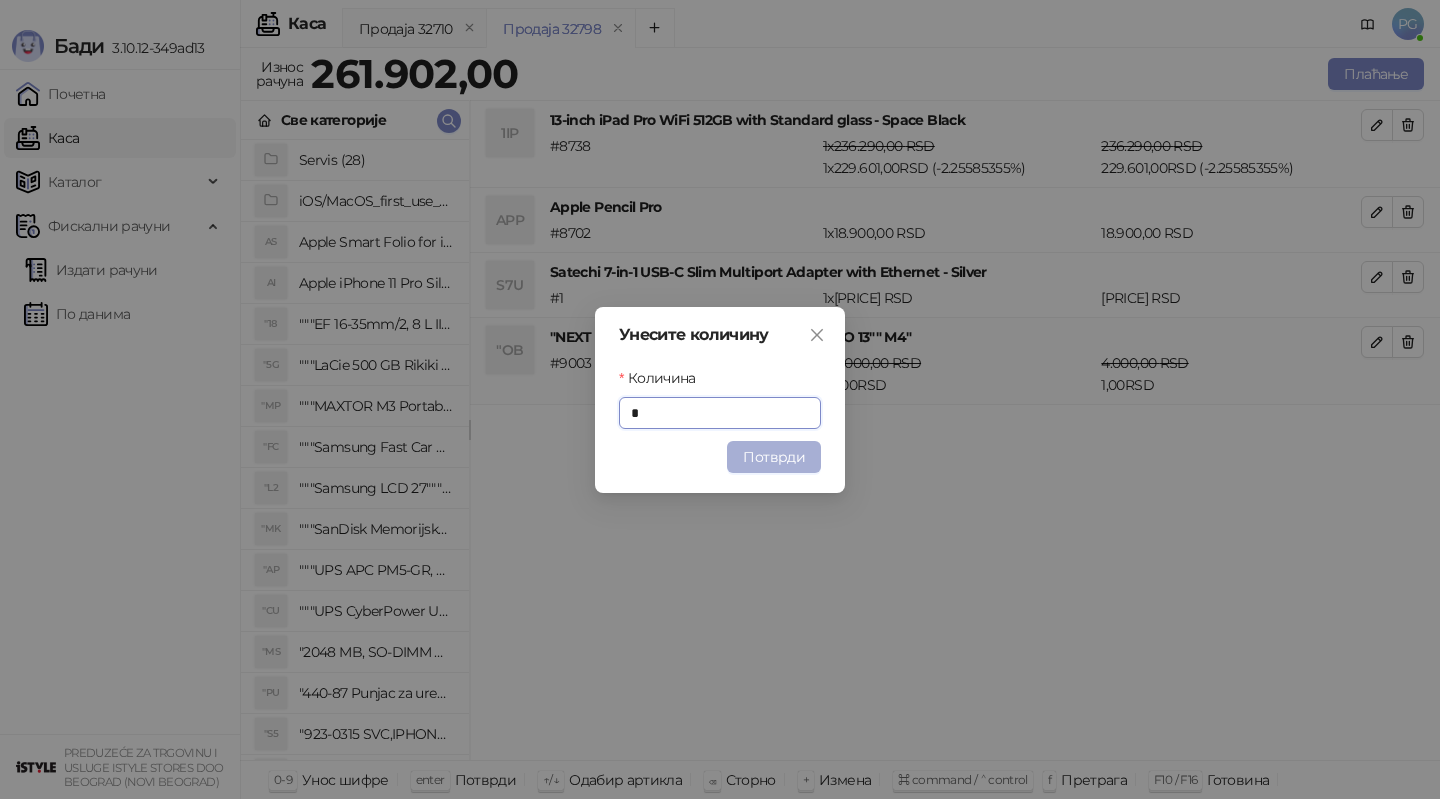click on "Потврди" at bounding box center (774, 457) 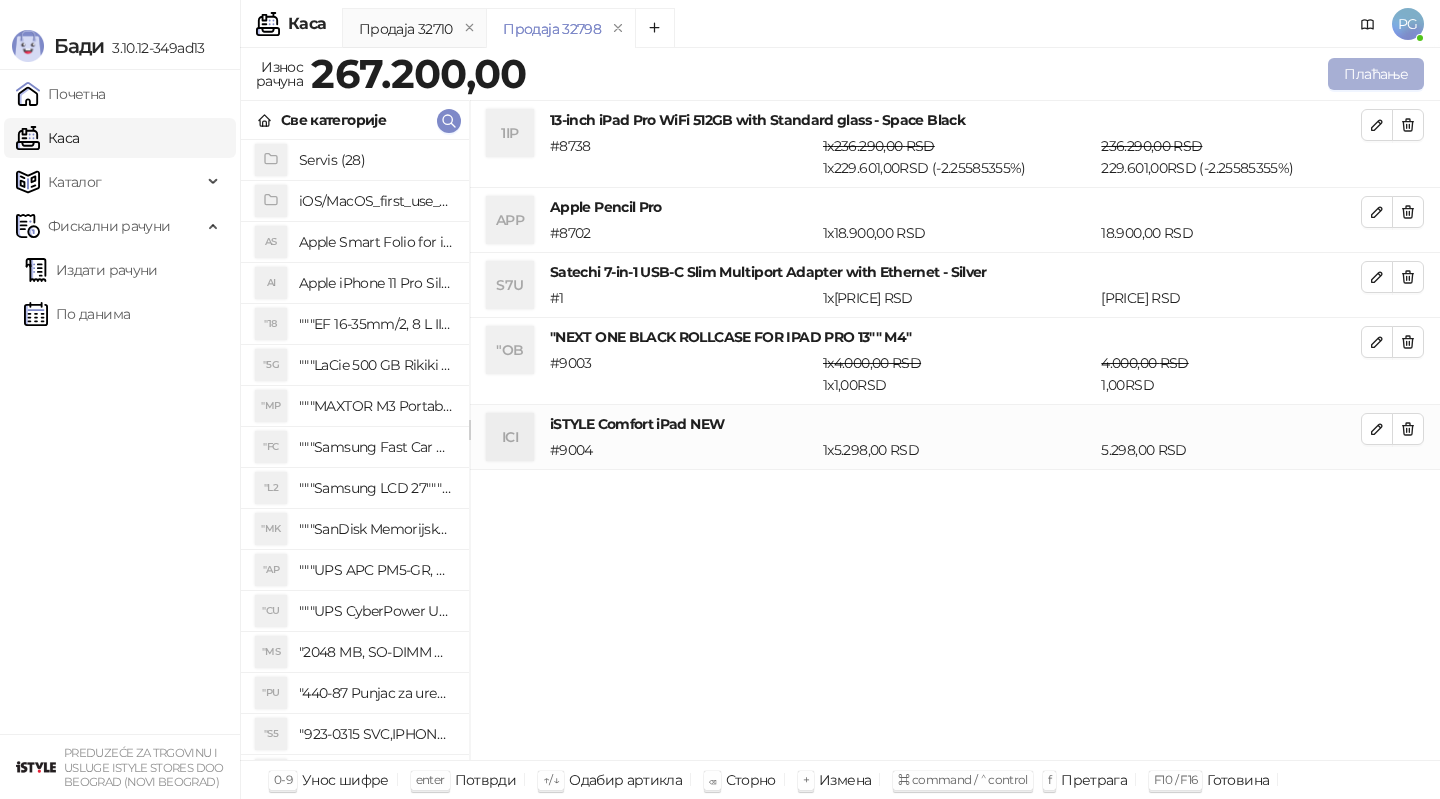 click on "Плаћање" at bounding box center (1376, 74) 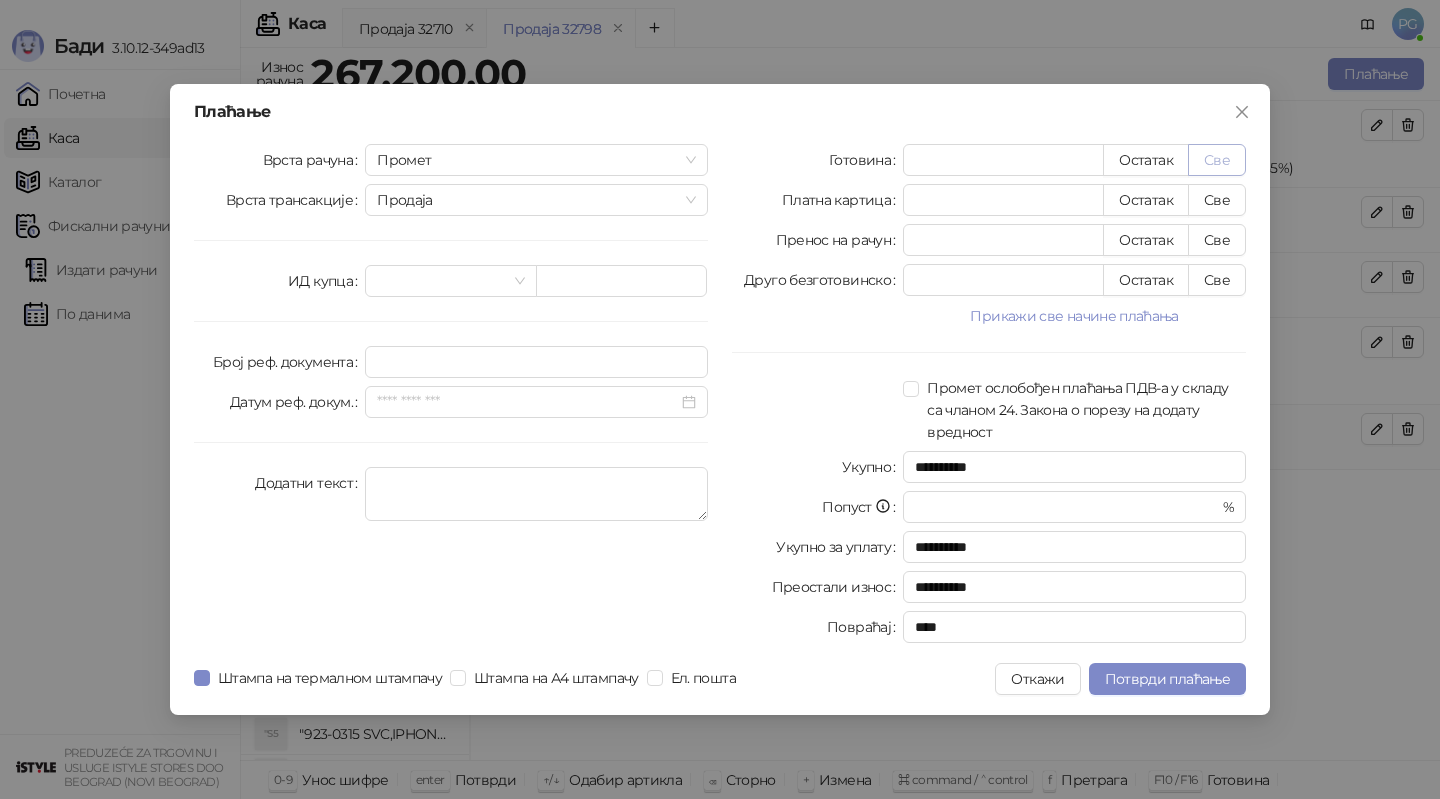 click on "Све" at bounding box center (1217, 160) 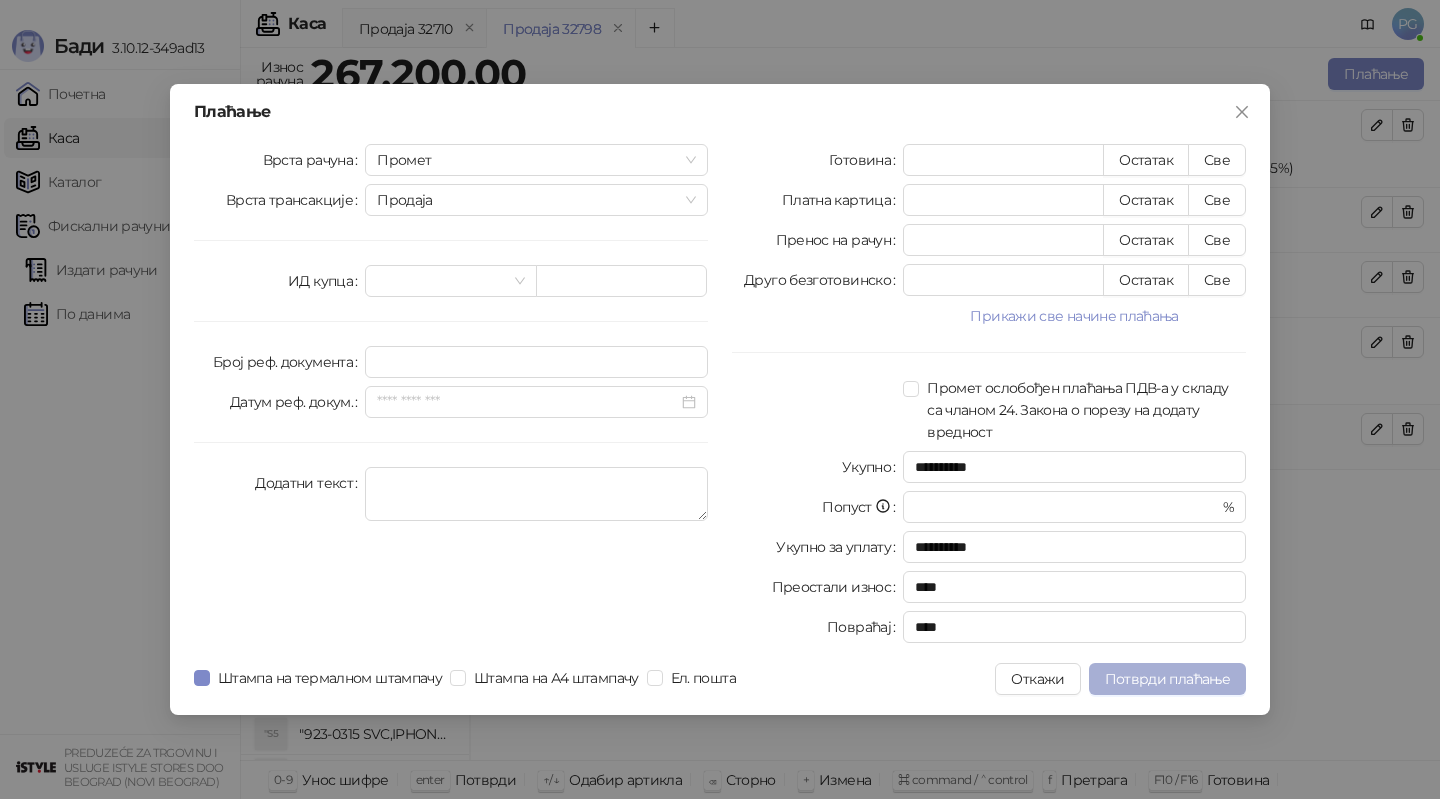 click on "Потврди плаћање" at bounding box center (1167, 679) 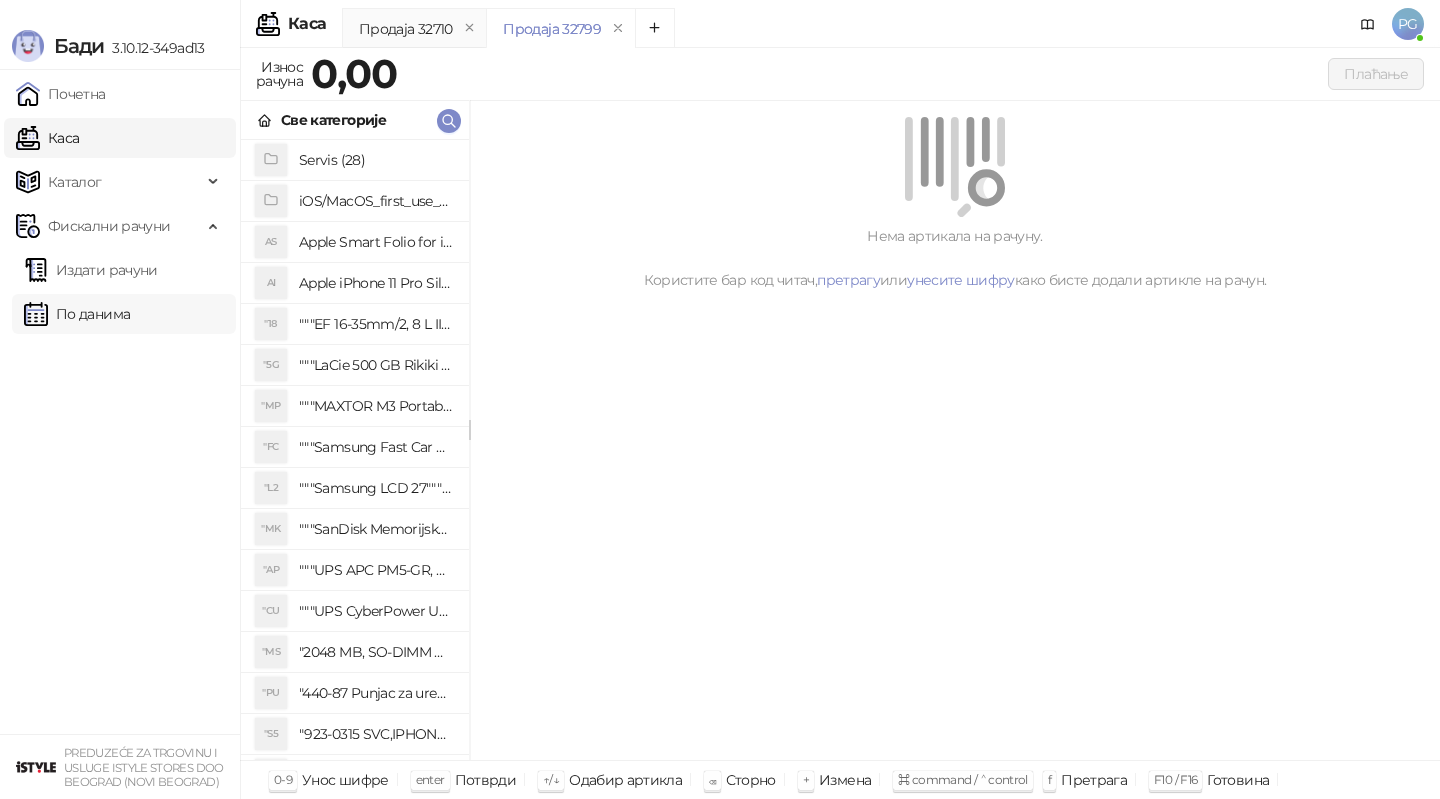 click on "По данима" at bounding box center (77, 314) 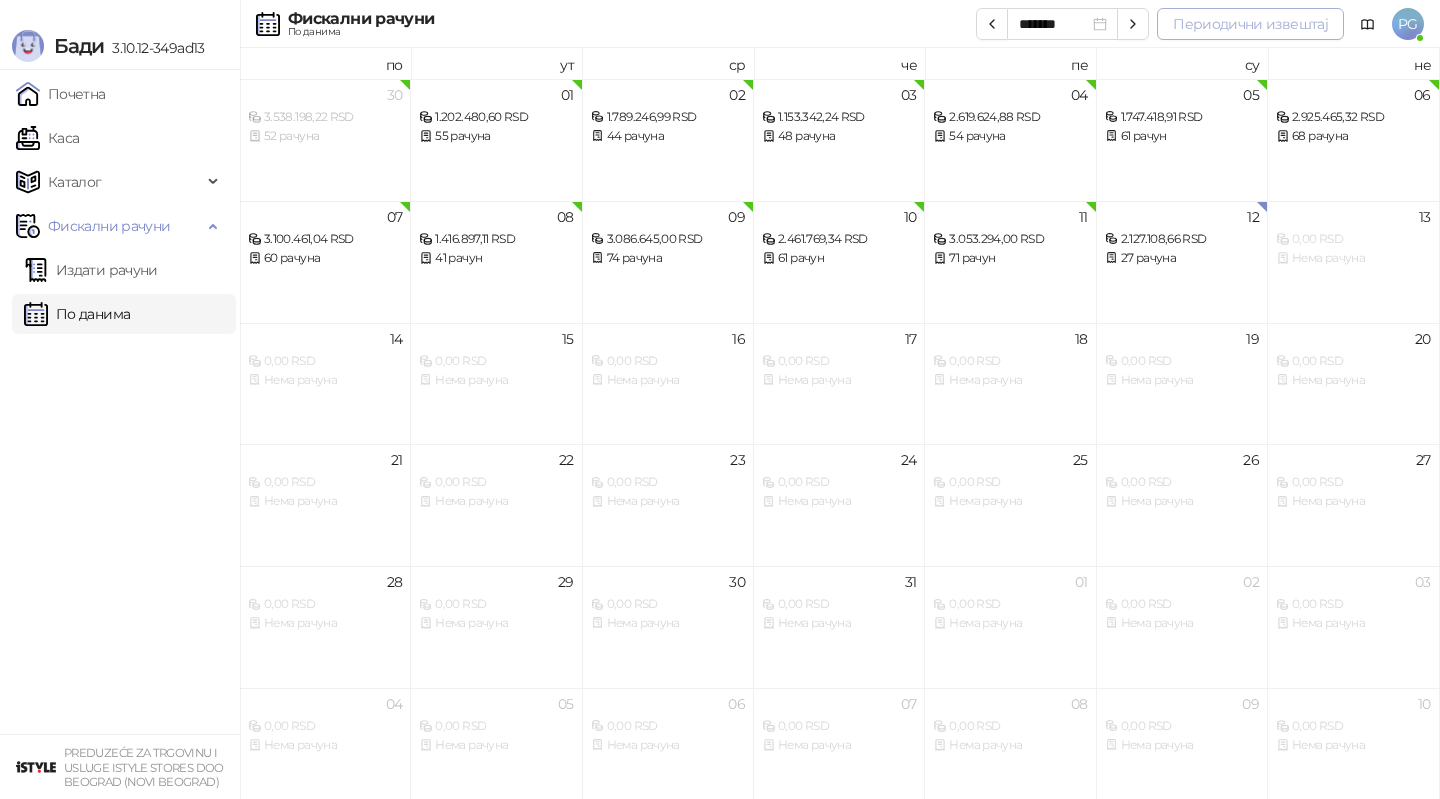 click on "Периодични извештај" at bounding box center (1250, 24) 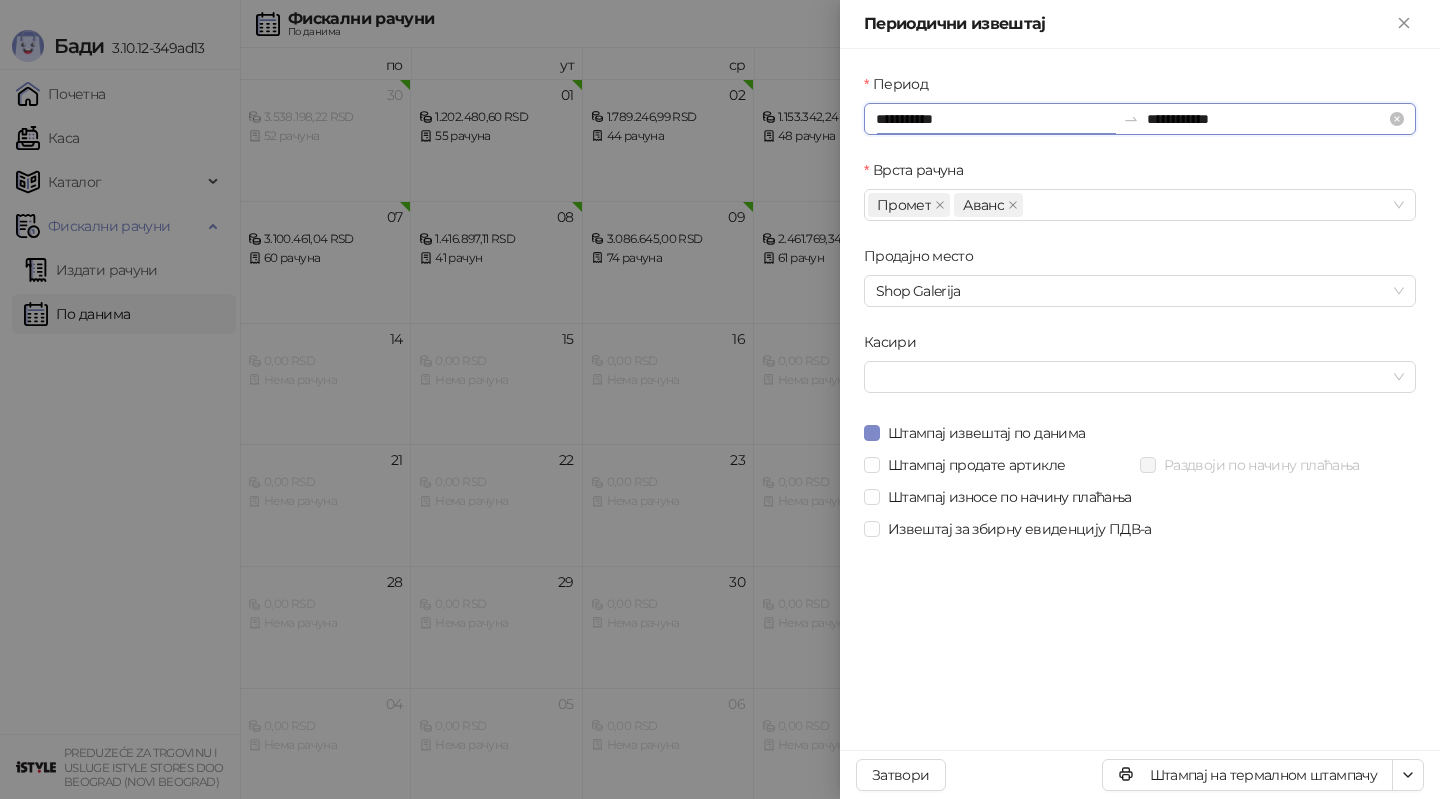 click on "**********" at bounding box center (995, 119) 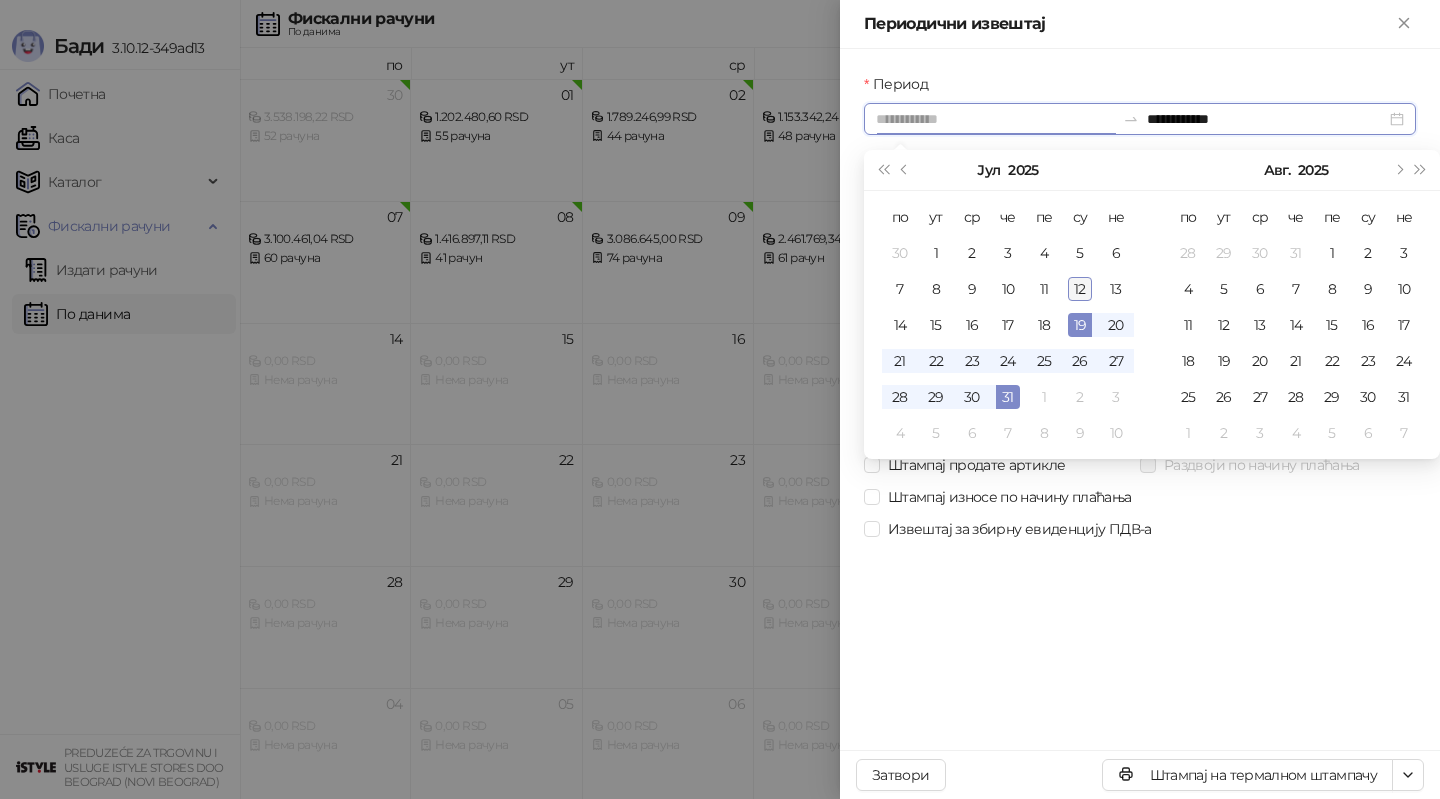 type on "**********" 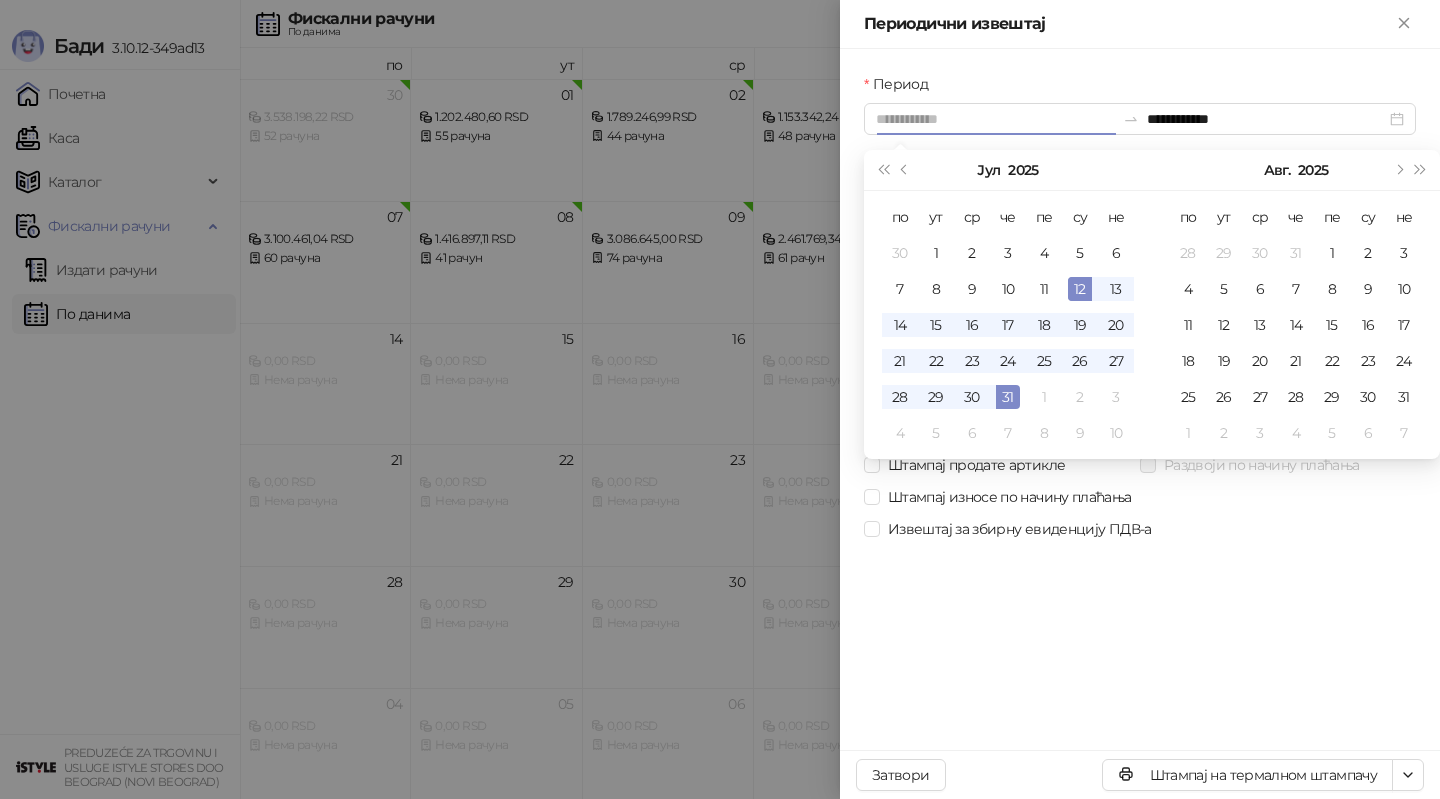 click on "12" at bounding box center [1080, 289] 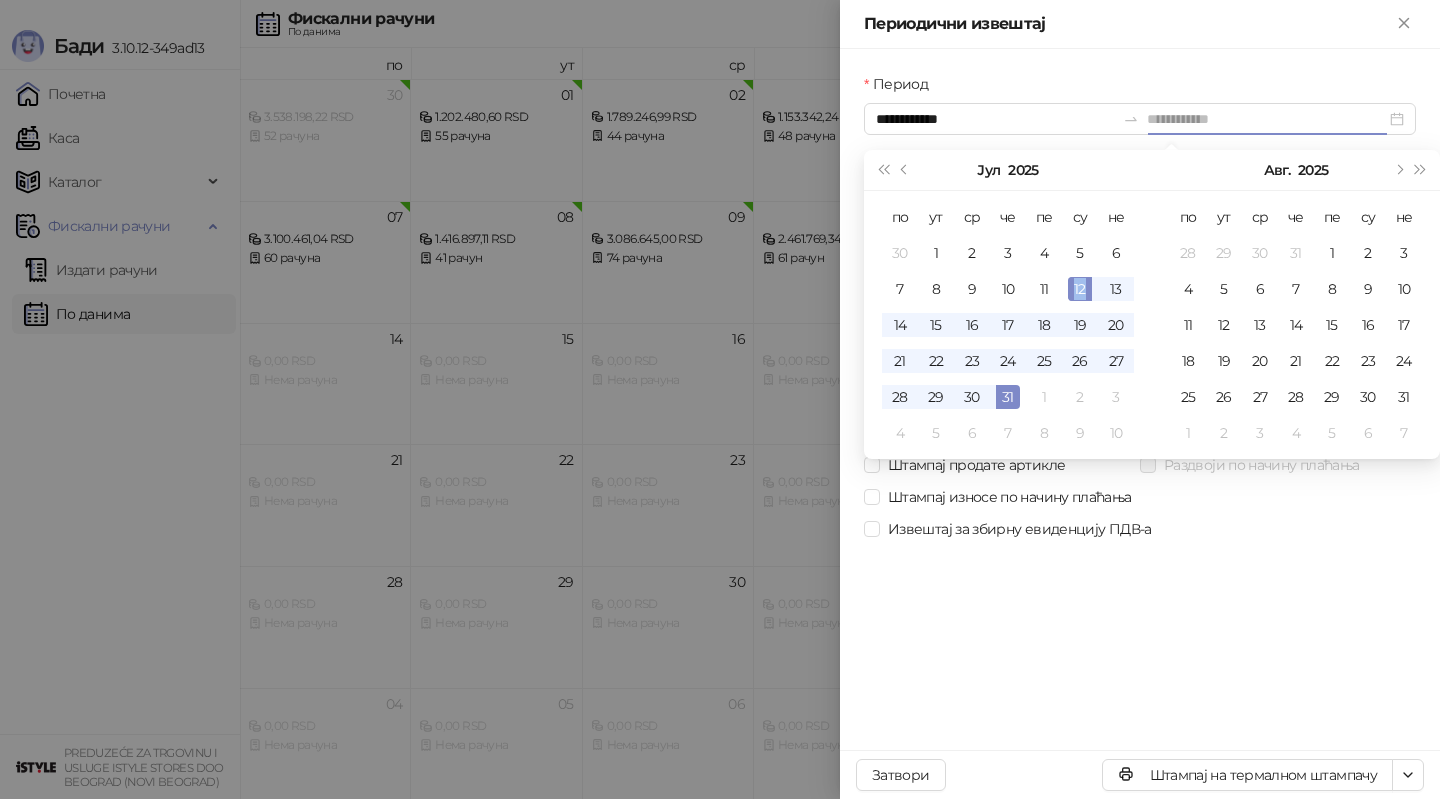 click on "12" at bounding box center (1080, 289) 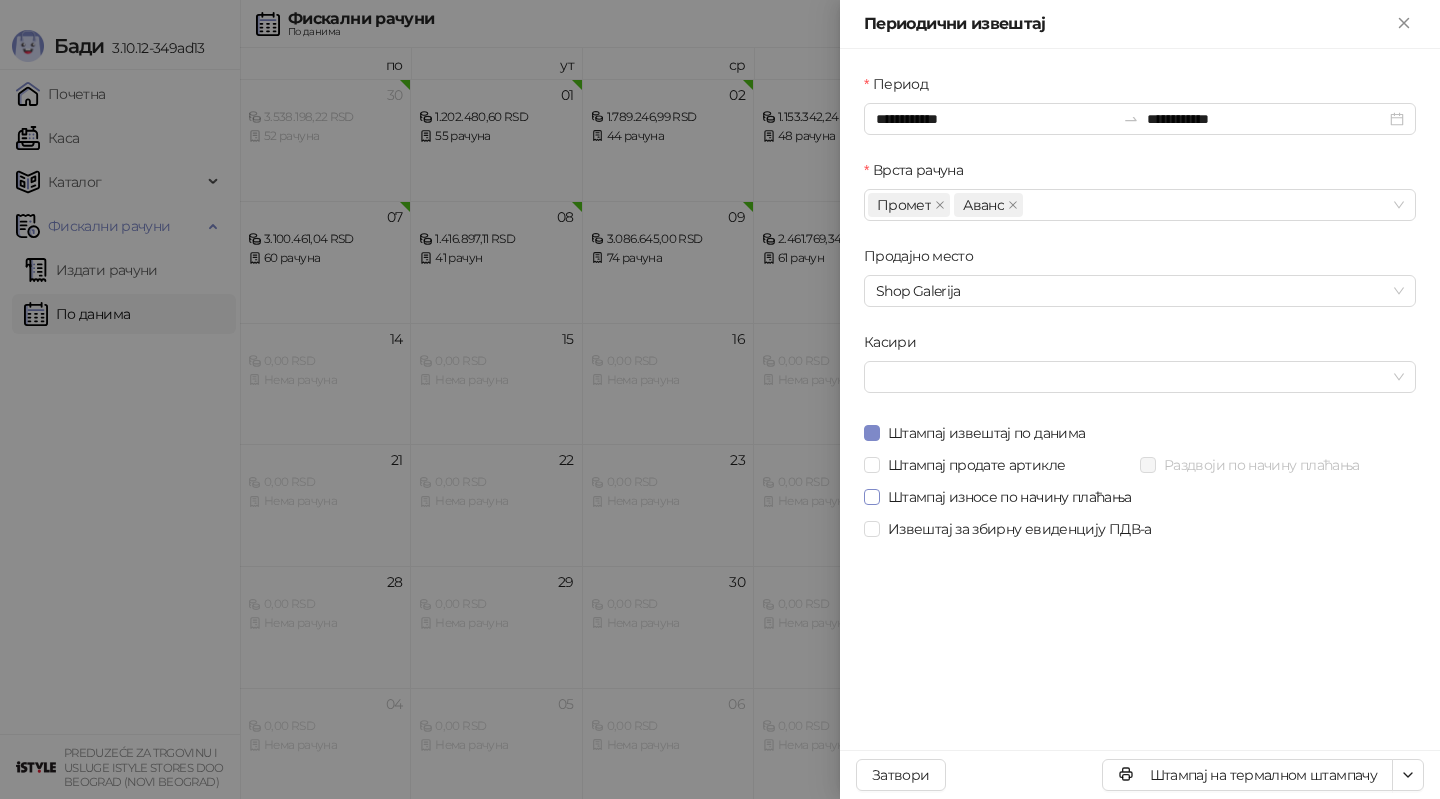 click on "Штампај износе по начину плаћања" at bounding box center [1010, 497] 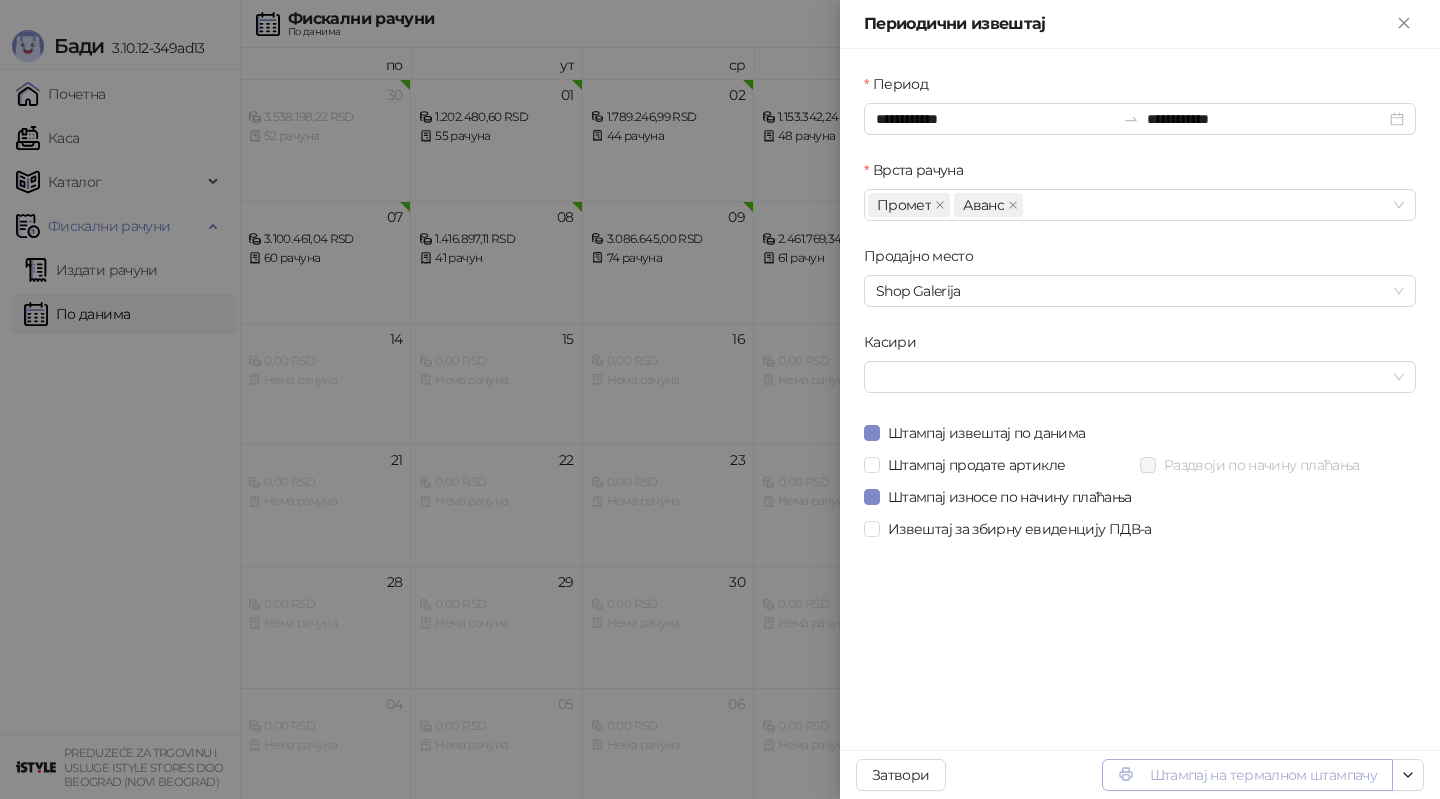 click on "Штампај на термалном штампачу" at bounding box center (1247, 775) 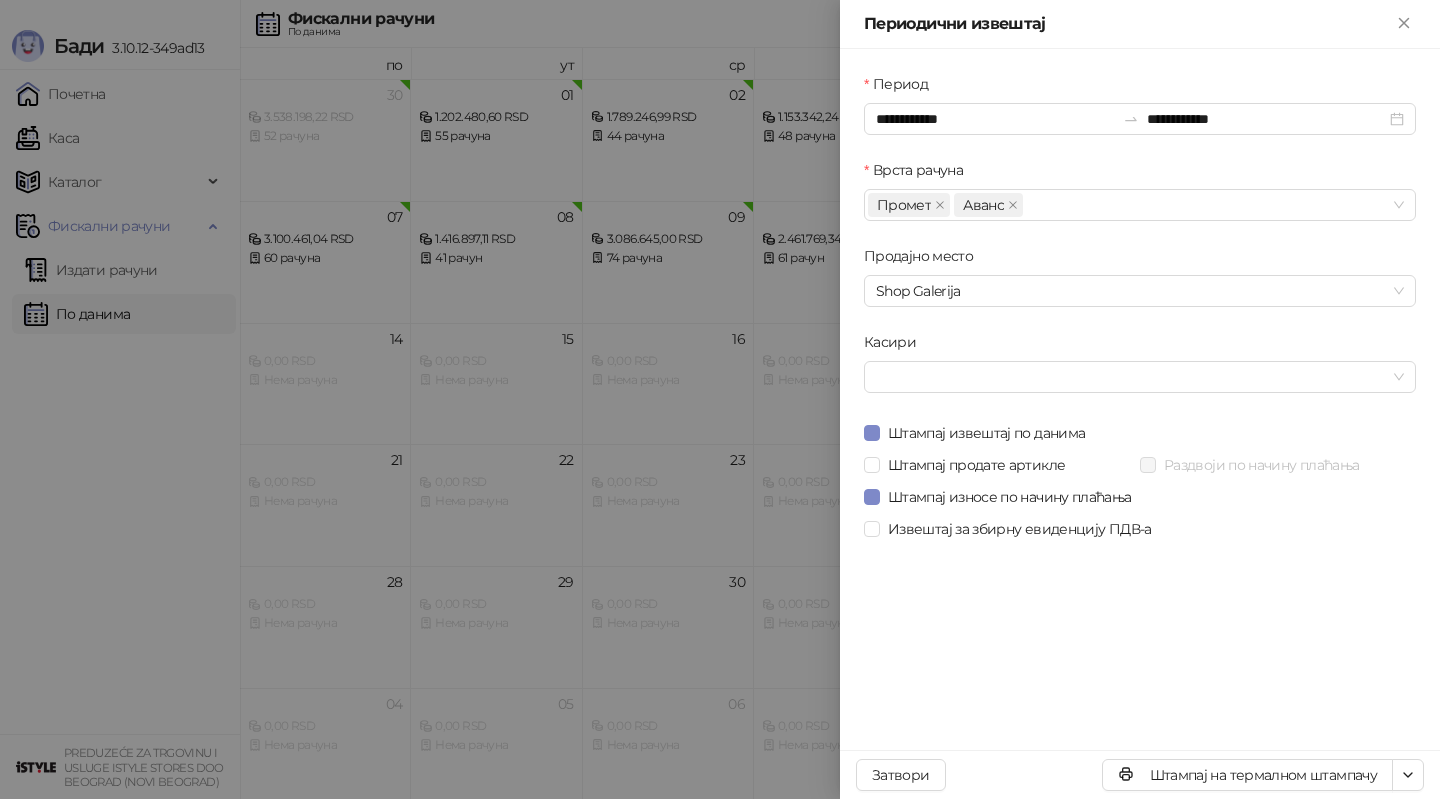 click at bounding box center [720, 399] 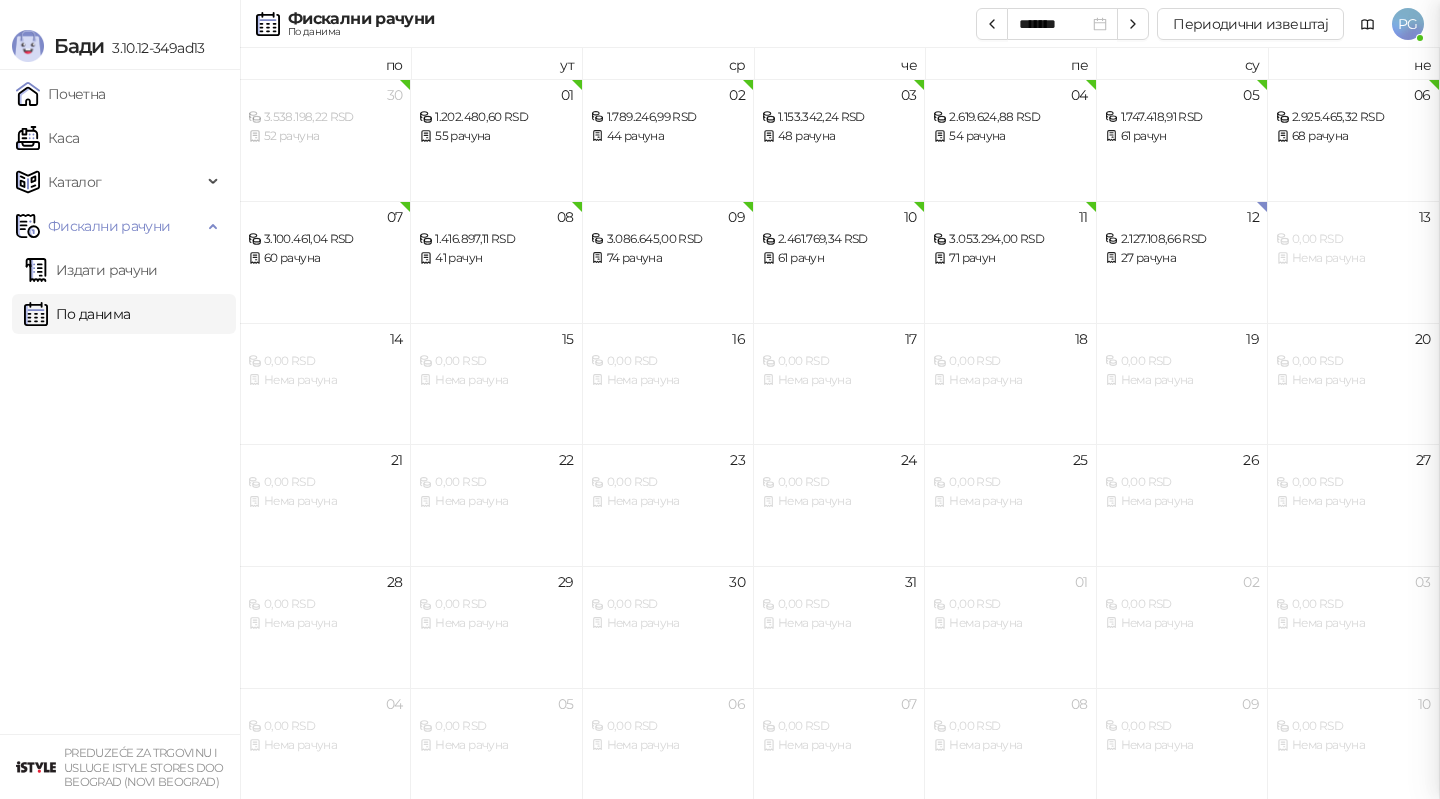 click on "Издати рачуни" at bounding box center (91, 270) 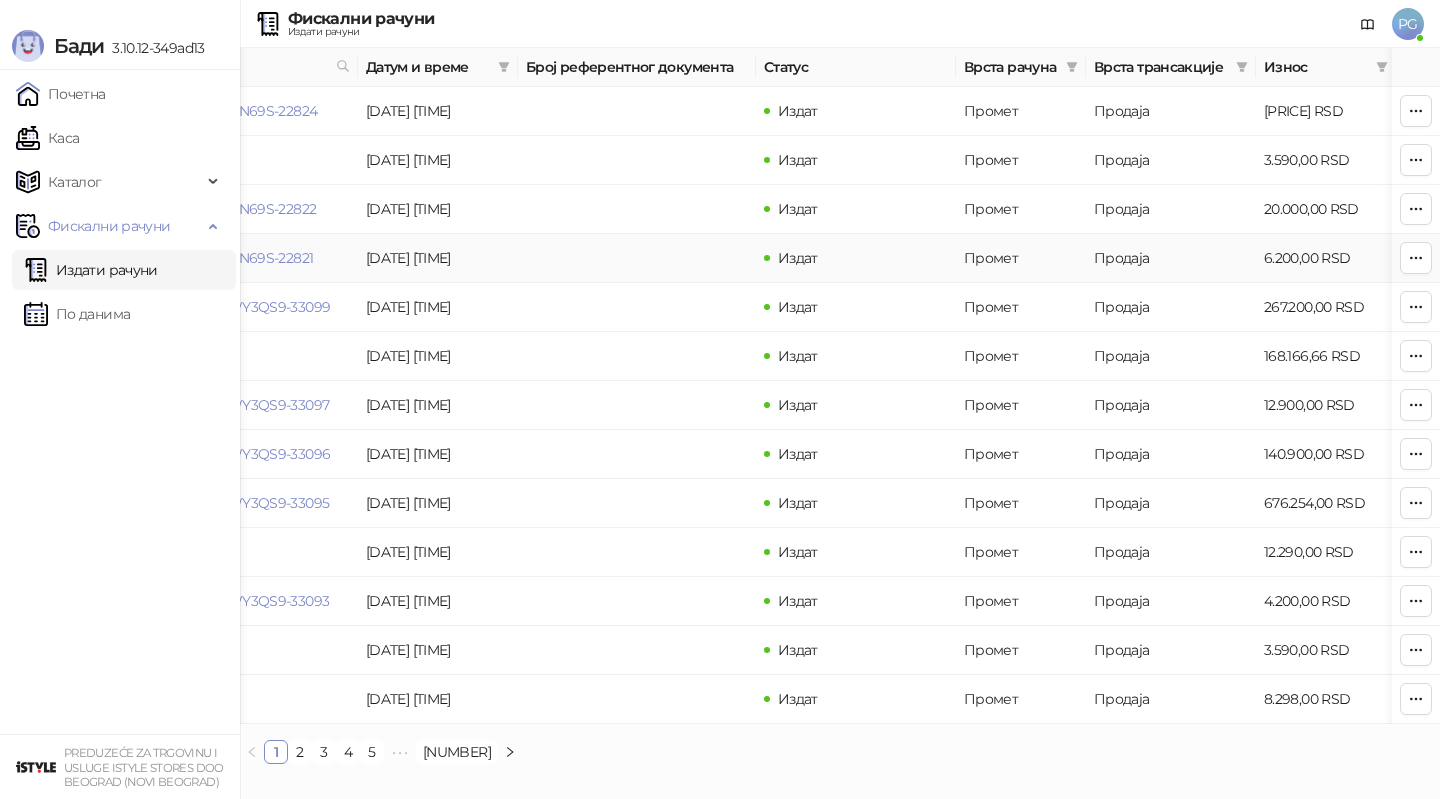 scroll, scrollTop: 0, scrollLeft: 165, axis: horizontal 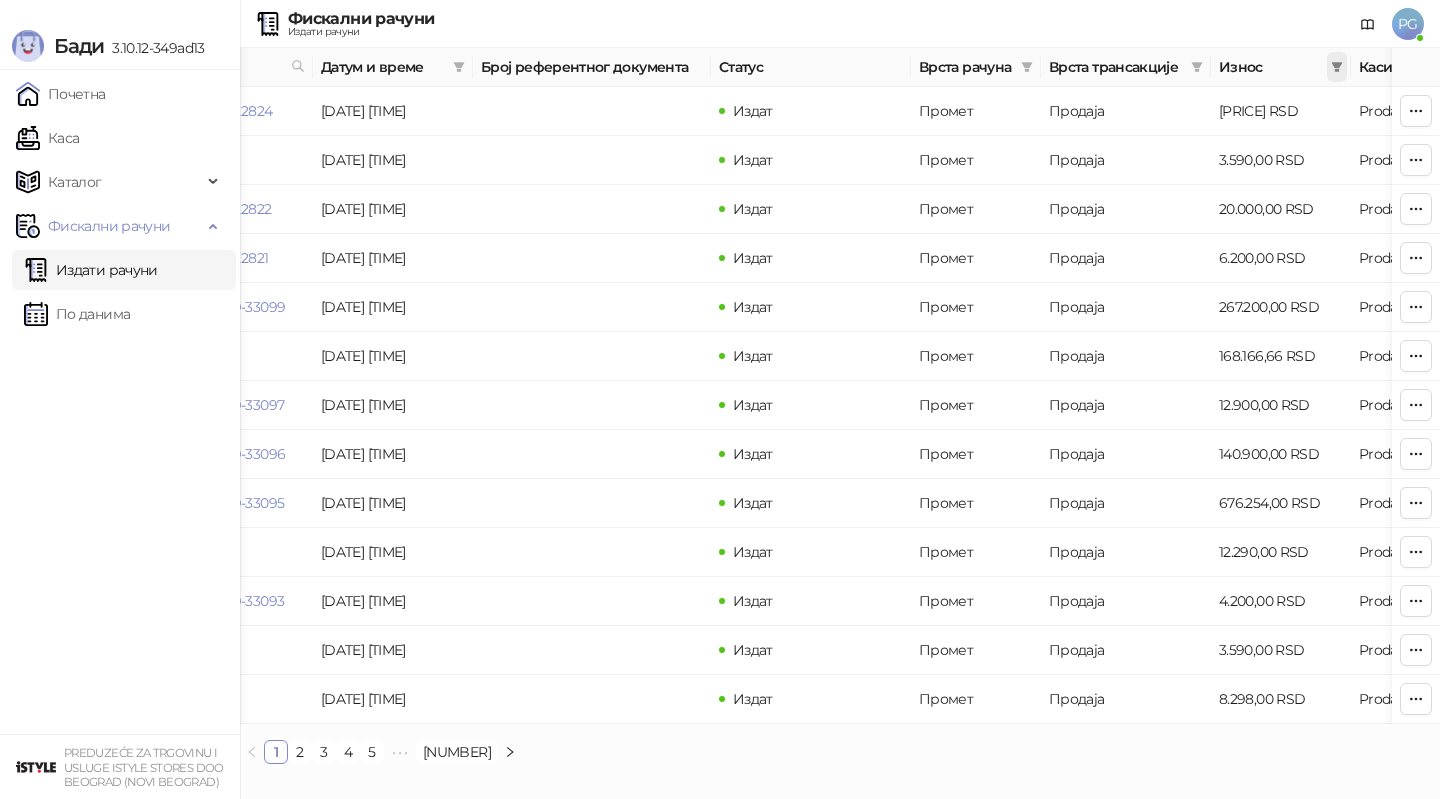 click 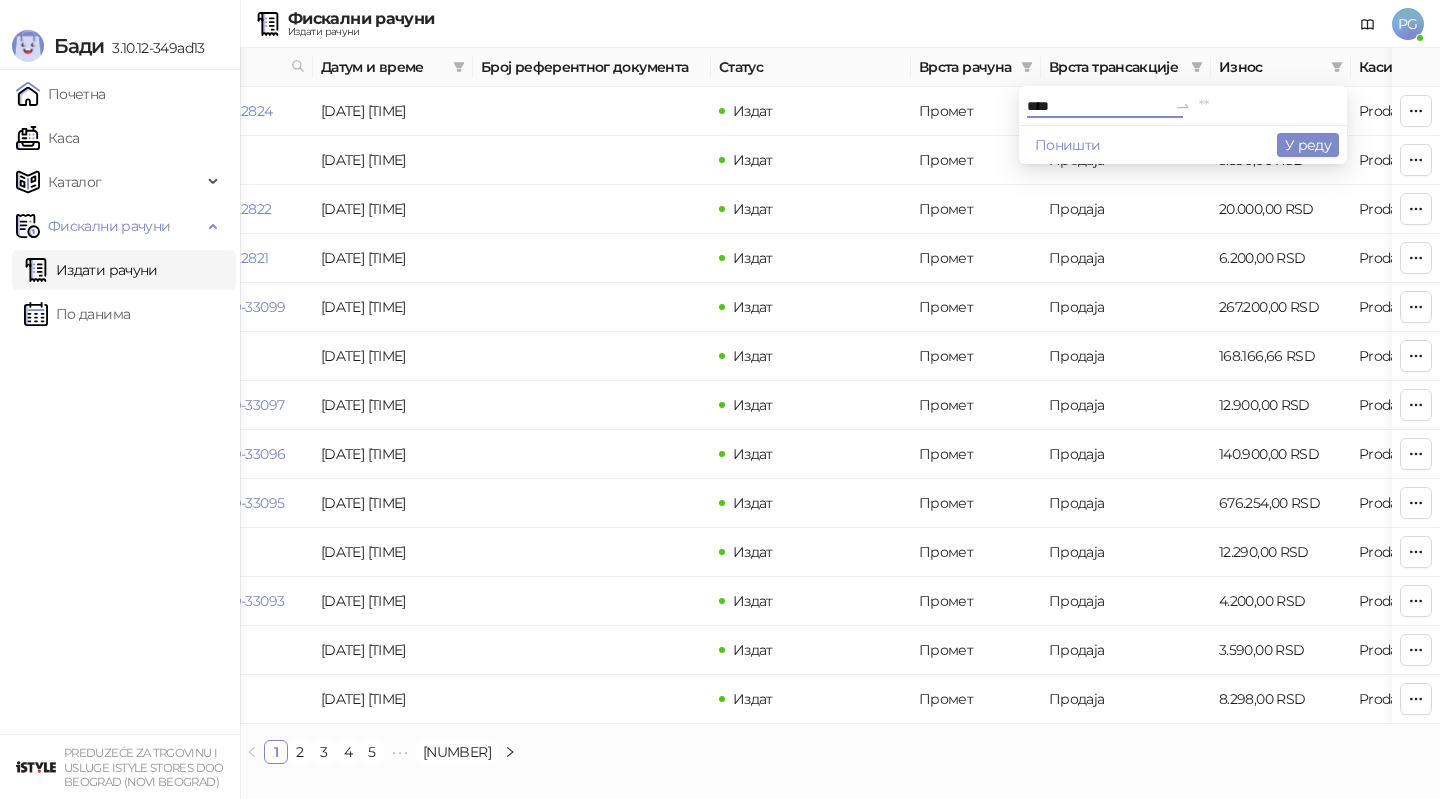 type on "****" 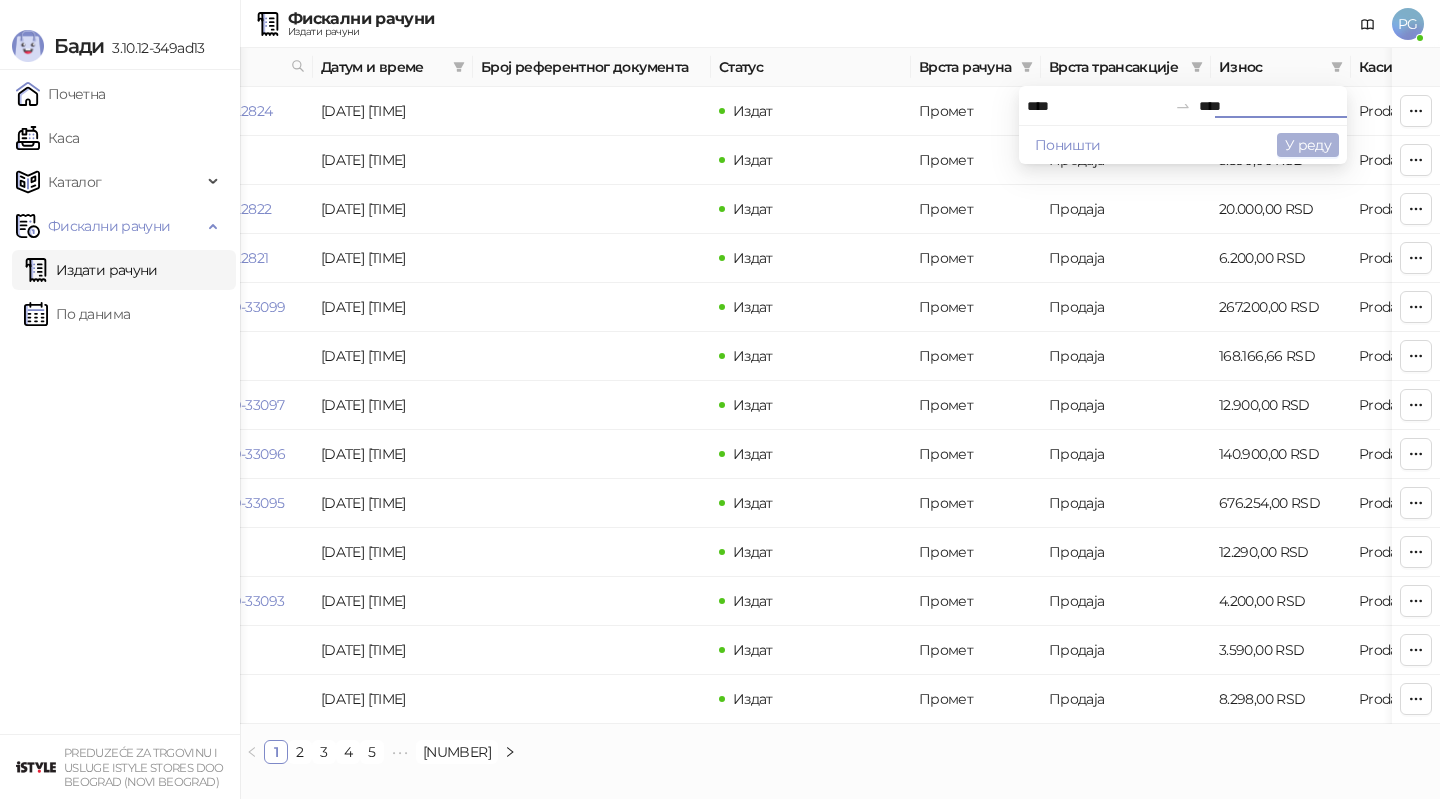 type on "****" 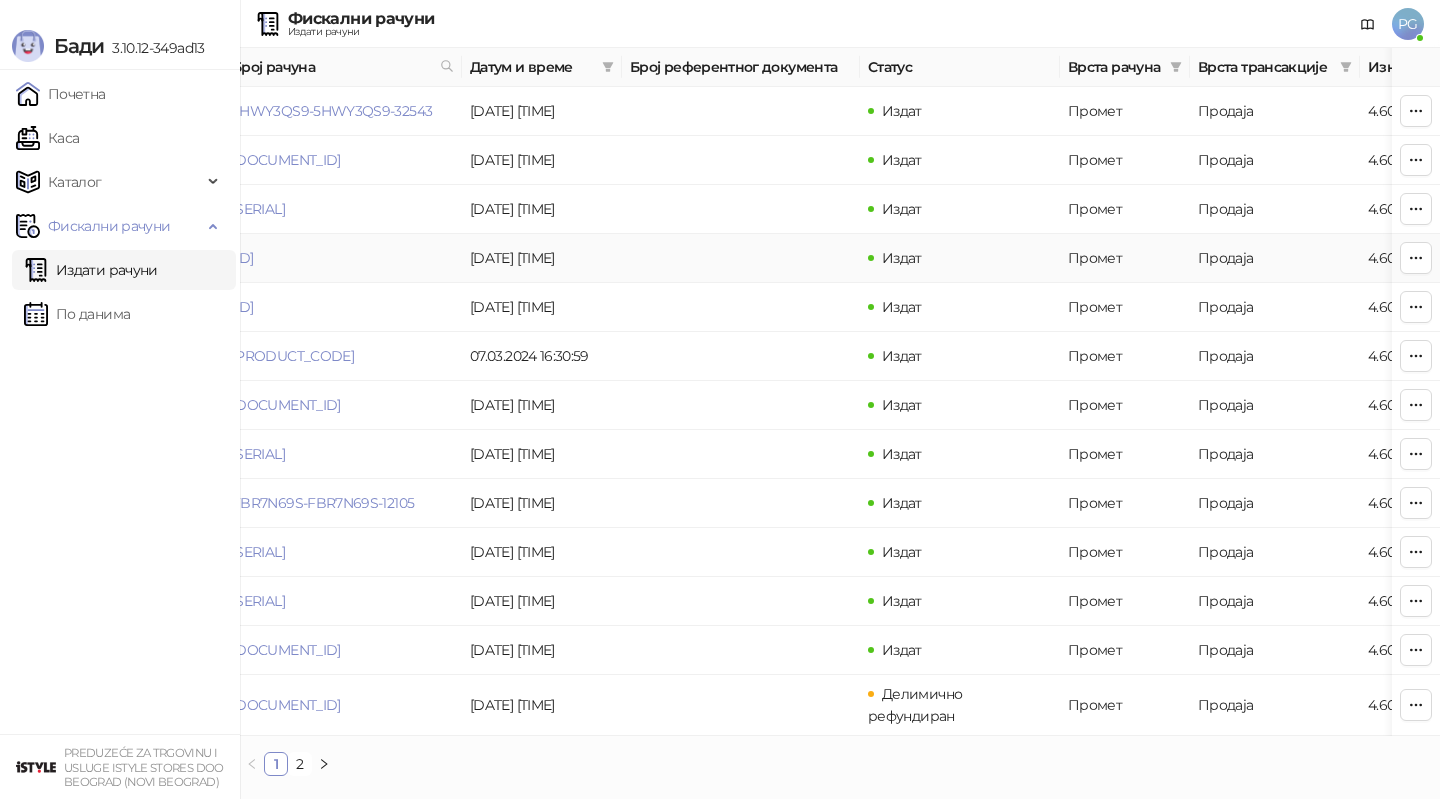 scroll, scrollTop: 0, scrollLeft: 0, axis: both 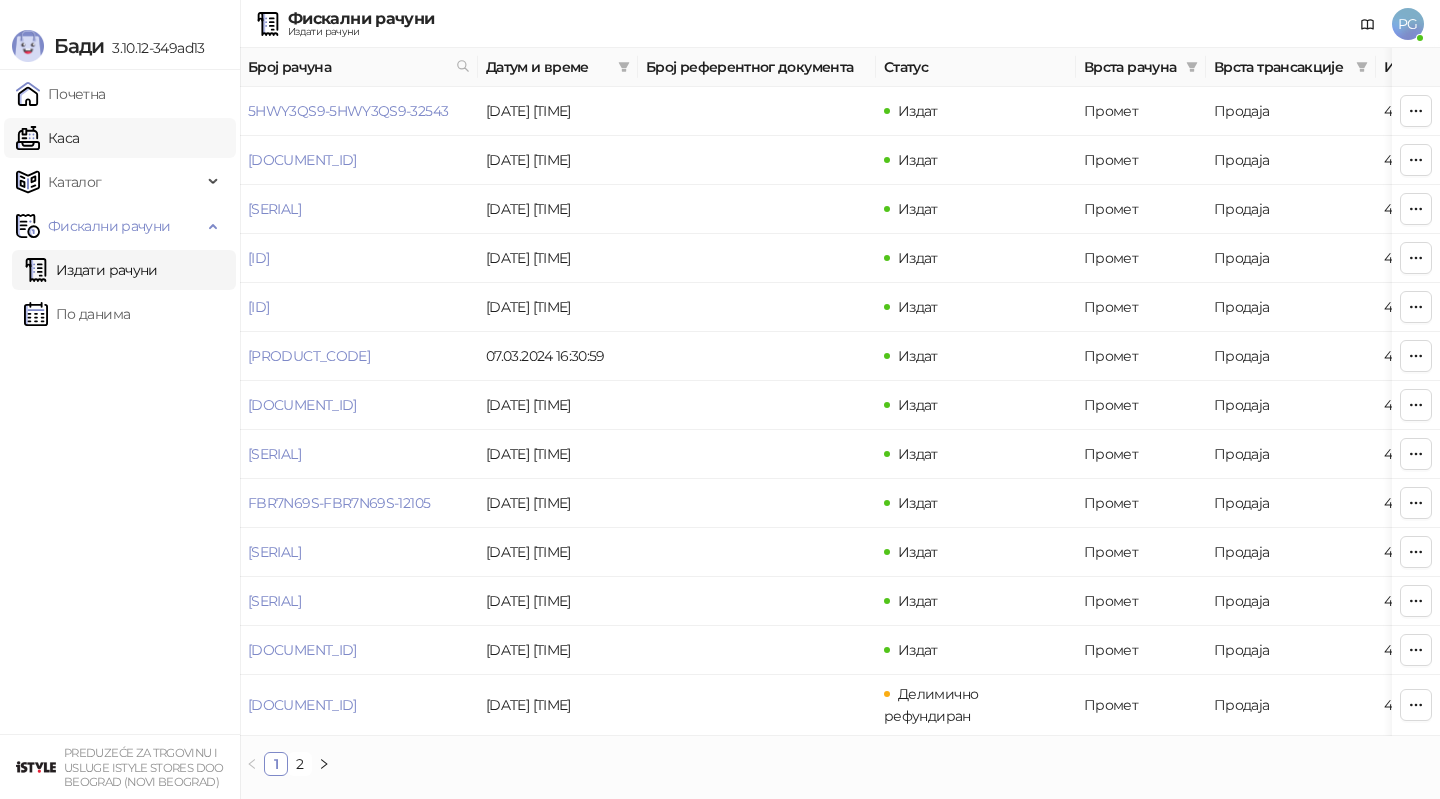click on "Каса" at bounding box center [47, 138] 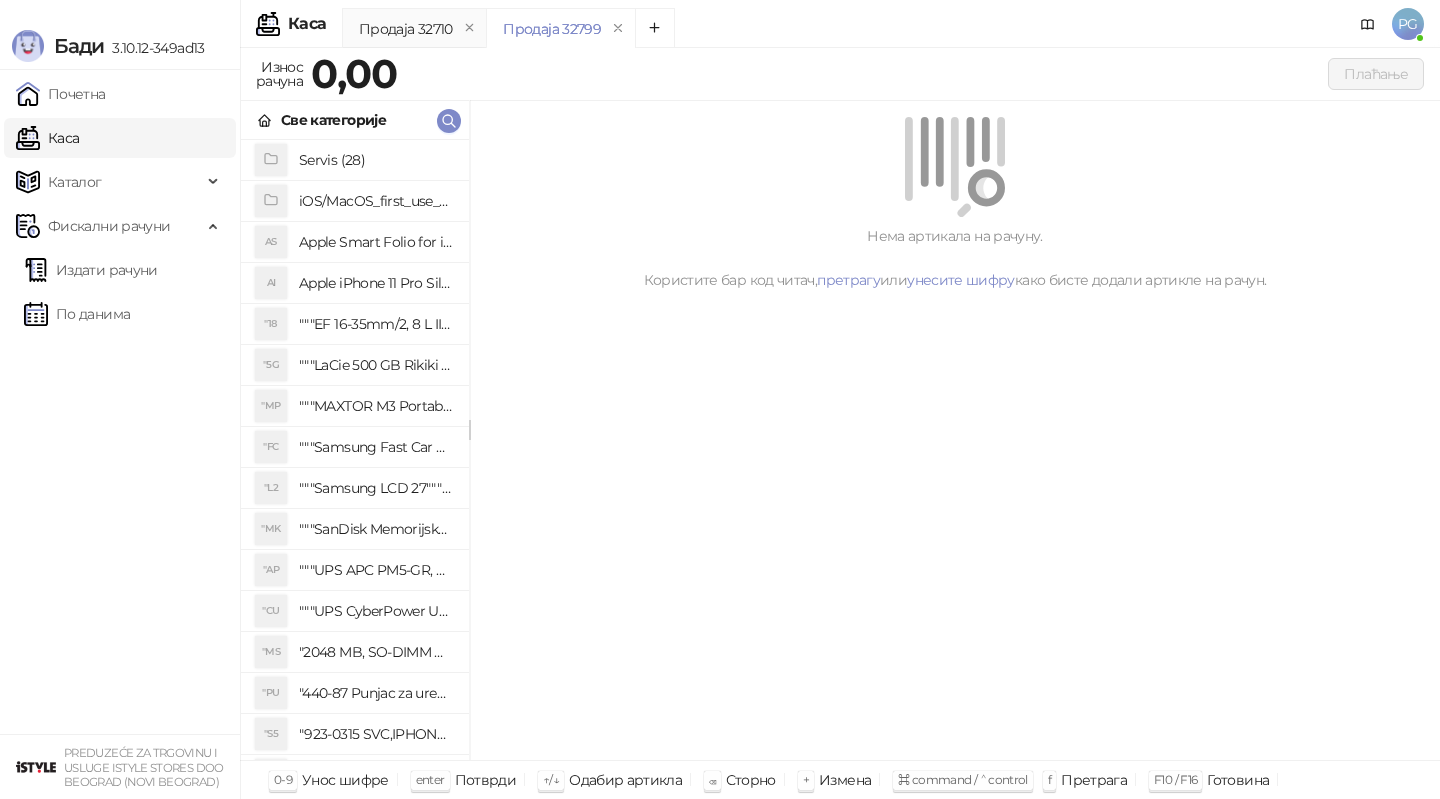 click on "Издати рачуни По данима" at bounding box center (120, 292) 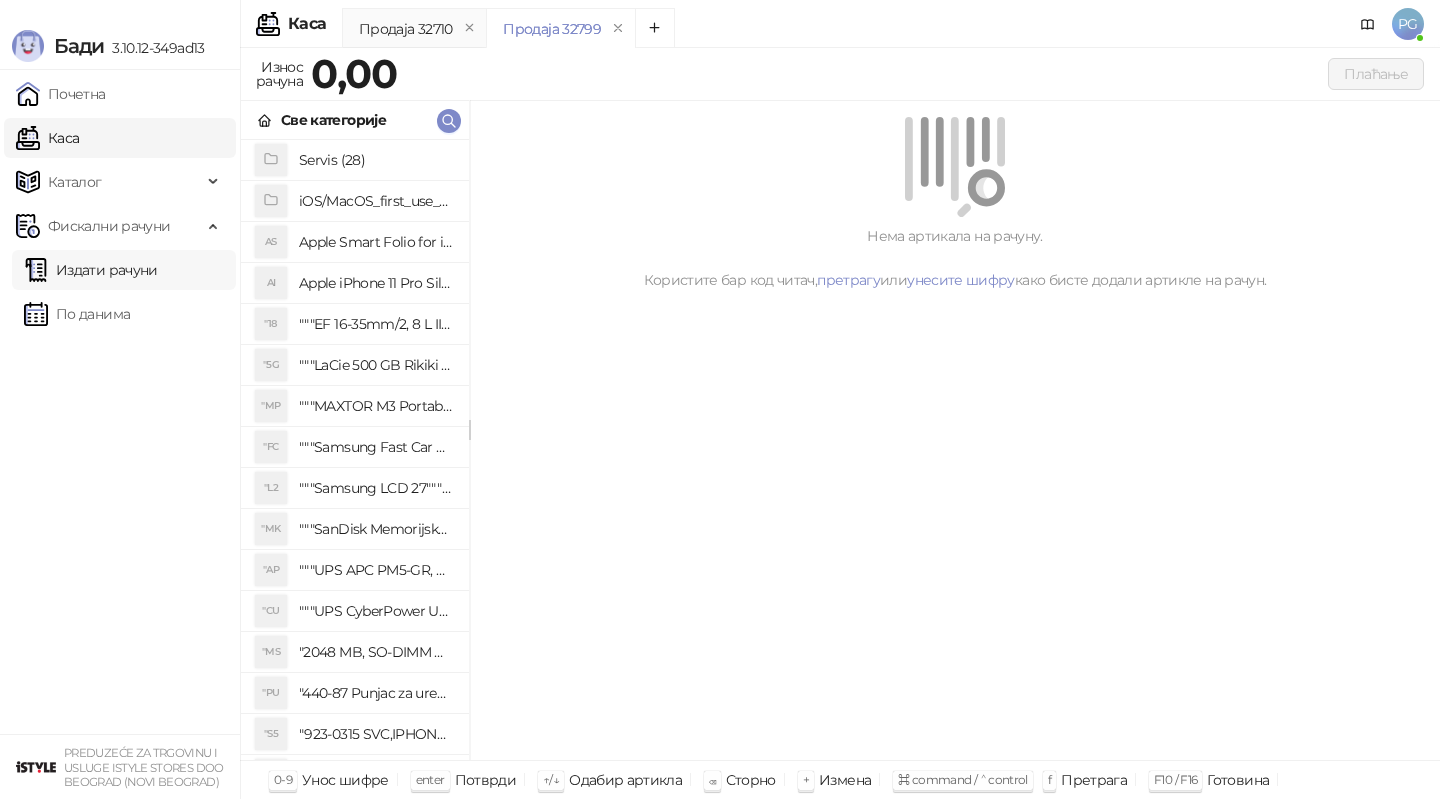 click on "Издати рачуни" at bounding box center [91, 270] 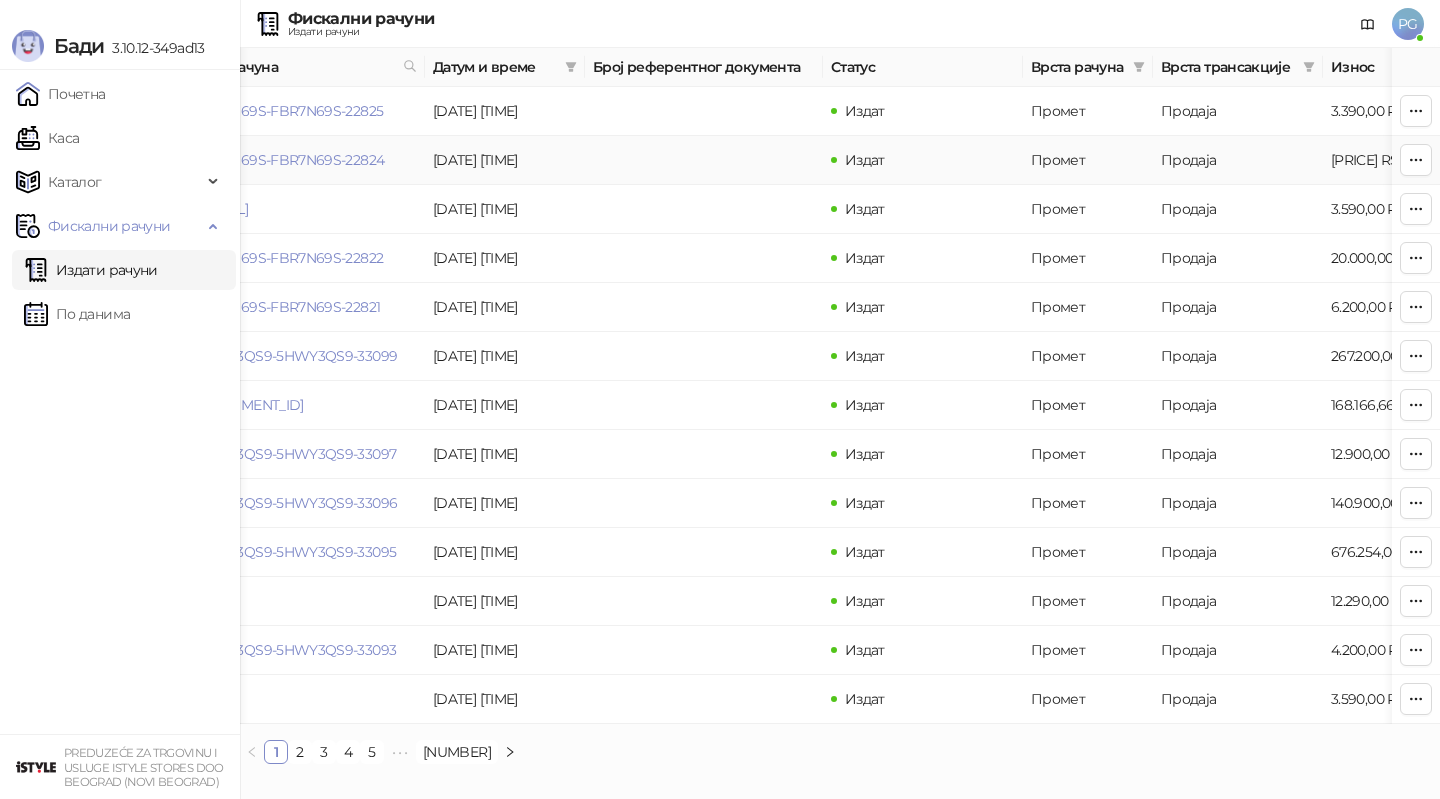 scroll, scrollTop: 0, scrollLeft: 46, axis: horizontal 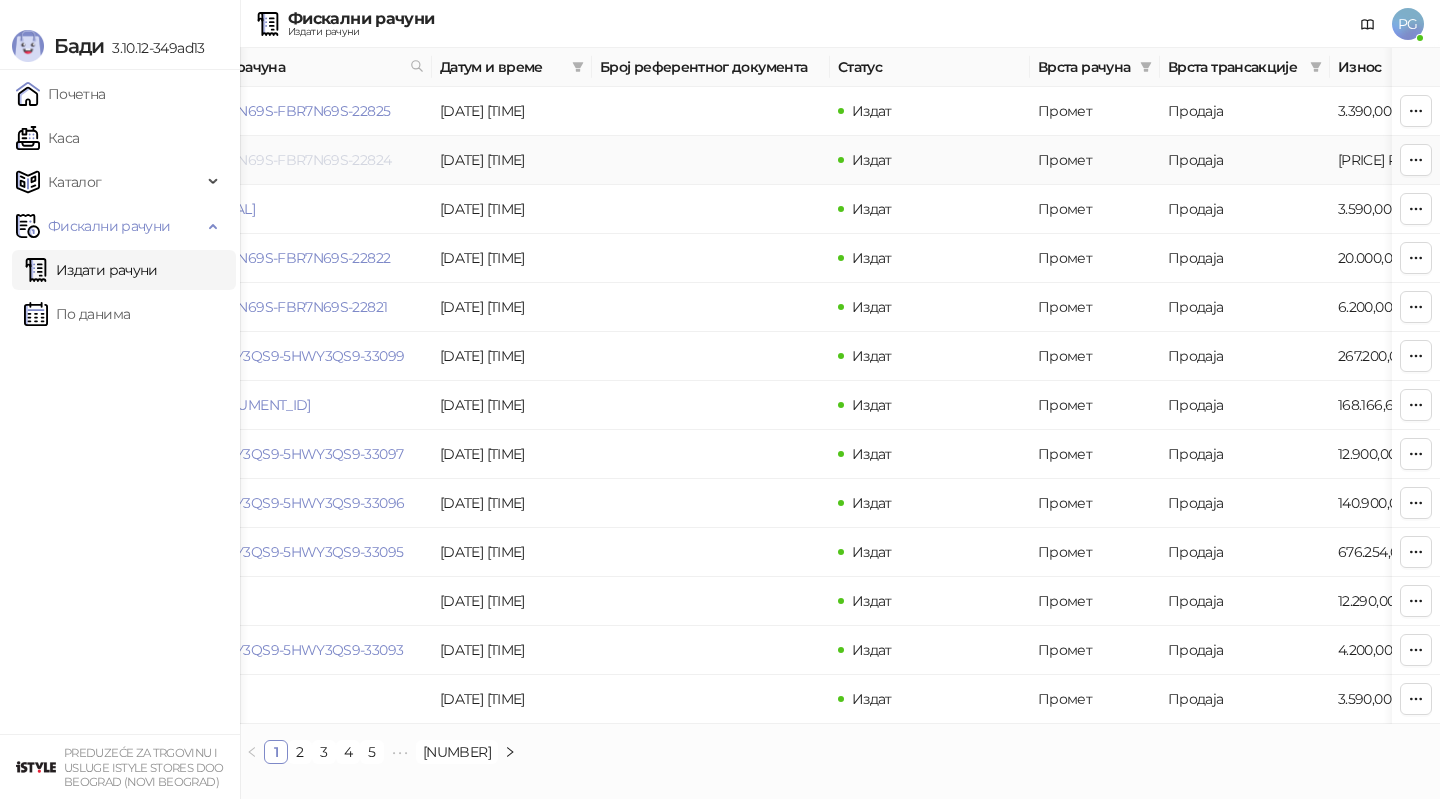 click on "FBR7N69S-FBR7N69S-22824" at bounding box center (296, 160) 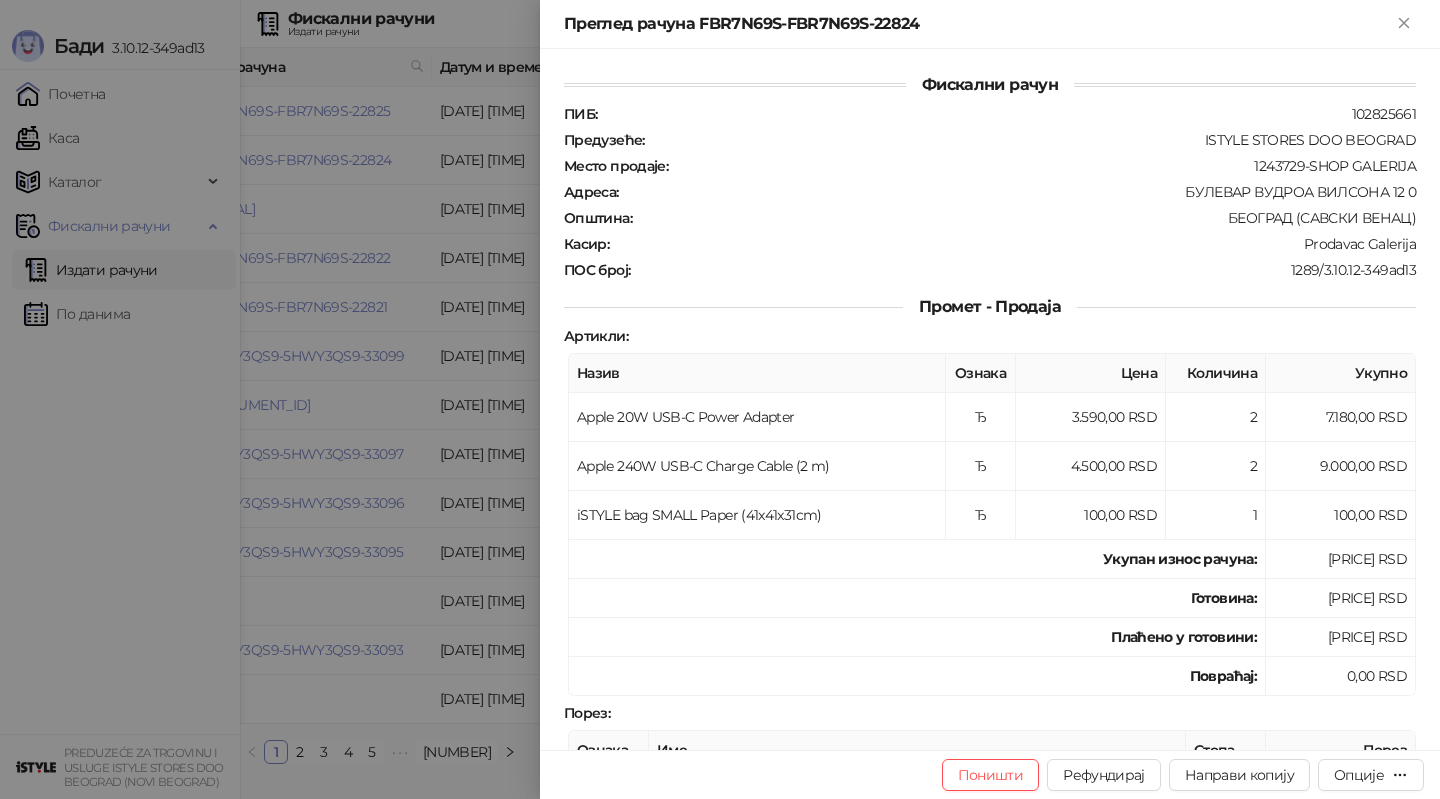 click at bounding box center (720, 399) 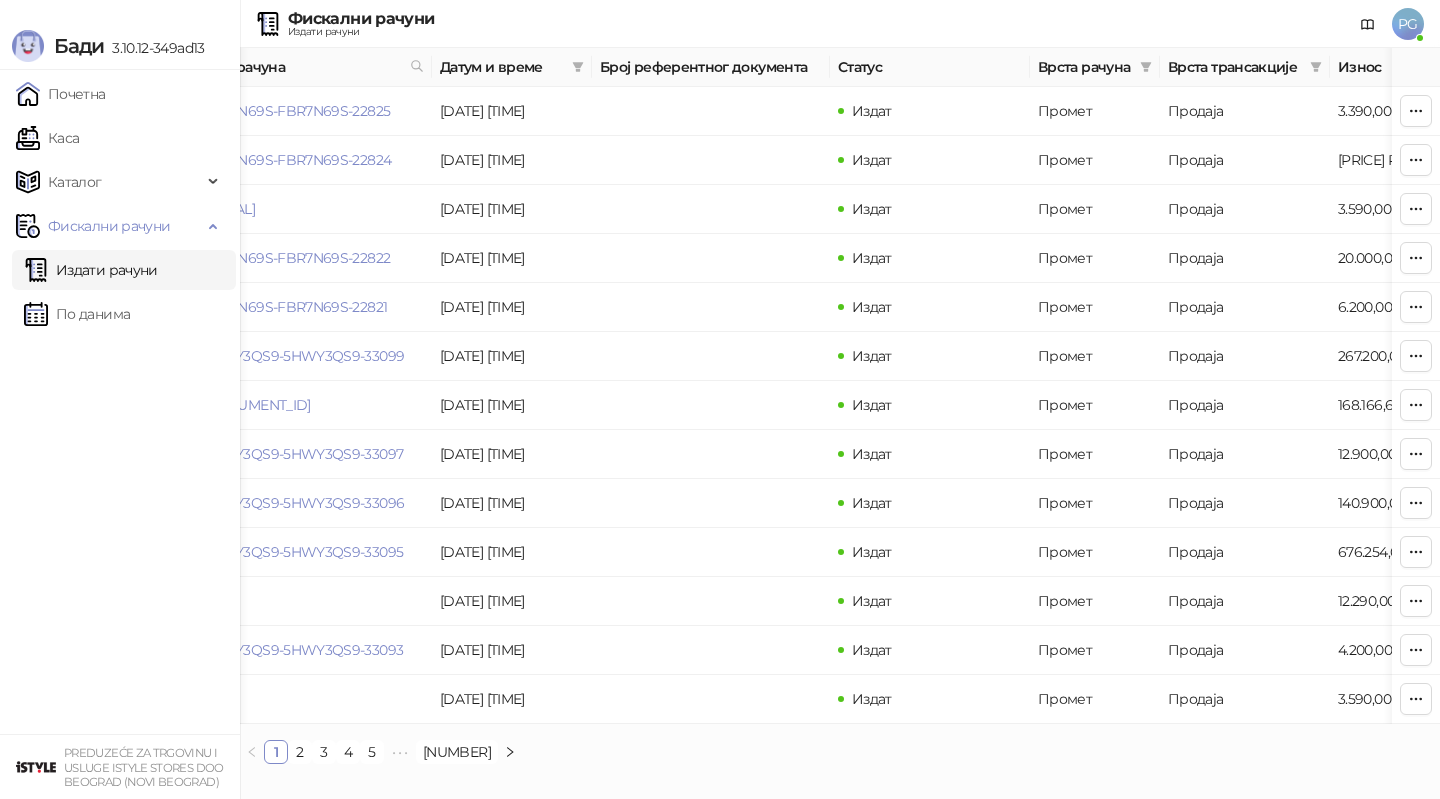 click on "По данима" at bounding box center (77, 314) 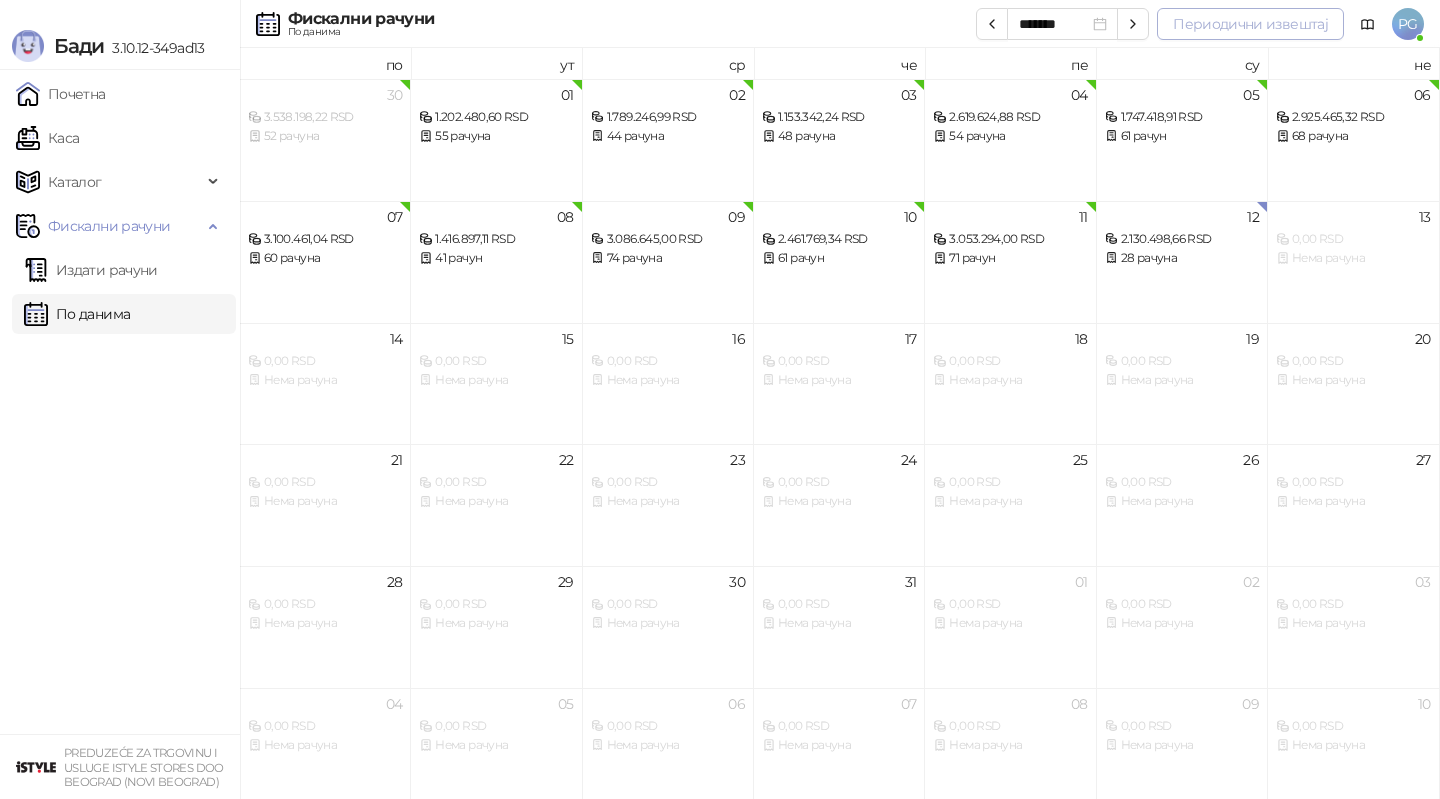 click on "Периодични извештај" at bounding box center [1250, 24] 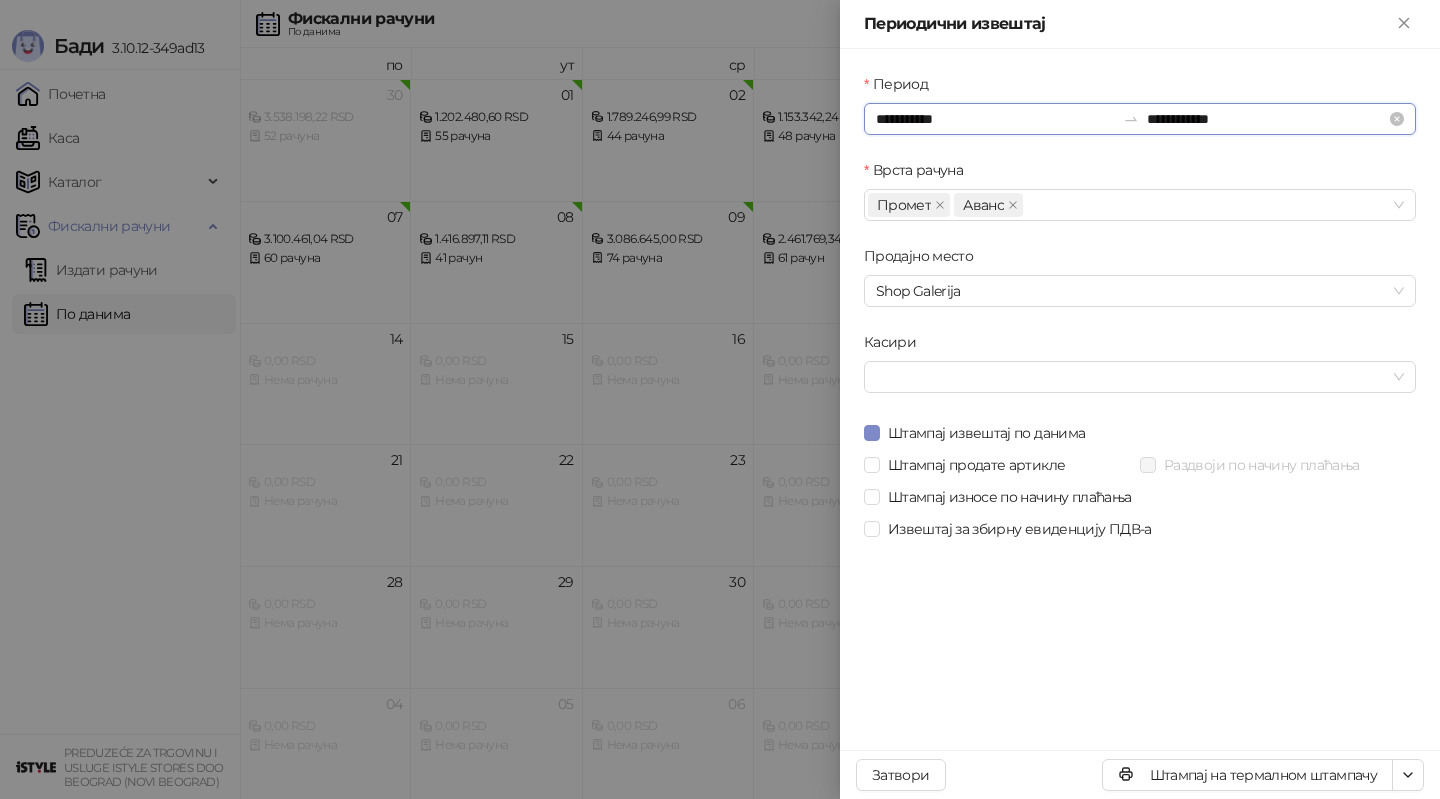 click on "**********" at bounding box center [995, 119] 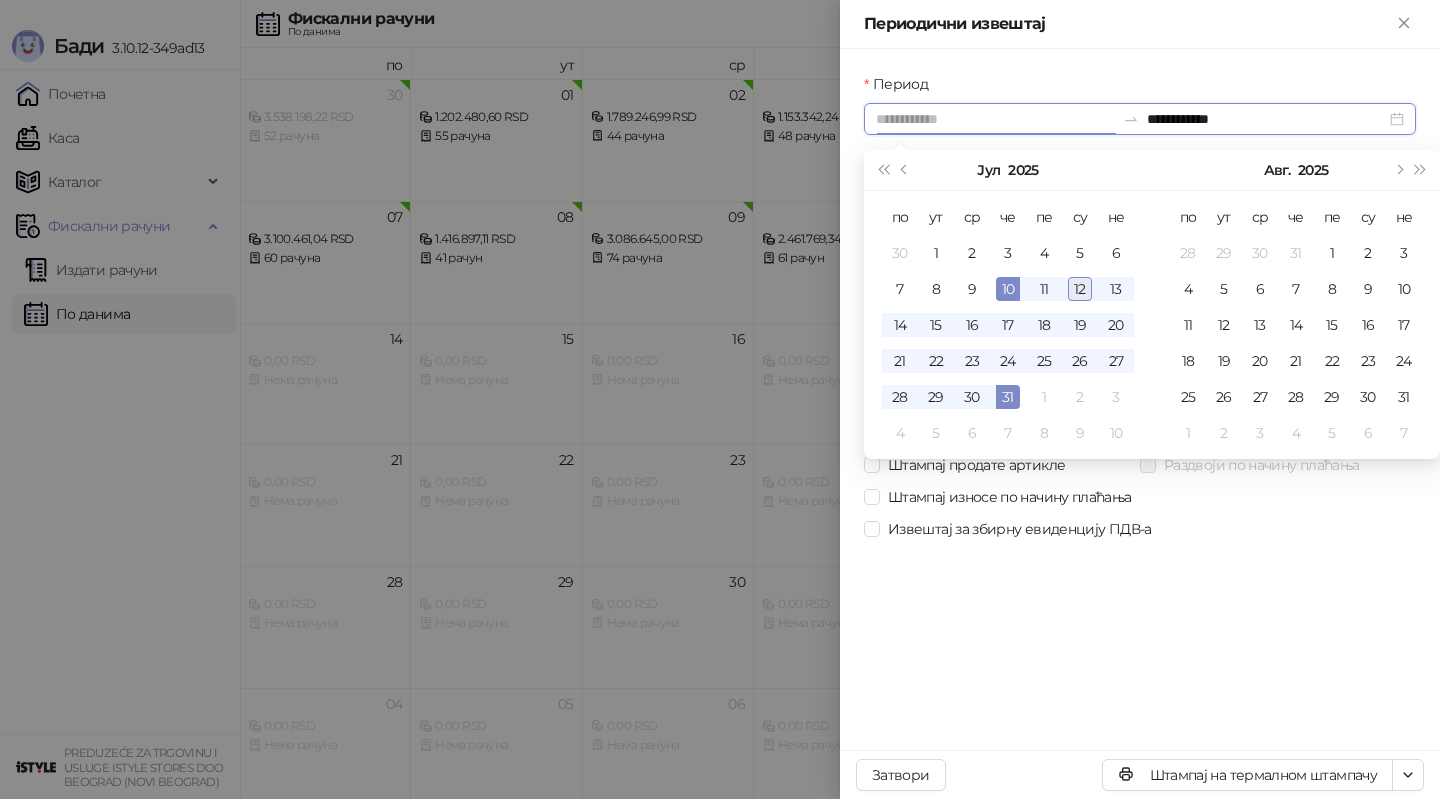 type on "**********" 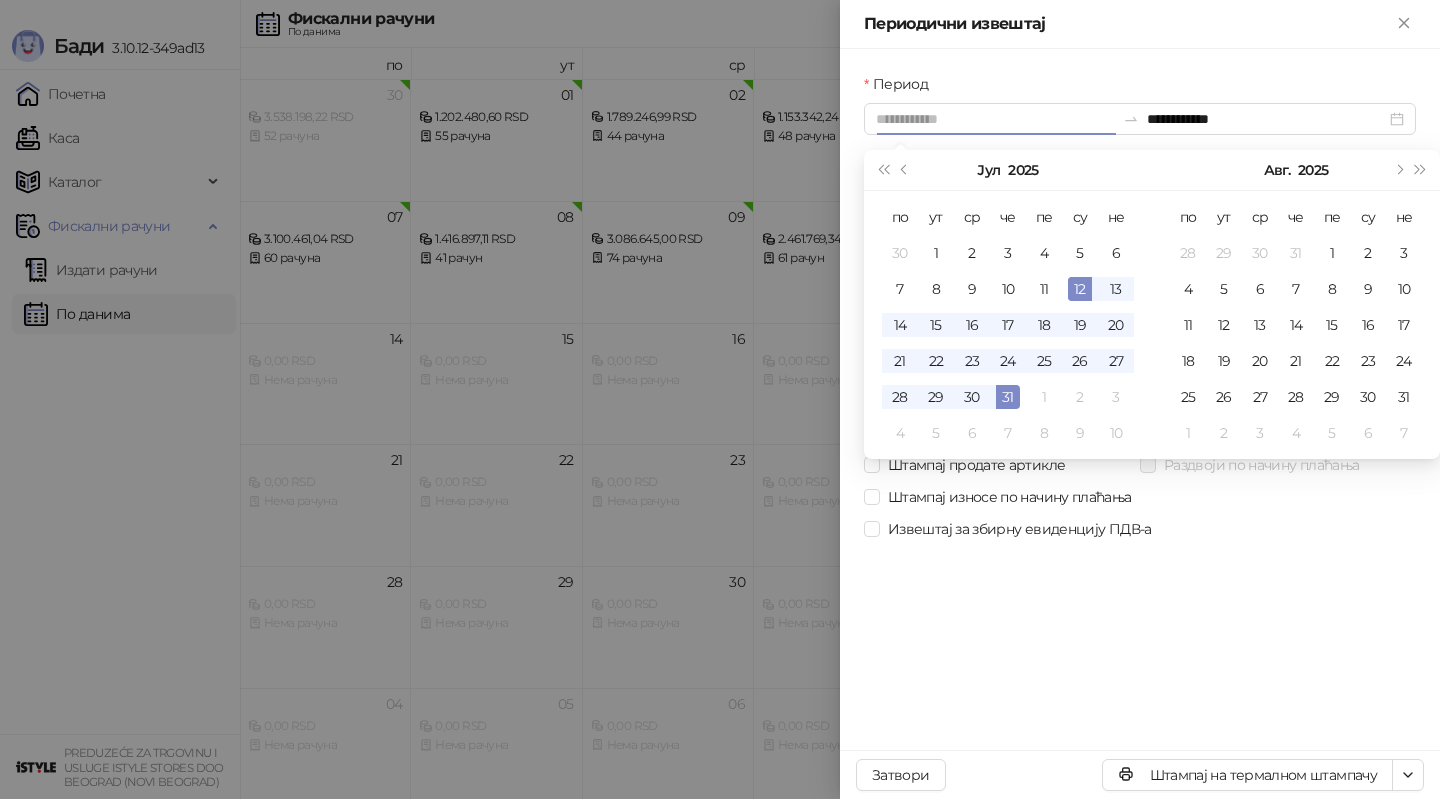 click on "12" at bounding box center [1080, 289] 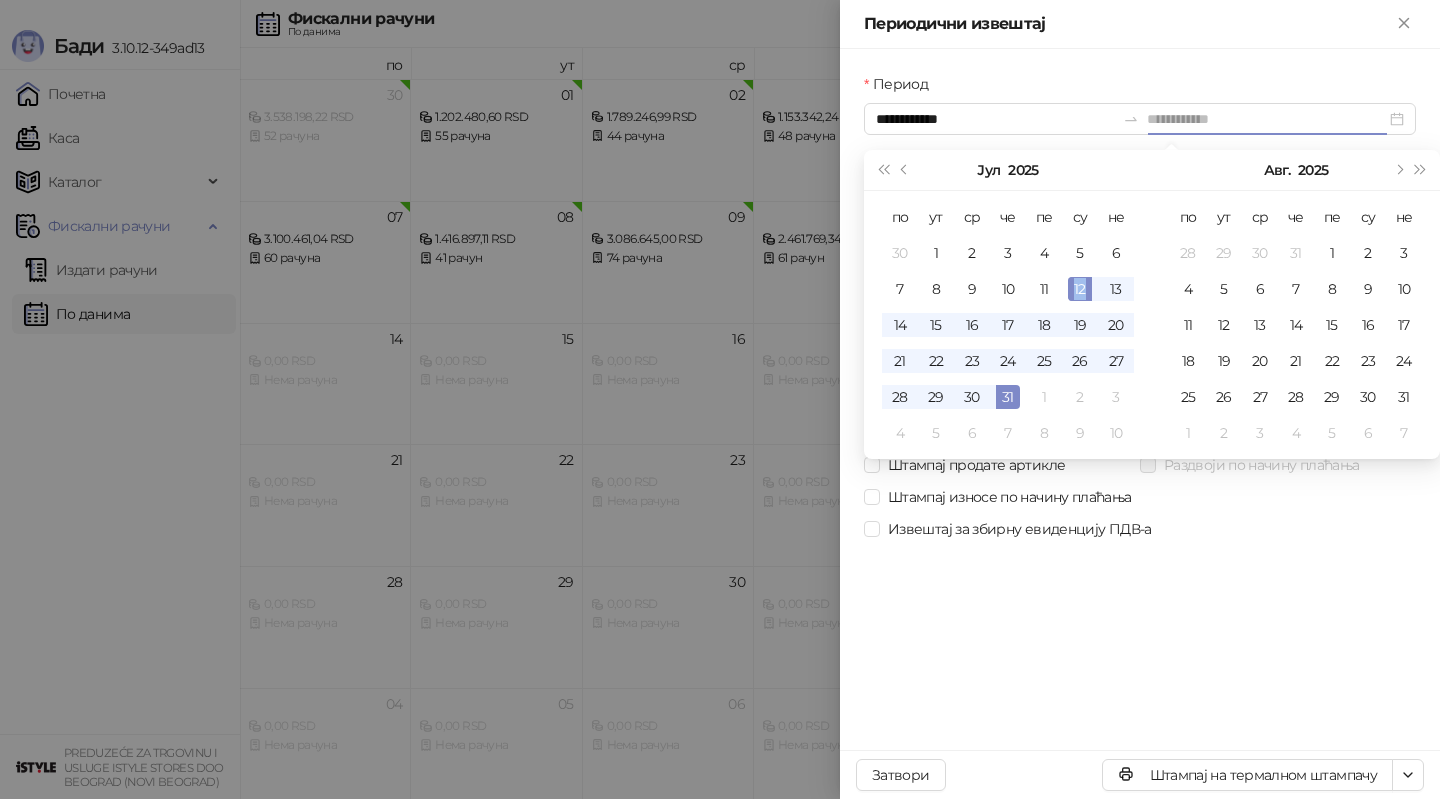 click on "12" at bounding box center (1080, 289) 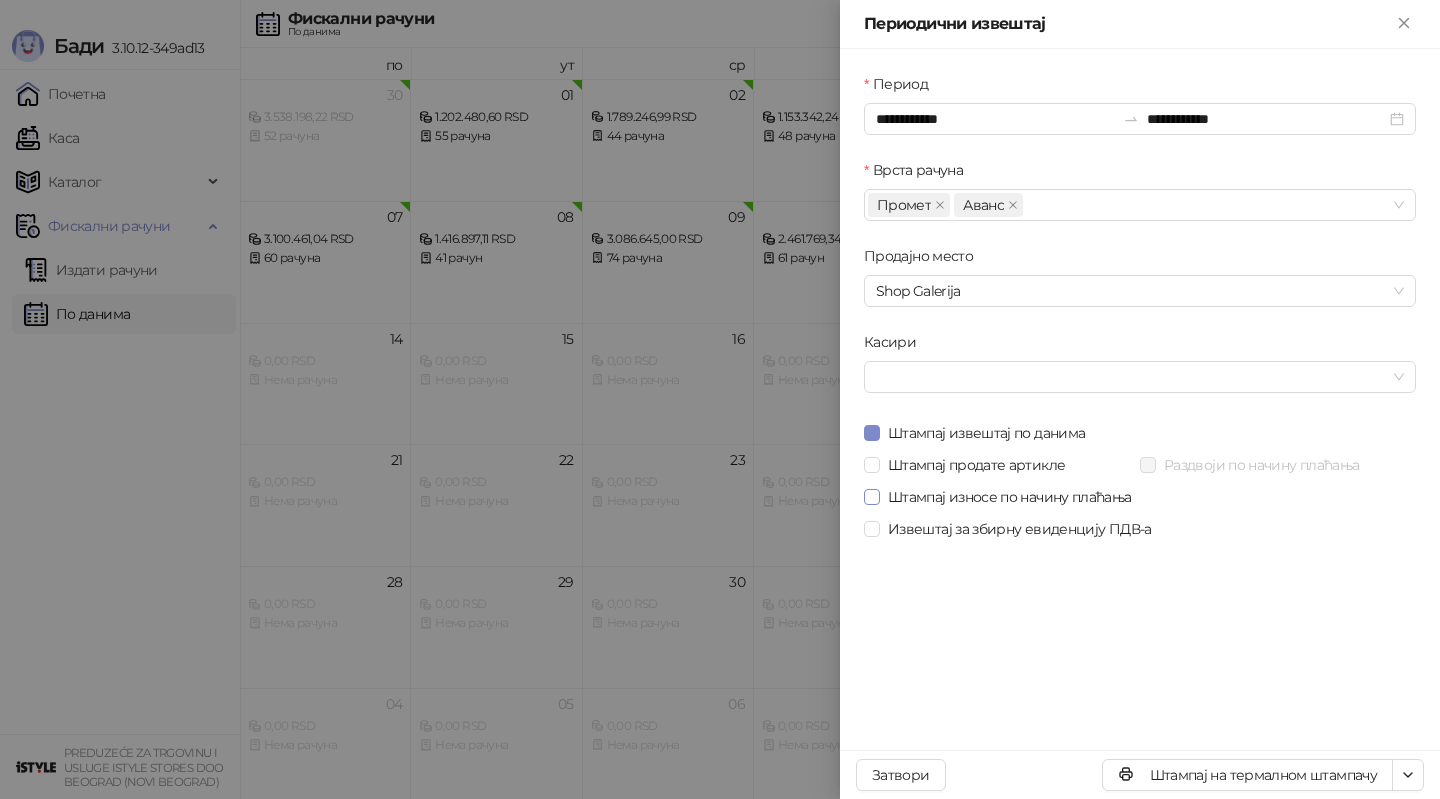 click on "Штампај износе по начину плаћања" at bounding box center (1010, 497) 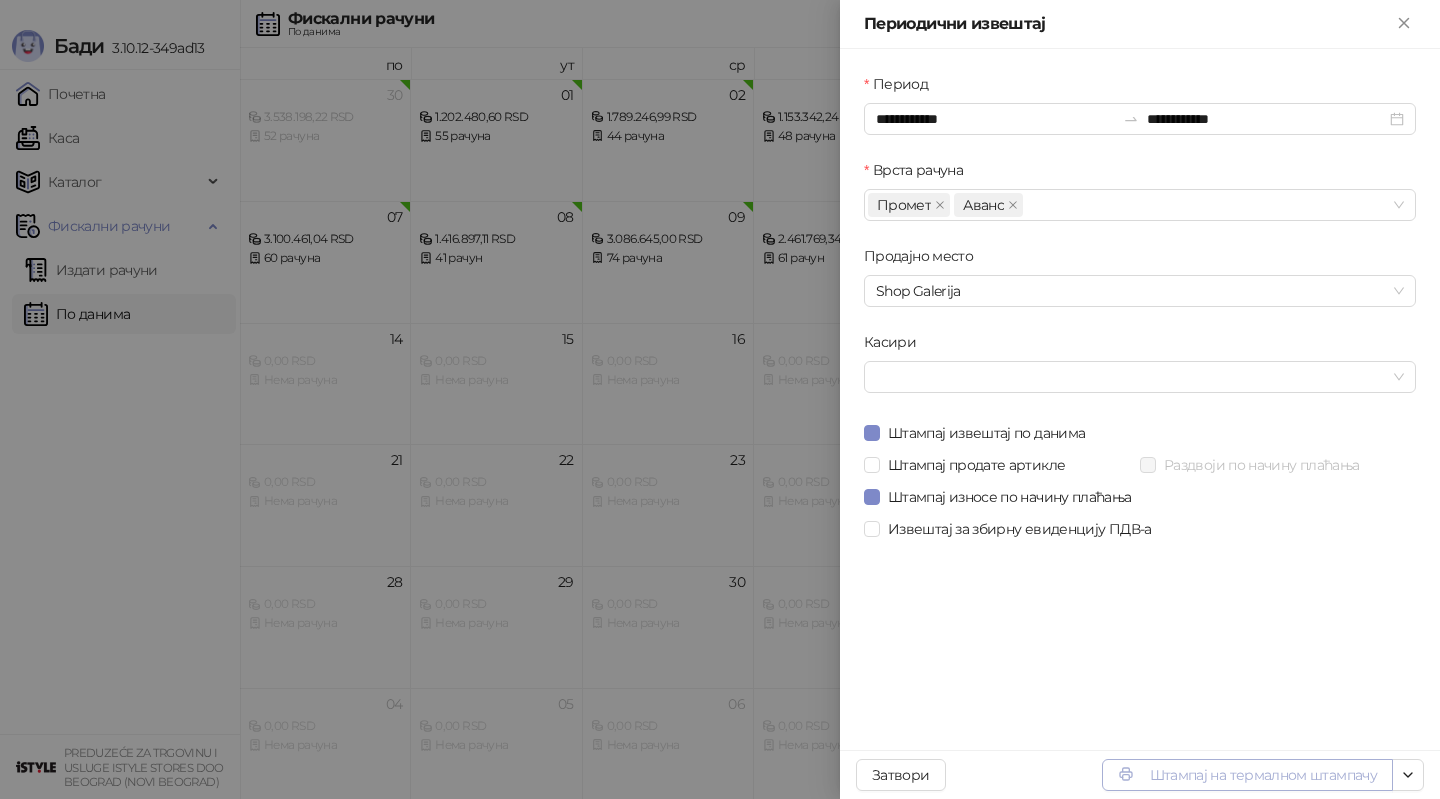 click on "Штампај на термалном штампачу" at bounding box center [1247, 775] 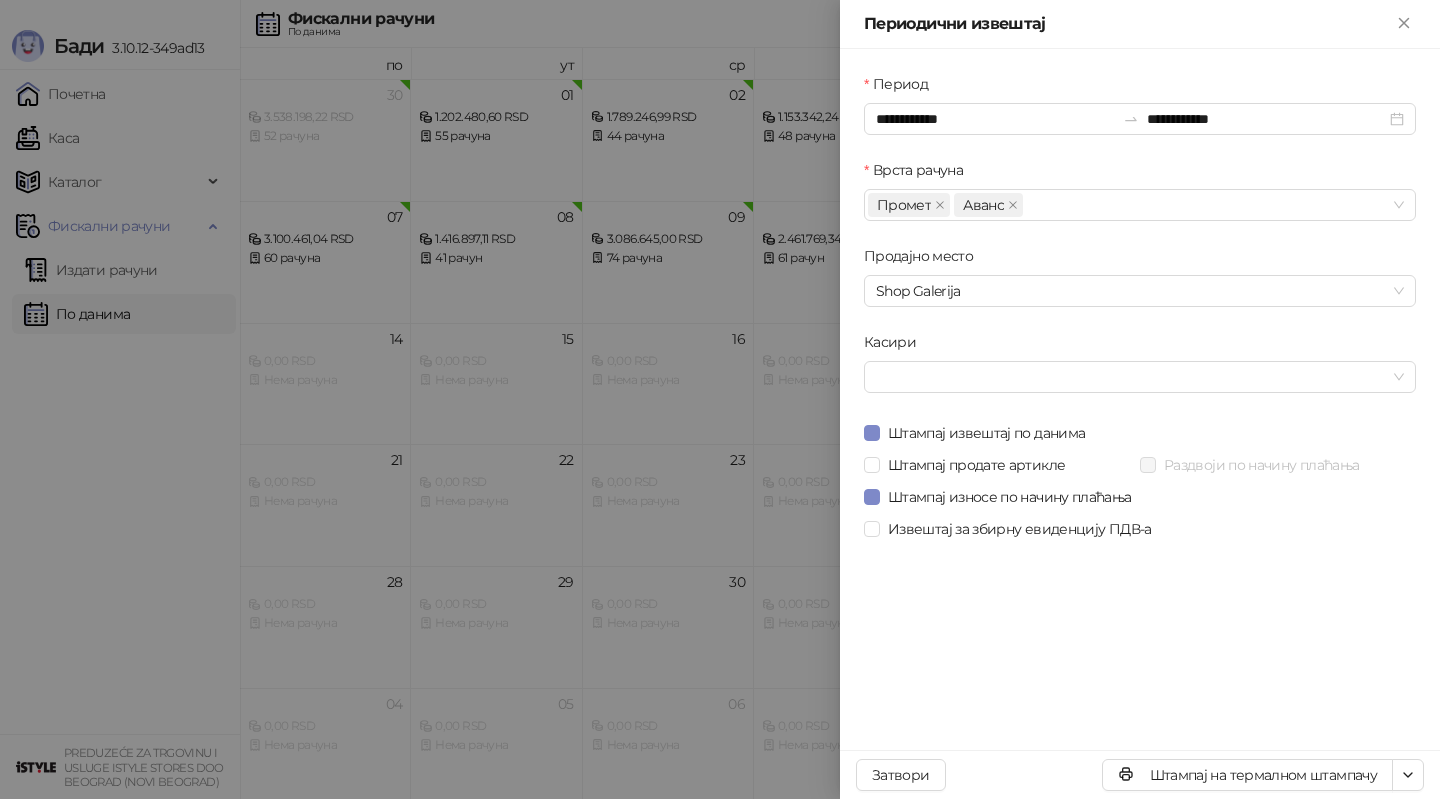 click at bounding box center (720, 399) 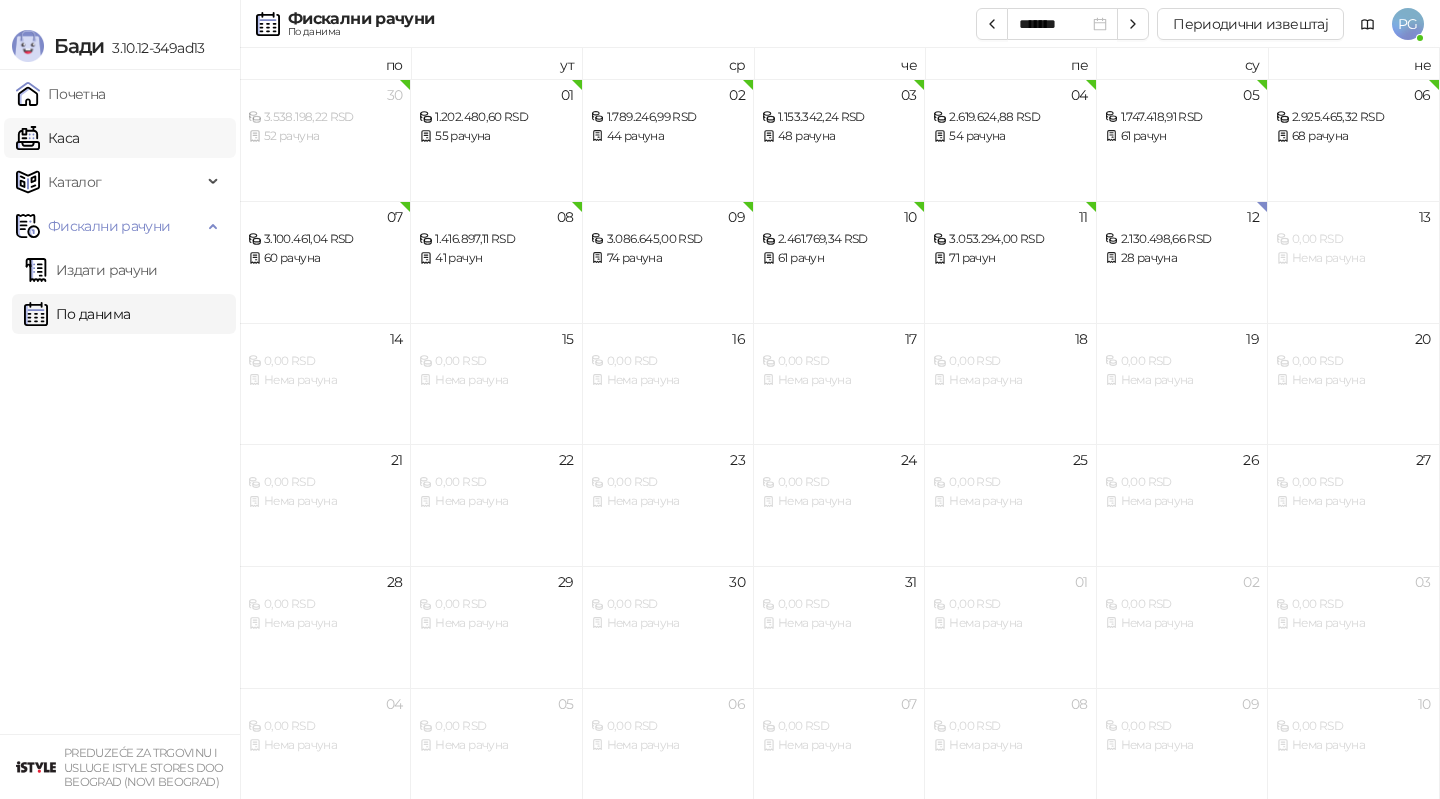 click on "Каса" at bounding box center (47, 138) 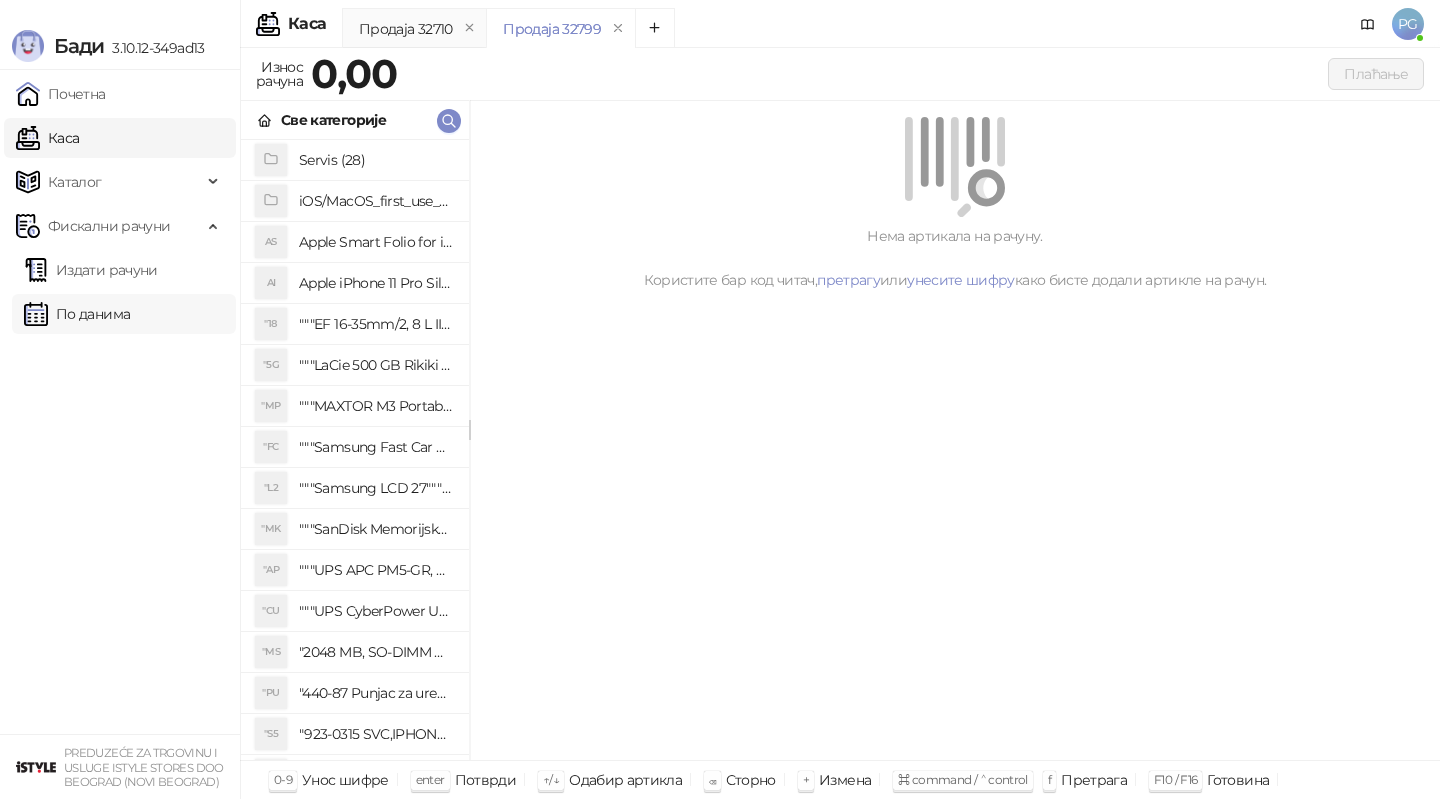 click on "По данима" at bounding box center [77, 314] 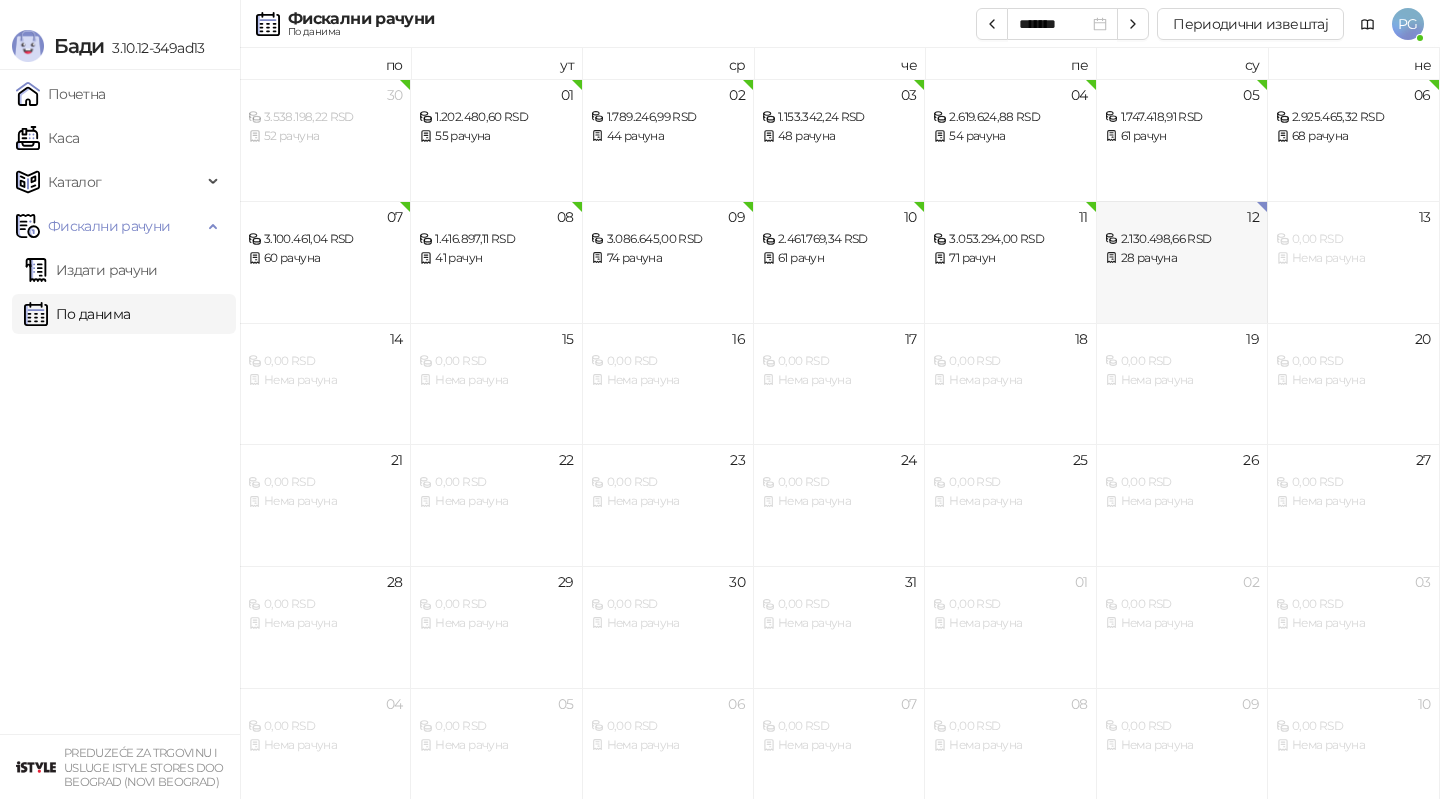 click on "2.130.498,66 RSD" at bounding box center [1182, 239] 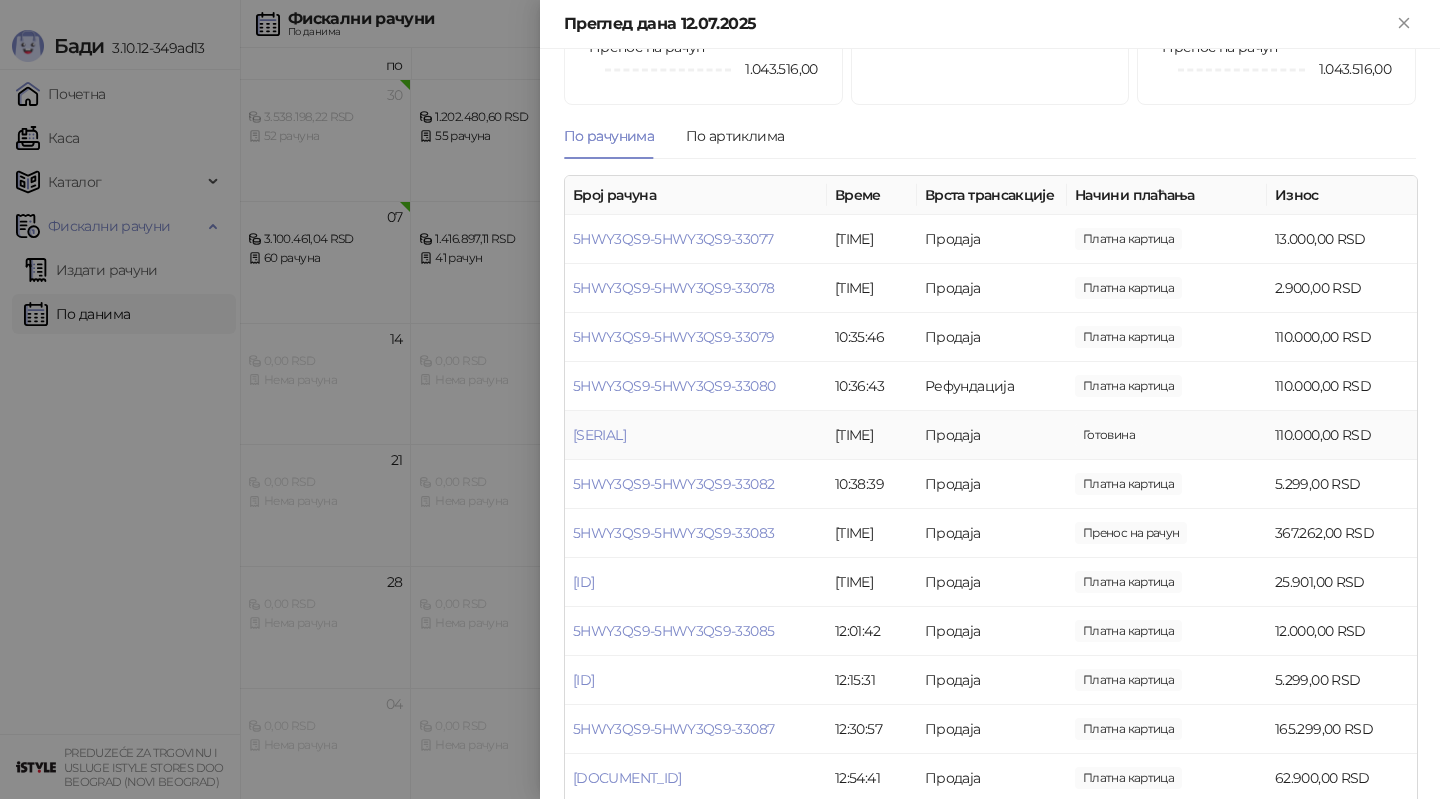 scroll, scrollTop: 194, scrollLeft: 0, axis: vertical 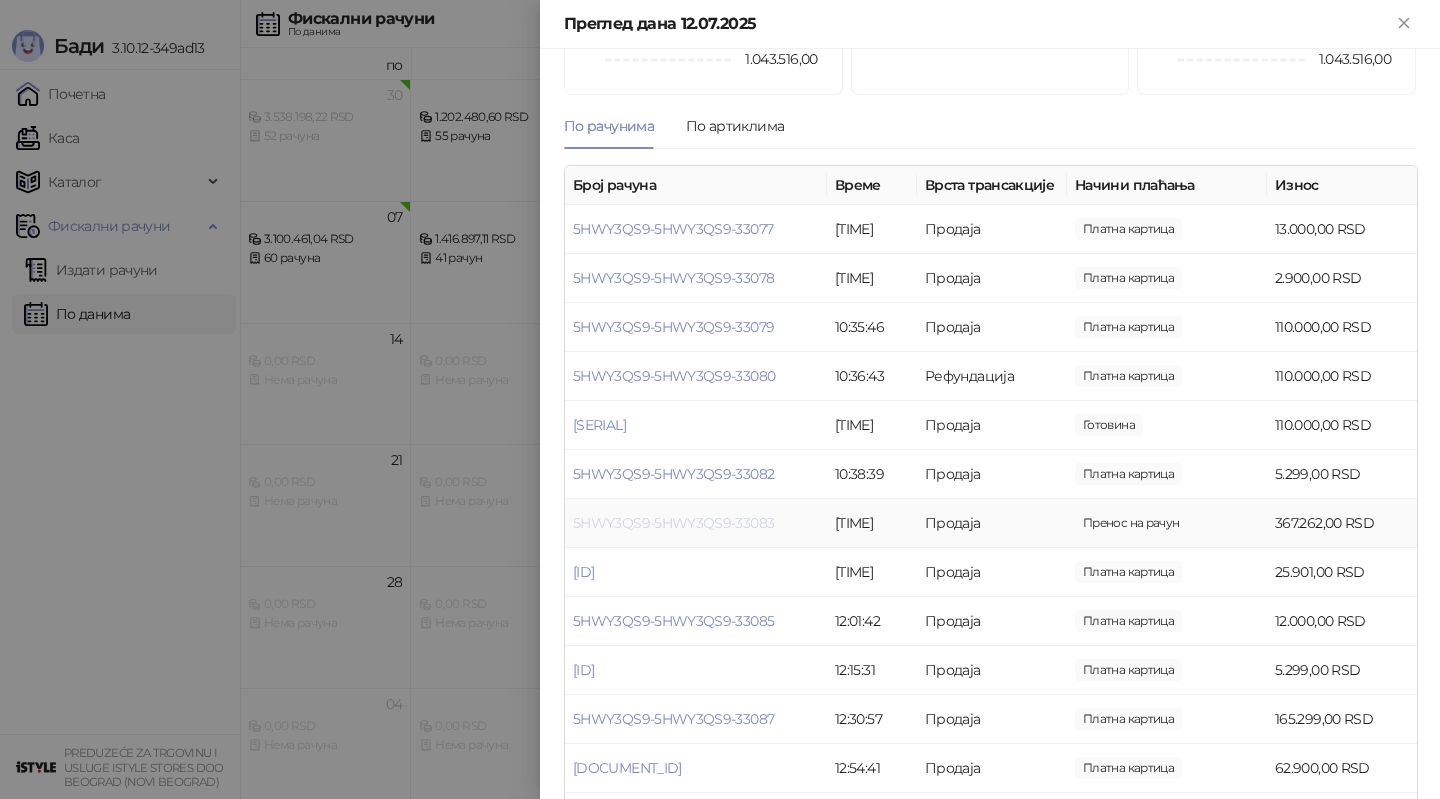 click on "5HWY3QS9-5HWY3QS9-33083" at bounding box center (673, 523) 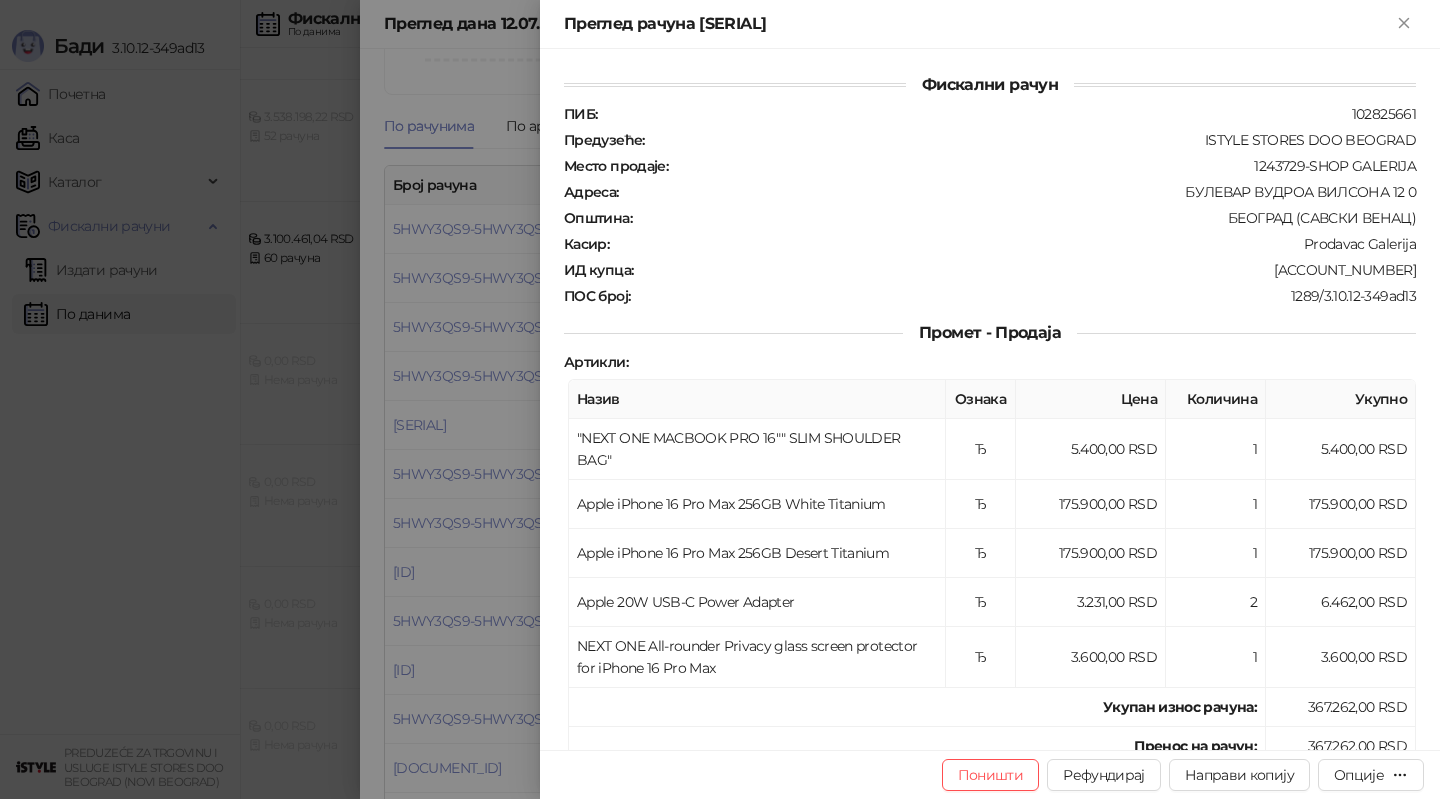 click at bounding box center [720, 399] 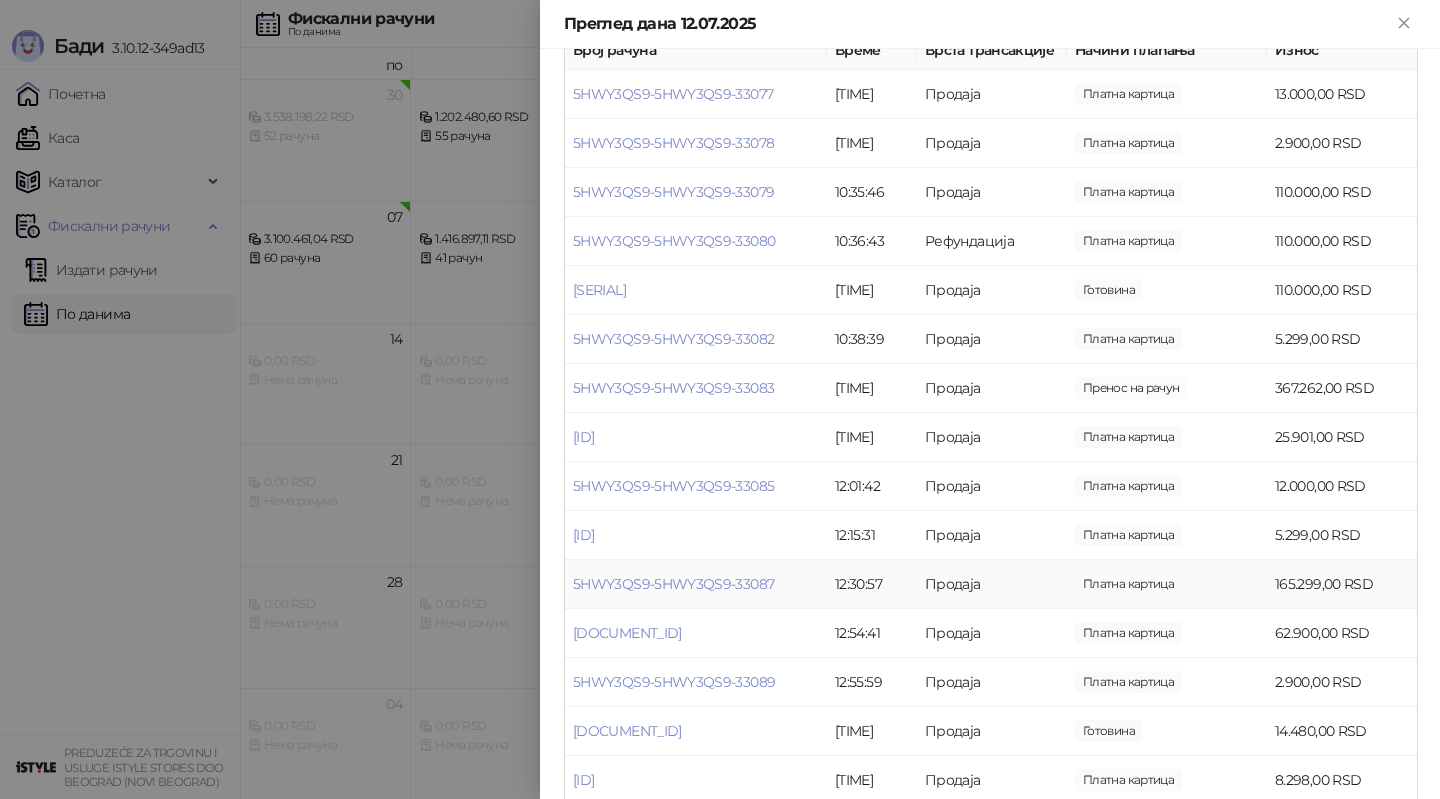 scroll, scrollTop: 366, scrollLeft: 0, axis: vertical 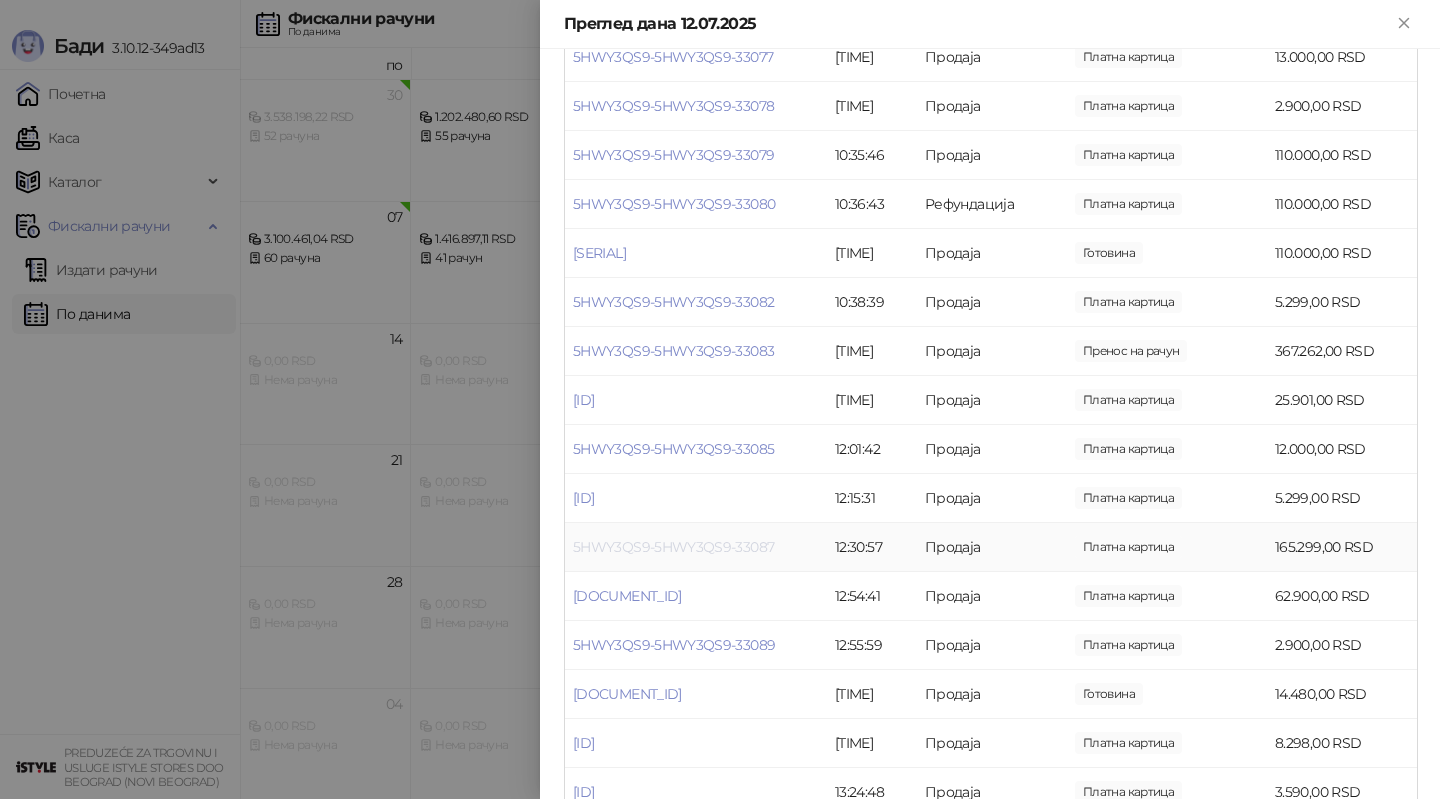 click on "5HWY3QS9-5HWY3QS9-33087" at bounding box center [673, 547] 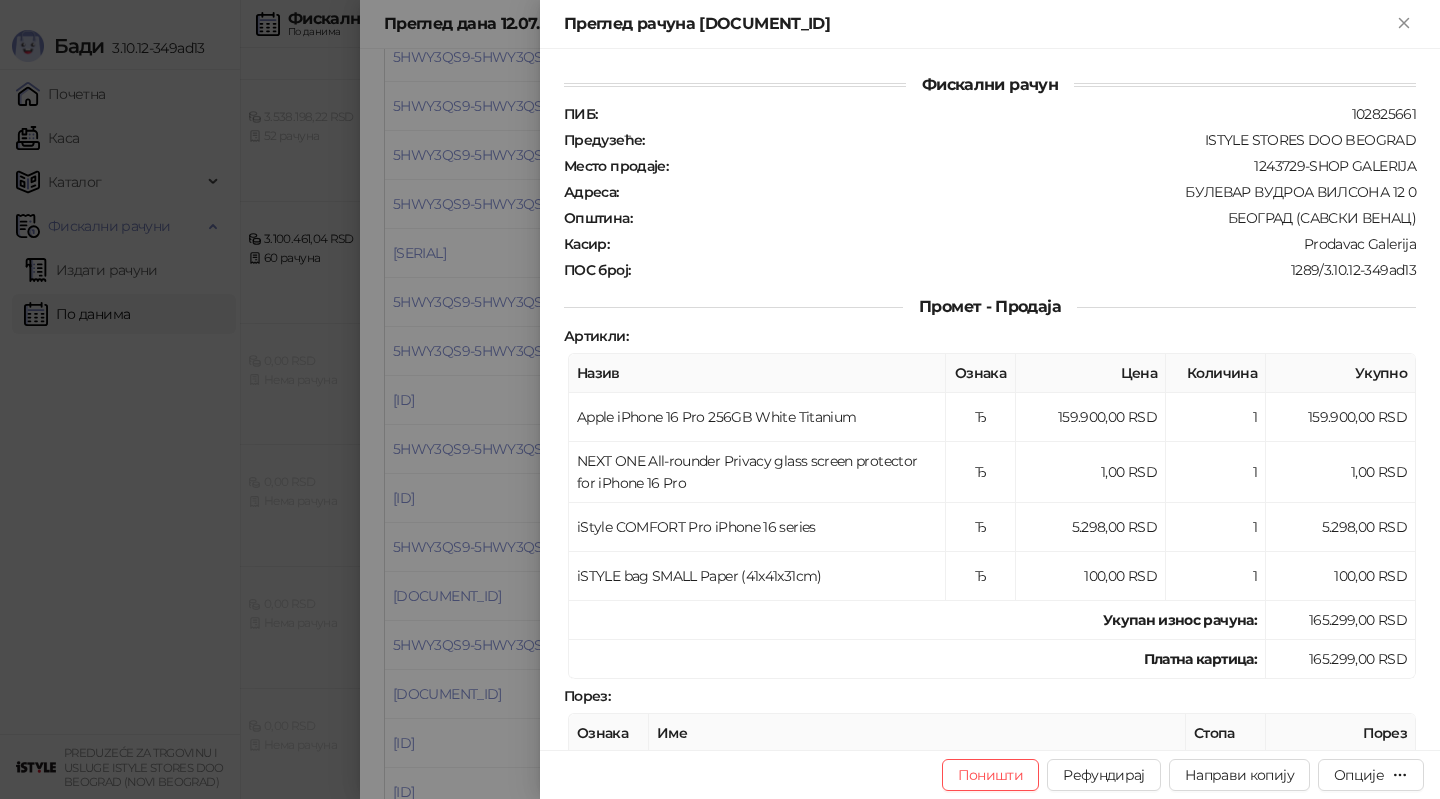 click at bounding box center (720, 399) 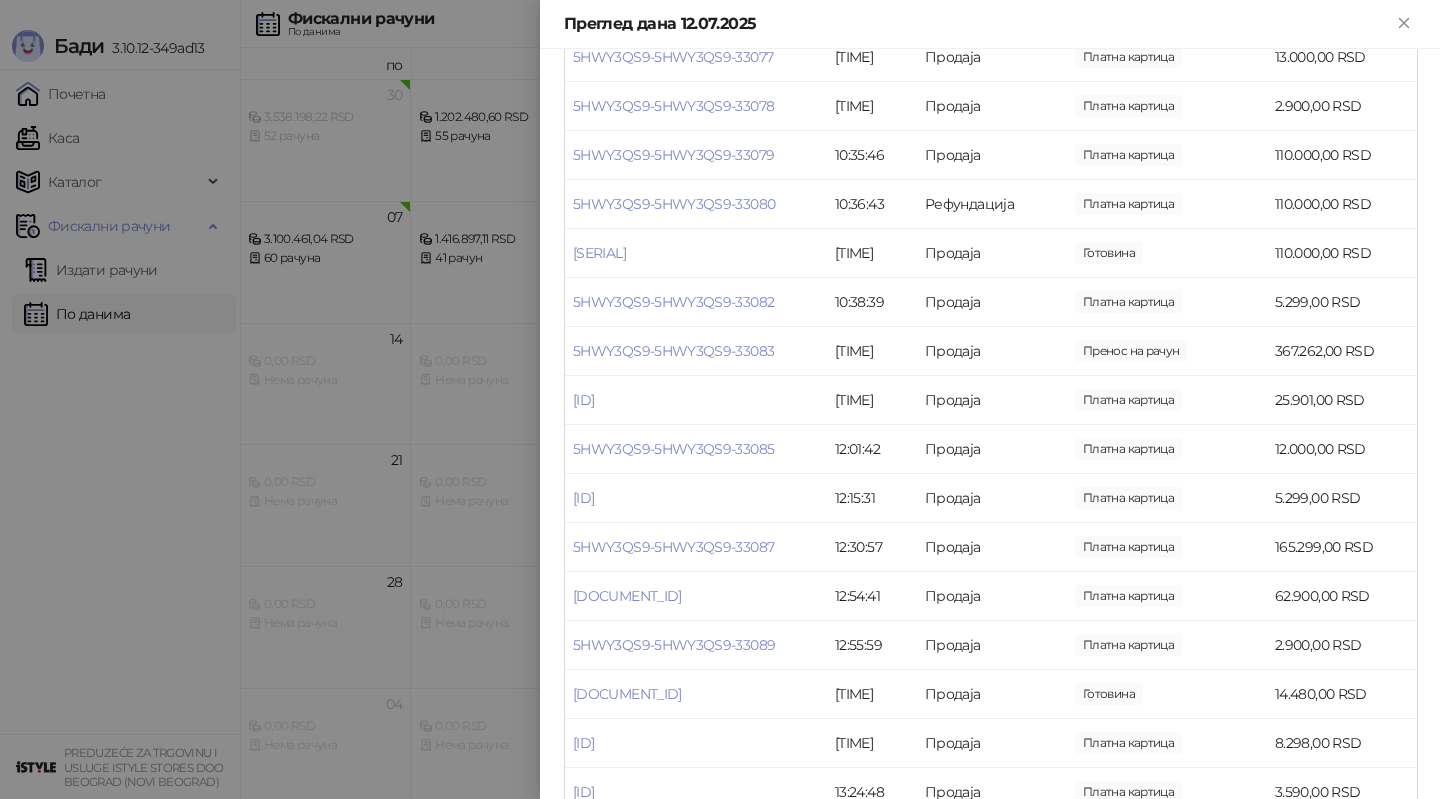 click at bounding box center [720, 399] 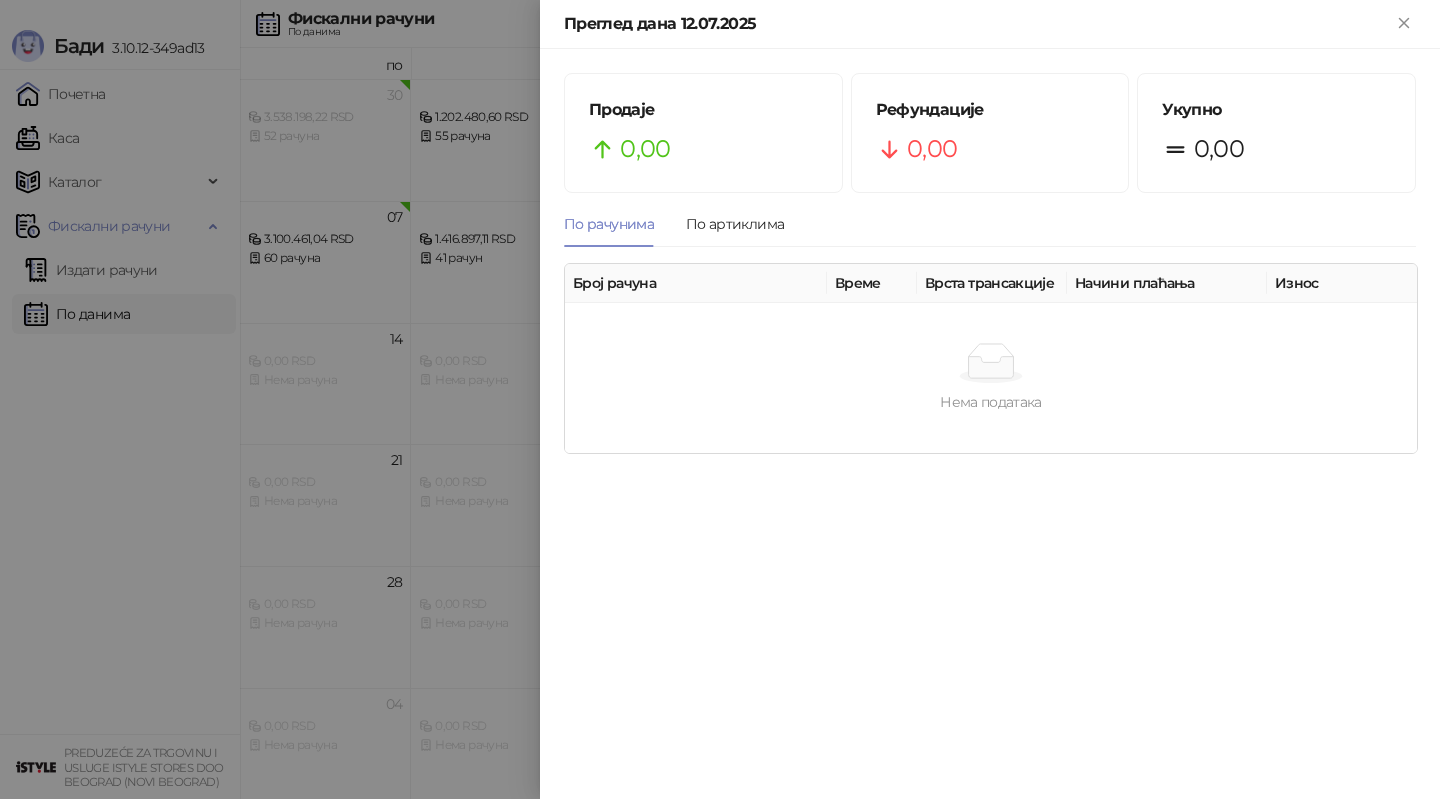 scroll, scrollTop: 0, scrollLeft: 0, axis: both 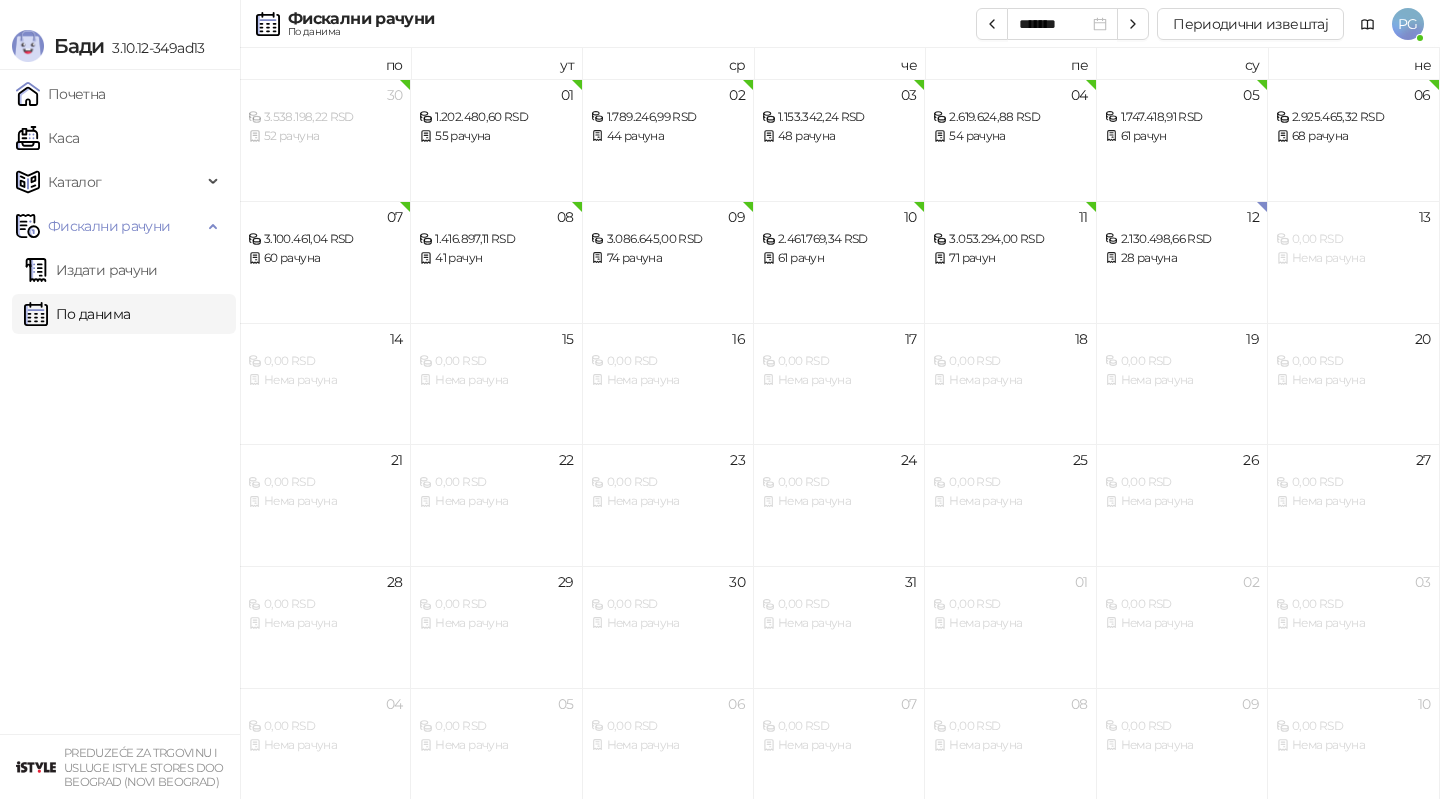 click on "Почетна Каса Каталог Фискални рачуни Издати рачуни По данима" at bounding box center [120, 402] 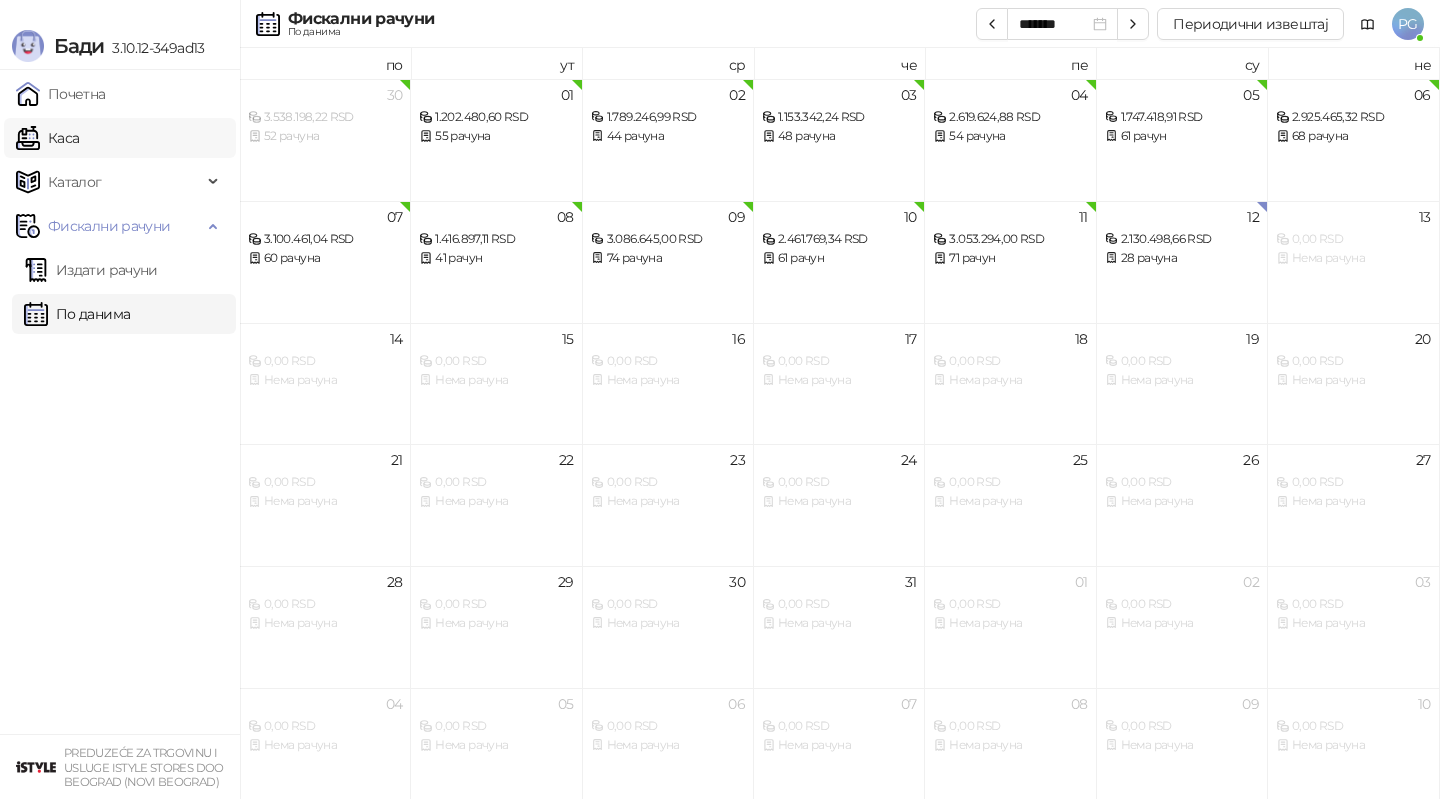 click on "Каса" at bounding box center (47, 138) 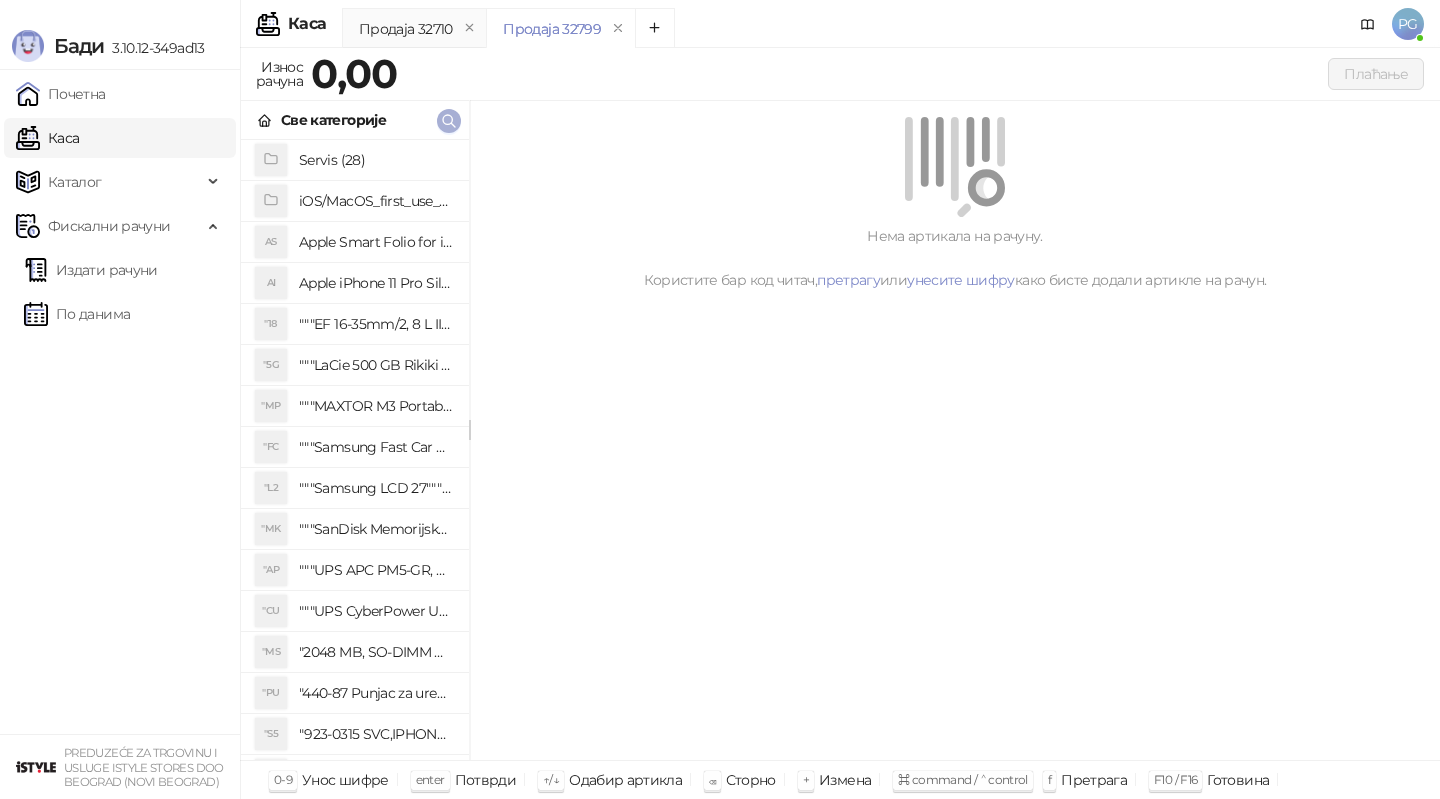 click 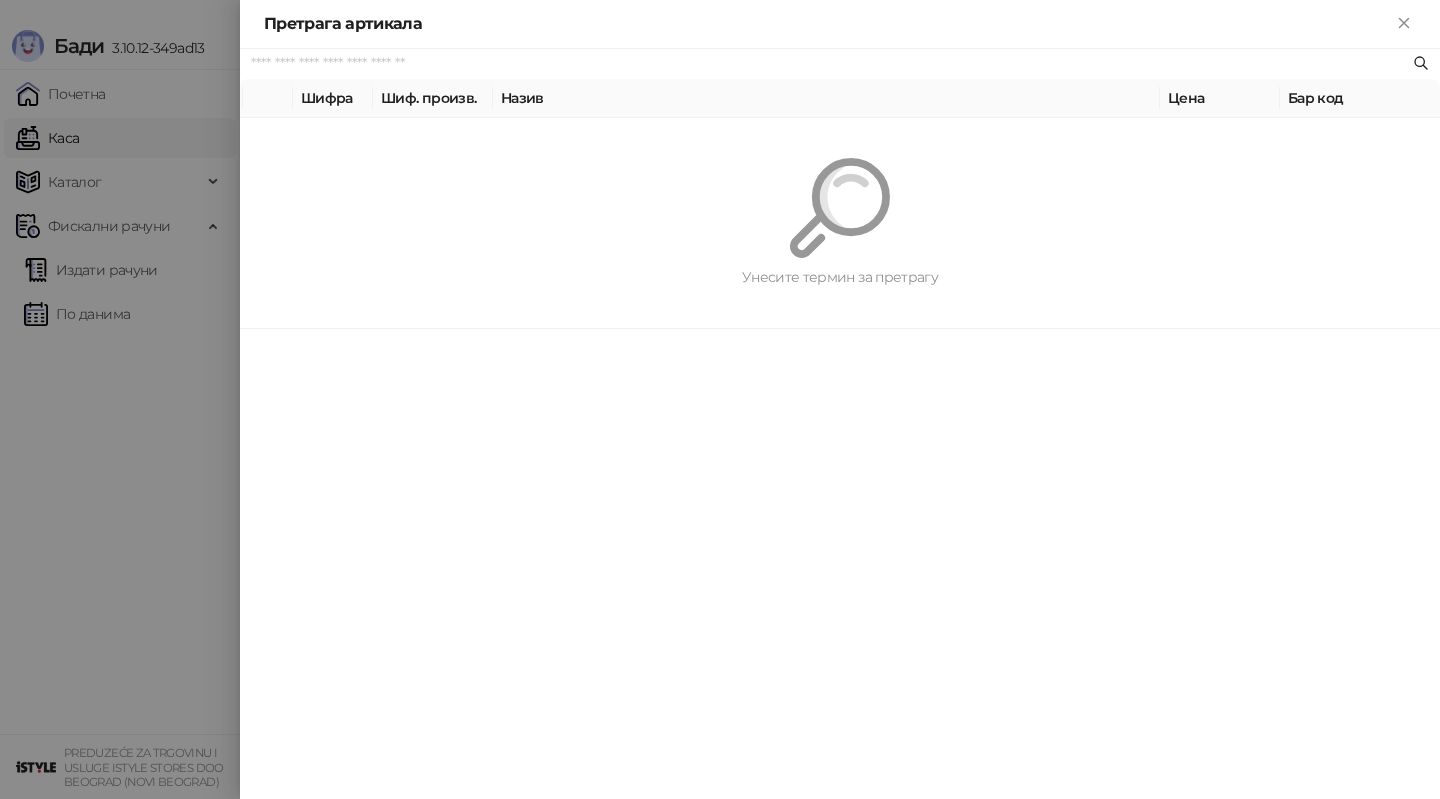 paste on "*********" 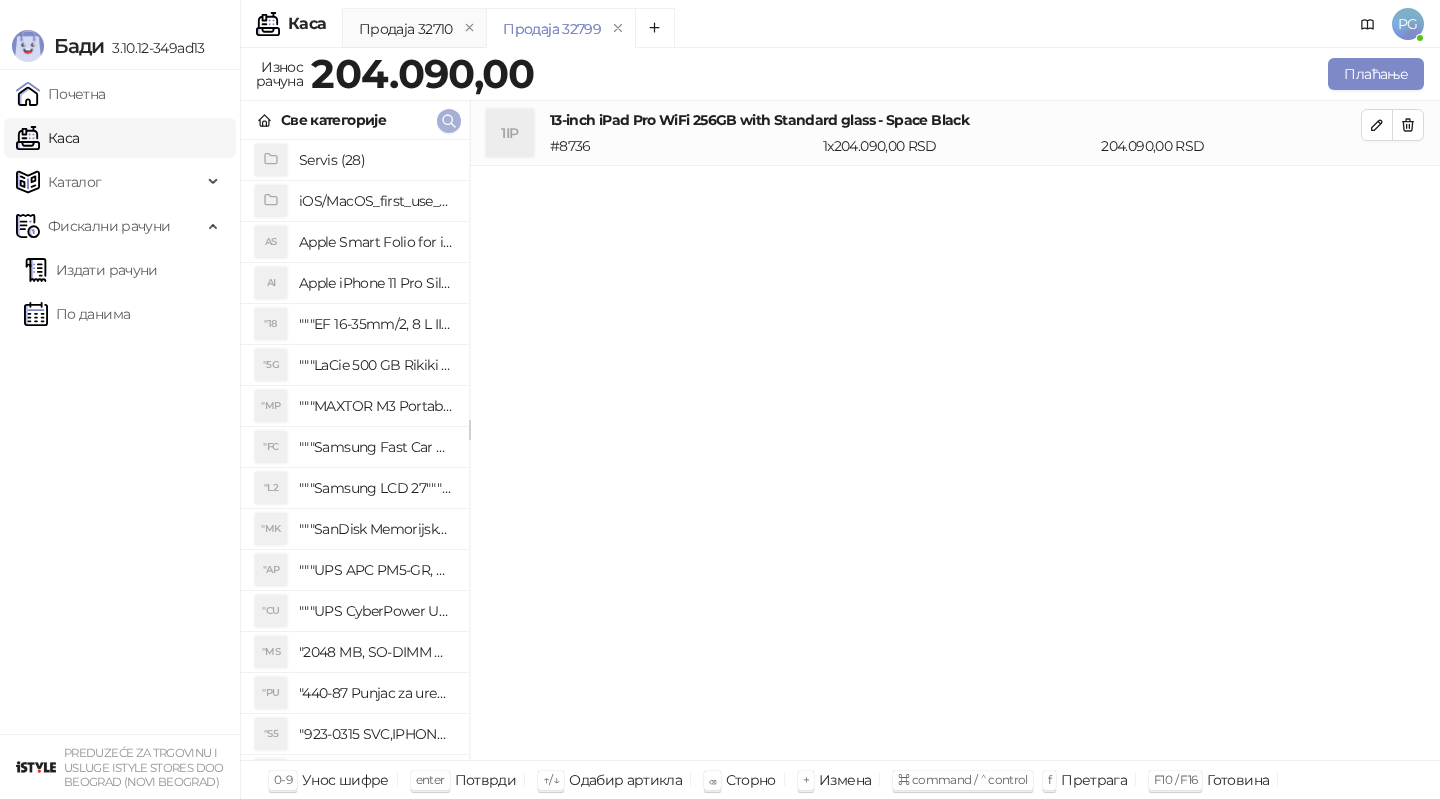 click 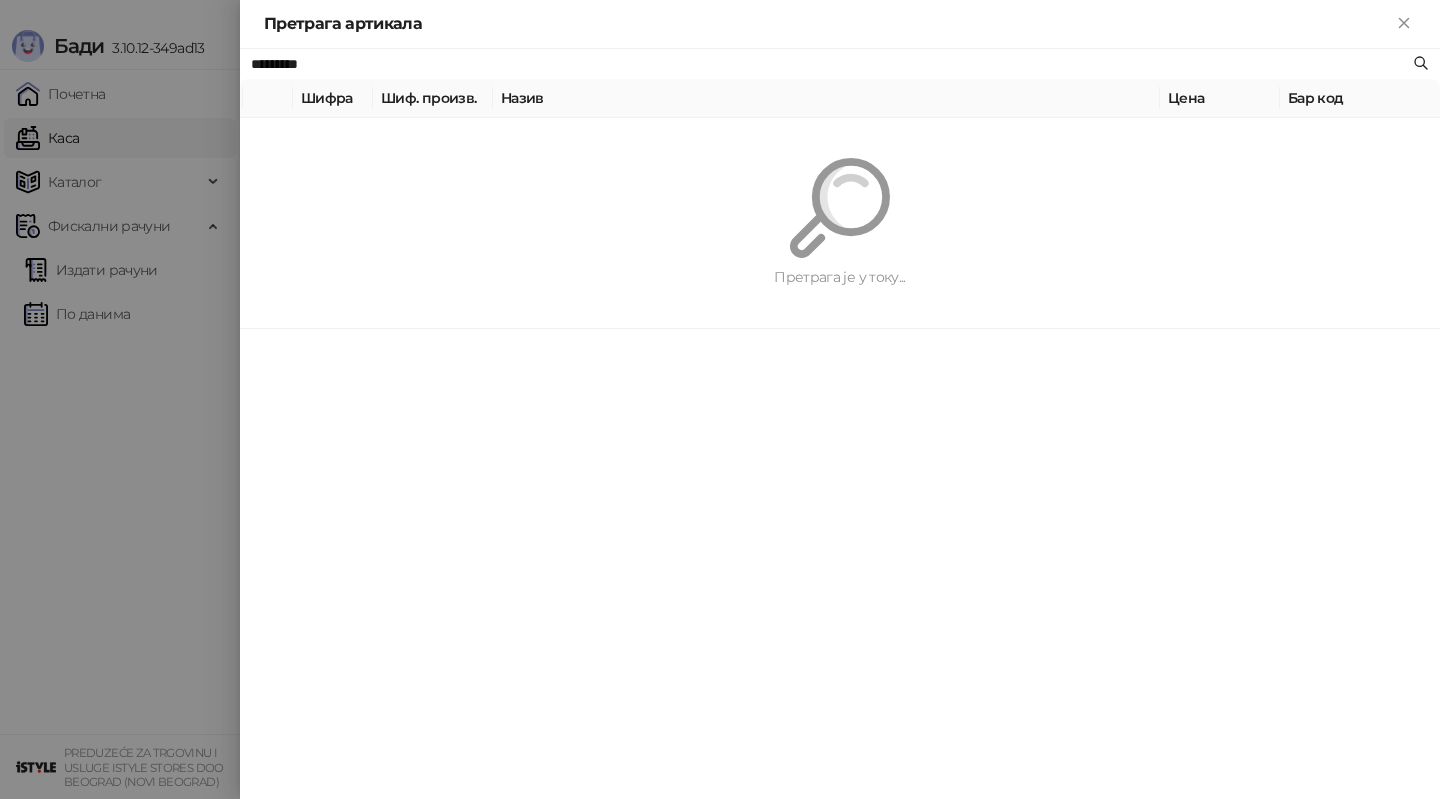 paste 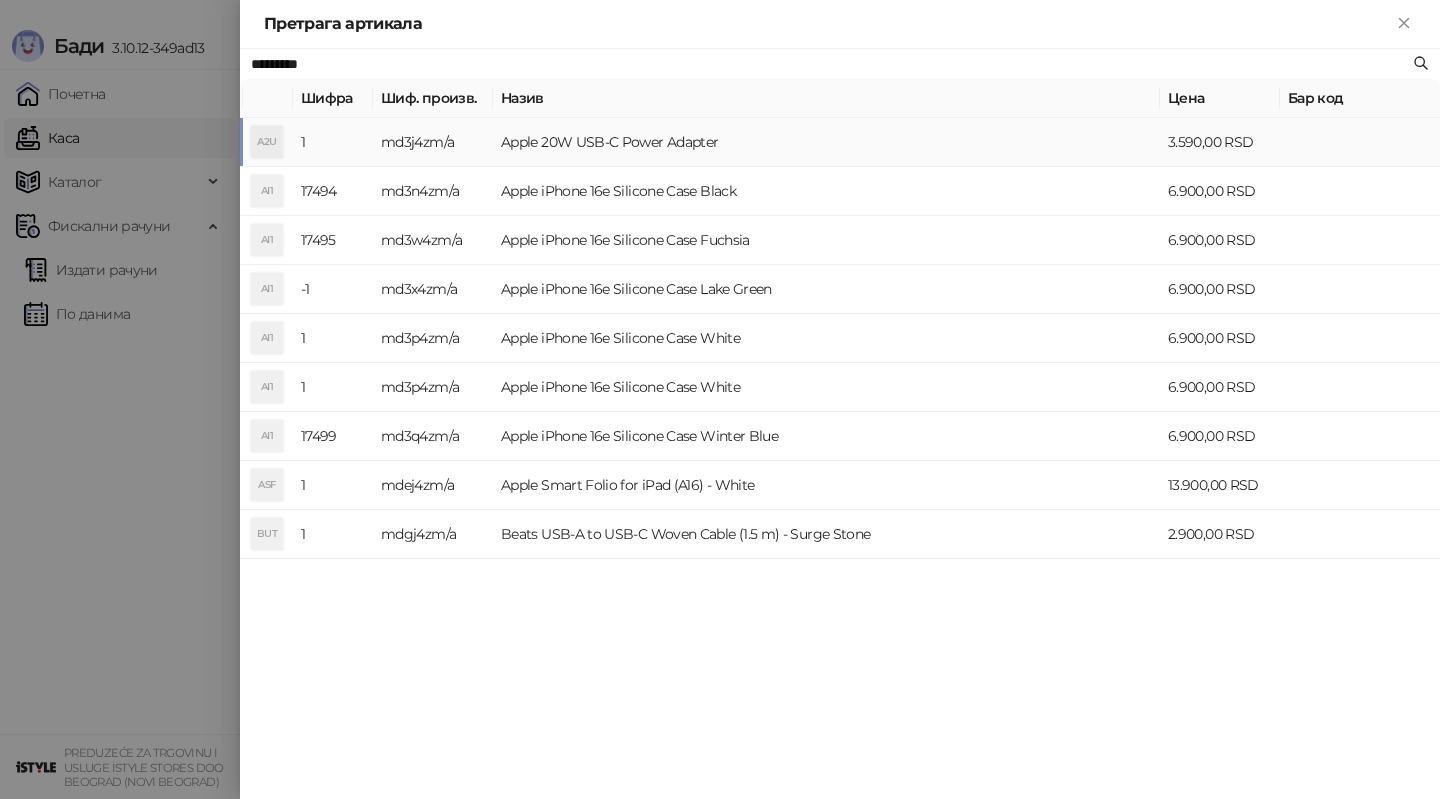 type on "*********" 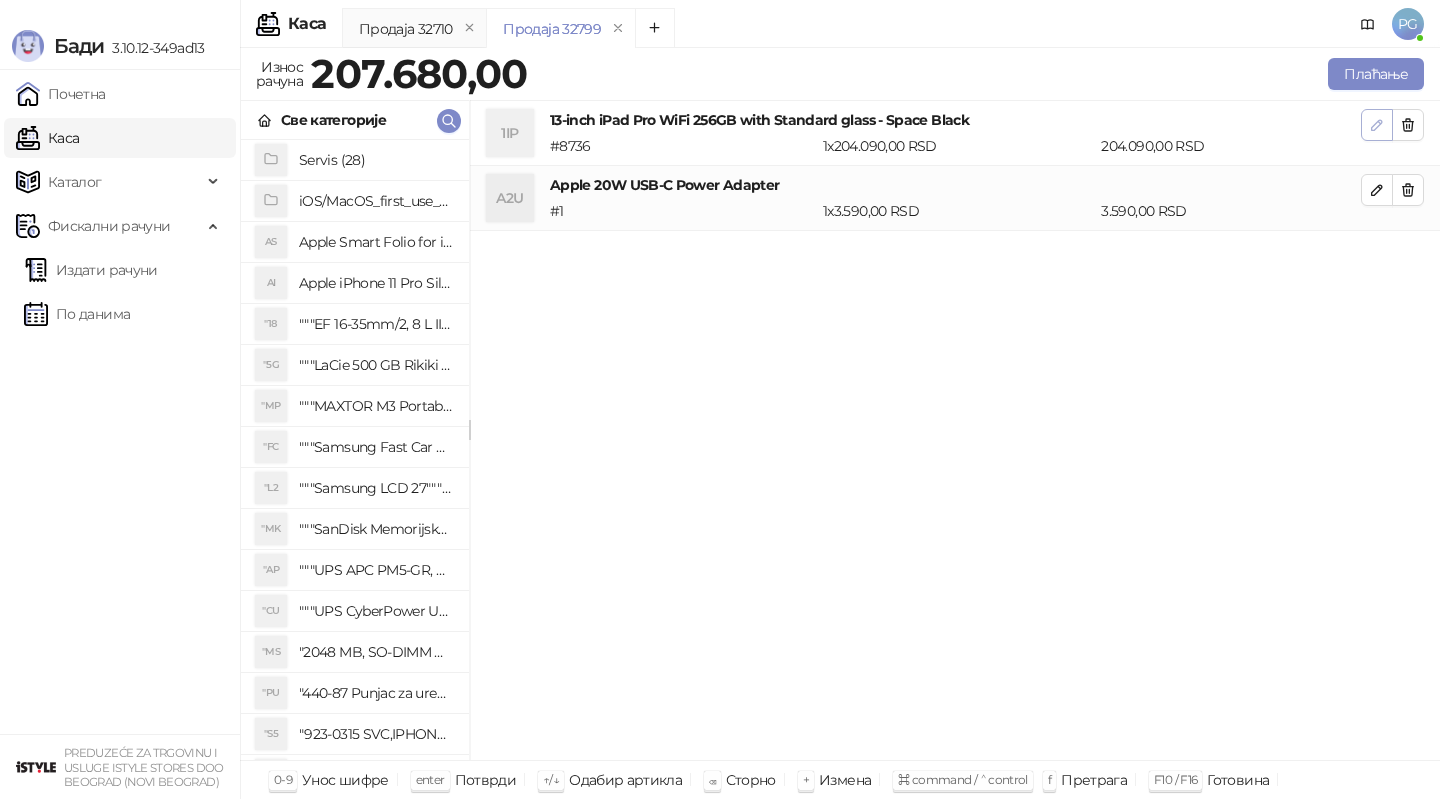 click at bounding box center [1377, 125] 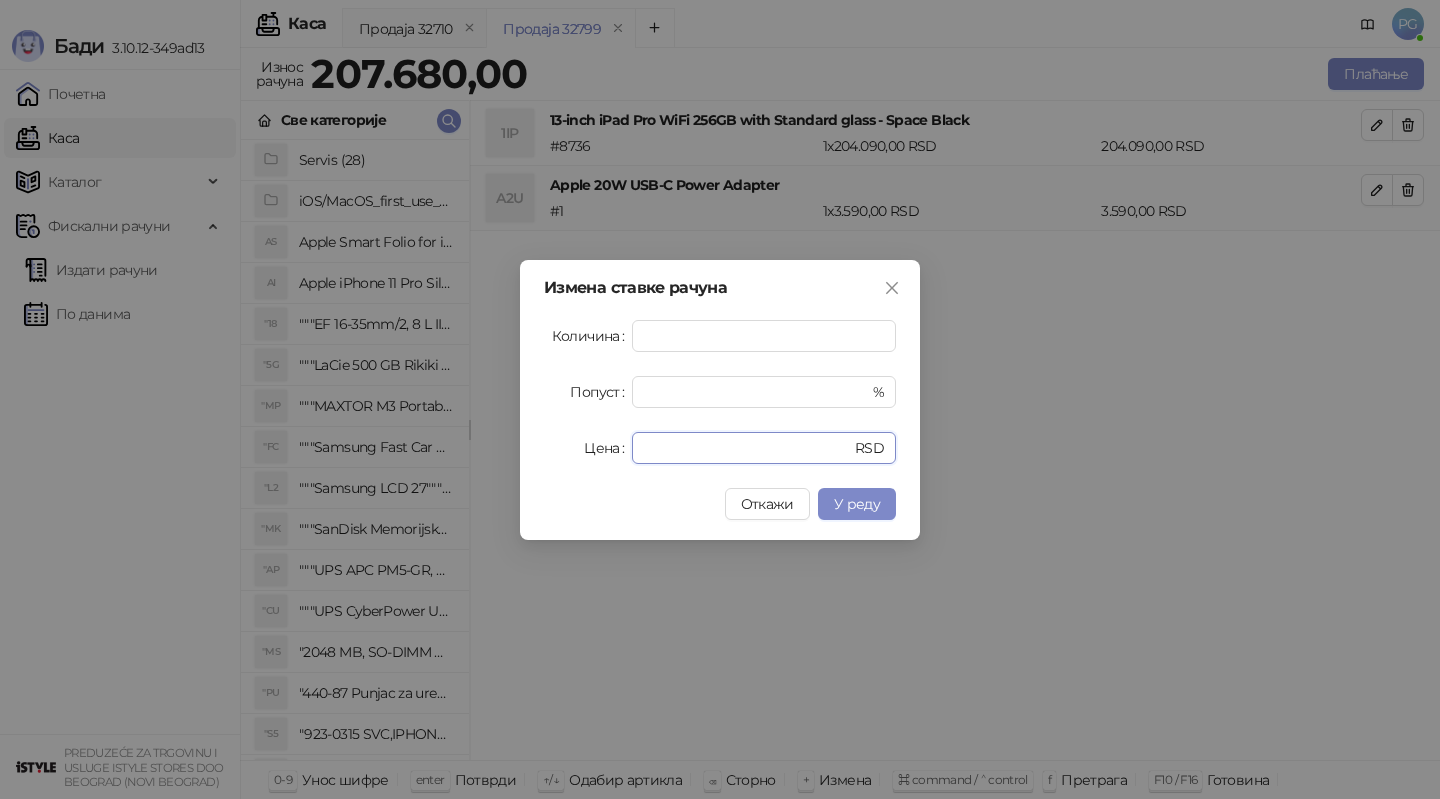 drag, startPoint x: 725, startPoint y: 447, endPoint x: 506, endPoint y: 446, distance: 219.00229 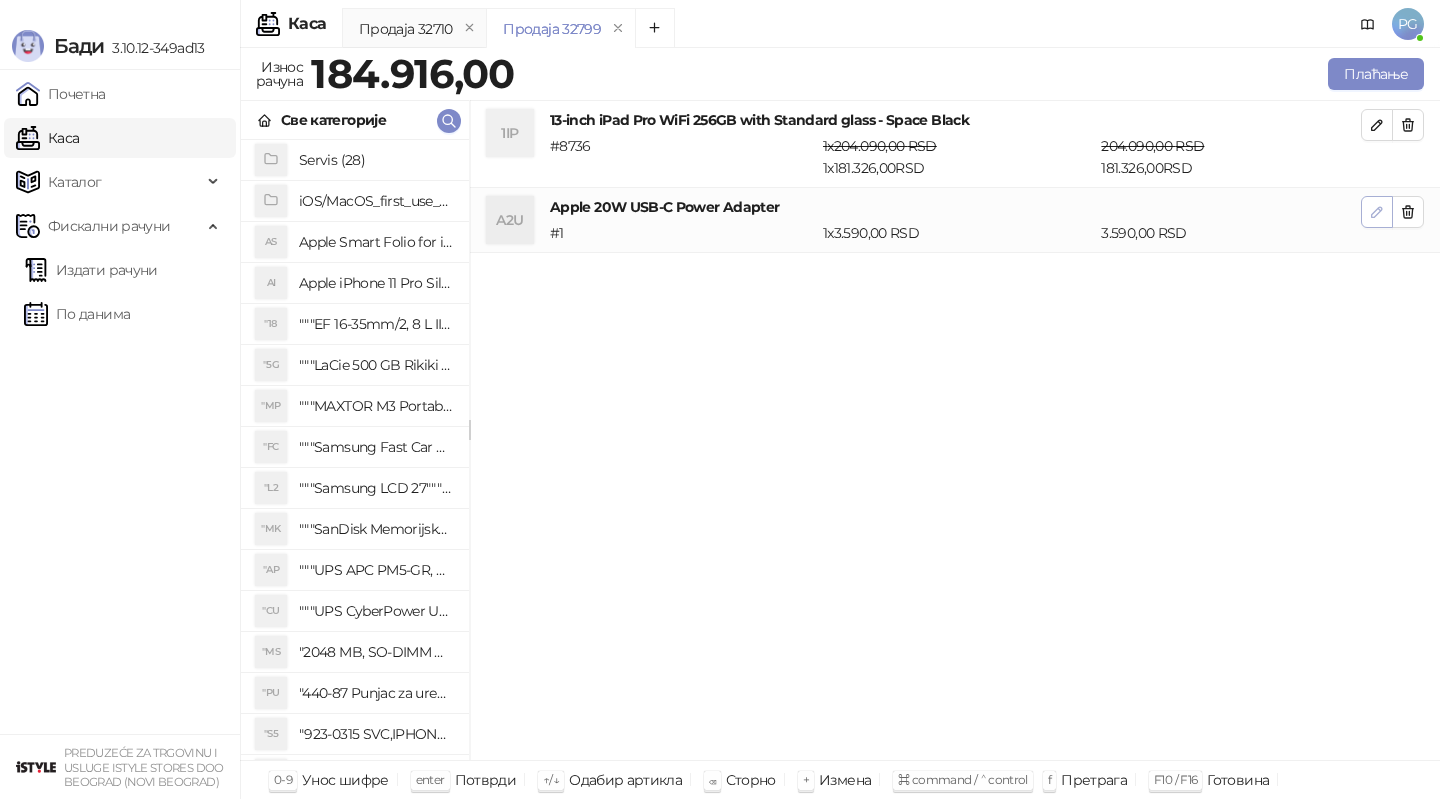 click 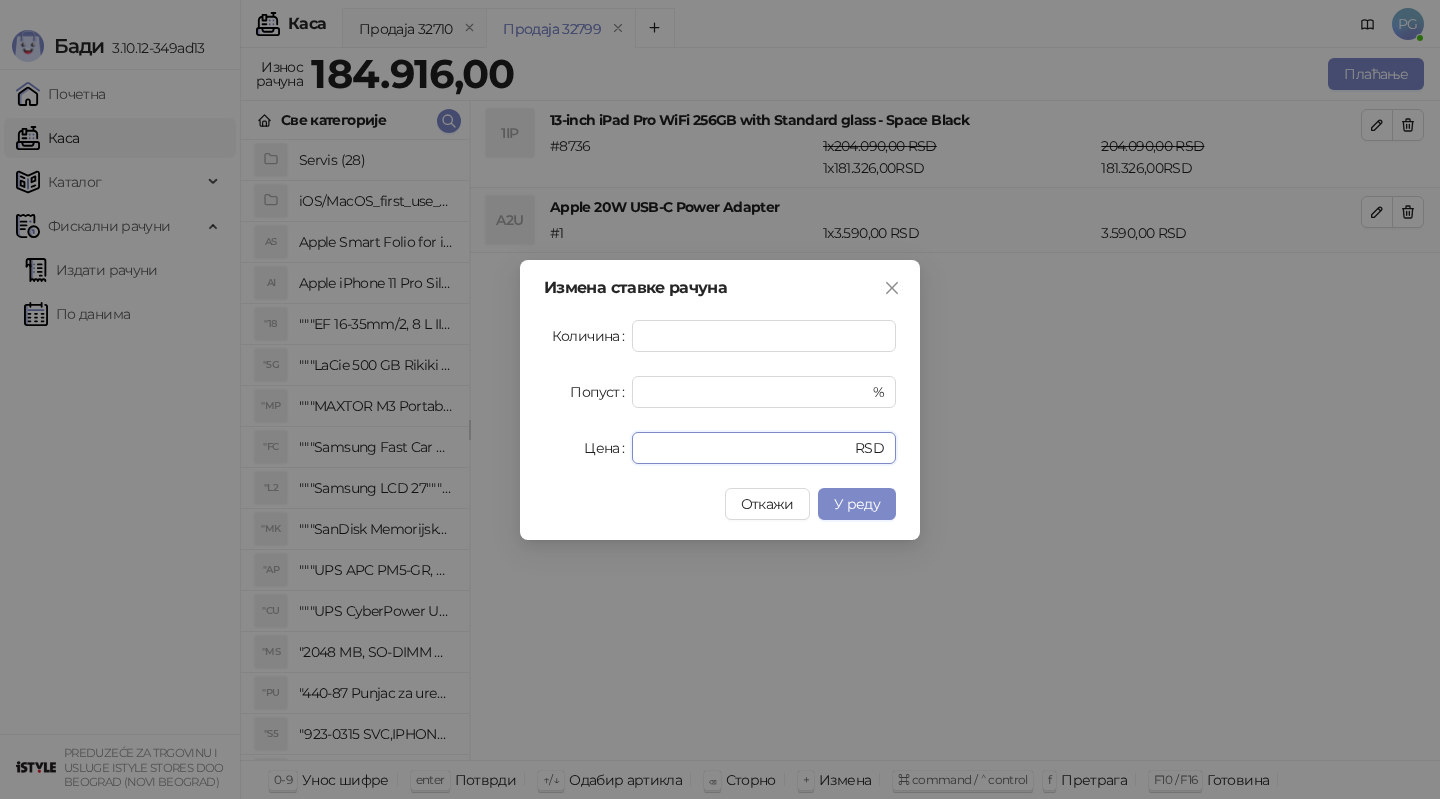 drag, startPoint x: 717, startPoint y: 444, endPoint x: 509, endPoint y: 442, distance: 208.00961 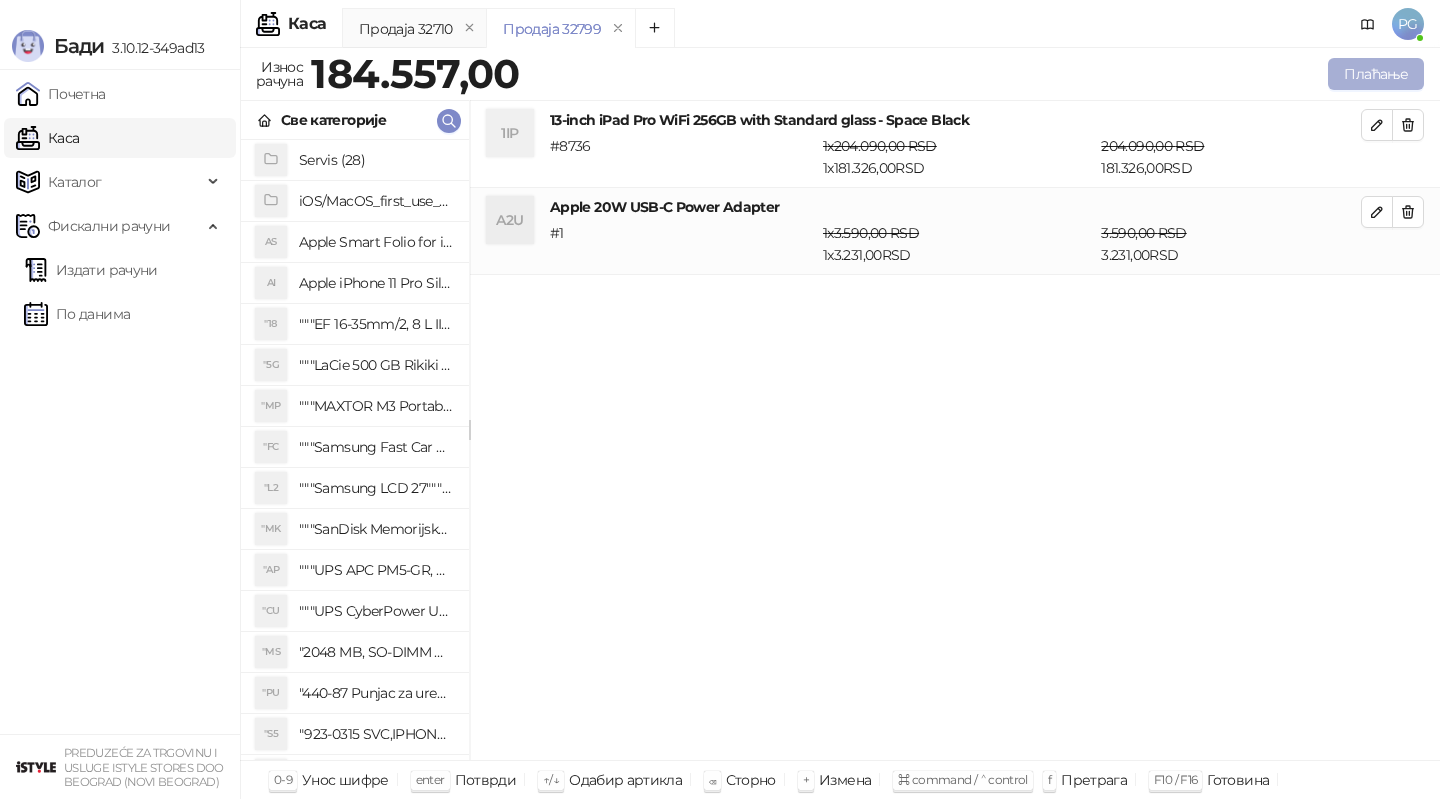 click on "Плаћање" at bounding box center [1376, 74] 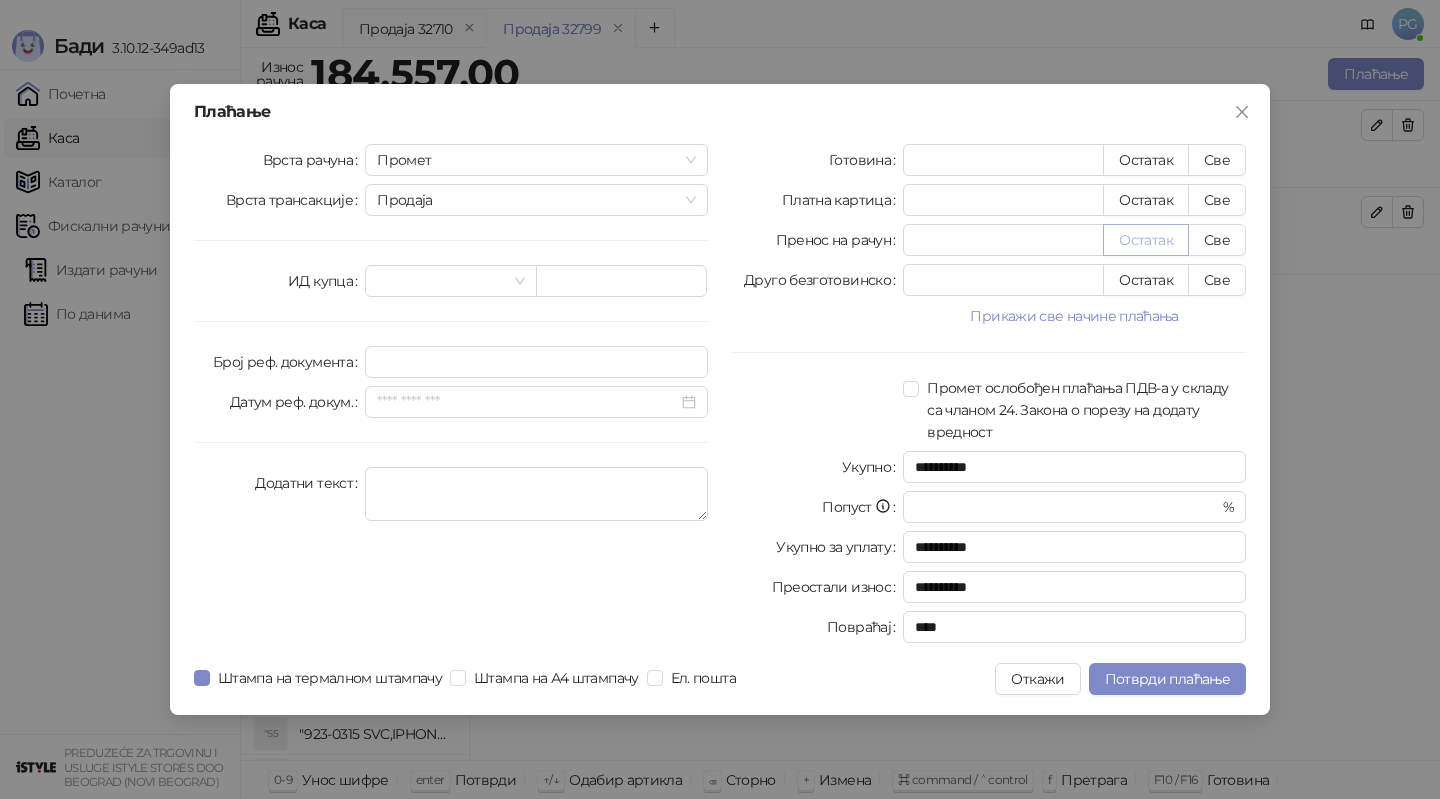click on "Остатак" at bounding box center [1146, 240] 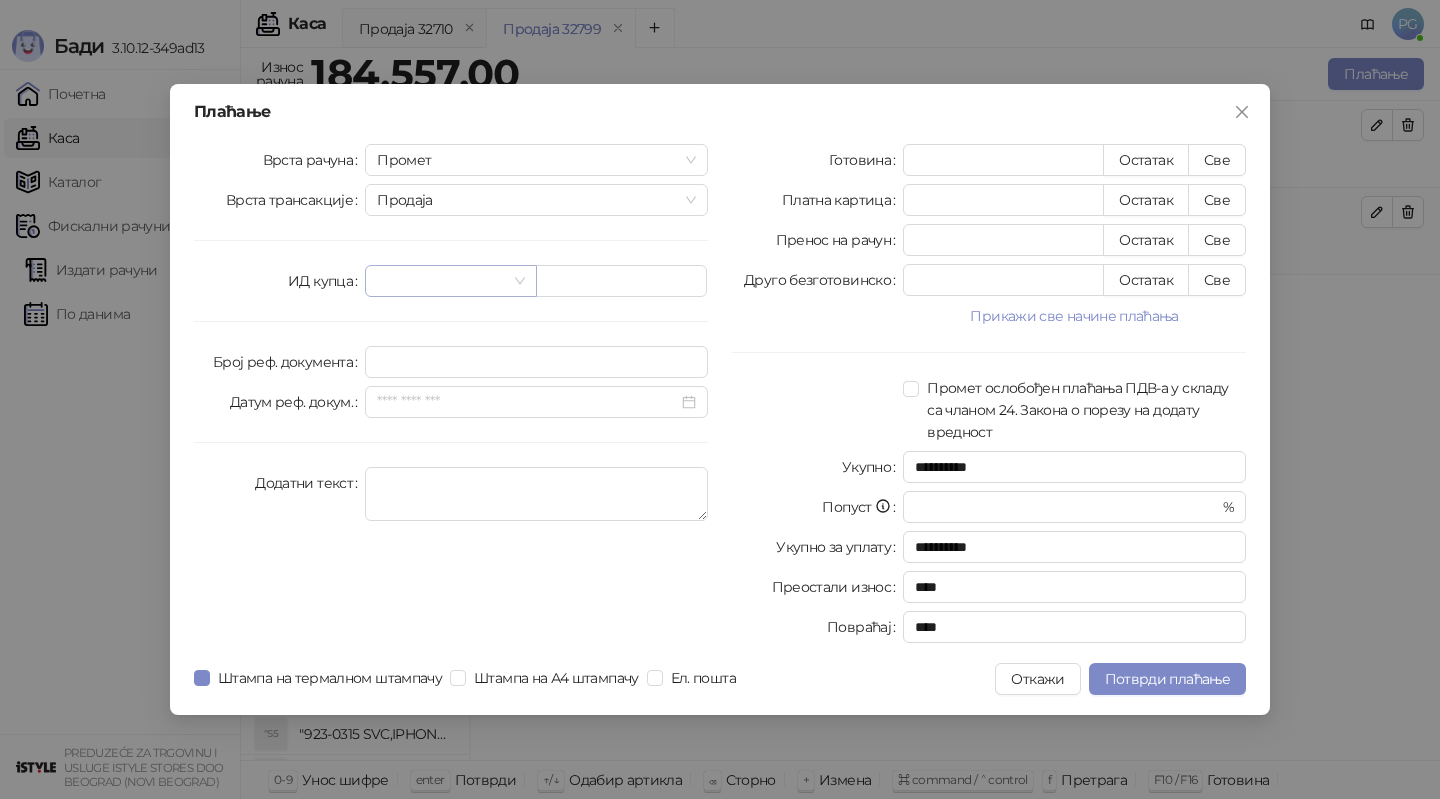 click at bounding box center [441, 281] 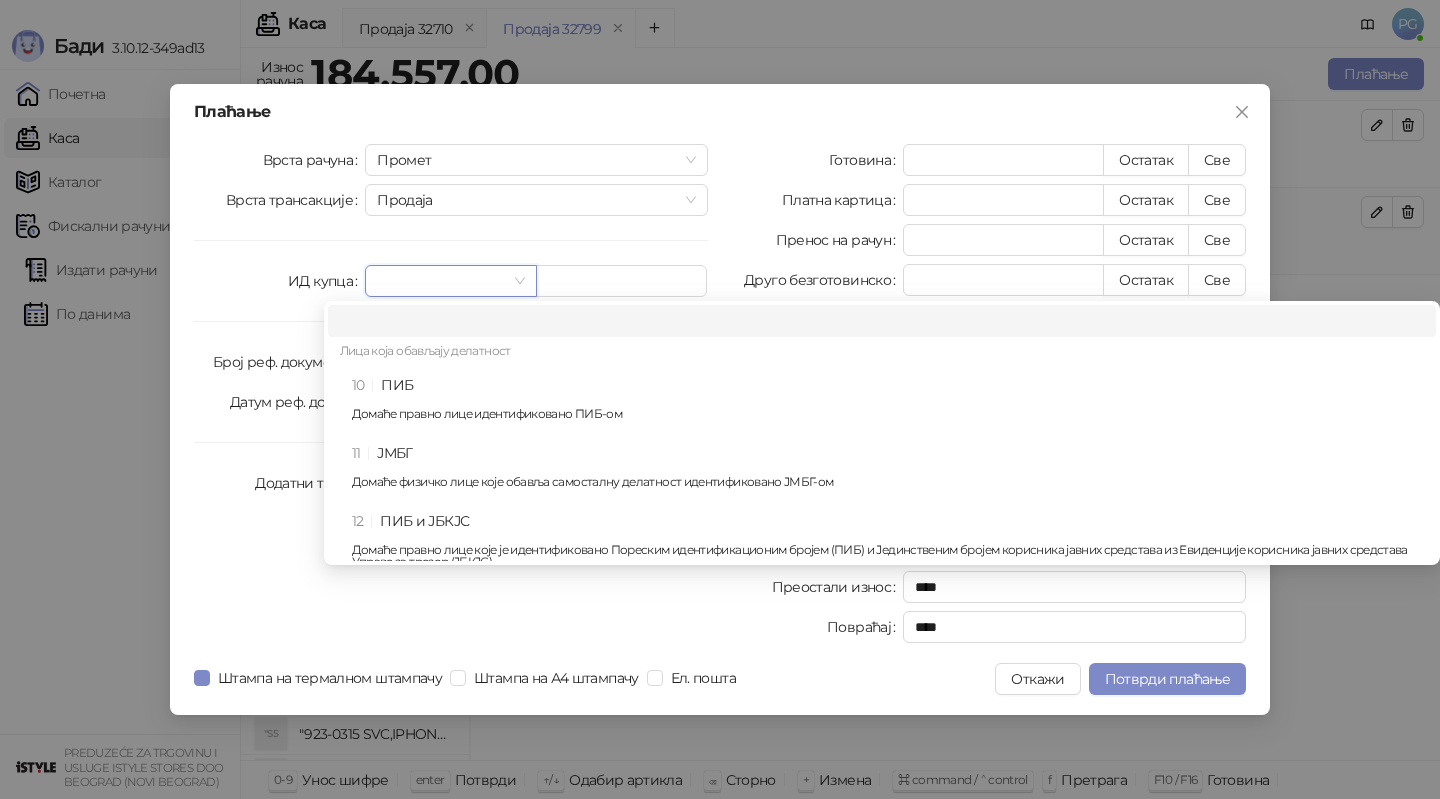 click on "Лица која обављају делатност" at bounding box center [882, 353] 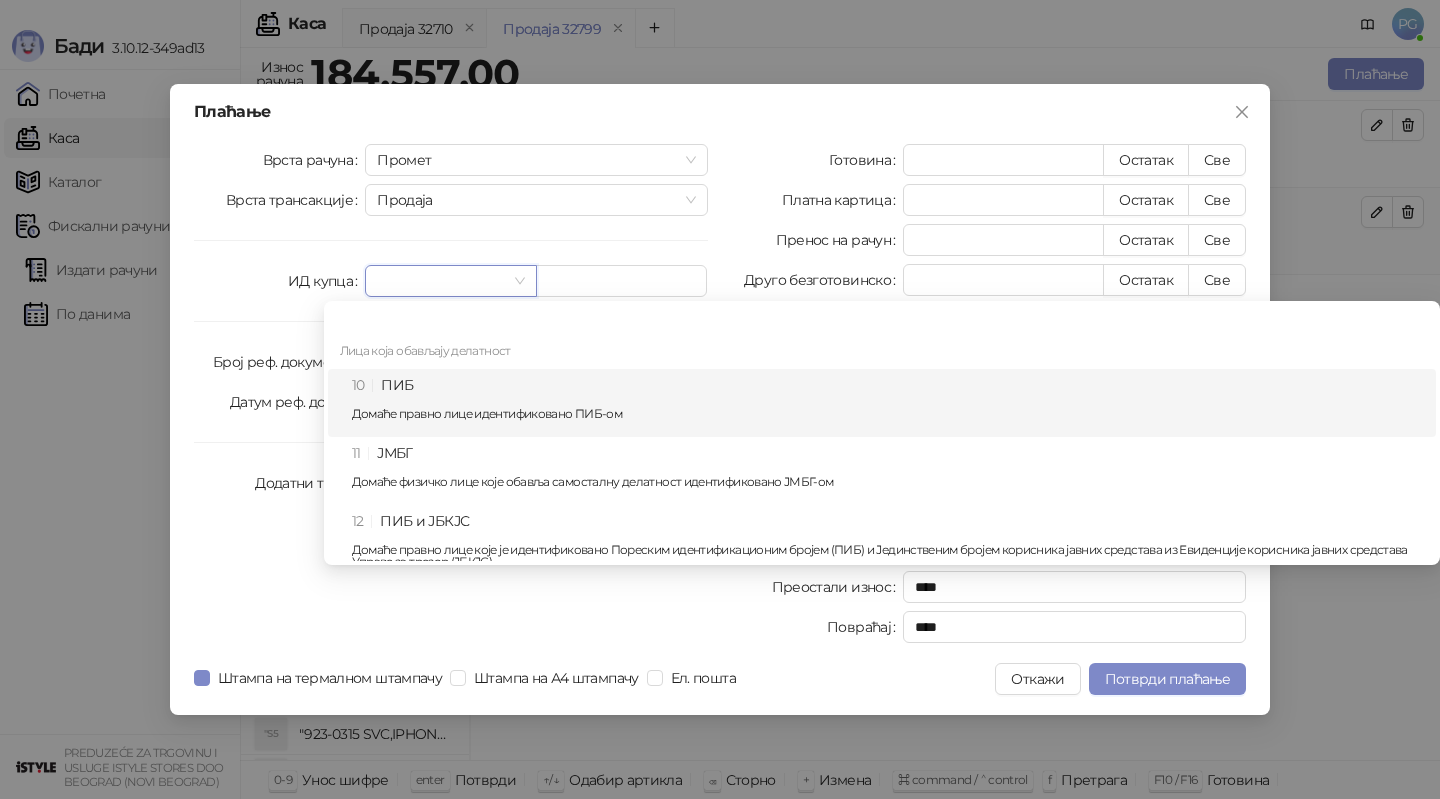 click on "10 ПИБ Домаће правно лице идентификовано ПИБ-ом" at bounding box center [888, 403] 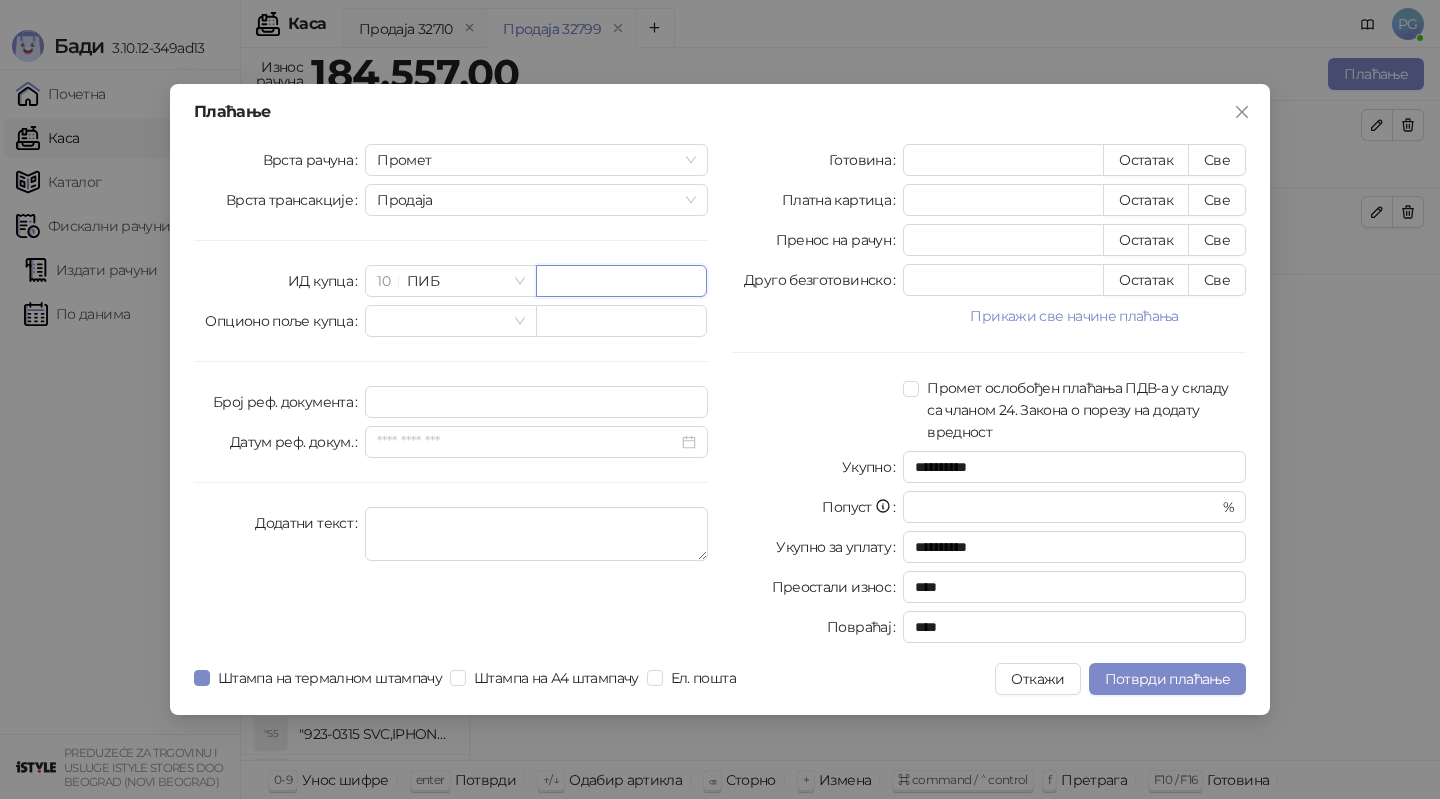paste on "*********" 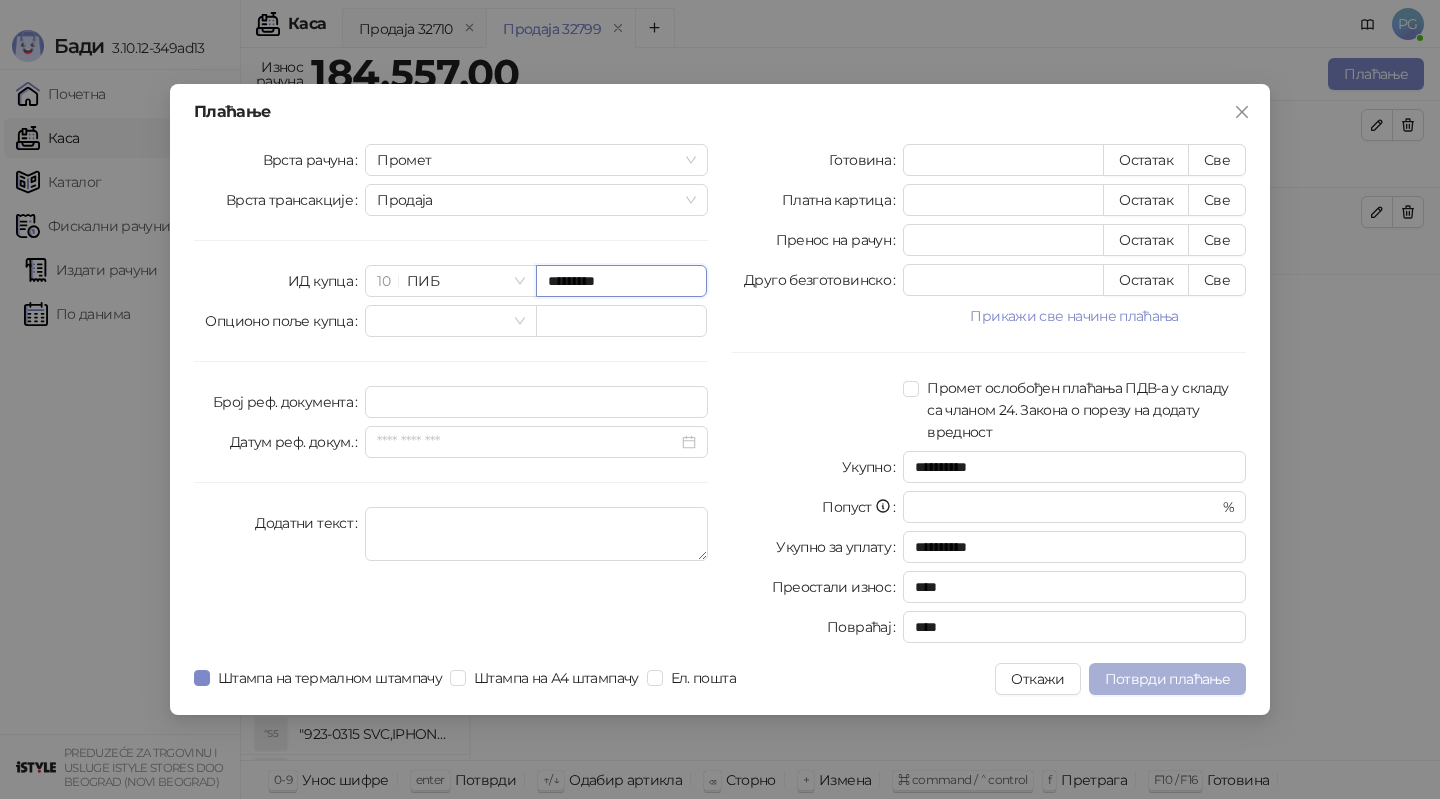 type on "*********" 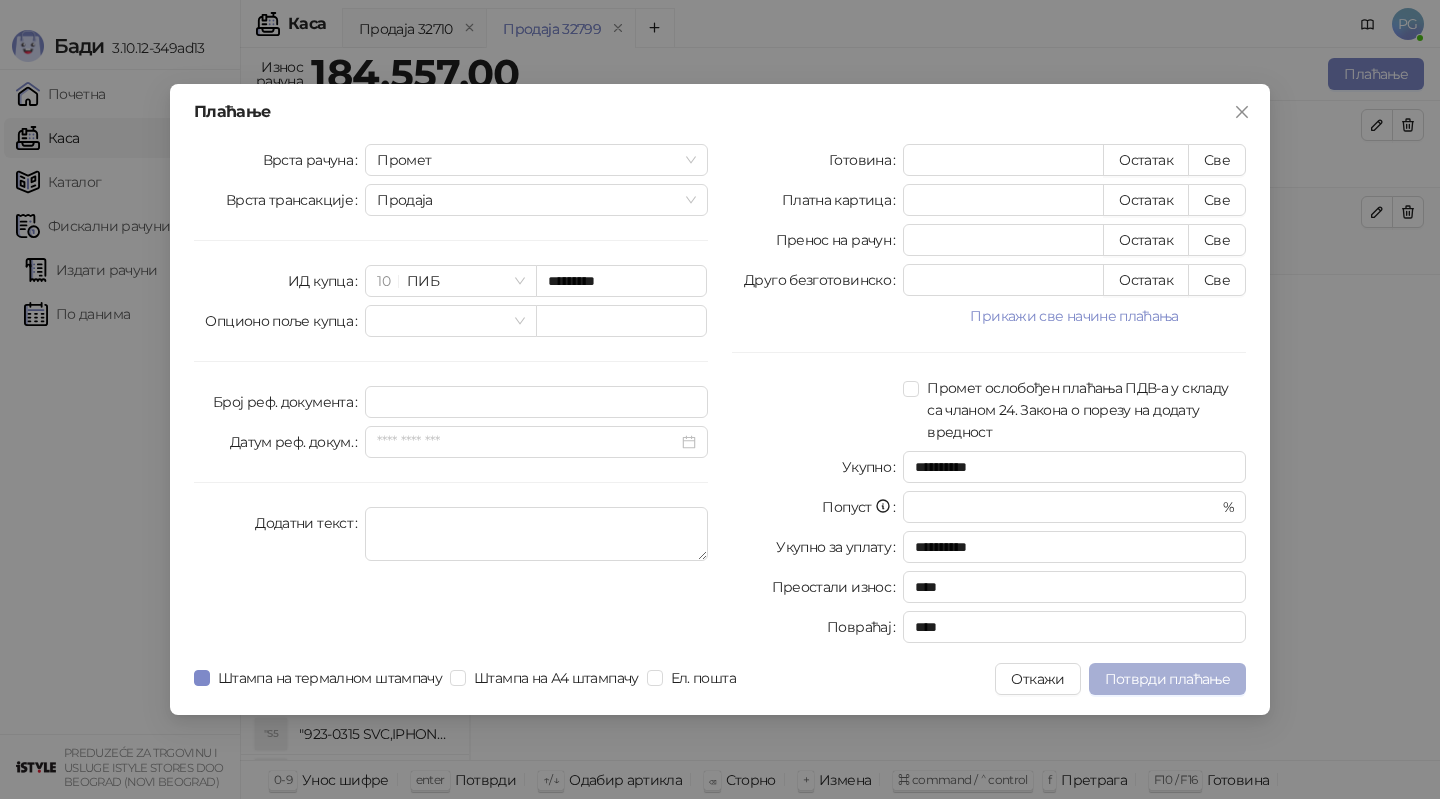 click on "**********" at bounding box center [720, 399] 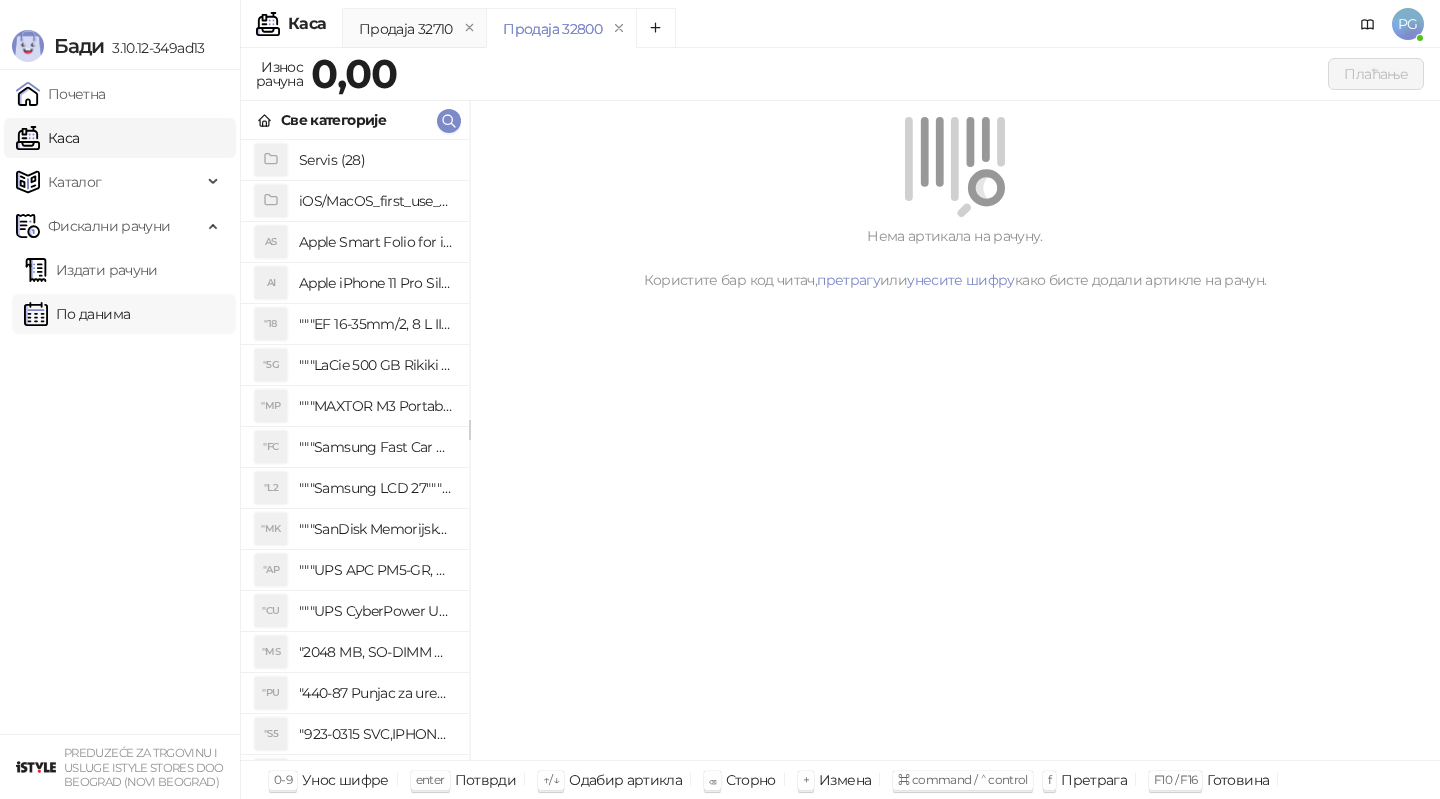 click on "По данима" at bounding box center (77, 314) 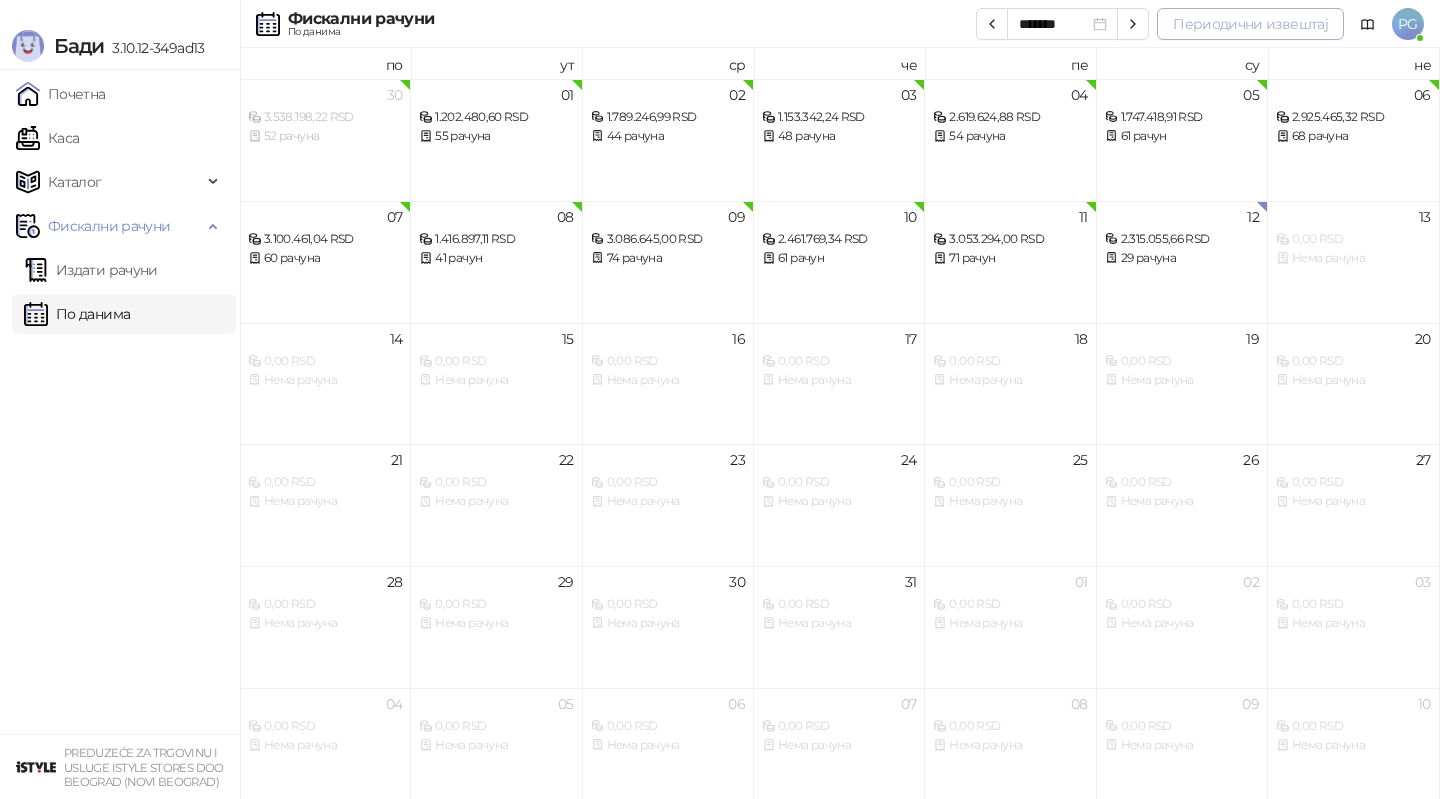 click on "Периодични извештај" at bounding box center [1250, 24] 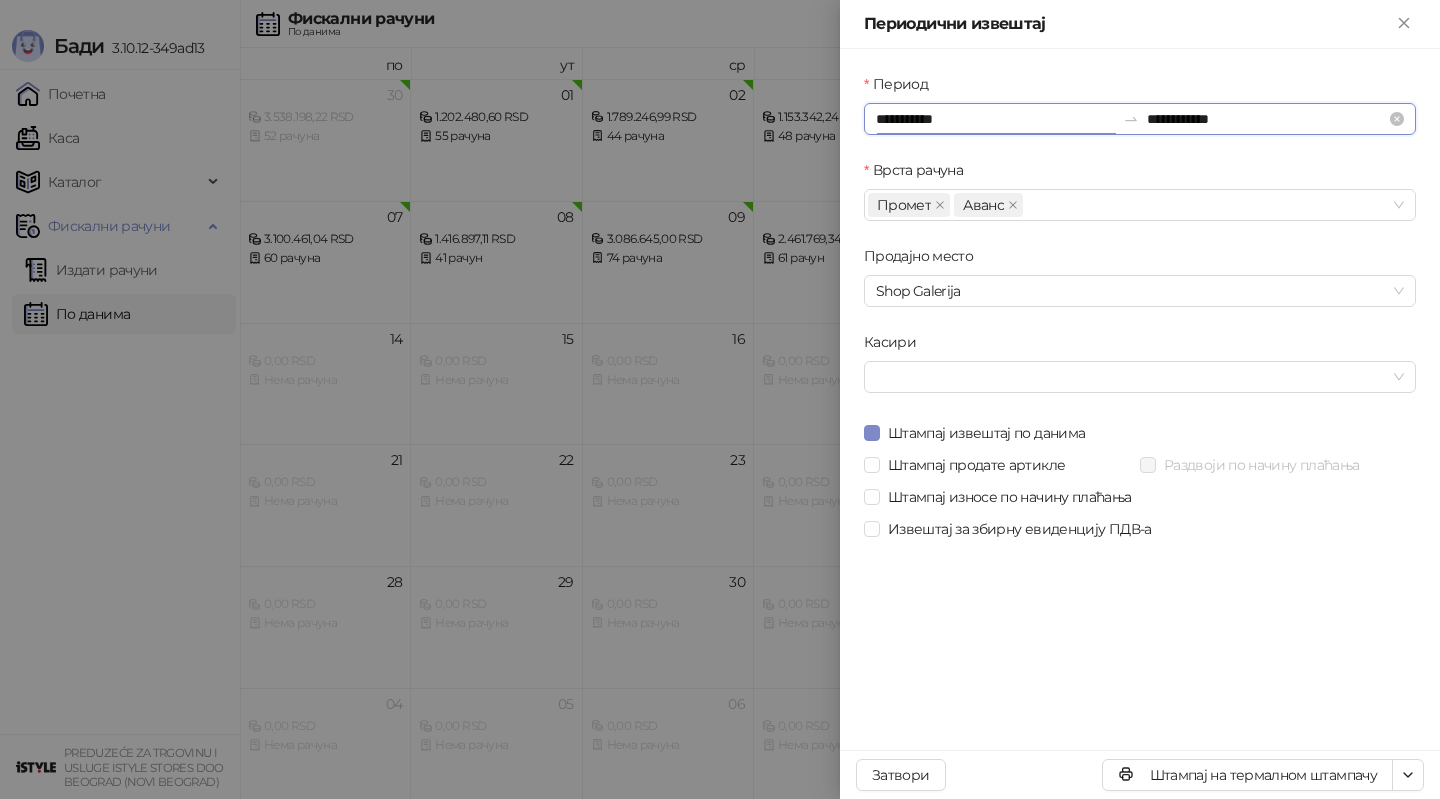 click on "**********" at bounding box center [995, 119] 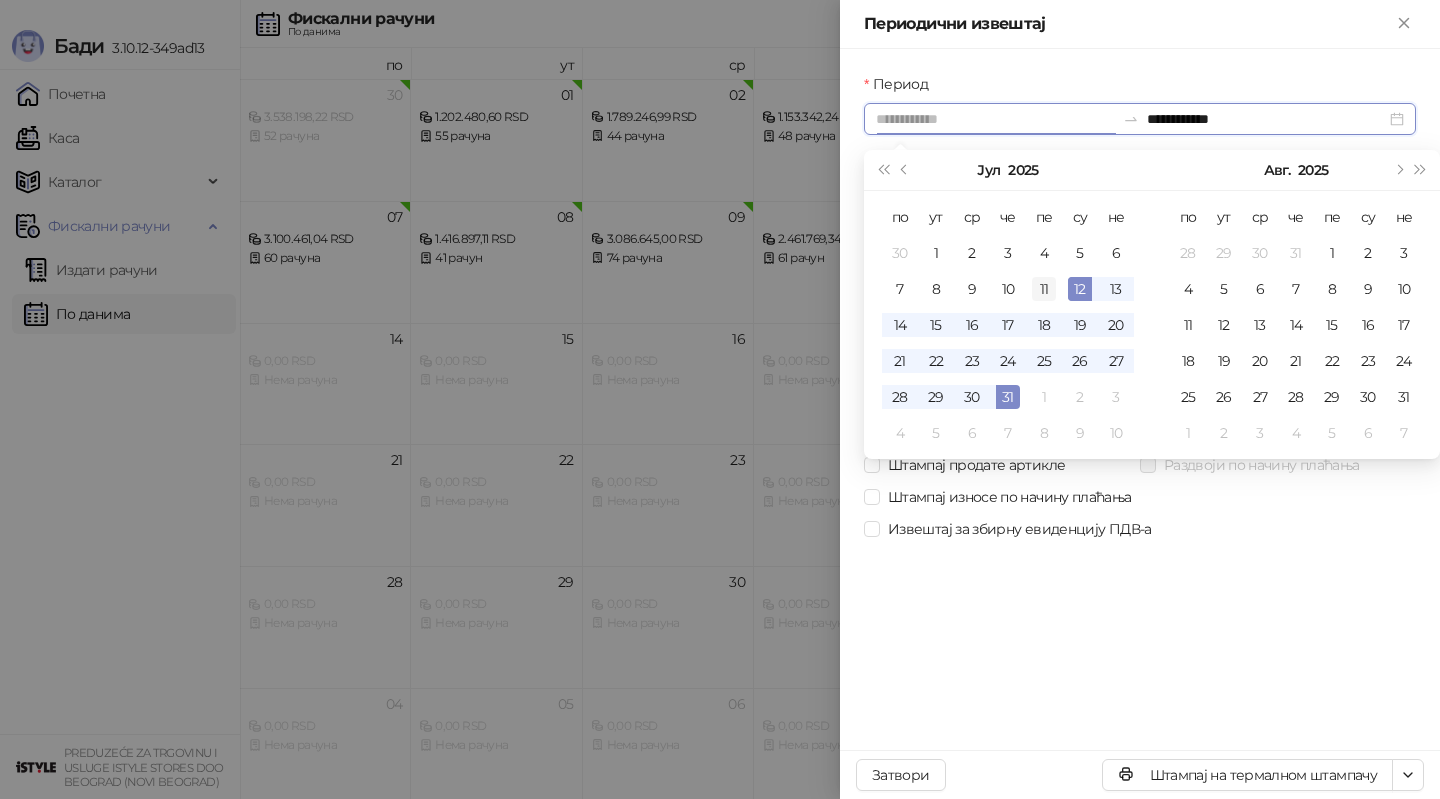 type on "**********" 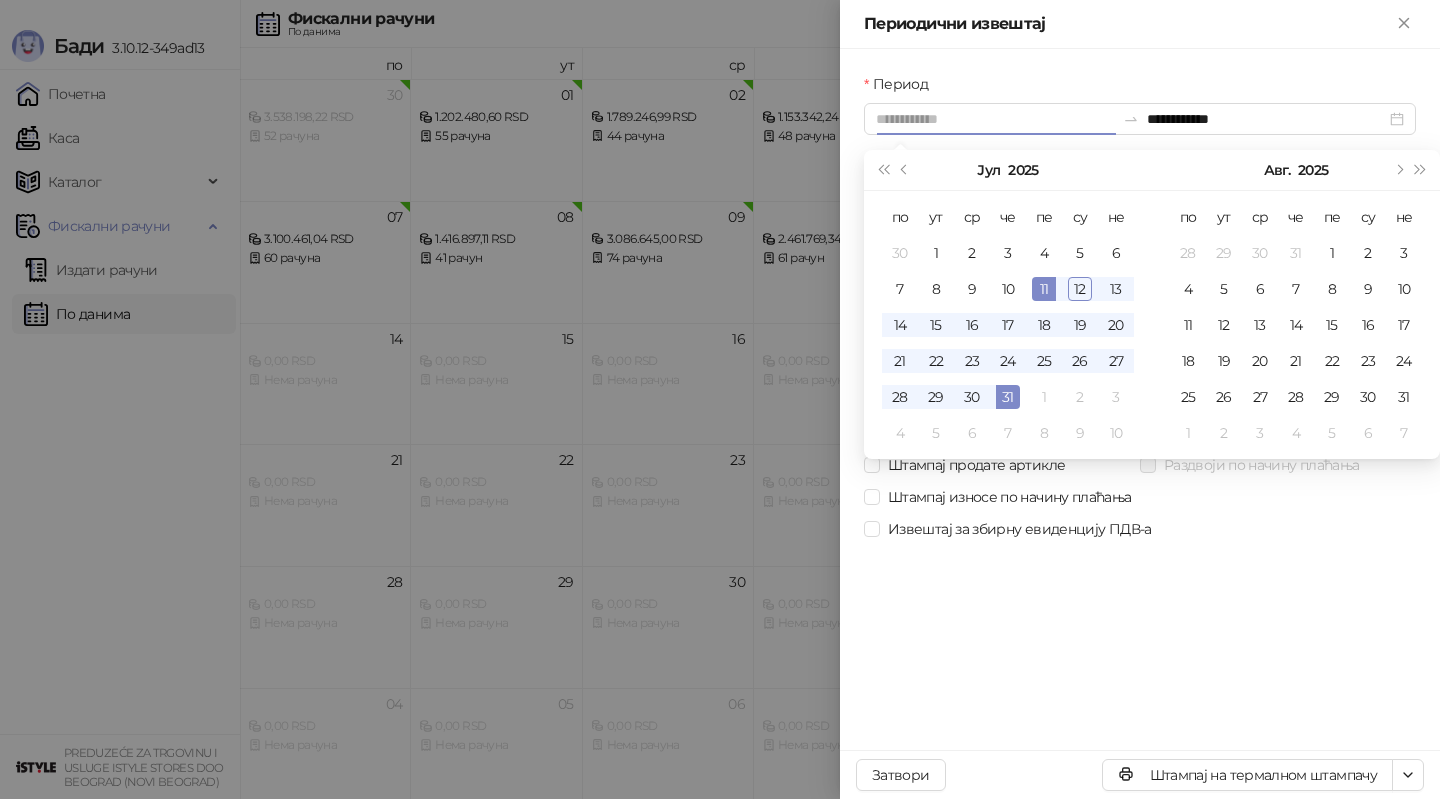 click on "11" at bounding box center [1044, 289] 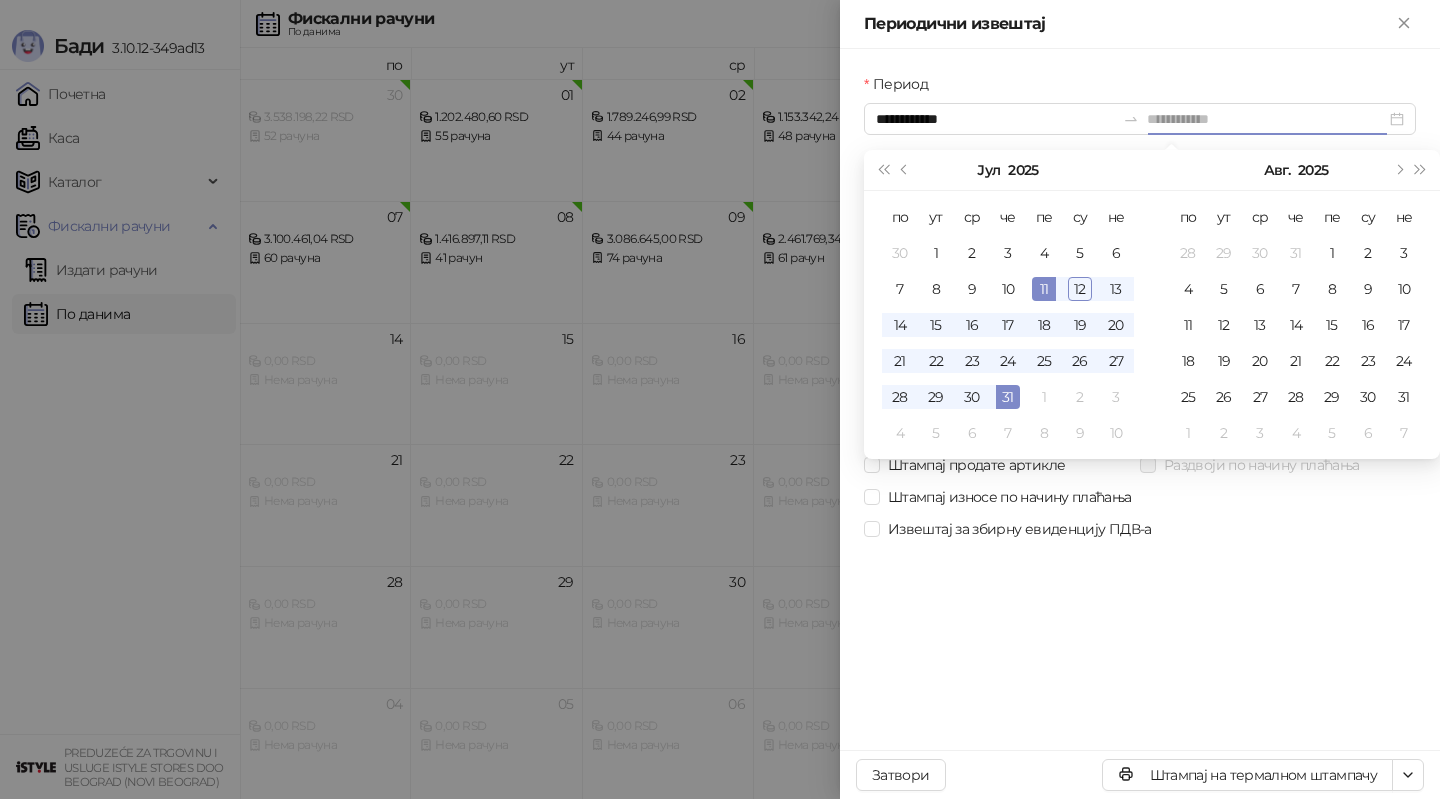 click on "11" at bounding box center [1044, 289] 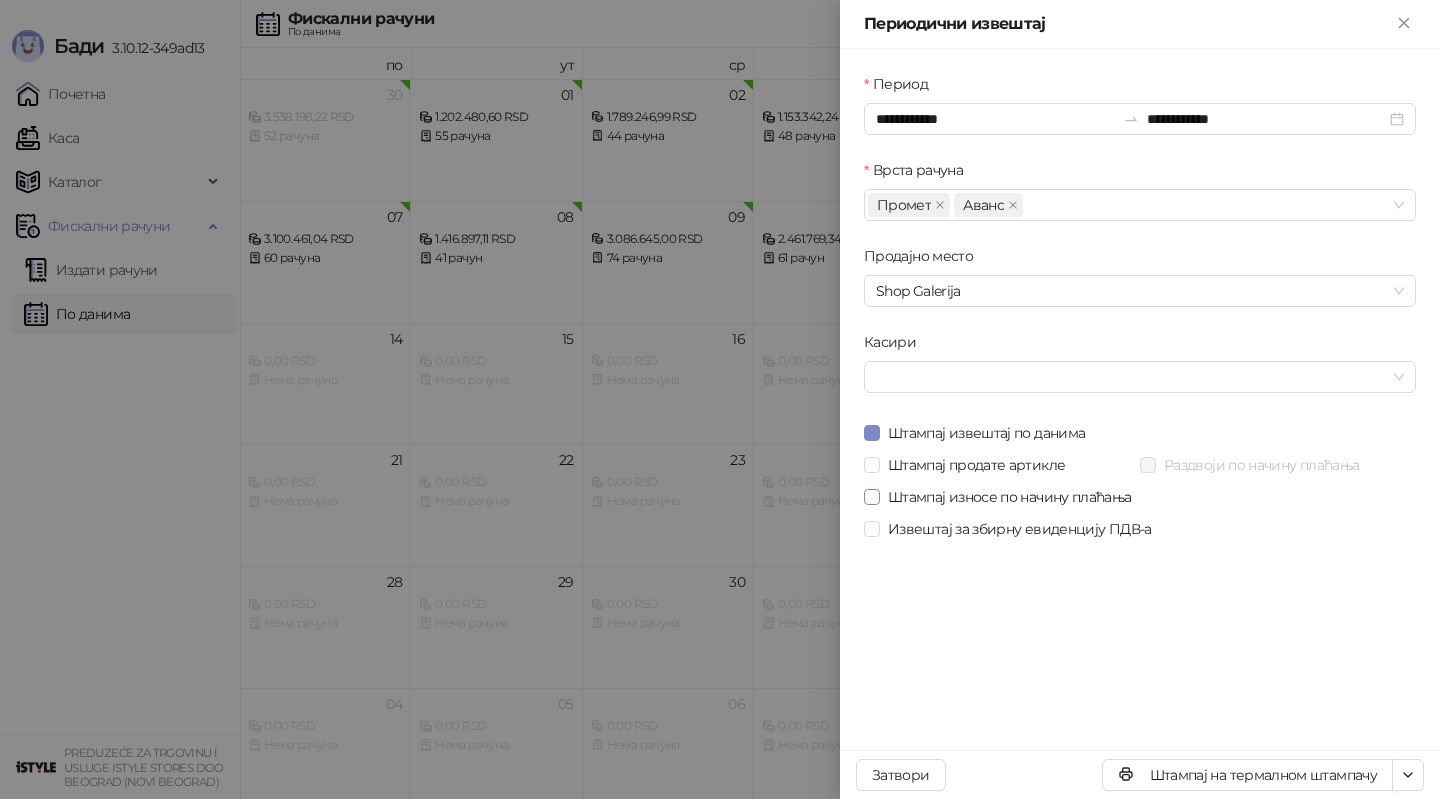 click on "Штампај износе по начину плаћања" at bounding box center [1010, 497] 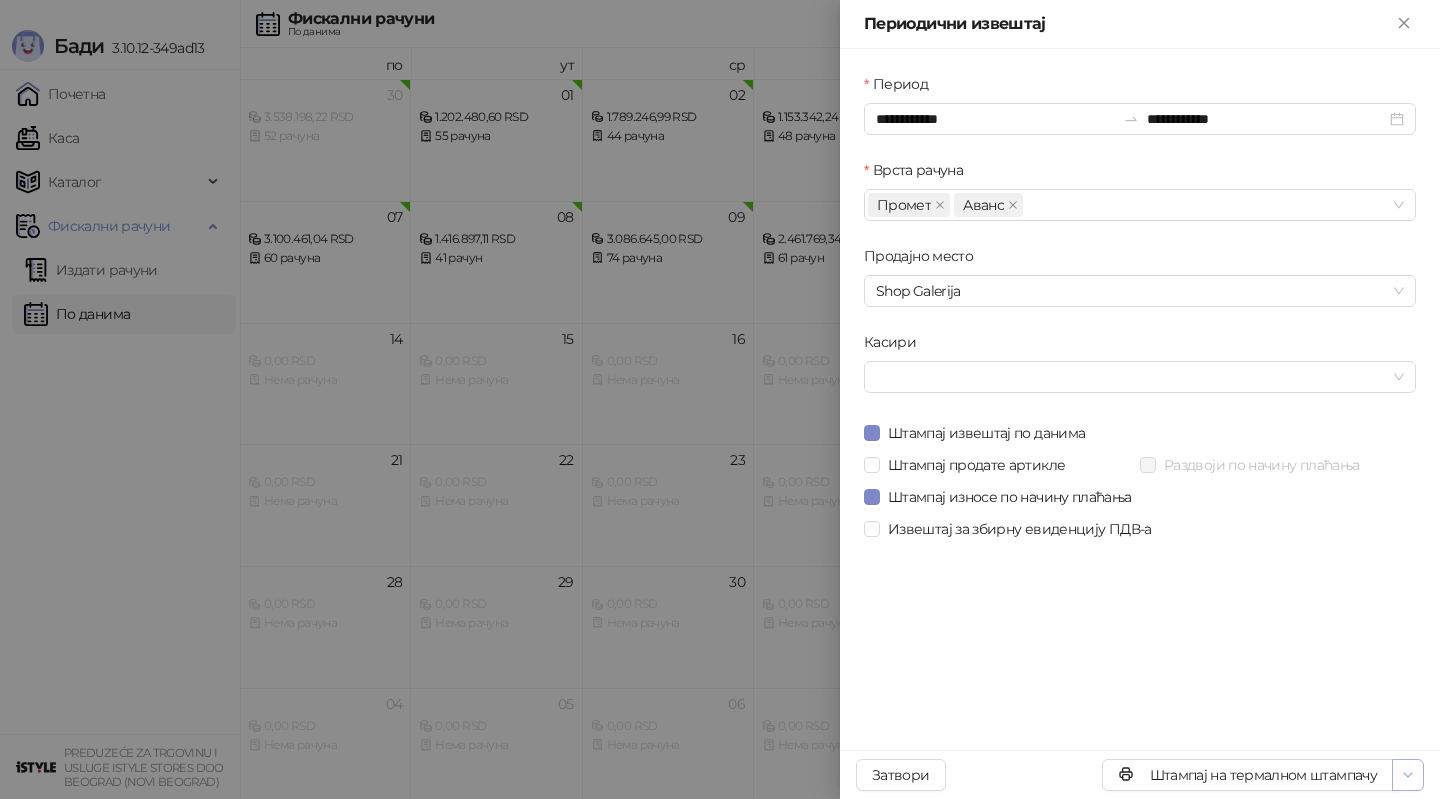 click 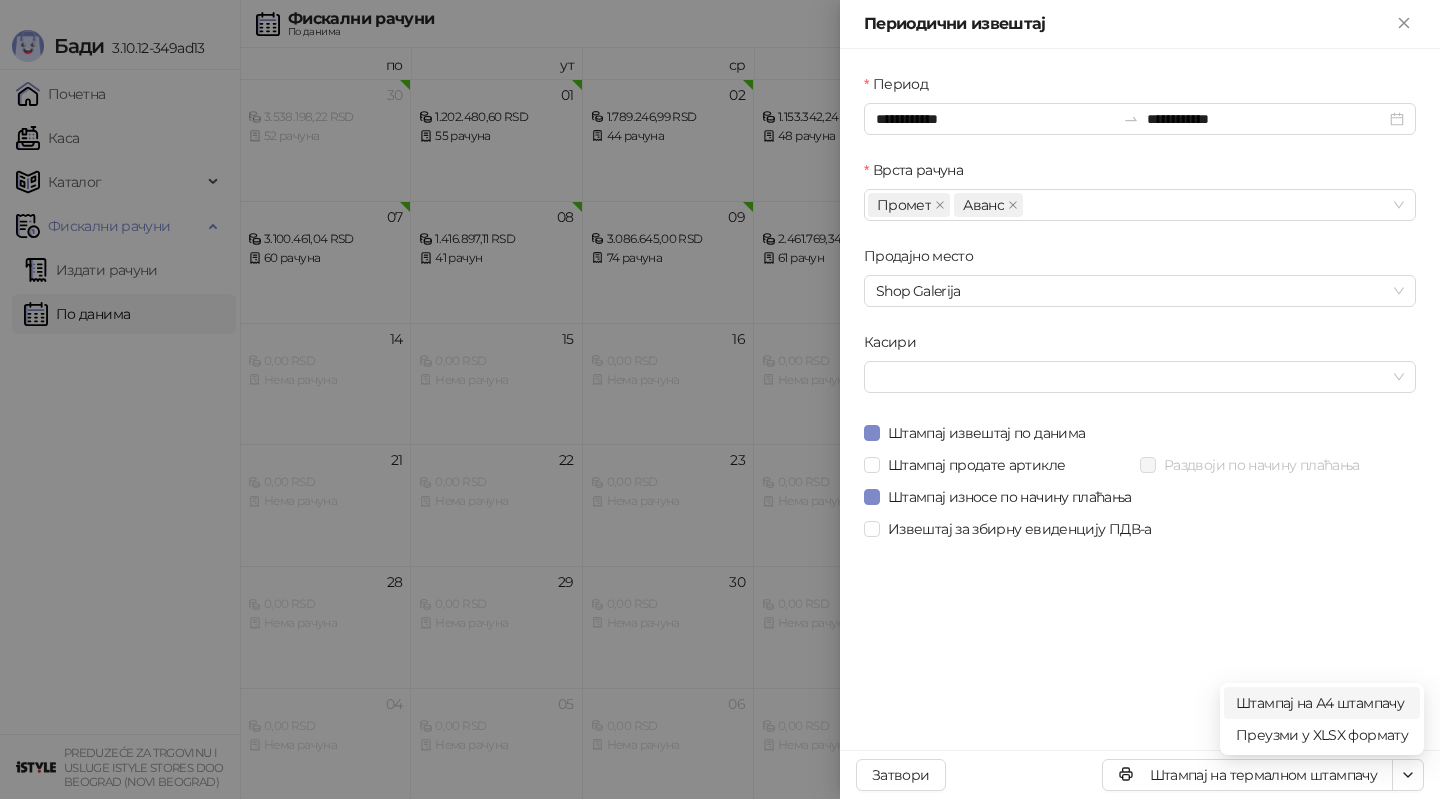 click on "Штампај на А4 штампачу" at bounding box center [1322, 703] 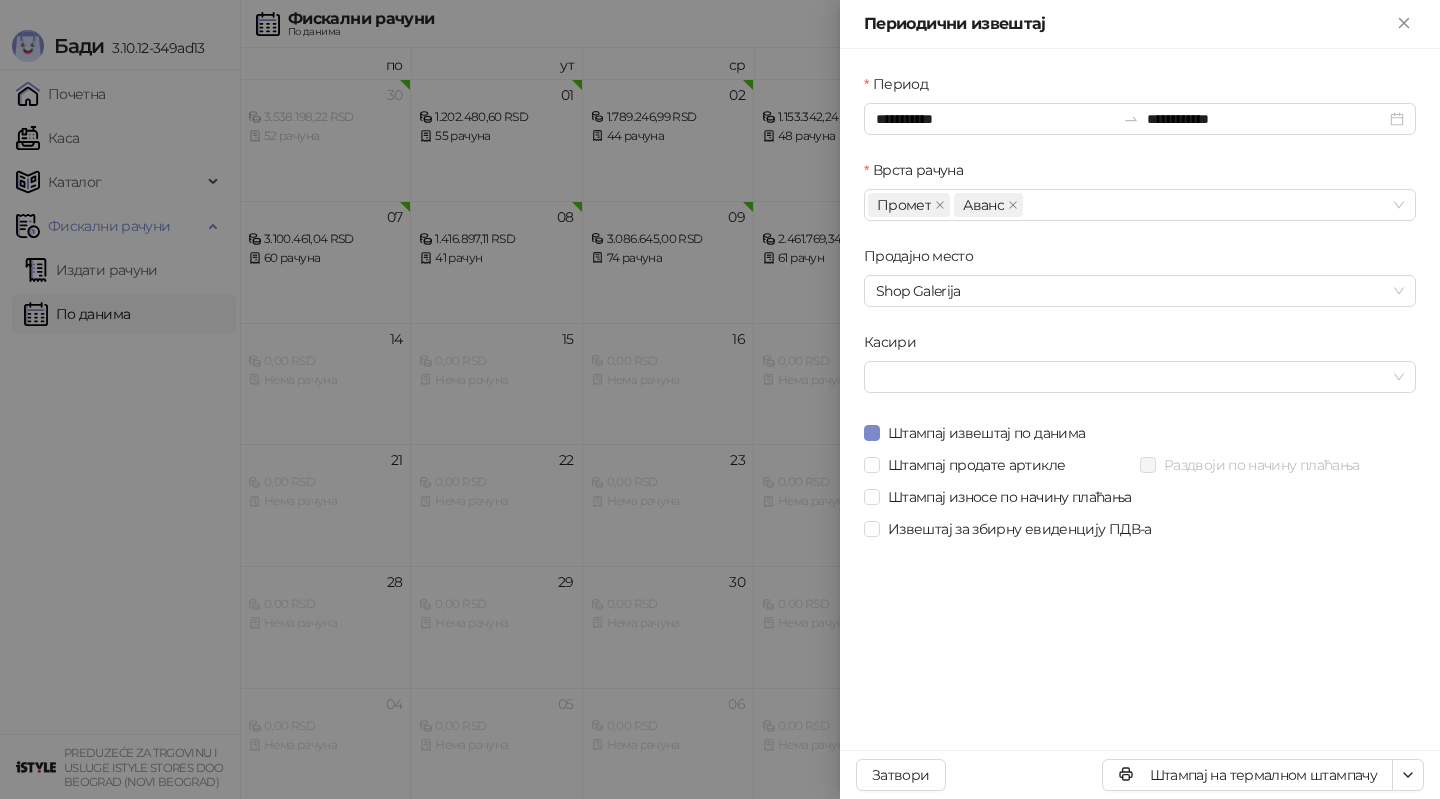 click at bounding box center [720, 399] 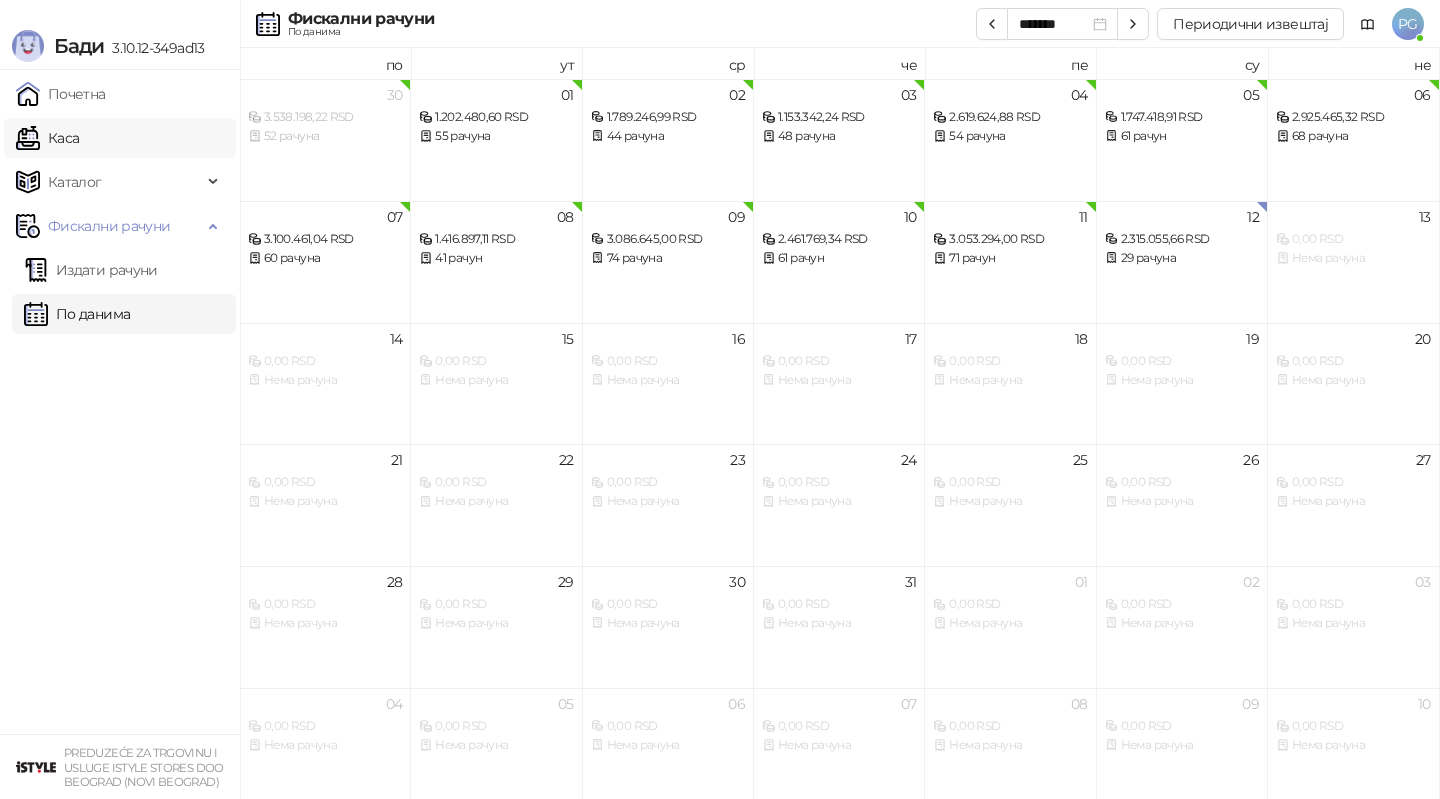 click on "Каса" at bounding box center (47, 138) 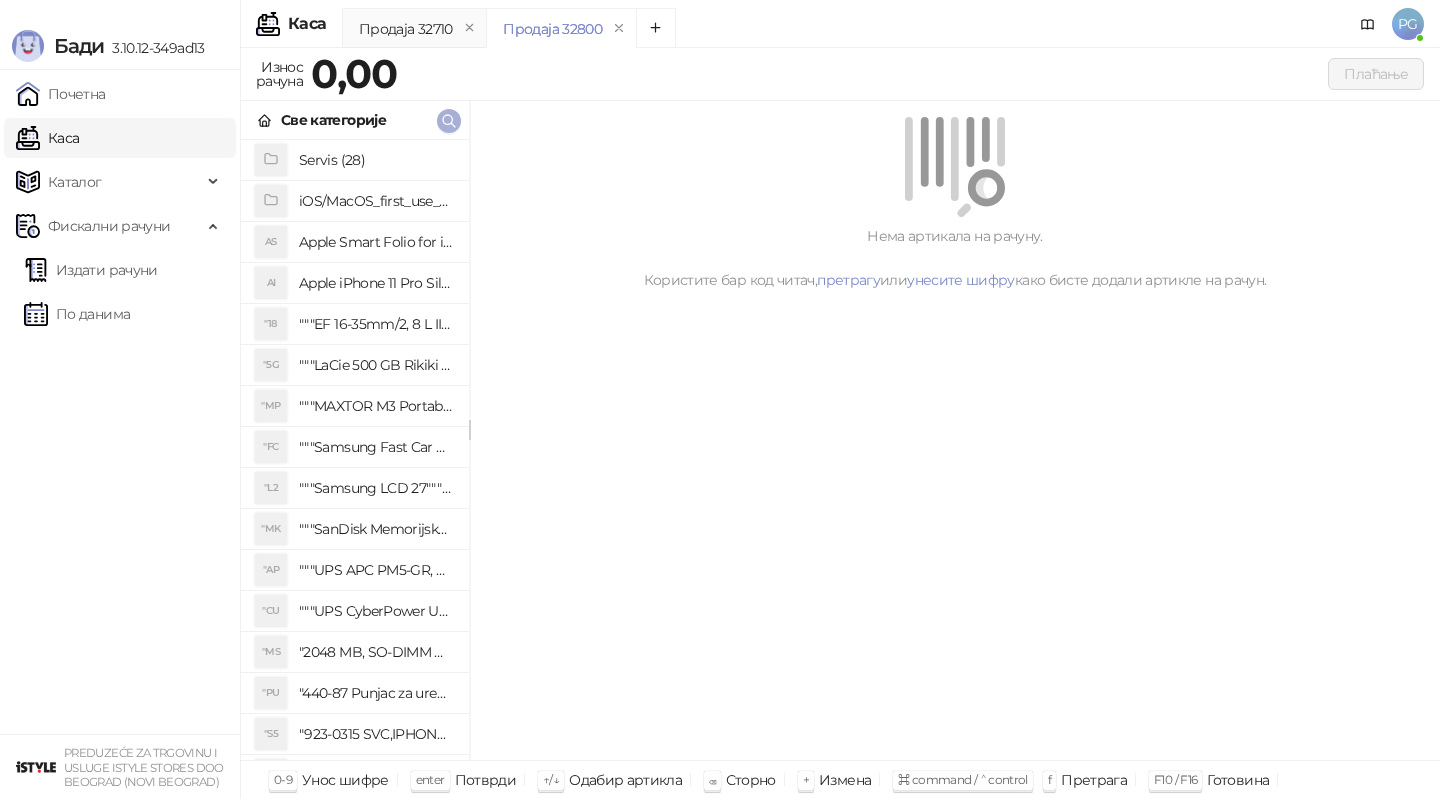 click 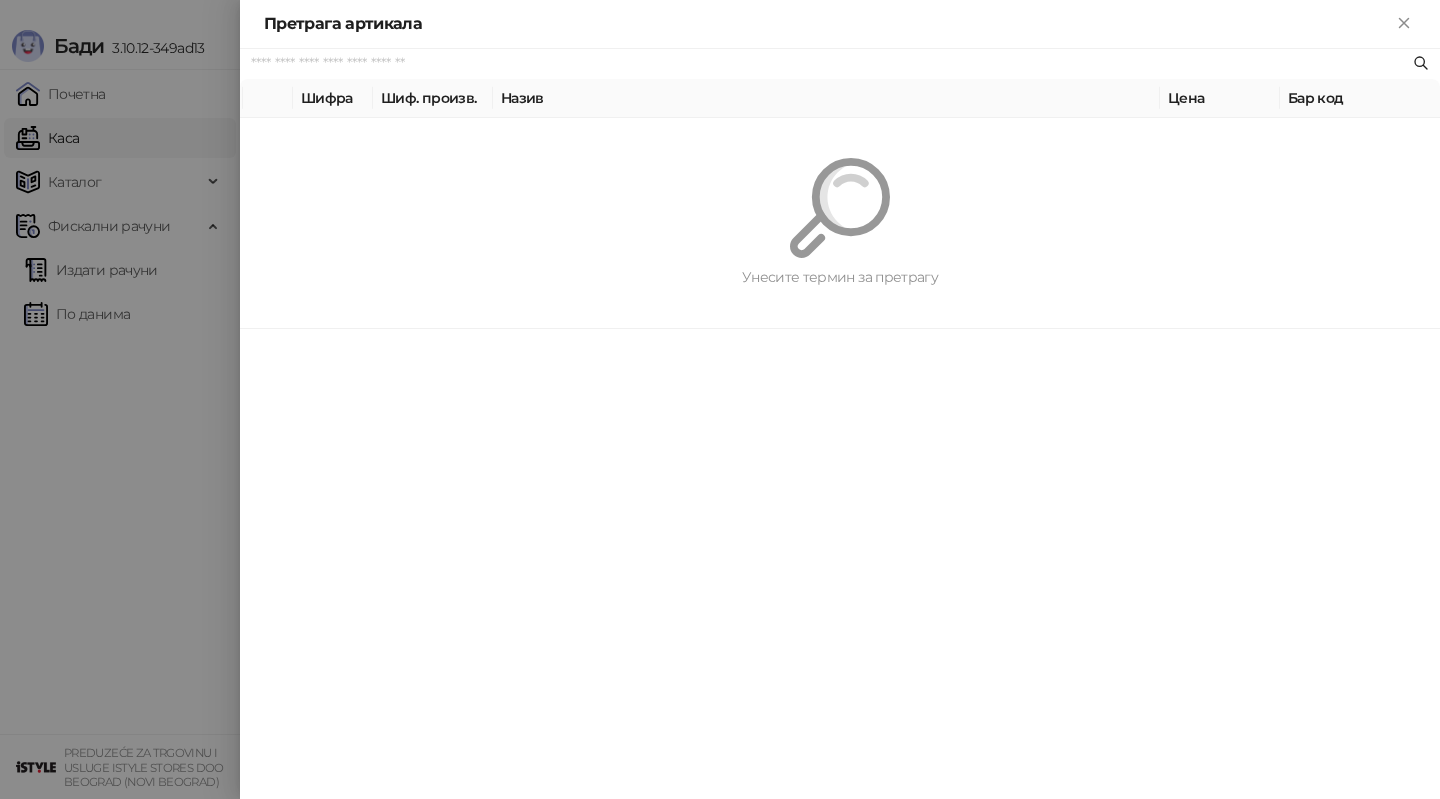 paste on "*********" 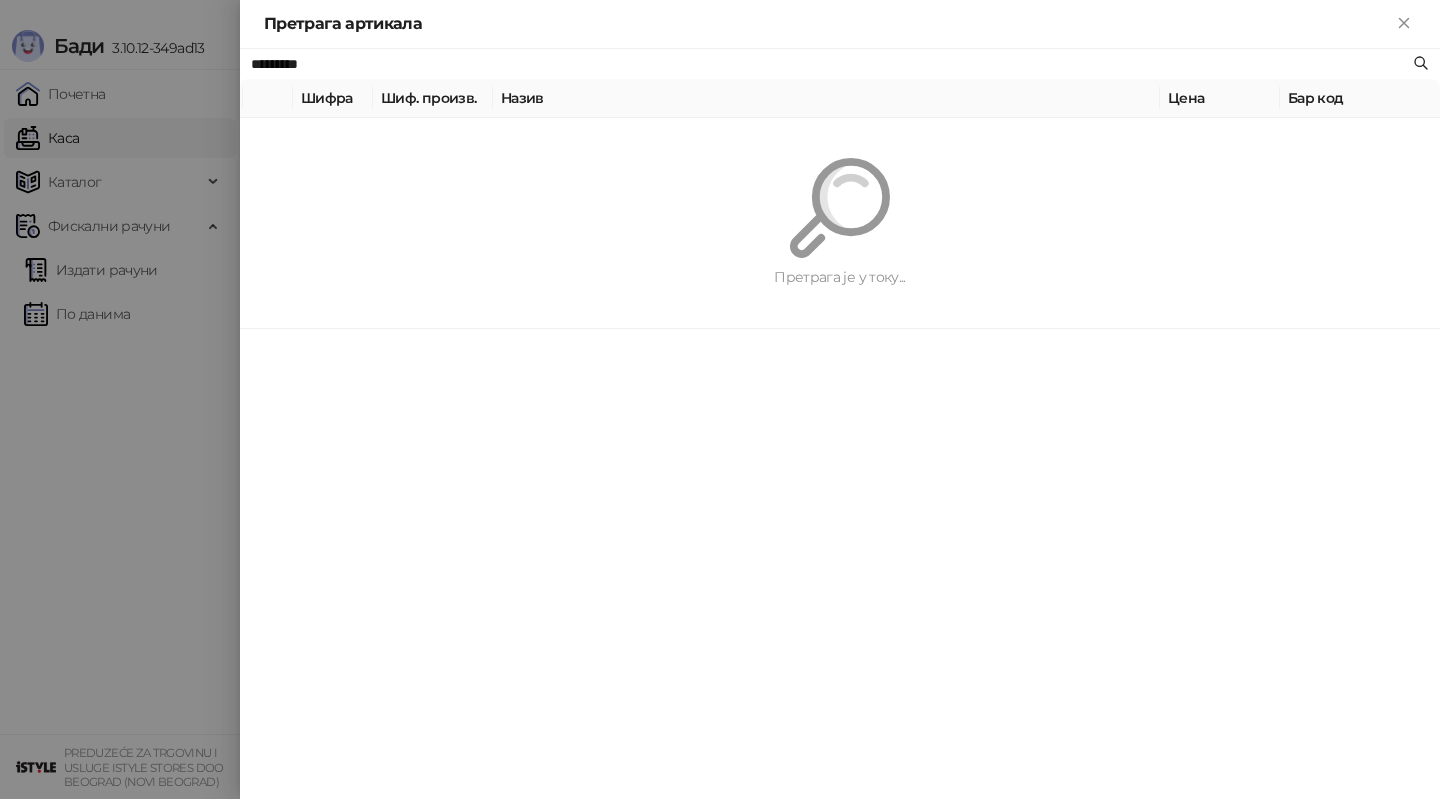 type on "*********" 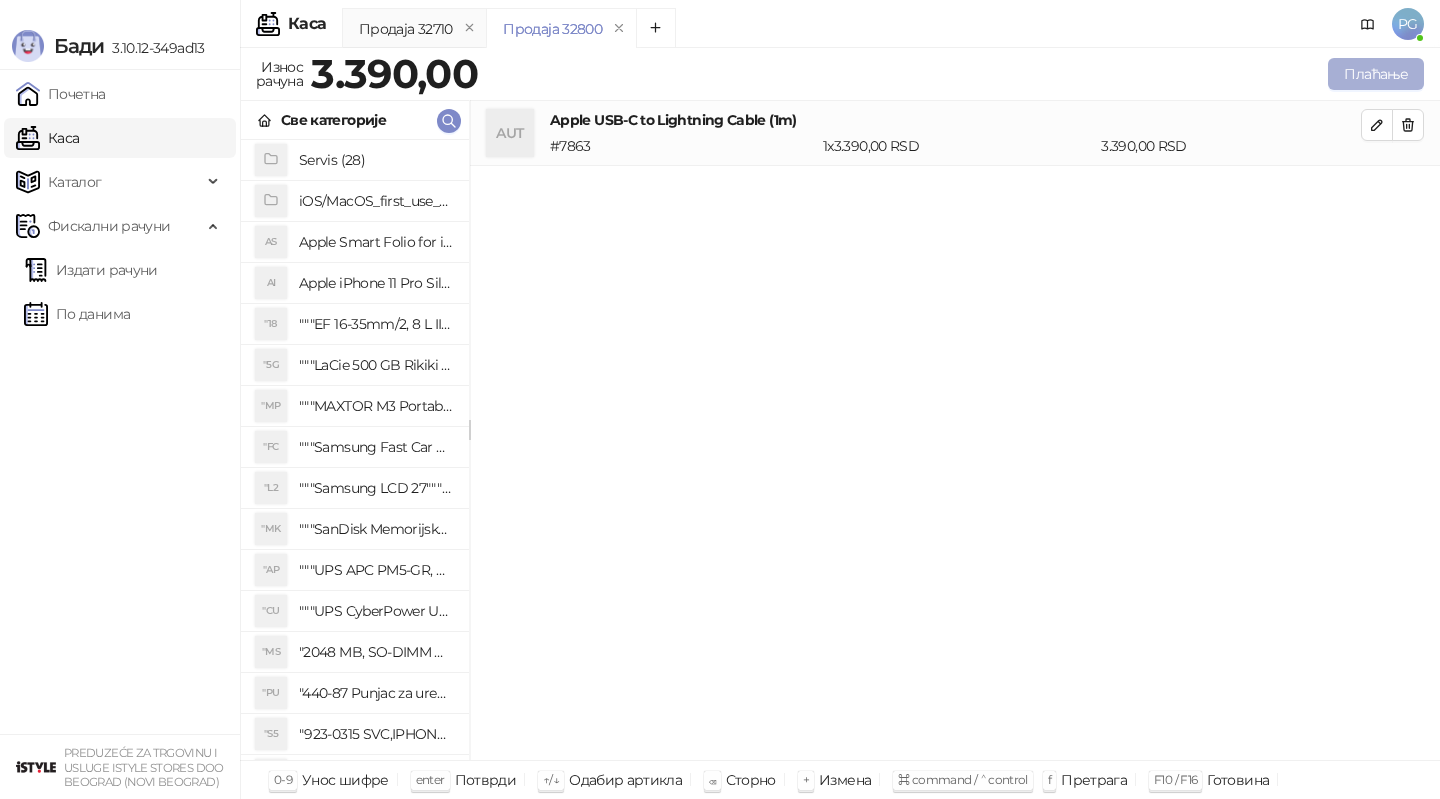 click on "Плаћање" at bounding box center [1376, 74] 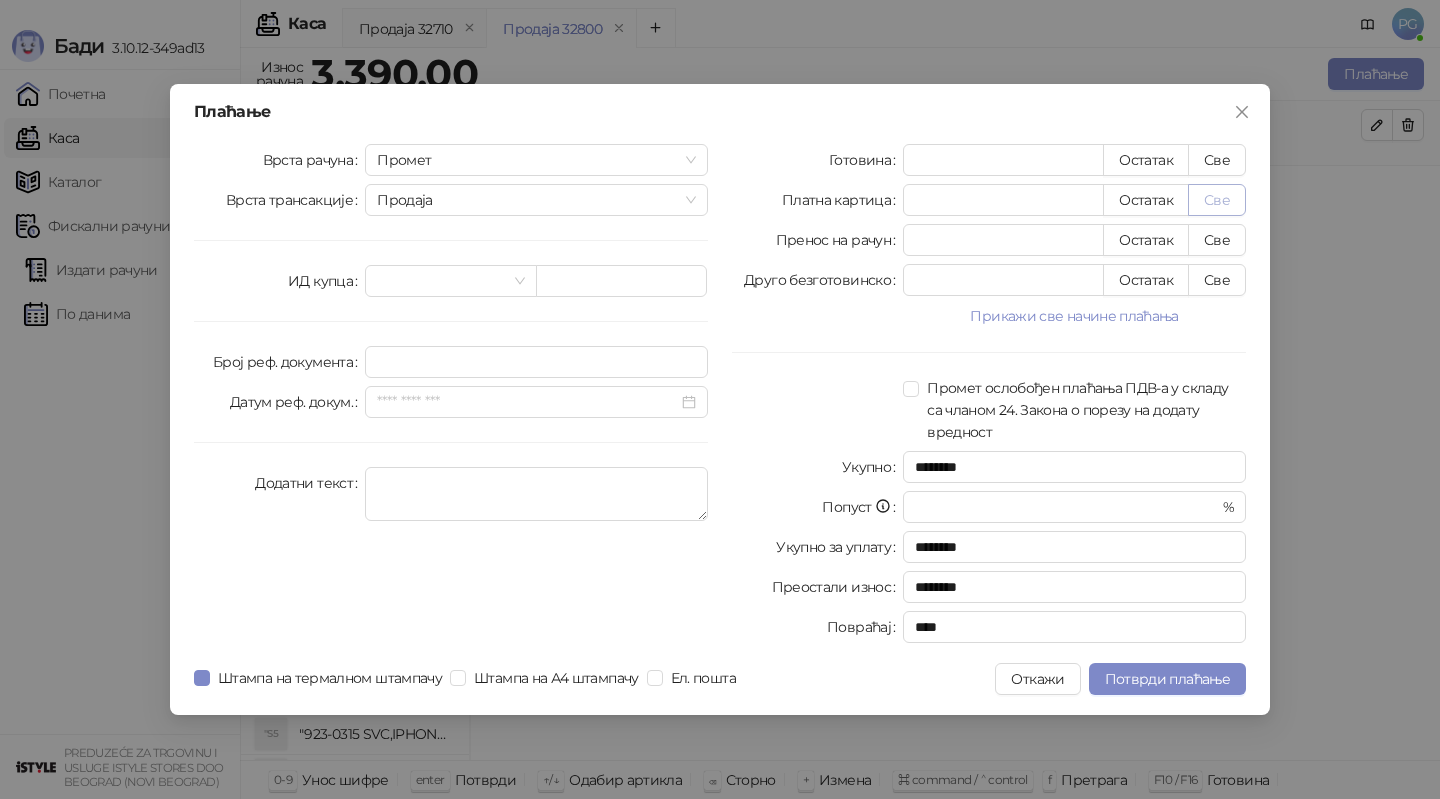 click on "Све" at bounding box center [1217, 200] 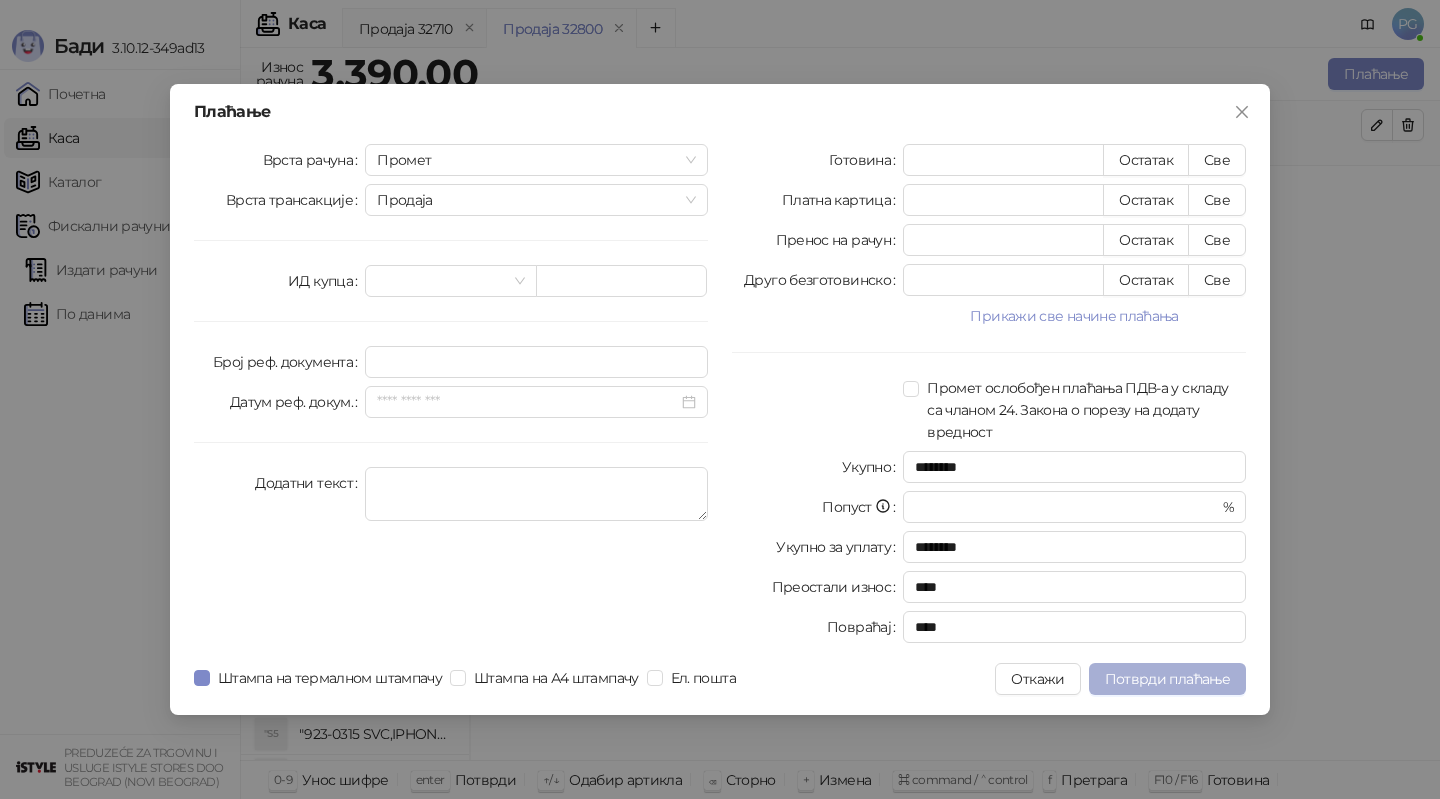 click on "Потврди плаћање" at bounding box center (1167, 679) 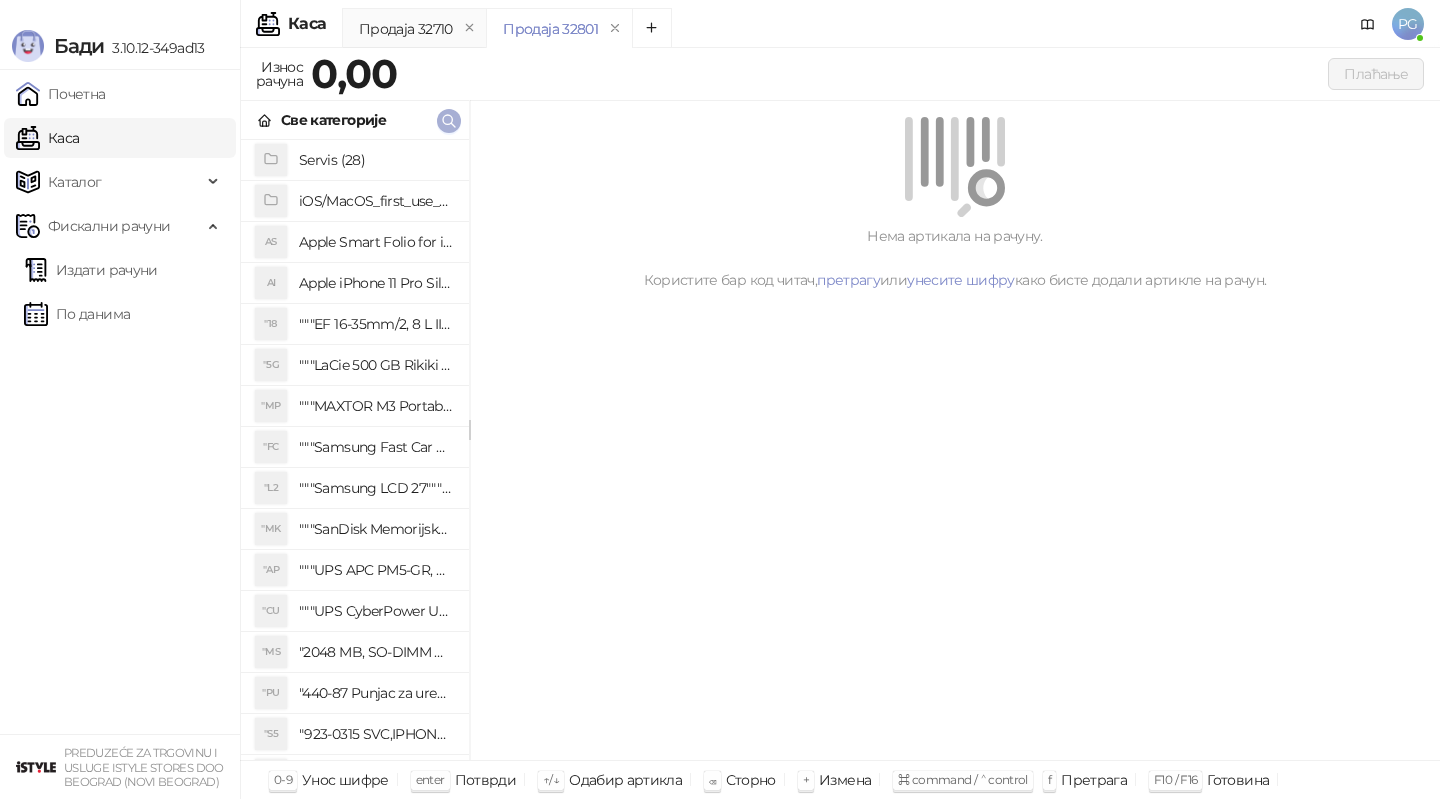 click at bounding box center [449, 120] 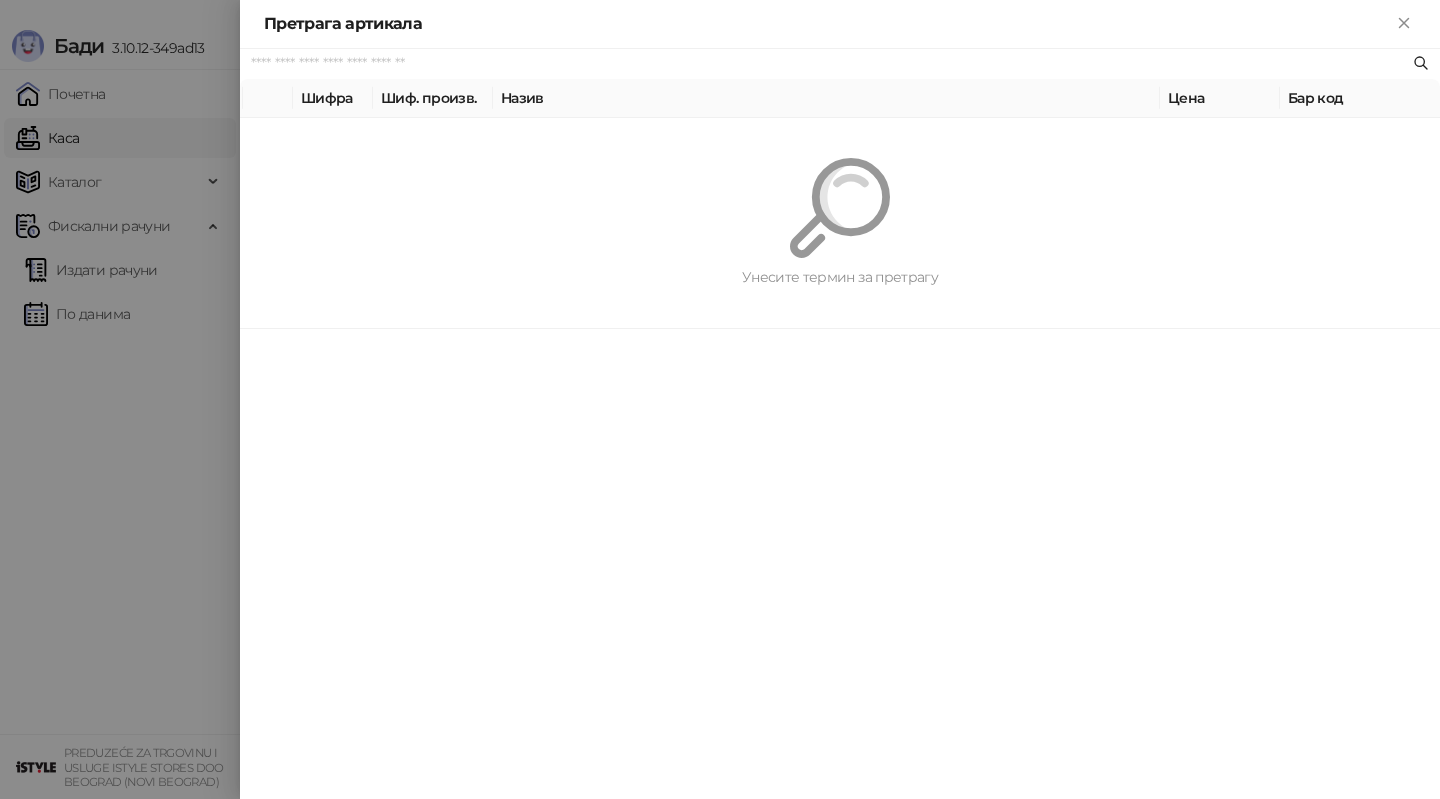 paste on "**********" 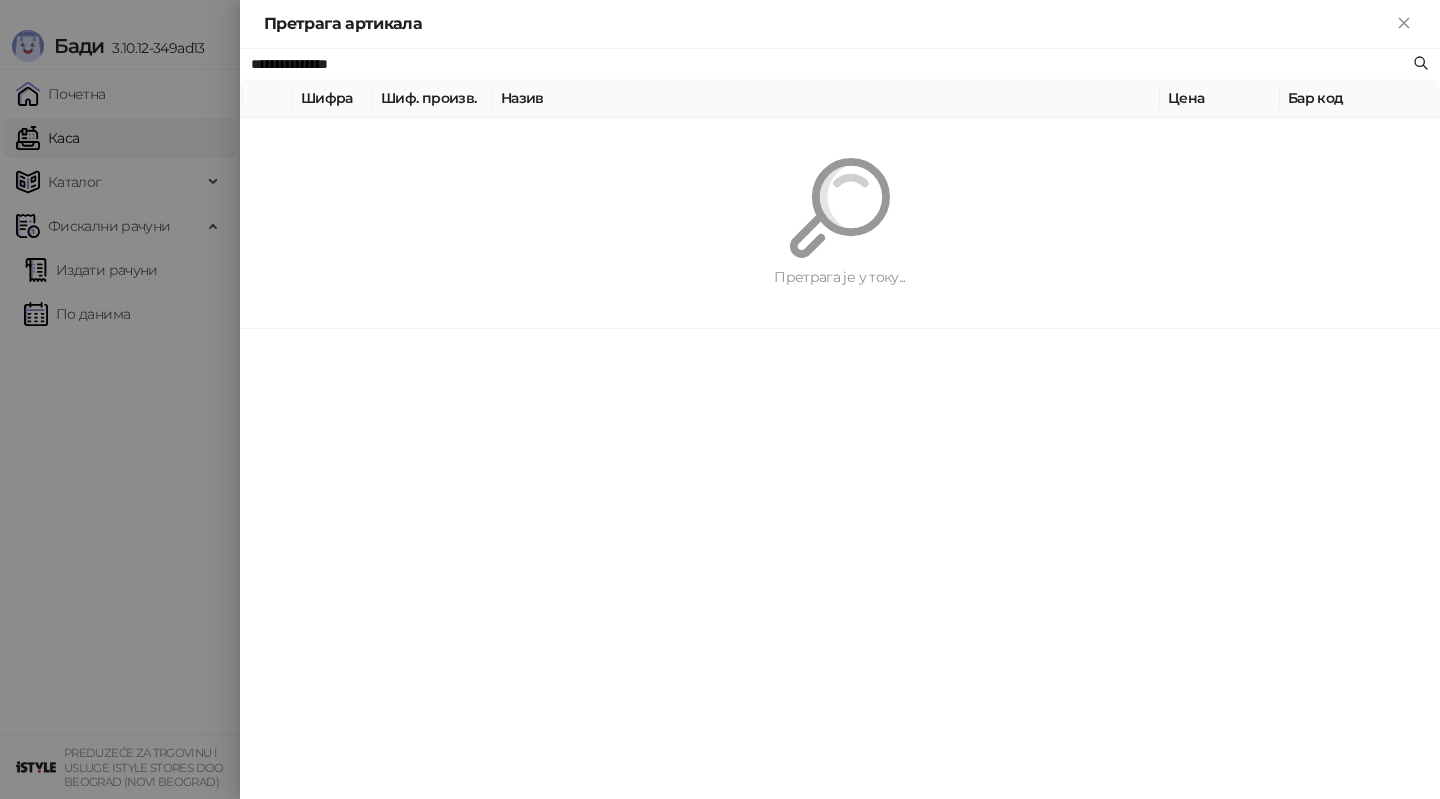 type on "**********" 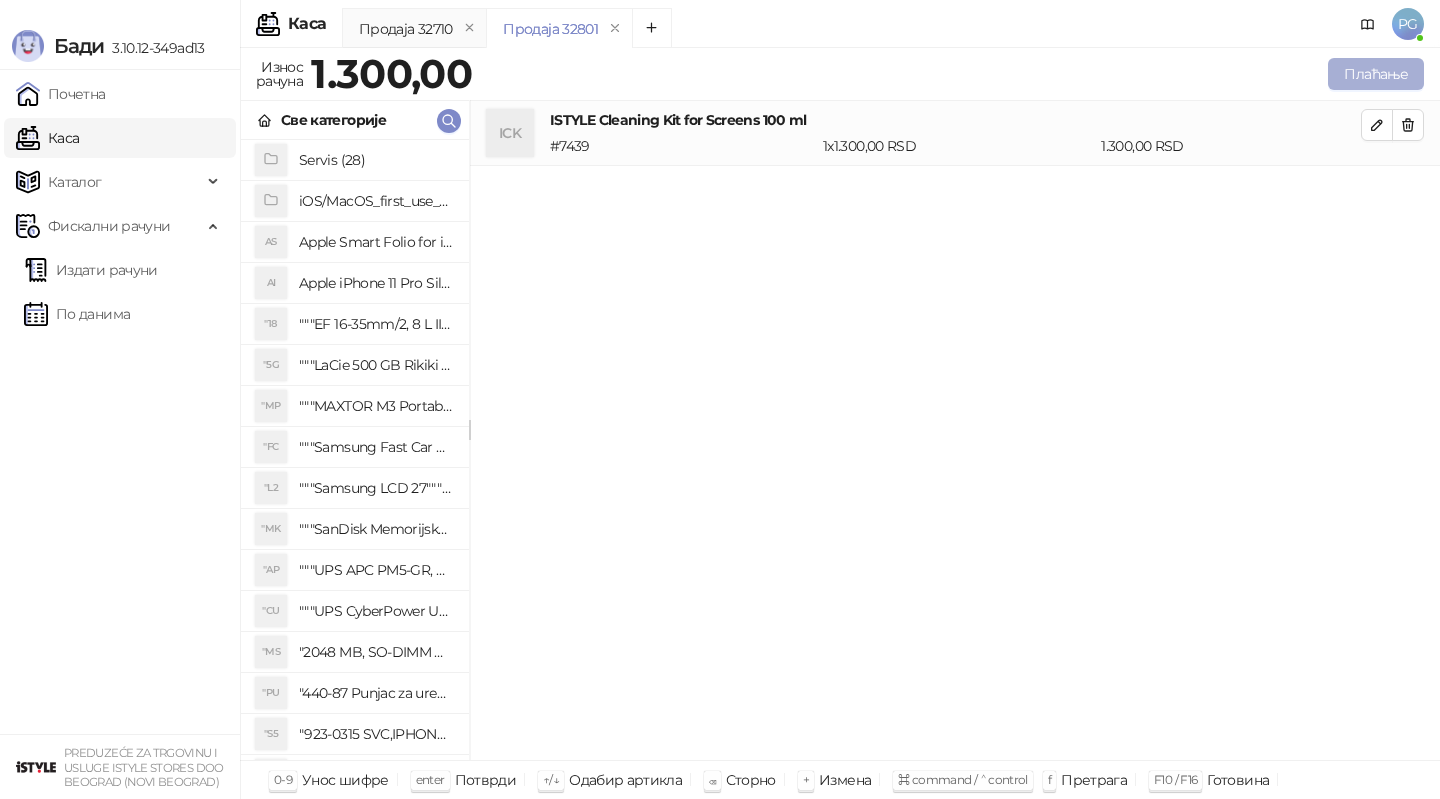 click on "Плаћање" at bounding box center [1376, 74] 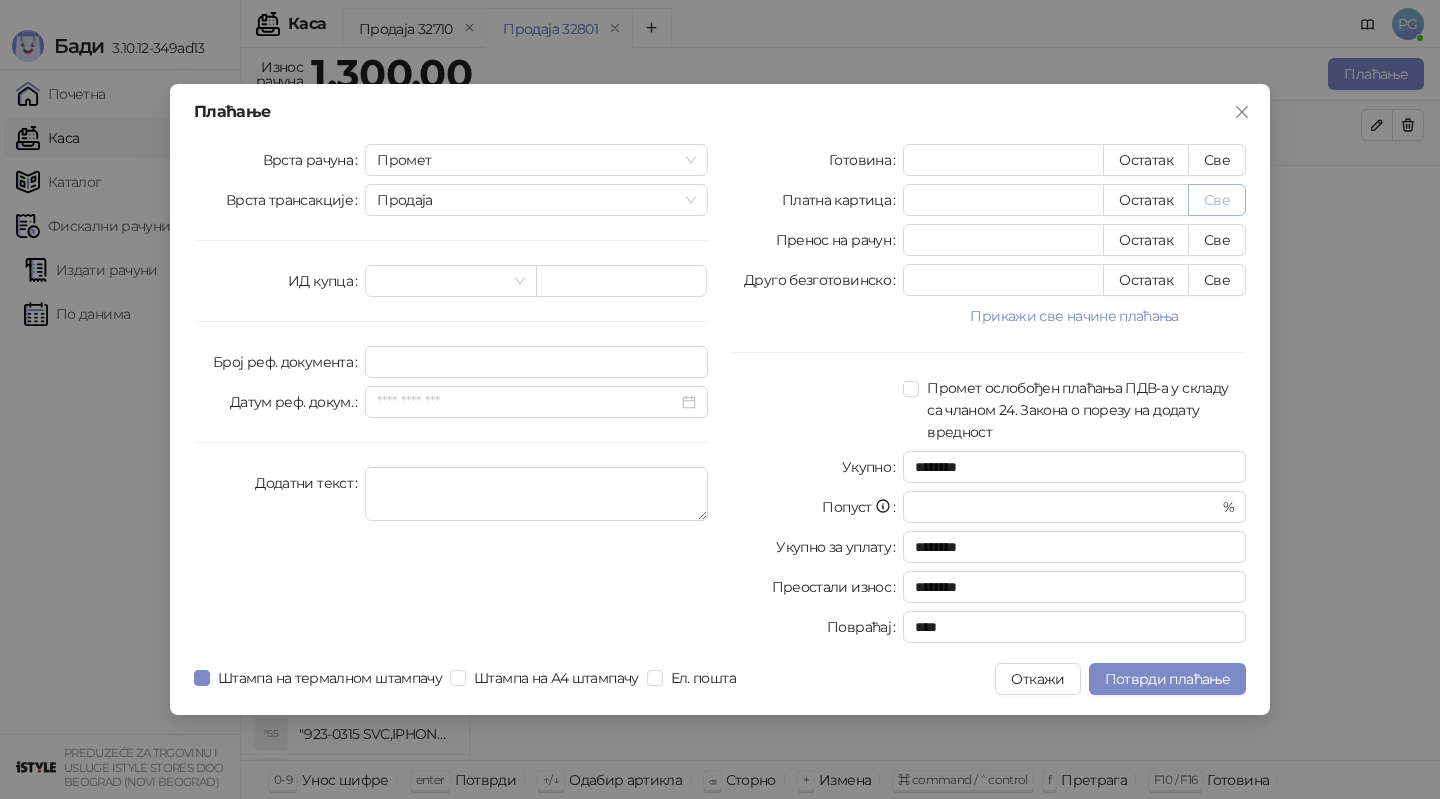 click on "Све" at bounding box center [1217, 200] 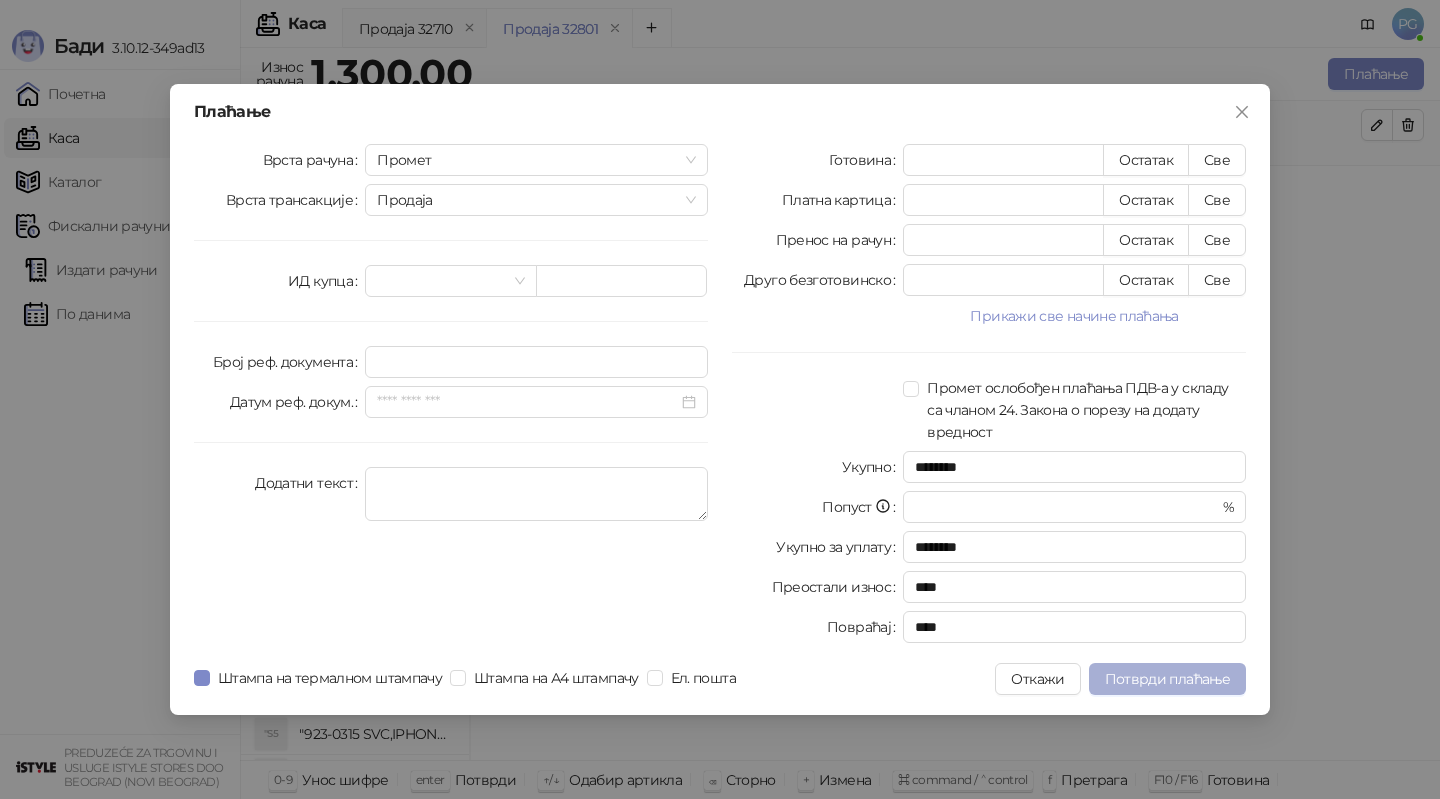 click on "Потврди плаћање" at bounding box center (1167, 679) 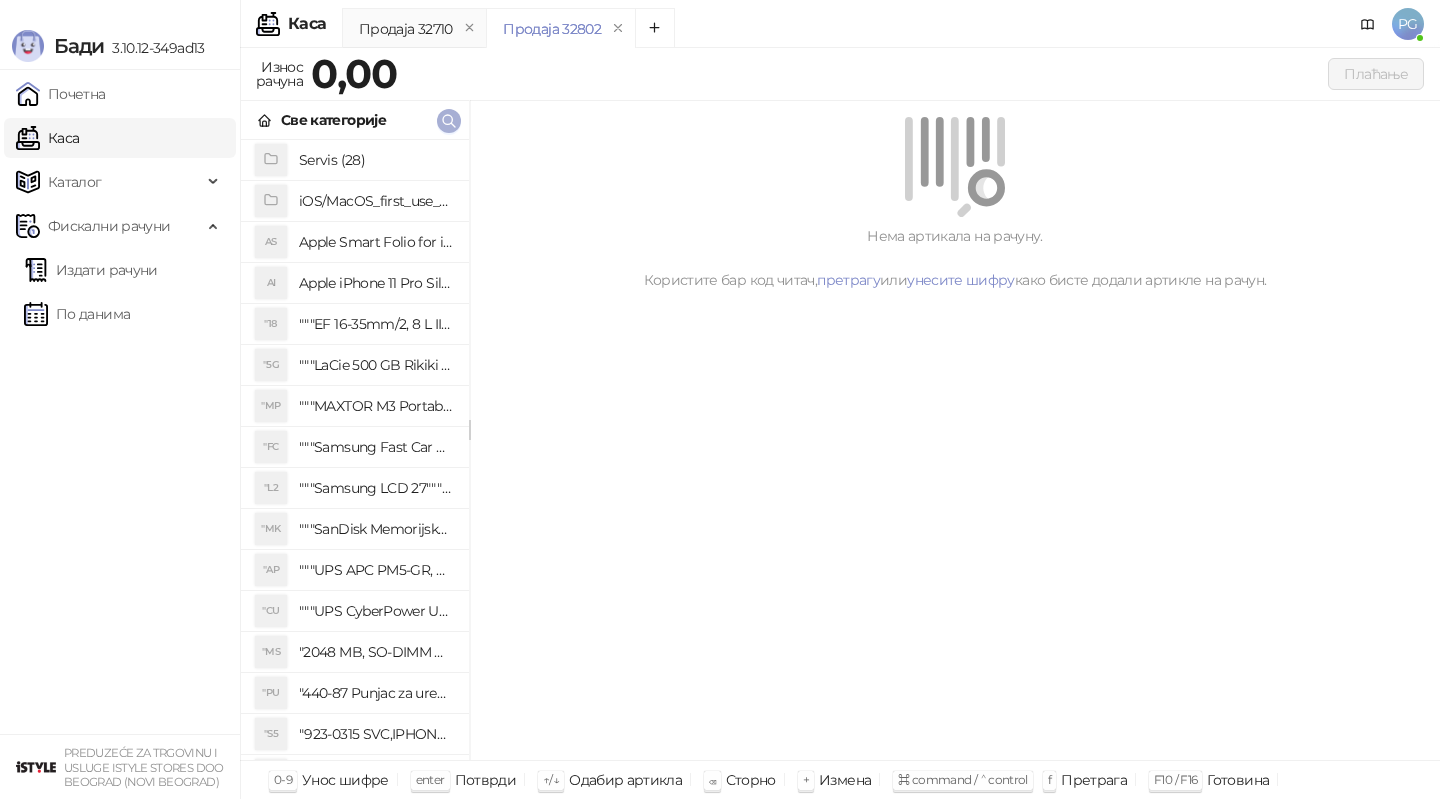 click 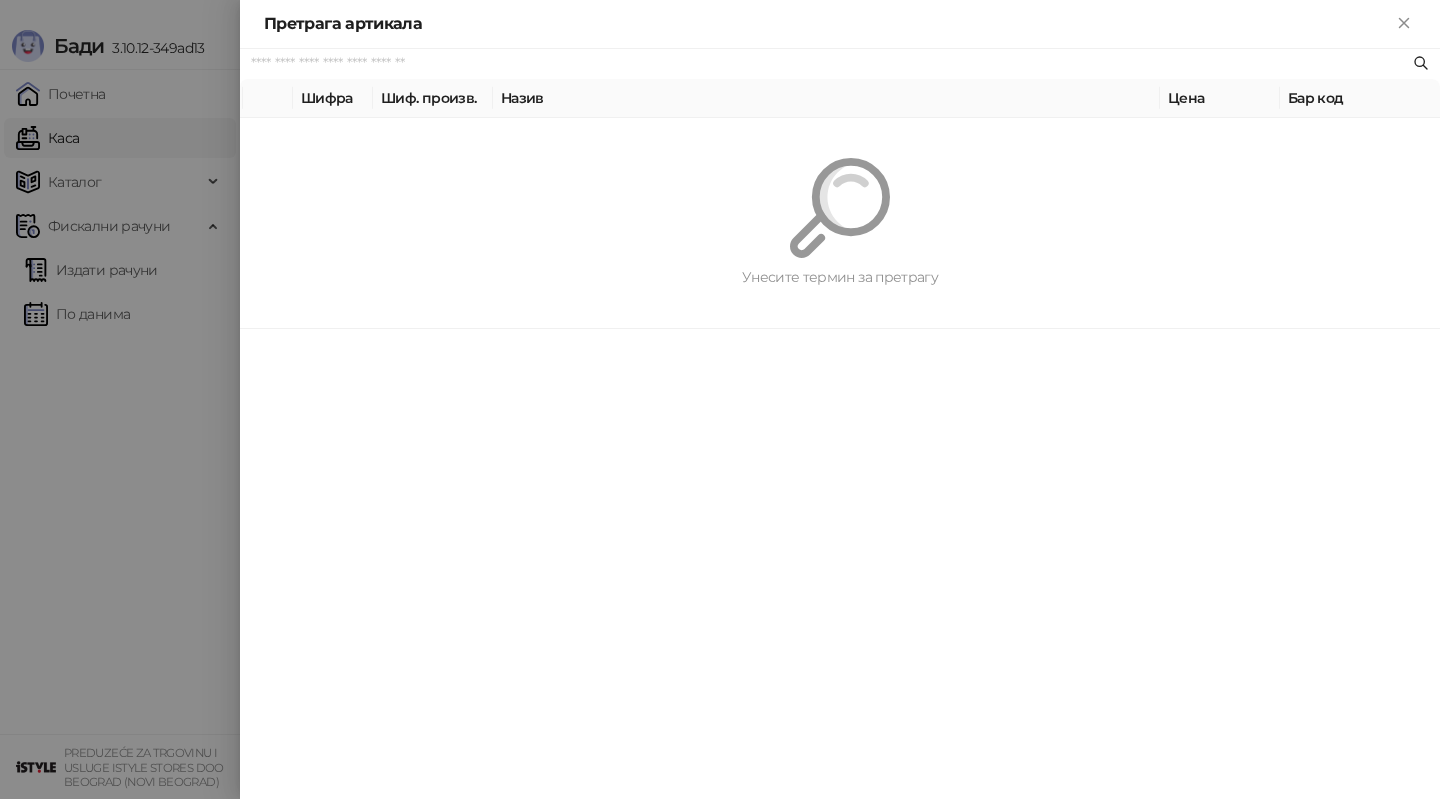paste on "*********" 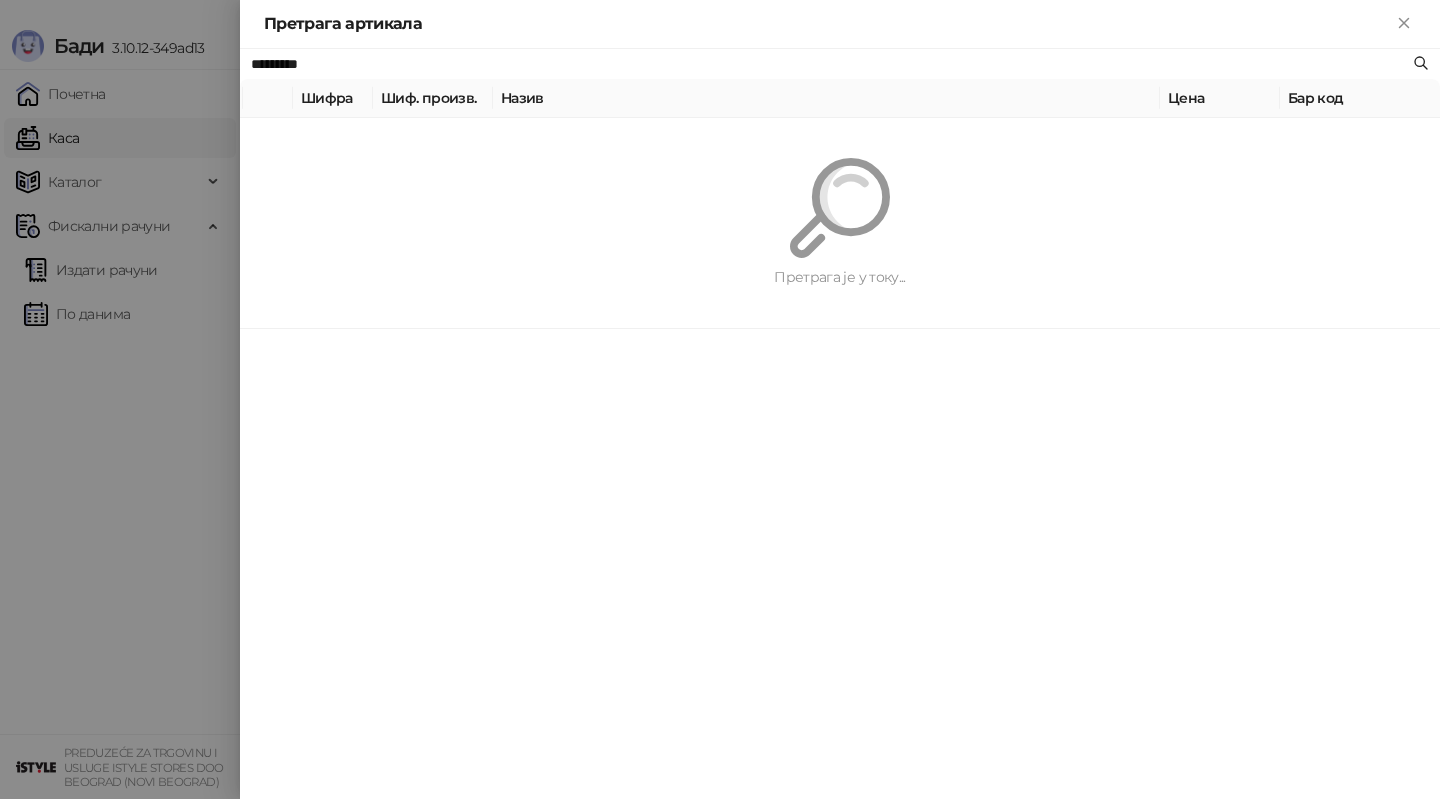 type on "*********" 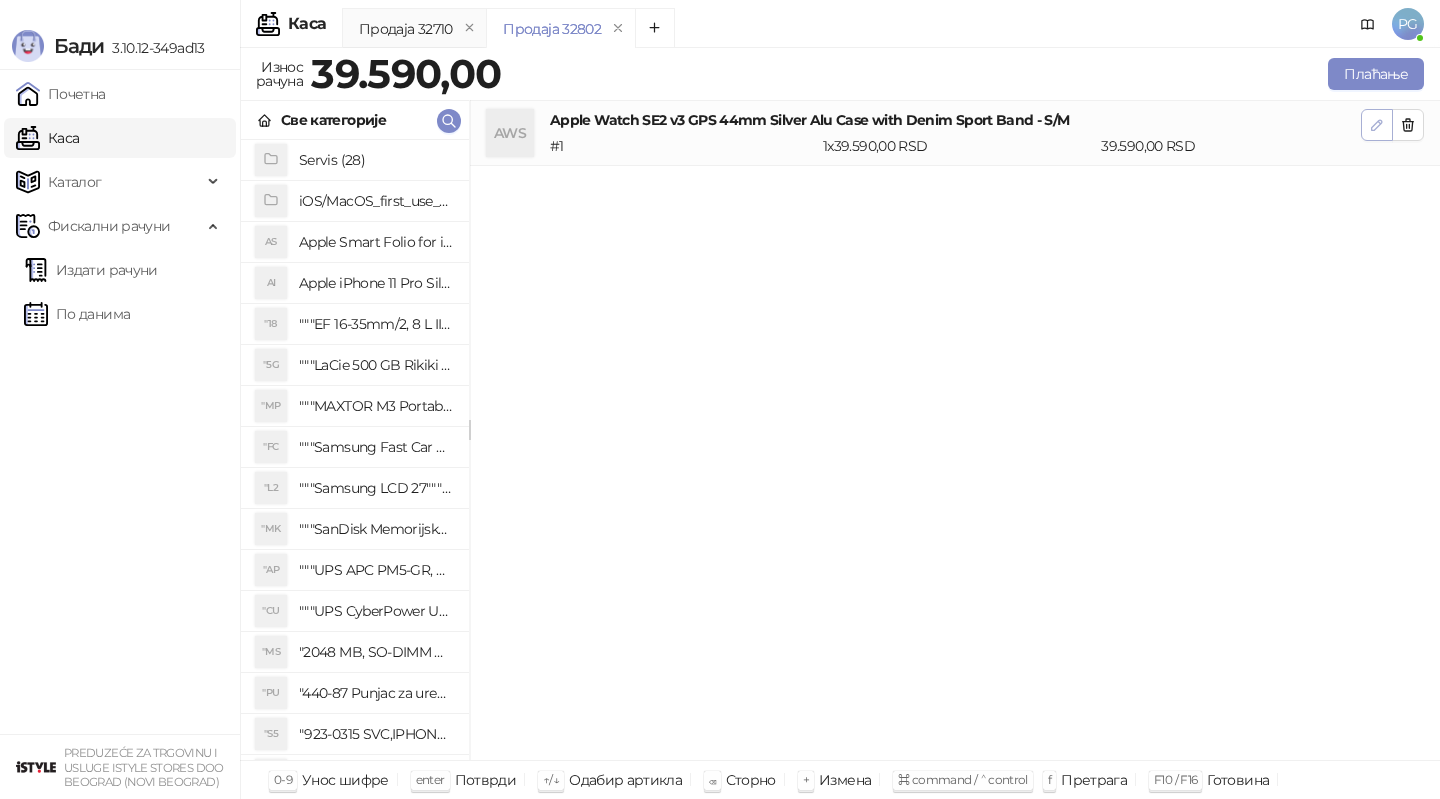 click at bounding box center (1377, 124) 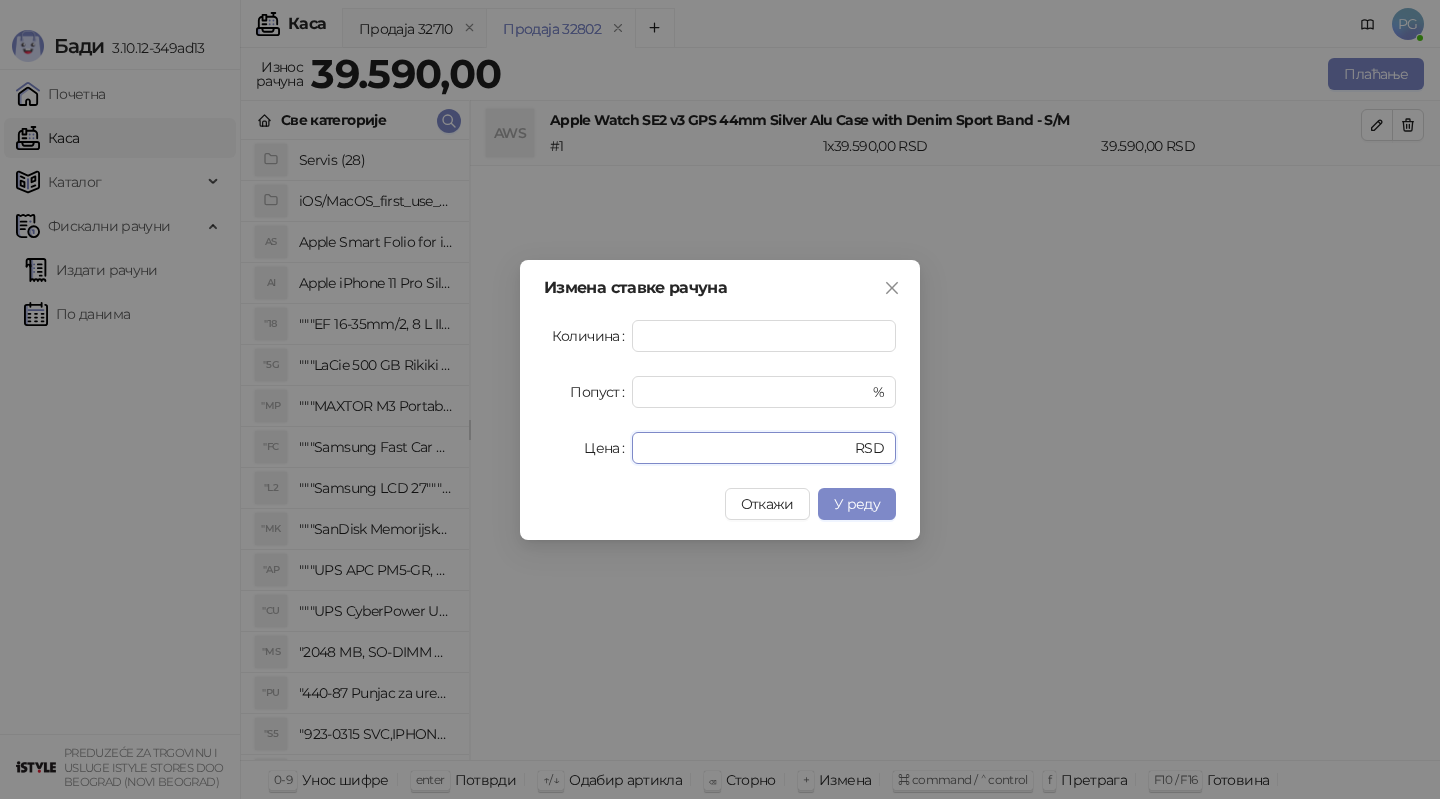 drag, startPoint x: 709, startPoint y: 455, endPoint x: 545, endPoint y: 456, distance: 164.00305 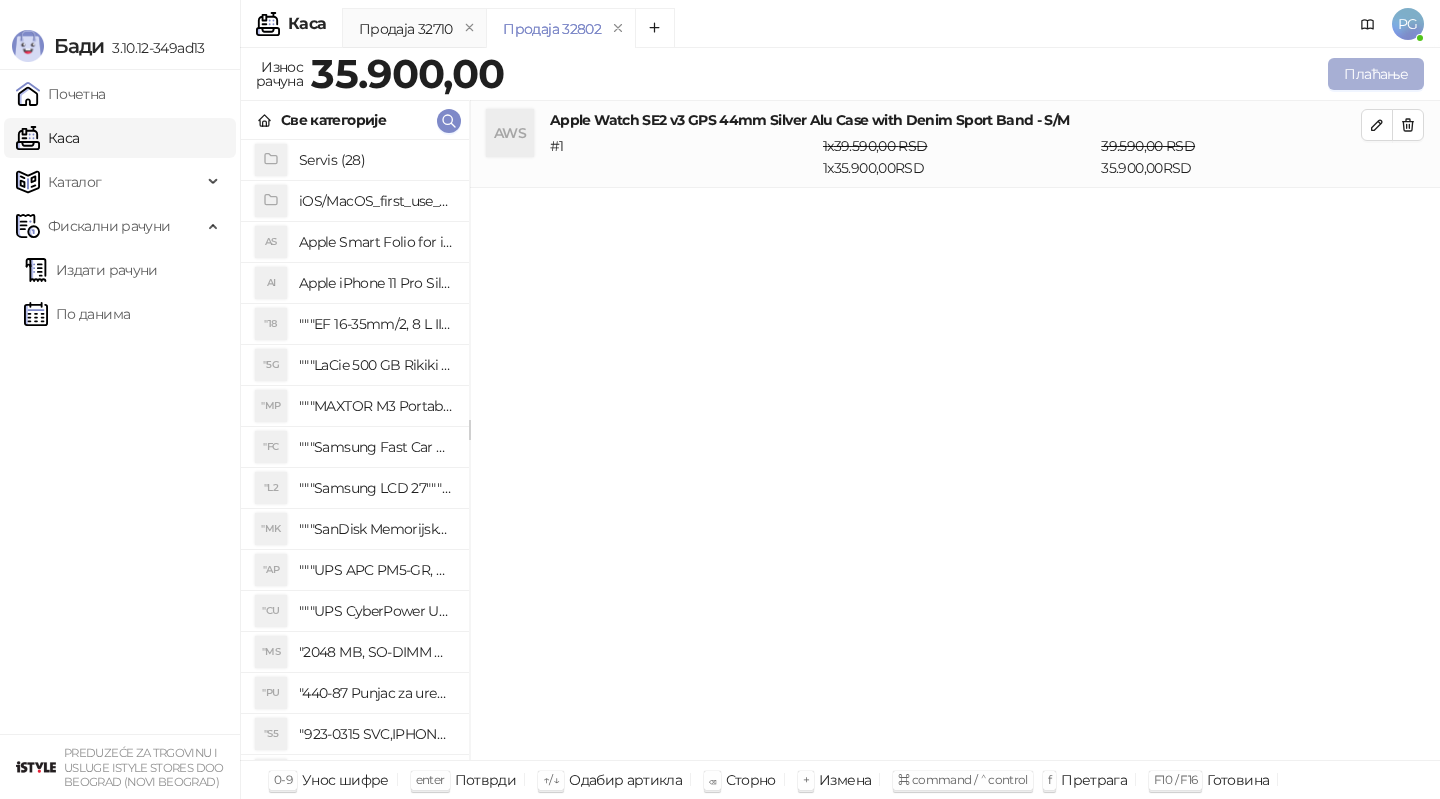 click on "Плаћање" at bounding box center [1376, 74] 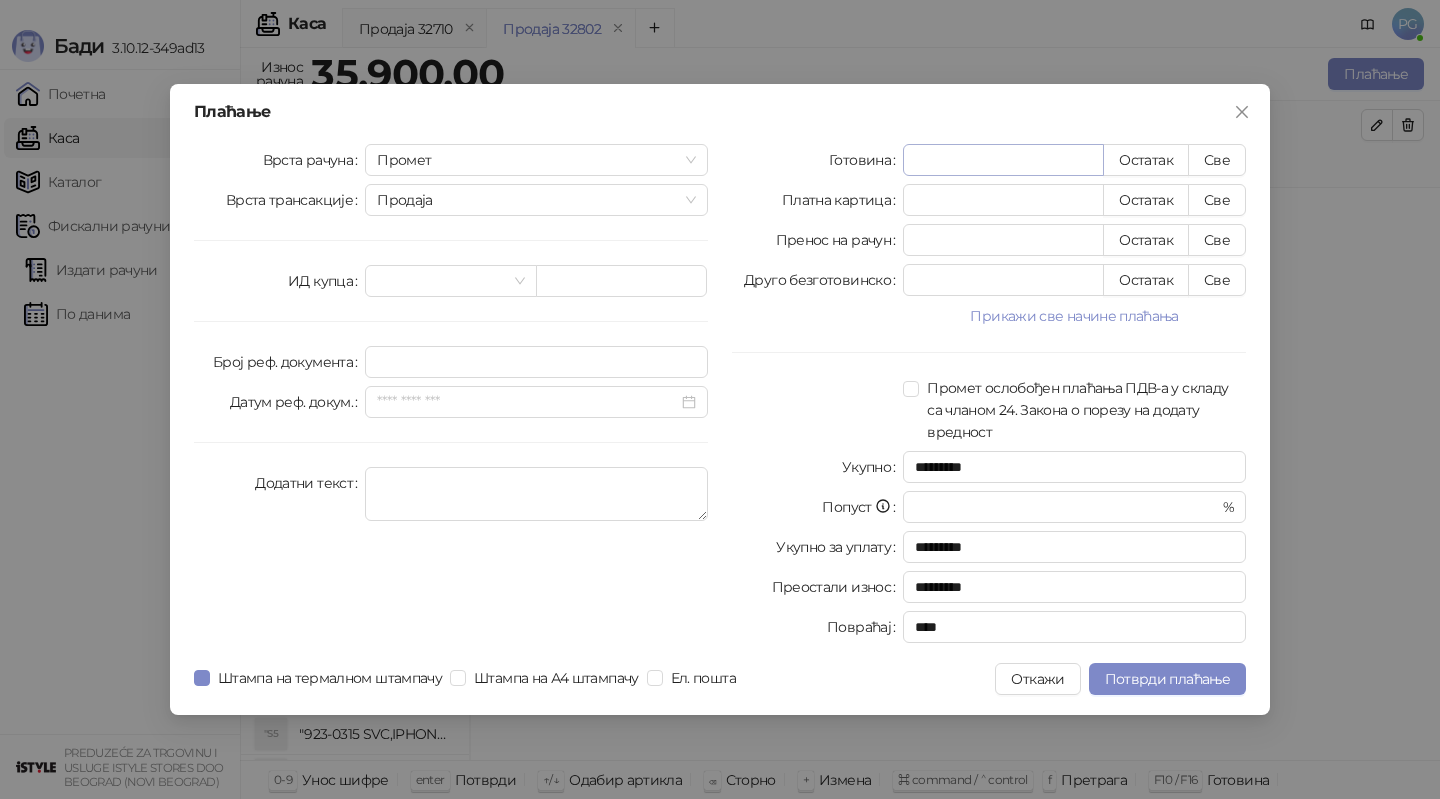type on "*" 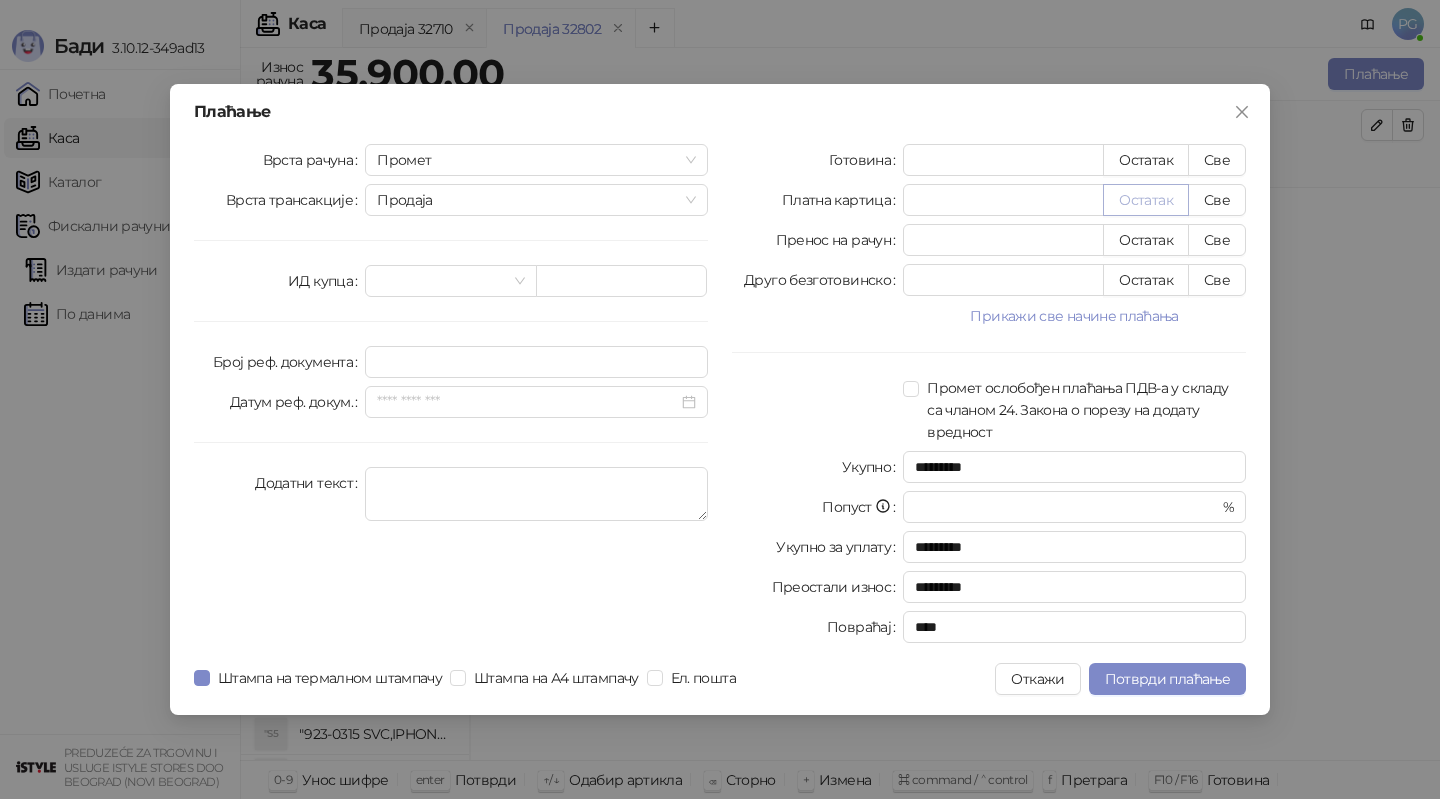 type on "*****" 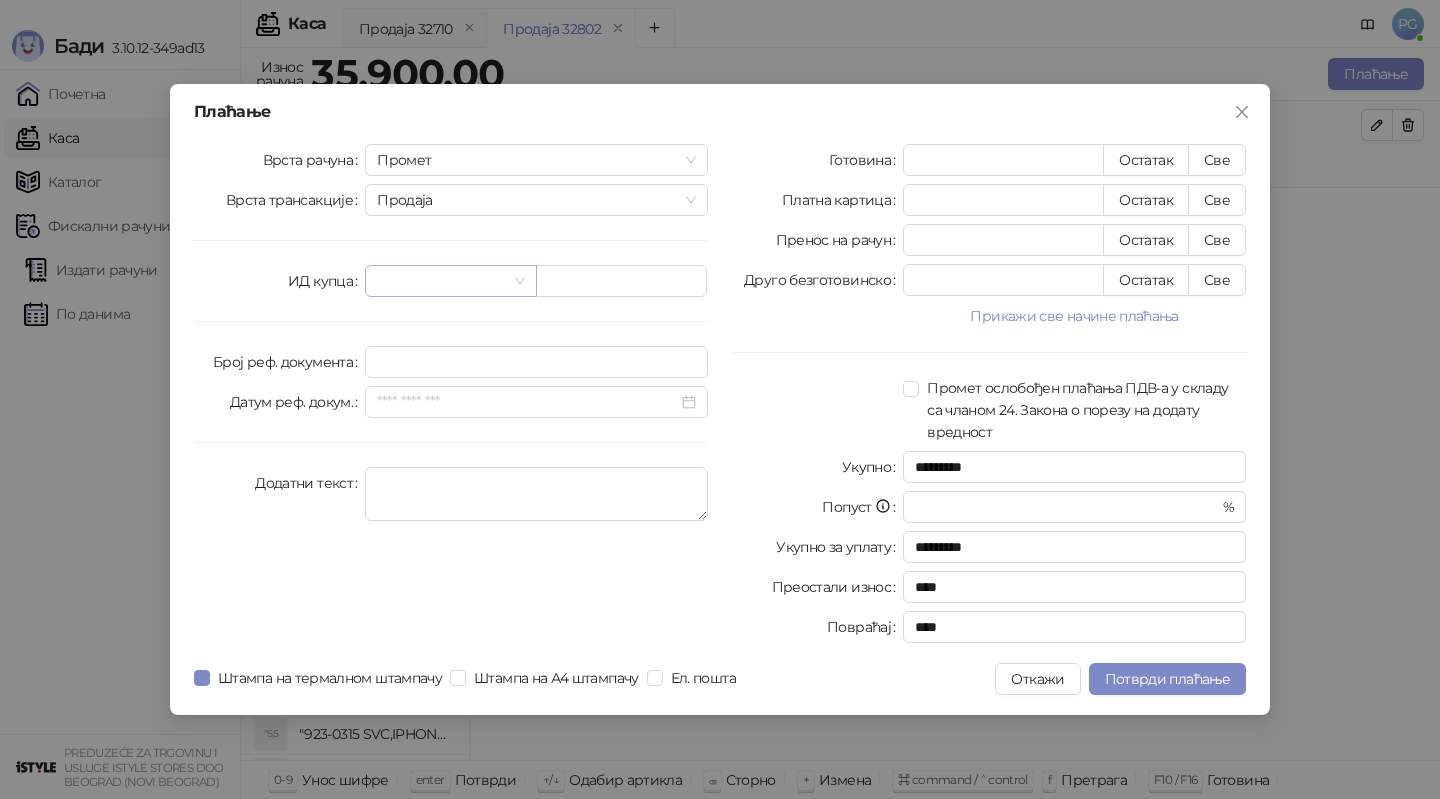 click at bounding box center (441, 281) 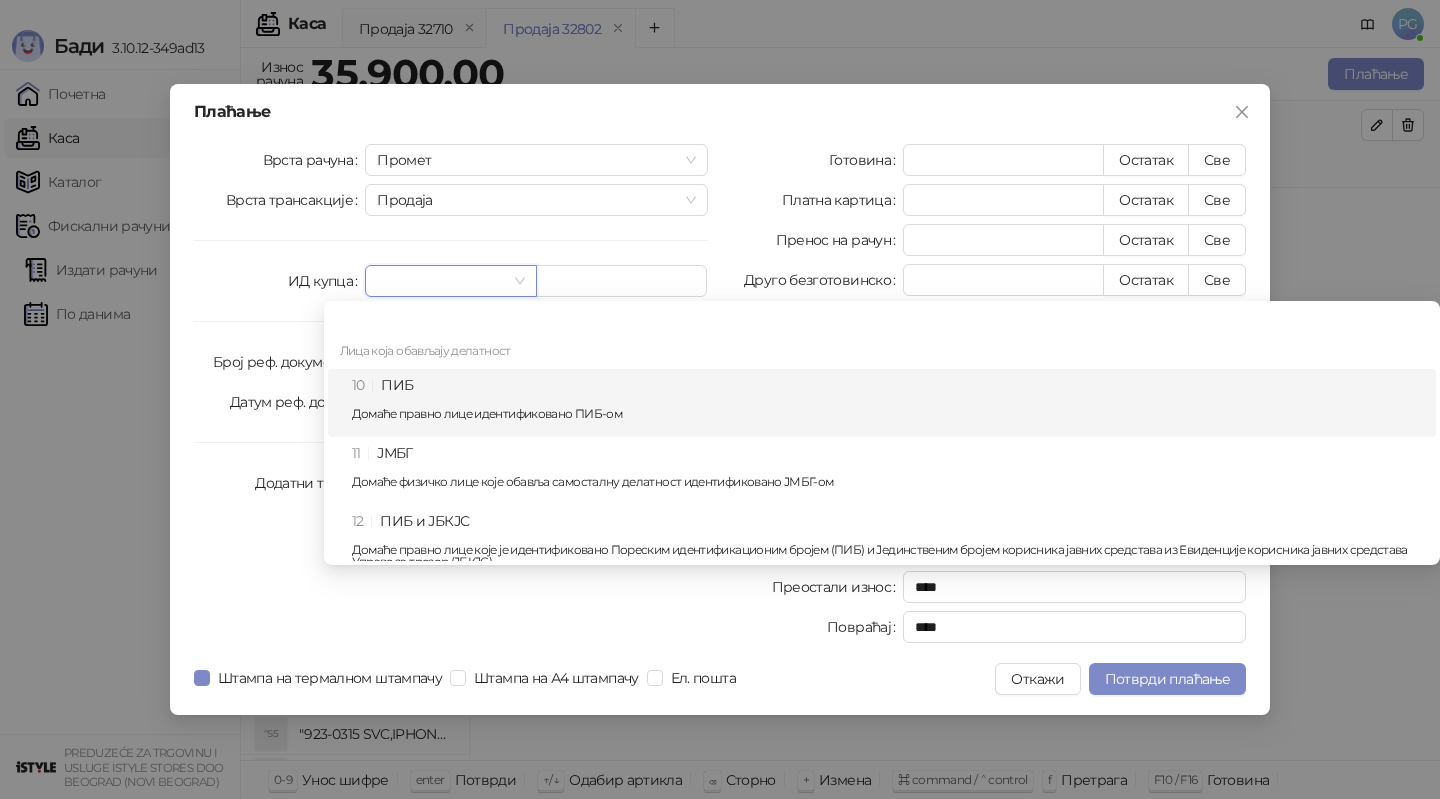 click on "10 ПИБ Домаће правно лице идентификовано ПИБ-ом" at bounding box center [882, 403] 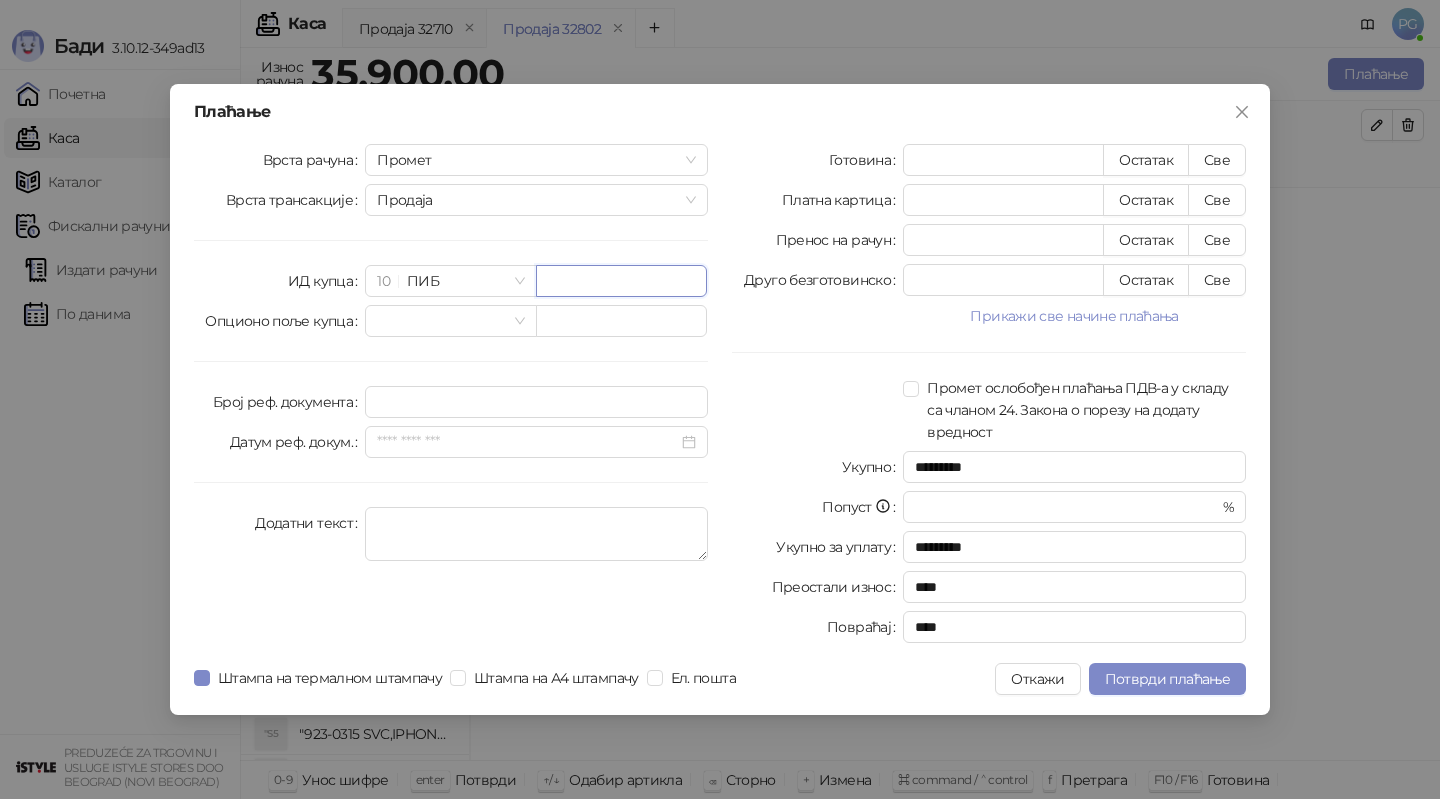 paste on "*********" 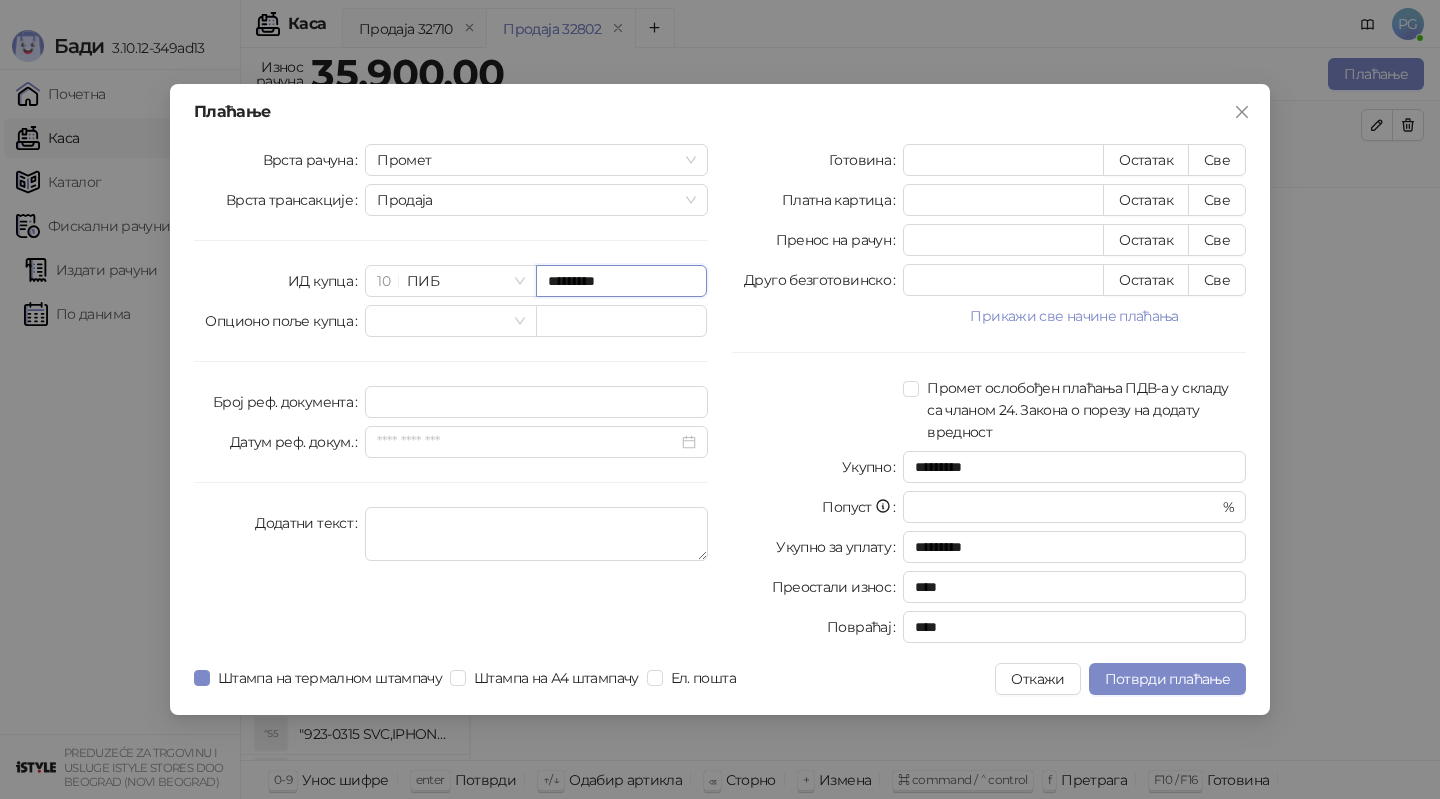 type on "*********" 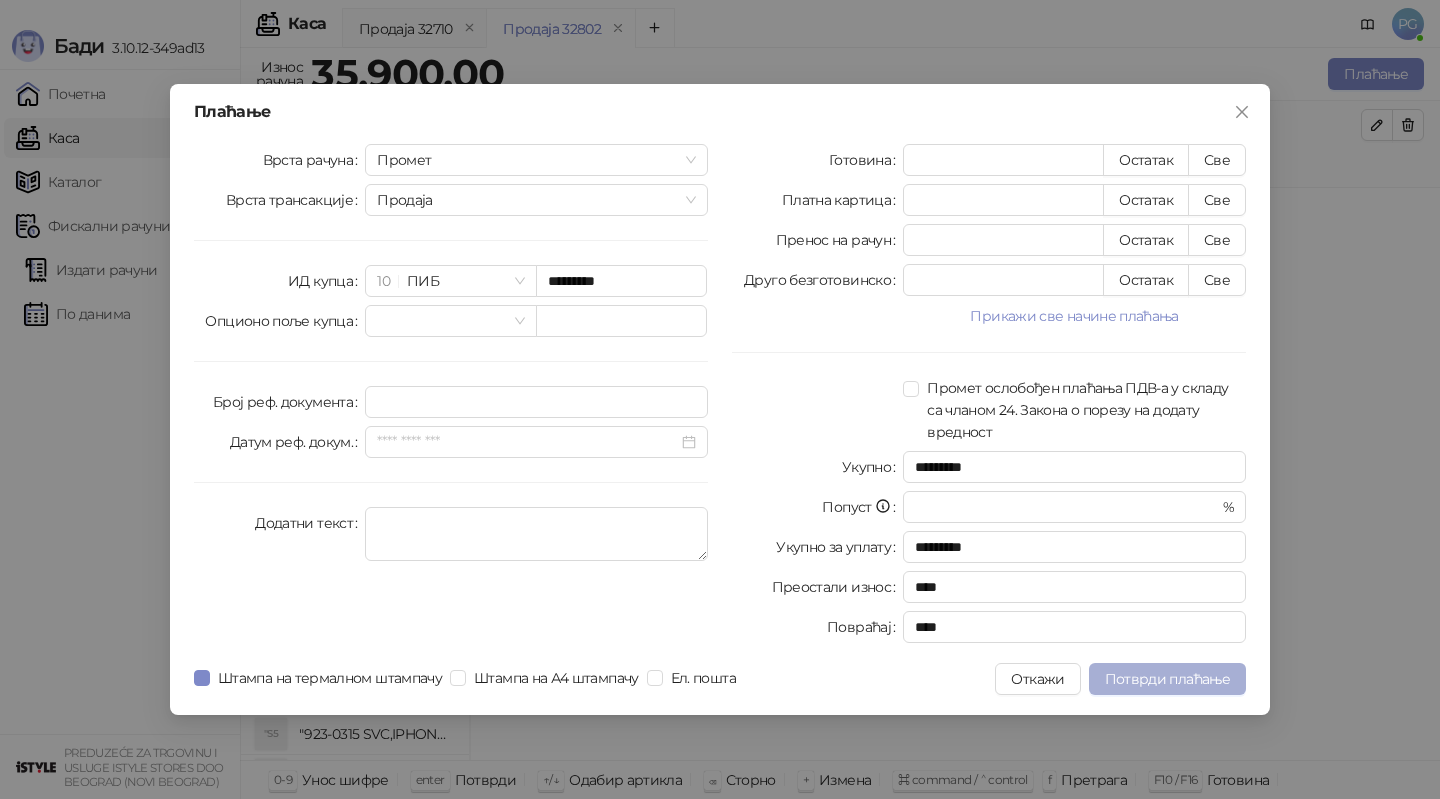 click on "Потврди плаћање" at bounding box center (1167, 679) 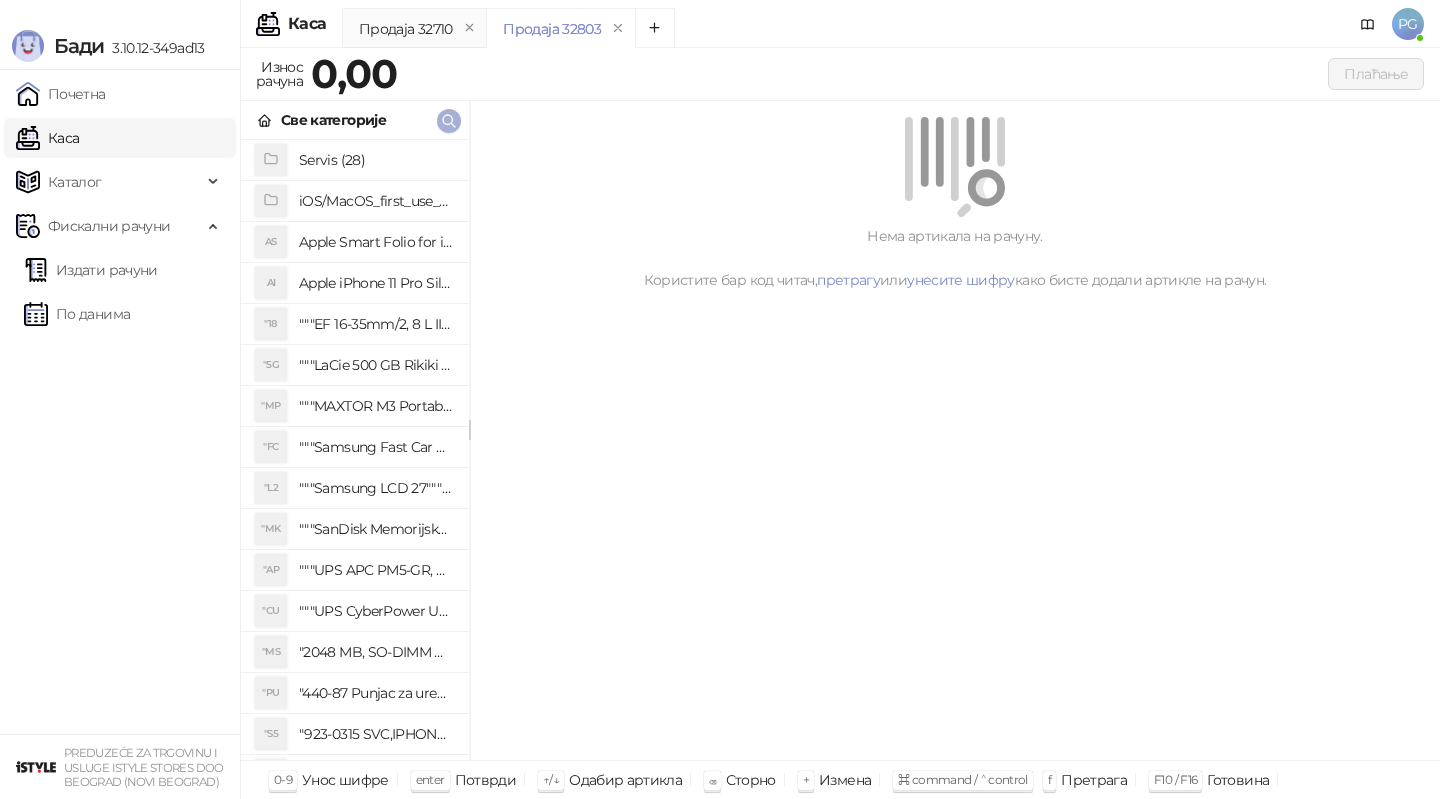 click 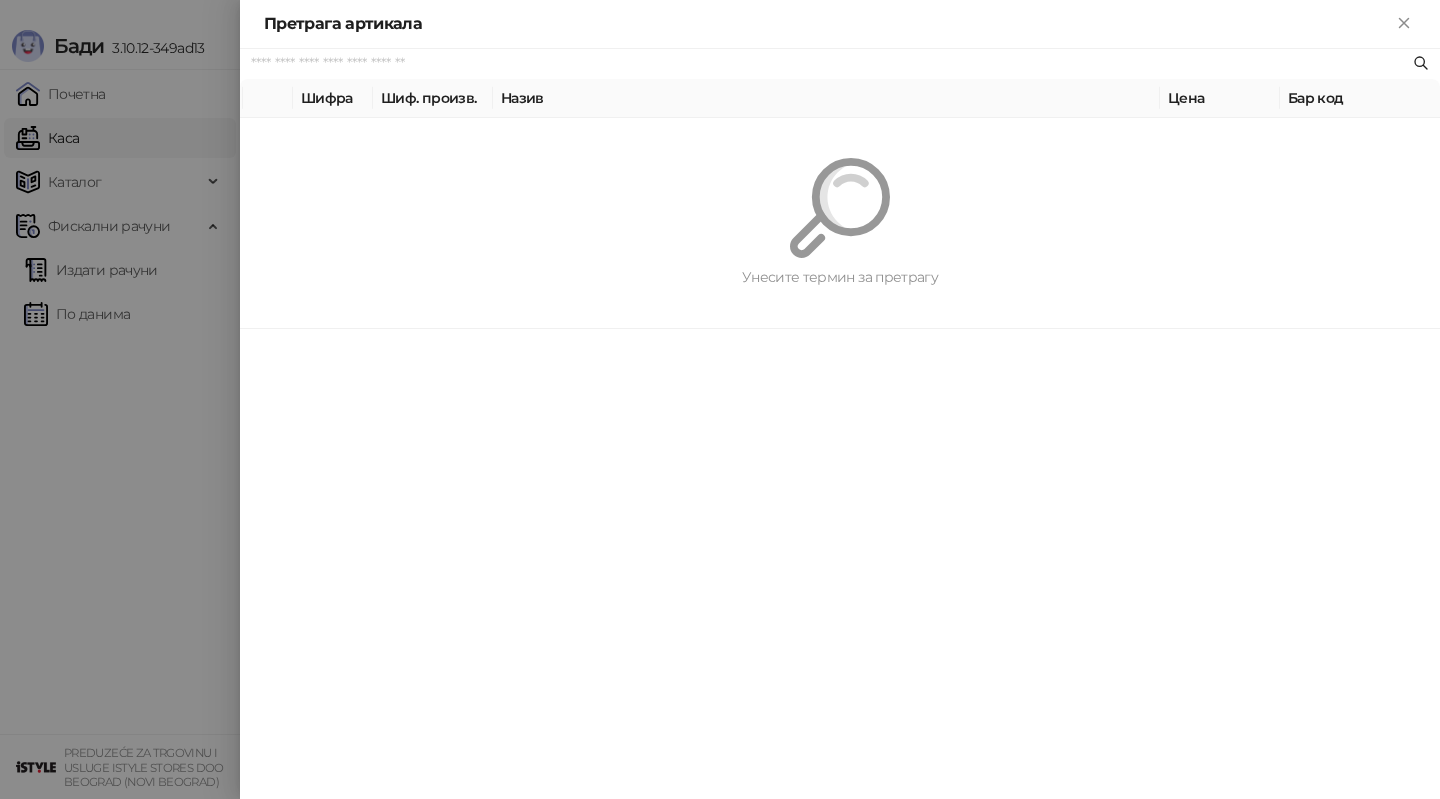 paste on "**********" 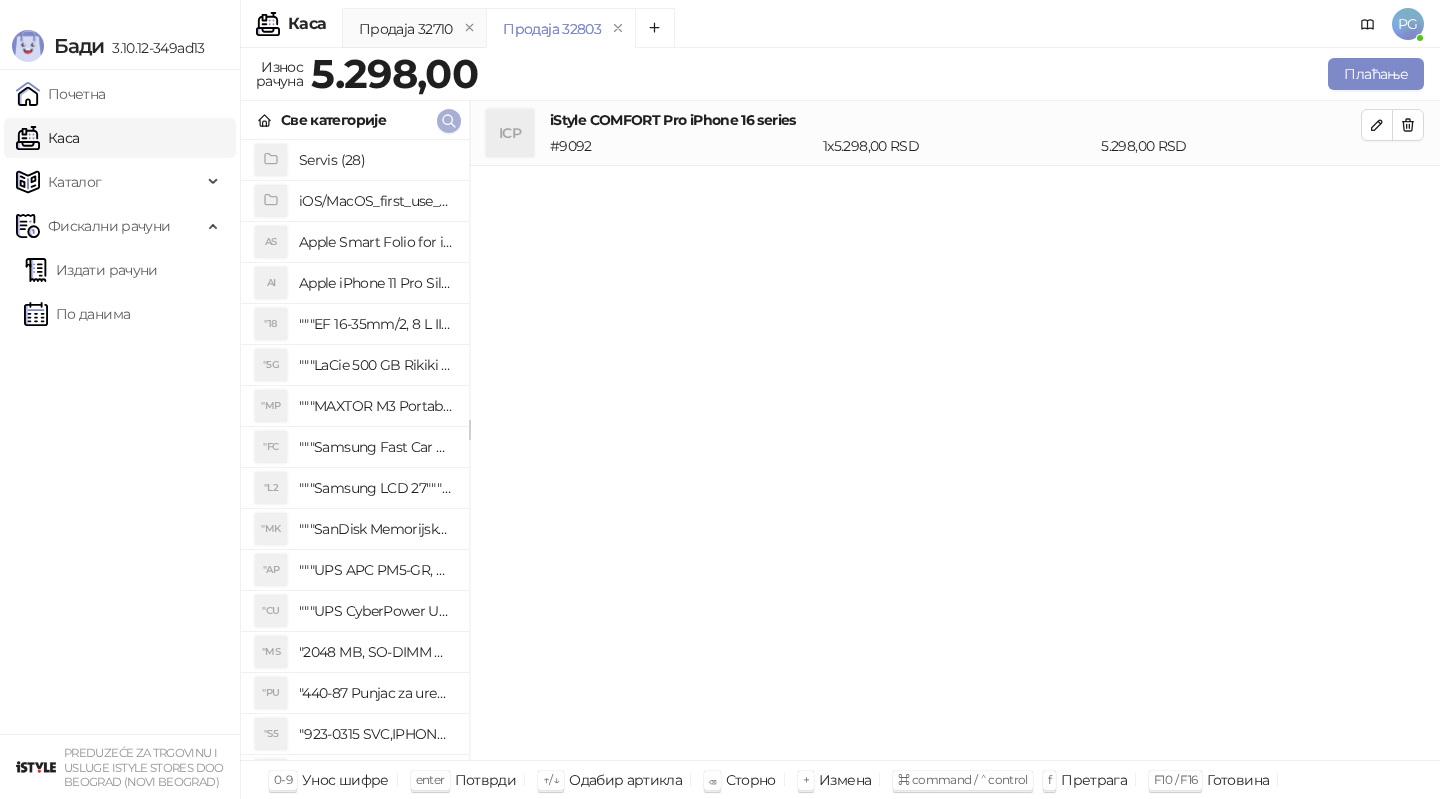 click 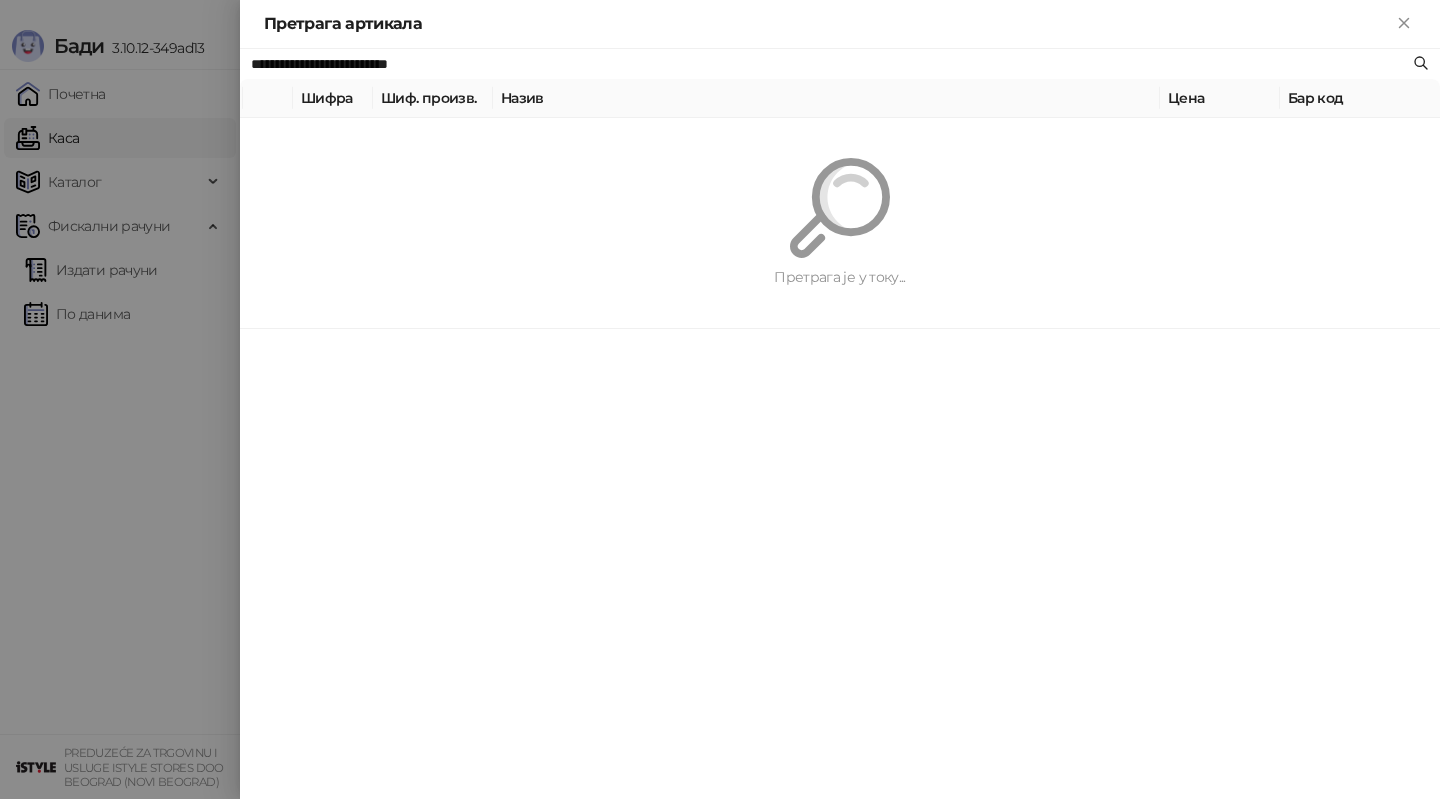 paste 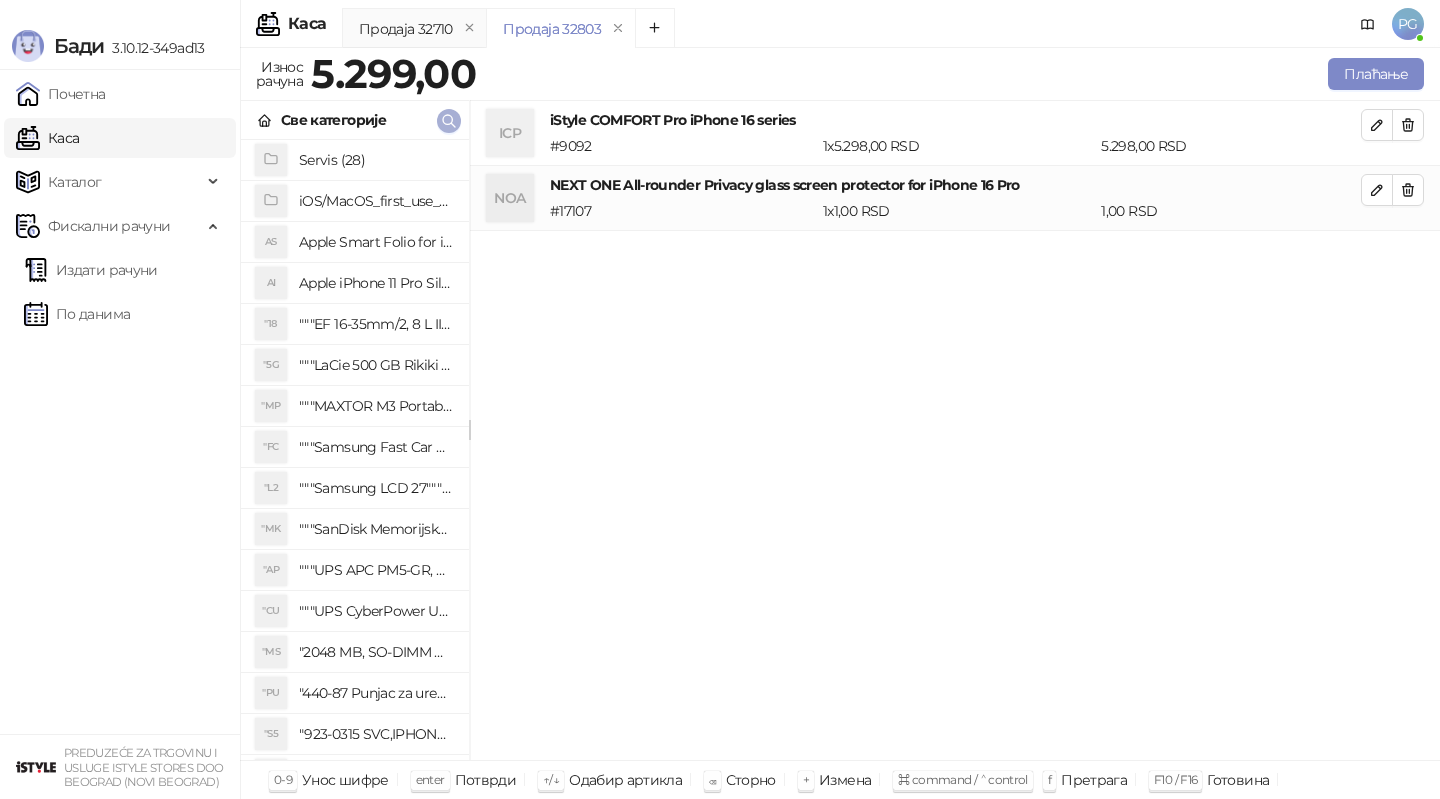 click on "Све категорије" at bounding box center [355, 120] 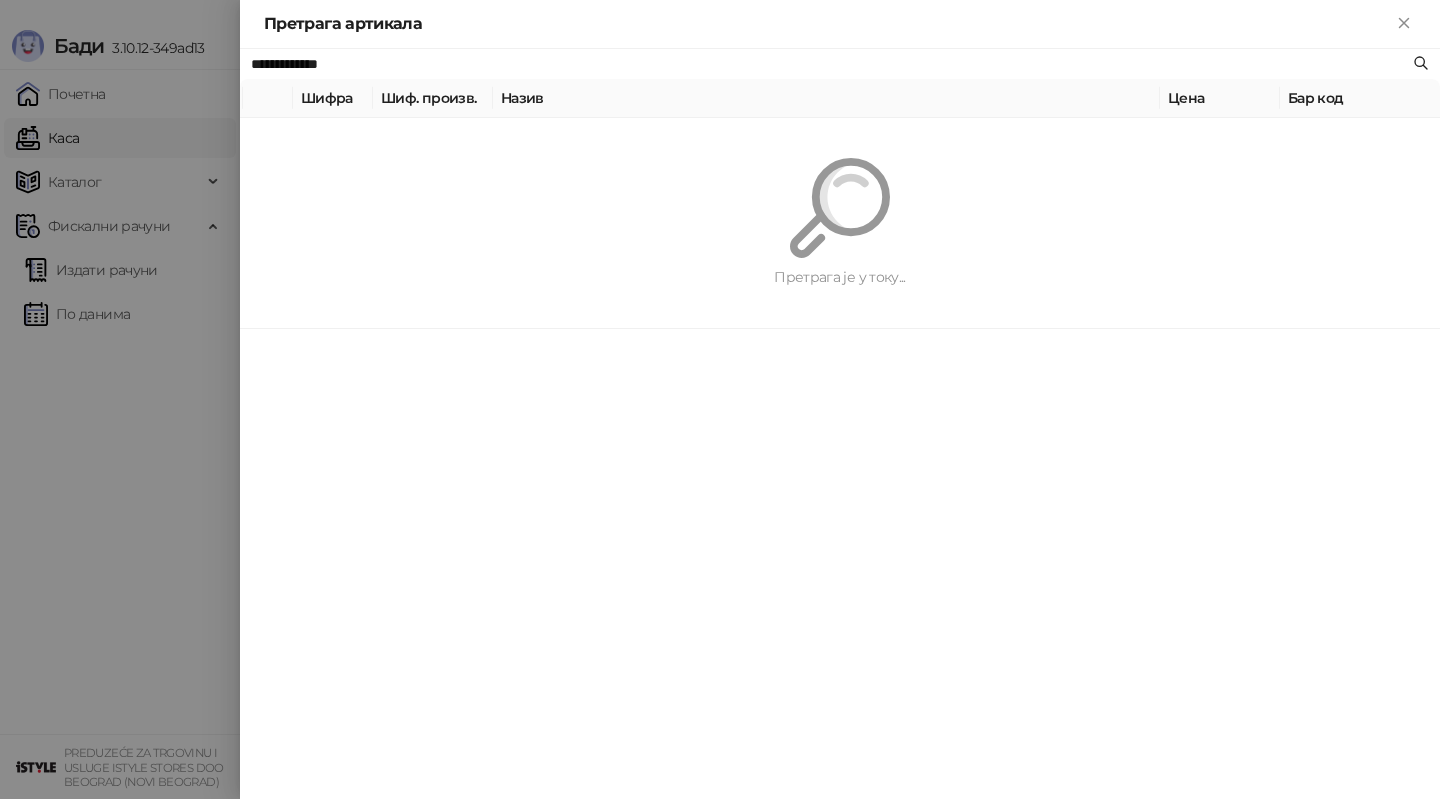 paste 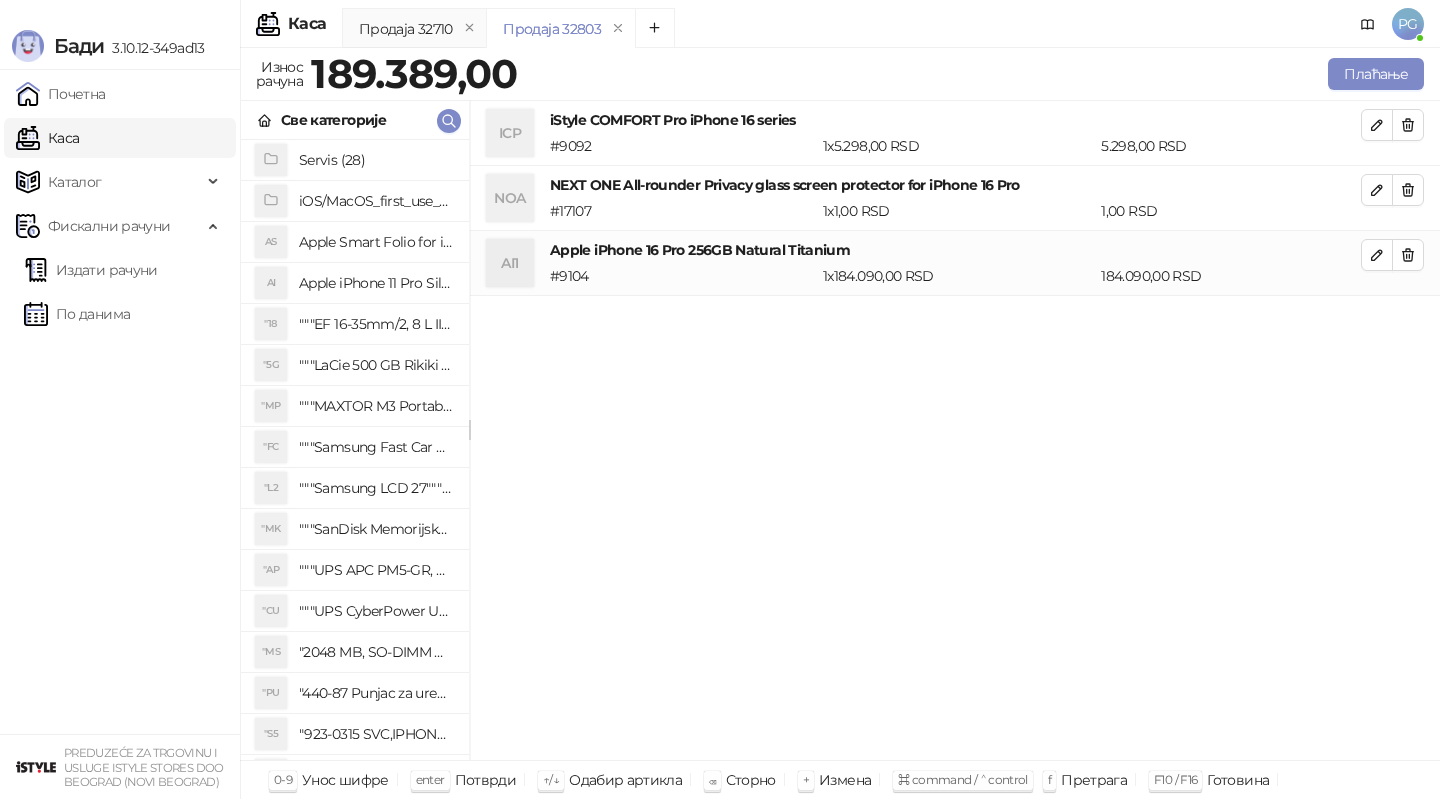 click on "Све категорије" at bounding box center (355, 120) 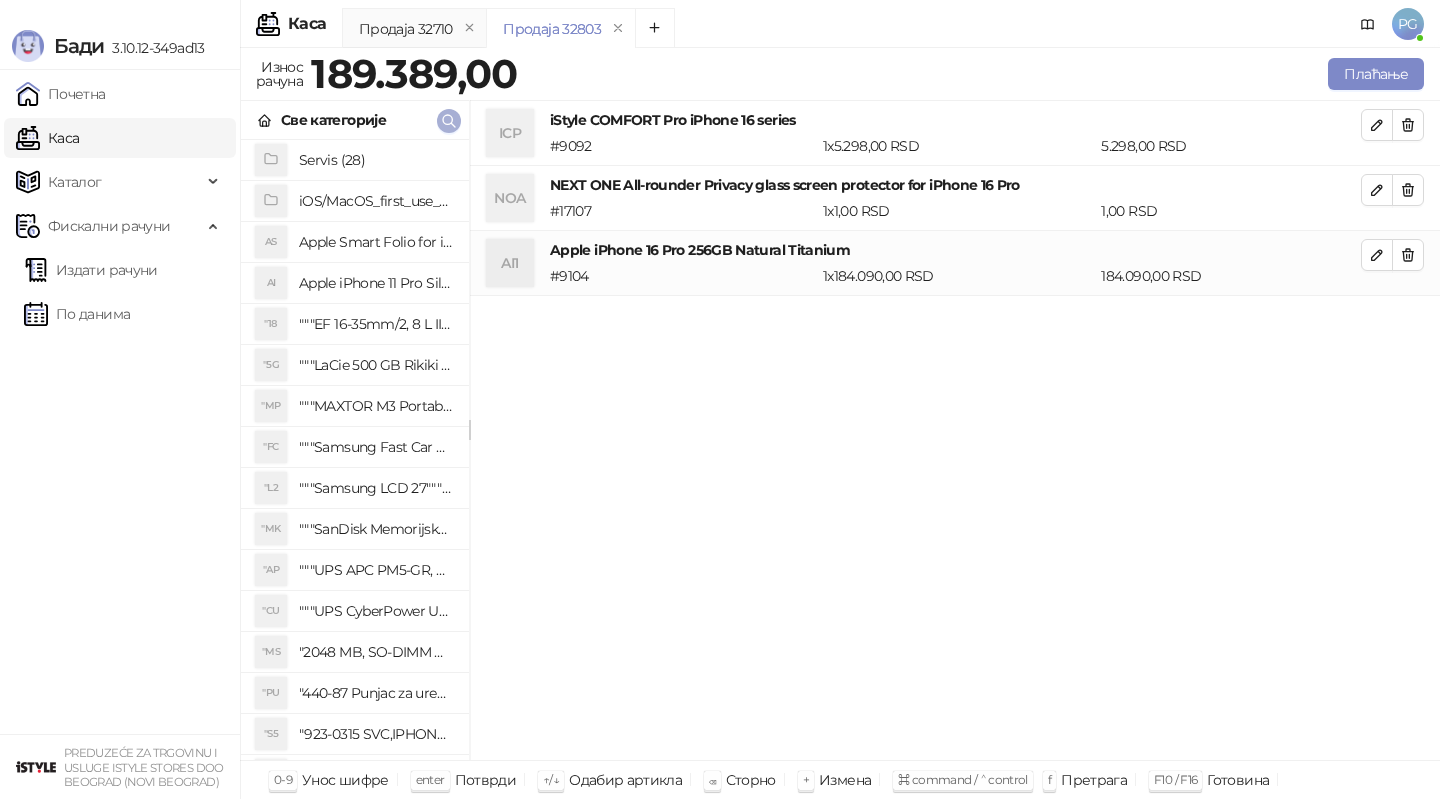click 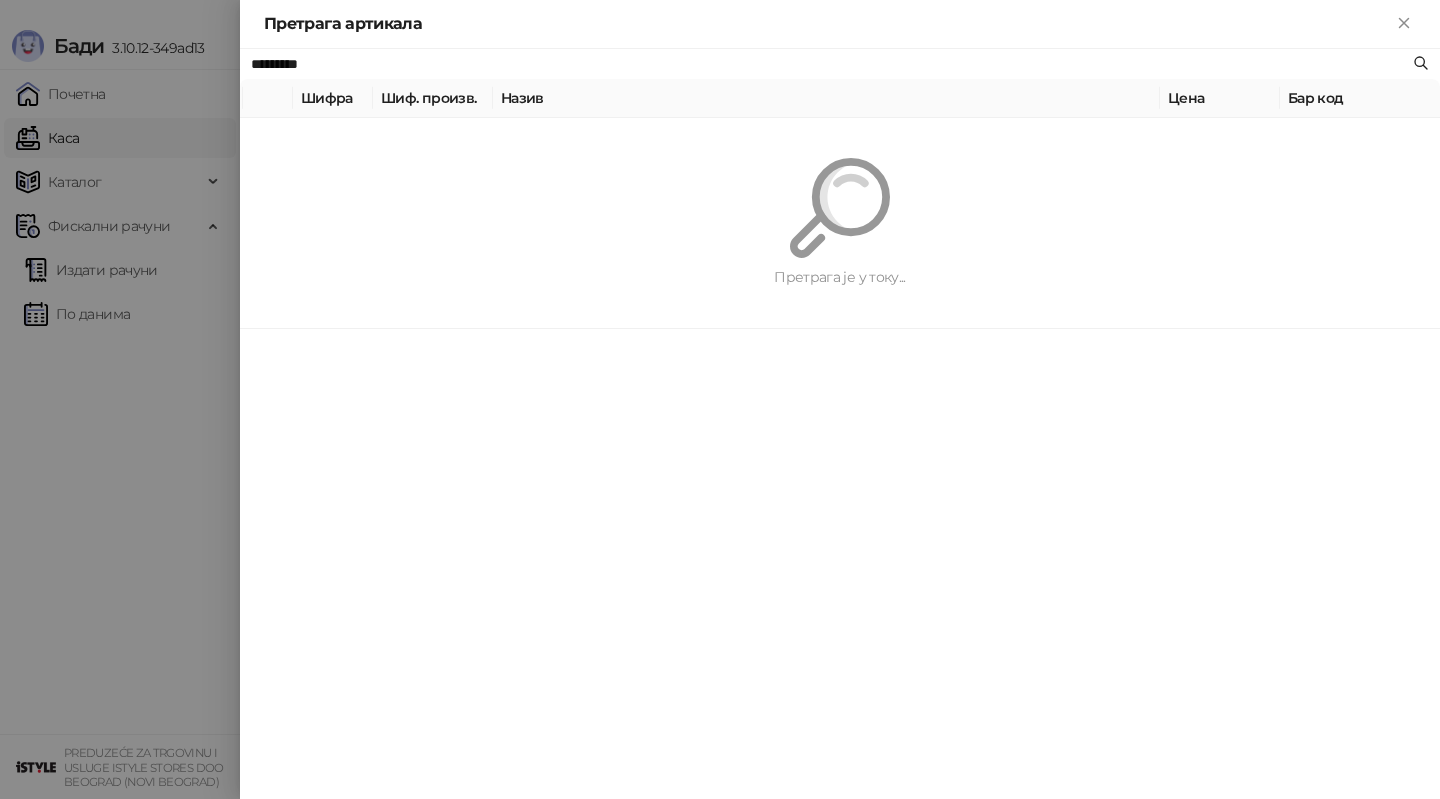 paste 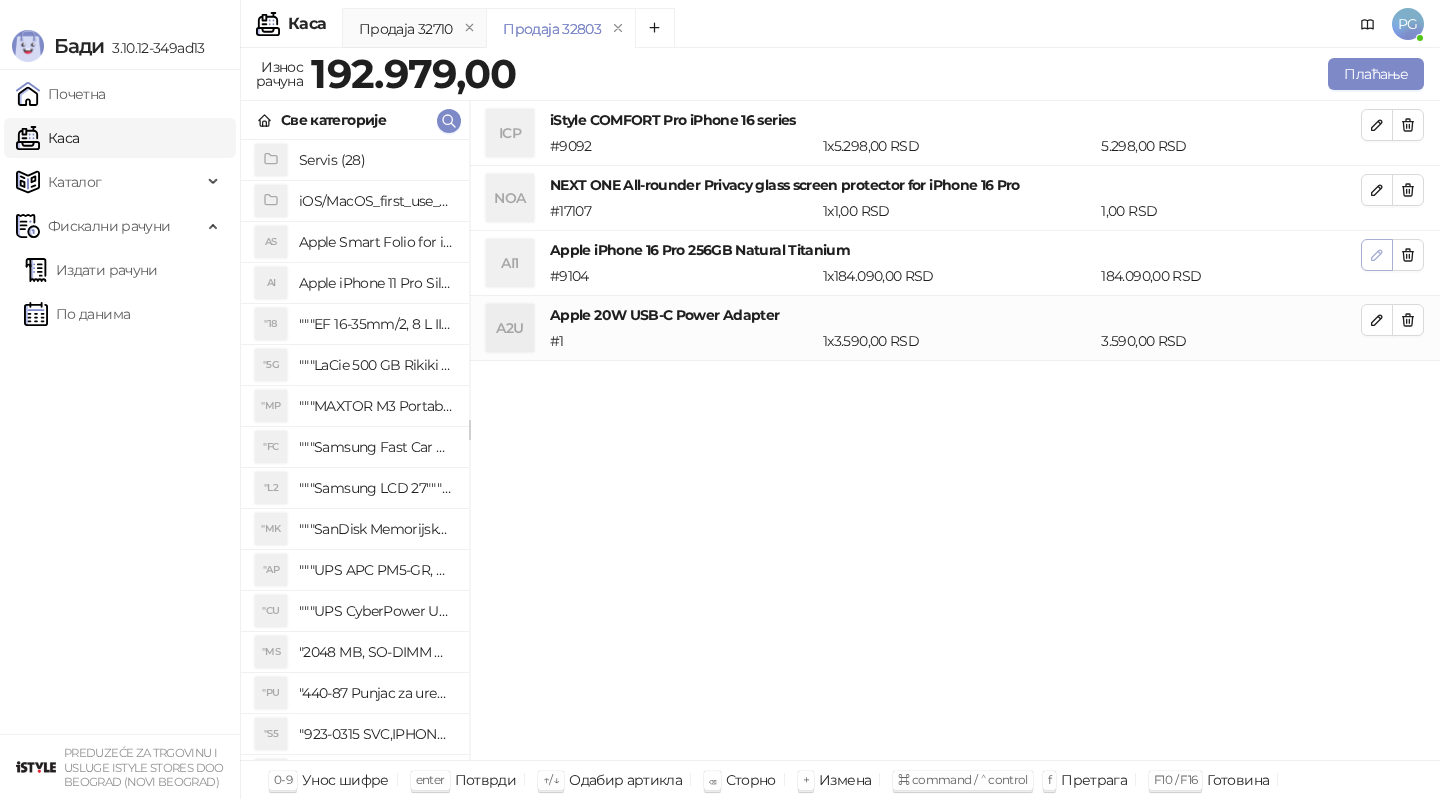 click 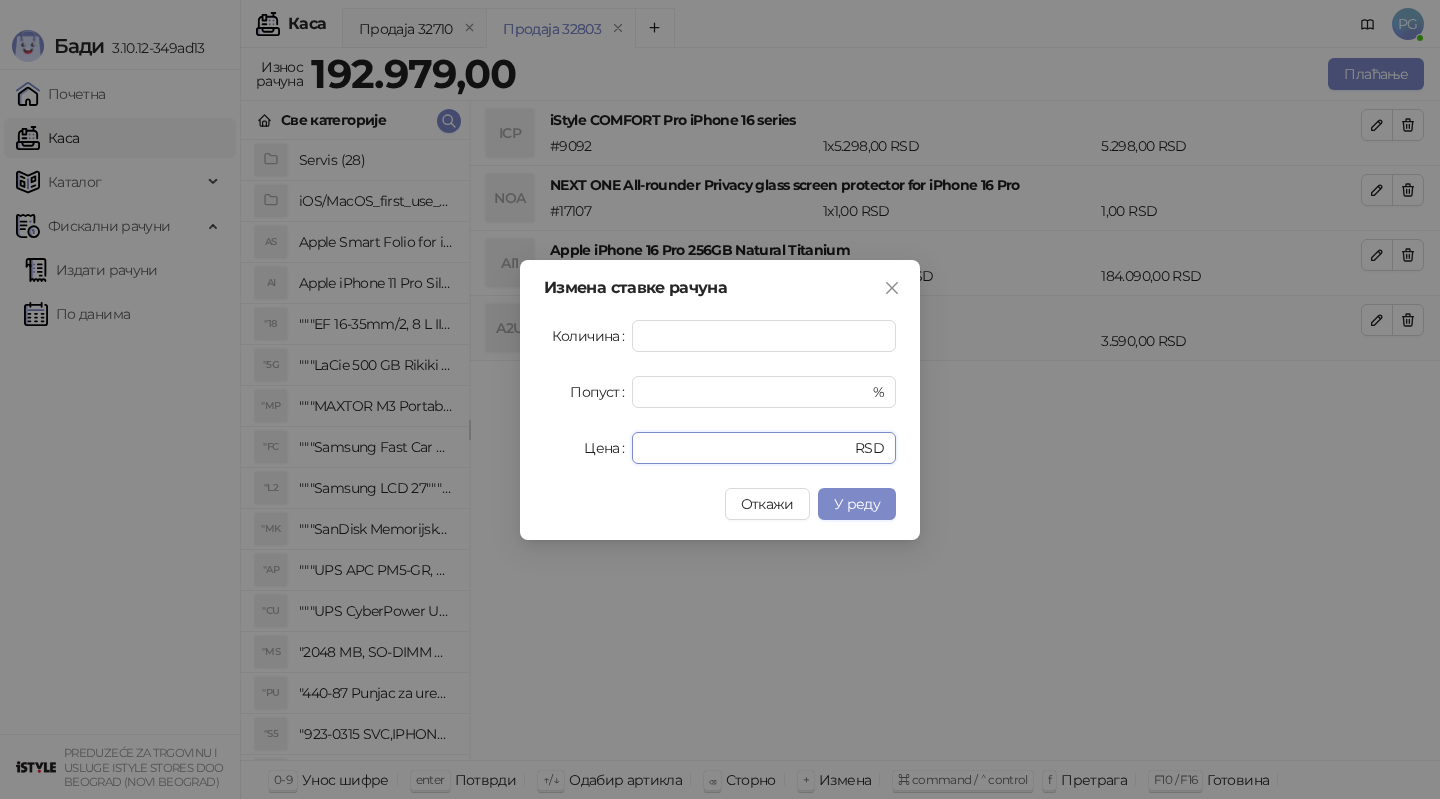 drag, startPoint x: 708, startPoint y: 443, endPoint x: 570, endPoint y: 447, distance: 138.05795 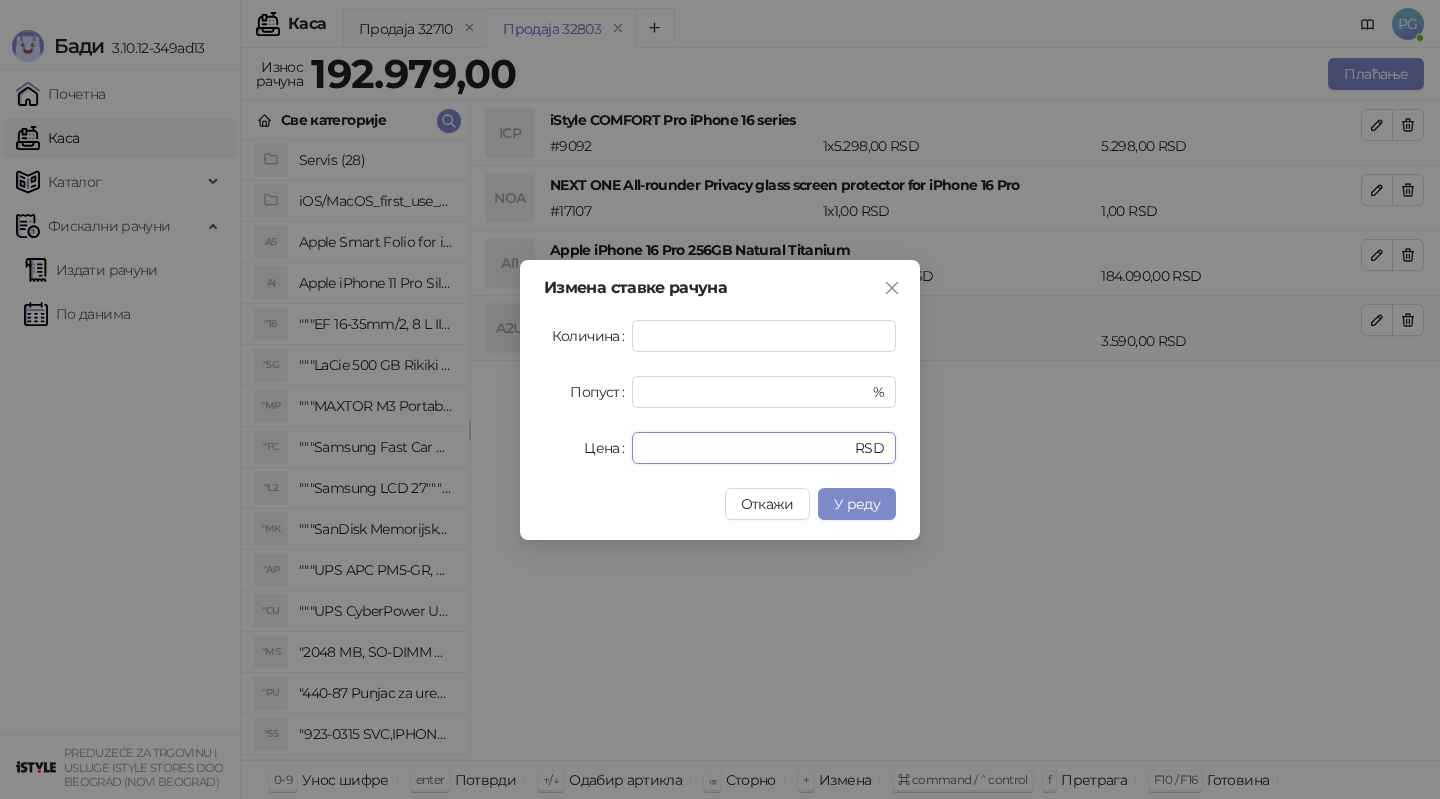 type on "*" 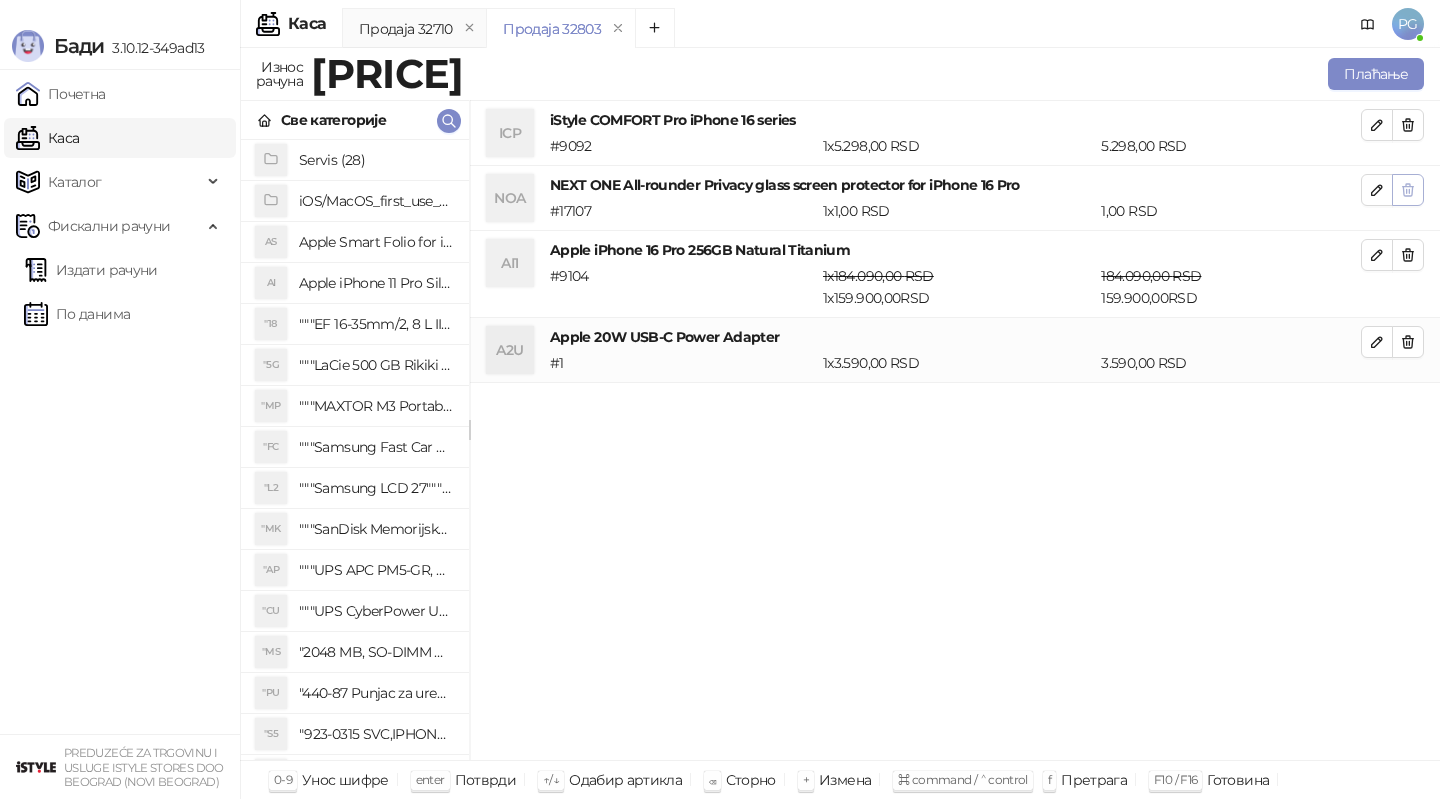click 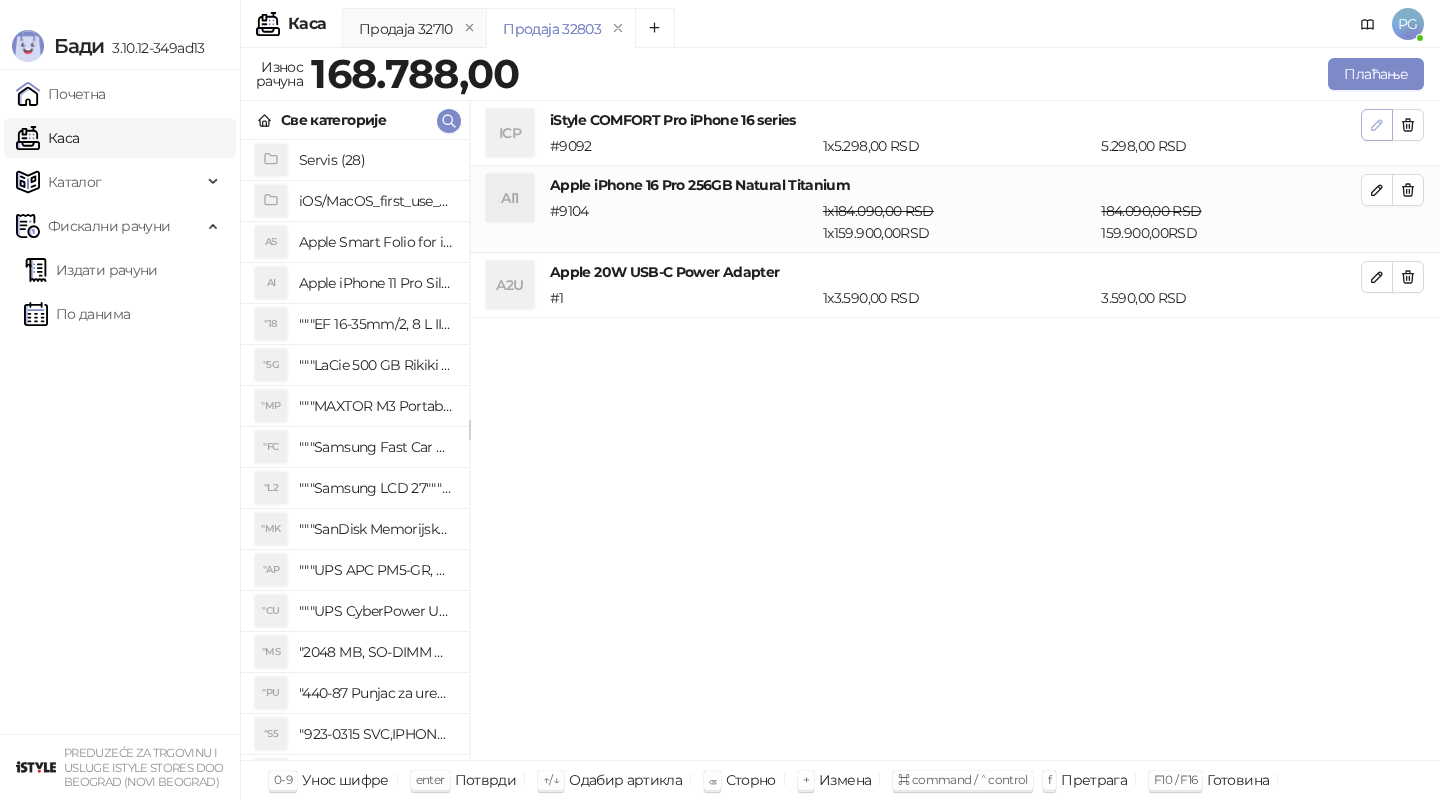 click 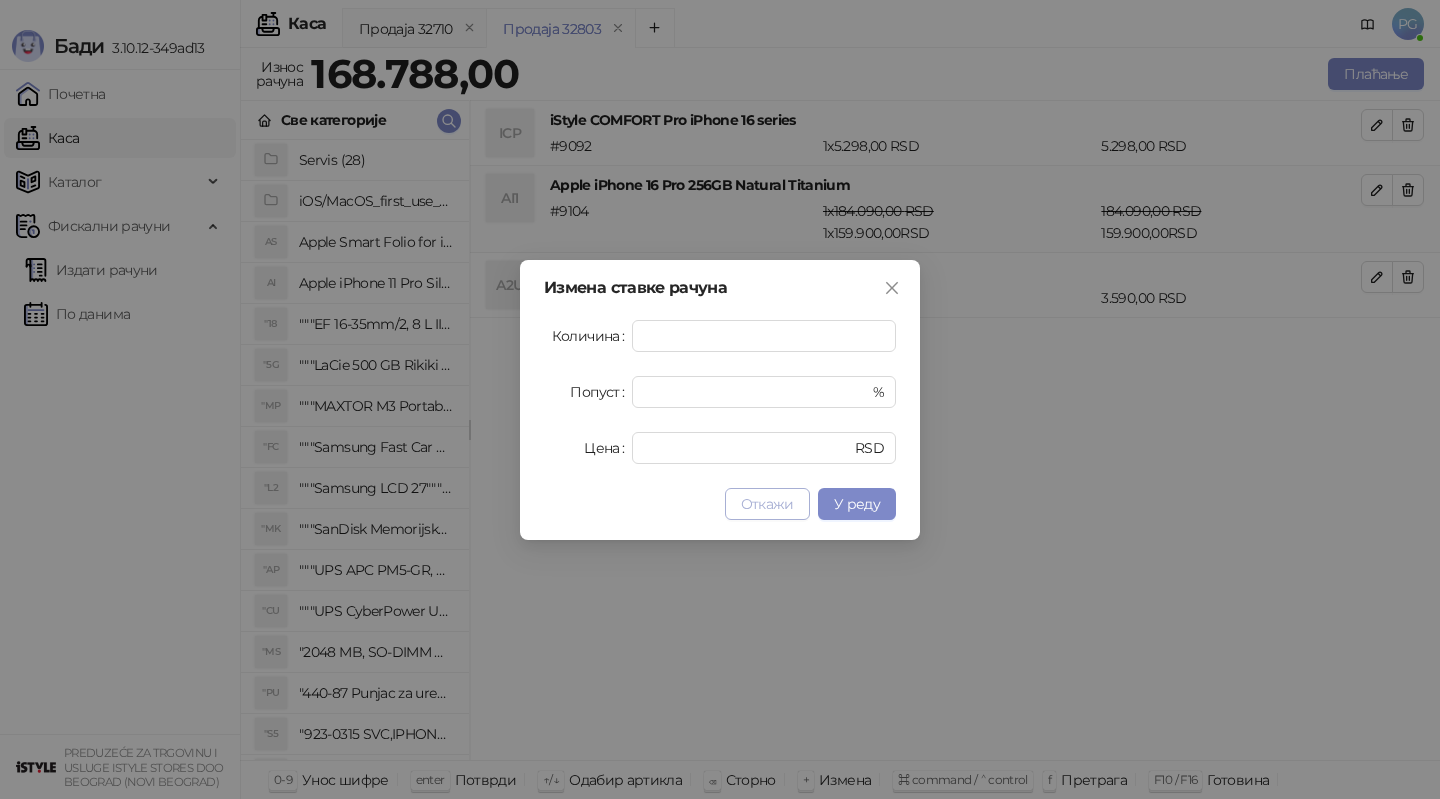 click on "Откажи" at bounding box center [767, 504] 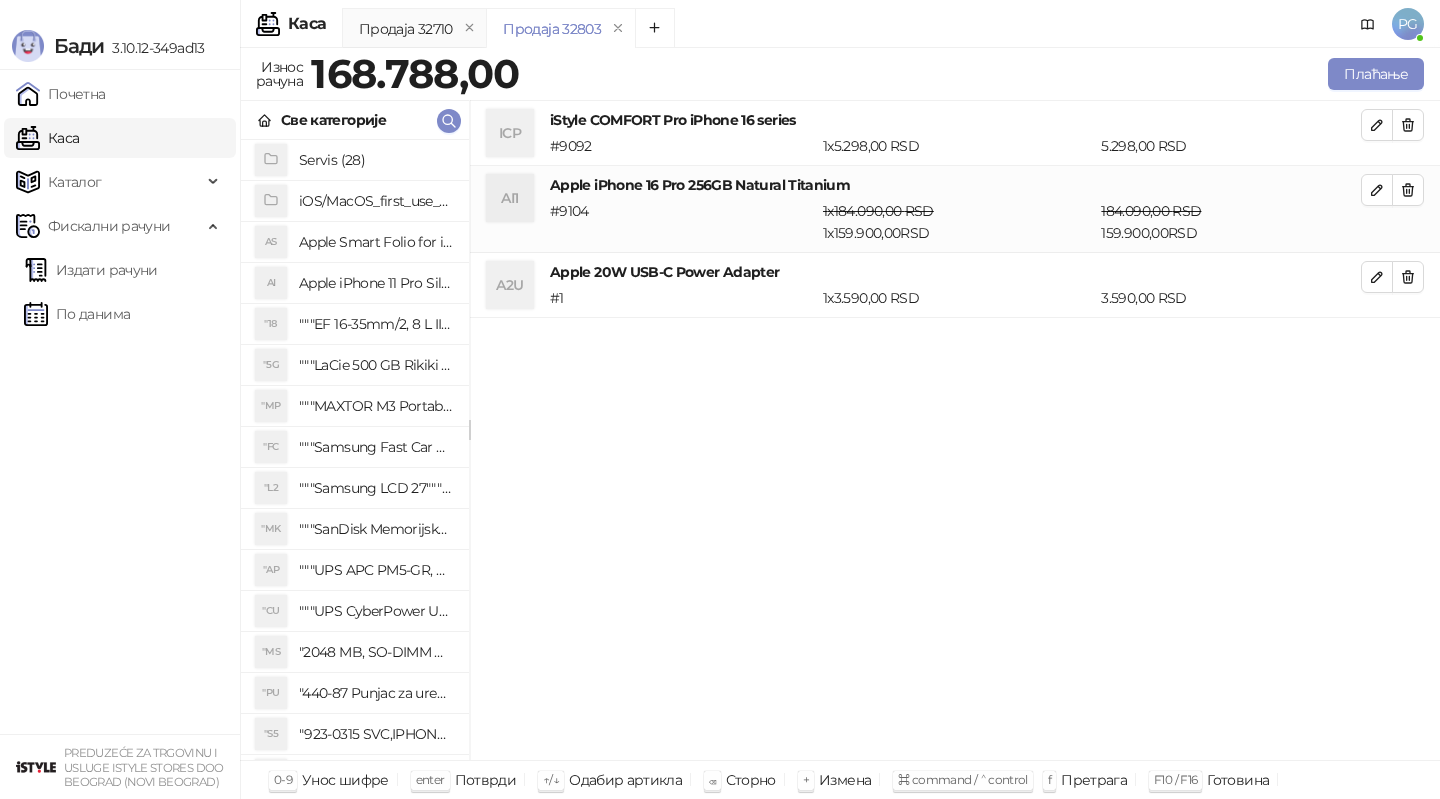 click on "ICP iStyle COMFORT Pro iPhone 16 series # [NUMBER] 1 x [PRICE]RSD [PRICE]RSD" at bounding box center [955, 133] 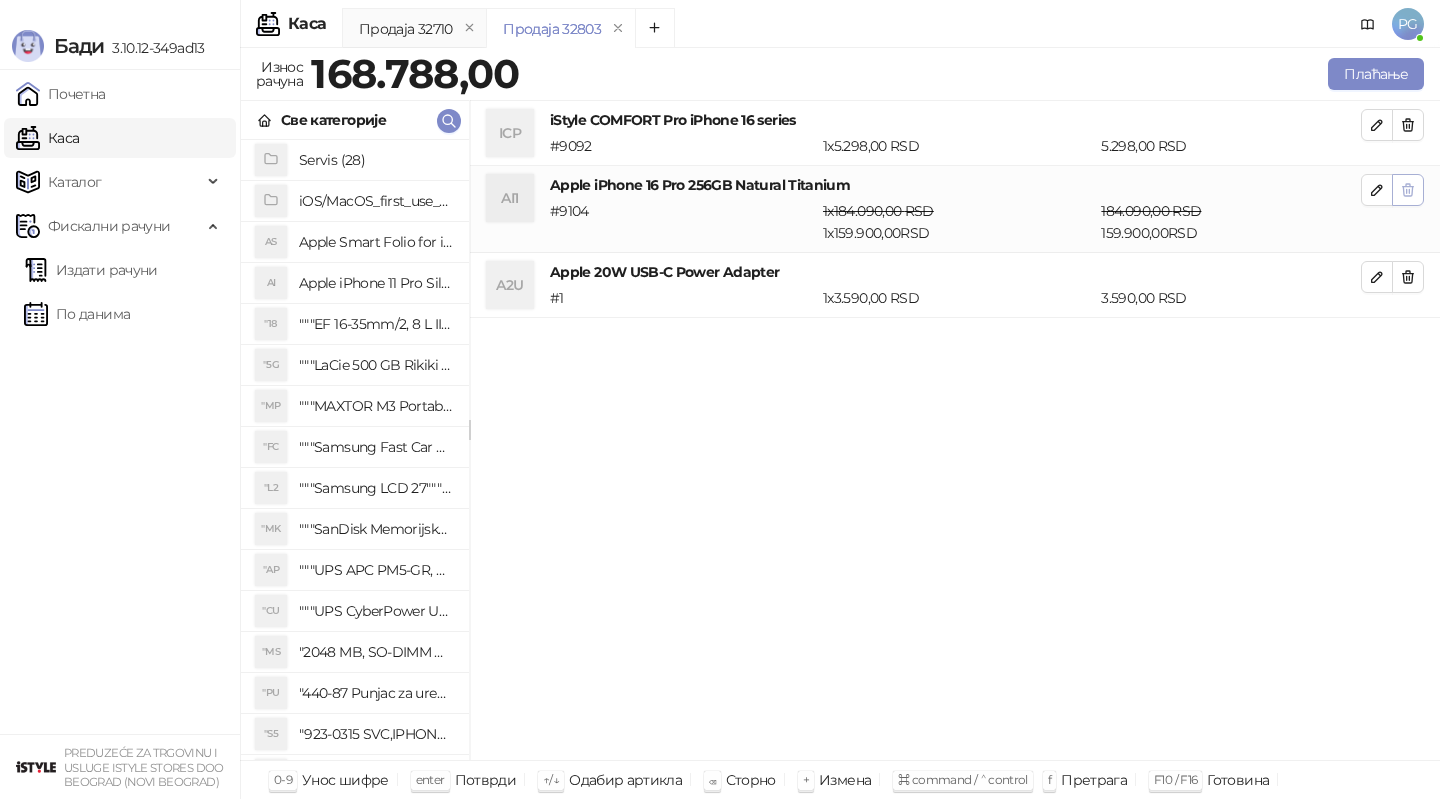 click 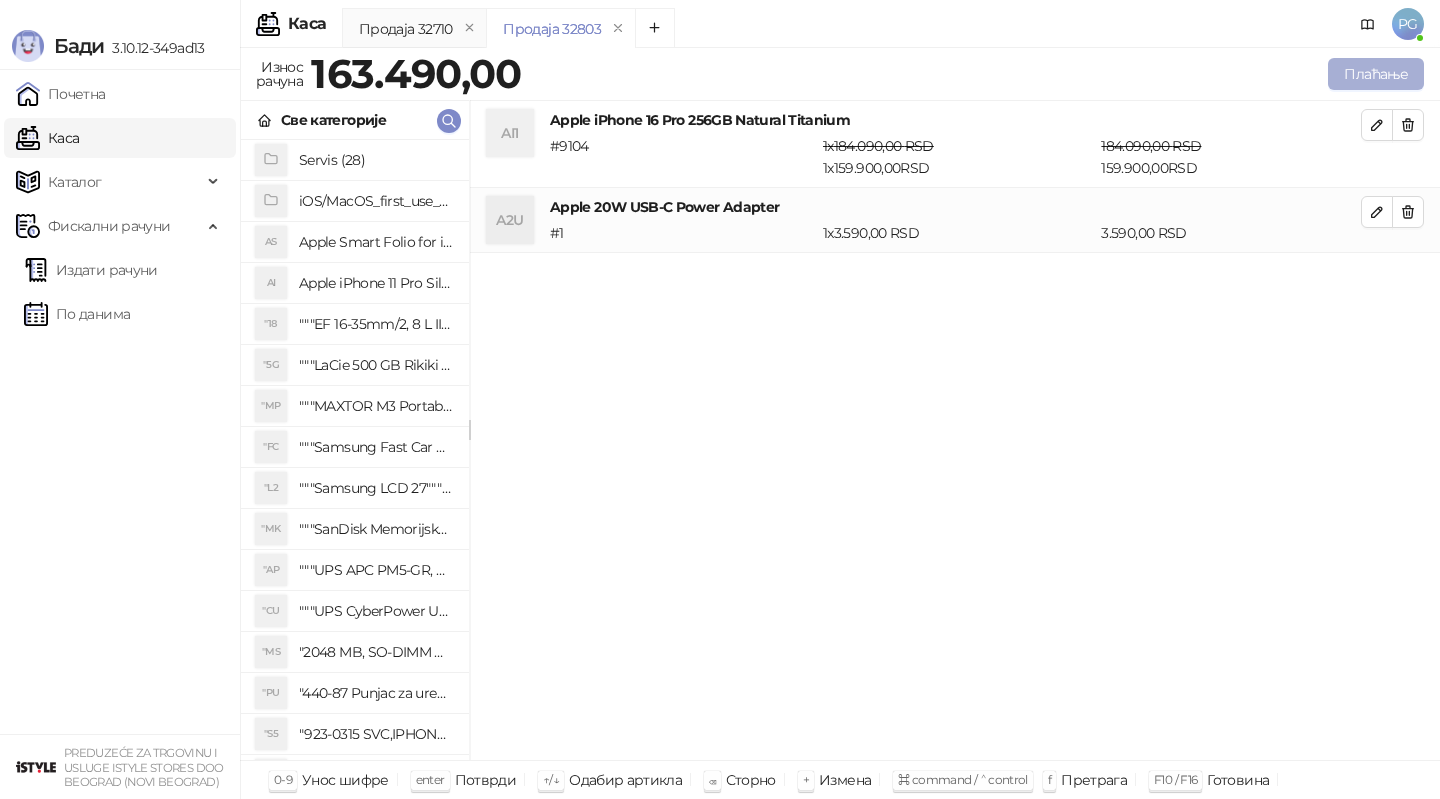 click on "Плаћање" at bounding box center [1376, 74] 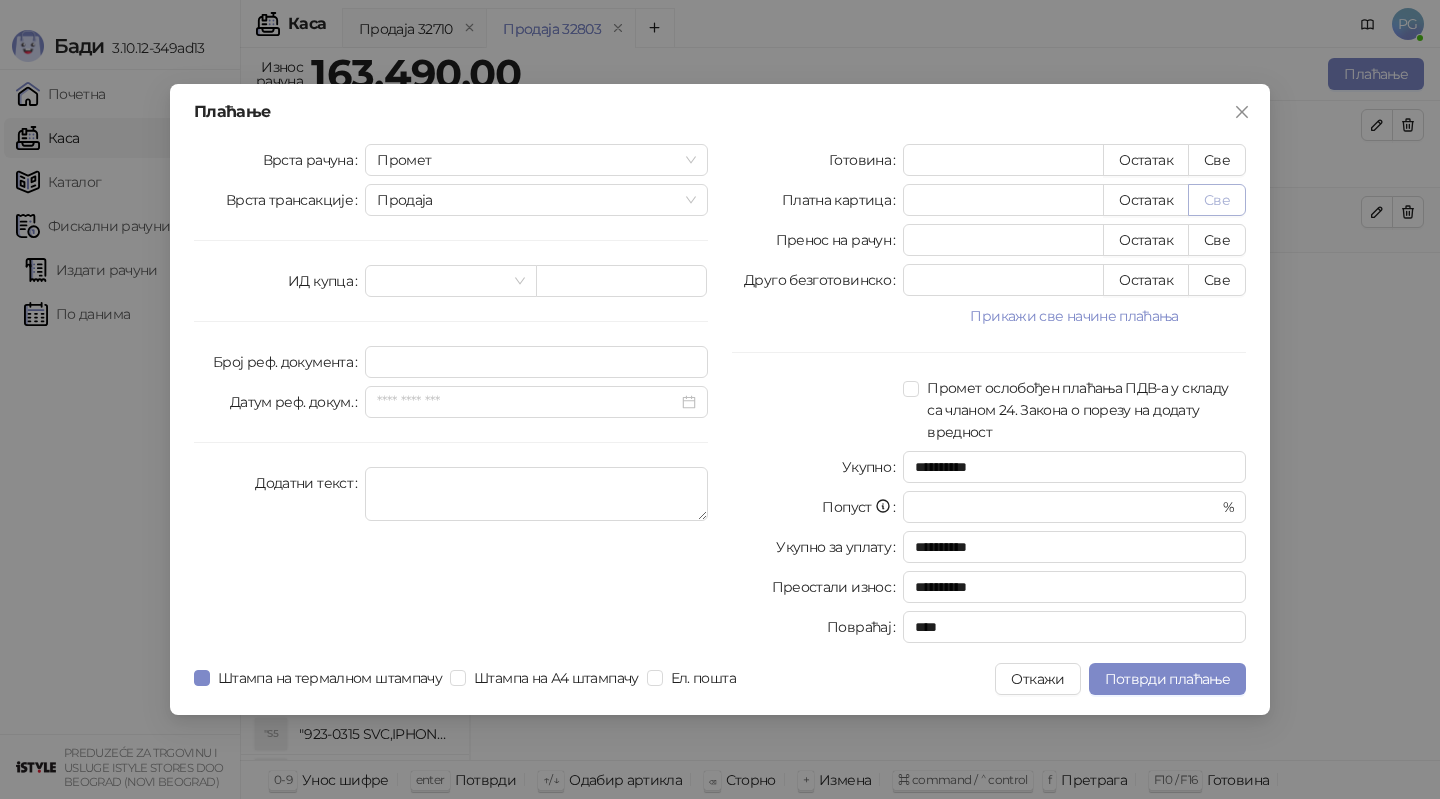 click on "Све" at bounding box center [1217, 200] 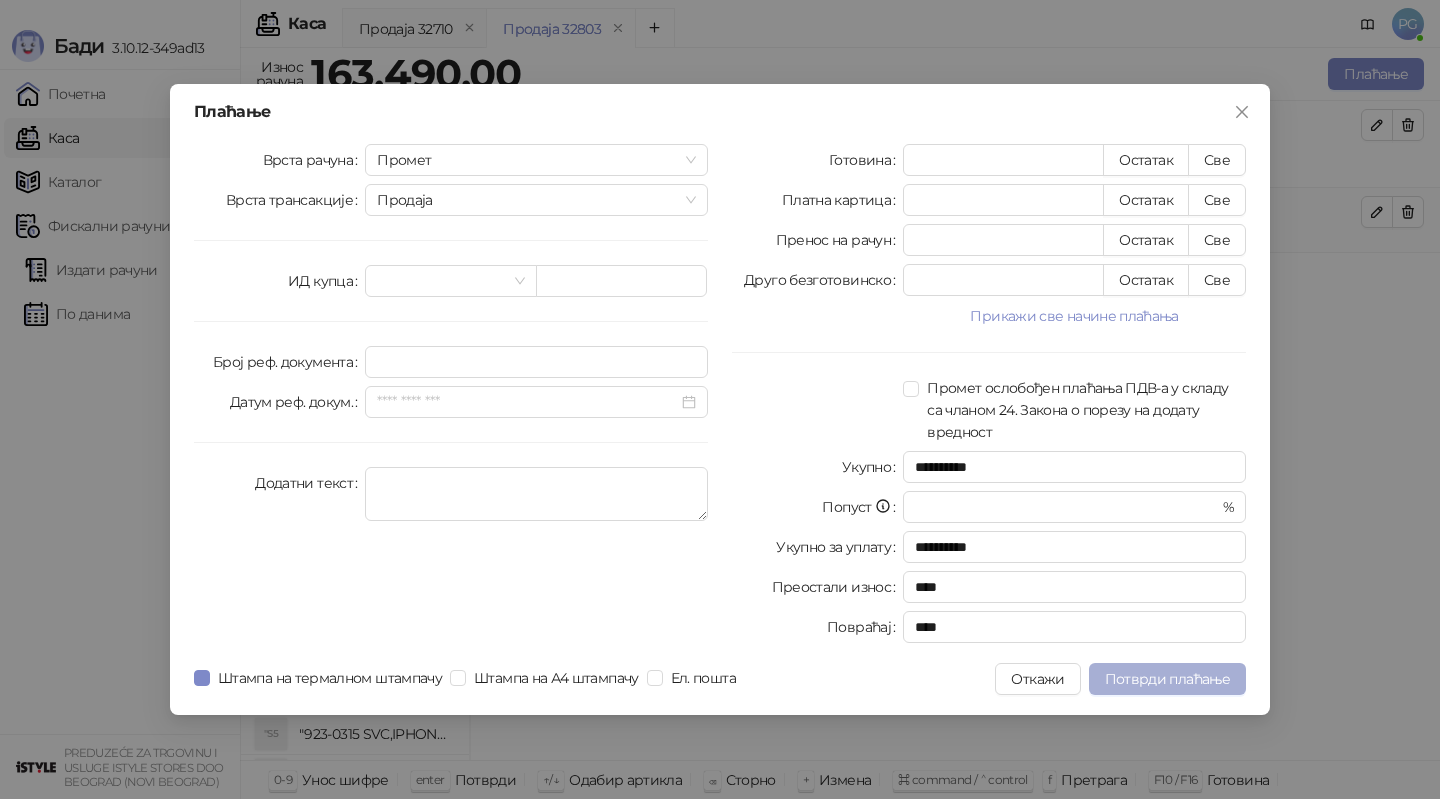 click on "Потврди плаћање" at bounding box center [1167, 679] 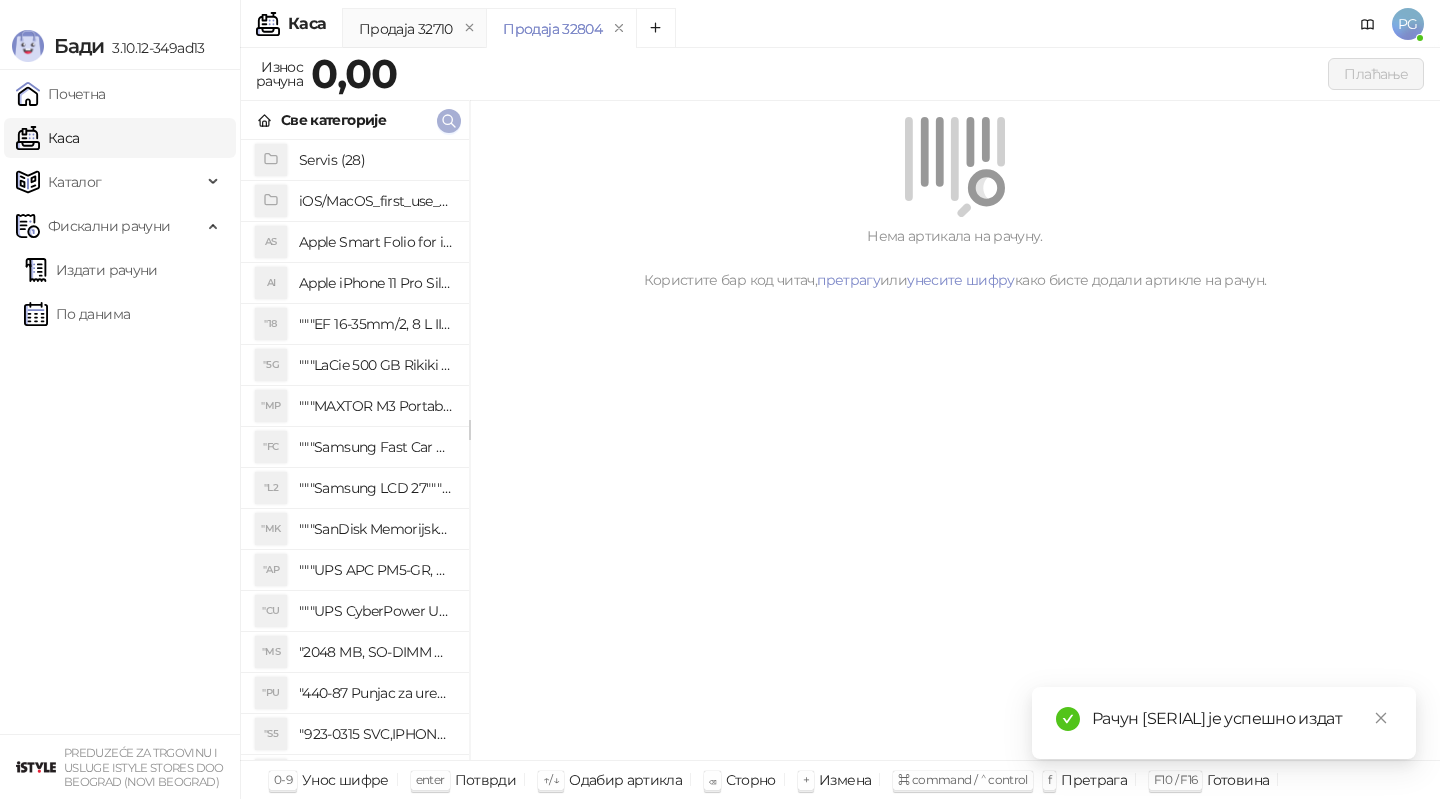 click 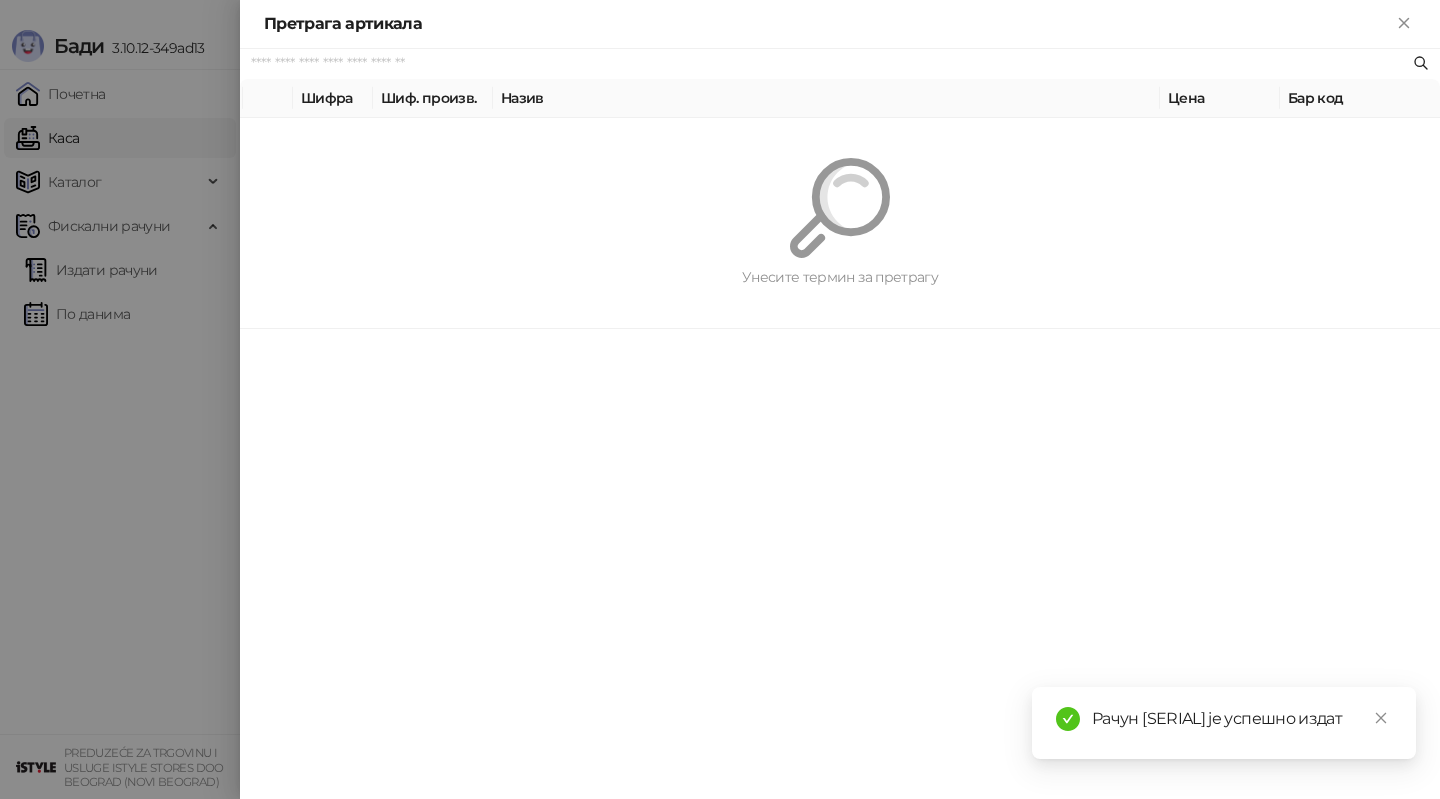 paste on "*********" 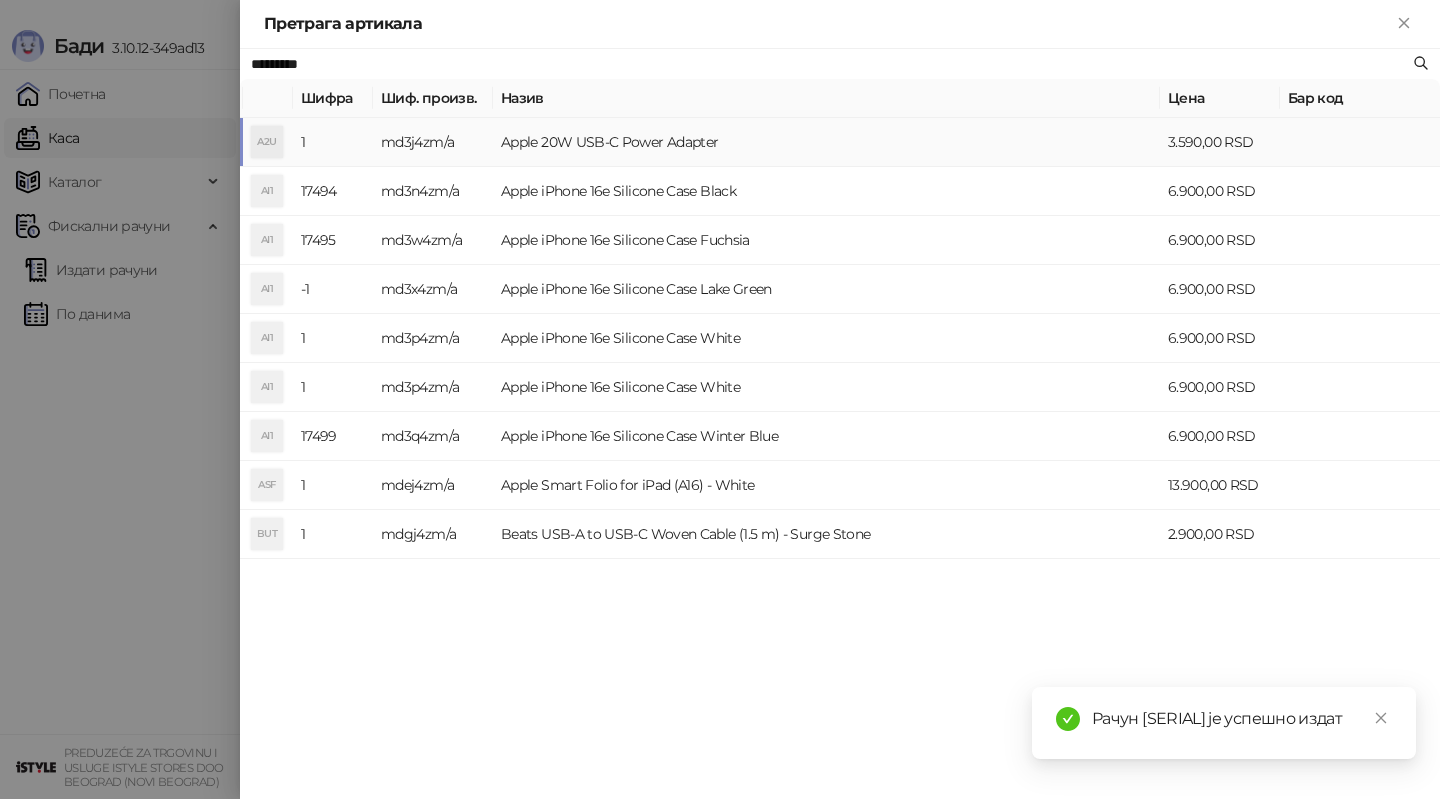type on "*********" 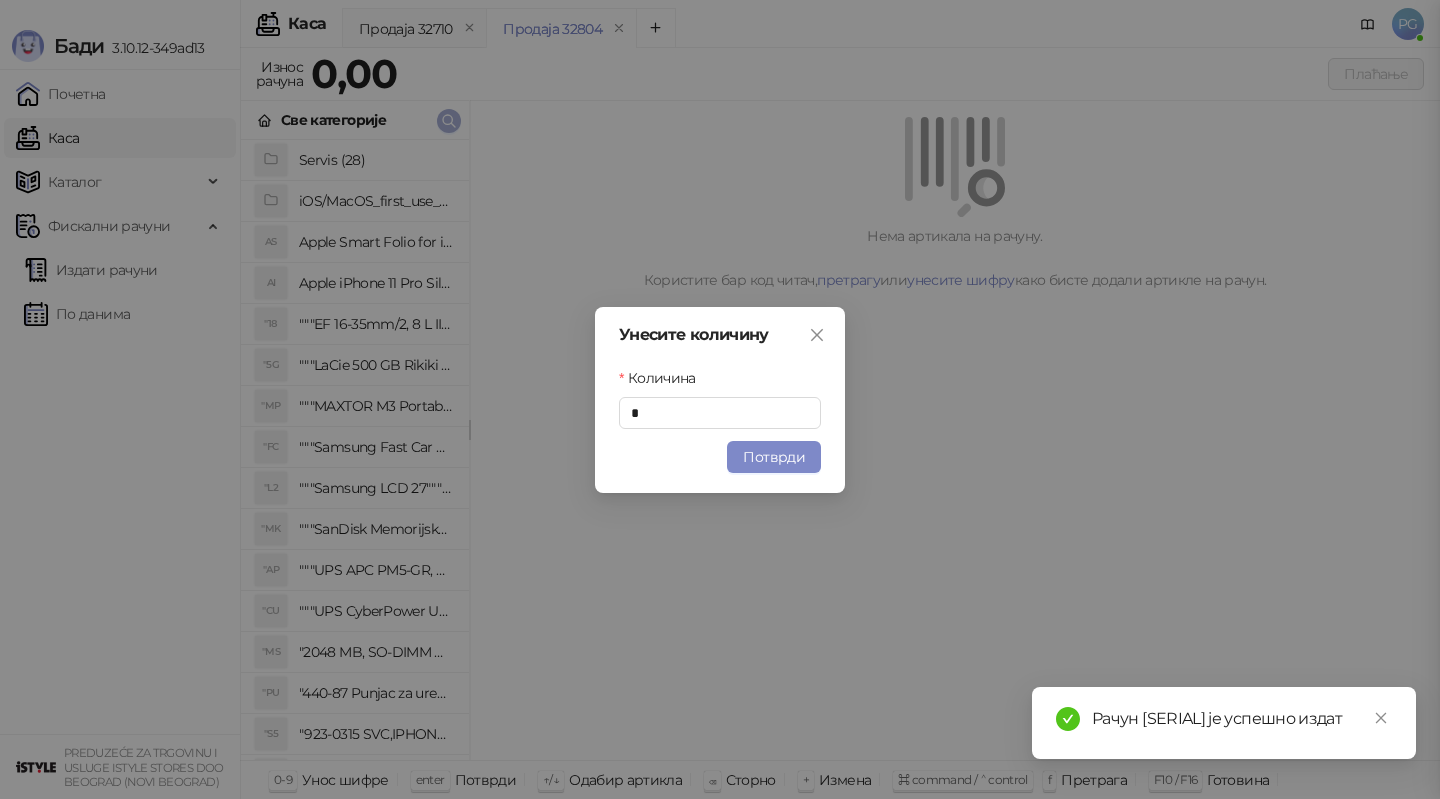 type 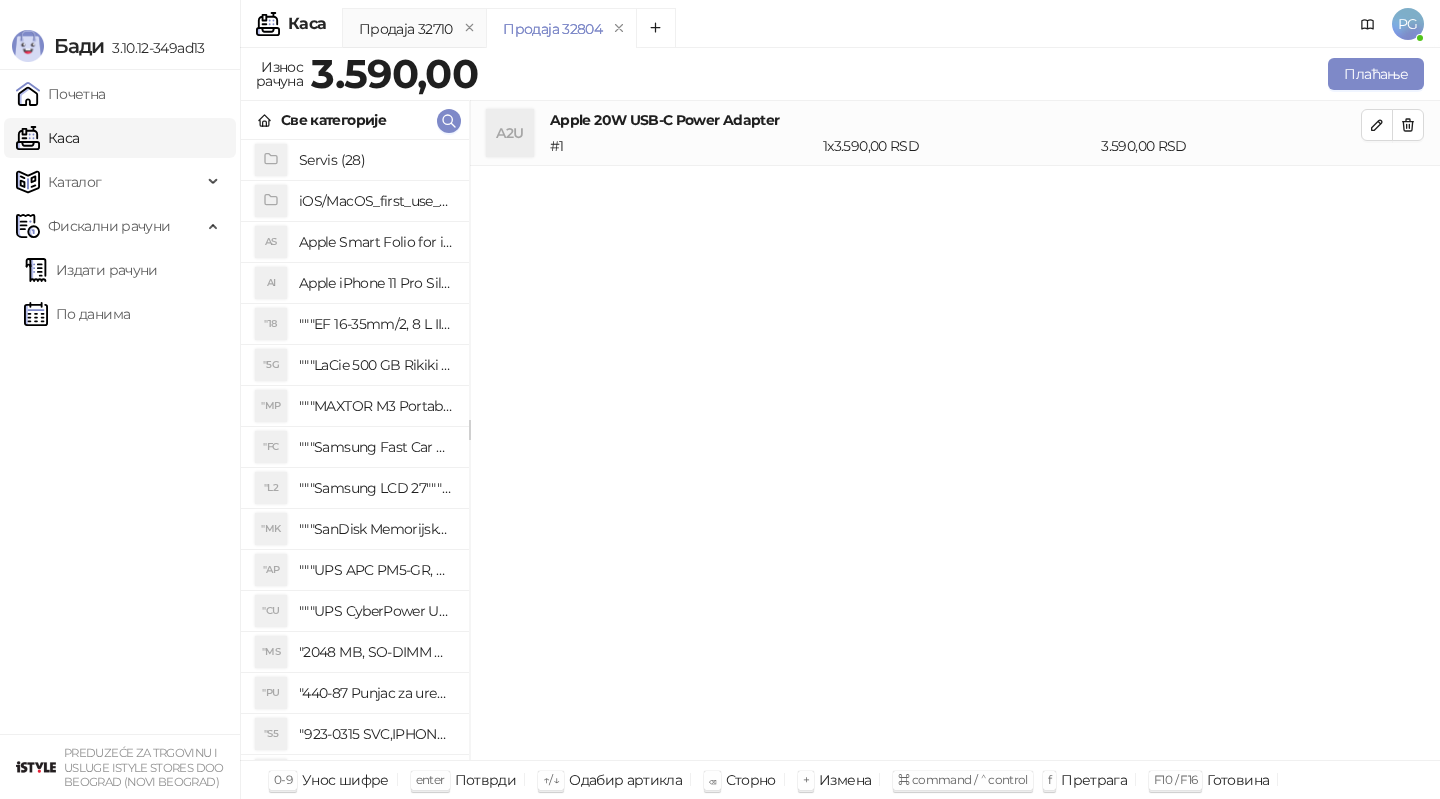 click on "Све категорије" at bounding box center (355, 120) 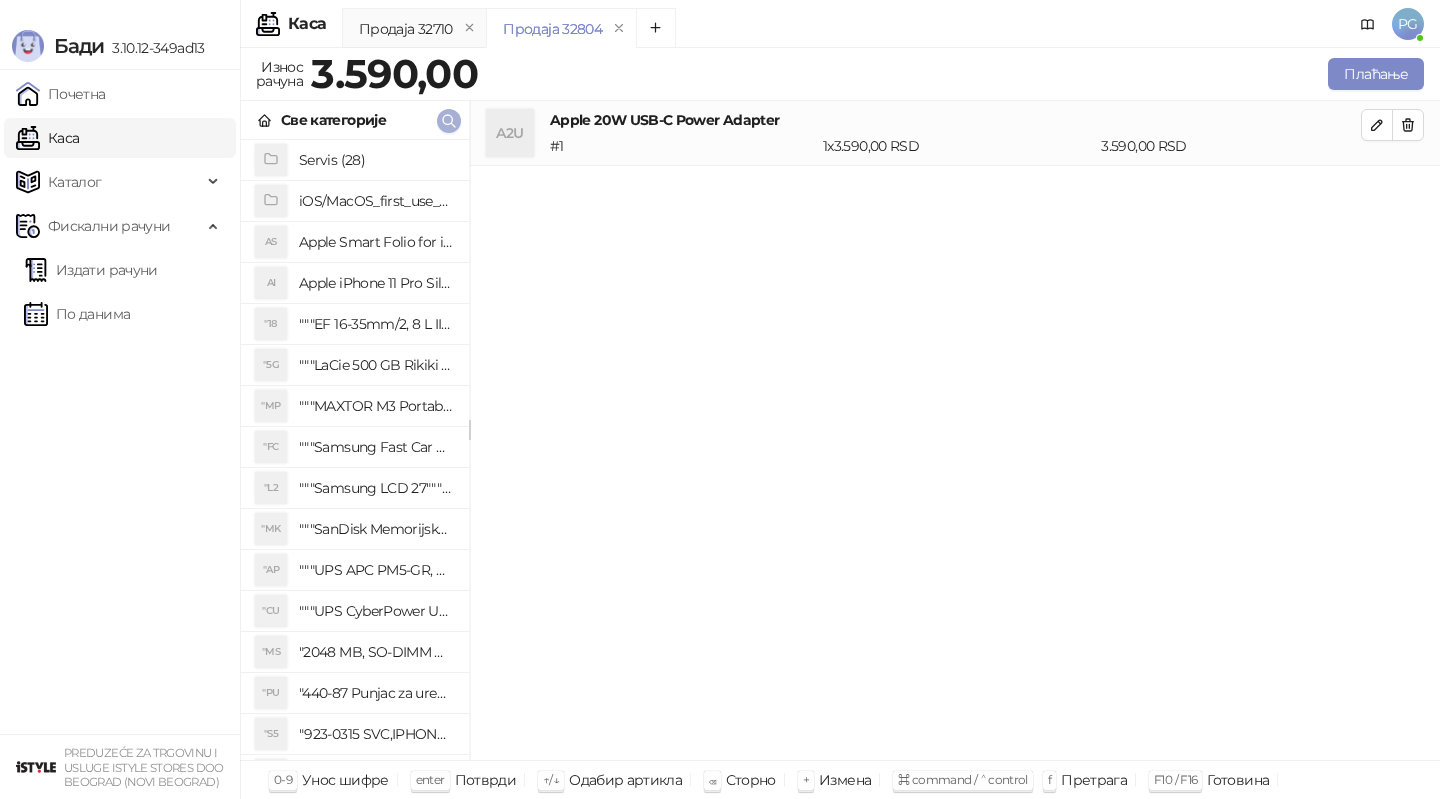 click 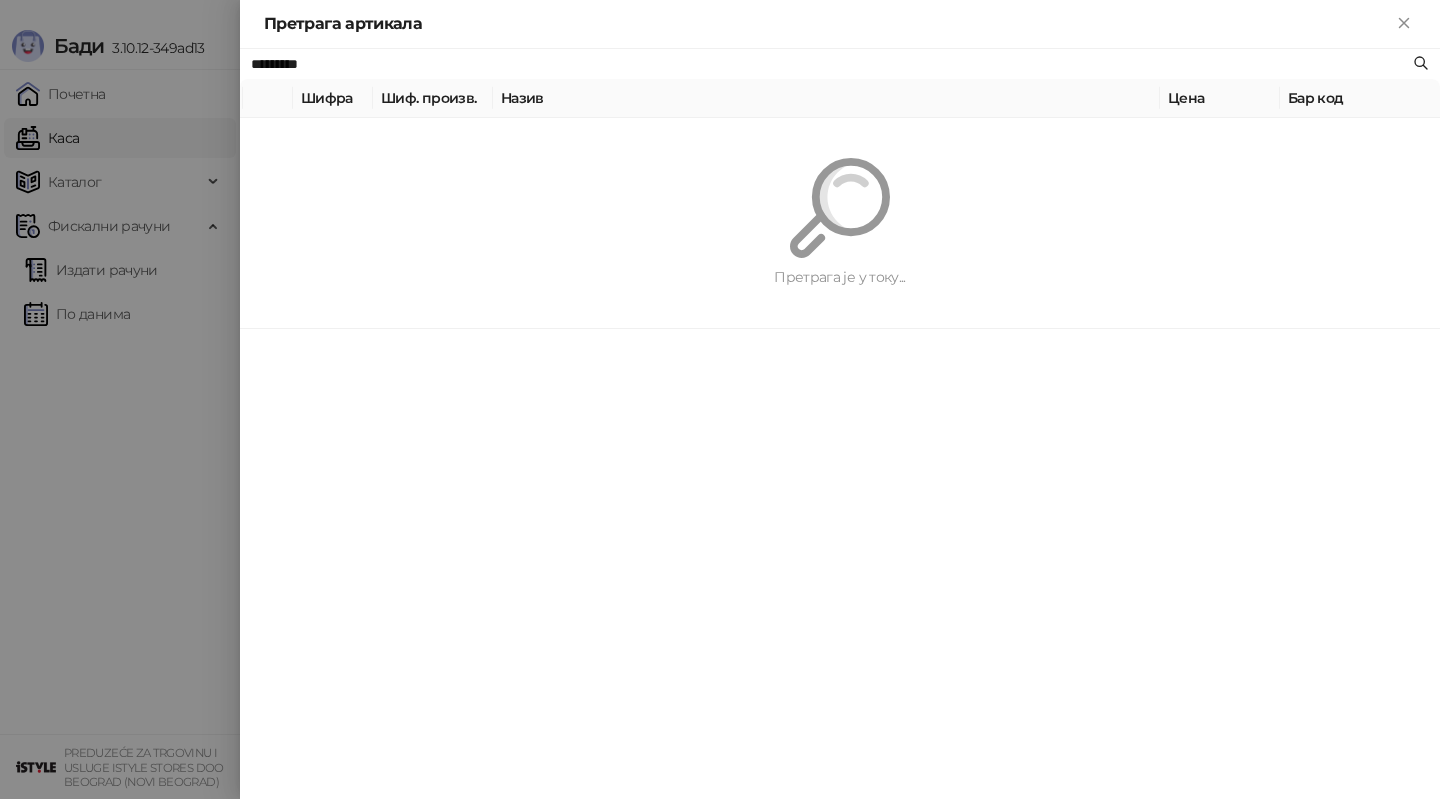 paste 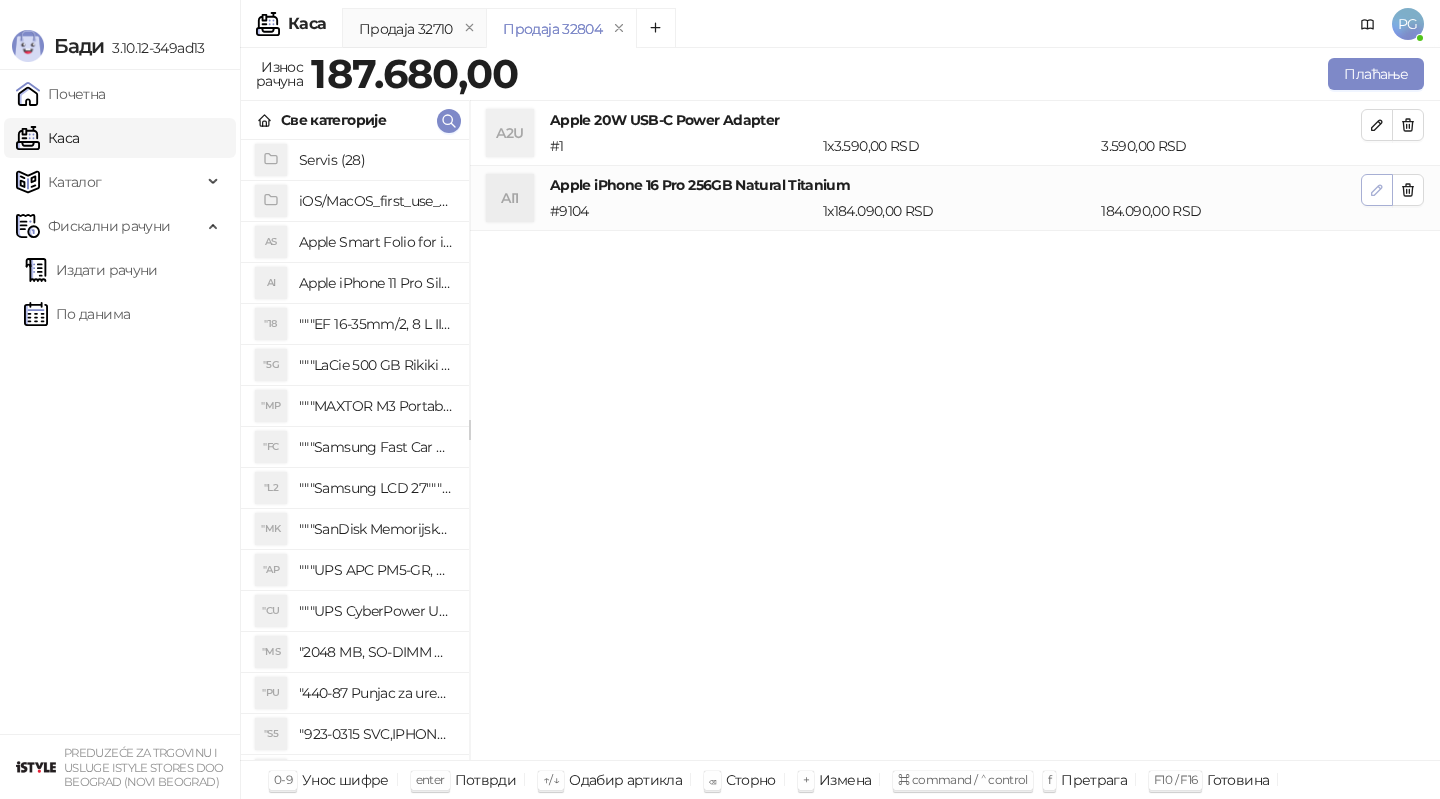 click at bounding box center [1377, 190] 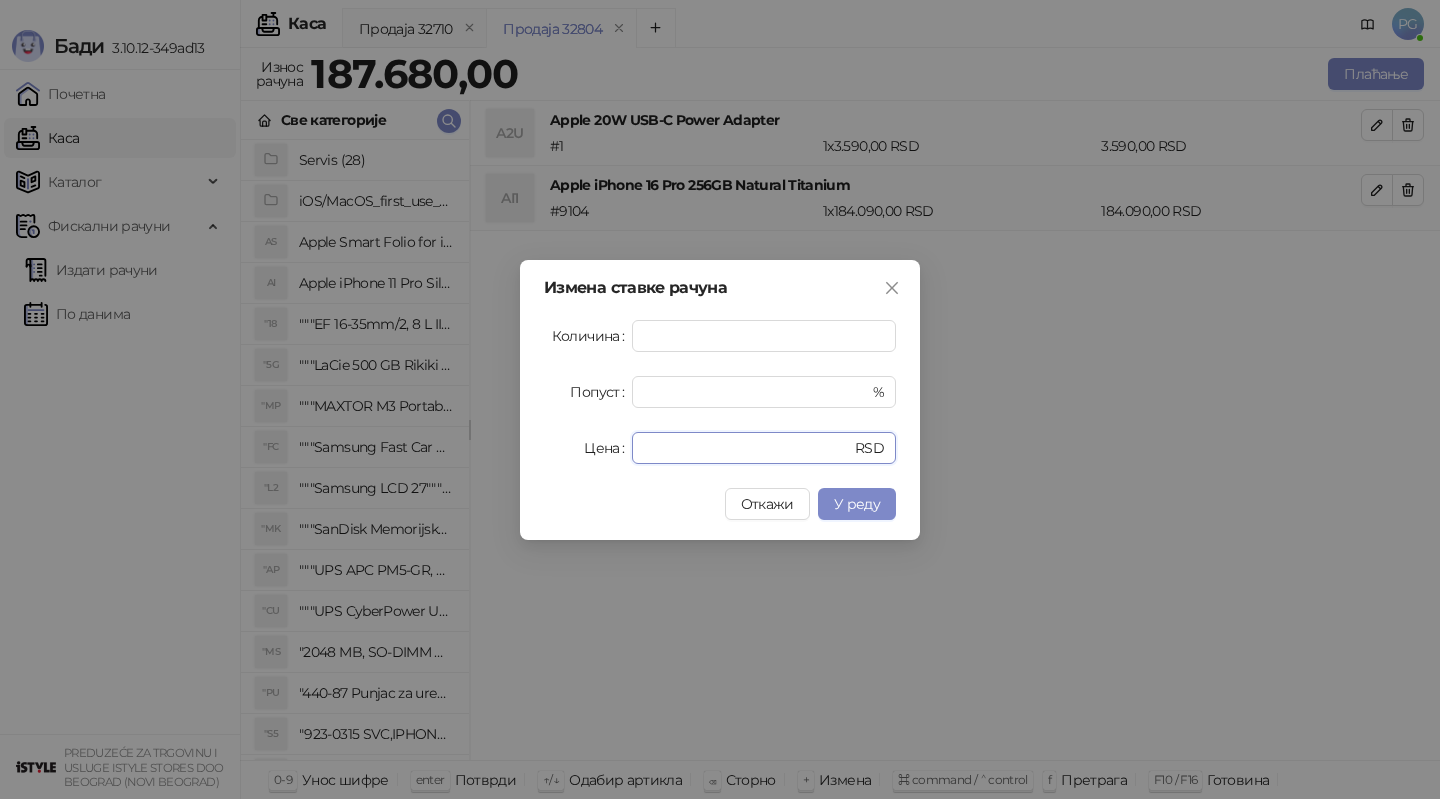 drag, startPoint x: 709, startPoint y: 451, endPoint x: 461, endPoint y: 443, distance: 248.129 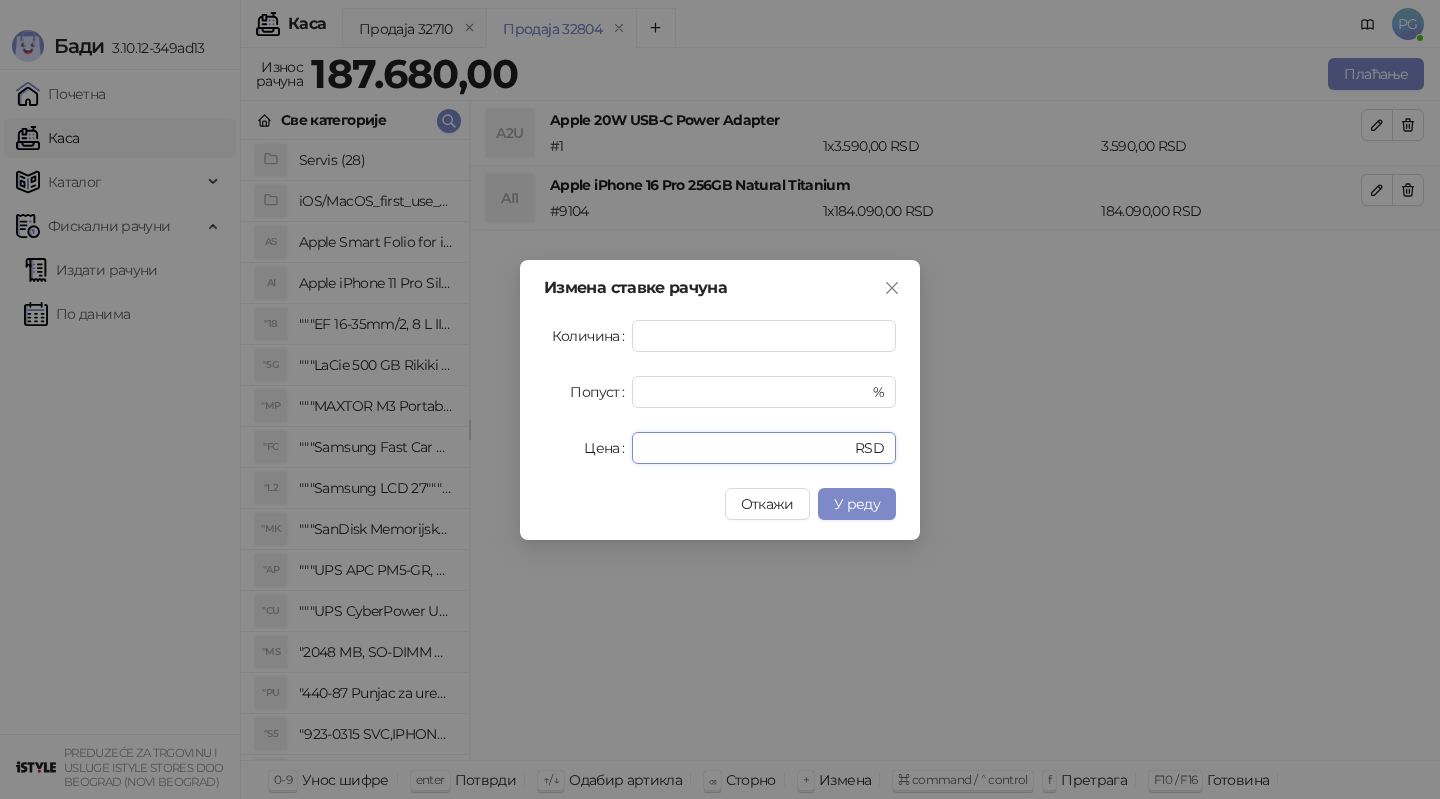 type on "******" 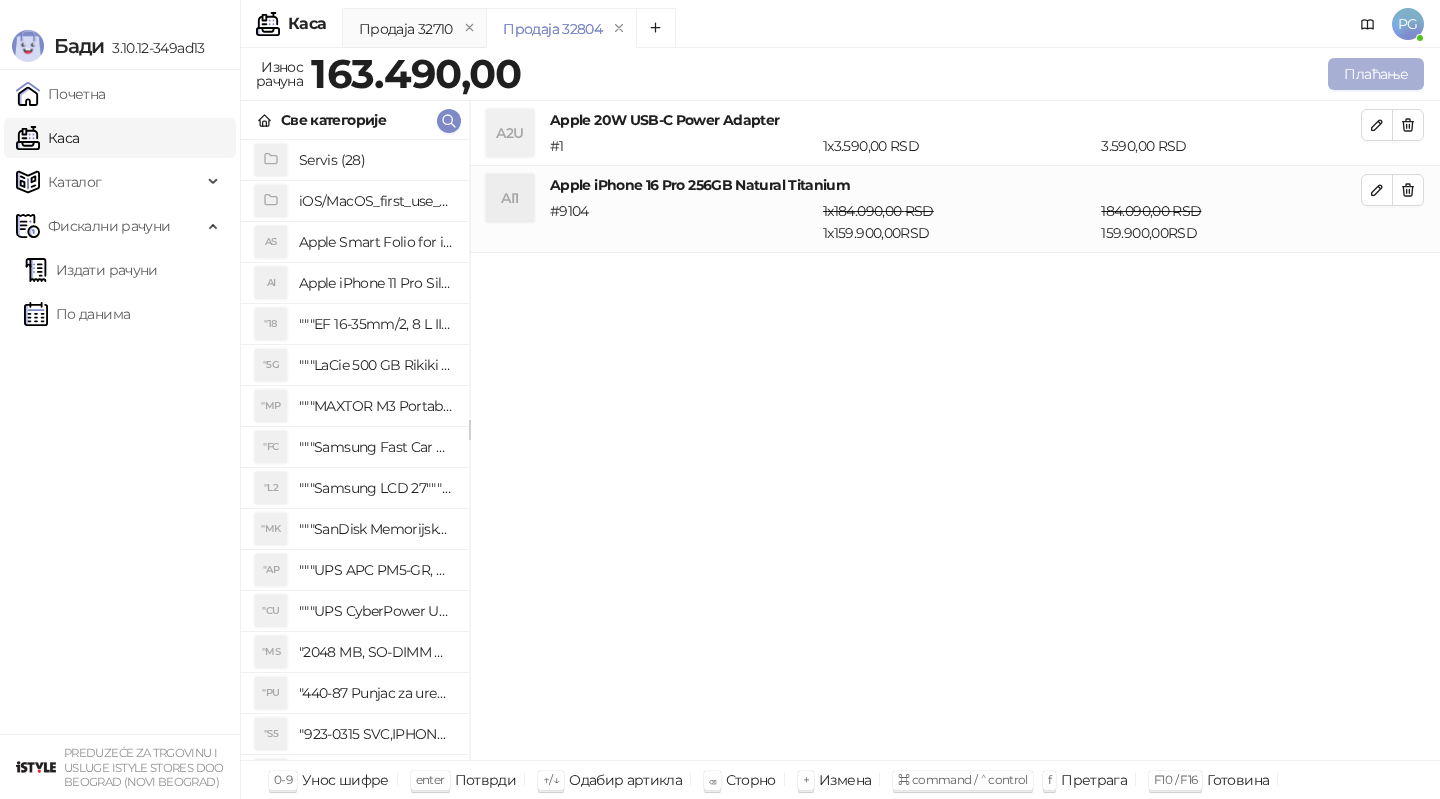 click on "Плаћање" at bounding box center [1376, 74] 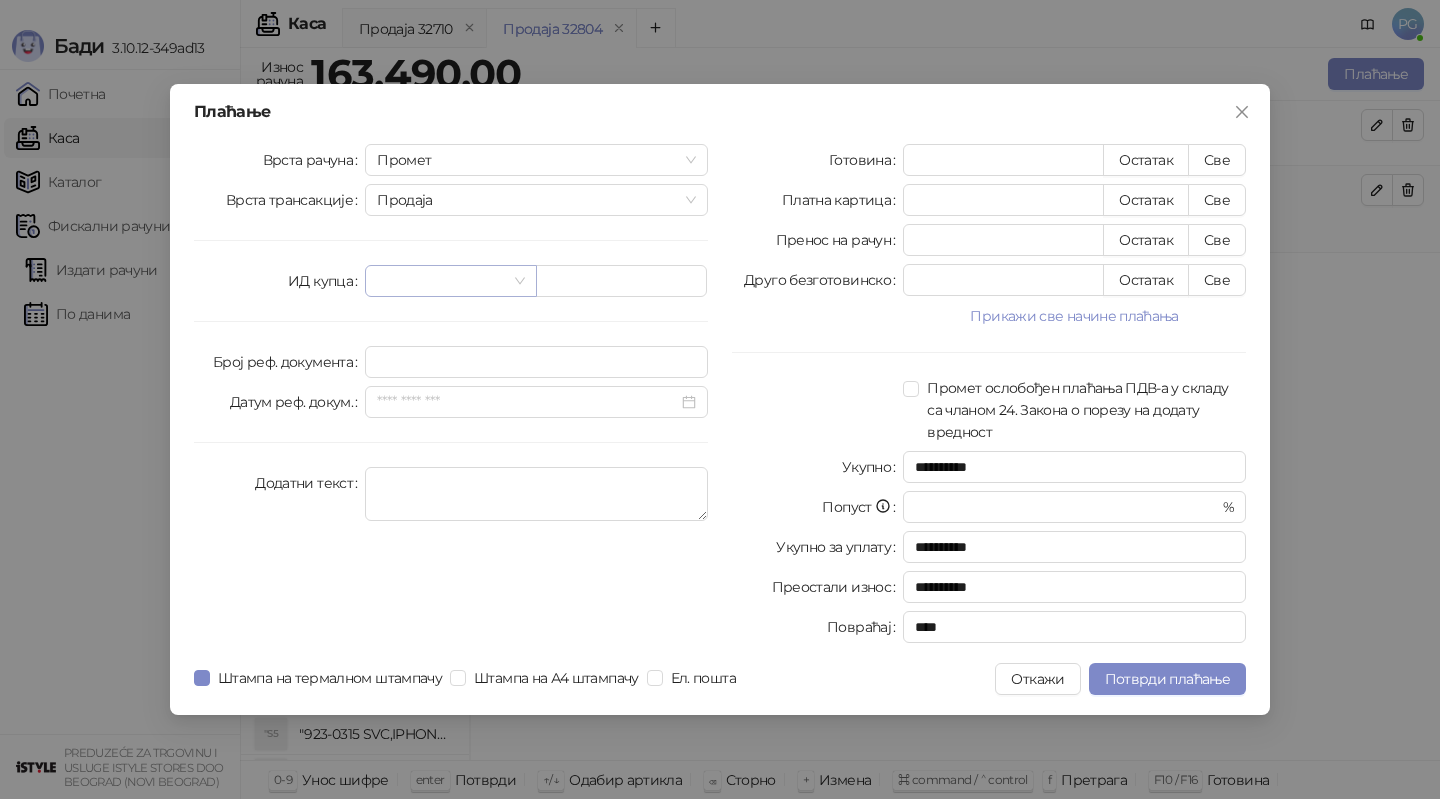 click at bounding box center (441, 281) 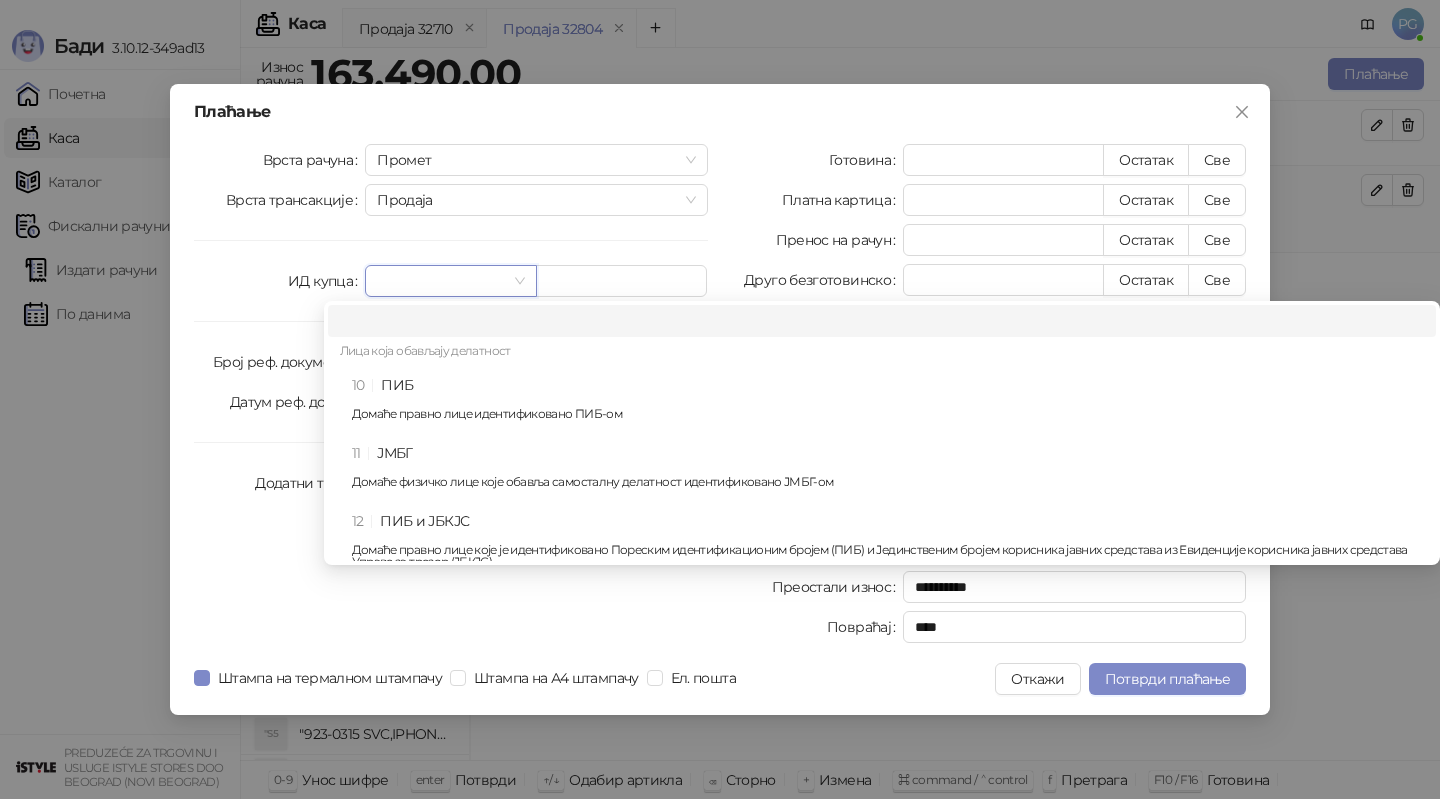 click on "10 ПИБ Домаће правно лице идентификовано ПИБ-ом" at bounding box center (882, 403) 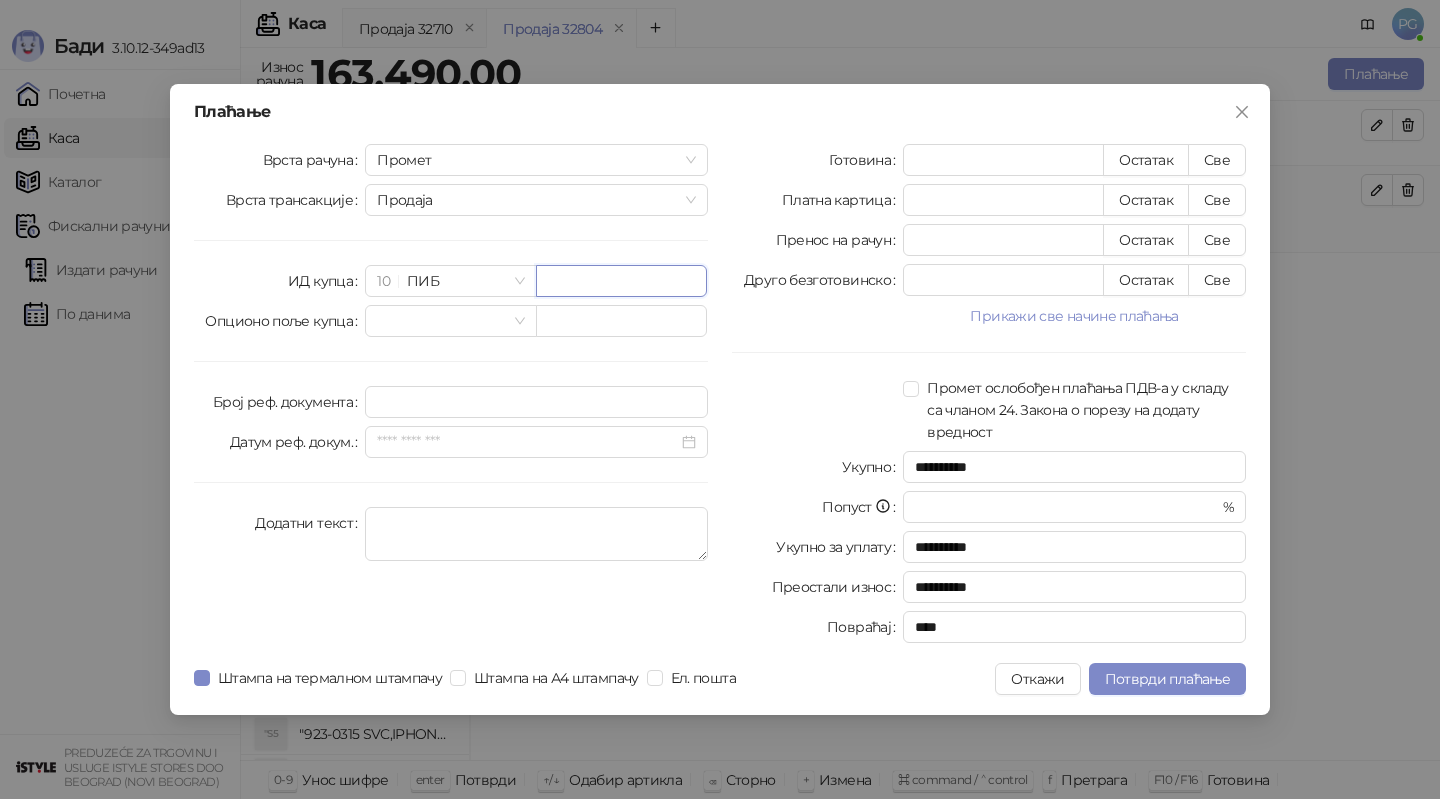 paste on "*********" 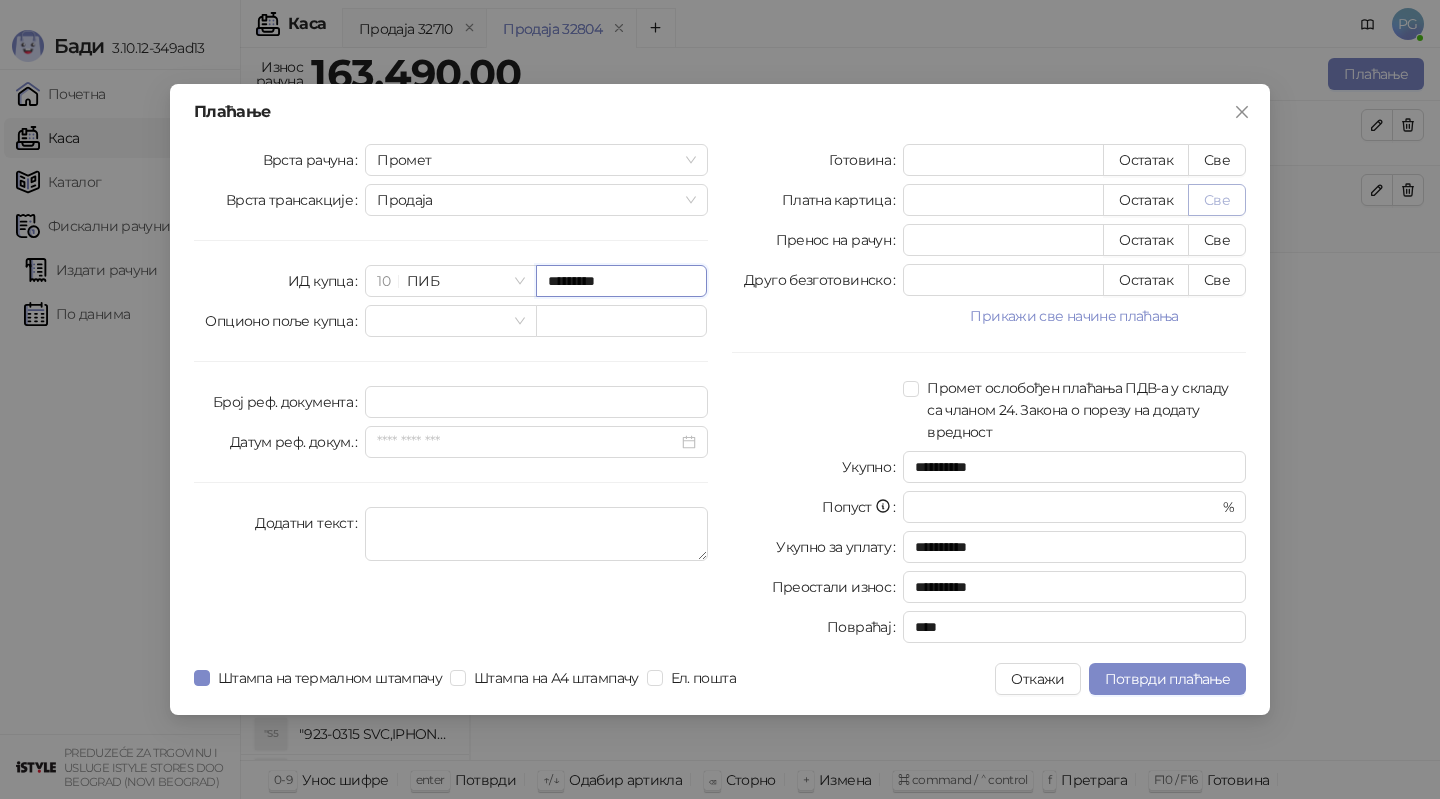 type on "*********" 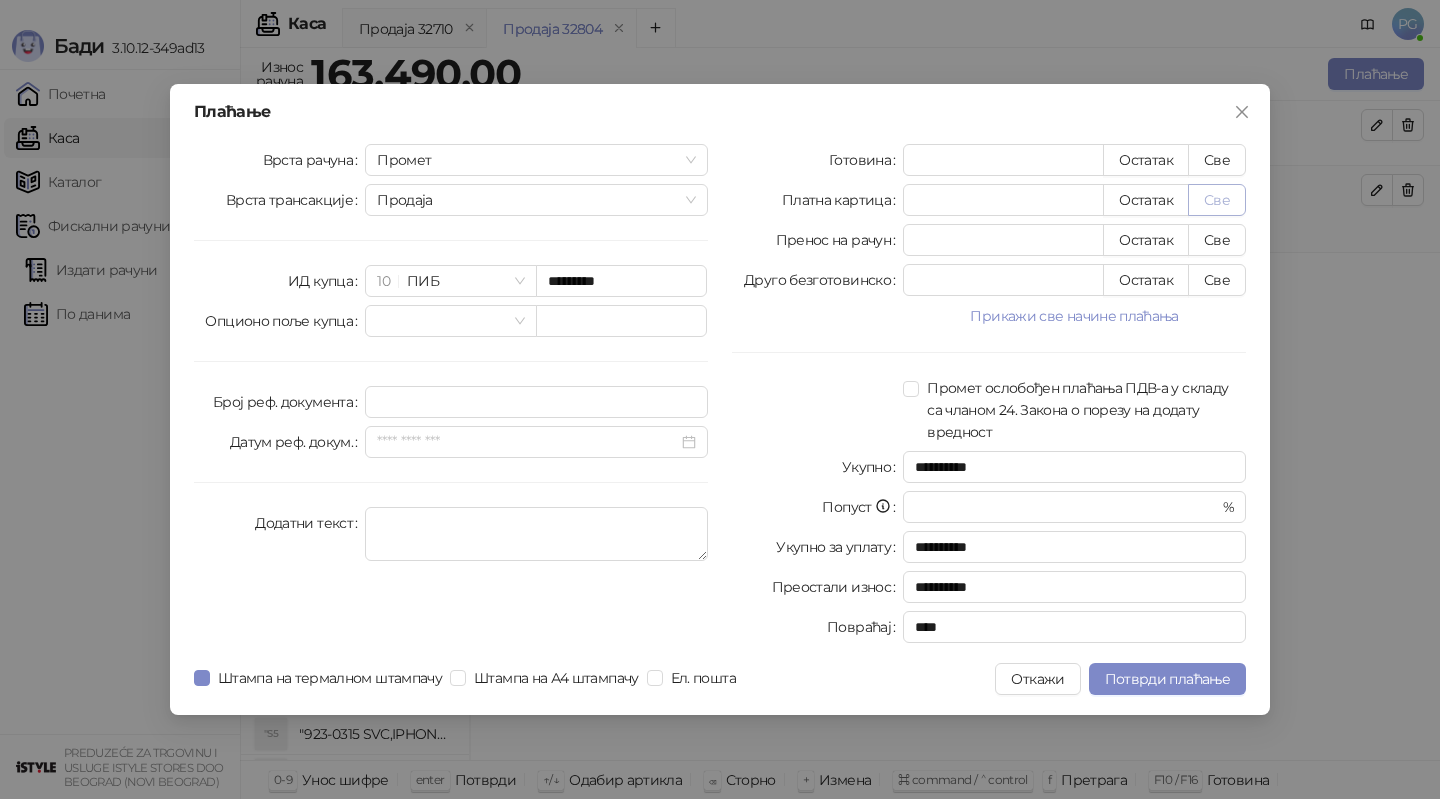 click on "Све" at bounding box center (1217, 200) 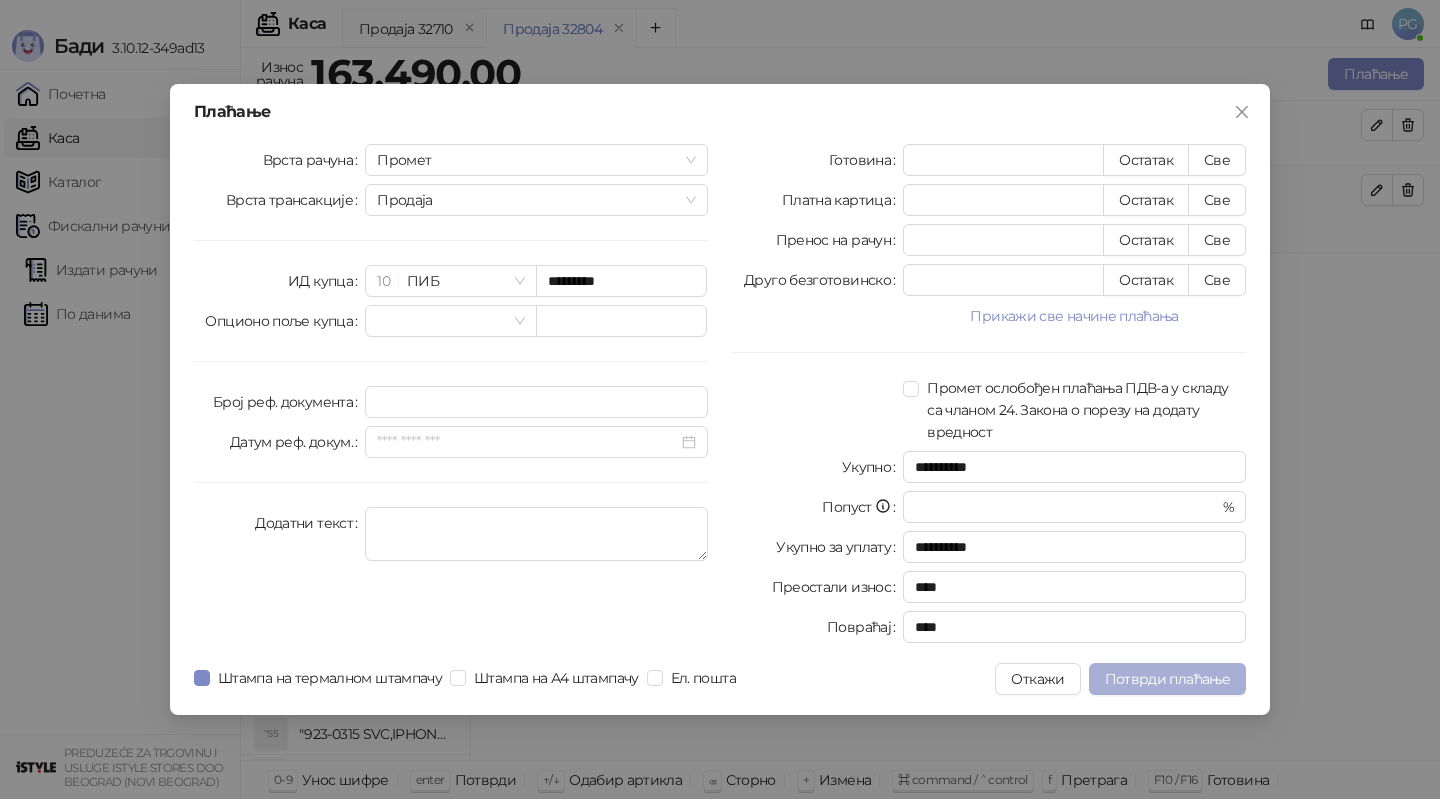 click on "Потврди плаћање" at bounding box center (1167, 679) 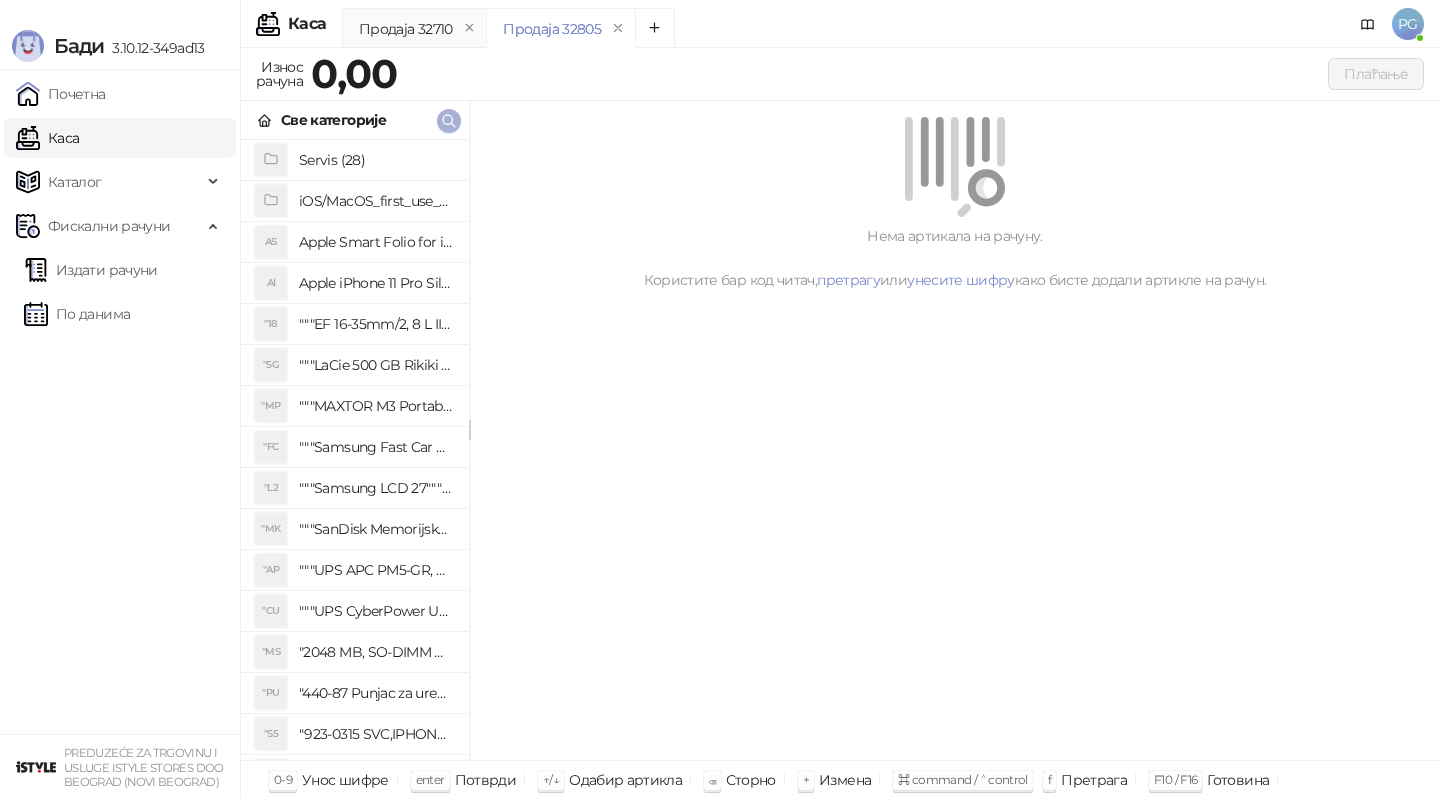 click 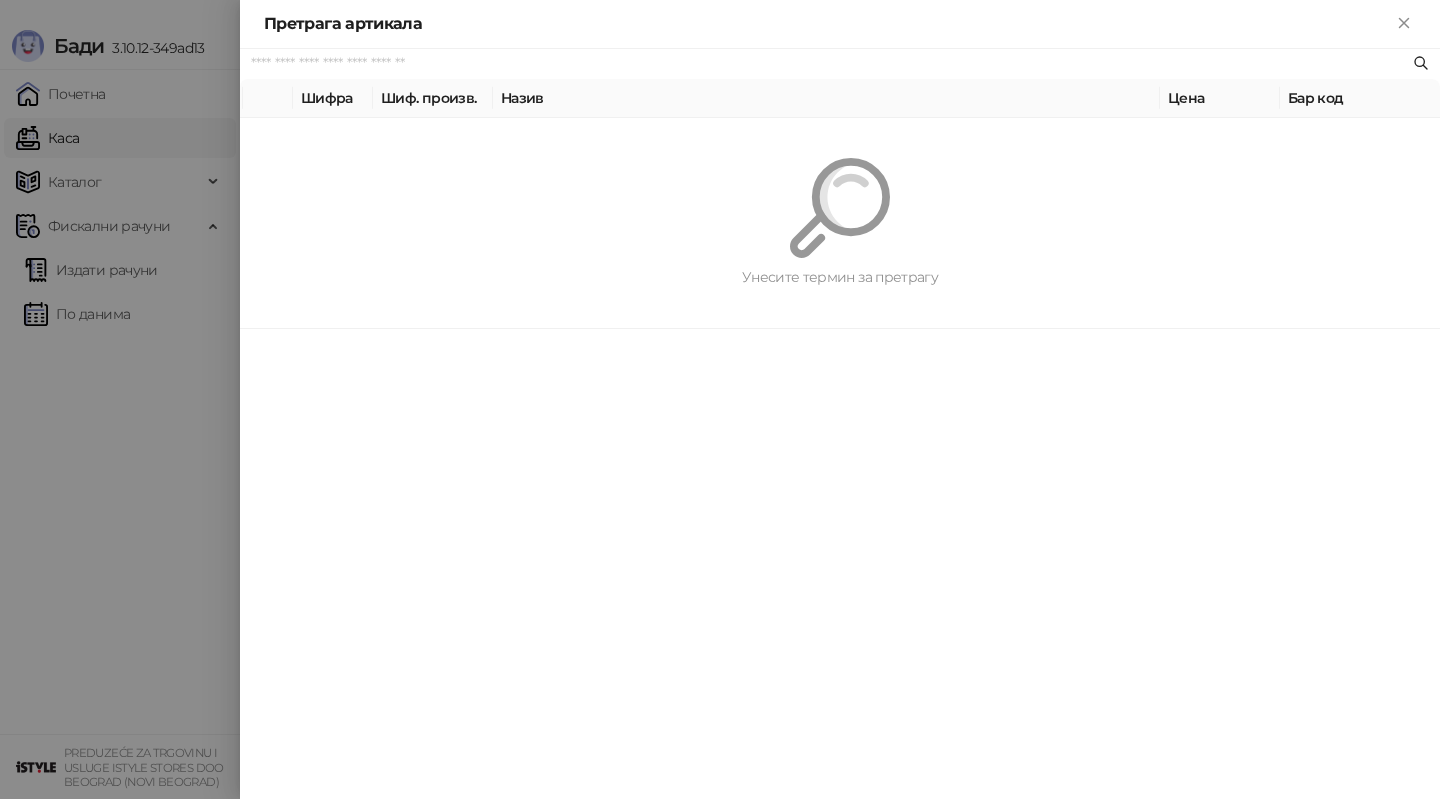 paste on "***" 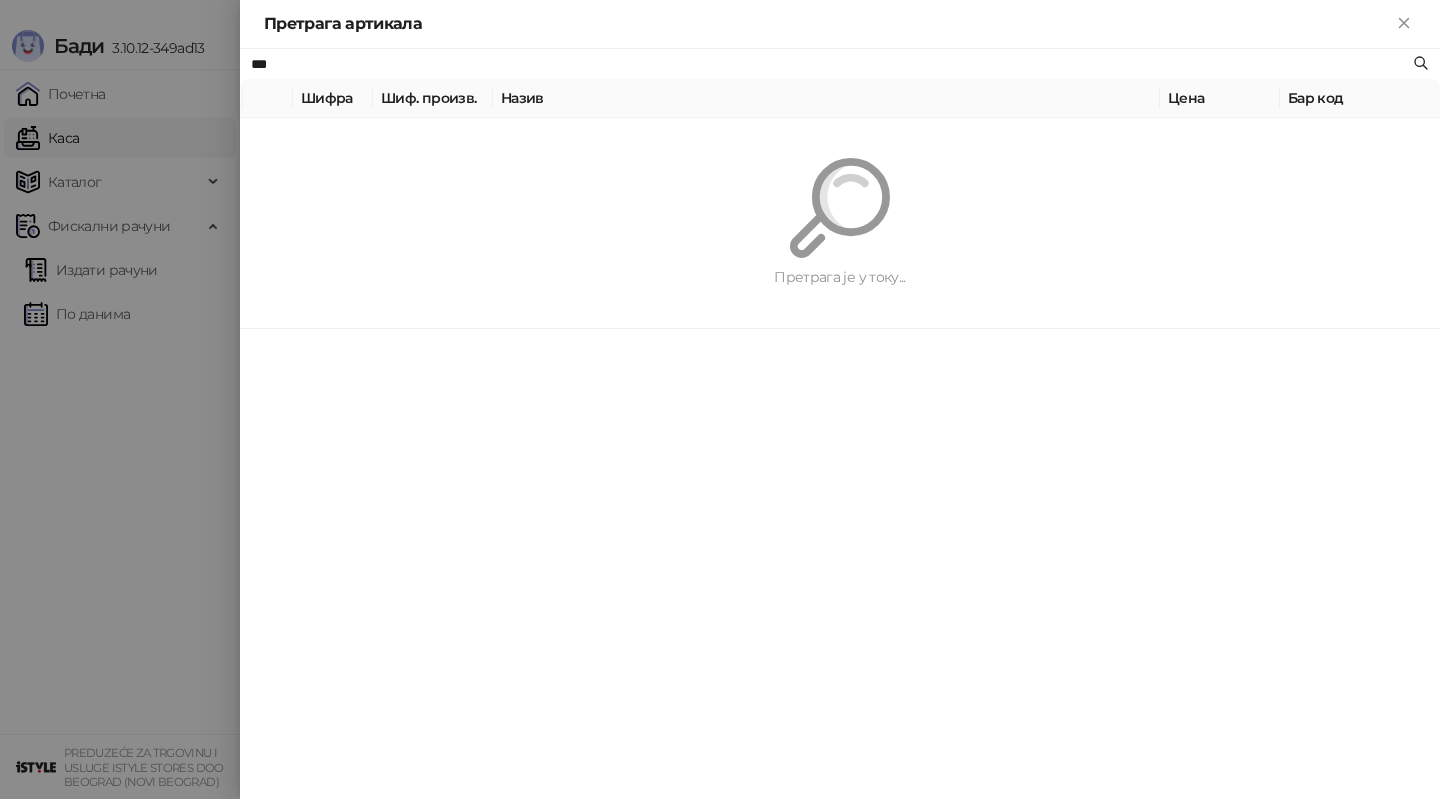 type on "***" 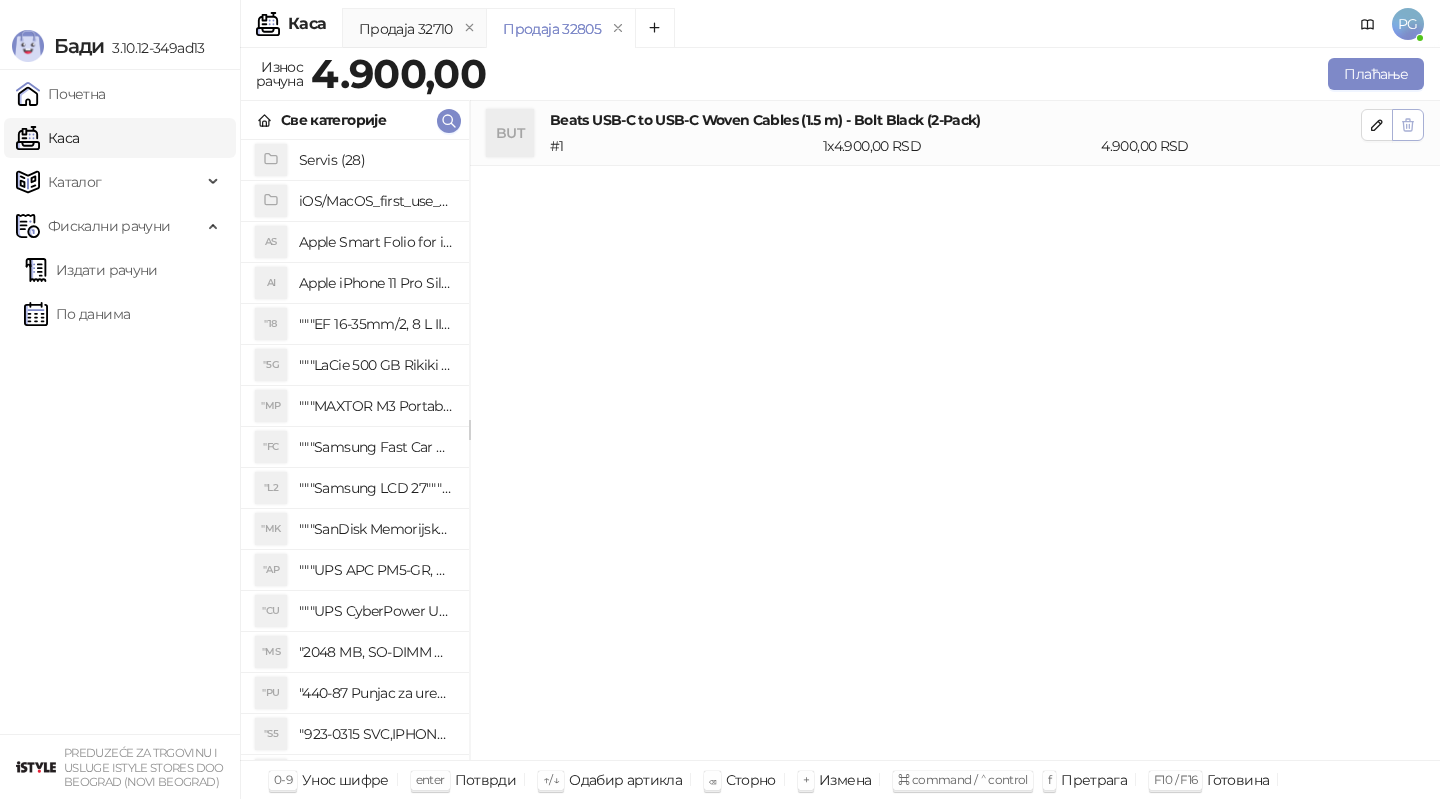 click 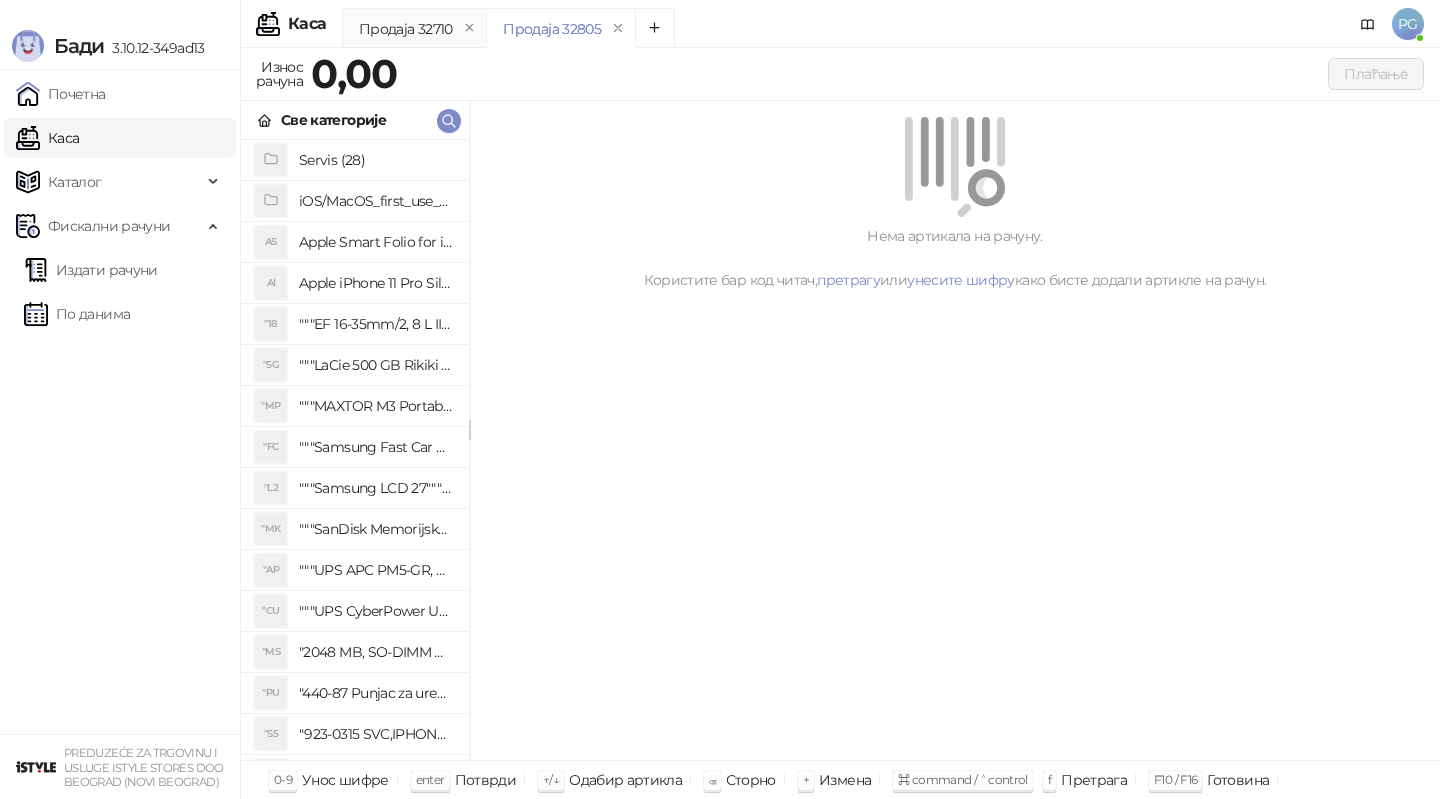 click on "Све категорије" at bounding box center [355, 120] 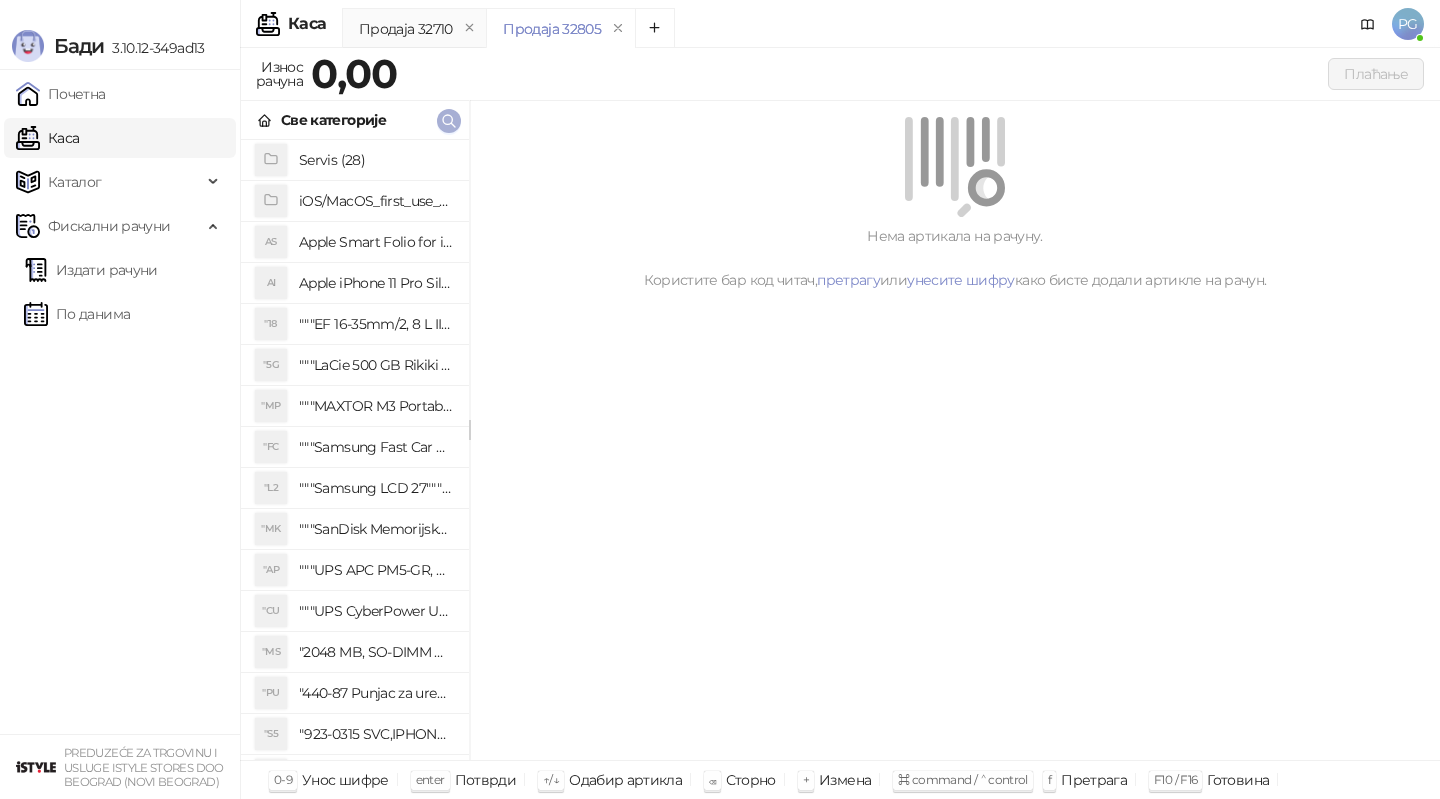 click 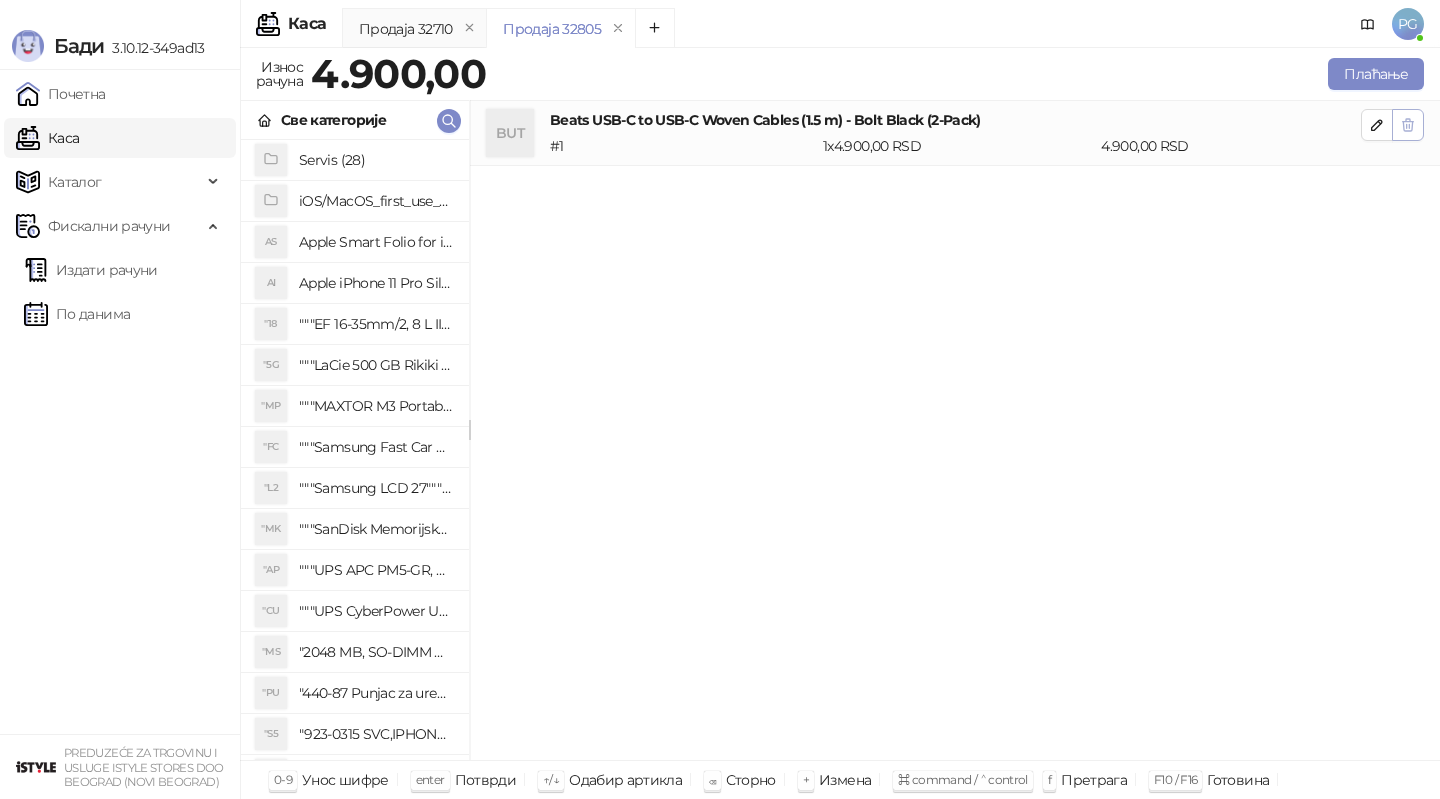 click 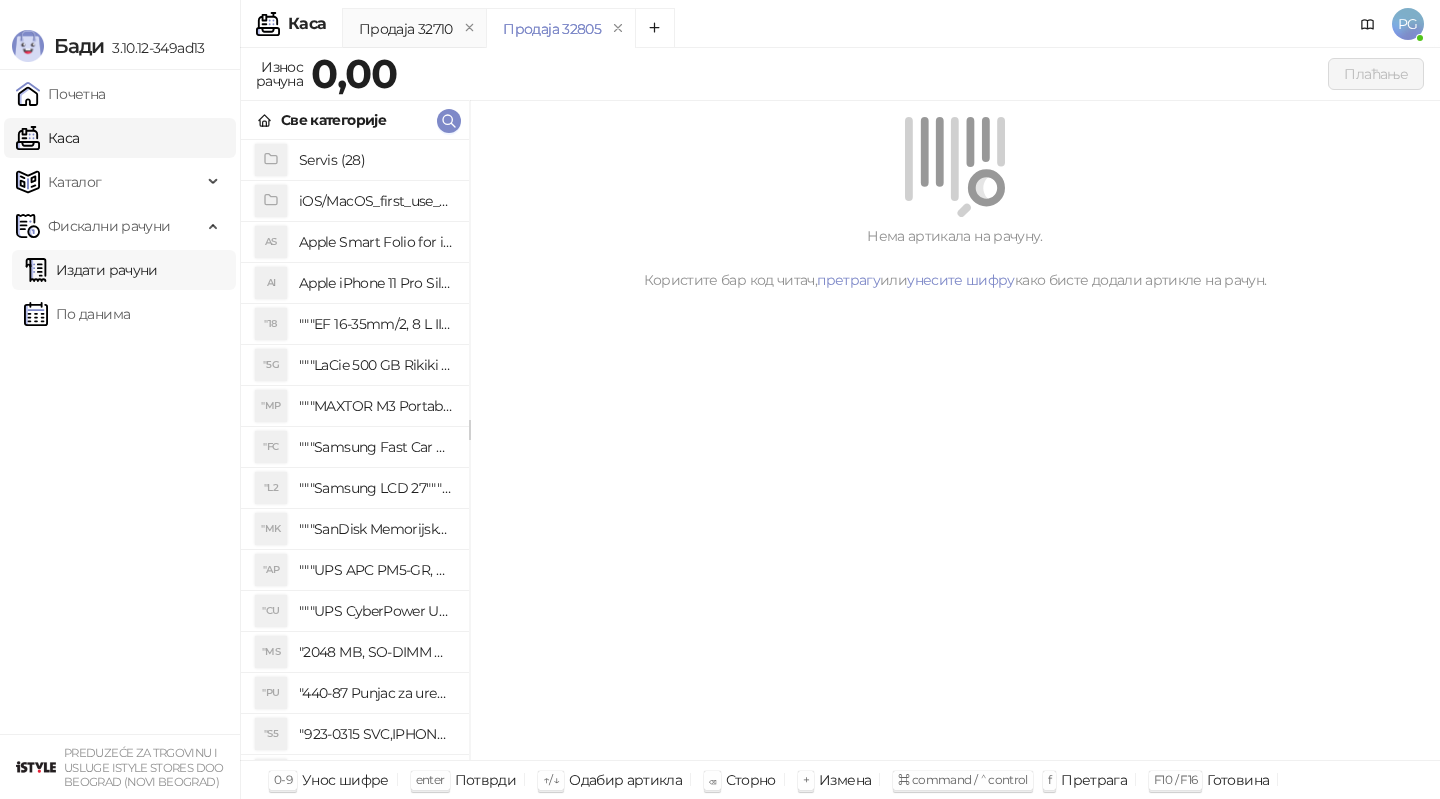 click on "Издати рачуни" at bounding box center (91, 270) 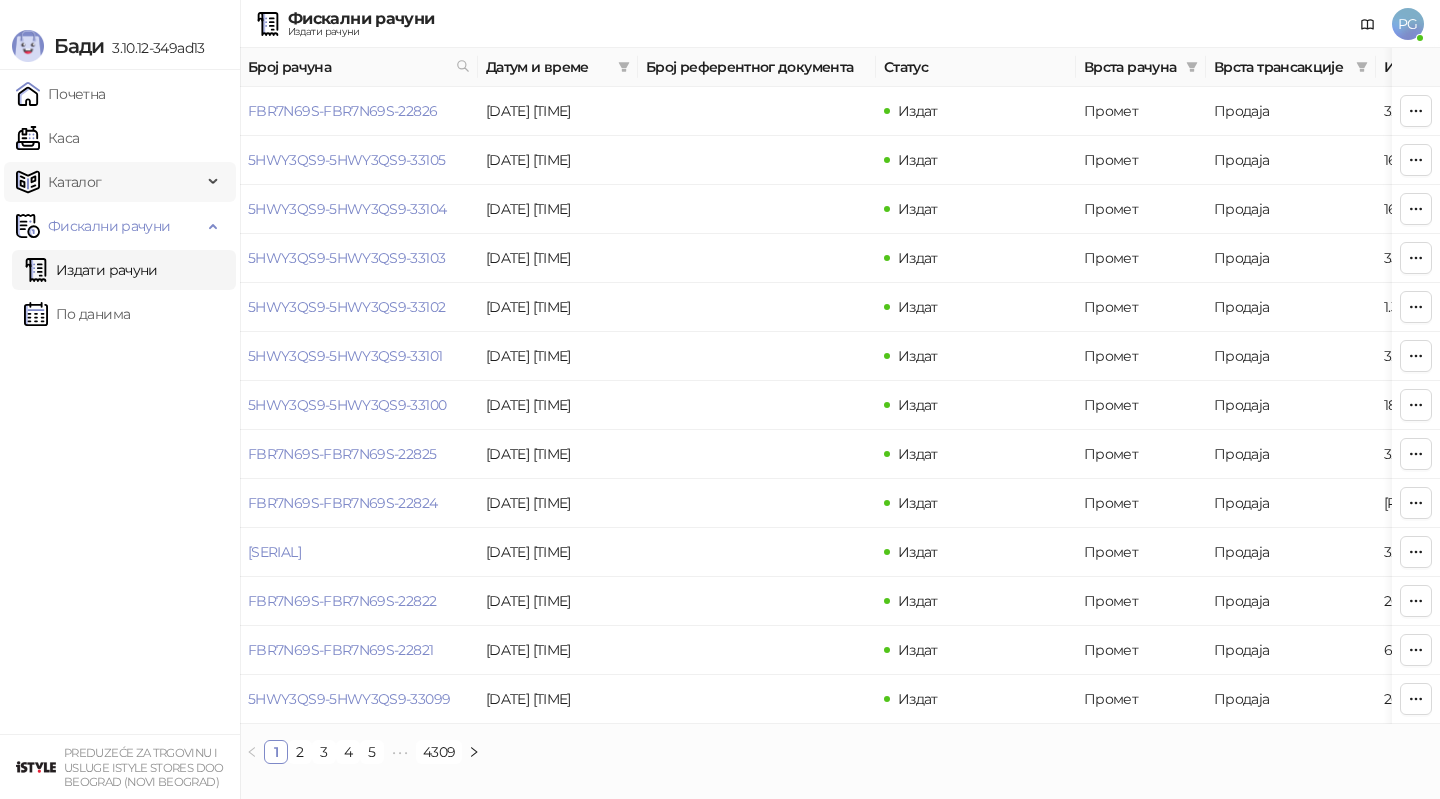 click on "Каталог" at bounding box center (109, 182) 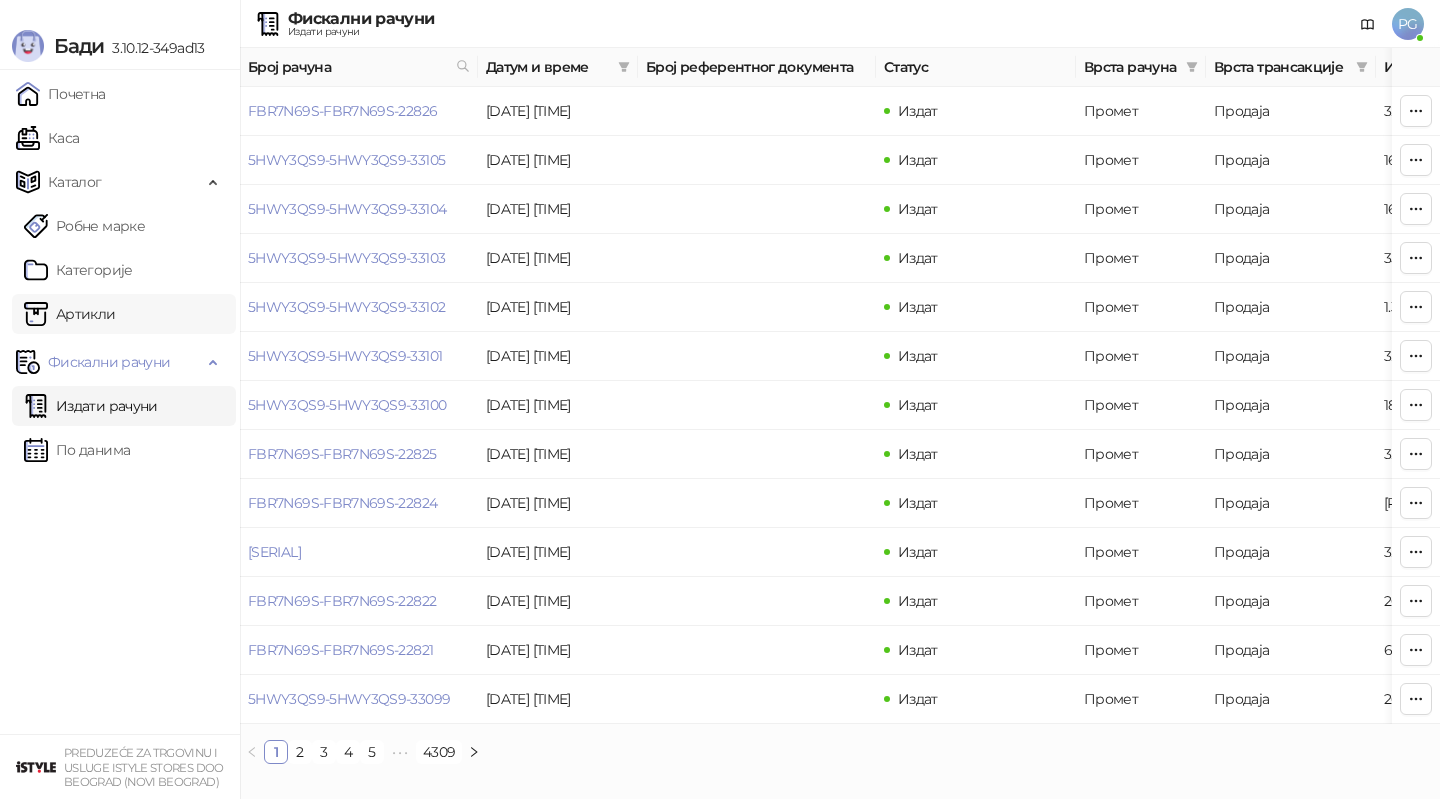 click on "Артикли" at bounding box center (70, 314) 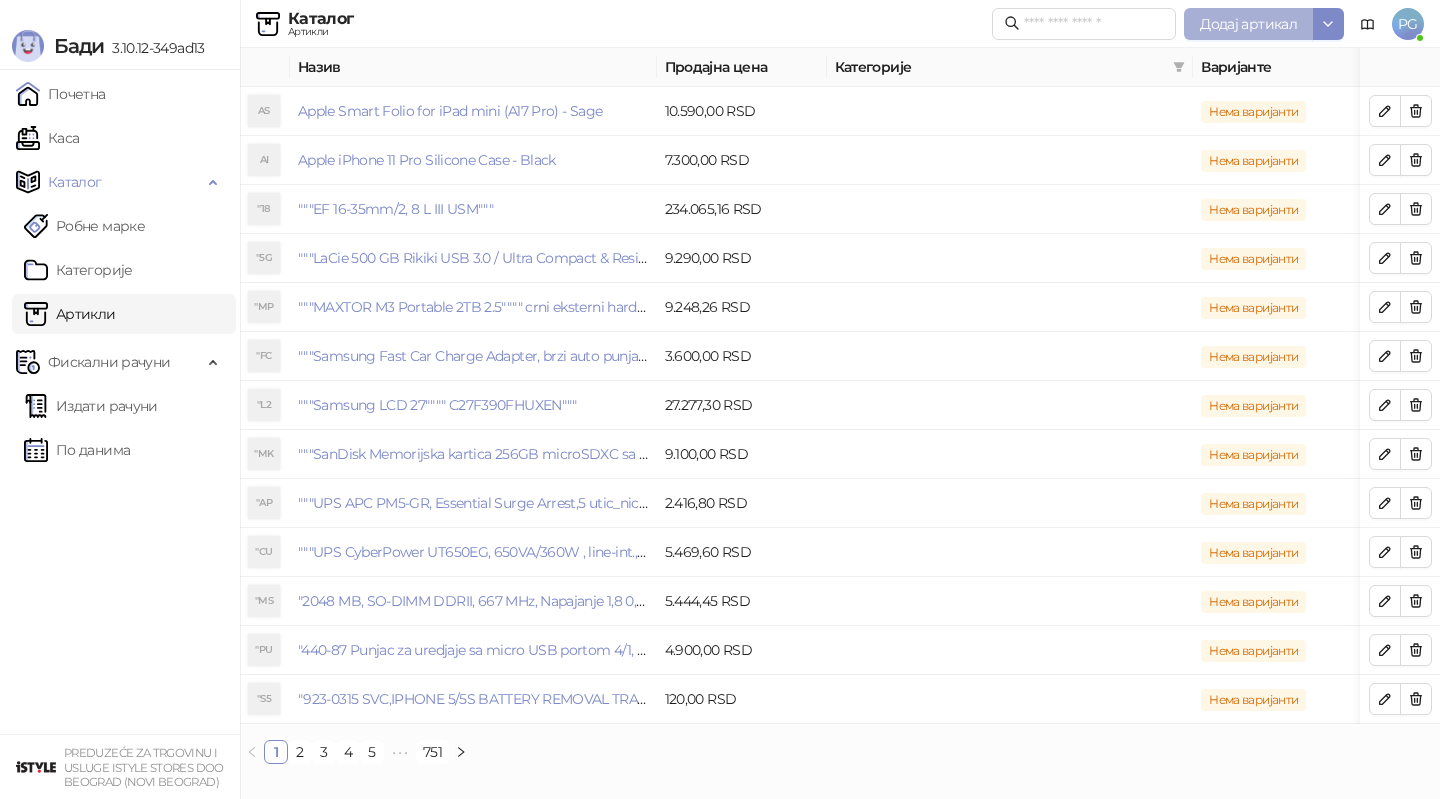 click on "Додај артикал" at bounding box center (1248, 24) 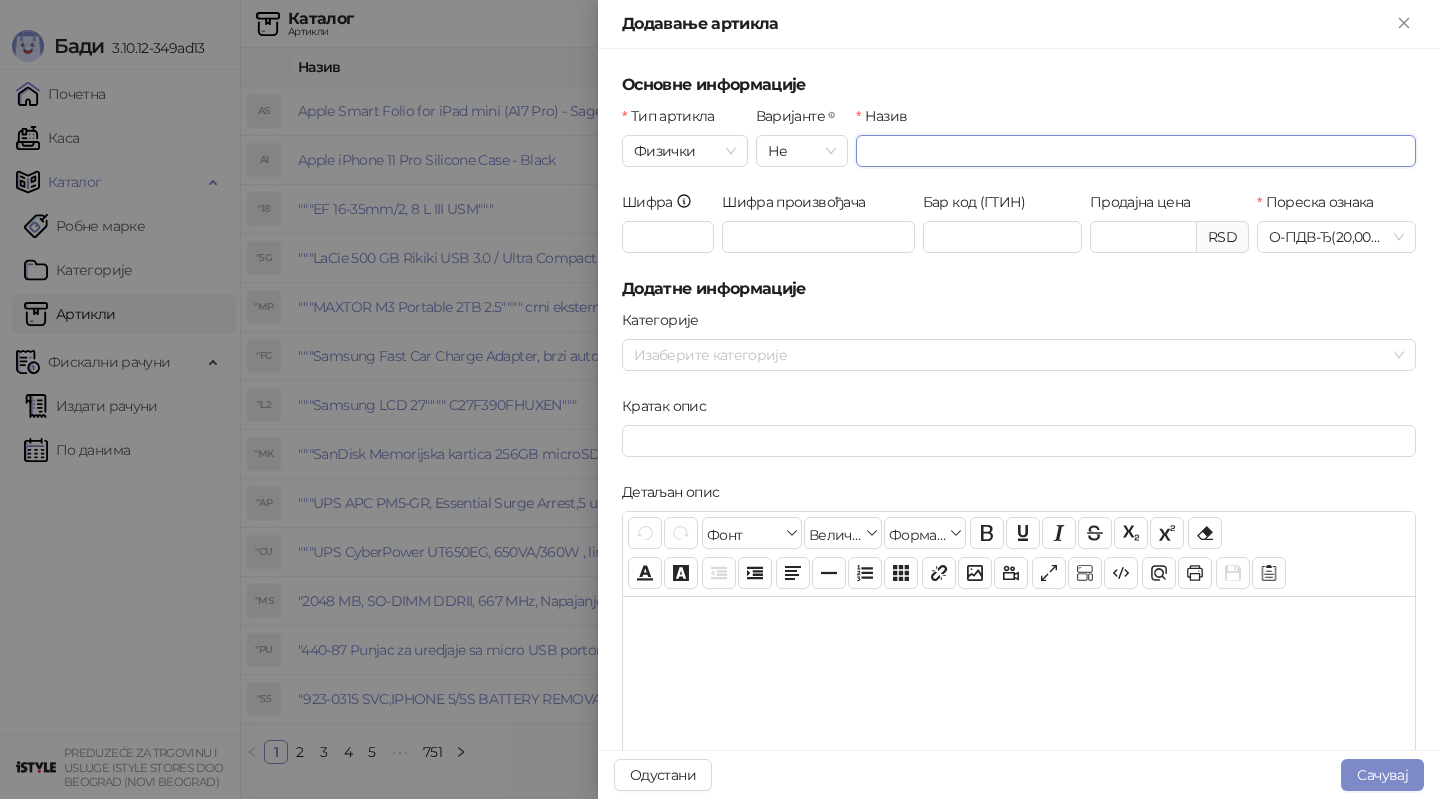 click on "Назив" at bounding box center [1136, 151] 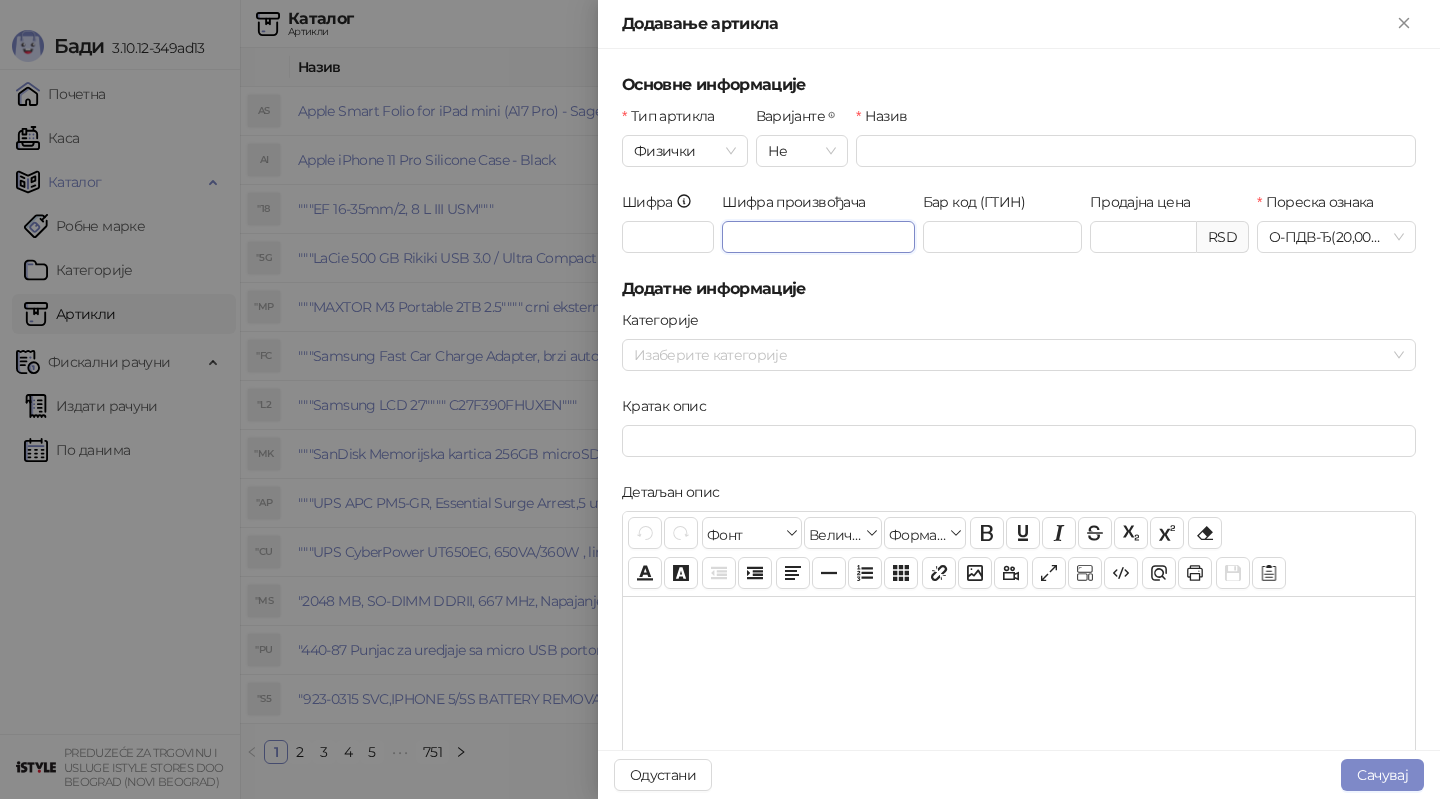 click on "Шифра произвођача" at bounding box center [818, 237] 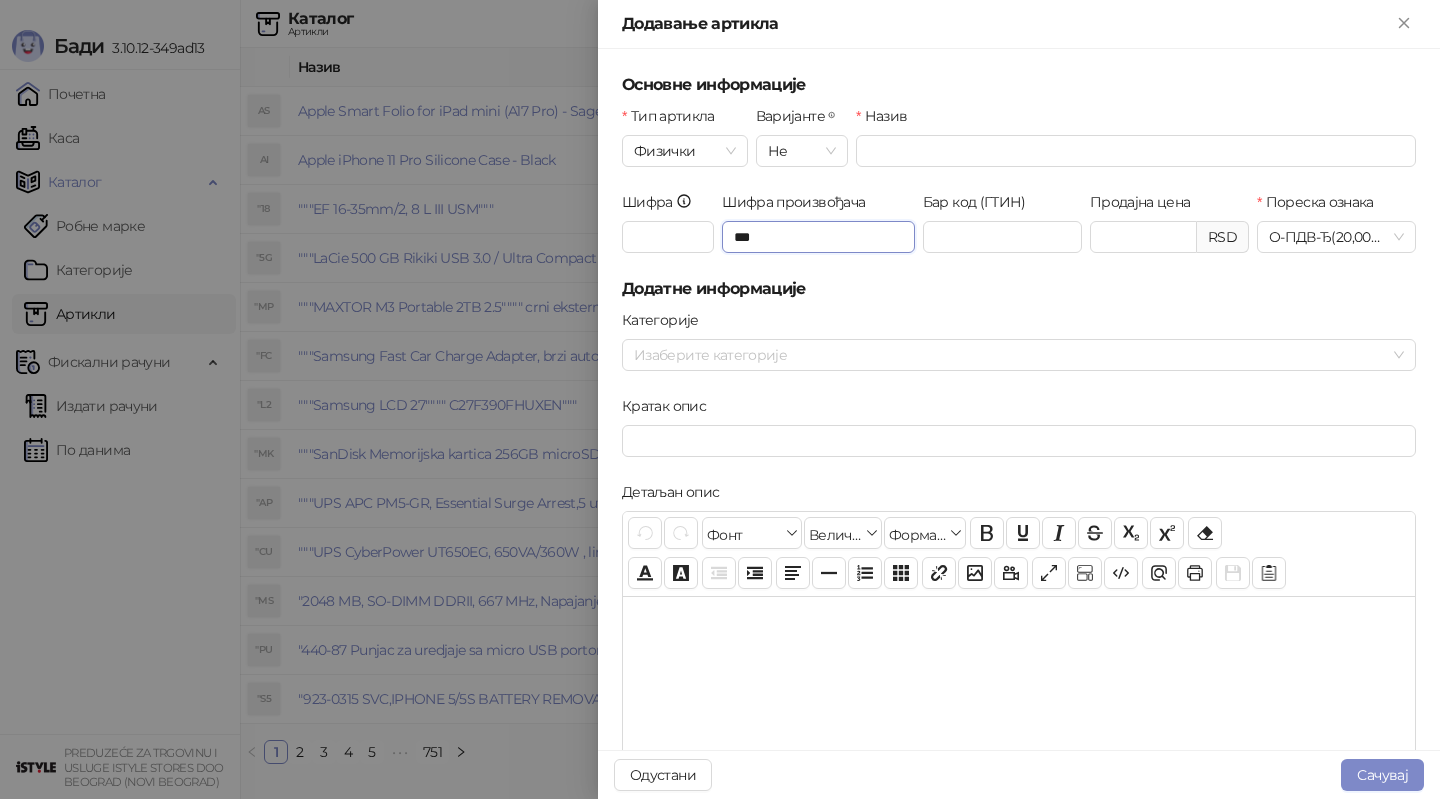 type on "***" 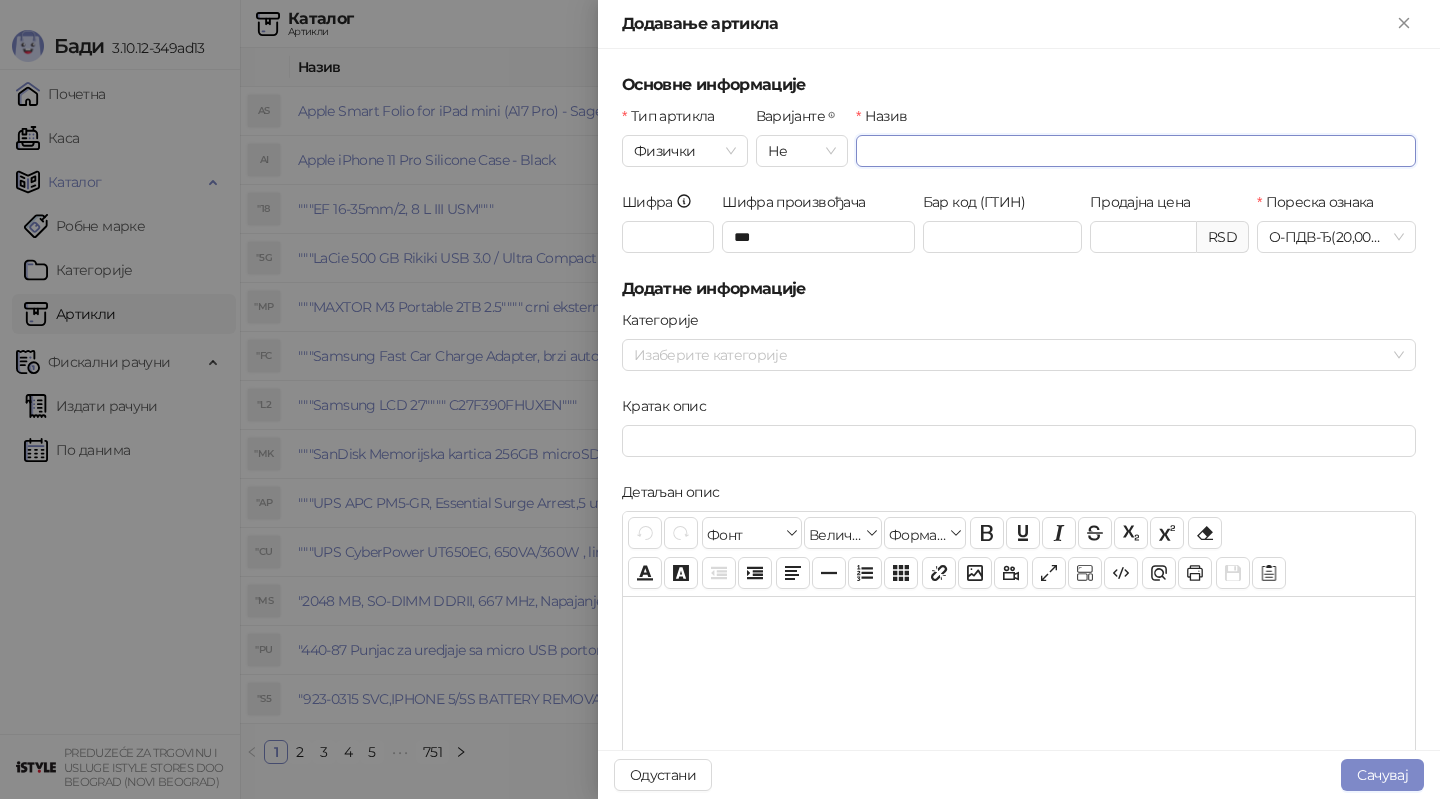 click on "Назив" at bounding box center [1136, 151] 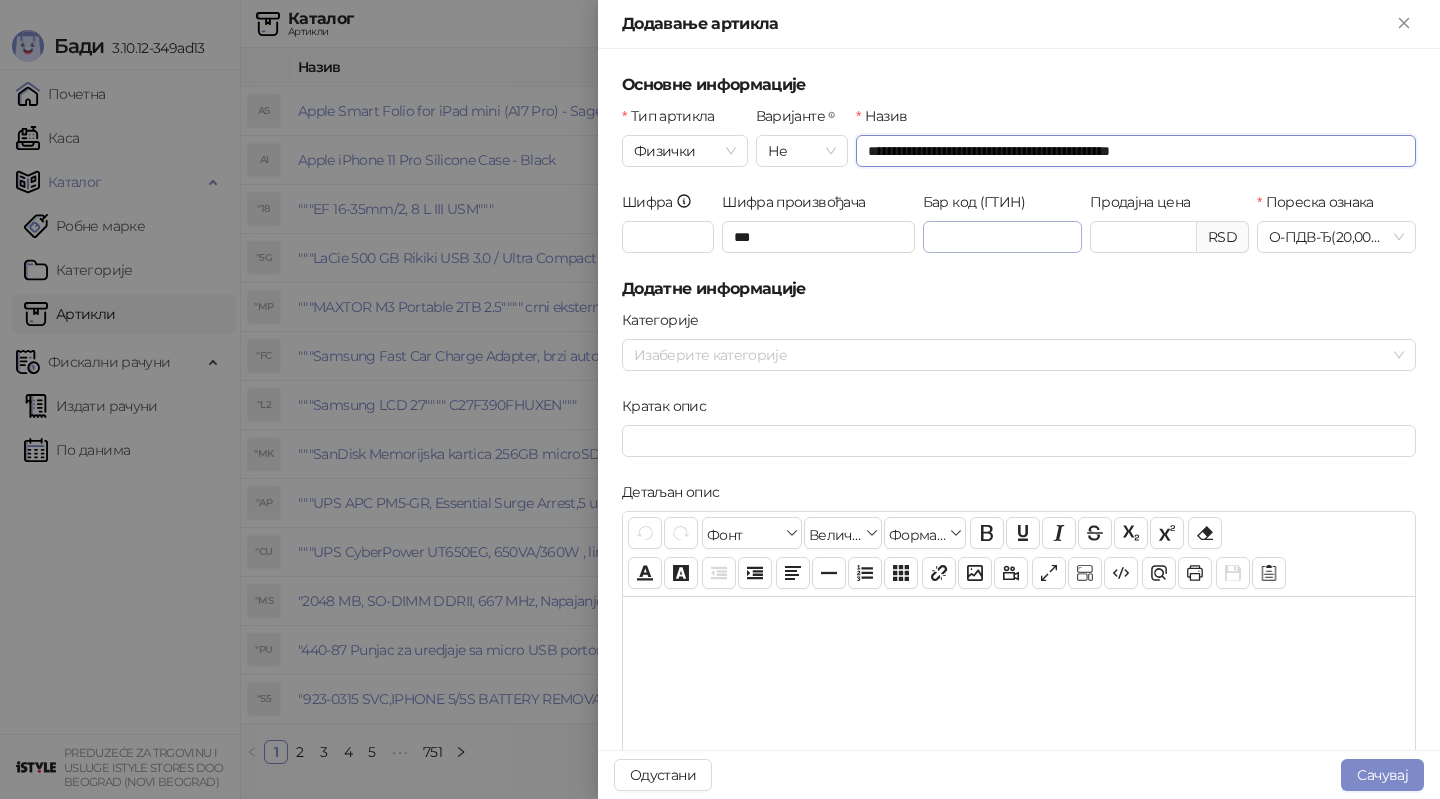 type on "**********" 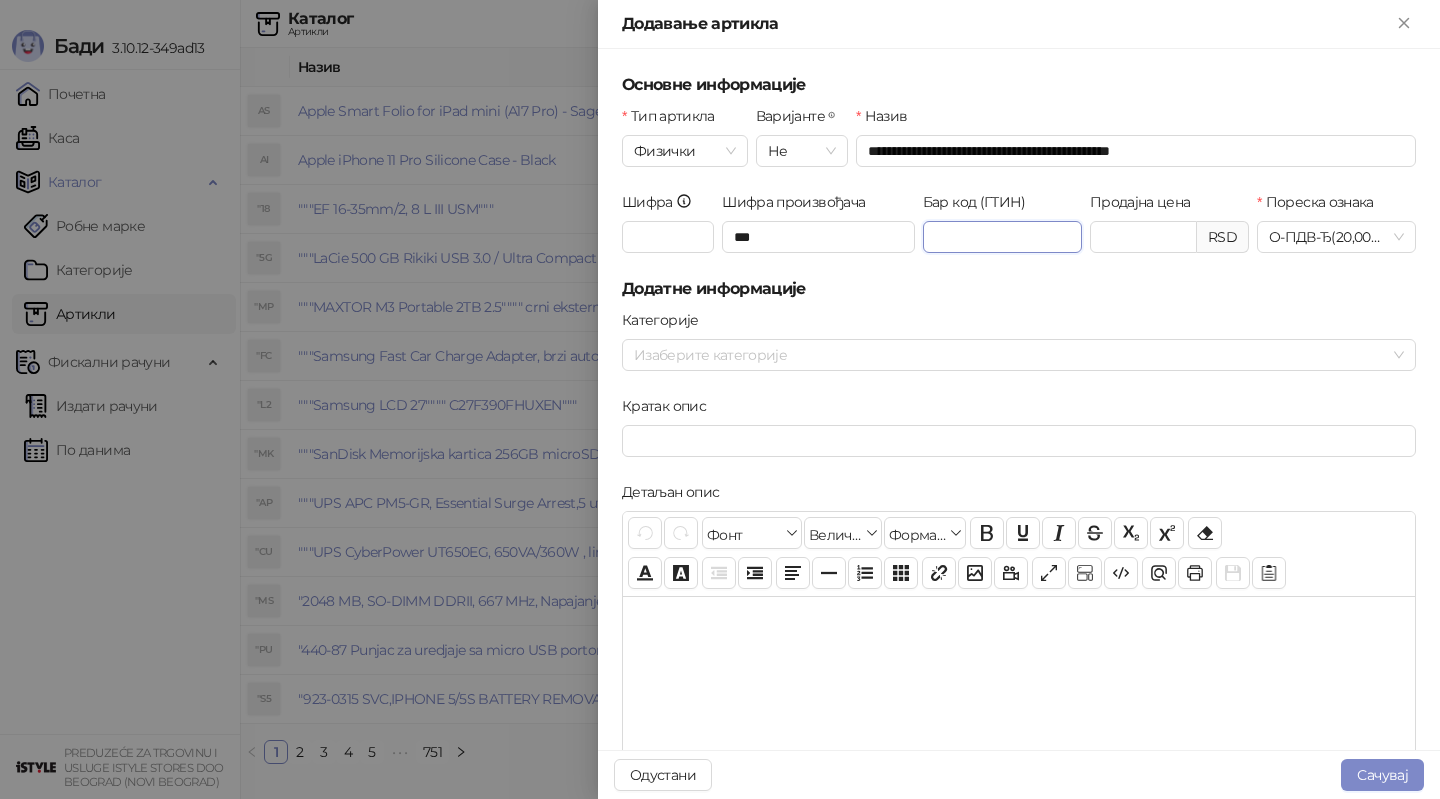 click on "Бар код (ГТИН)" at bounding box center (1002, 237) 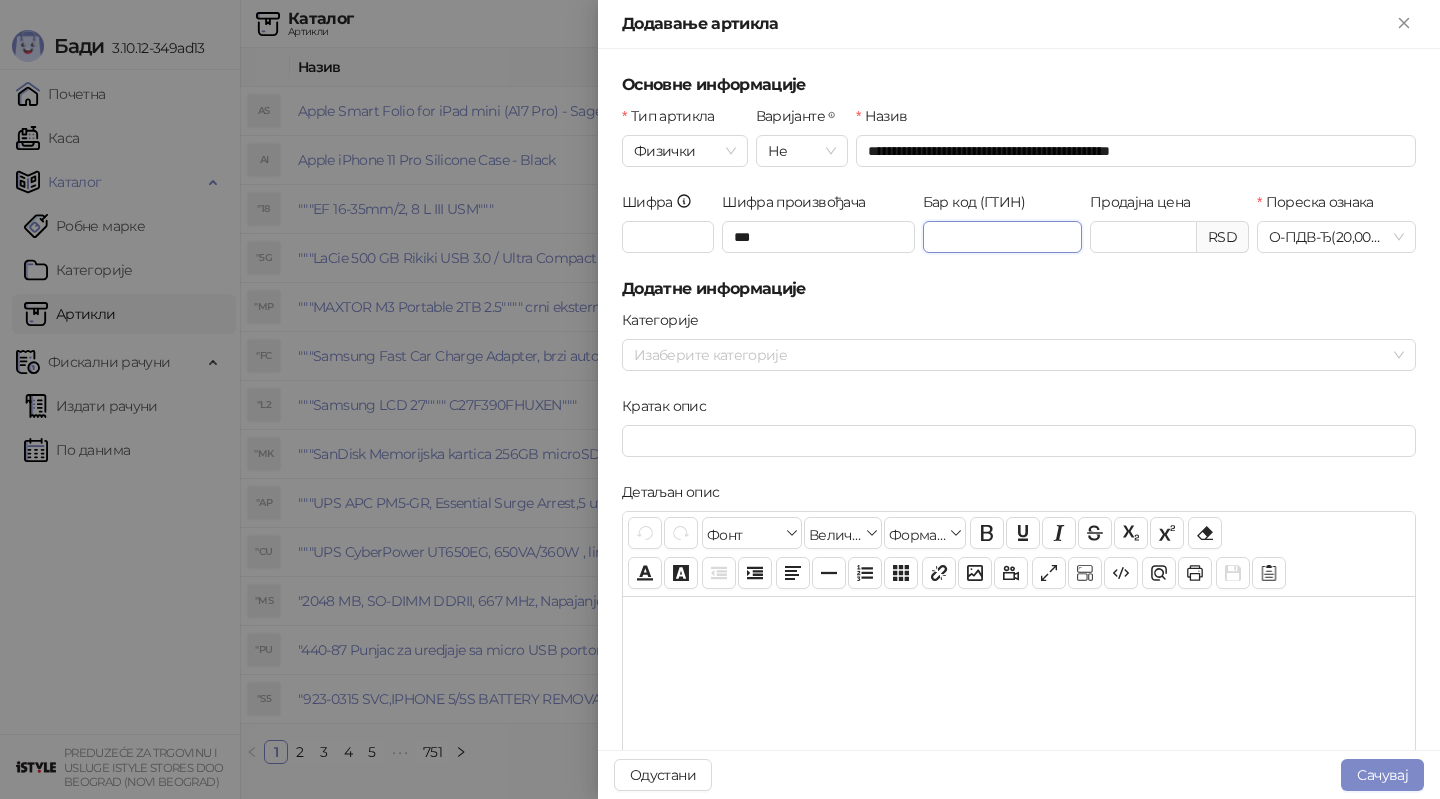 type on "**********" 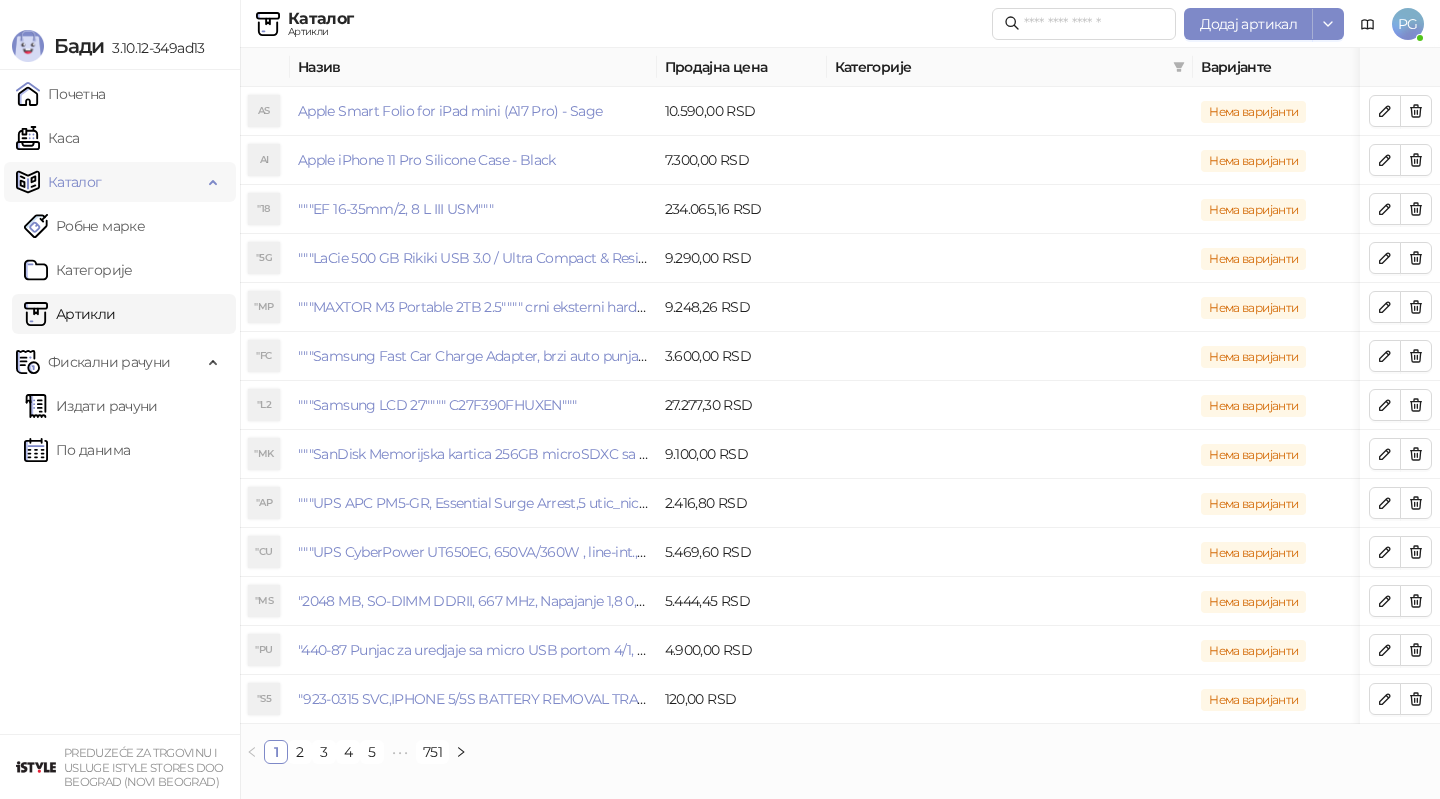 click on "Каталог" at bounding box center (109, 182) 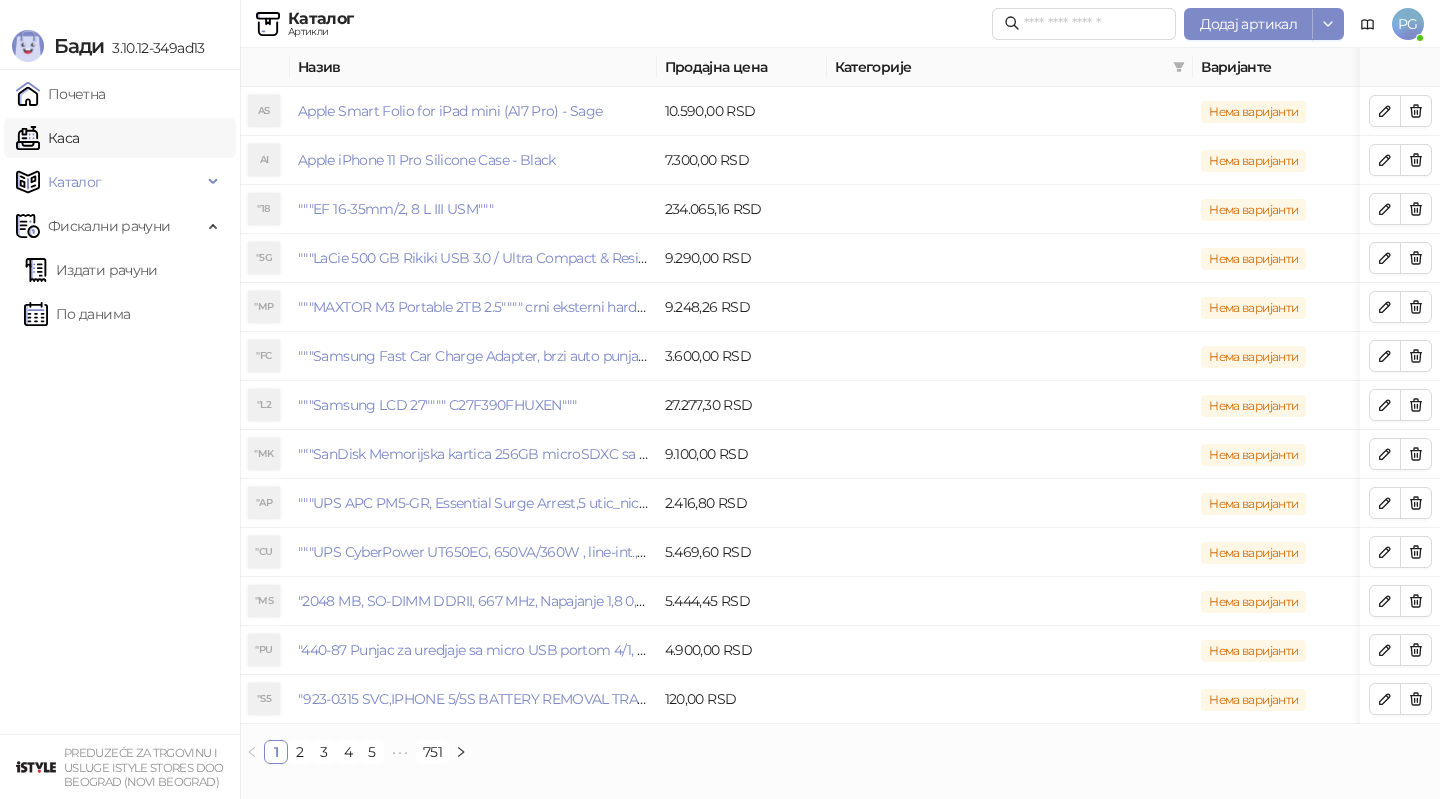 click on "Каса" at bounding box center (47, 138) 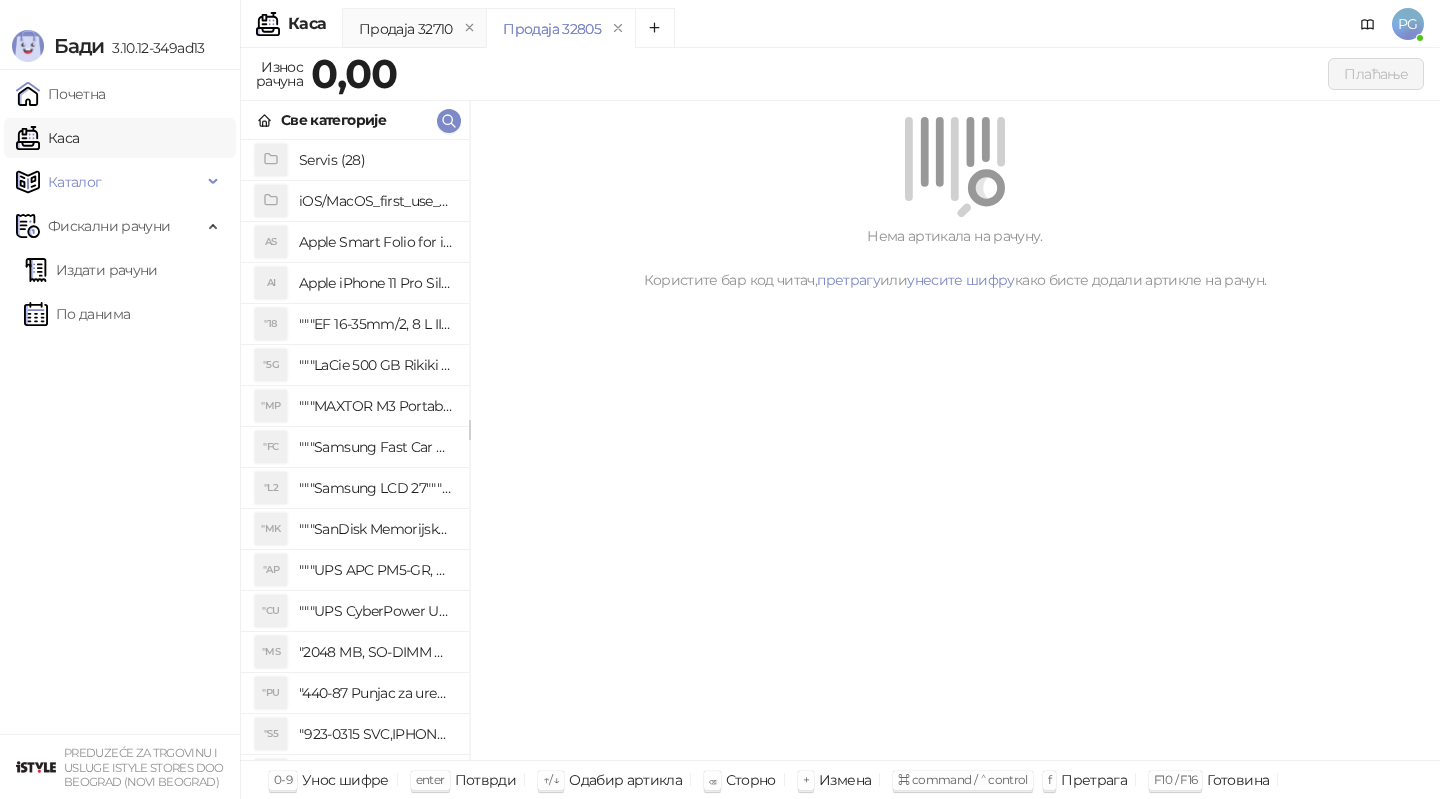click on "Каса" at bounding box center [47, 138] 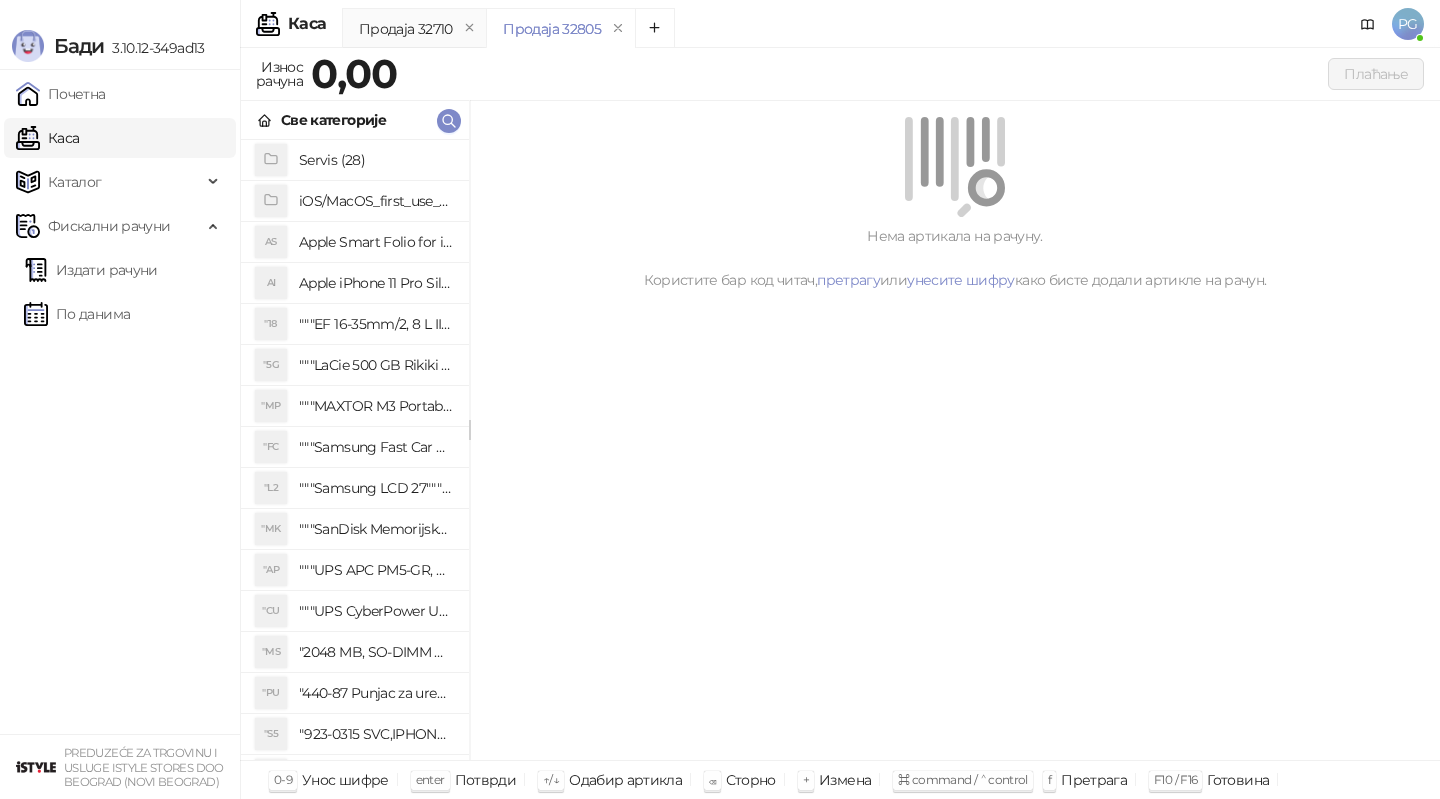 click on "Све категорије" at bounding box center (355, 120) 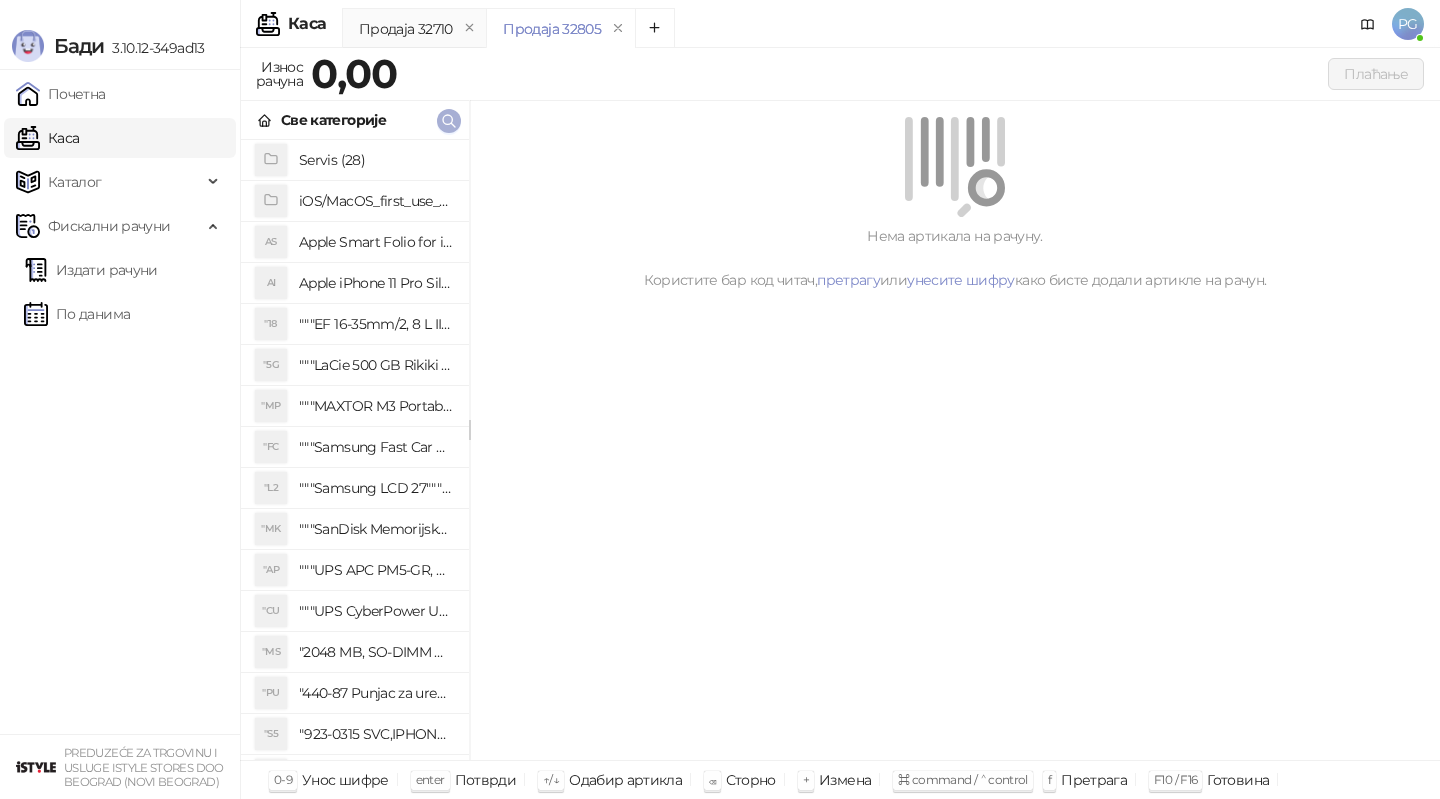 click 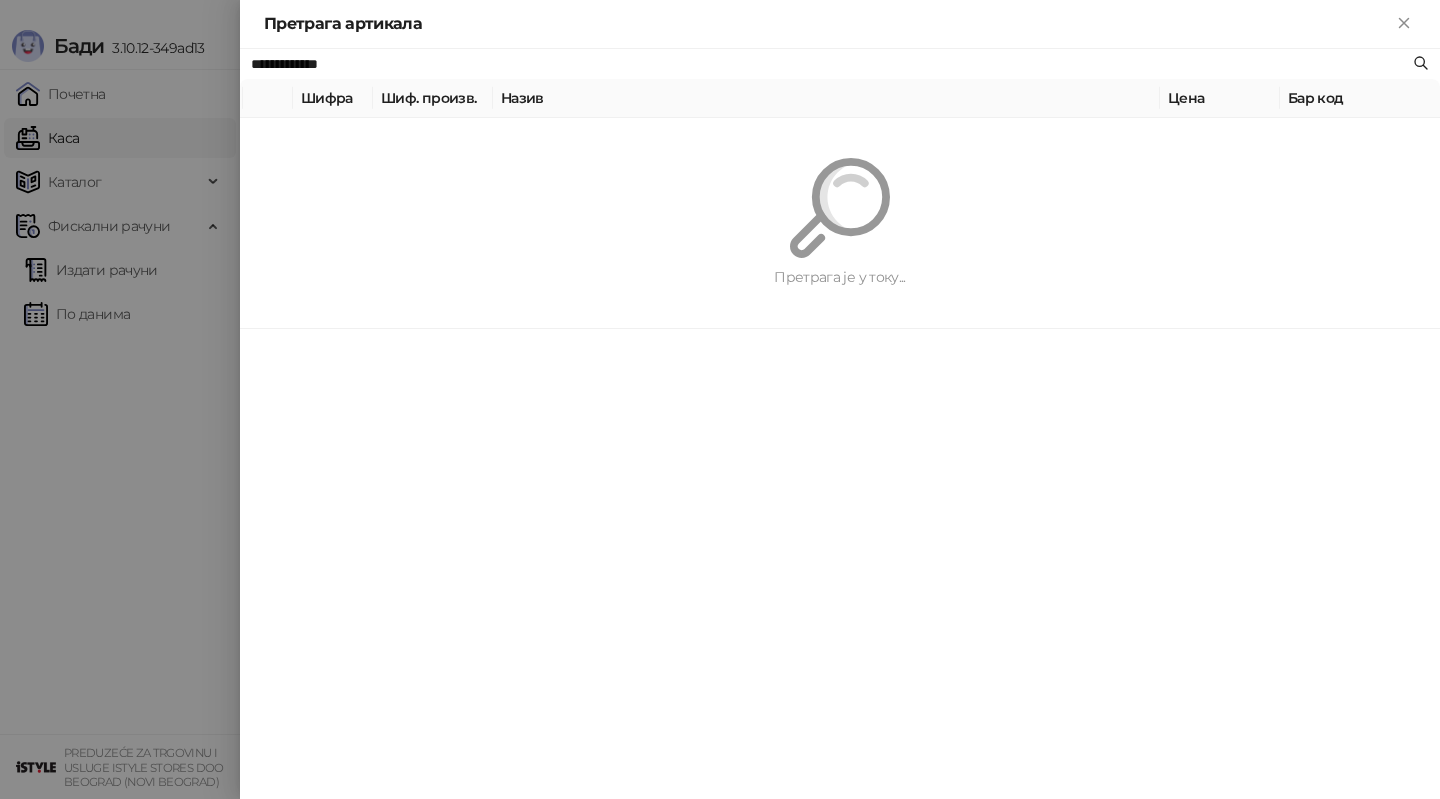 type on "**********" 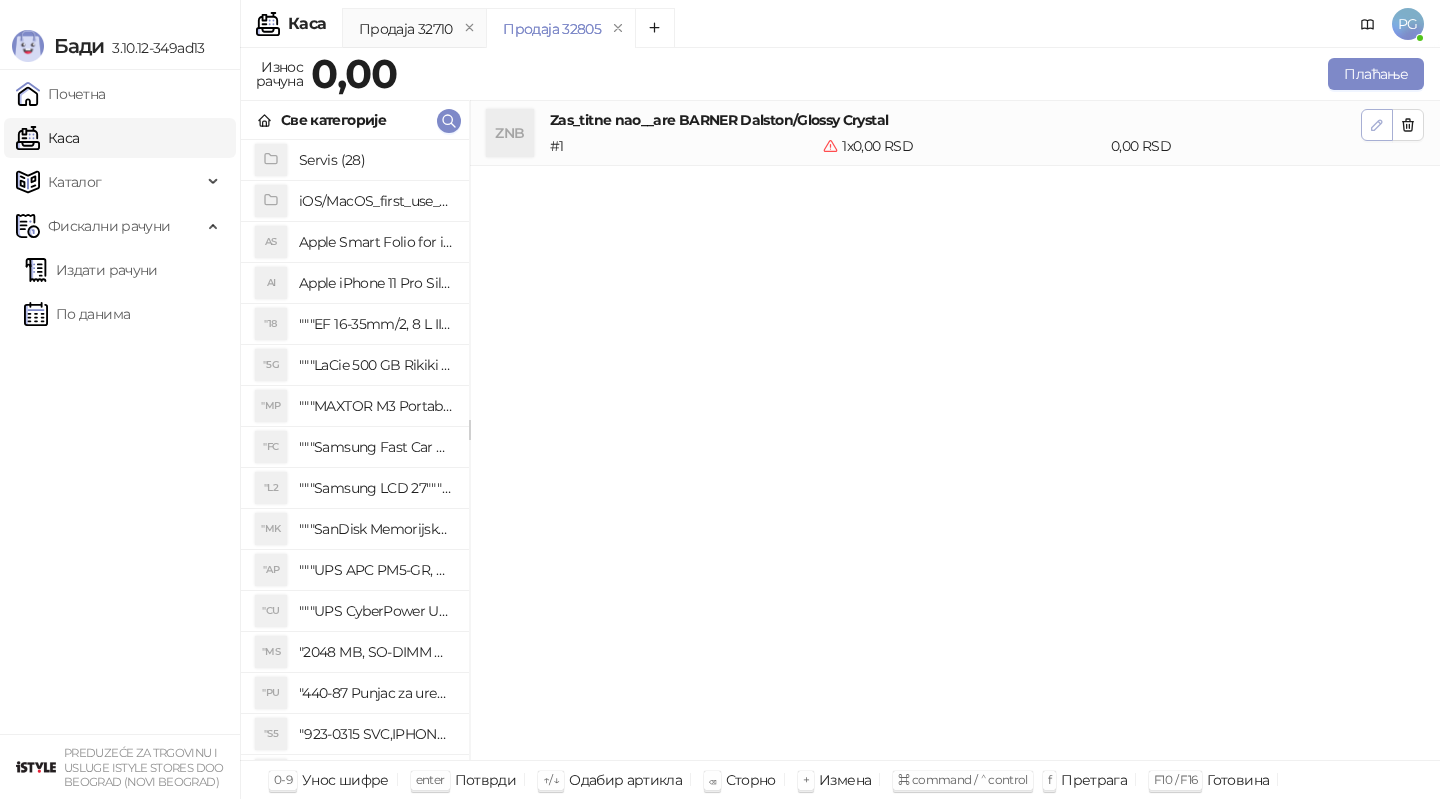 click 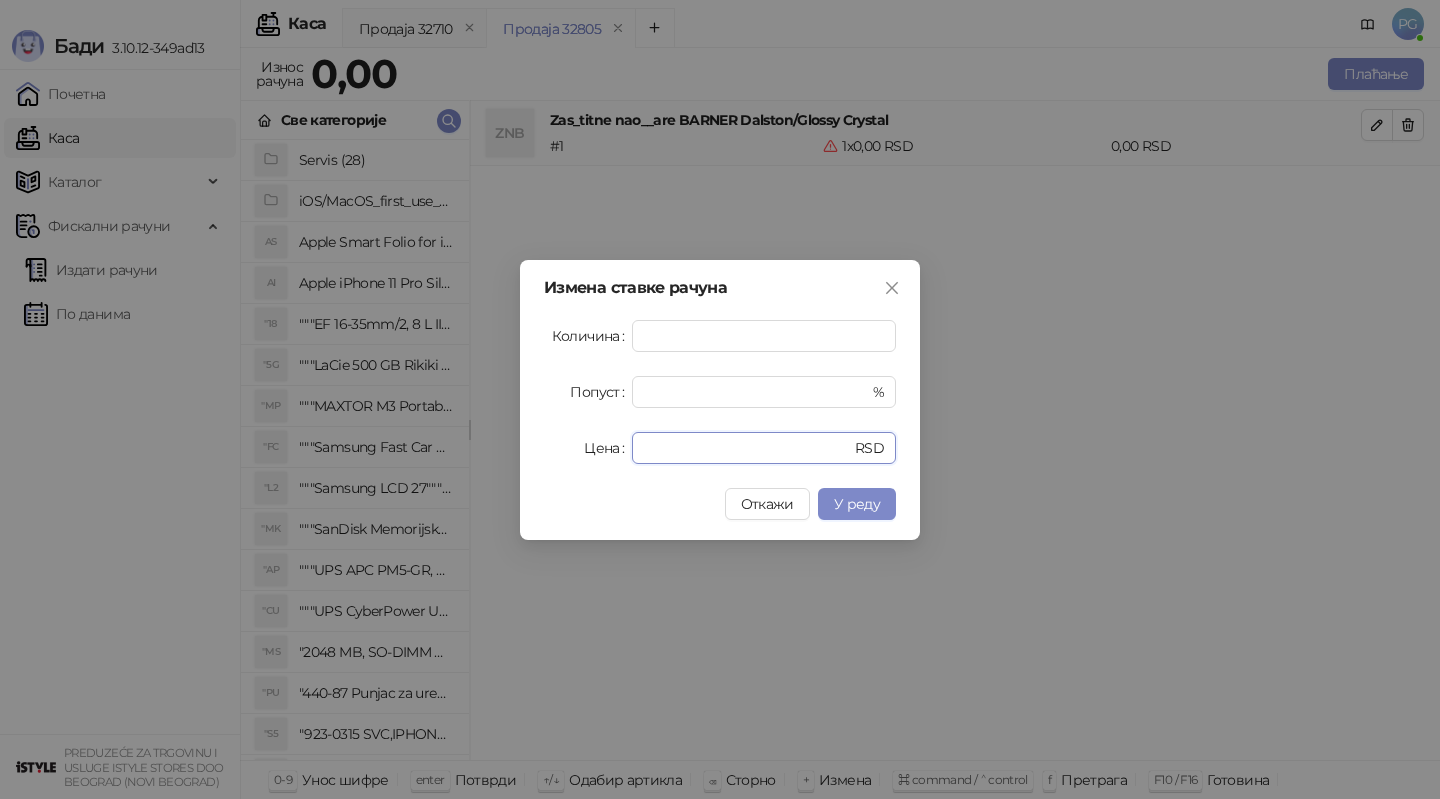drag, startPoint x: 693, startPoint y: 443, endPoint x: 618, endPoint y: 443, distance: 75 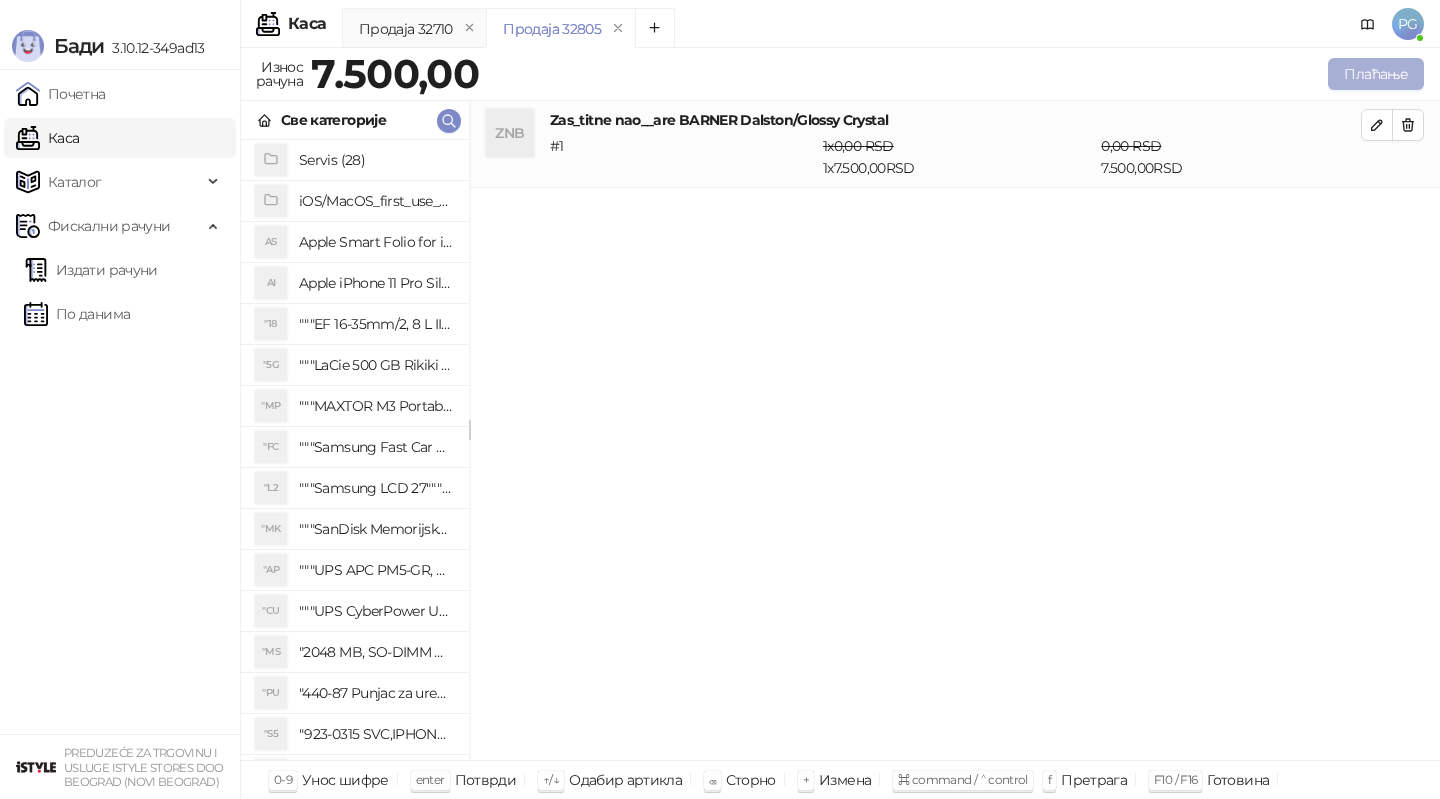 click on "Плаћање" at bounding box center [1376, 74] 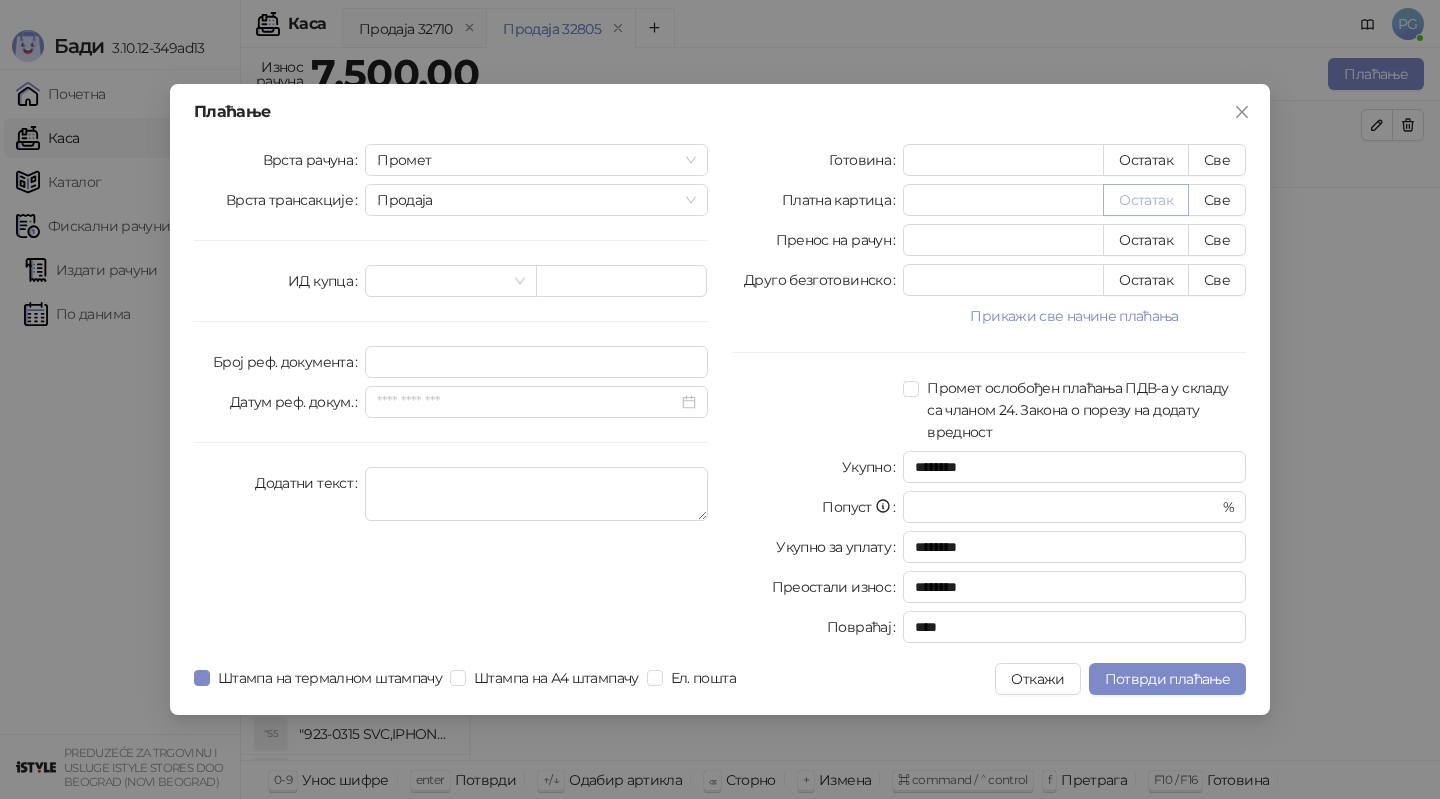 click on "Остатак" at bounding box center (1146, 200) 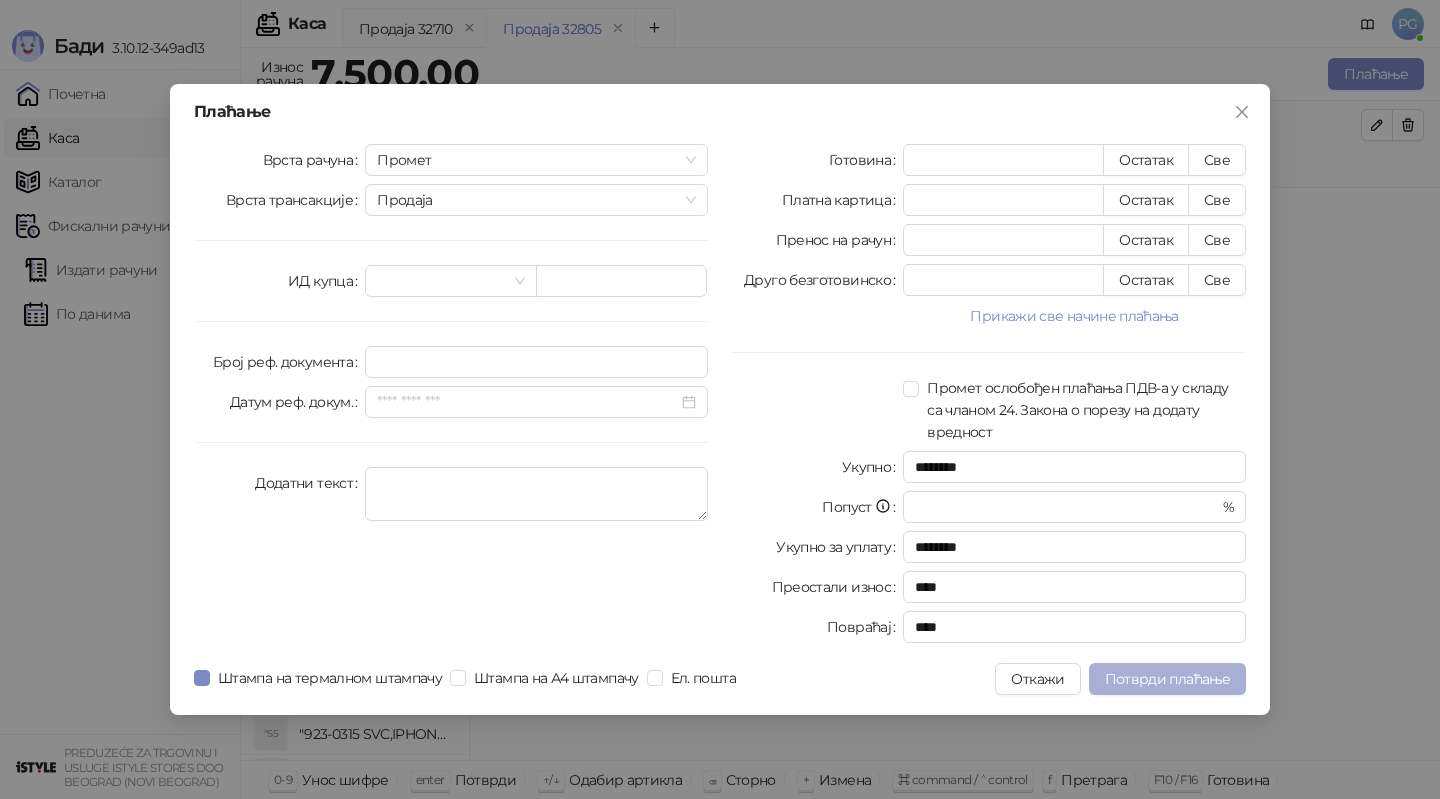 click on "Потврди плаћање" at bounding box center [1167, 679] 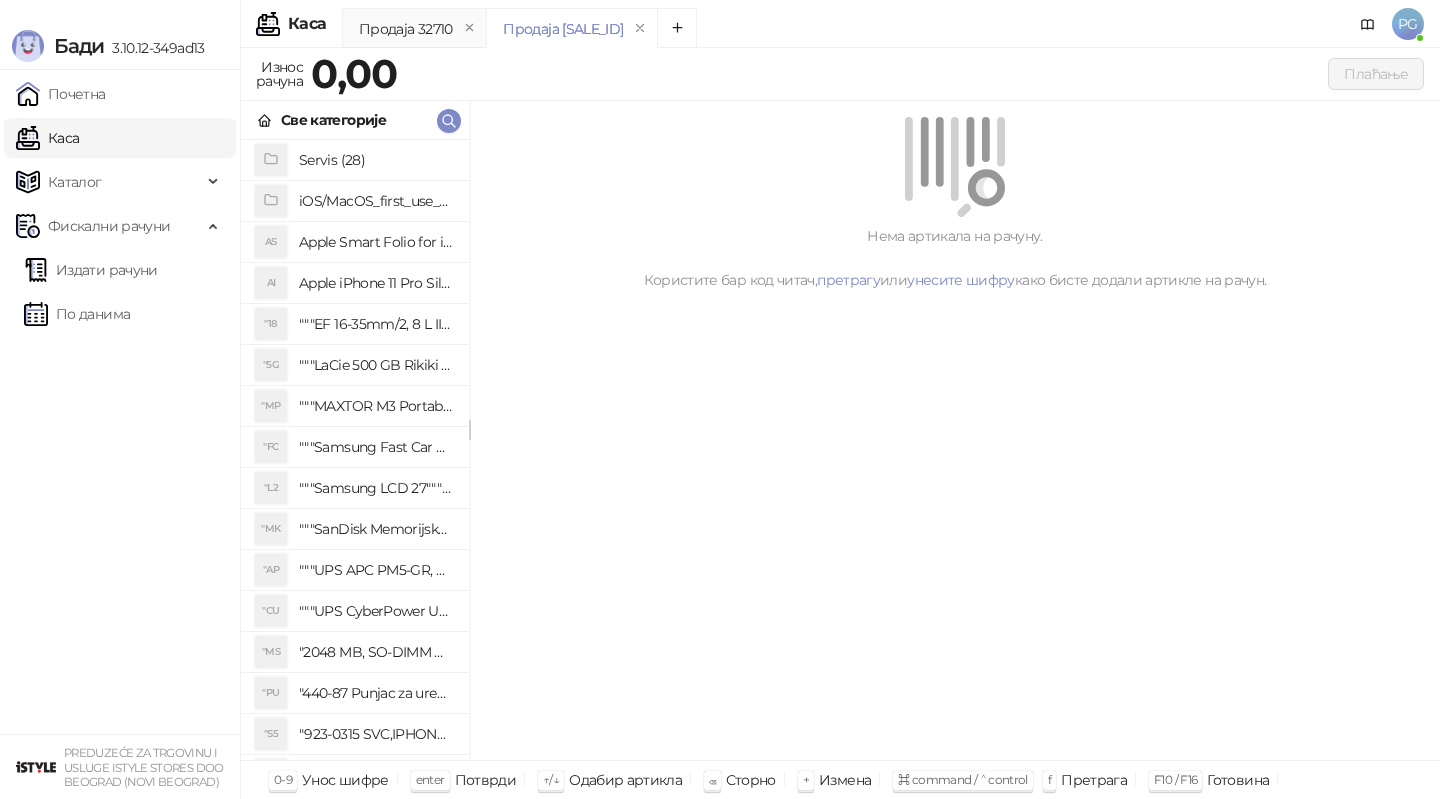 click on "Све категорије" at bounding box center [355, 120] 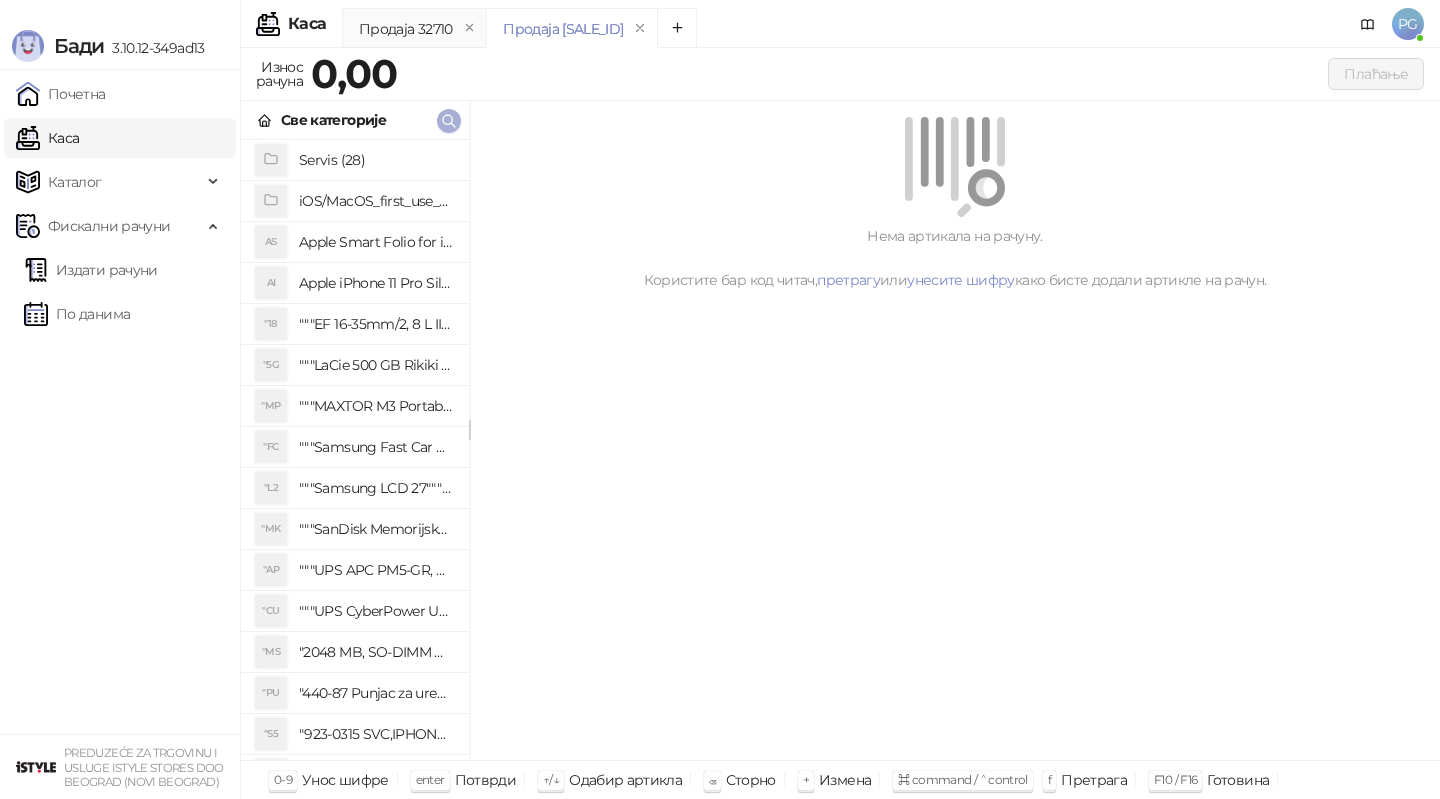 click 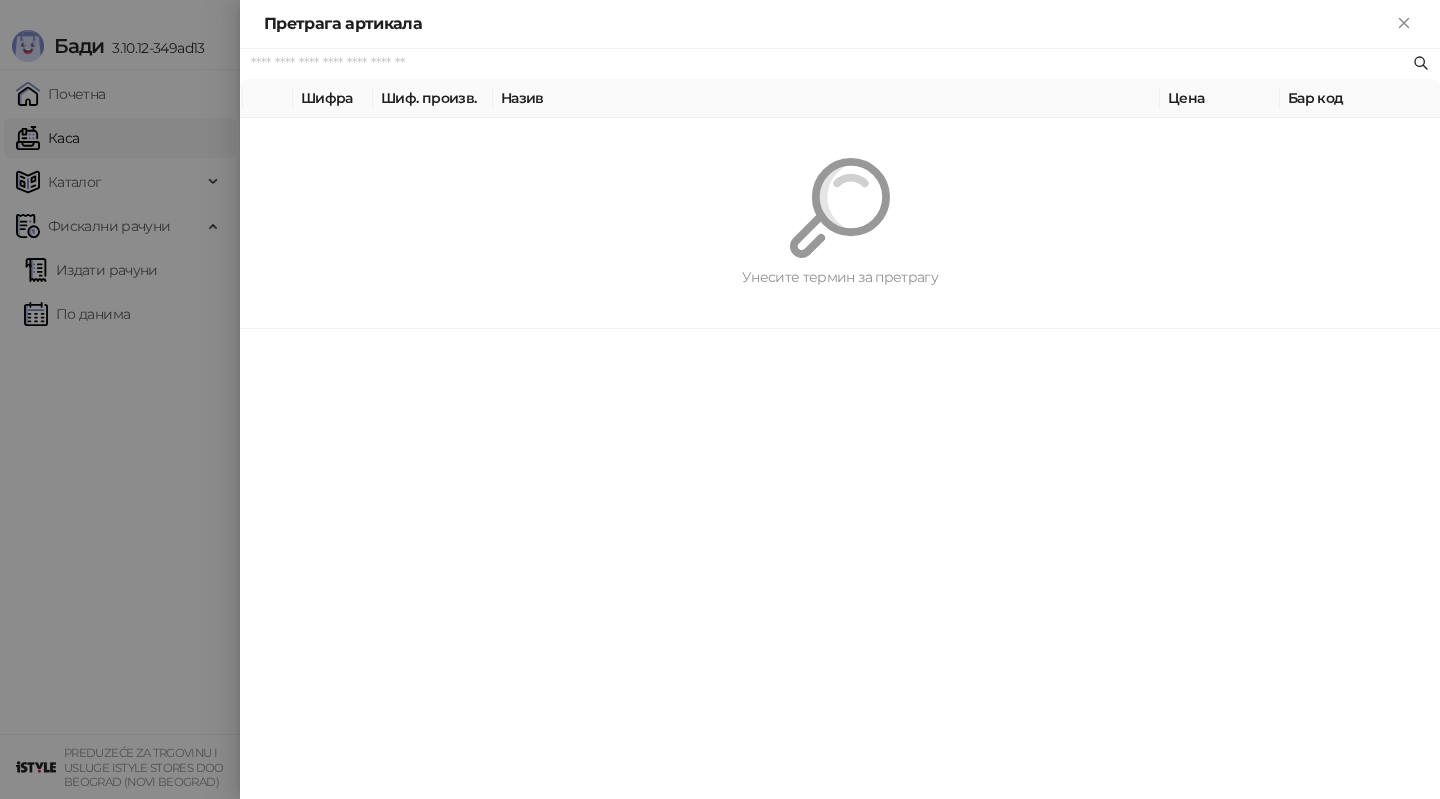 paste on "*********" 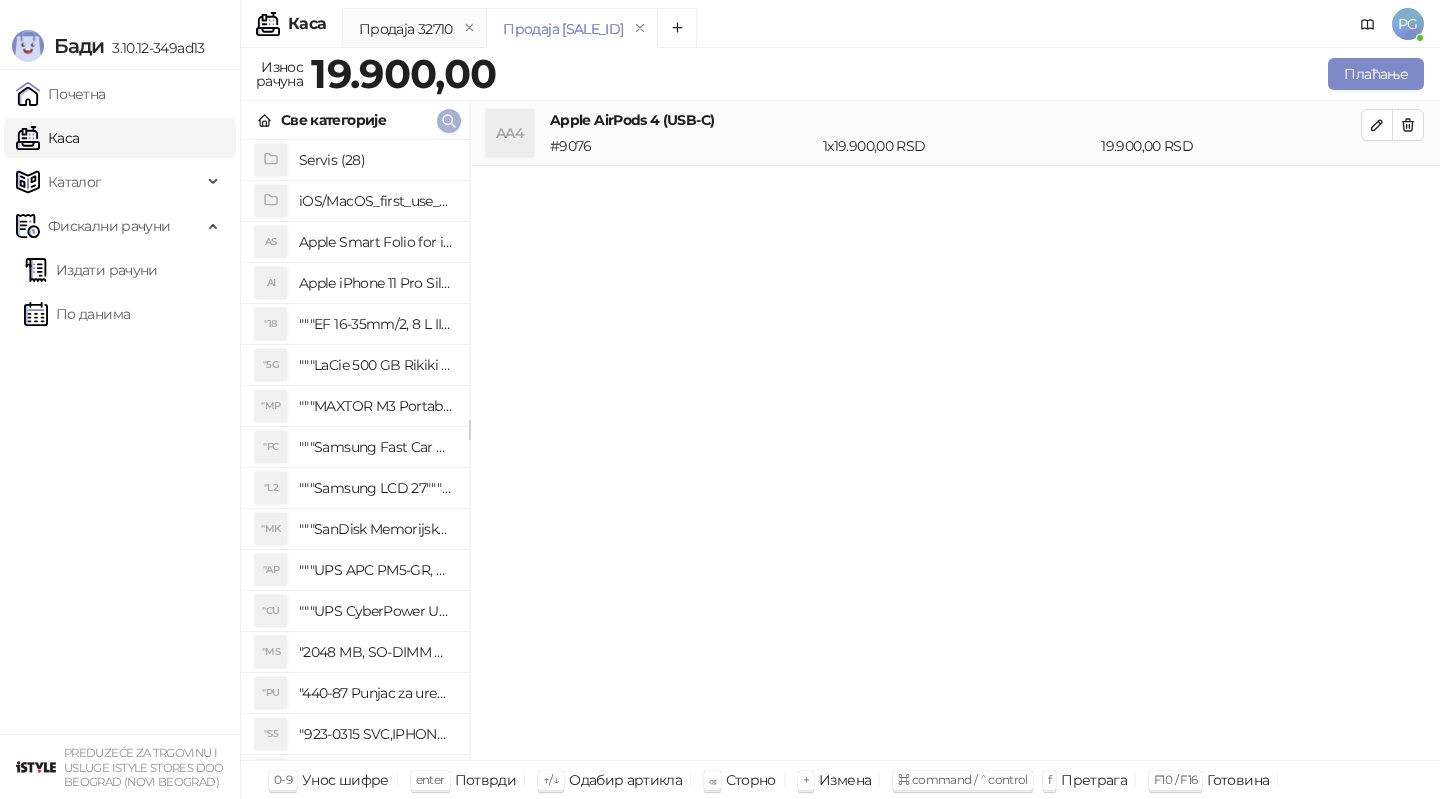 click 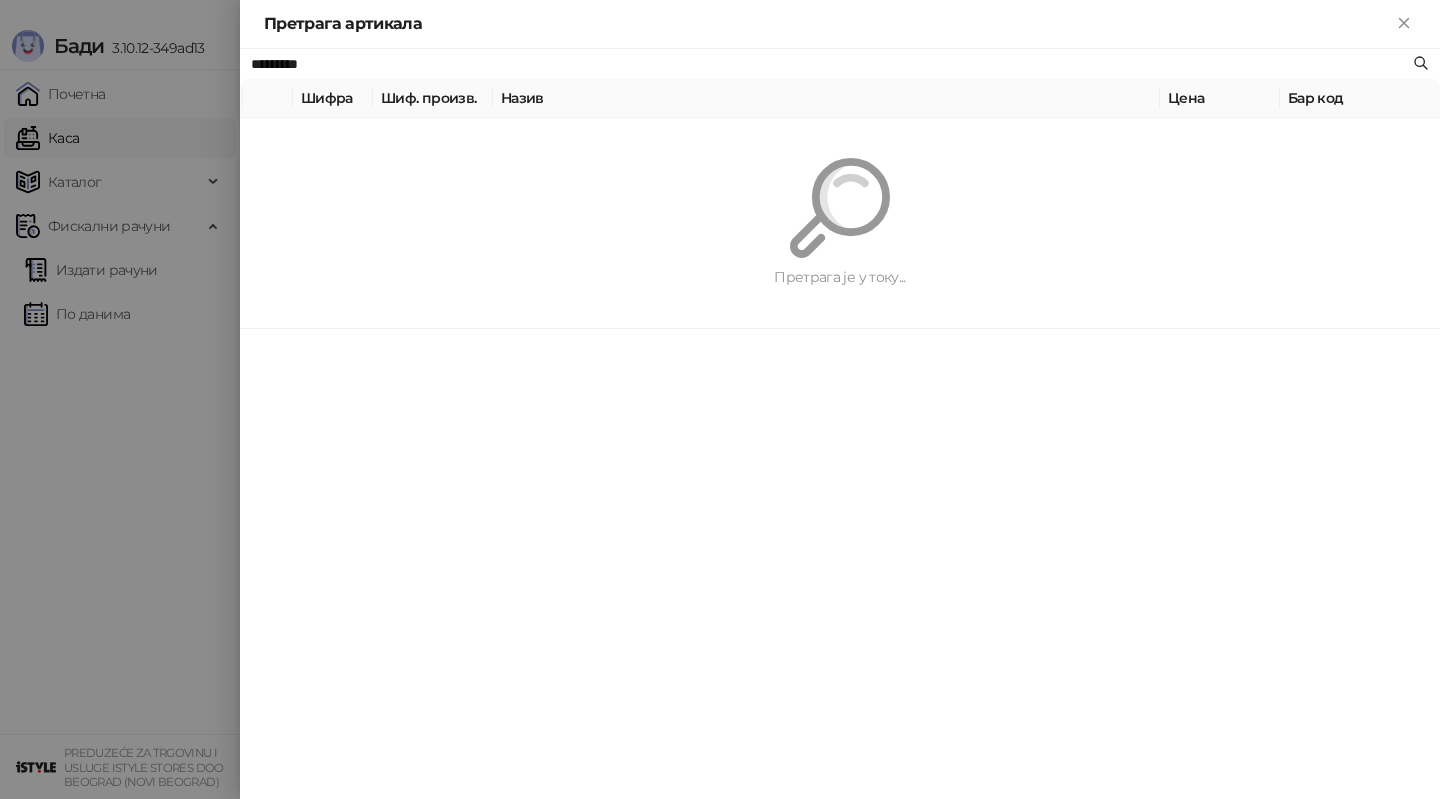 paste on "****" 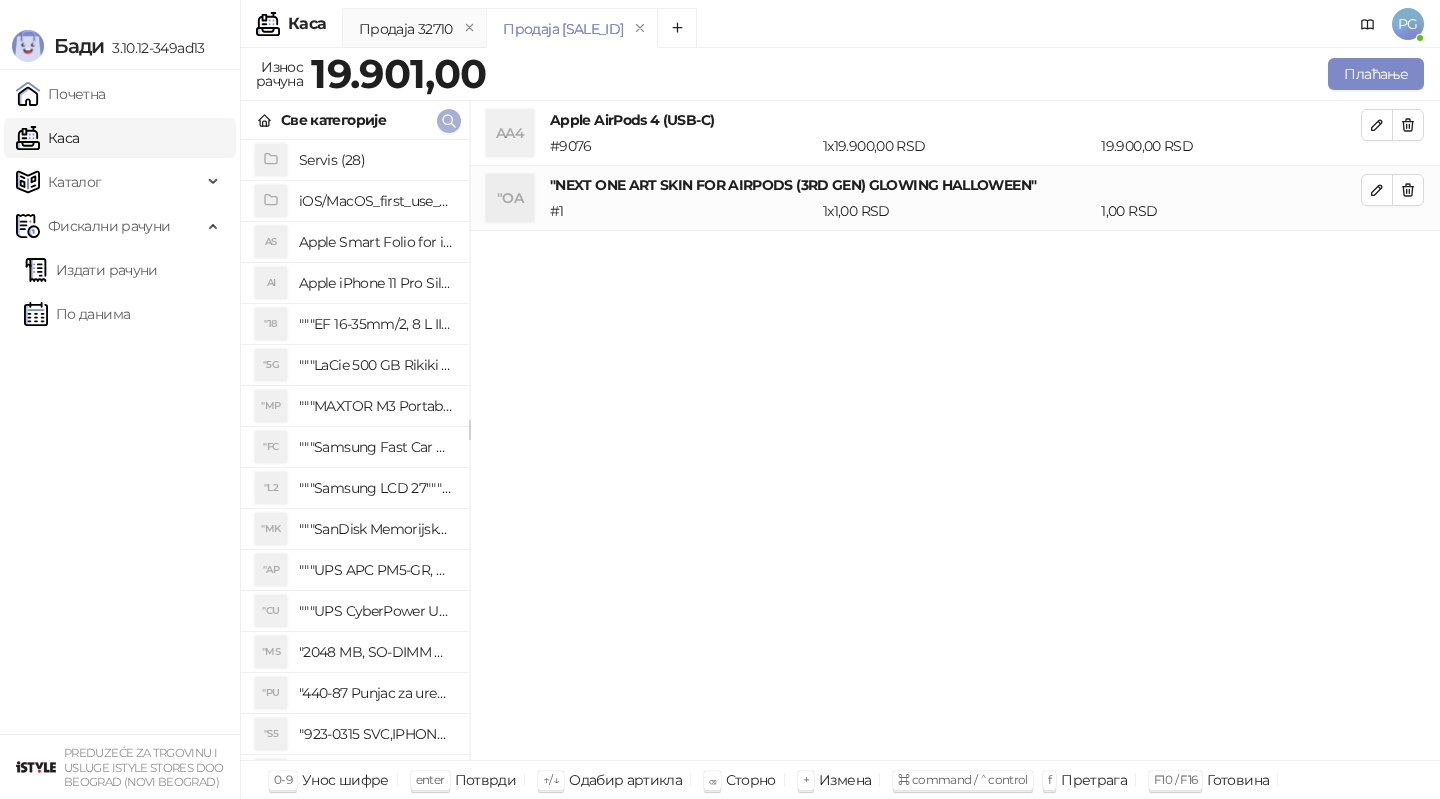 click 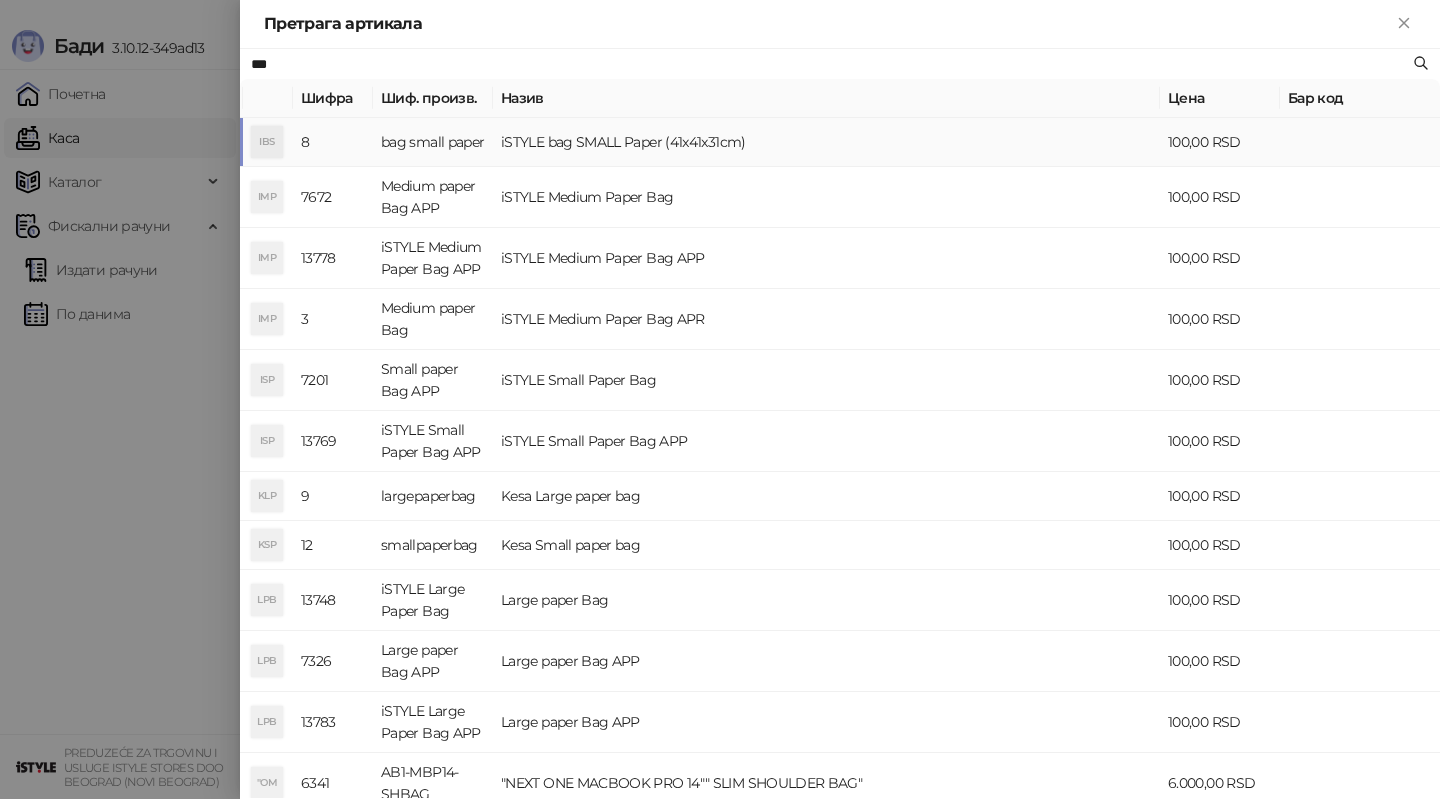type on "***" 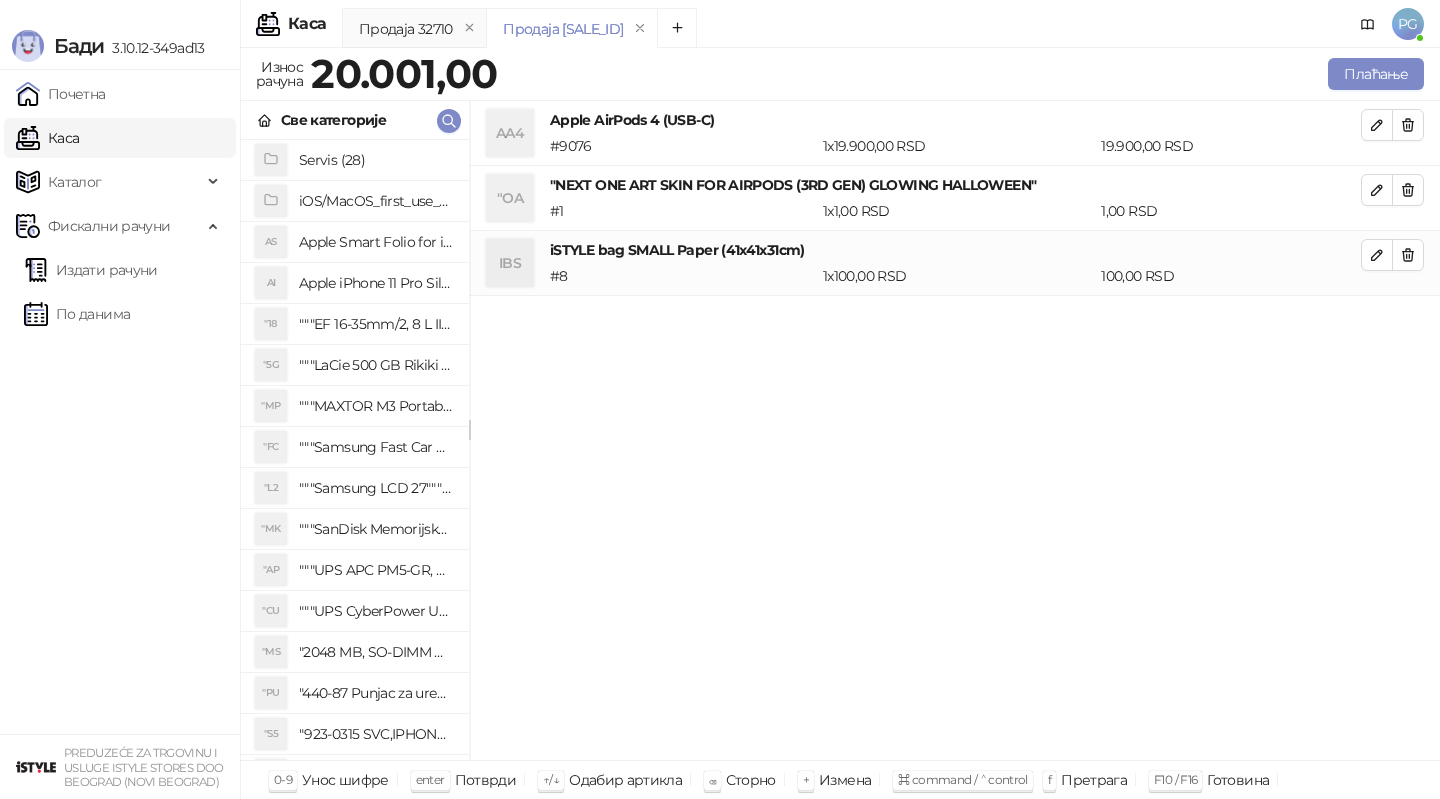 click on "Плаћање" at bounding box center (964, 74) 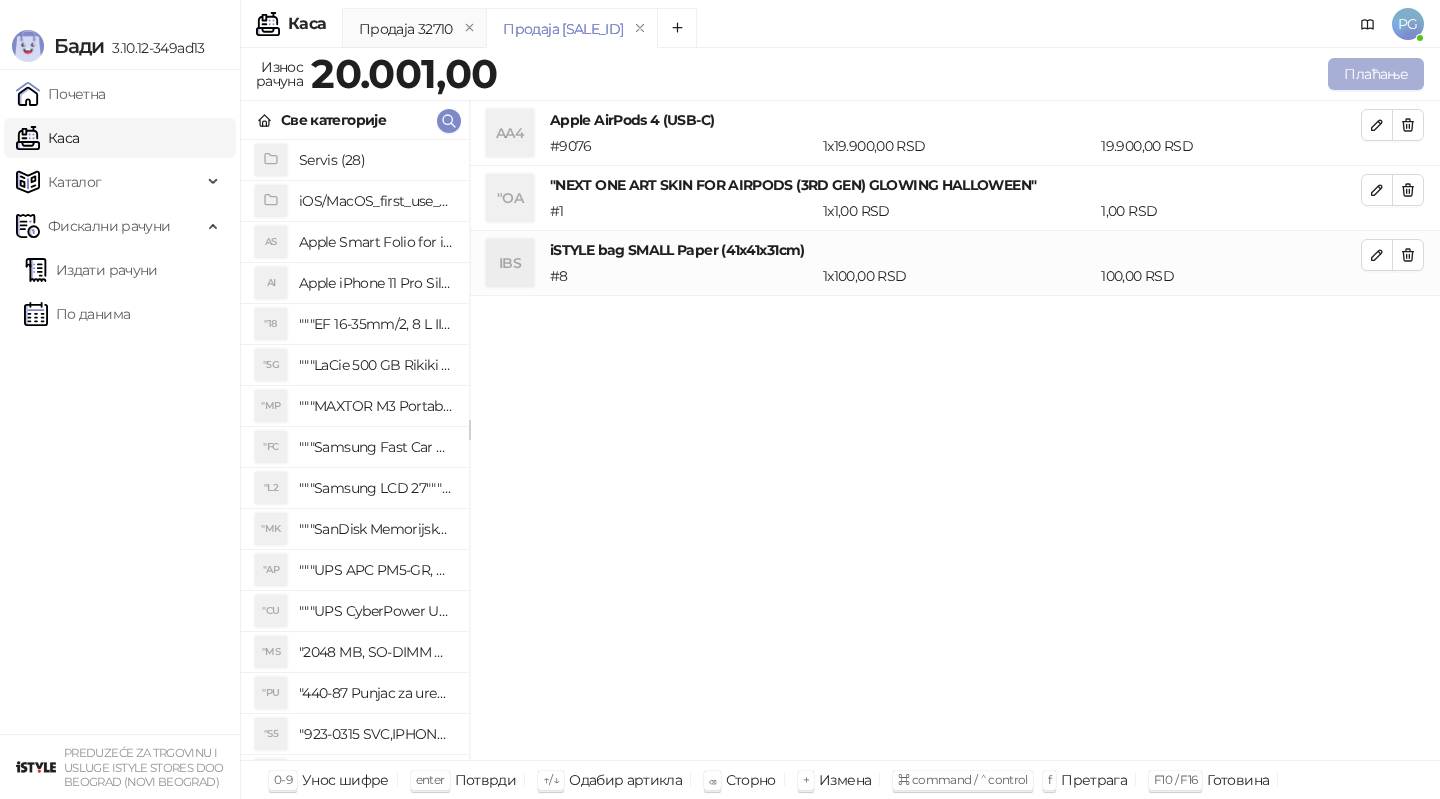click on "Плаћање" at bounding box center (1376, 74) 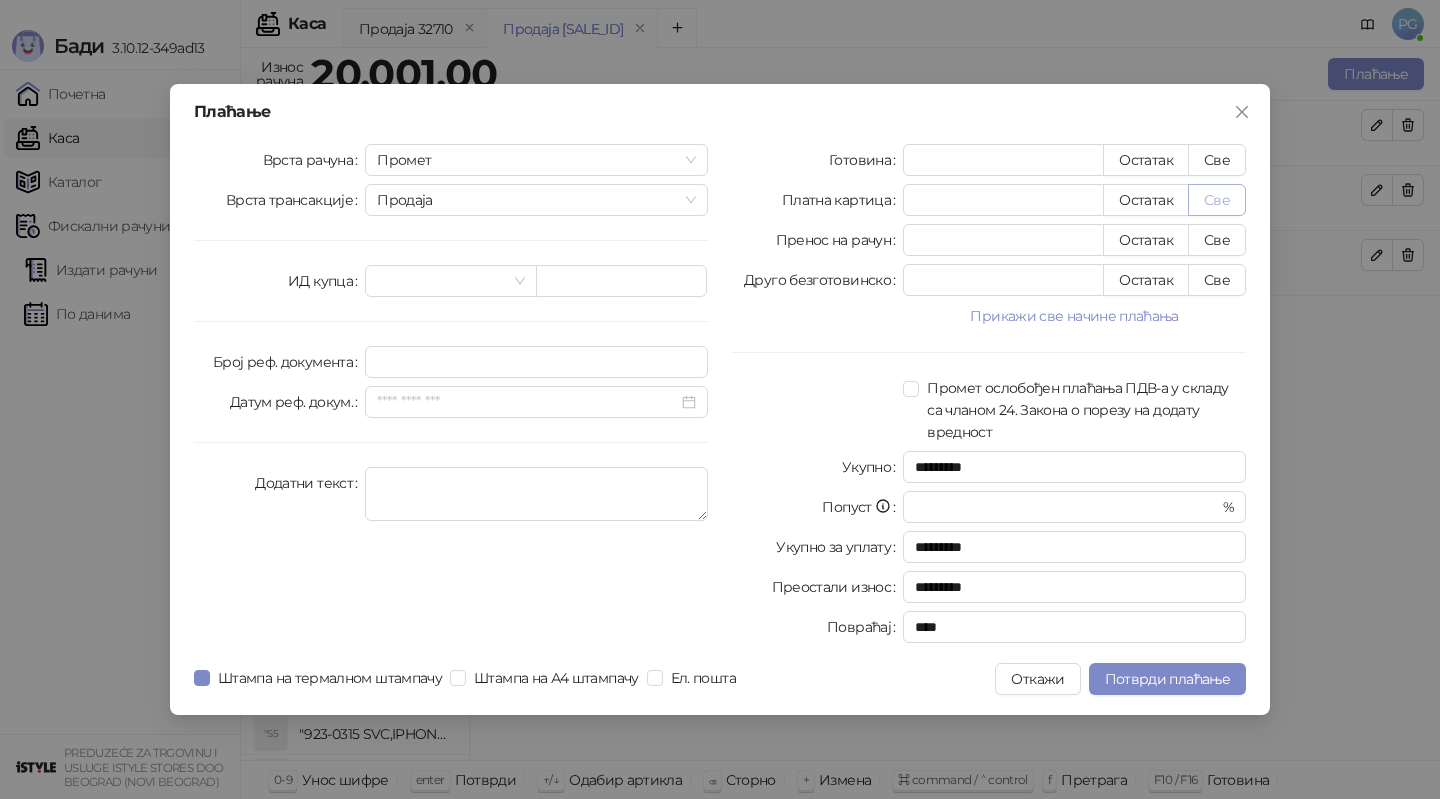 click on "Све" at bounding box center [1217, 200] 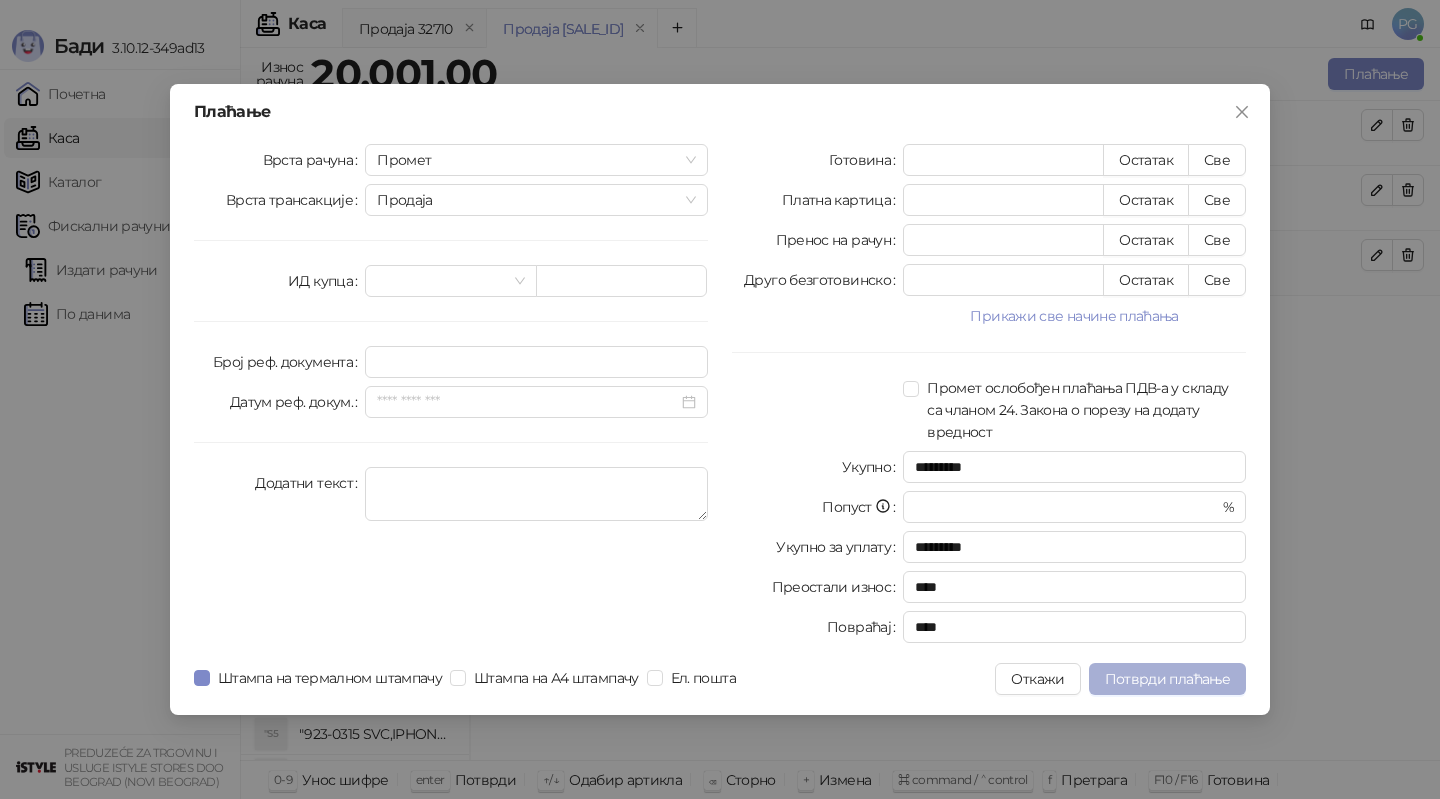 click on "Потврди плаћање" at bounding box center (1167, 679) 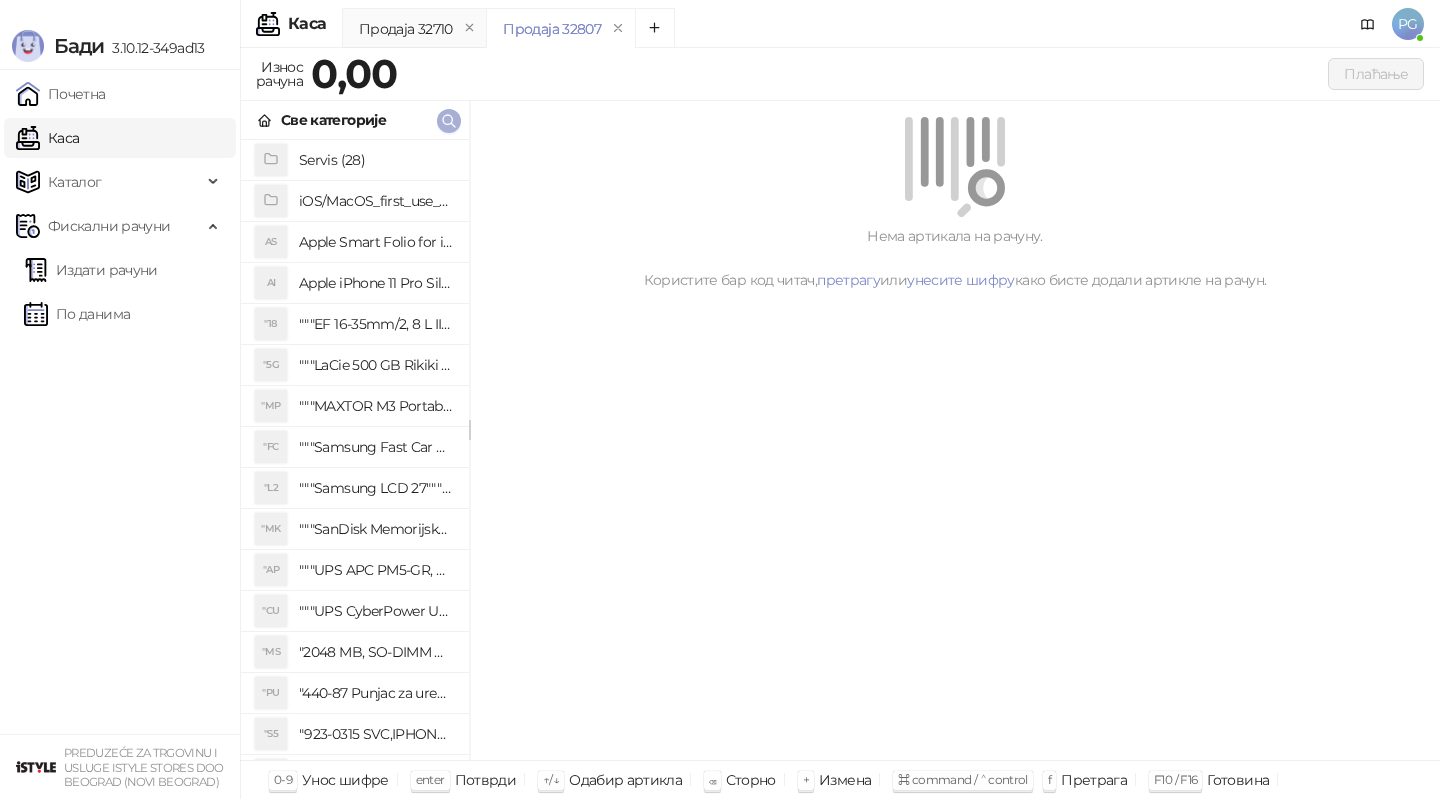 click 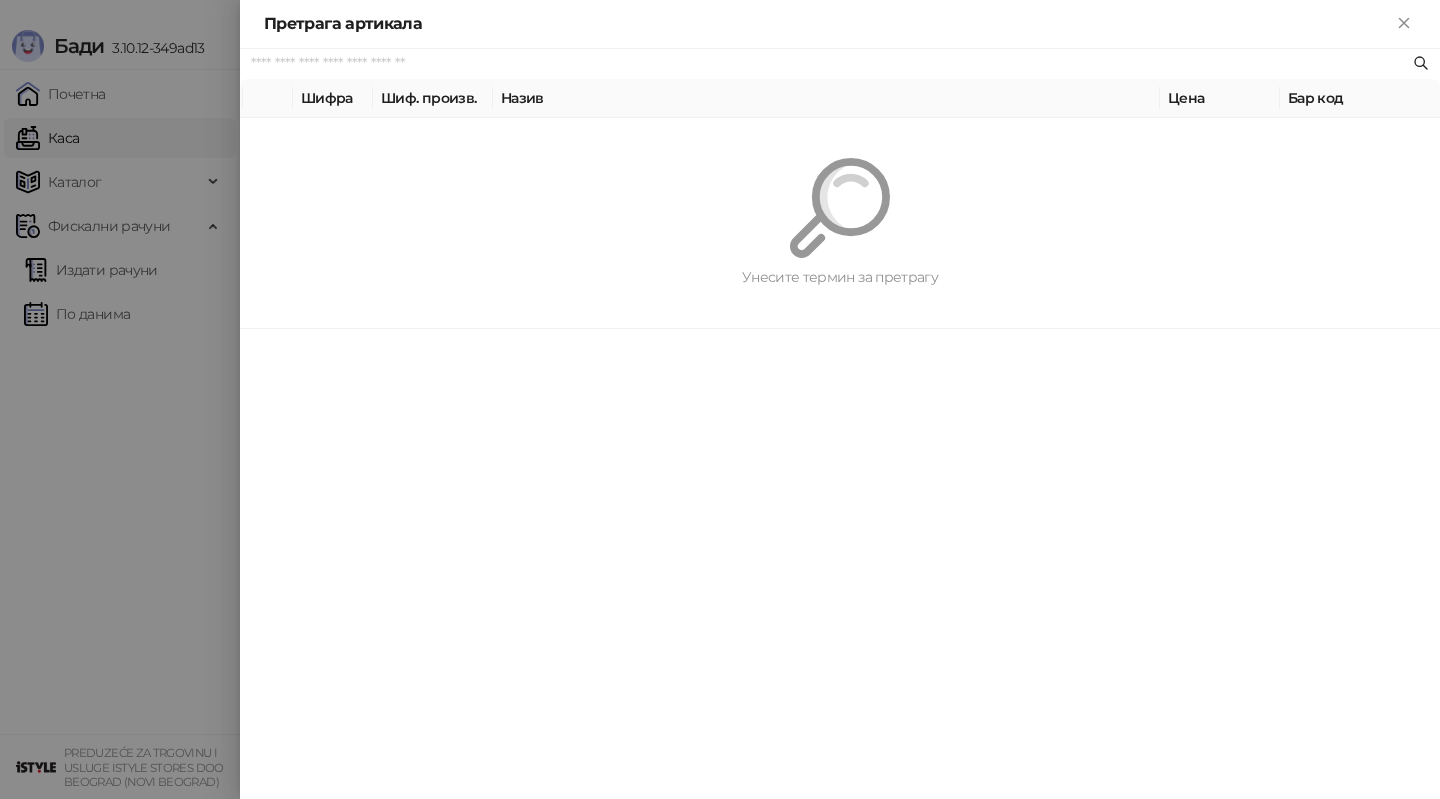 paste on "**********" 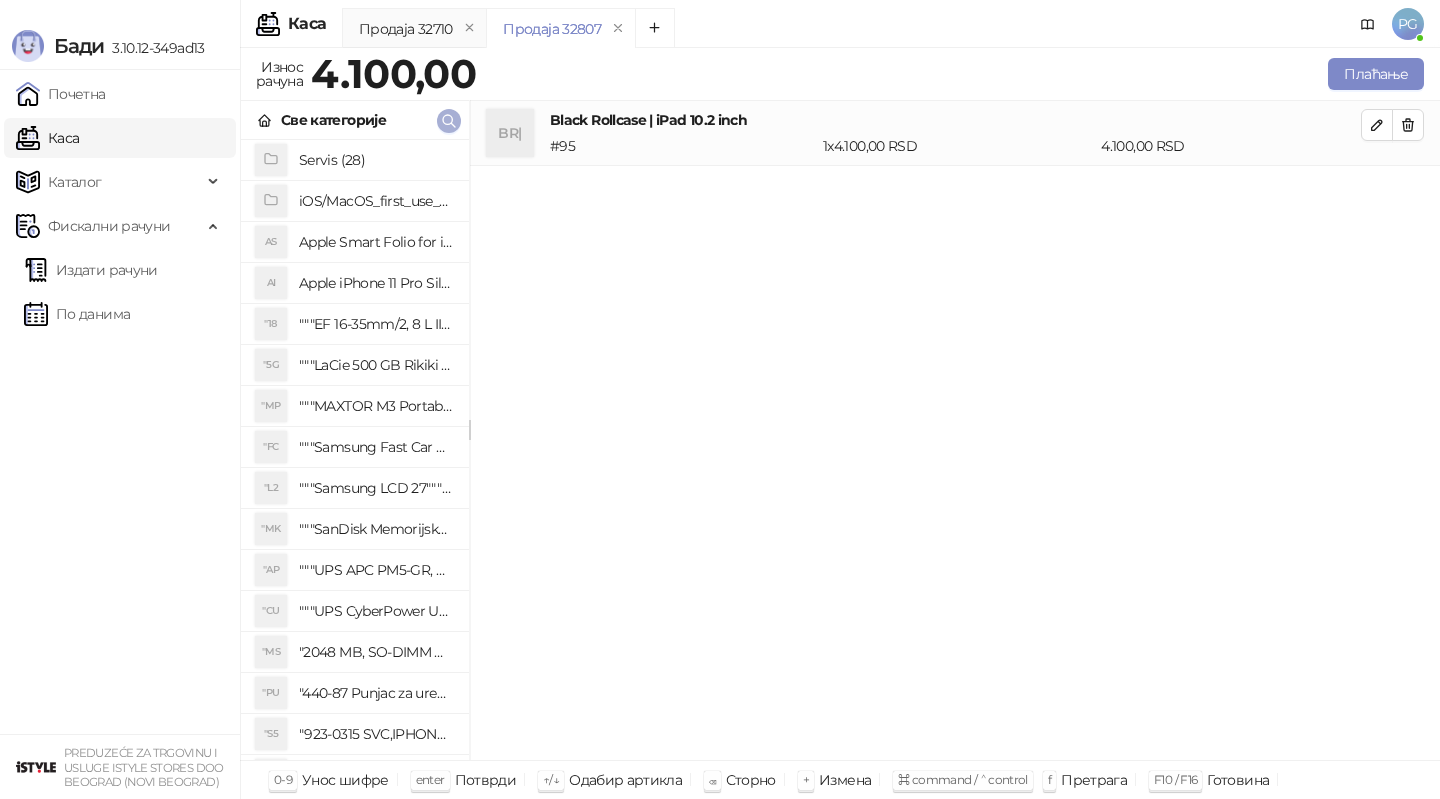 click 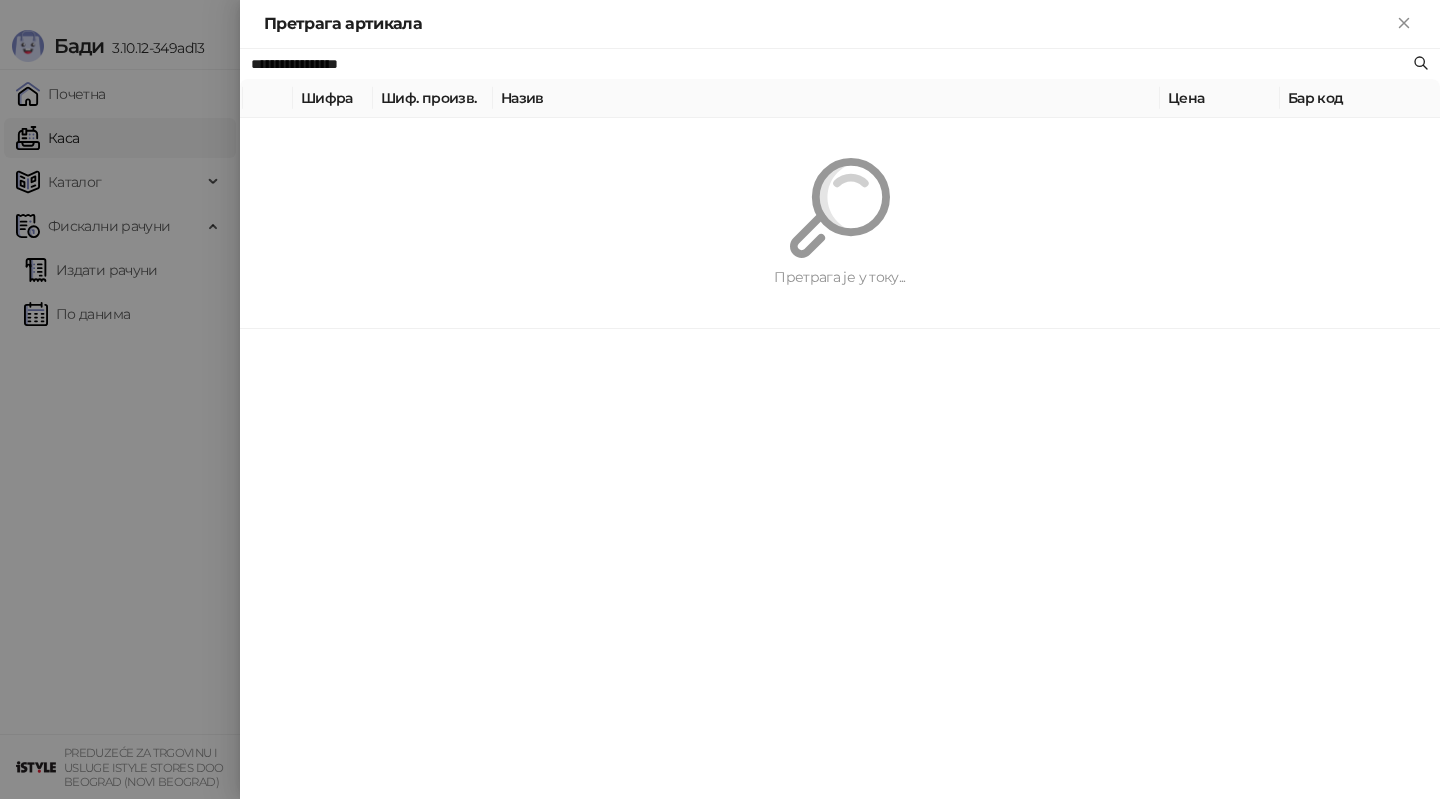 paste on "******" 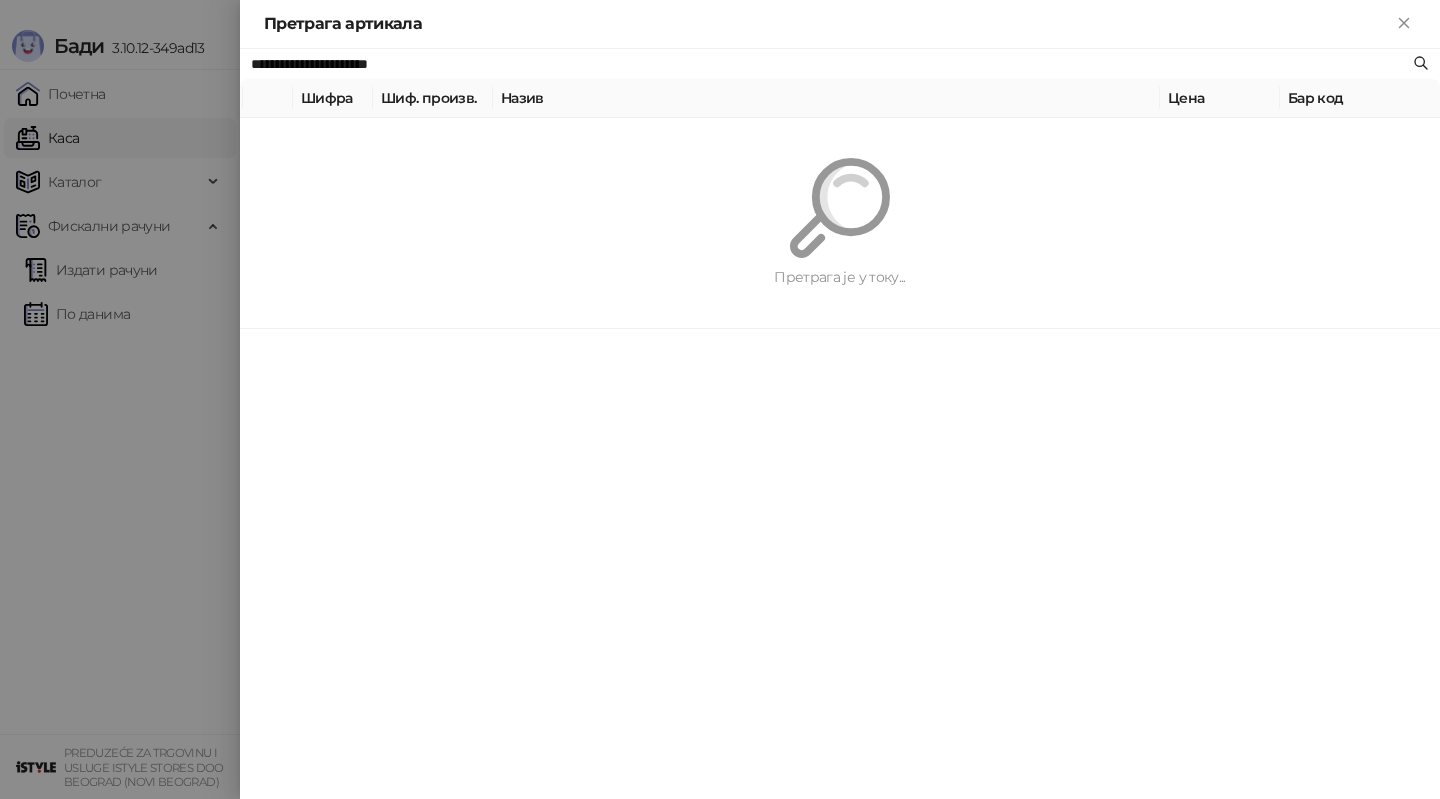 type on "**********" 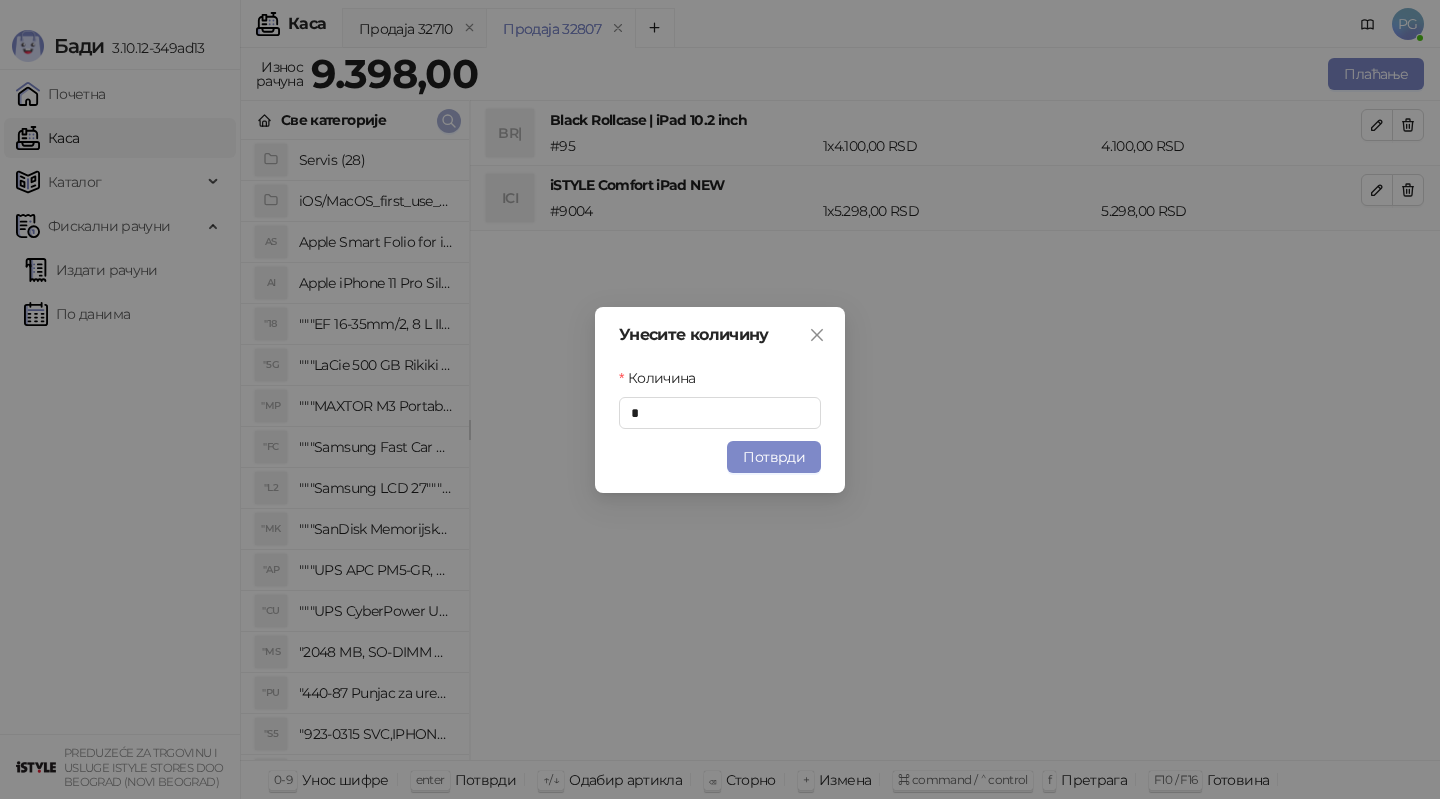 type 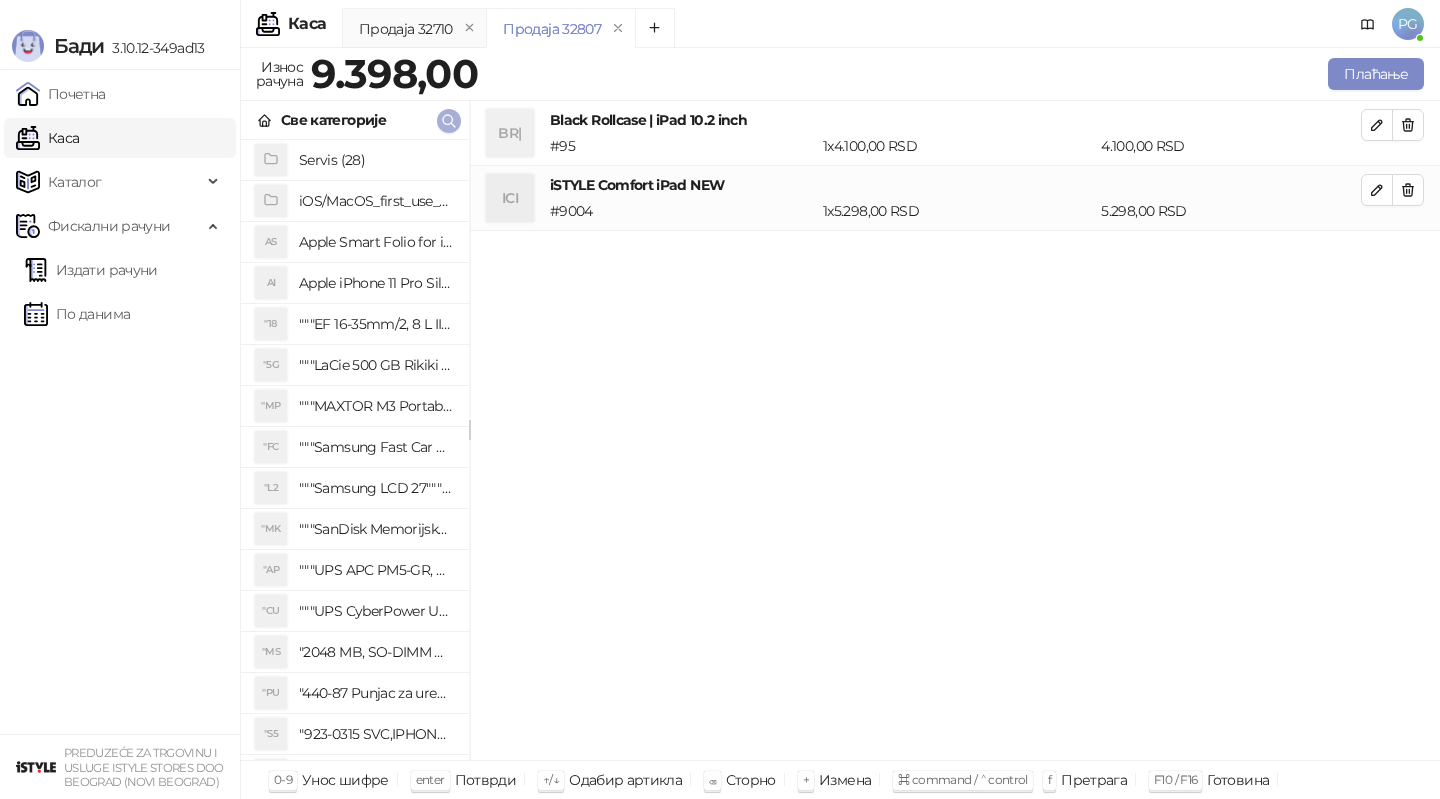 click at bounding box center [449, 121] 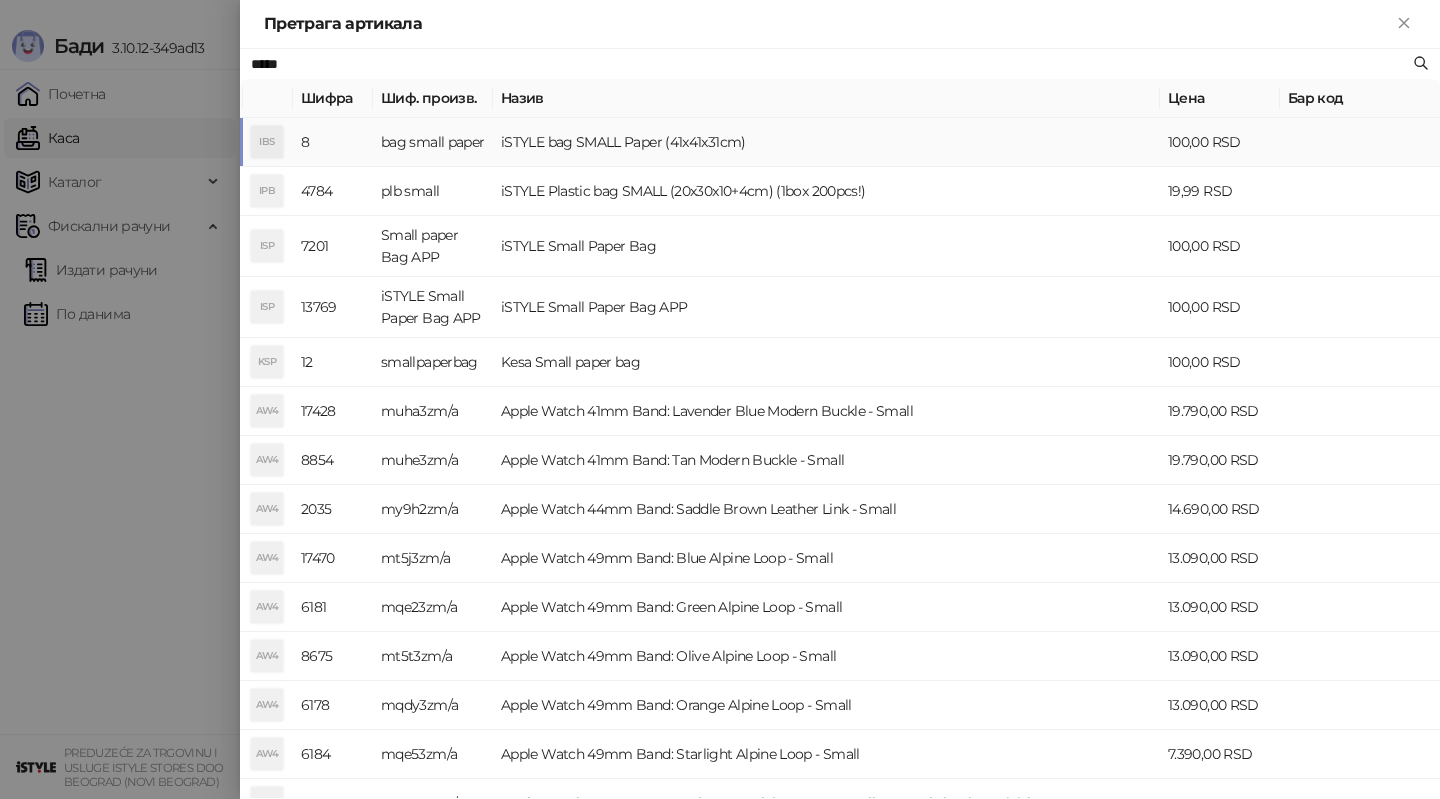 type on "*****" 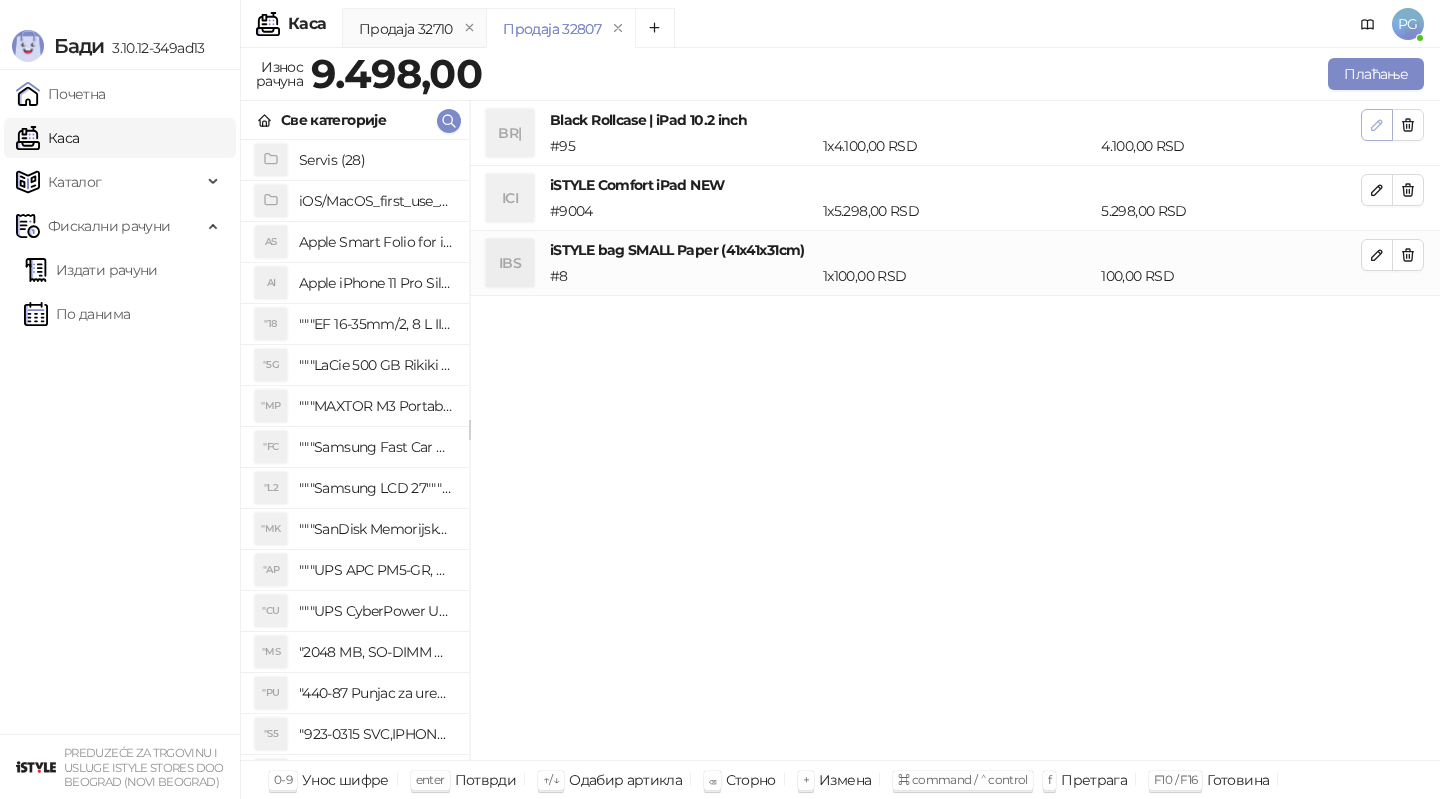click at bounding box center (1377, 125) 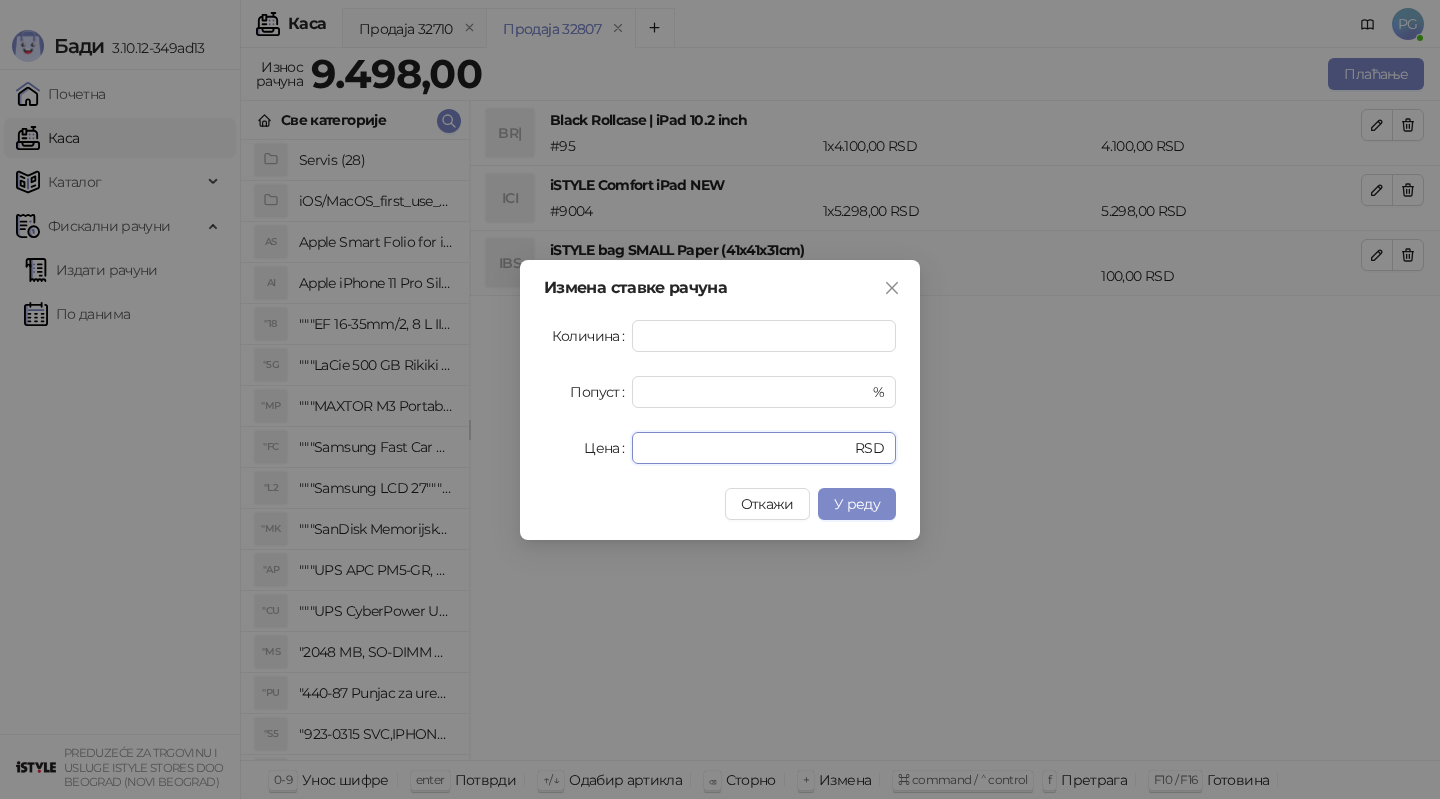 drag, startPoint x: 714, startPoint y: 443, endPoint x: 588, endPoint y: 443, distance: 126 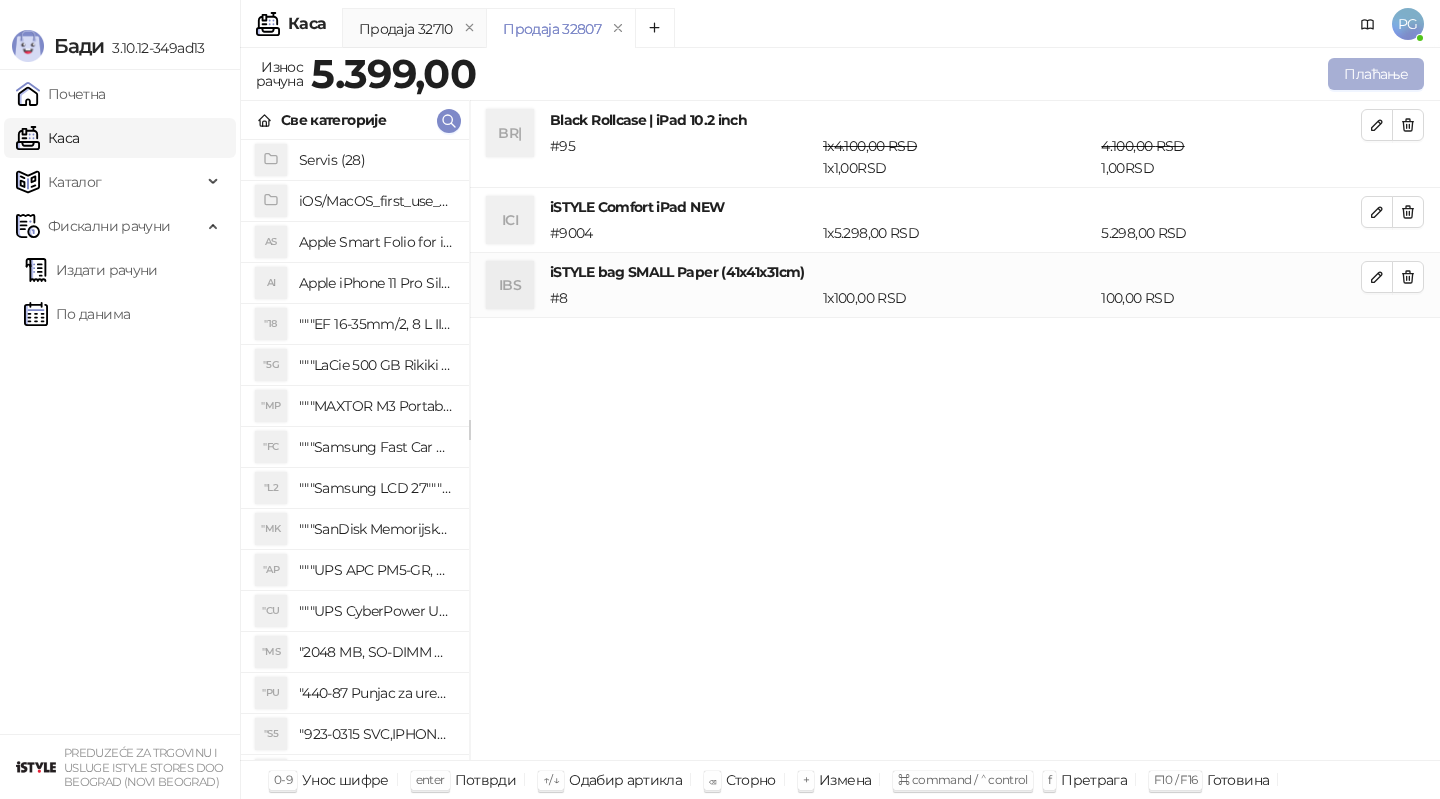 click on "Плаћање" at bounding box center [1376, 74] 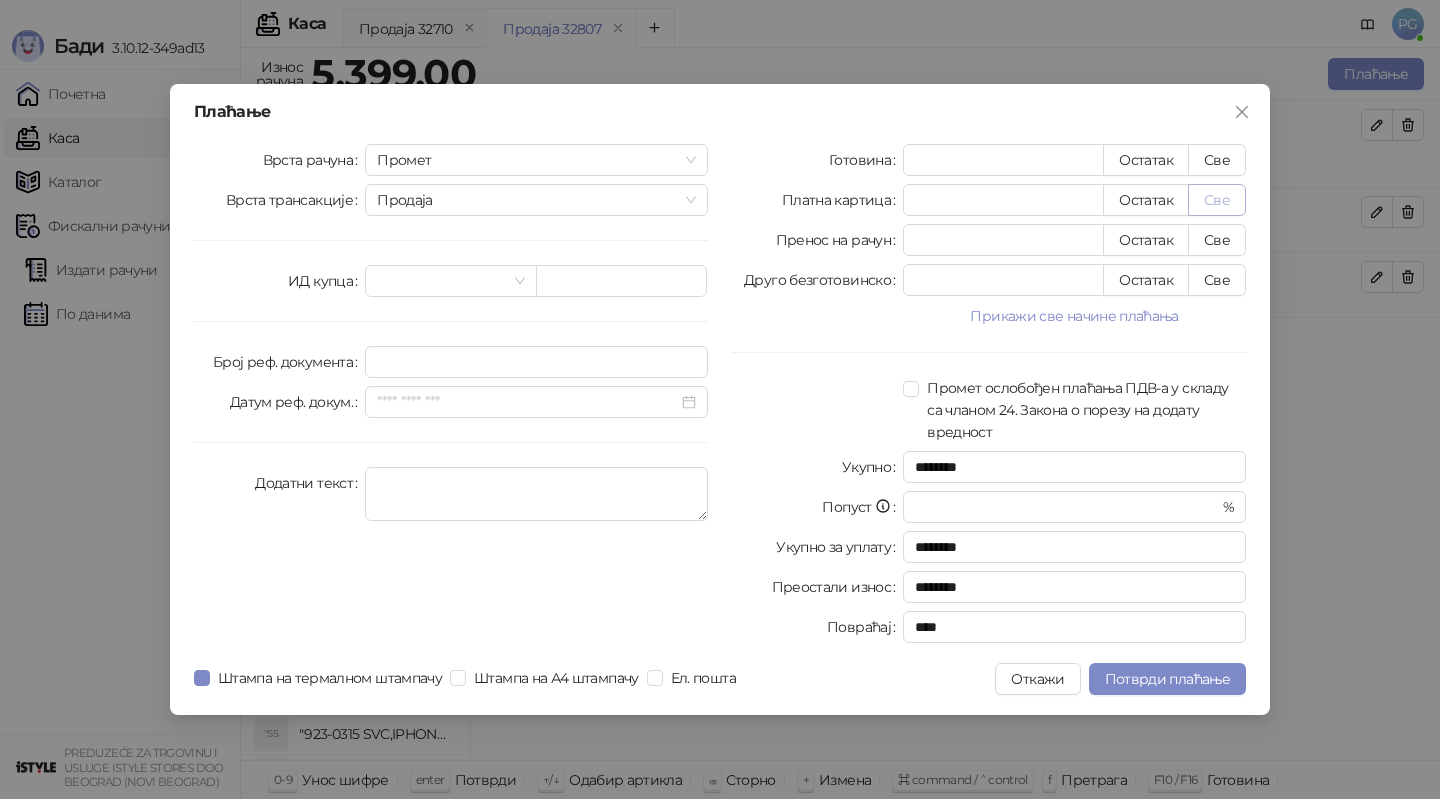 click on "Све" at bounding box center (1217, 200) 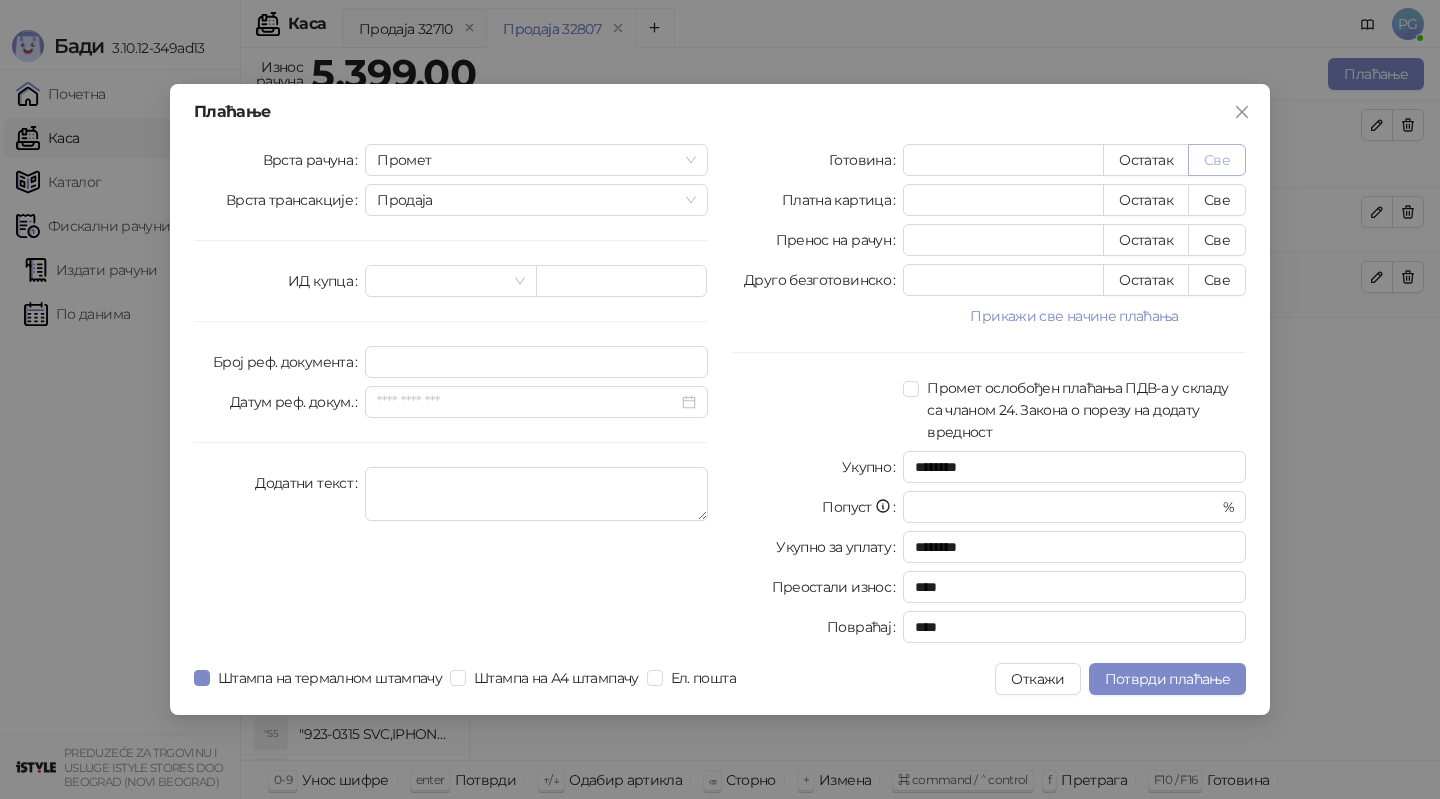 click on "Све" at bounding box center [1217, 160] 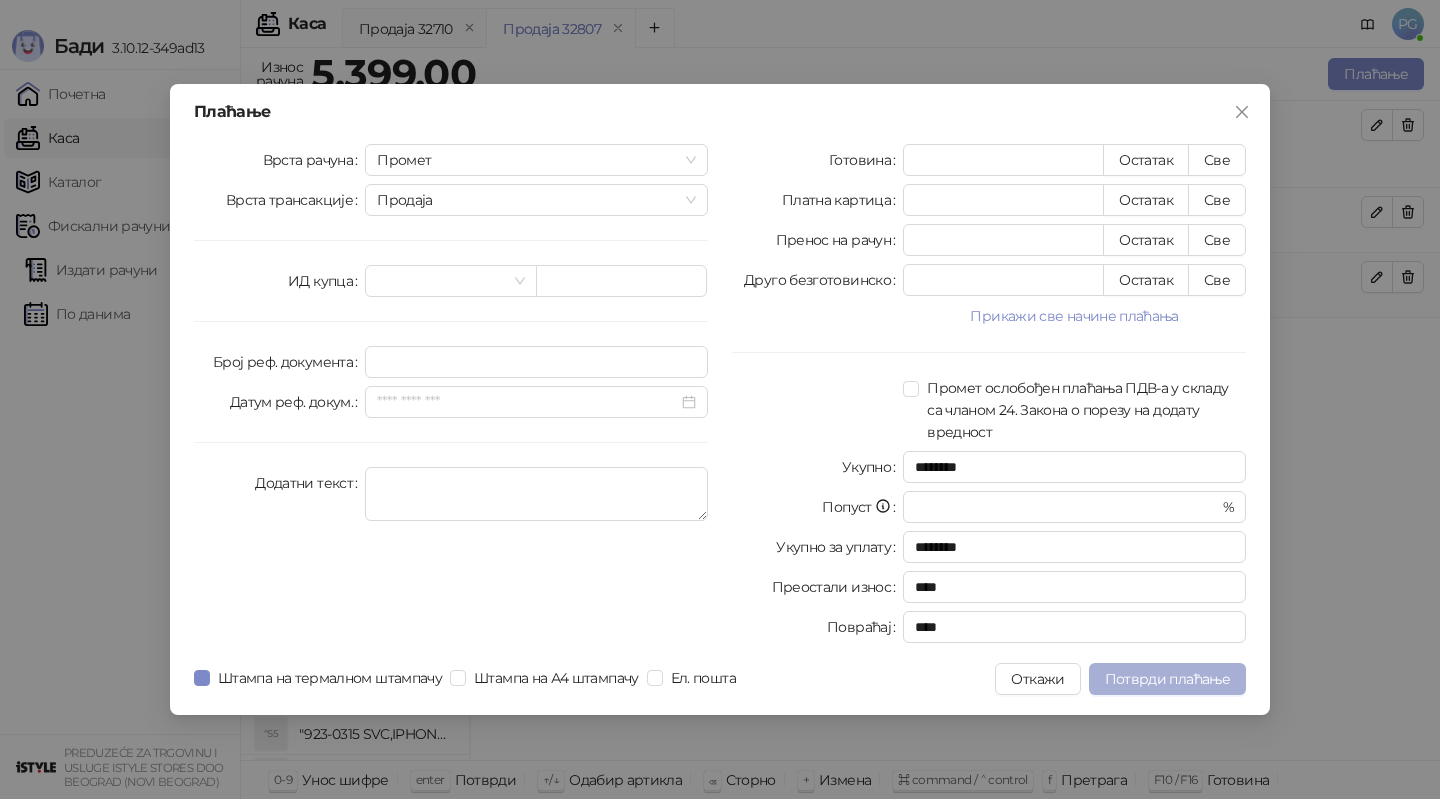 click on "Потврди плаћање" at bounding box center (1167, 679) 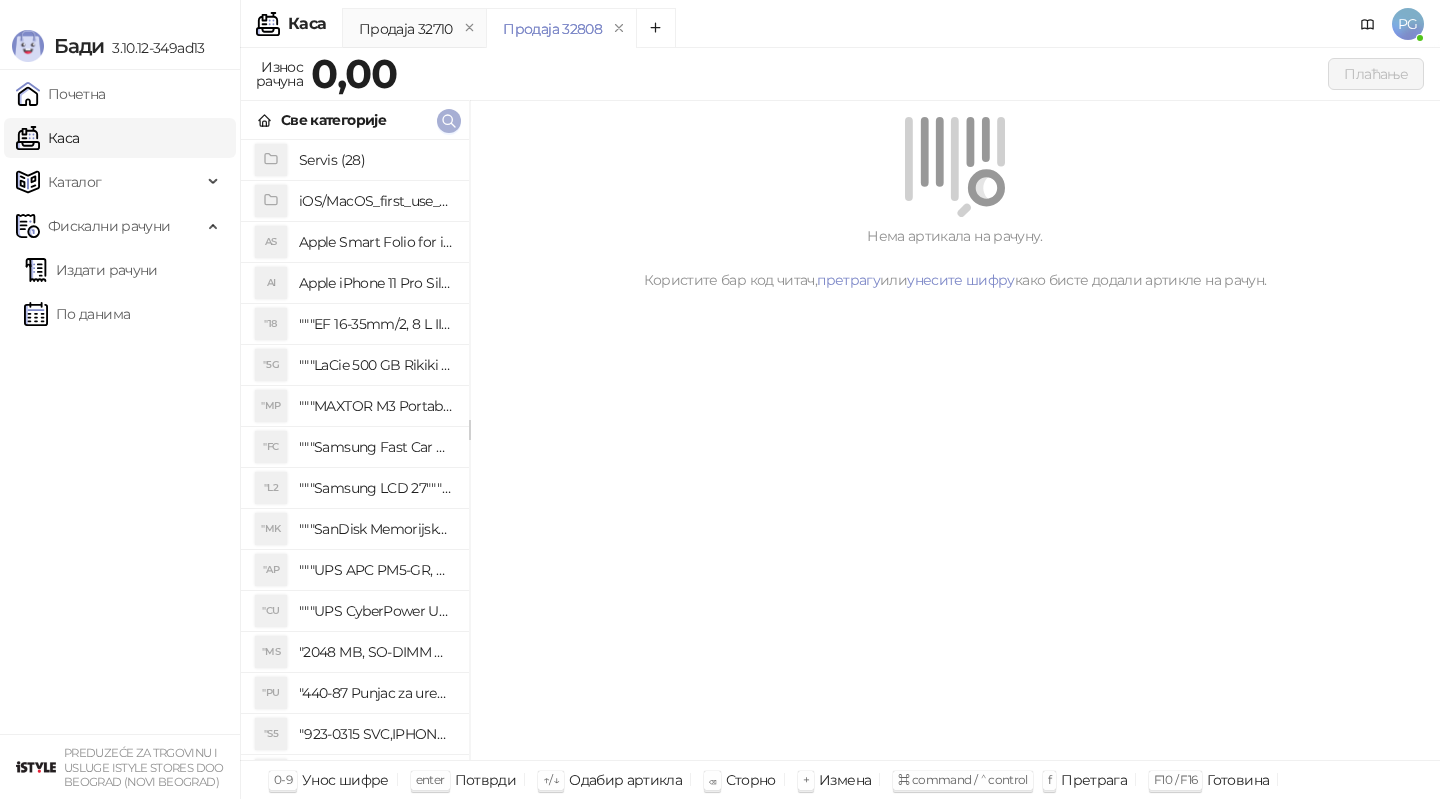 click at bounding box center (449, 121) 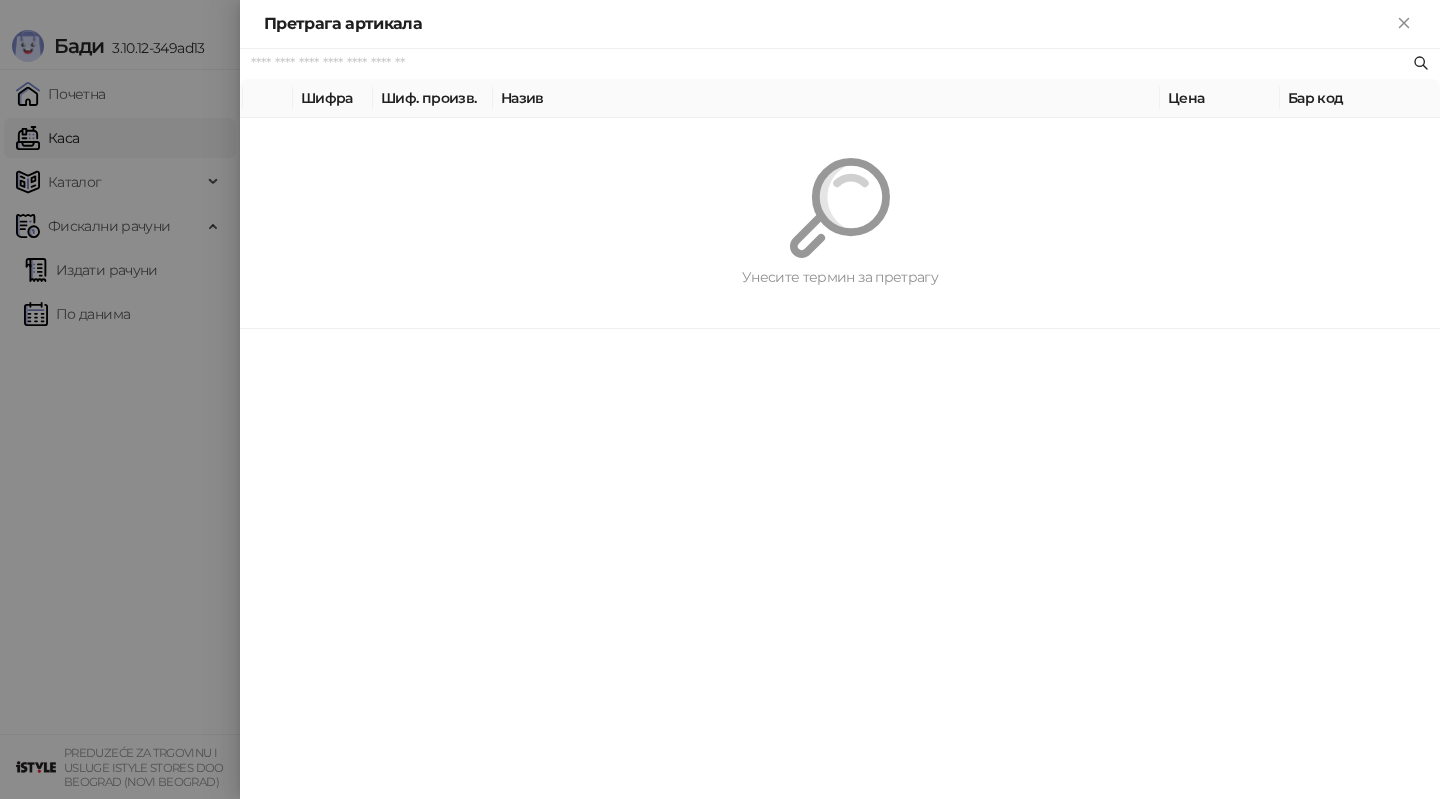 paste on "**********" 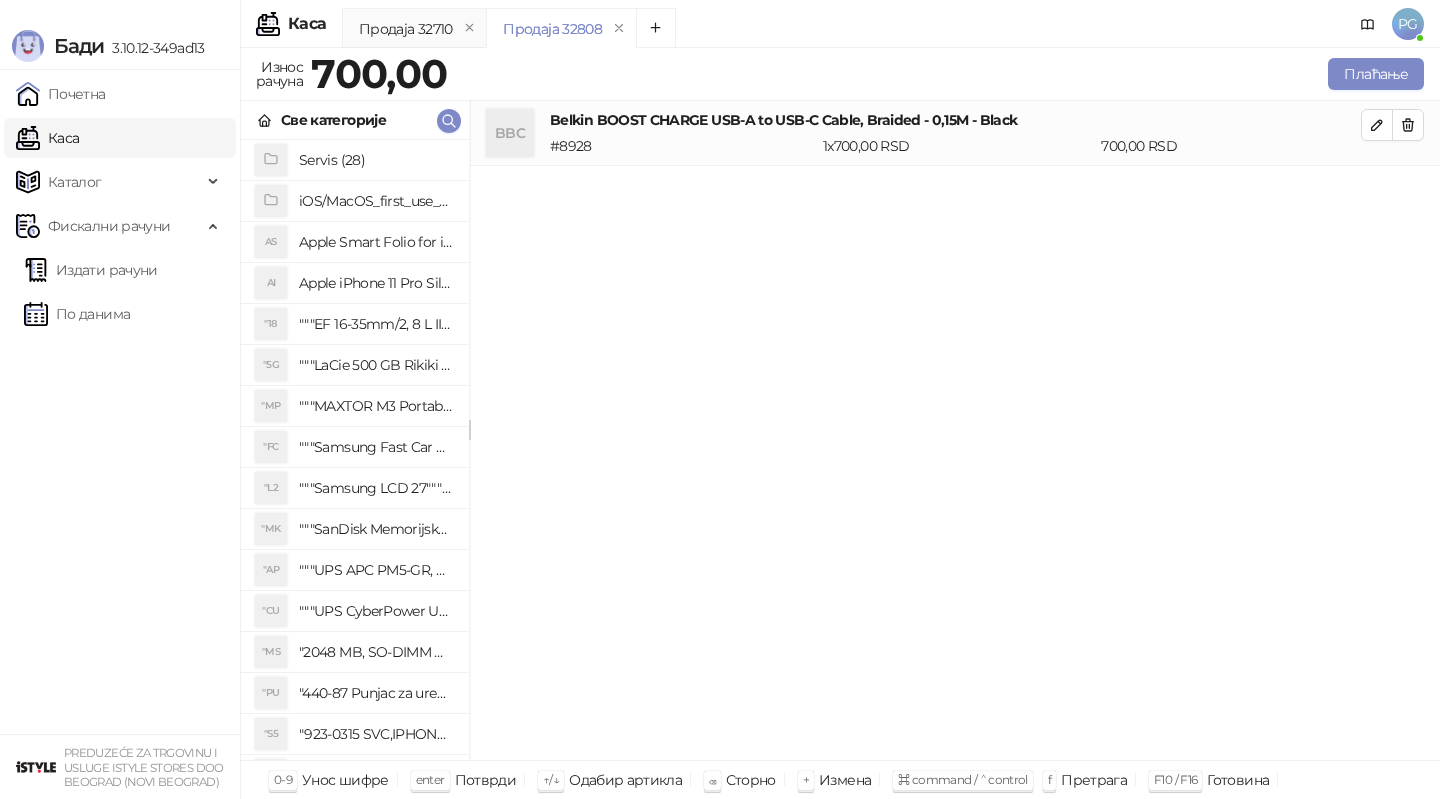 click on "Све категорије" at bounding box center (355, 120) 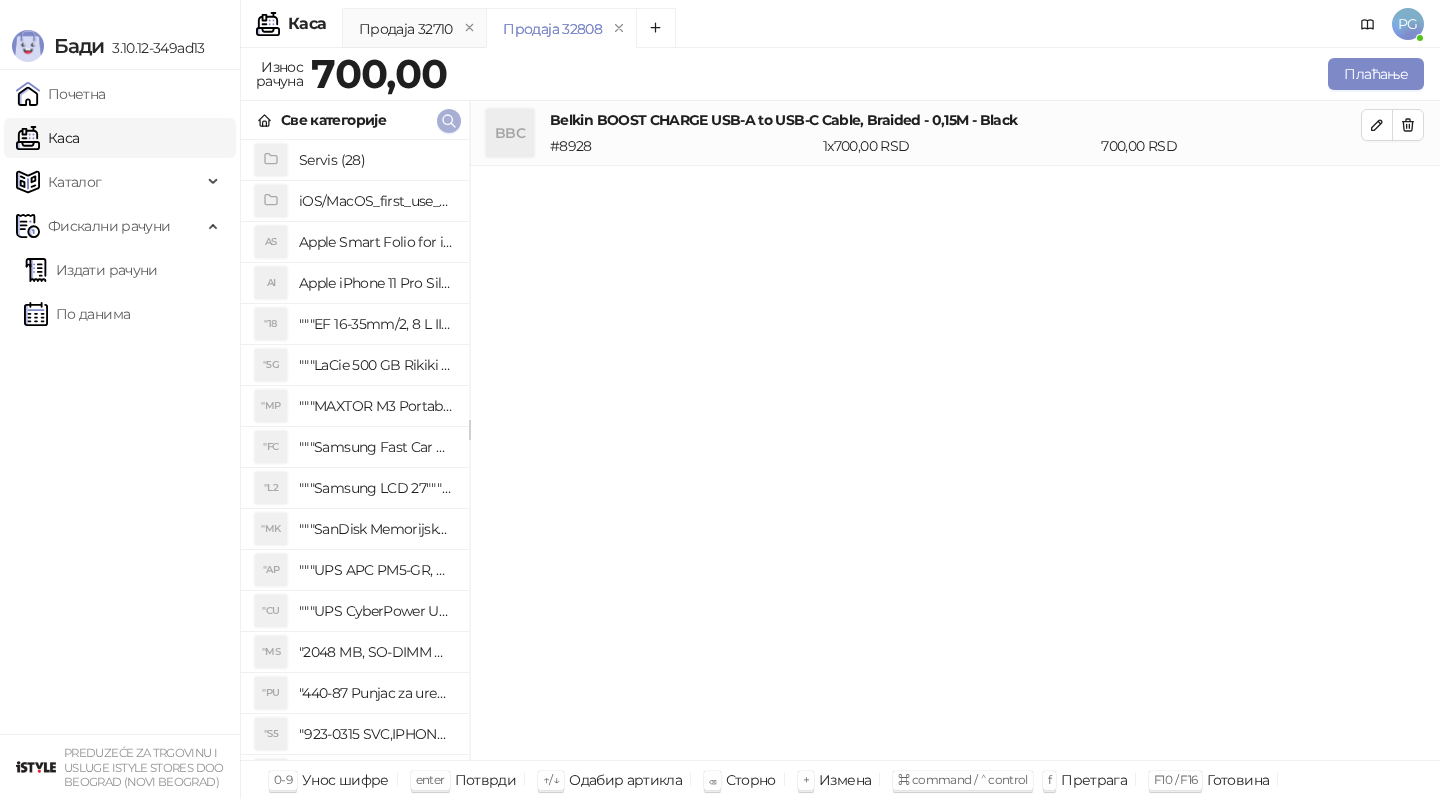 click 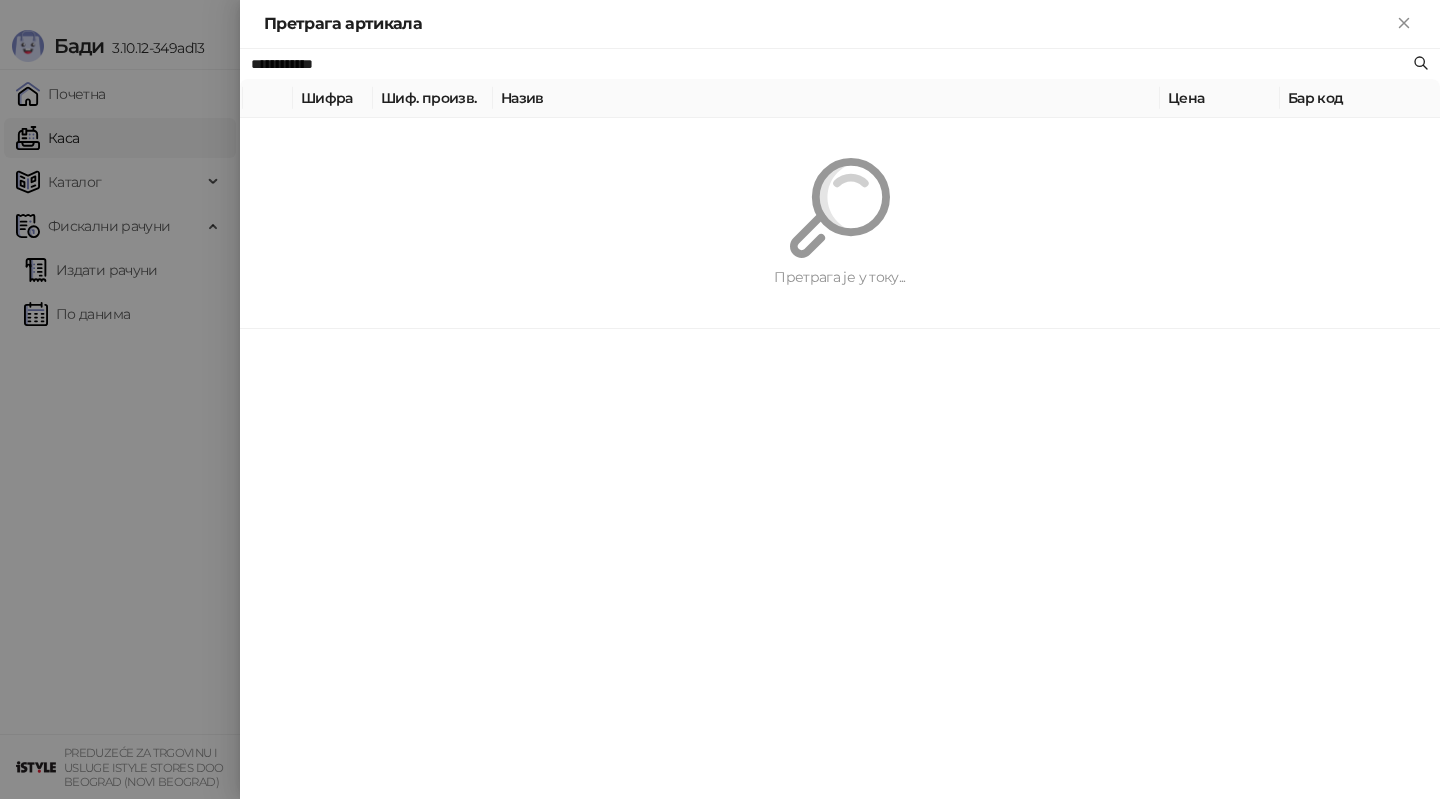 paste 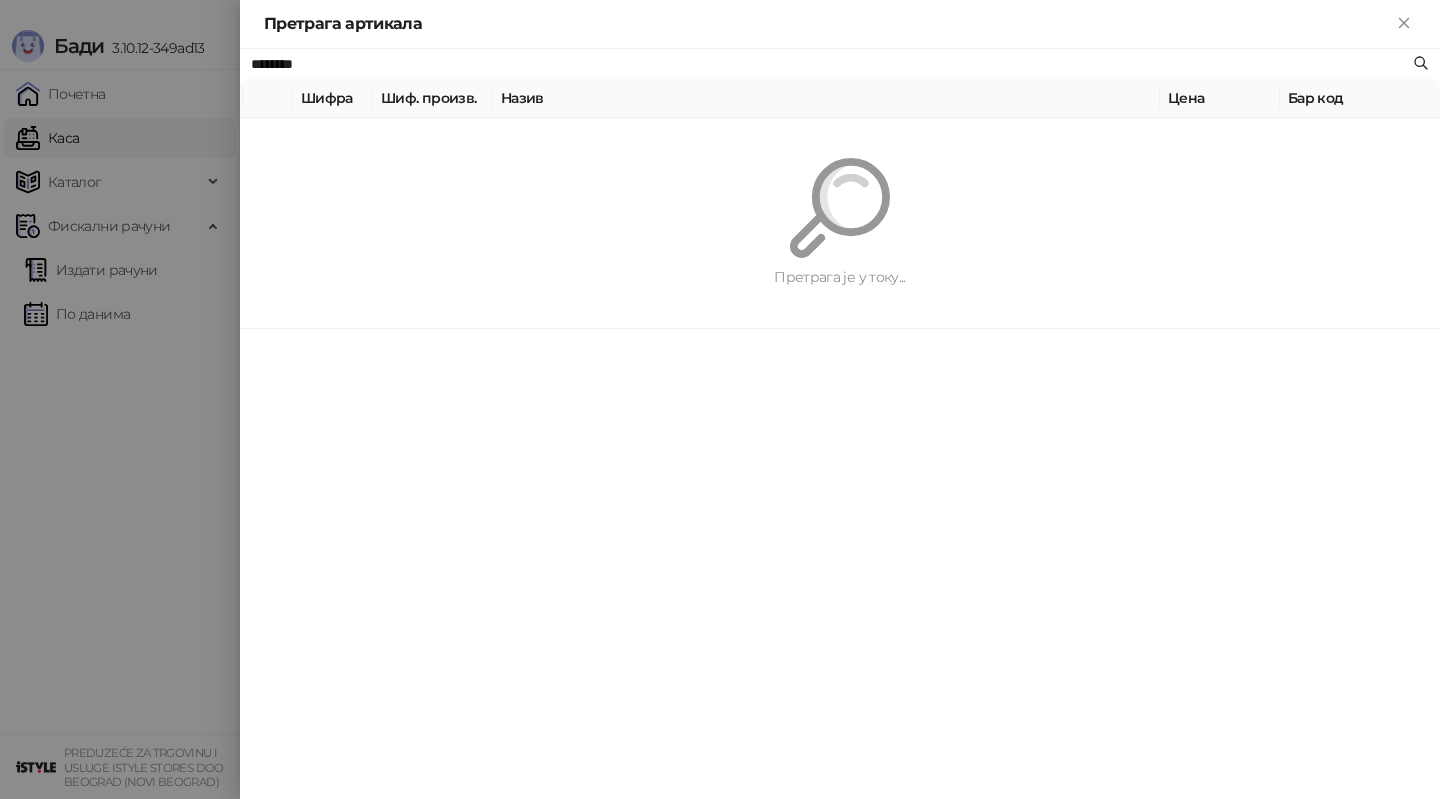 type 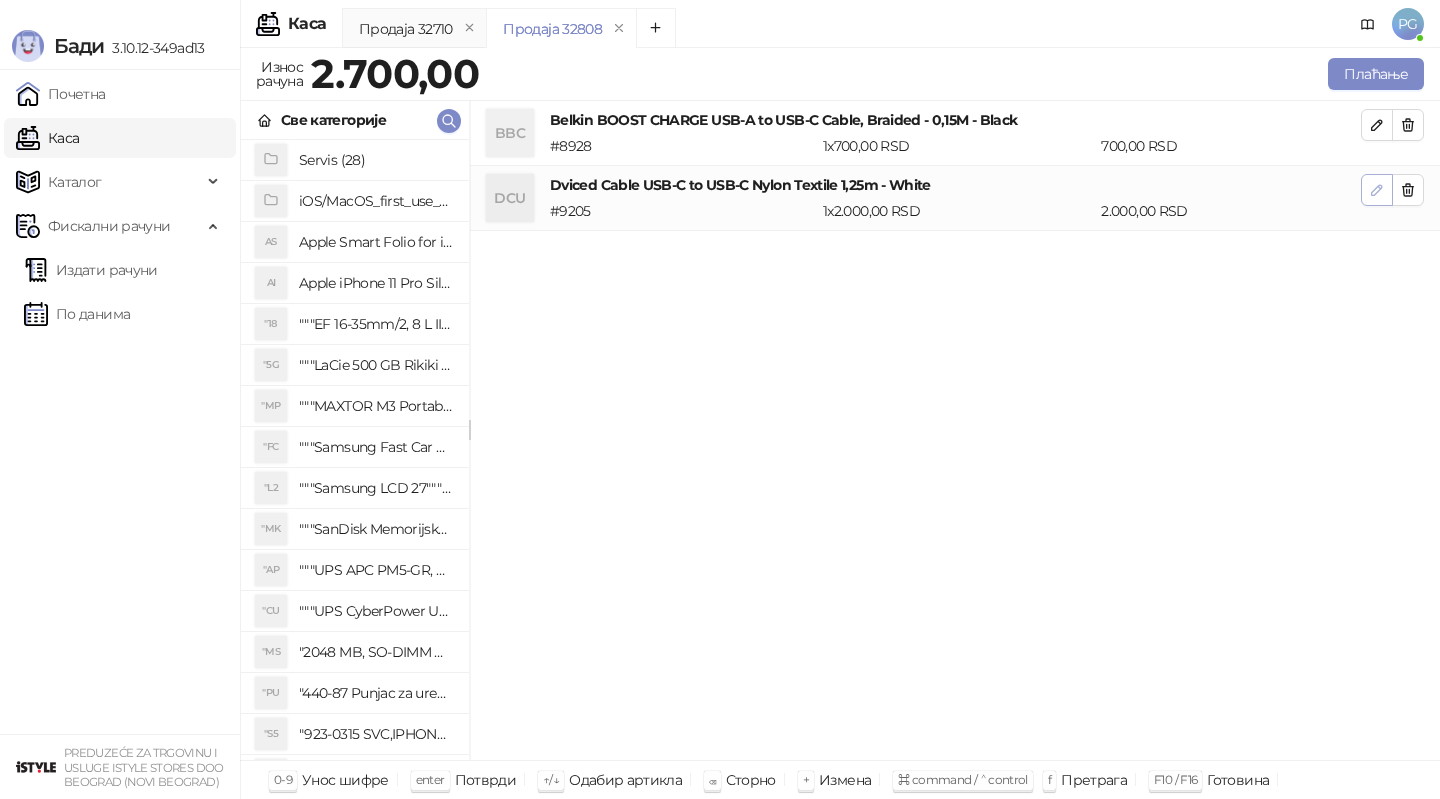click at bounding box center (1377, 190) 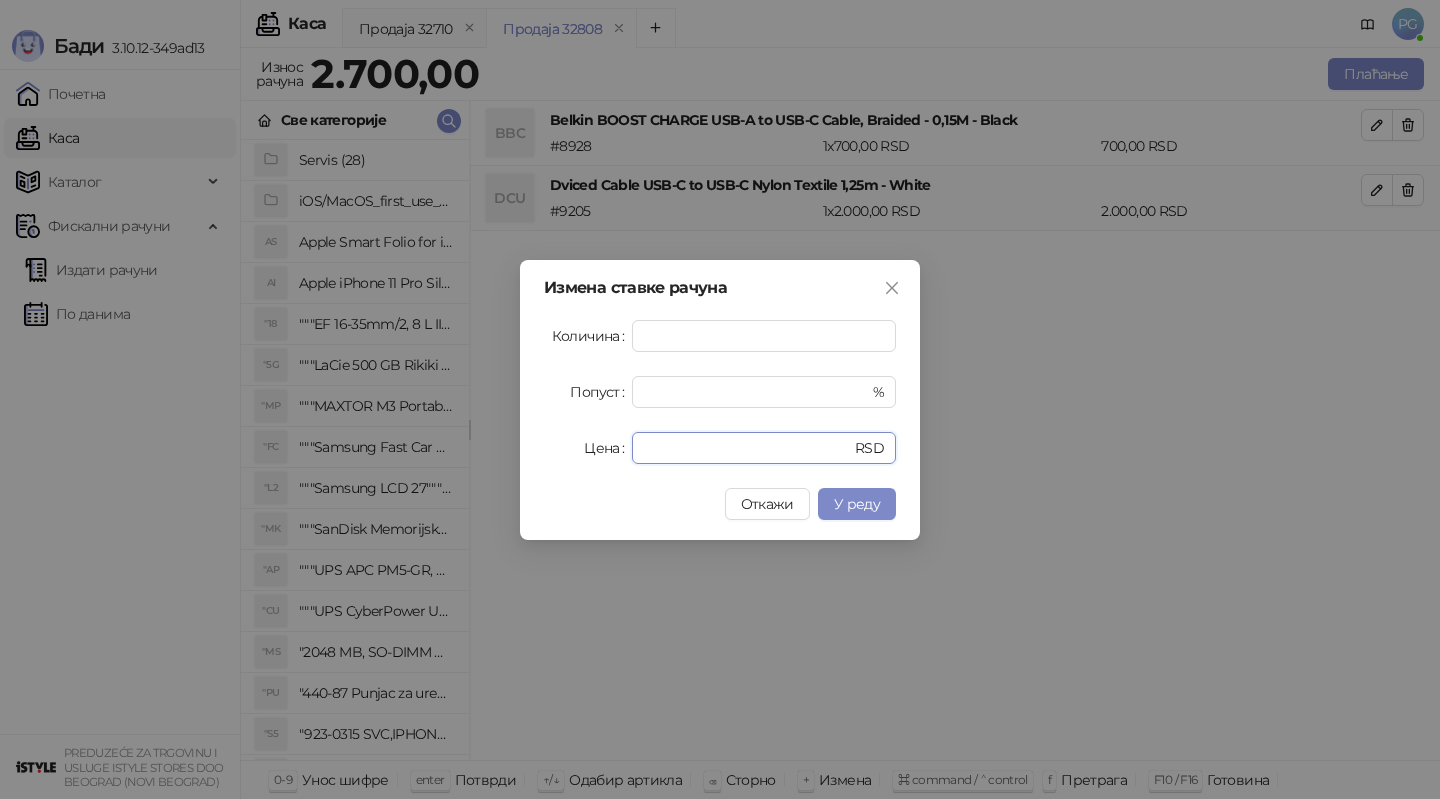 drag, startPoint x: 722, startPoint y: 450, endPoint x: 520, endPoint y: 444, distance: 202.0891 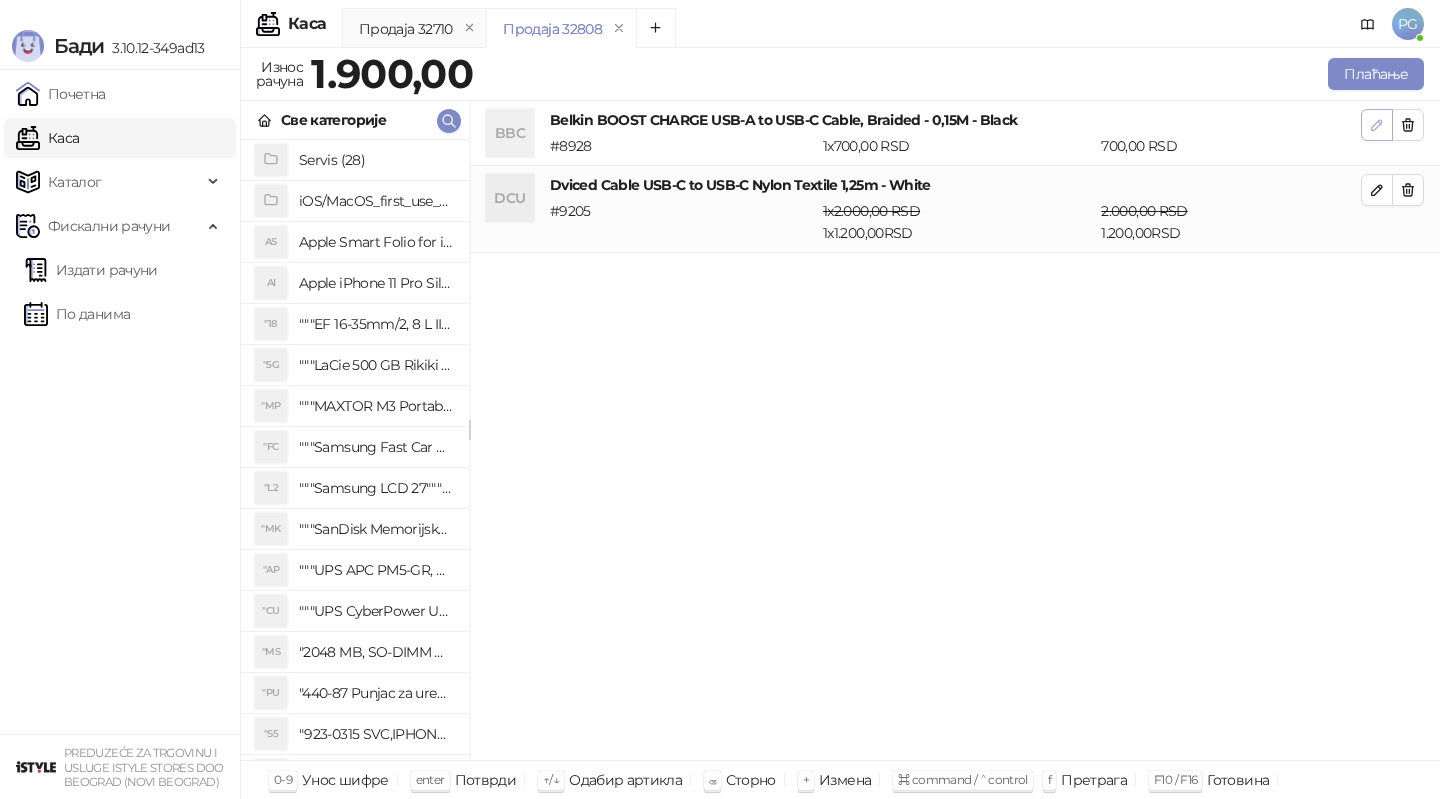 click at bounding box center [1377, 125] 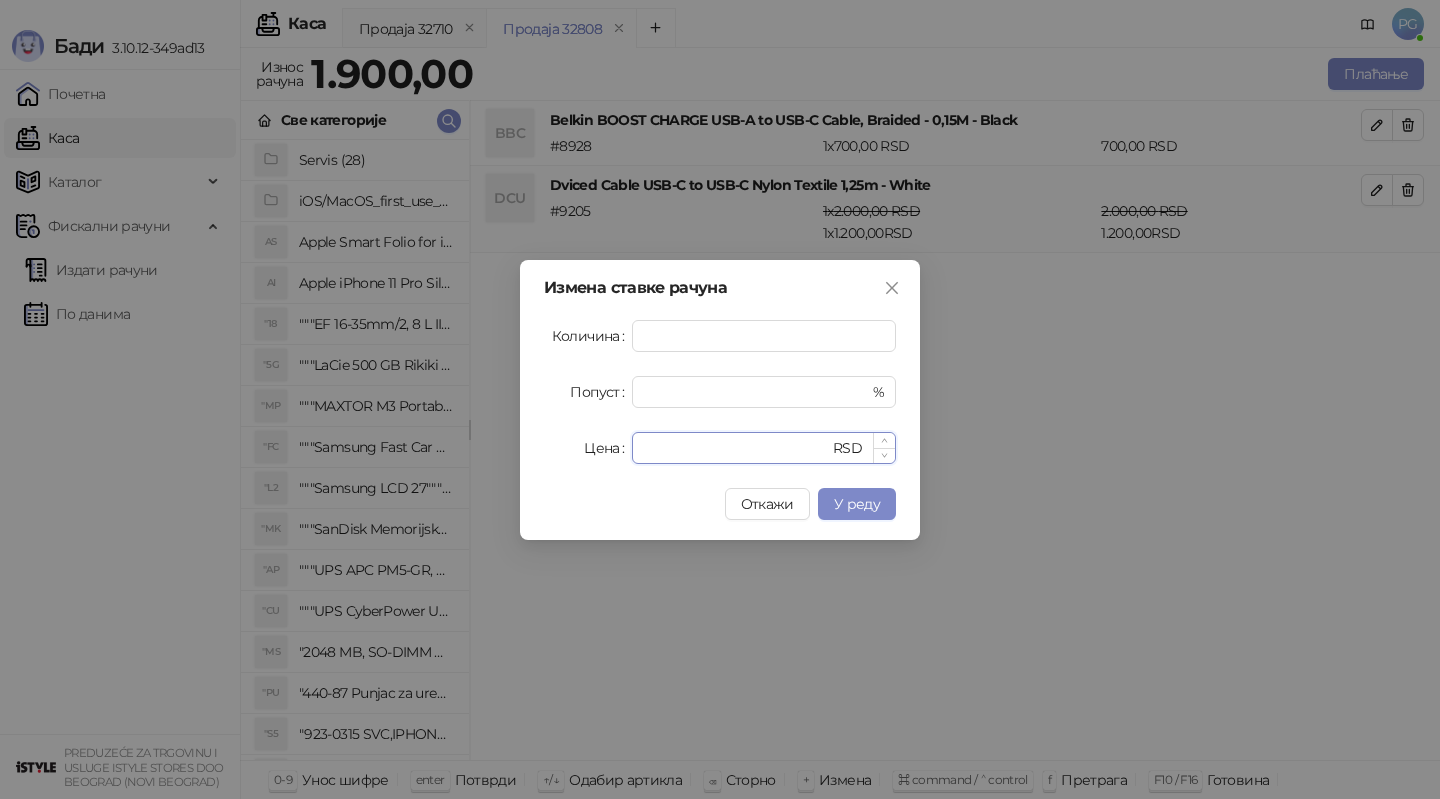 drag, startPoint x: 685, startPoint y: 434, endPoint x: 666, endPoint y: 434, distance: 19 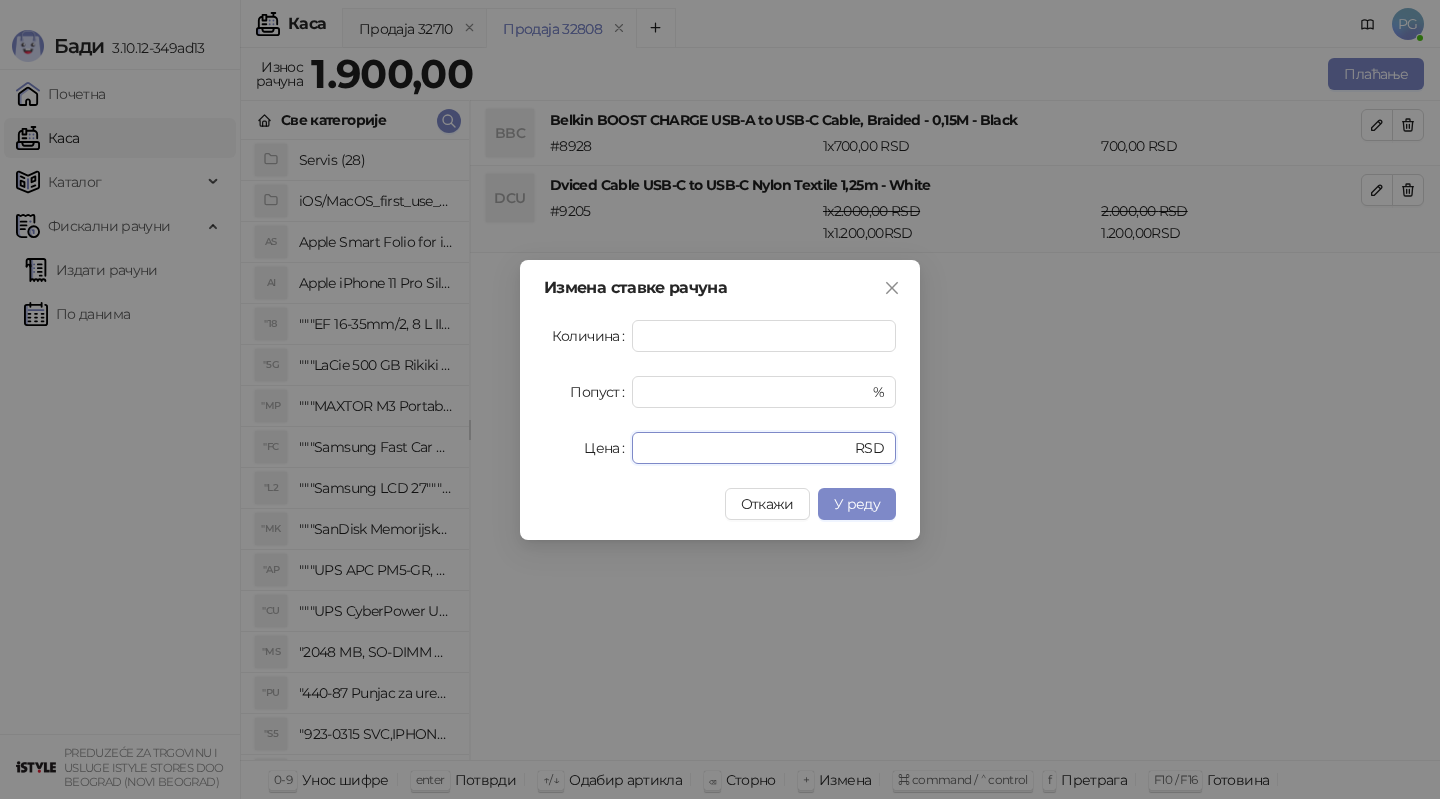 drag, startPoint x: 689, startPoint y: 438, endPoint x: 586, endPoint y: 438, distance: 103 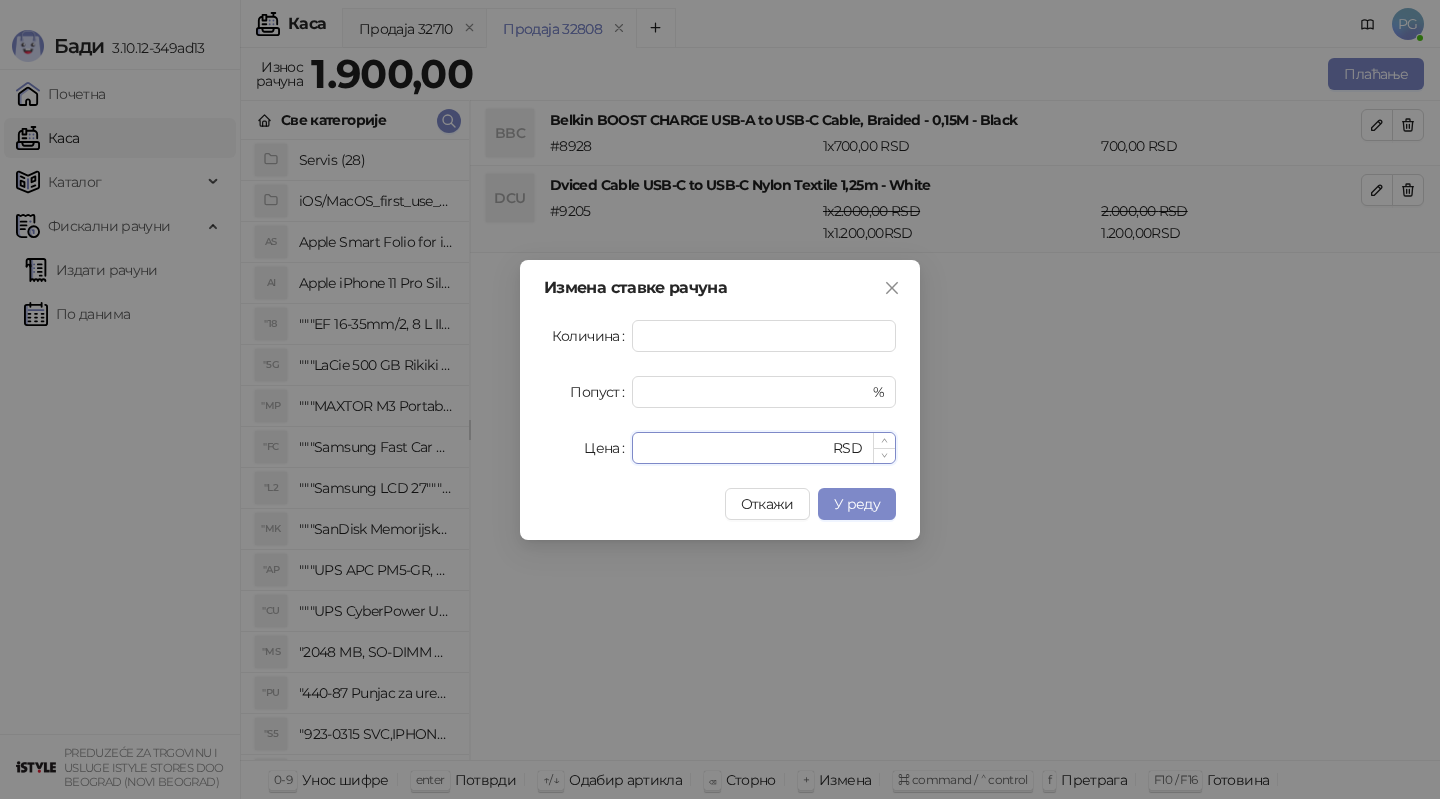 paste on "*******" 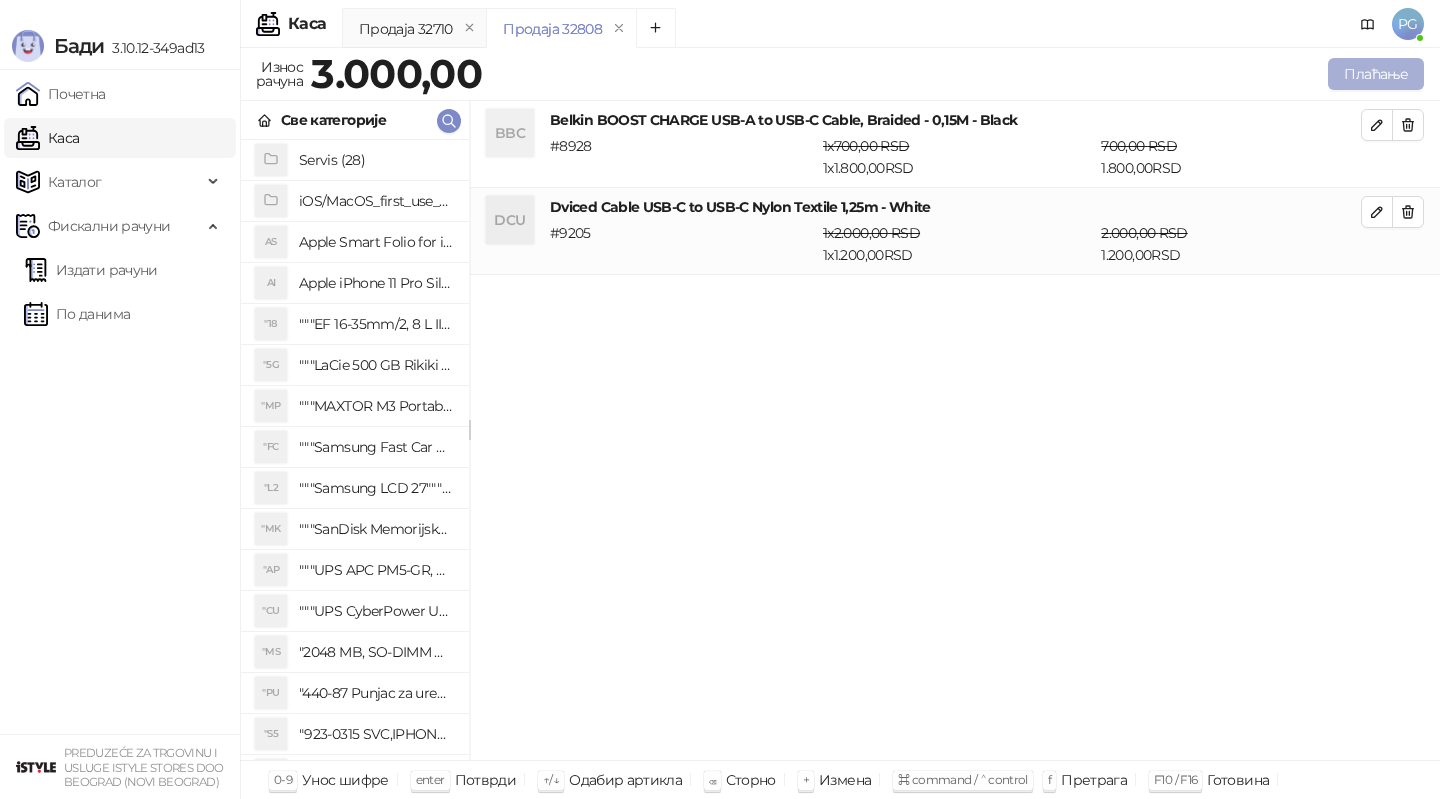 click on "Плаћање" at bounding box center [1376, 74] 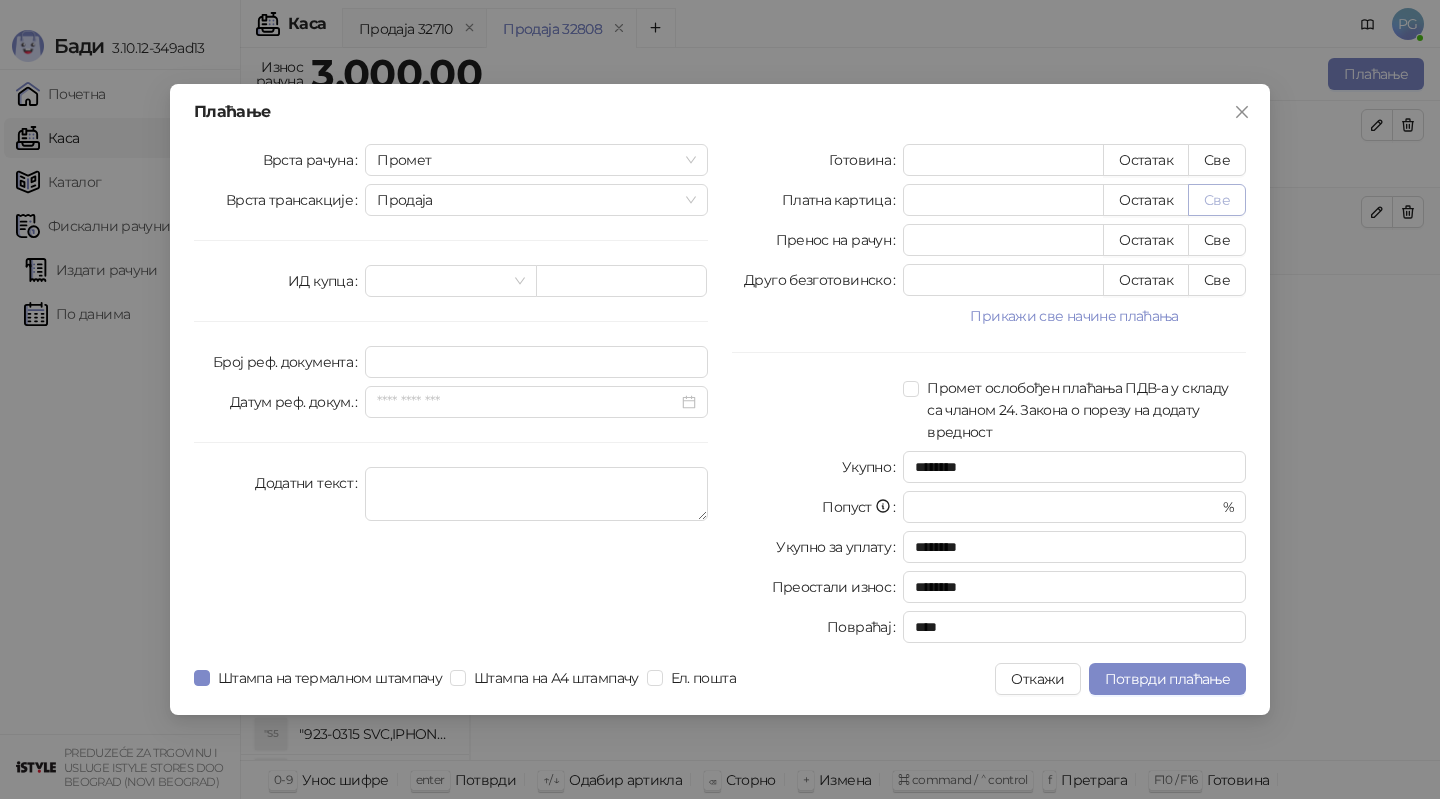 click on "Све" at bounding box center (1217, 200) 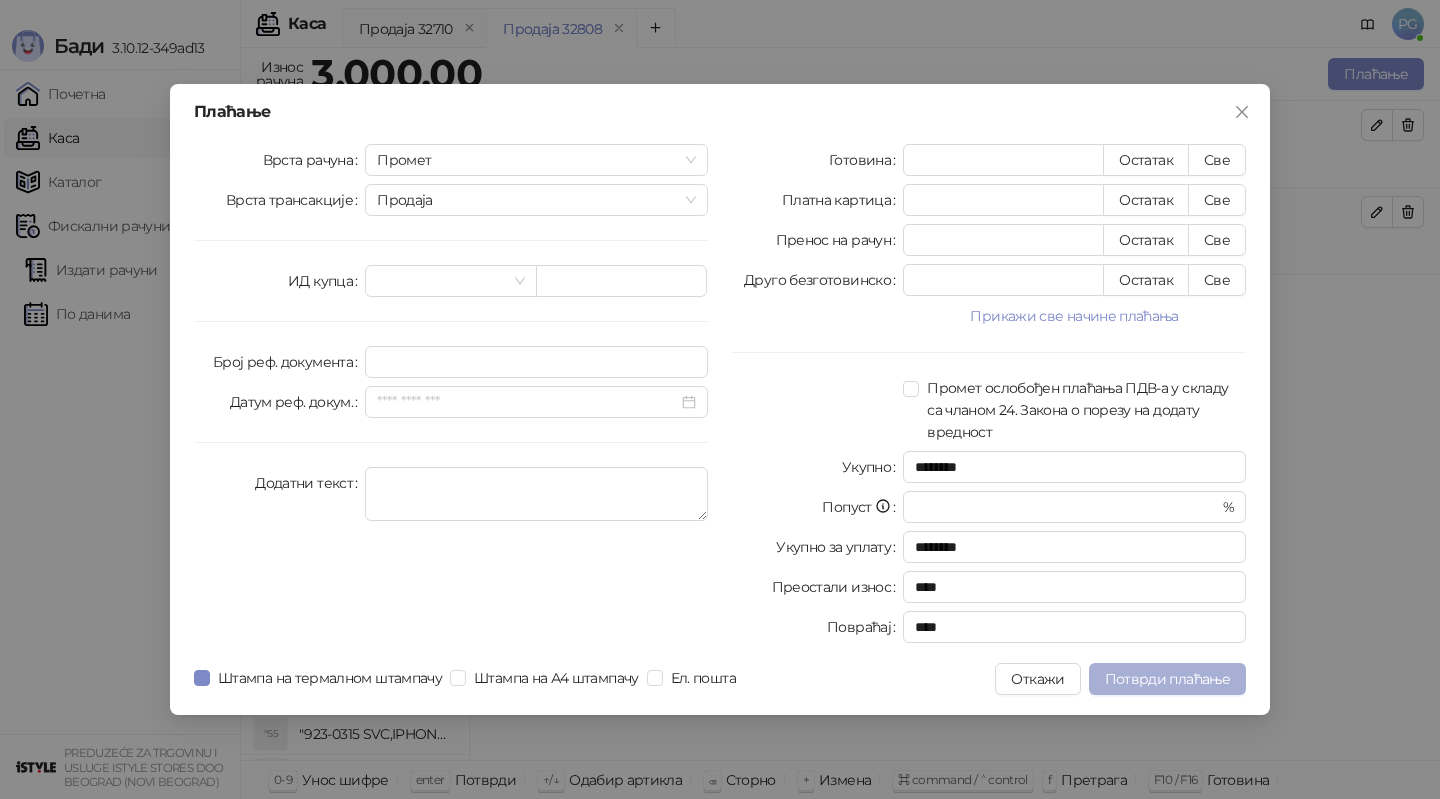 click on "Потврди плаћање" at bounding box center [1167, 679] 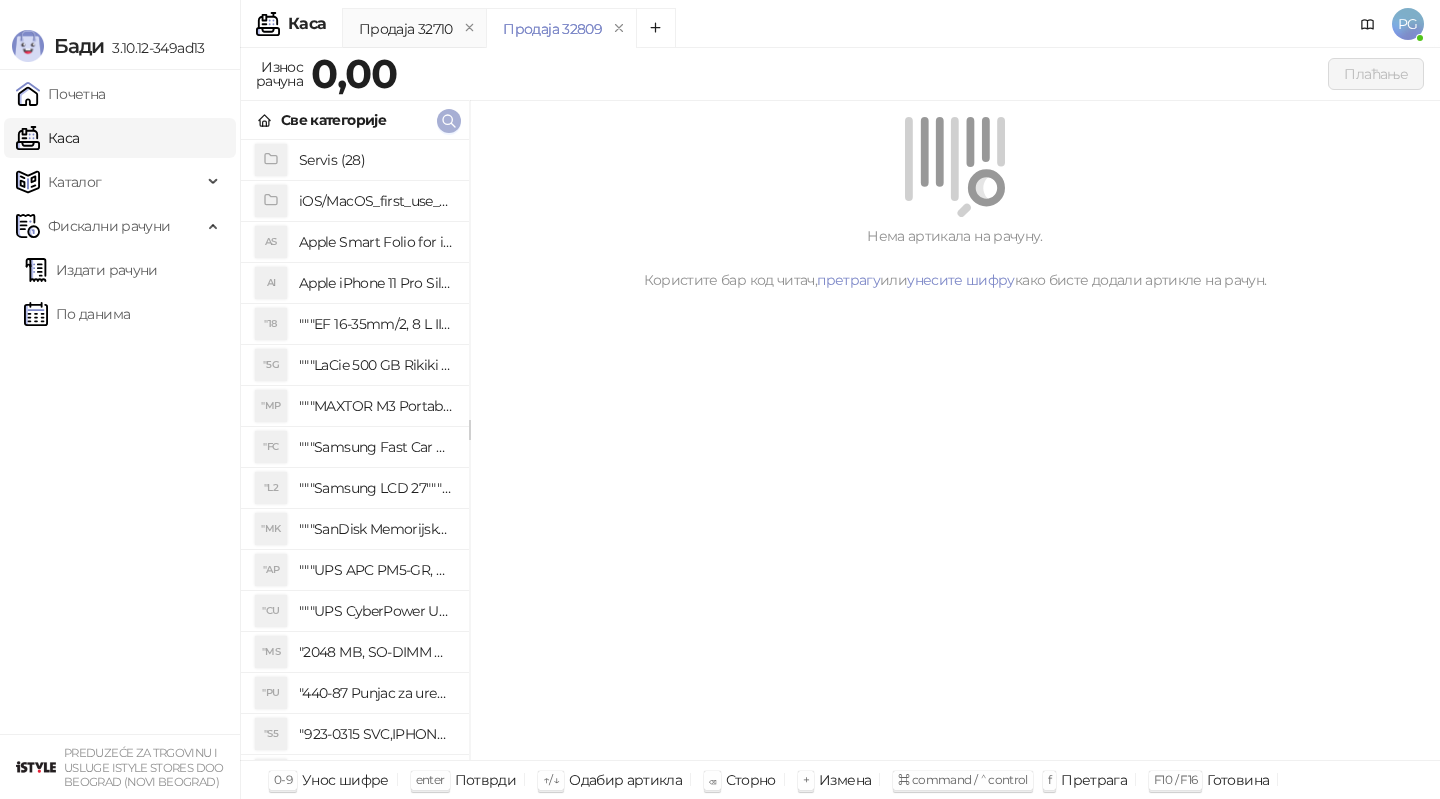 click 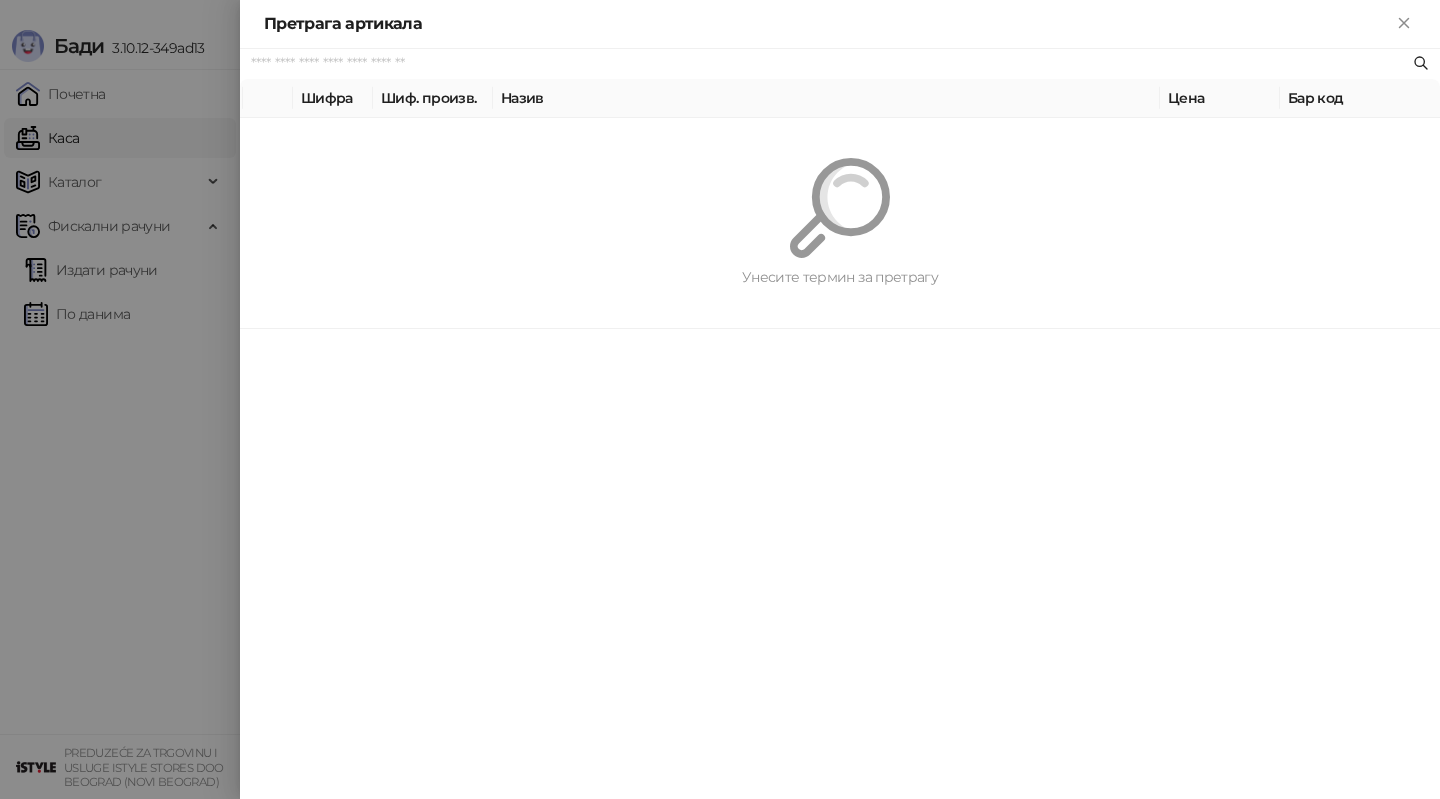 paste on "*********" 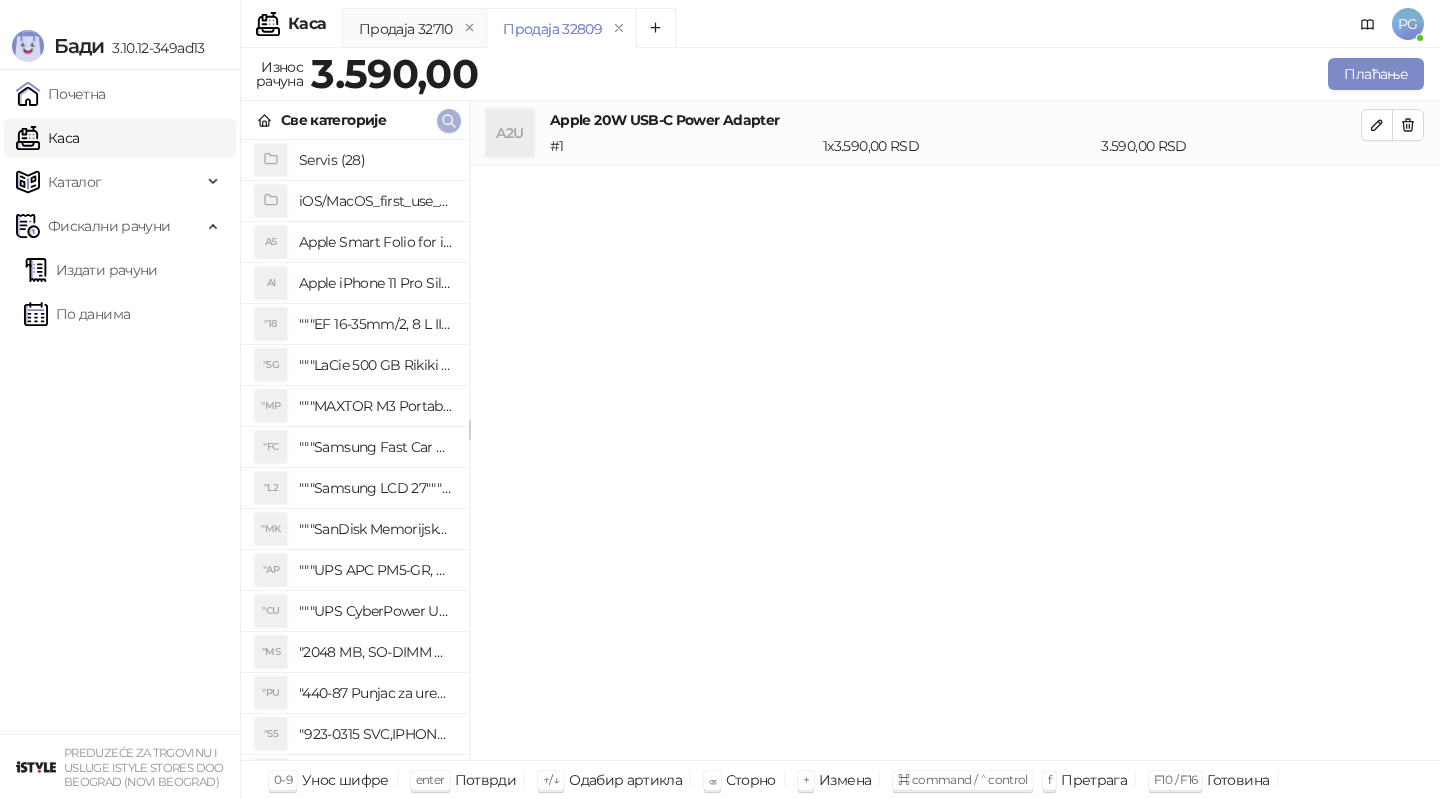click 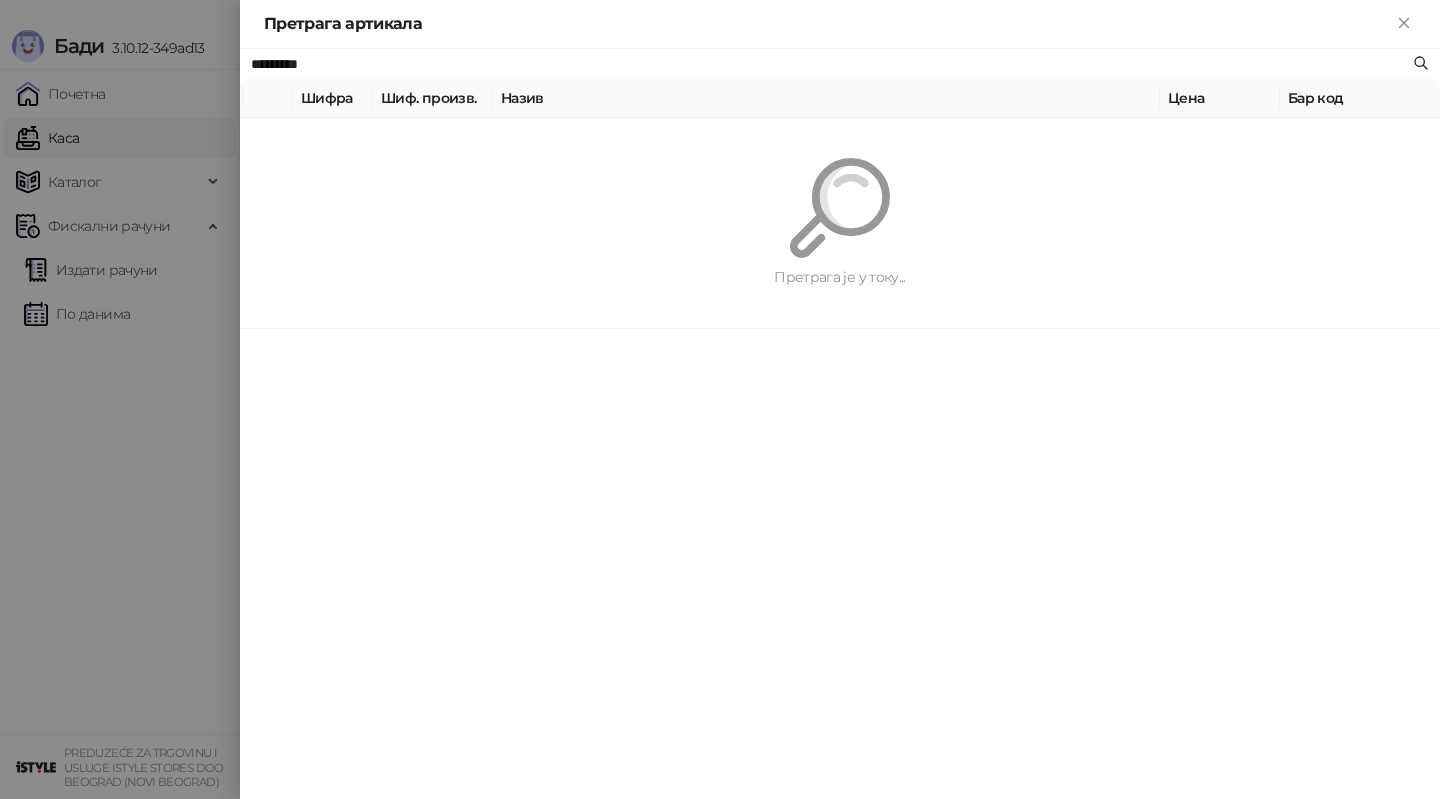 paste 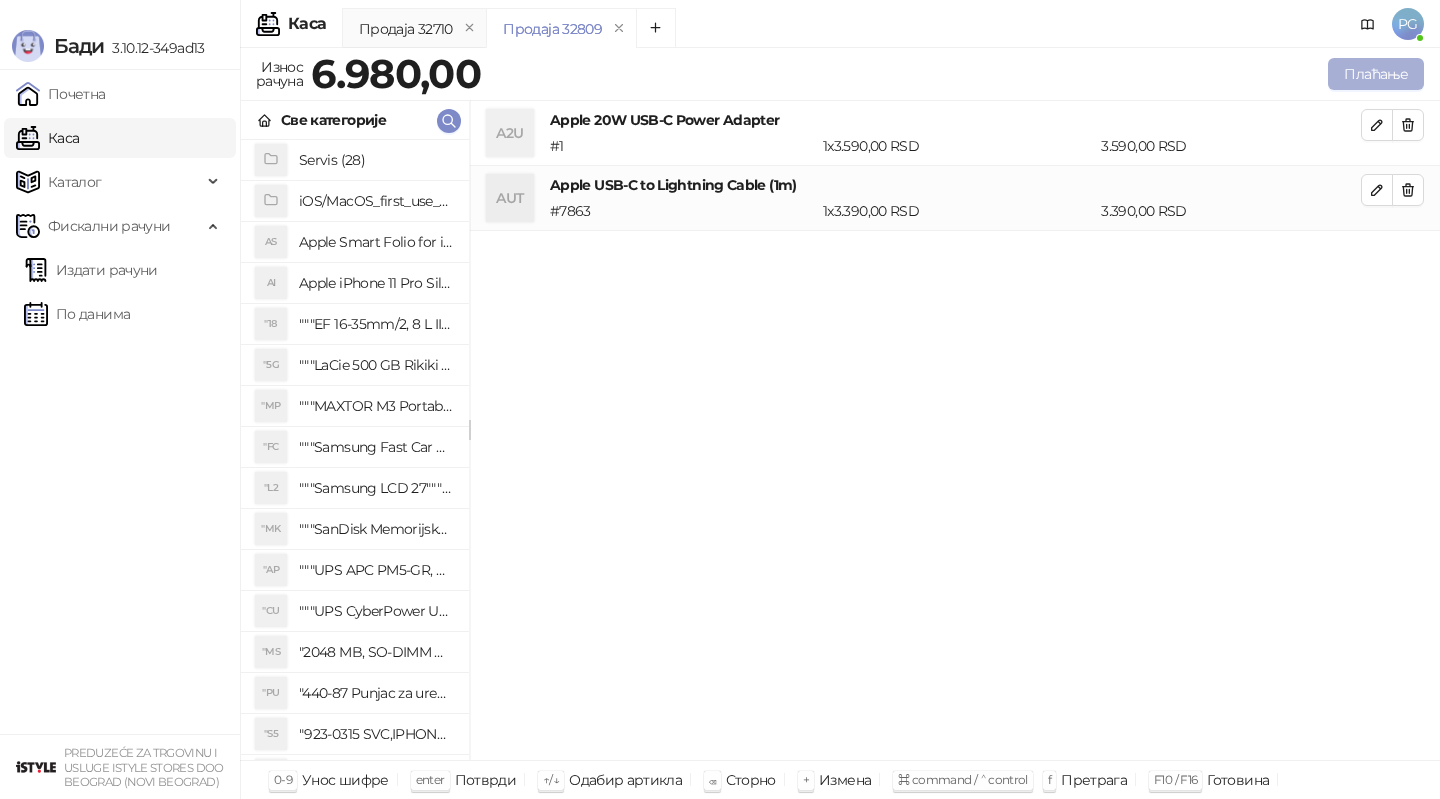 click on "Плаћање" at bounding box center (1376, 74) 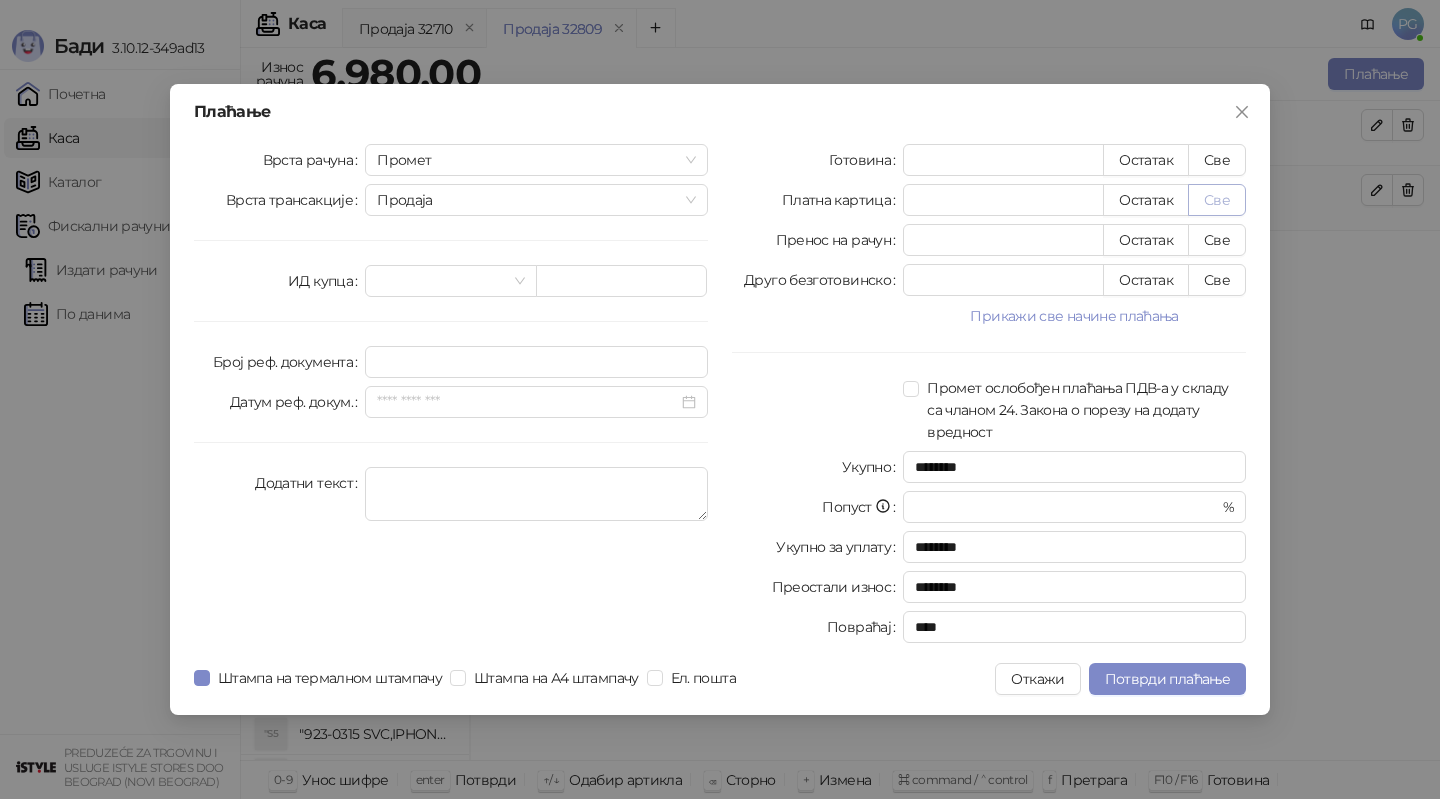 click on "Све" at bounding box center (1217, 200) 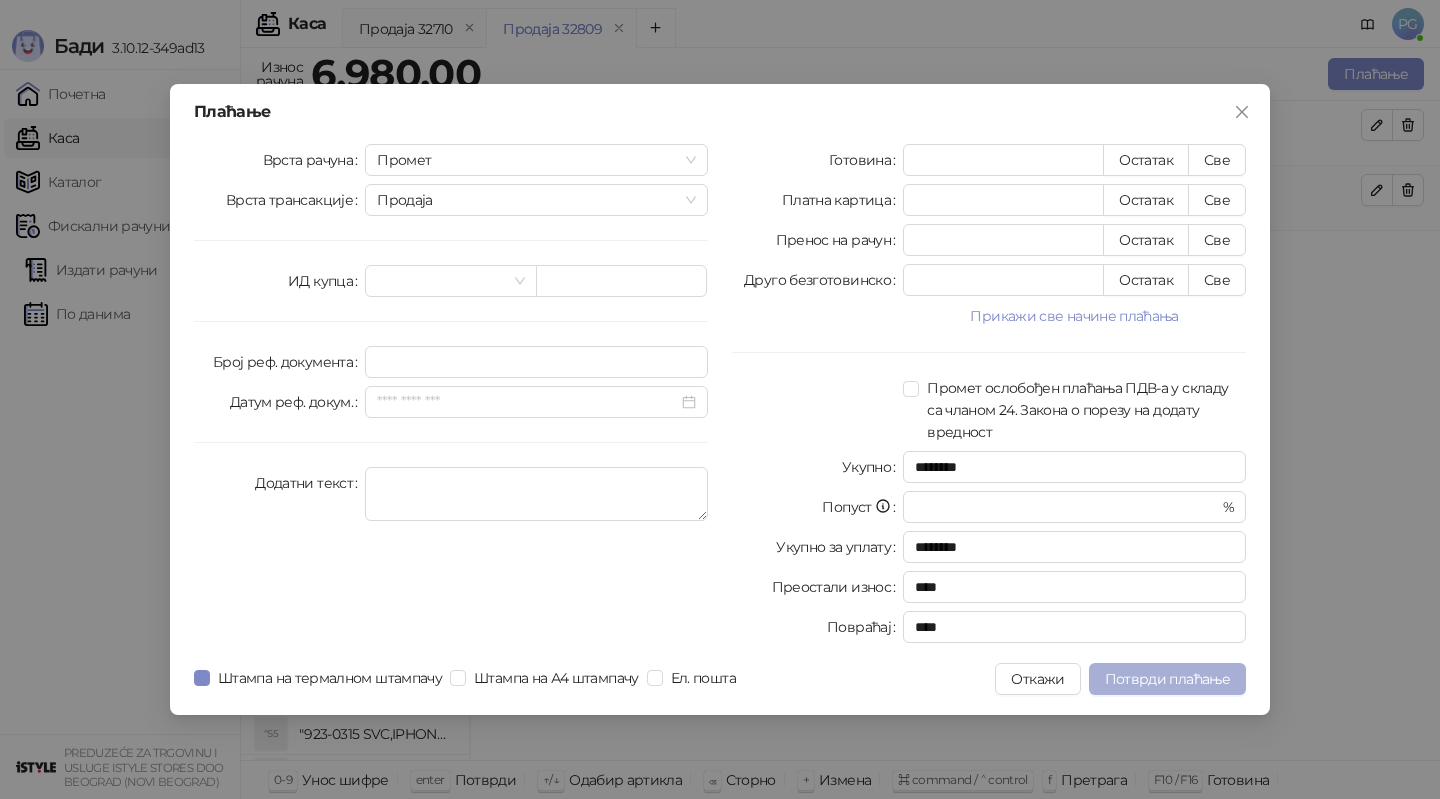 click on "Потврди плаћање" at bounding box center (1167, 679) 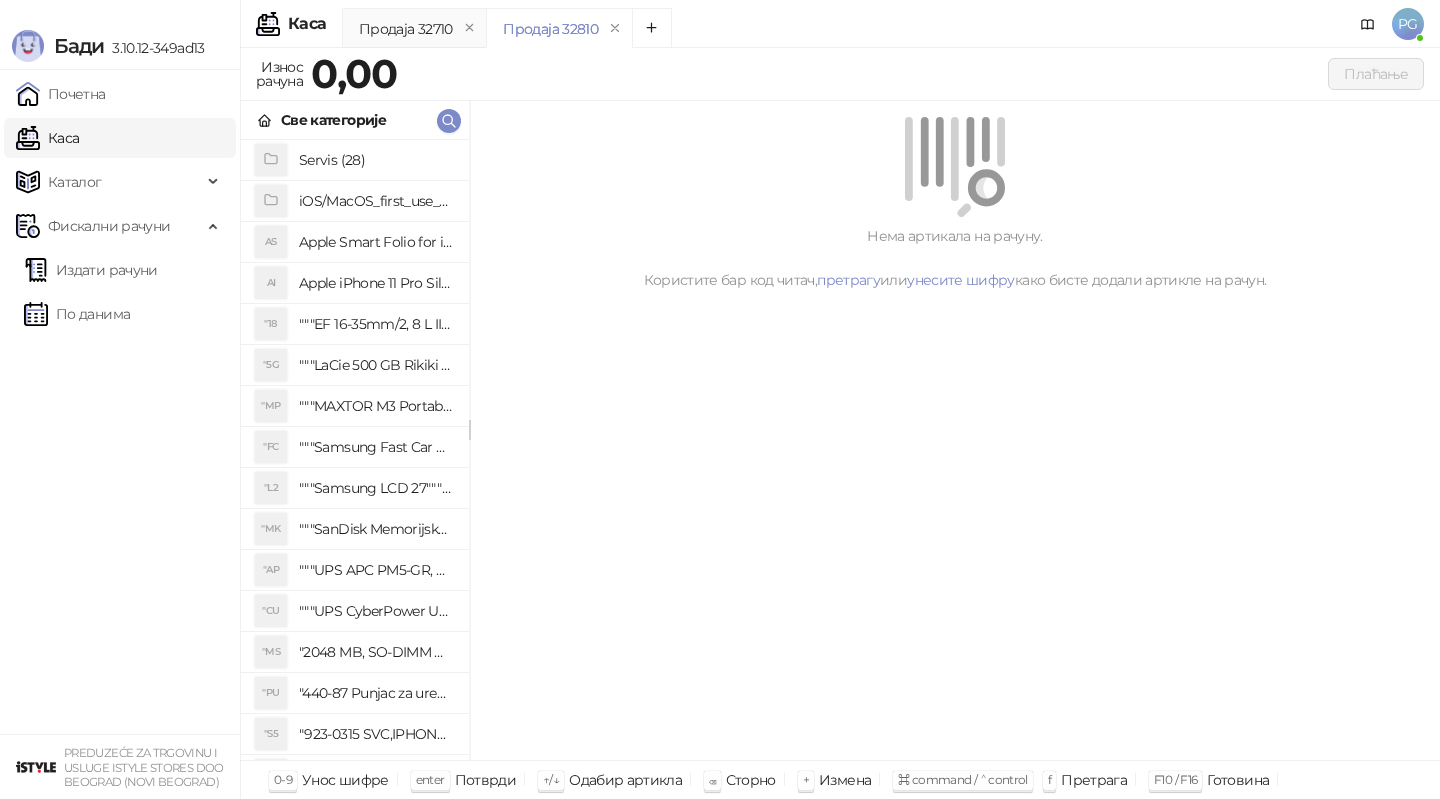 click on "Све категорије" at bounding box center (355, 120) 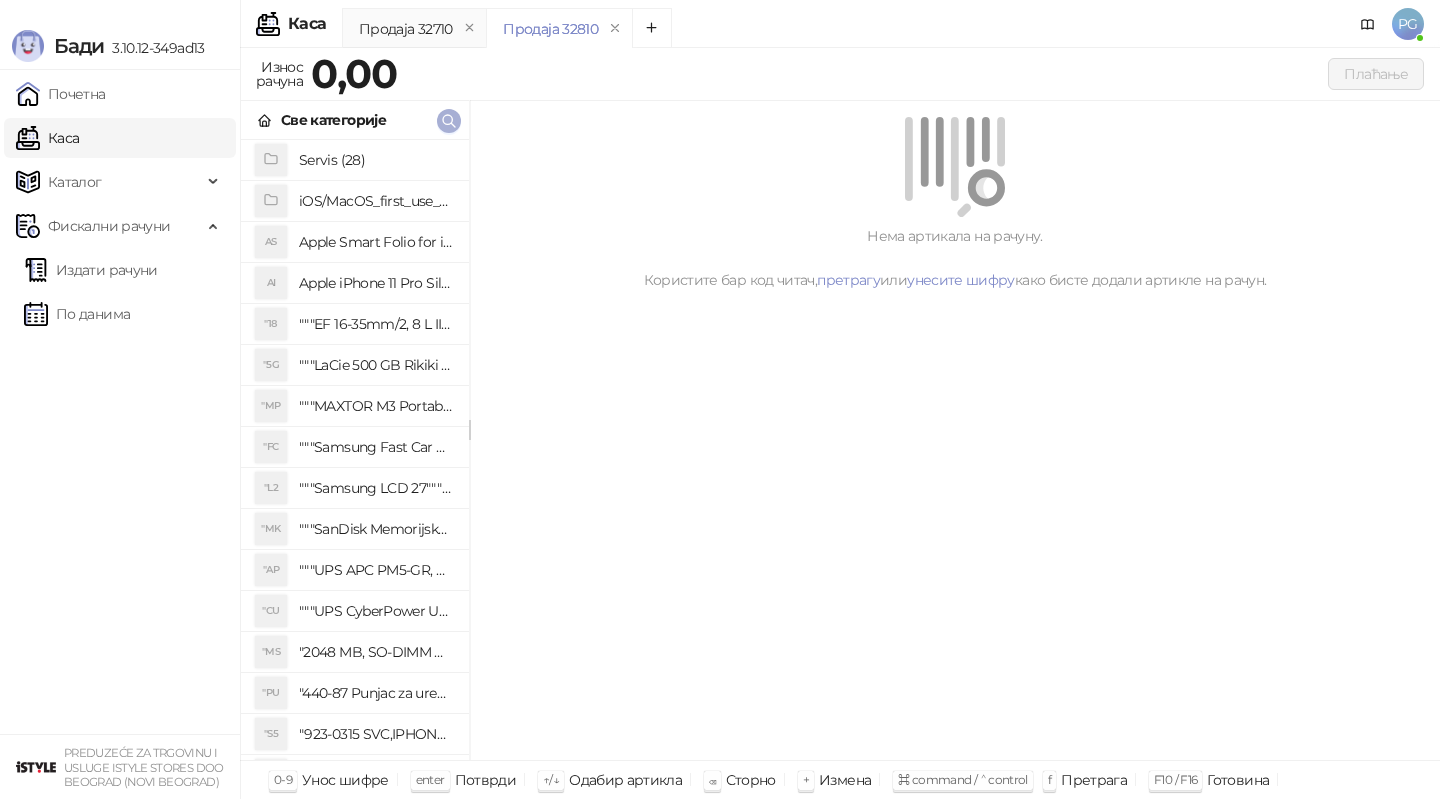click 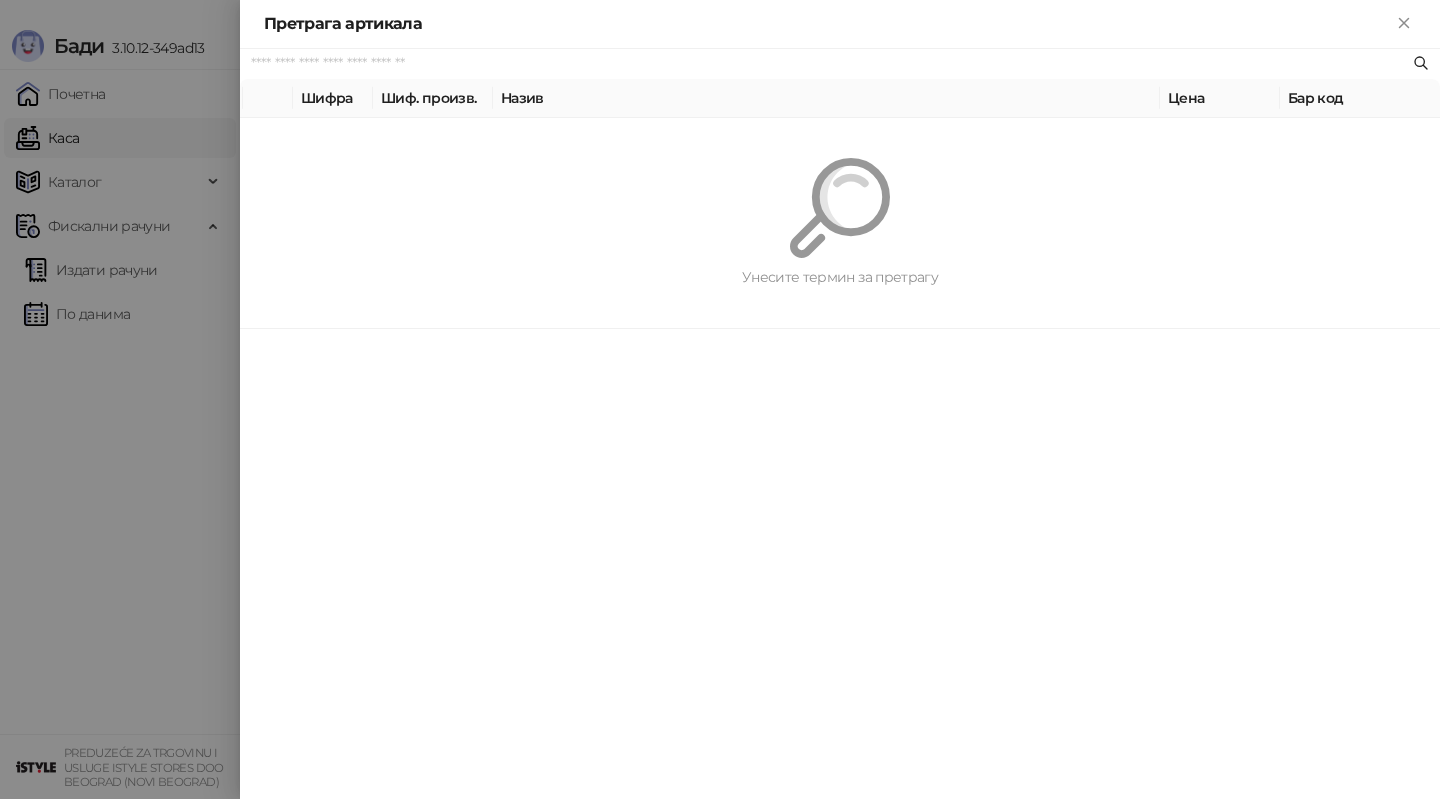 paste on "*********" 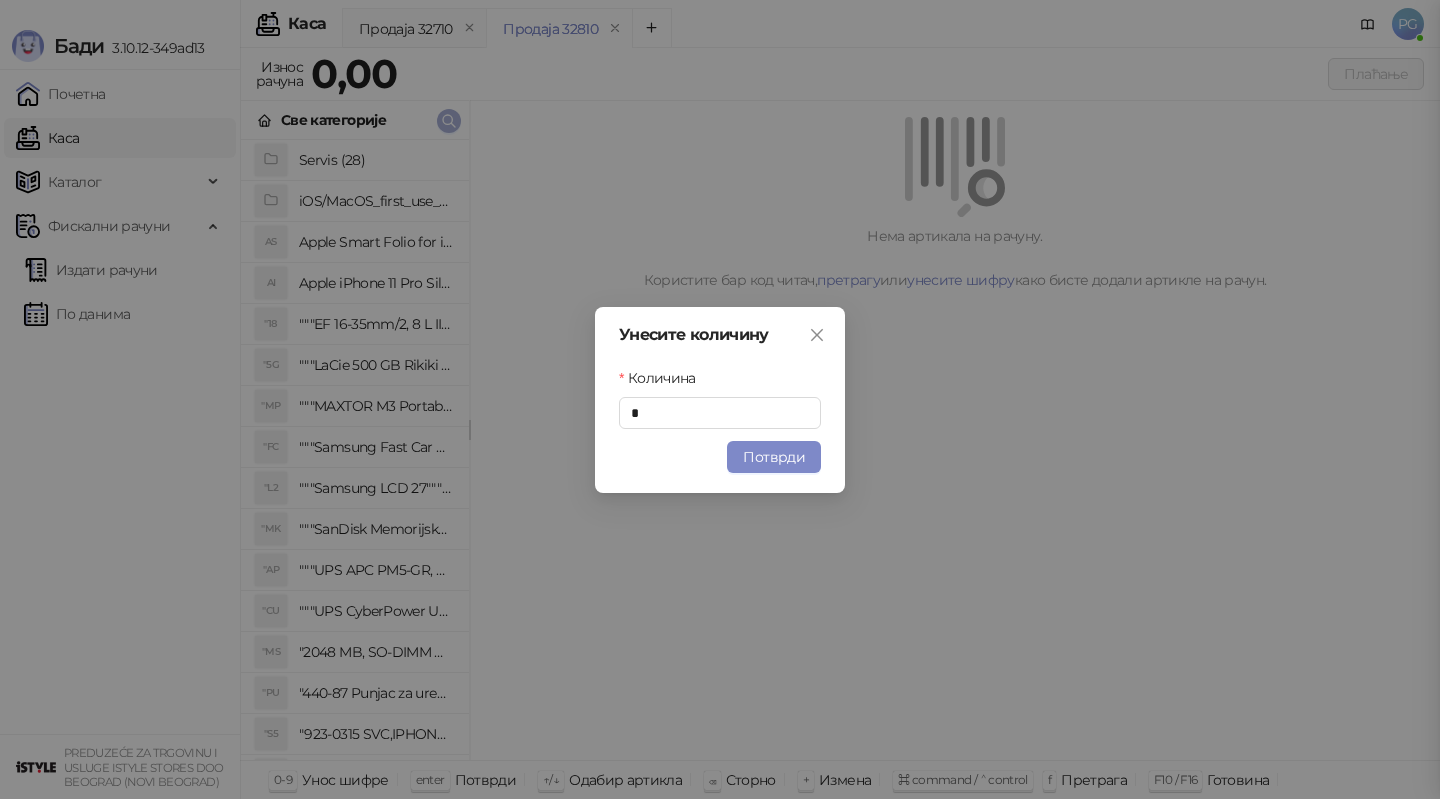 click at bounding box center [449, 121] 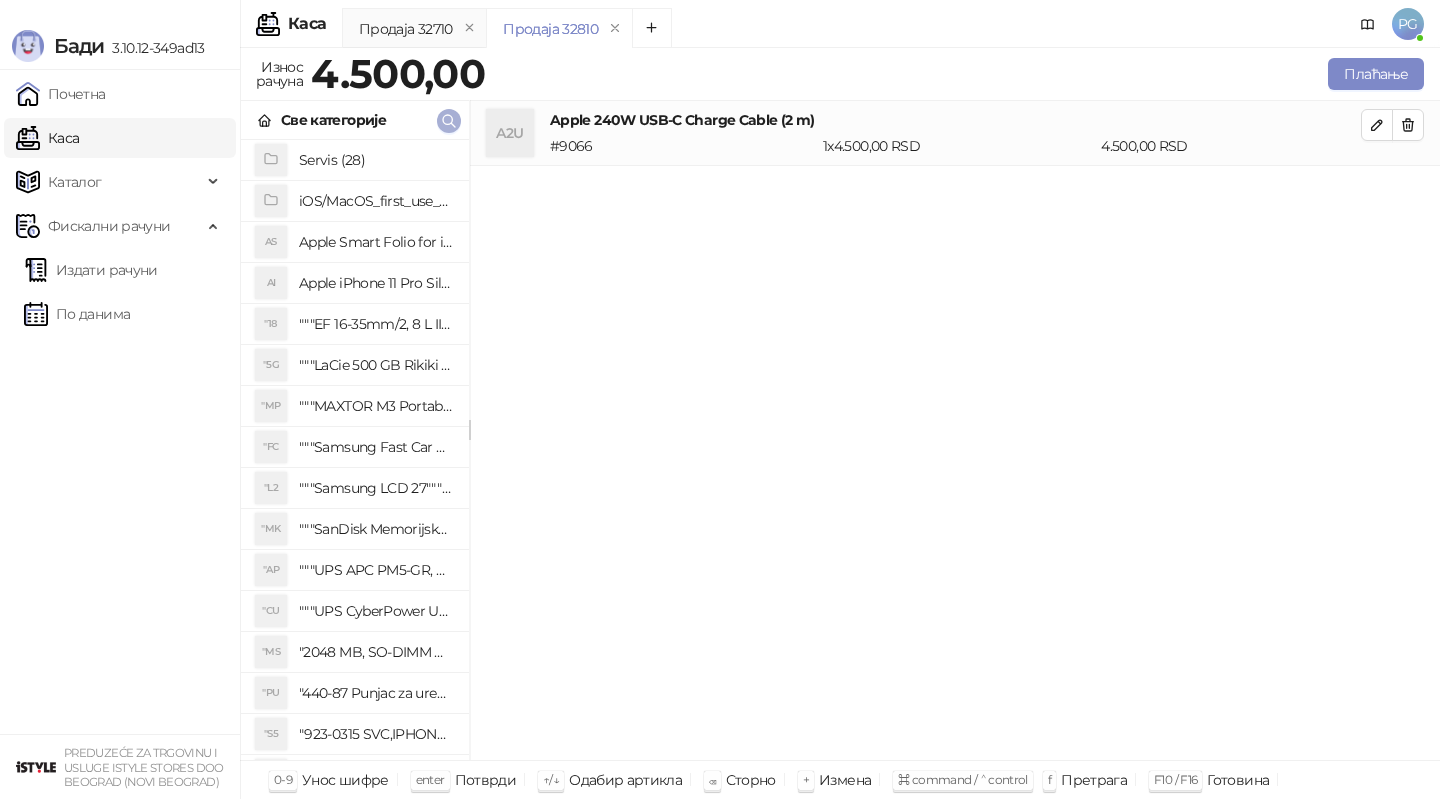 click 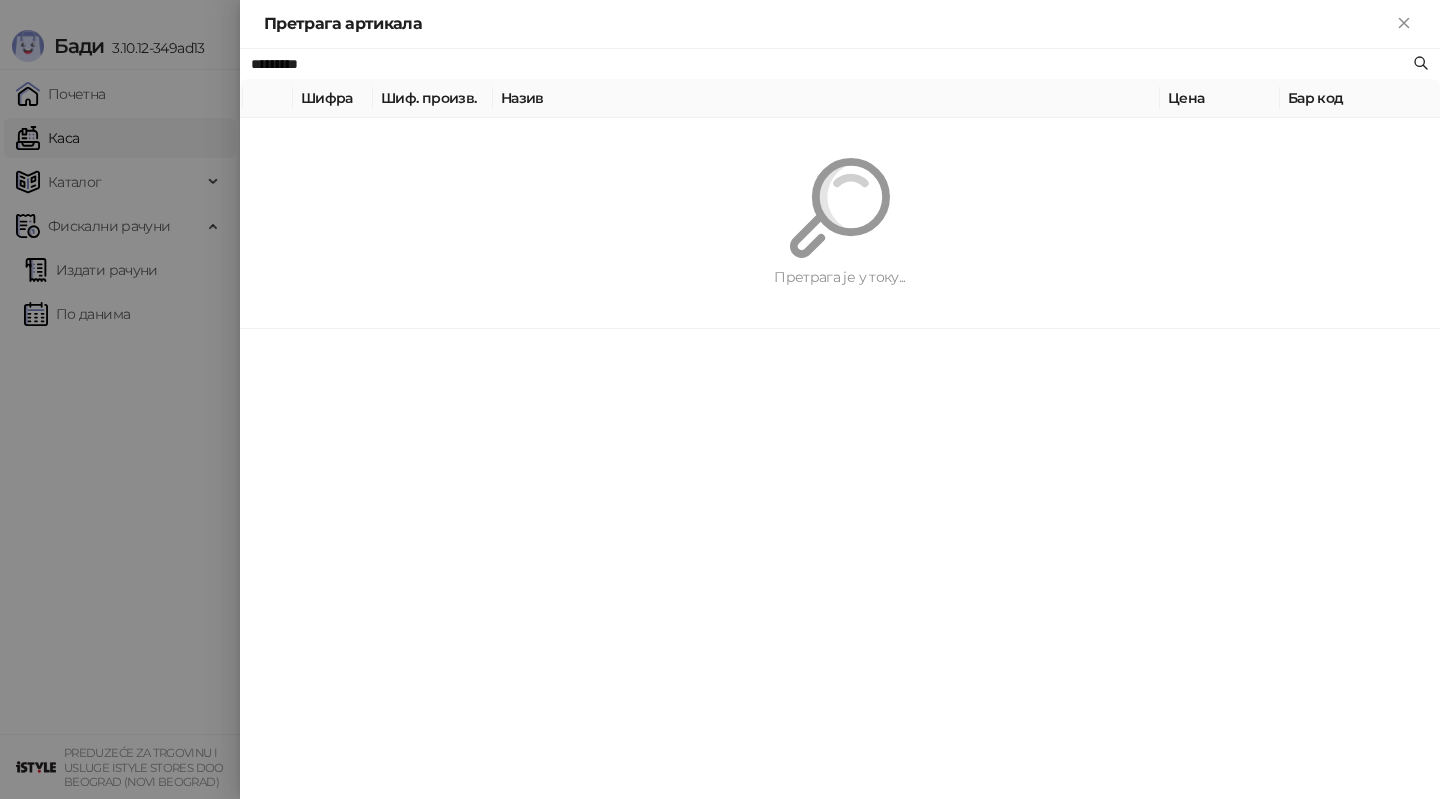 paste 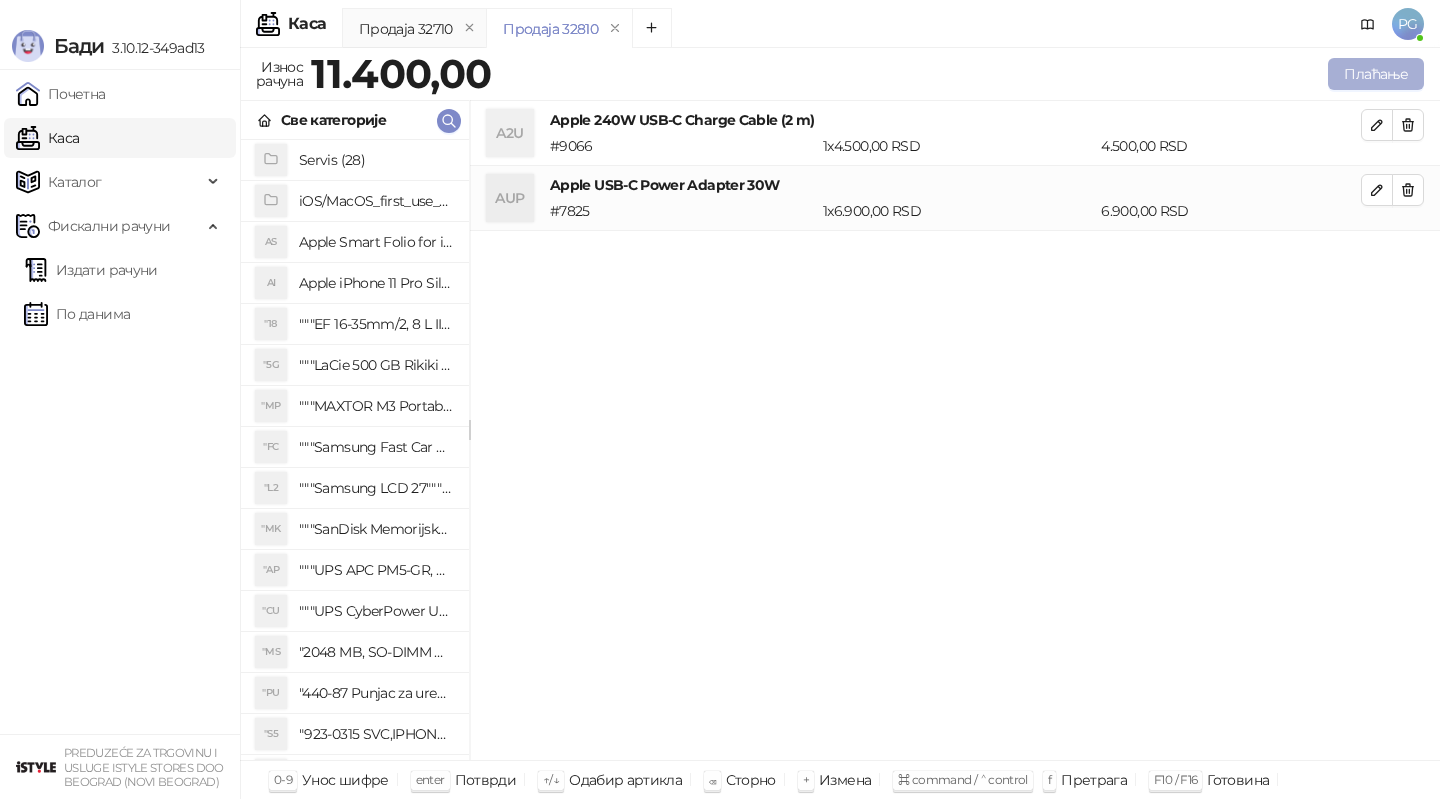 click on "Плаћање" at bounding box center (1376, 74) 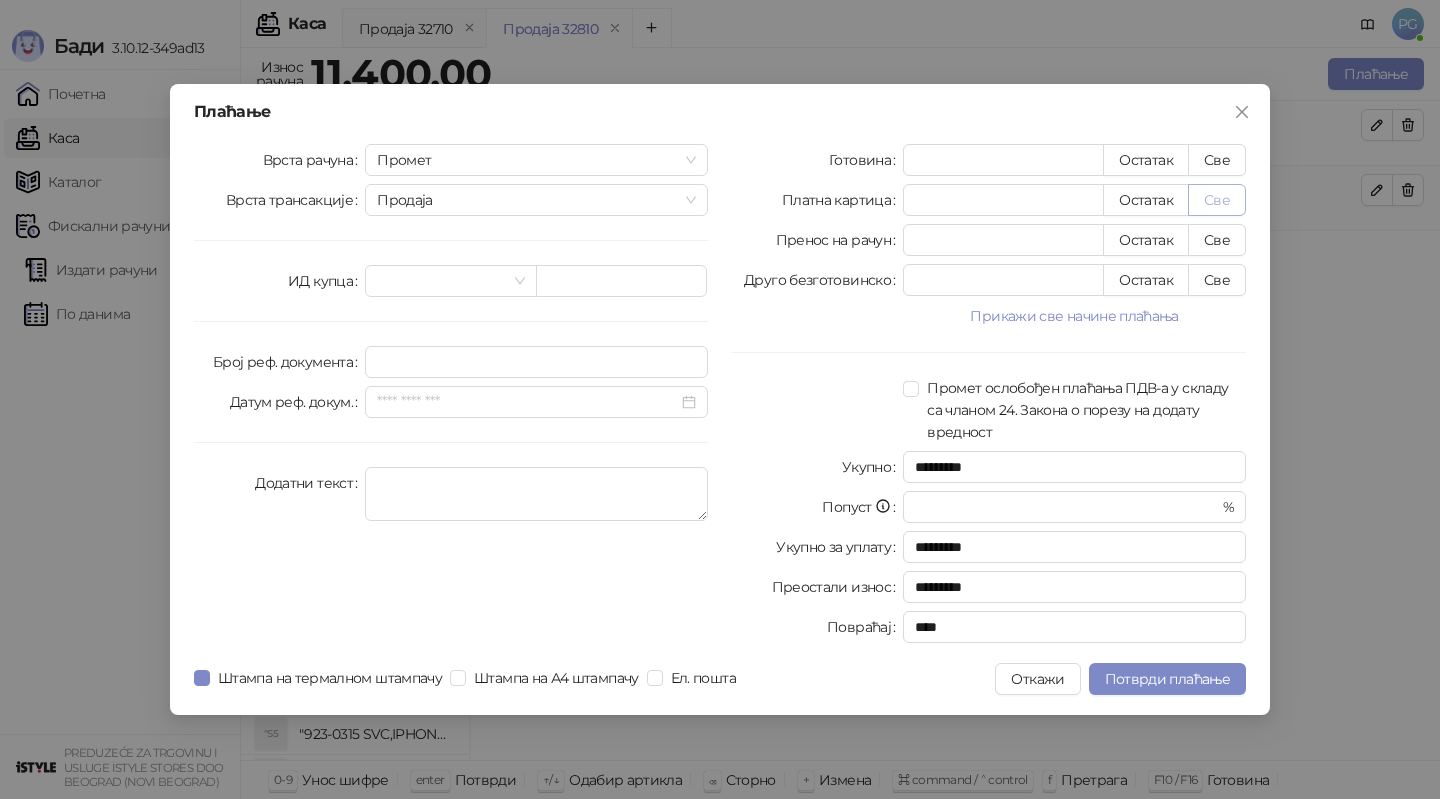 click on "Све" at bounding box center (1217, 200) 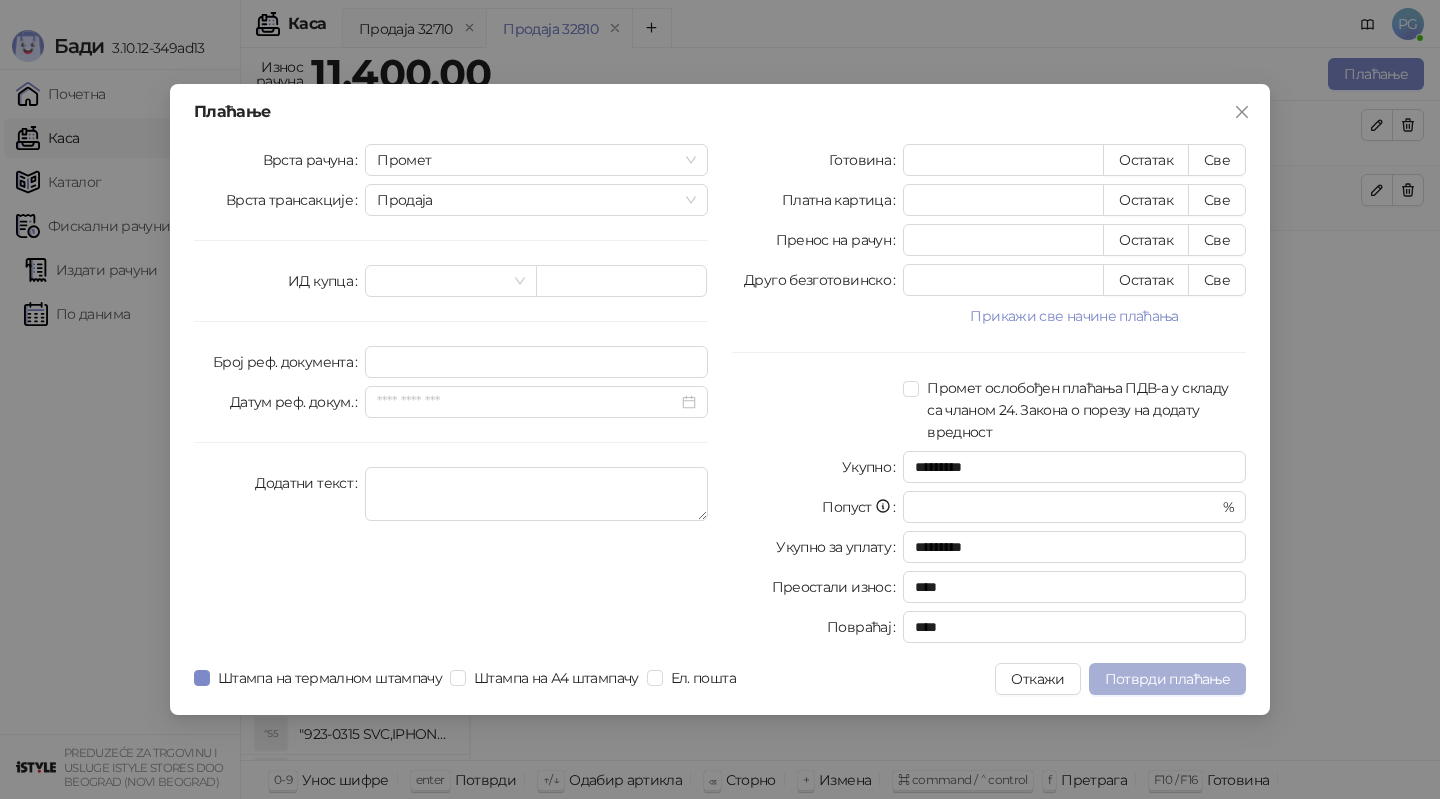 click on "Потврди плаћање" at bounding box center [1167, 679] 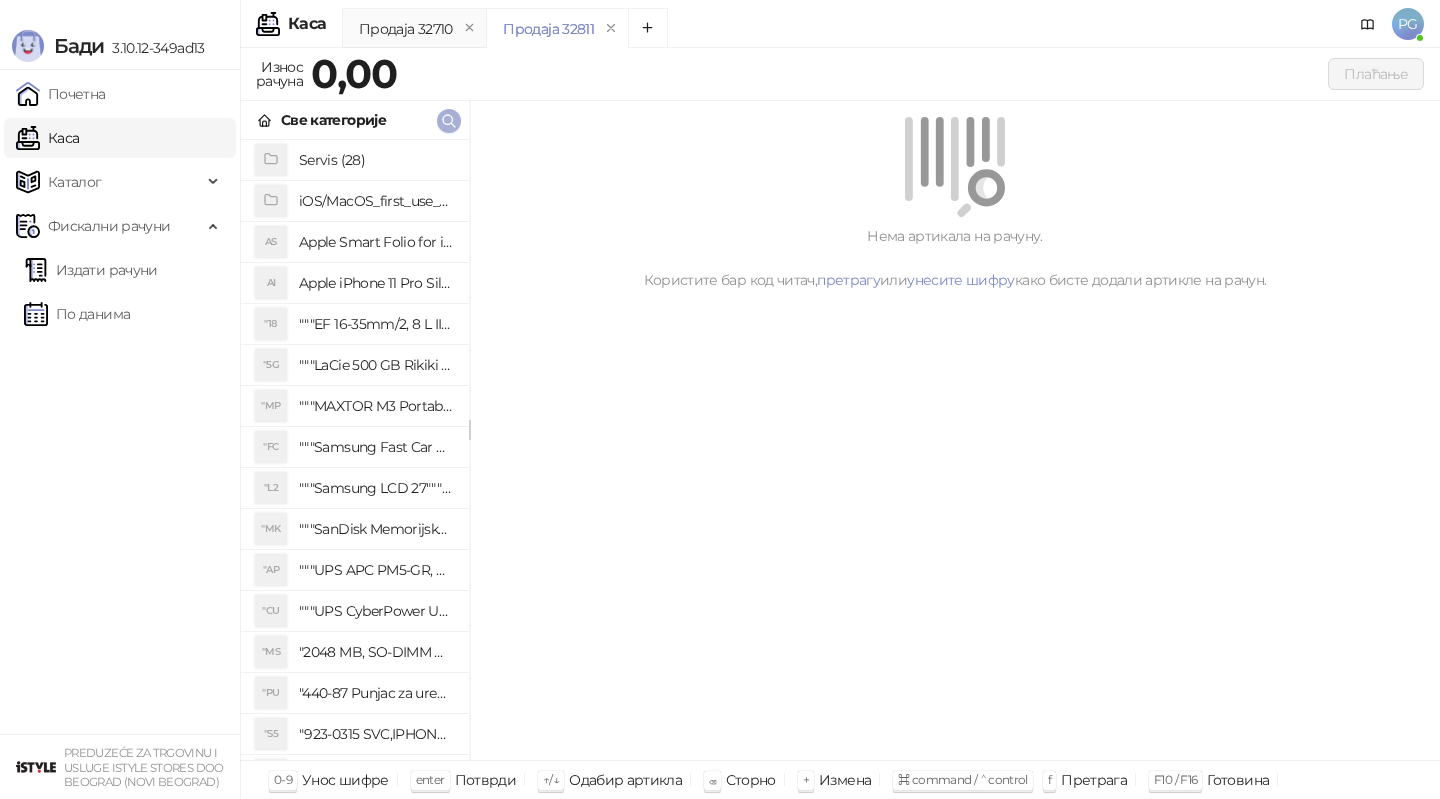 click 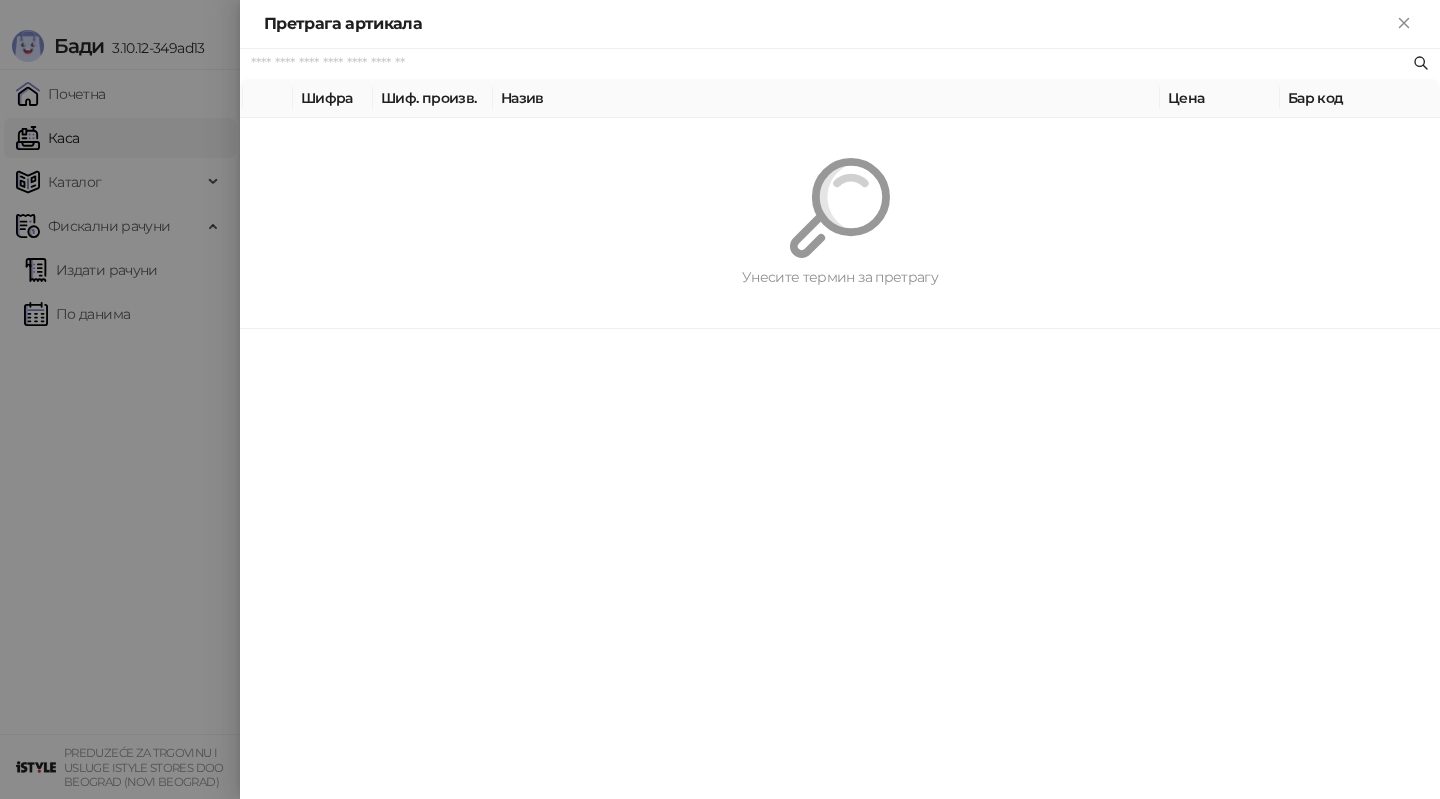 paste on "**********" 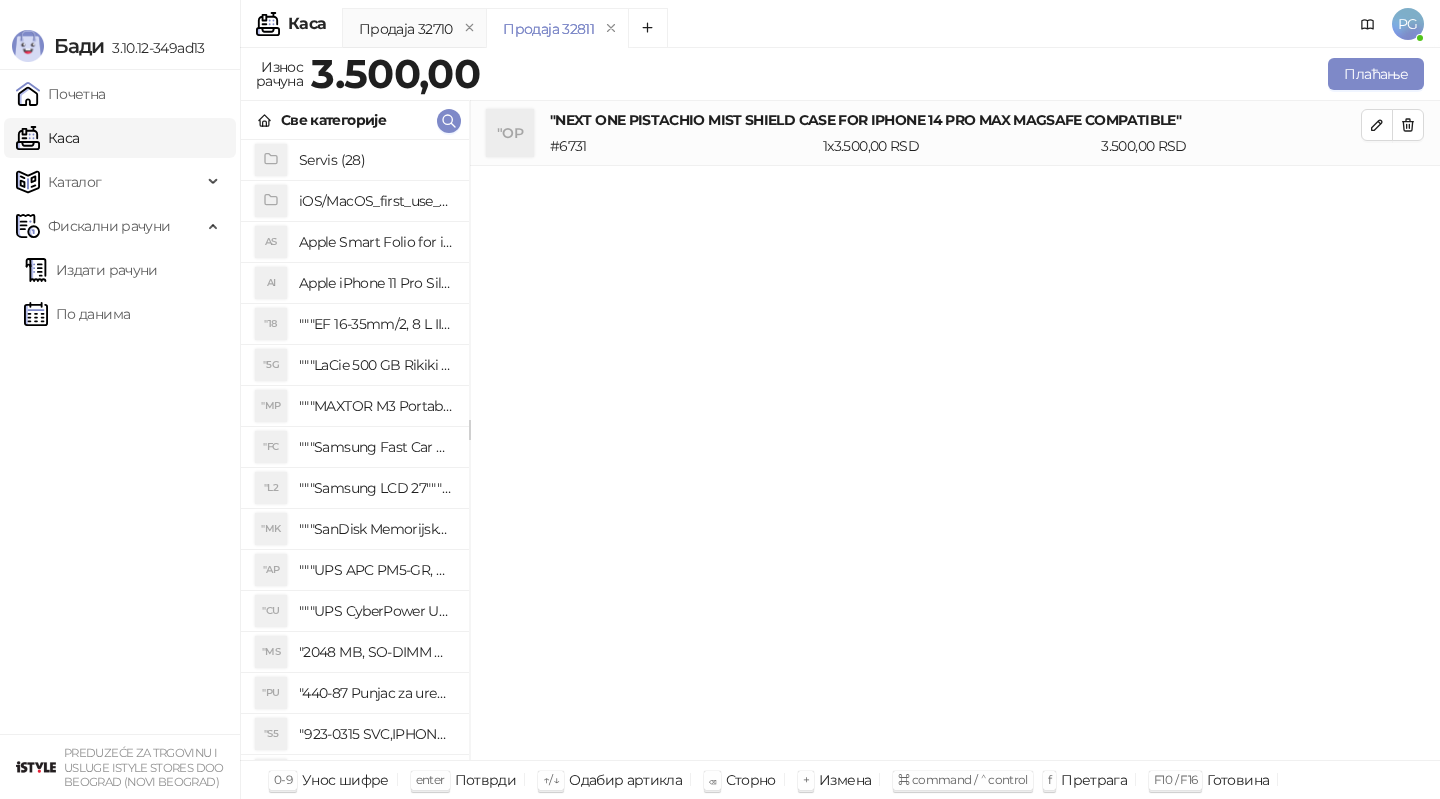 click on "Све категорије" at bounding box center [355, 120] 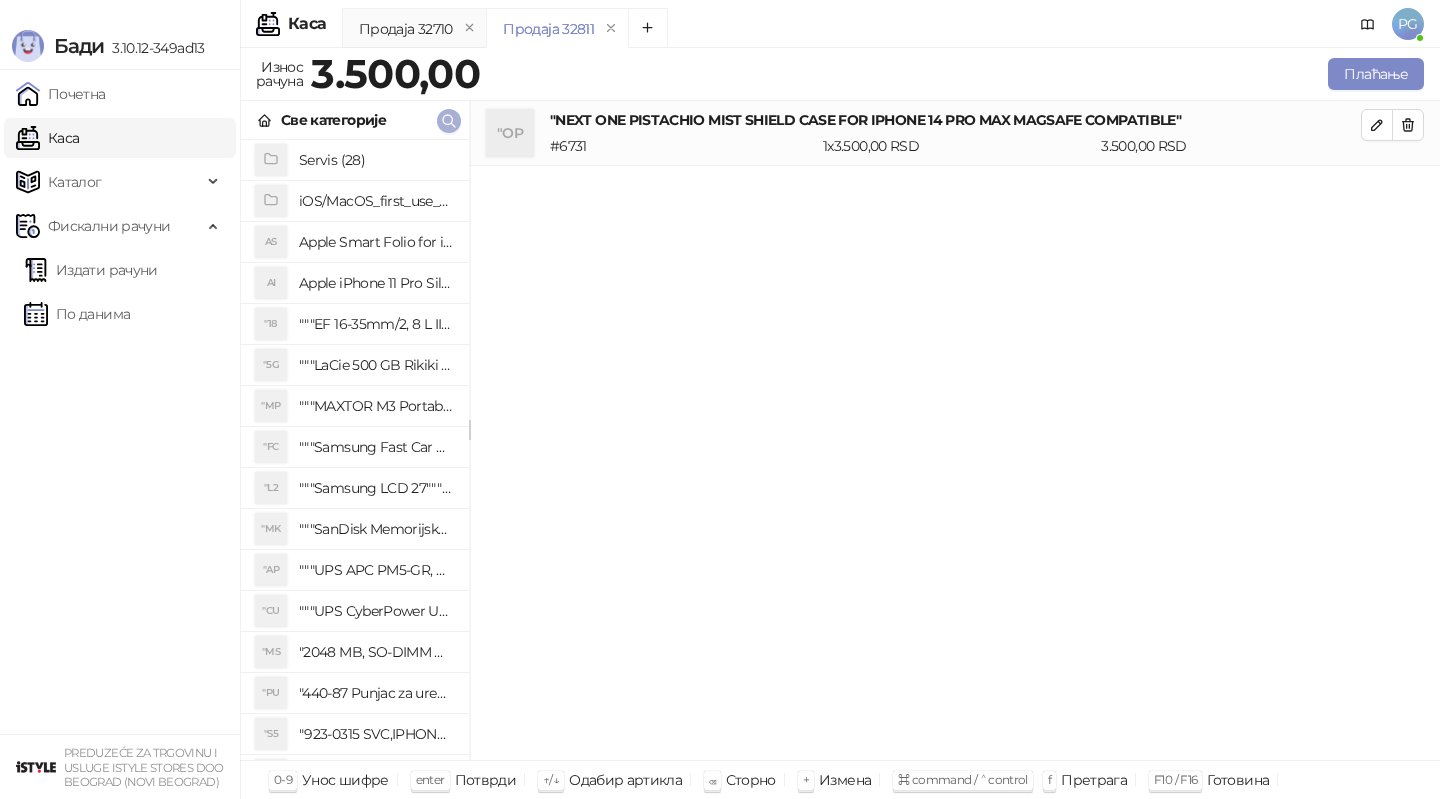click 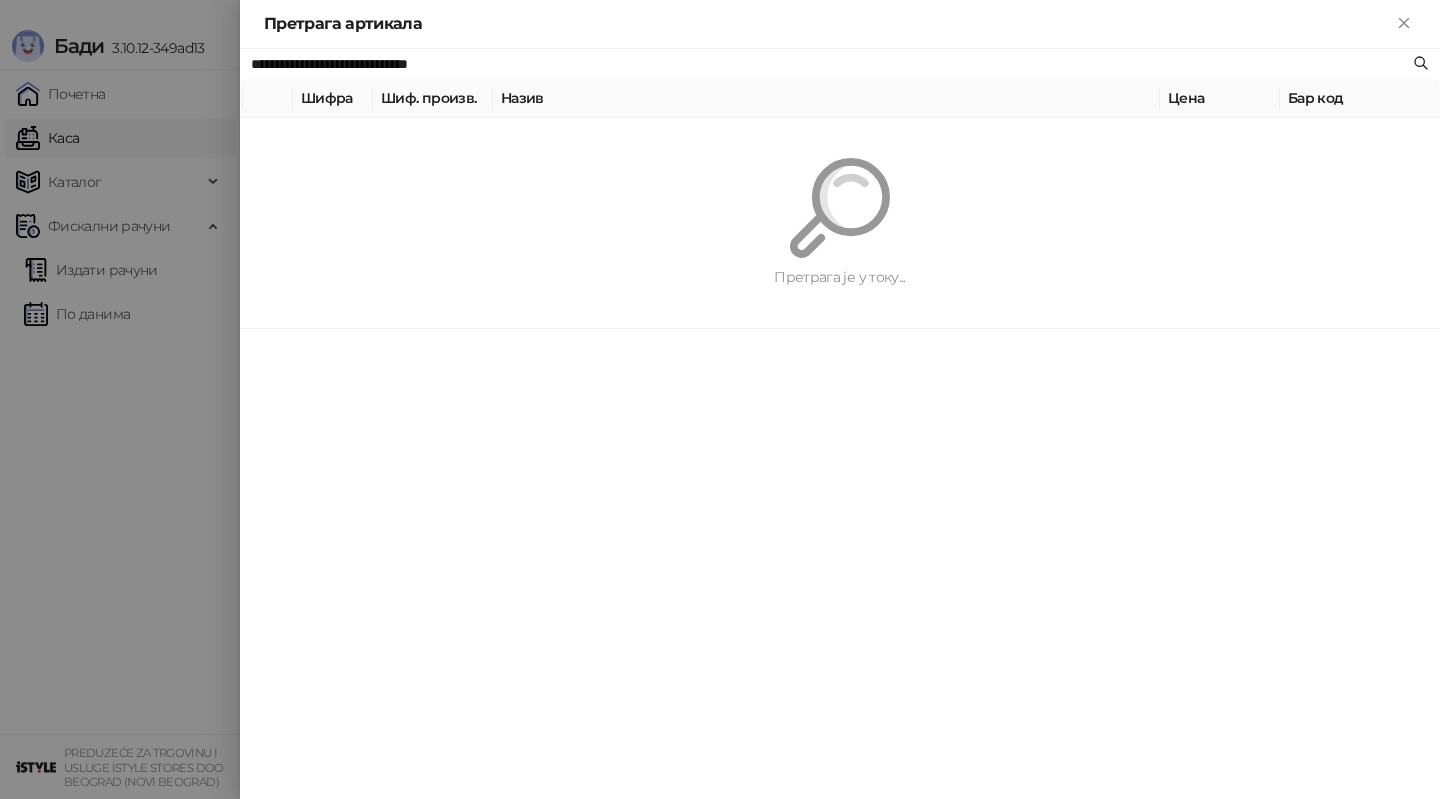 paste 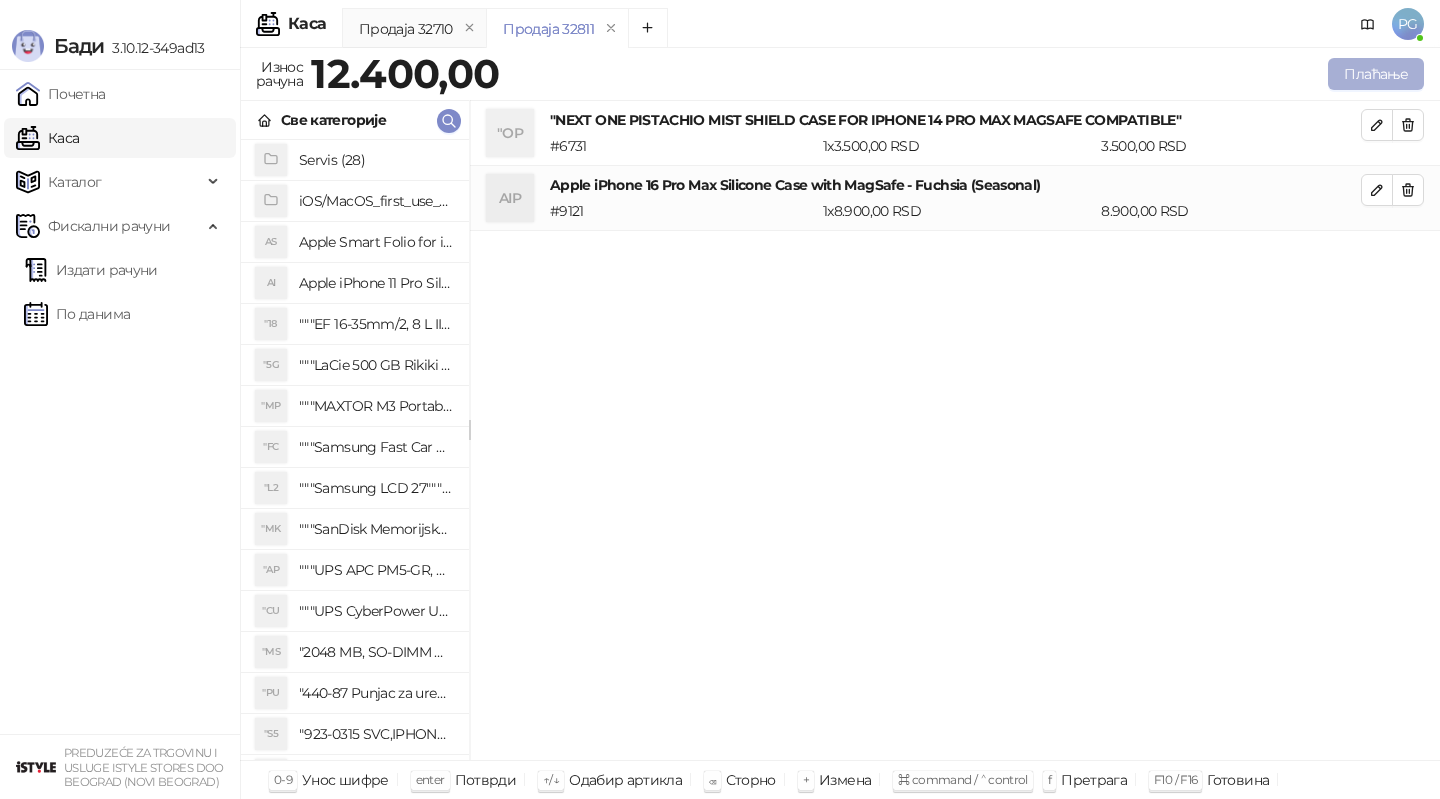 click on "Плаћање" at bounding box center (1376, 74) 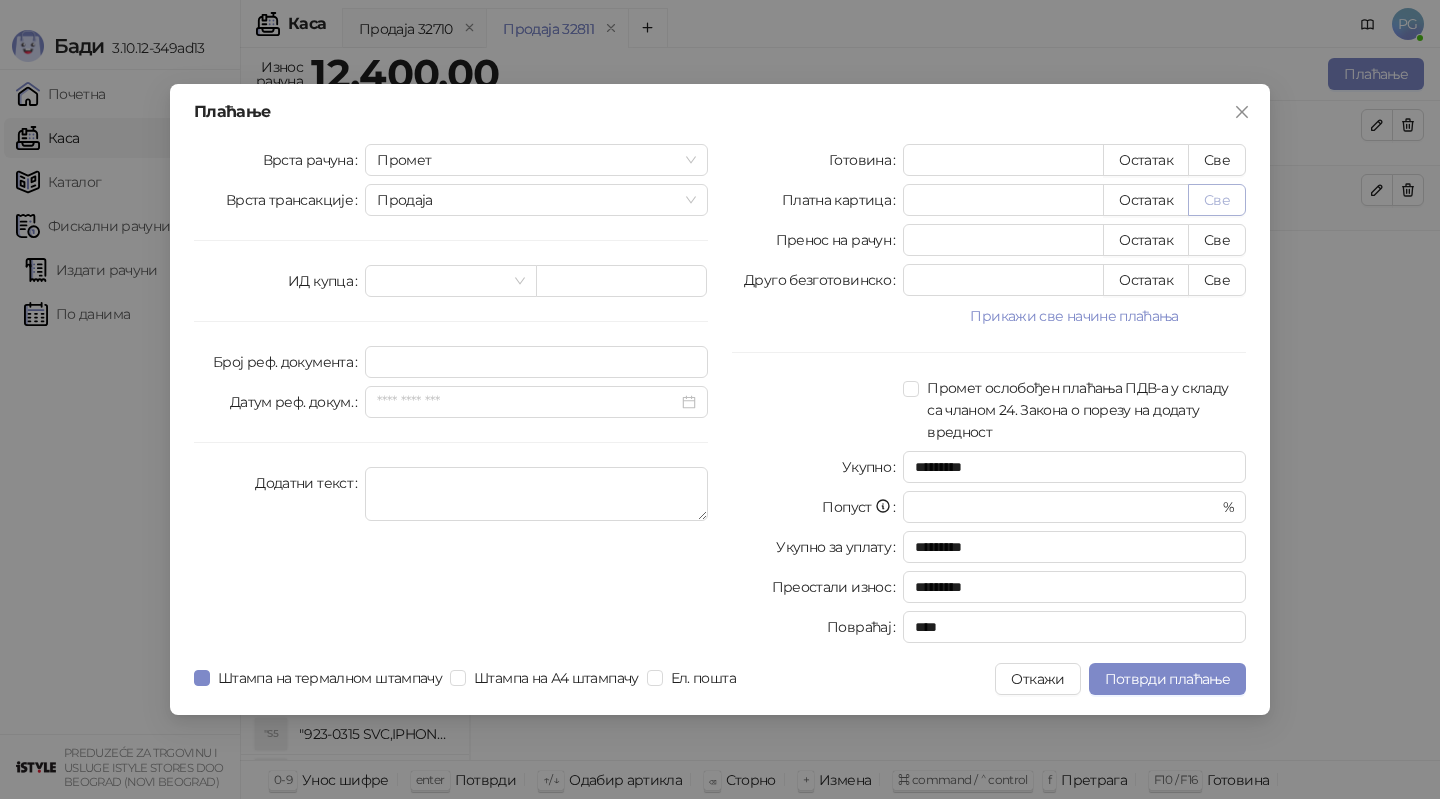 click on "Све" at bounding box center (1217, 200) 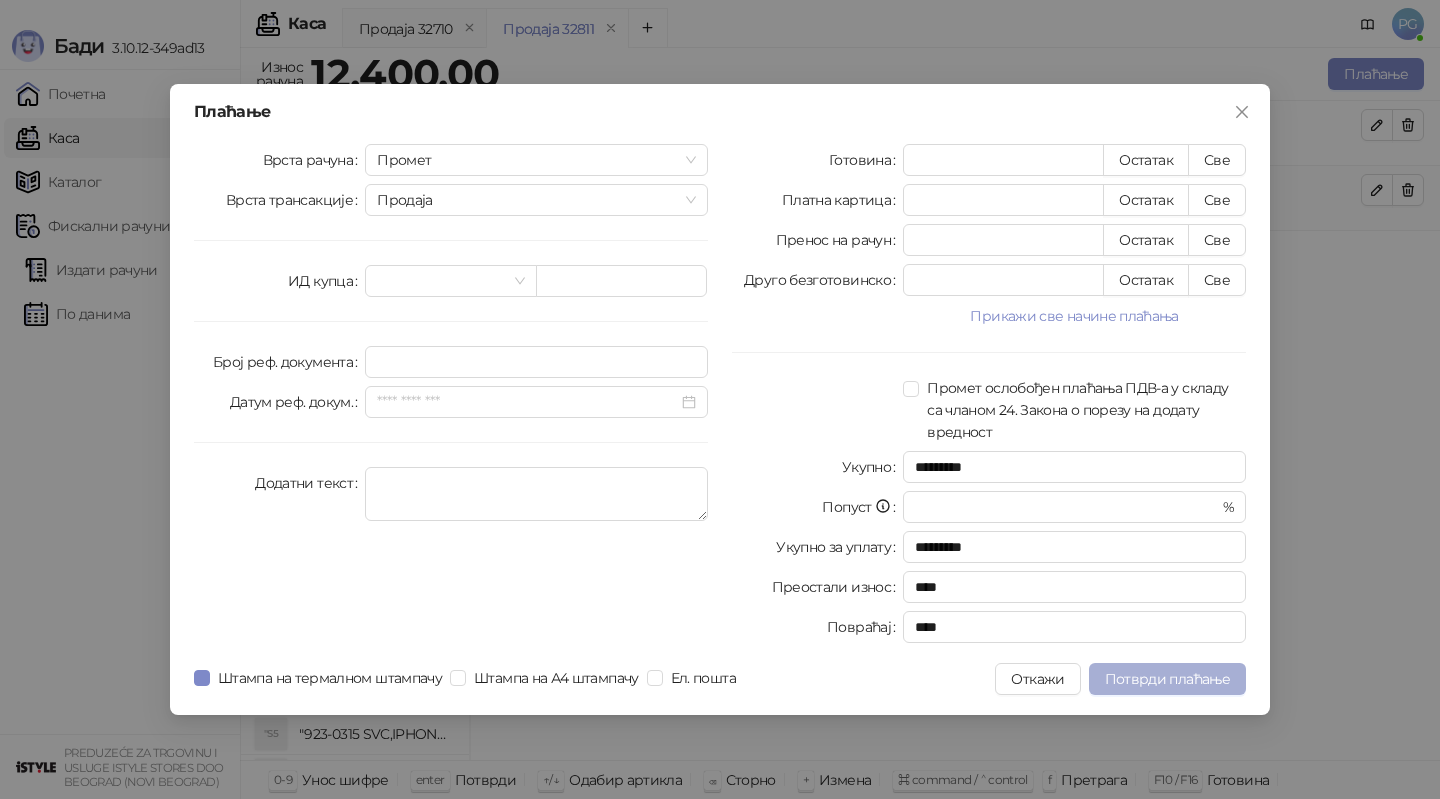 click on "Потврди плаћање" at bounding box center [1167, 679] 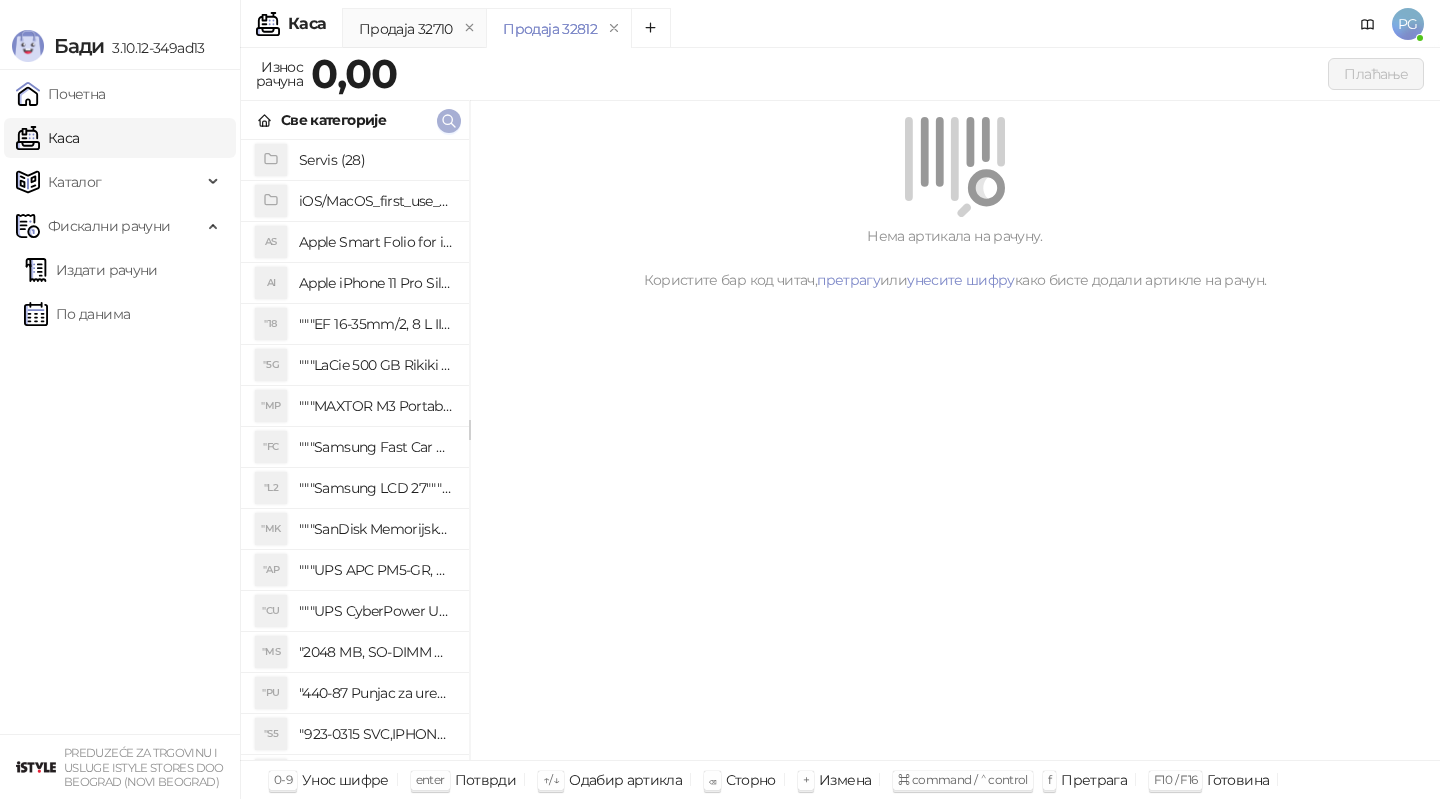 click 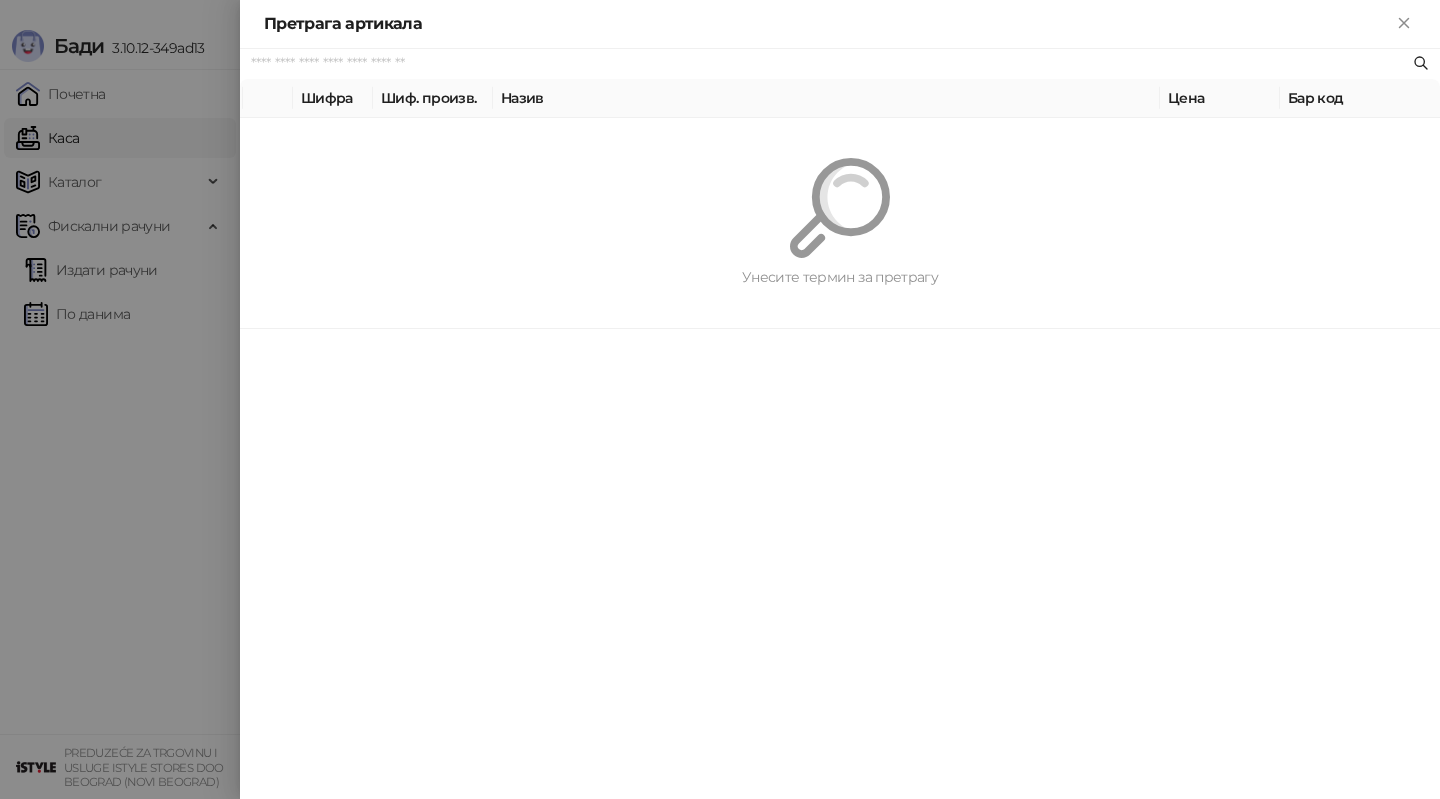 click on "Шиф. произв." at bounding box center (433, 98) 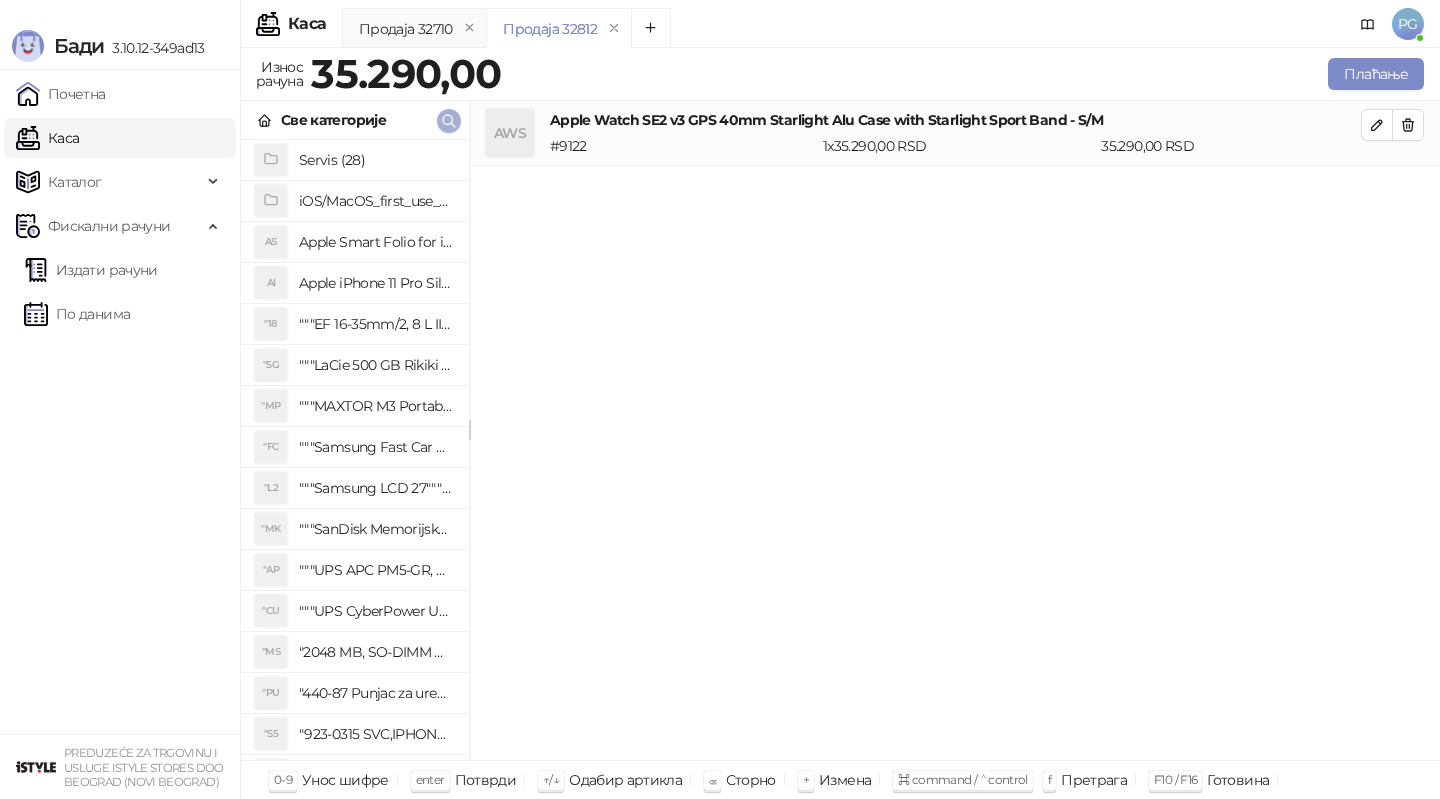 click at bounding box center [449, 120] 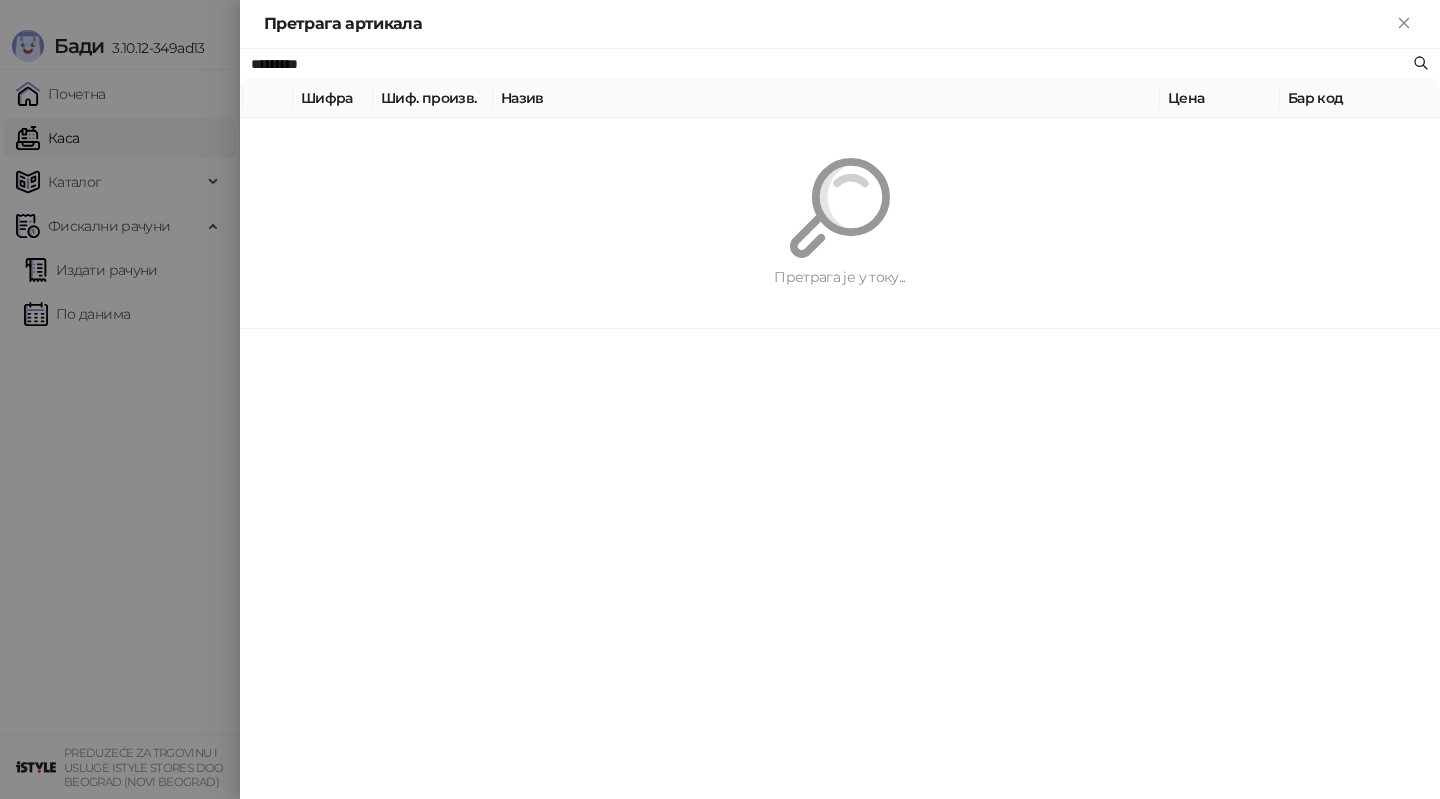 paste on "*******" 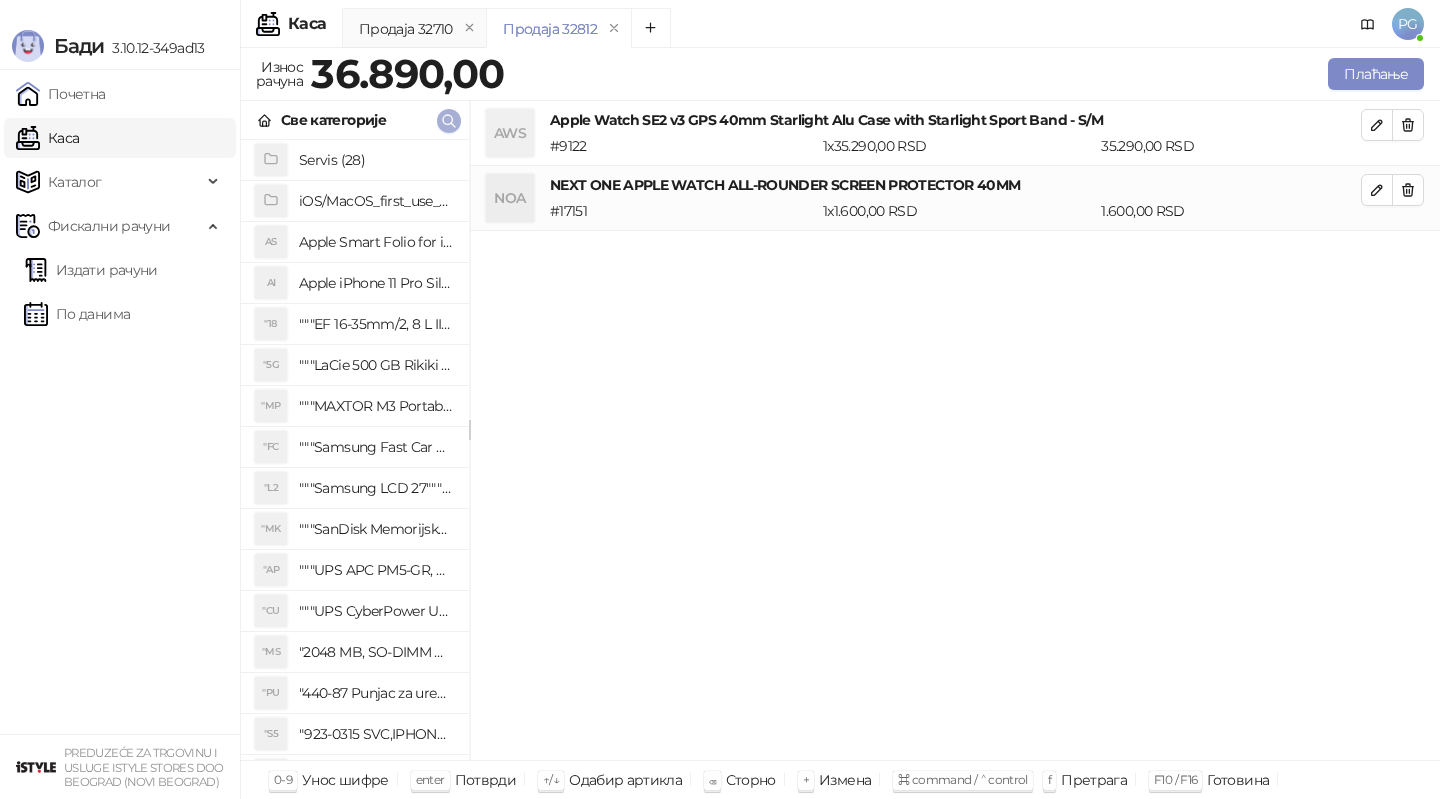 click 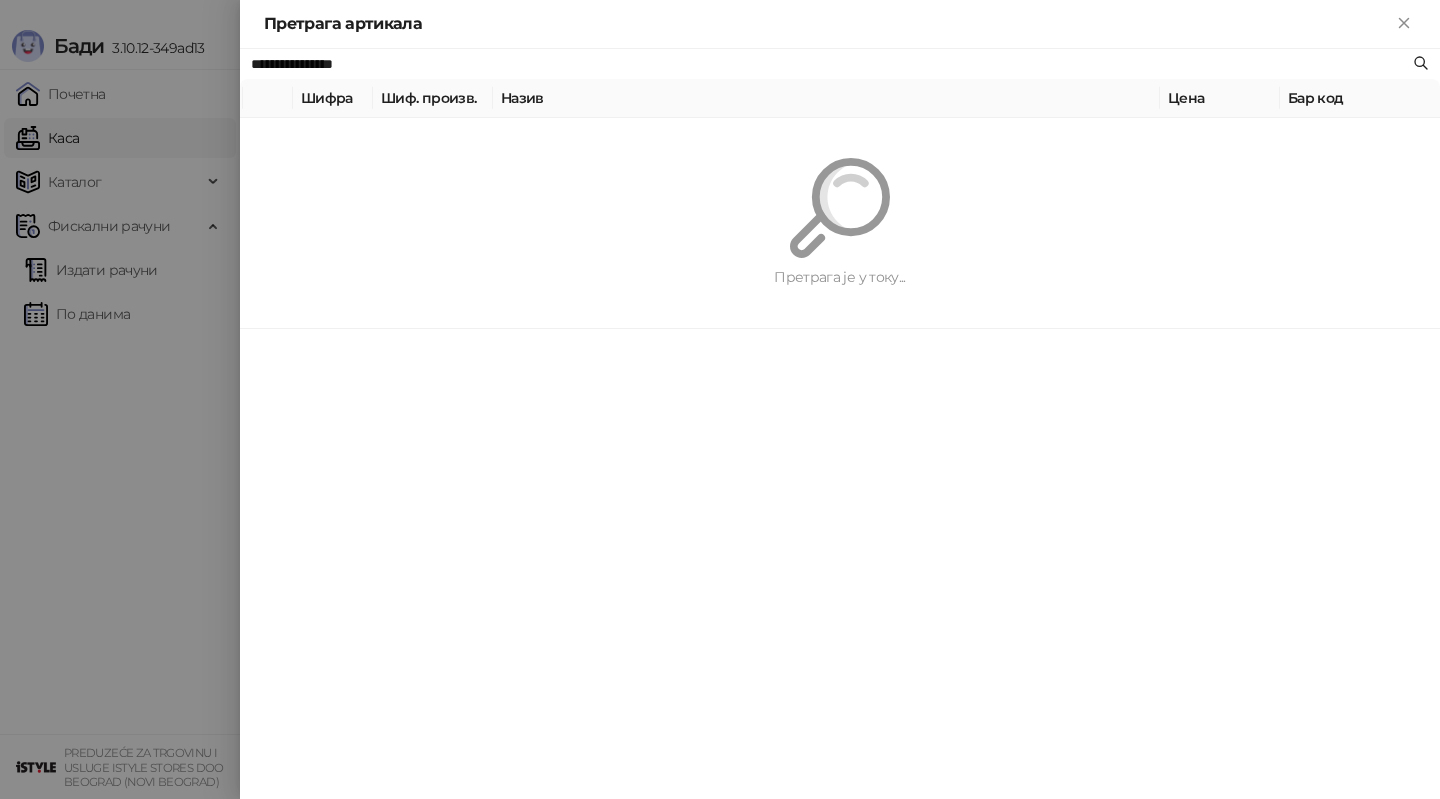 paste 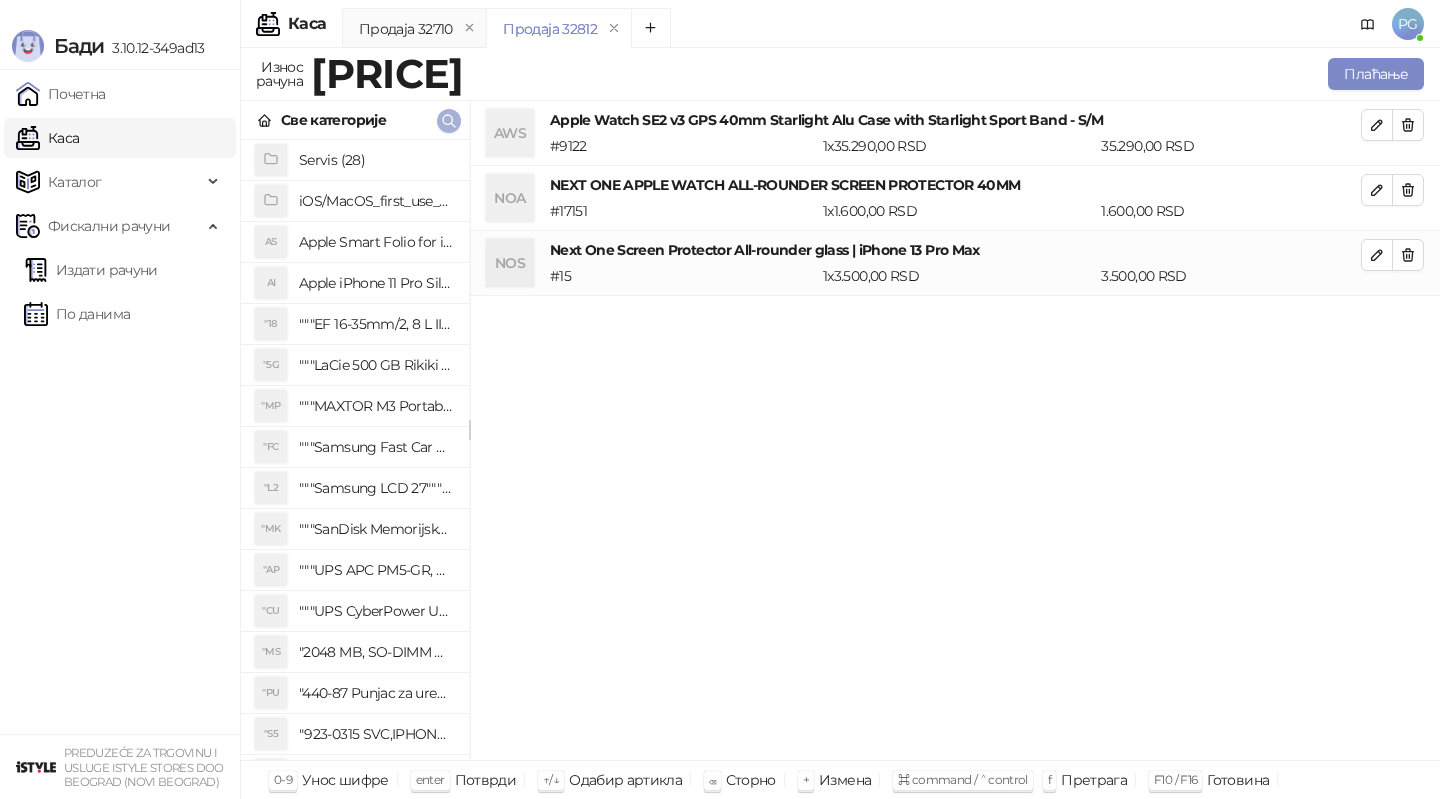click at bounding box center [449, 120] 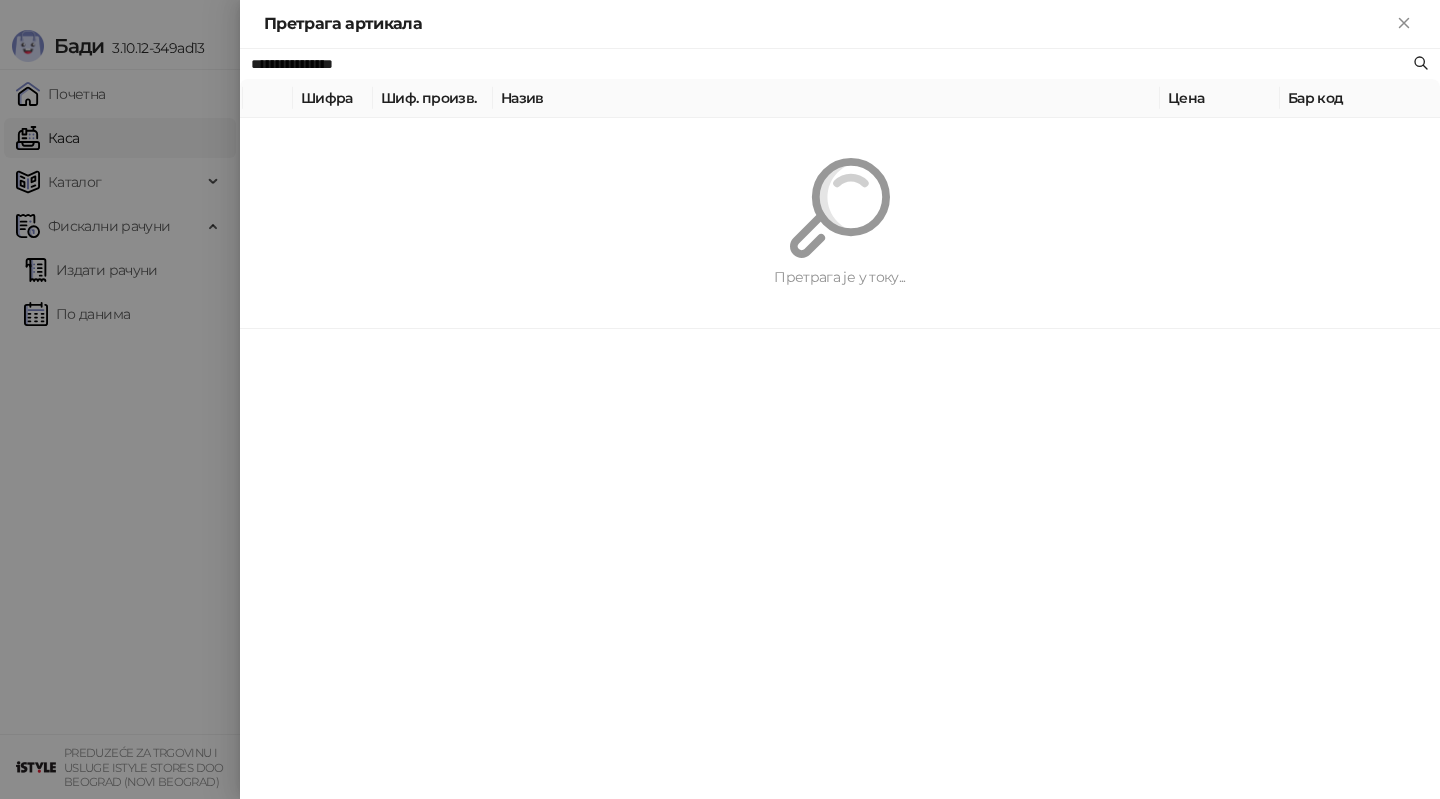 paste on "**********" 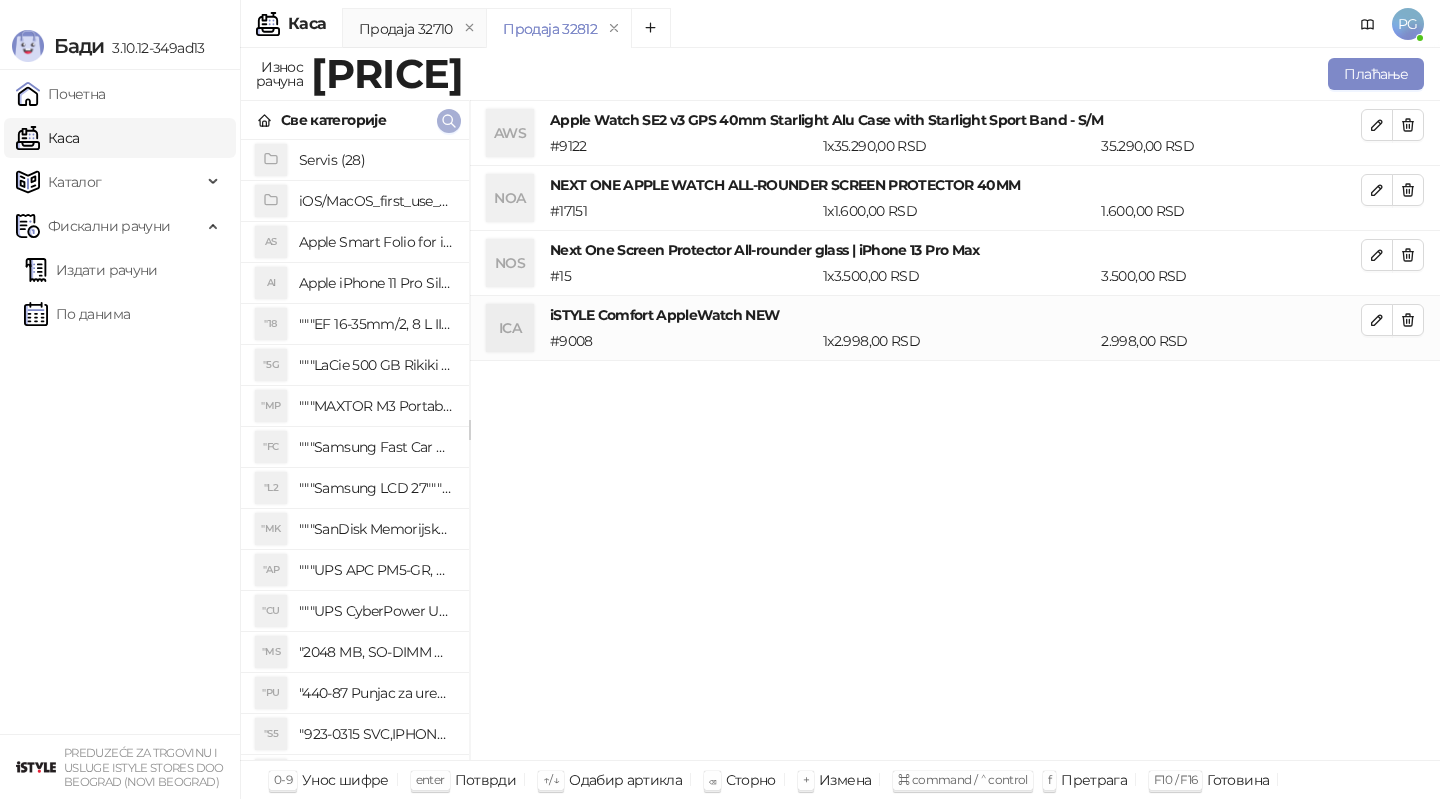 click 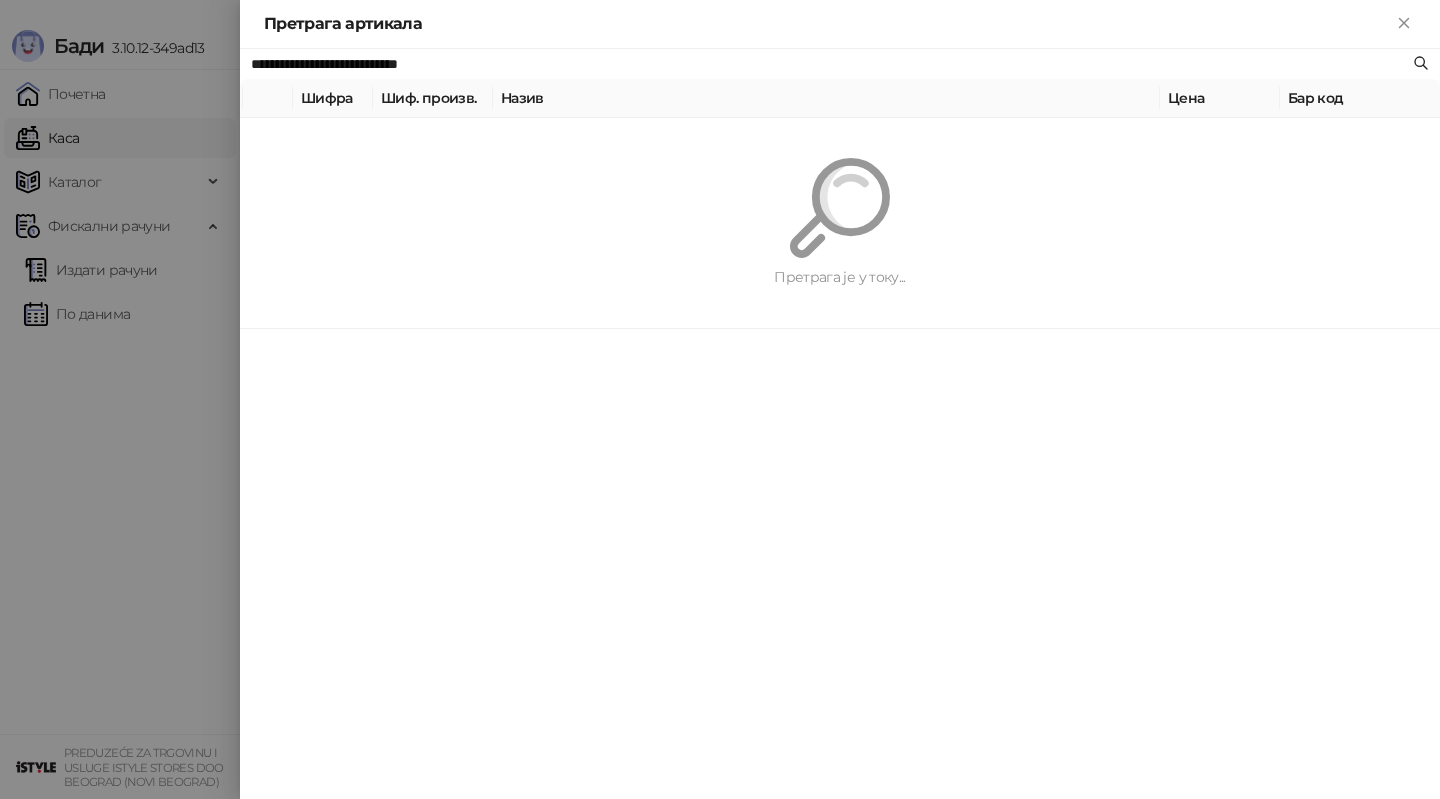 paste 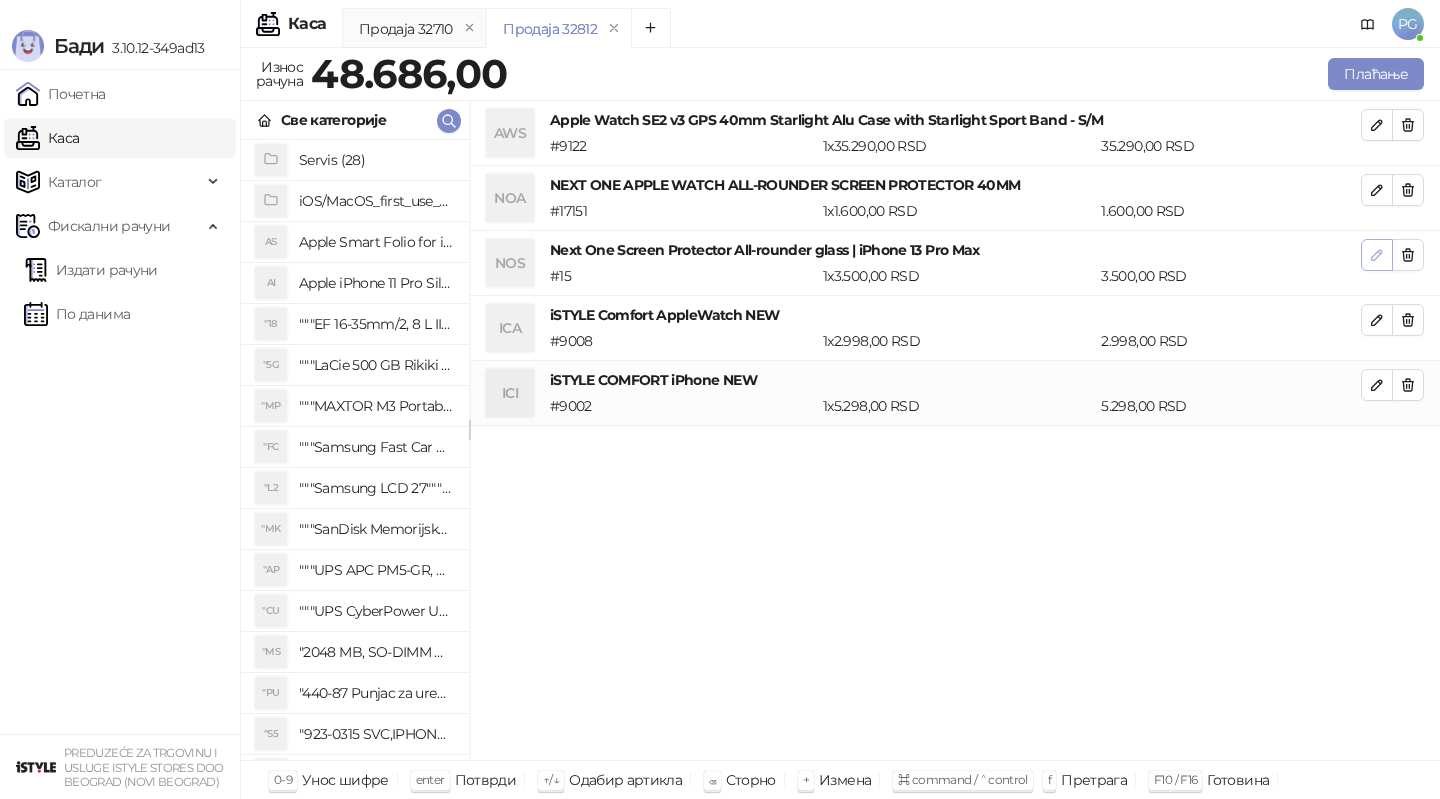 click 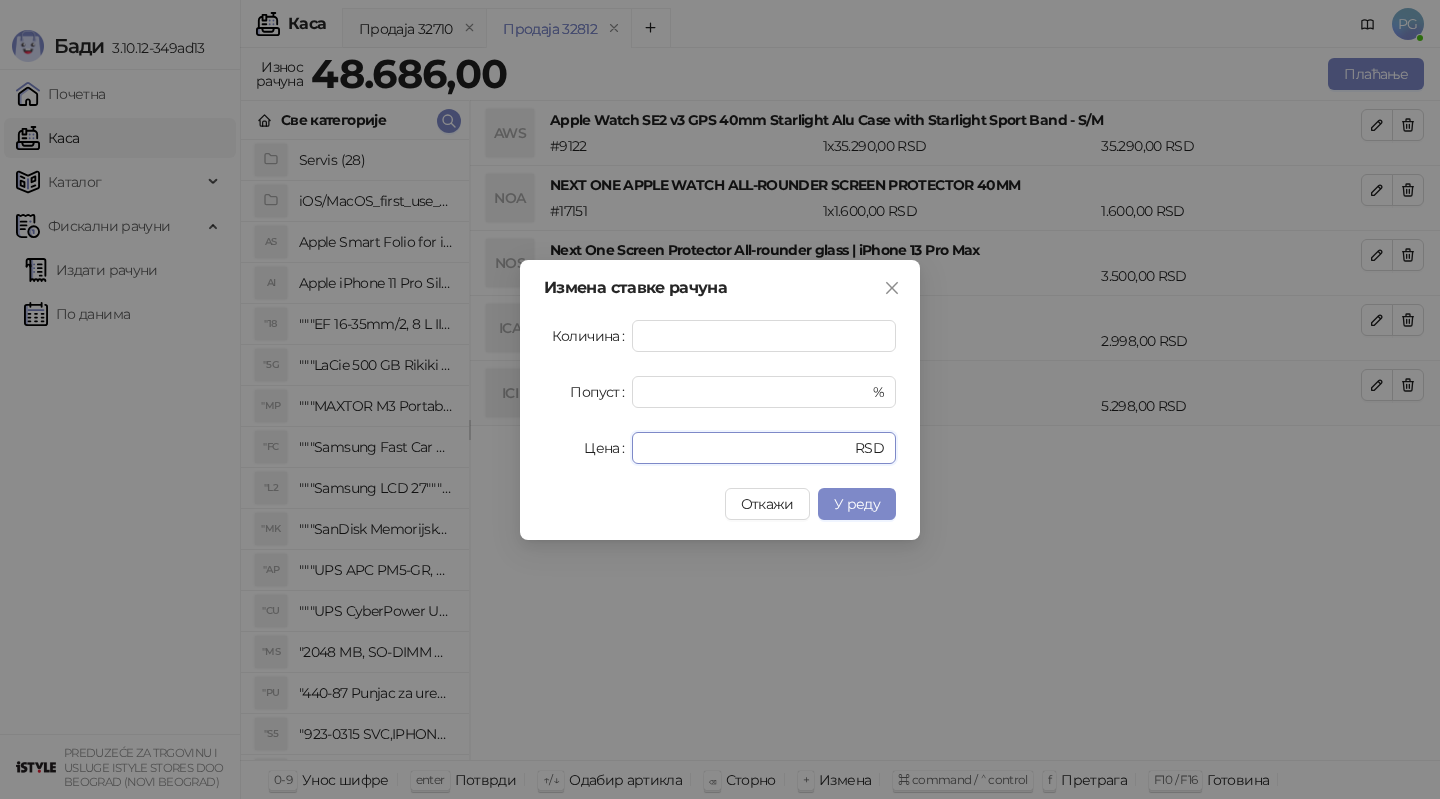 drag, startPoint x: 694, startPoint y: 451, endPoint x: 455, endPoint y: 447, distance: 239.03348 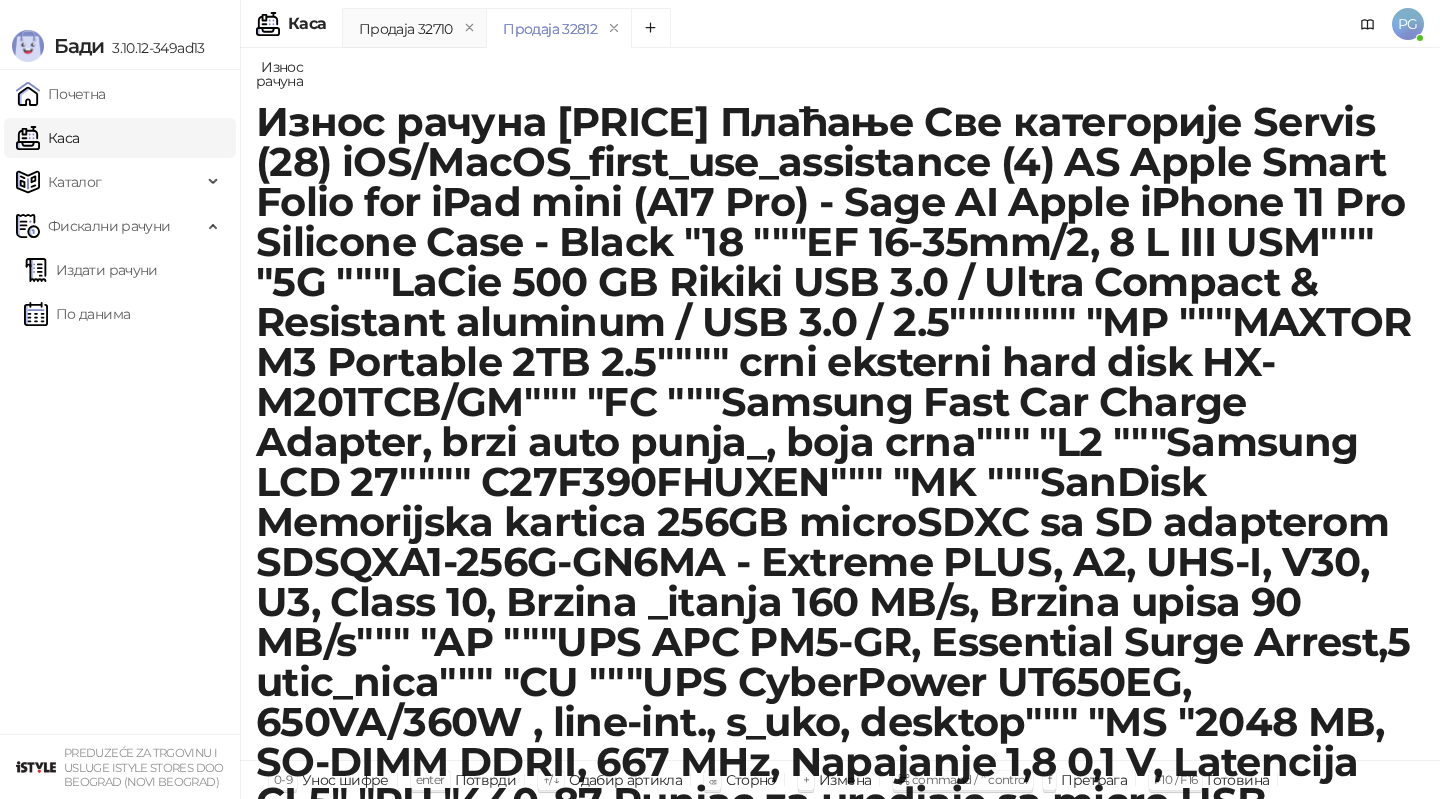 click on "NOA NEXT ONE APPLE WATCH ALL-ROUNDER SCREEN PROTECTOR 40MM    # 17151 1  x  [PRICE] RSD [PRICE] RSD" at bounding box center (955, 1010) 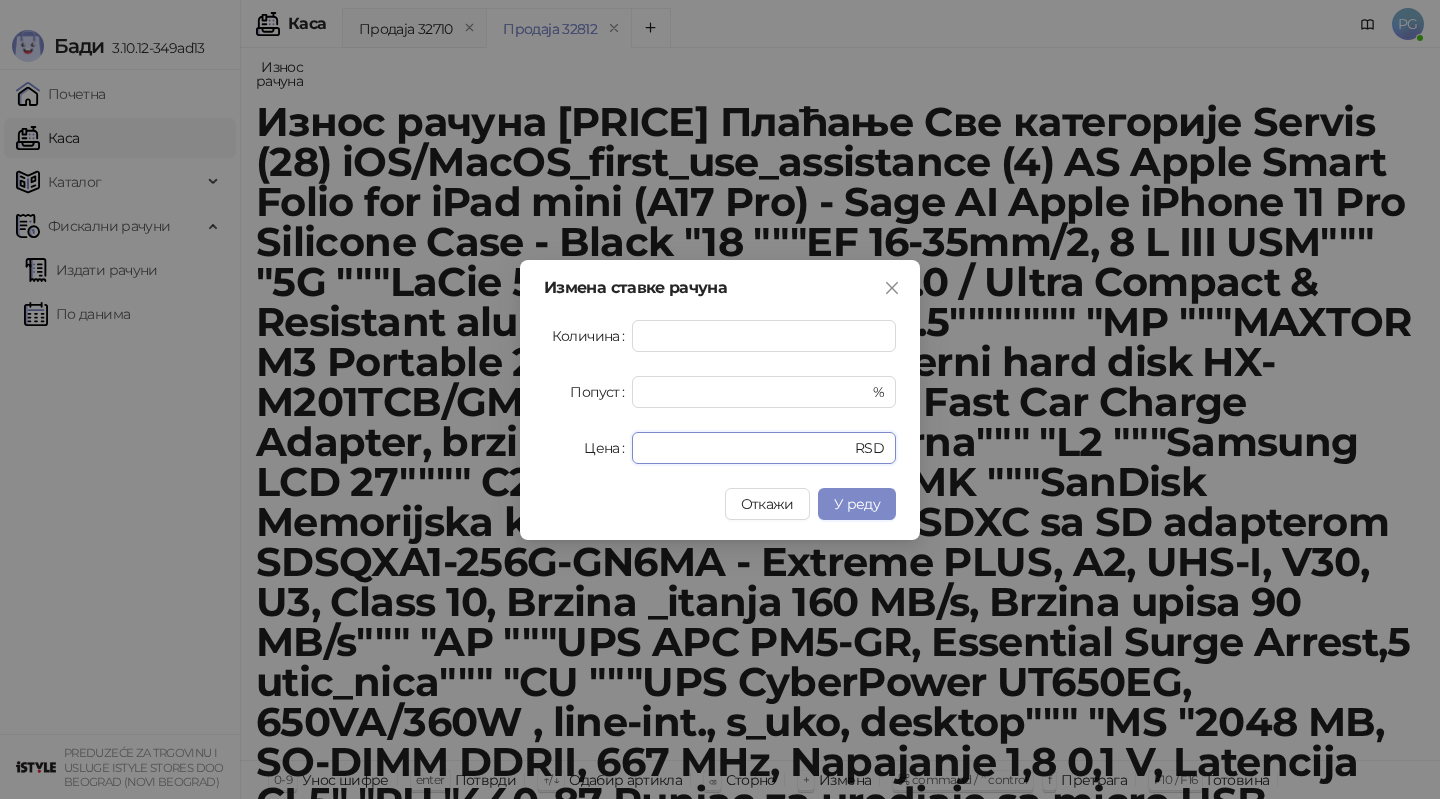 drag, startPoint x: 705, startPoint y: 436, endPoint x: 493, endPoint y: 427, distance: 212.19095 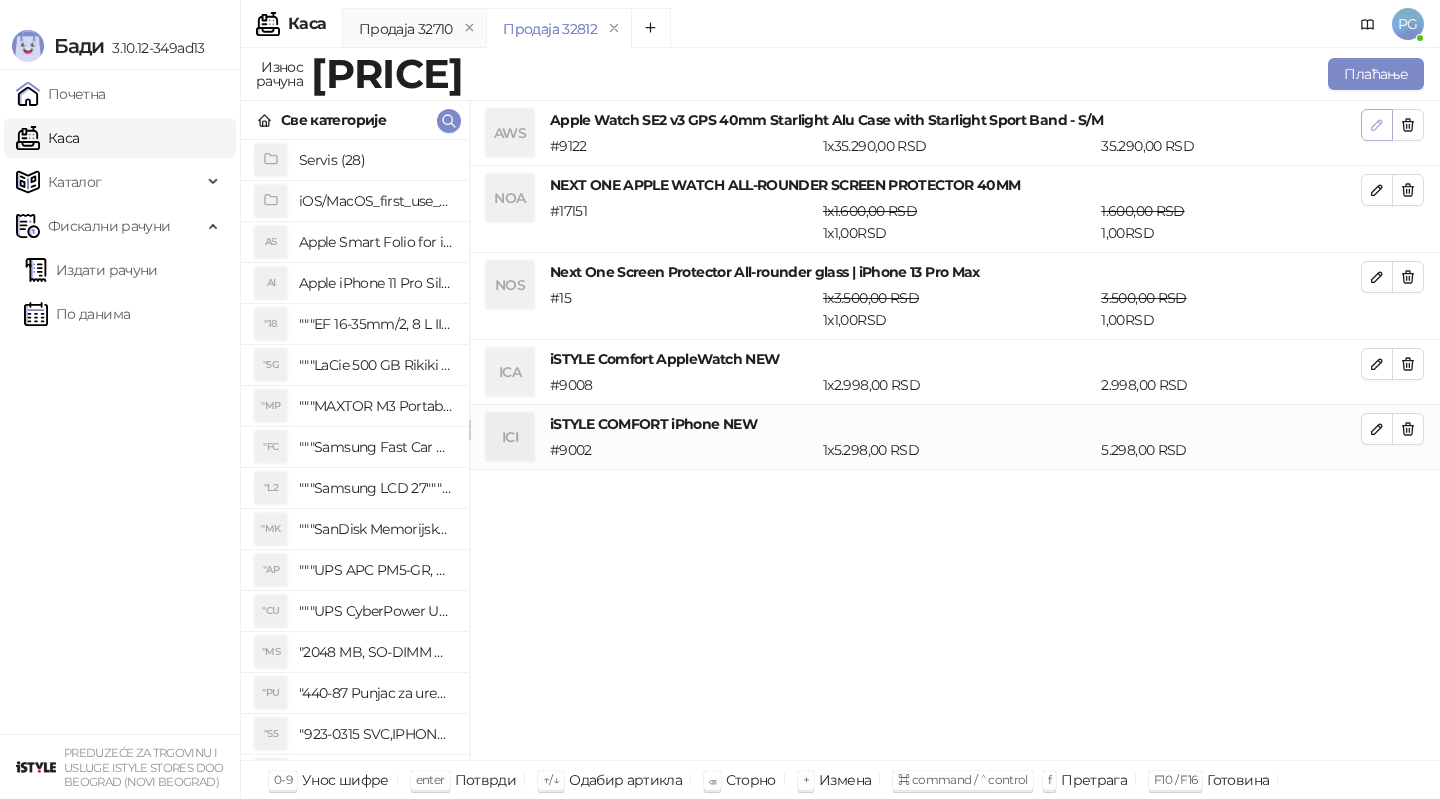 click 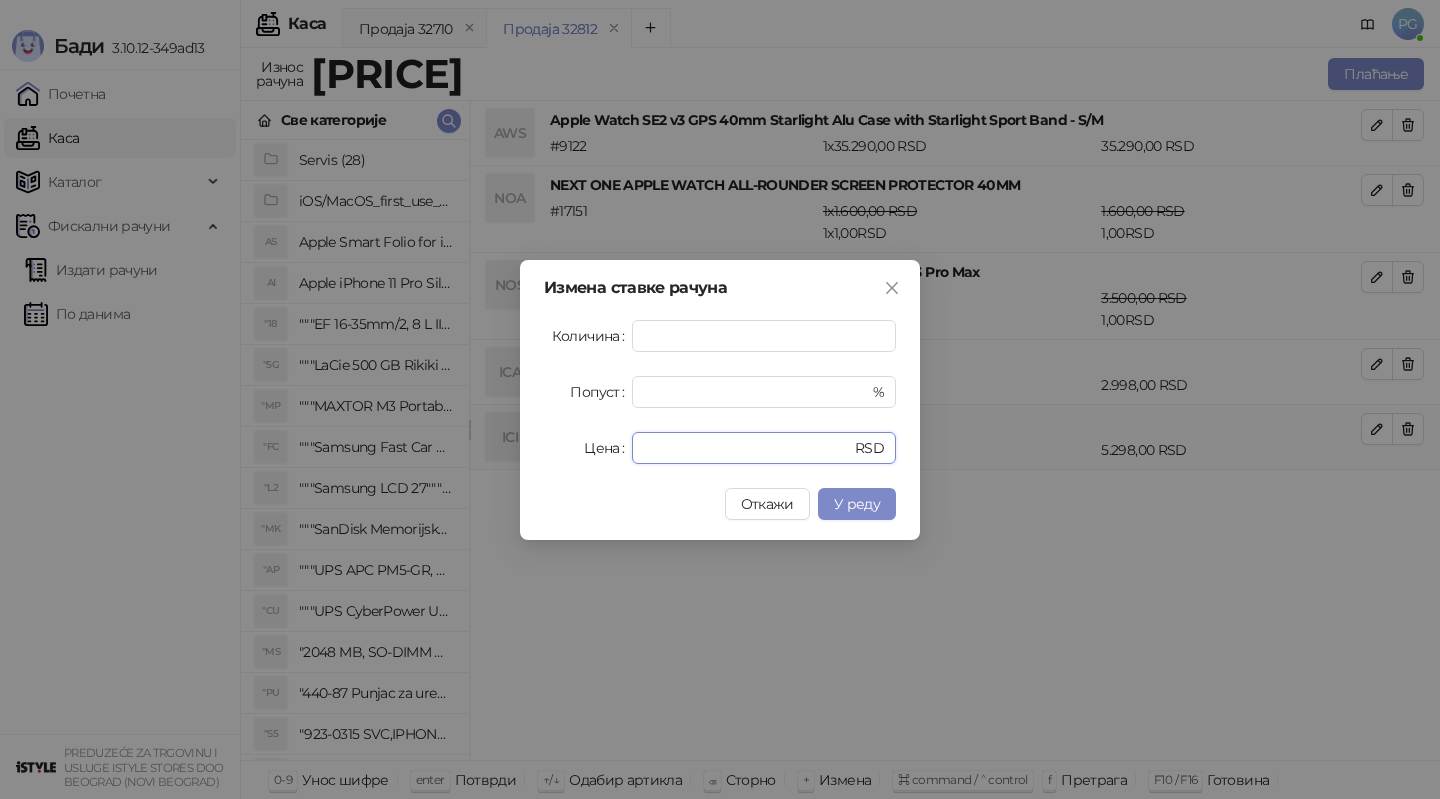 drag, startPoint x: 707, startPoint y: 441, endPoint x: 611, endPoint y: 438, distance: 96.04687 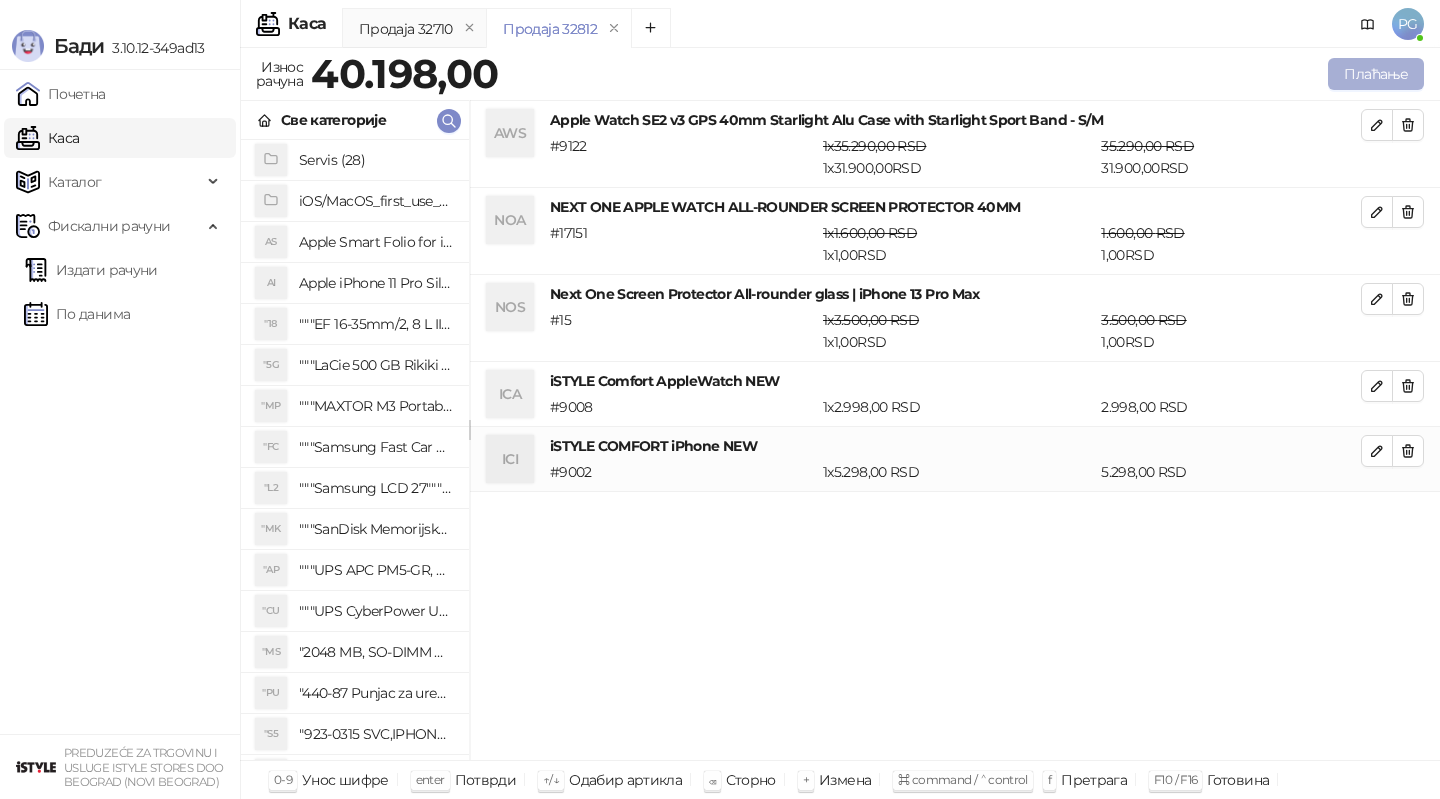 click on "Плаћање" at bounding box center (1376, 74) 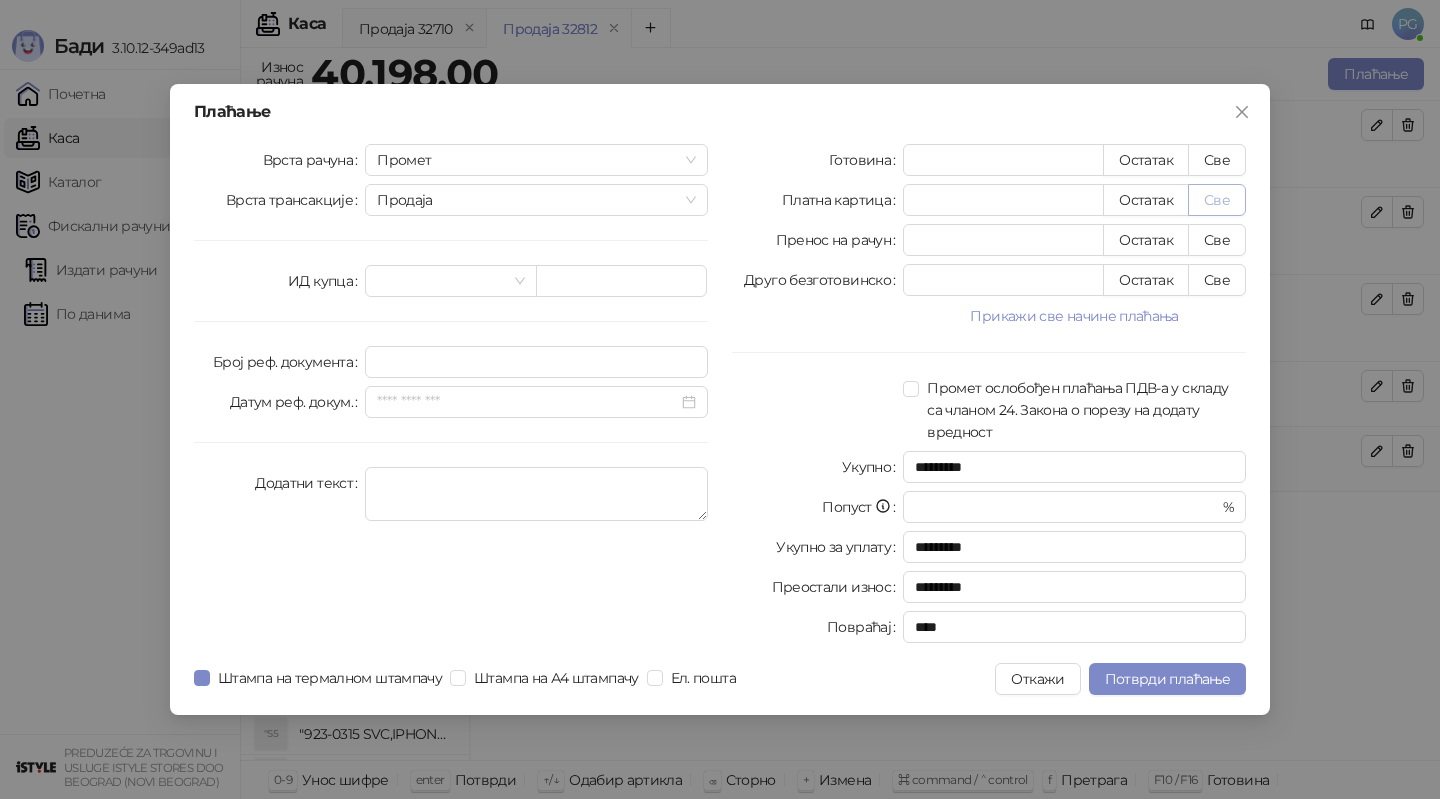 click on "Све" at bounding box center (1217, 200) 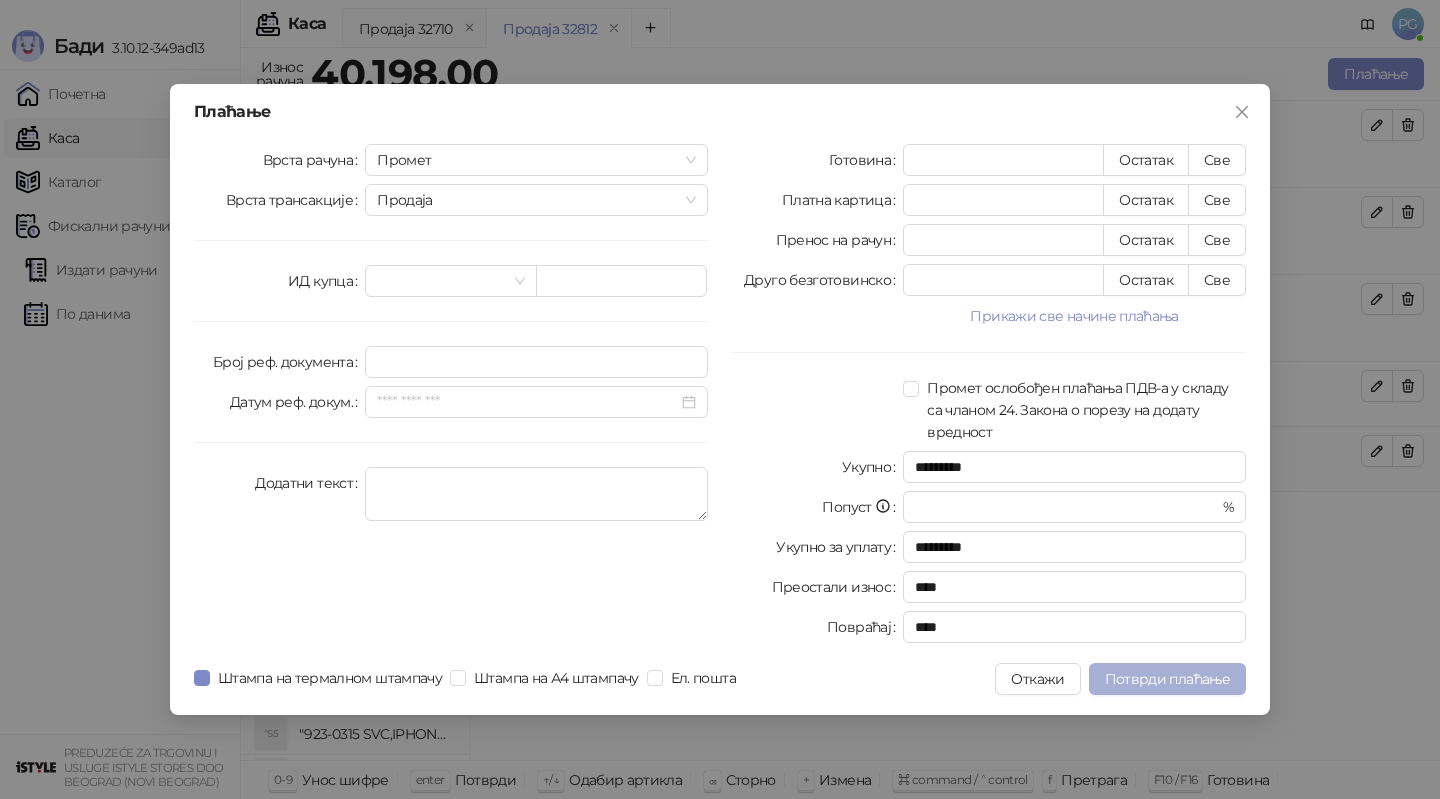 click on "Потврди плаћање" at bounding box center [1167, 679] 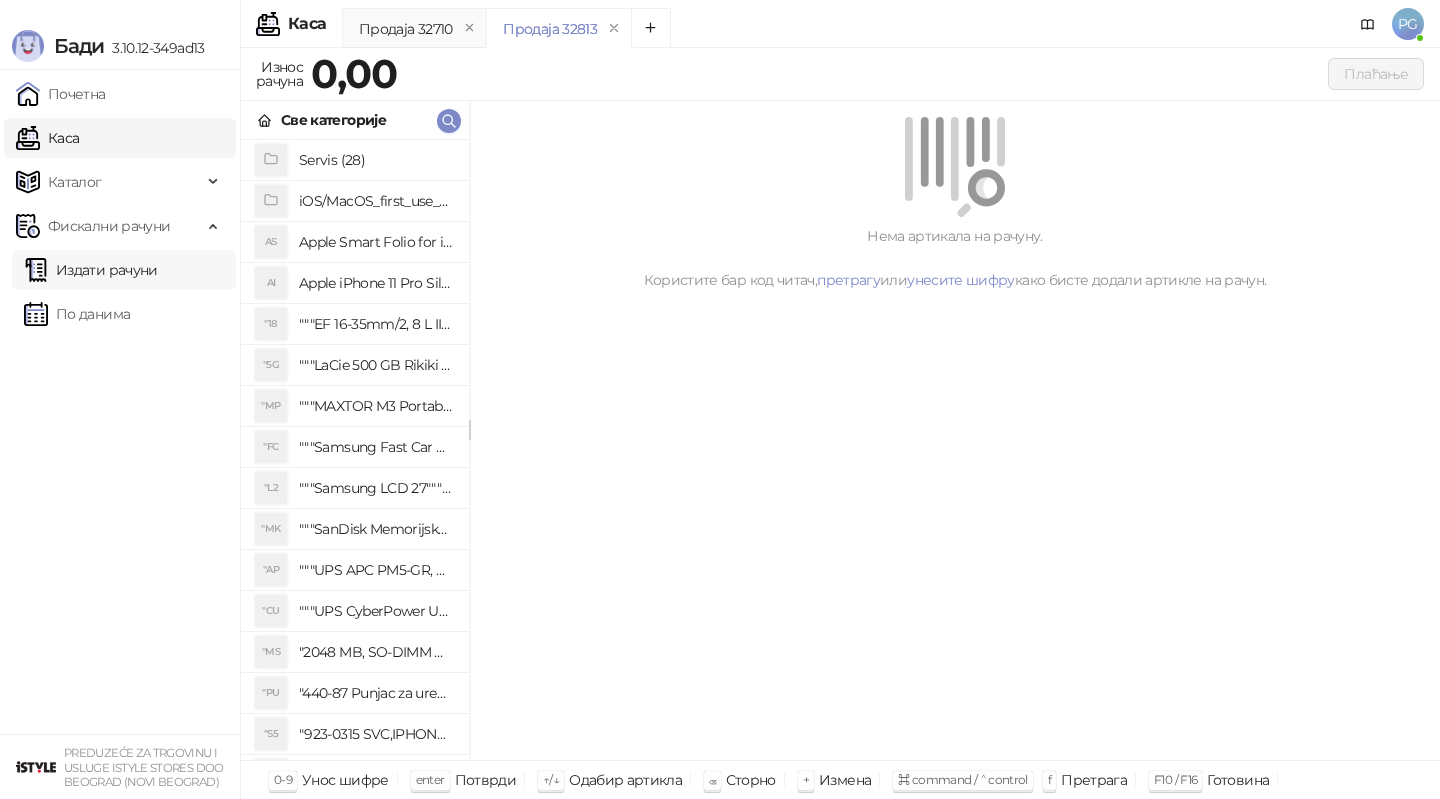 click on "Издати рачуни" at bounding box center [91, 270] 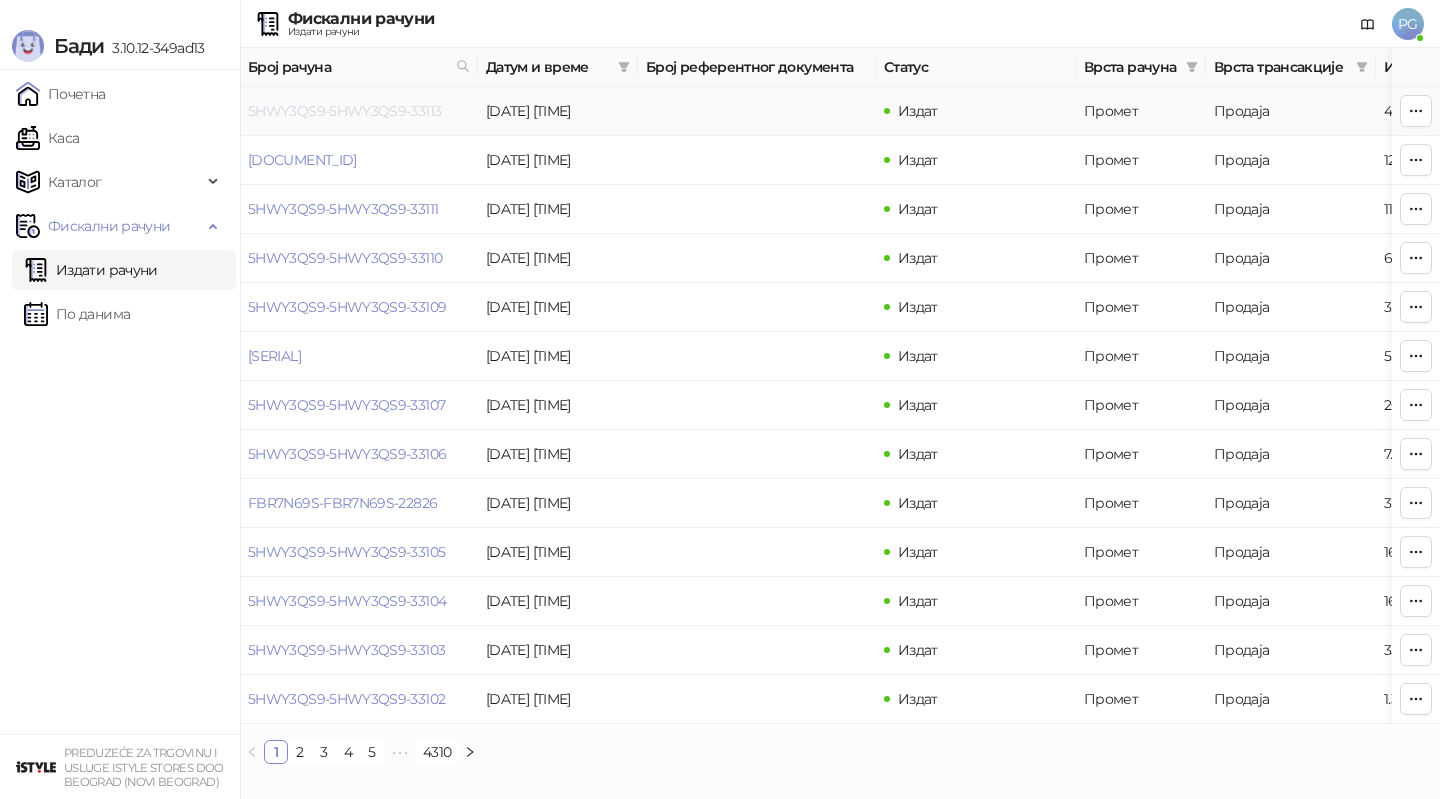click on "5HWY3QS9-5HWY3QS9-33113" at bounding box center [344, 111] 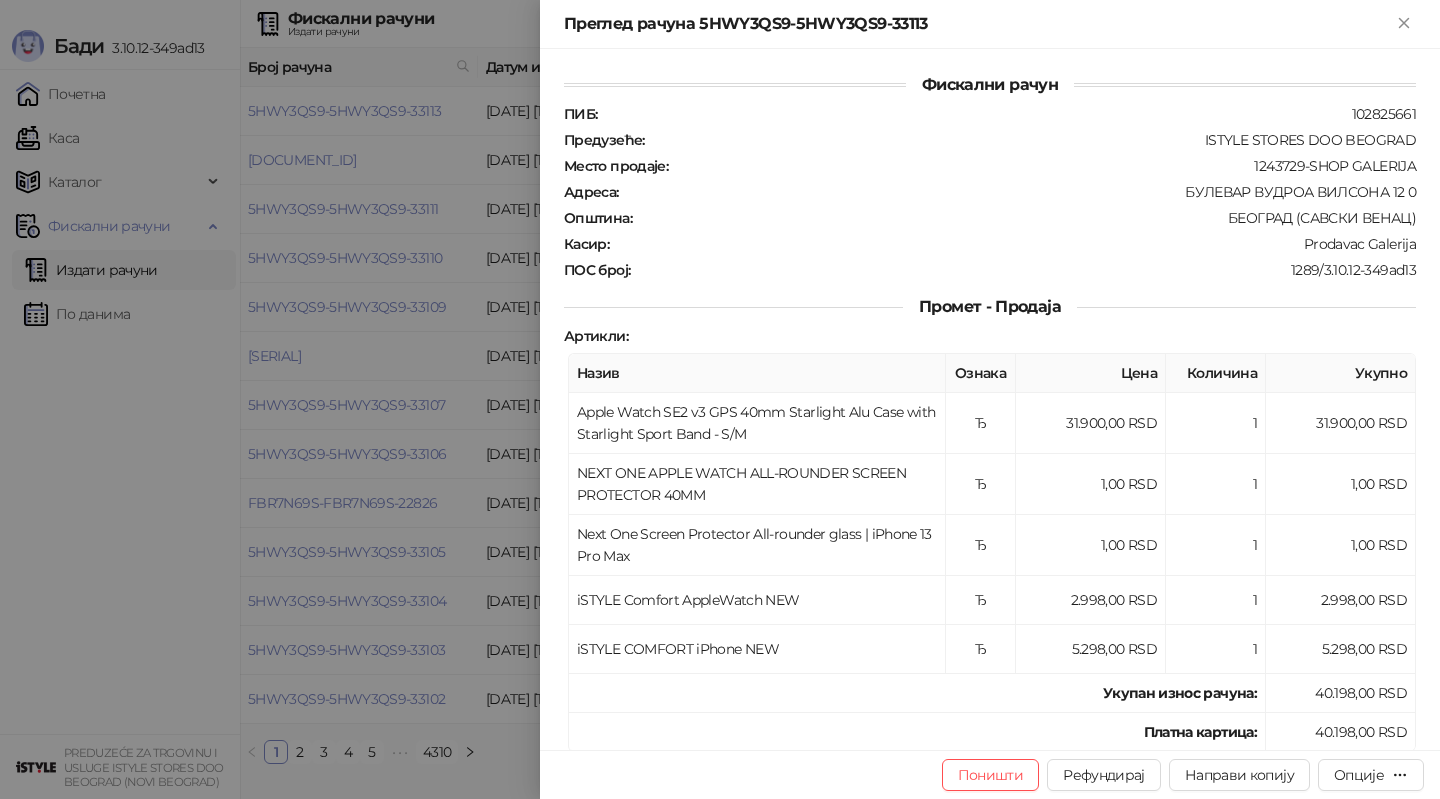 click at bounding box center [720, 399] 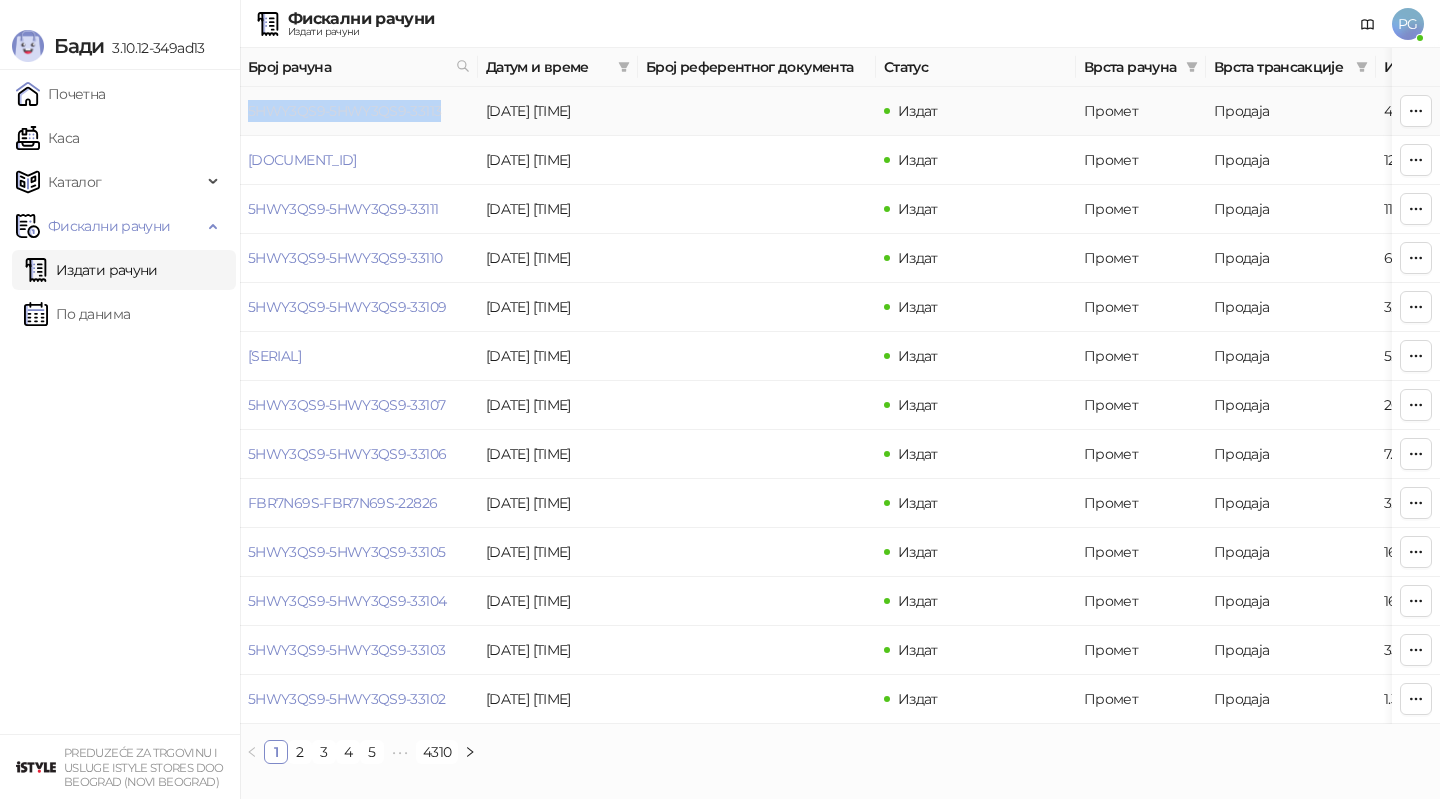 drag, startPoint x: 441, startPoint y: 113, endPoint x: 247, endPoint y: 114, distance: 194.00258 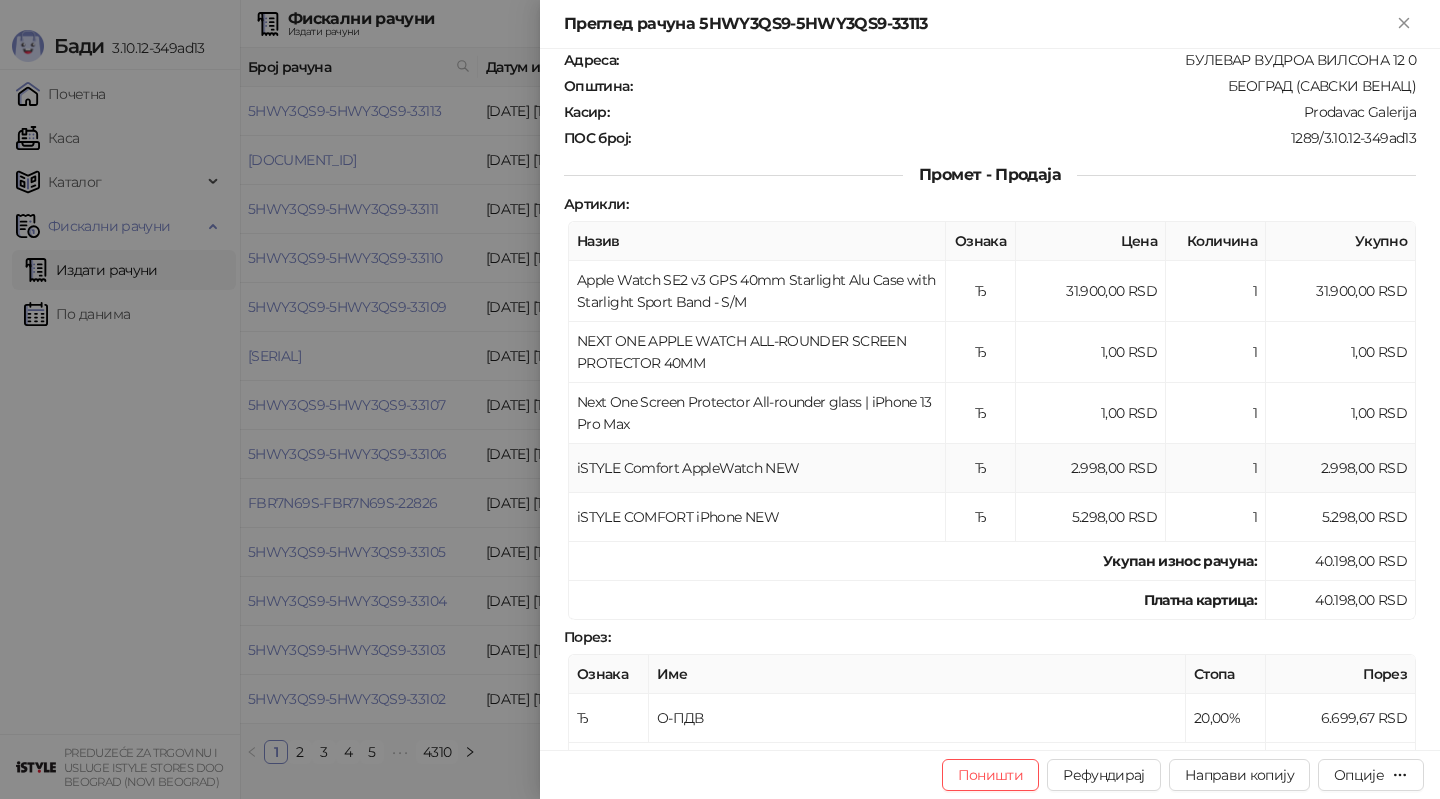 scroll, scrollTop: 209, scrollLeft: 0, axis: vertical 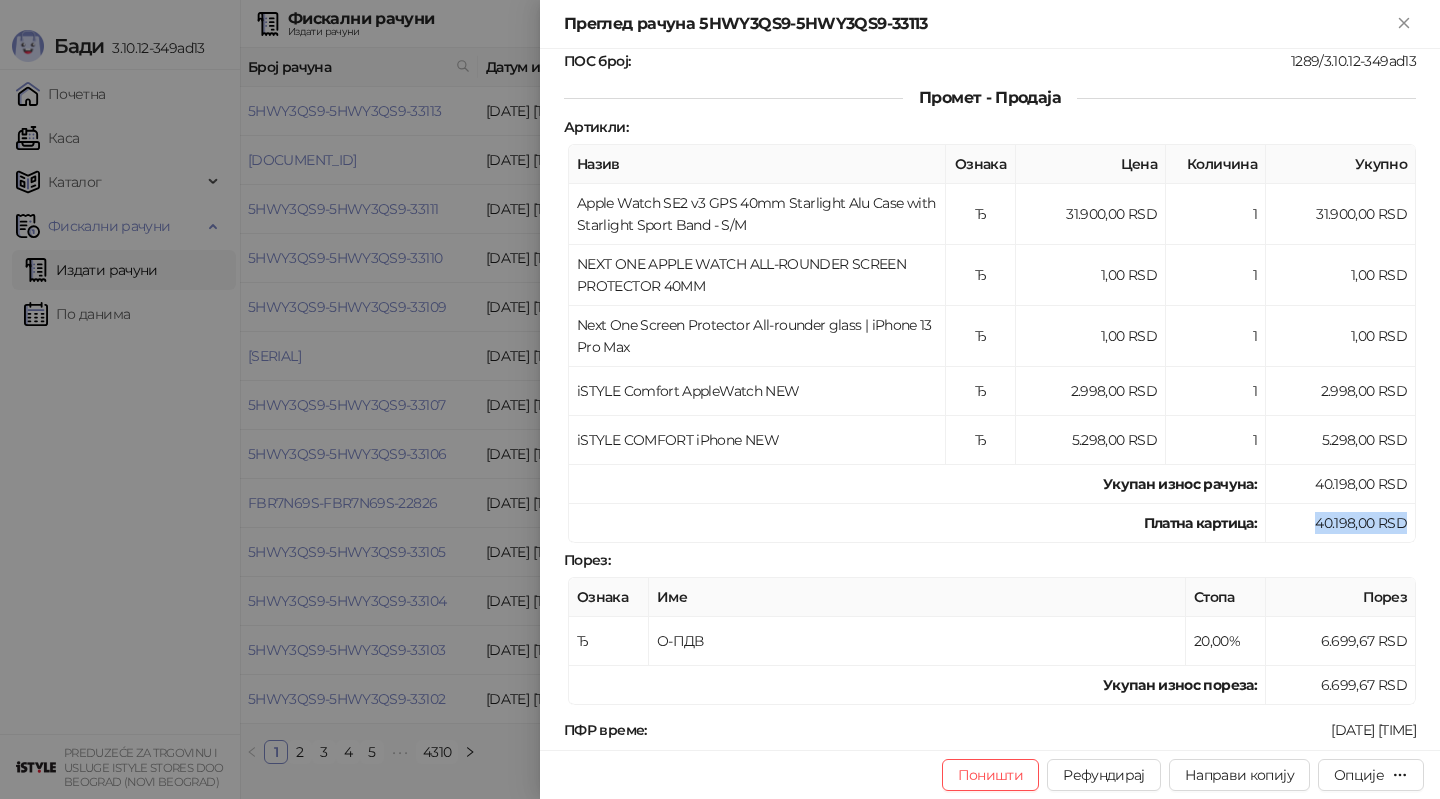 drag, startPoint x: 1310, startPoint y: 519, endPoint x: 1407, endPoint y: 520, distance: 97.00516 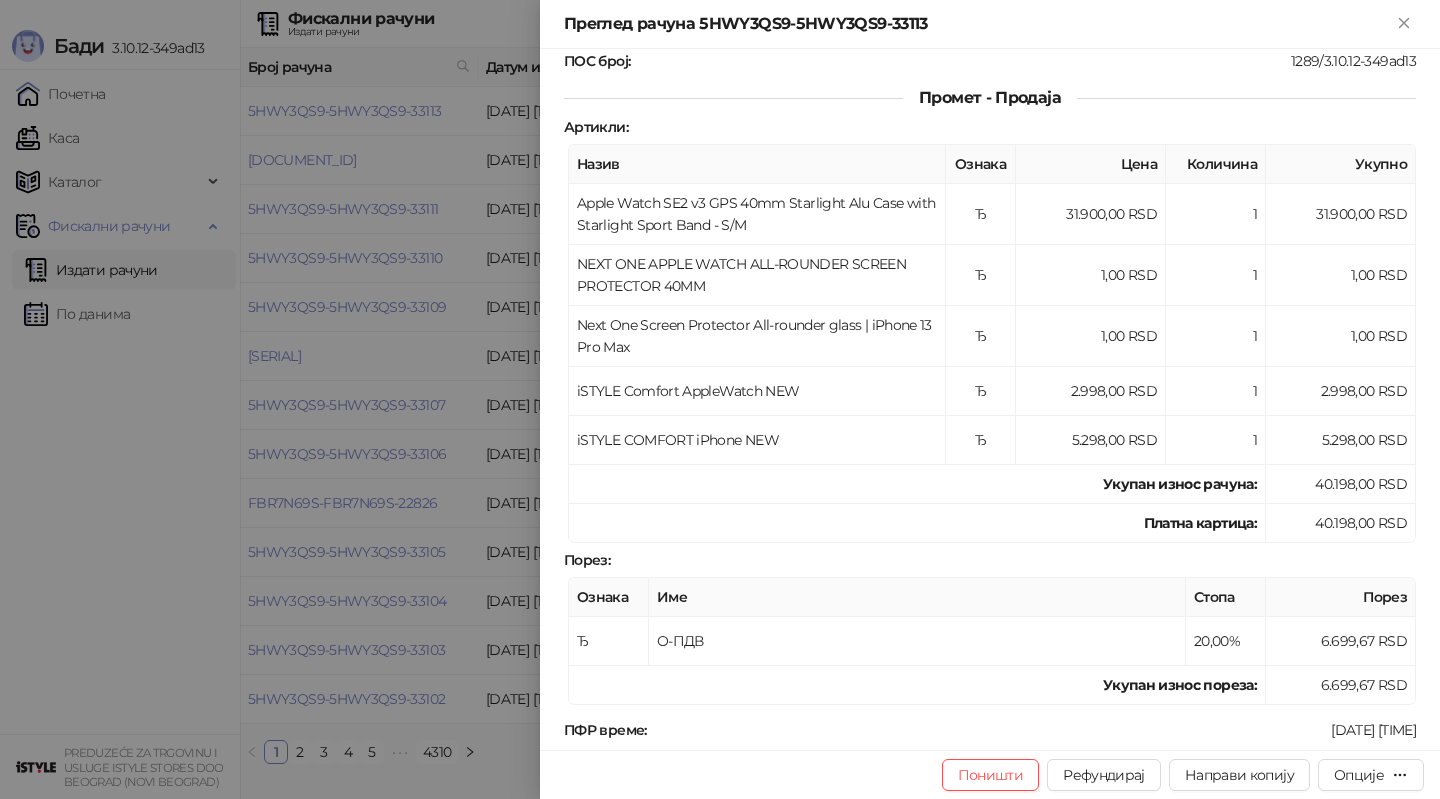 click on "40.198,00 RSD" at bounding box center (1341, 523) 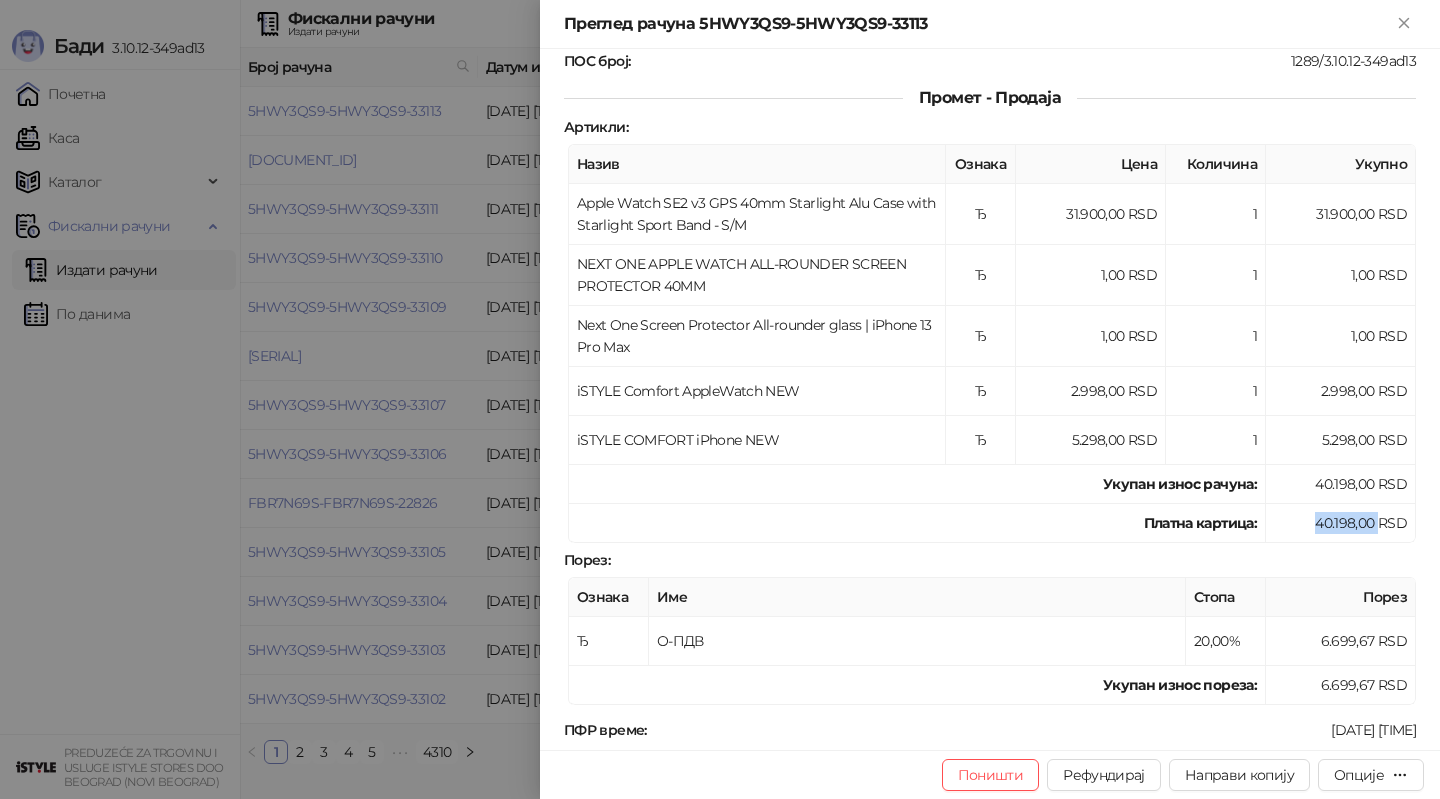 drag, startPoint x: 1313, startPoint y: 511, endPoint x: 1378, endPoint y: 516, distance: 65.192024 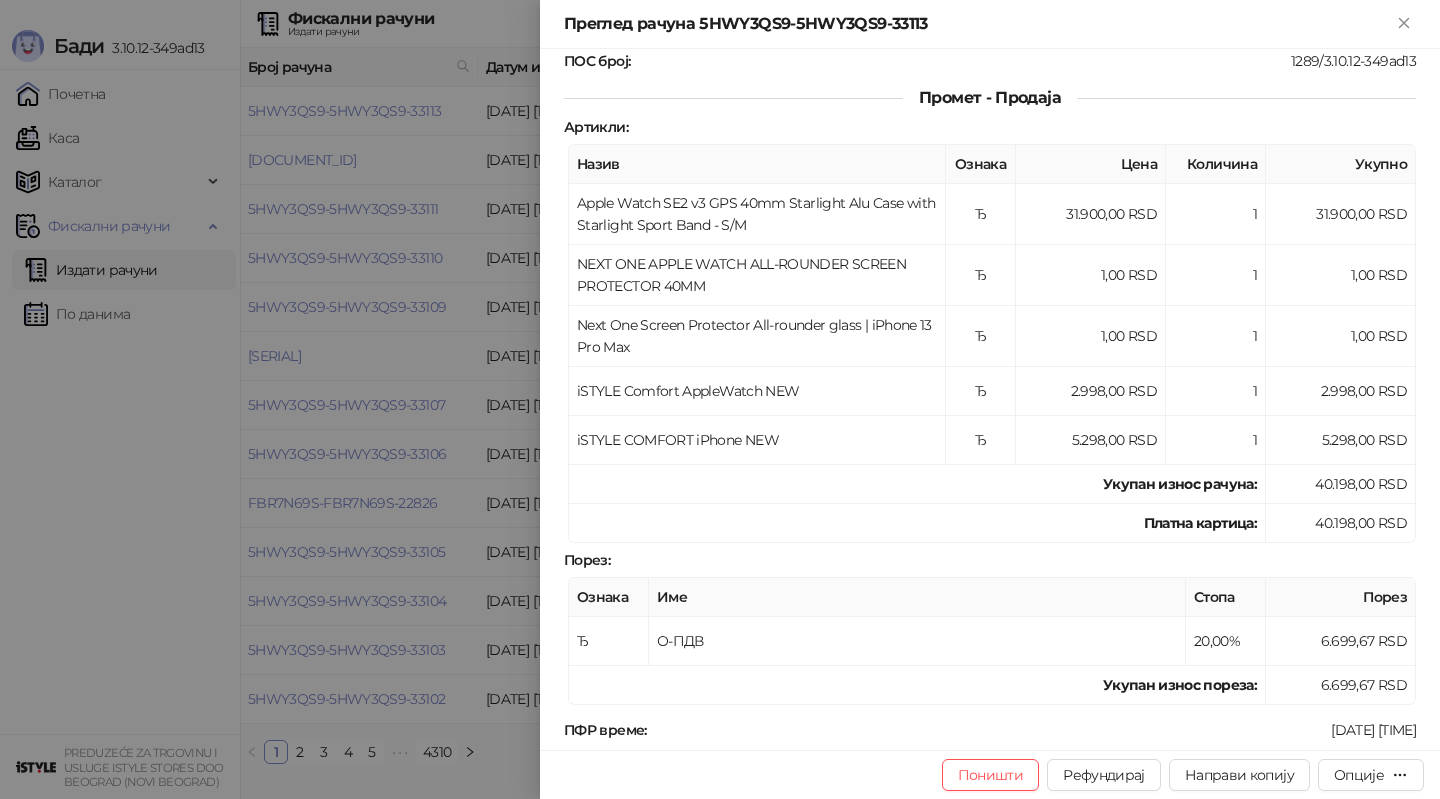 click at bounding box center (720, 399) 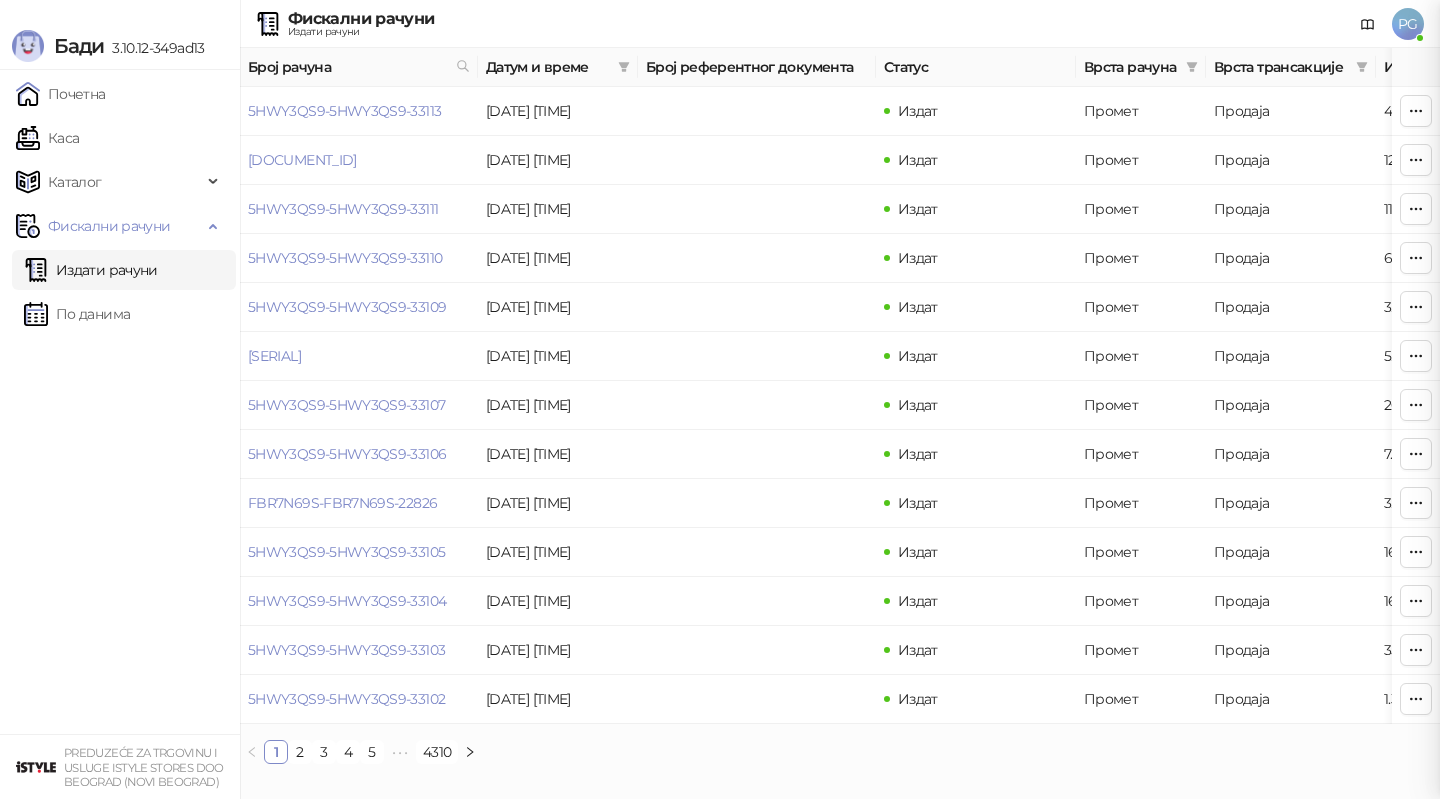click at bounding box center [720, 399] 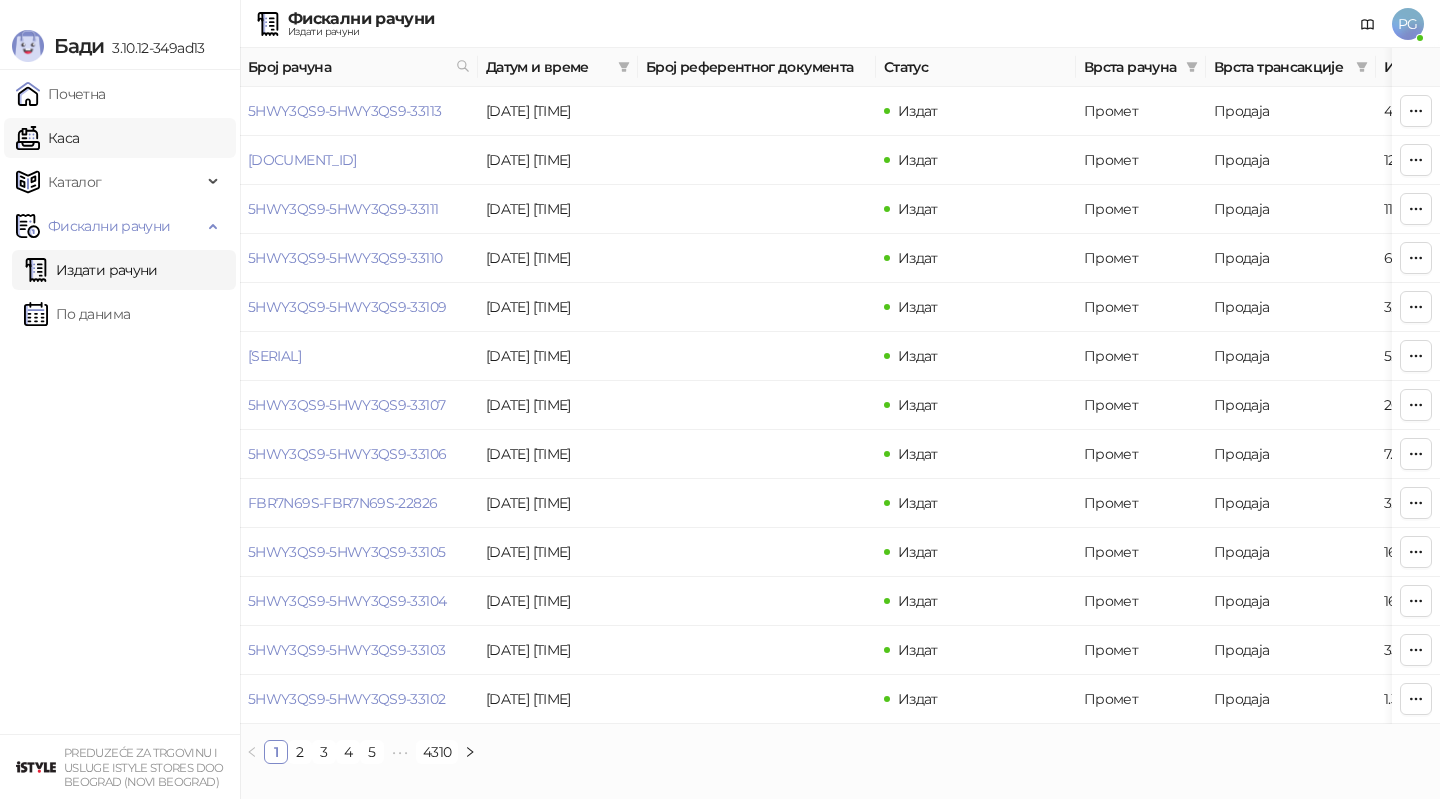 click on "Каса" at bounding box center [47, 138] 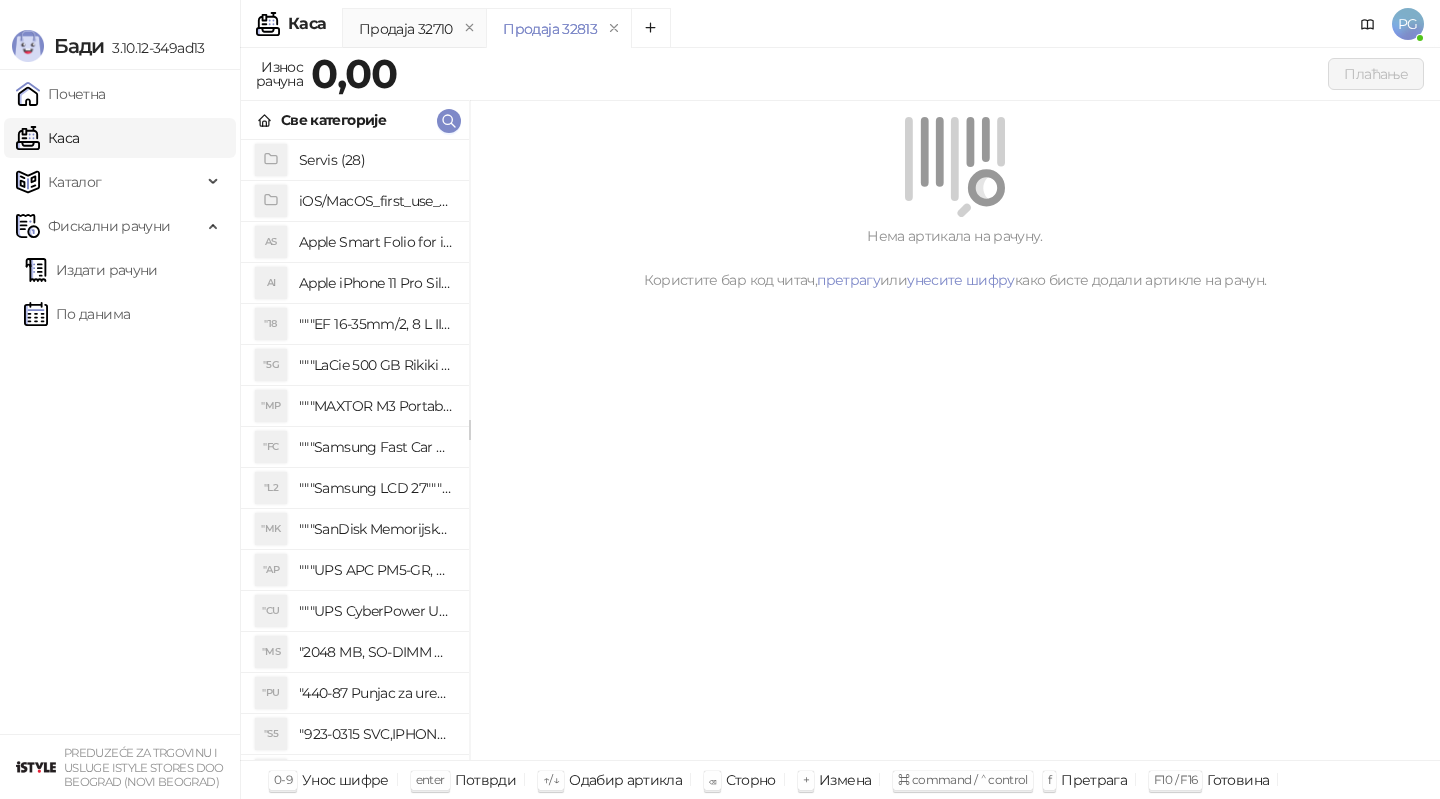 click on "Све категорије" at bounding box center (355, 120) 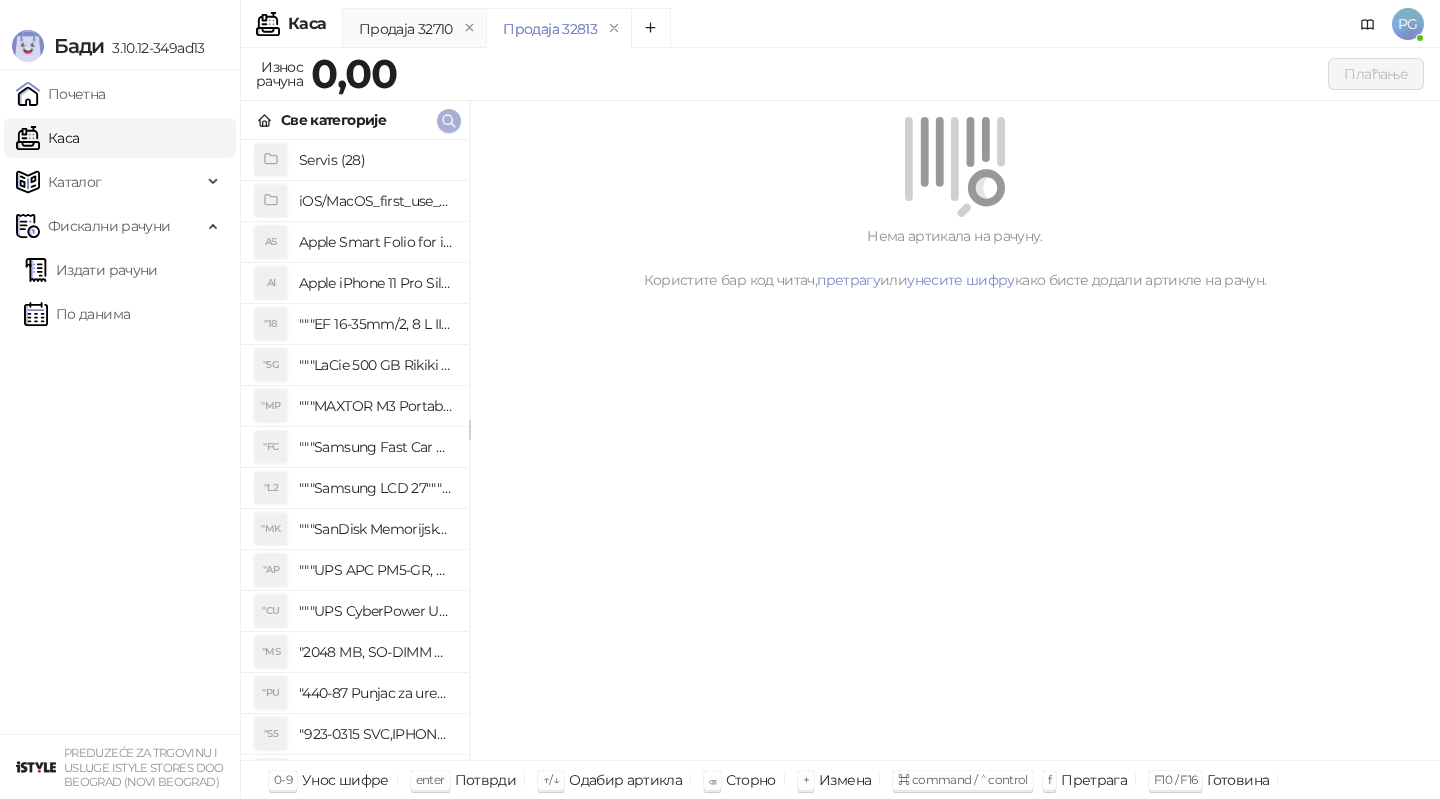 click 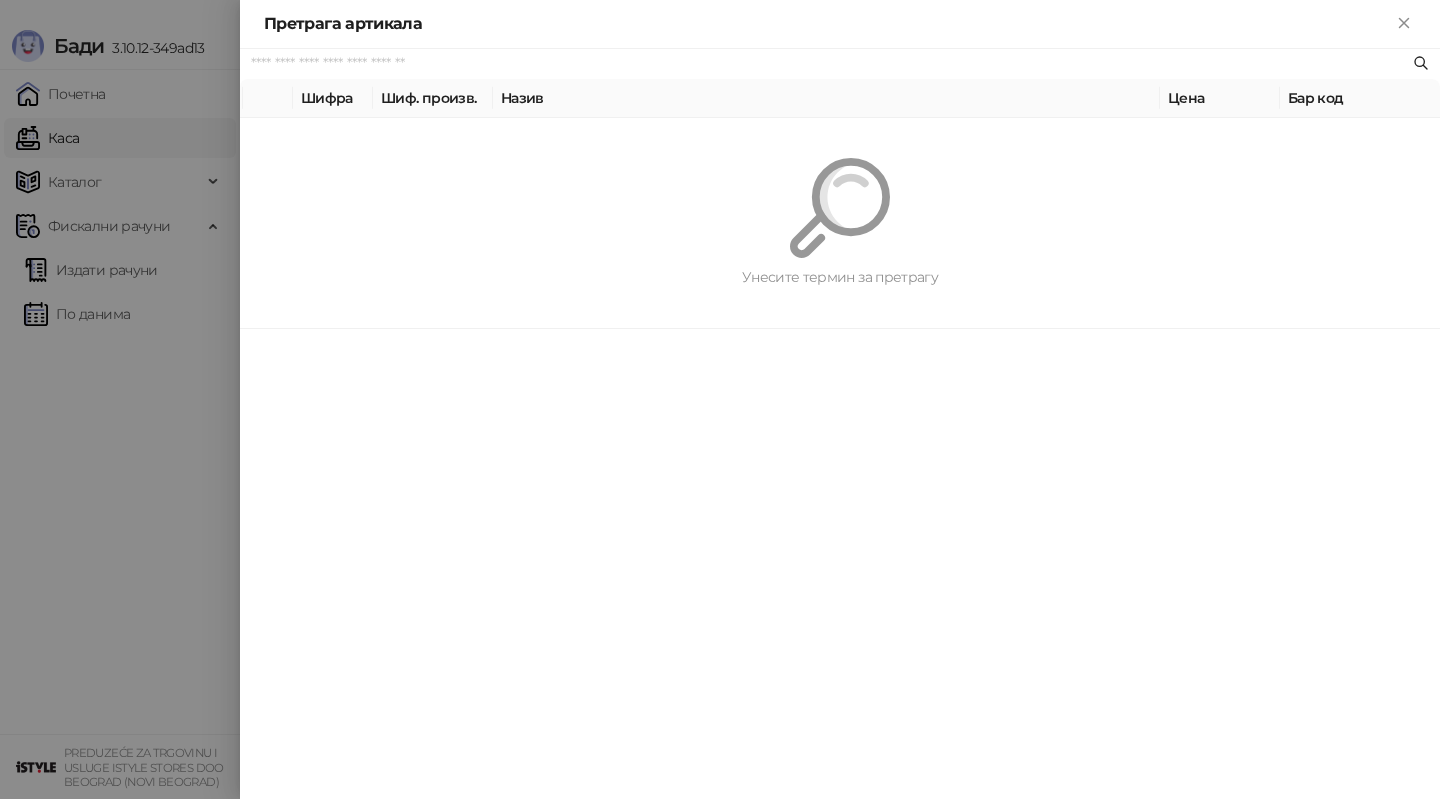 paste on "**********" 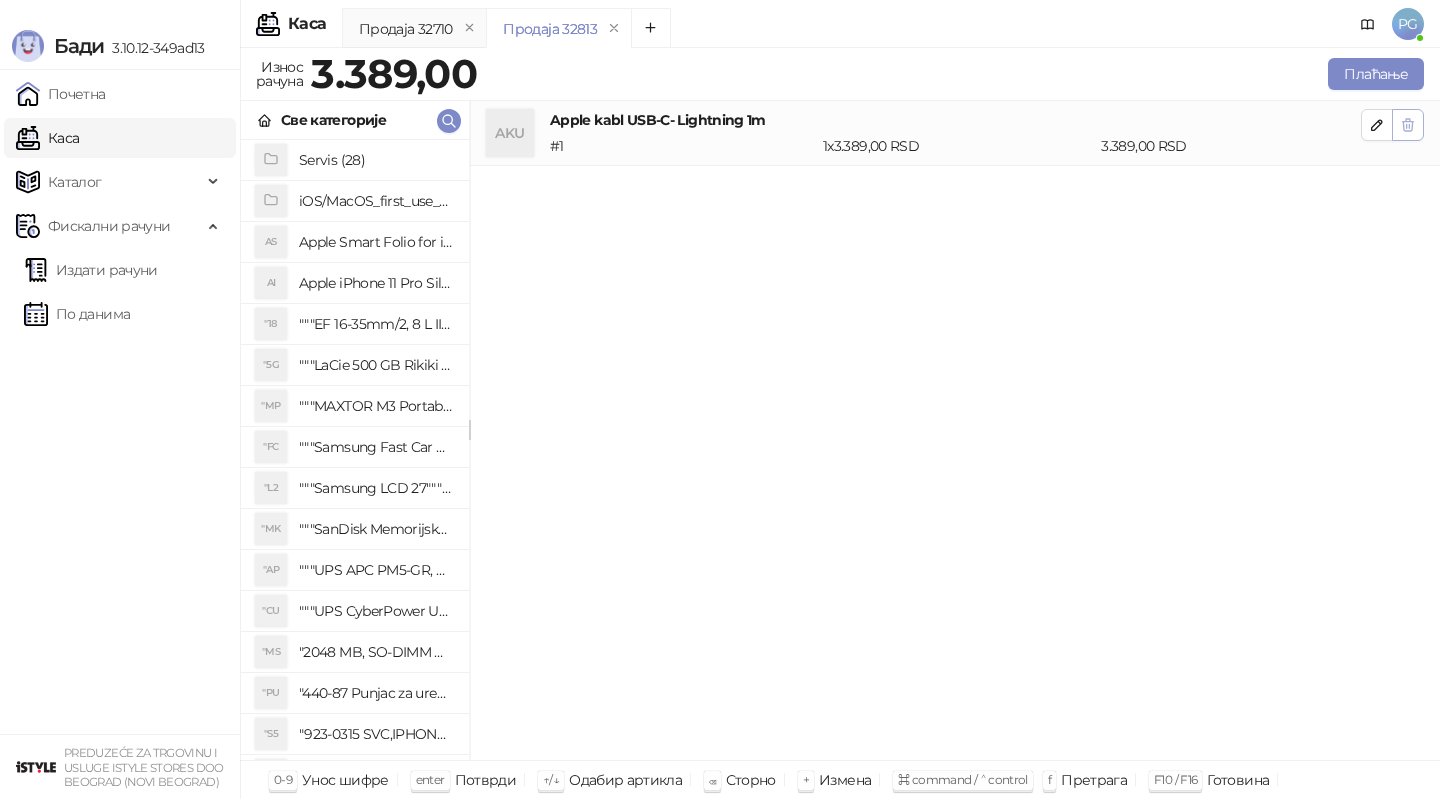 click 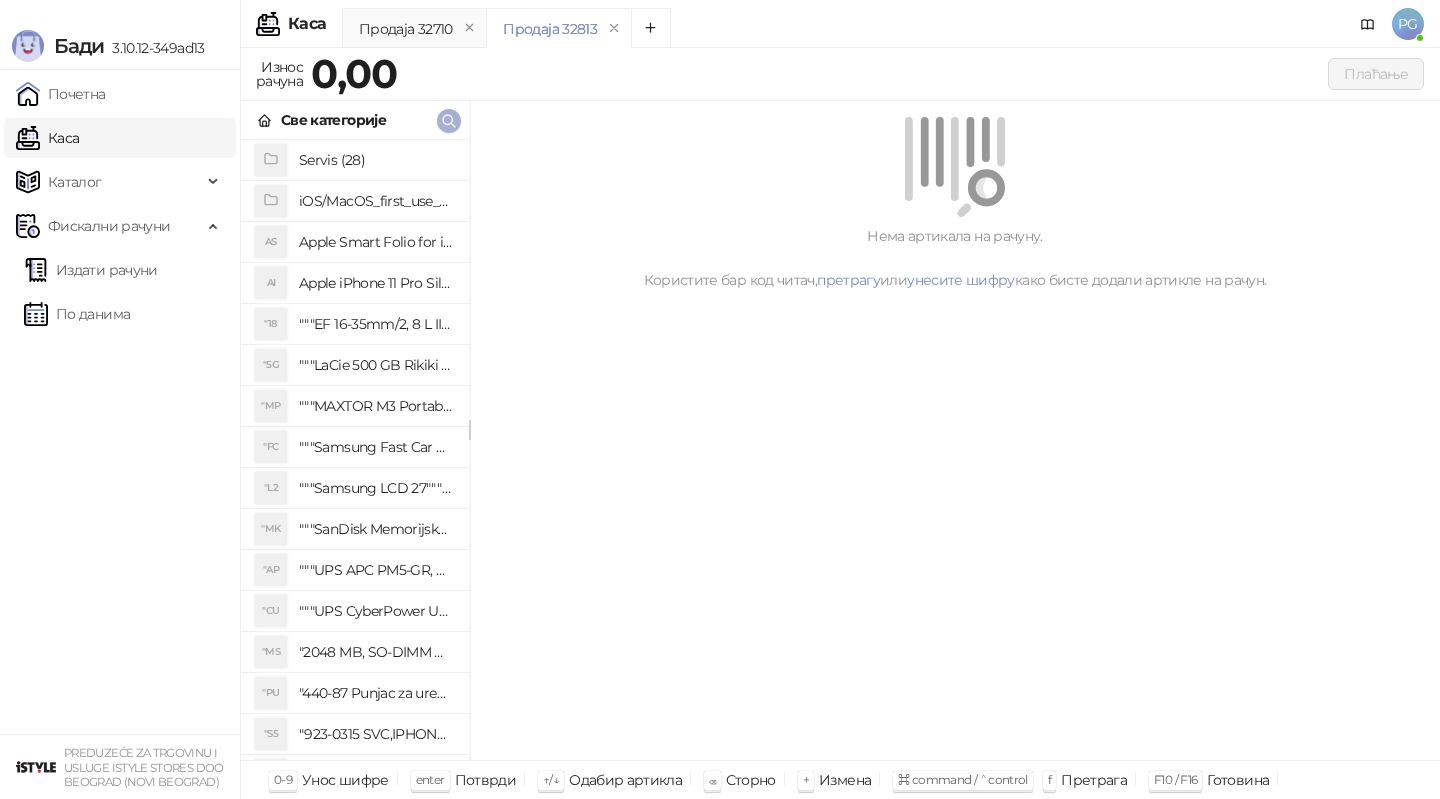 click 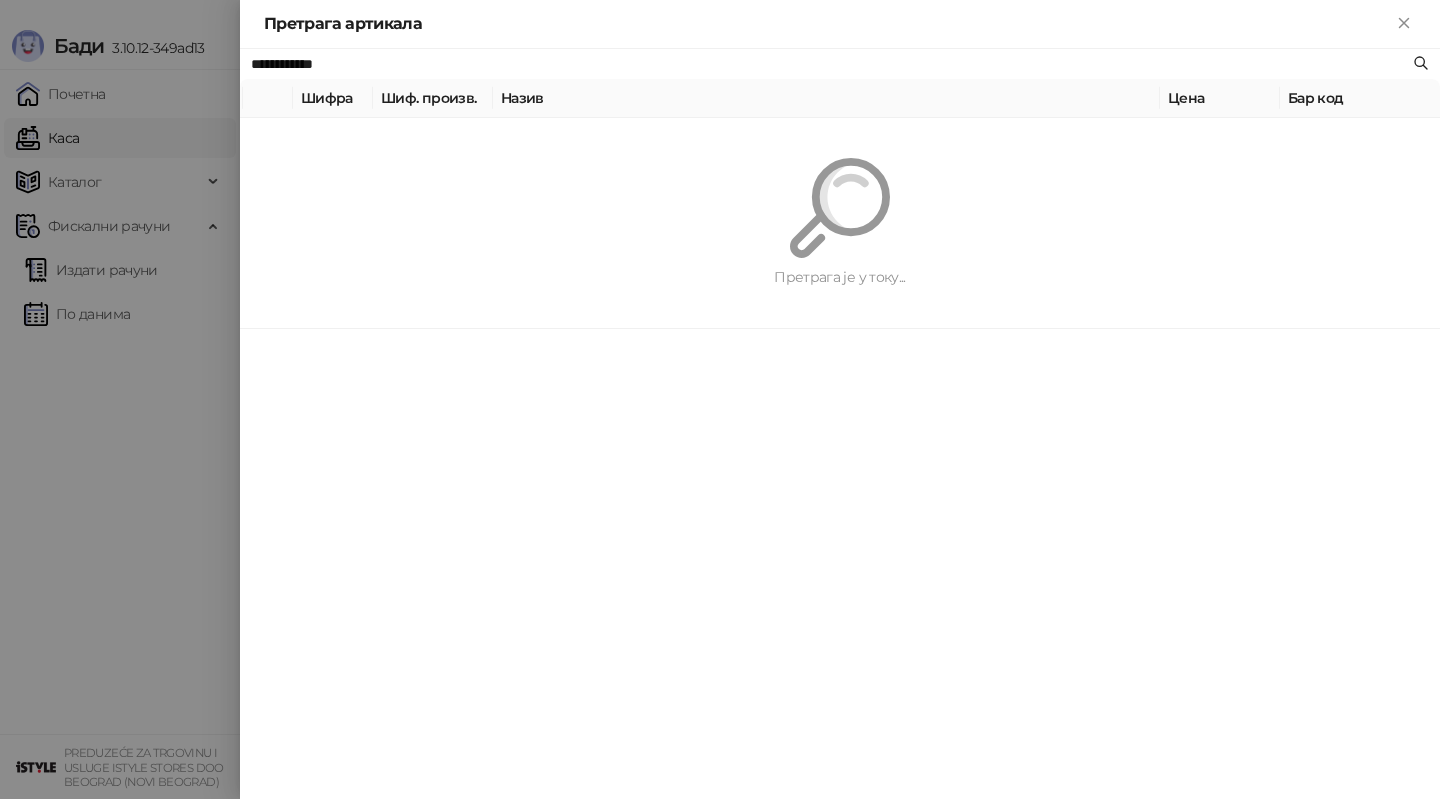 paste 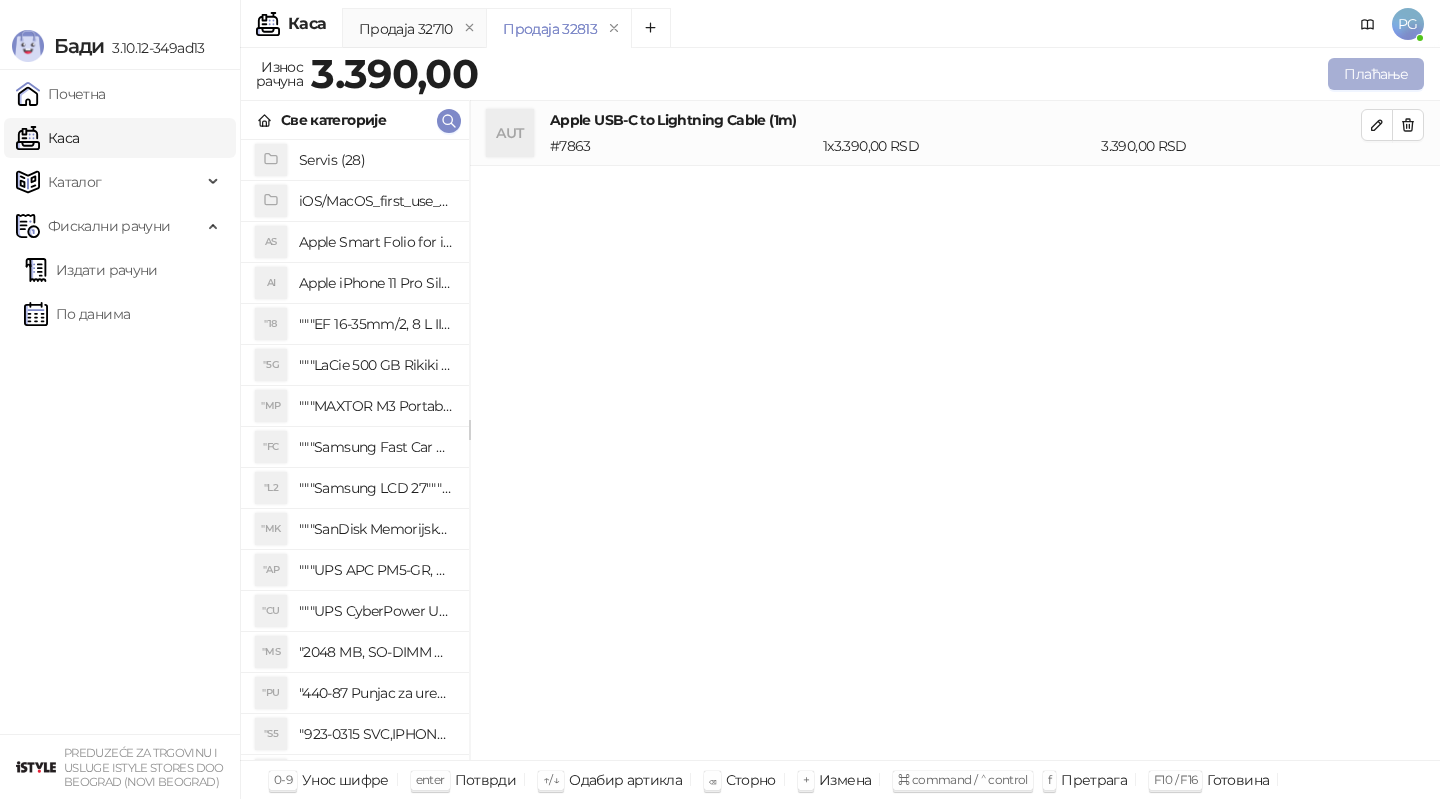 click on "Плаћање" at bounding box center [1376, 74] 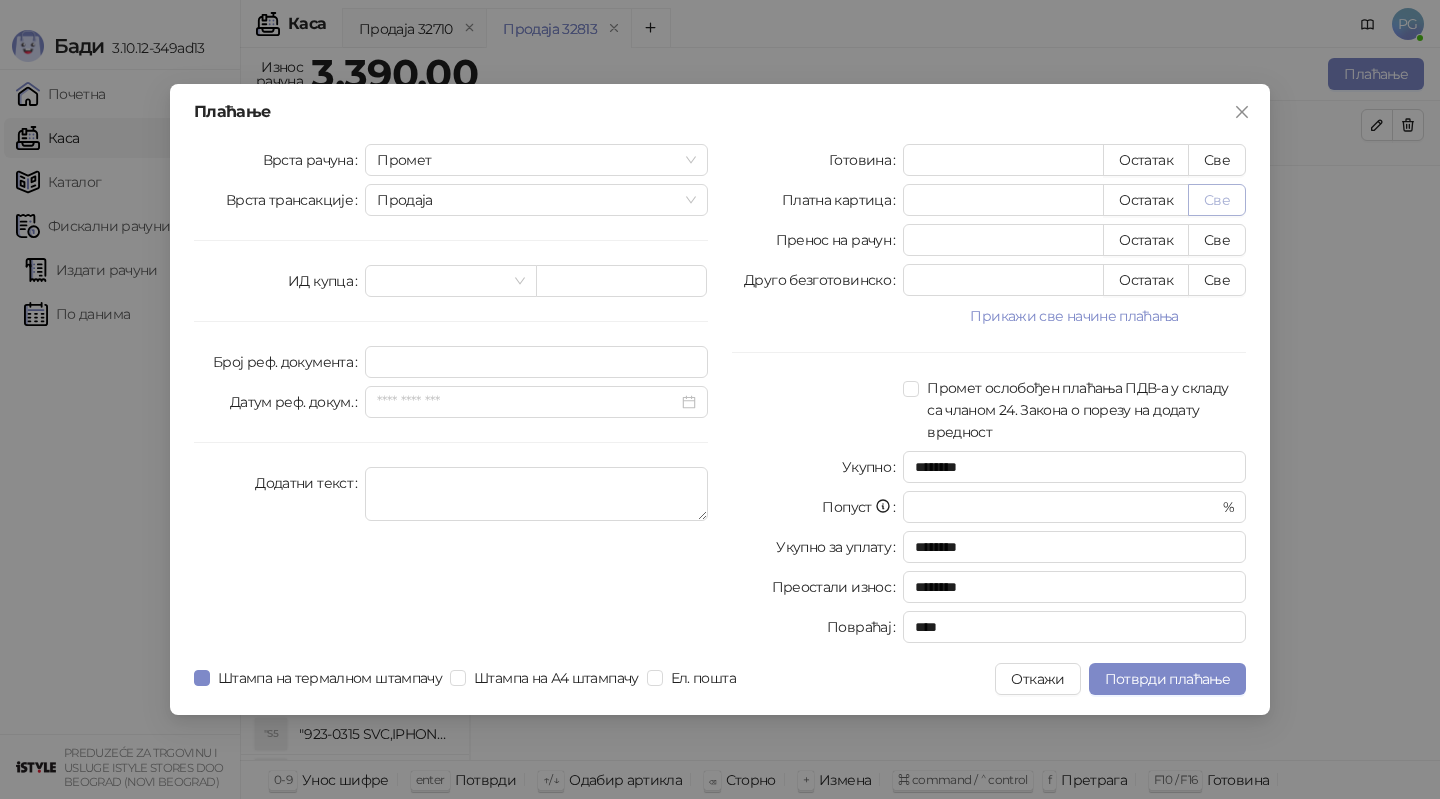 click on "Све" at bounding box center (1217, 200) 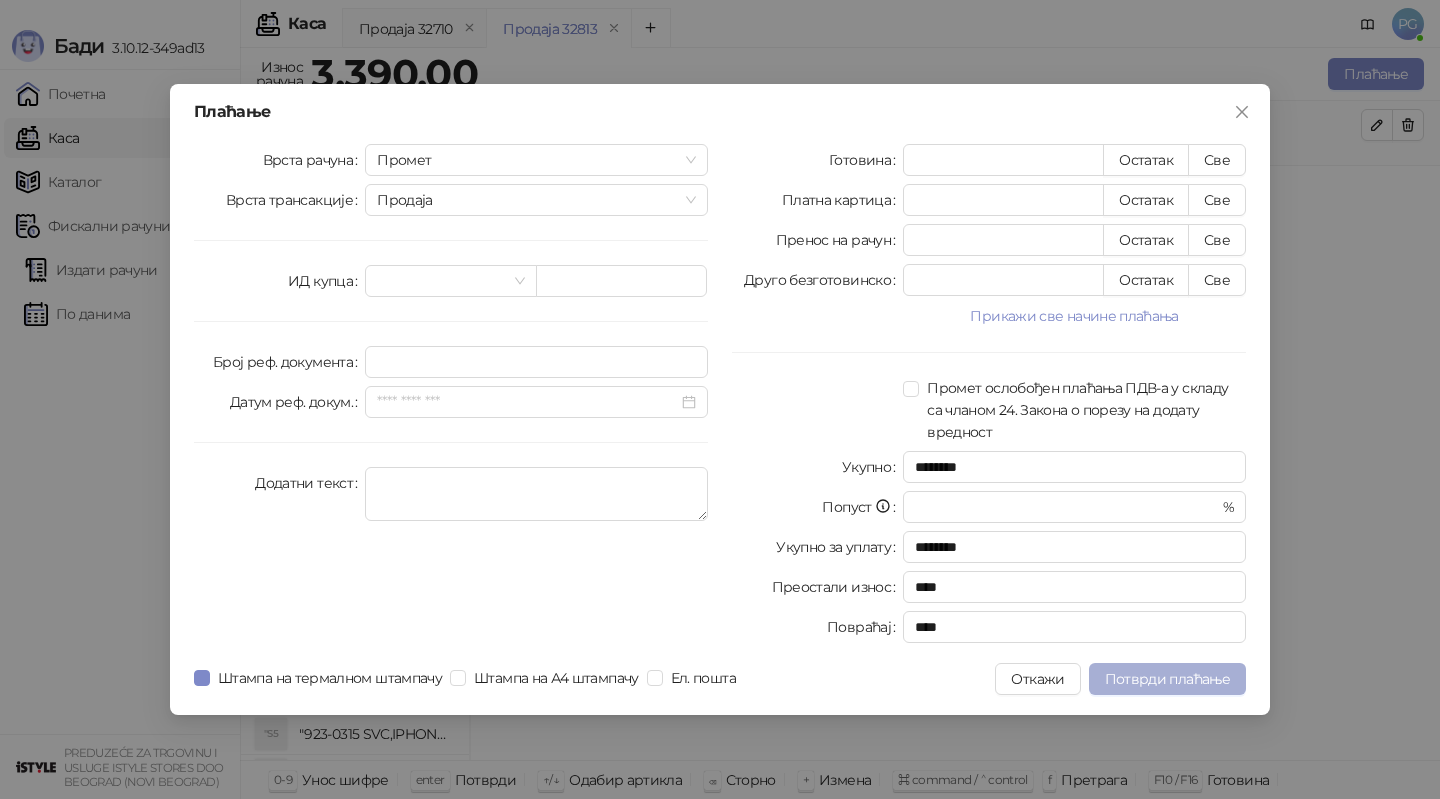 click on "Потврди плаћање" at bounding box center [1167, 679] 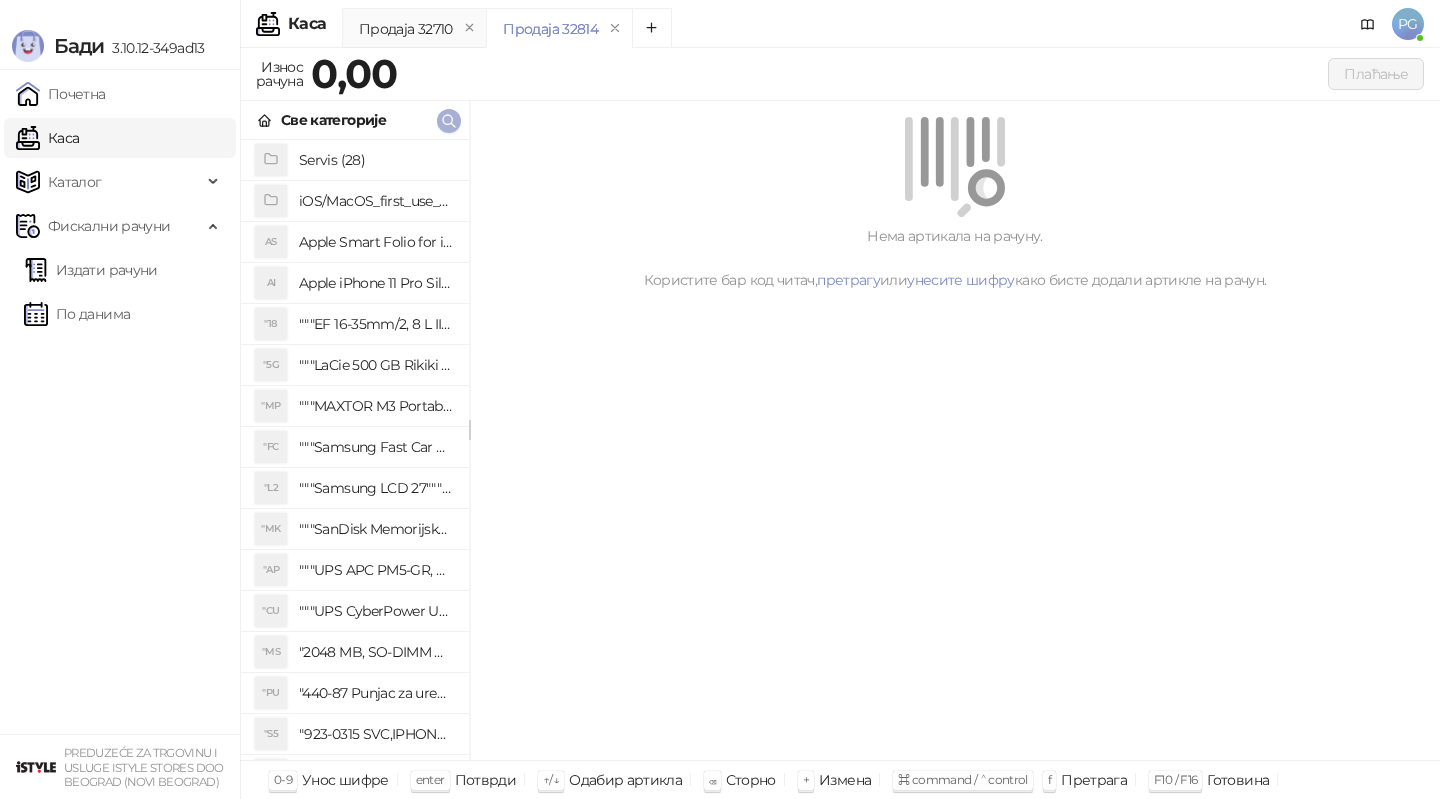 click at bounding box center [449, 121] 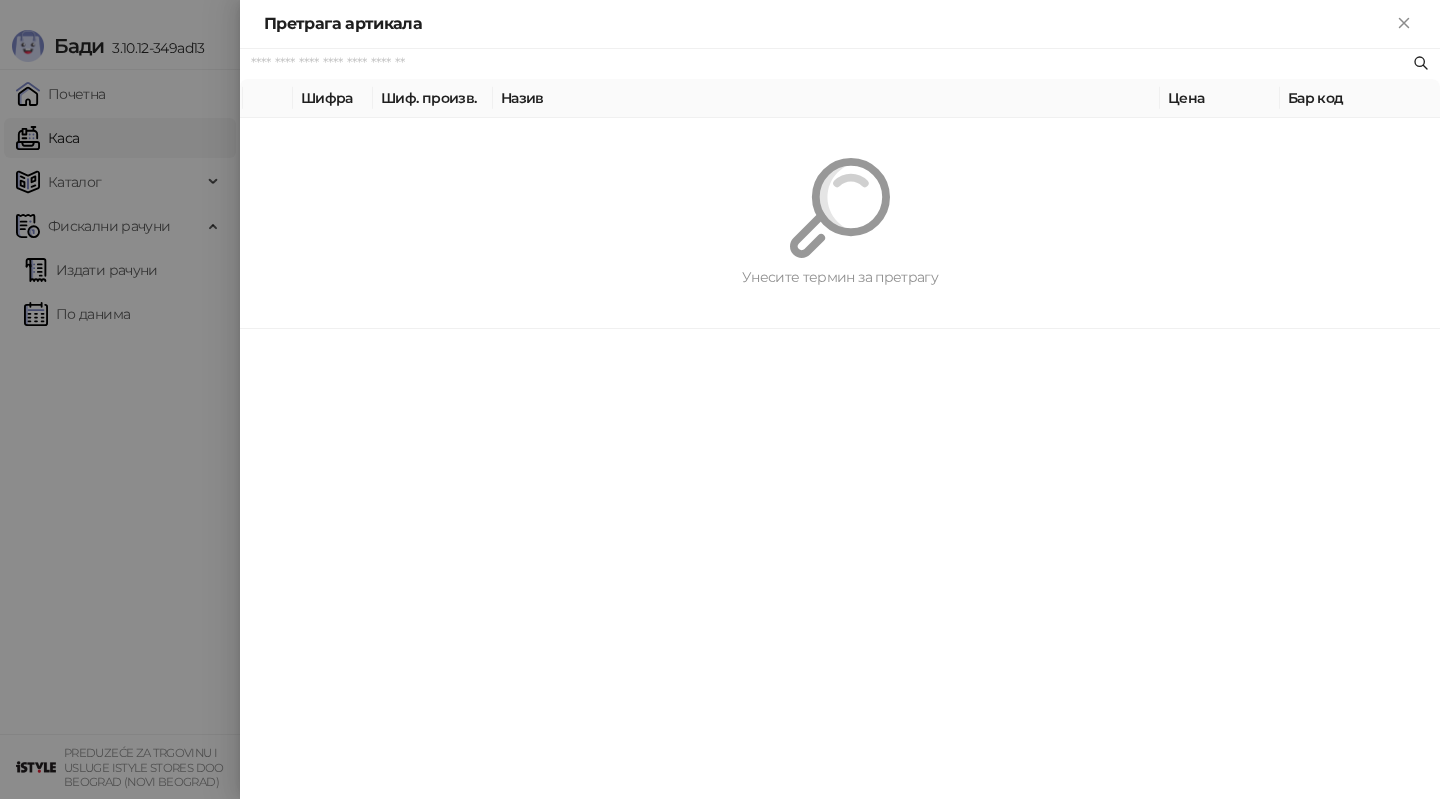 click on "Унесите термин за претрагу" at bounding box center [840, 223] 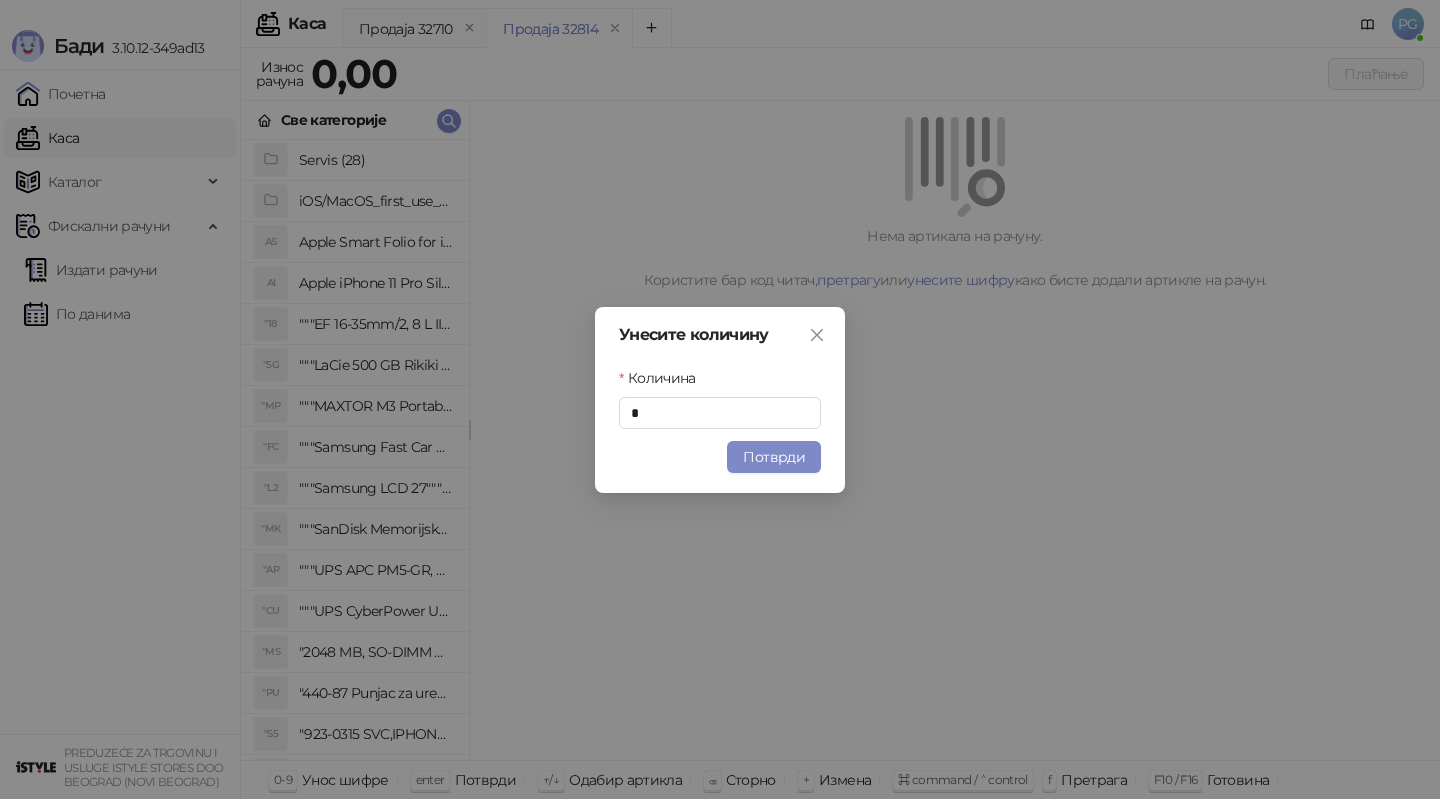 click at bounding box center (449, 121) 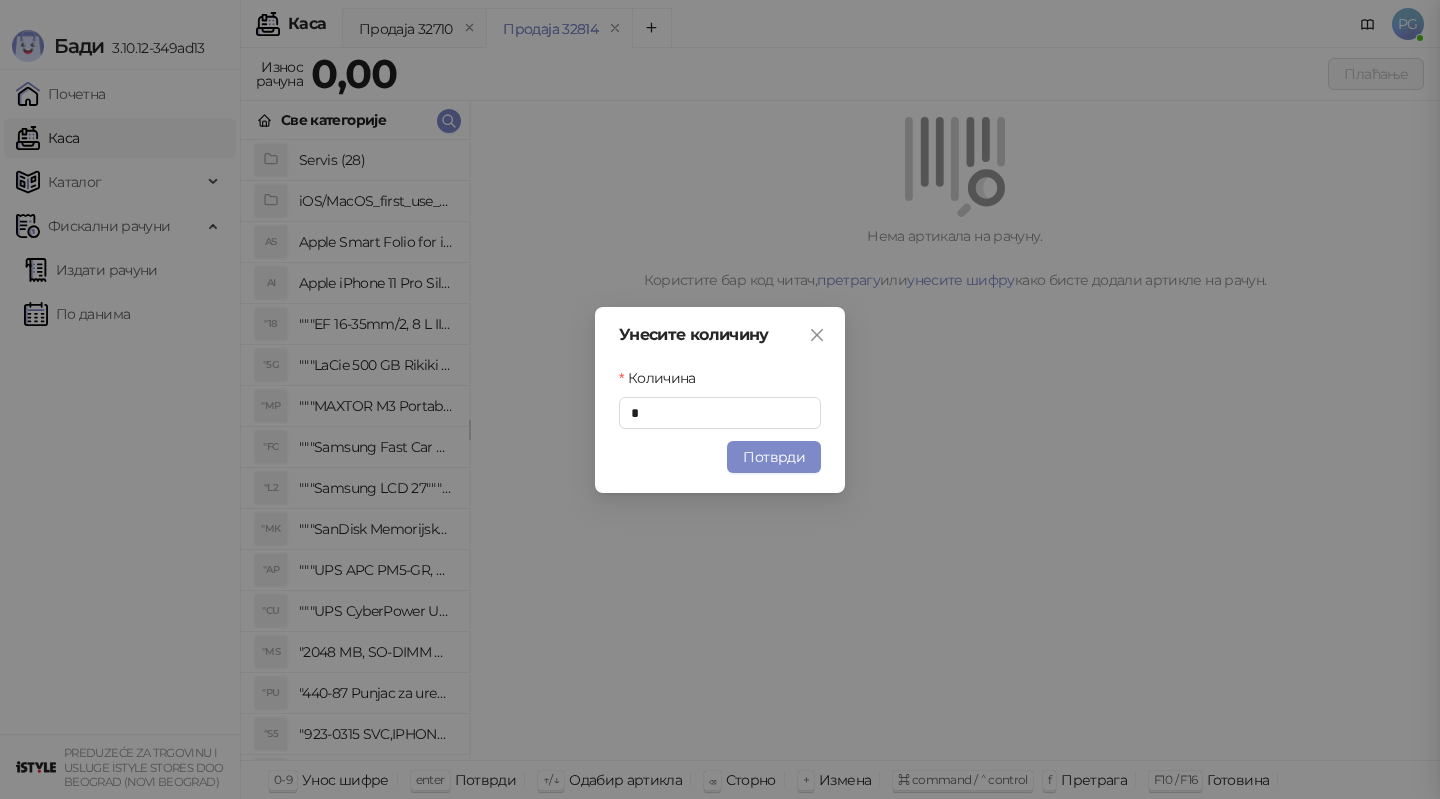 click at bounding box center (449, 121) 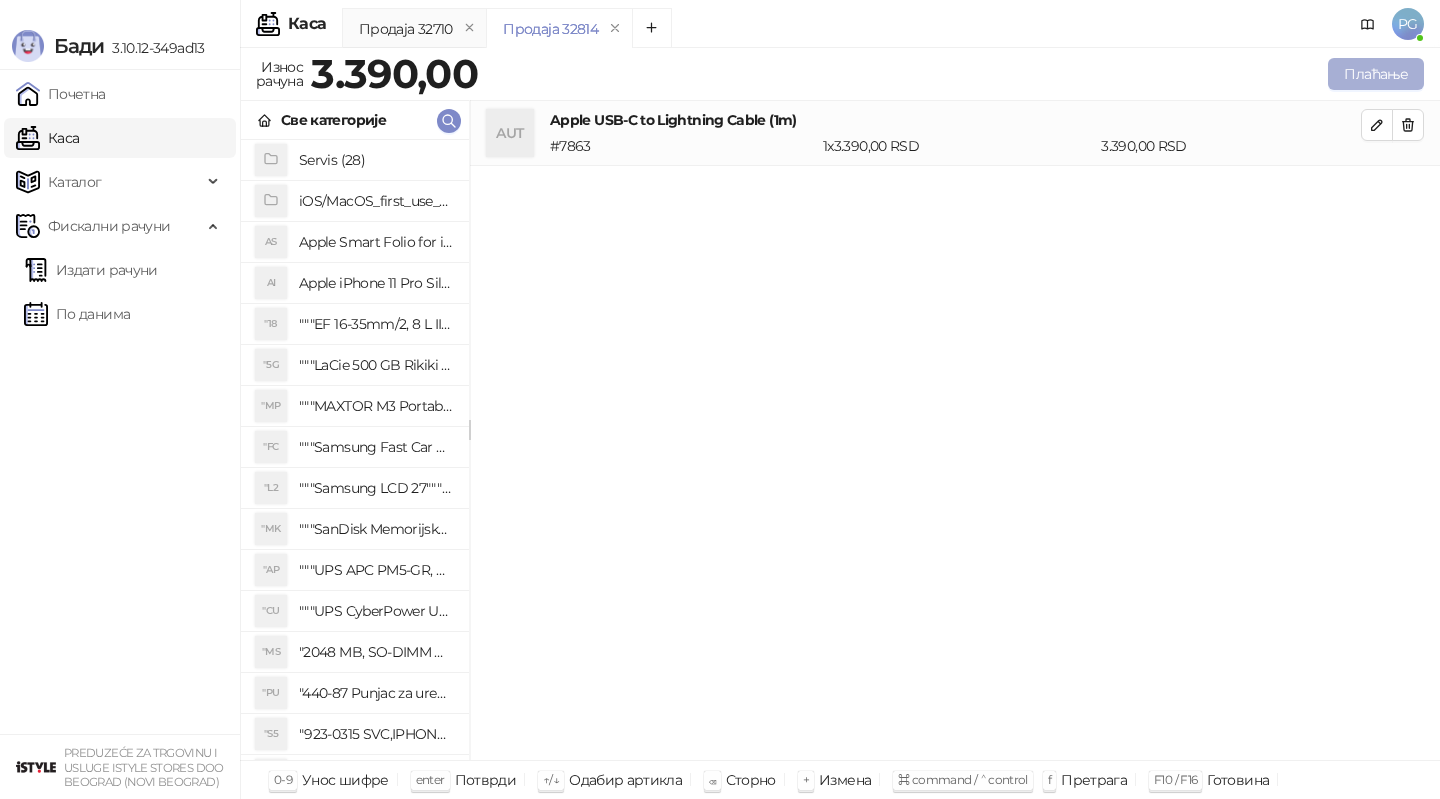 click on "Плаћање" at bounding box center [1376, 74] 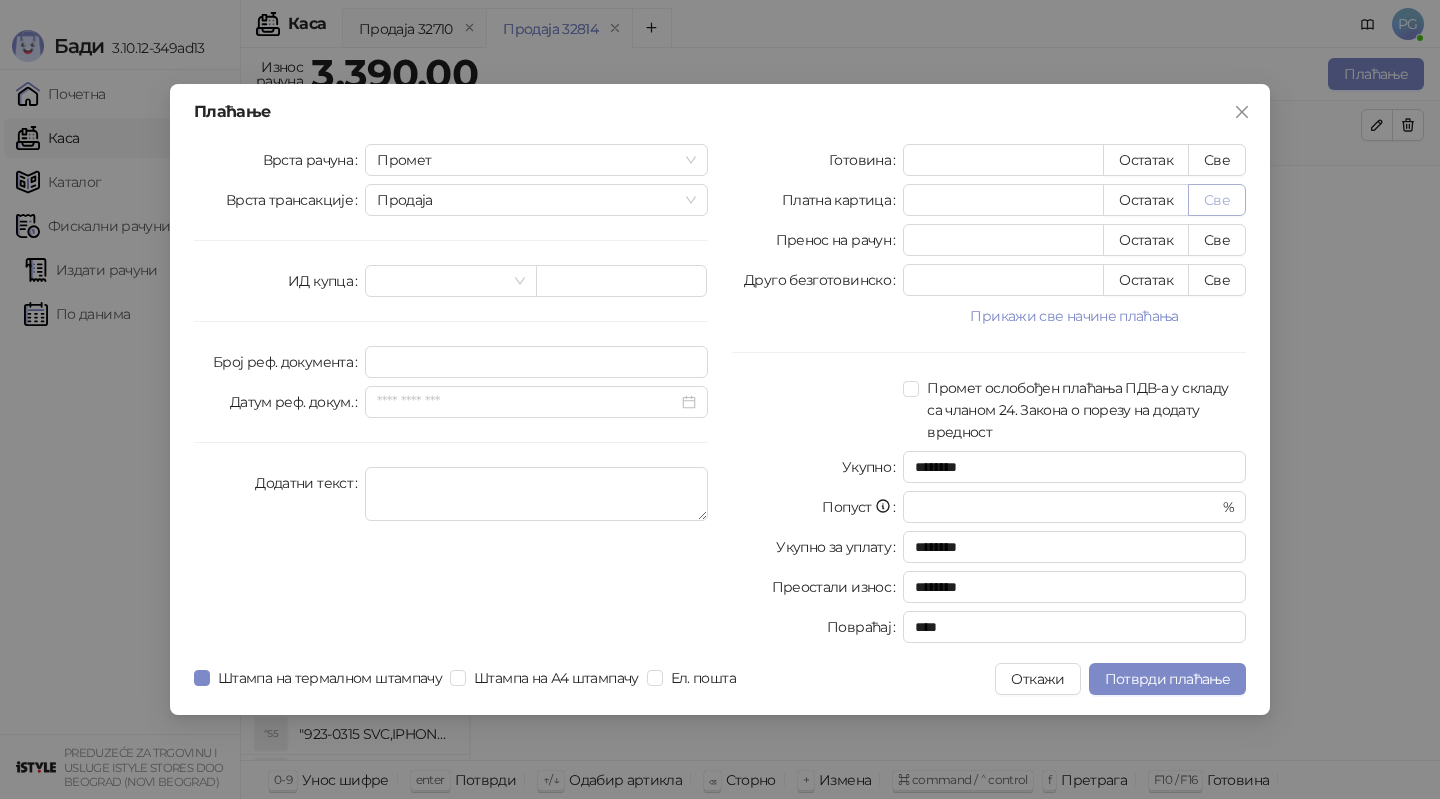 click on "Све" at bounding box center (1217, 200) 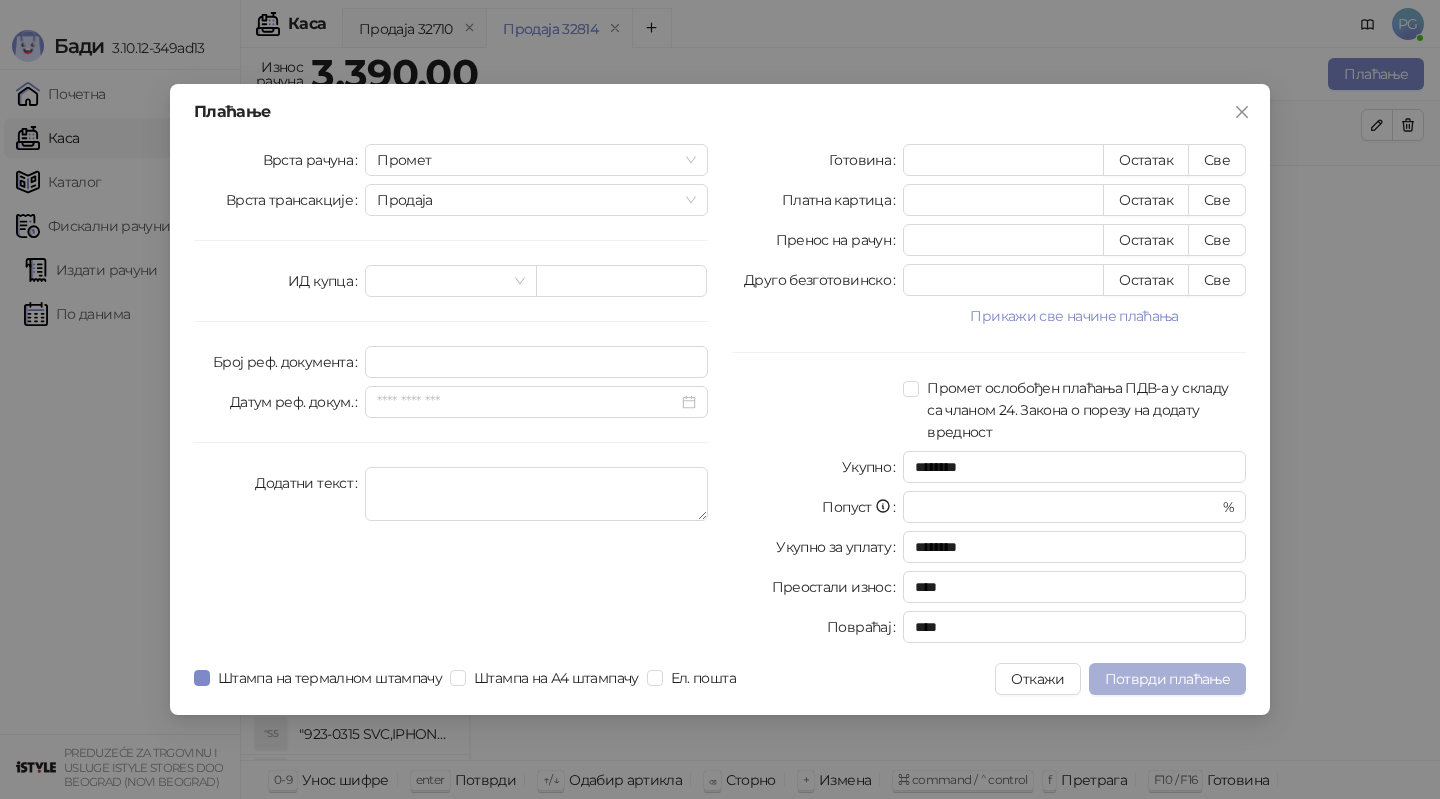 click on "Потврди плаћање" at bounding box center [1167, 679] 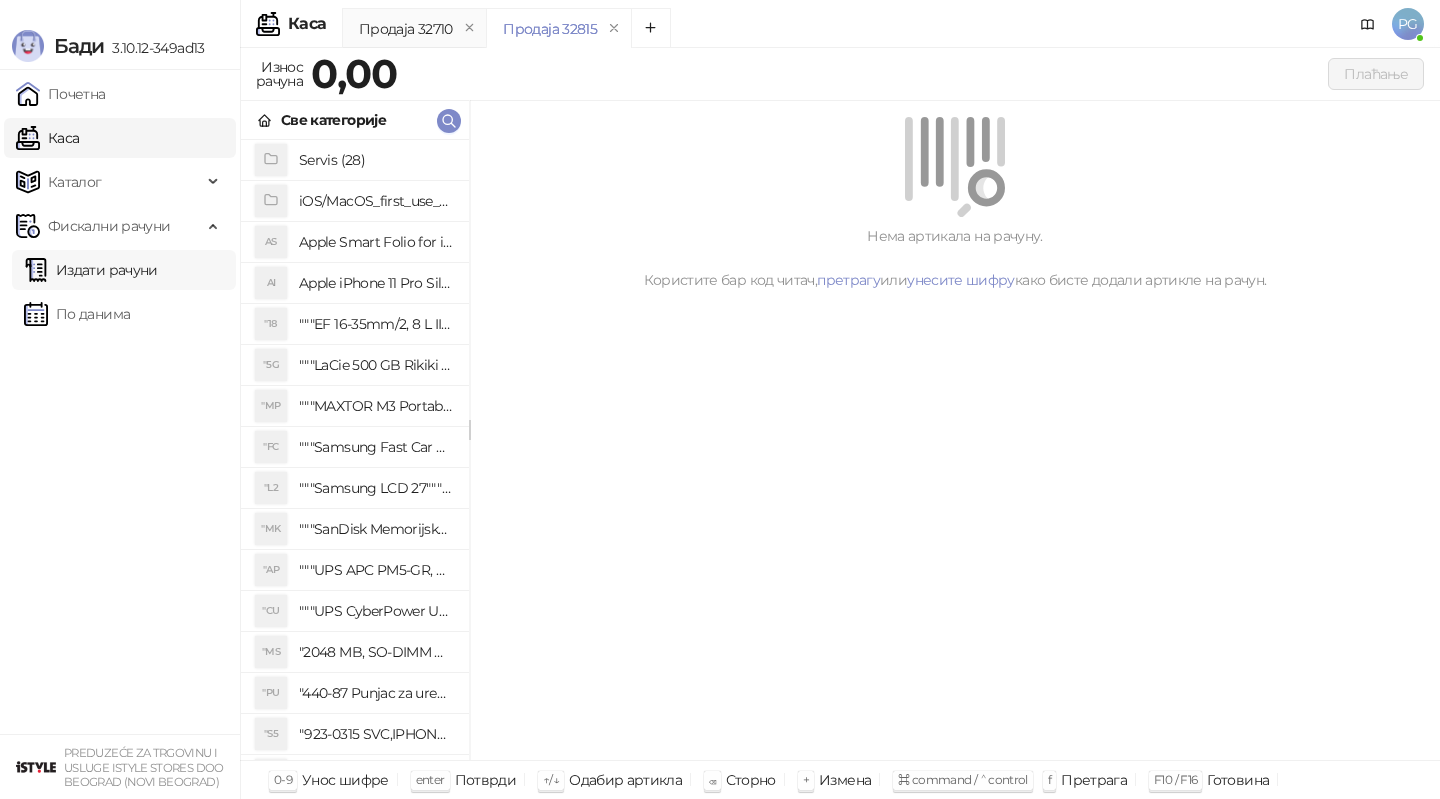 click on "Издати рачуни" at bounding box center [91, 270] 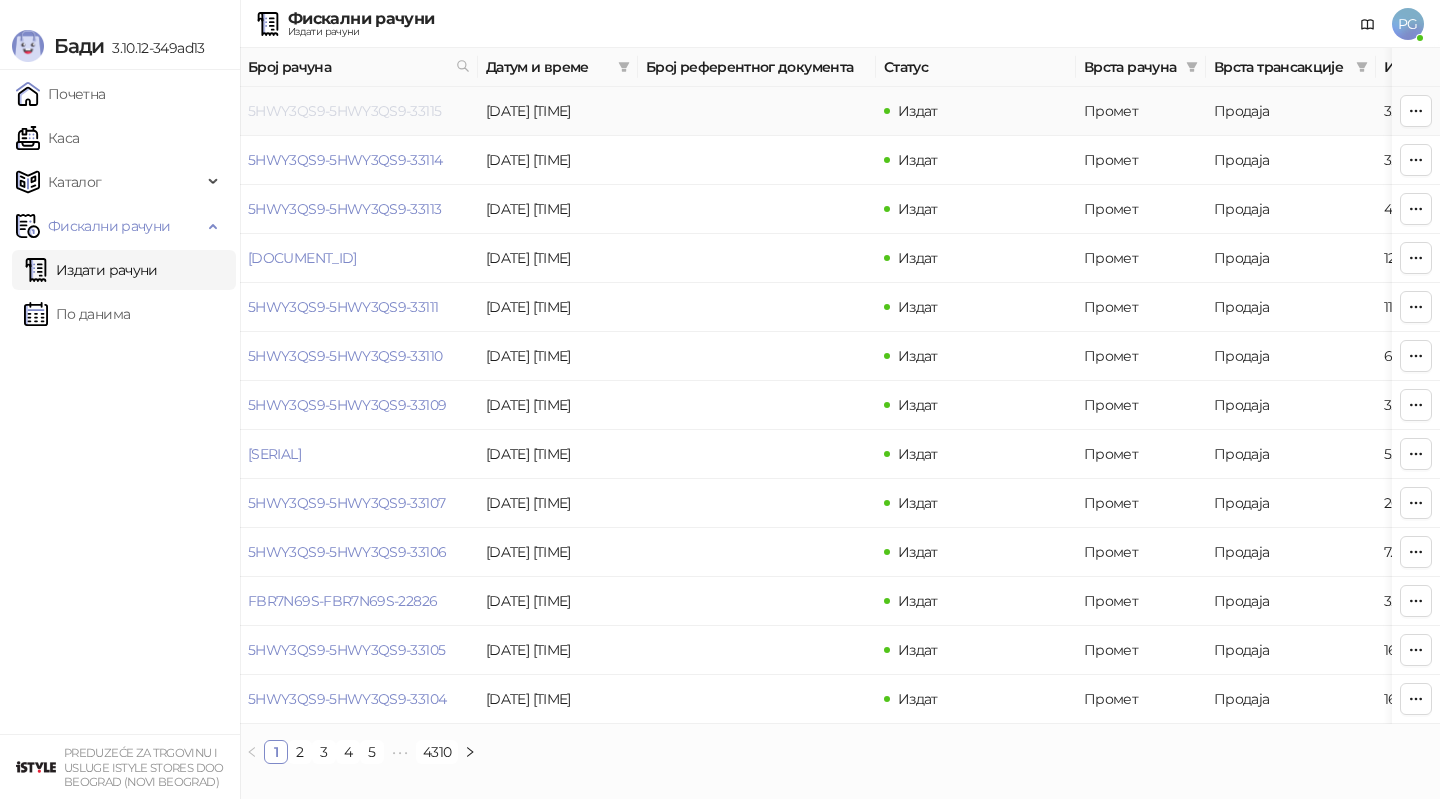 click on "5HWY3QS9-5HWY3QS9-33115" at bounding box center [344, 111] 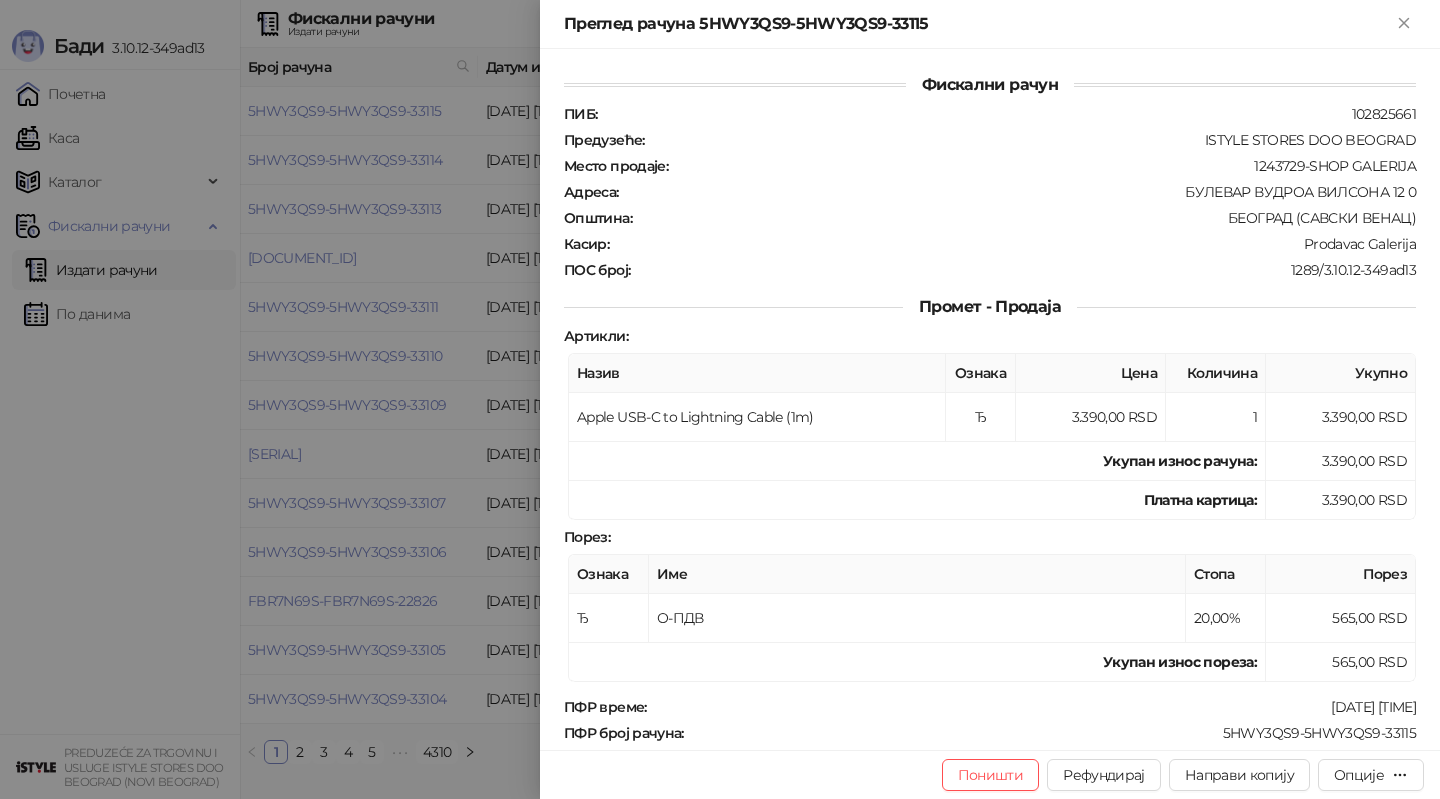 click at bounding box center (720, 399) 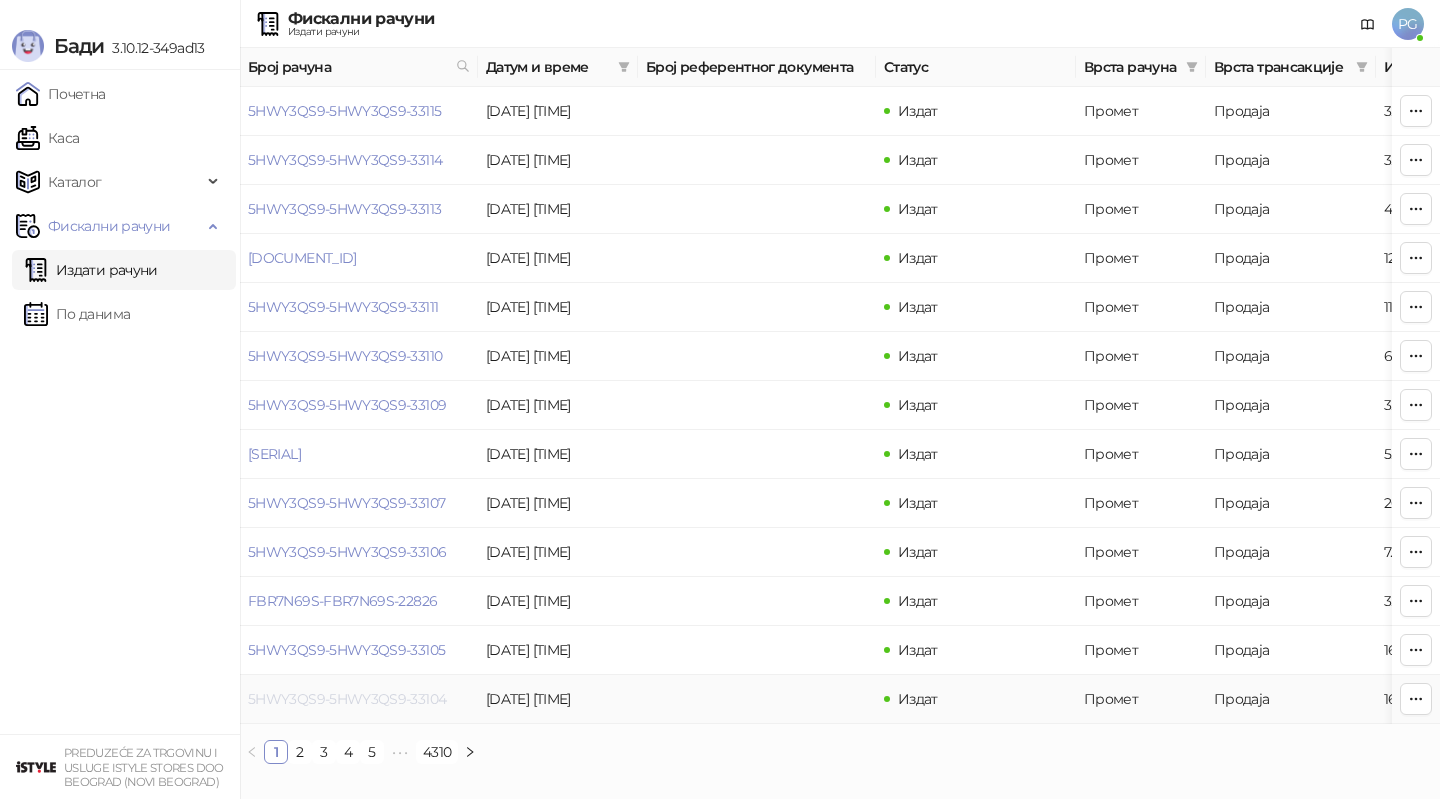 click on "5HWY3QS9-5HWY3QS9-33104" at bounding box center (347, 699) 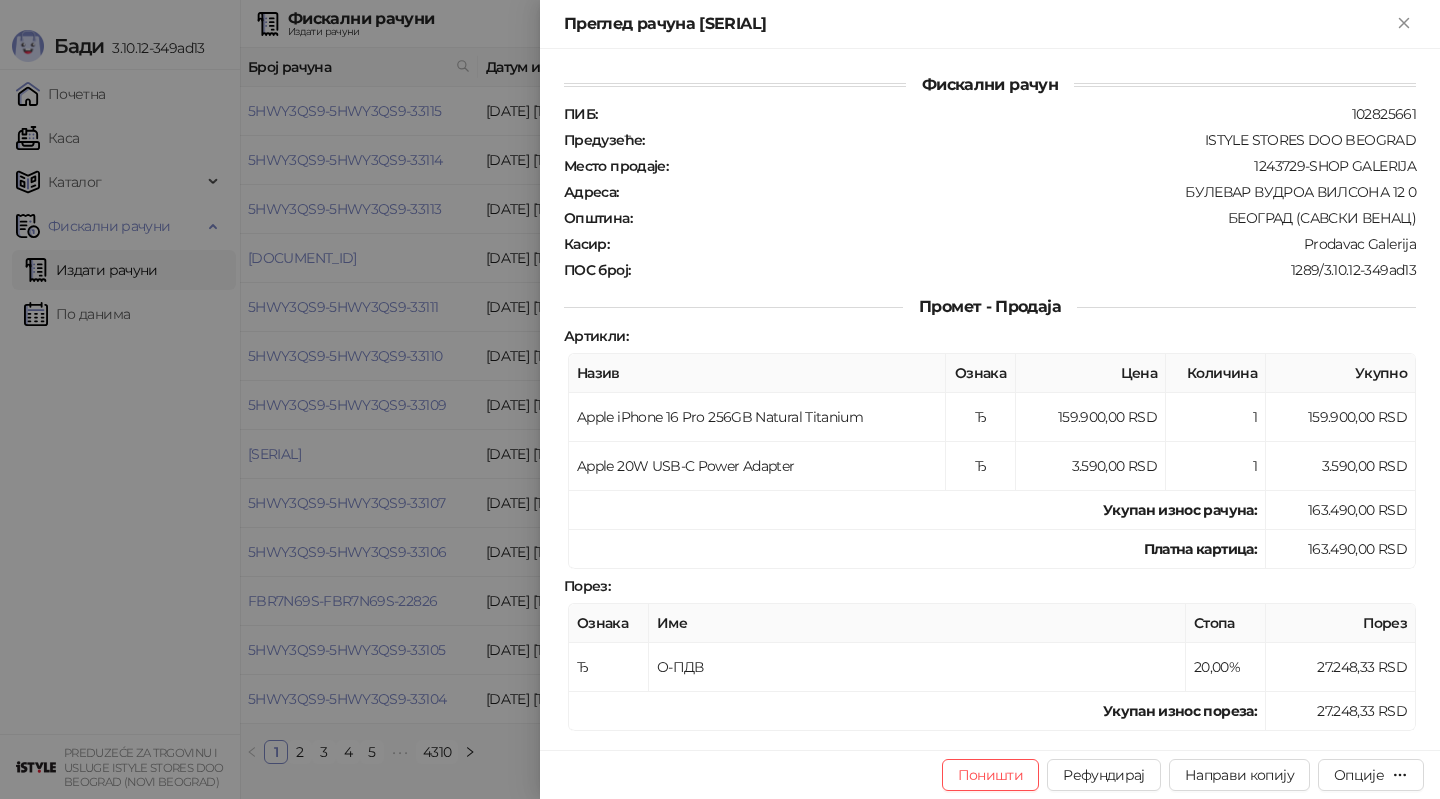 click at bounding box center [720, 399] 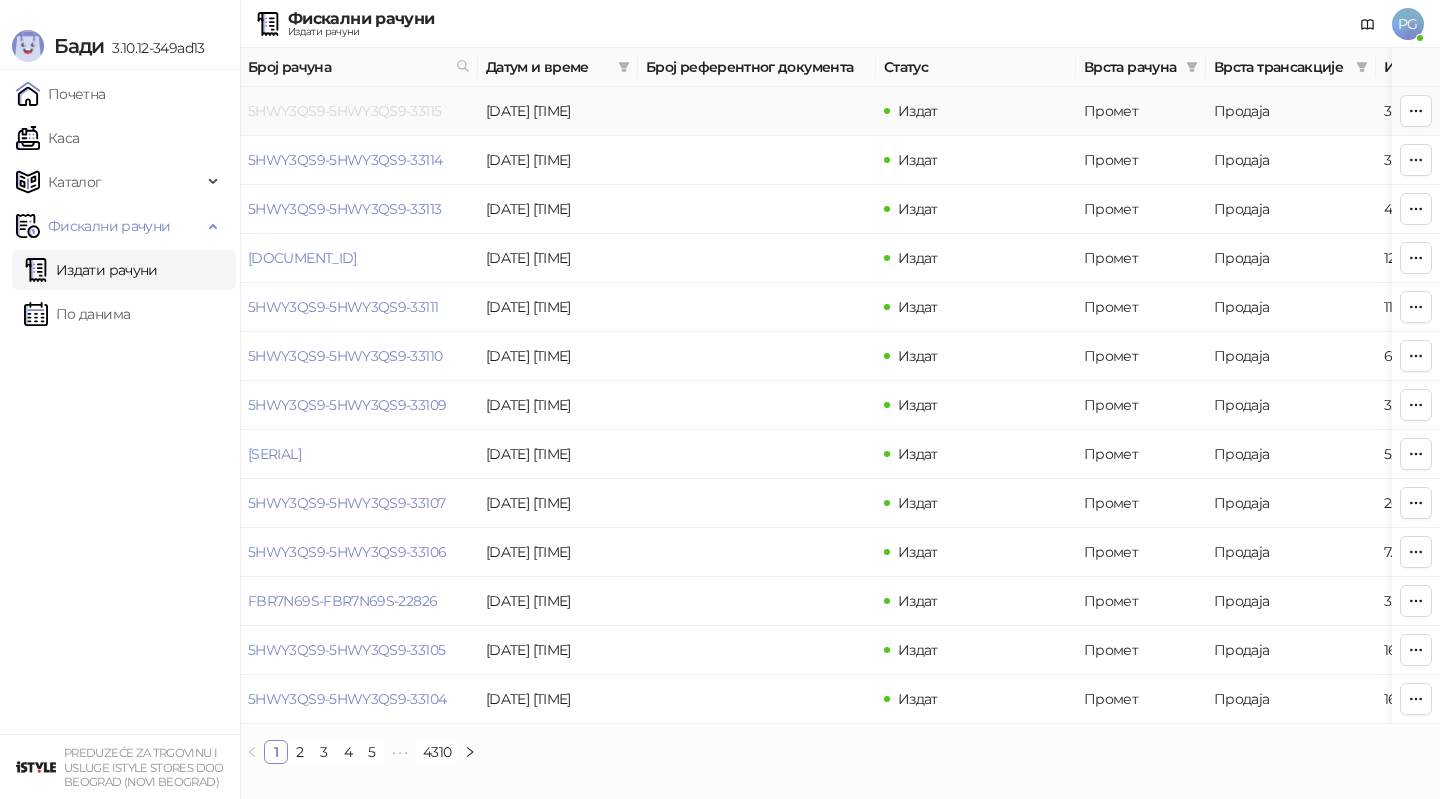 click on "5HWY3QS9-5HWY3QS9-33115" at bounding box center (344, 111) 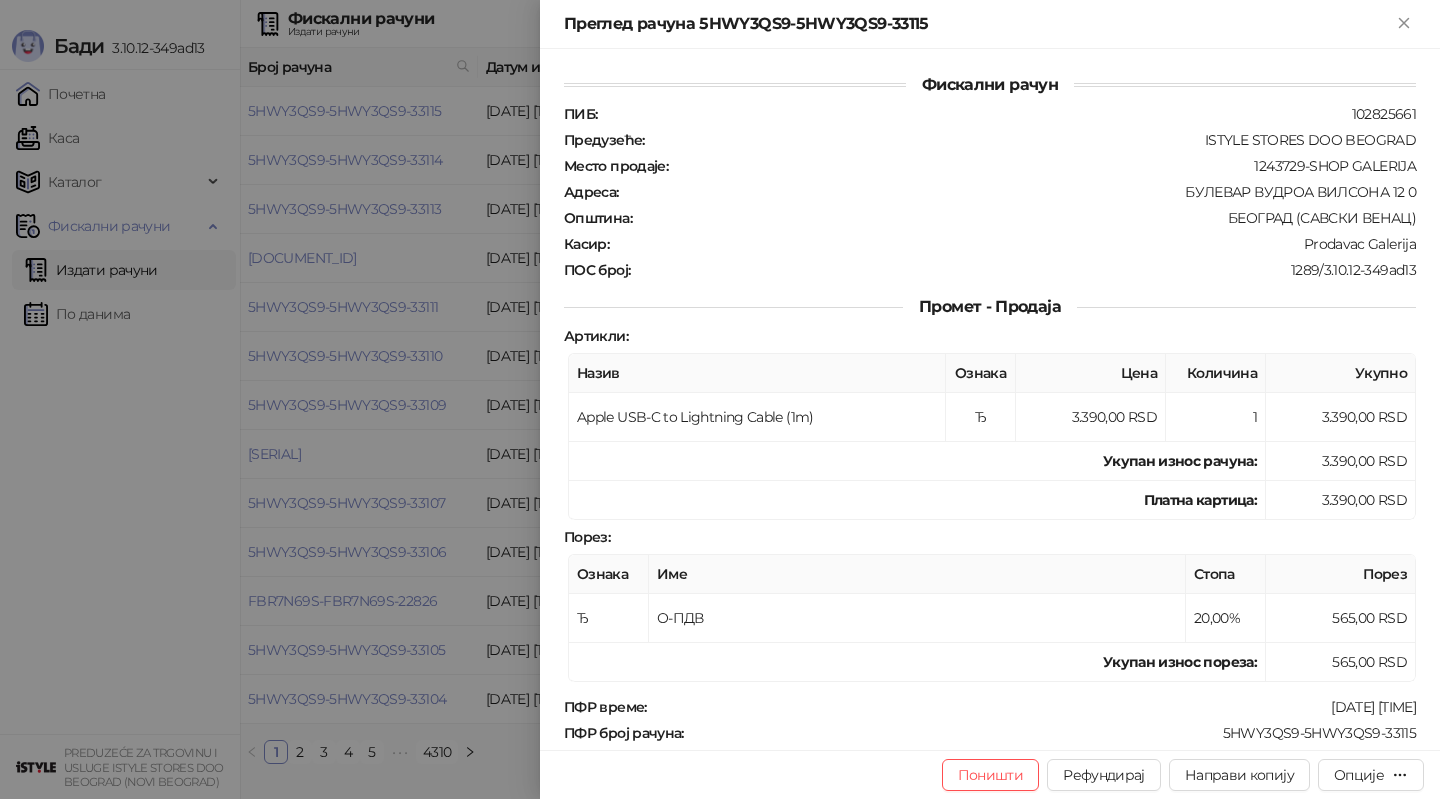 click at bounding box center (720, 399) 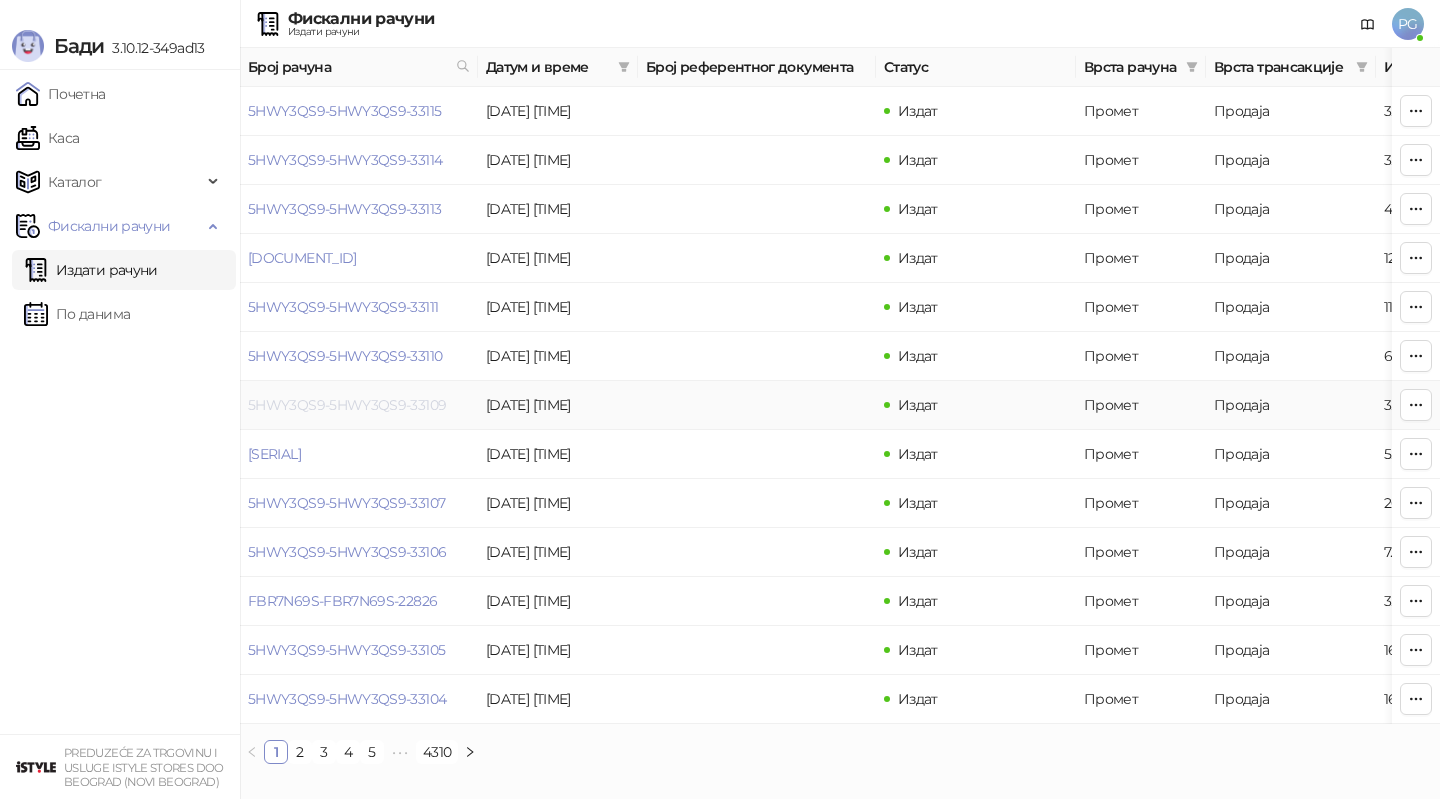 click on "5HWY3QS9-5HWY3QS9-33109" at bounding box center [347, 405] 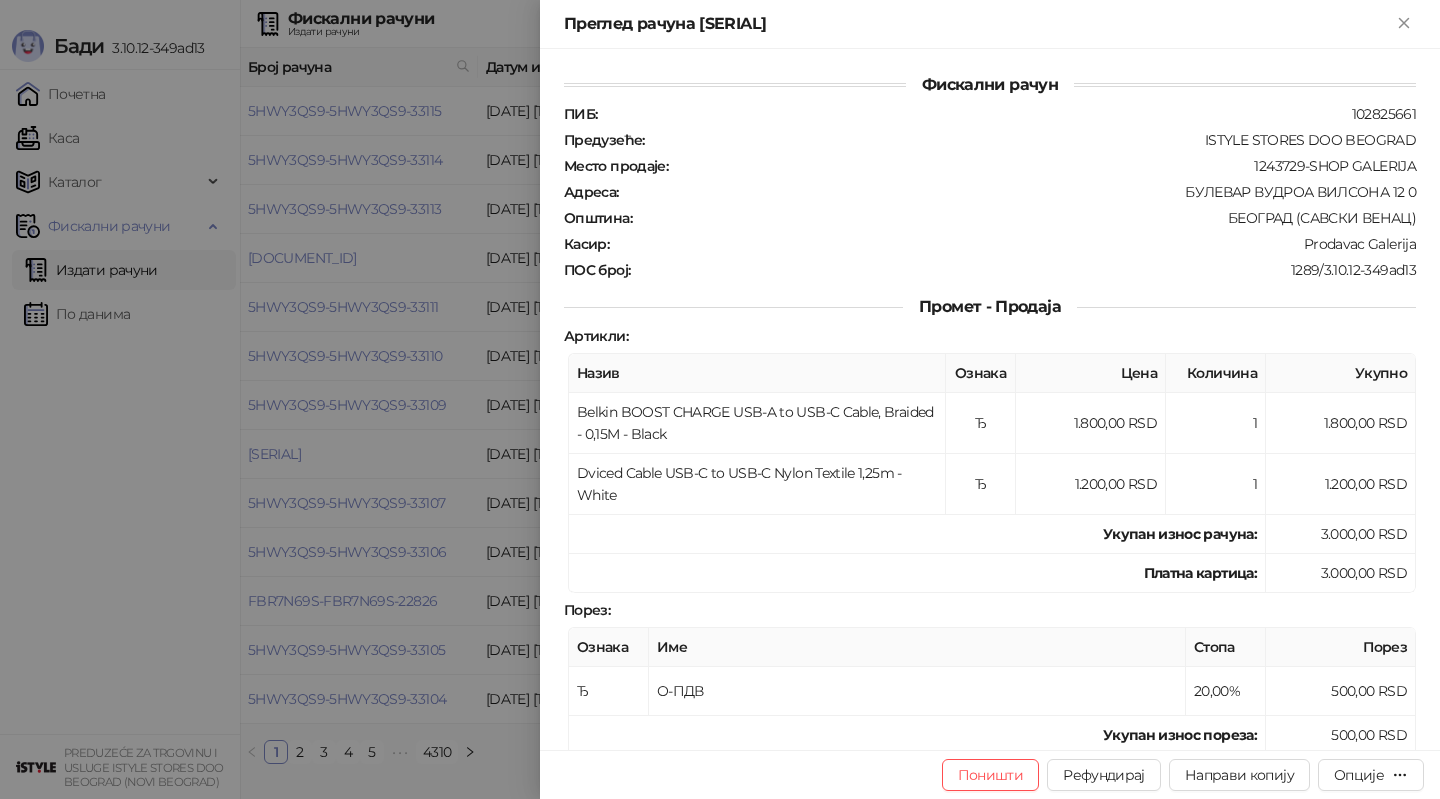 click at bounding box center (720, 399) 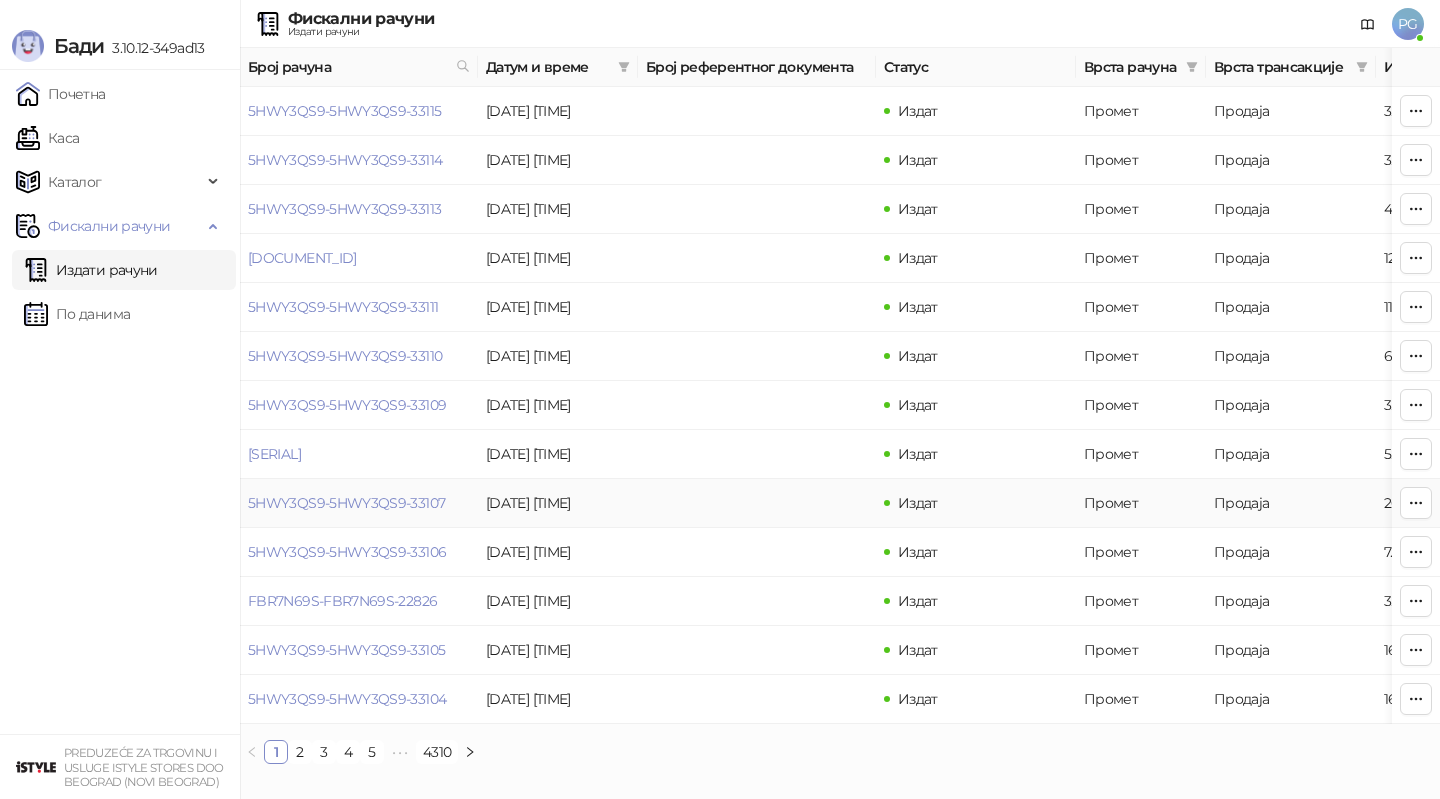 click on "5HWY3QS9-5HWY3QS9-33107" at bounding box center (359, 503) 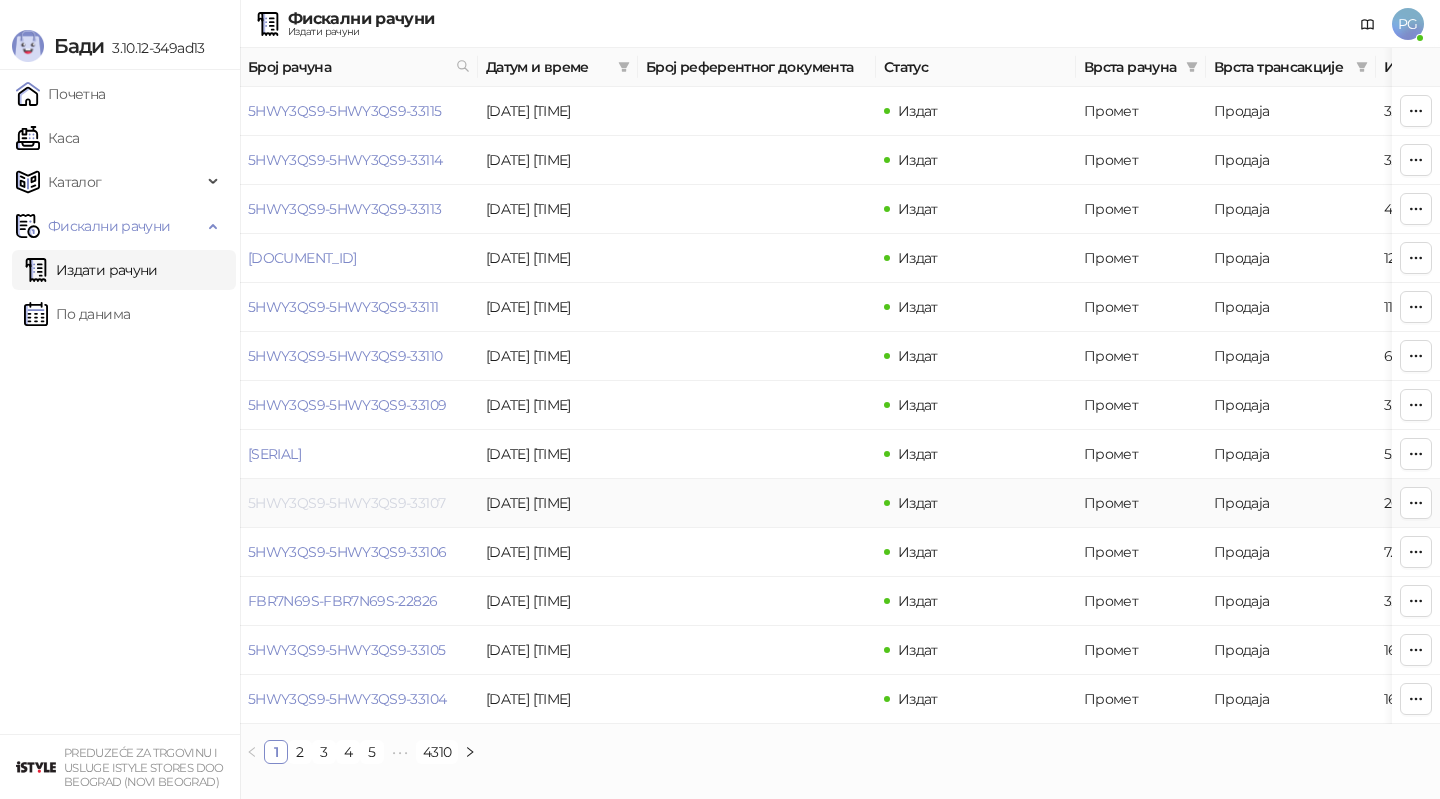 click on "5HWY3QS9-5HWY3QS9-33107" at bounding box center [346, 503] 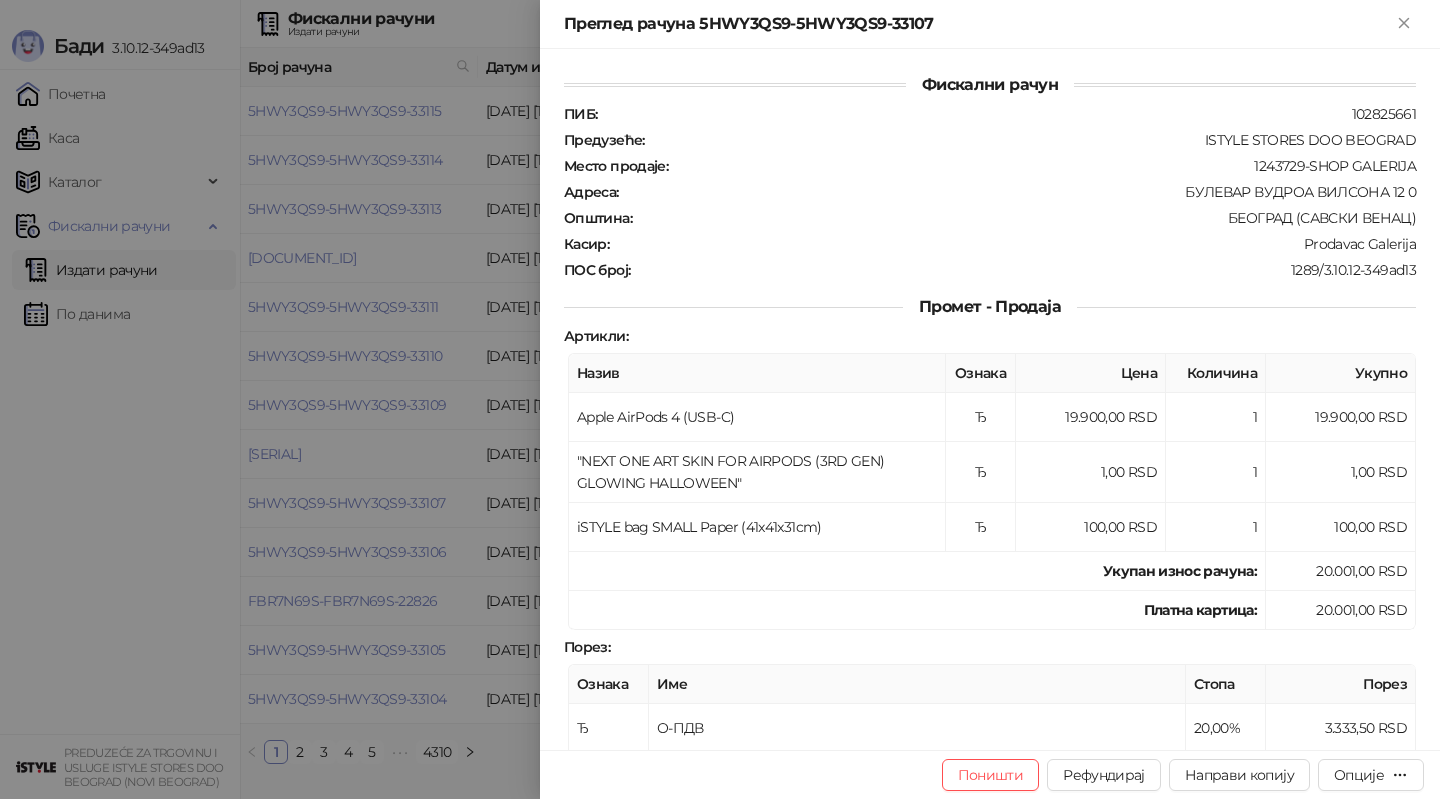 click at bounding box center (720, 399) 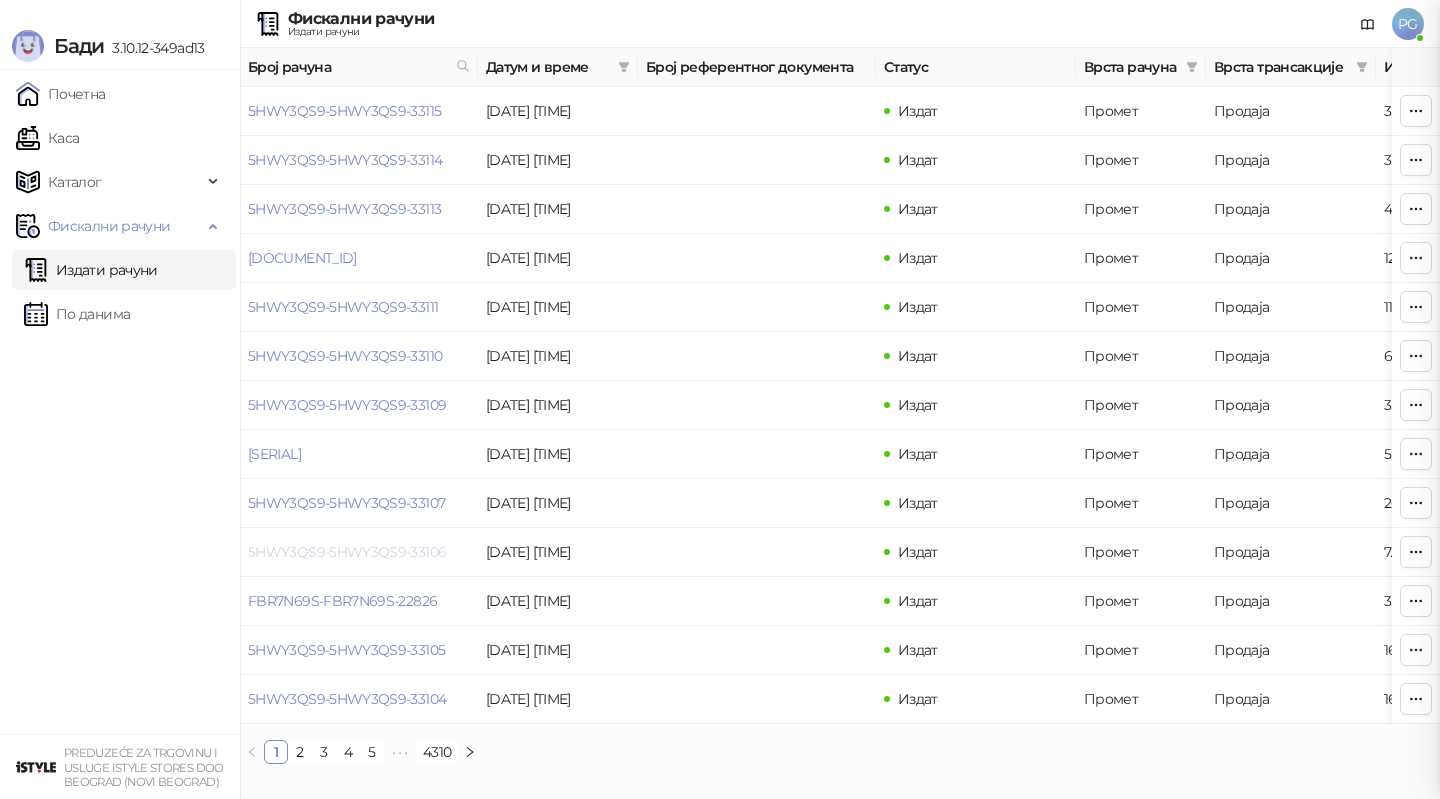 click on "5HWY3QS9-5HWY3QS9-33106" at bounding box center [347, 552] 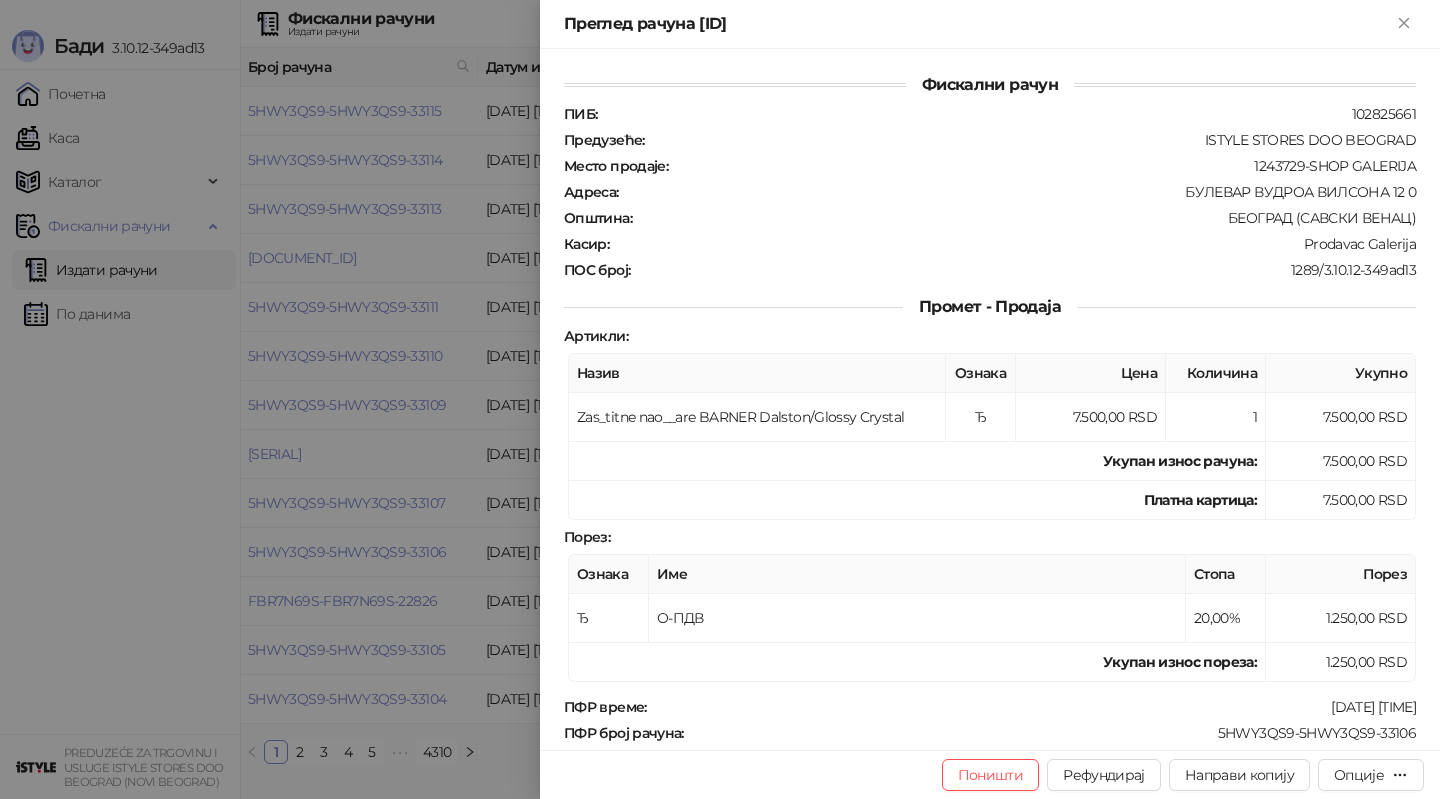 click at bounding box center (720, 399) 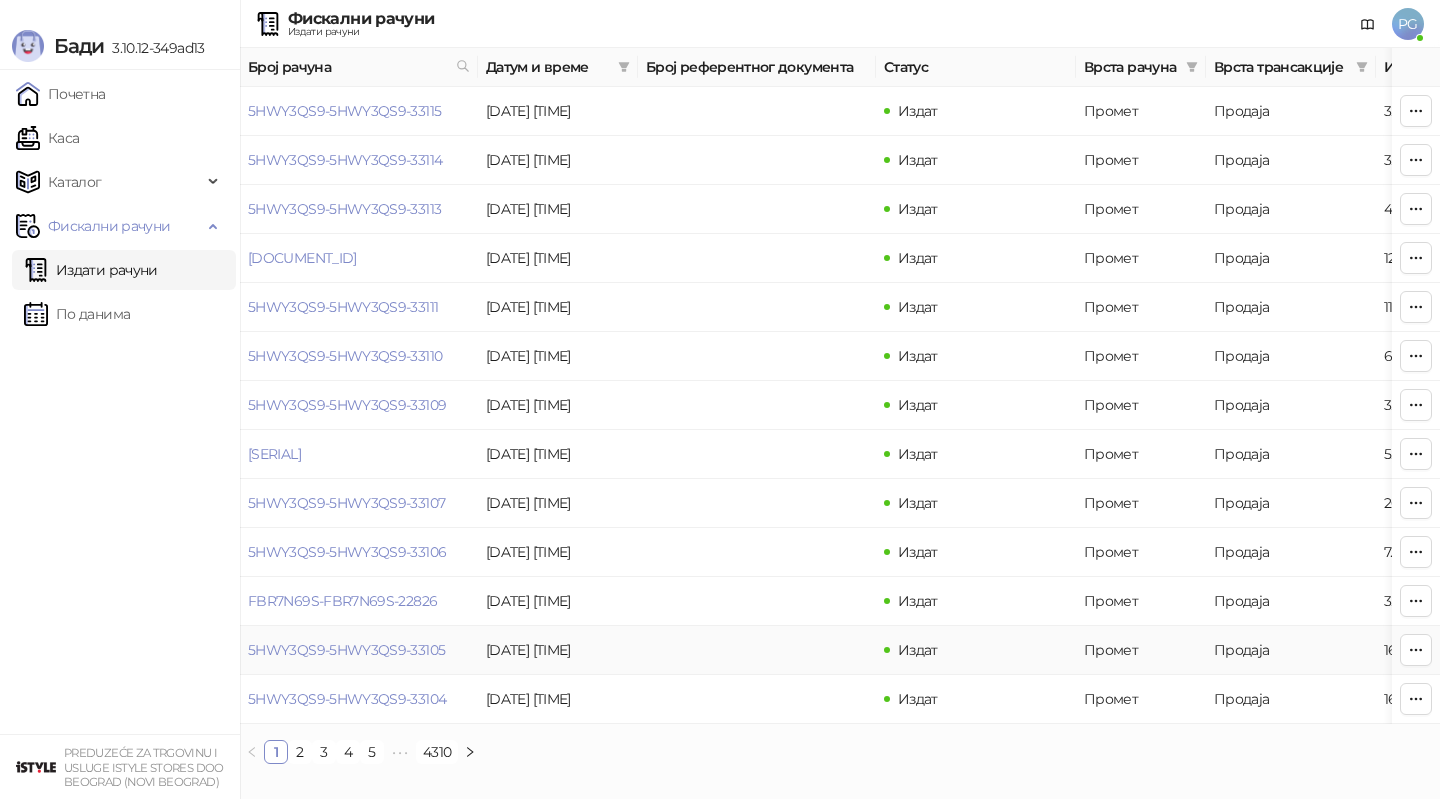 click on "5HWY3QS9-5HWY3QS9-33104" at bounding box center (359, 699) 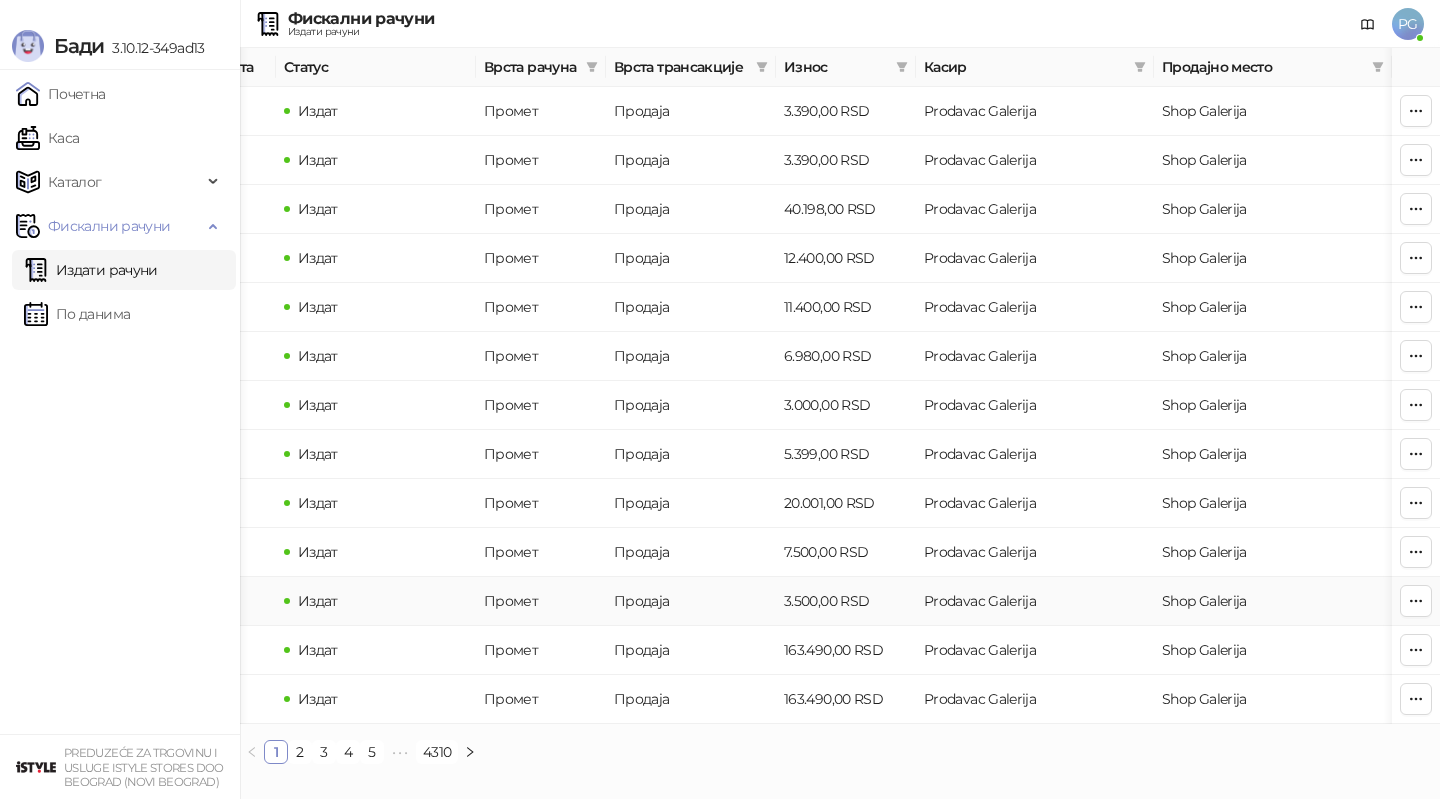 scroll, scrollTop: 0, scrollLeft: 91, axis: horizontal 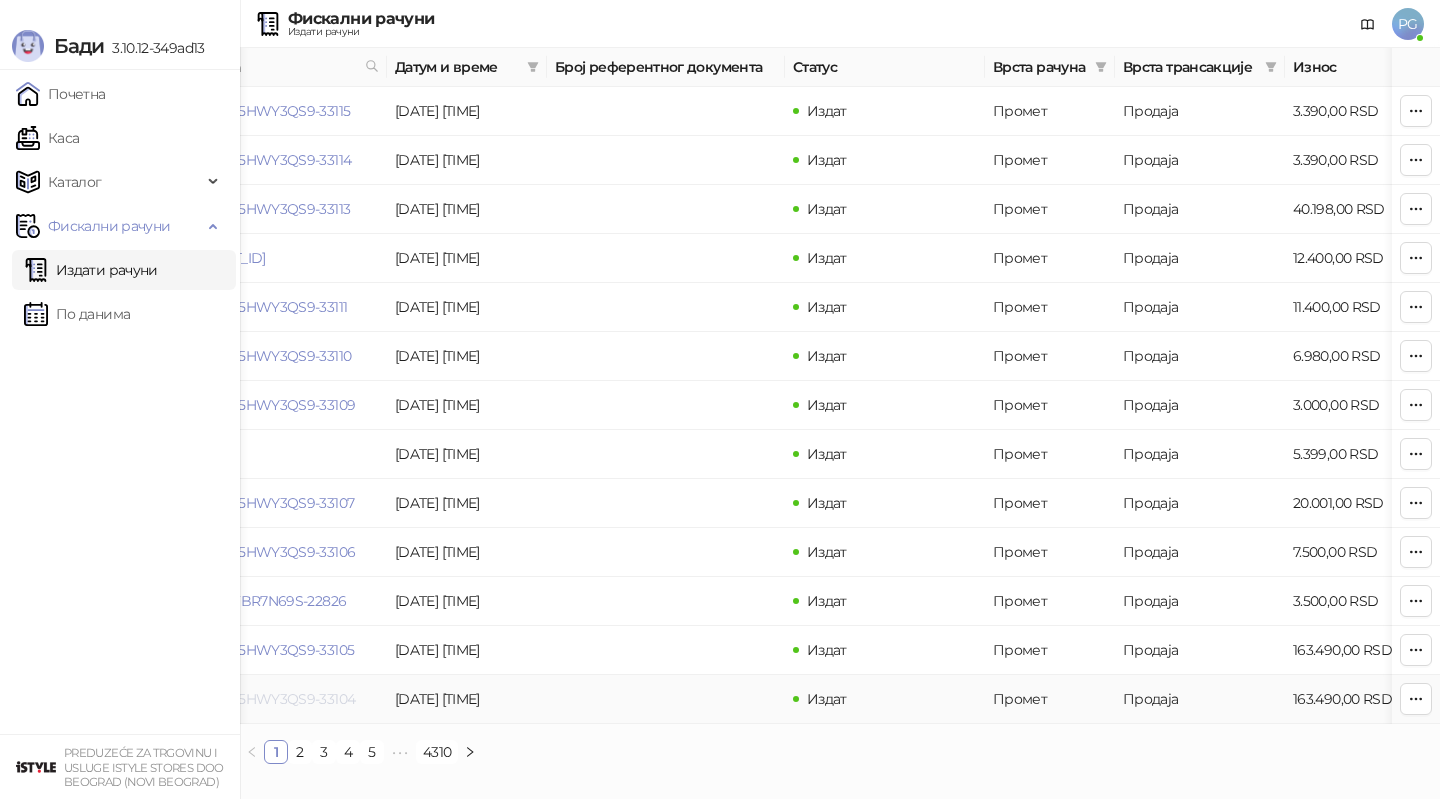 click on "5HWY3QS9-5HWY3QS9-33104" at bounding box center (256, 699) 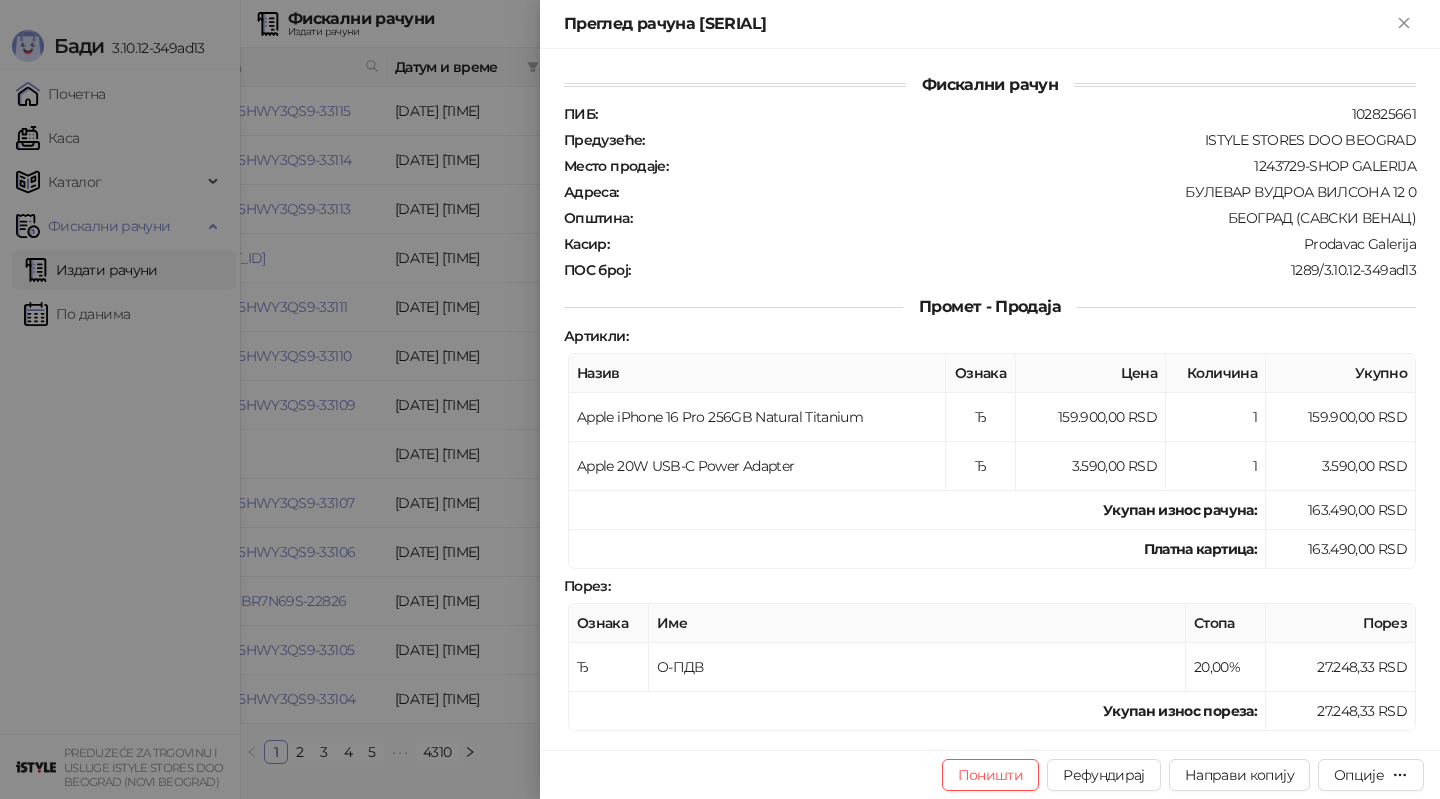 click at bounding box center [720, 399] 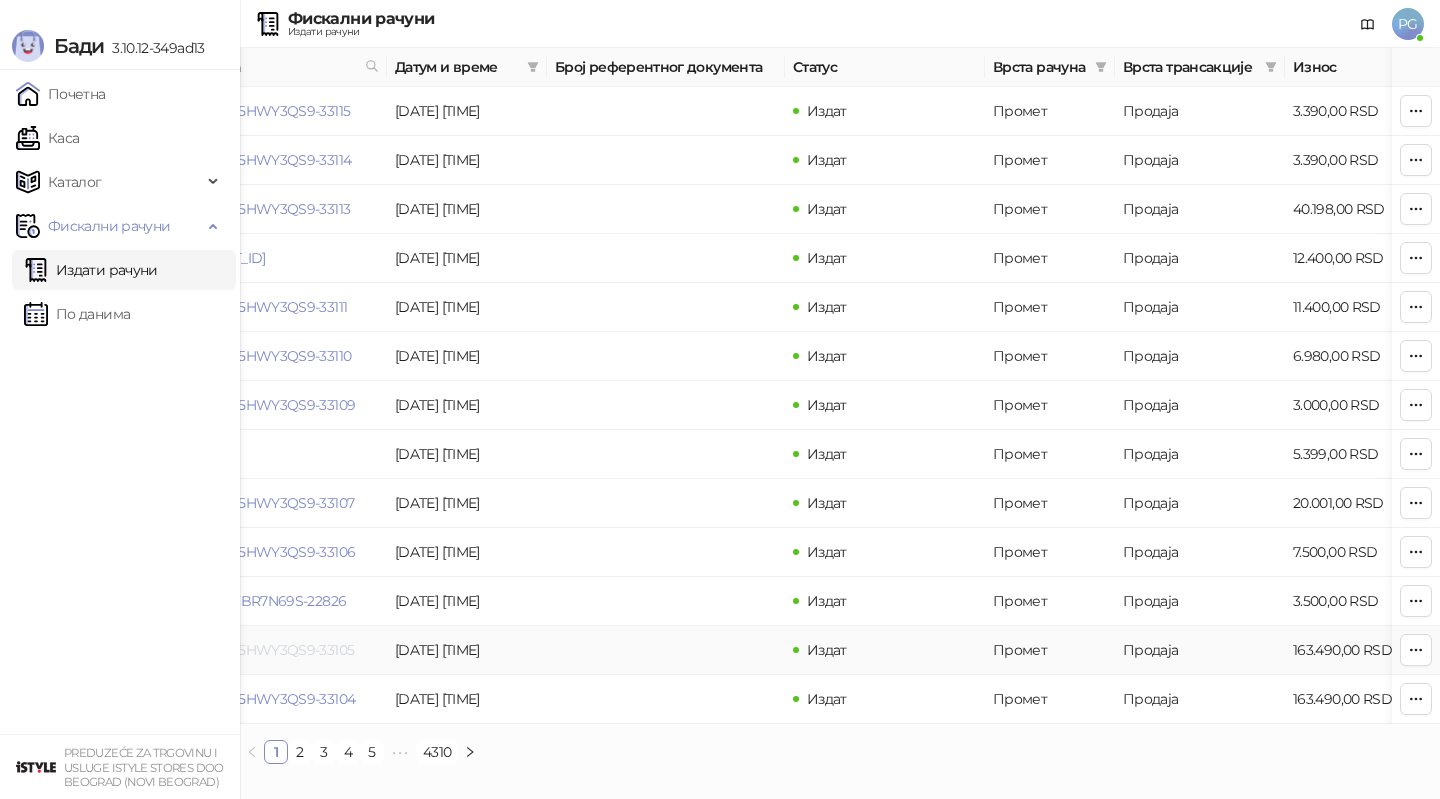 click on "5HWY3QS9-5HWY3QS9-33105" at bounding box center [255, 650] 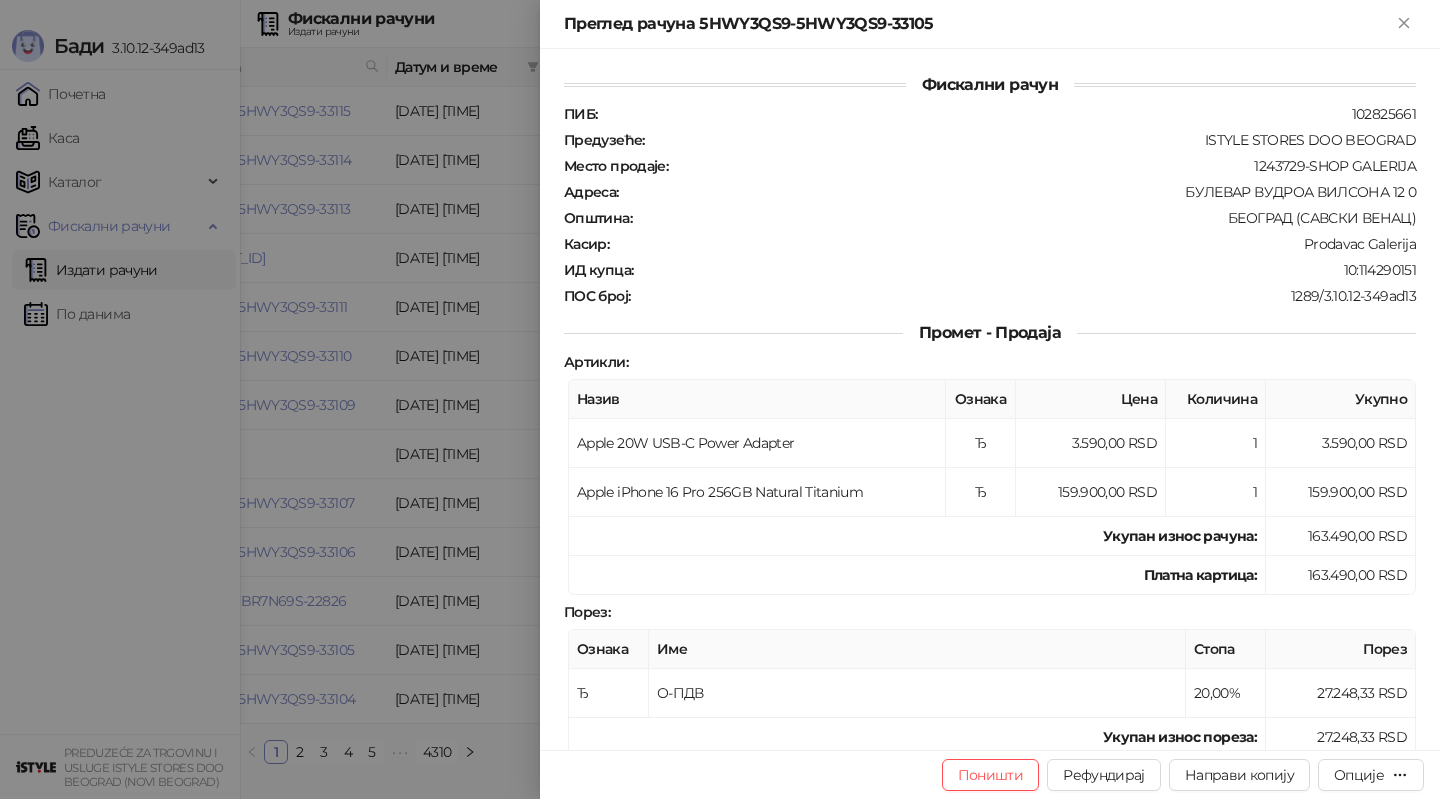 click at bounding box center (720, 399) 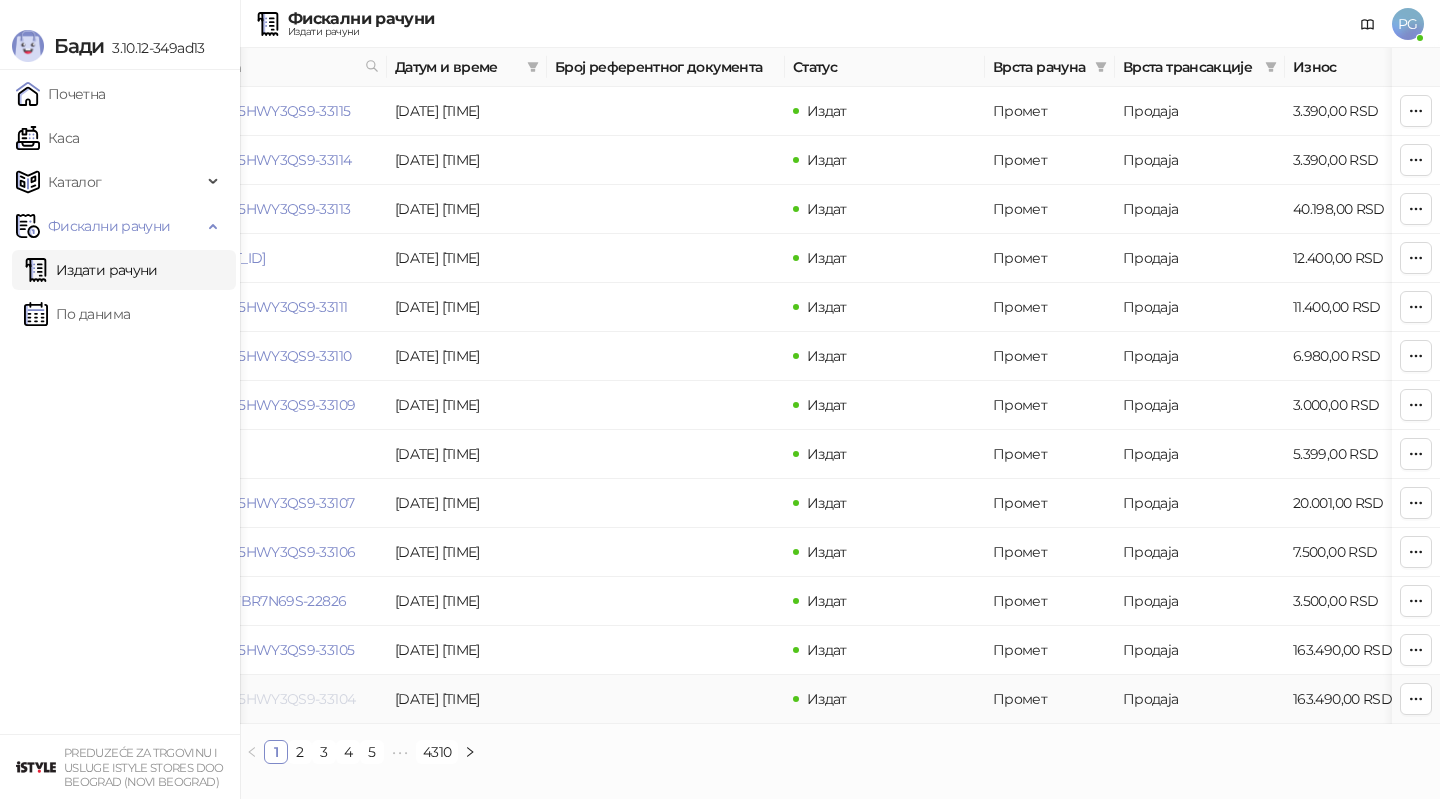 click on "5HWY3QS9-5HWY3QS9-33104" at bounding box center (256, 699) 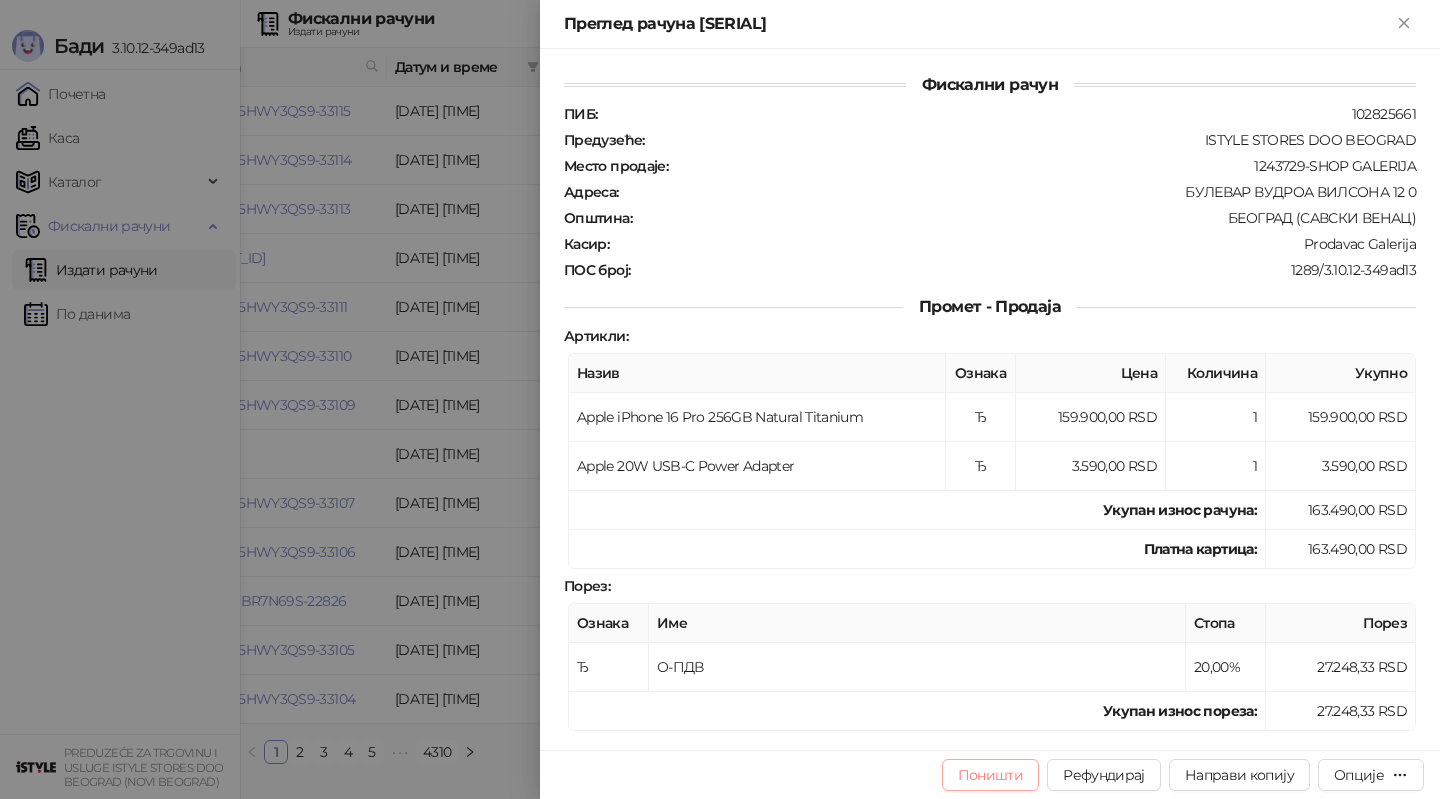 click on "Поништи" at bounding box center [991, 775] 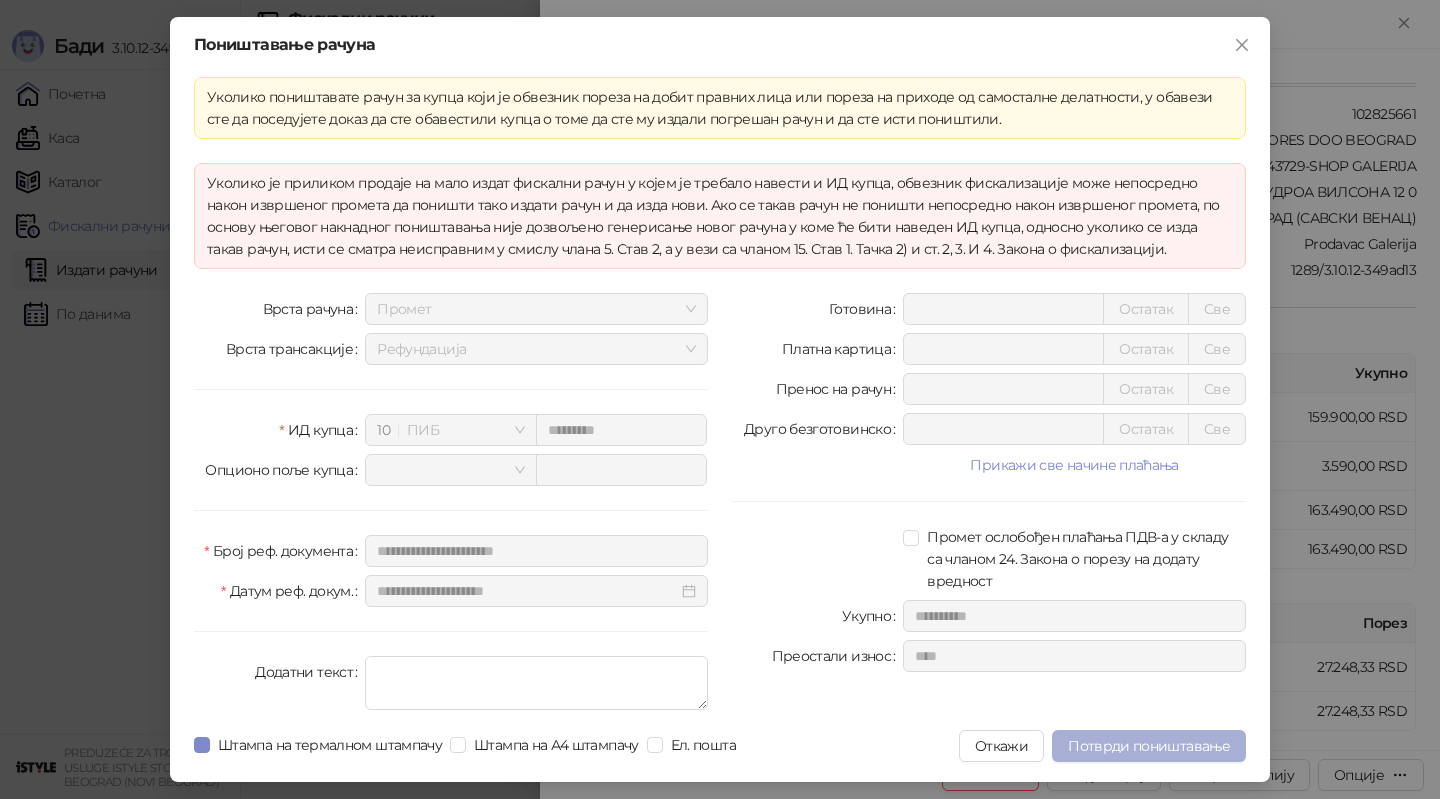 click on "Потврди поништавање" at bounding box center [1149, 746] 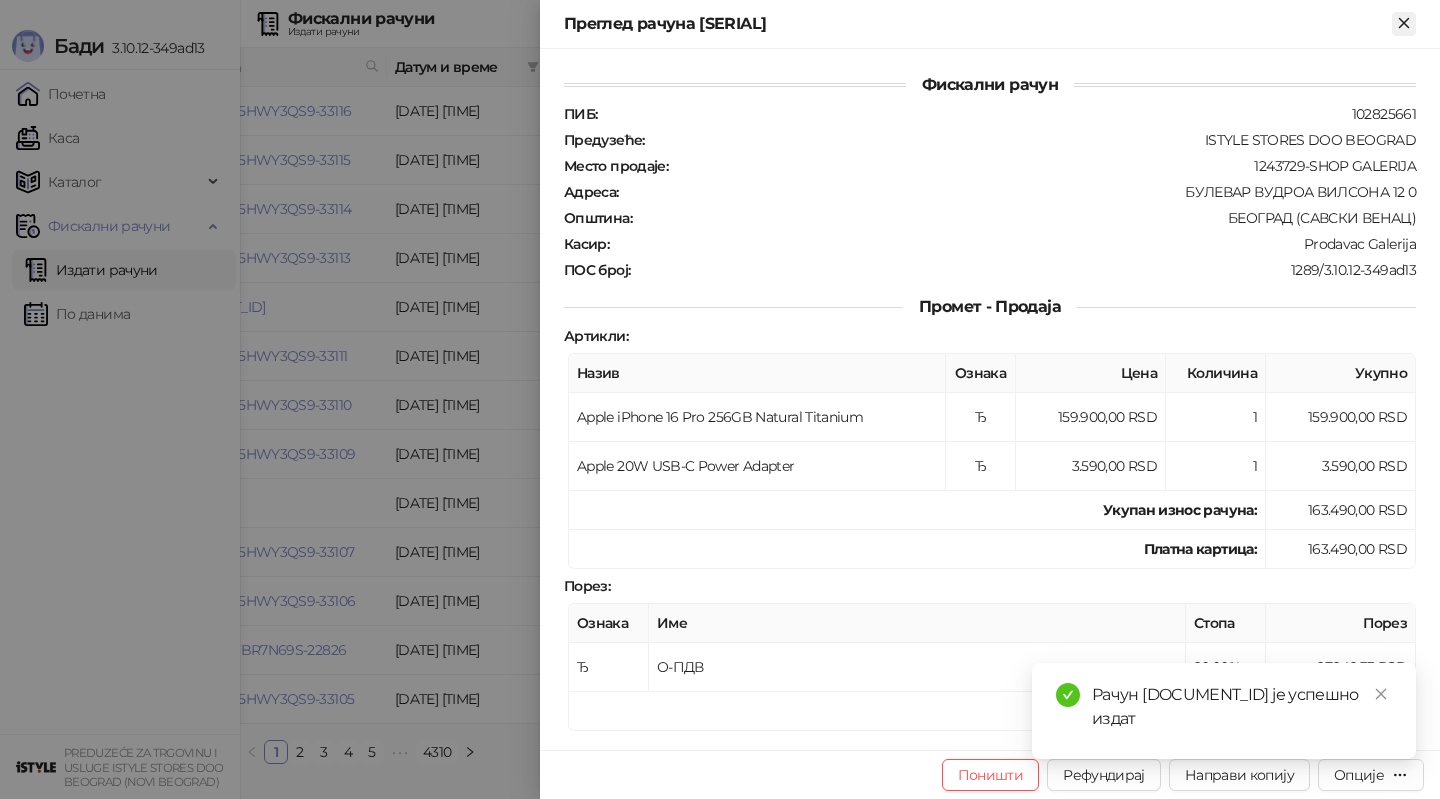 click 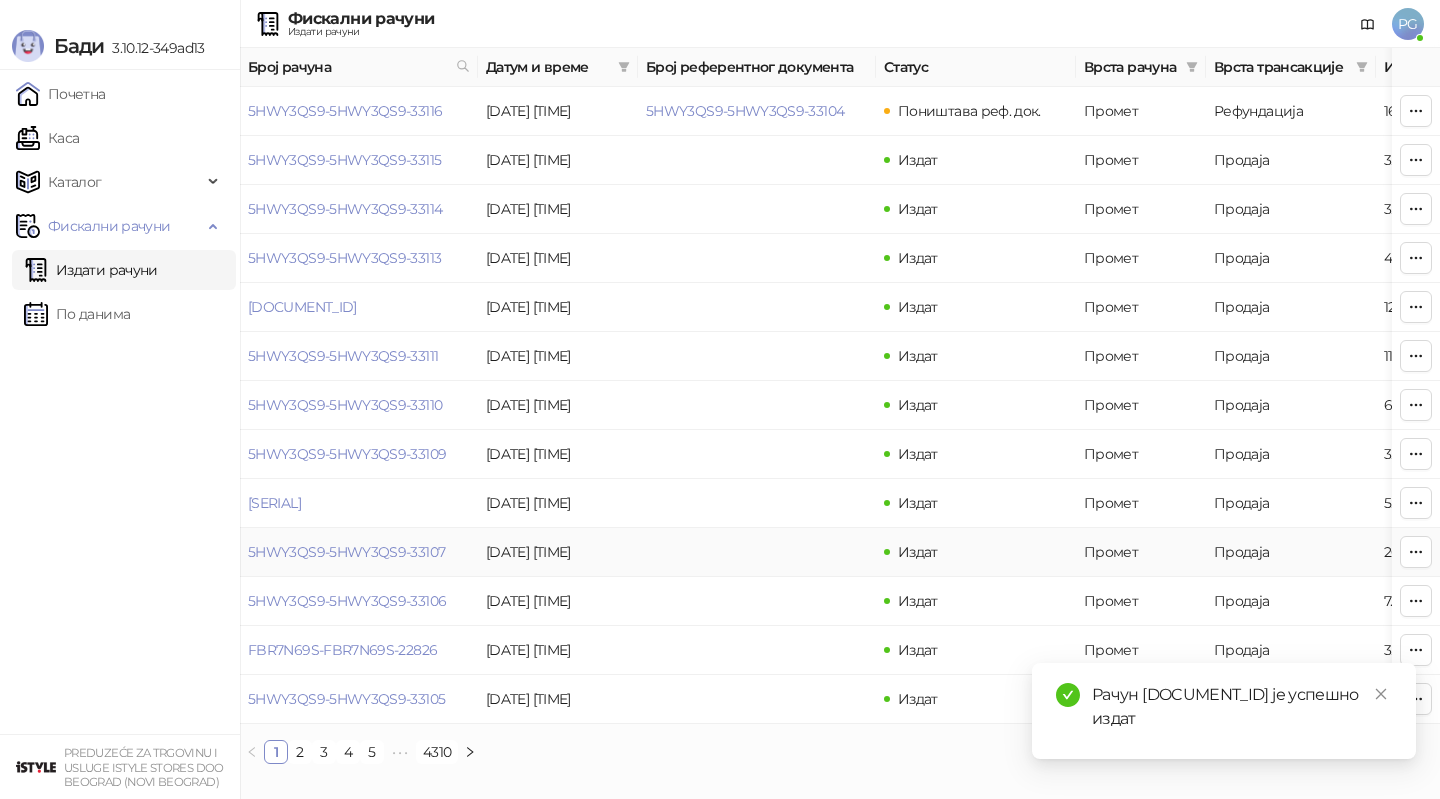 scroll, scrollTop: 0, scrollLeft: 9, axis: horizontal 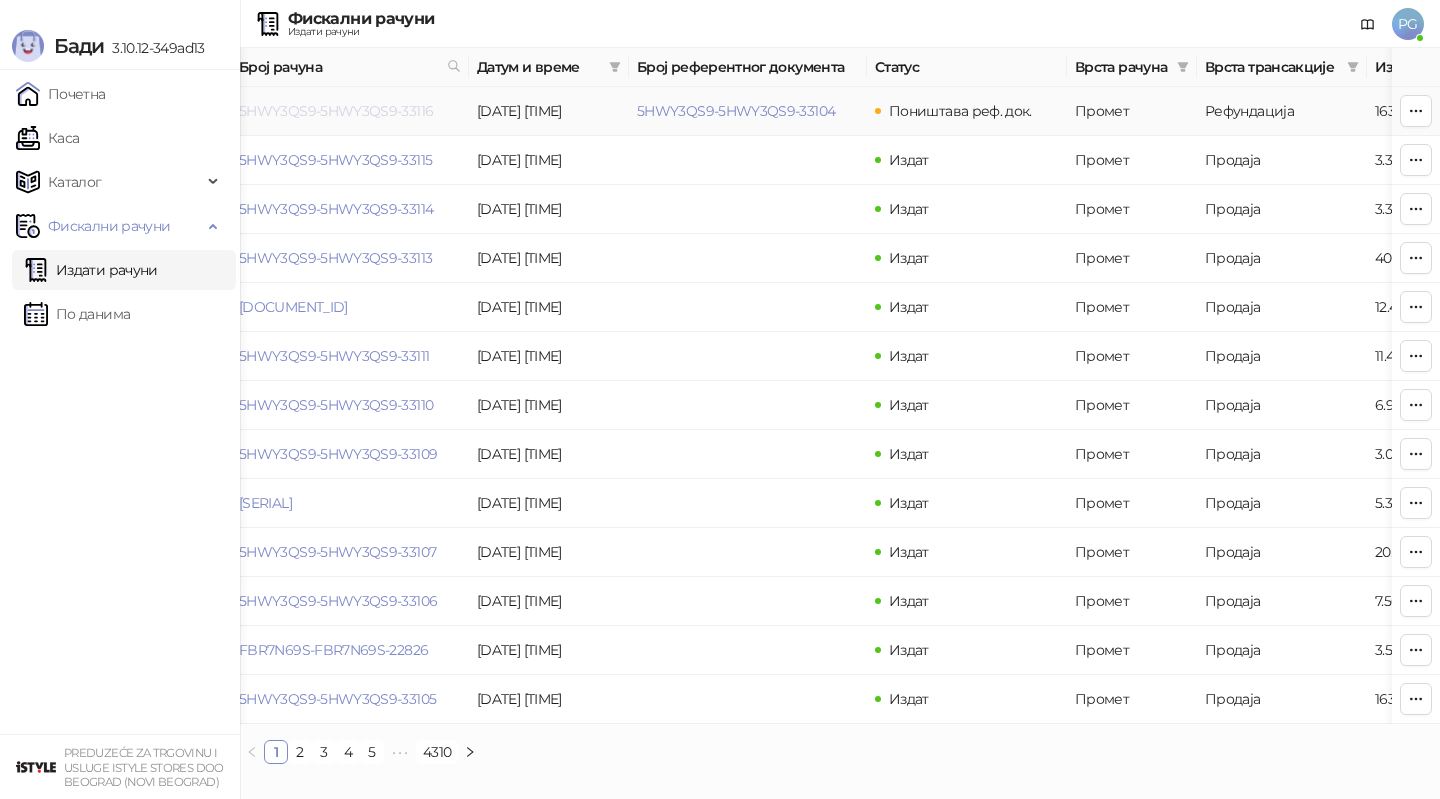 click on "5HWY3QS9-5HWY3QS9-33116" at bounding box center [336, 111] 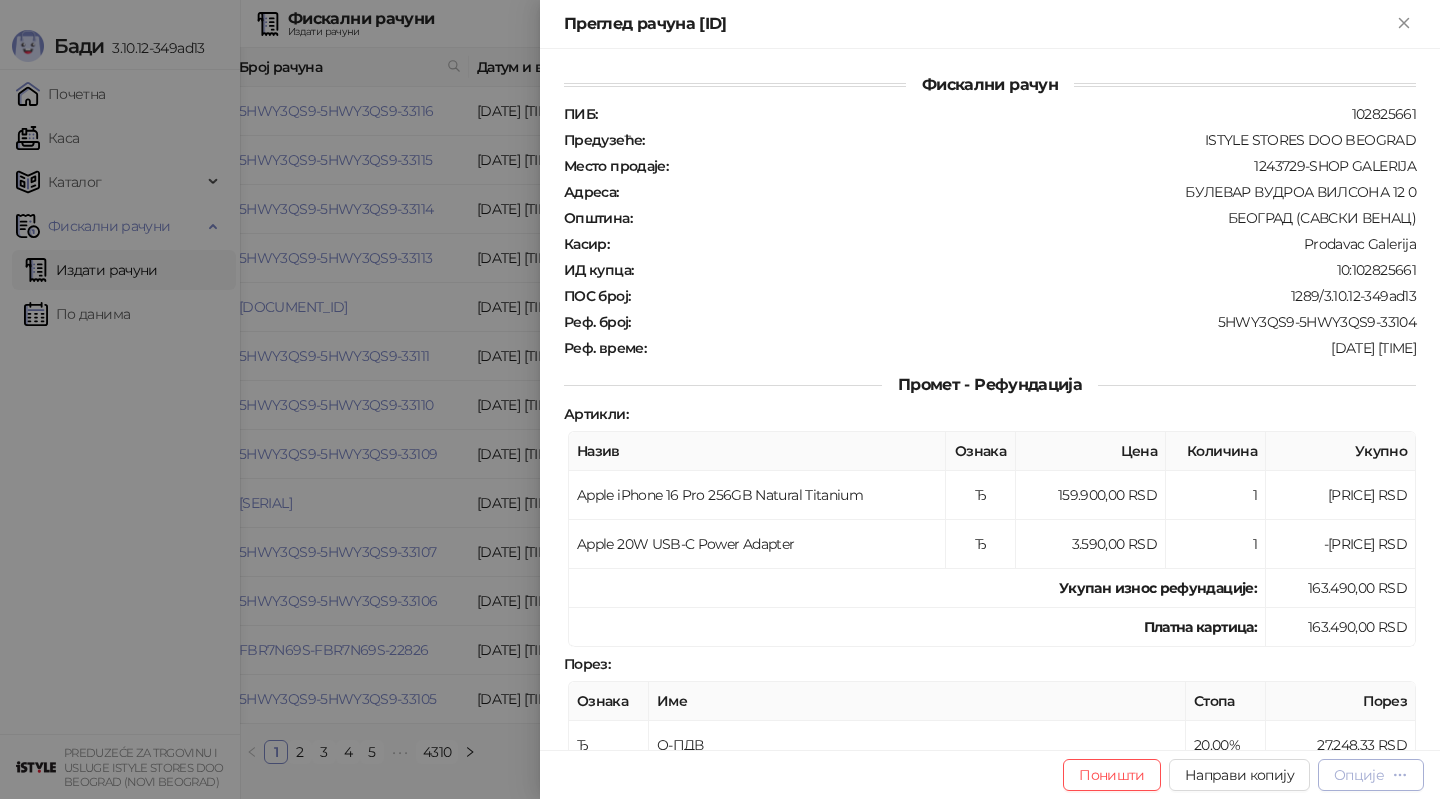 click on "Опције" at bounding box center (1371, 774) 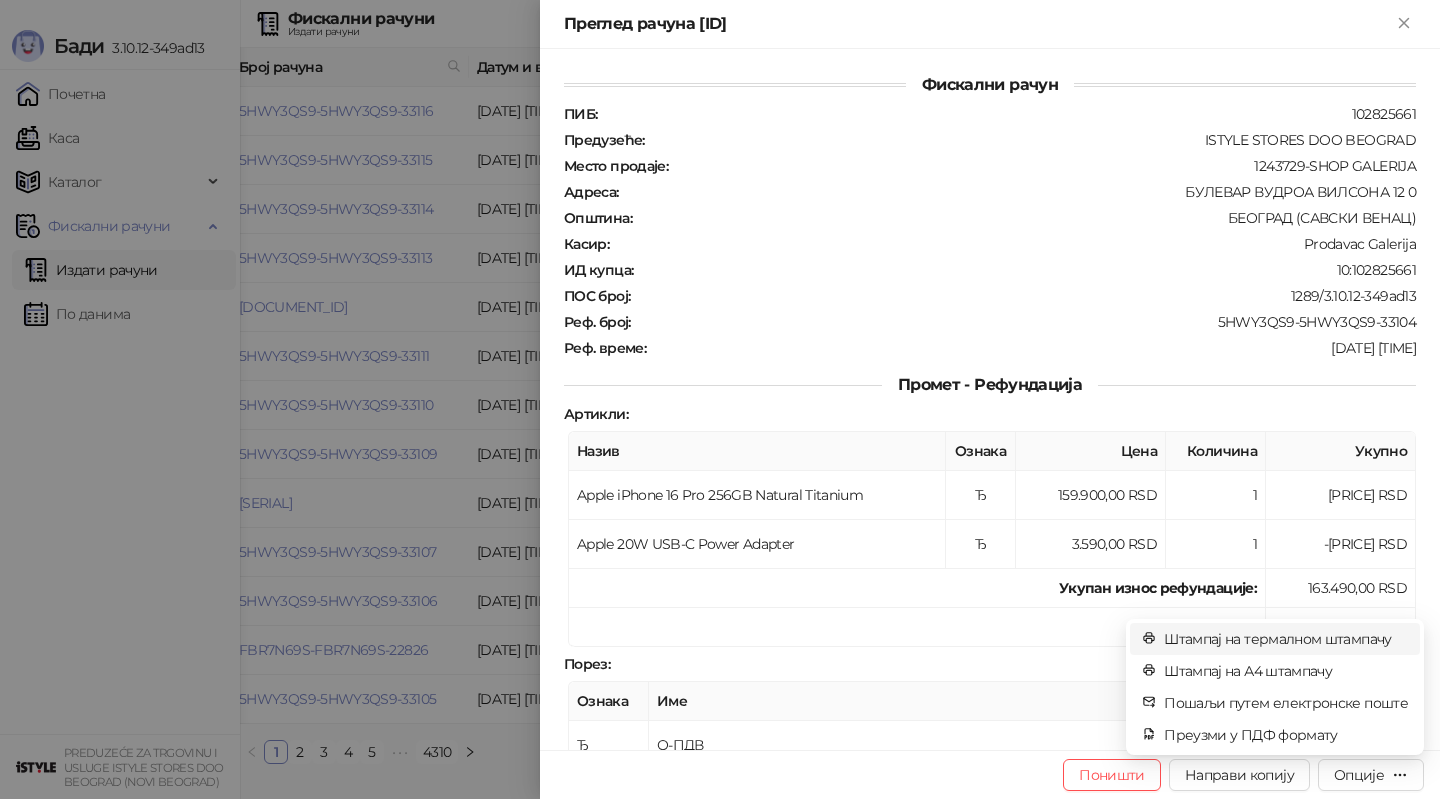 click on "Штампај на термалном штампачу" at bounding box center [1286, 639] 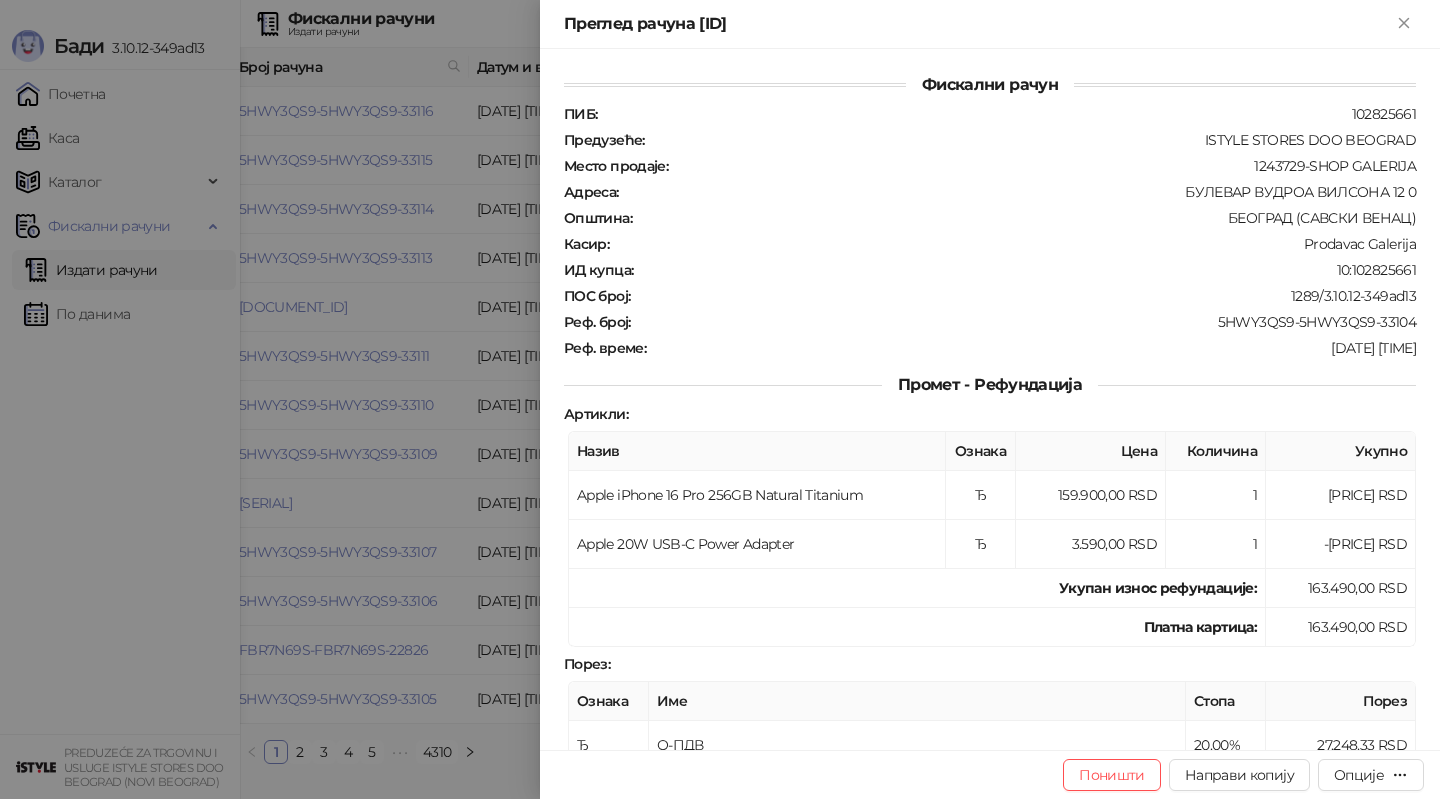click at bounding box center [720, 399] 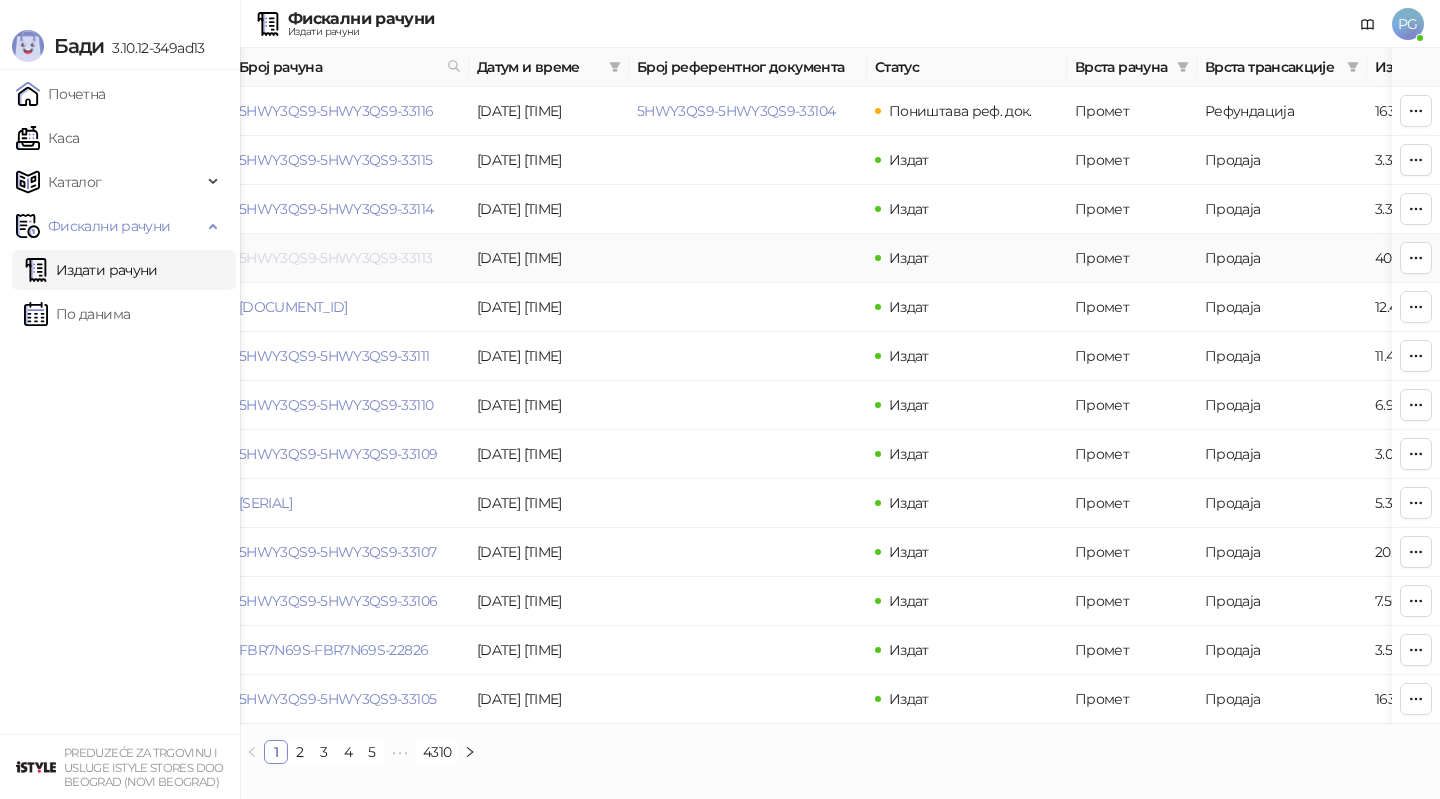 scroll, scrollTop: 0, scrollLeft: 0, axis: both 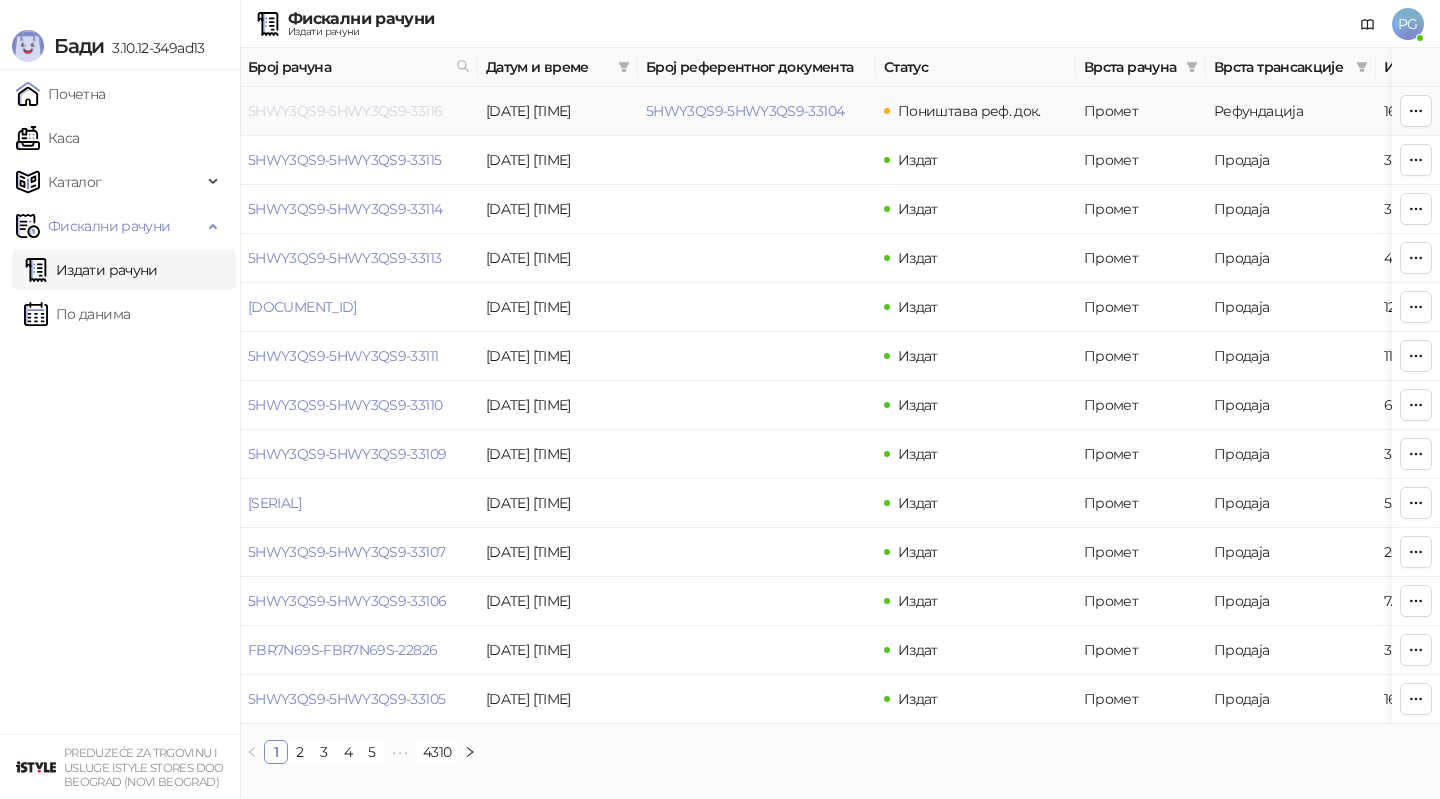 click on "5HWY3QS9-5HWY3QS9-33116" at bounding box center [345, 111] 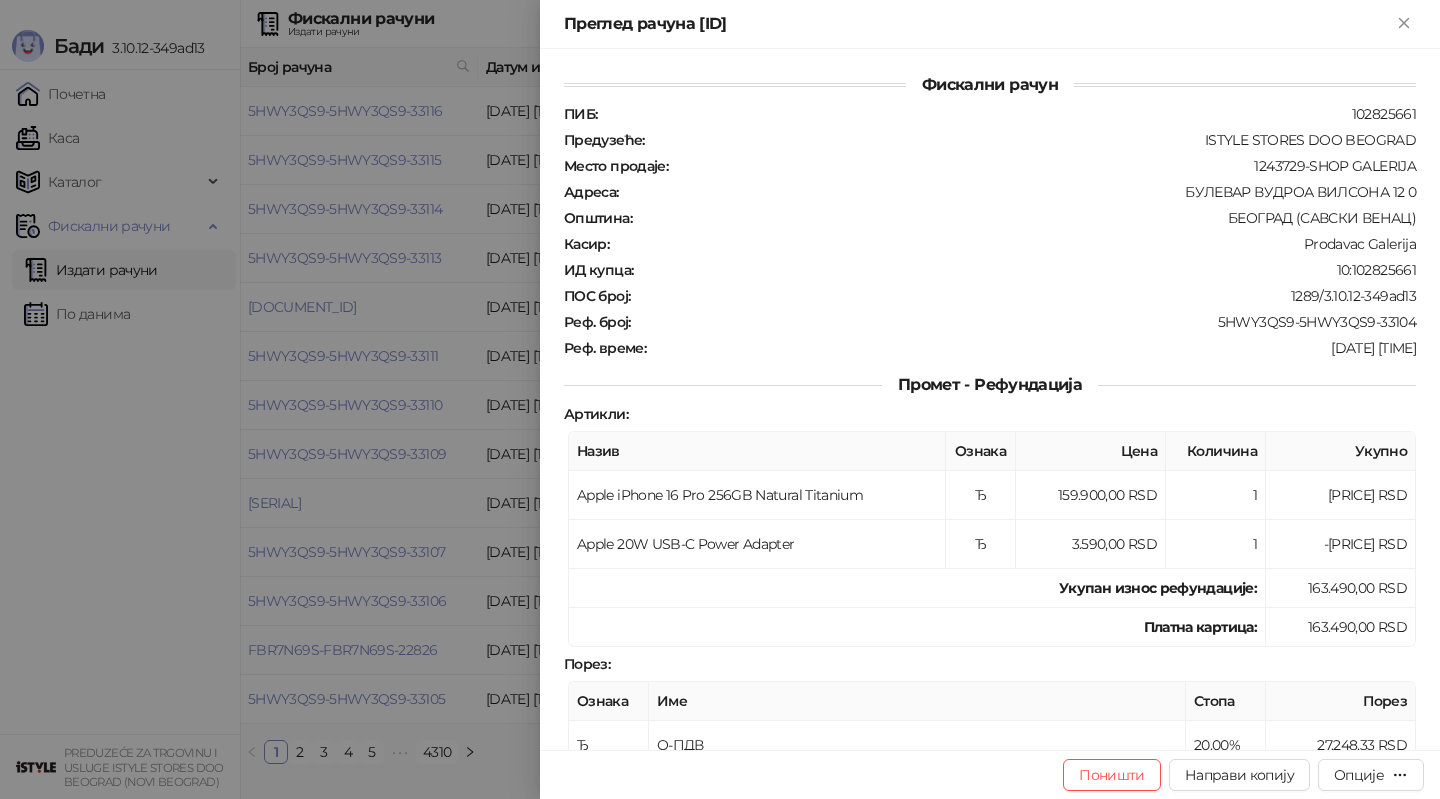 click at bounding box center [720, 399] 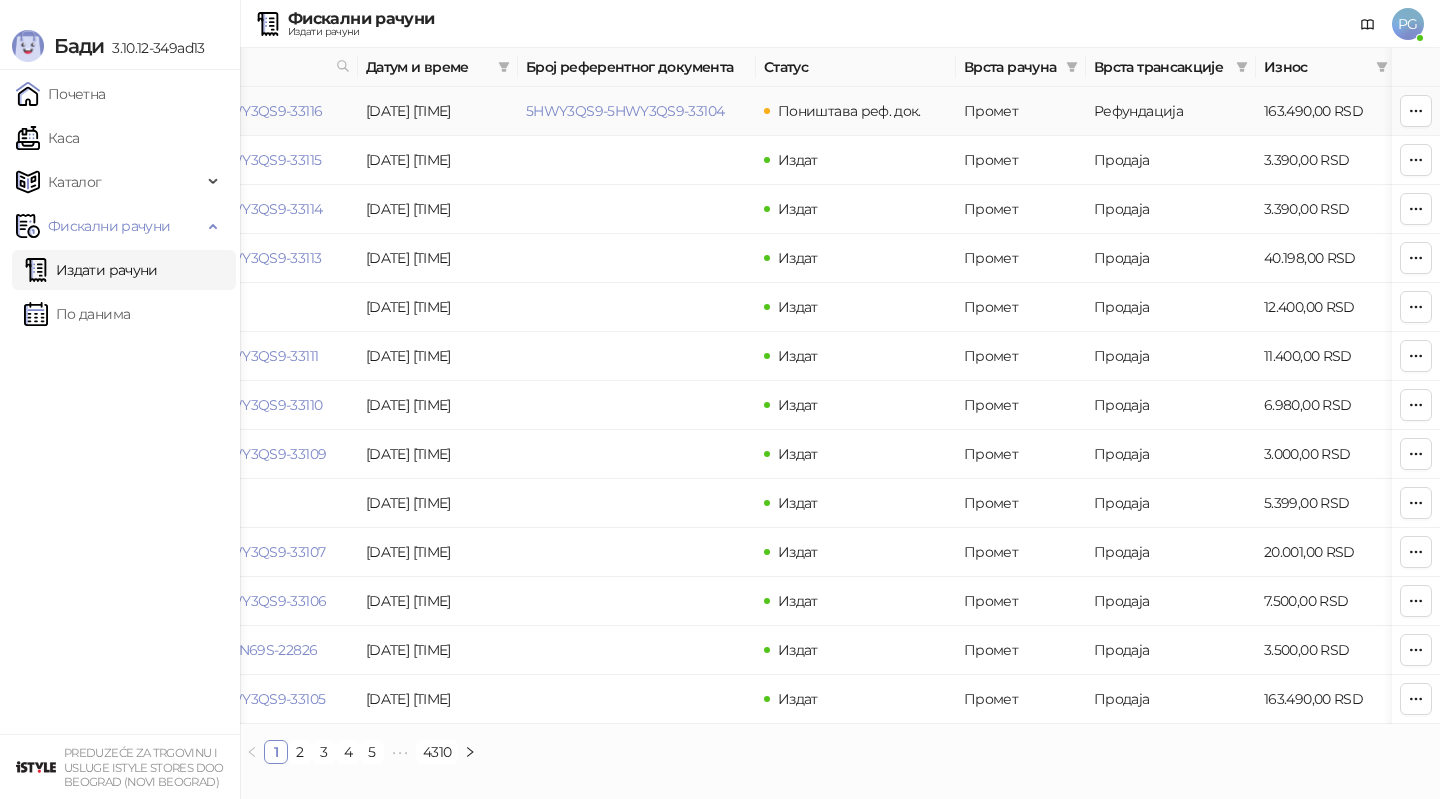 scroll, scrollTop: 0, scrollLeft: 278, axis: horizontal 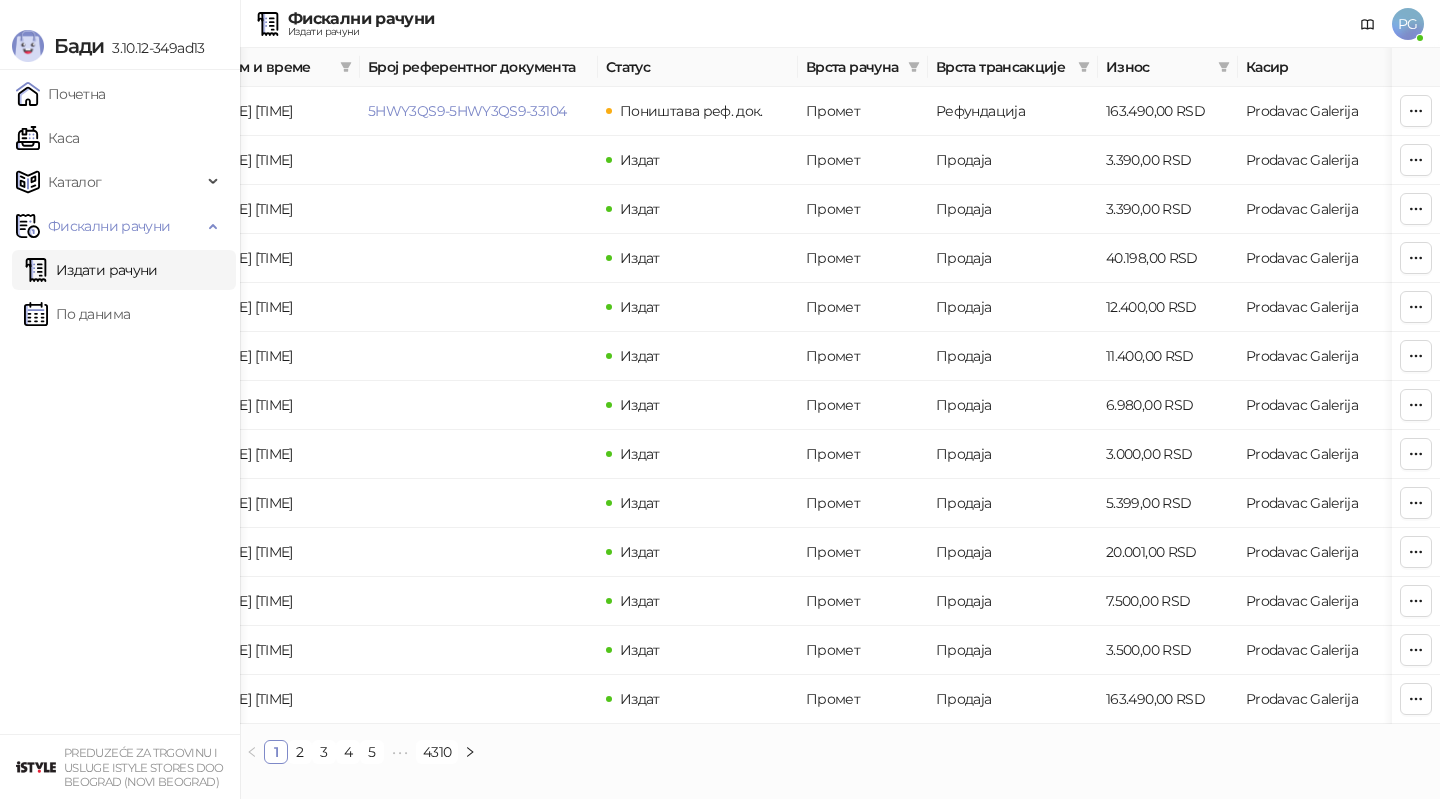 click on "Врста трансакције" at bounding box center (1003, 67) 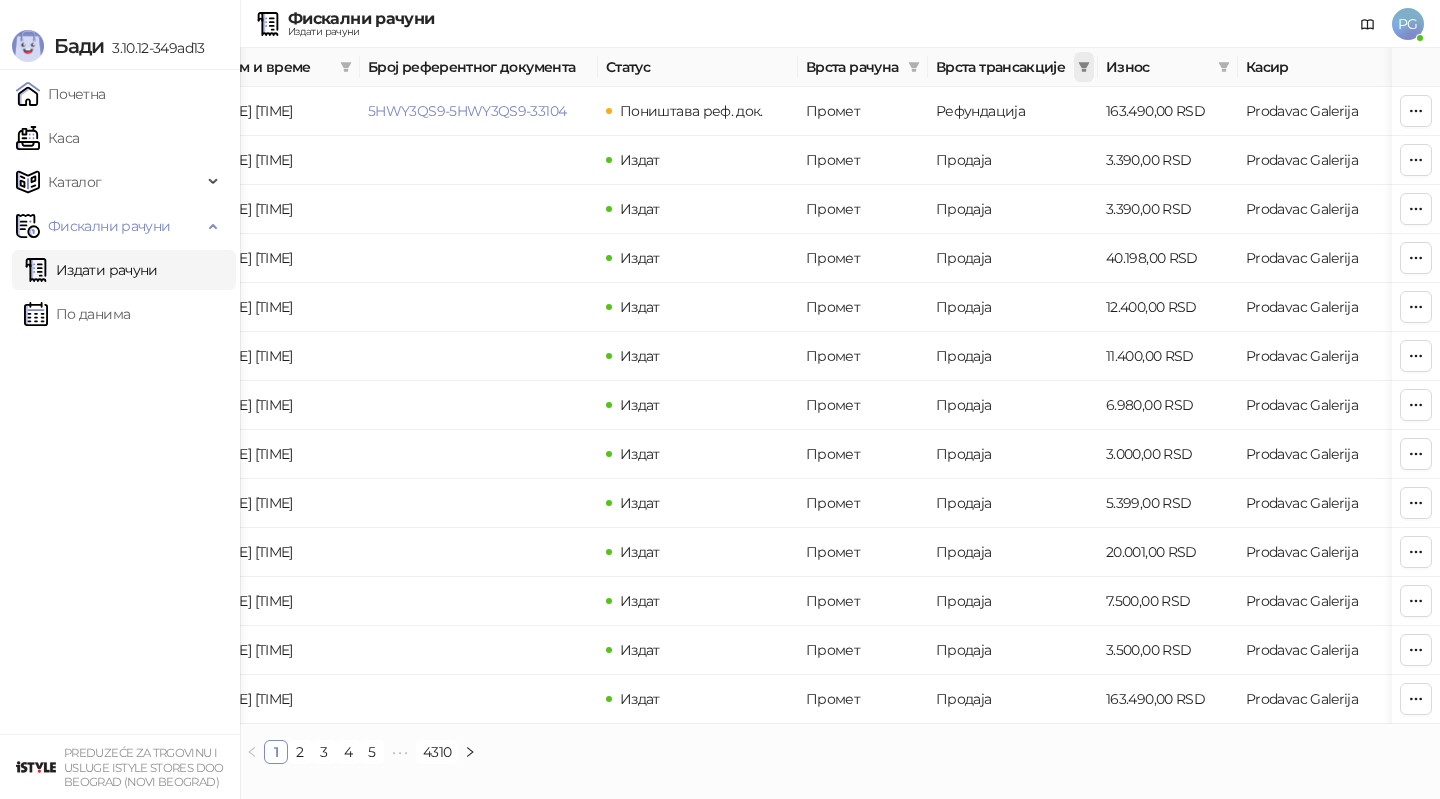 click at bounding box center [1084, 67] 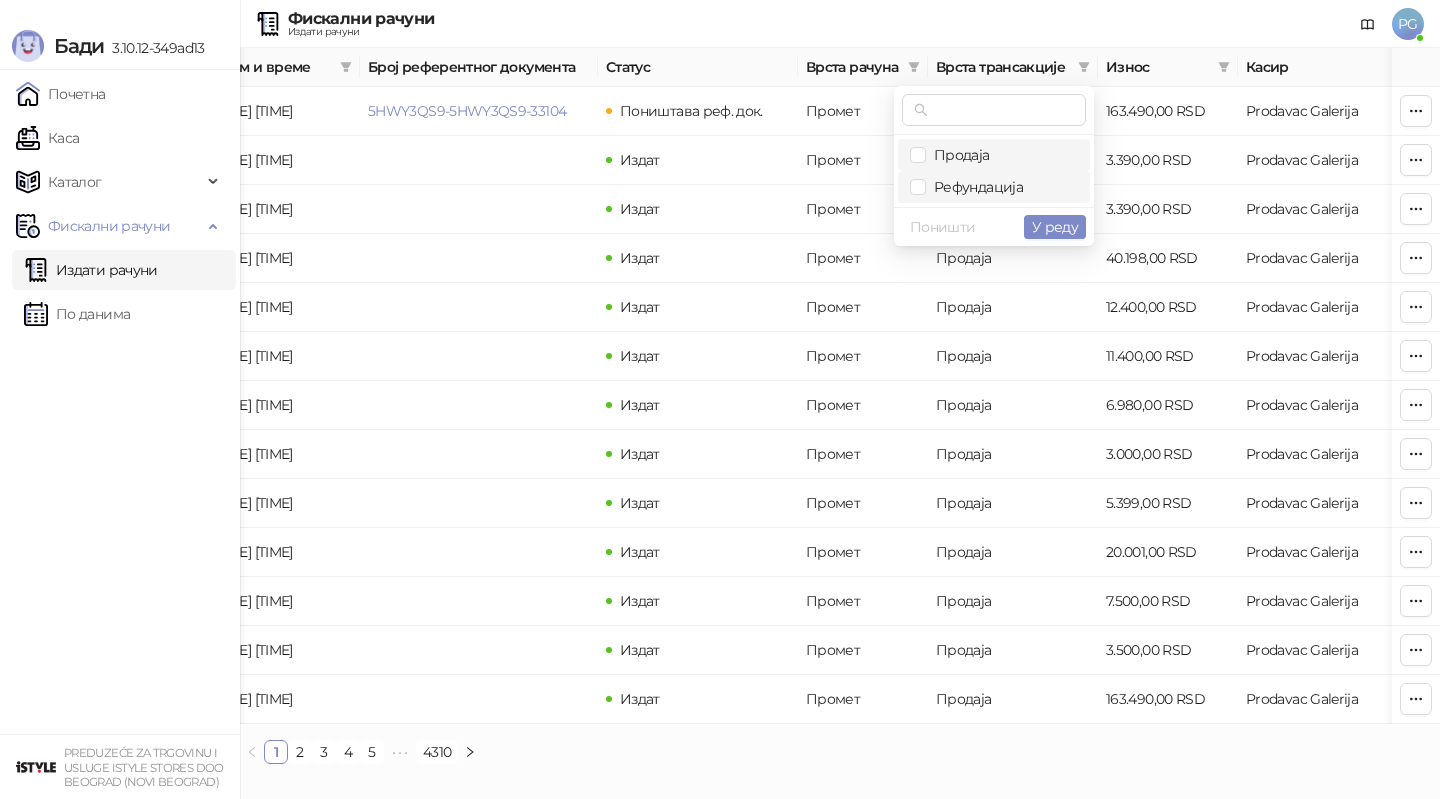 click on "Рефундација" at bounding box center (974, 187) 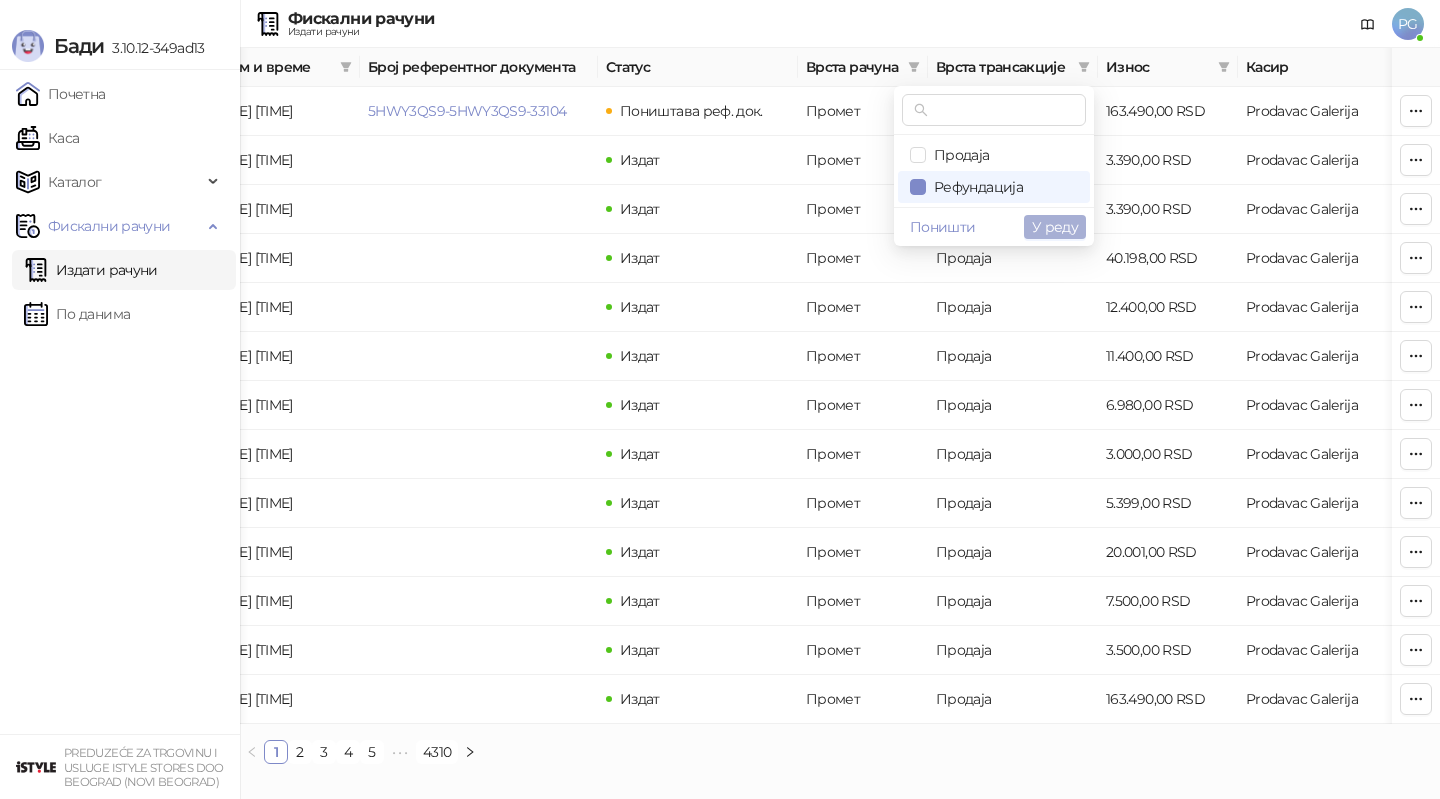 click on "У реду" at bounding box center (1055, 227) 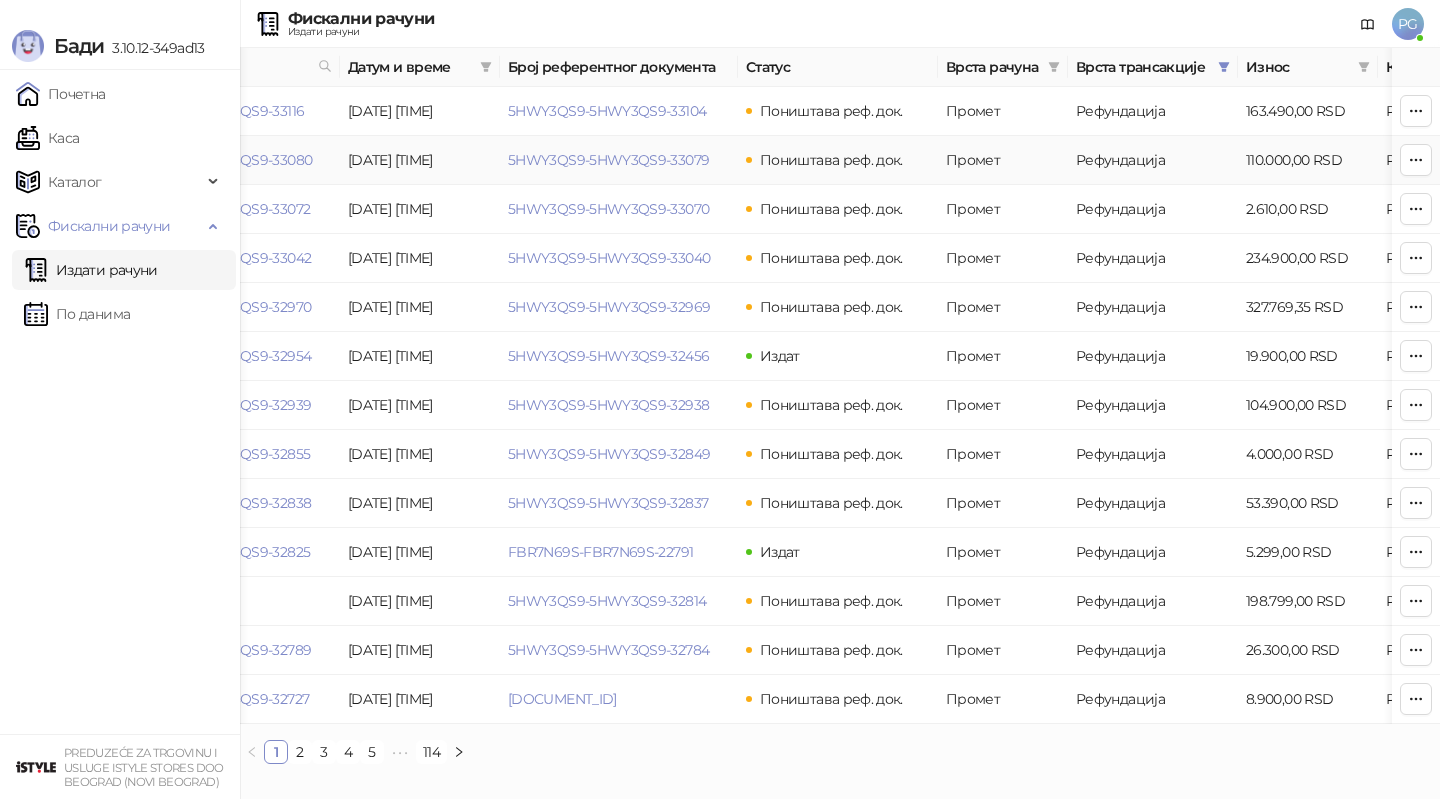 scroll, scrollTop: 0, scrollLeft: 0, axis: both 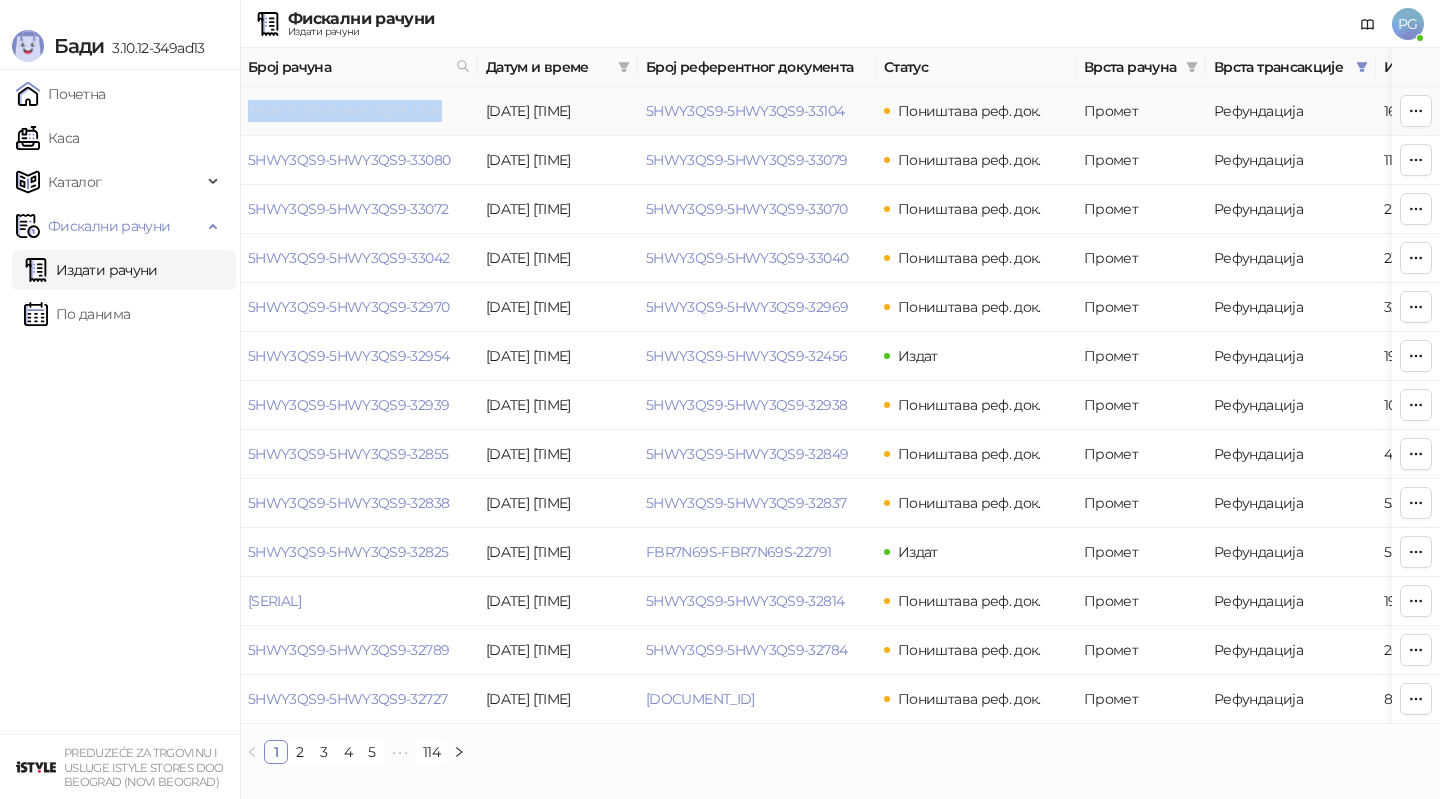 drag, startPoint x: 446, startPoint y: 117, endPoint x: 250, endPoint y: 113, distance: 196.04082 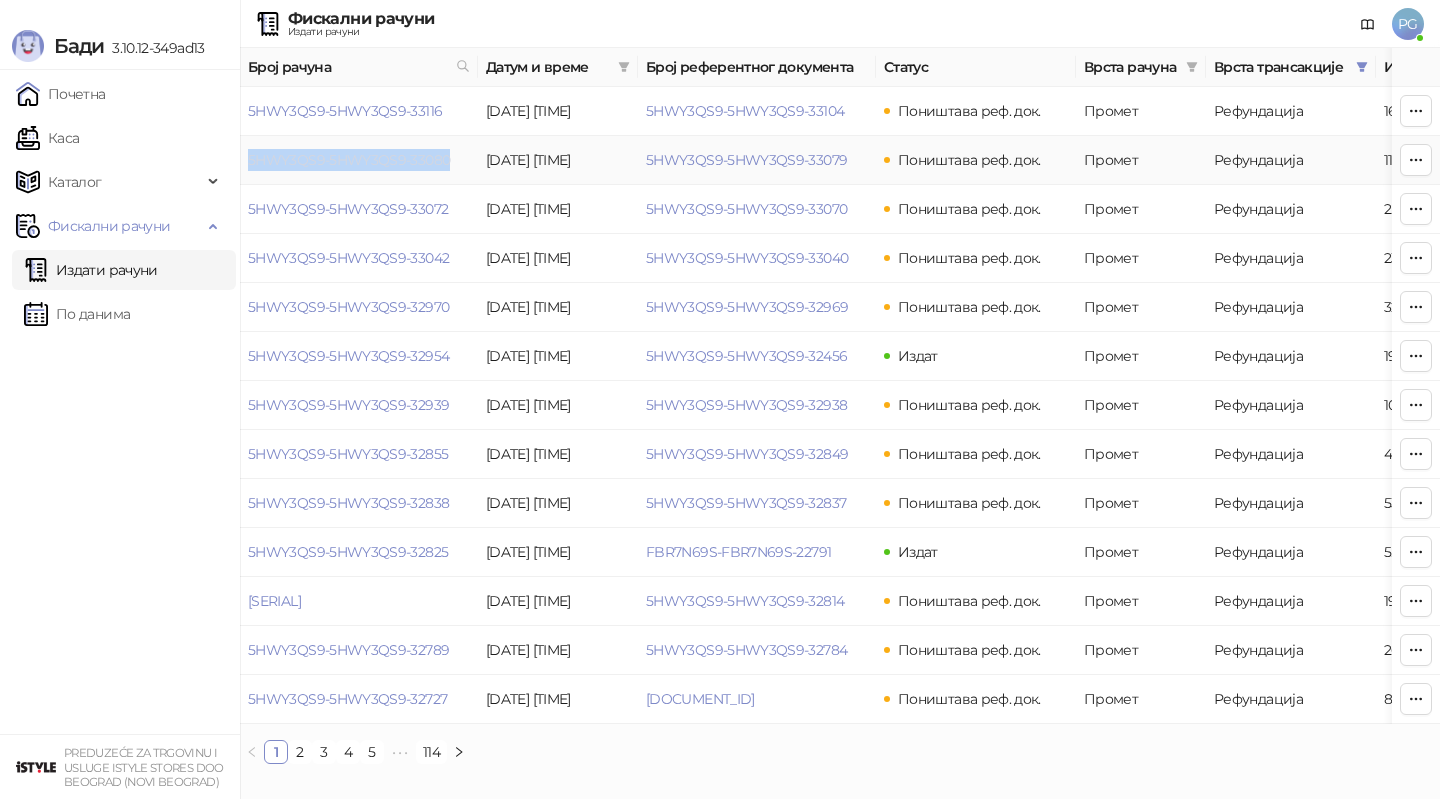 drag, startPoint x: 453, startPoint y: 154, endPoint x: 251, endPoint y: 151, distance: 202.02228 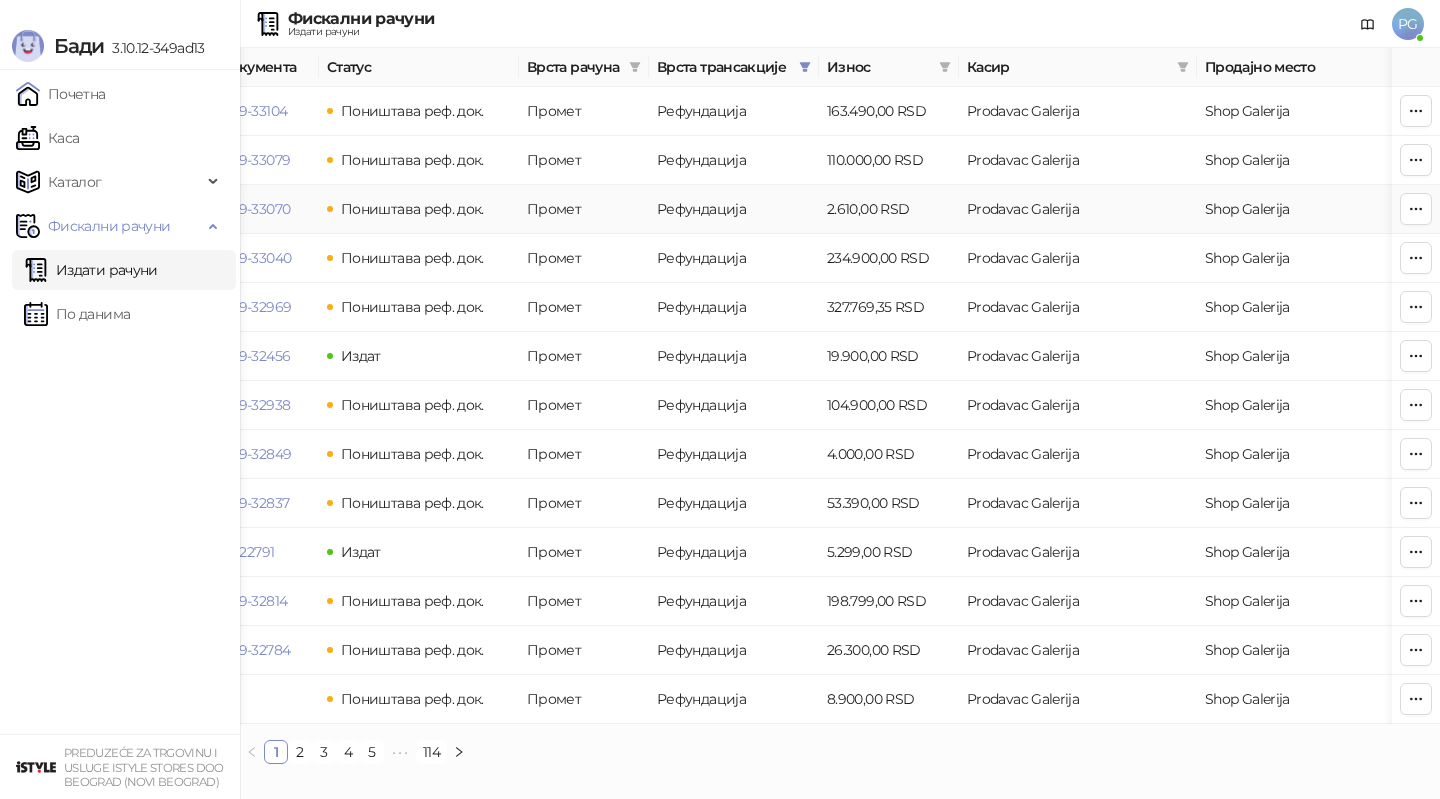 scroll, scrollTop: 0, scrollLeft: 600, axis: horizontal 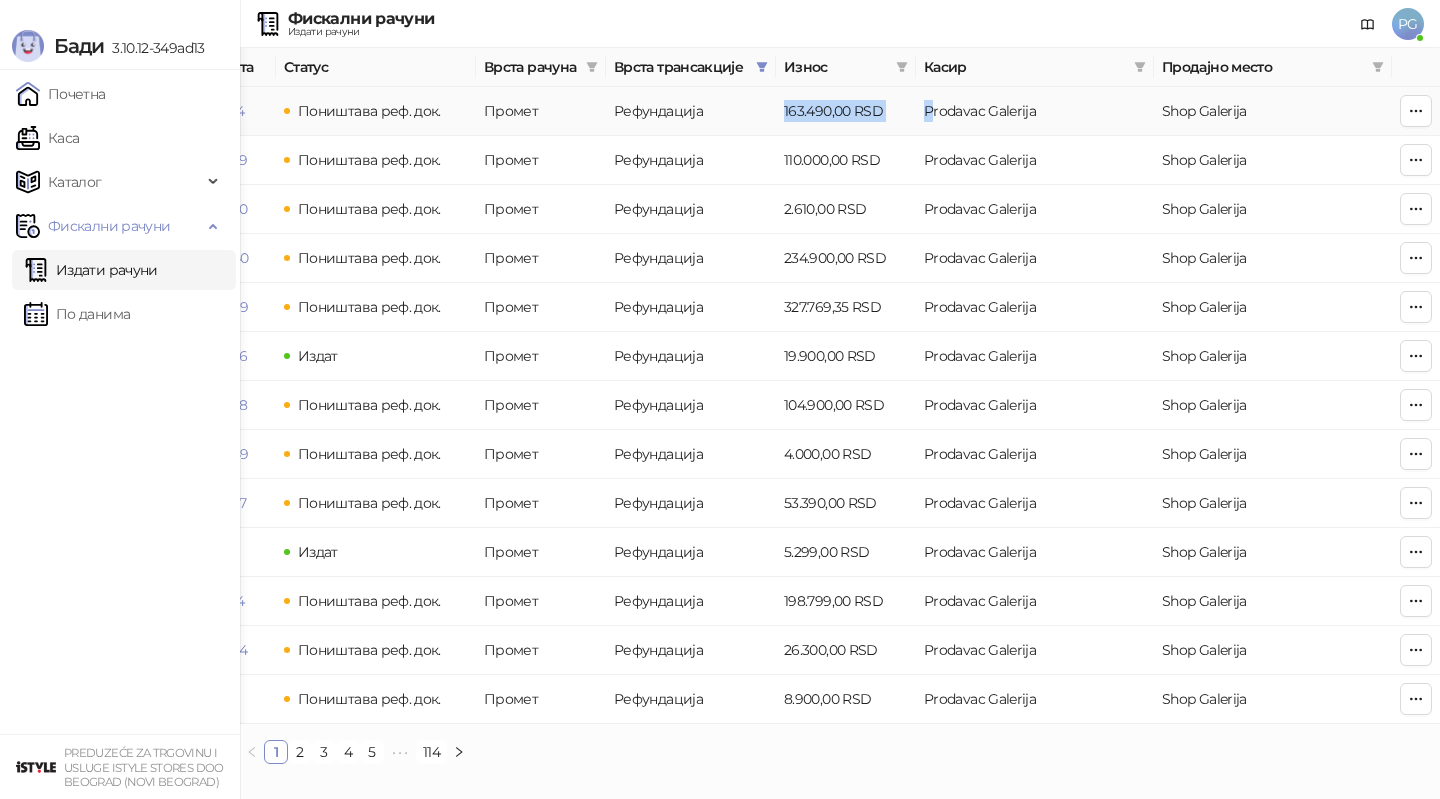 drag, startPoint x: 783, startPoint y: 116, endPoint x: 931, endPoint y: 106, distance: 148.33745 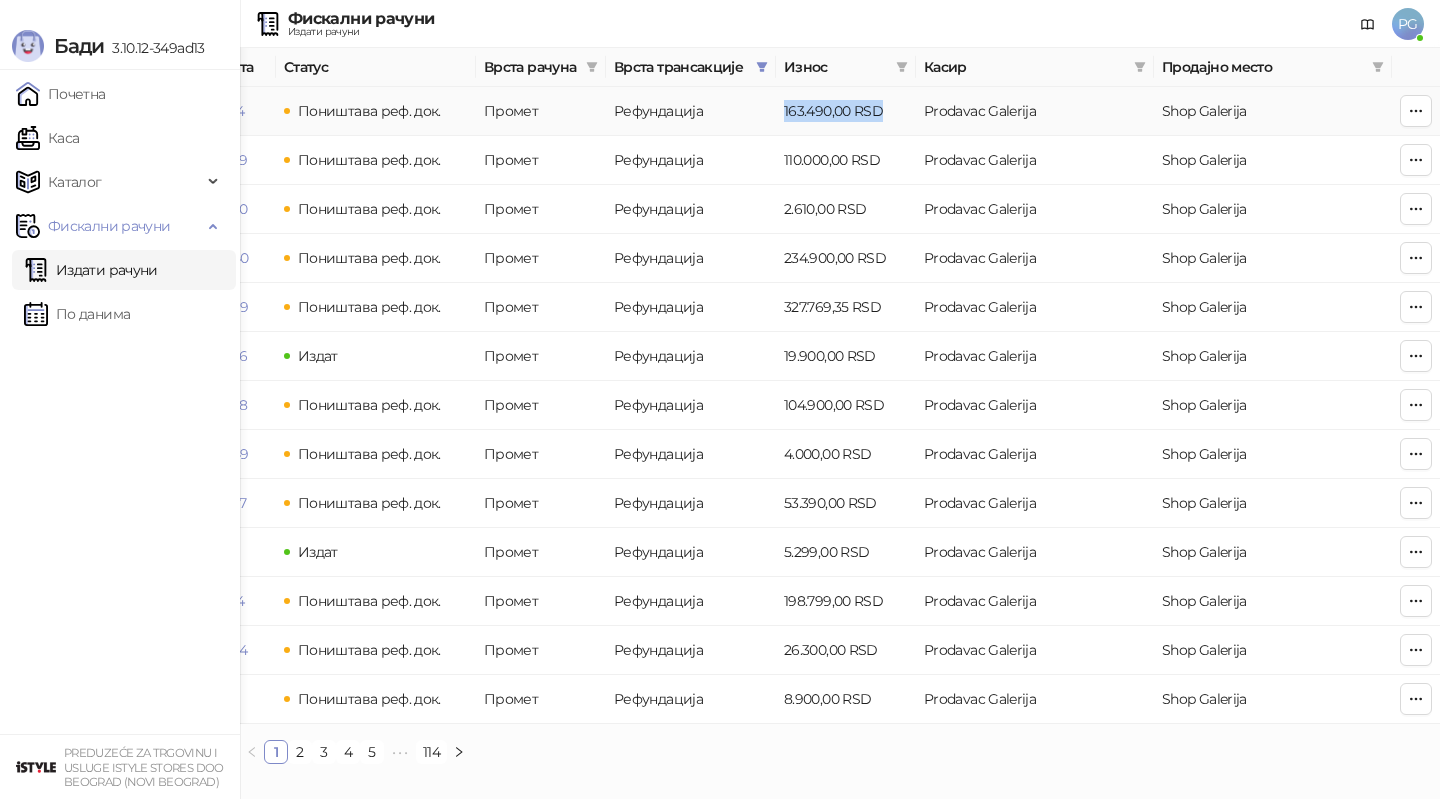 drag, startPoint x: 779, startPoint y: 111, endPoint x: 900, endPoint y: 115, distance: 121.0661 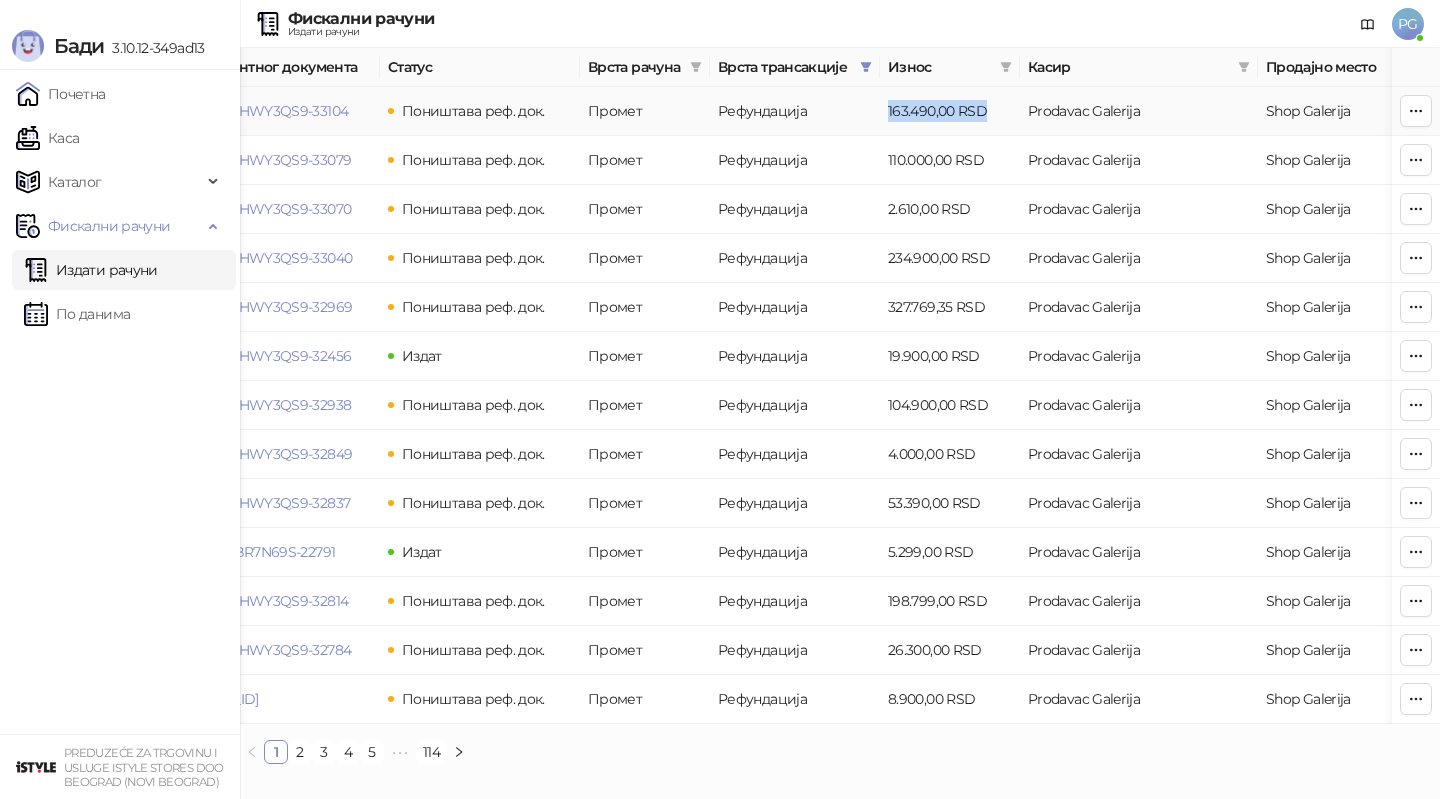 scroll, scrollTop: 0, scrollLeft: 481, axis: horizontal 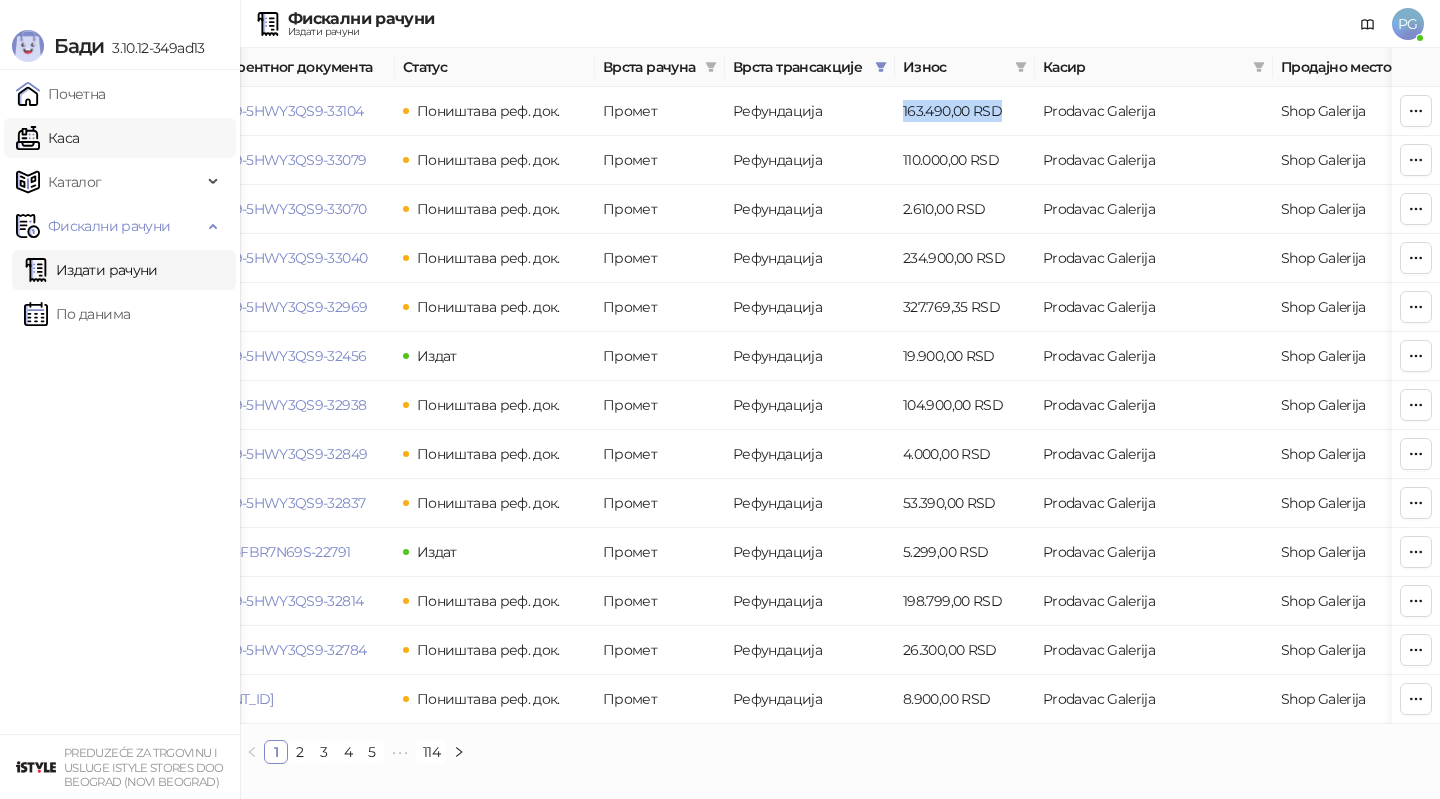 click on "Каса" at bounding box center [47, 138] 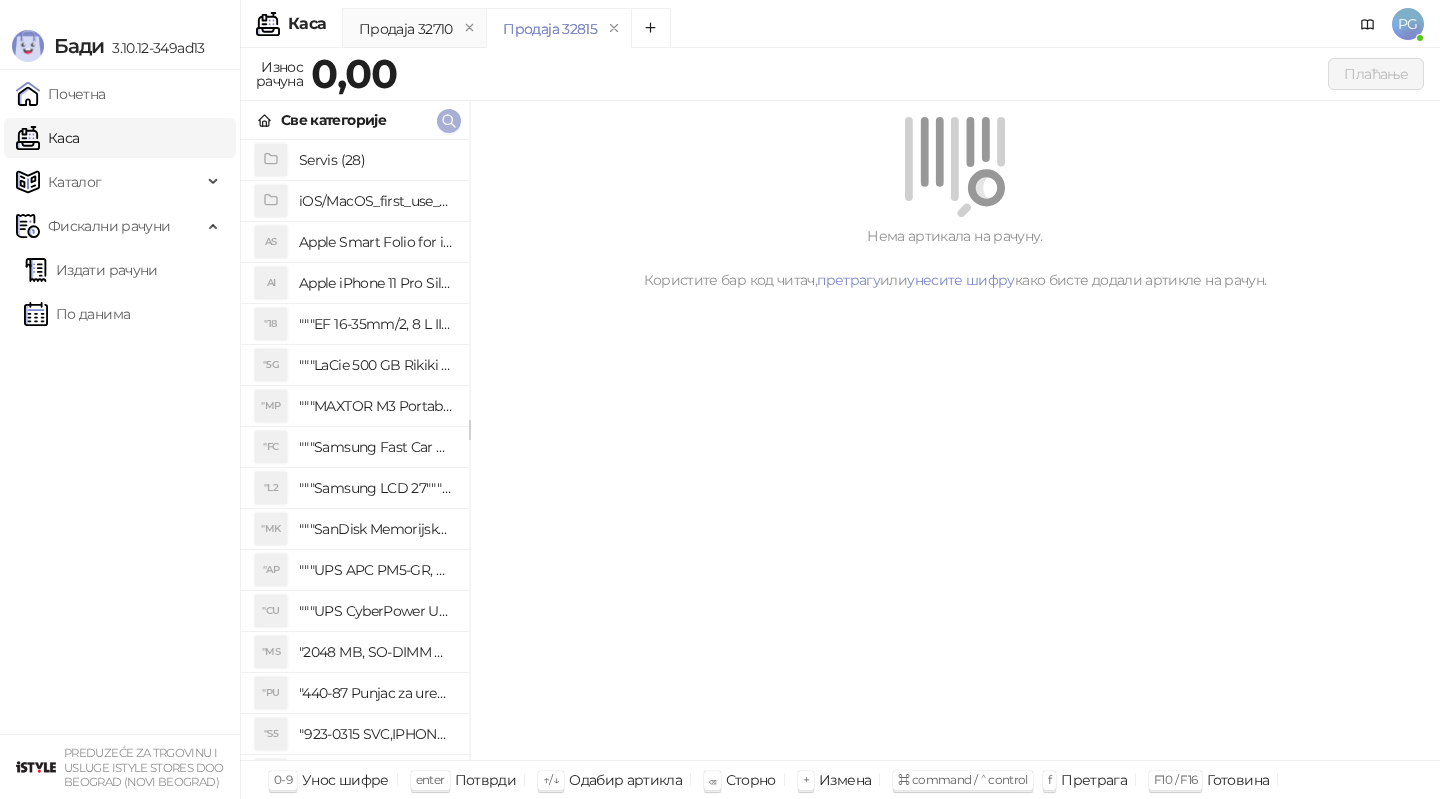 click 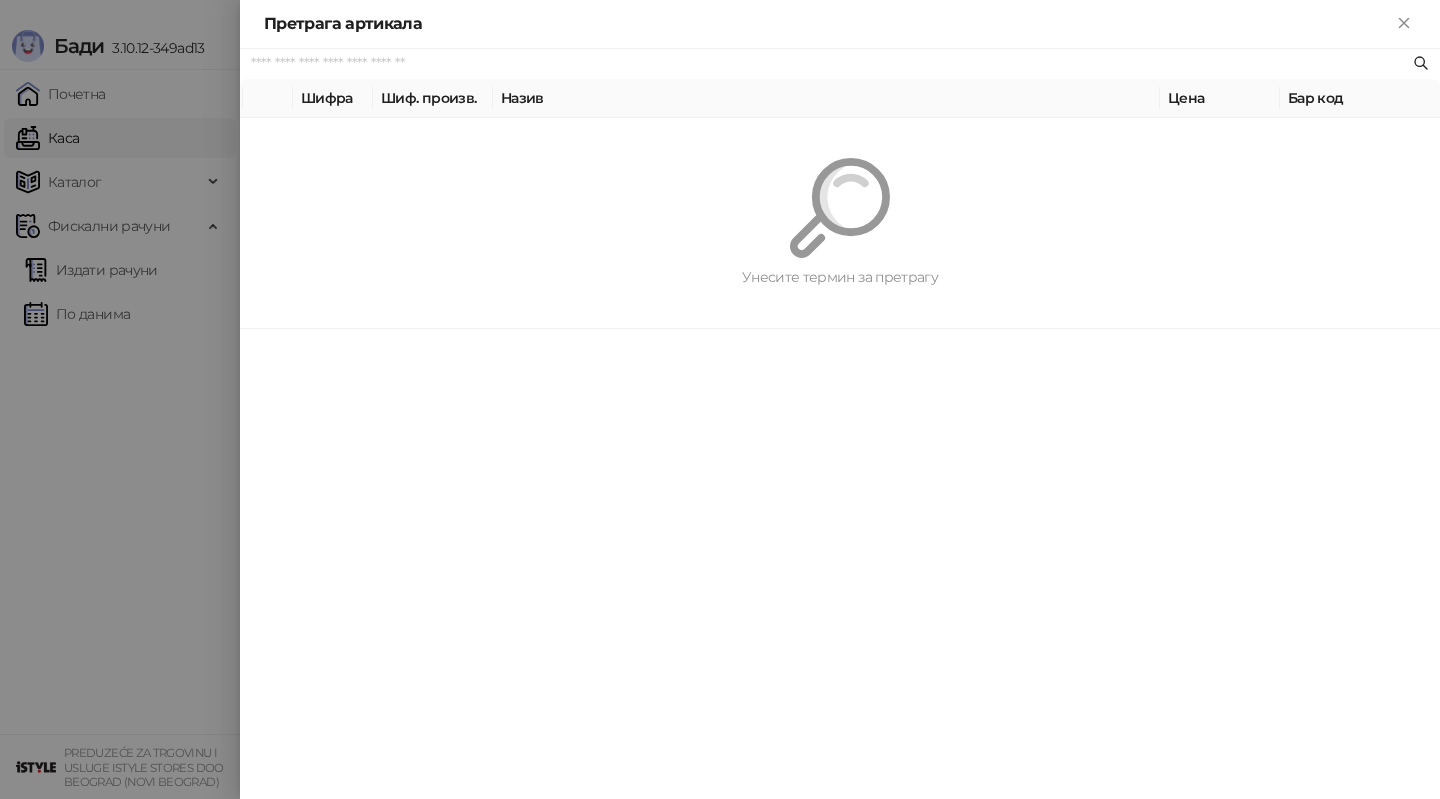 paste on "*********" 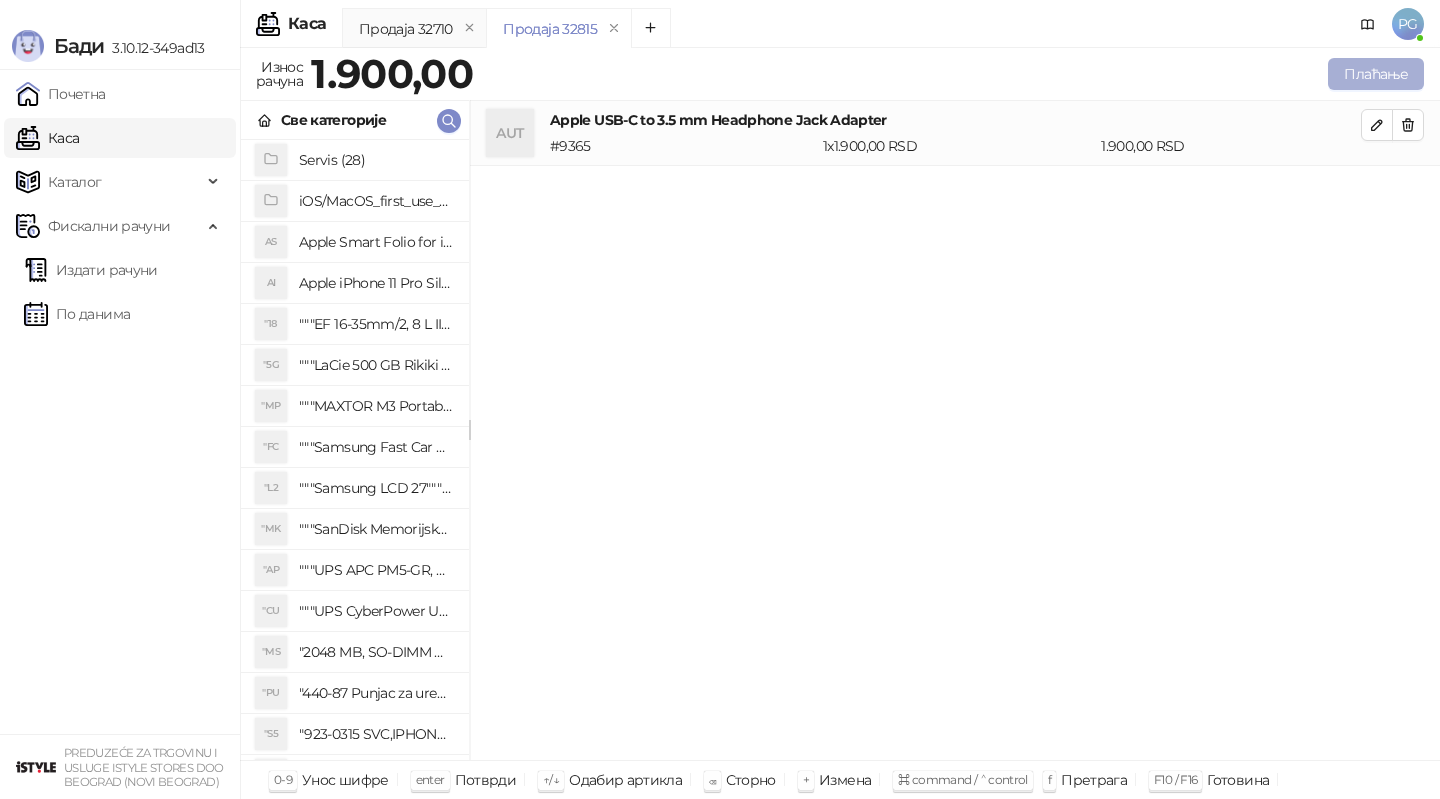 click on "Плаћање" at bounding box center (1376, 74) 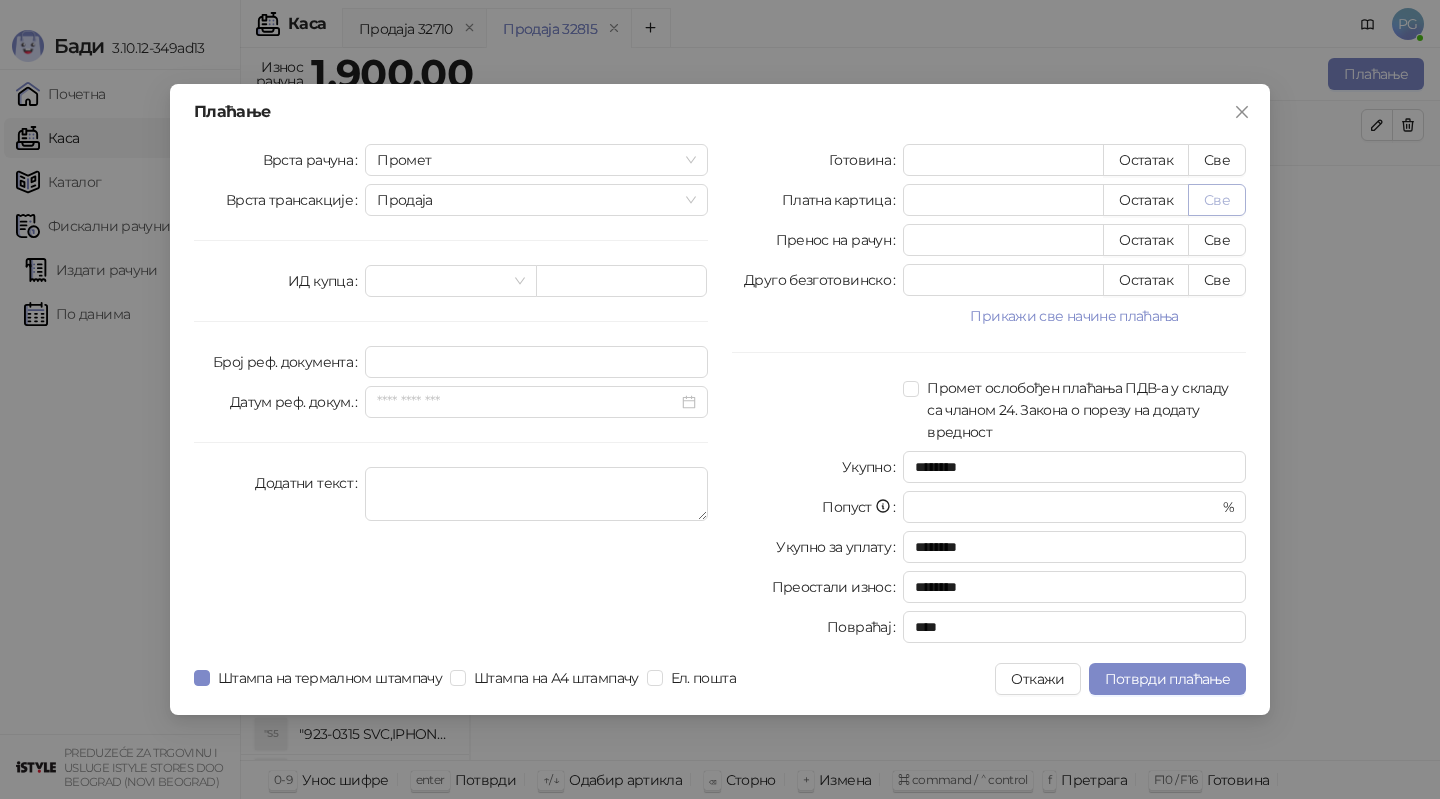 click on "Све" at bounding box center [1217, 200] 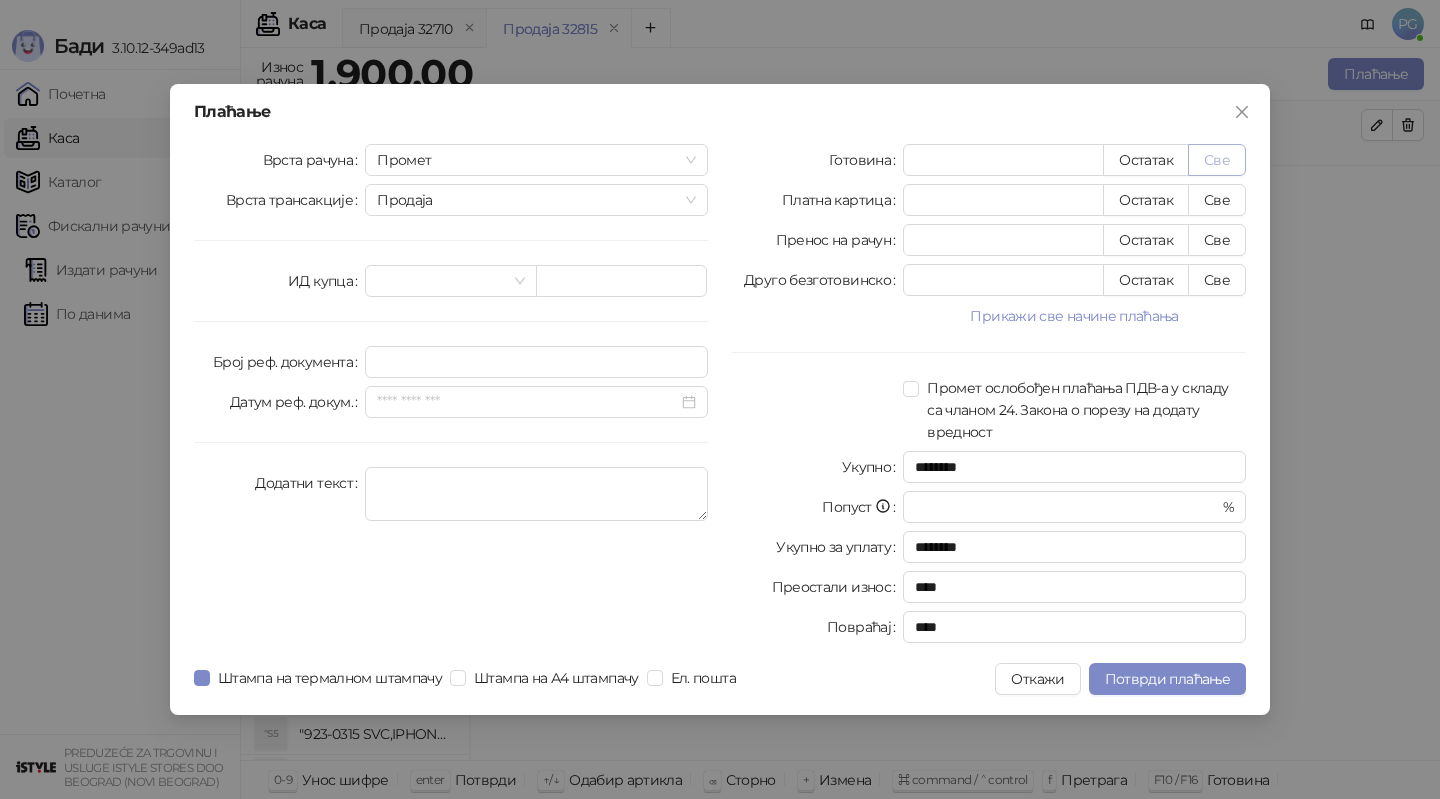 click on "Све" at bounding box center (1217, 160) 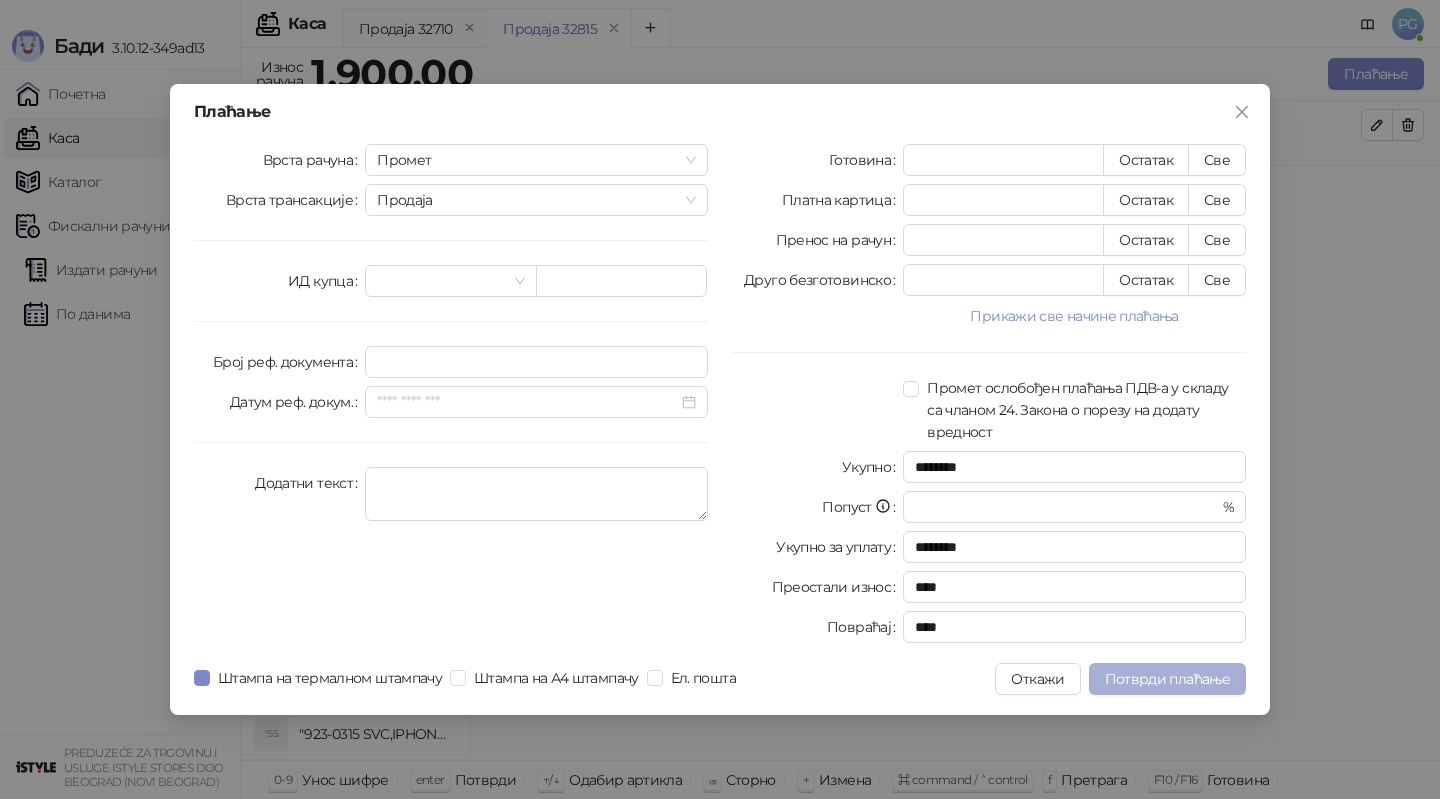 click on "Потврди плаћање" at bounding box center (1167, 679) 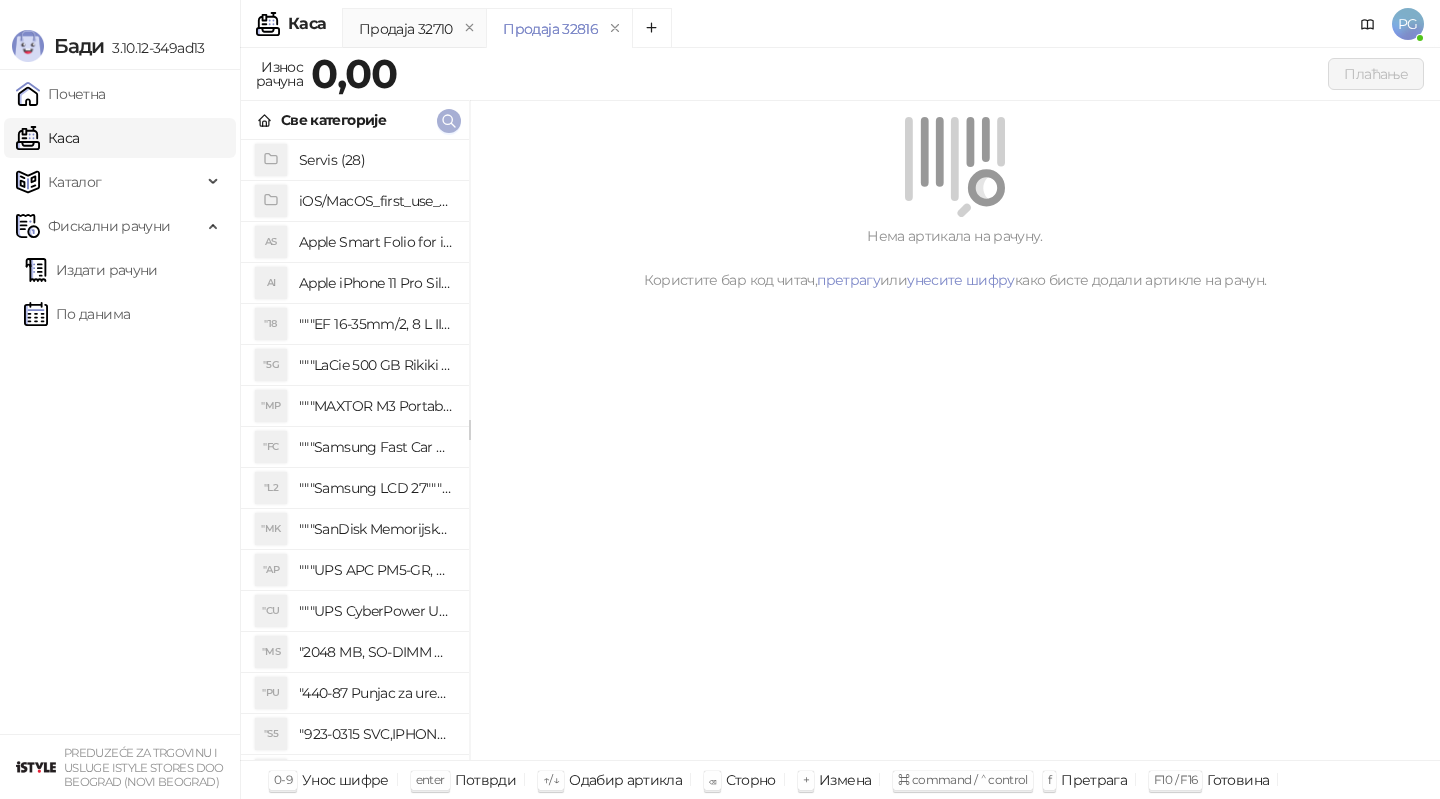 click at bounding box center (449, 121) 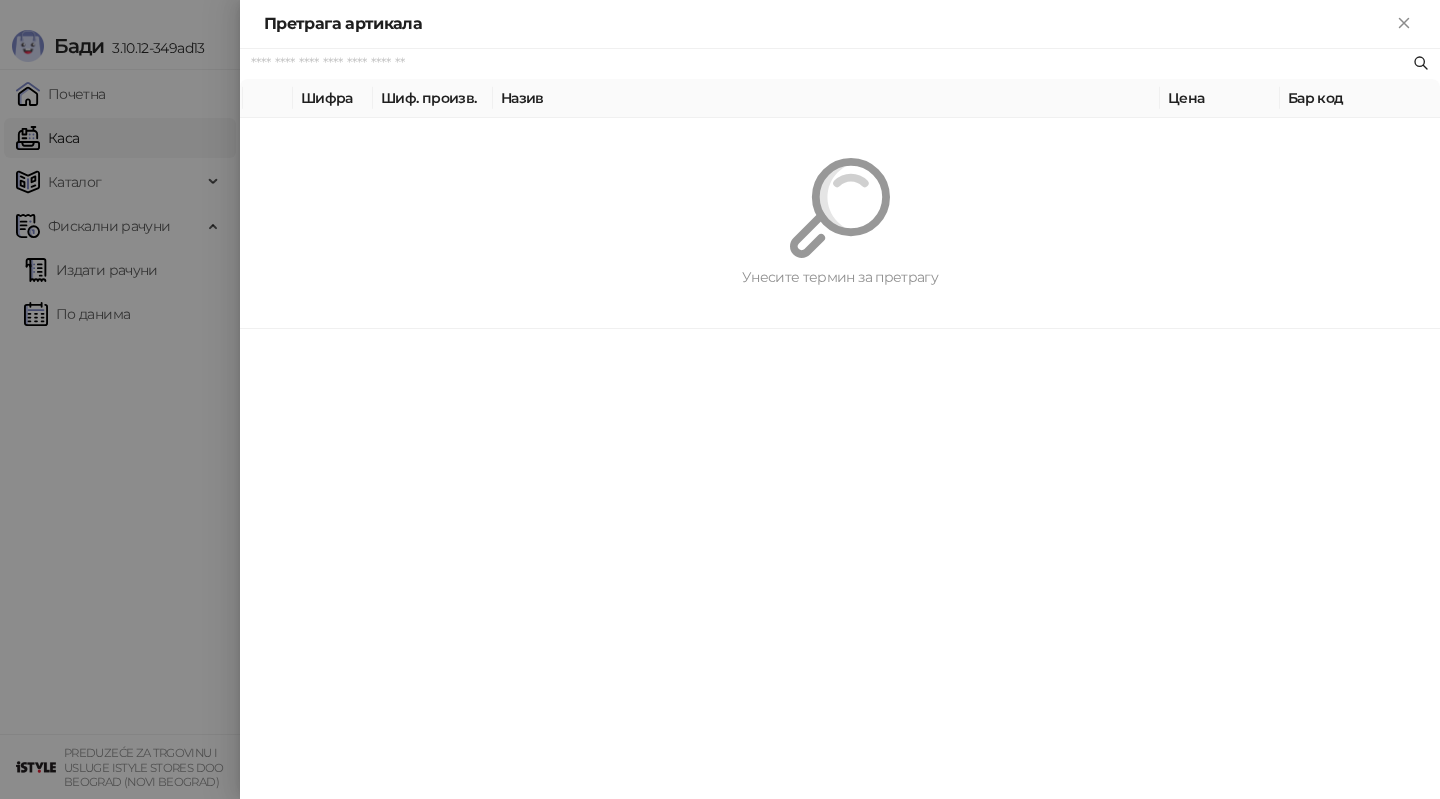 paste on "*********" 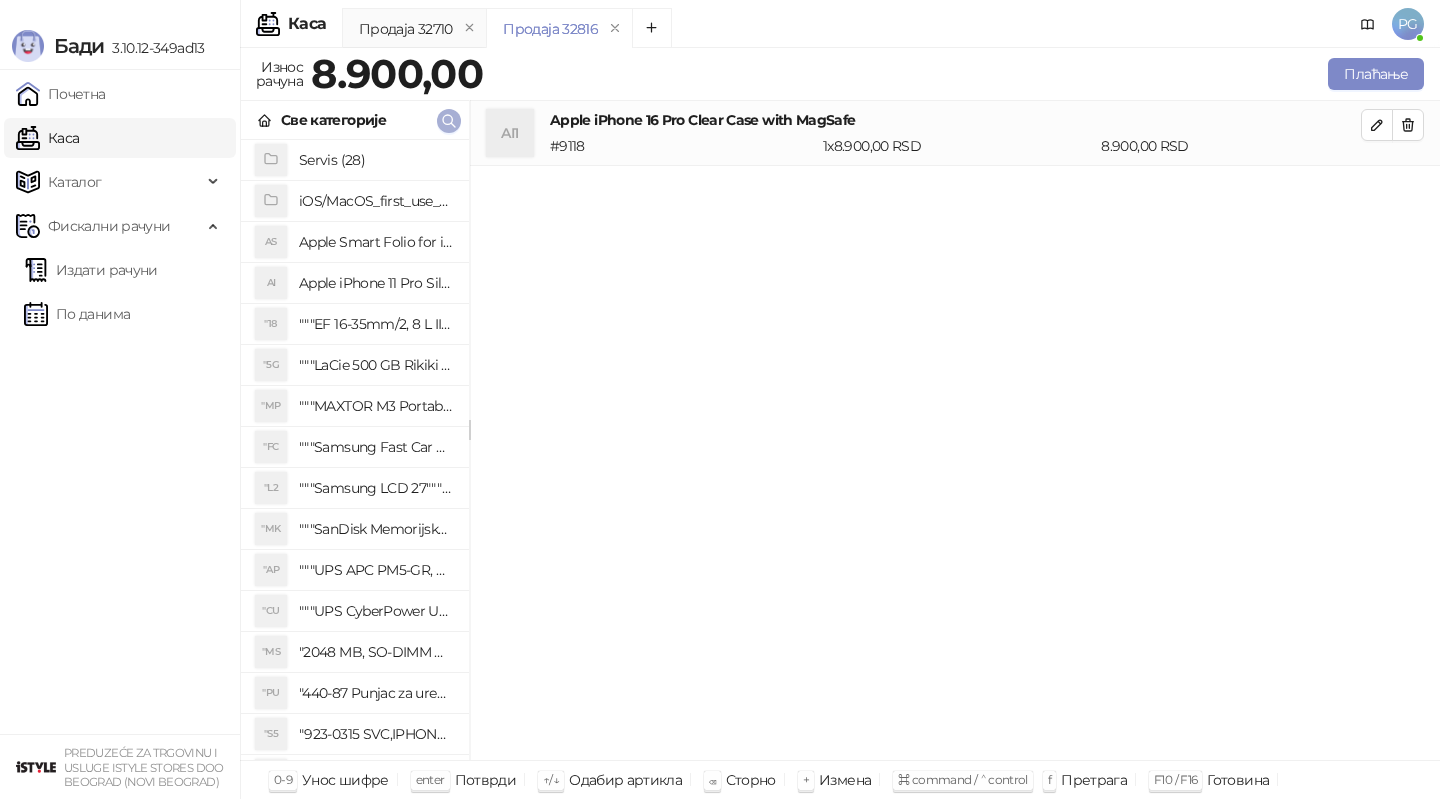 click 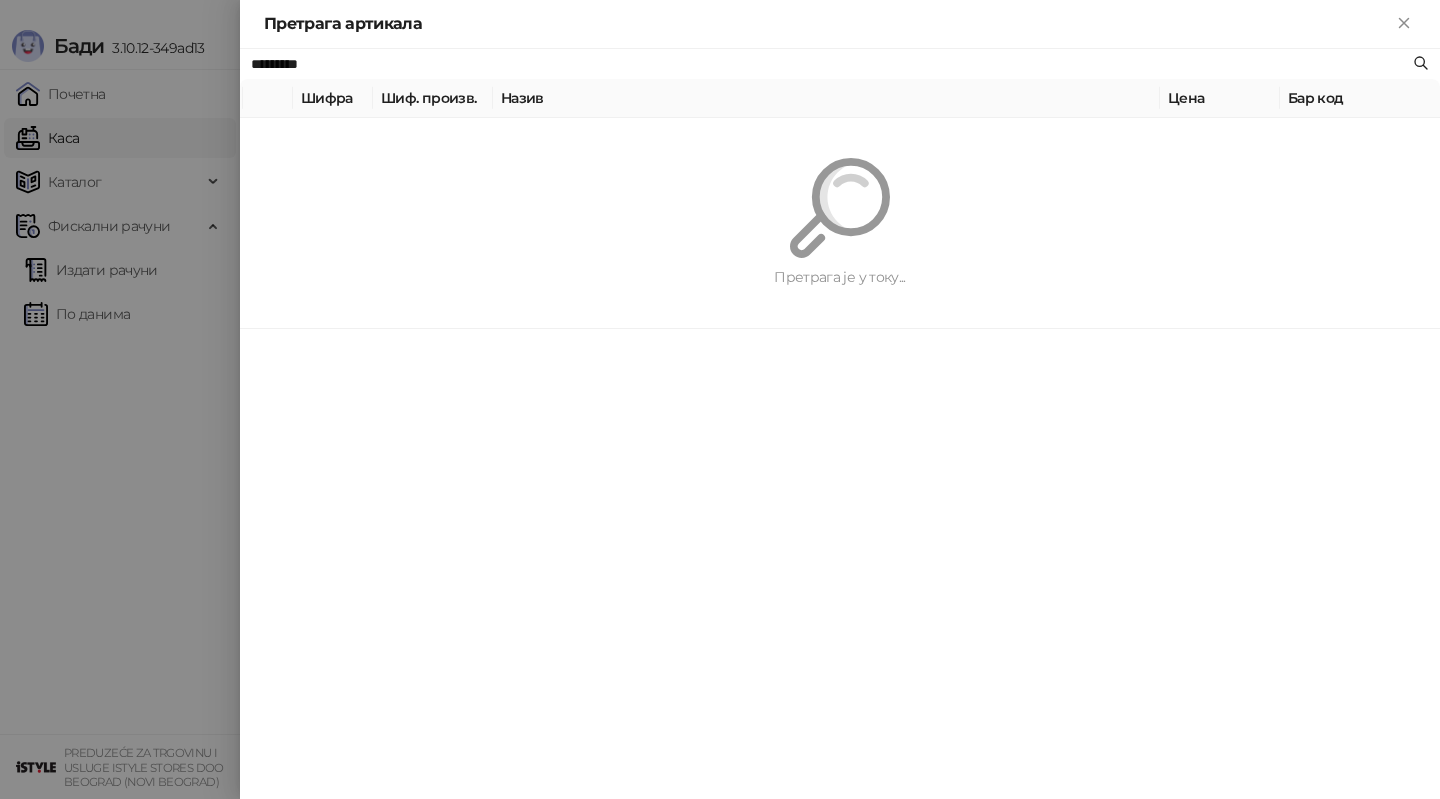 paste on "****" 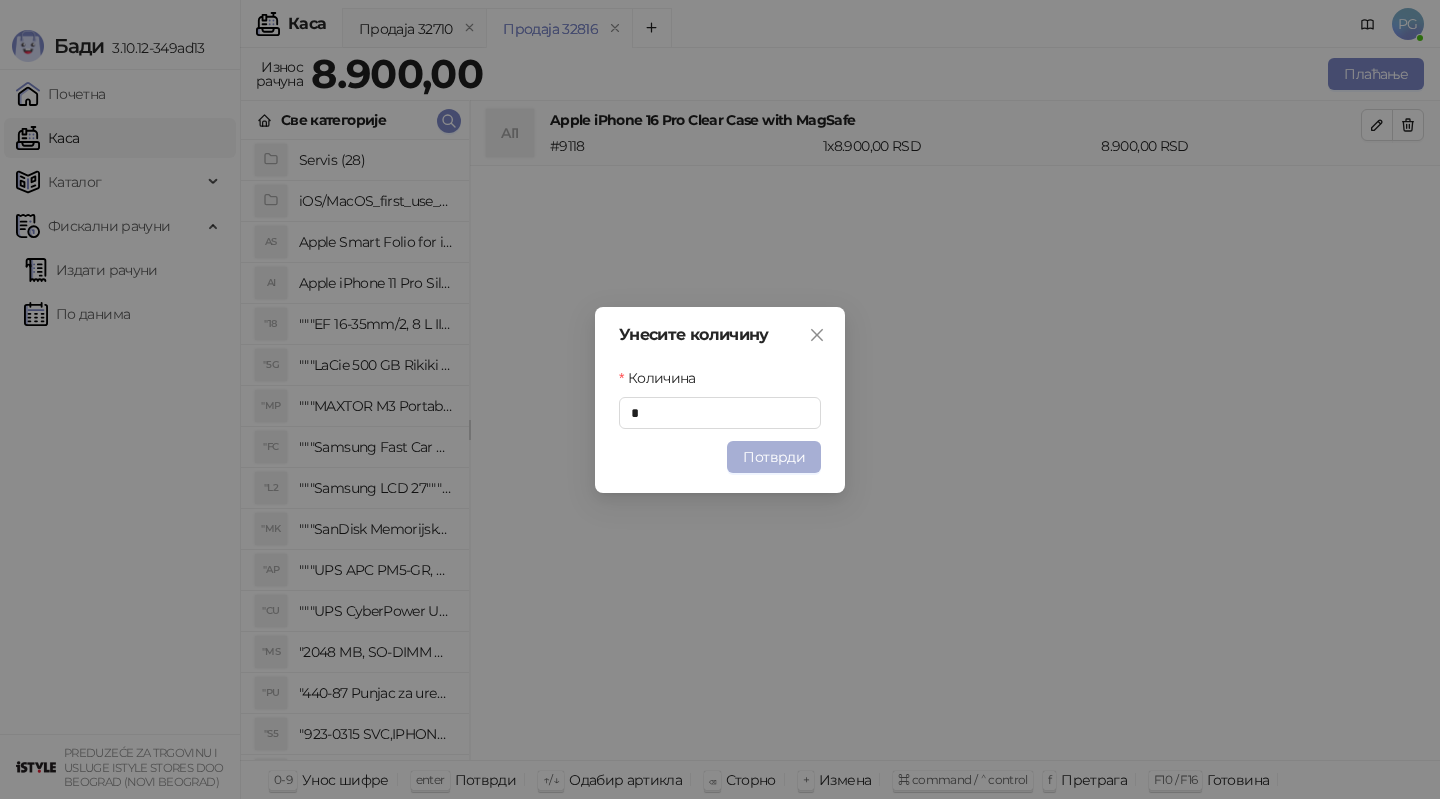 click on "Потврди" at bounding box center (774, 457) 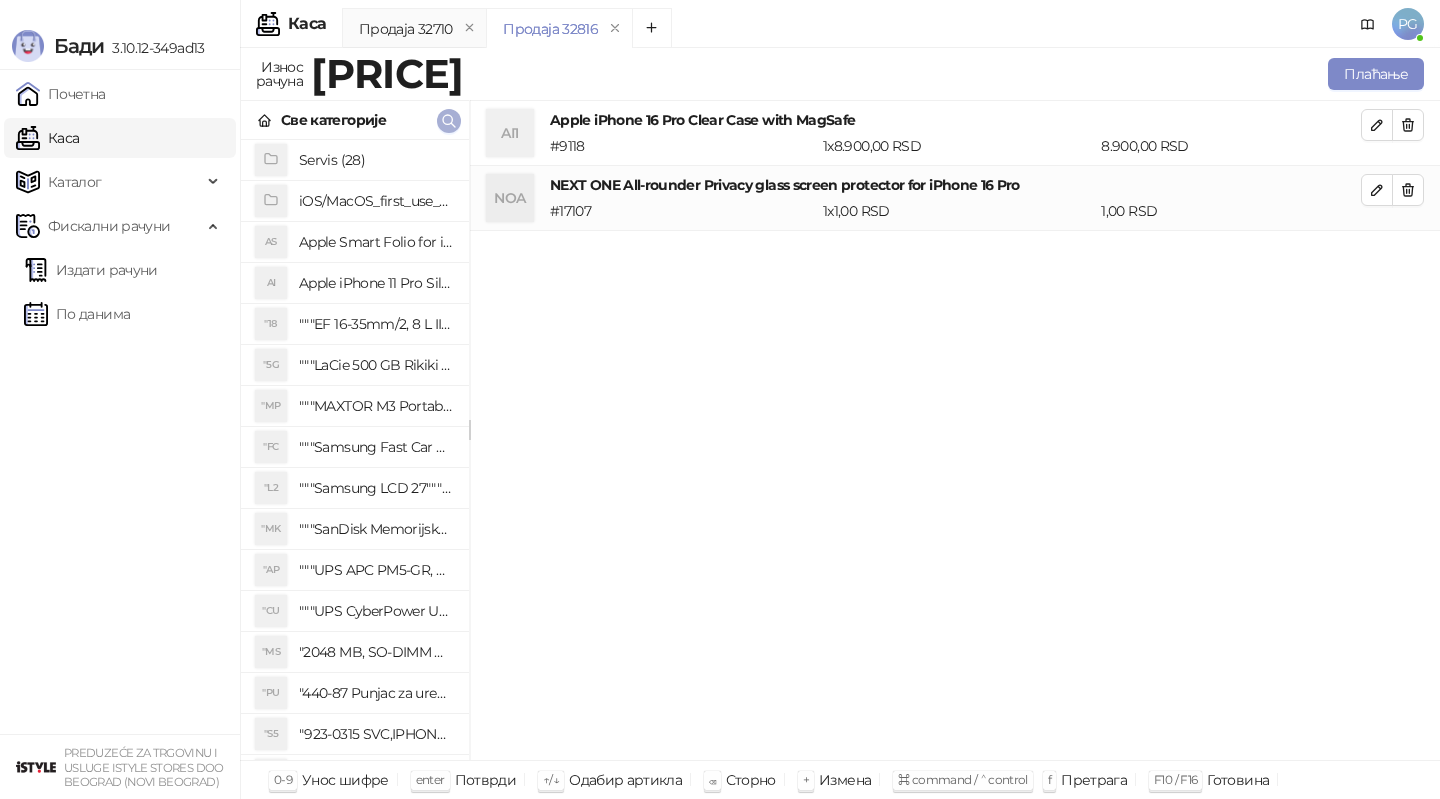 click 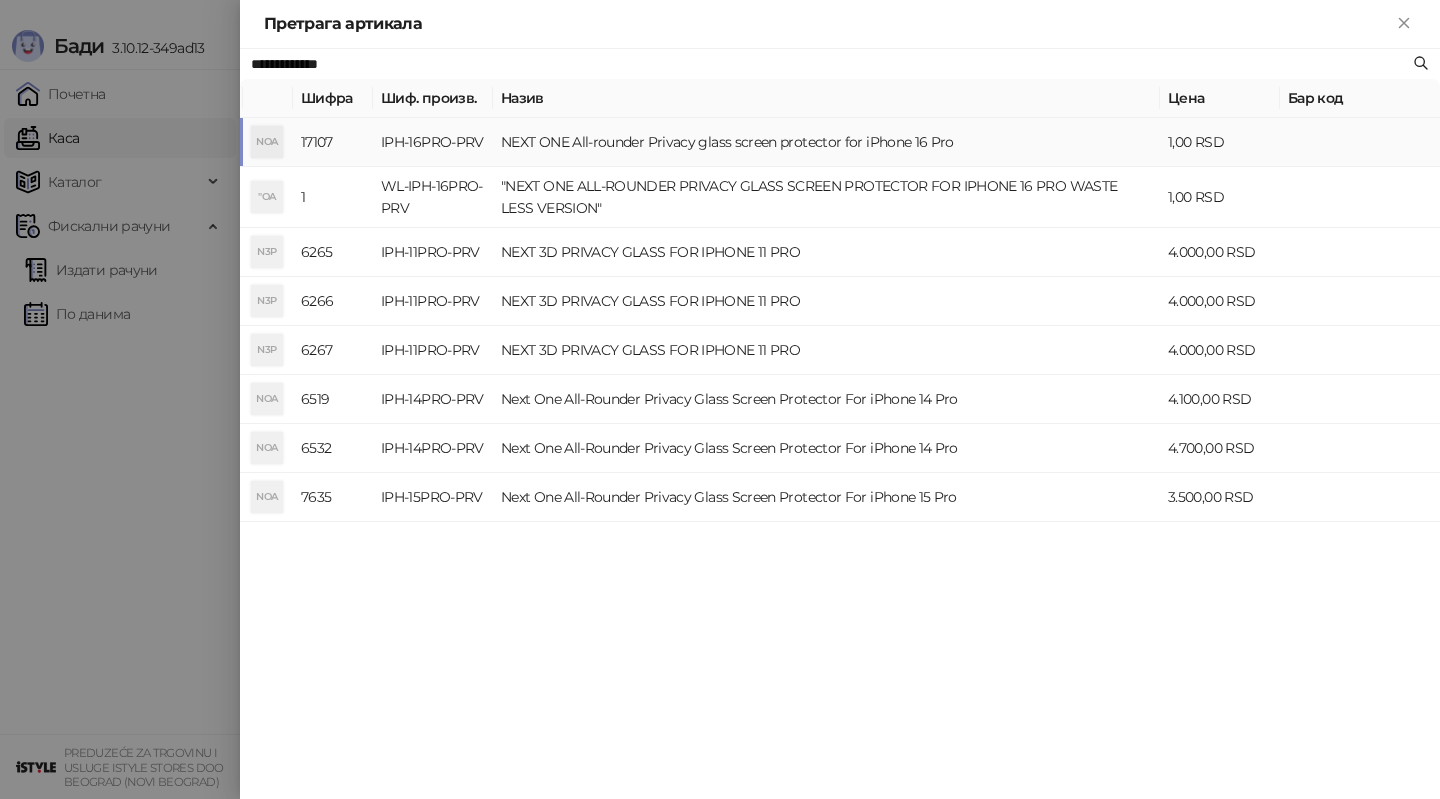 paste on "**********" 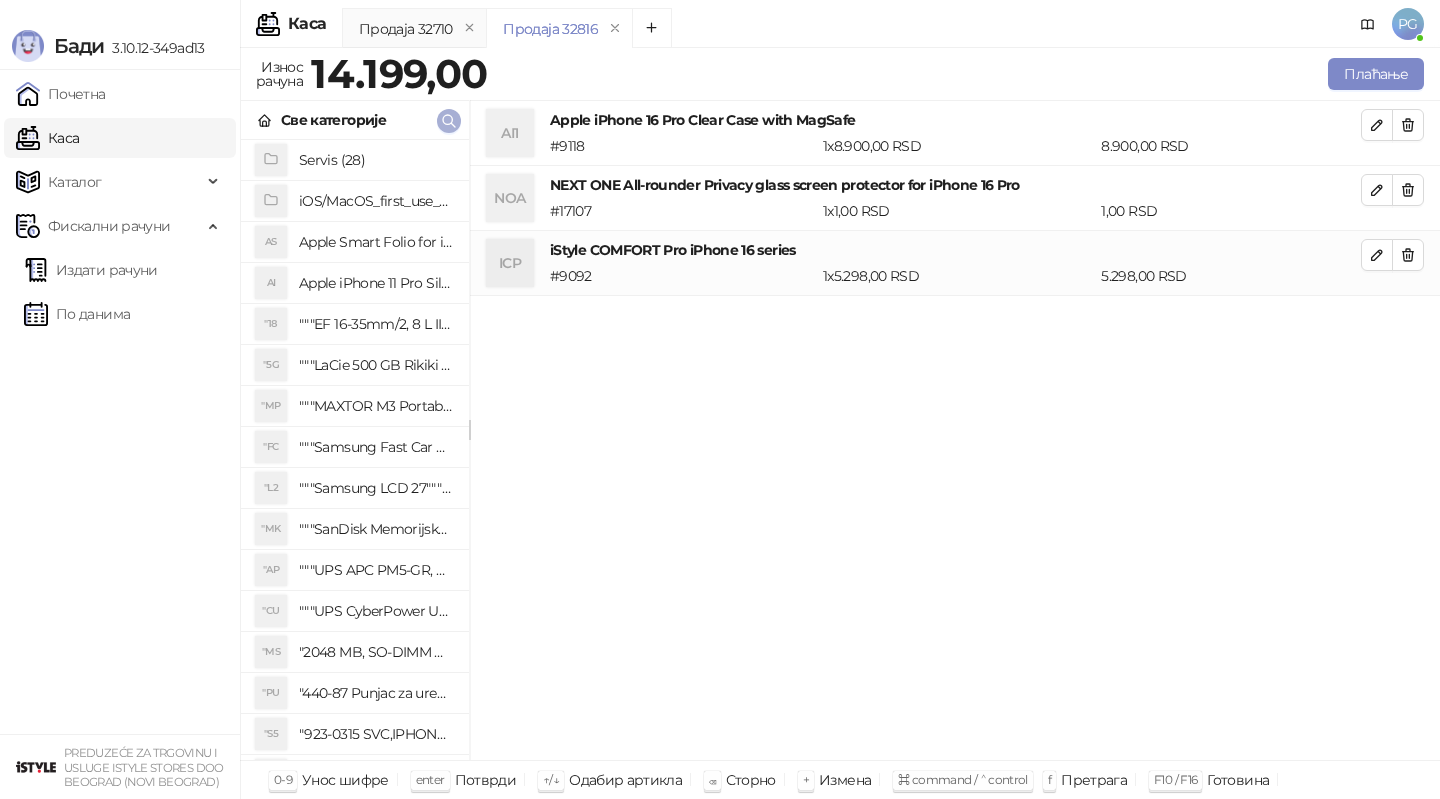click 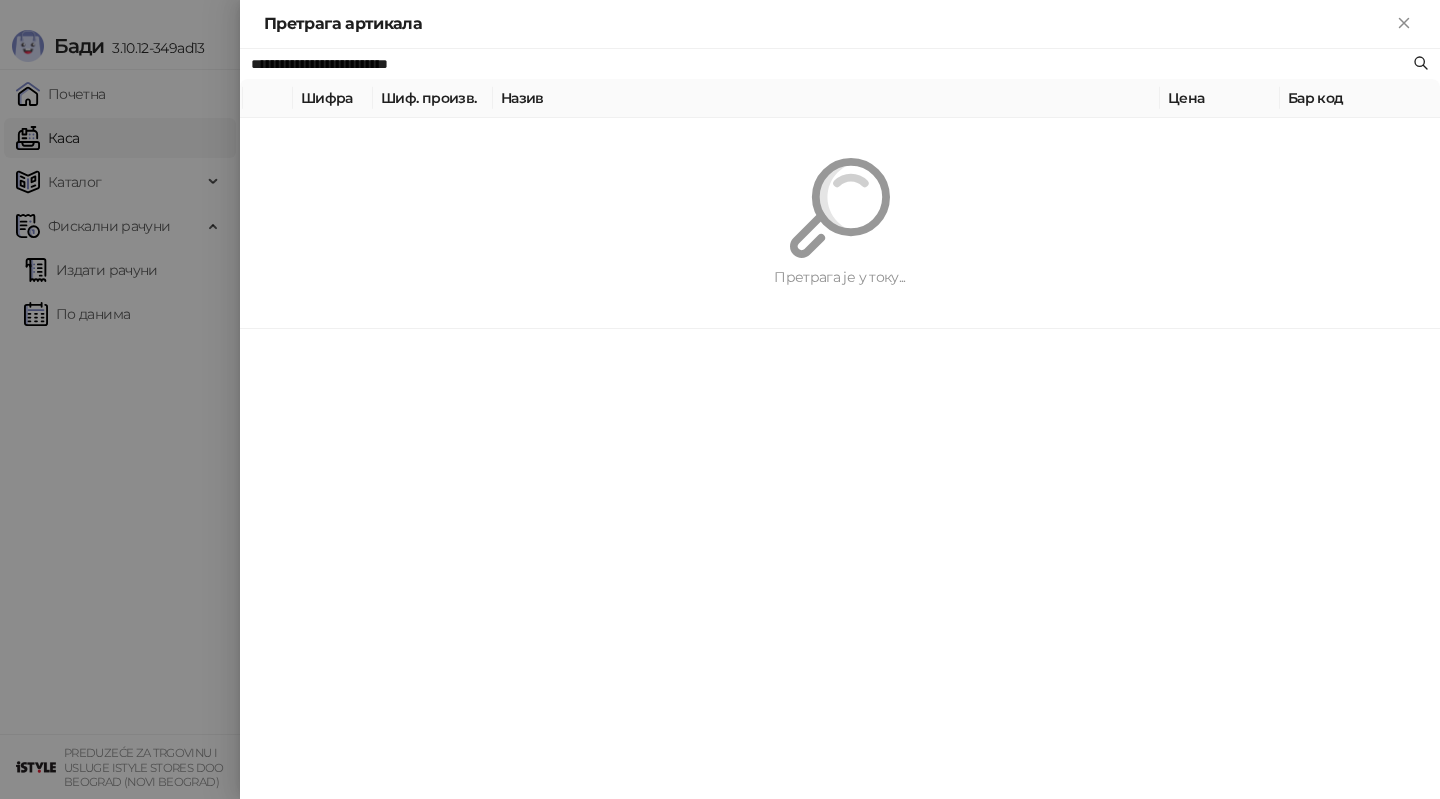 paste 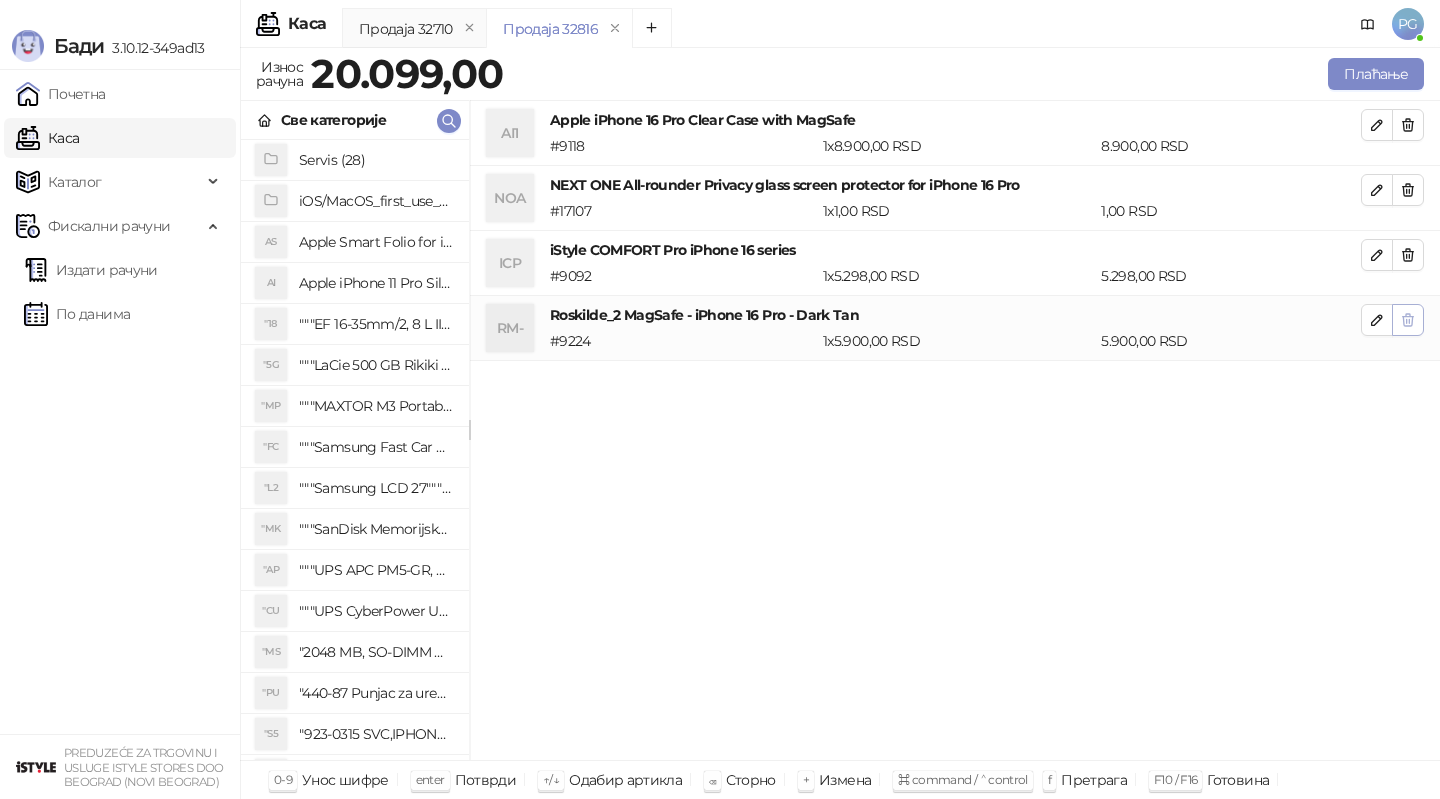 click 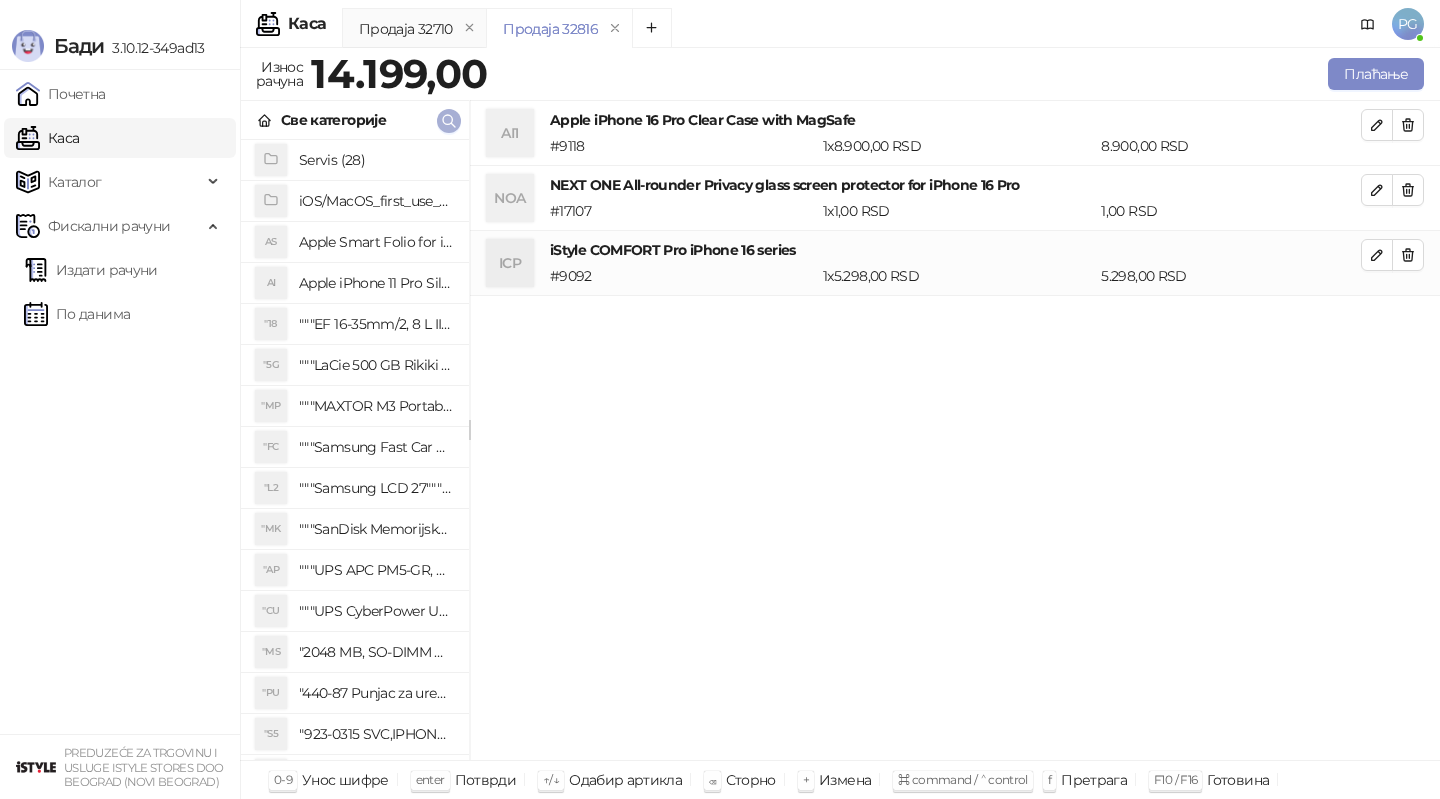 click at bounding box center [449, 121] 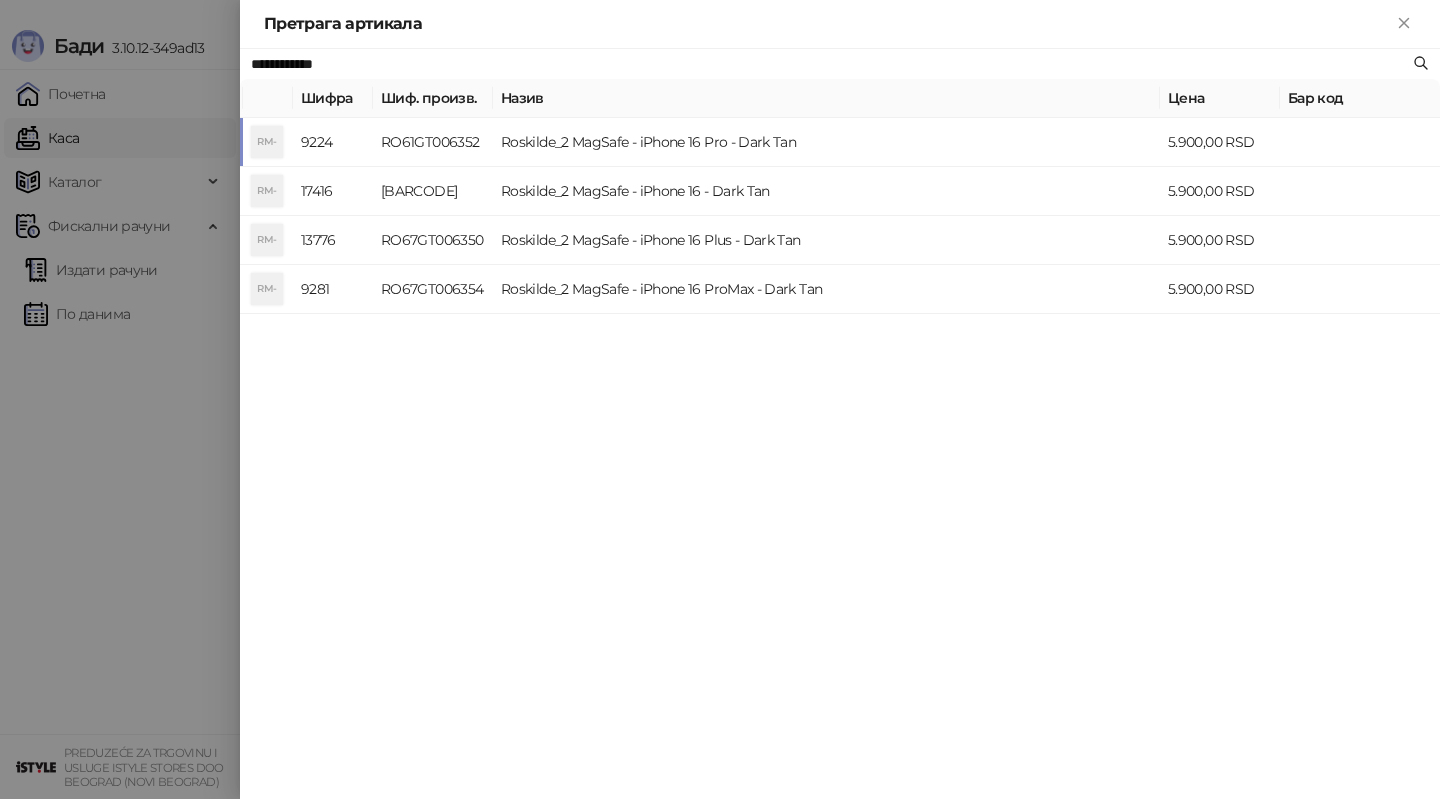 drag, startPoint x: 366, startPoint y: 65, endPoint x: 221, endPoint y: 74, distance: 145.27904 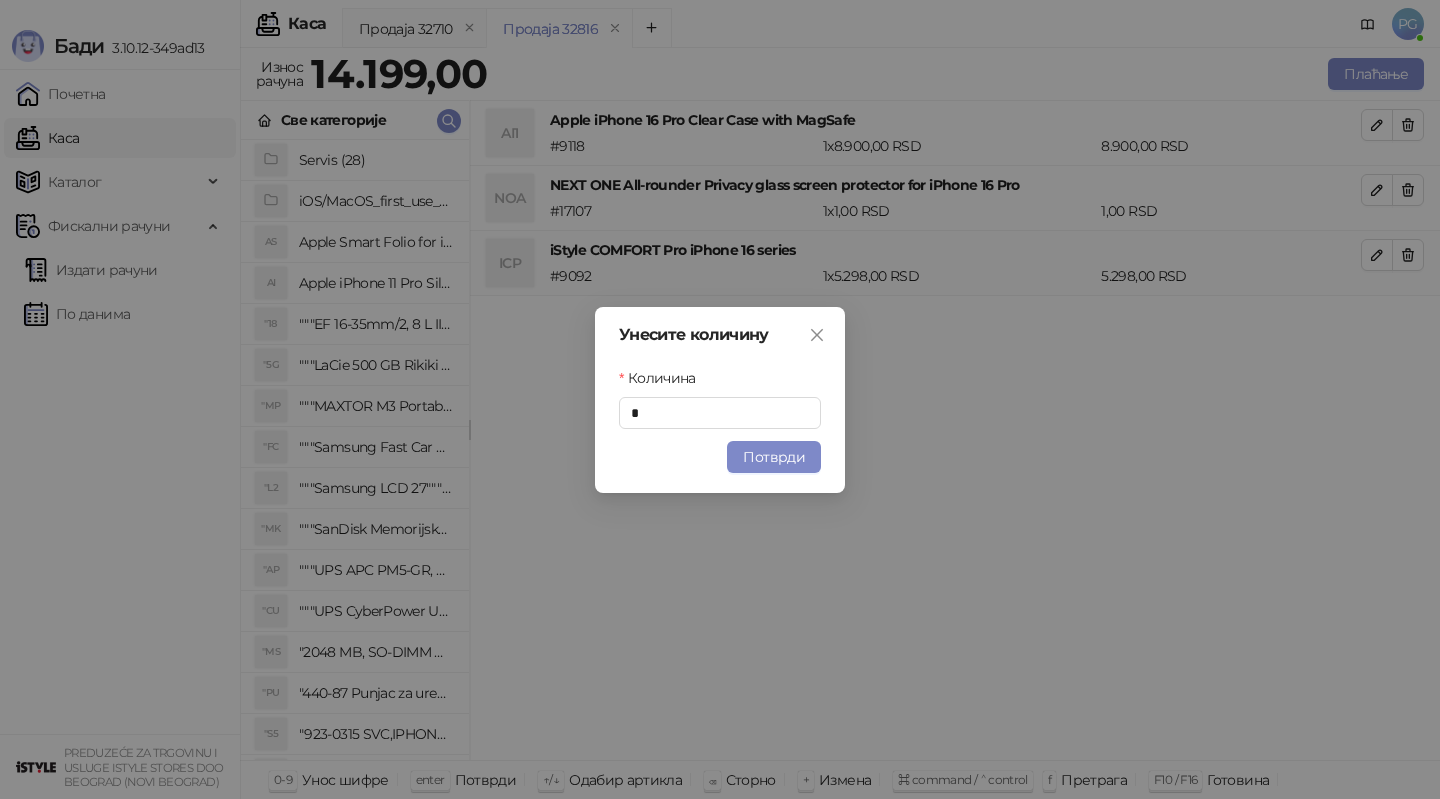 click on "Унесите количину Количина * Потврди" at bounding box center [720, 399] 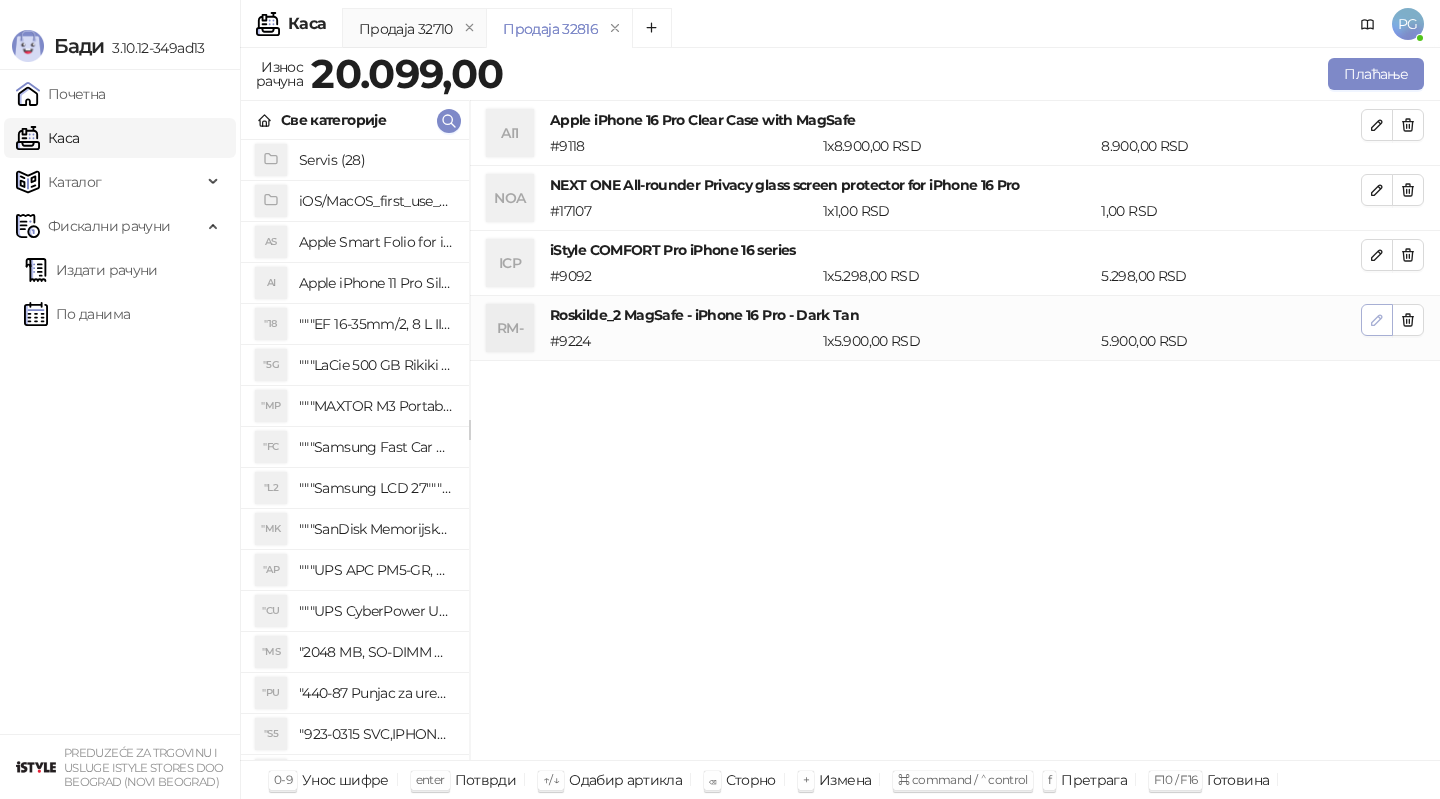 click at bounding box center [1377, 320] 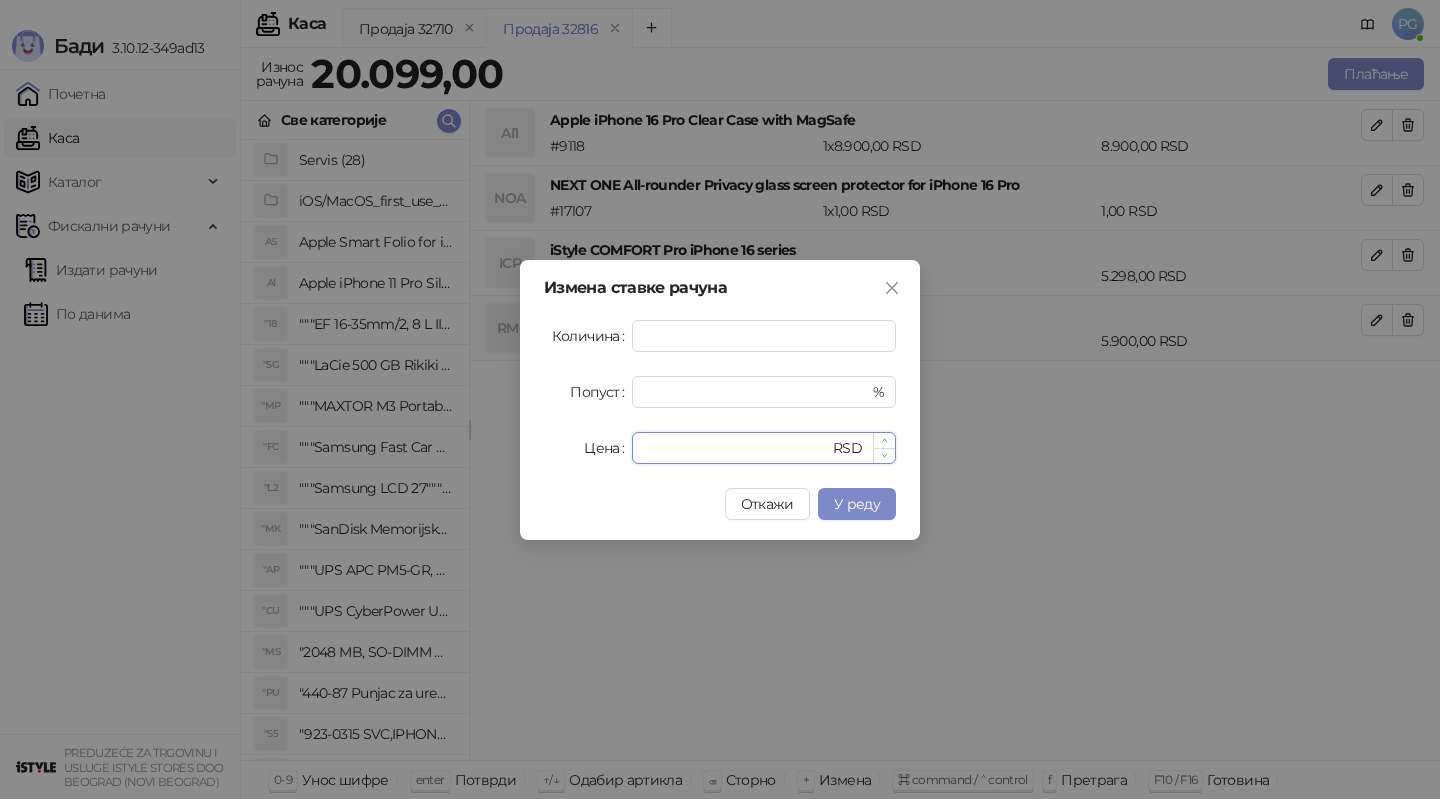 click on "****" at bounding box center [736, 448] 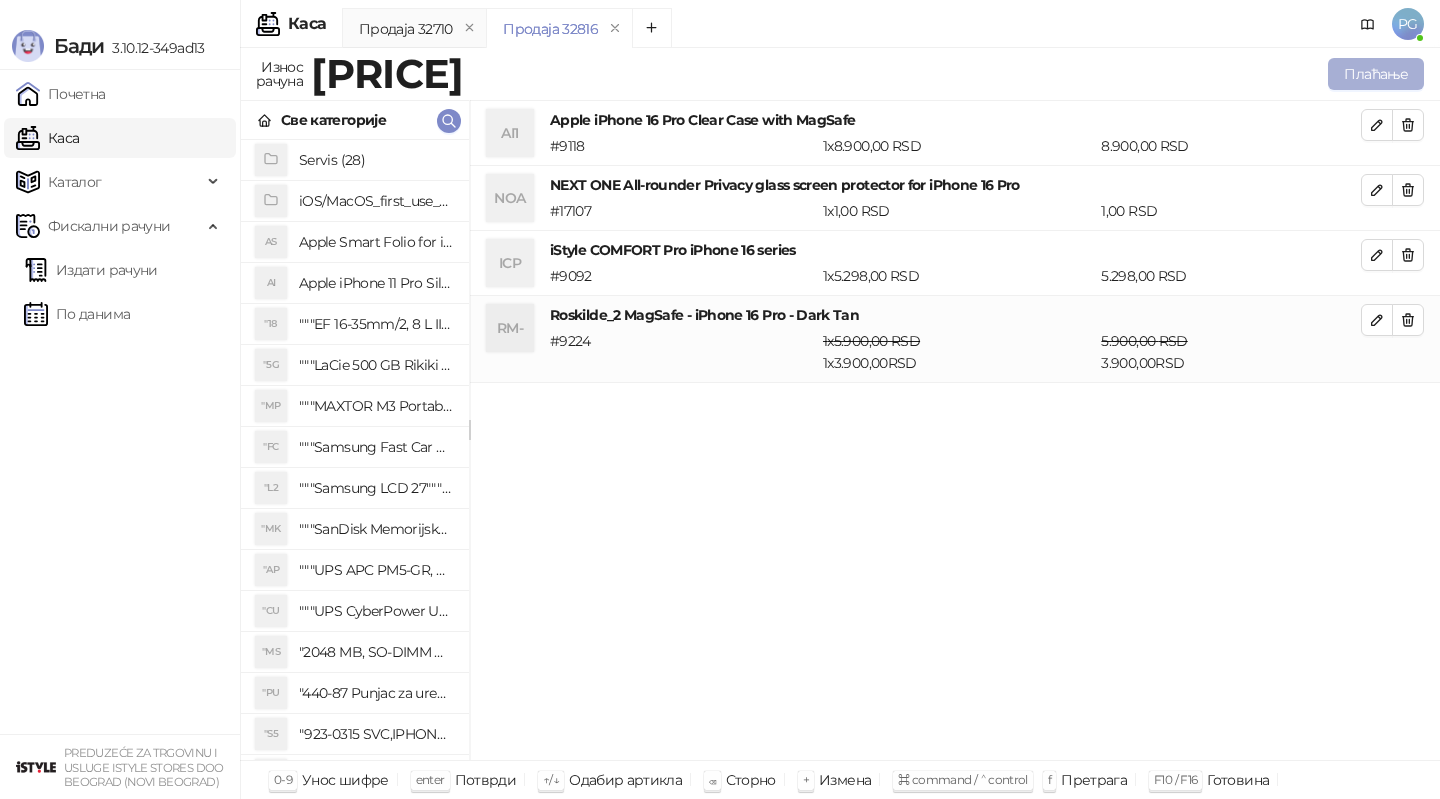 click on "Плаћање" at bounding box center [1376, 74] 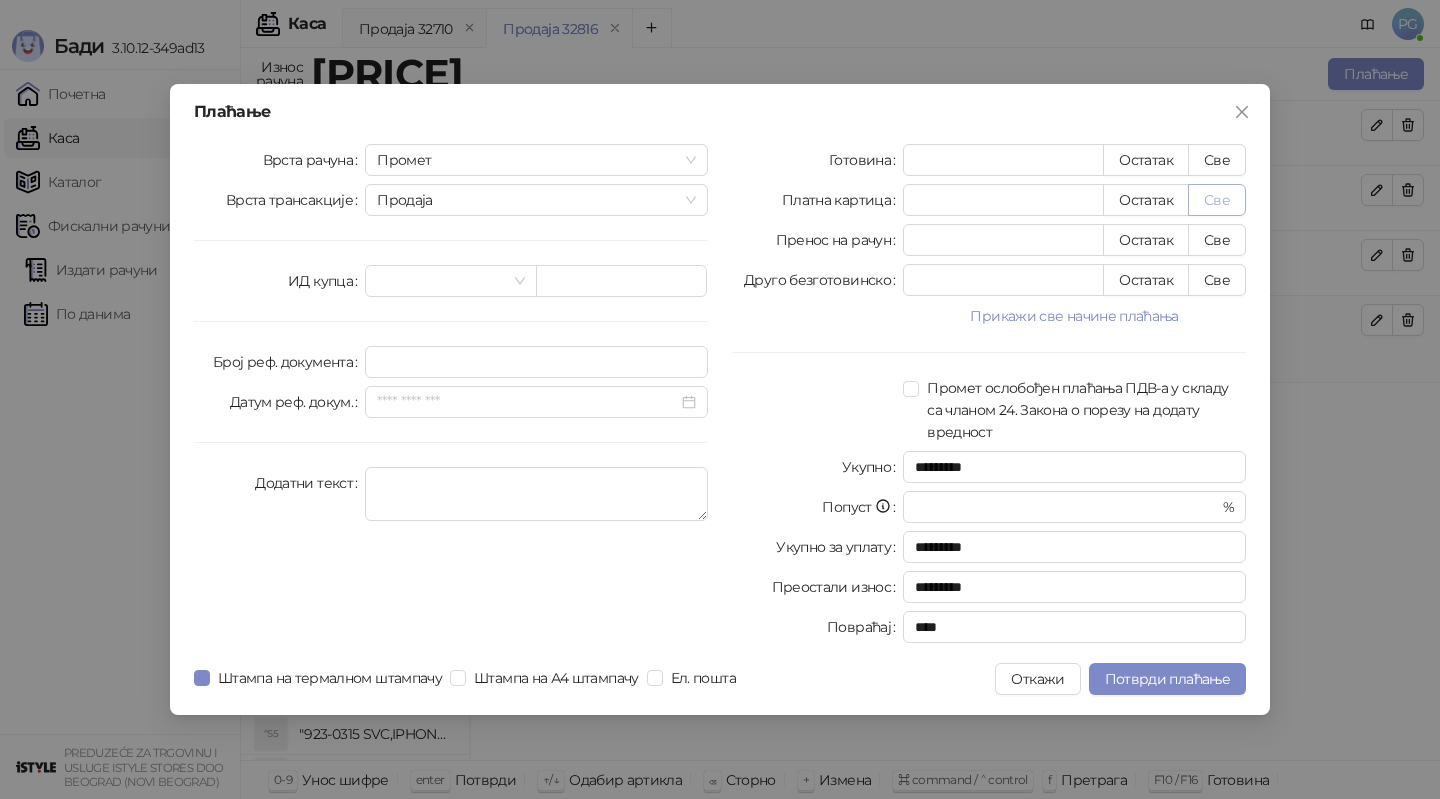 click on "Све" at bounding box center (1217, 200) 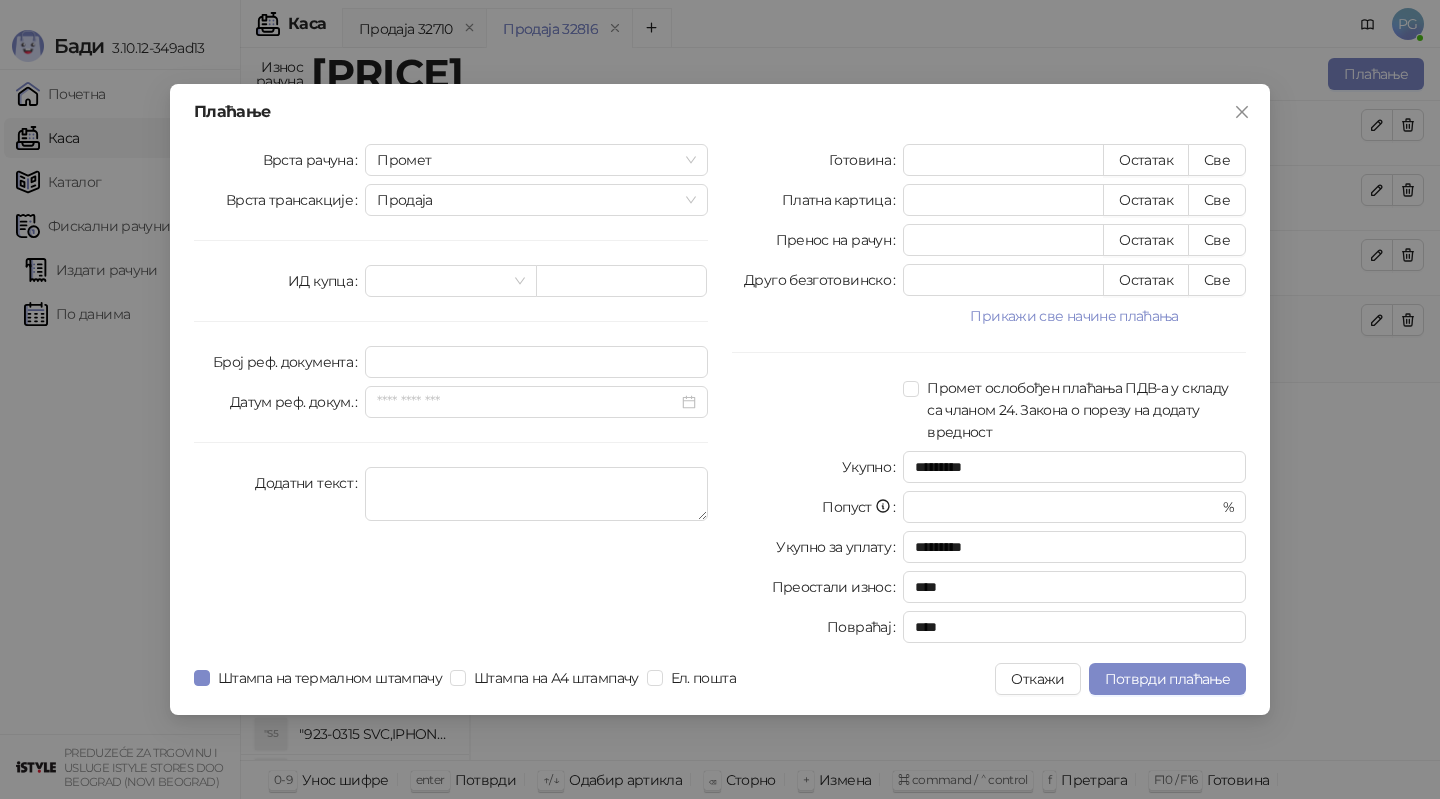 click on "Врста рачуна Промет Врста трансакције Продаја ИД купца Број реф. документа Датум реф. докум. Додатни текст" at bounding box center (451, 397) 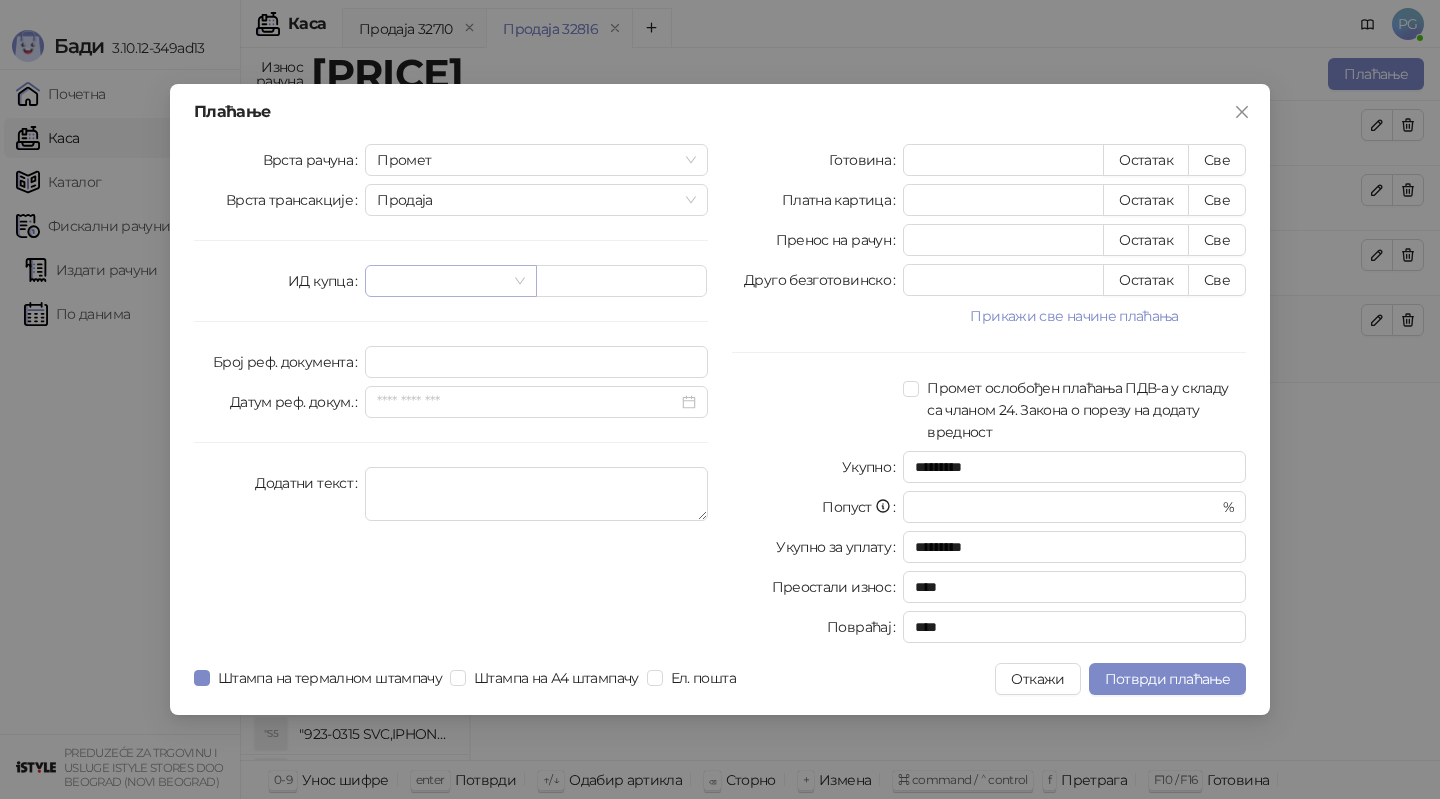 click at bounding box center (441, 281) 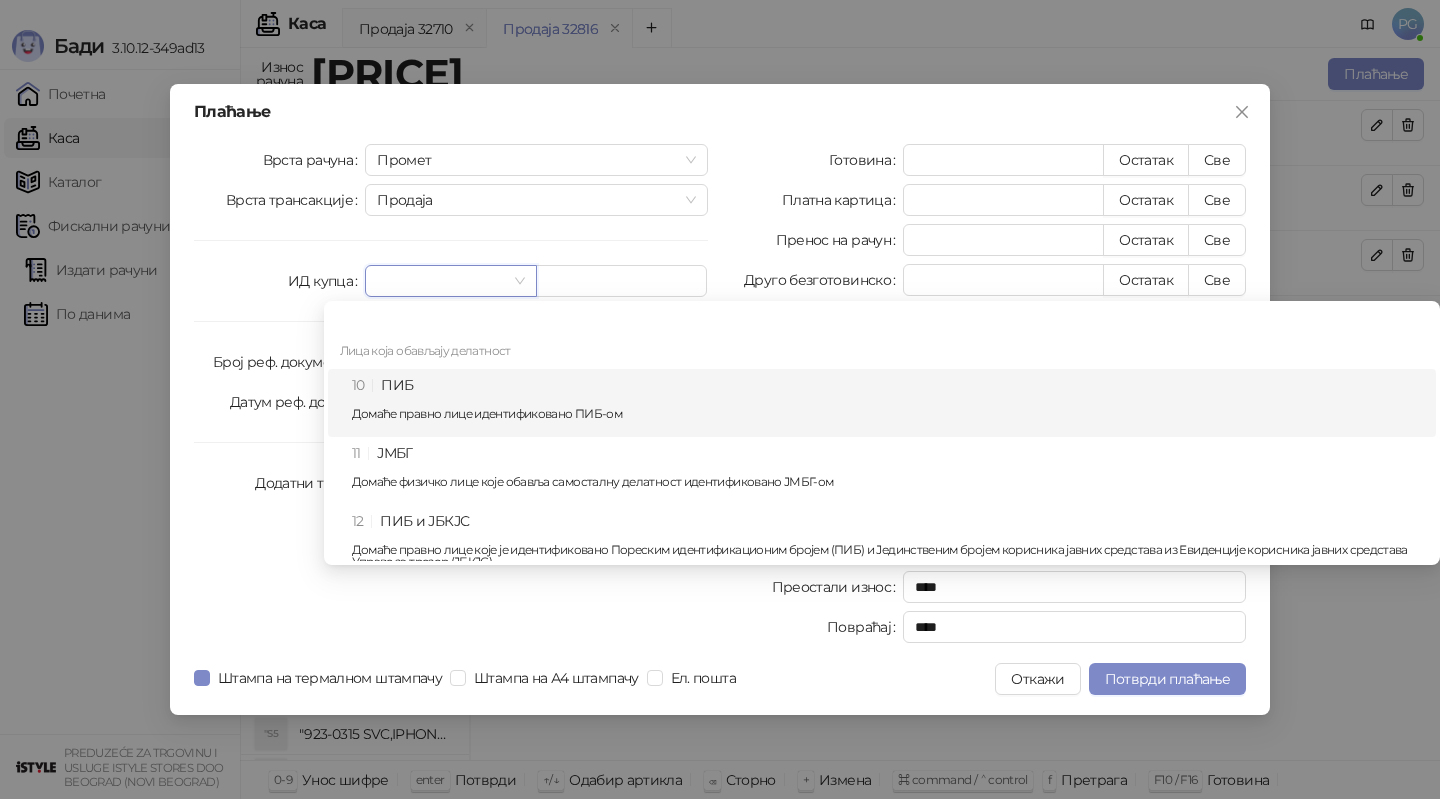 click on "10 ПИБ Домаће правно лице идентификовано ПИБ-ом" at bounding box center (888, 403) 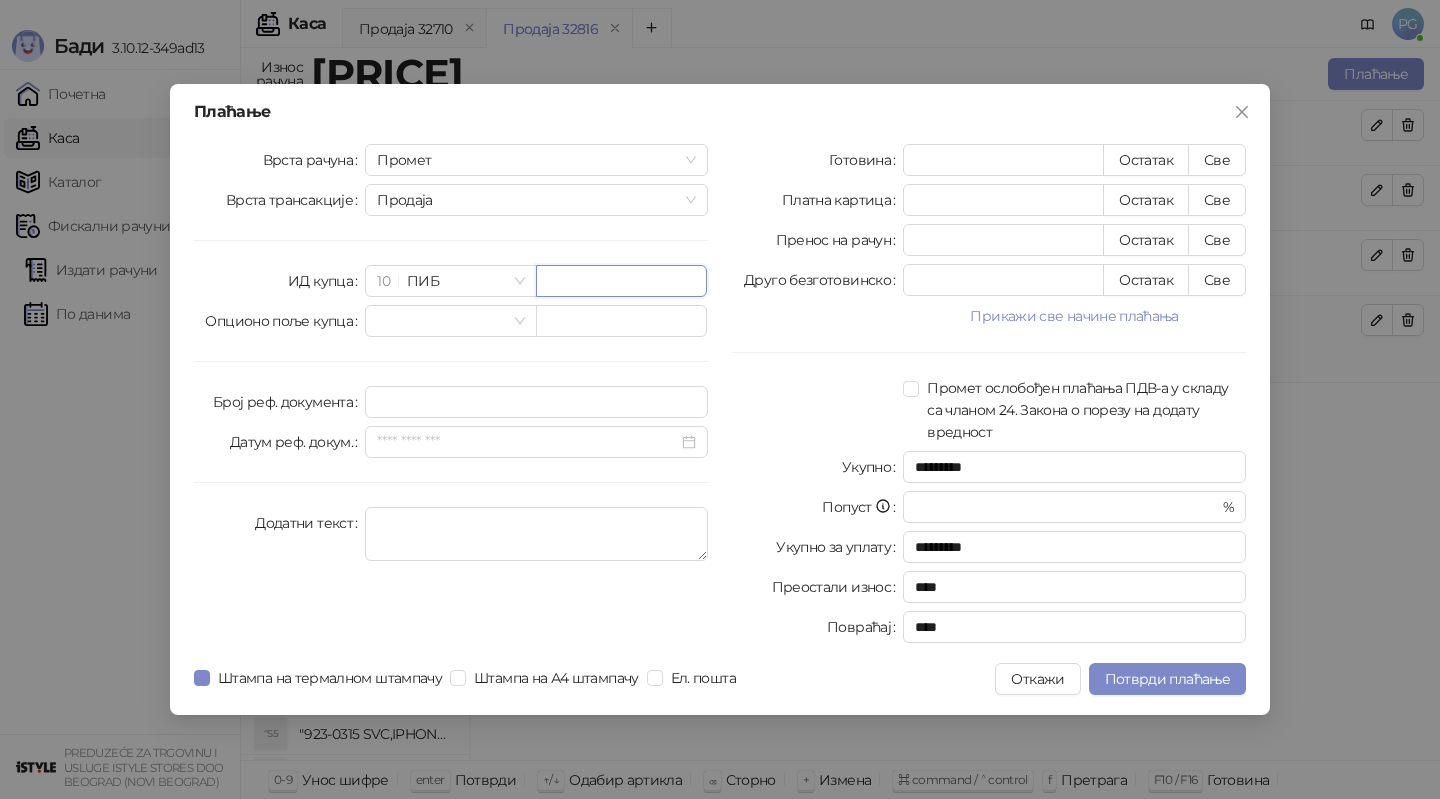 click at bounding box center [621, 281] 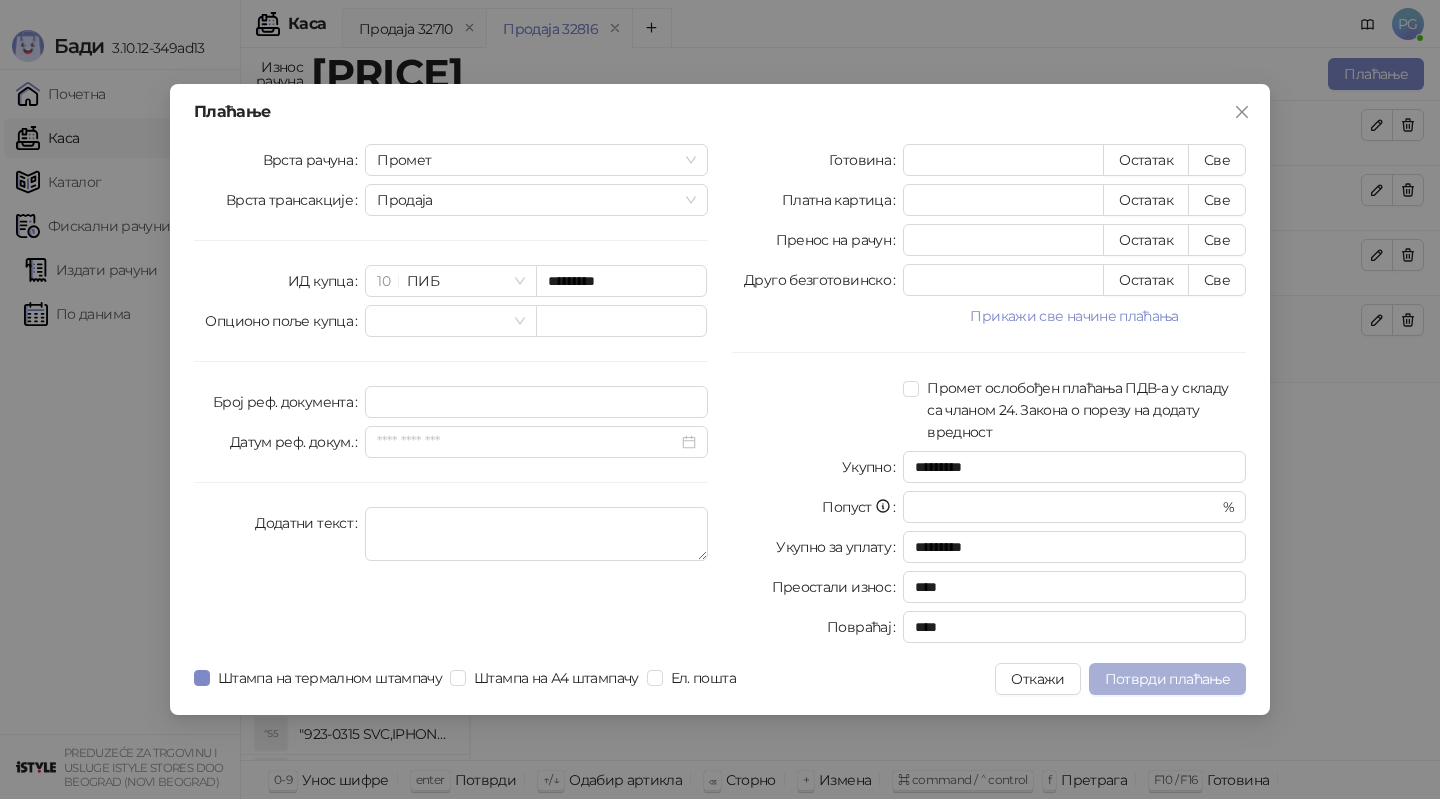 click on "Потврди плаћање" at bounding box center (1167, 679) 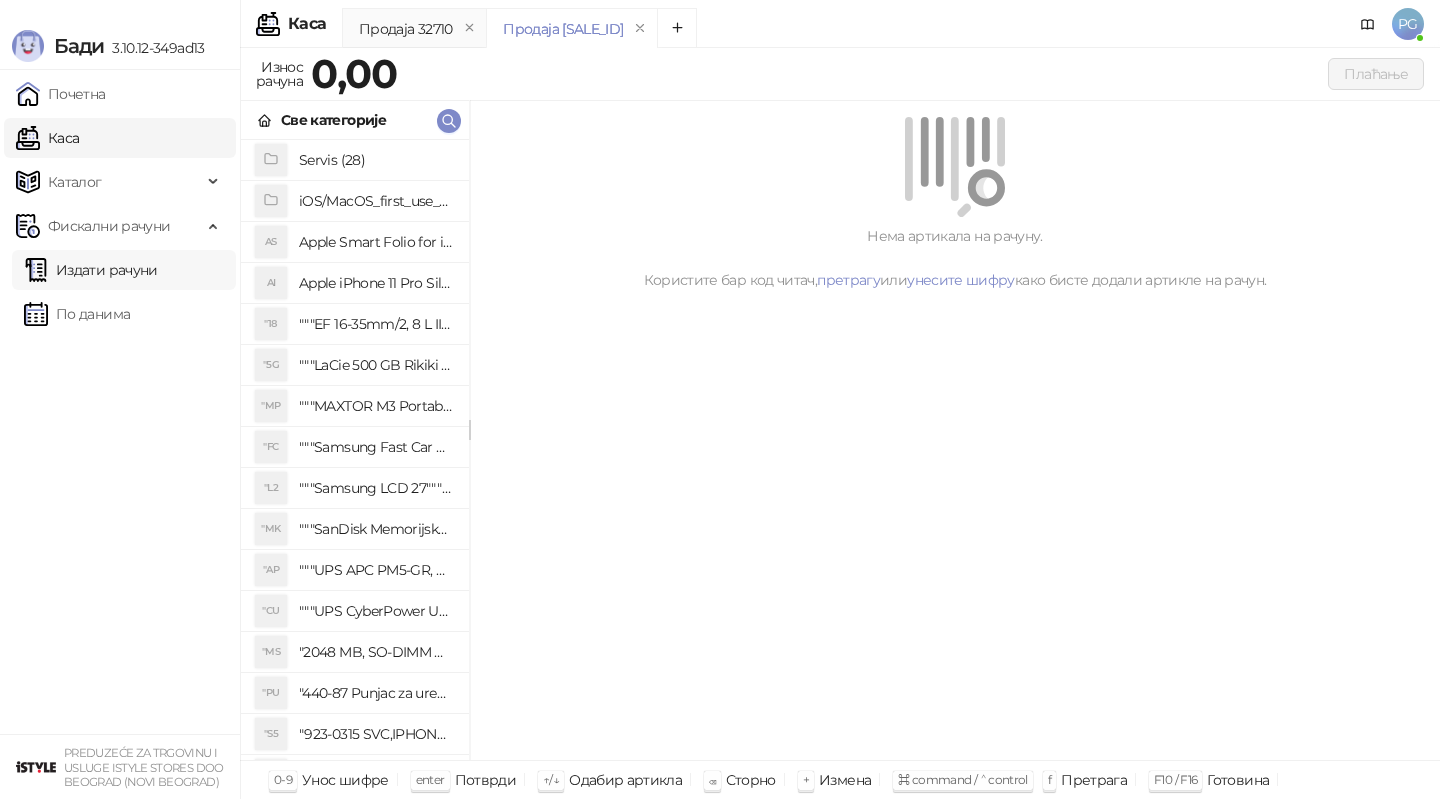 click on "По данима" at bounding box center (77, 314) 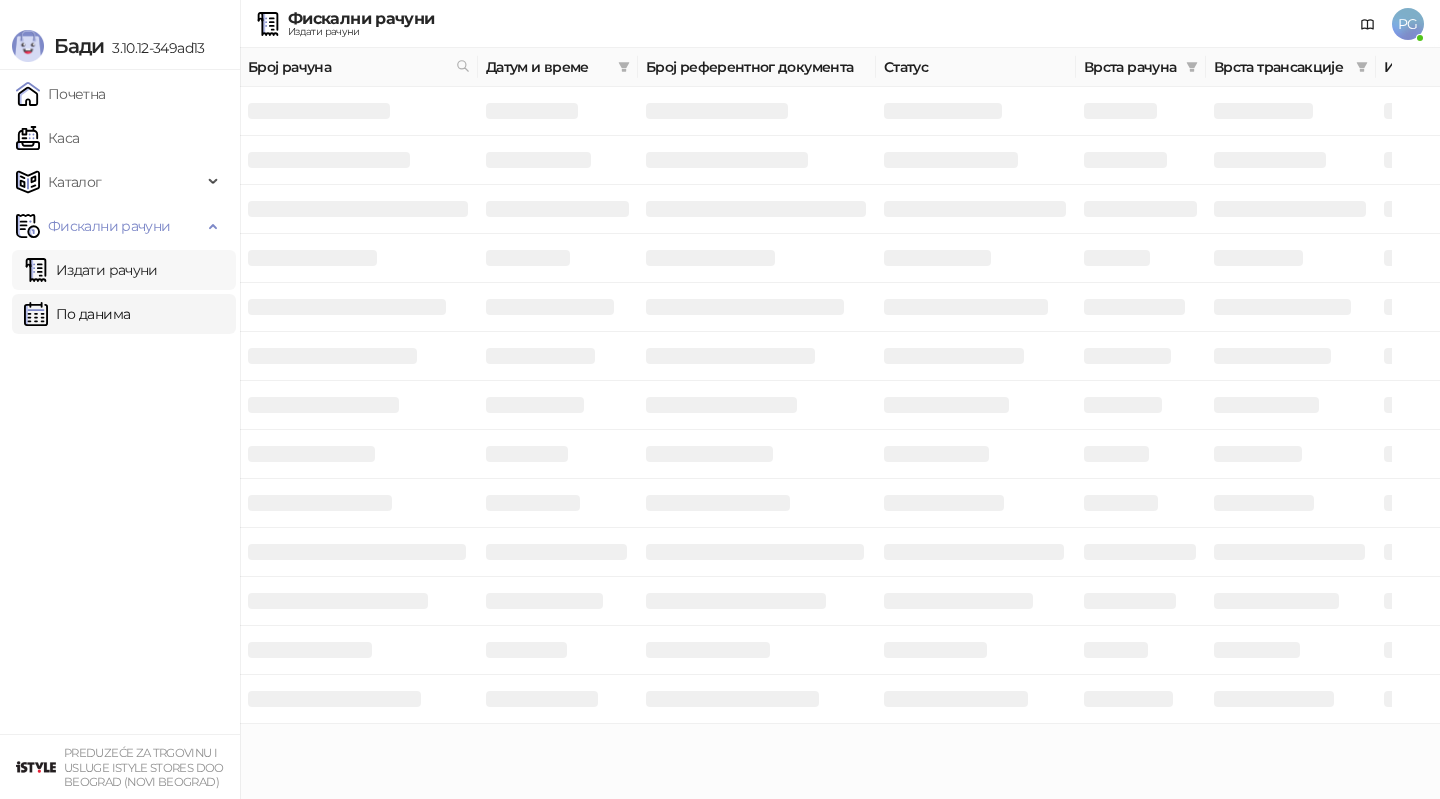 click on "Издати рачуни" at bounding box center [91, 270] 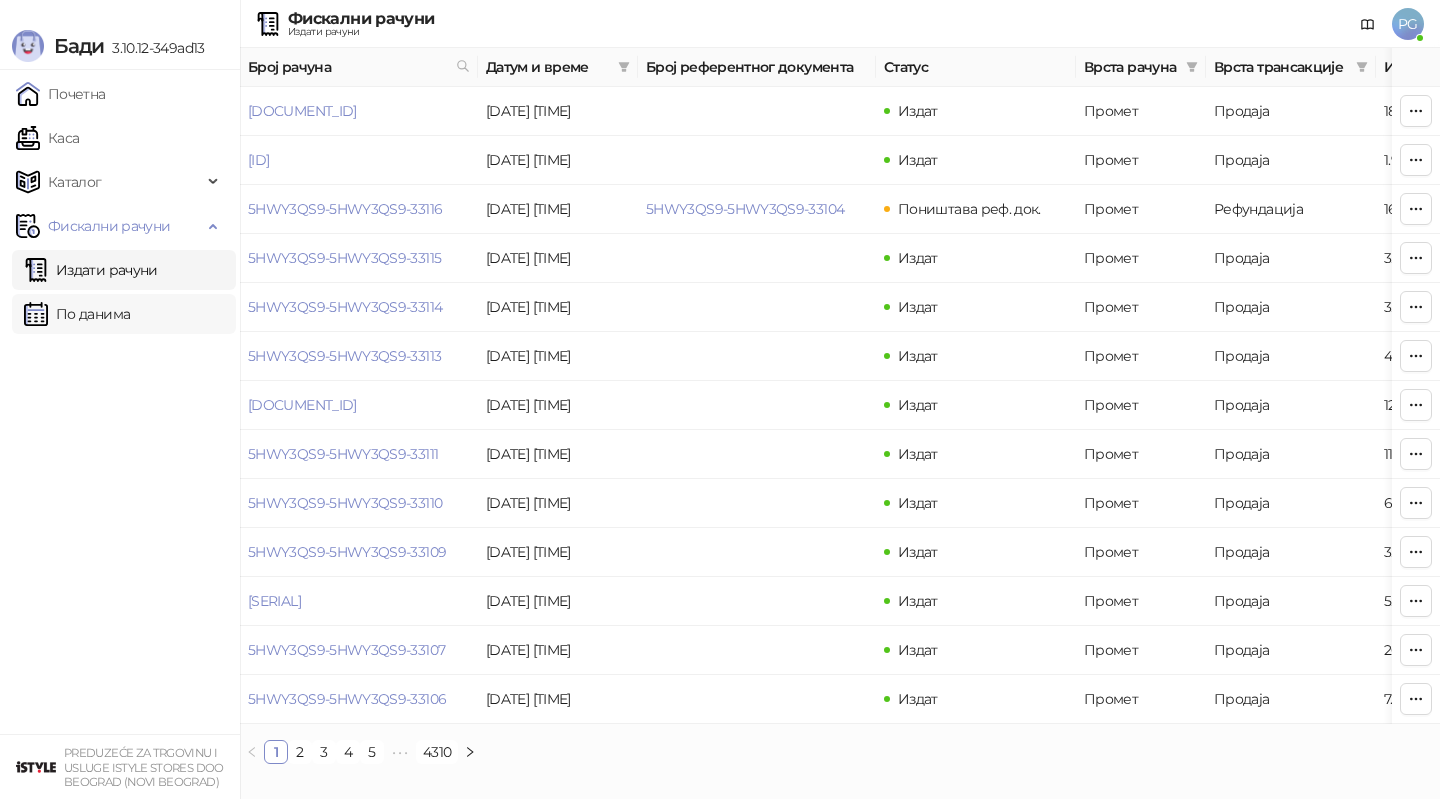 click on "По данима" at bounding box center [77, 314] 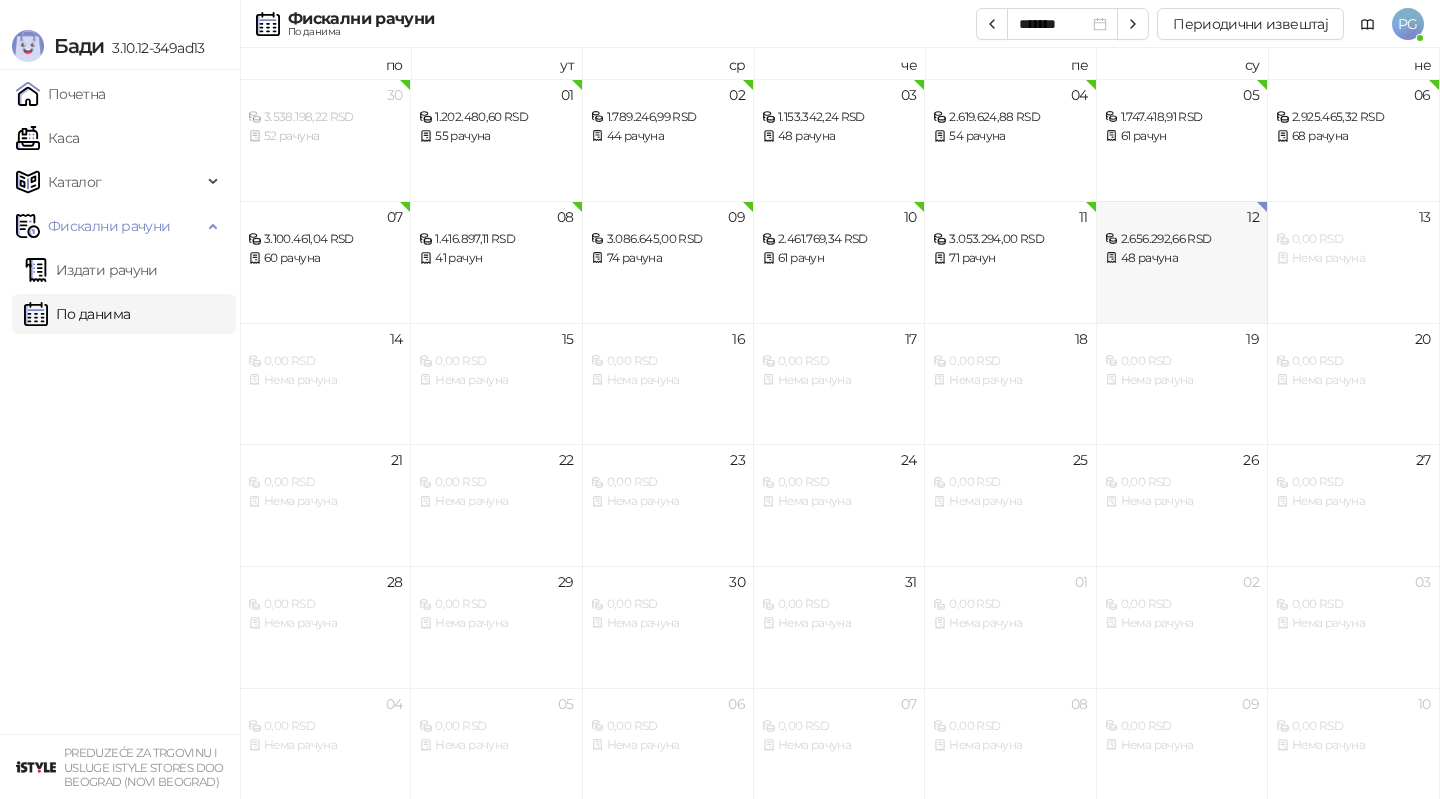 click on "[NUMBER] [PRICE] RSD [NUMBER] рачуна" at bounding box center [1182, 262] 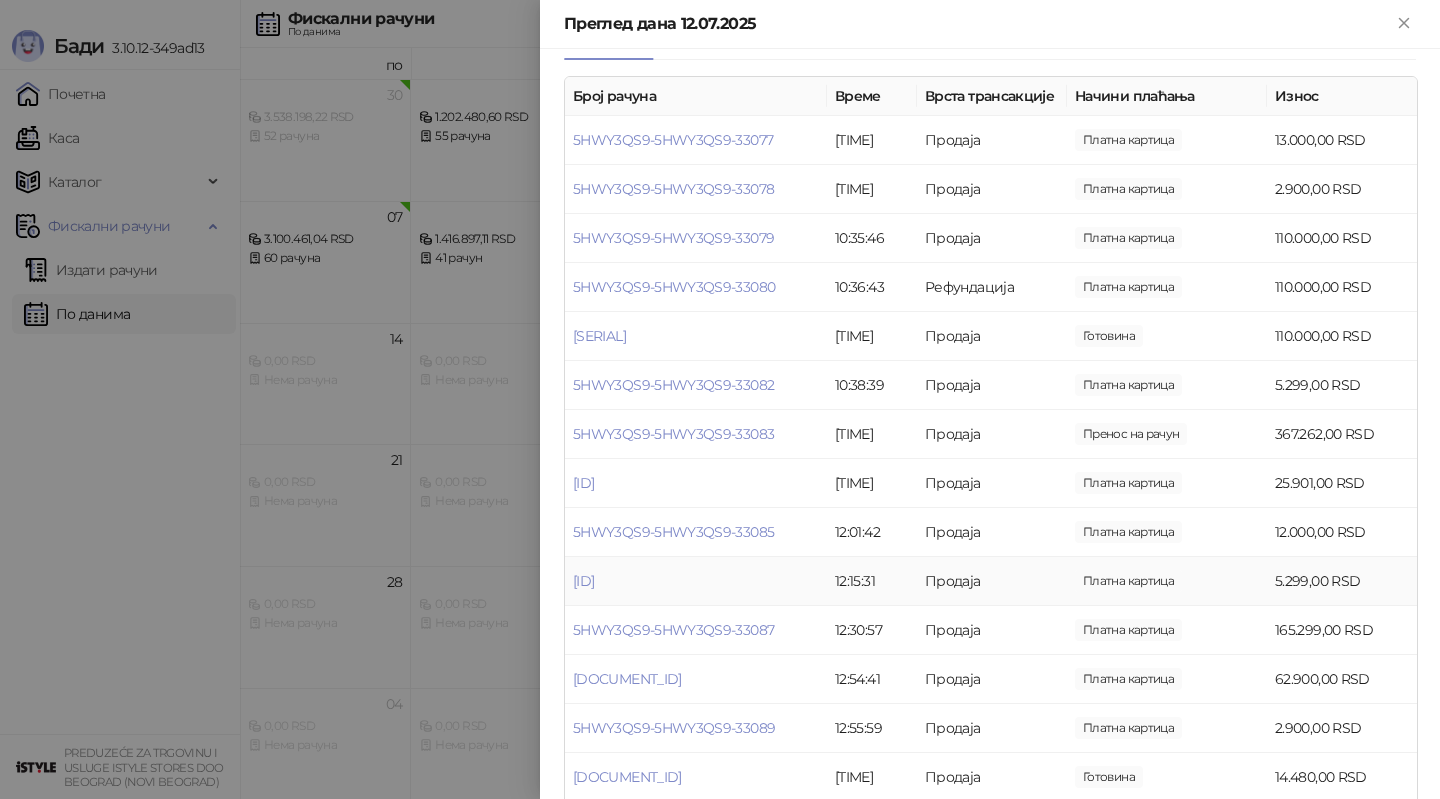 scroll, scrollTop: 0, scrollLeft: 0, axis: both 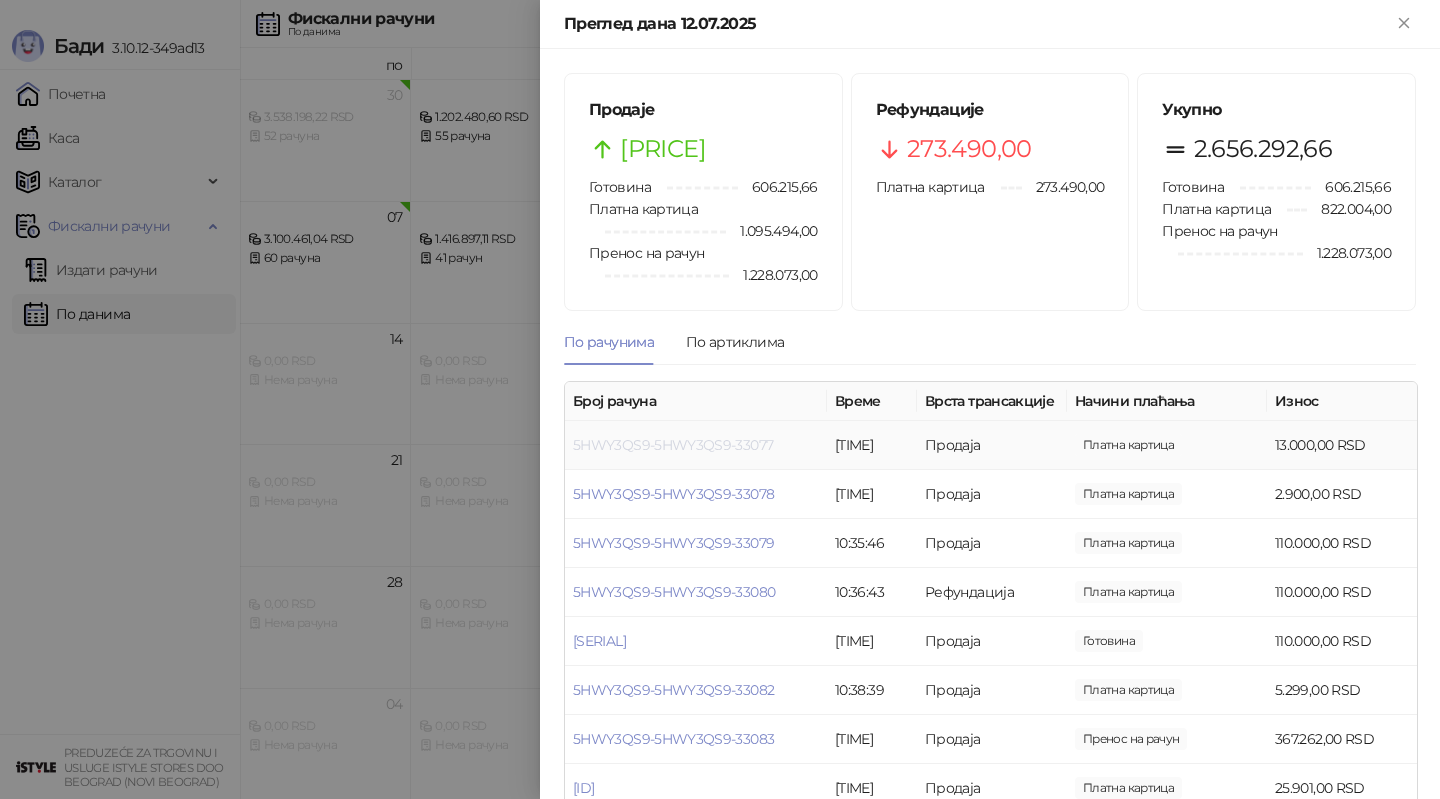 click on "5HWY3QS9-5HWY3QS9-33077" at bounding box center [673, 445] 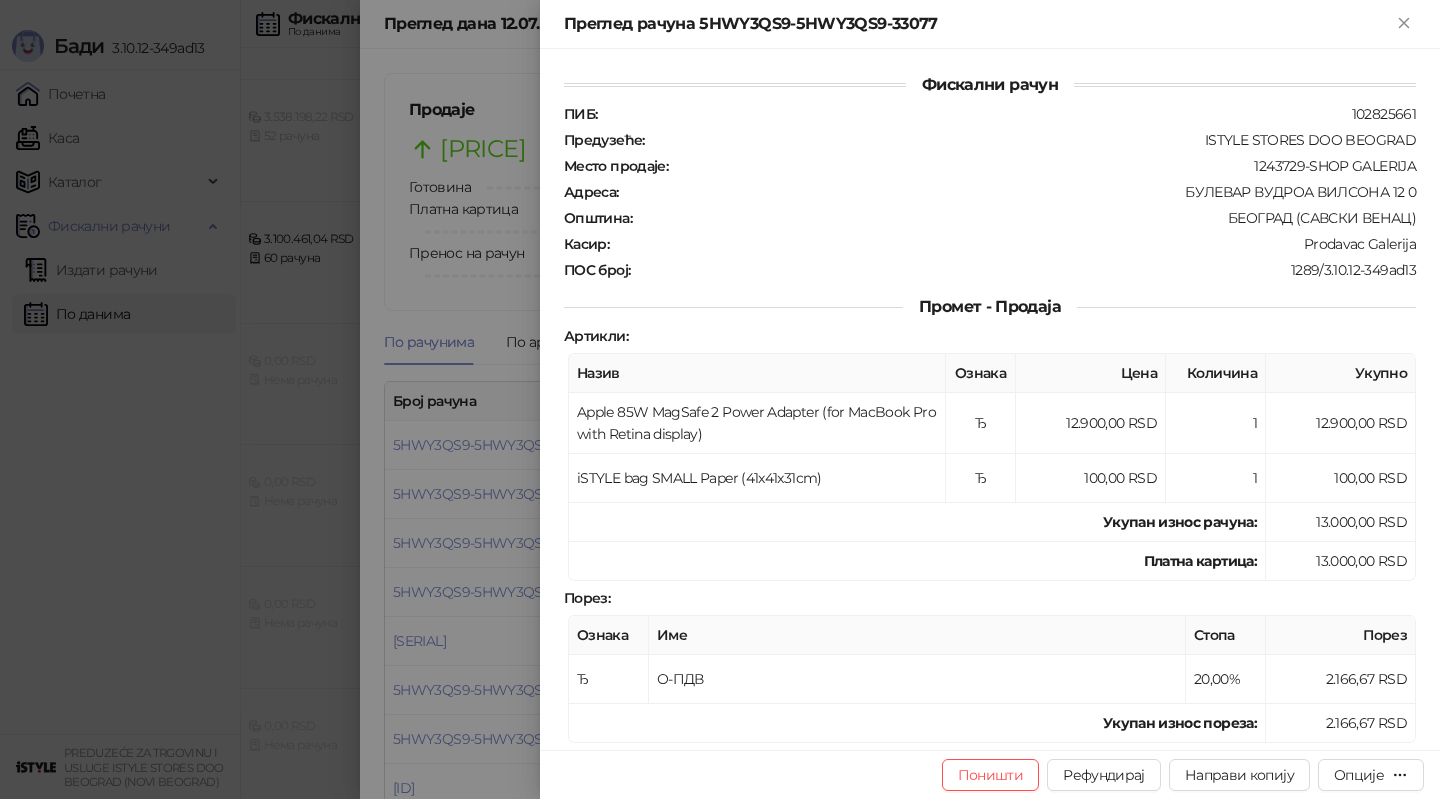 click at bounding box center [720, 399] 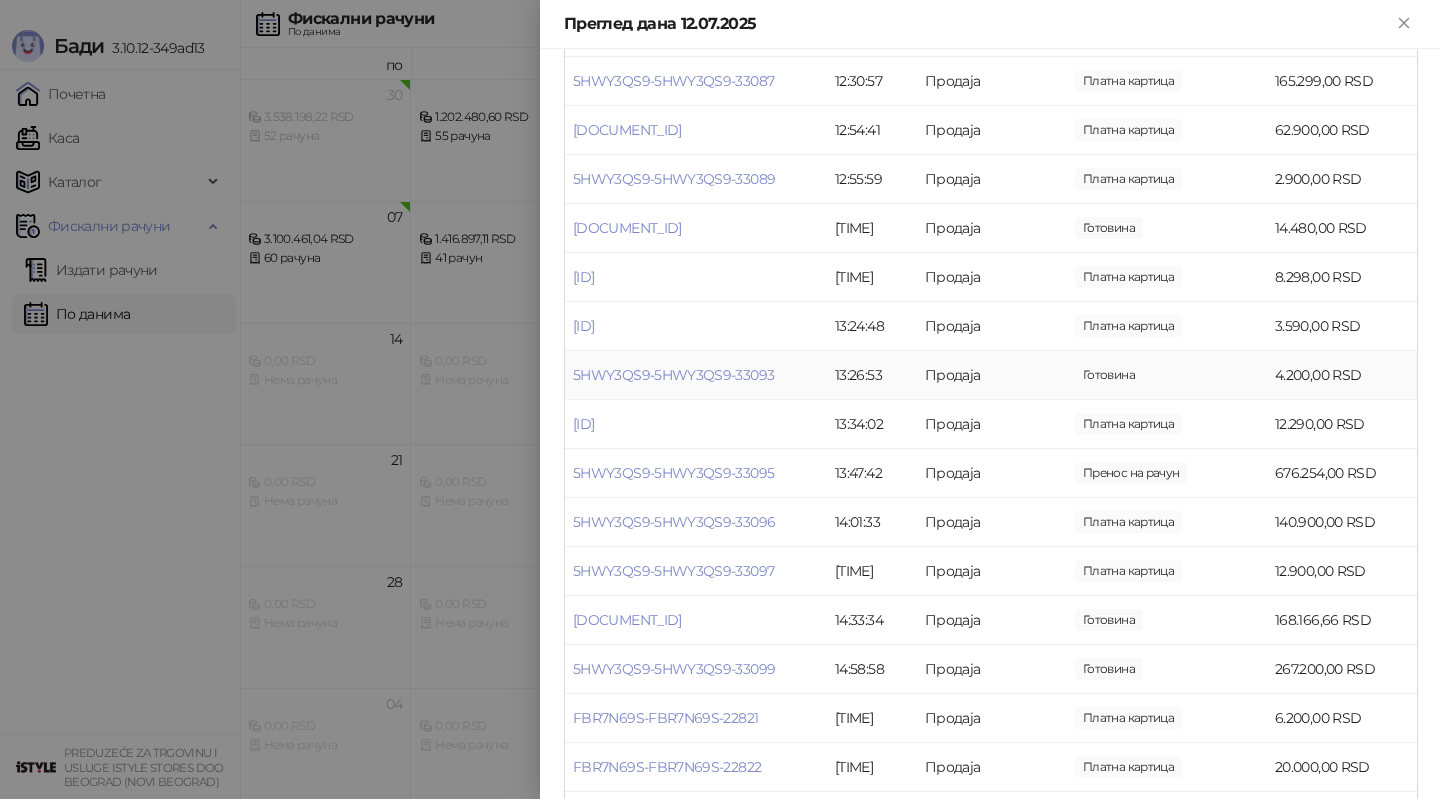 scroll, scrollTop: 858, scrollLeft: 0, axis: vertical 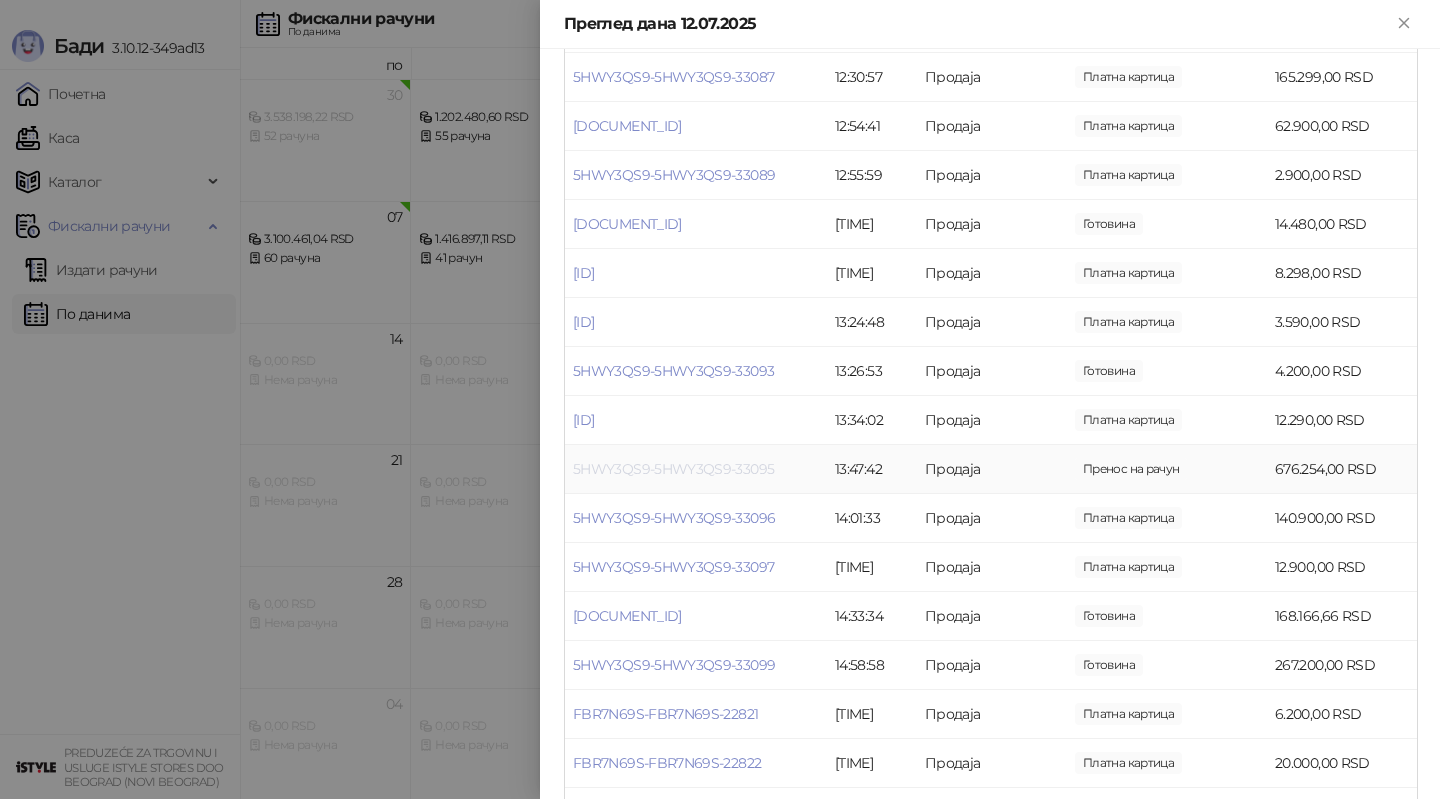 click on "5HWY3QS9-5HWY3QS9-33095" at bounding box center [673, 469] 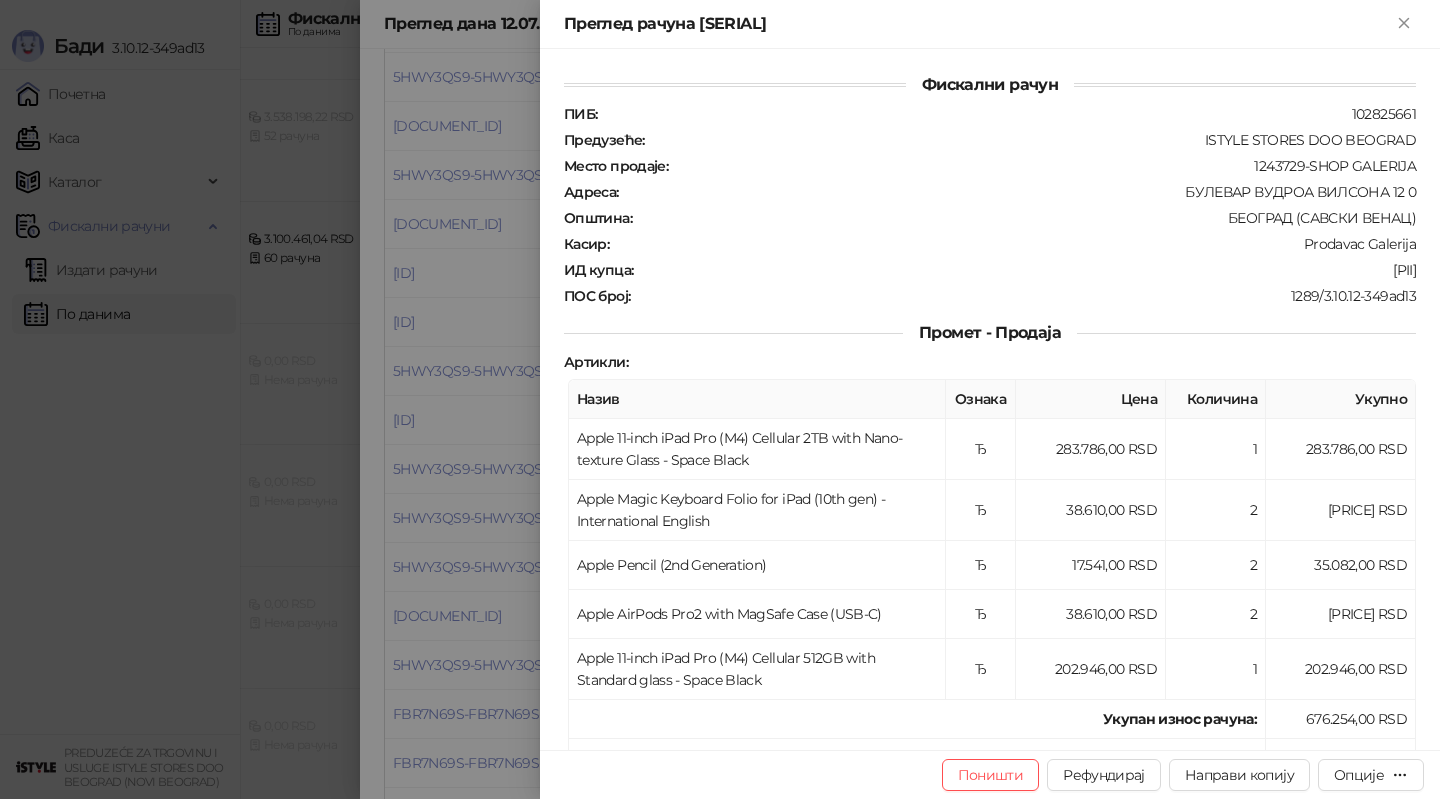 click at bounding box center (720, 399) 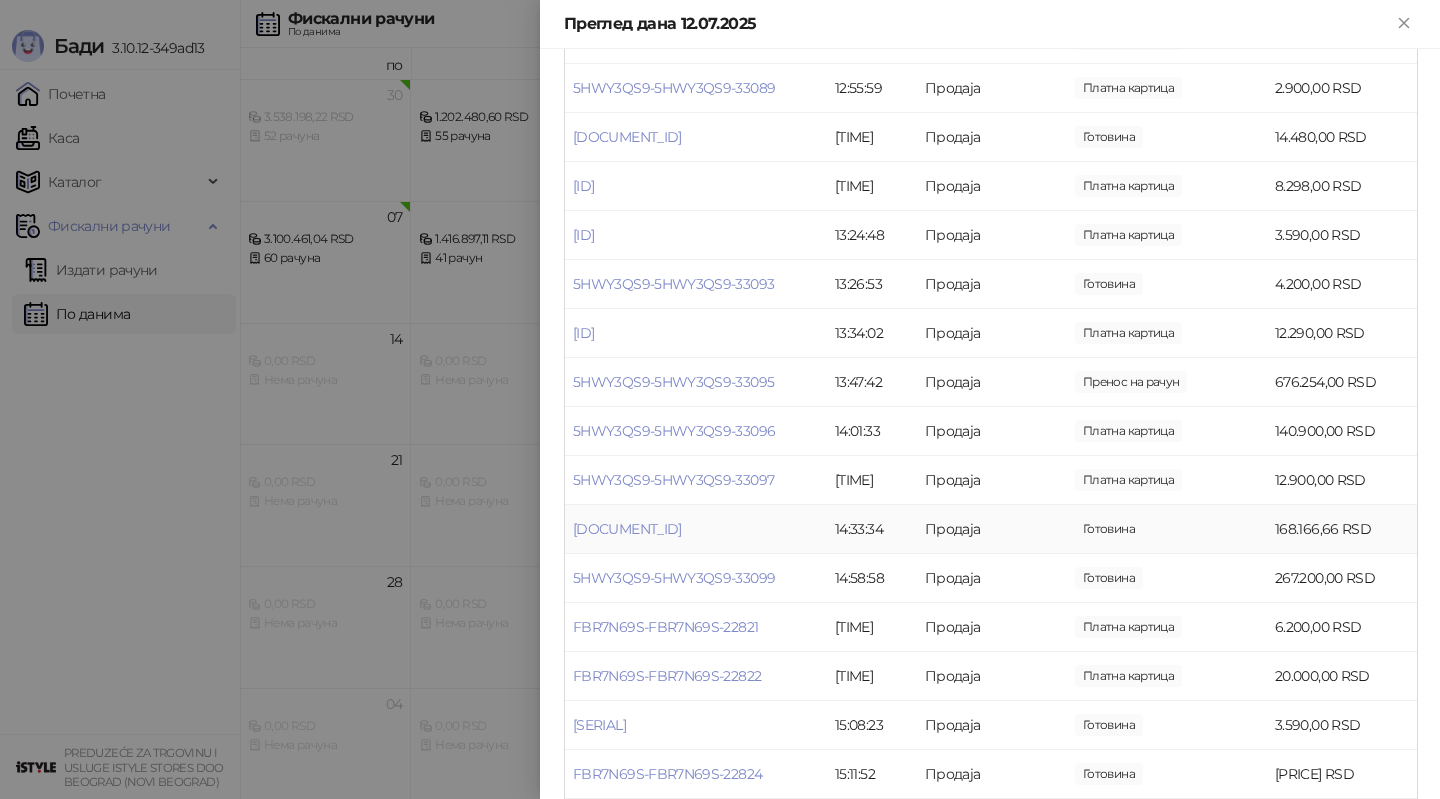 scroll, scrollTop: 966, scrollLeft: 0, axis: vertical 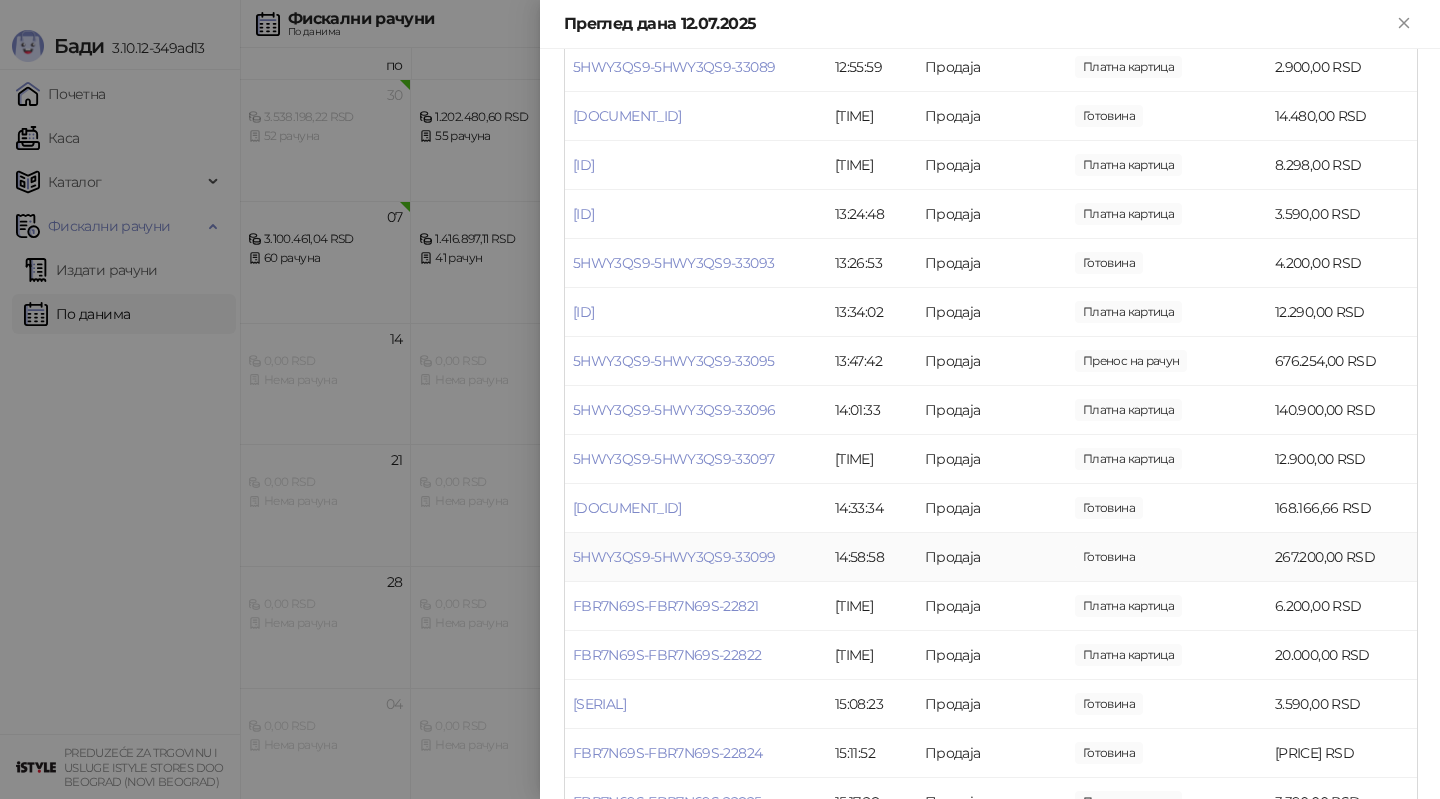 click on "5HWY3QS9-5HWY3QS9-33099" at bounding box center [696, 557] 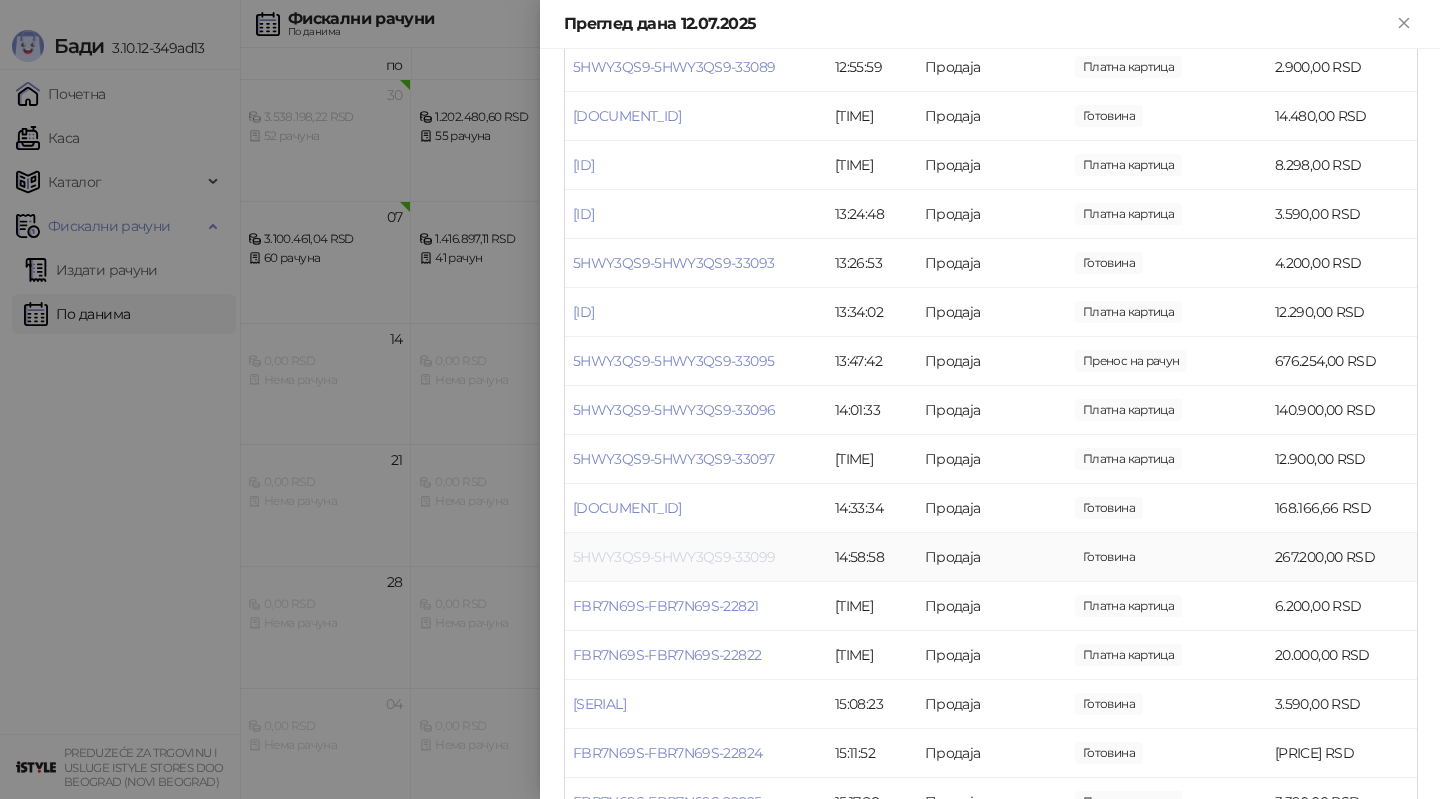 click on "5HWY3QS9-5HWY3QS9-33099" at bounding box center (674, 557) 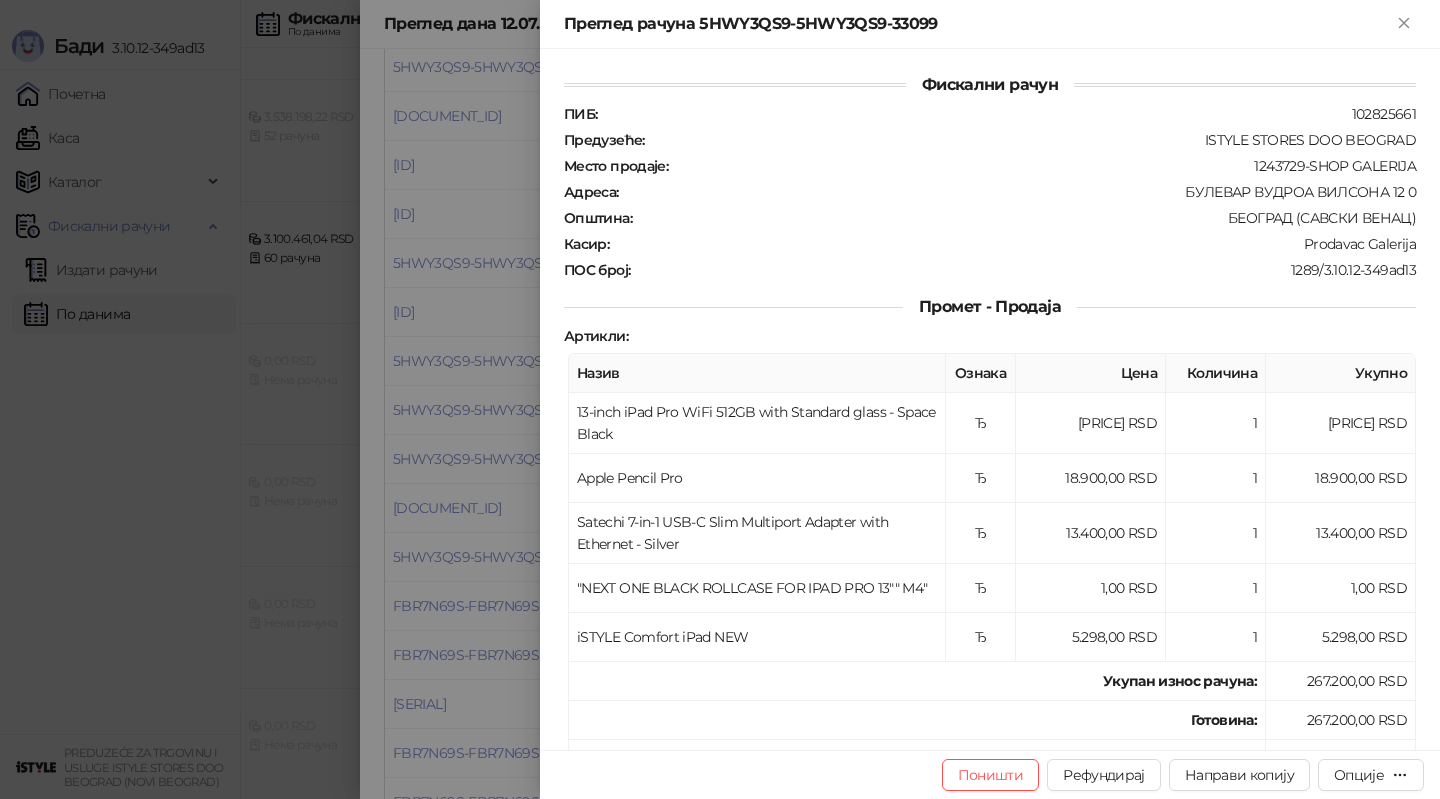 click at bounding box center [720, 399] 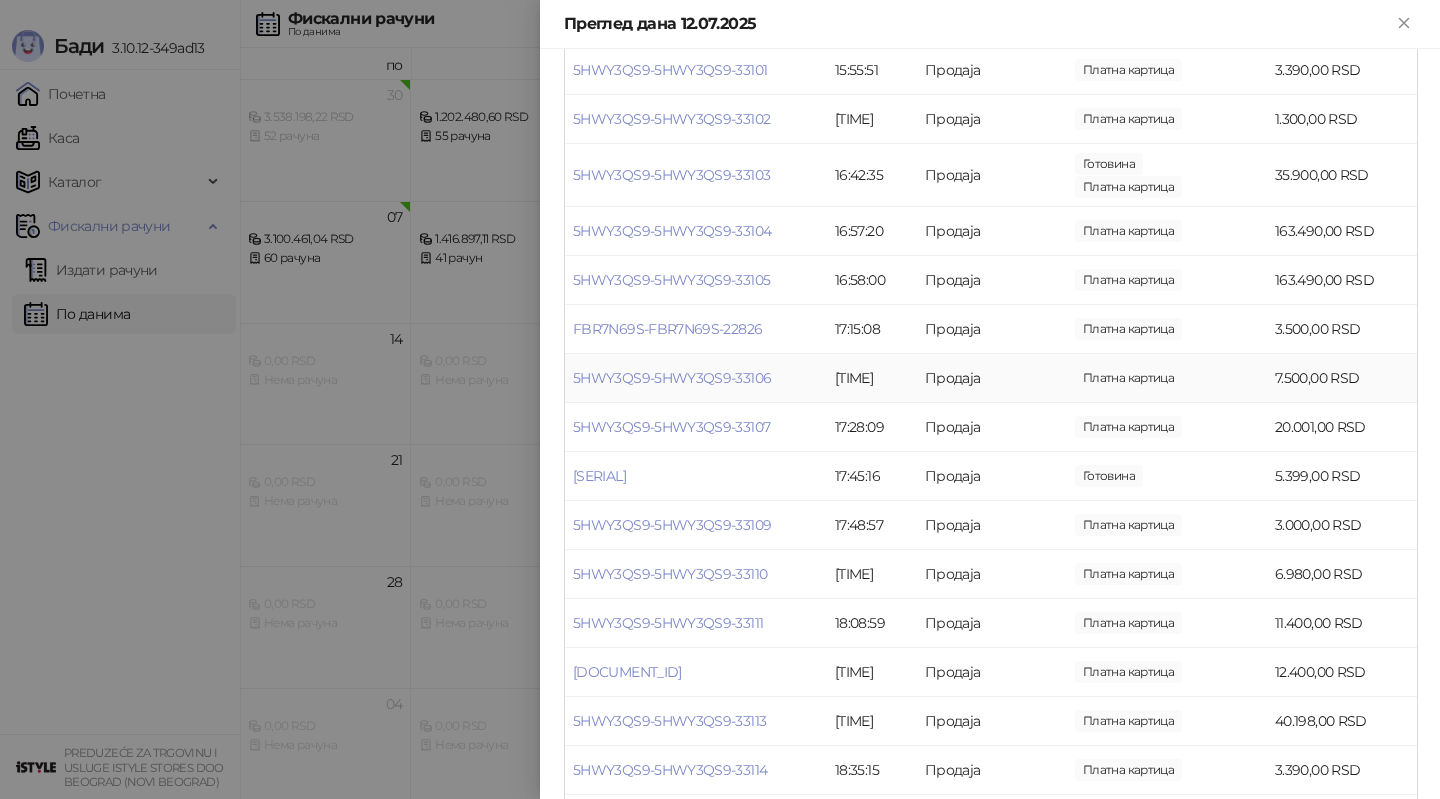 scroll, scrollTop: 2012, scrollLeft: 0, axis: vertical 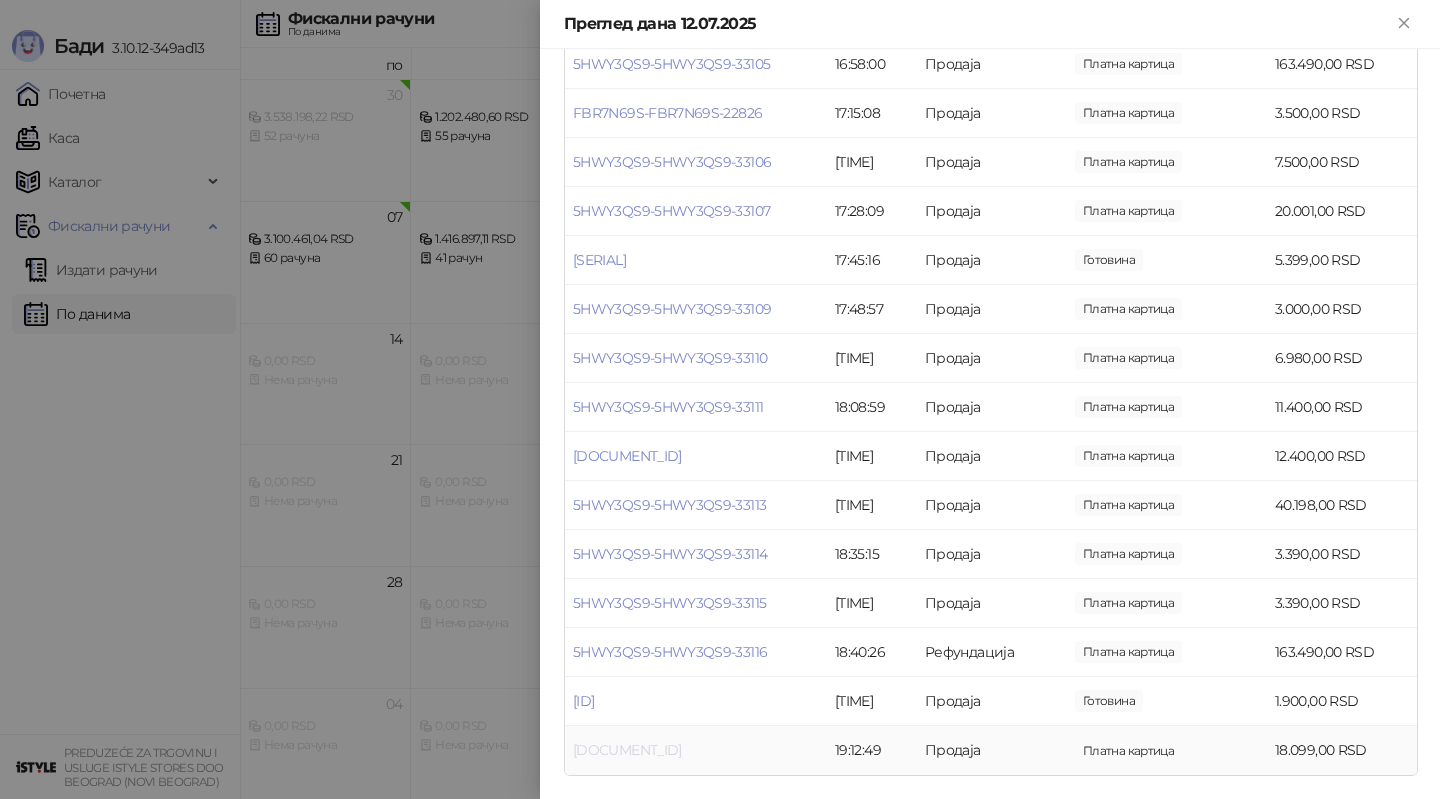 click on "[DOCUMENT_ID]" at bounding box center [627, 750] 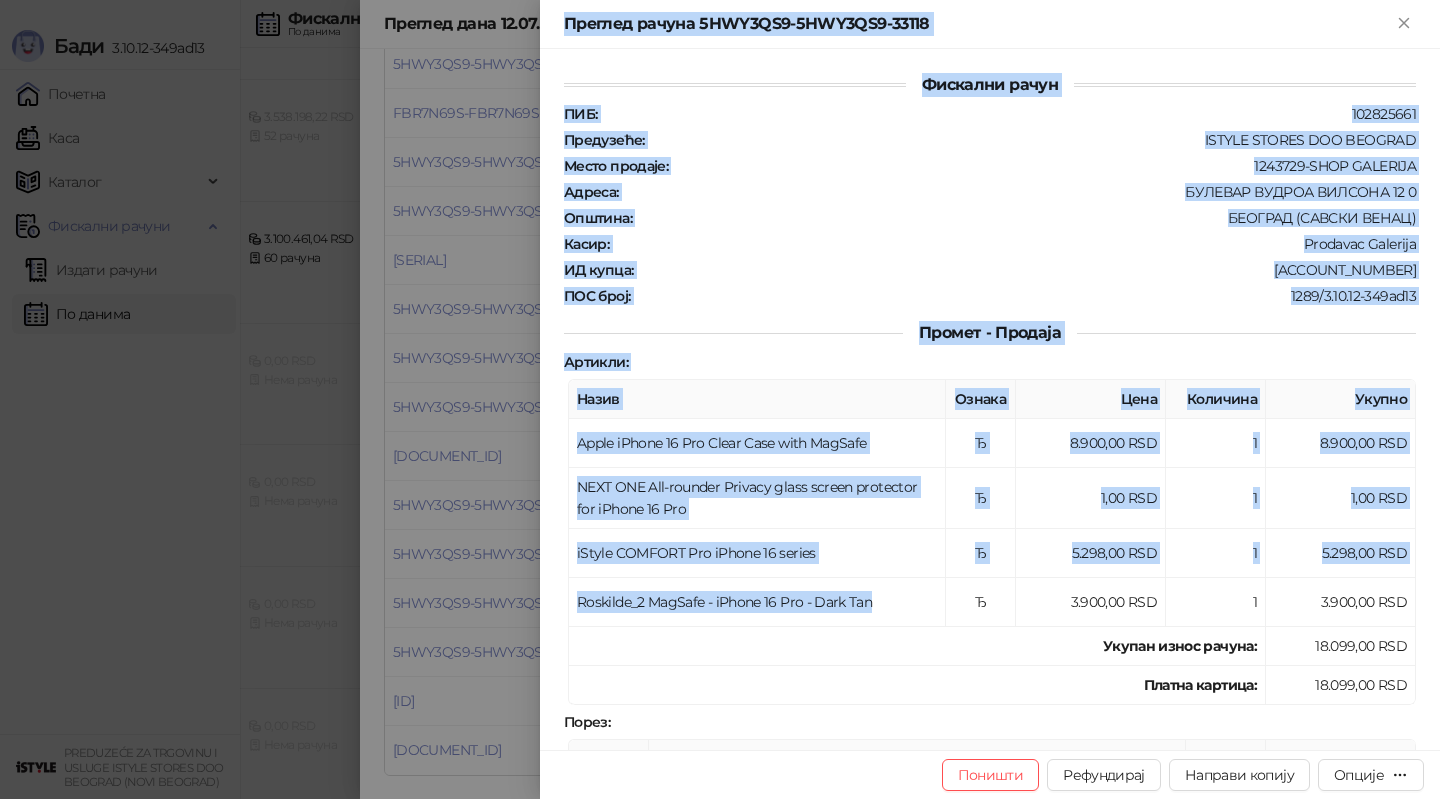 drag, startPoint x: 874, startPoint y: 592, endPoint x: 504, endPoint y: 585, distance: 370.06622 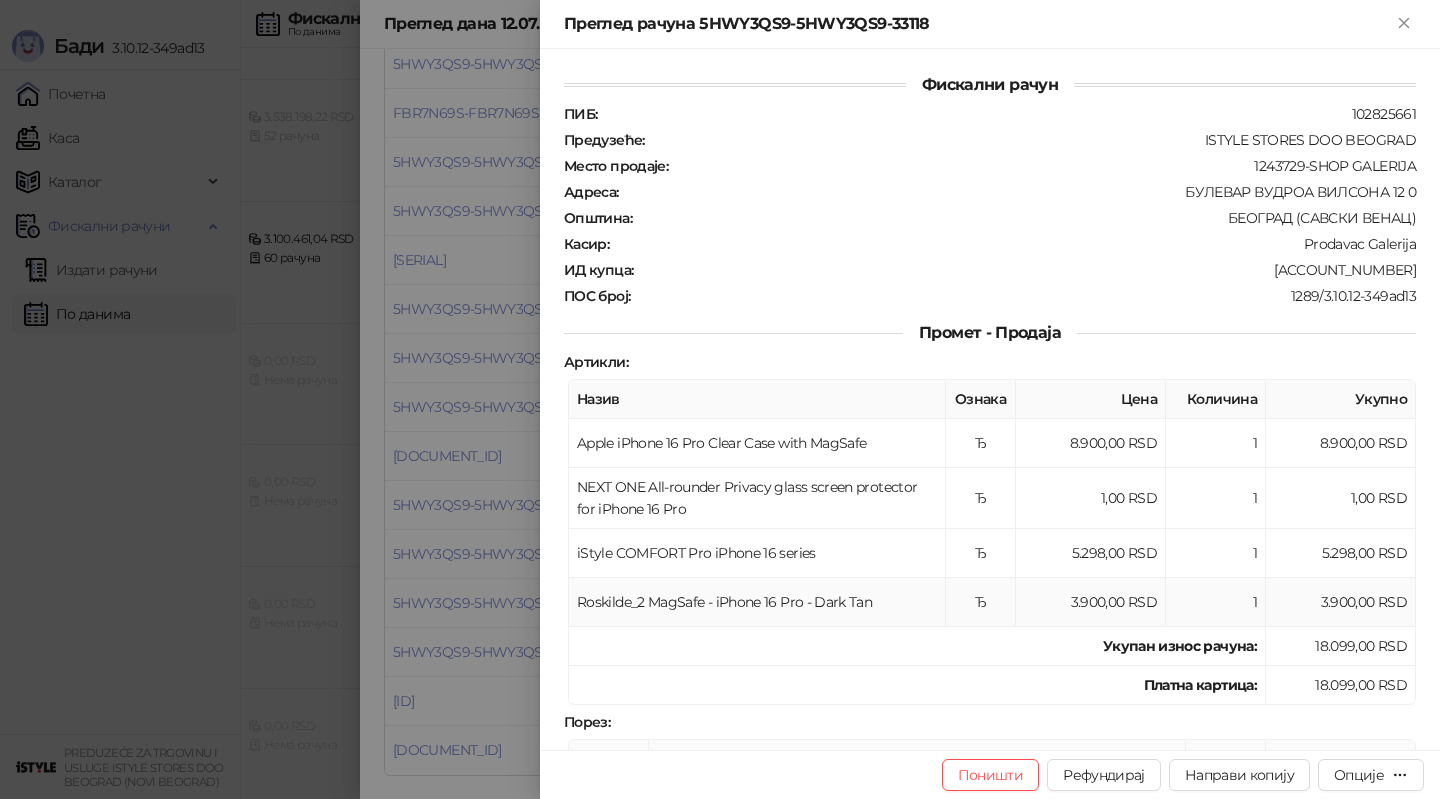 click on "Roskilde_2 MagSafe - iPhone 16 Pro - Dark Tan" at bounding box center (757, 602) 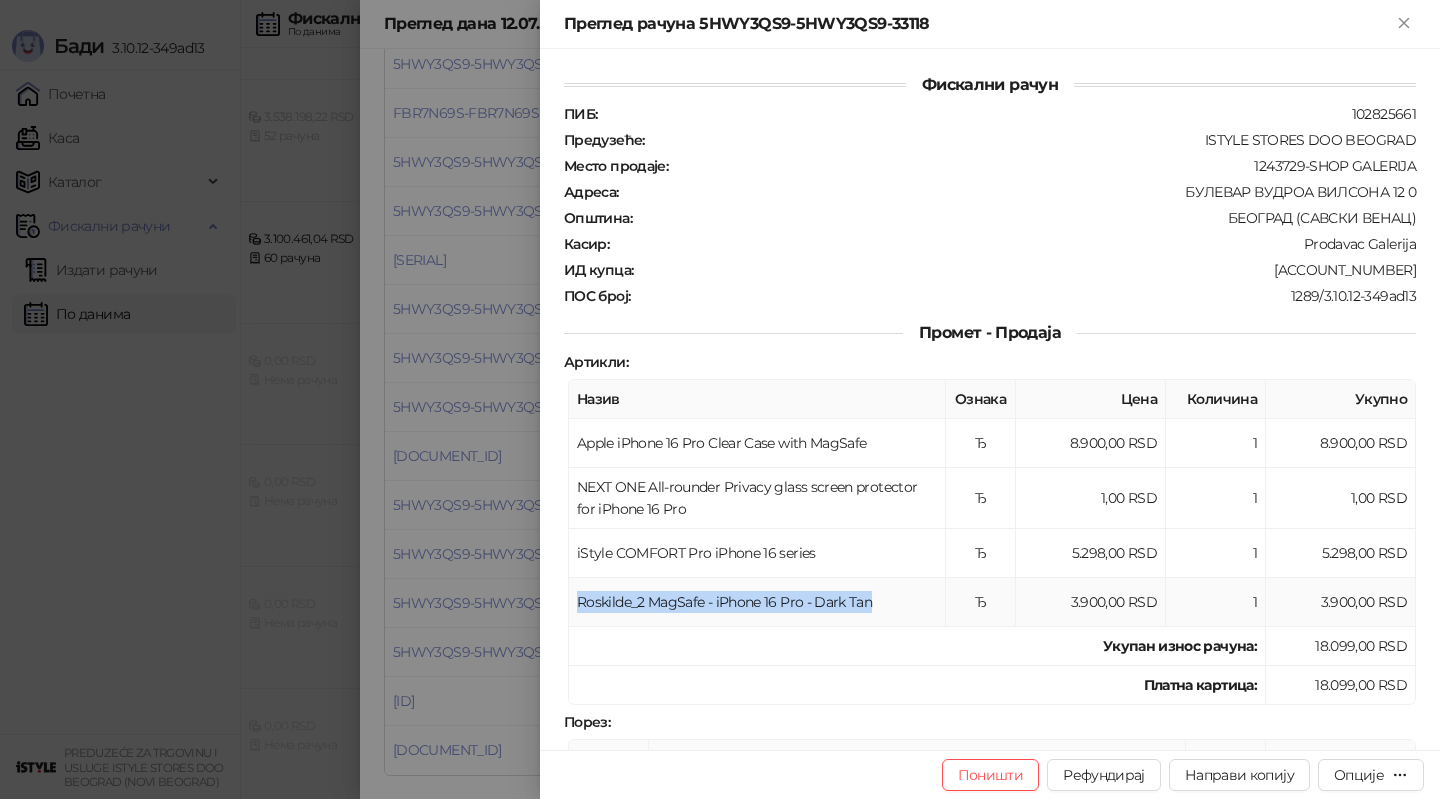drag, startPoint x: 580, startPoint y: 592, endPoint x: 886, endPoint y: 591, distance: 306.00165 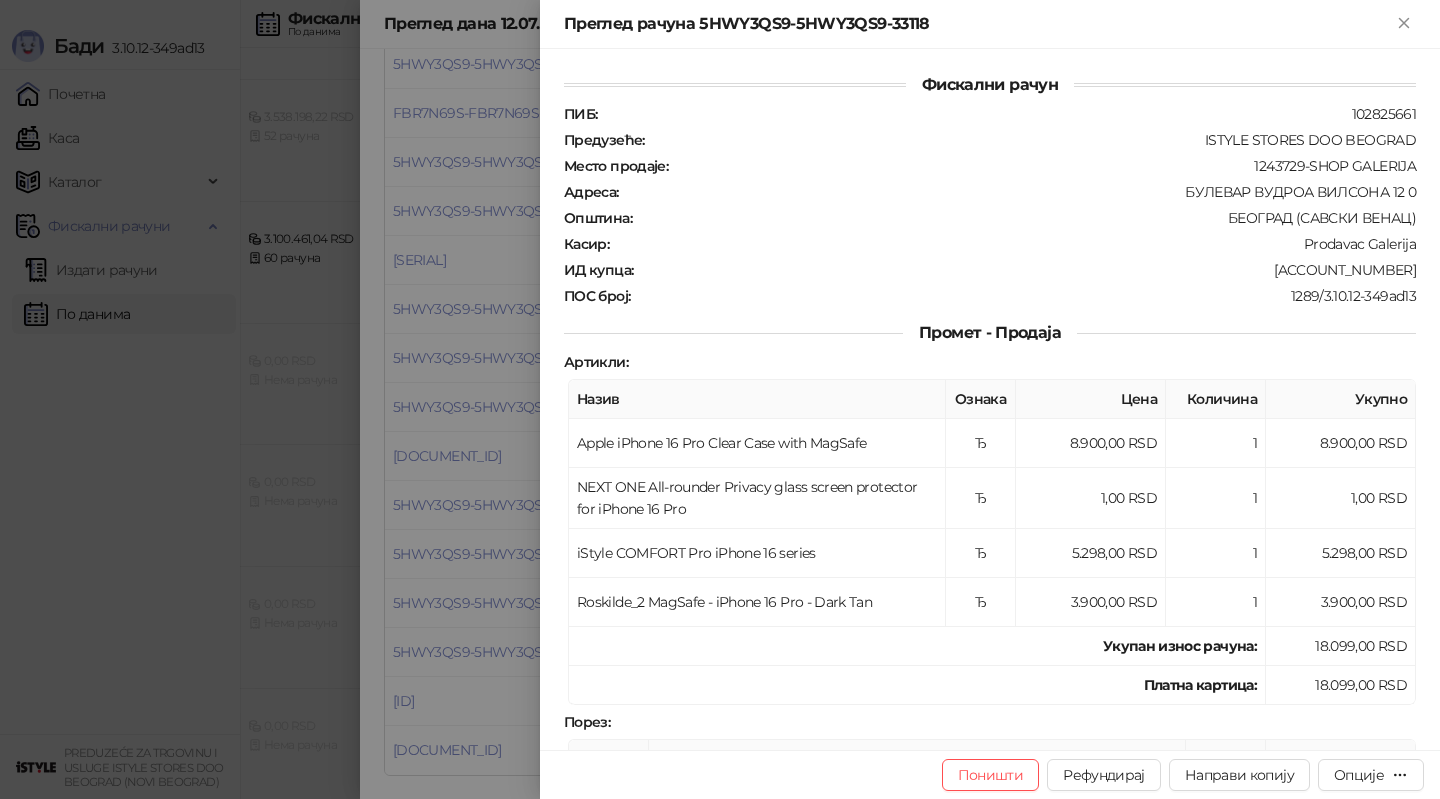 click at bounding box center [720, 399] 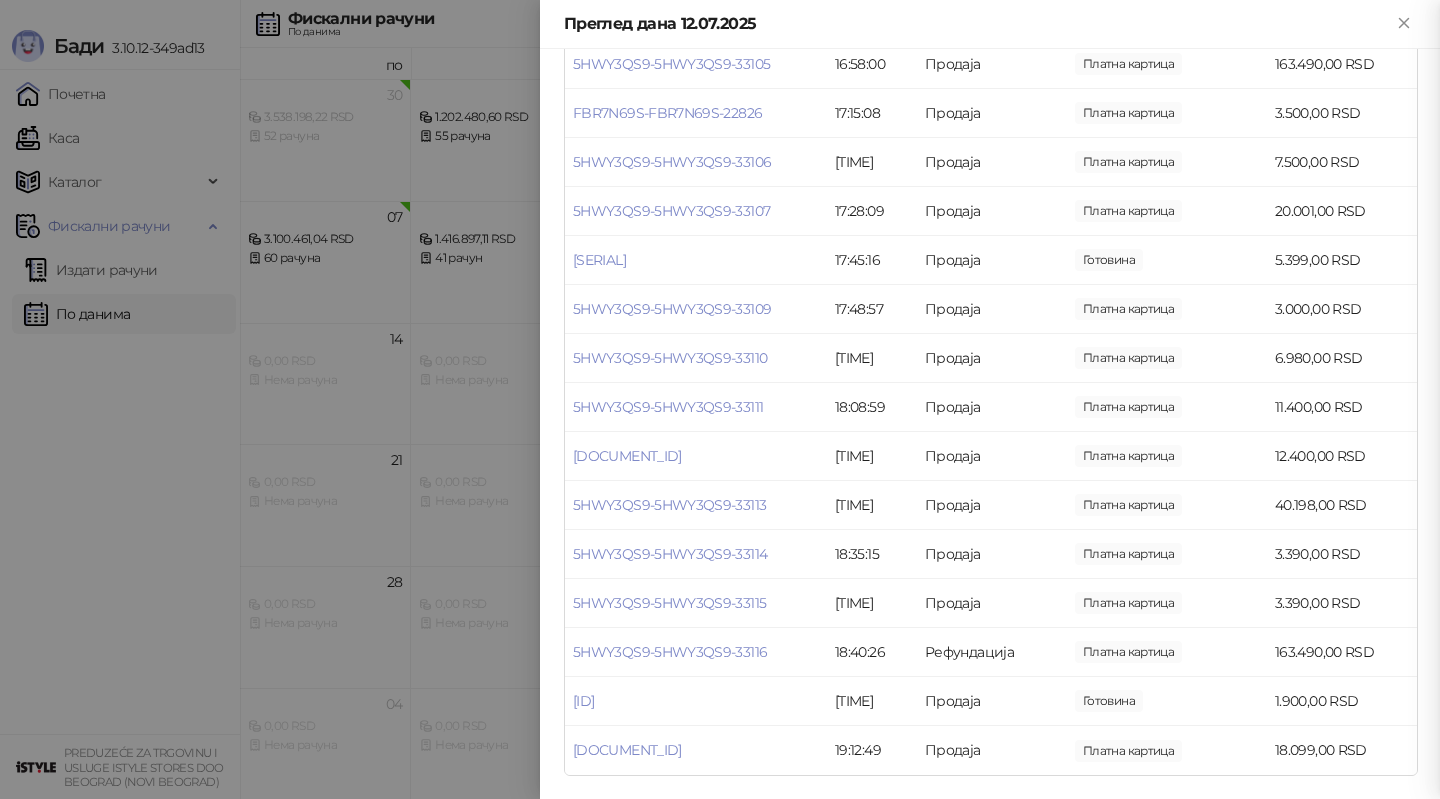 click at bounding box center (720, 399) 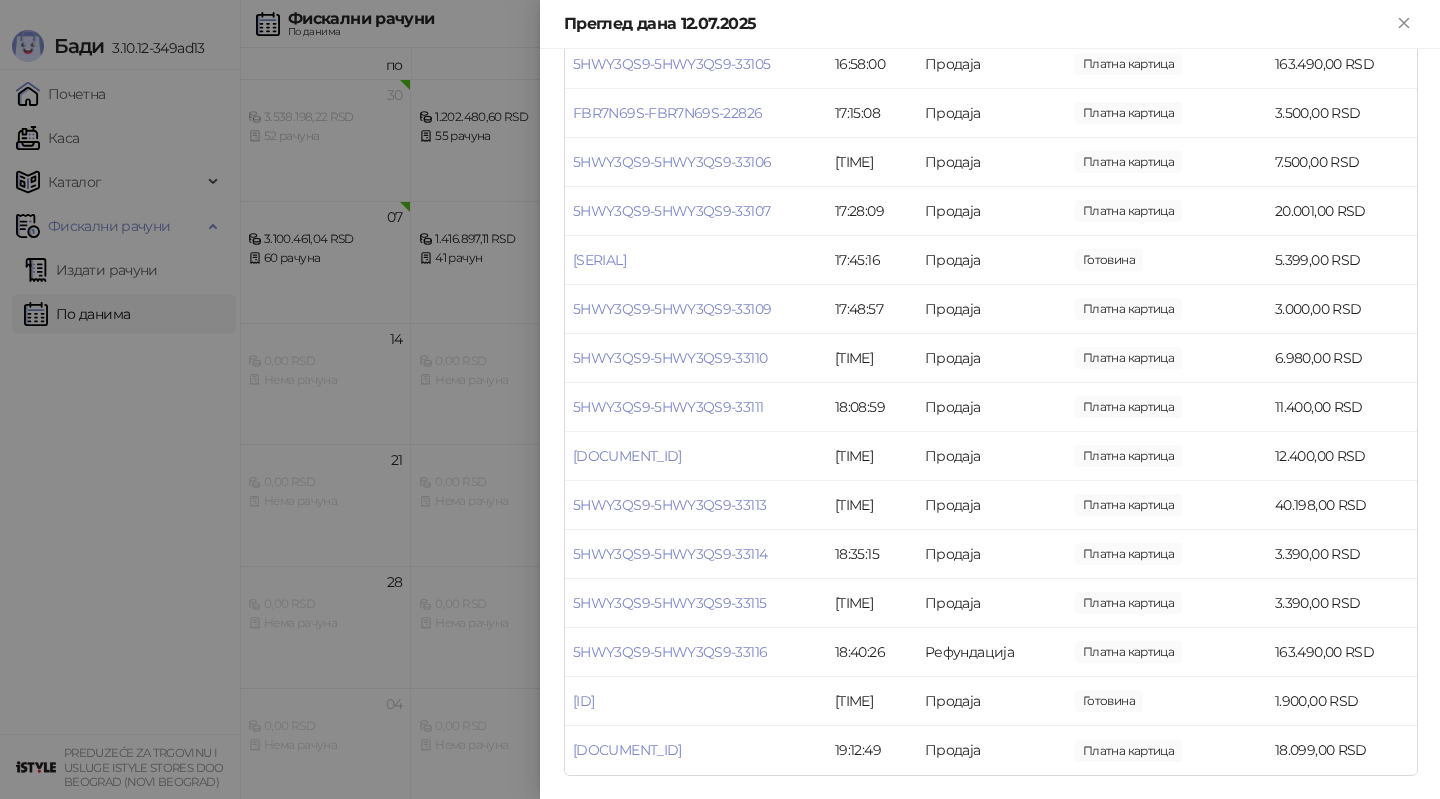 click at bounding box center (720, 399) 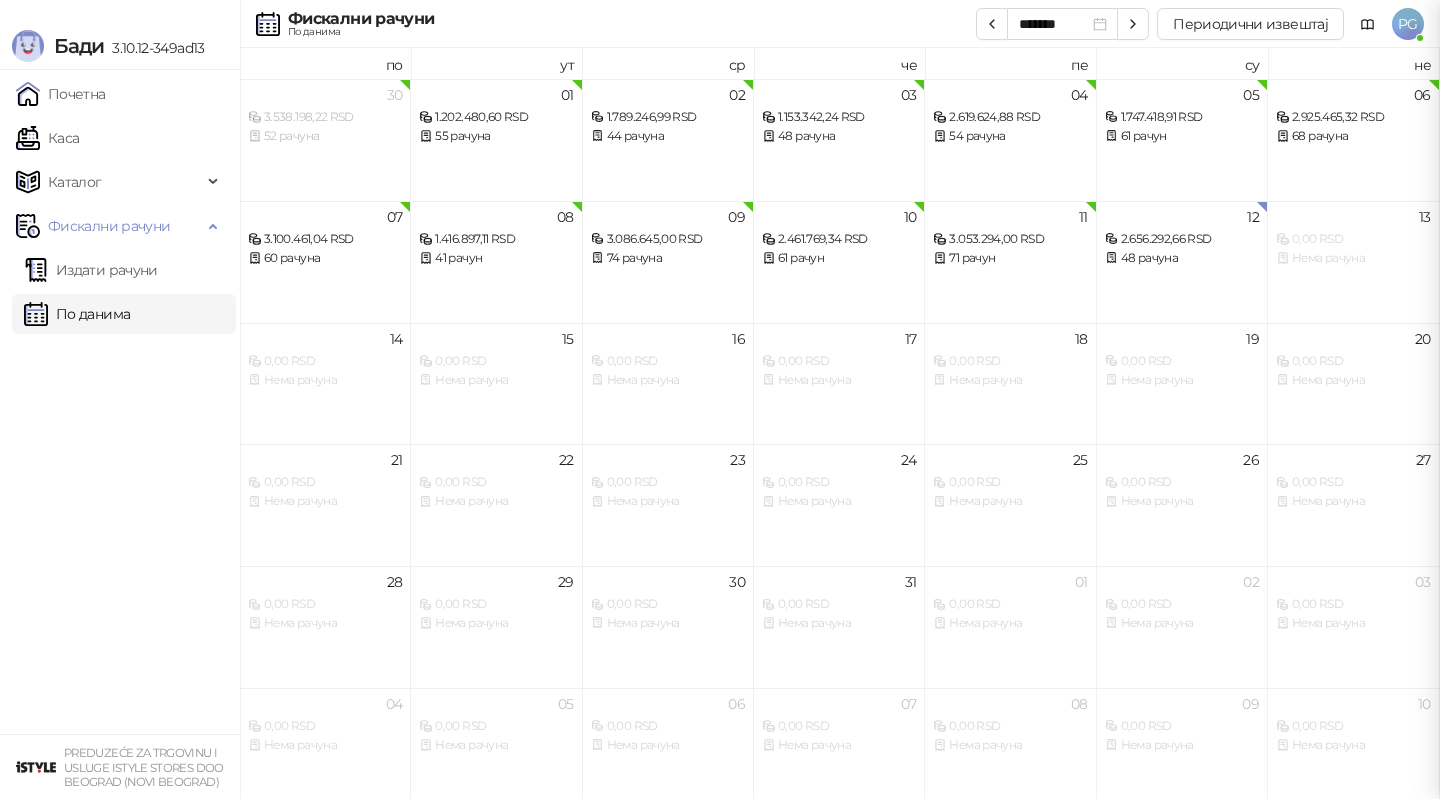 scroll, scrollTop: 0, scrollLeft: 0, axis: both 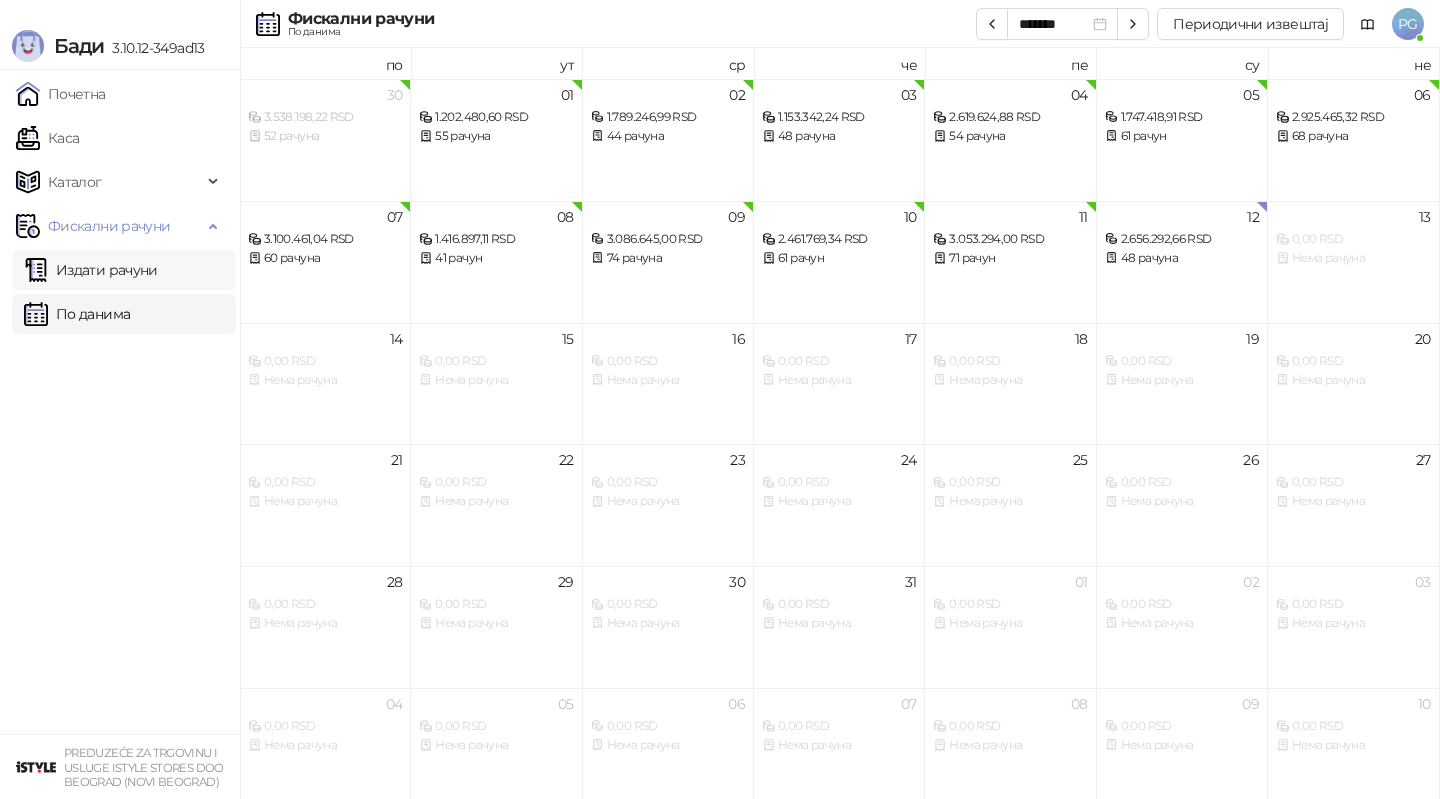 click on "Издати рачуни" at bounding box center (91, 270) 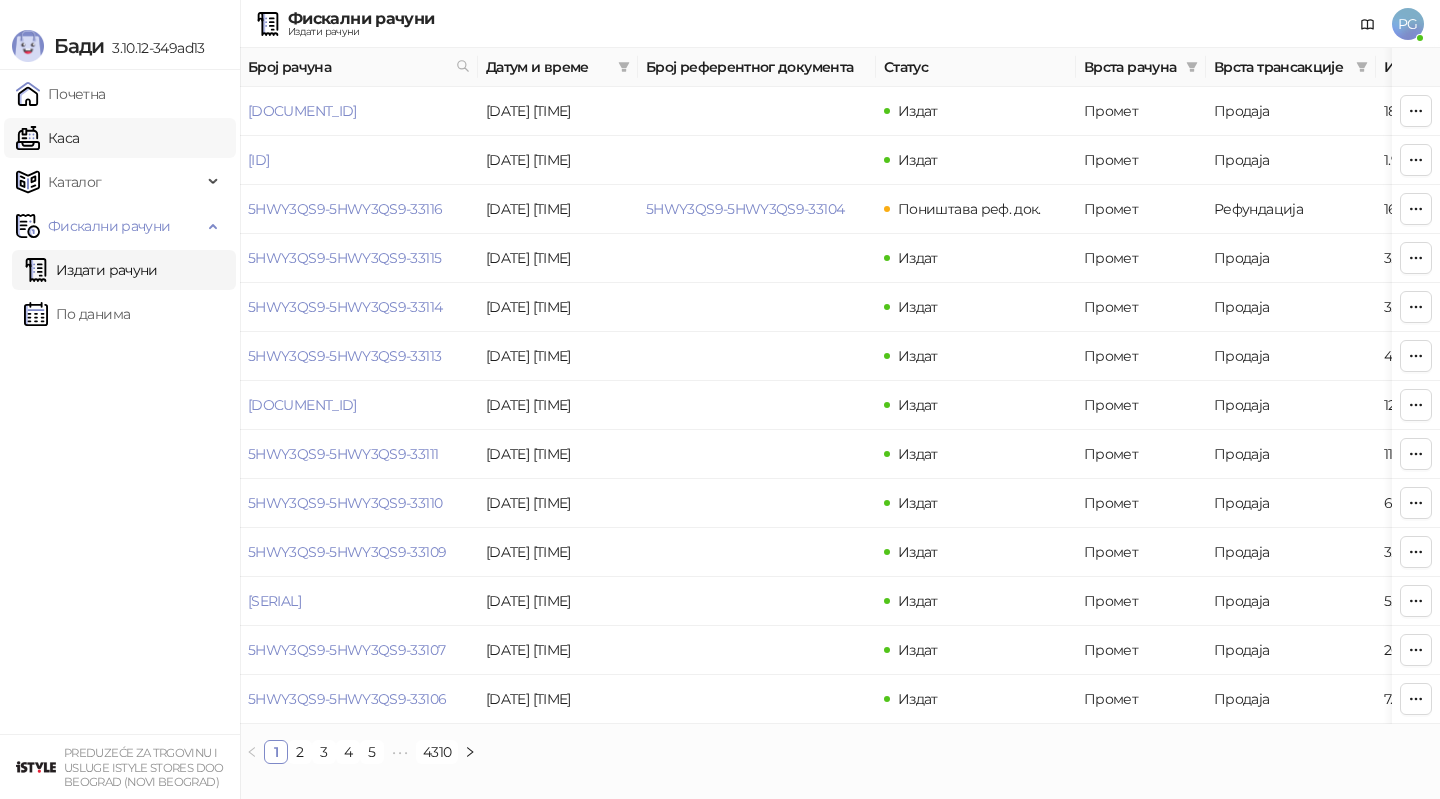 click on "Каса" at bounding box center [47, 138] 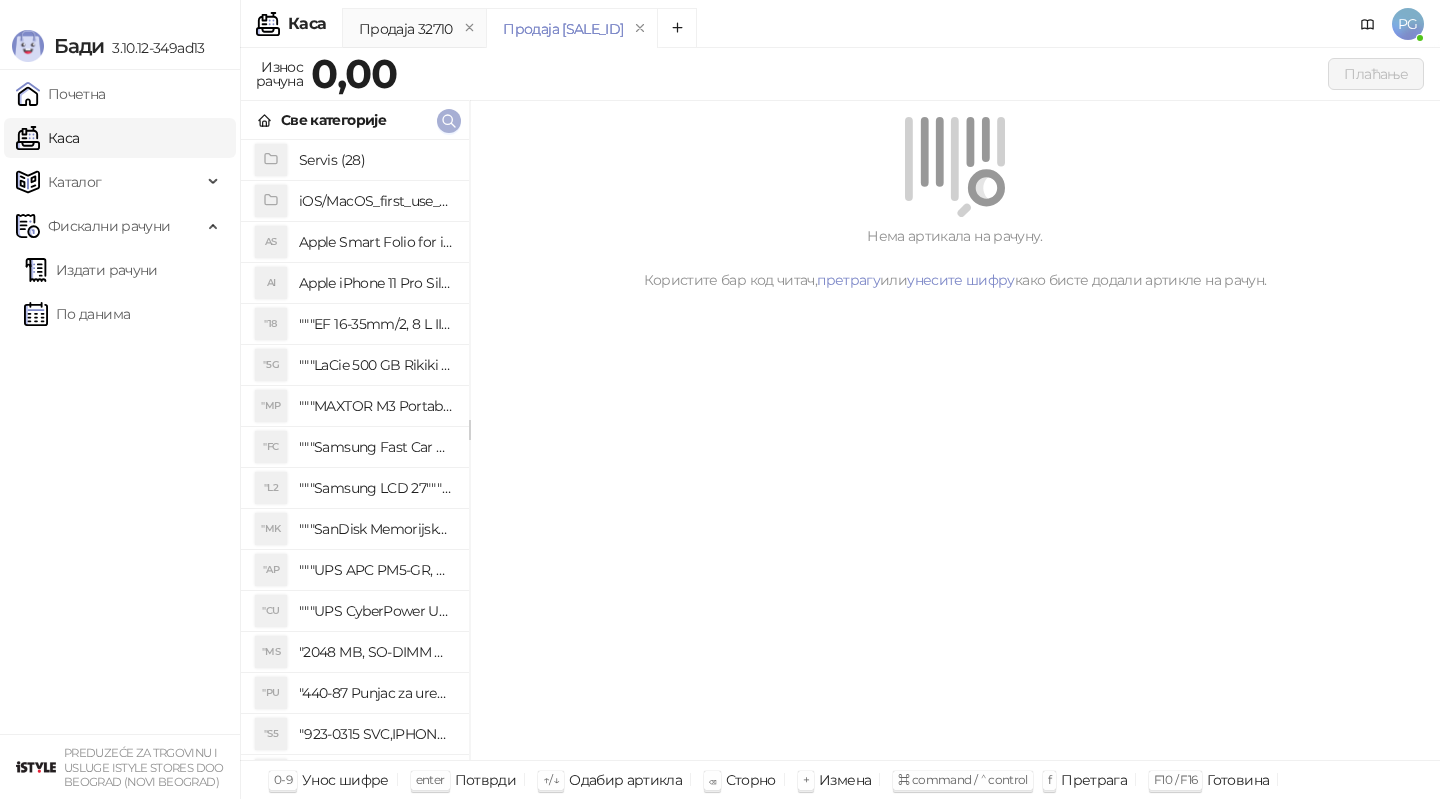 click at bounding box center [449, 121] 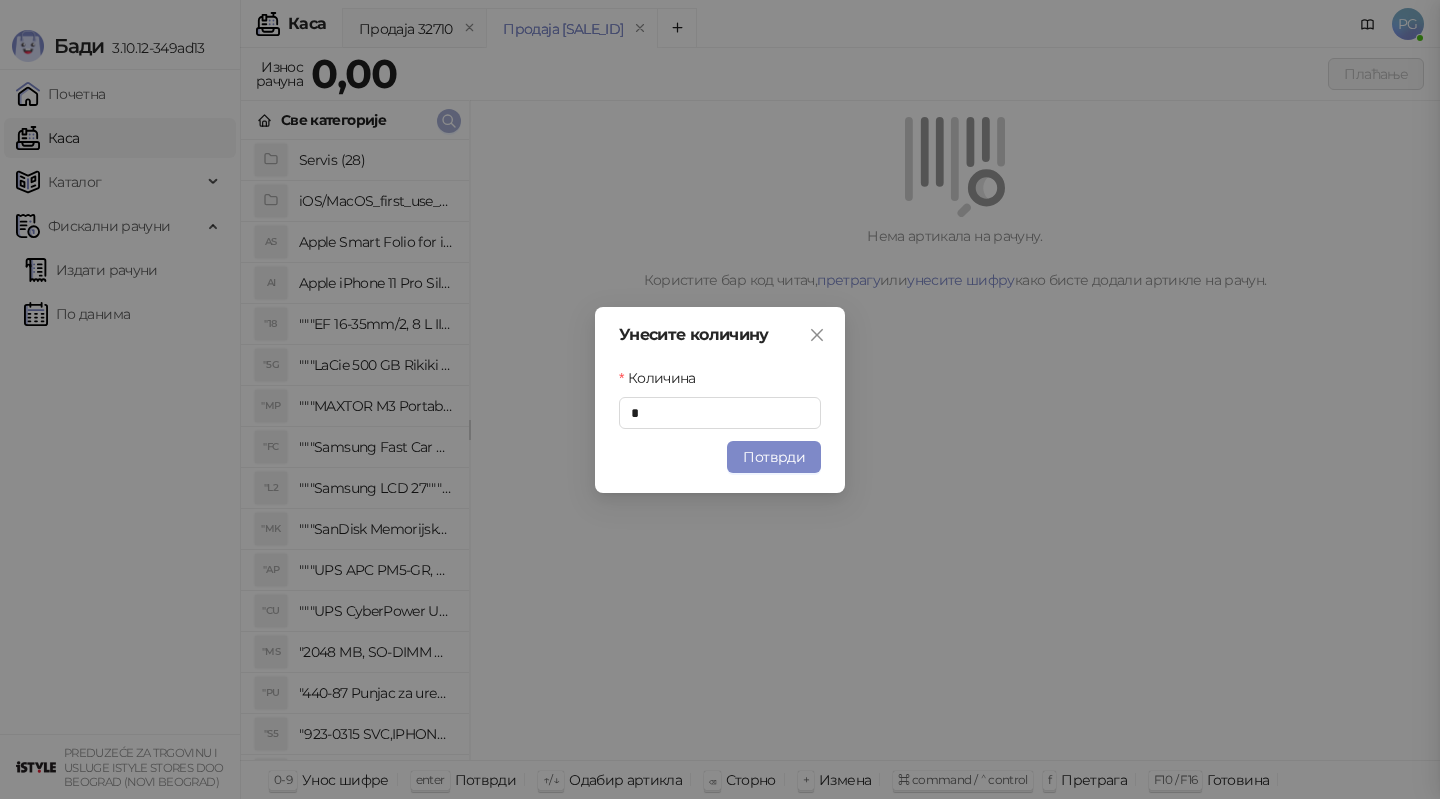 click at bounding box center (449, 121) 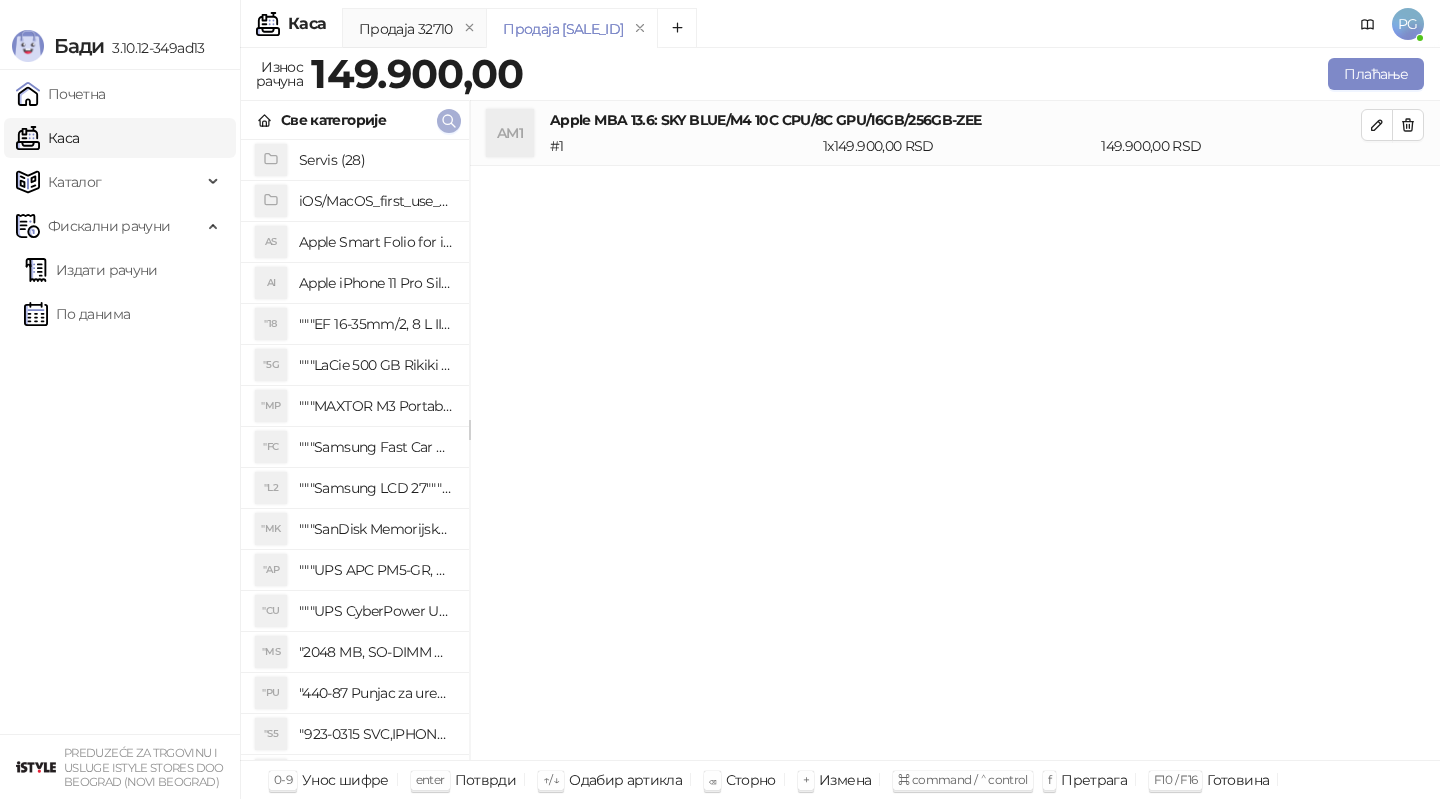 click 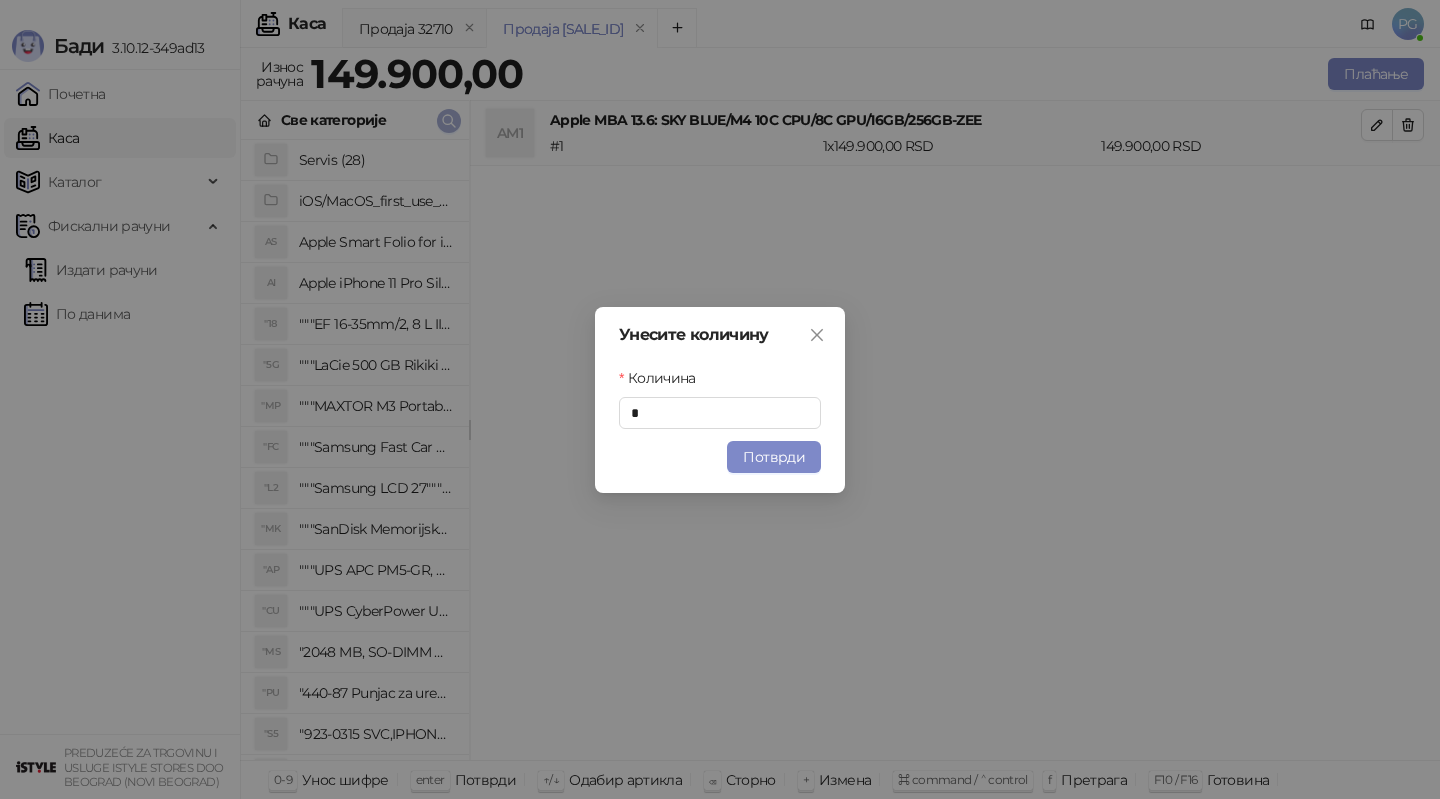 click at bounding box center (449, 121) 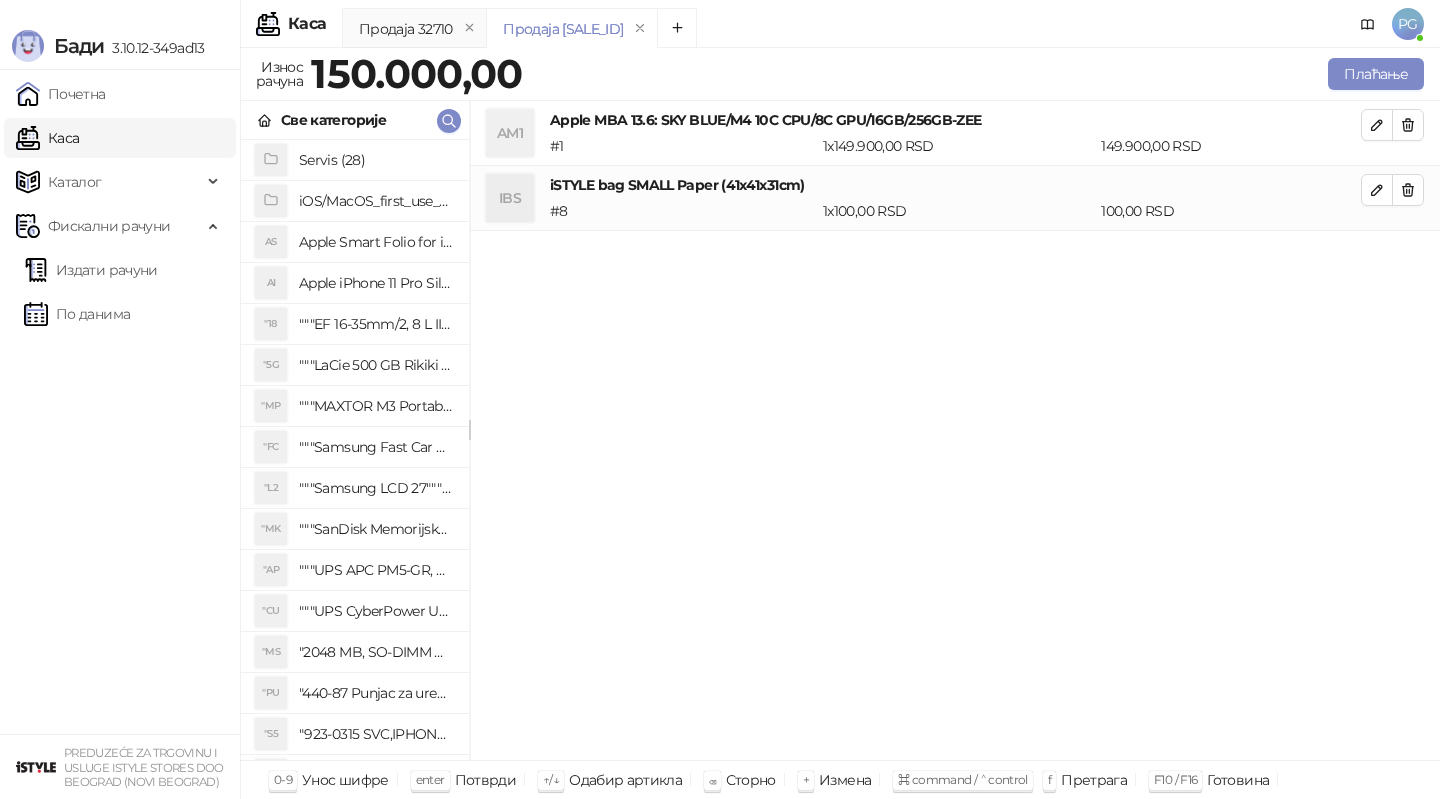 click on "Apple MBA 13.6: SKY BLUE/M4 10C CPU/8C GPU/16GB/256GB-ZEE" at bounding box center [955, 120] 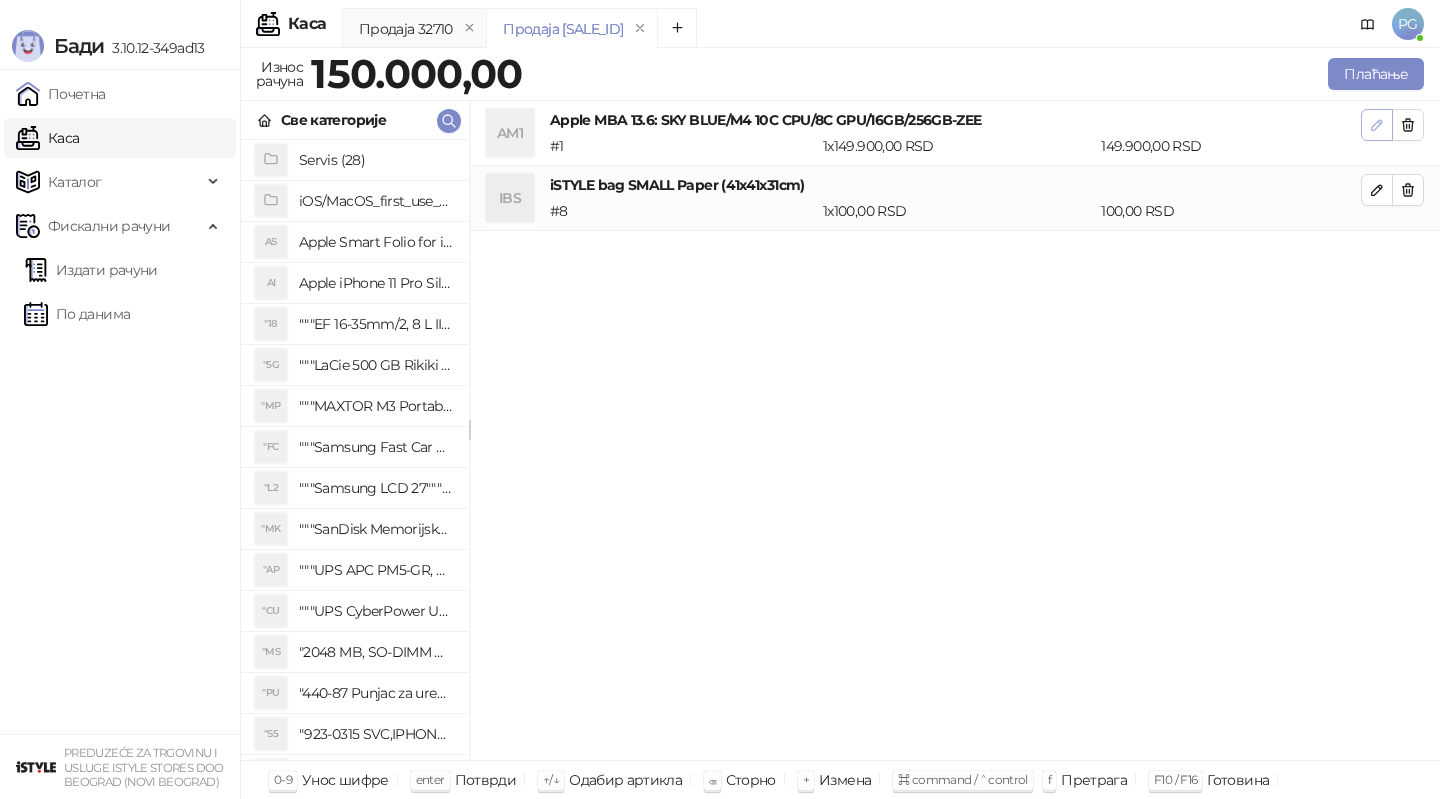 click at bounding box center [1377, 125] 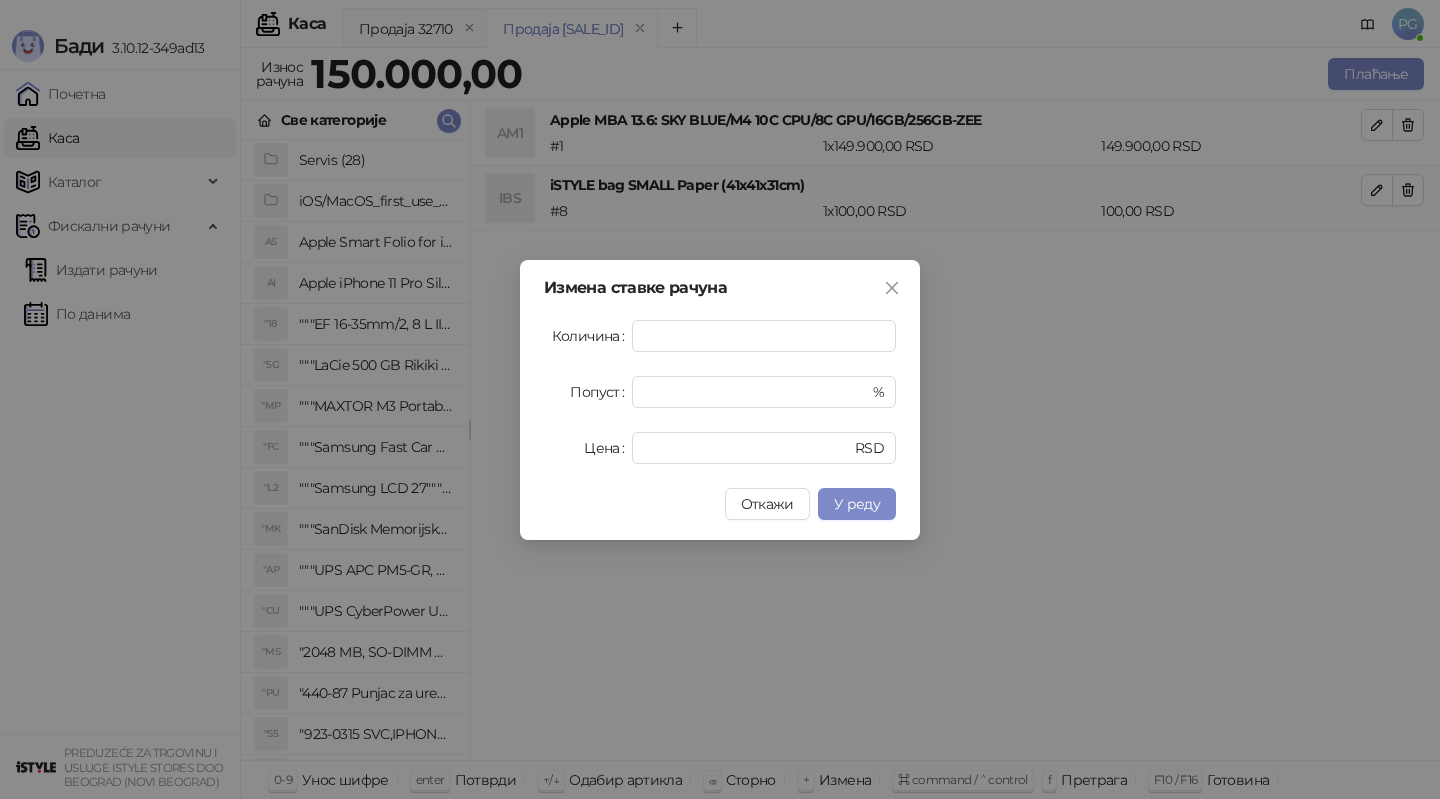 click on "Количина * Попуст * % Цена ****** RSD" at bounding box center (720, 392) 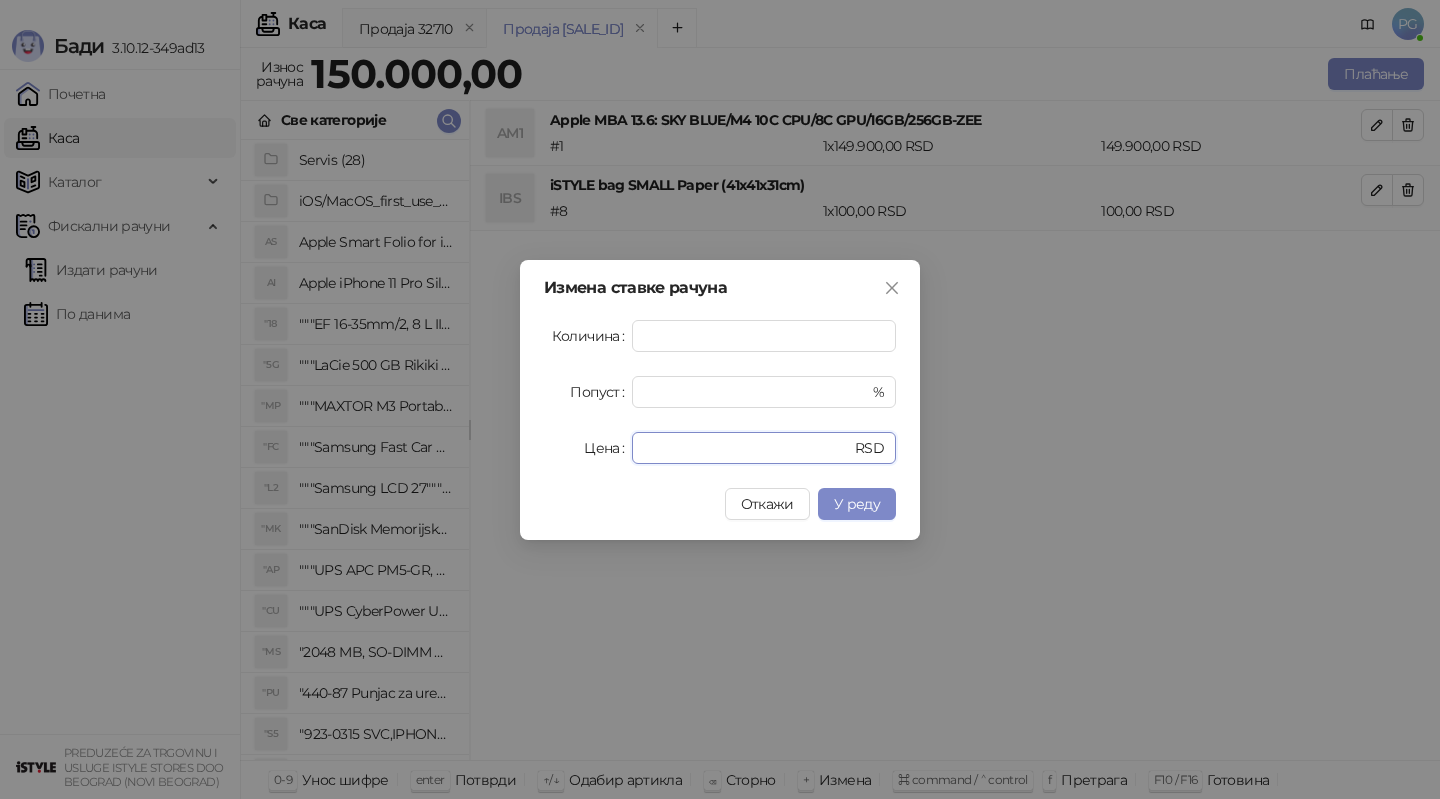 drag, startPoint x: 708, startPoint y: 444, endPoint x: 547, endPoint y: 444, distance: 161 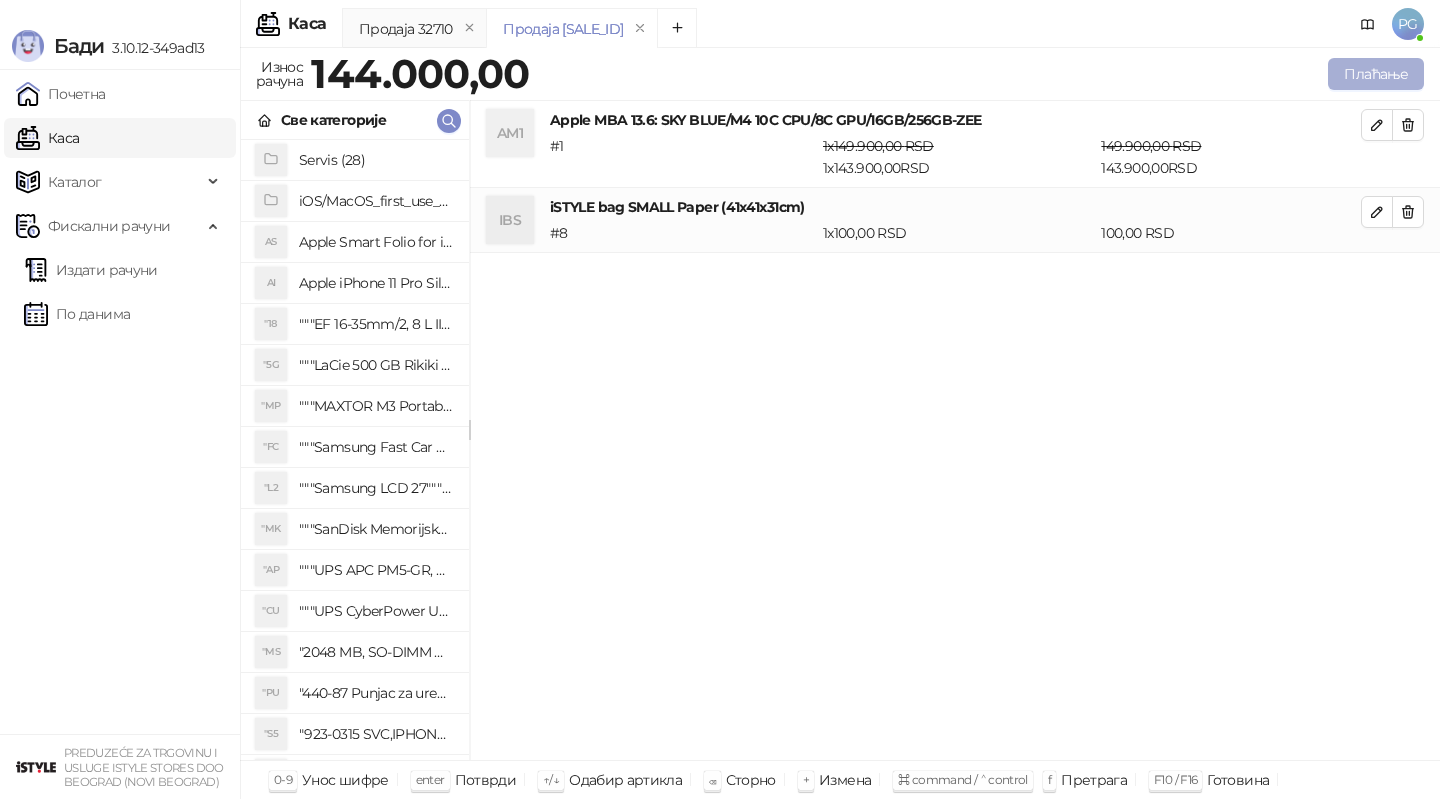 click on "Плаћање" at bounding box center (1376, 74) 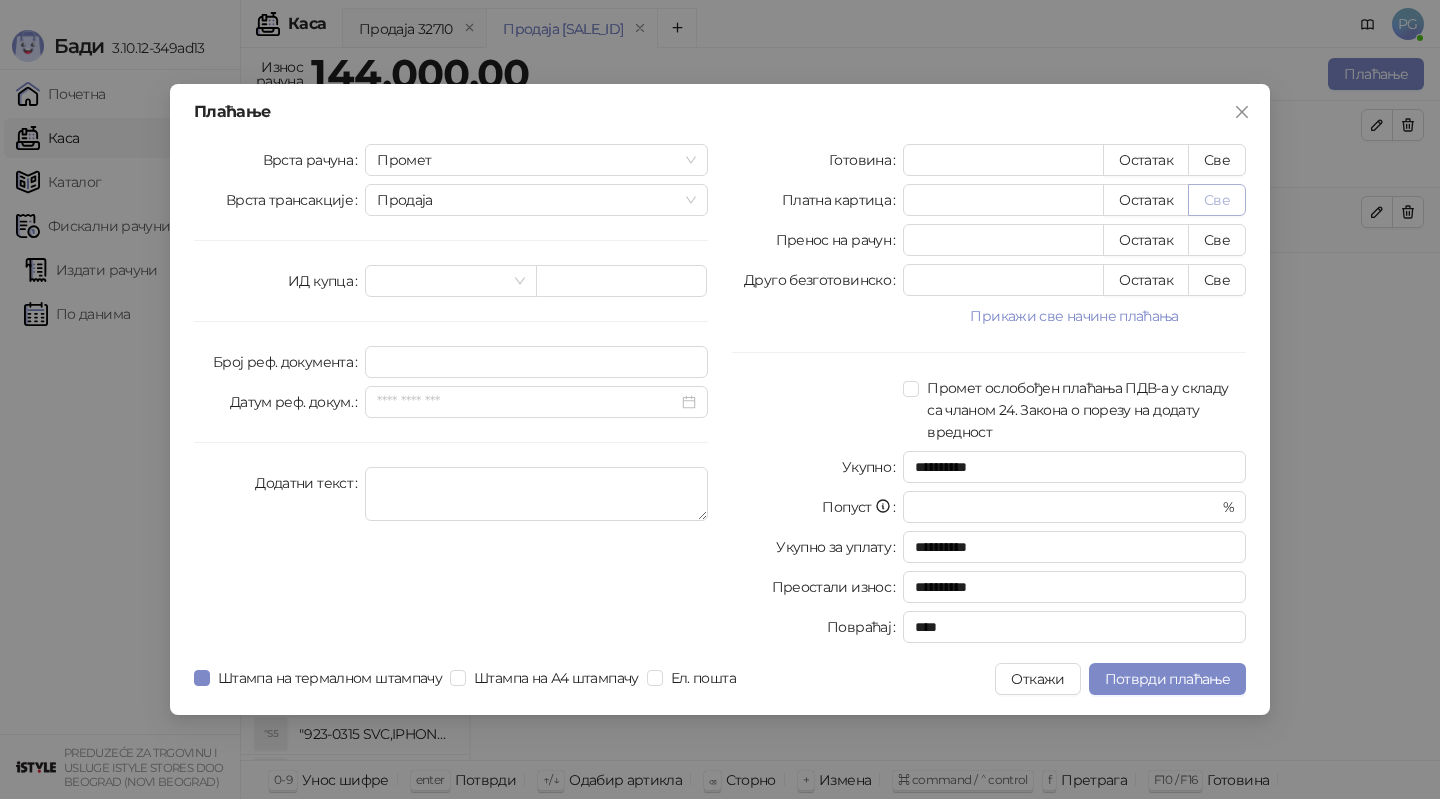 click on "Све" at bounding box center [1217, 200] 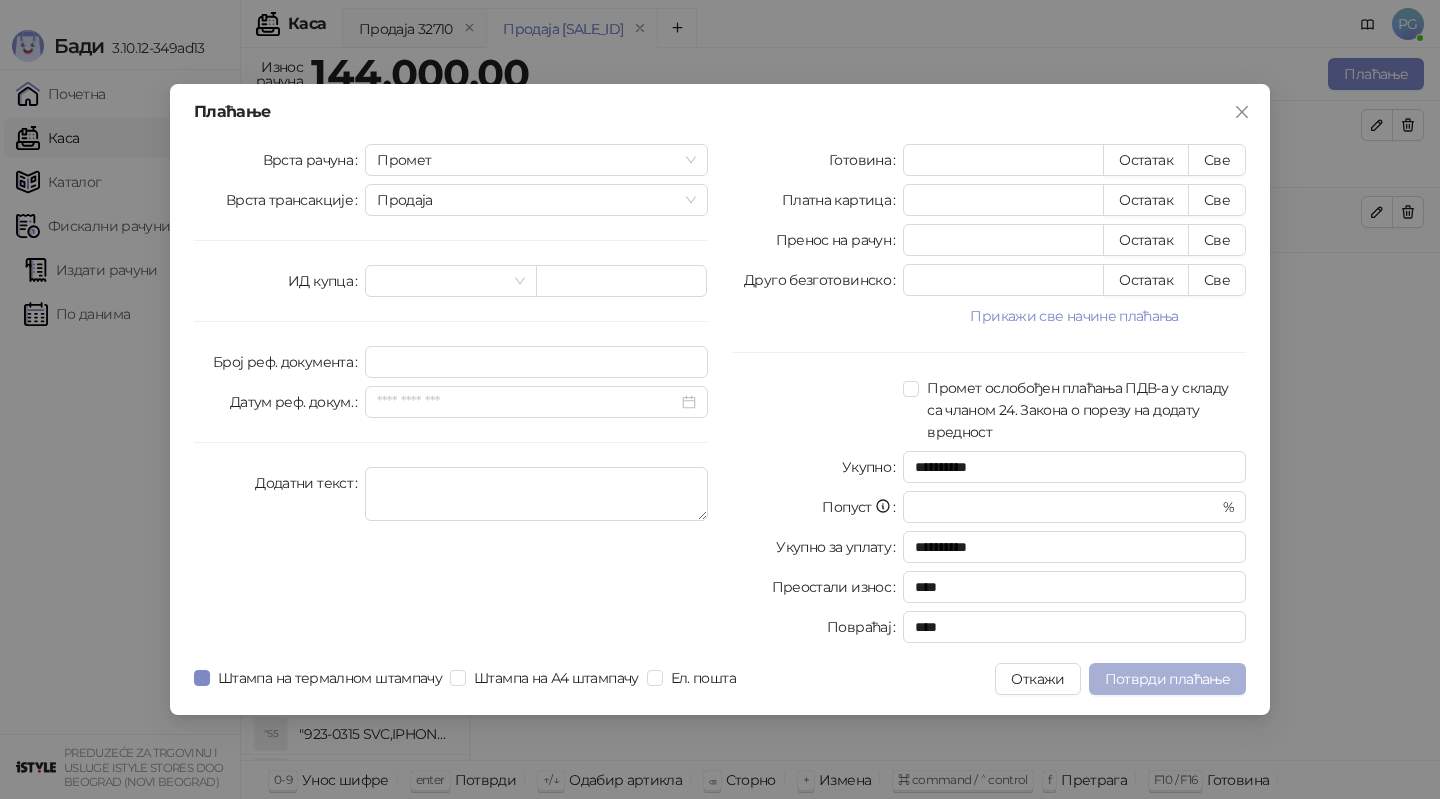 click on "Потврди плаћање" at bounding box center (1167, 679) 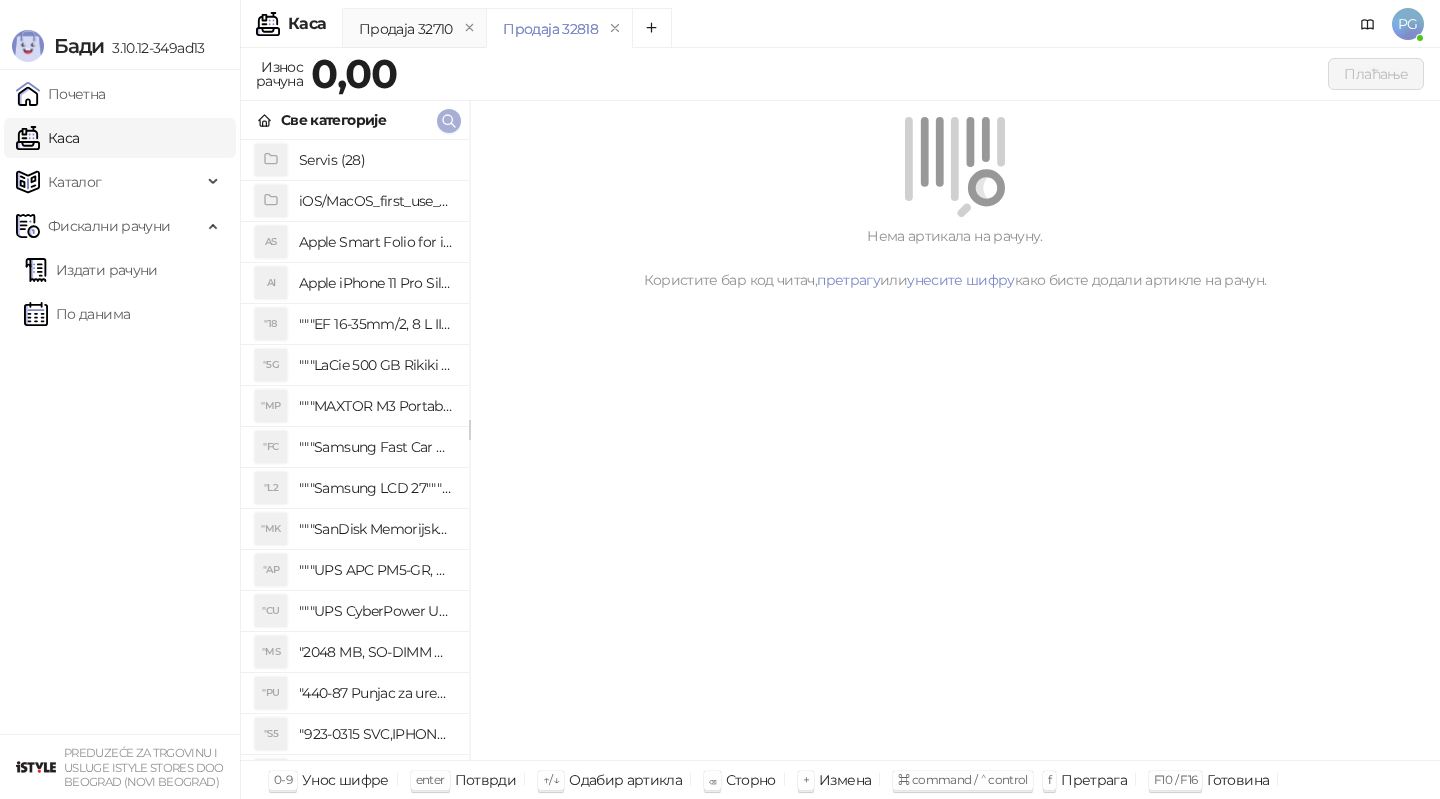 click 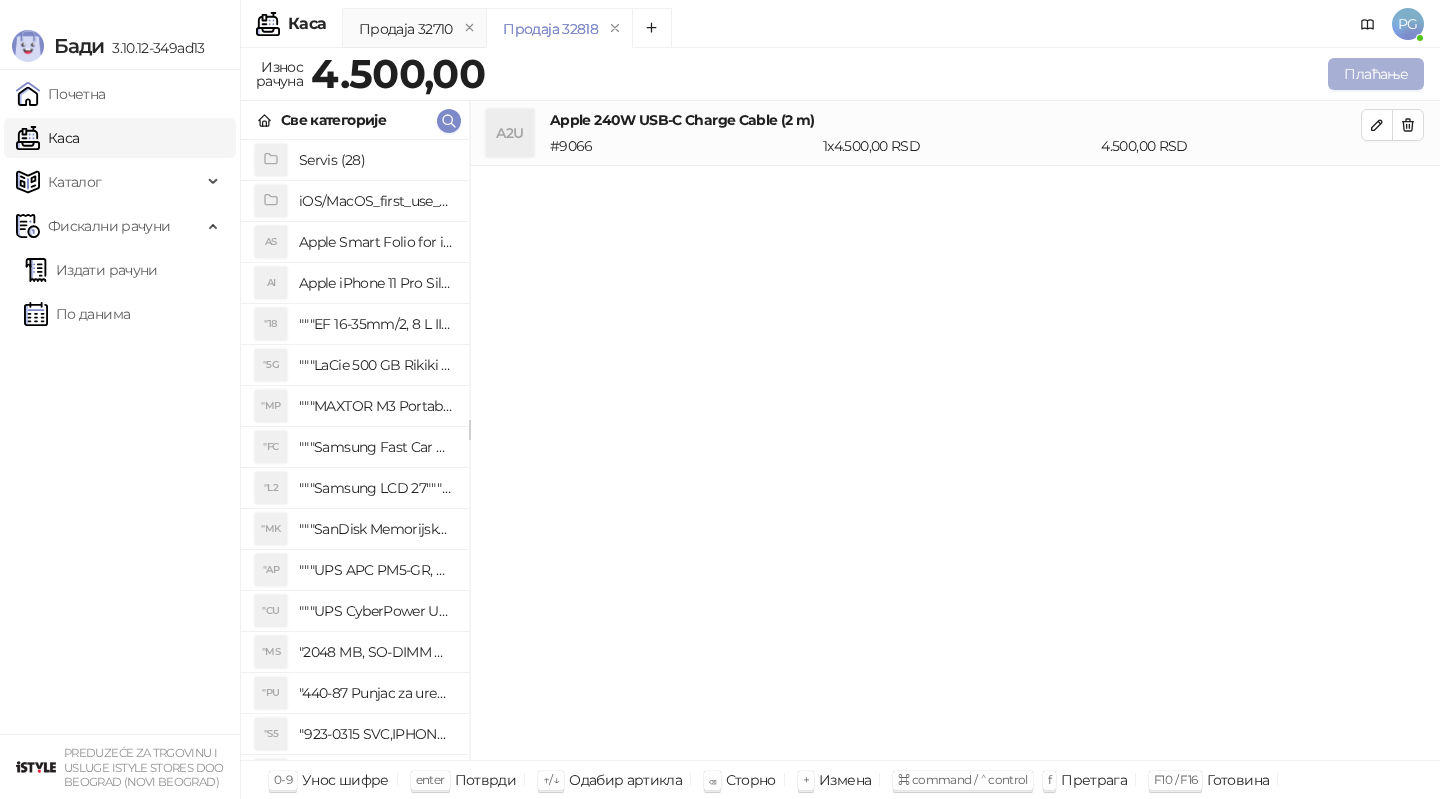 click on "Плаћање" at bounding box center (1376, 74) 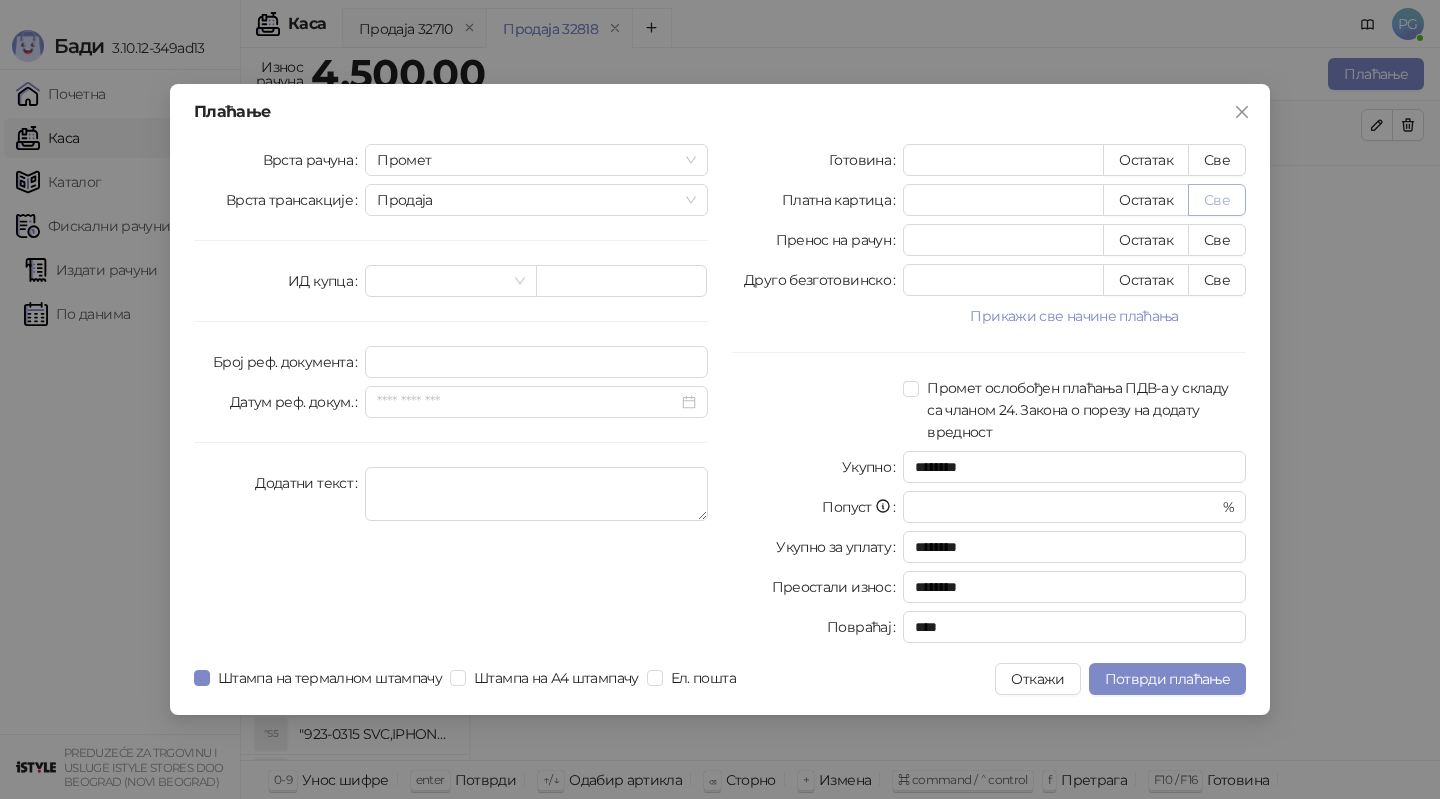 click on "Све" at bounding box center [1217, 200] 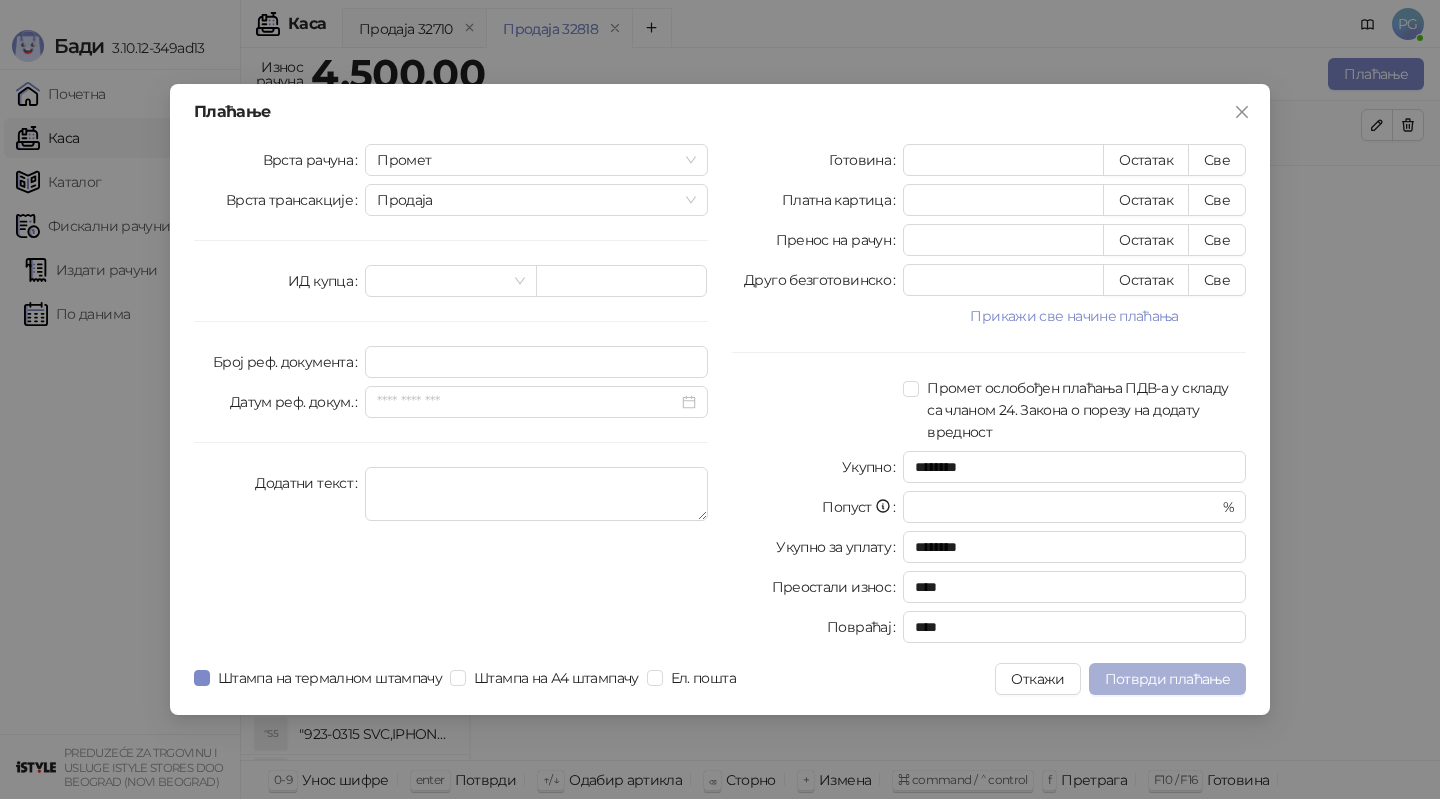 click on "Потврди плаћање" at bounding box center (1167, 679) 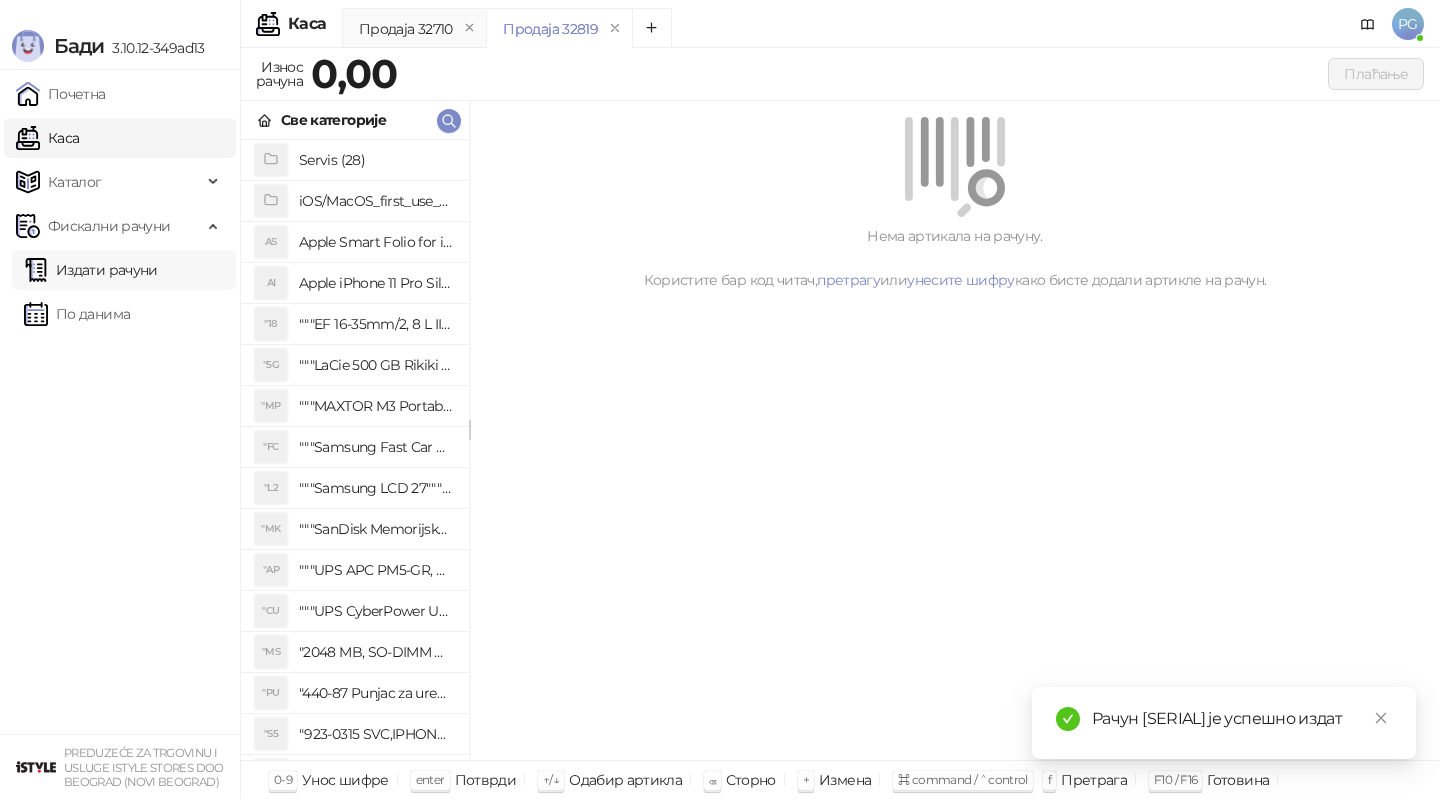 click on "Издати рачуни" at bounding box center [91, 270] 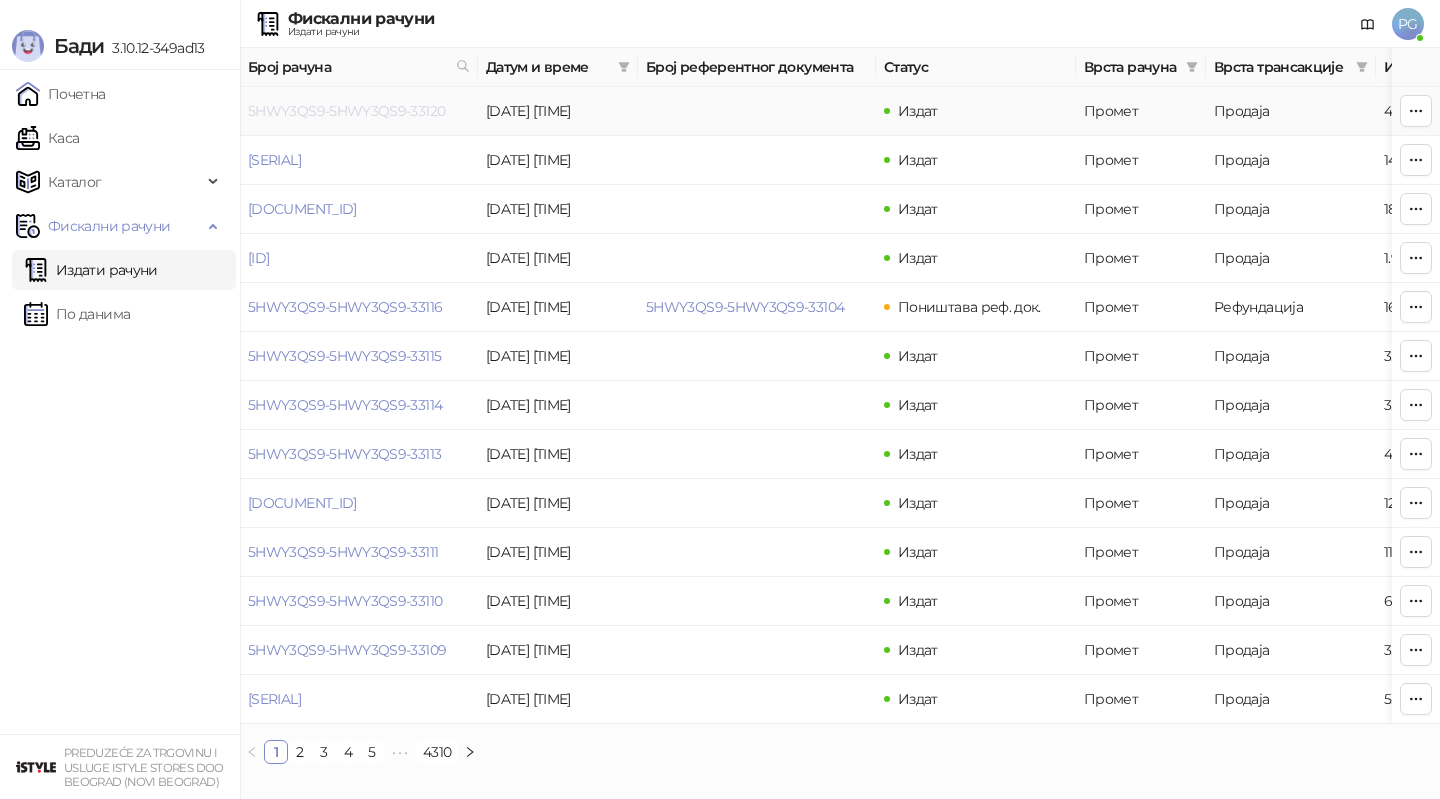 click on "5HWY3QS9-5HWY3QS9-33120" at bounding box center (346, 111) 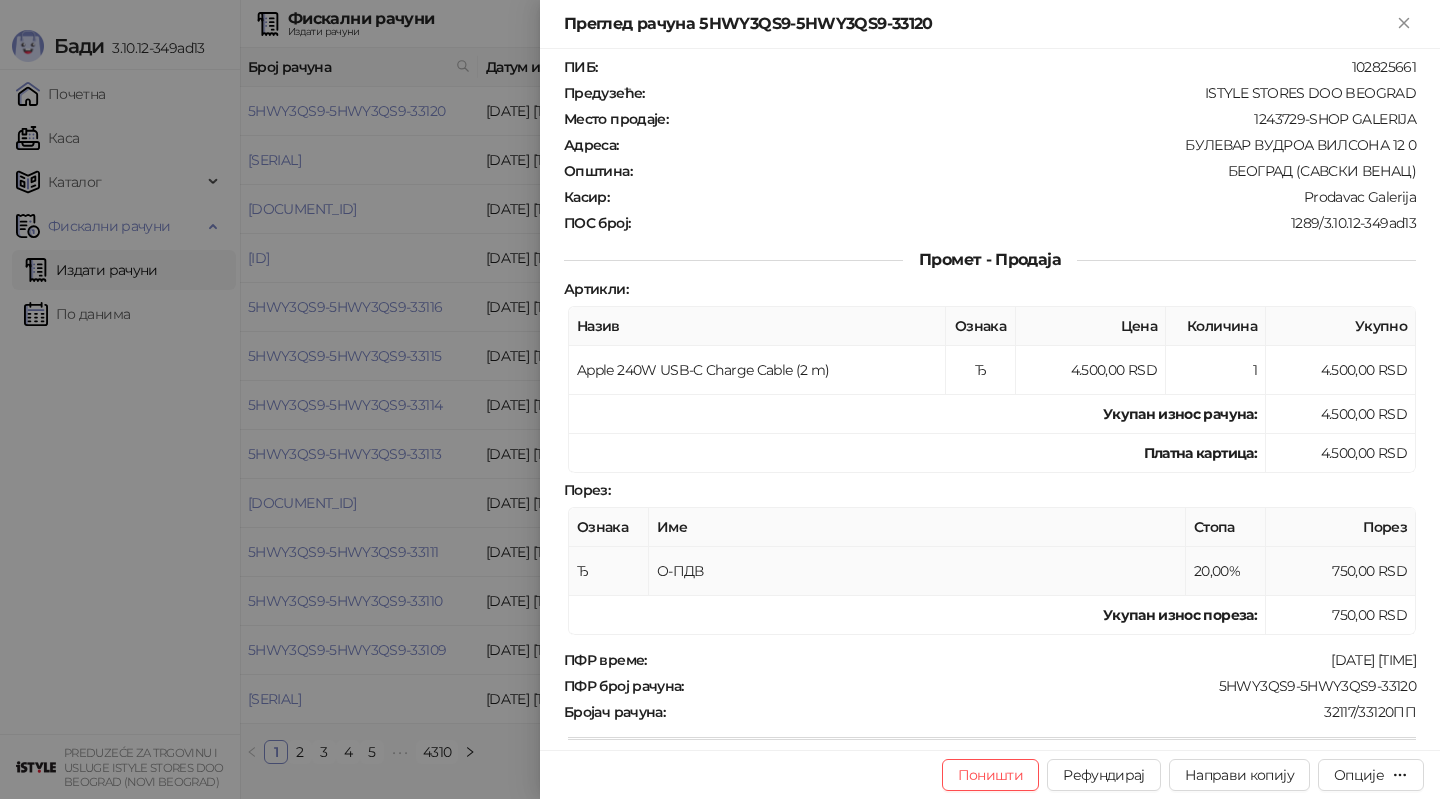 scroll, scrollTop: 122, scrollLeft: 0, axis: vertical 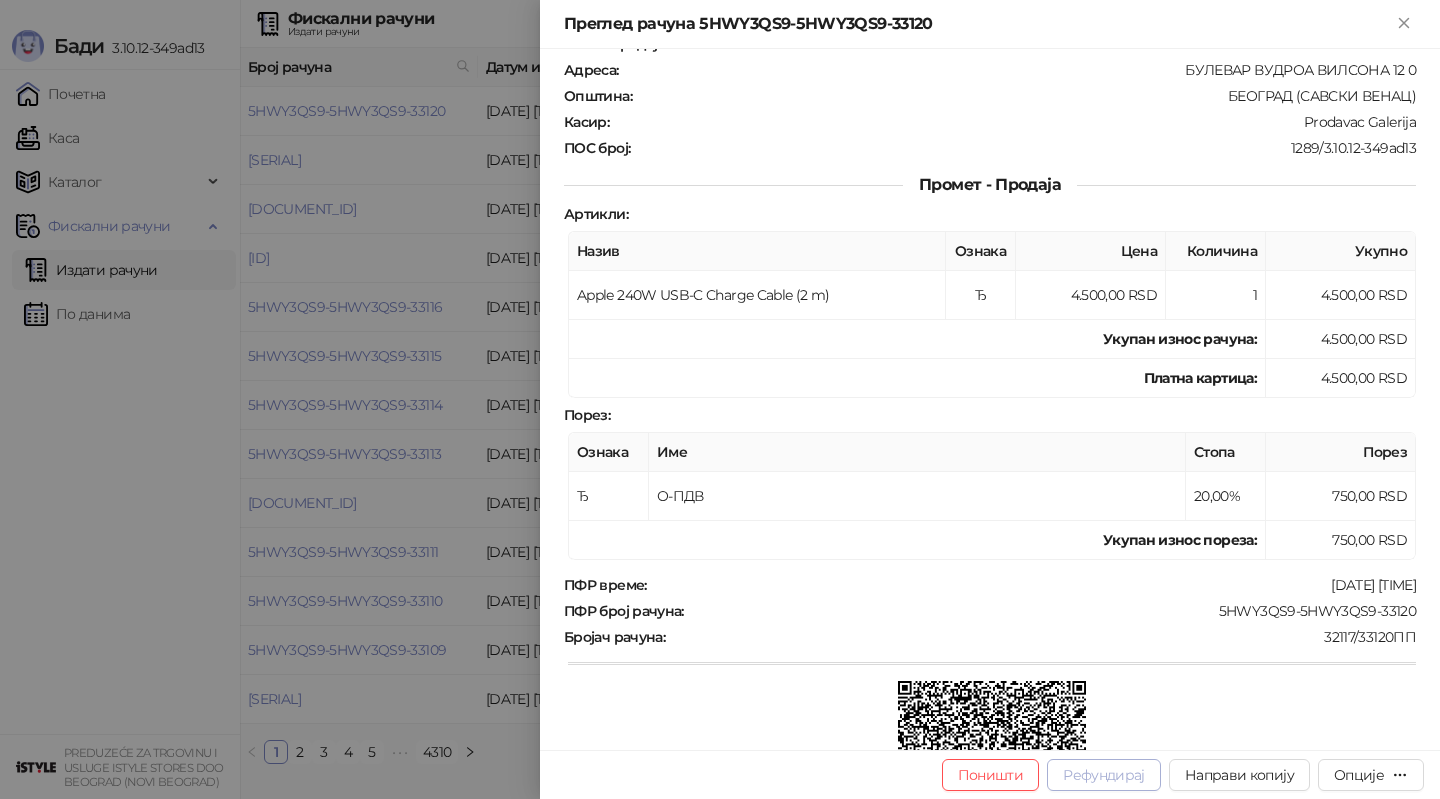 click on "Рефундирај" at bounding box center [1104, 775] 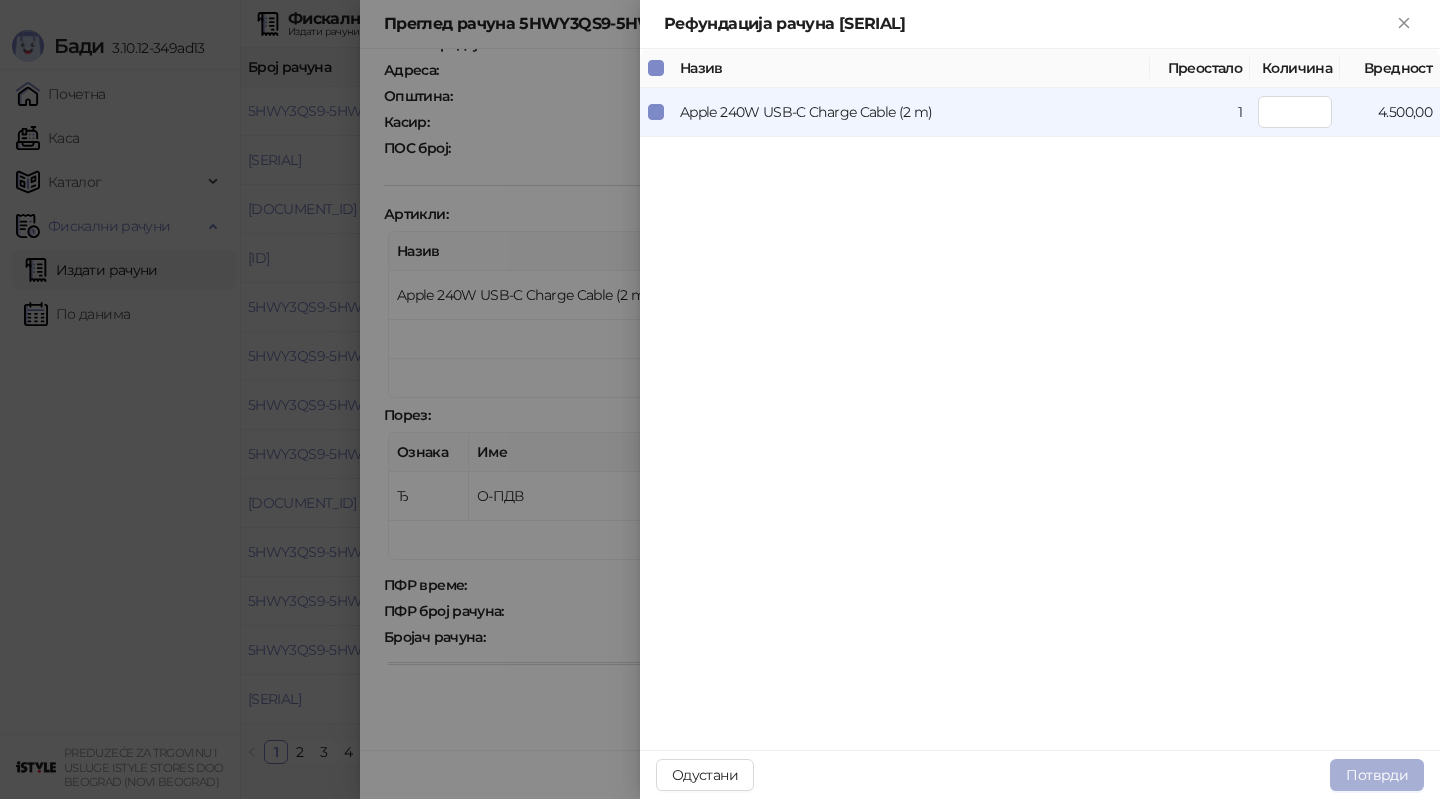 click on "Потврди" at bounding box center [1377, 775] 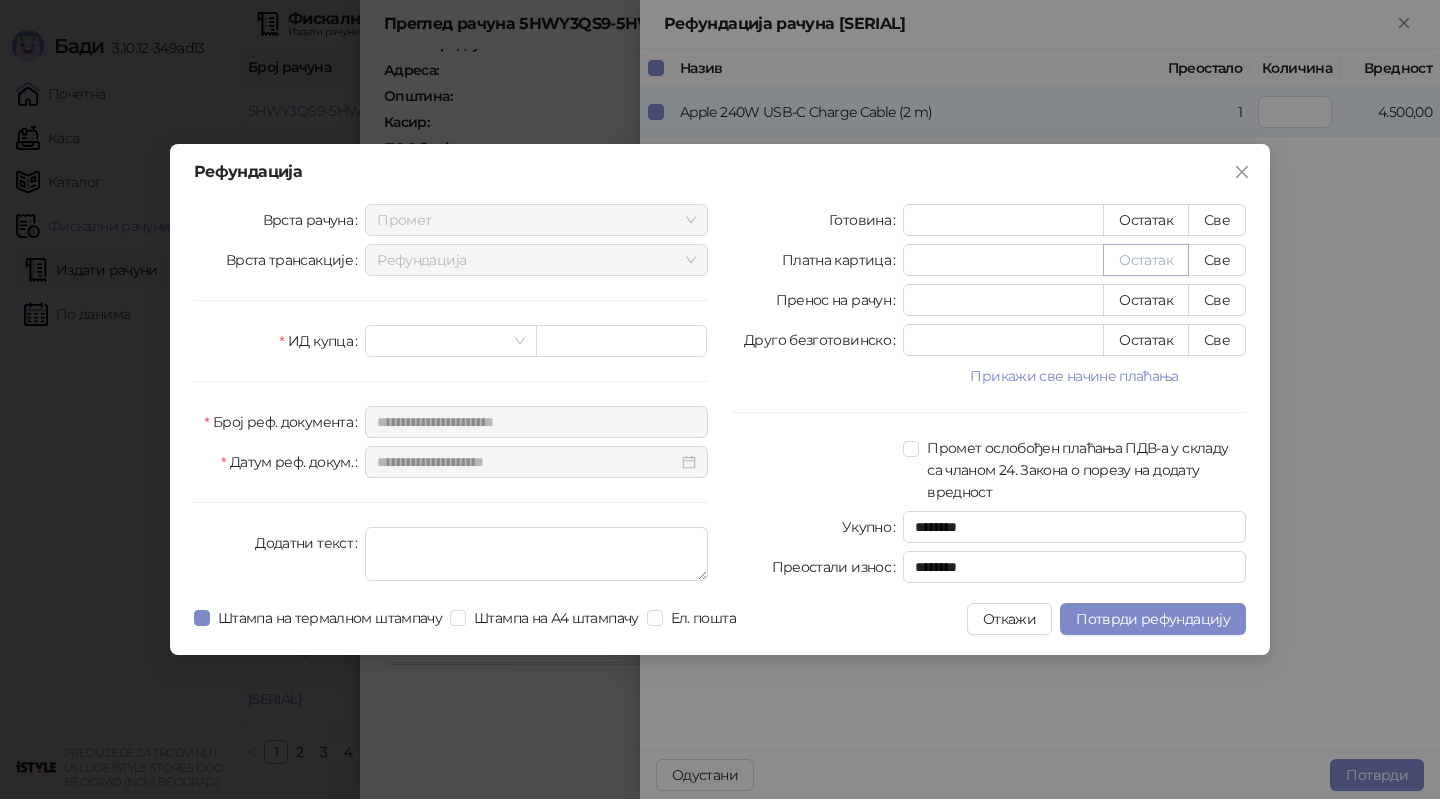 click on "Остатак" at bounding box center [1146, 260] 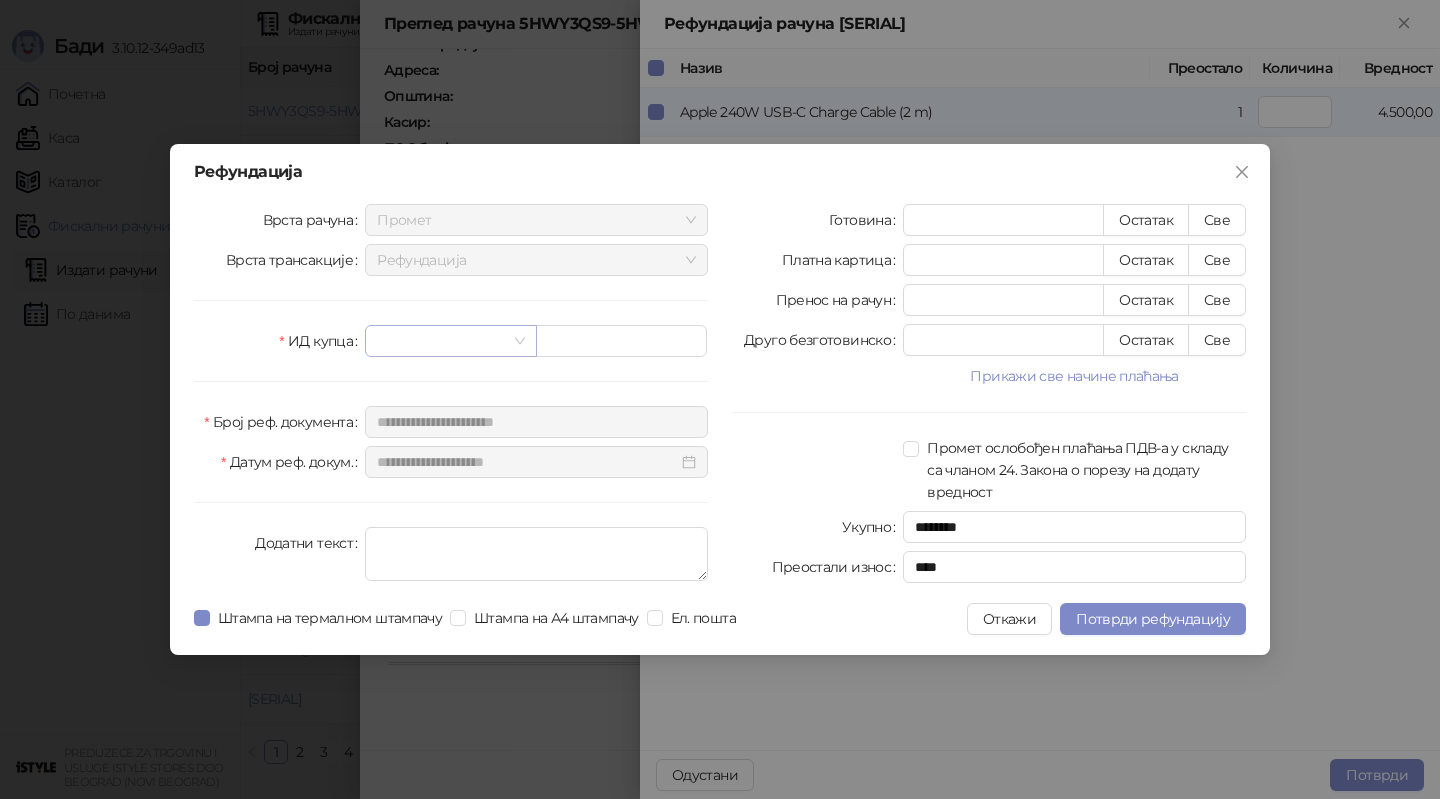 click at bounding box center [441, 341] 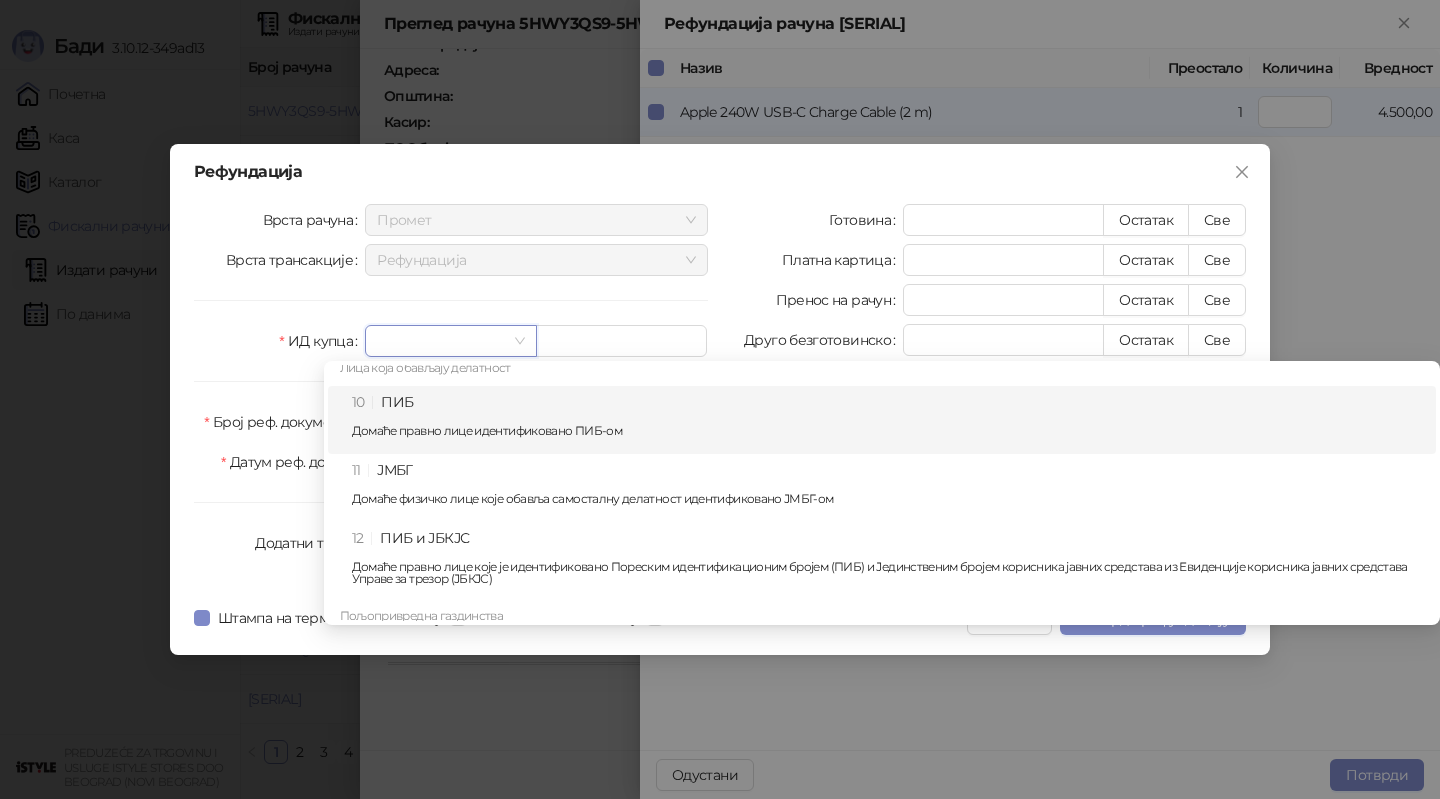 scroll, scrollTop: 51, scrollLeft: 0, axis: vertical 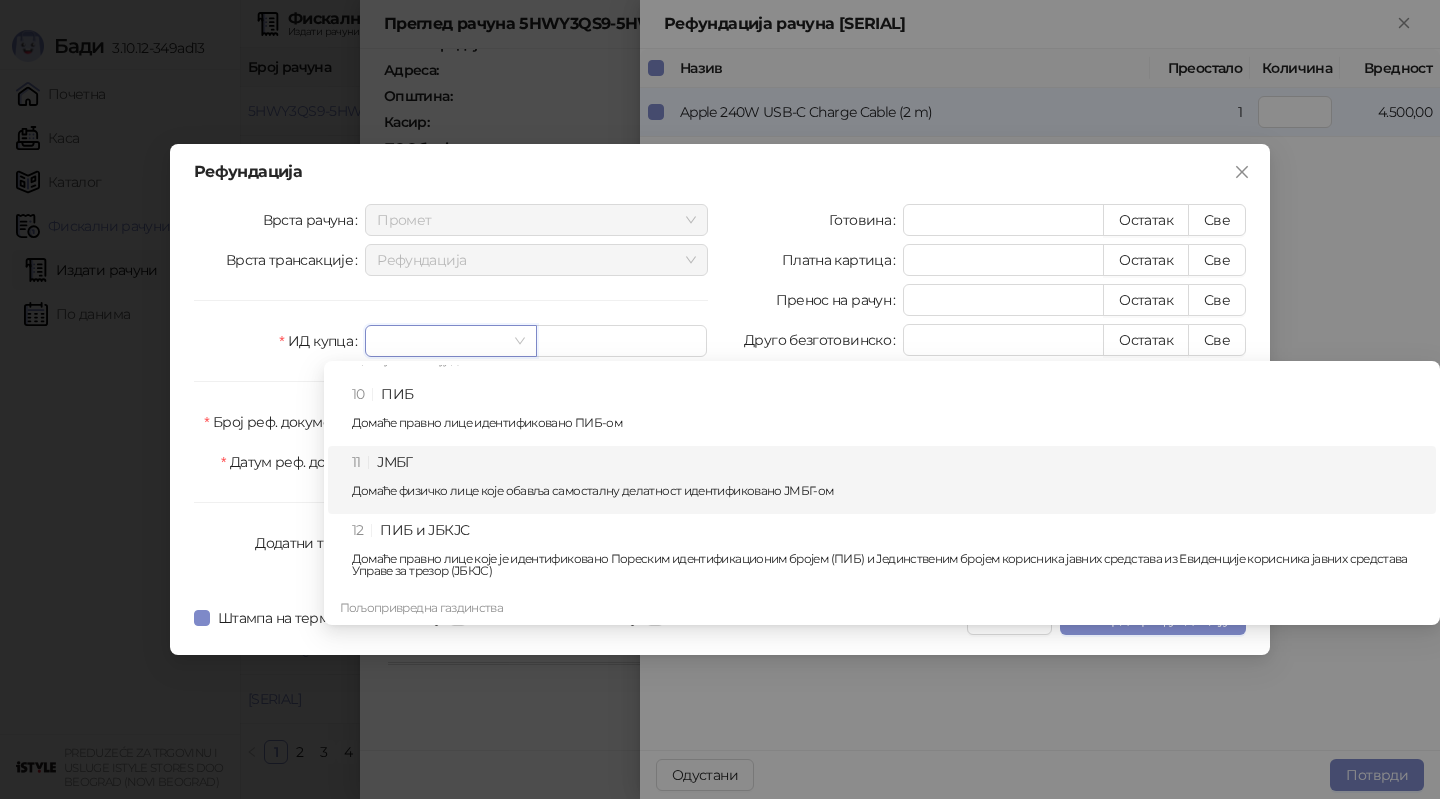 click on "11 ЈМБГ Домаће физичко лице које обавља самосталну делатност идентификовано ЈМБГ-ом" at bounding box center [888, 480] 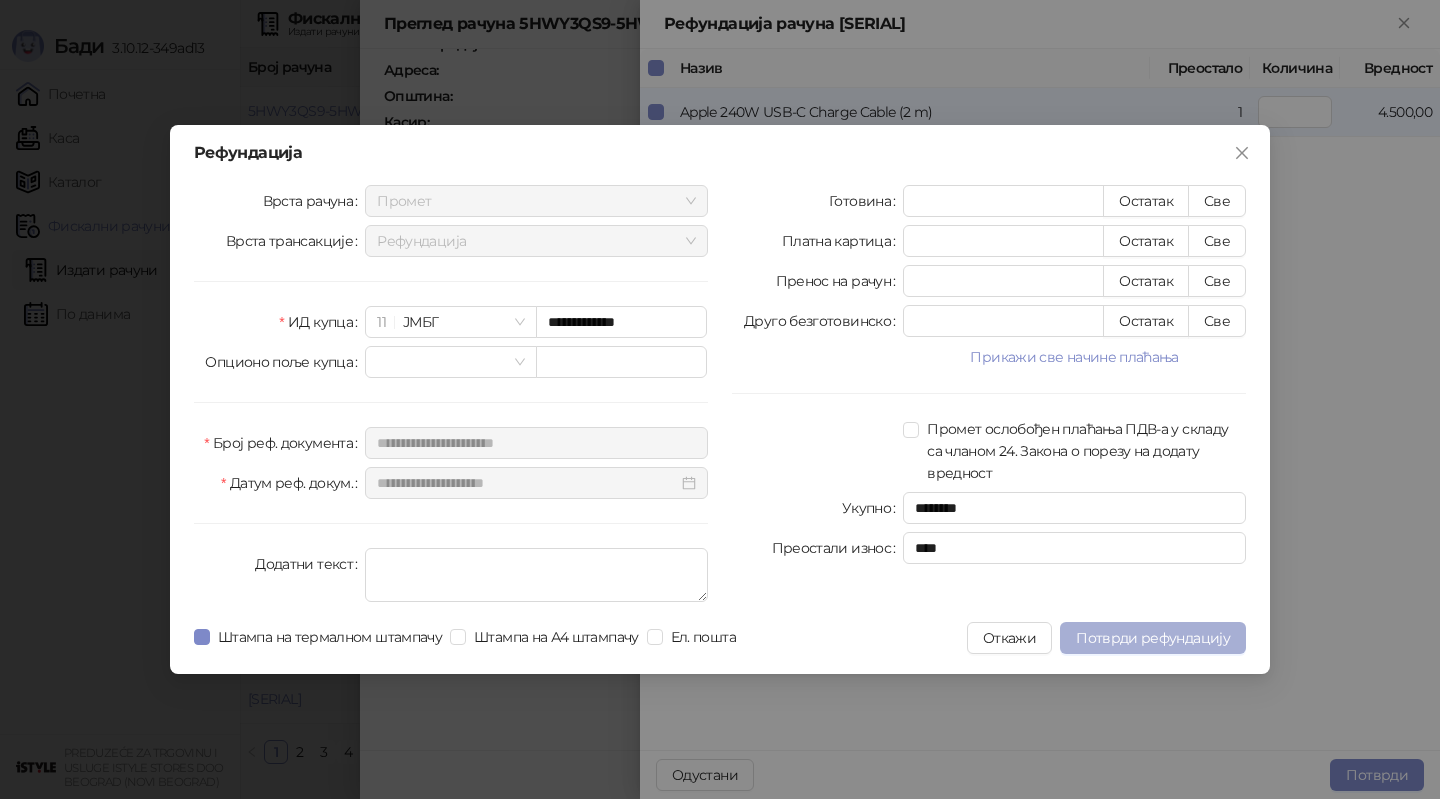 click on "Потврди рефундацију" at bounding box center (1153, 638) 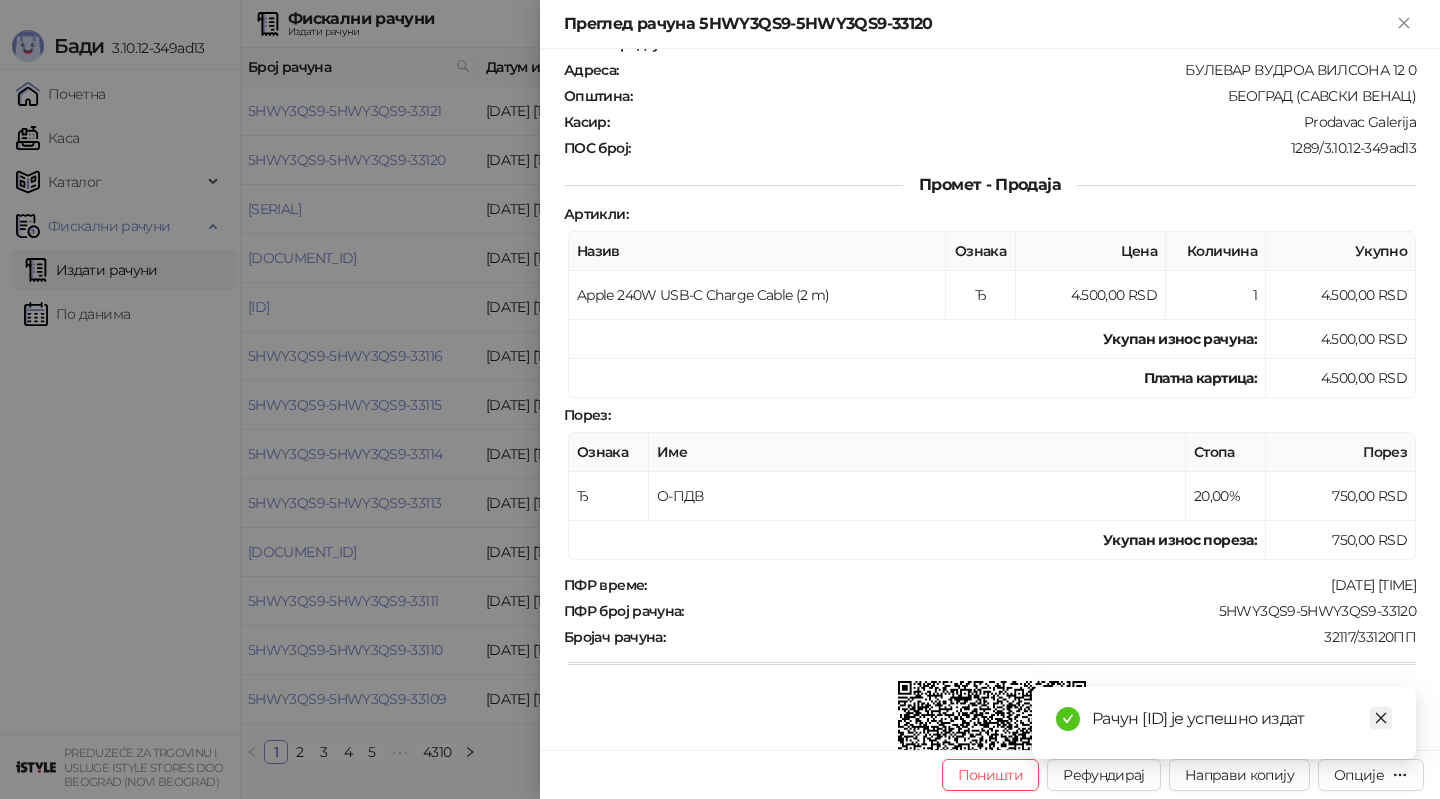 click at bounding box center [1381, 718] 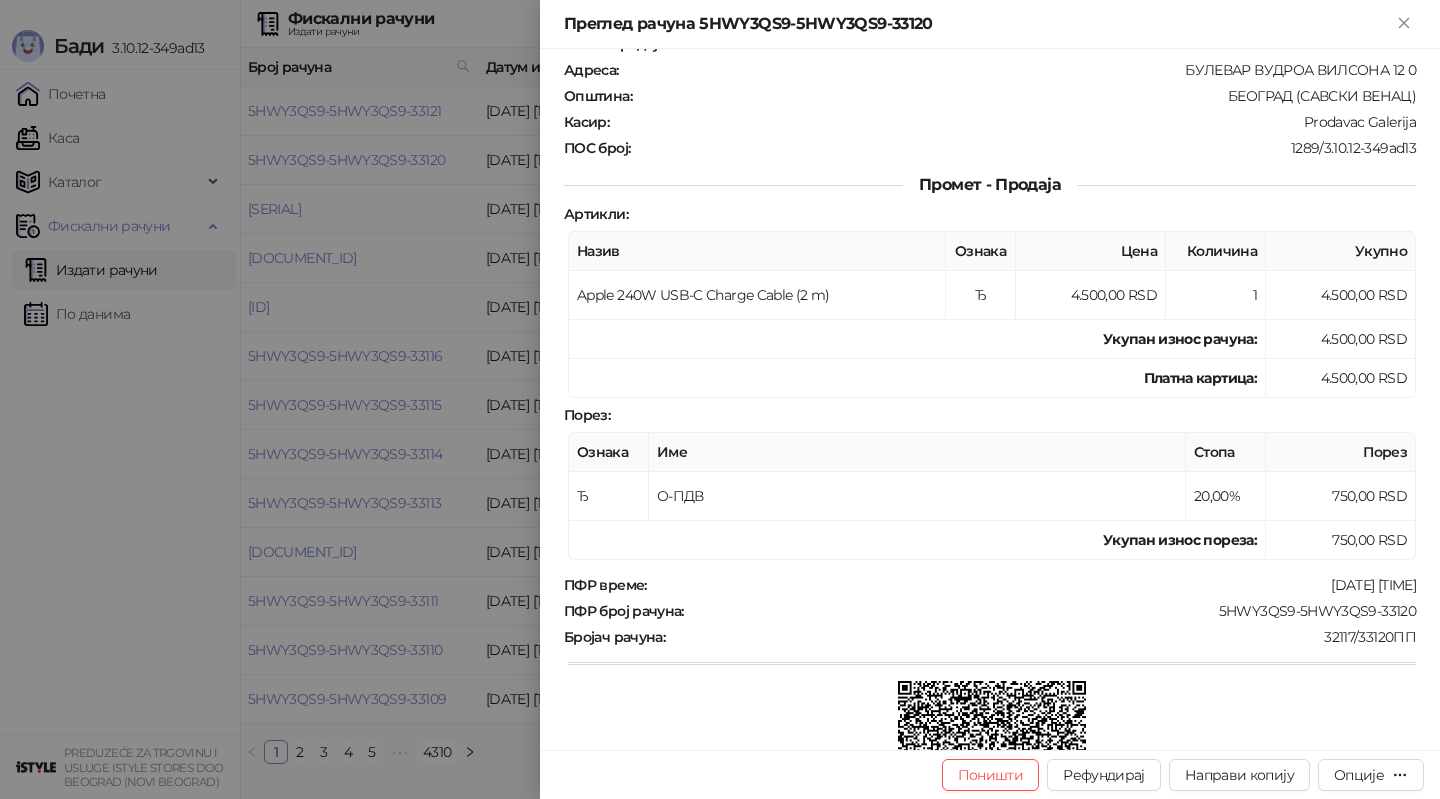 click at bounding box center [720, 399] 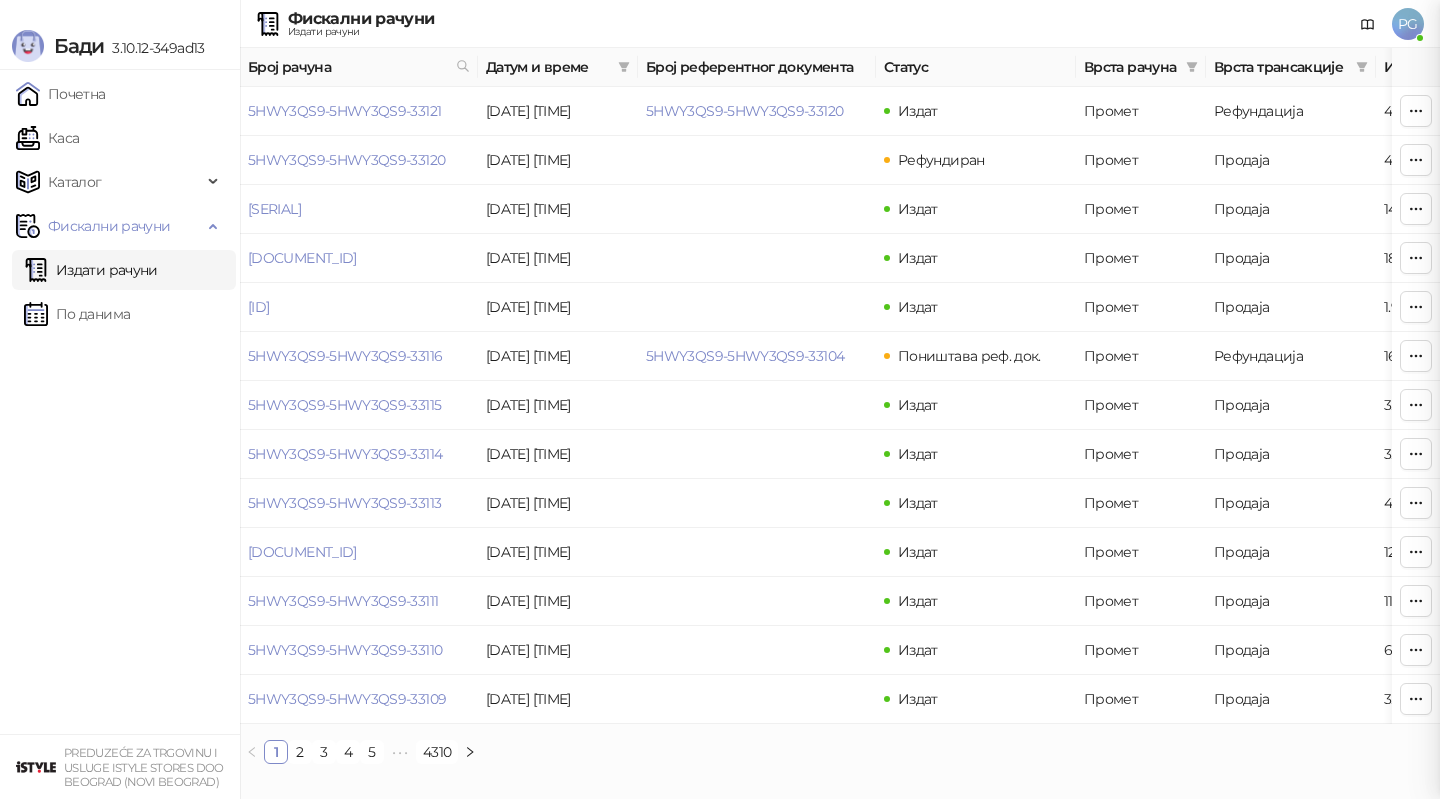 click at bounding box center (720, 399) 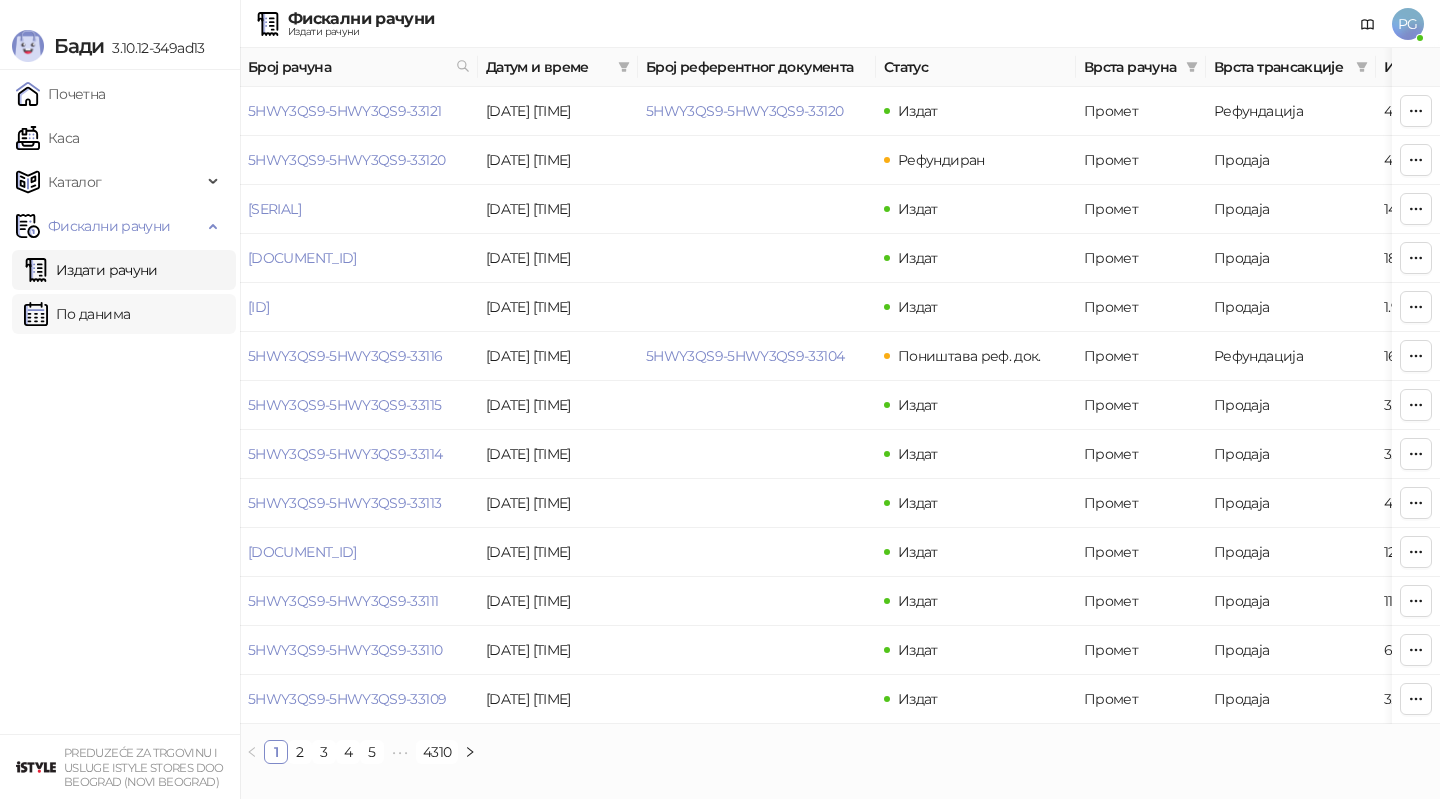 click on "По данима" at bounding box center [77, 314] 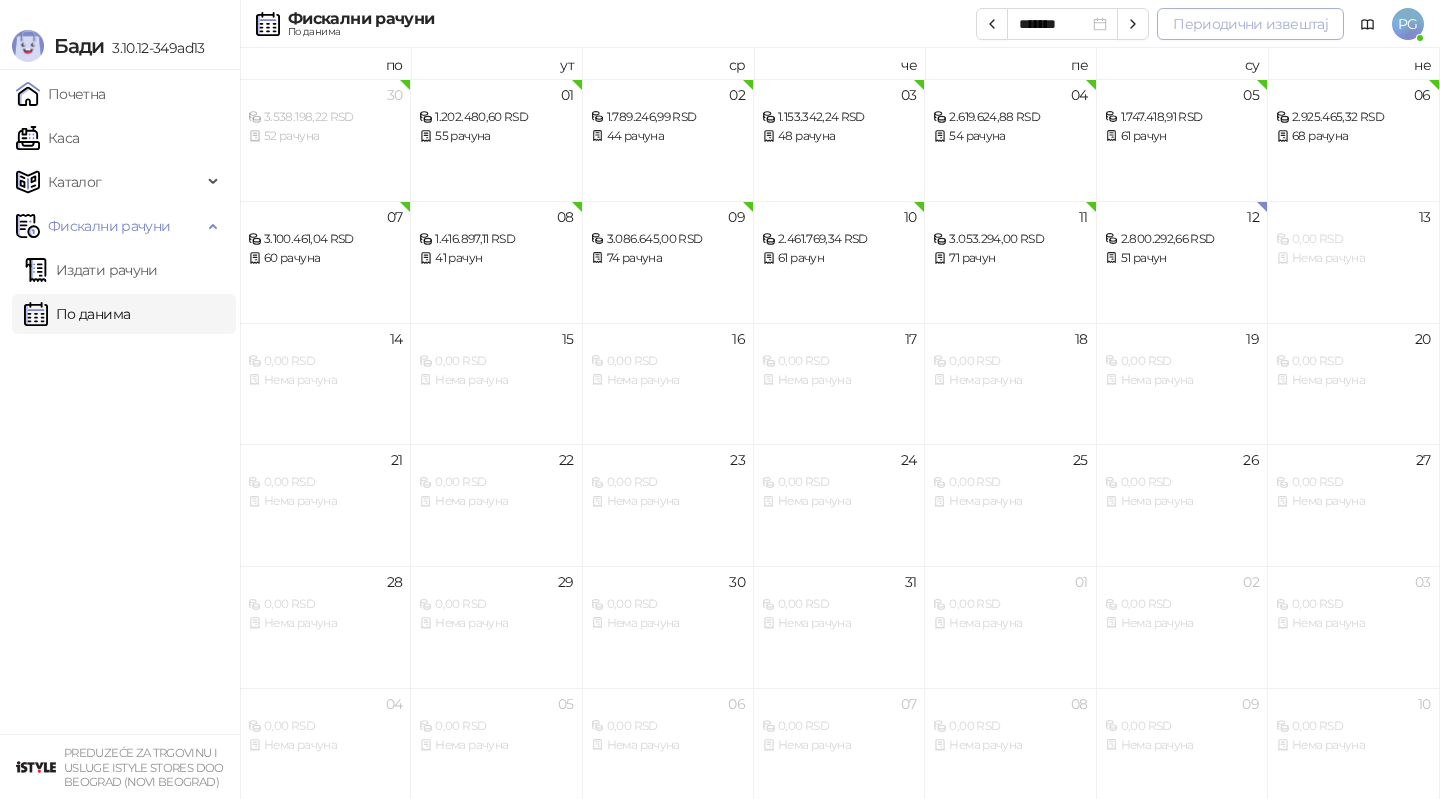 click on "Периодични извештај" at bounding box center [1250, 24] 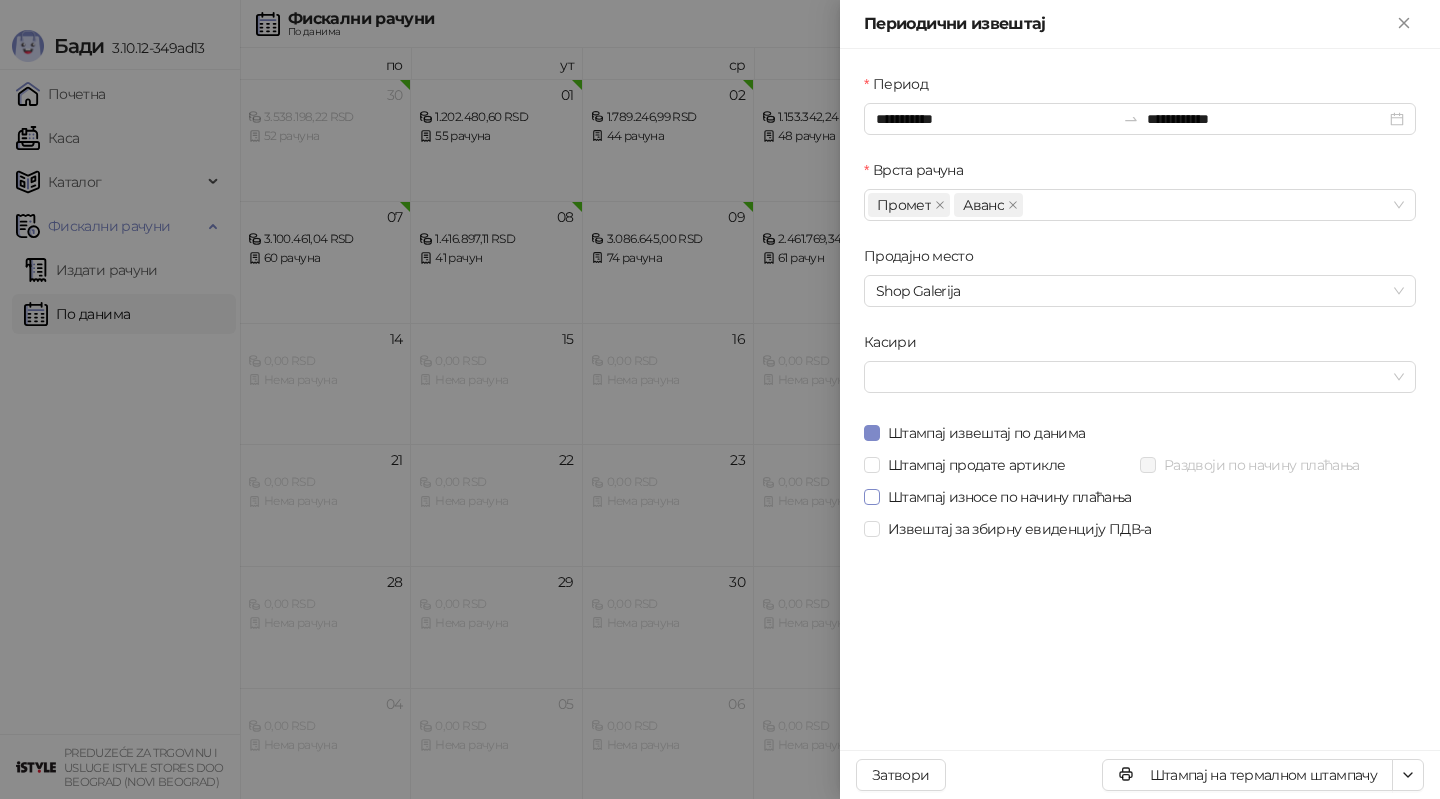click on "Штампај износе по начину плаћања" at bounding box center [1010, 497] 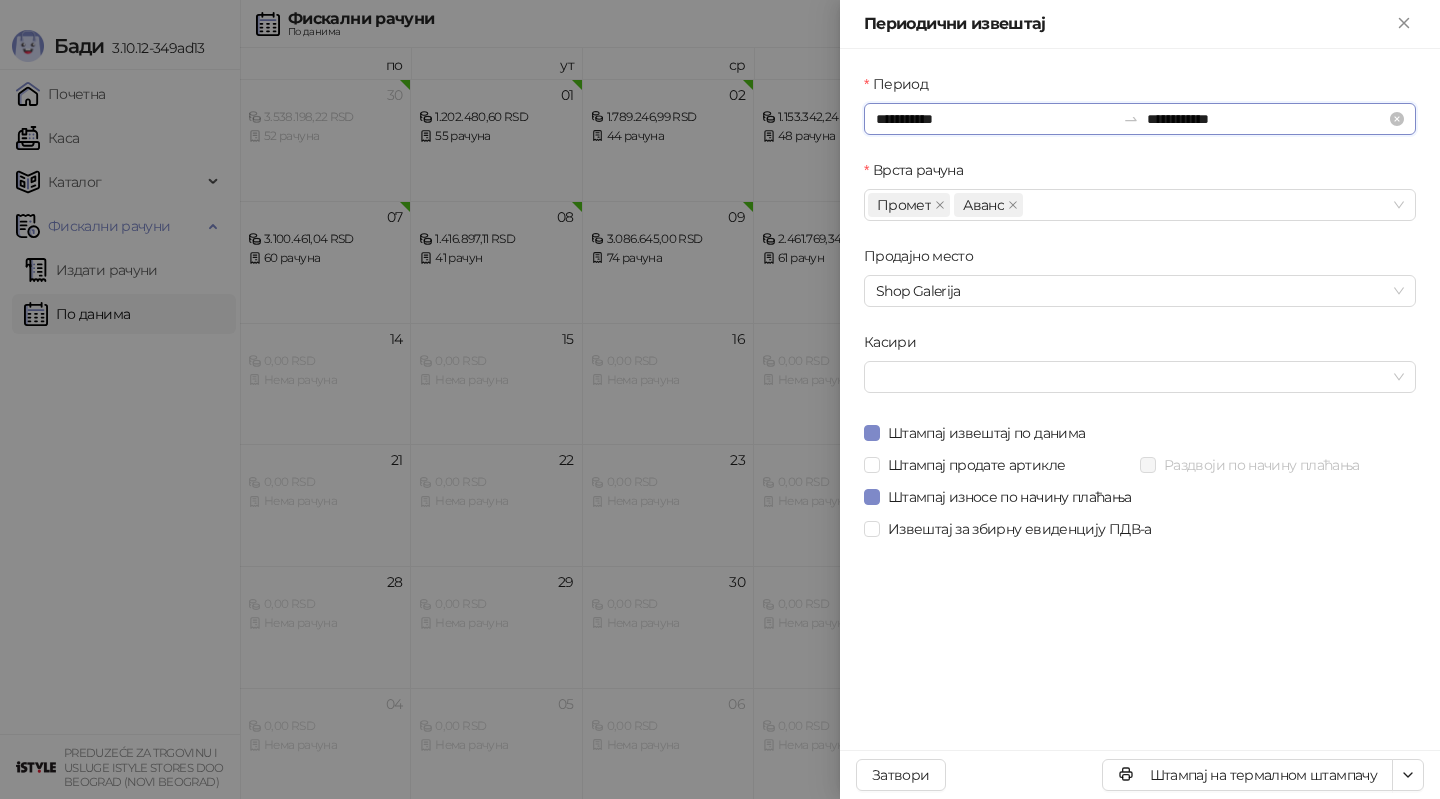 click on "**********" at bounding box center [995, 119] 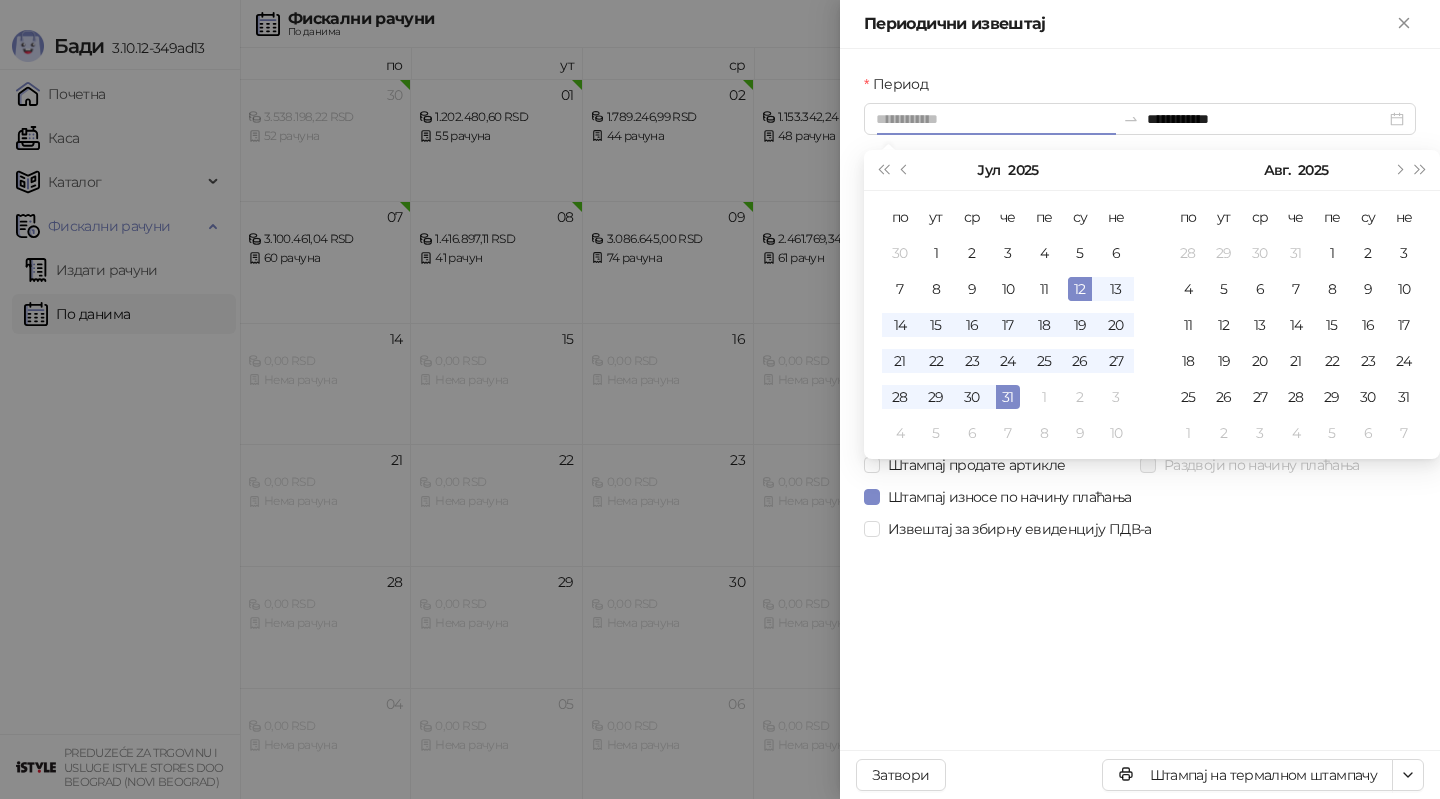 click on "12" at bounding box center [1080, 289] 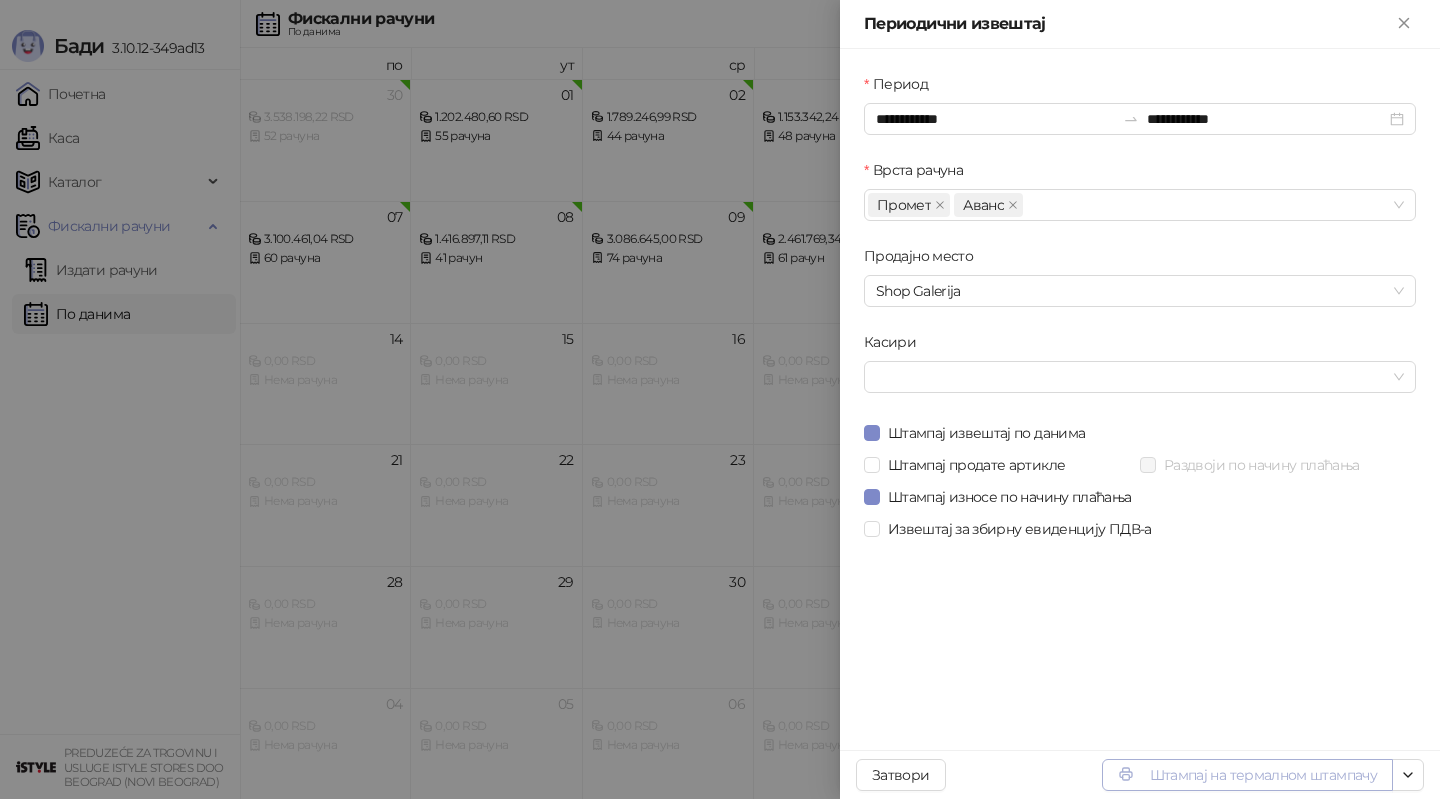 click on "Штампај на термалном штампачу" at bounding box center [1247, 775] 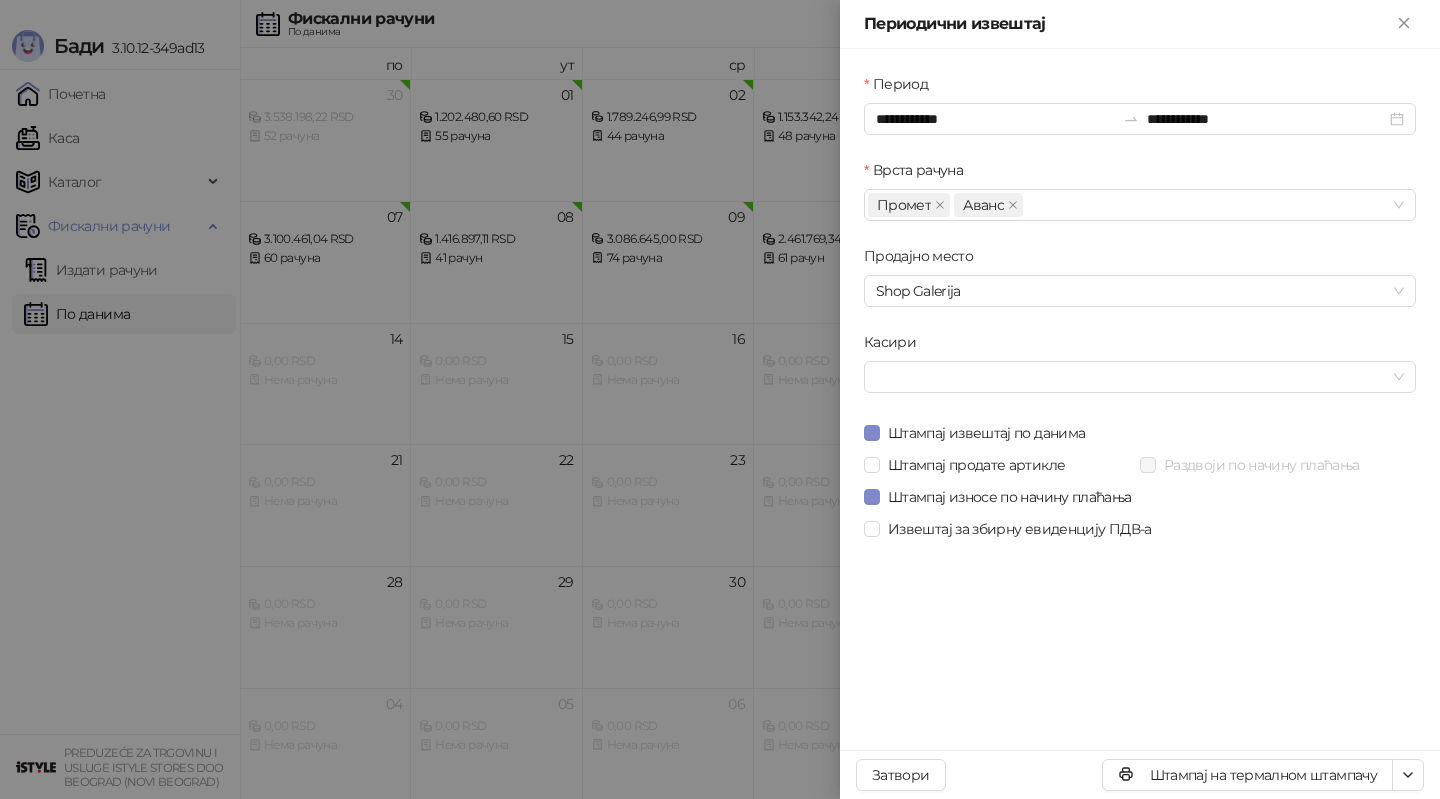 click at bounding box center (720, 399) 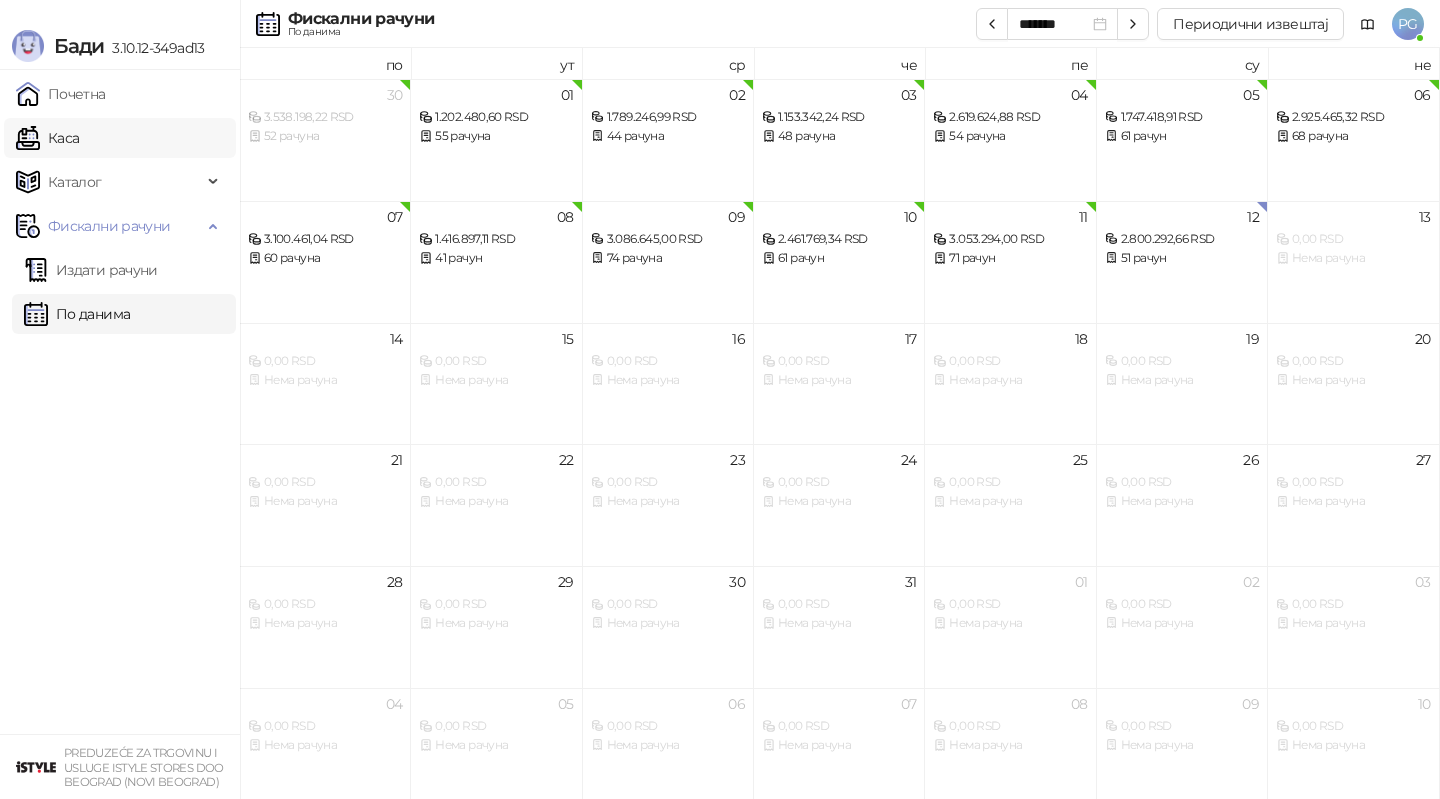 click on "Каса" at bounding box center [47, 138] 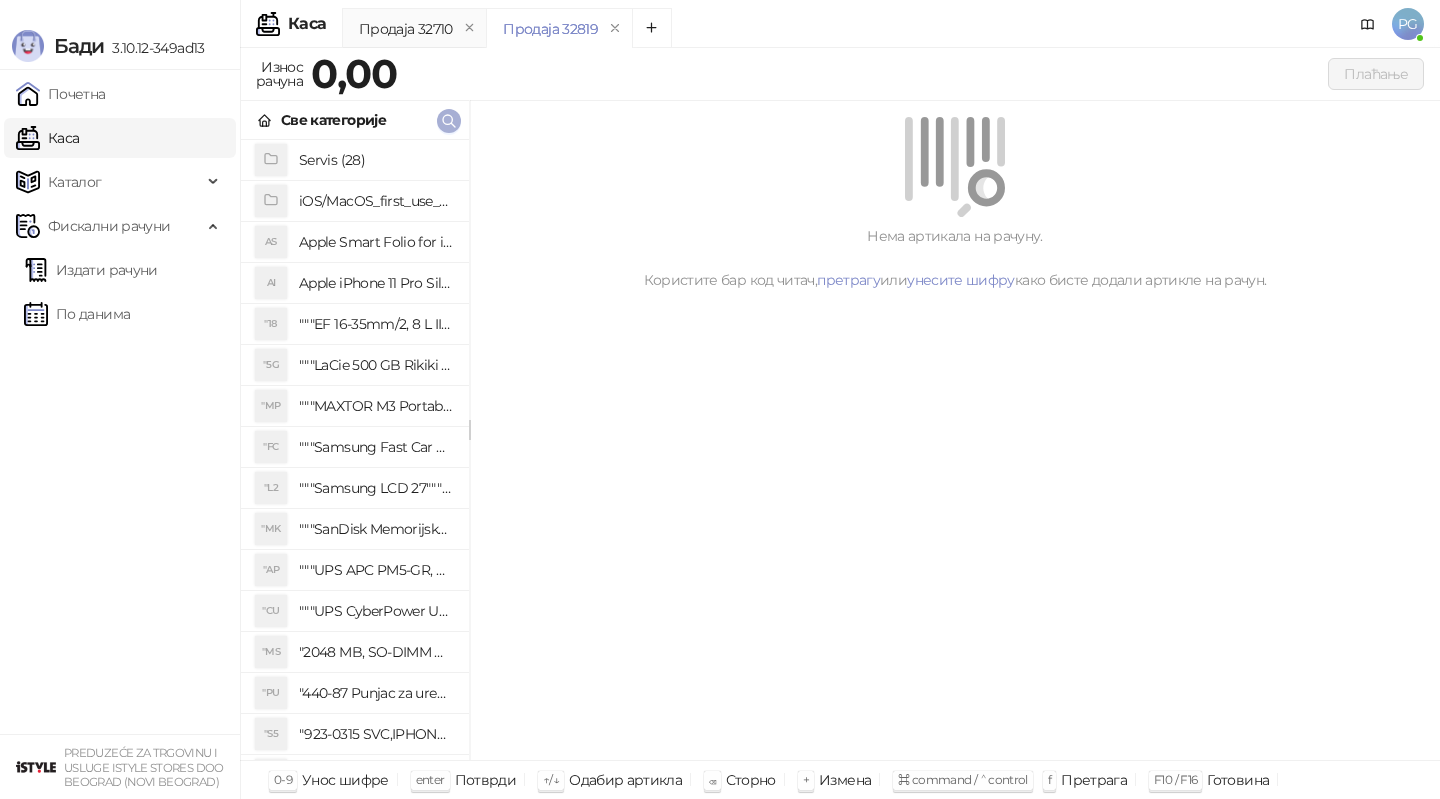 click 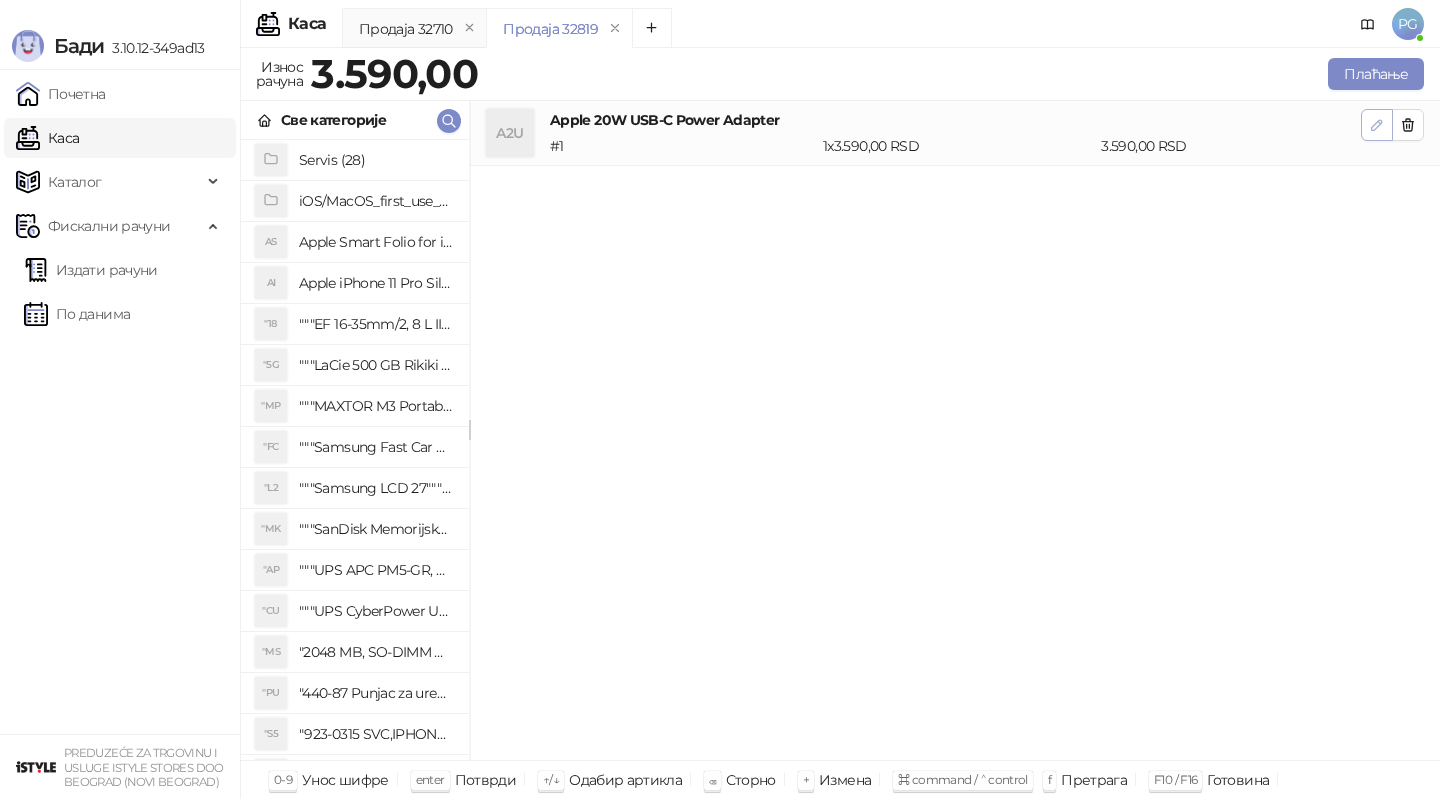click at bounding box center (1377, 125) 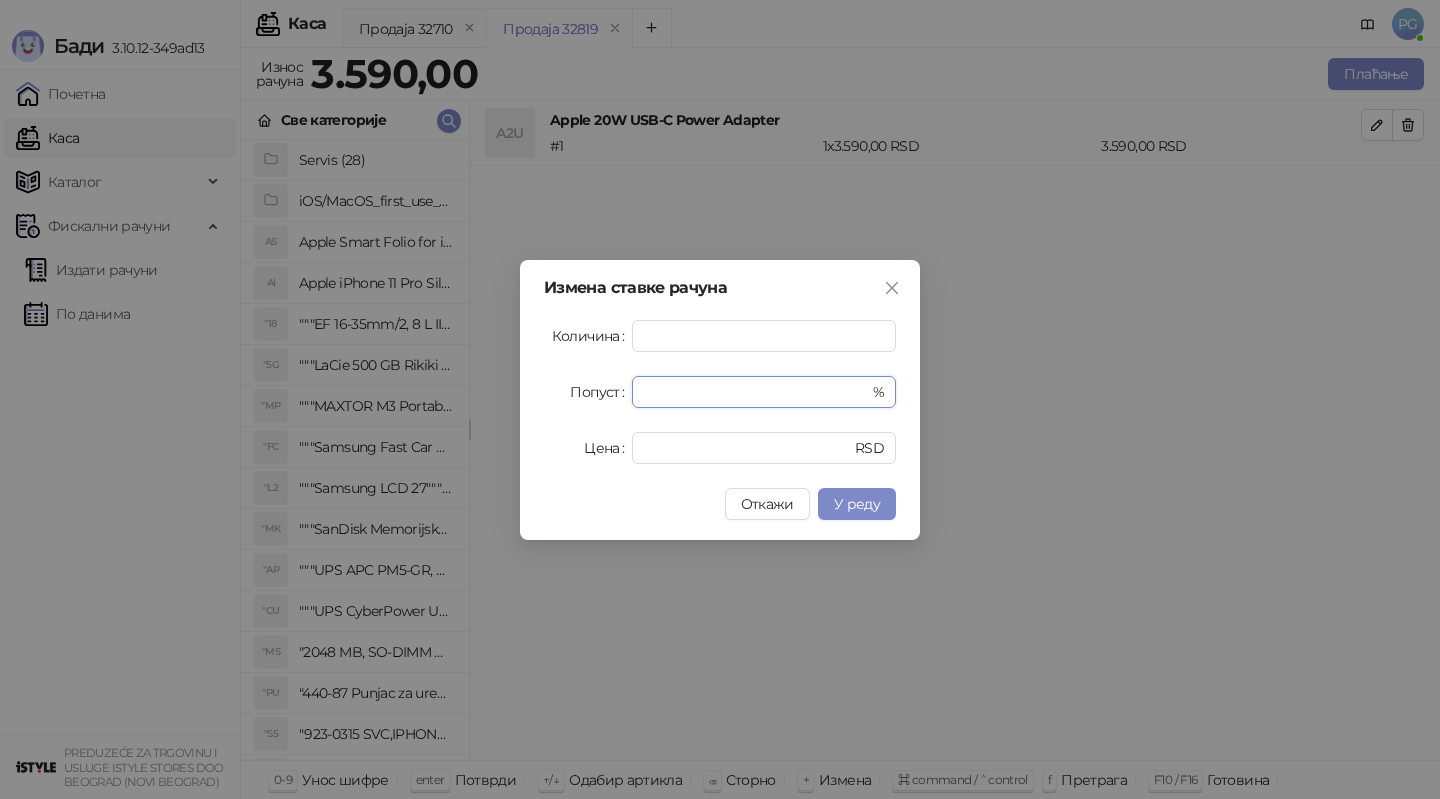 drag, startPoint x: 688, startPoint y: 389, endPoint x: 551, endPoint y: 389, distance: 137 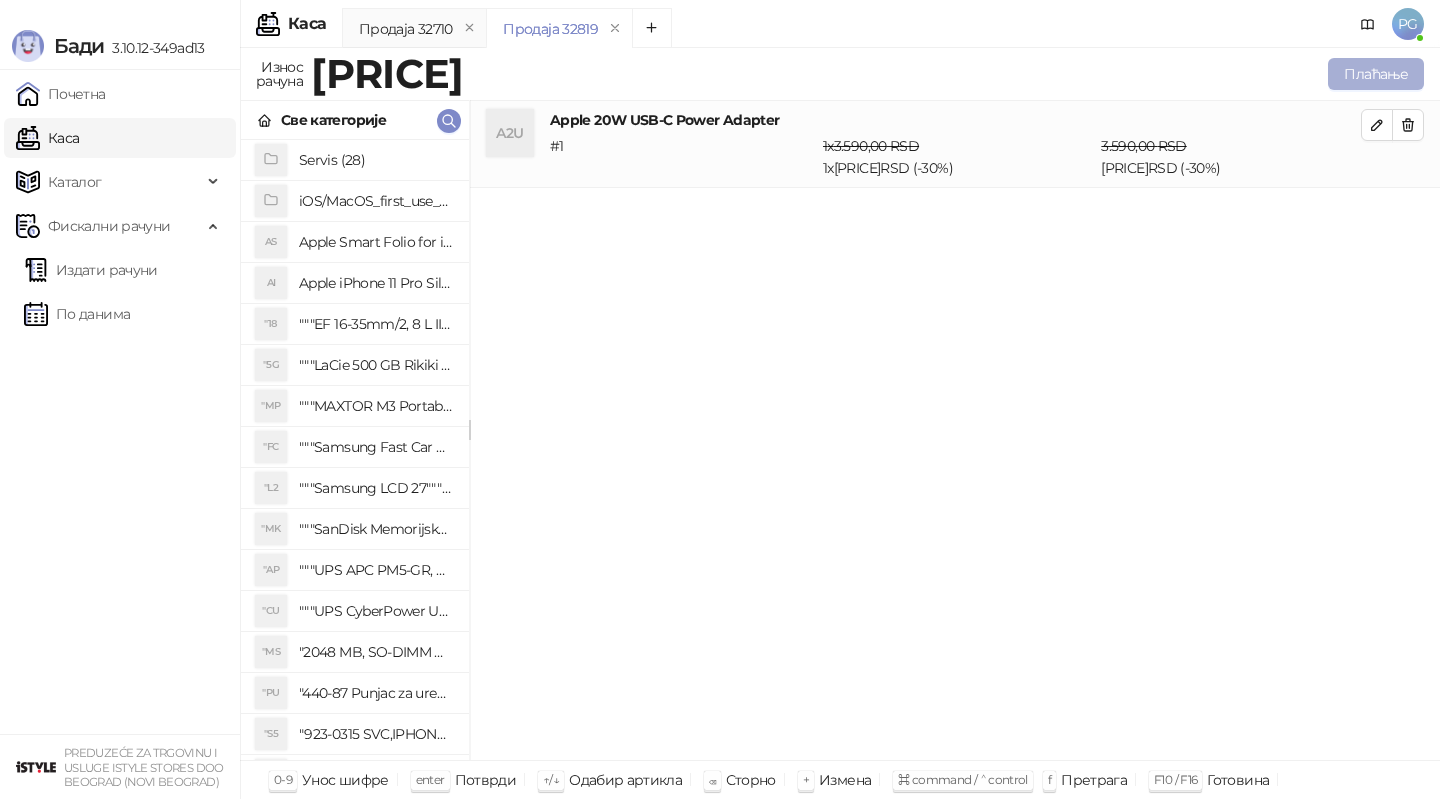 click on "Плаћање" at bounding box center (1376, 74) 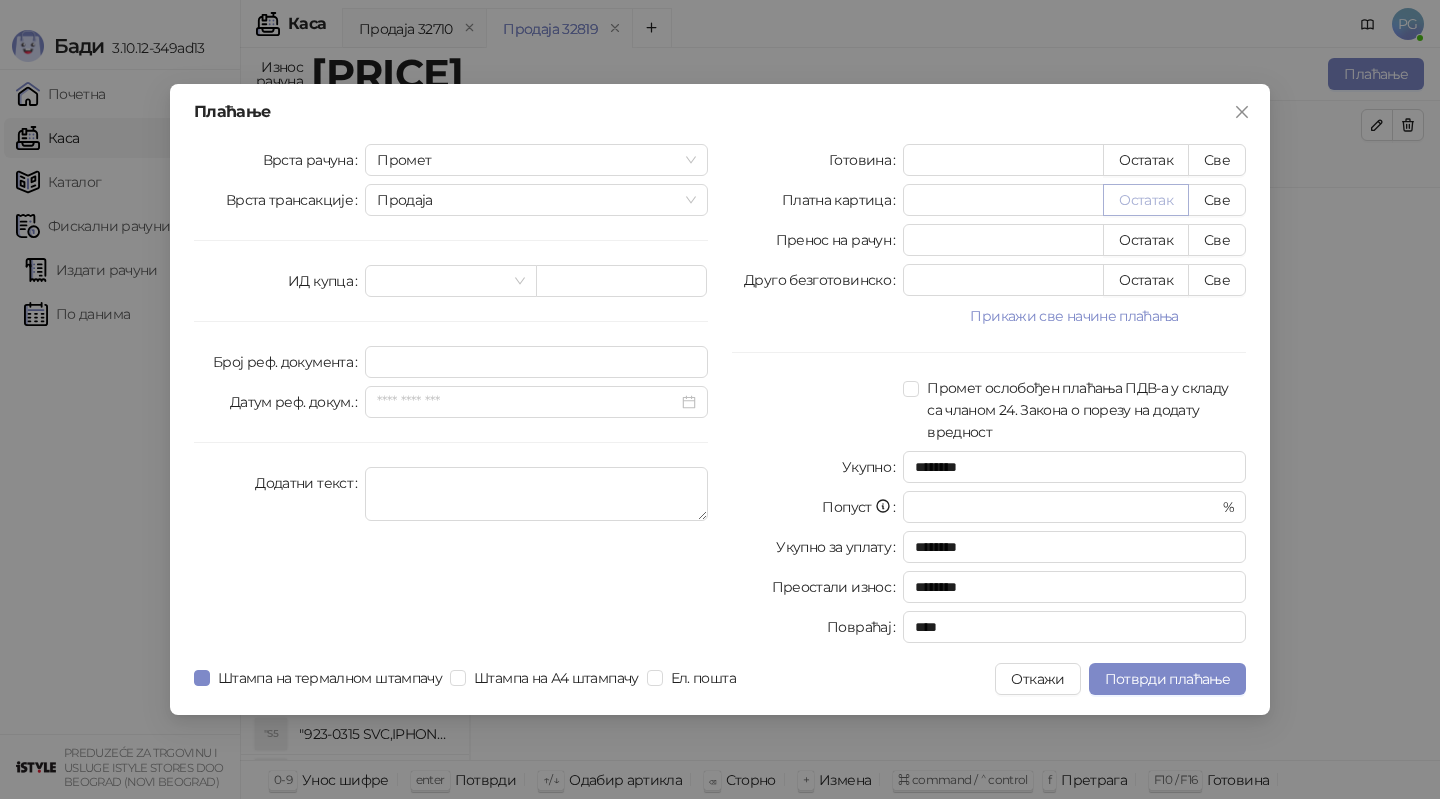 click on "Остатак" at bounding box center (1146, 200) 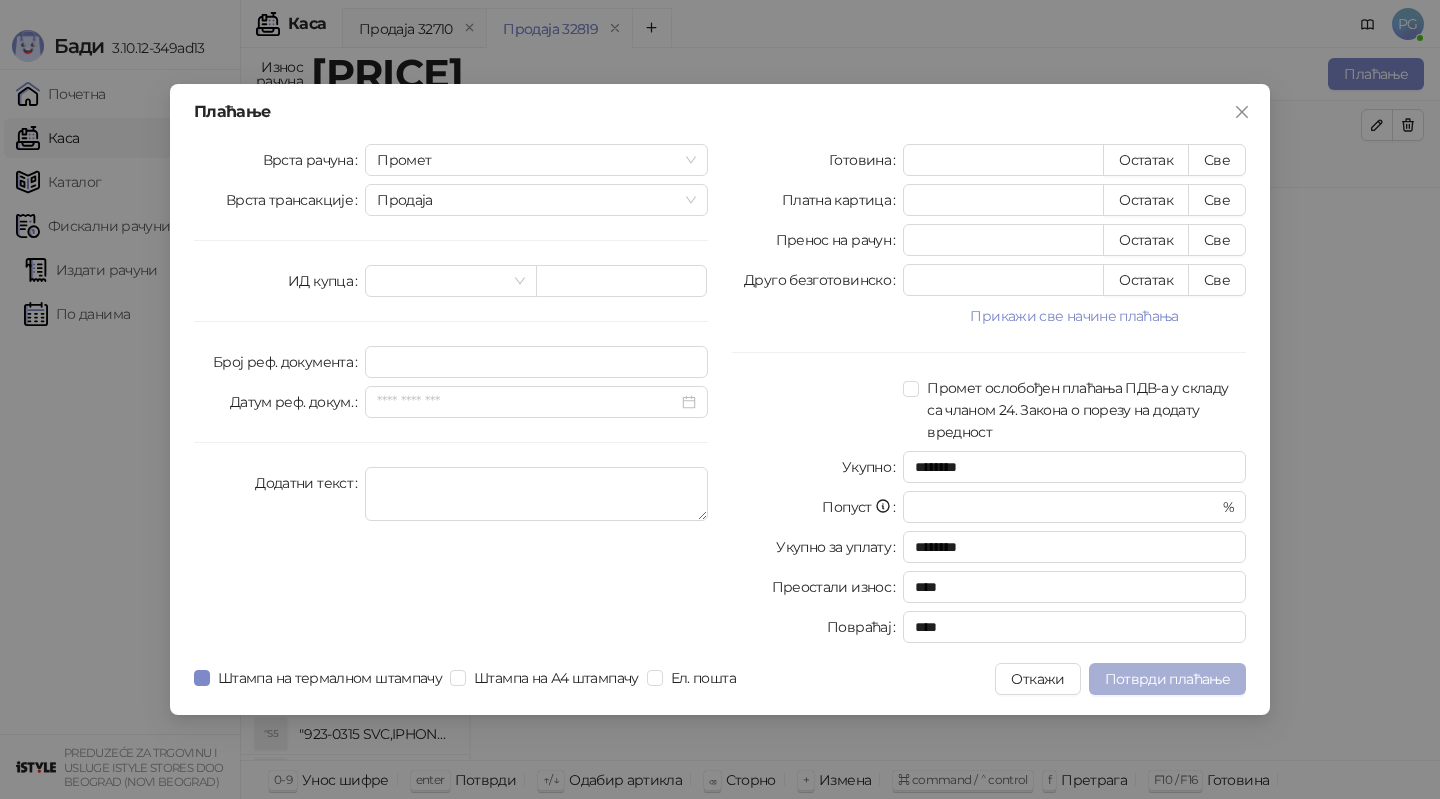 click on "Потврди плаћање" at bounding box center (1167, 679) 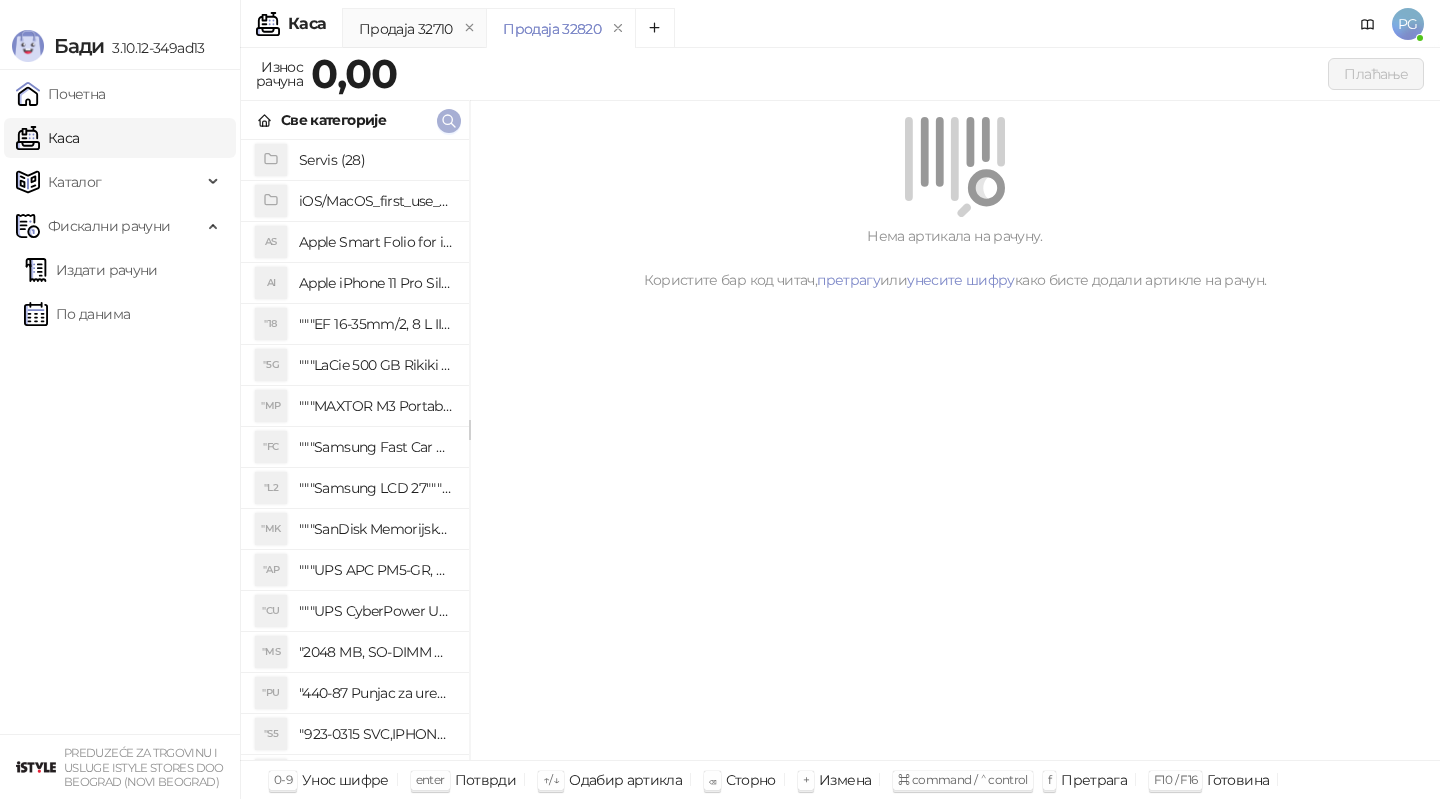 click at bounding box center [449, 121] 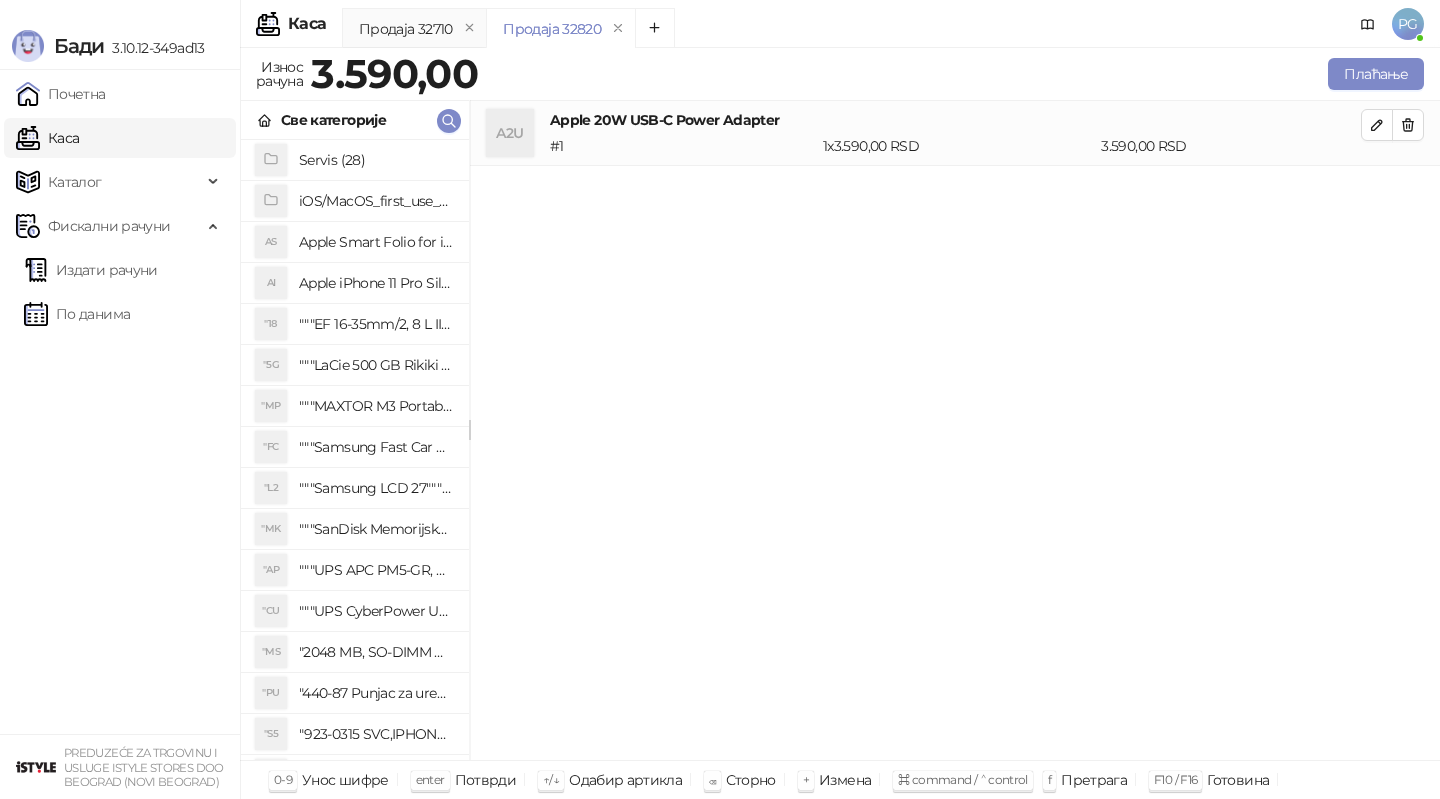 scroll, scrollTop: 0, scrollLeft: 0, axis: both 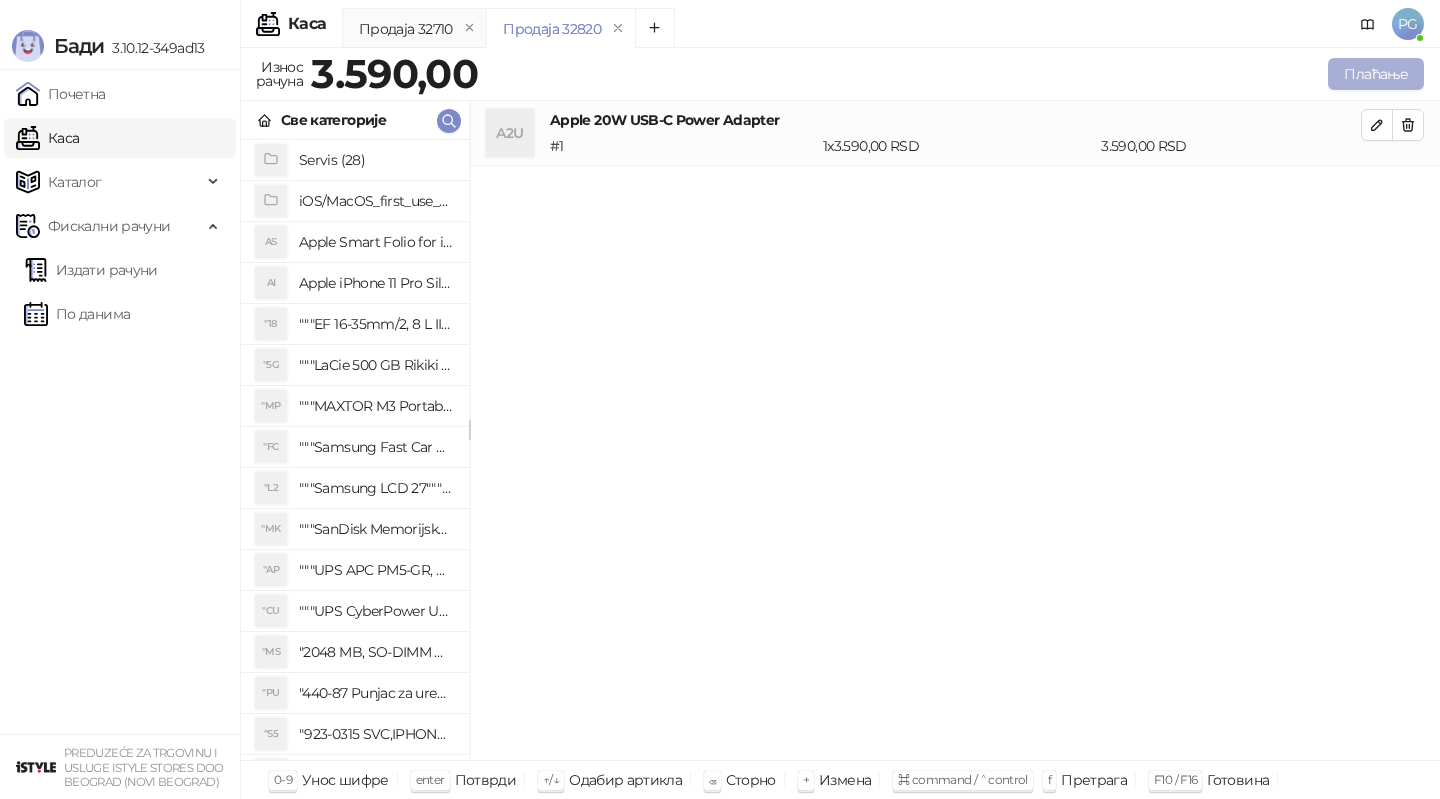 click on "Плаћање" at bounding box center [1376, 74] 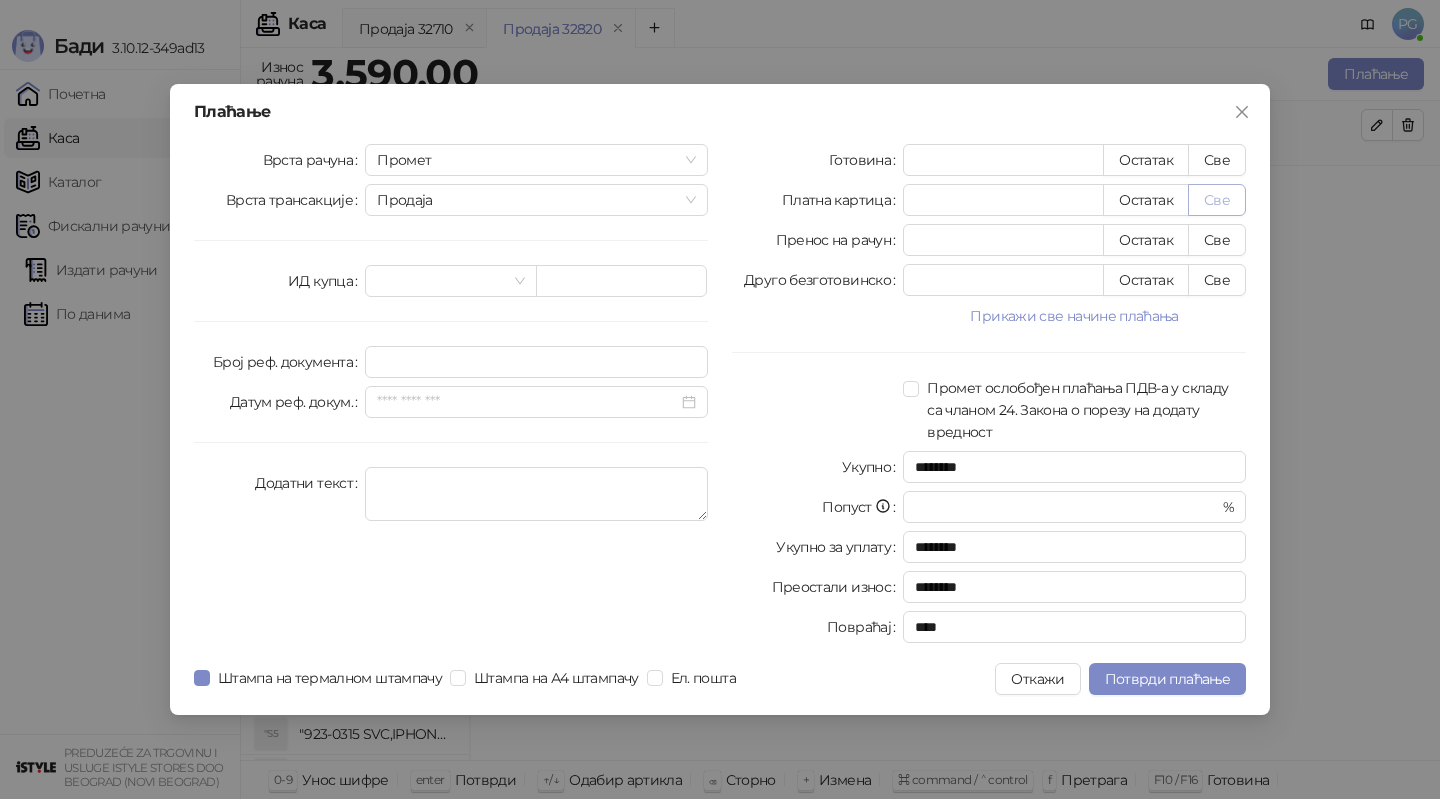 click on "Све" at bounding box center [1217, 200] 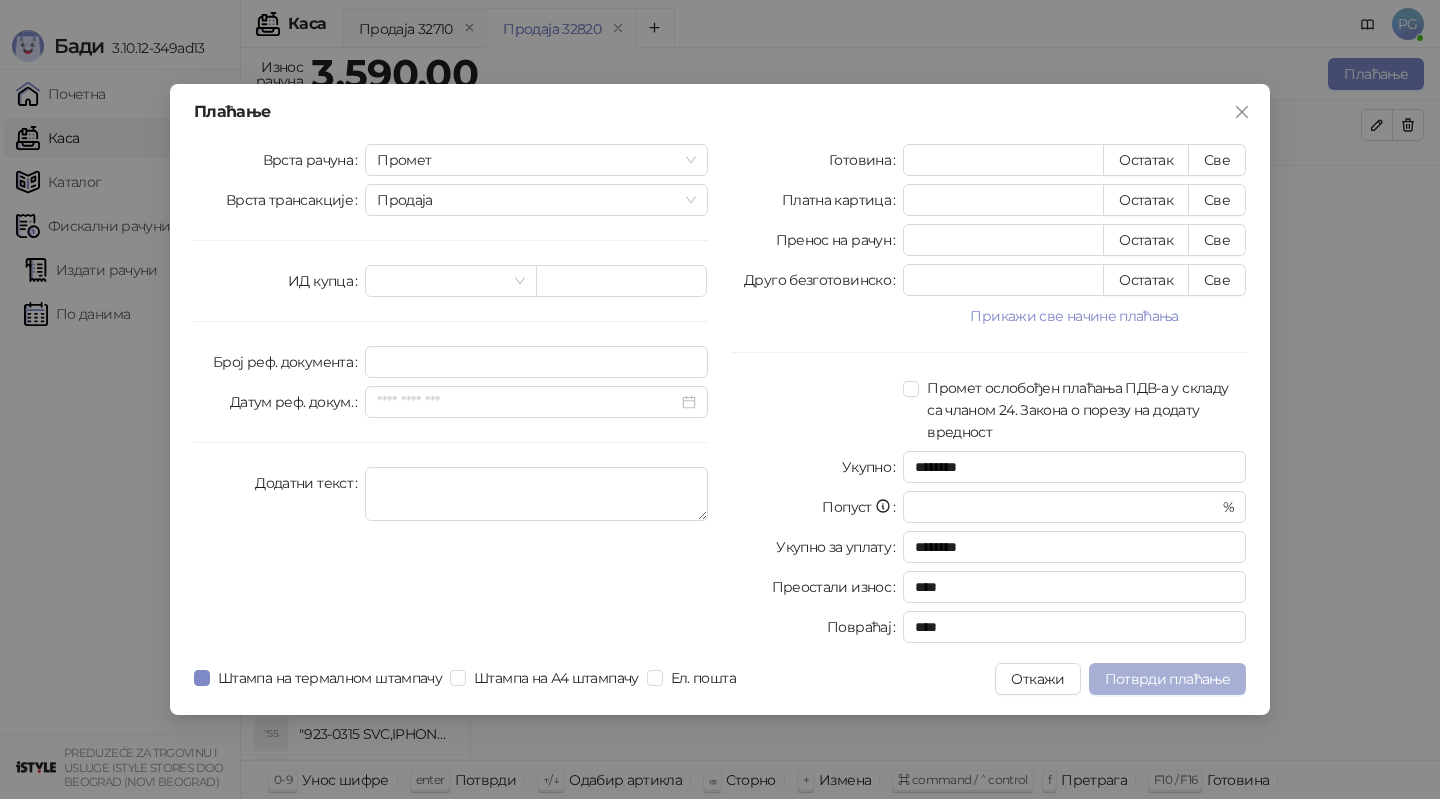 click on "Потврди плаћање" at bounding box center [1167, 679] 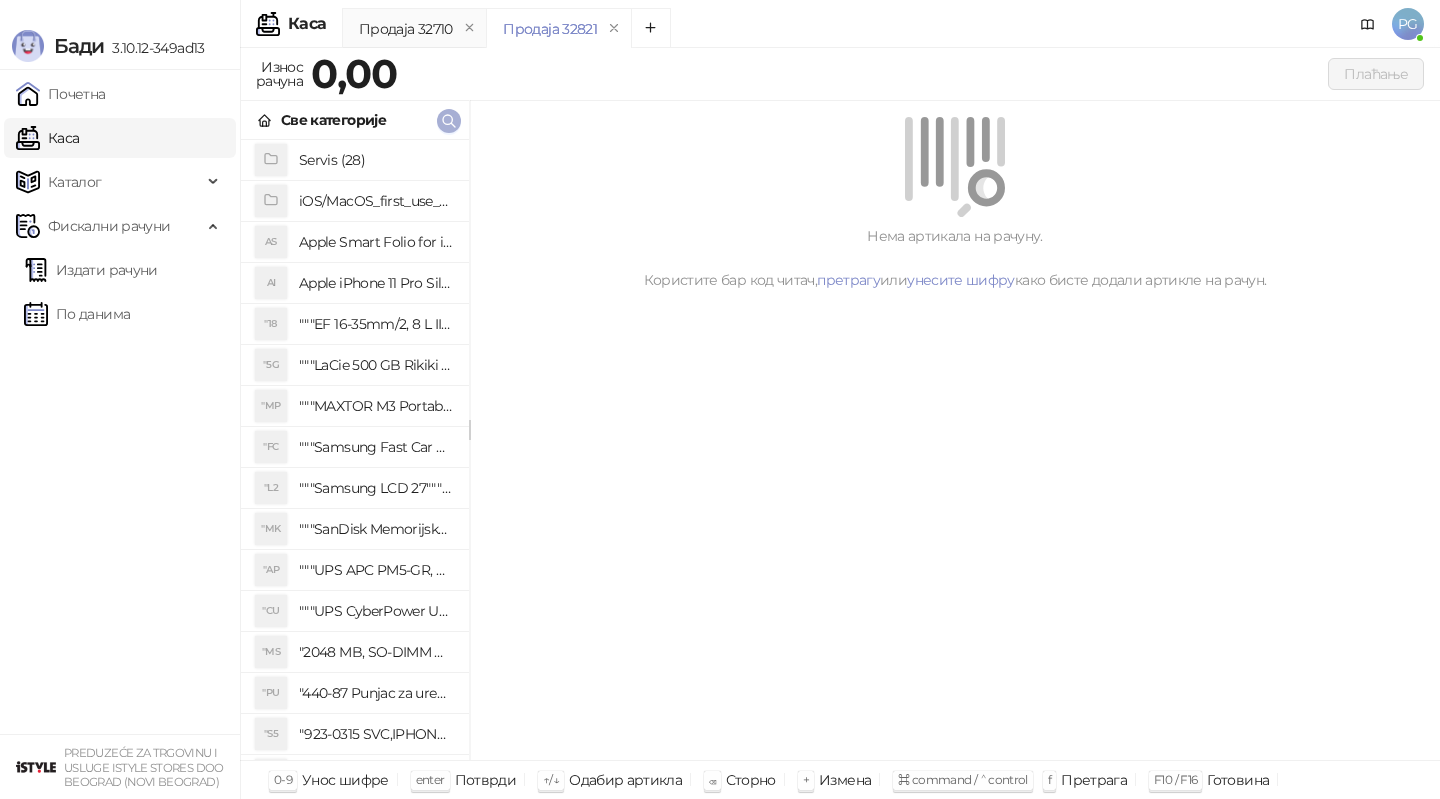 click 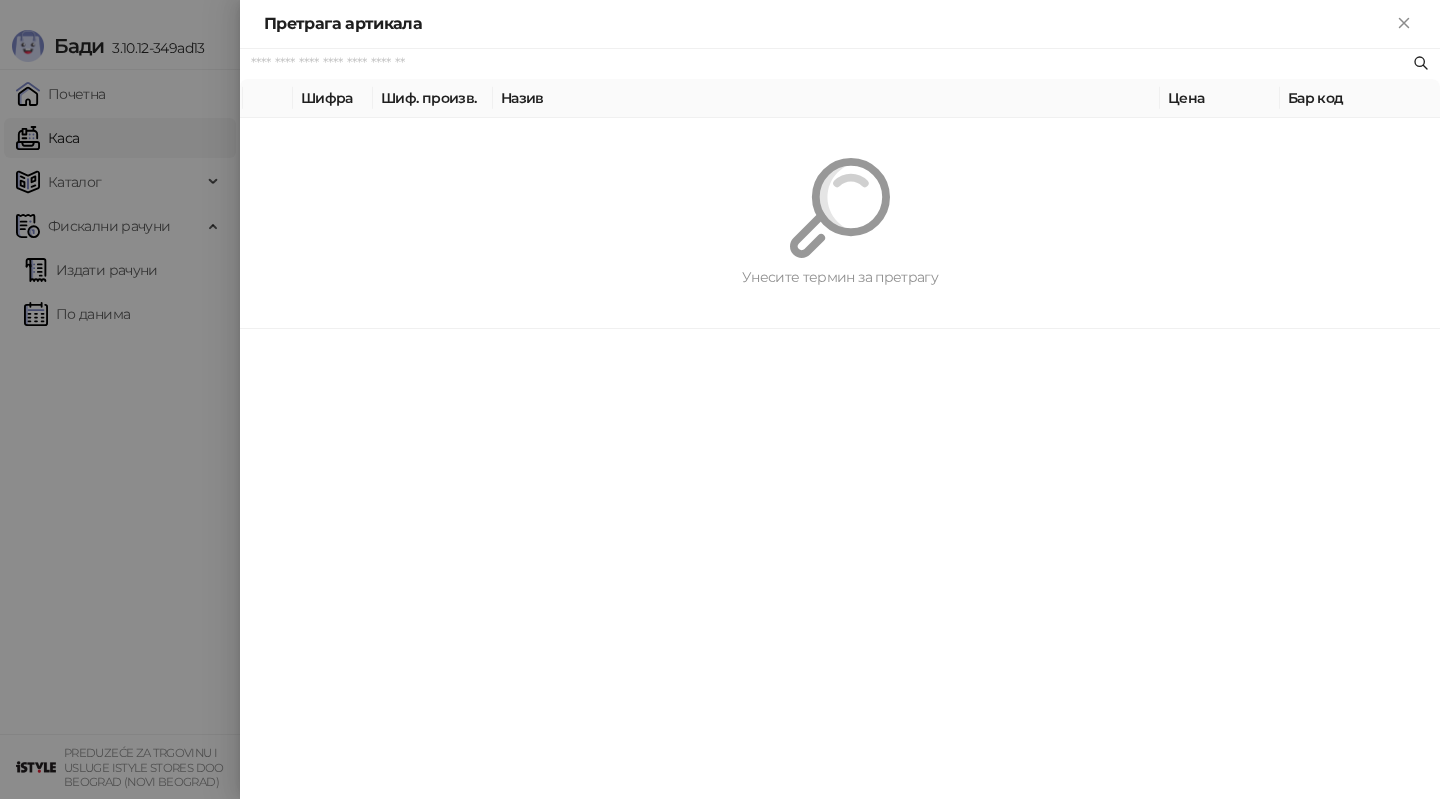 paste on "**********" 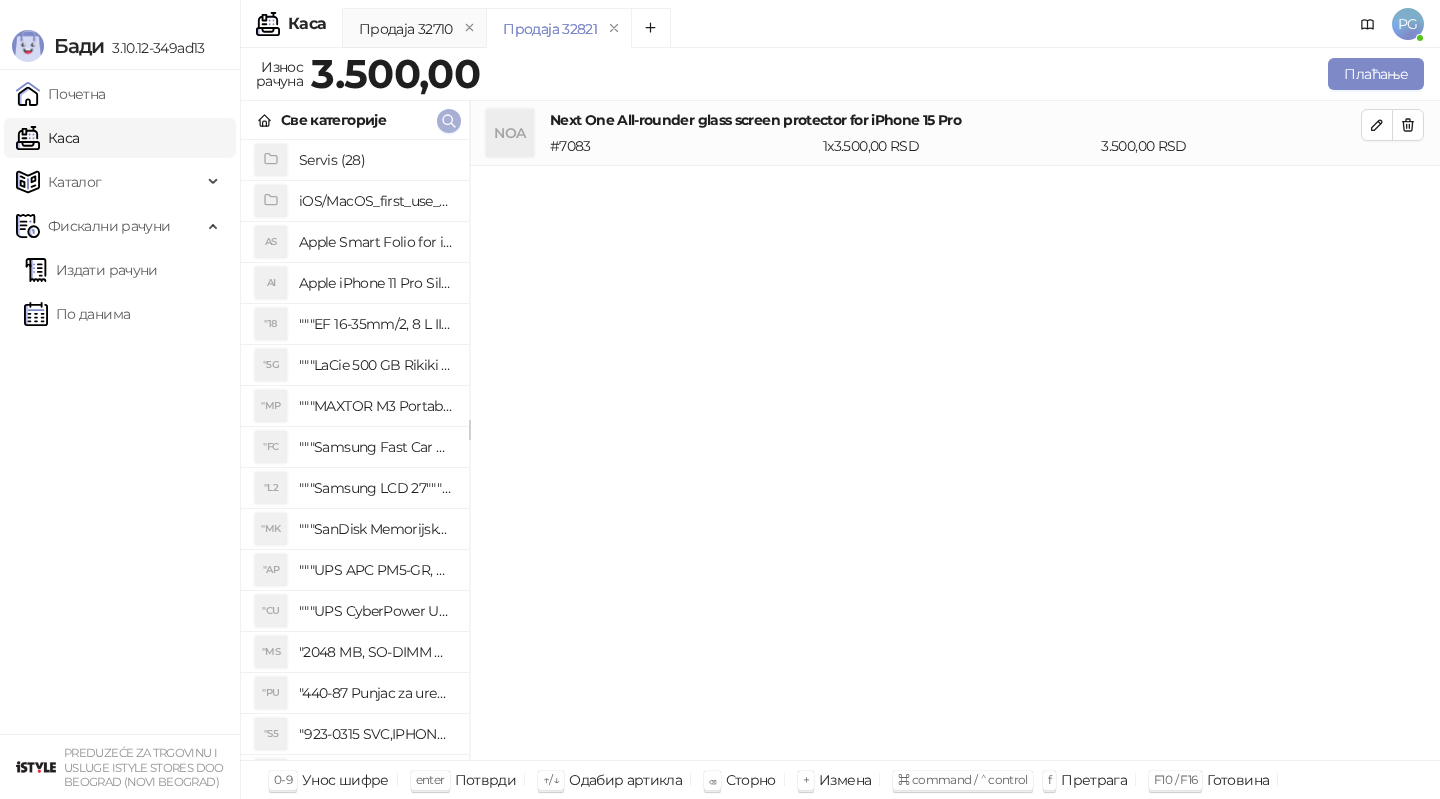 click at bounding box center [449, 121] 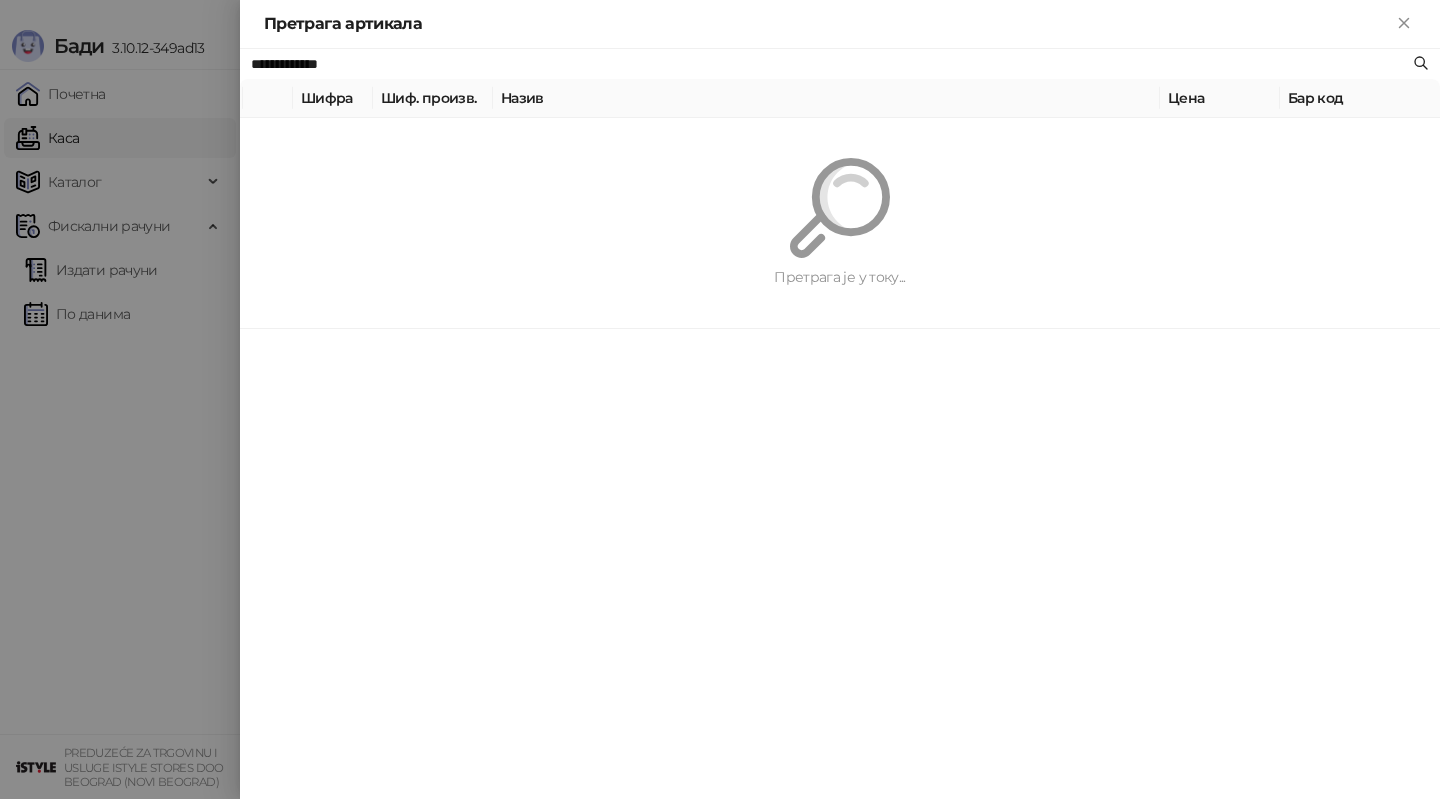 paste on "**********" 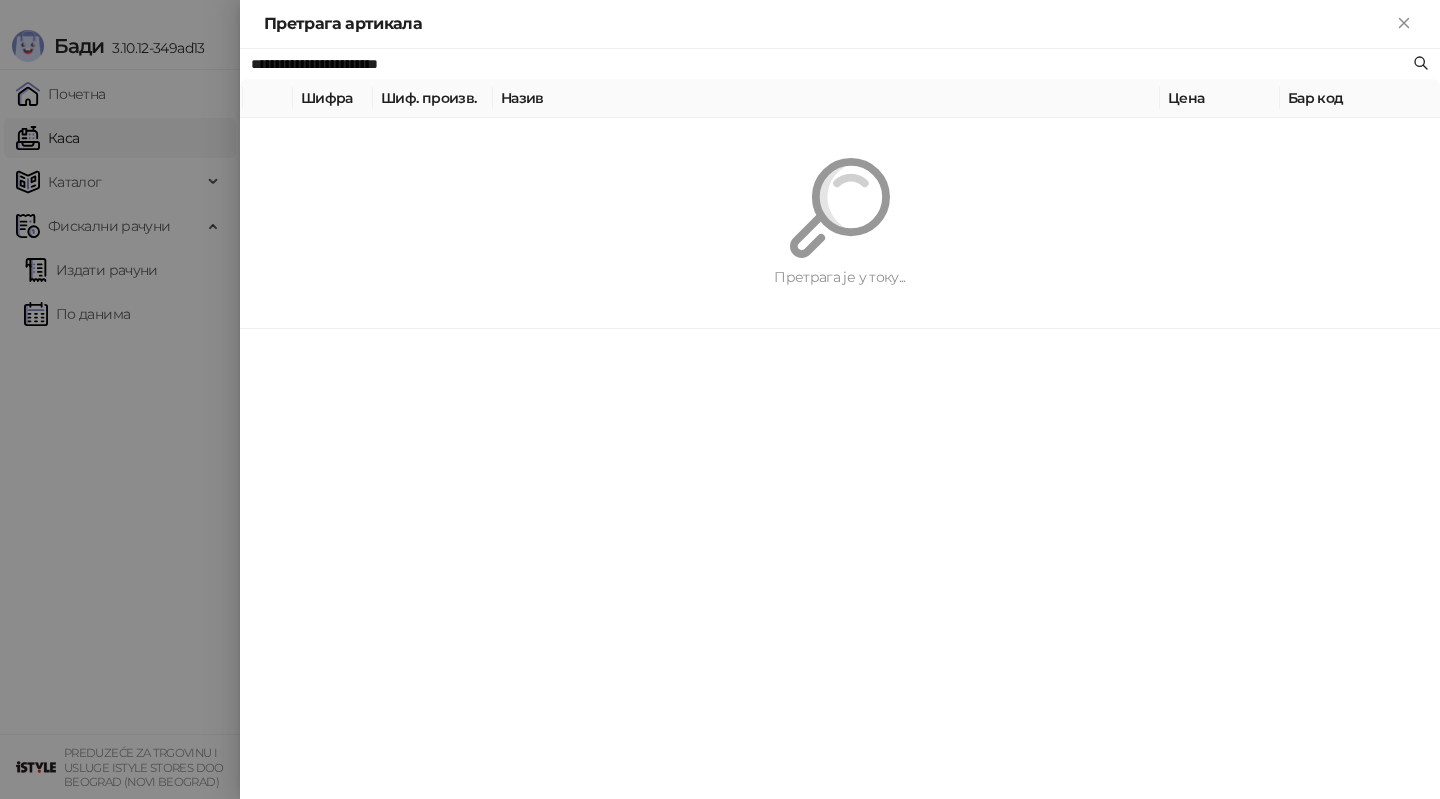 type on "**********" 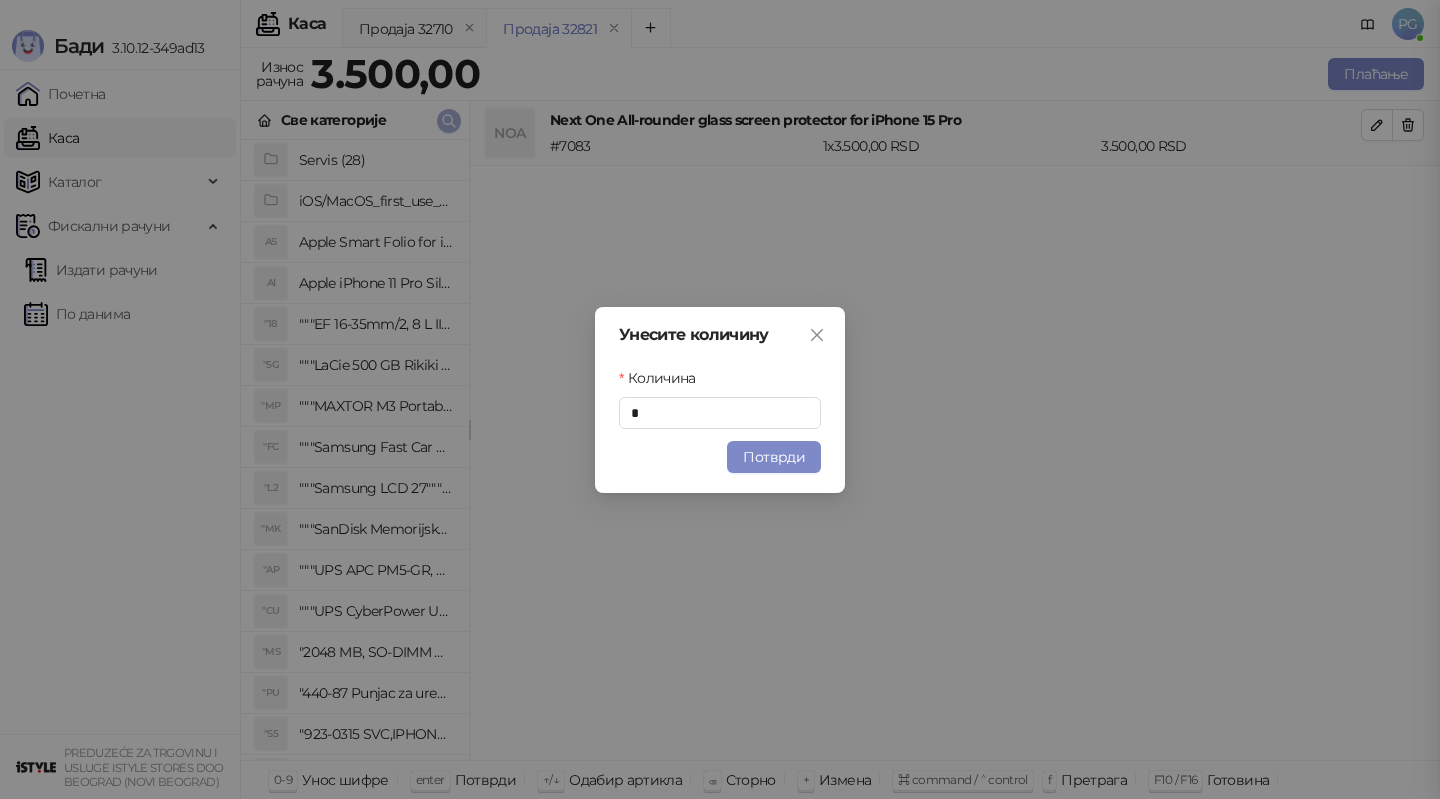 type 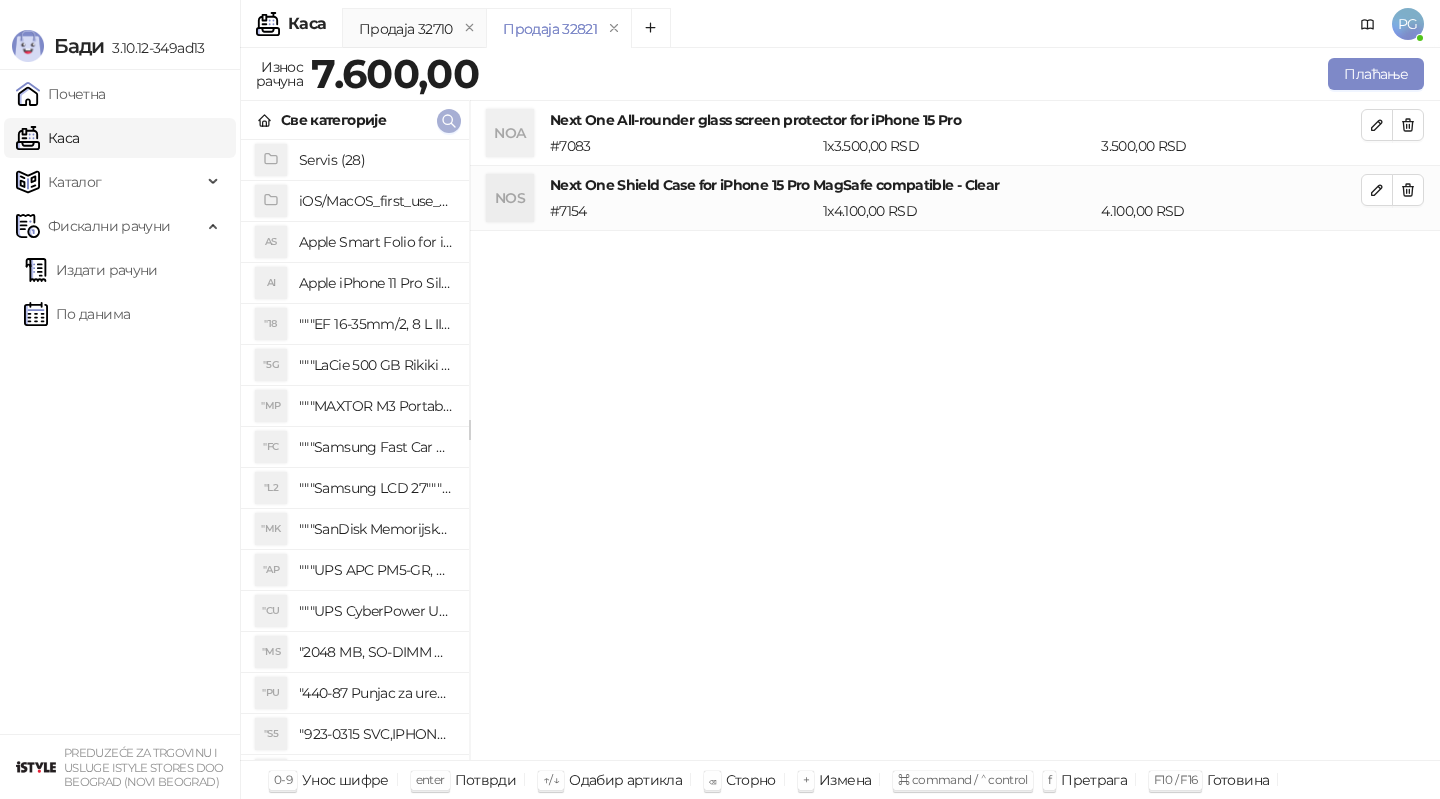 click 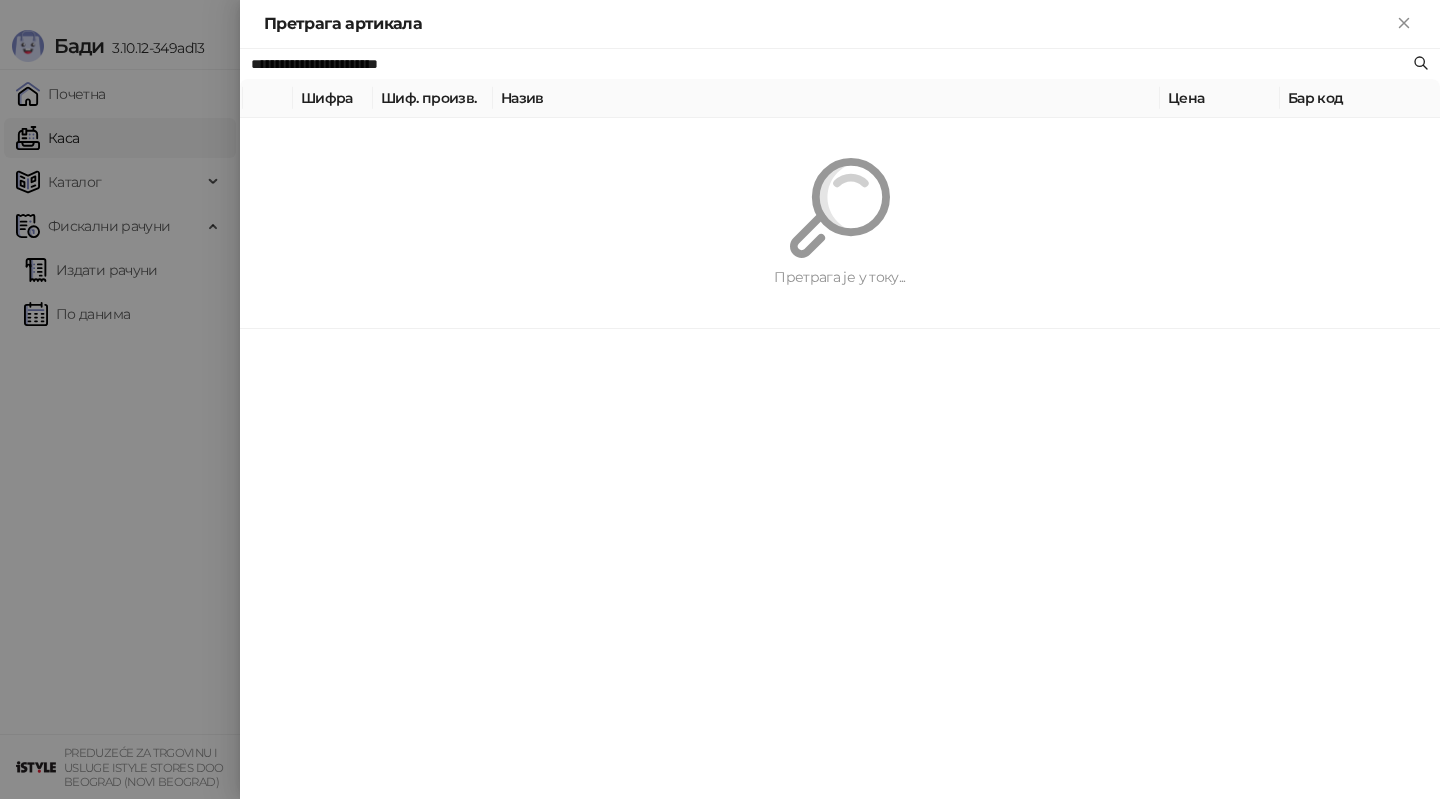 paste 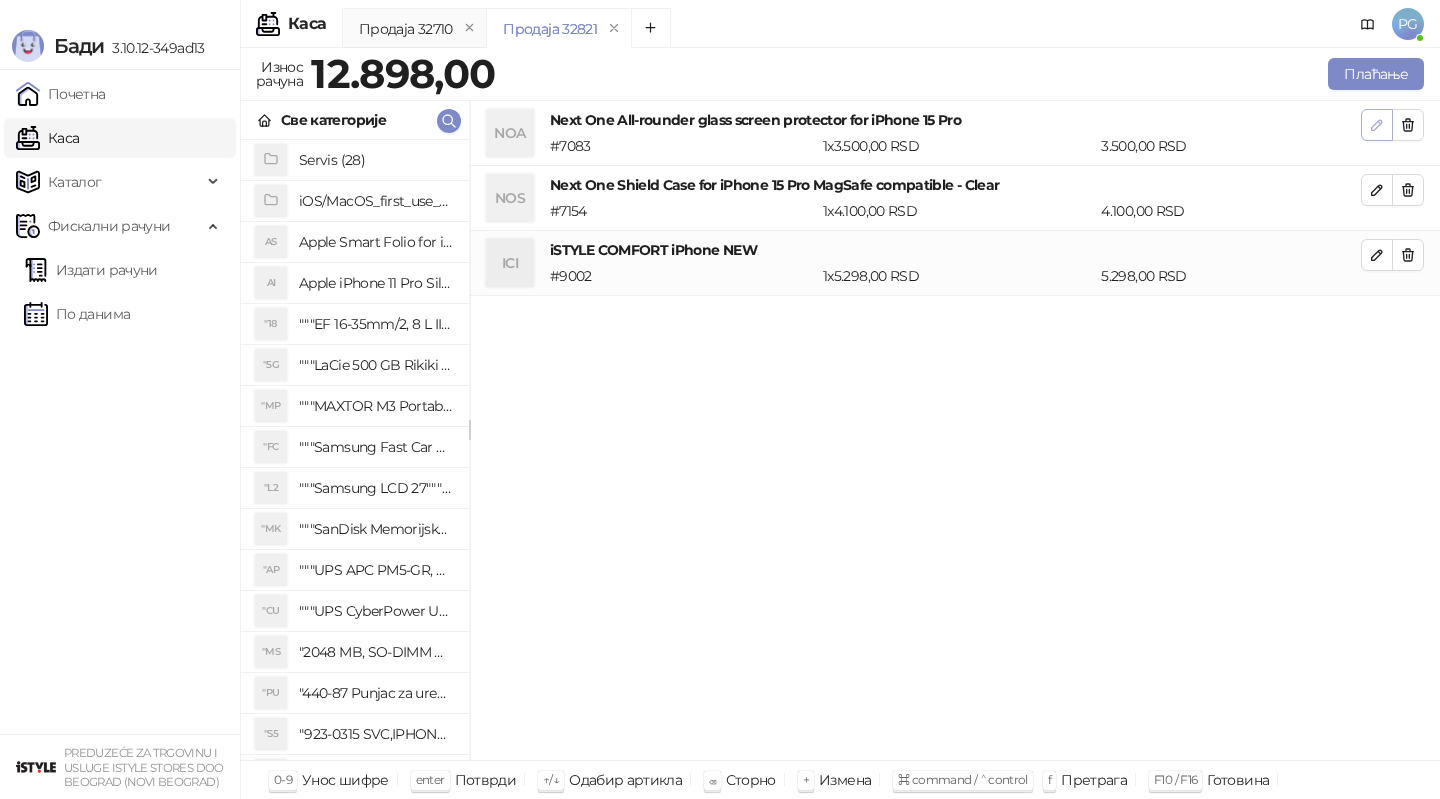 click at bounding box center (1377, 124) 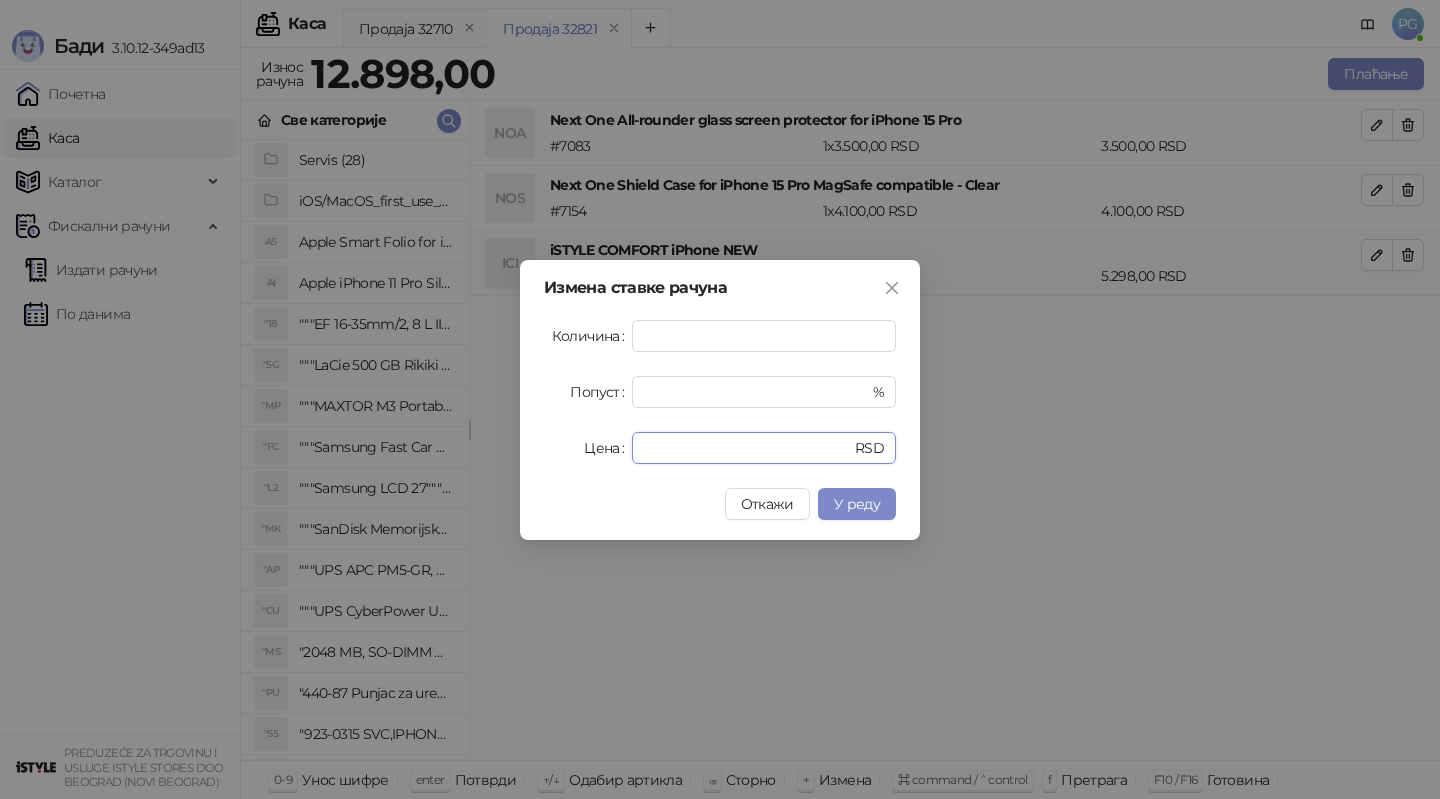 drag, startPoint x: 692, startPoint y: 447, endPoint x: 532, endPoint y: 447, distance: 160 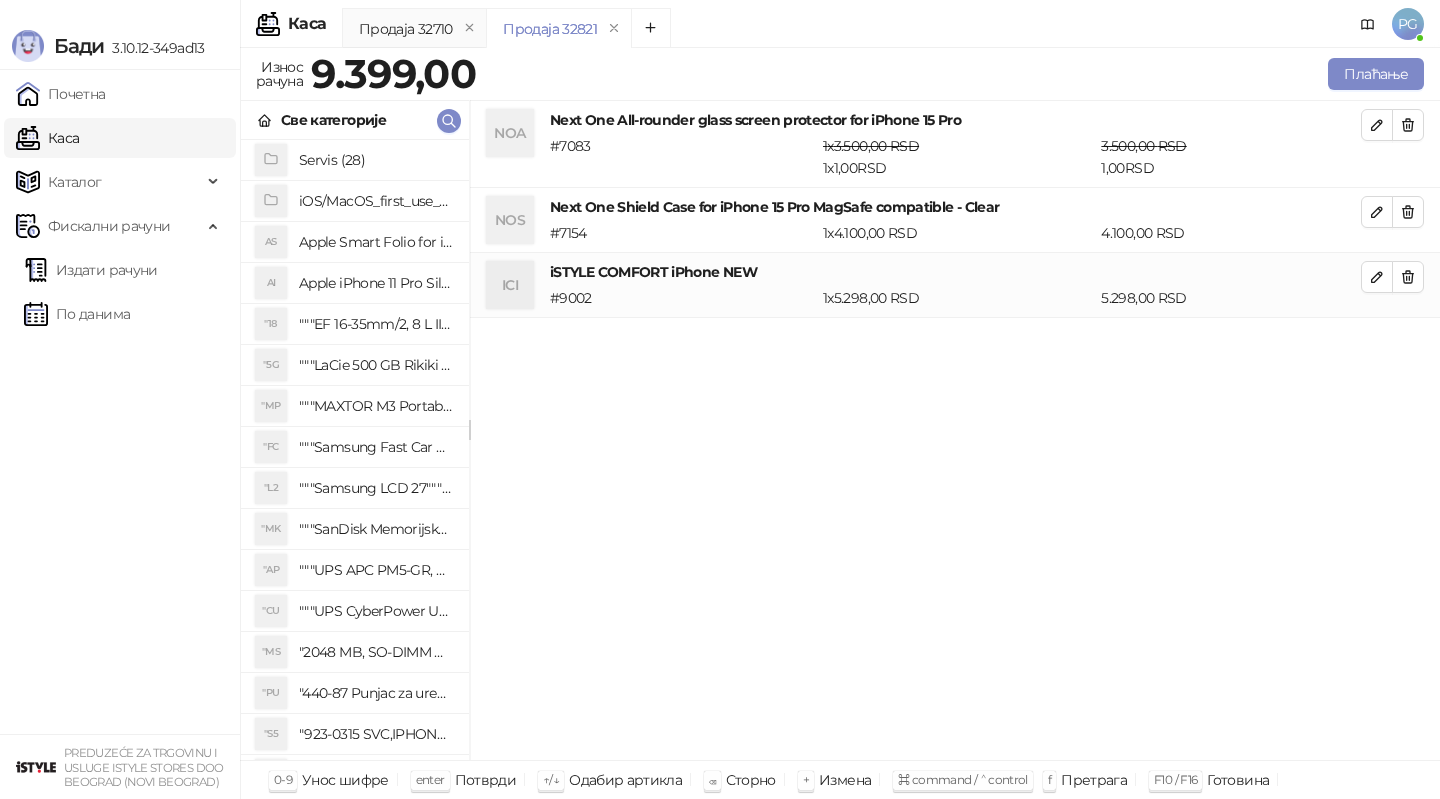click on "Плаћање" at bounding box center [954, 74] 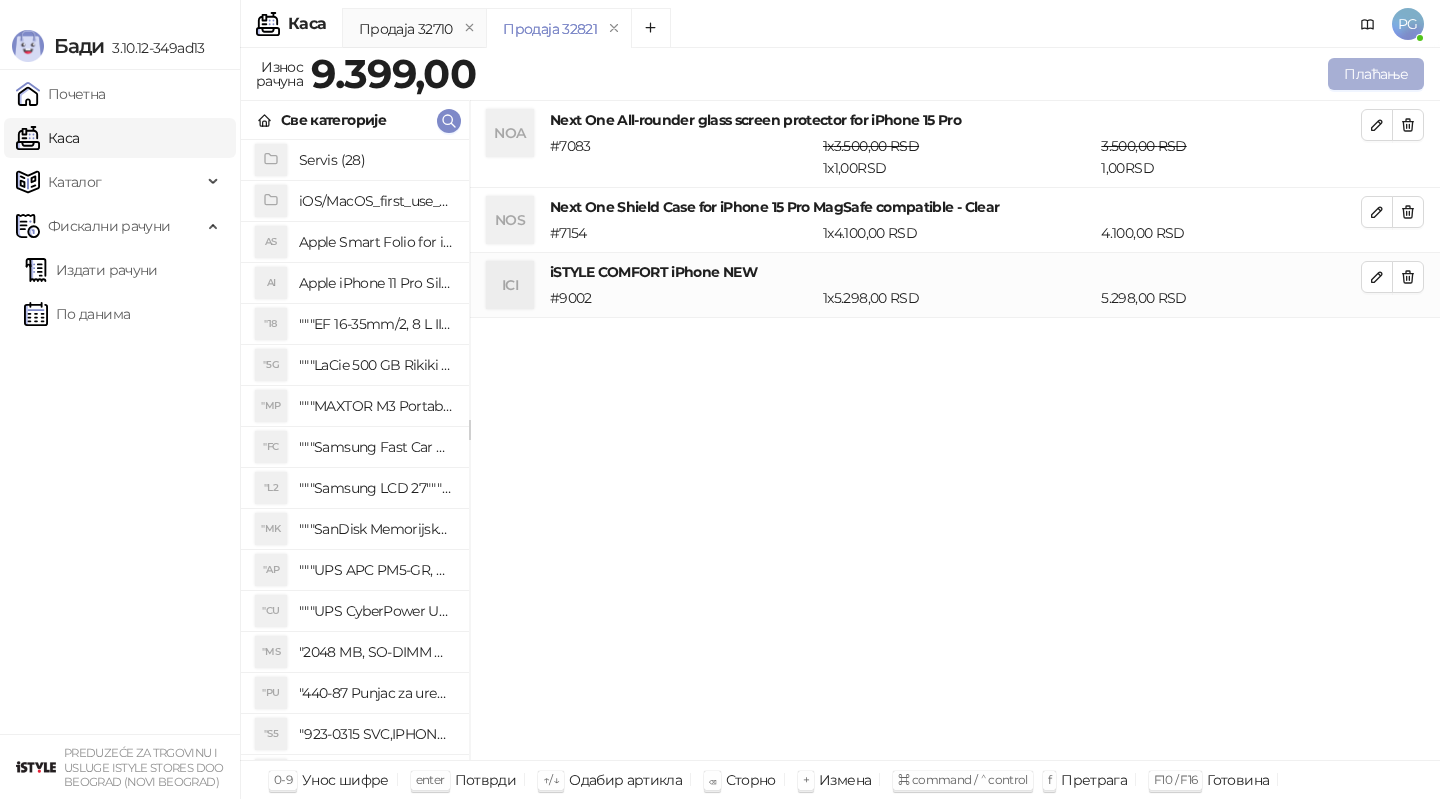 click on "Плаћање" at bounding box center (1376, 74) 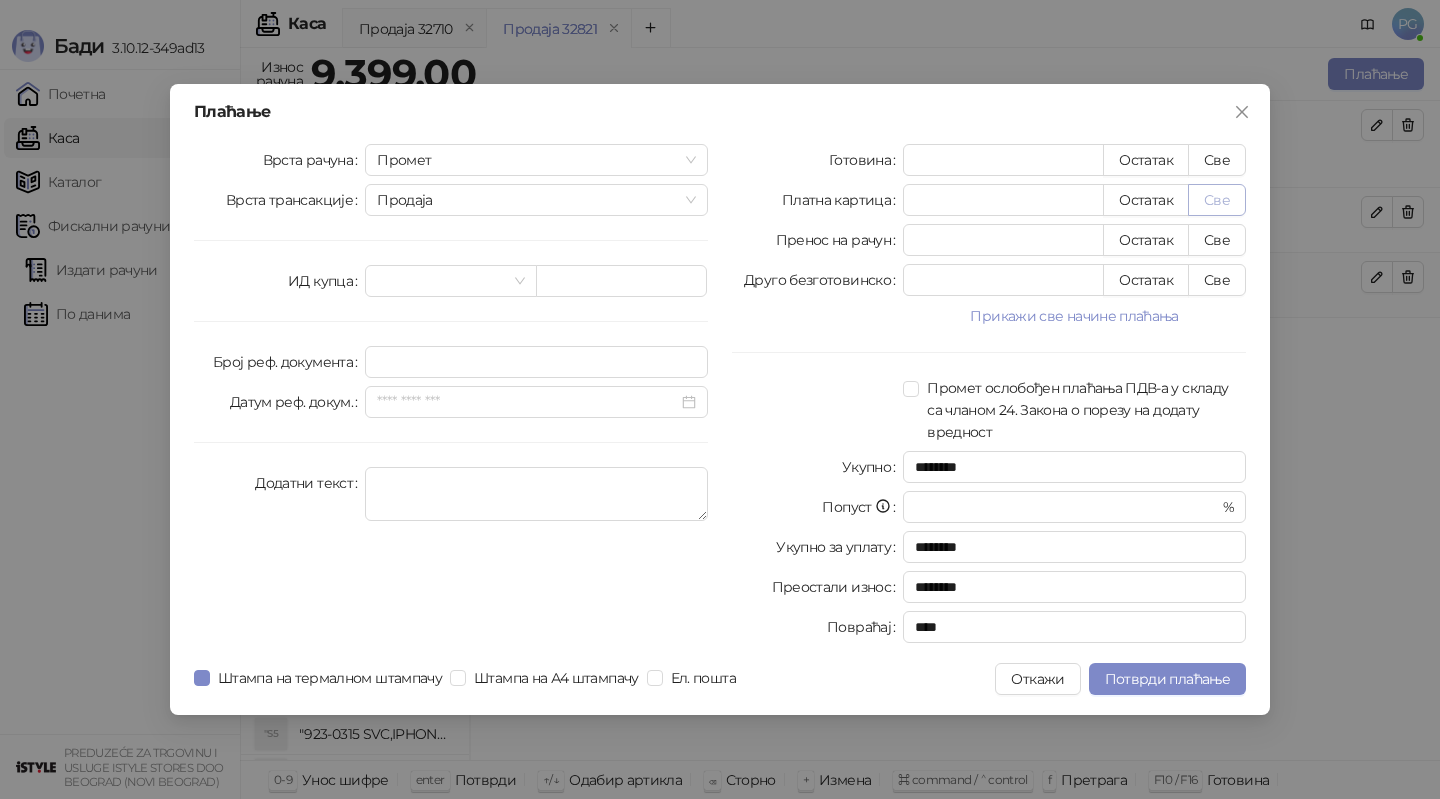 click on "Све" at bounding box center [1217, 200] 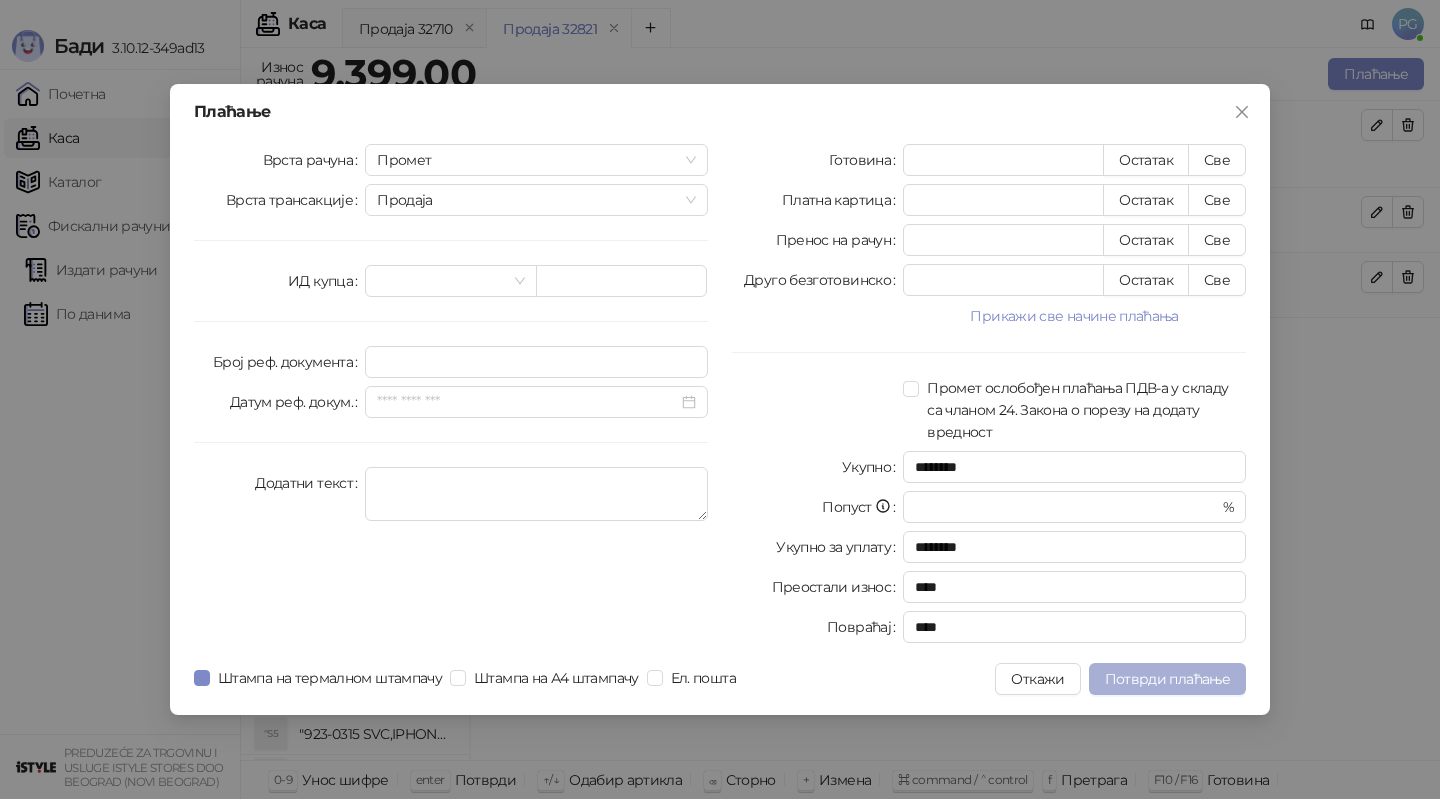 click on "Потврди плаћање" at bounding box center [1167, 679] 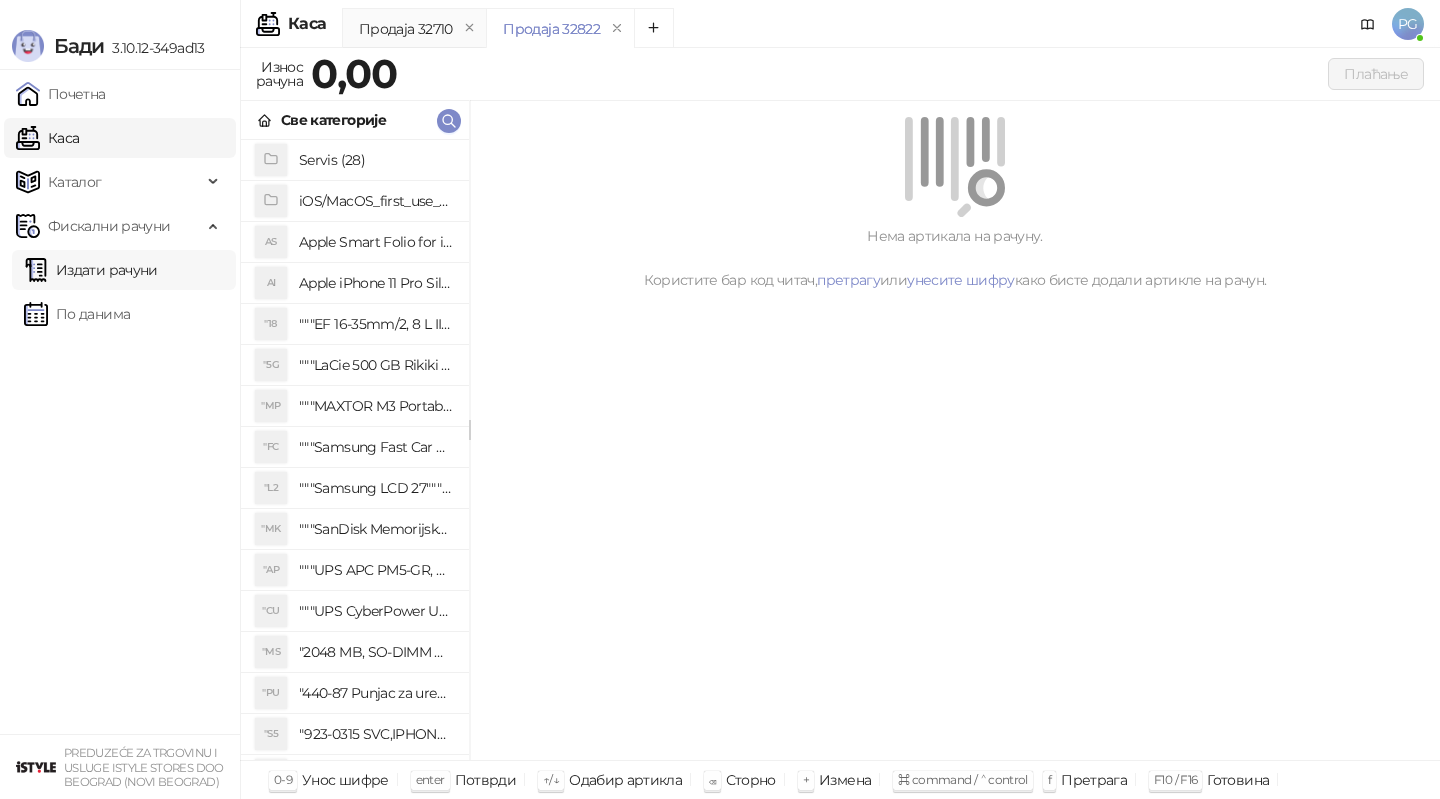 click on "Издати рачуни" at bounding box center [91, 270] 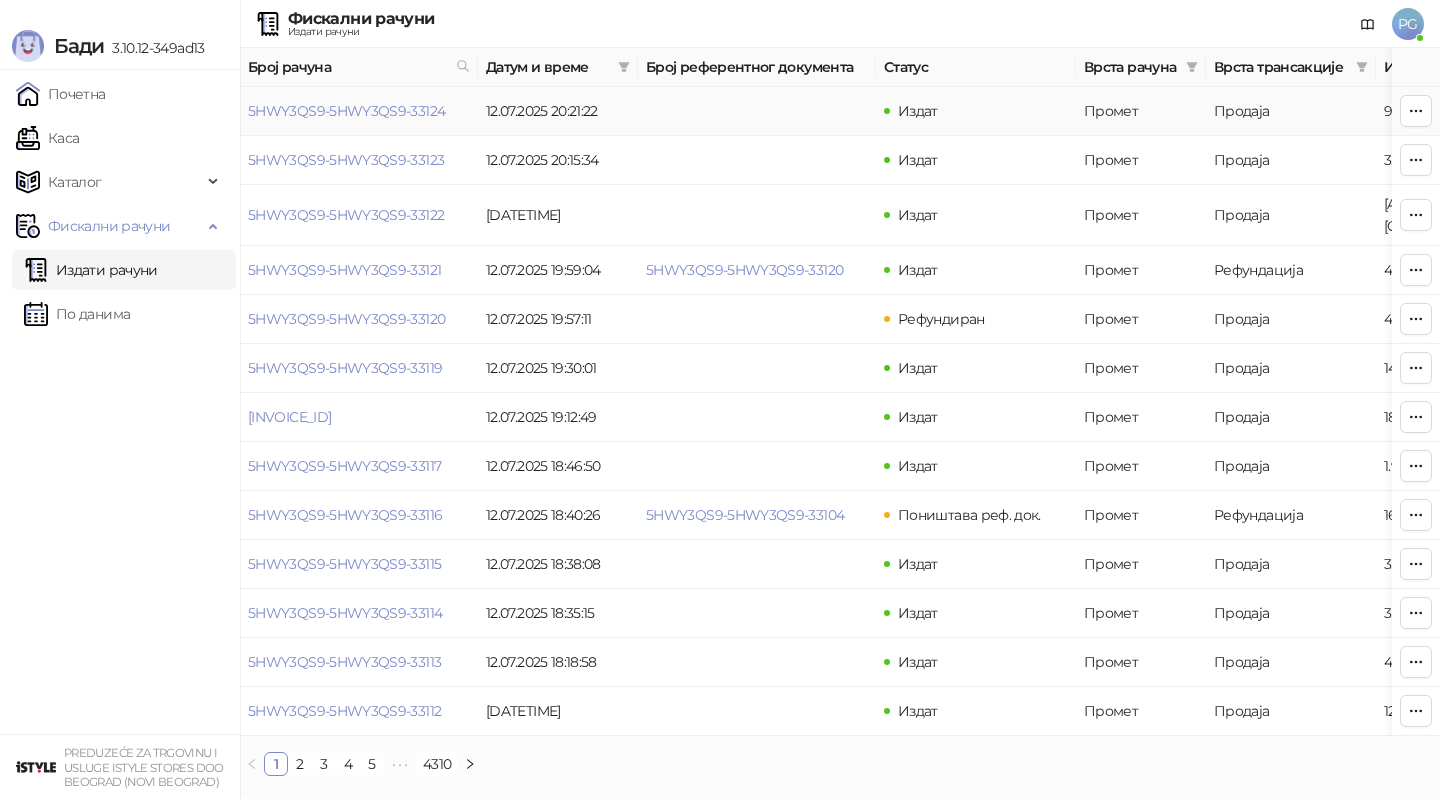 click on "5HWY3QS9-5HWY3QS9-33124" at bounding box center (346, 111) 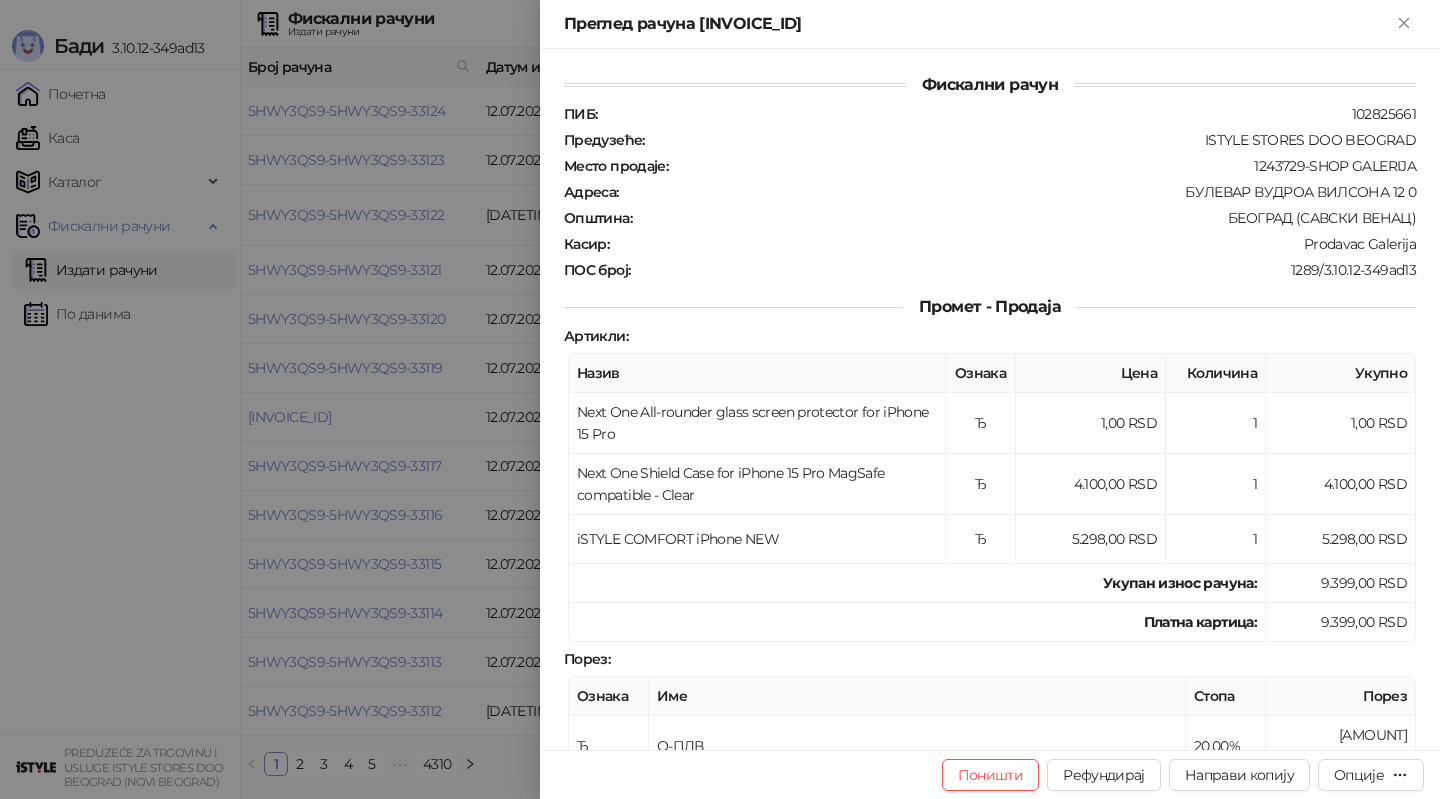 click on "Преглед рачуна 5HWY3QS9-5HWY3QS9-33124" at bounding box center (978, 24) 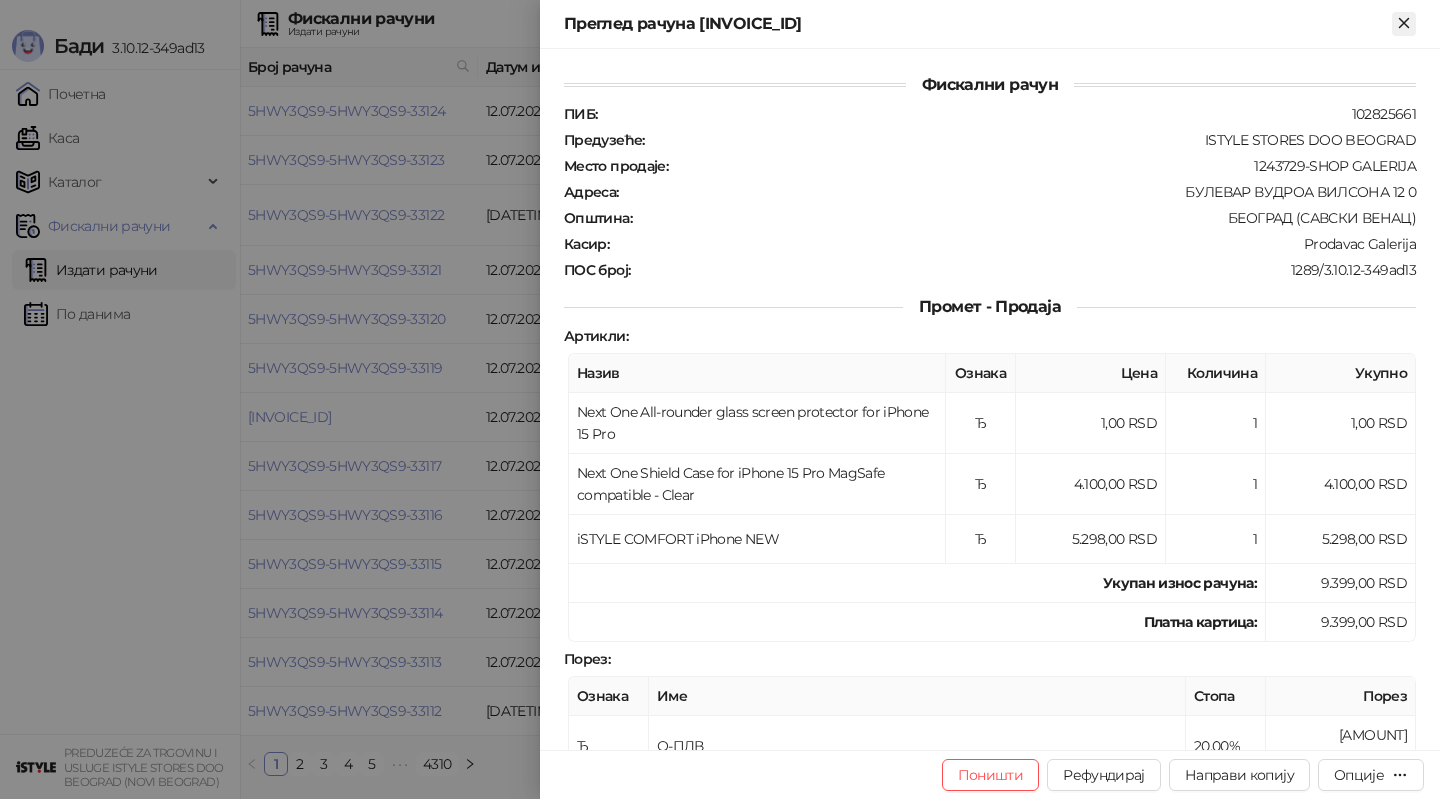 click at bounding box center (1404, 24) 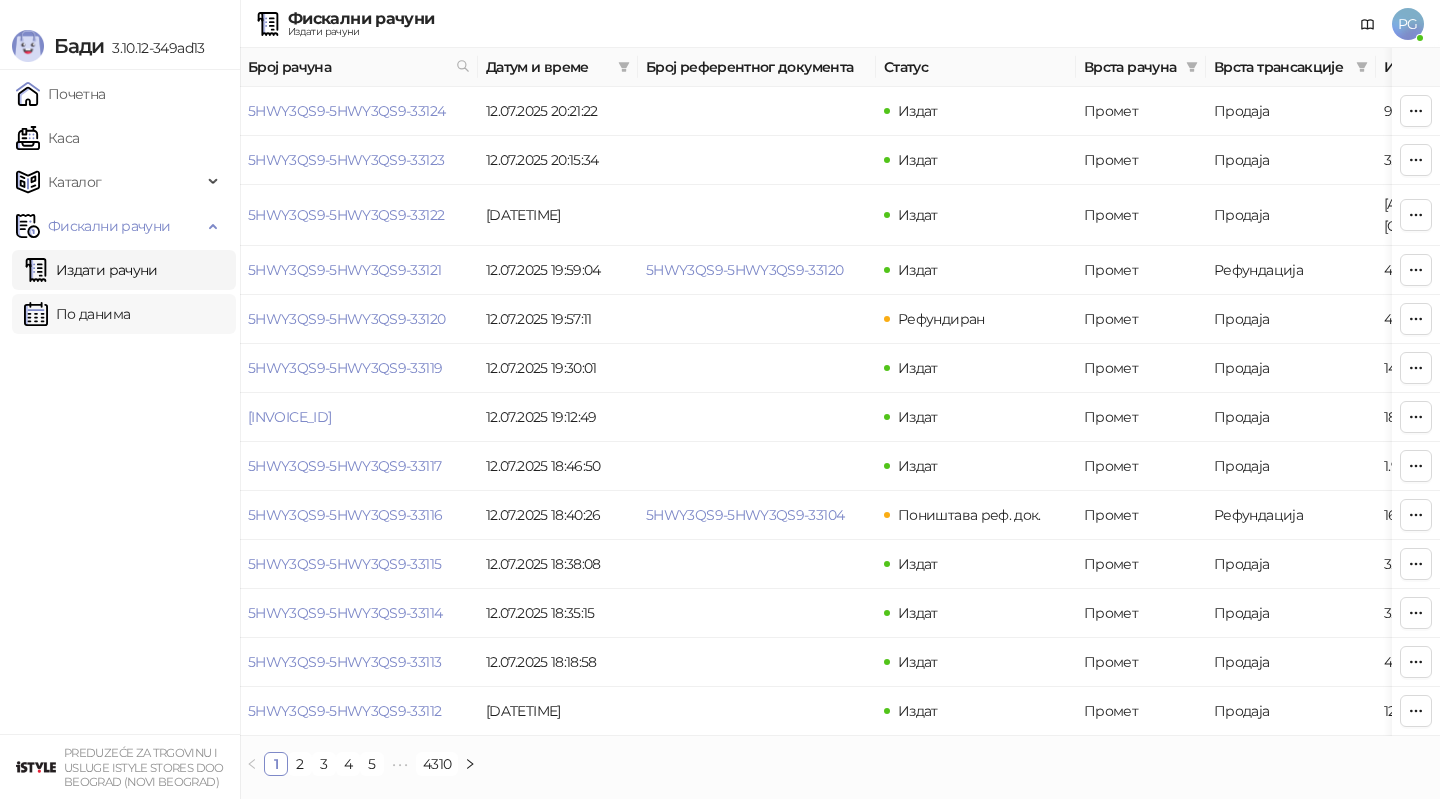 click on "По данима" at bounding box center [77, 314] 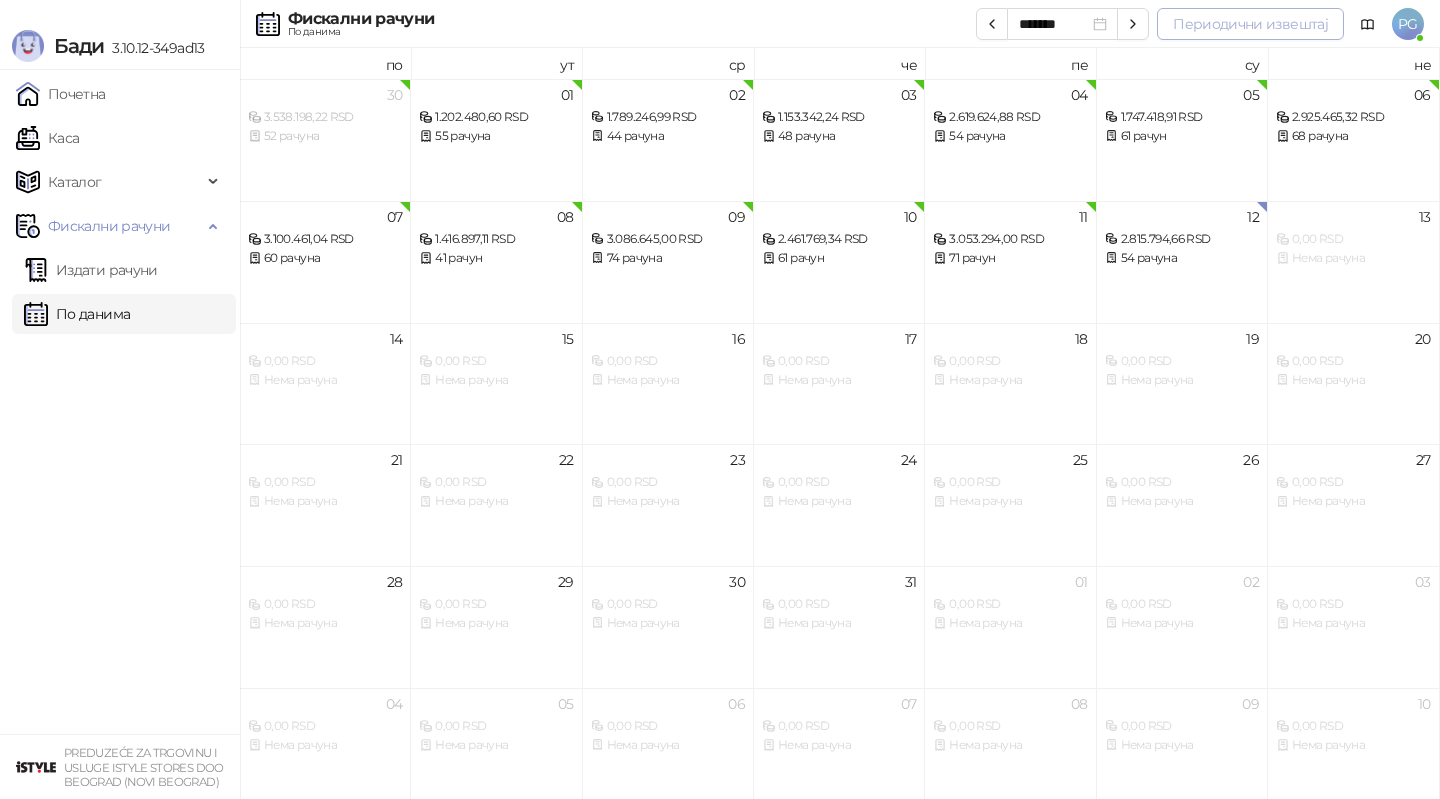 click on "Периодични извештај" at bounding box center [1250, 24] 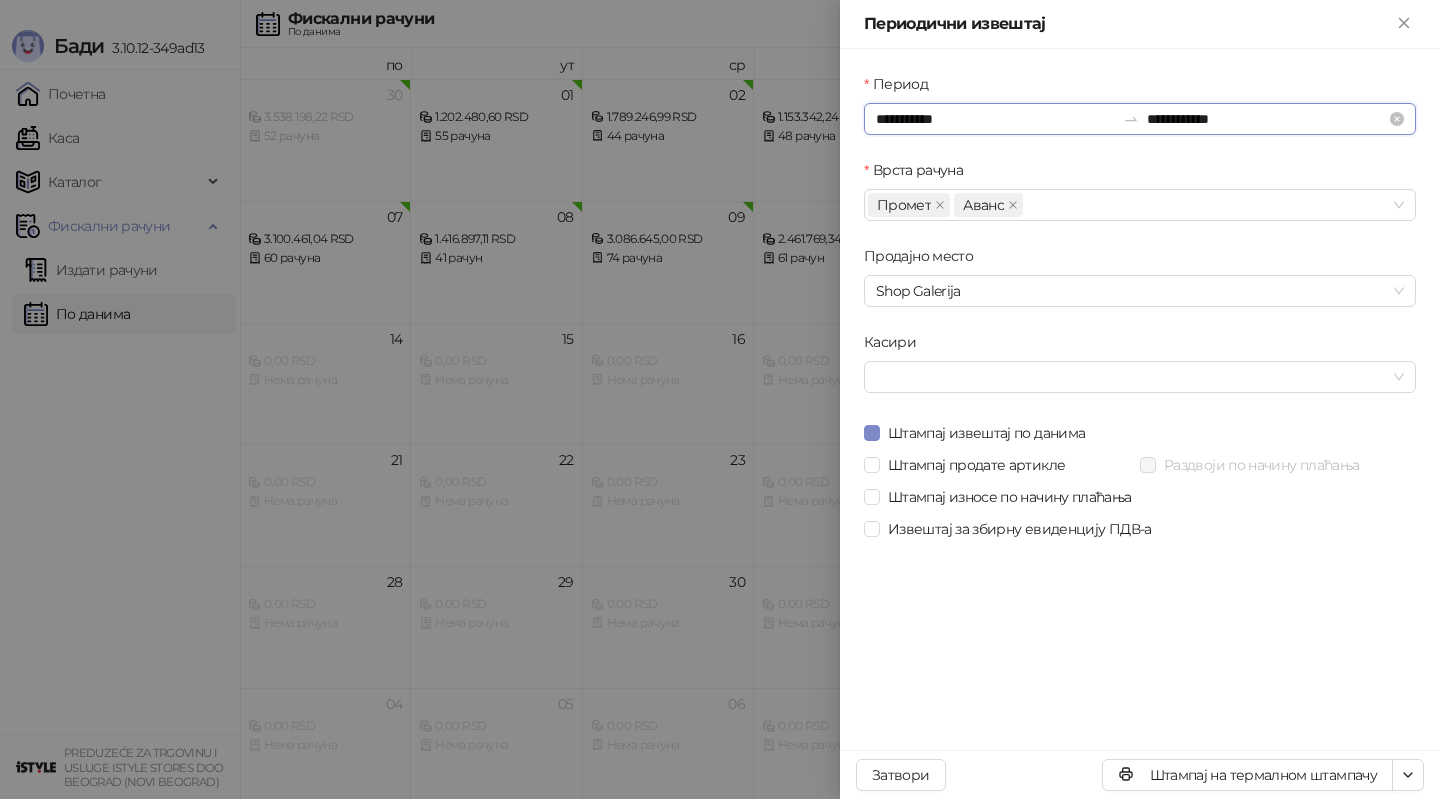 click on "**********" at bounding box center [995, 119] 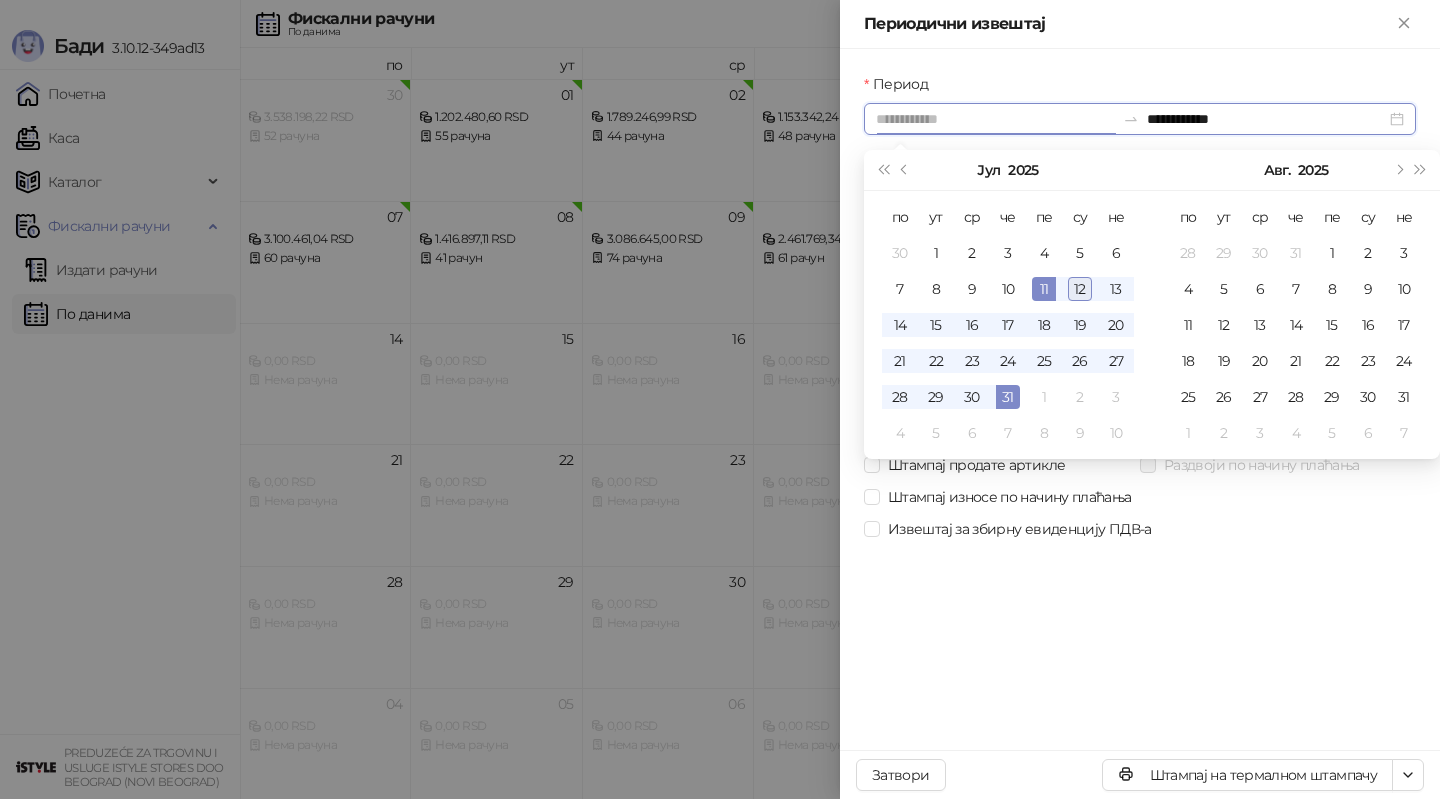 type on "**********" 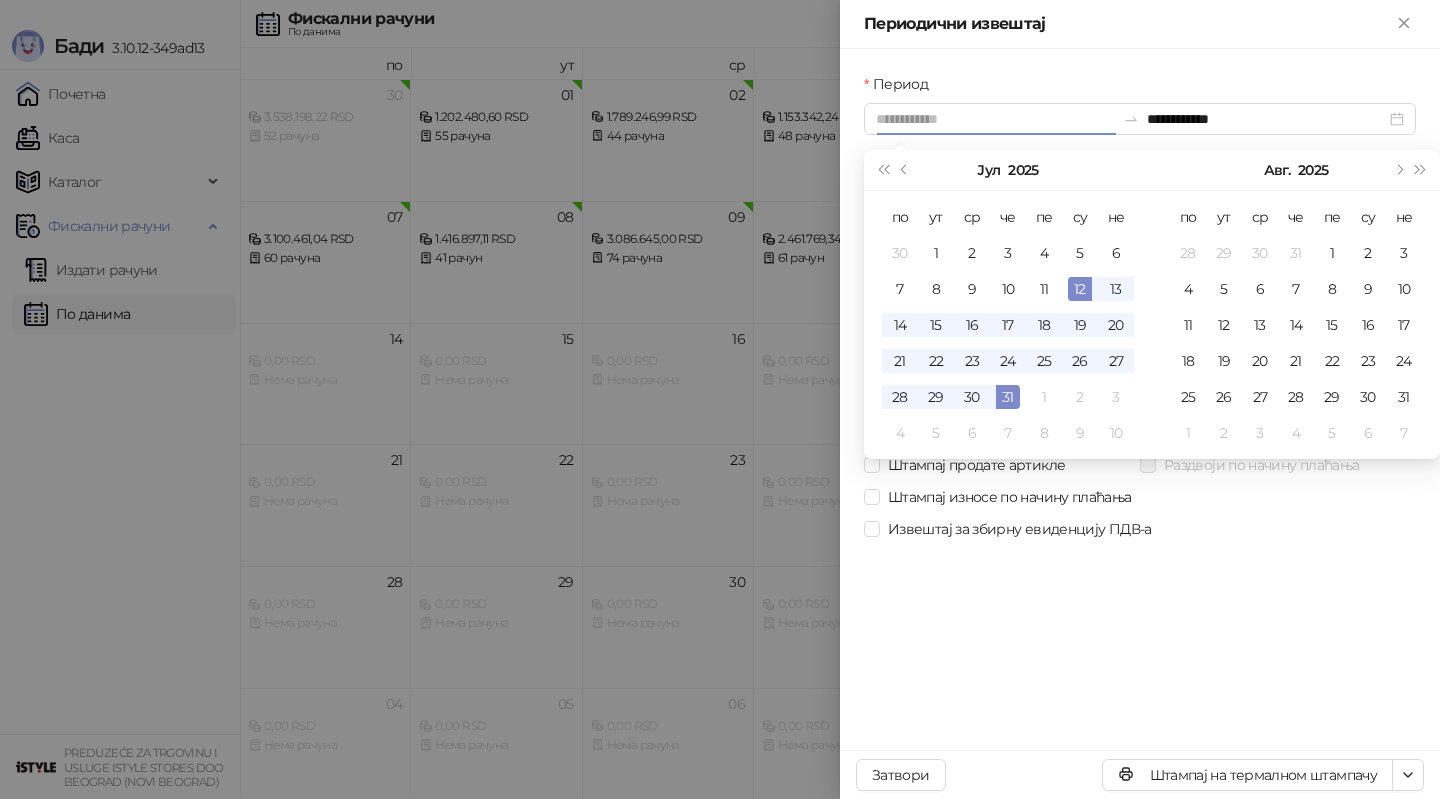click on "12" at bounding box center [1080, 289] 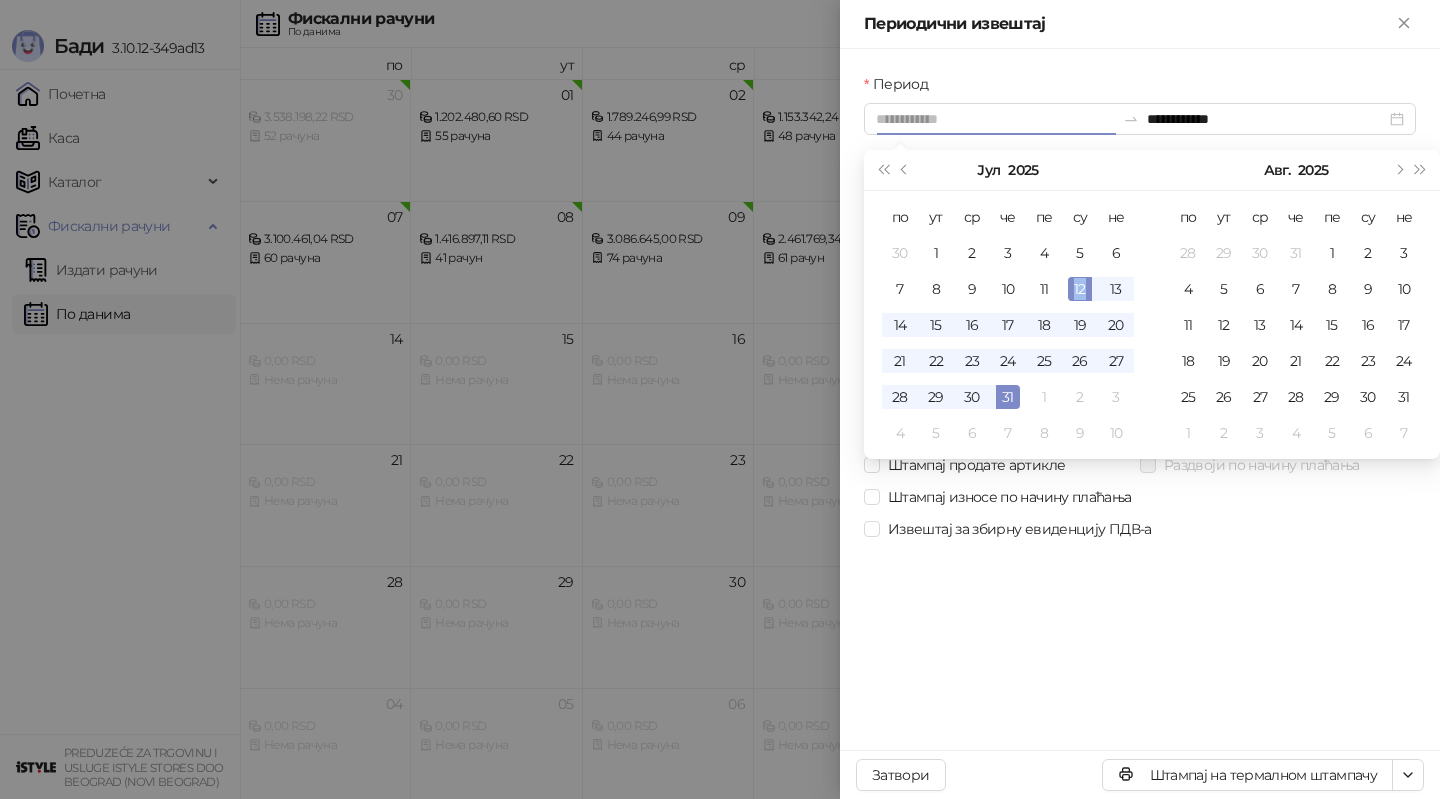 click on "12" at bounding box center [1080, 289] 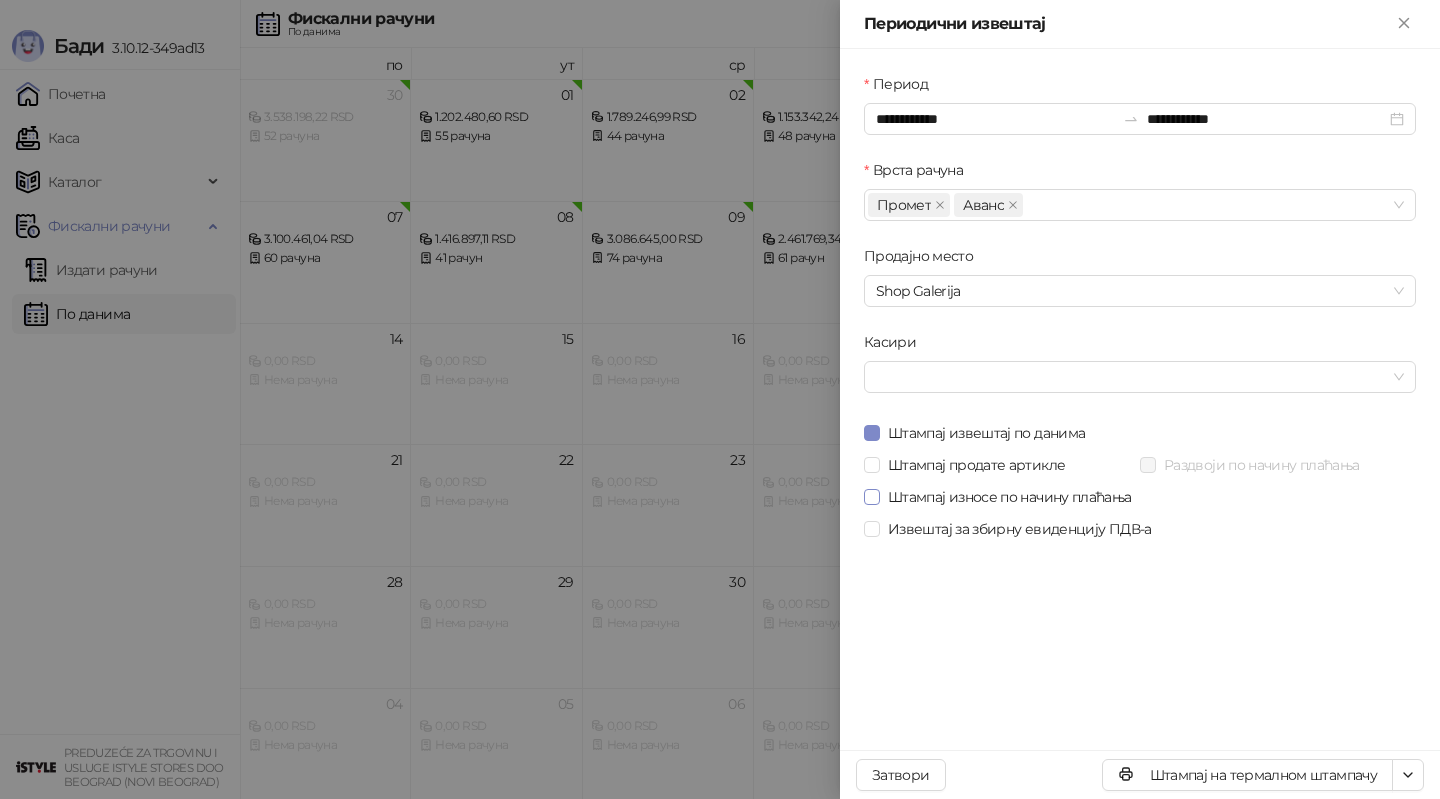 click on "Штампај износе по начину плаћања" at bounding box center (1010, 497) 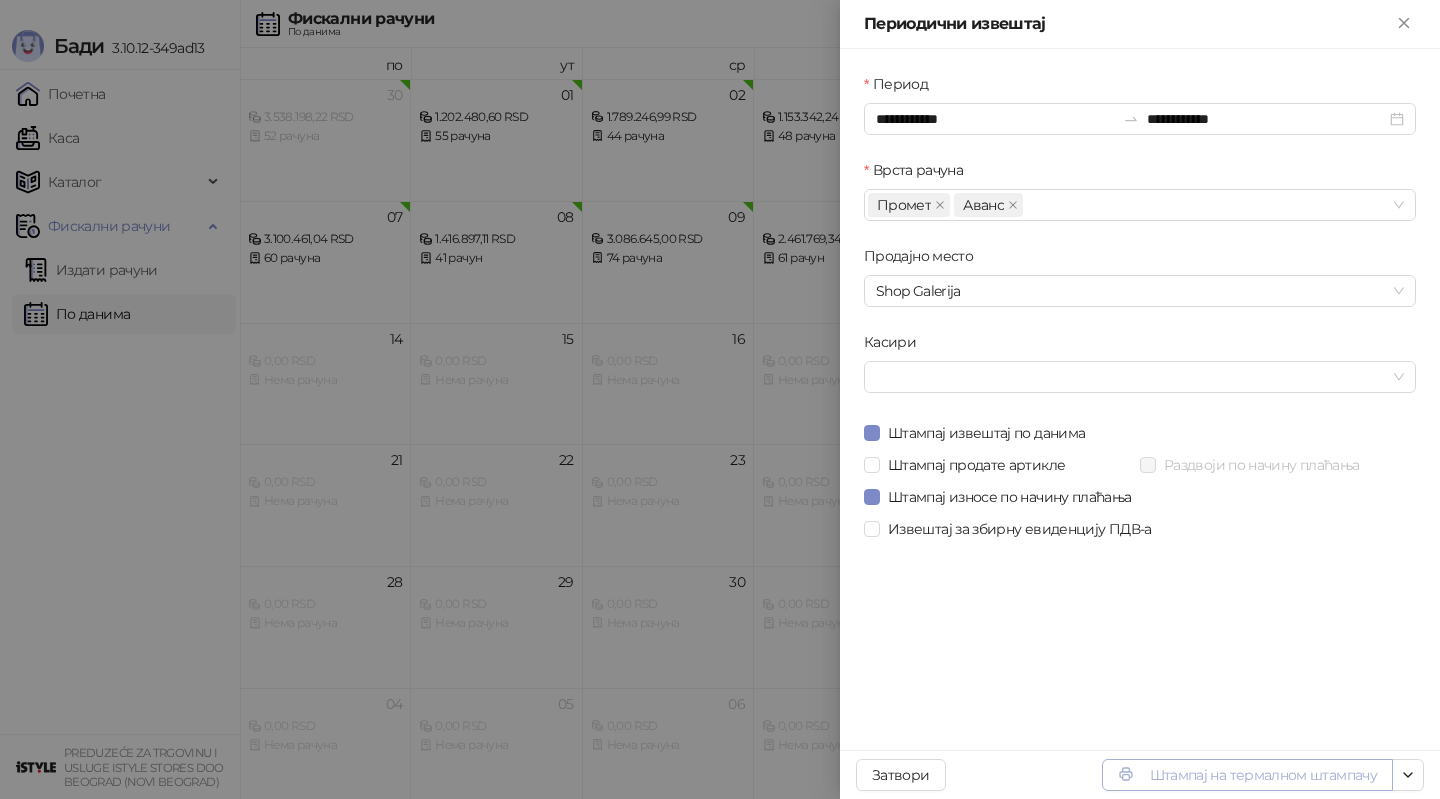 click on "Штампај на термалном штампачу" at bounding box center [1247, 775] 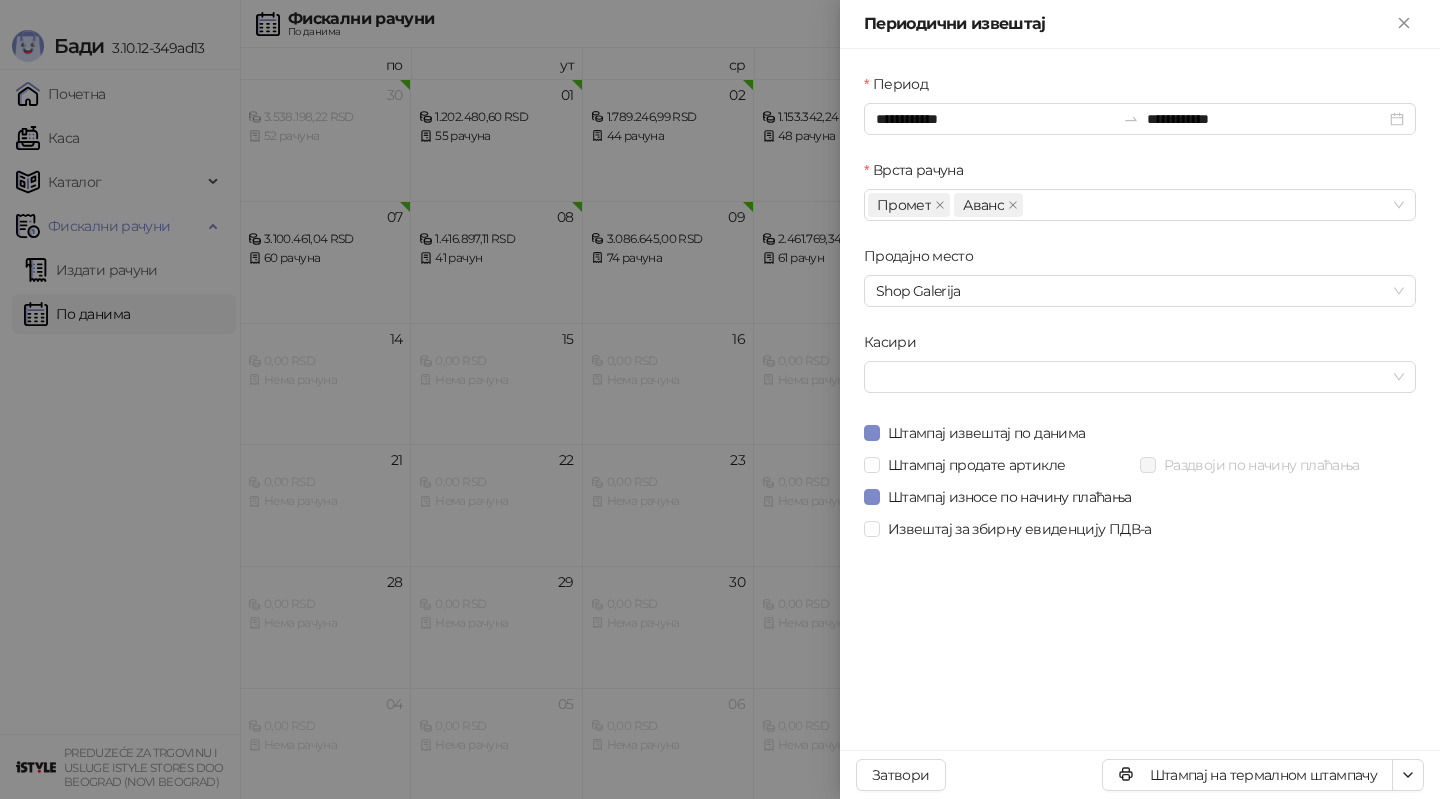 click at bounding box center [720, 399] 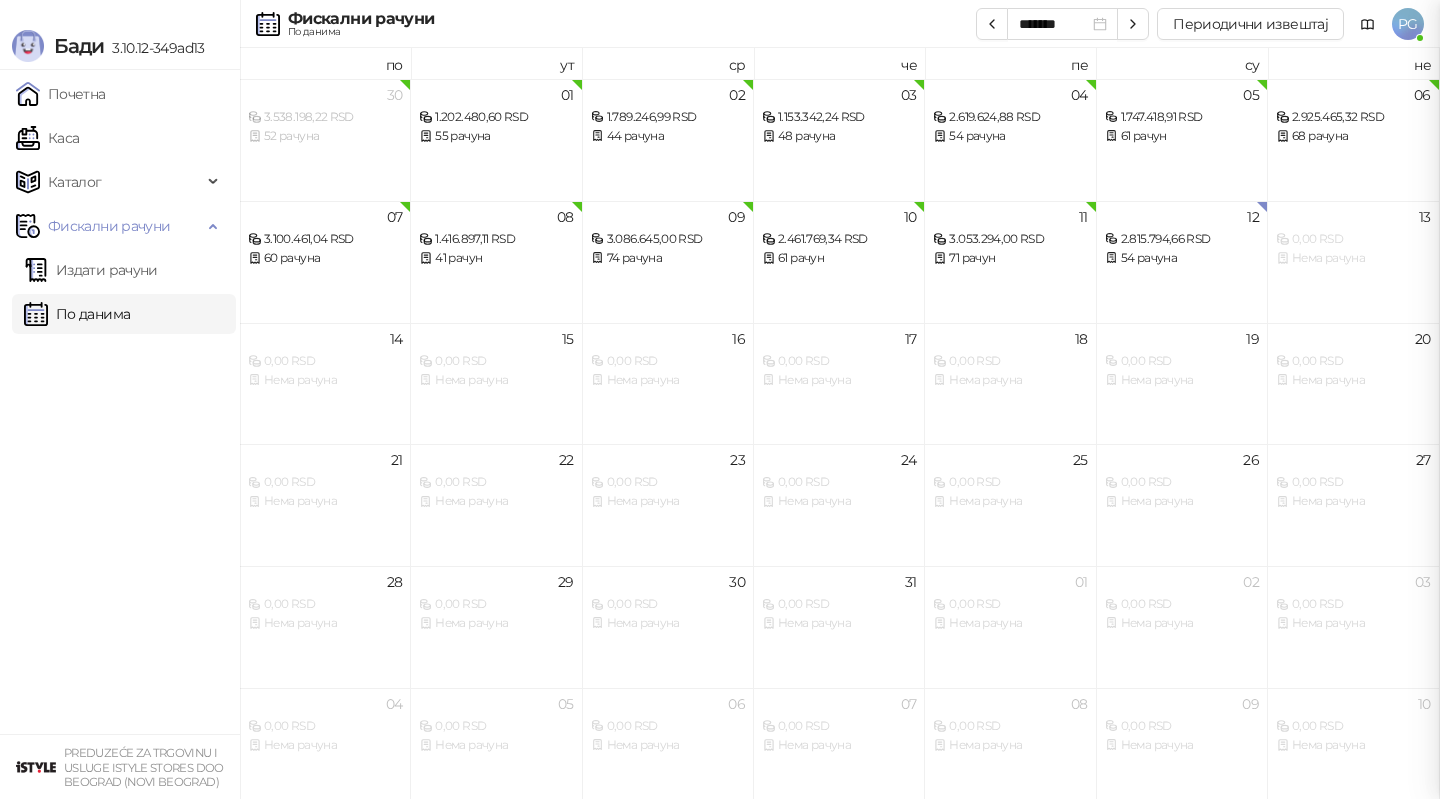 click at bounding box center (720, 399) 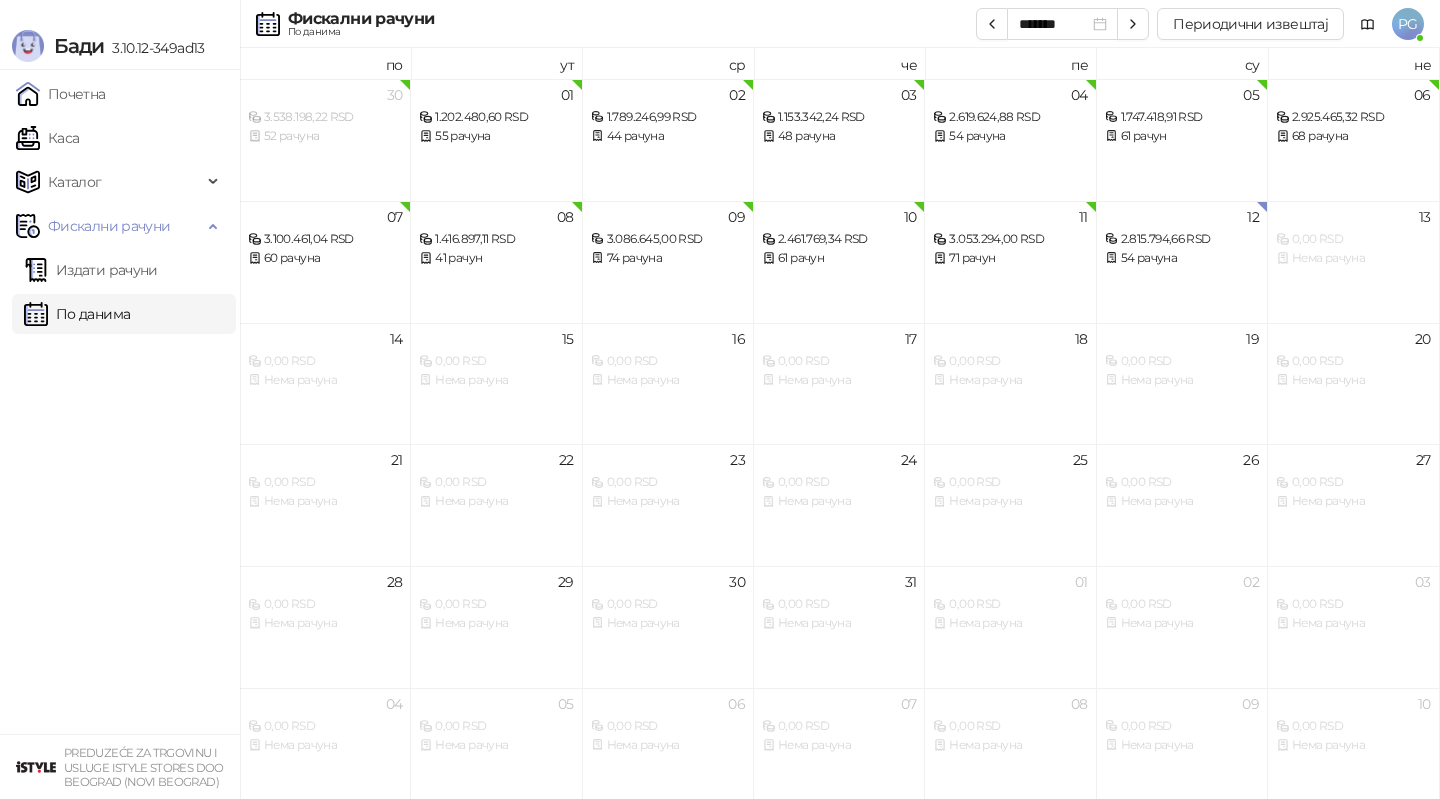 click on "Каса" at bounding box center (47, 138) 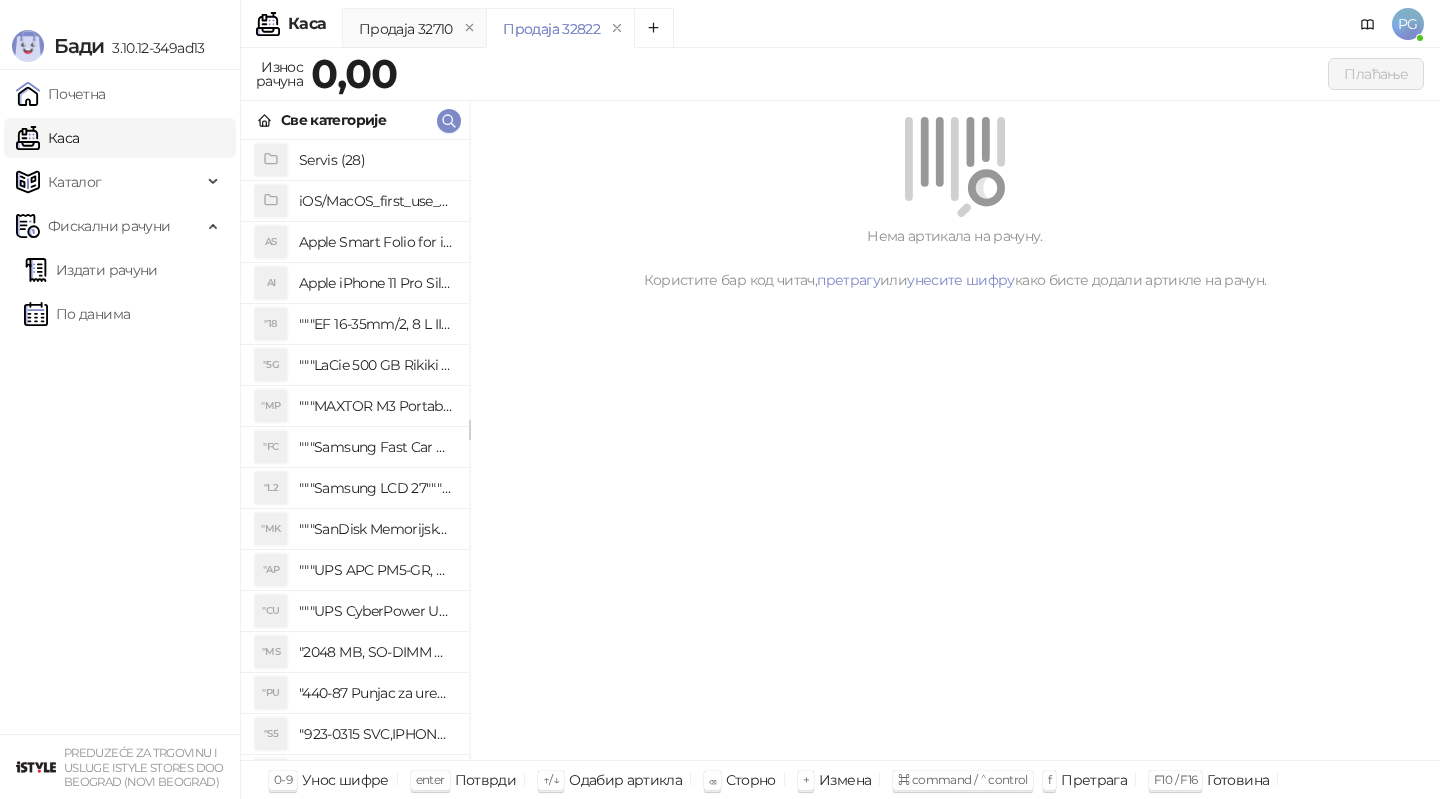 click on "Све категорије" at bounding box center (355, 120) 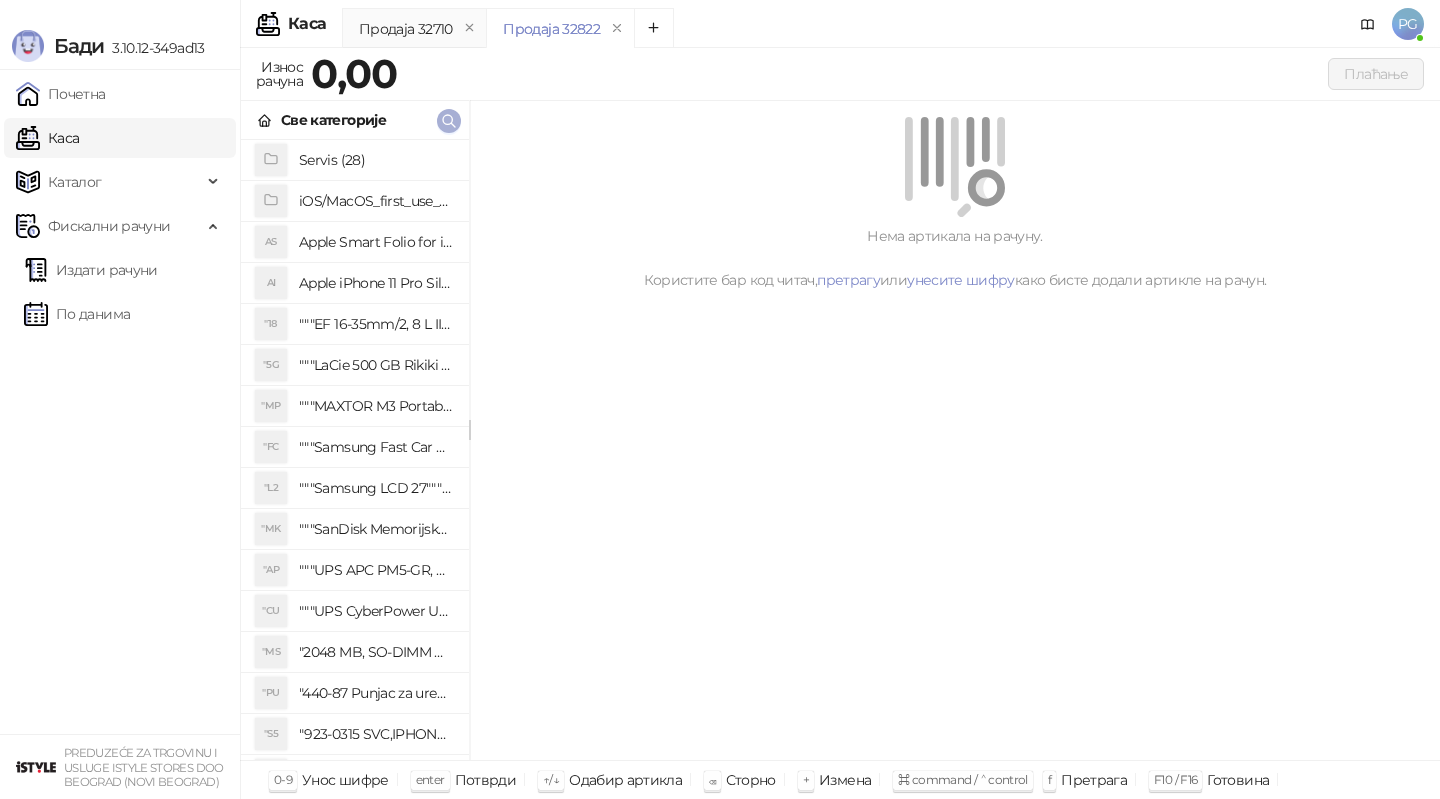type 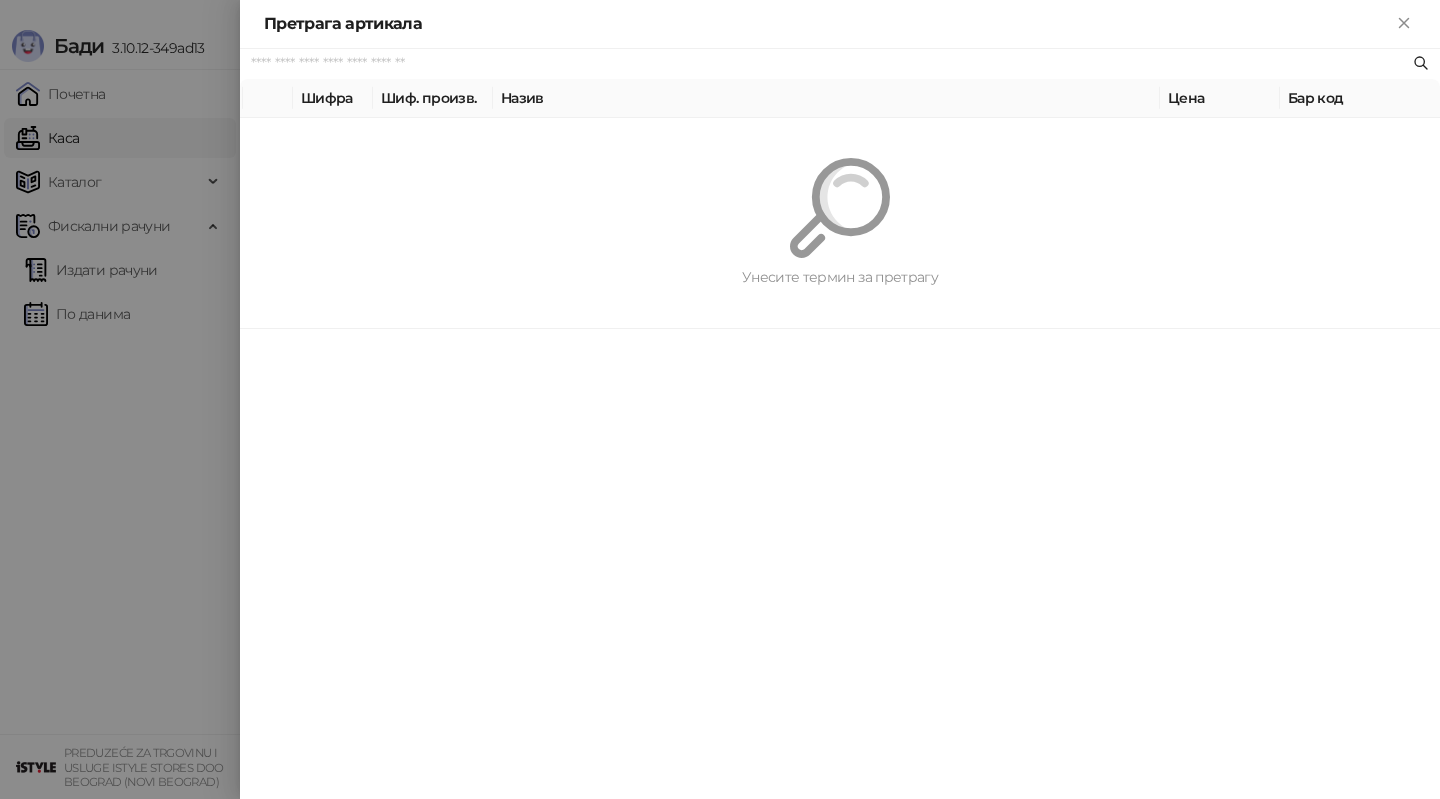 paste on "********" 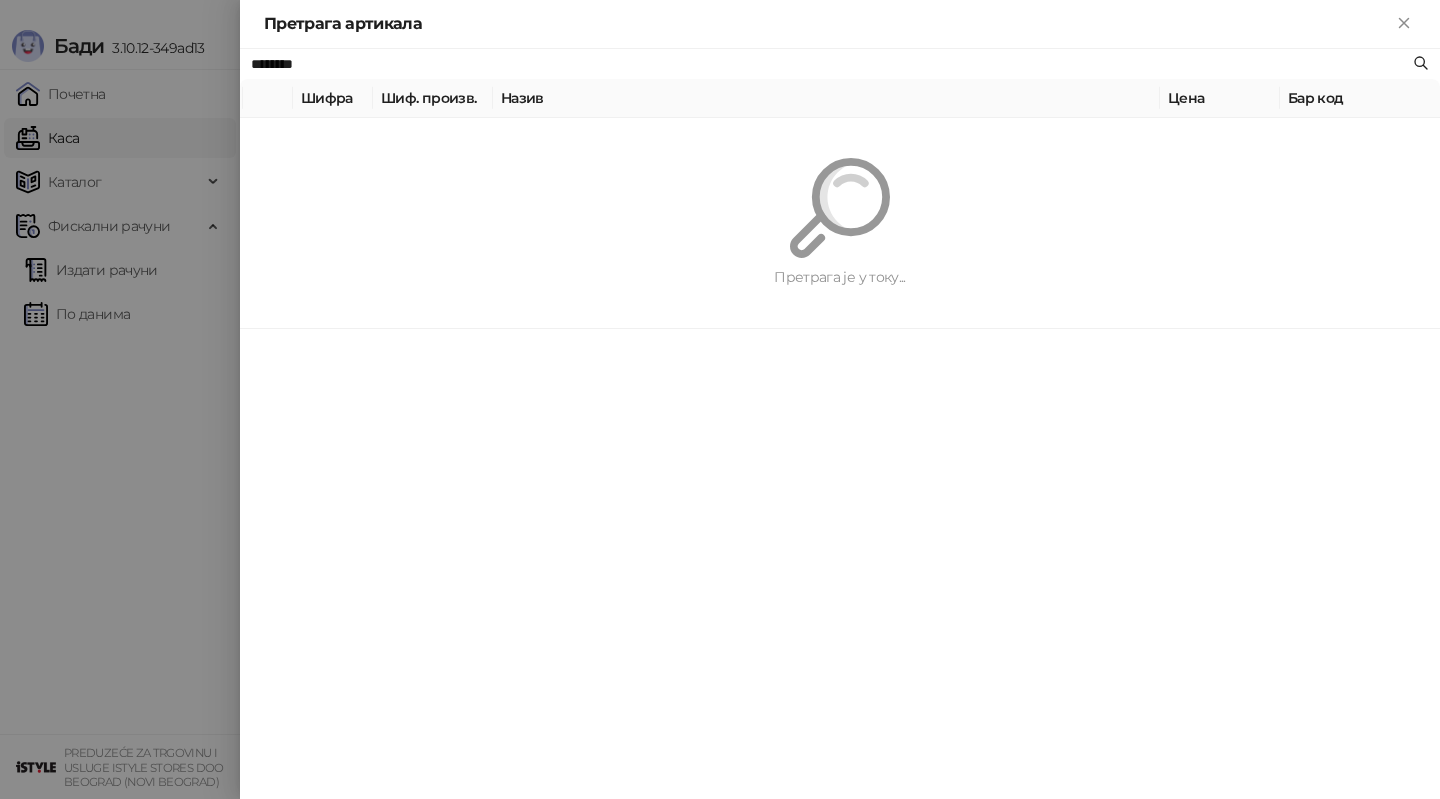 type on "********" 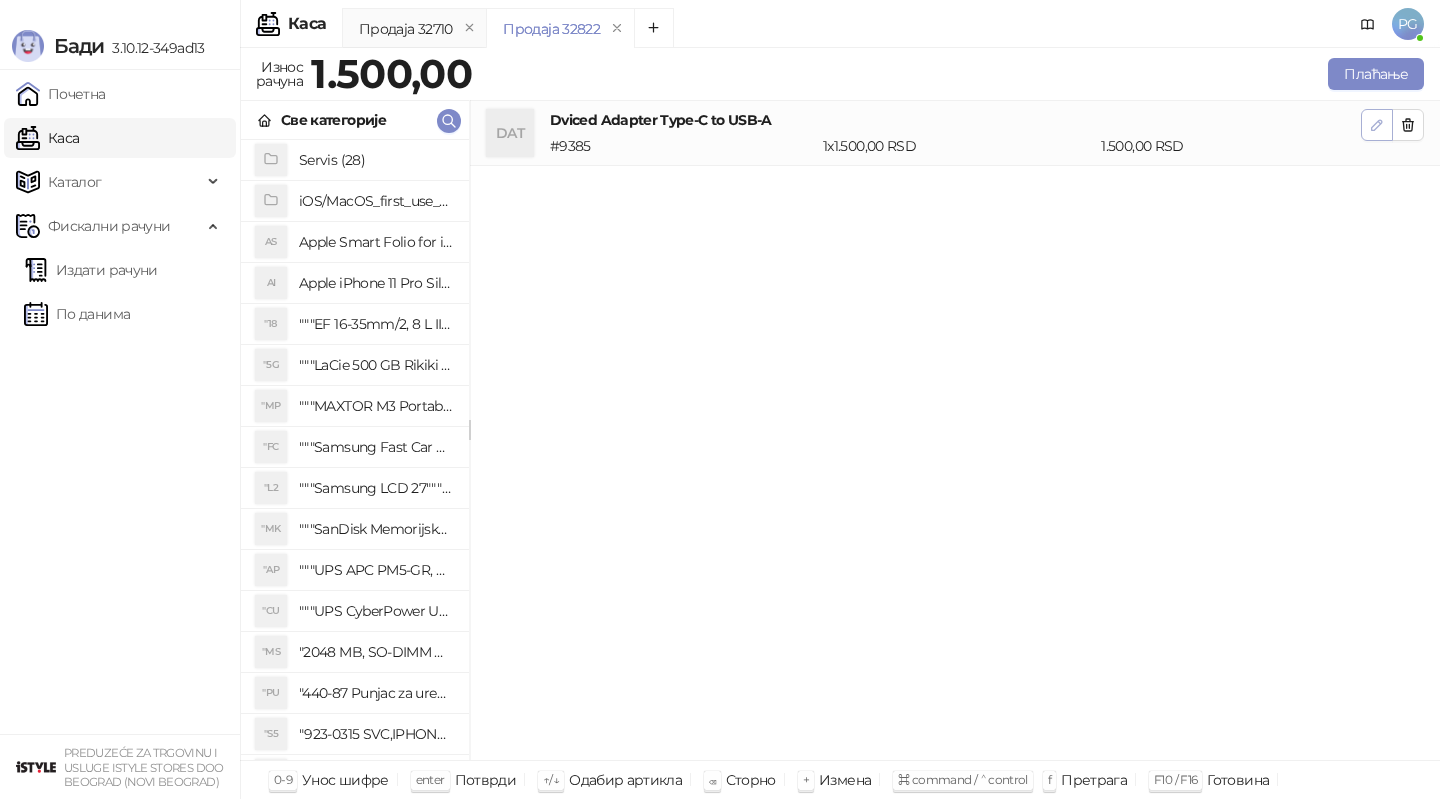 click 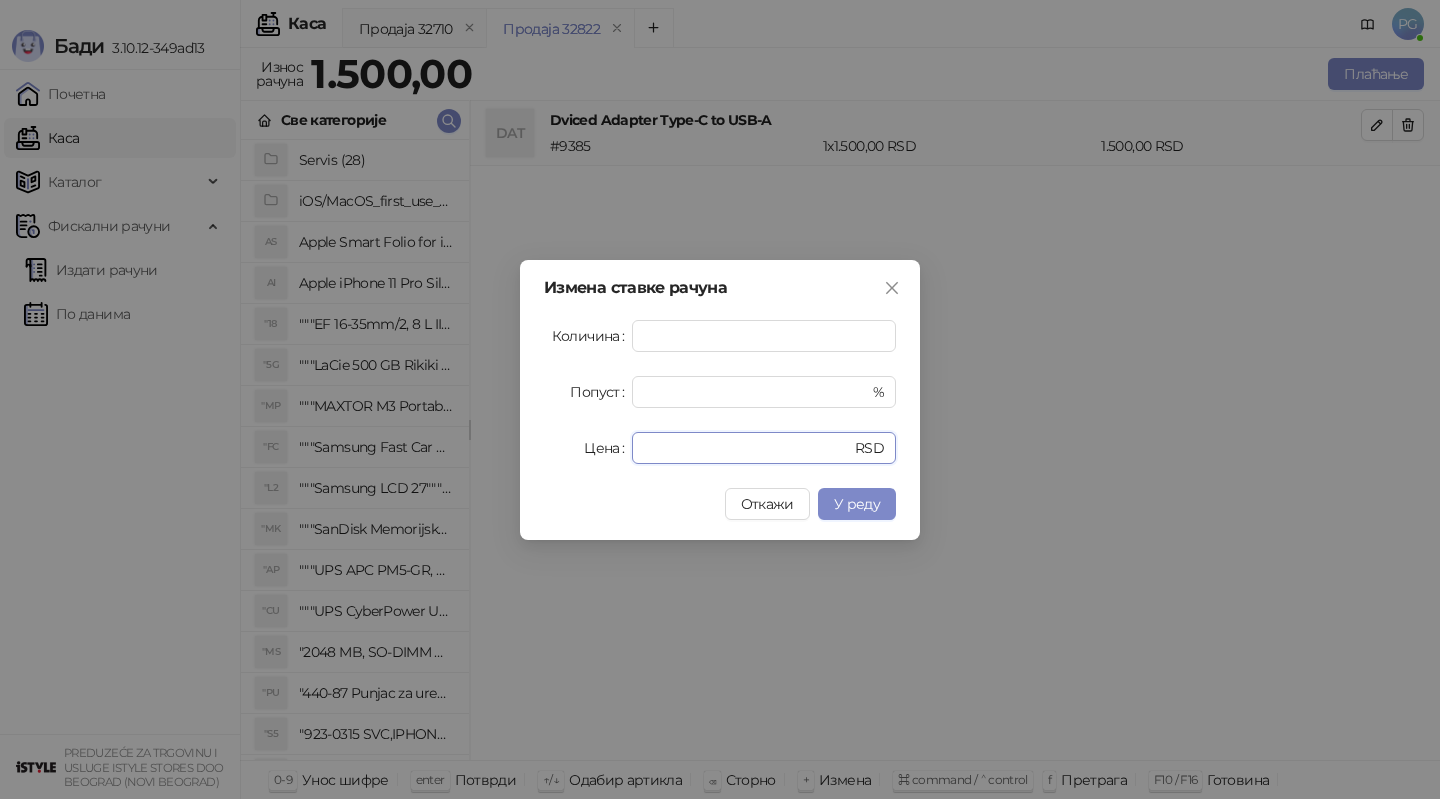 drag, startPoint x: 704, startPoint y: 442, endPoint x: 370, endPoint y: 463, distance: 334.65952 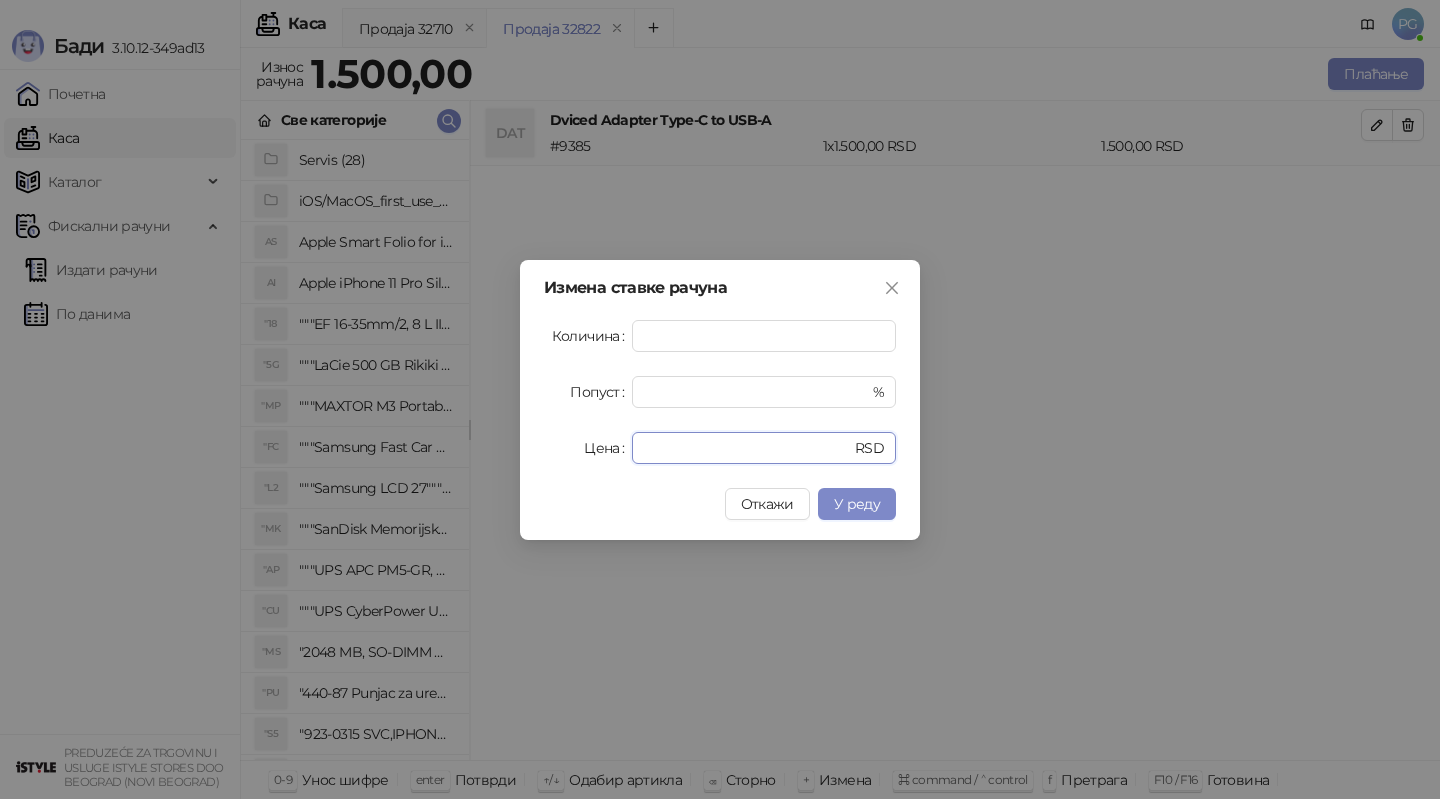 type on "***" 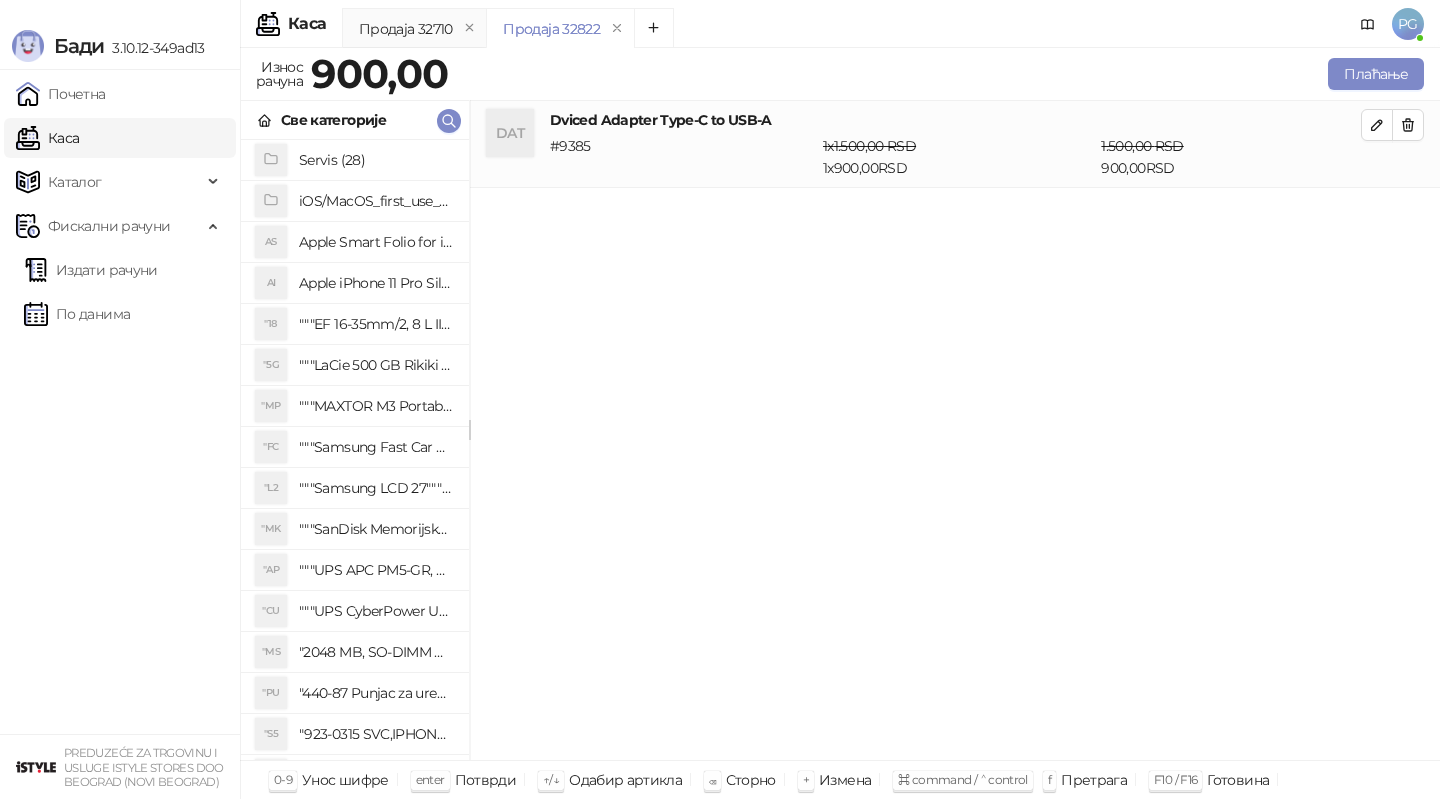 click on "Плаћање" at bounding box center [940, 74] 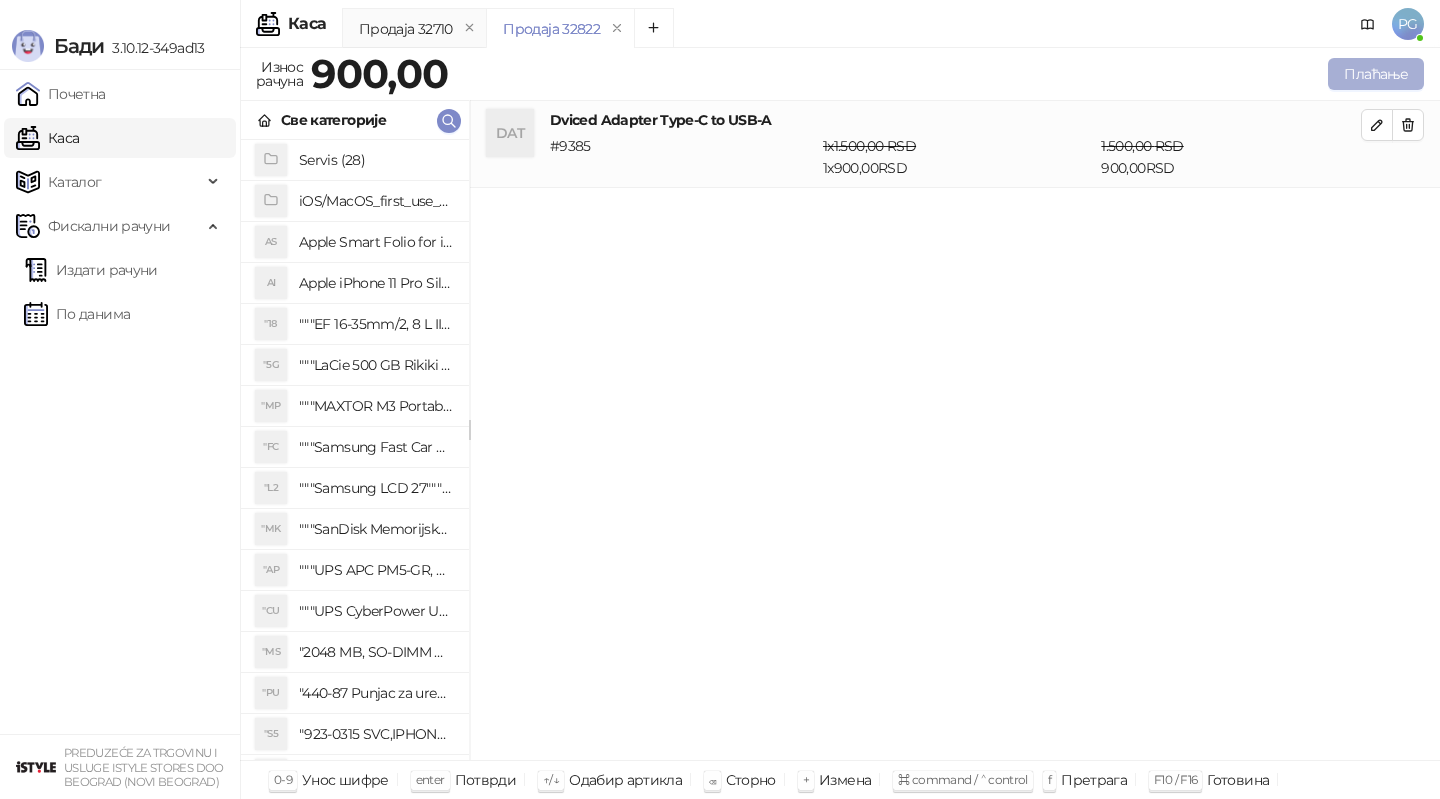 click on "Плаћање" at bounding box center (1376, 74) 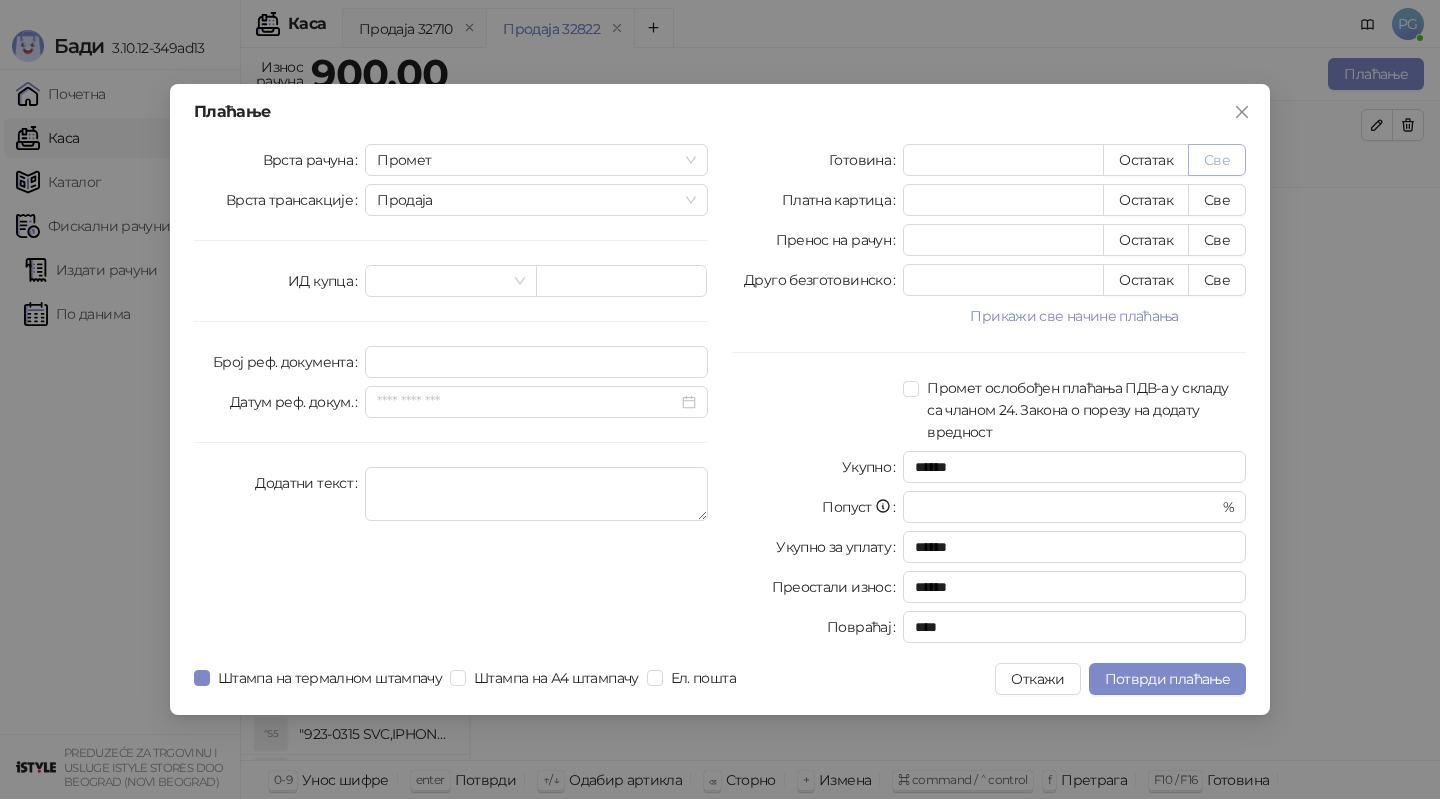 click on "Све" at bounding box center [1217, 160] 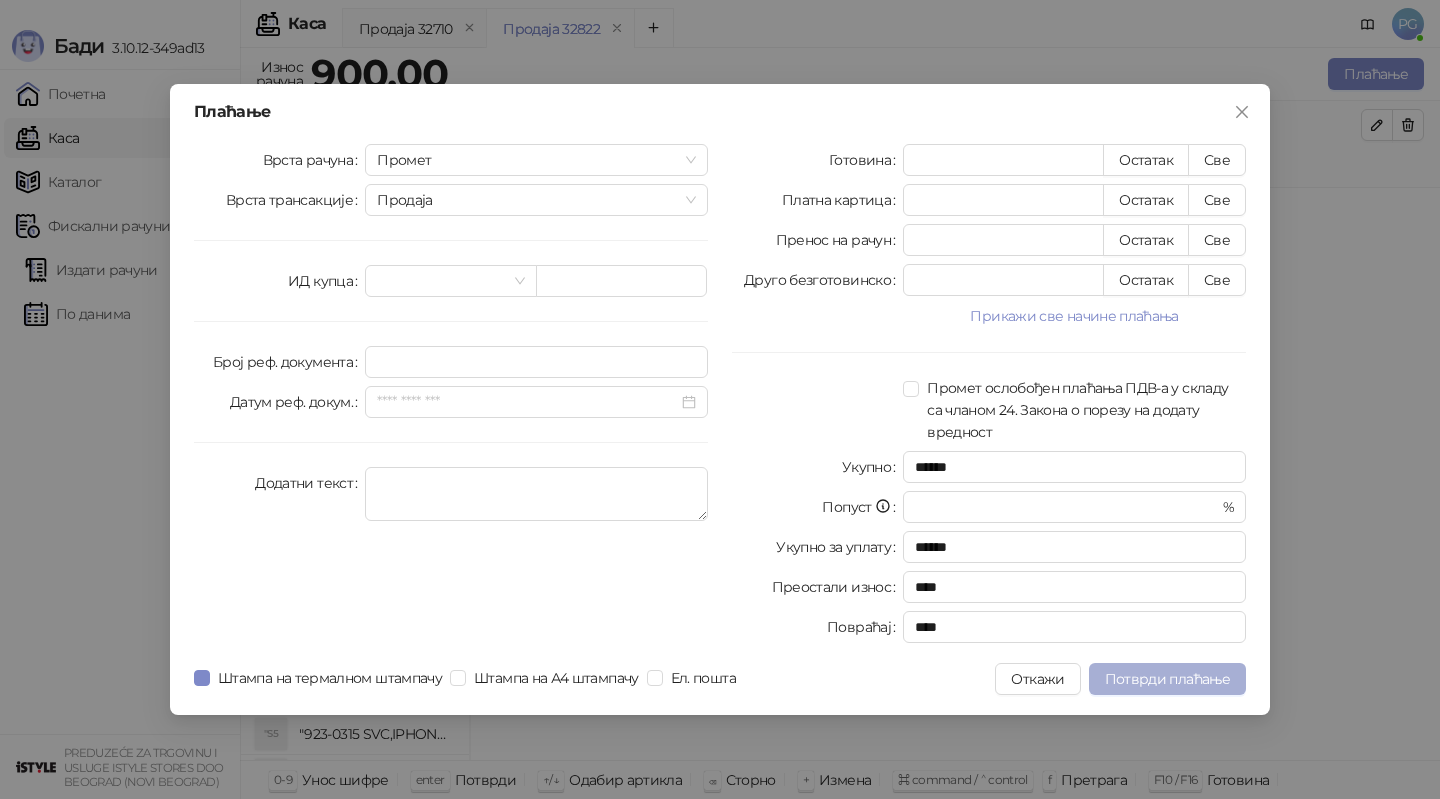 click on "Потврди плаћање" at bounding box center (1167, 679) 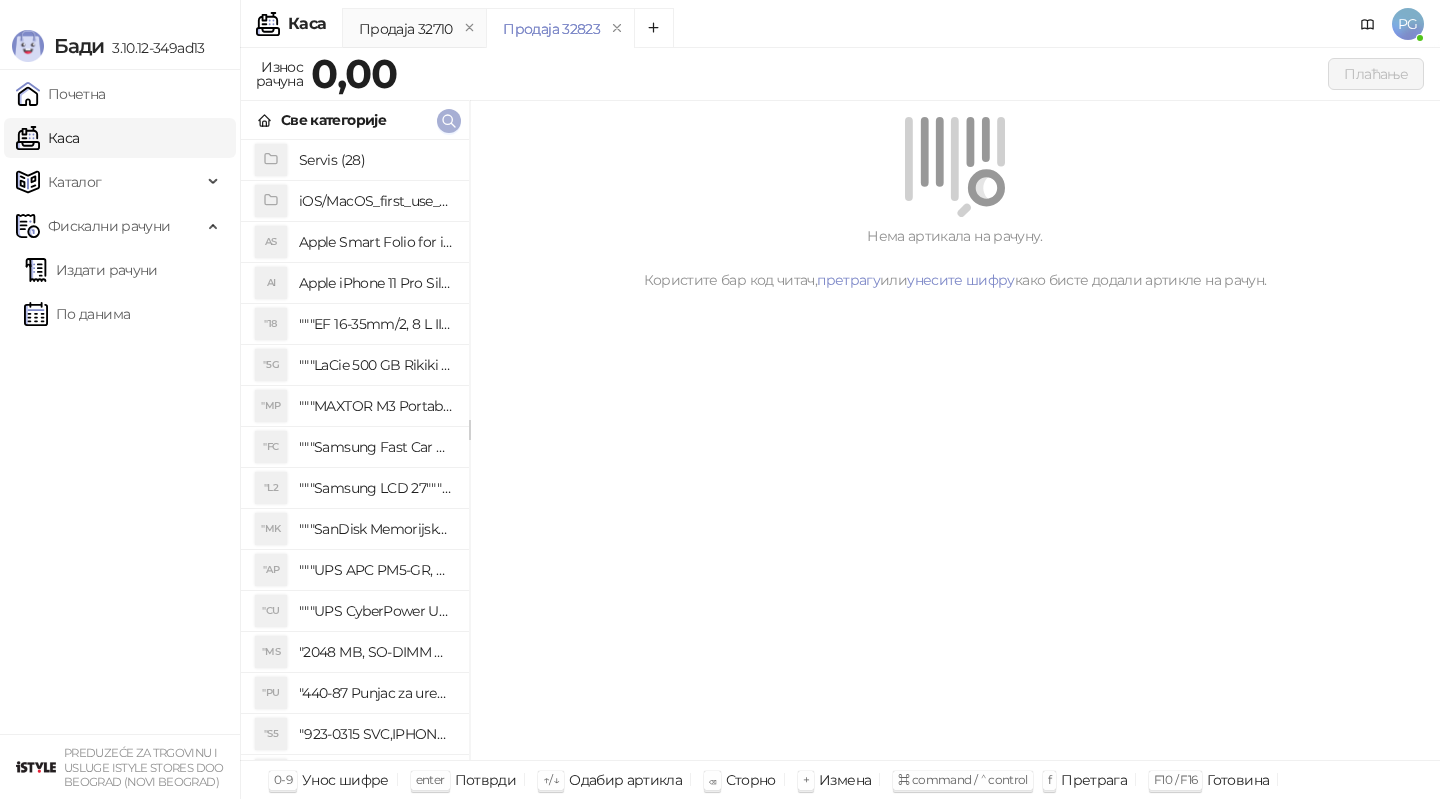 click 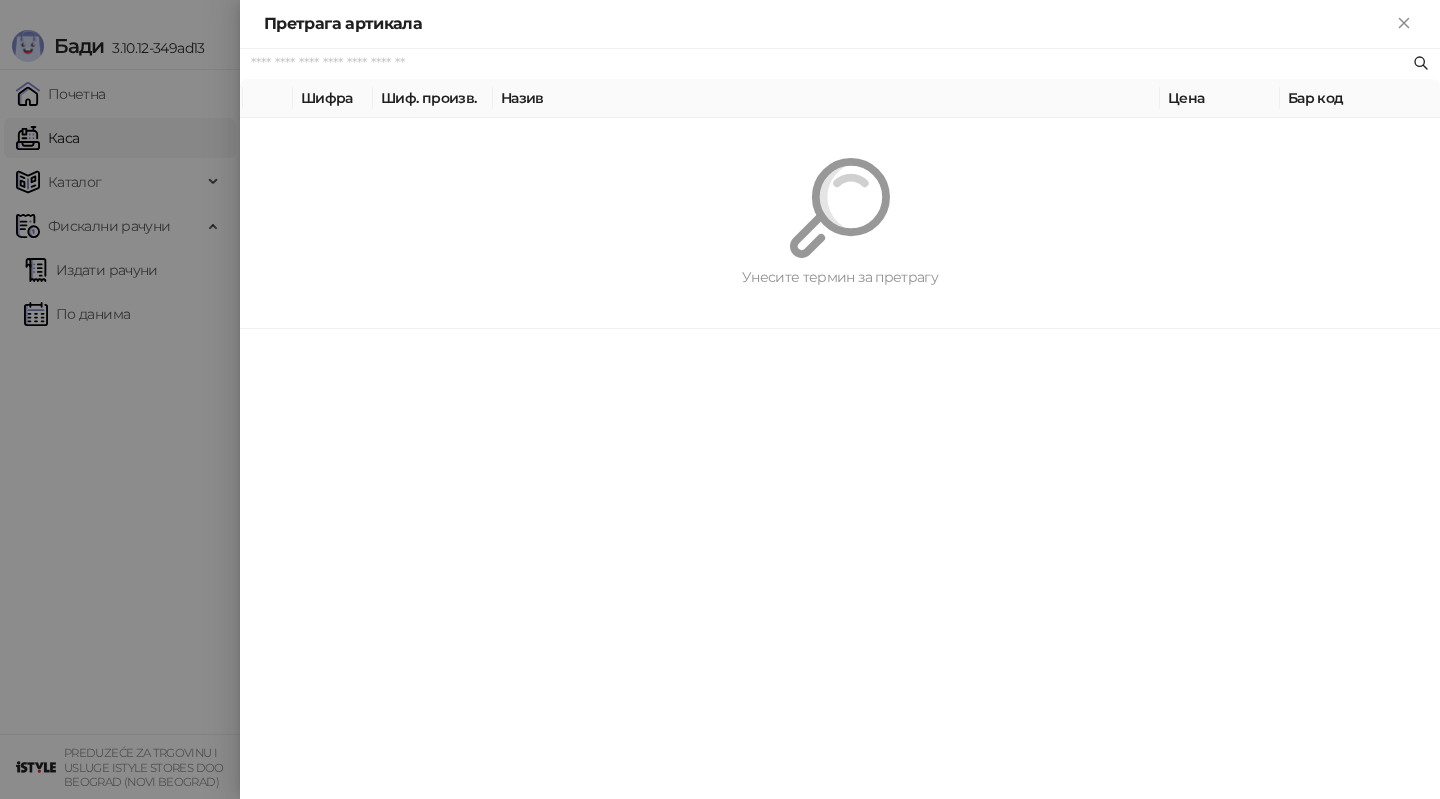 paste on "*********" 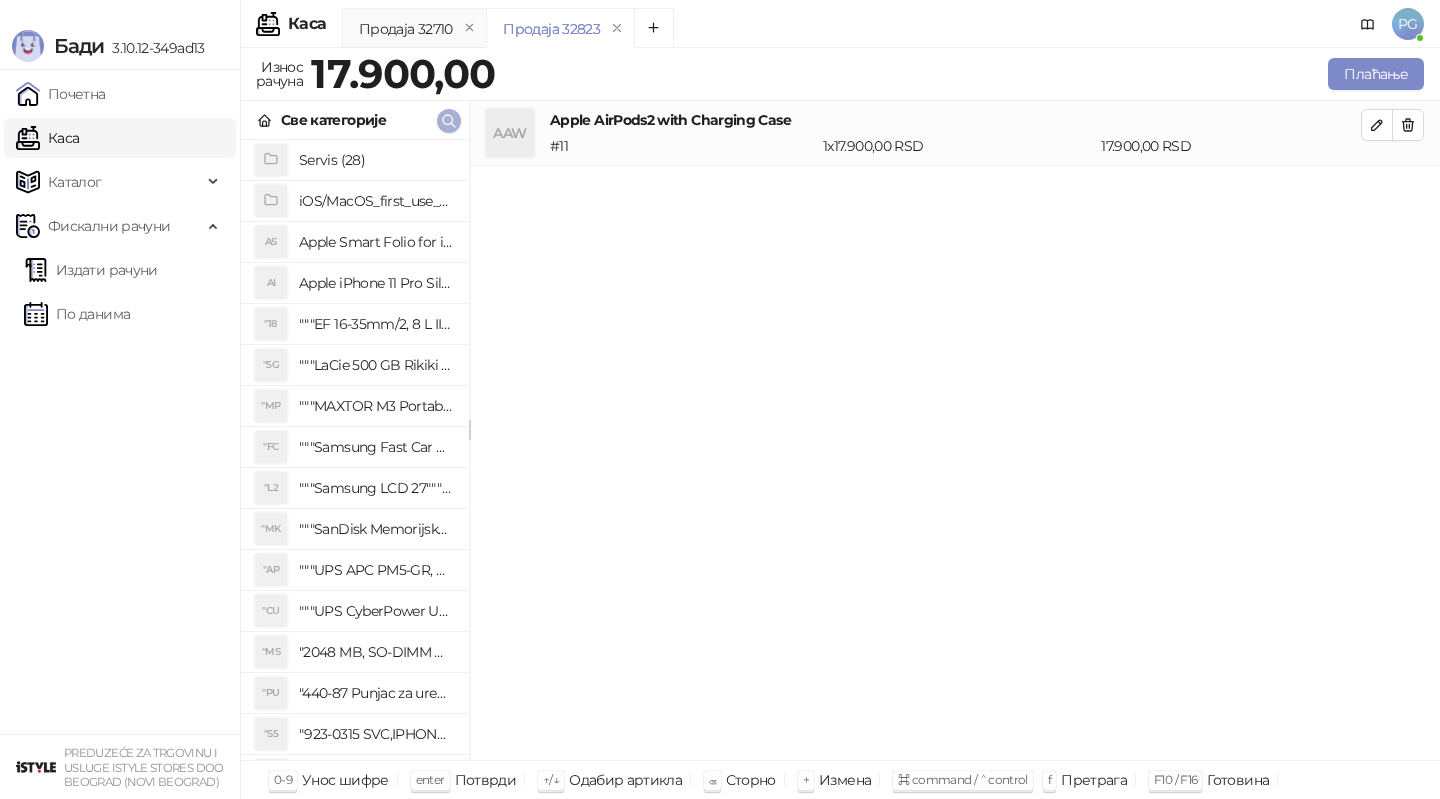 click at bounding box center (449, 121) 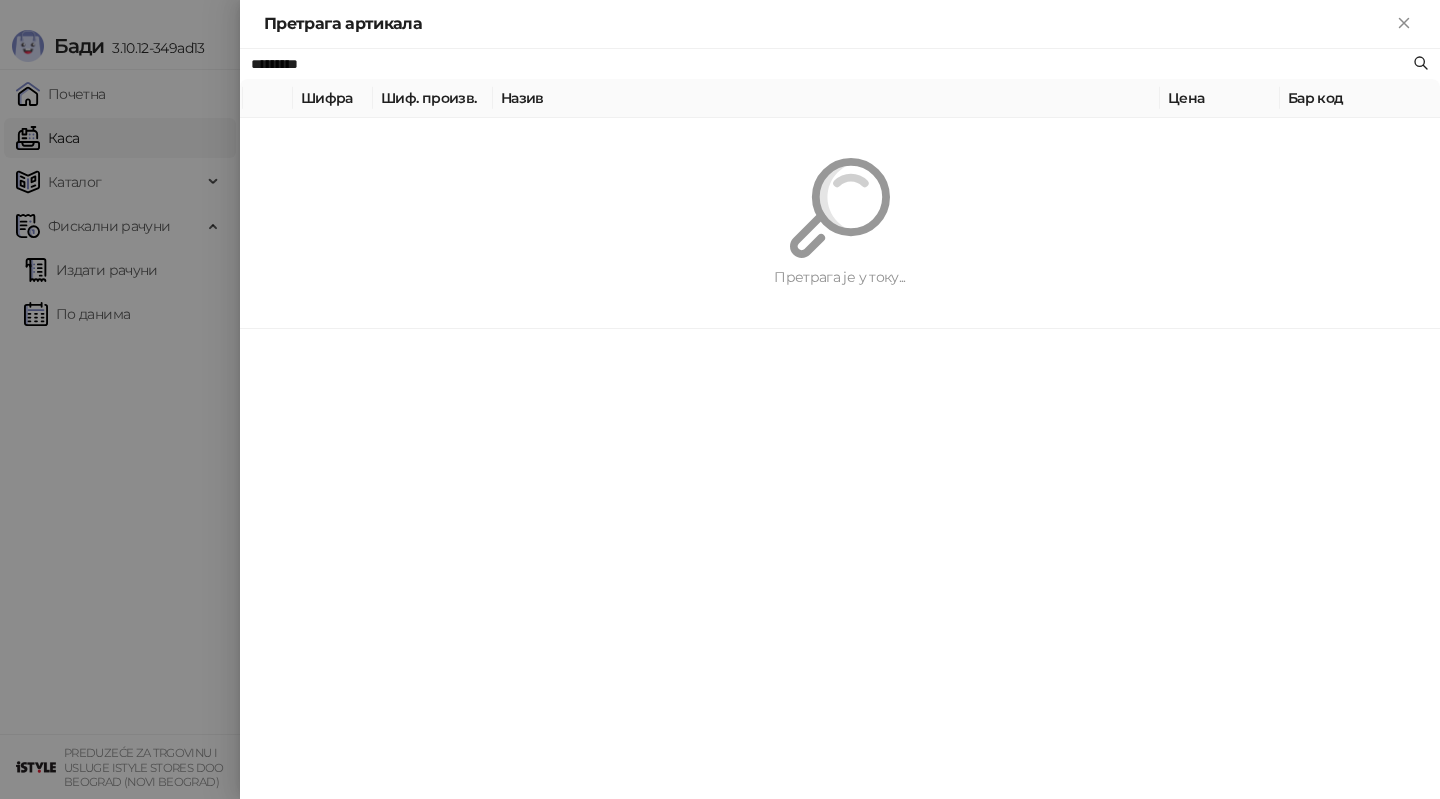 paste on "****" 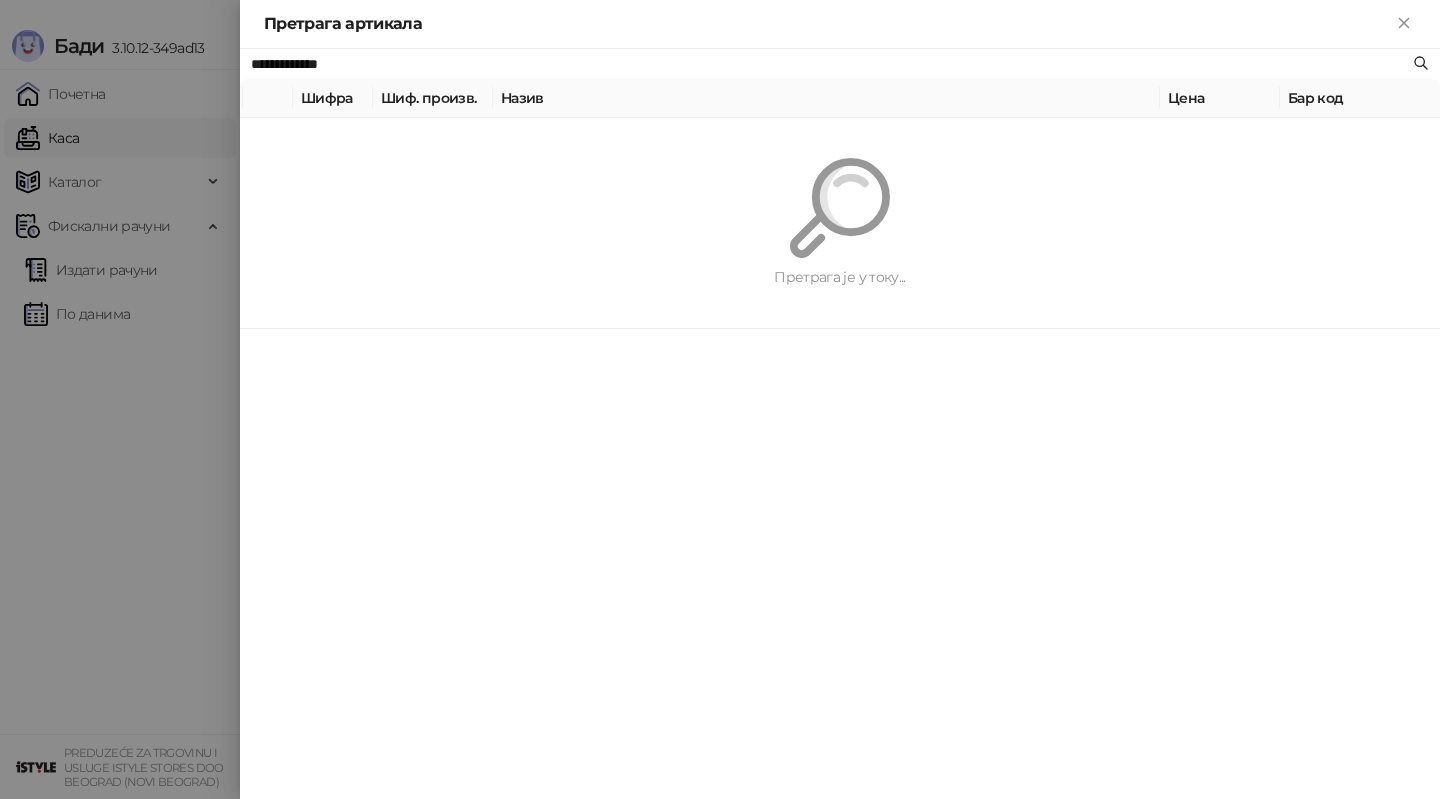 type on "**********" 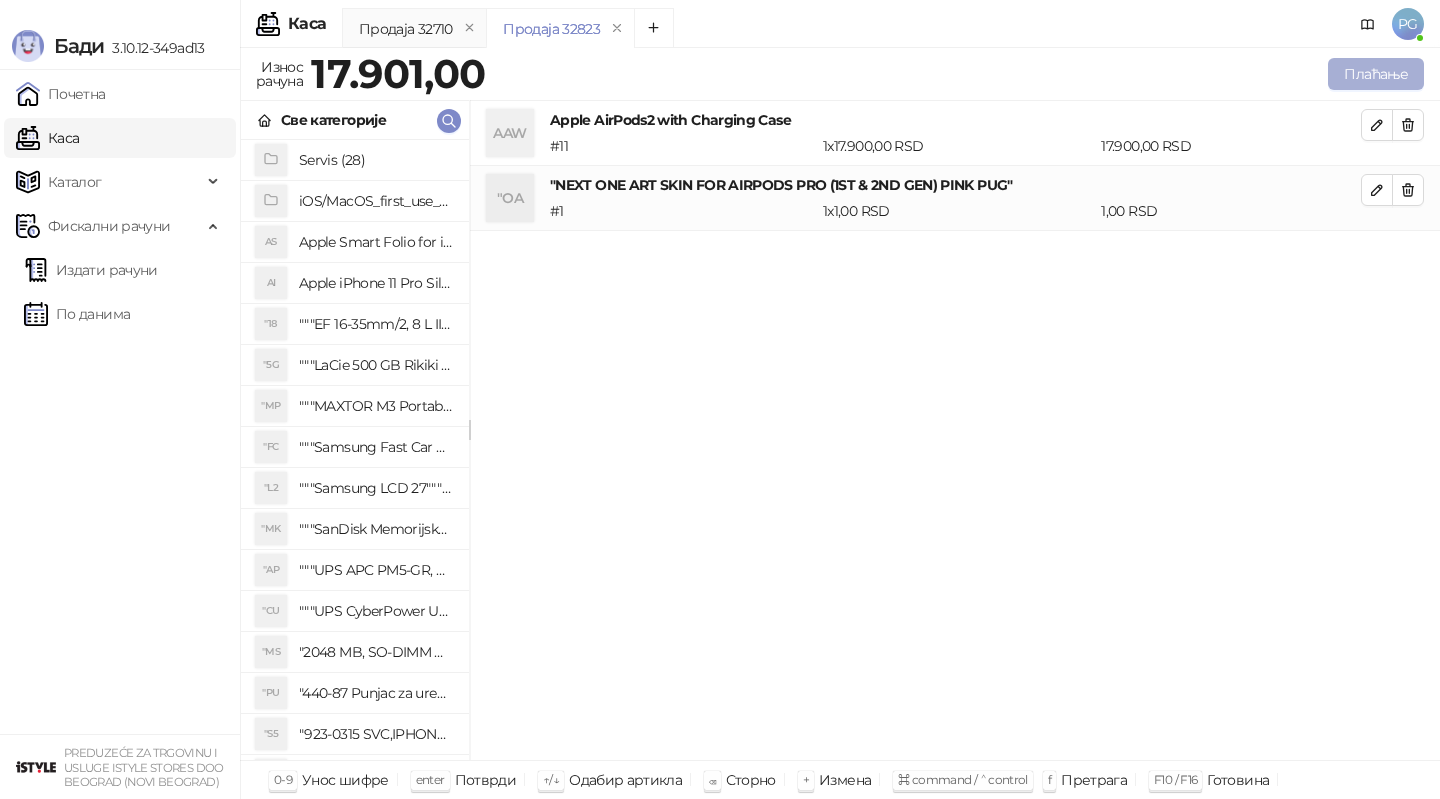 click on "Плаћање" at bounding box center [1376, 74] 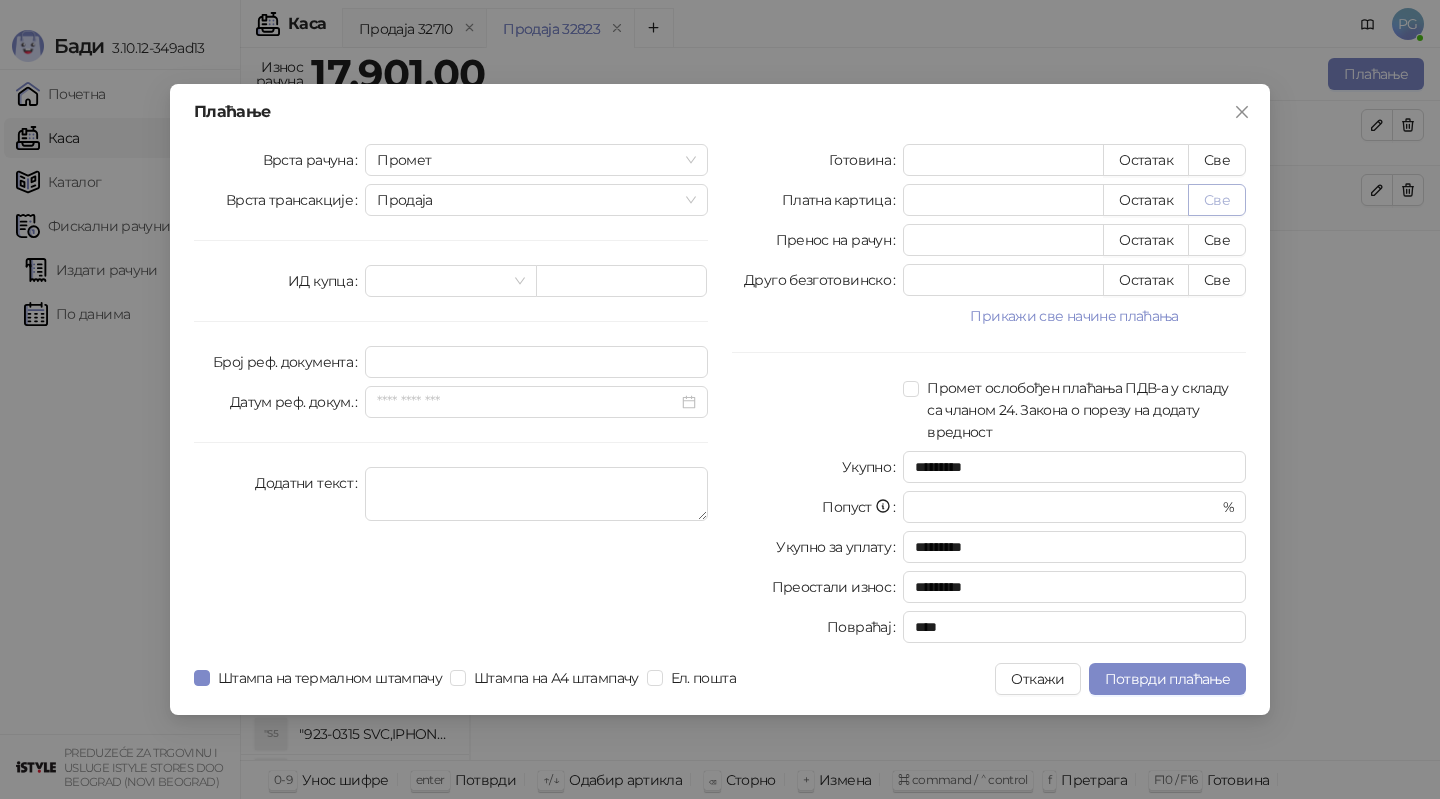 click on "Све" at bounding box center [1217, 200] 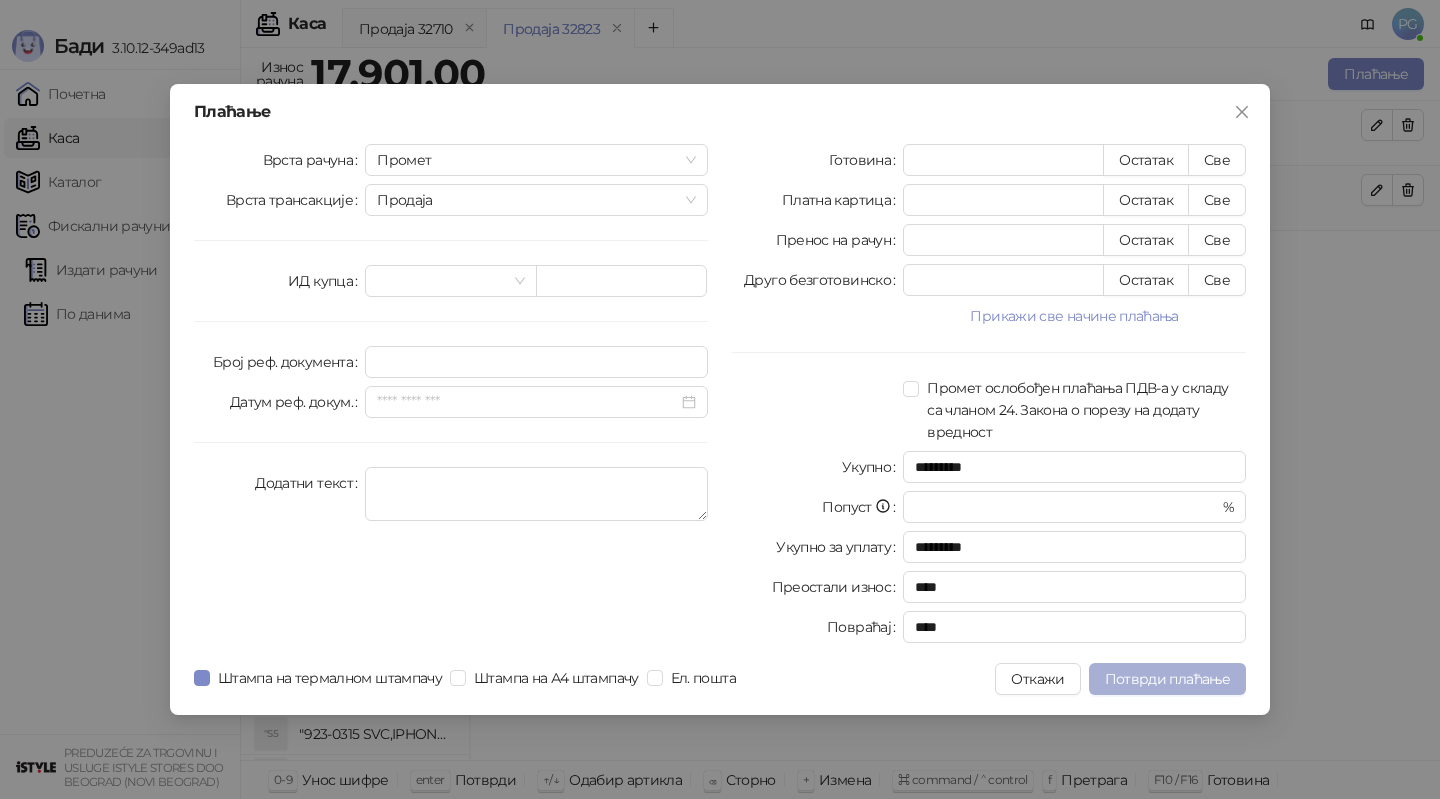 click on "Потврди плаћање" at bounding box center [1167, 679] 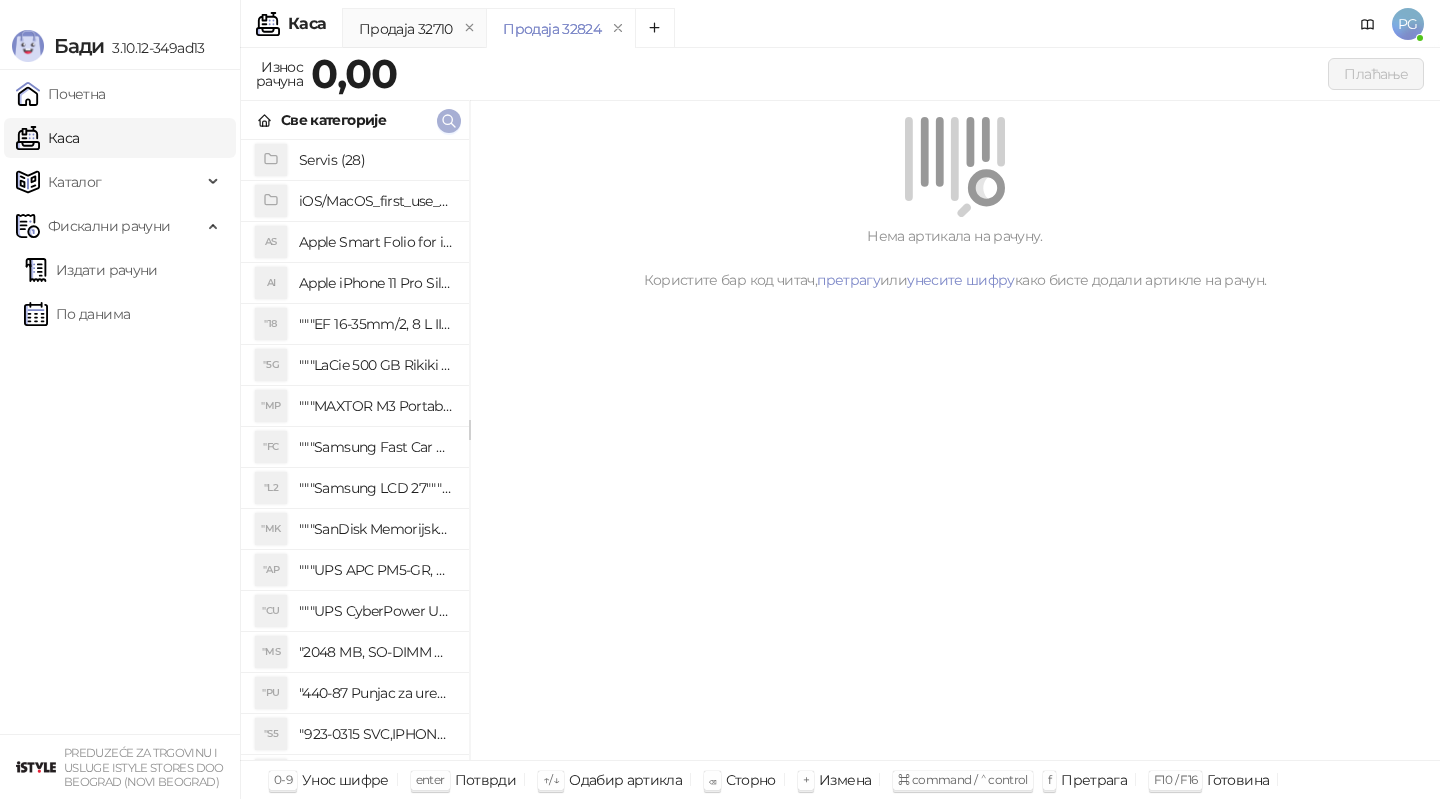 click at bounding box center (449, 121) 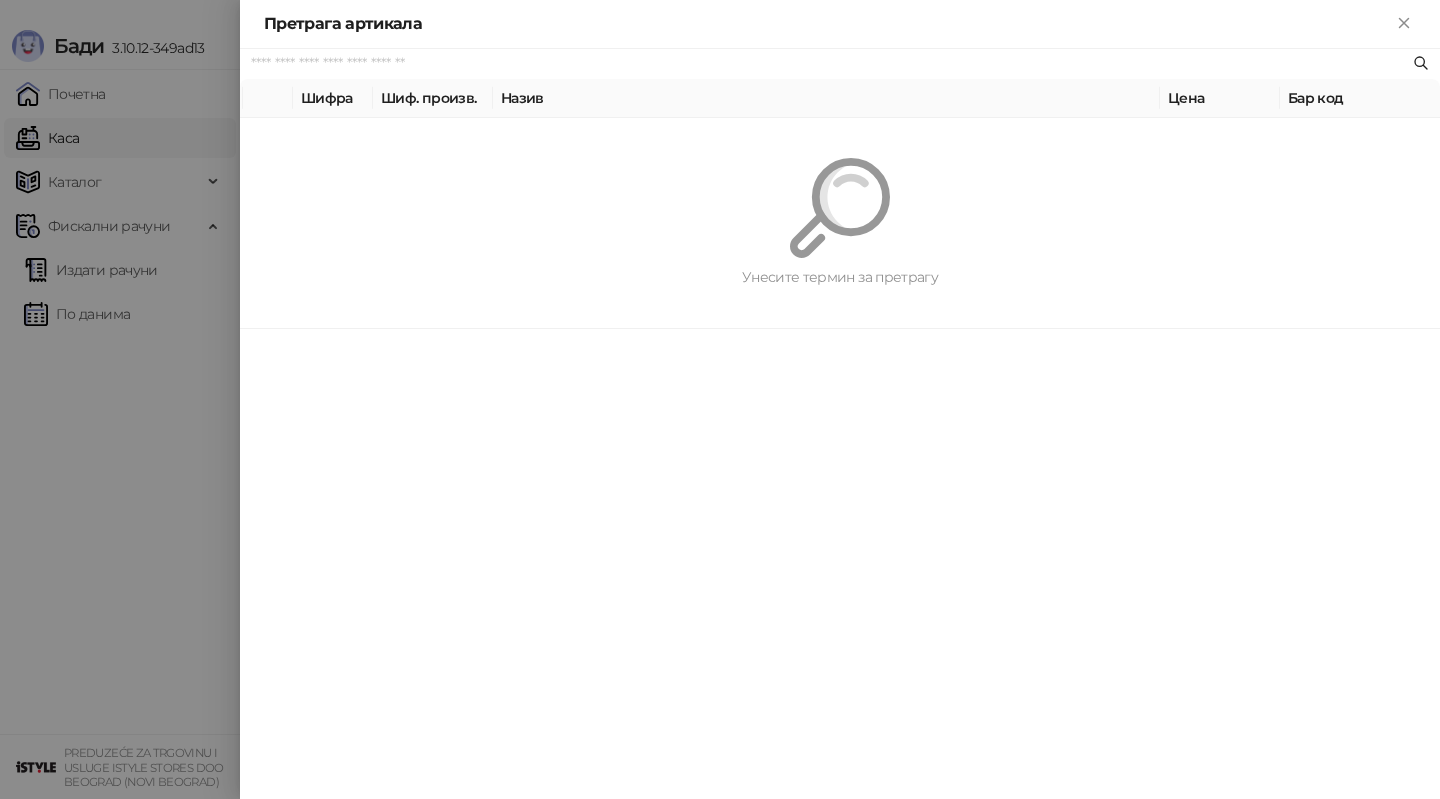 paste on "*********" 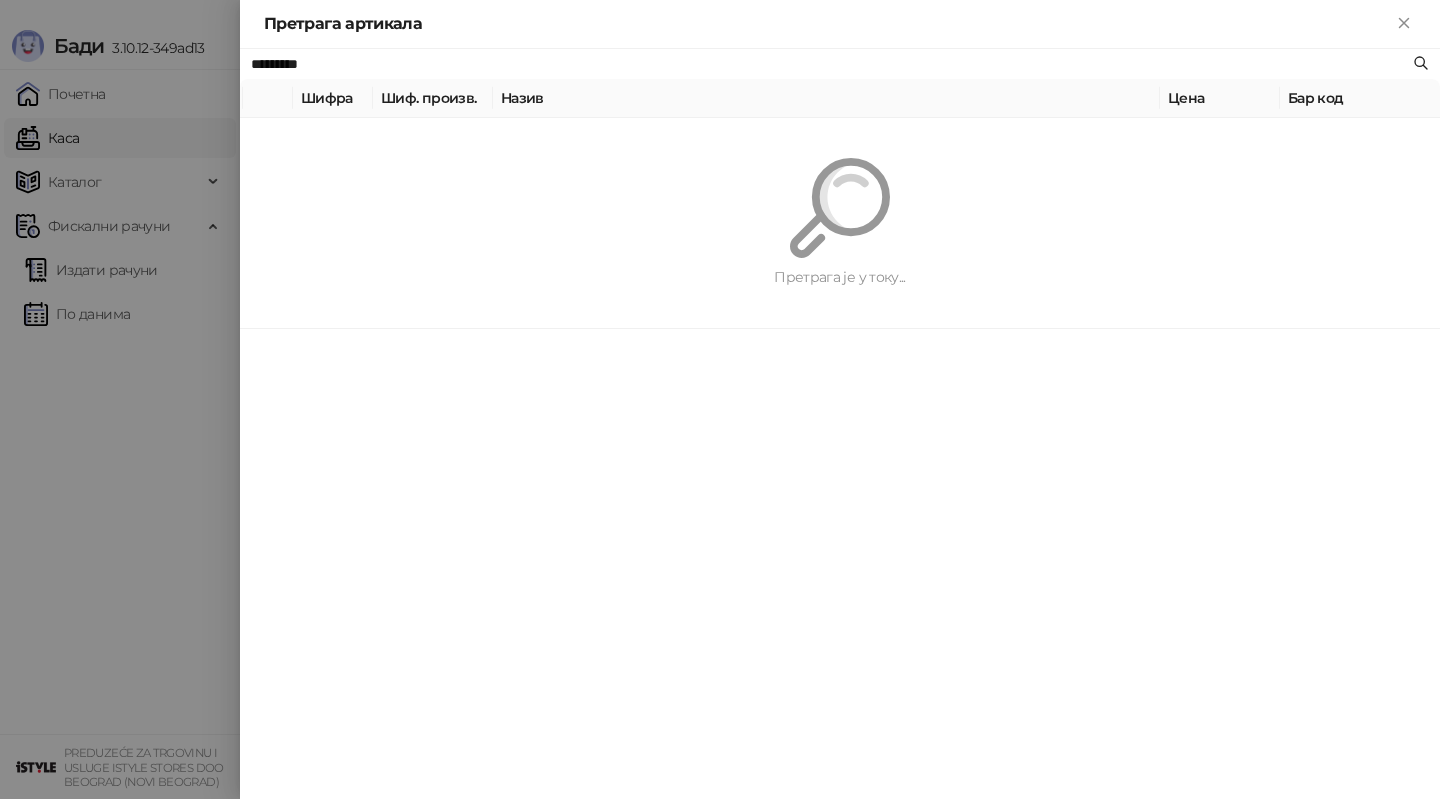 type on "*********" 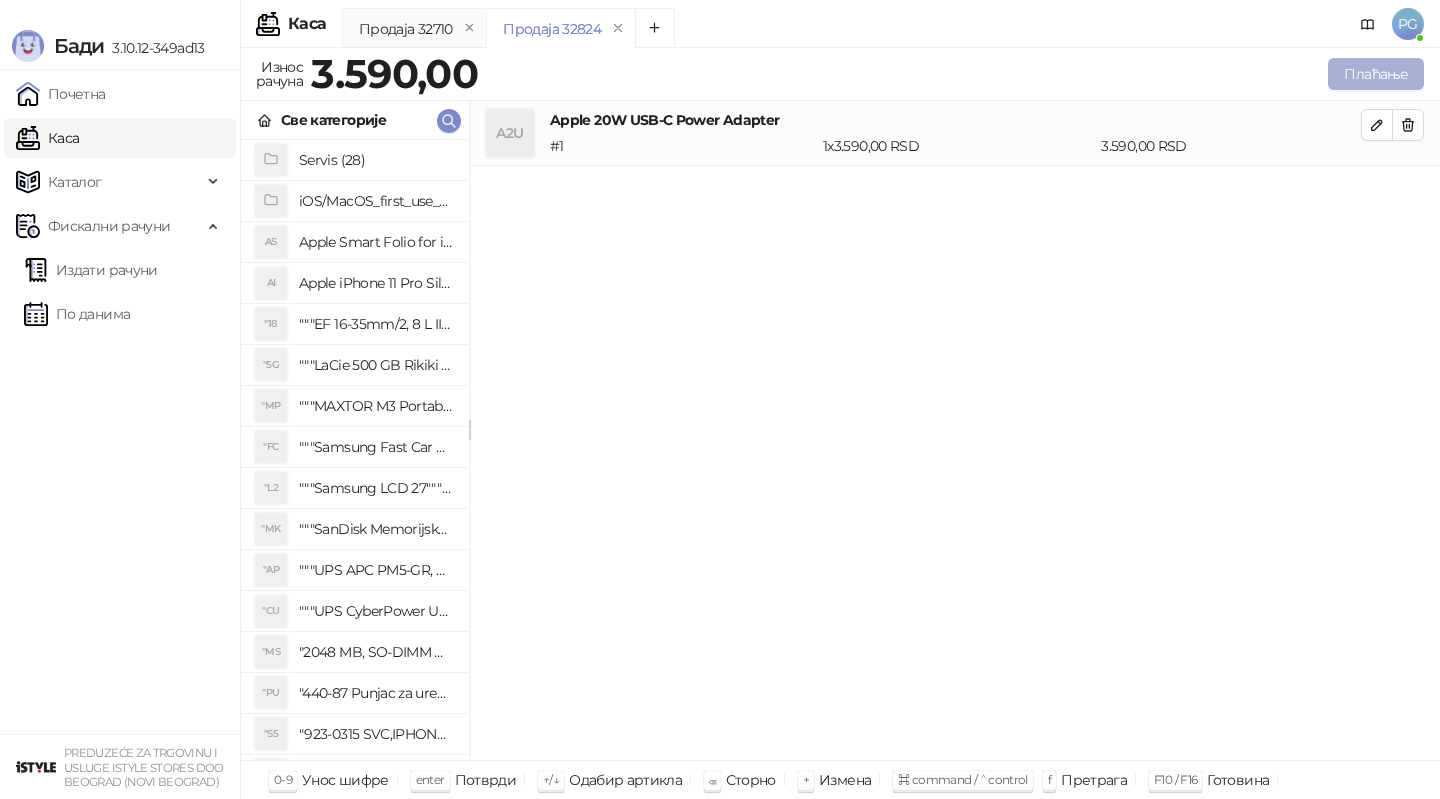 click on "Плаћање" at bounding box center (1376, 74) 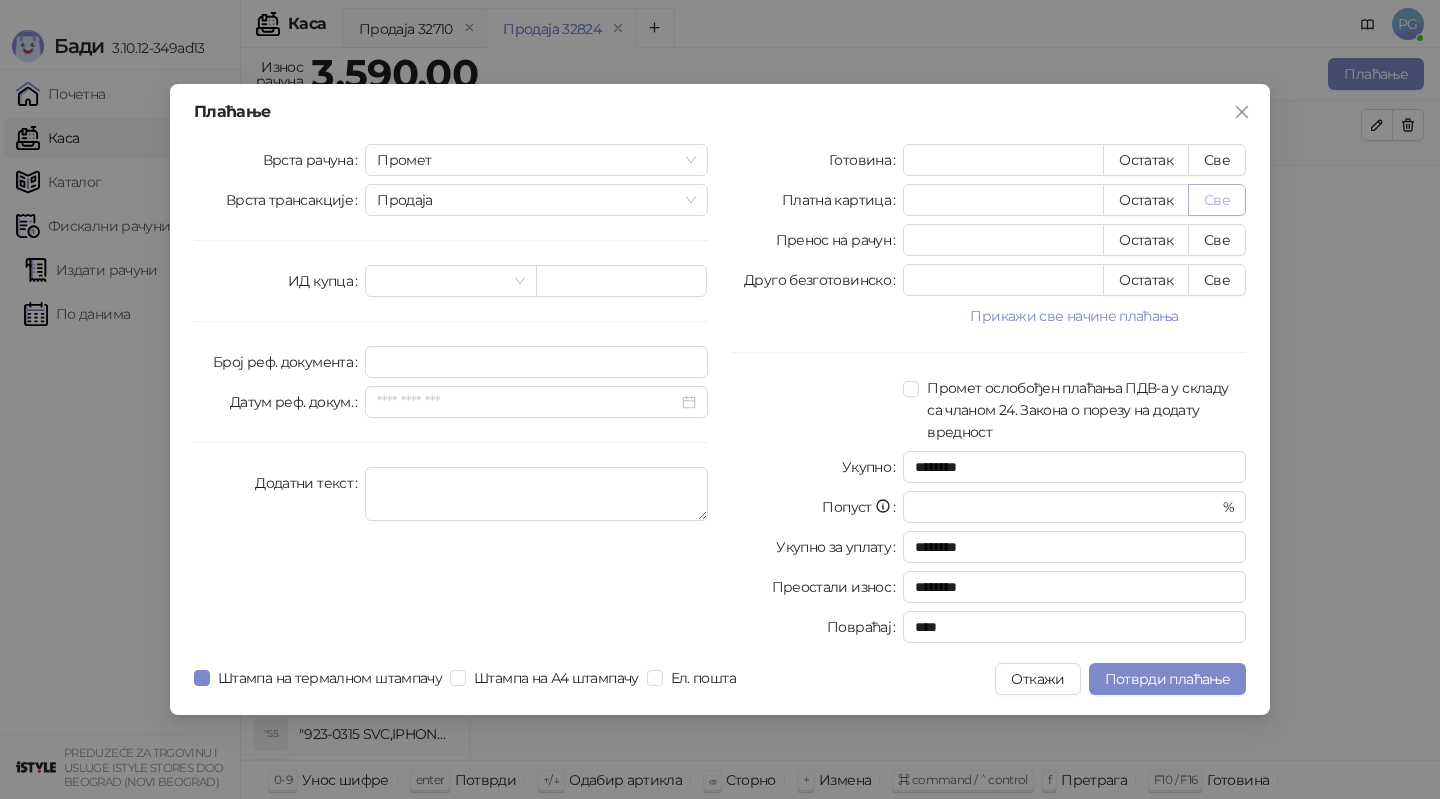 click on "Све" at bounding box center (1217, 200) 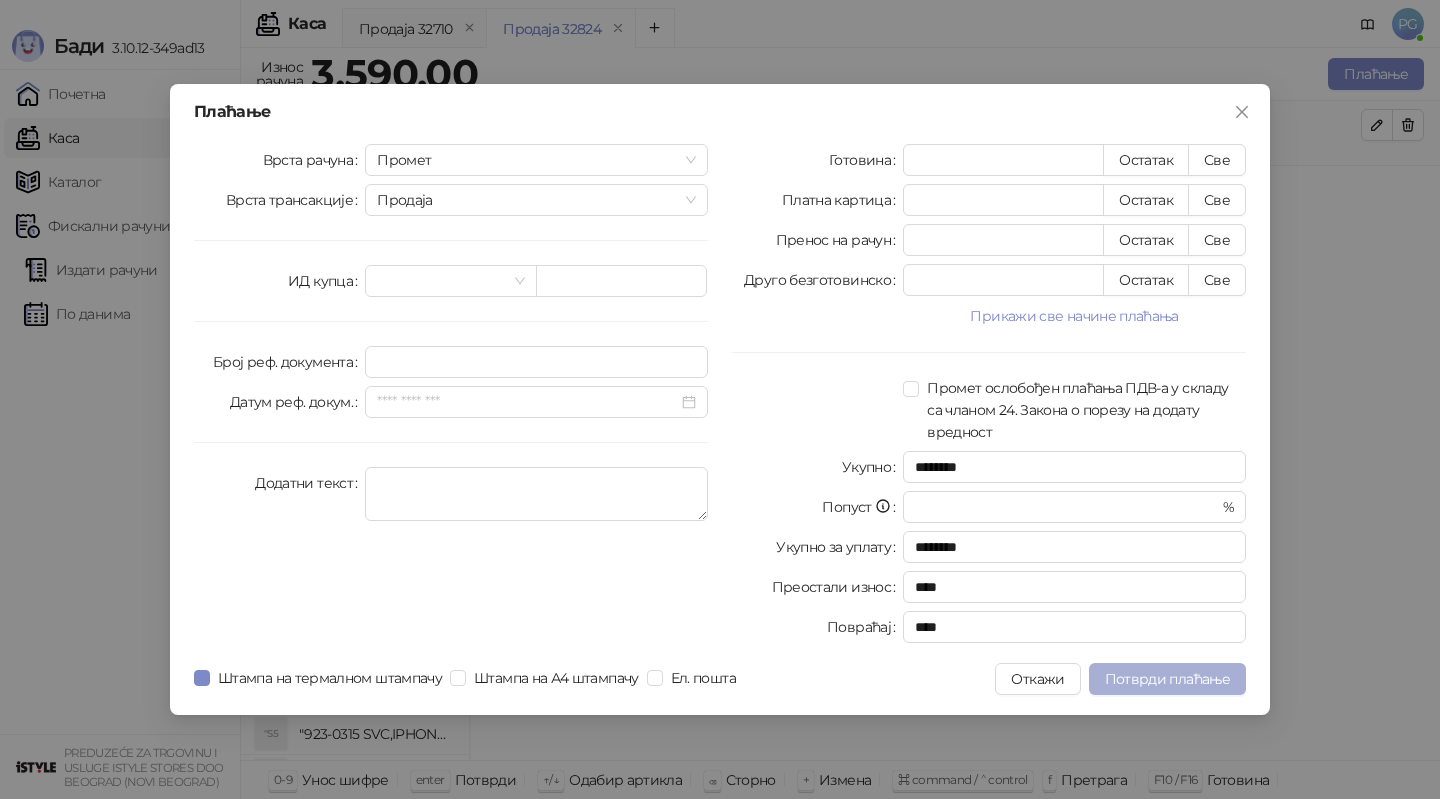 click on "Потврди плаћање" at bounding box center (1167, 679) 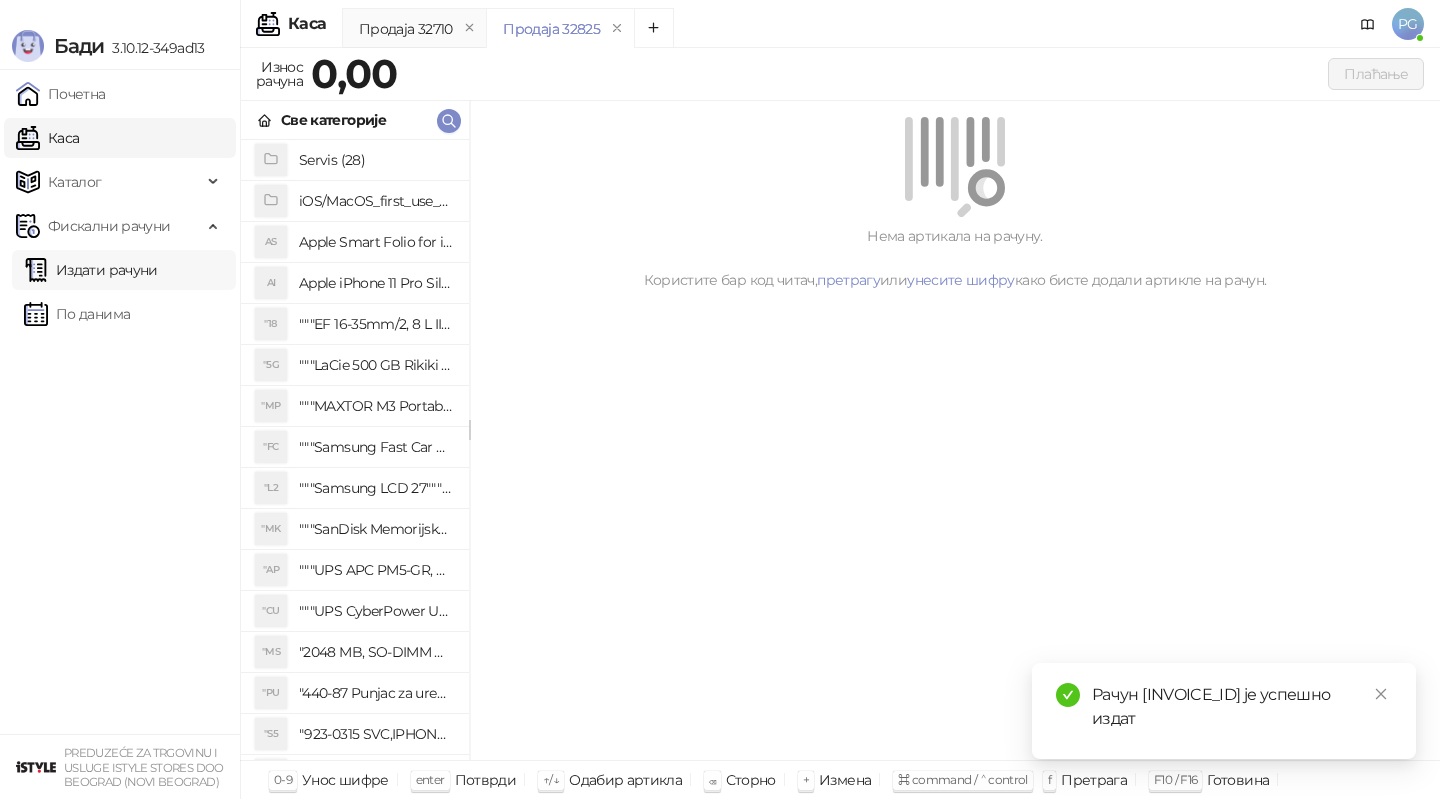 click on "Издати рачуни" at bounding box center (91, 270) 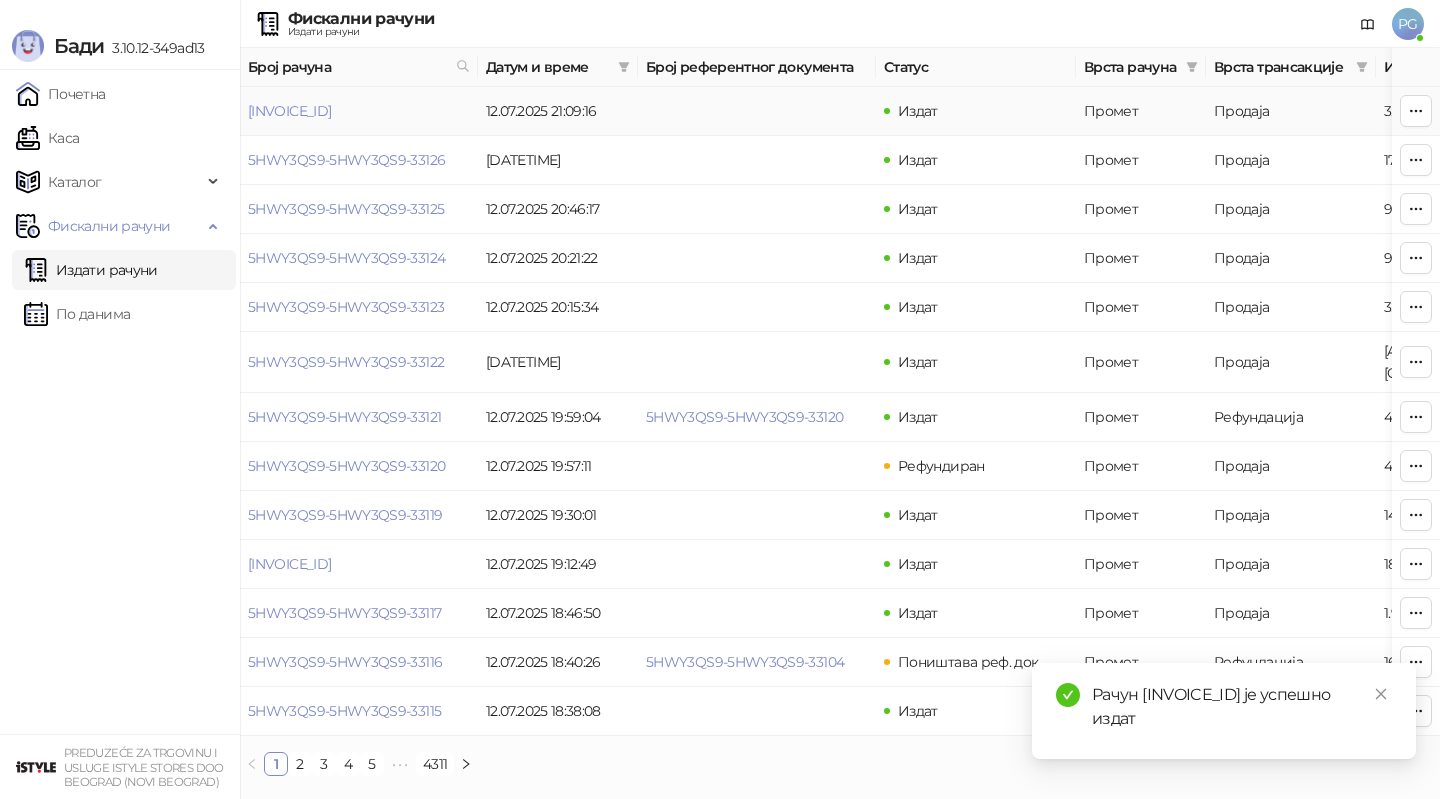 click on "5HWY3QS9-5HWY3QS9-33127" at bounding box center (289, 111) 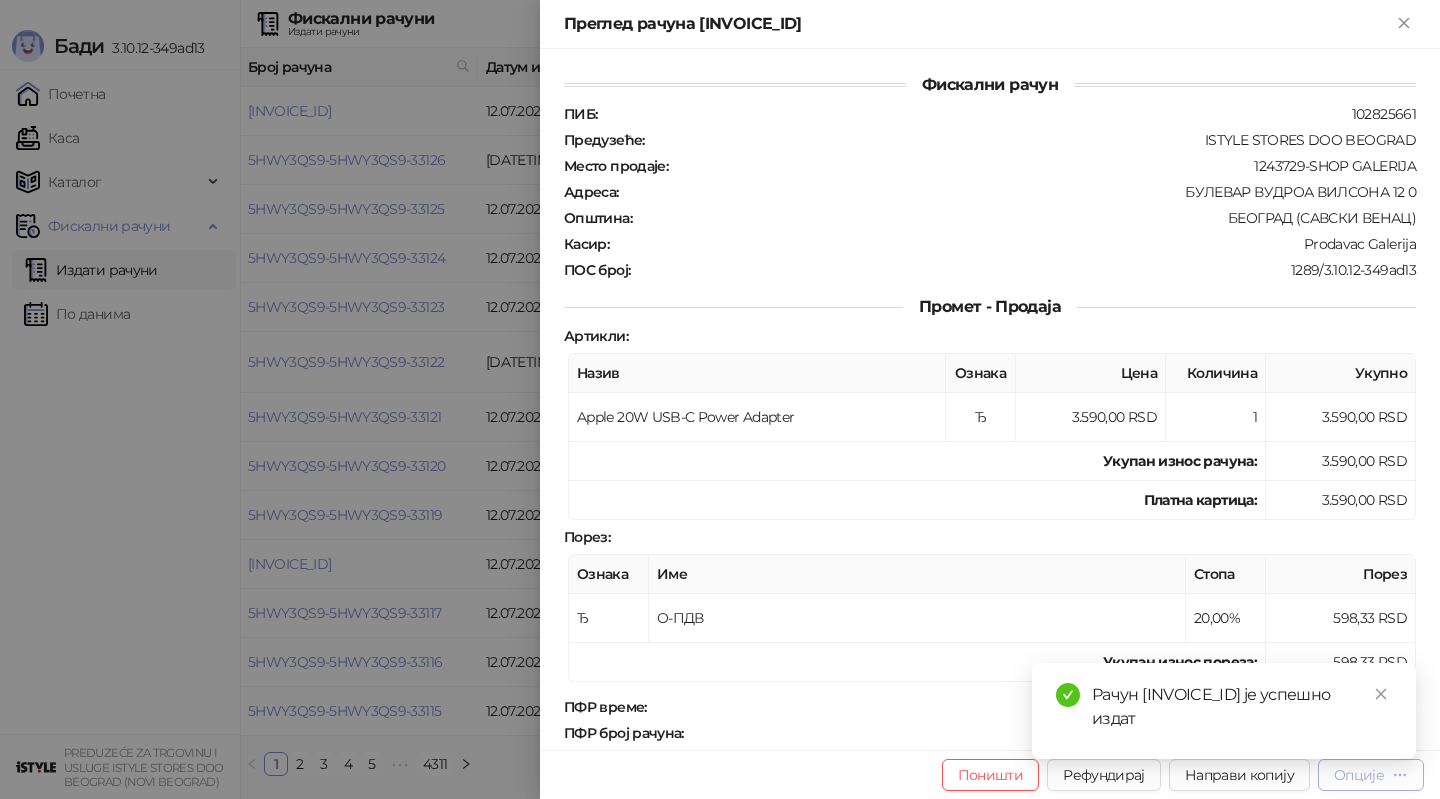 click 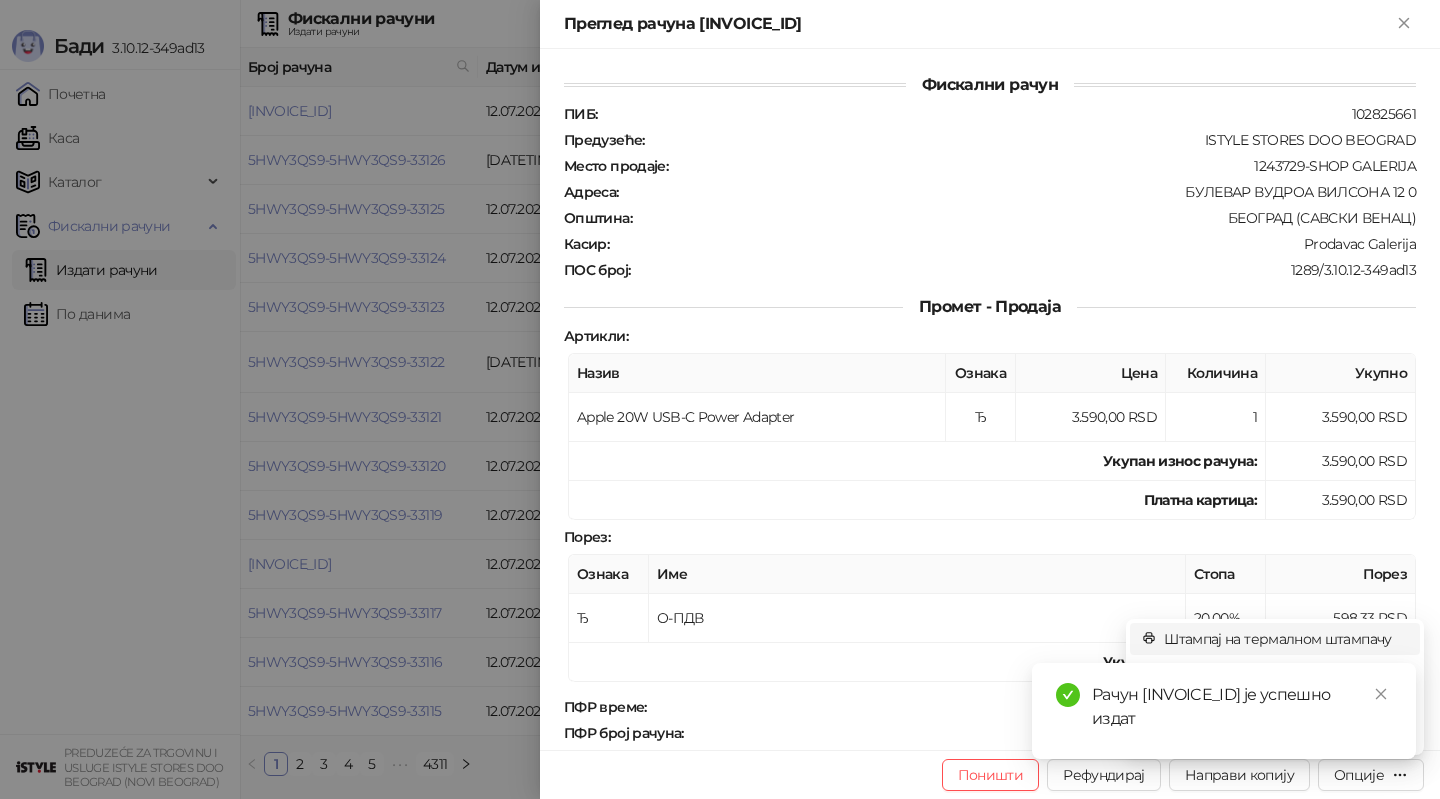 click on "Штампај на термалном штампачу" at bounding box center (1286, 639) 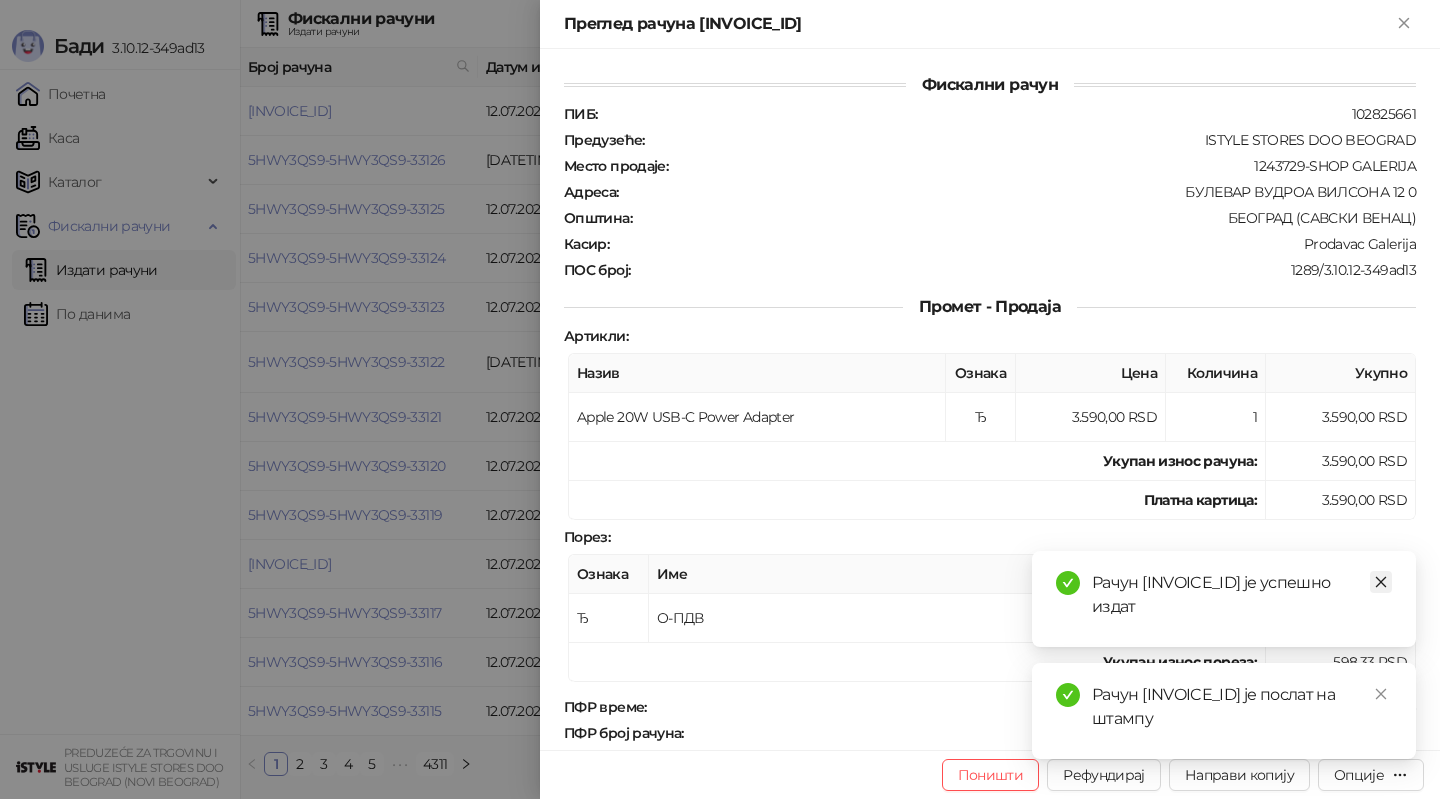 click 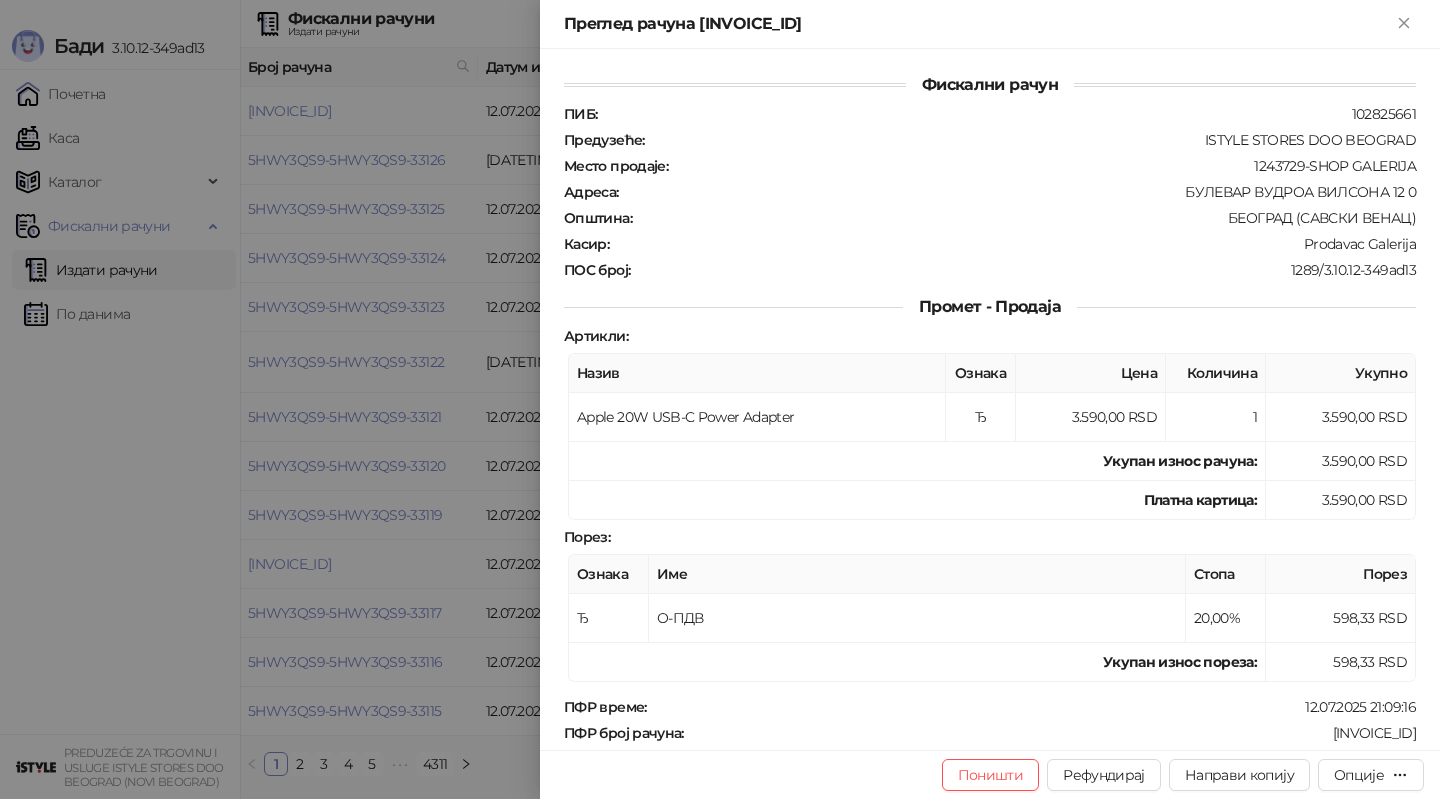 click at bounding box center [720, 399] 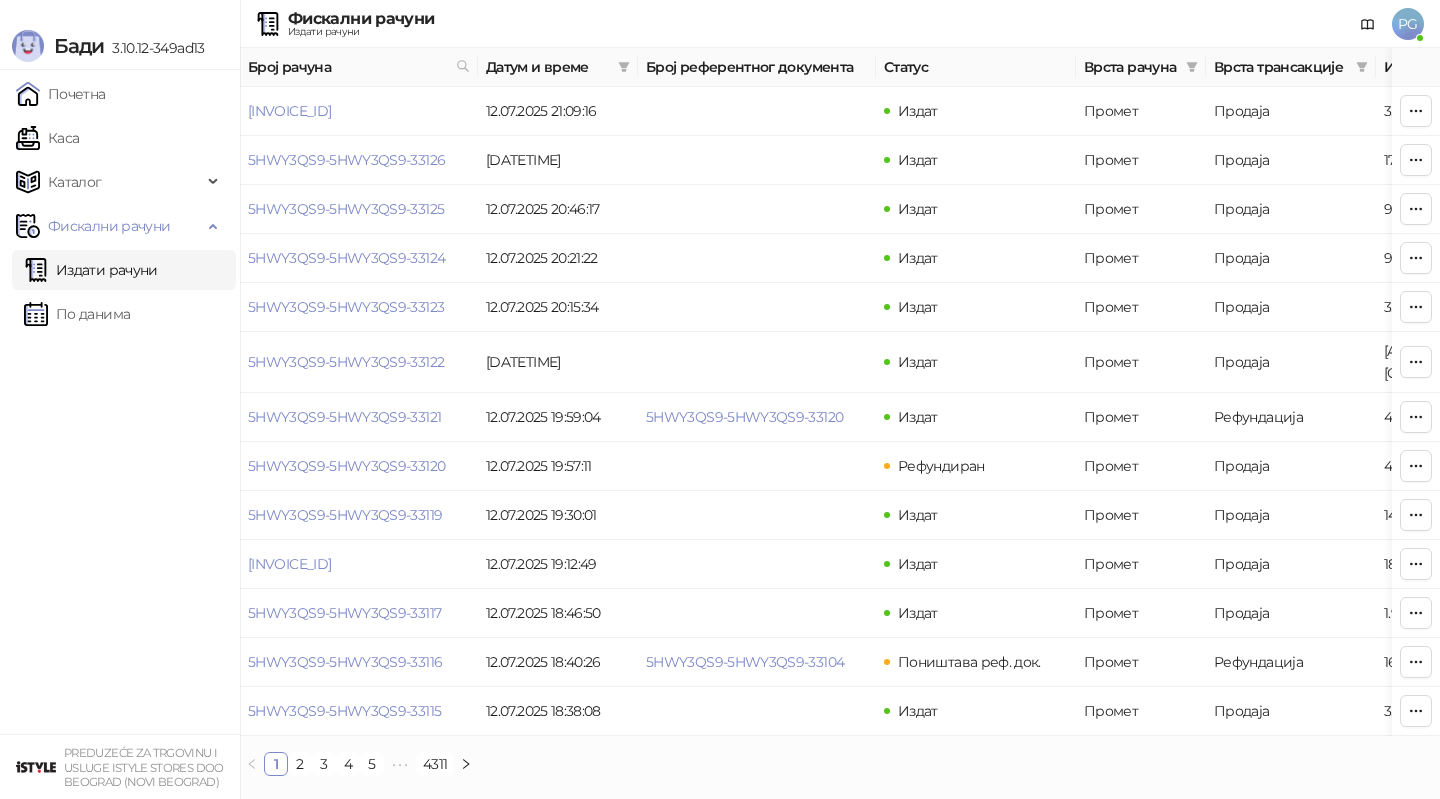 click on "Каса" at bounding box center [47, 138] 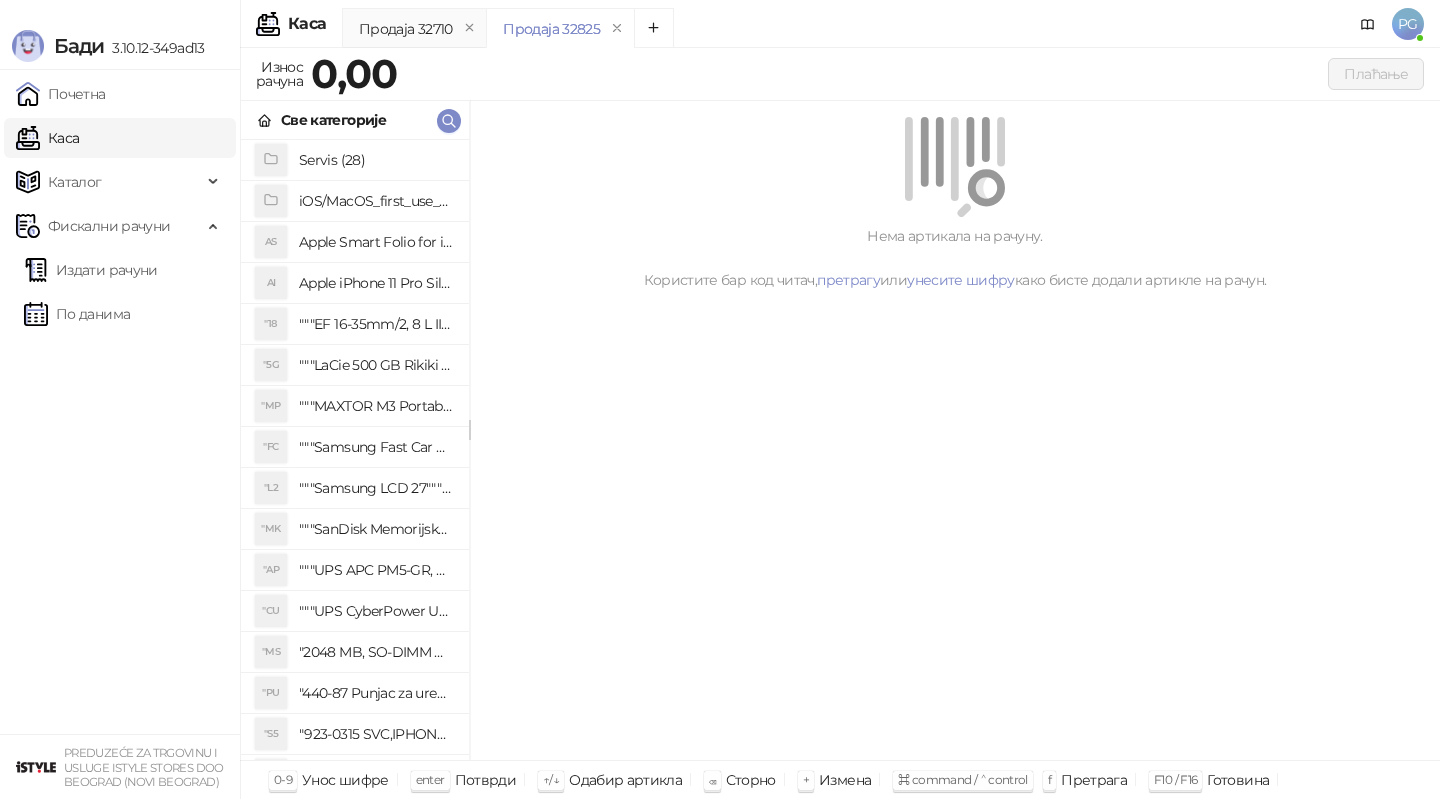 click on "Све категорије" at bounding box center (355, 120) 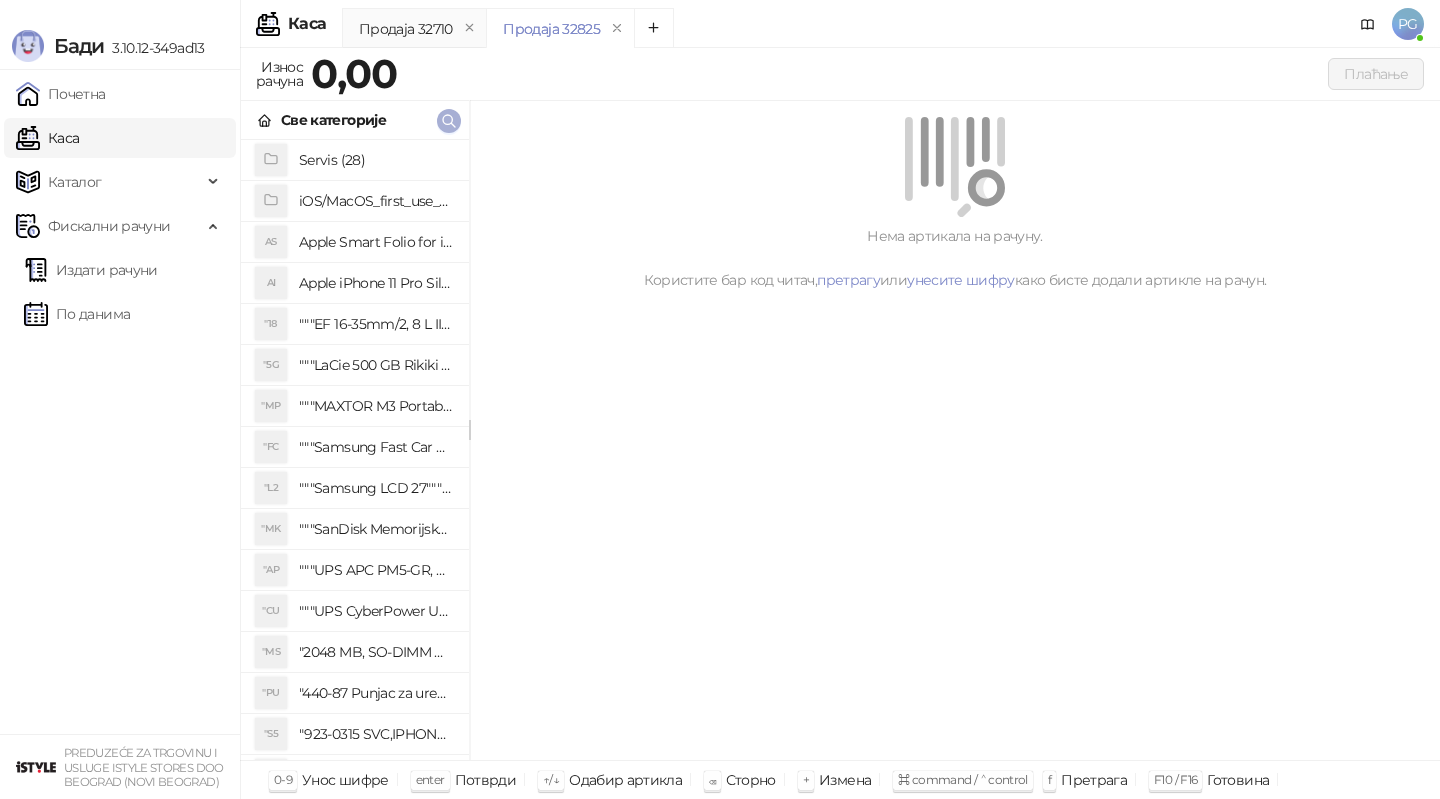 click 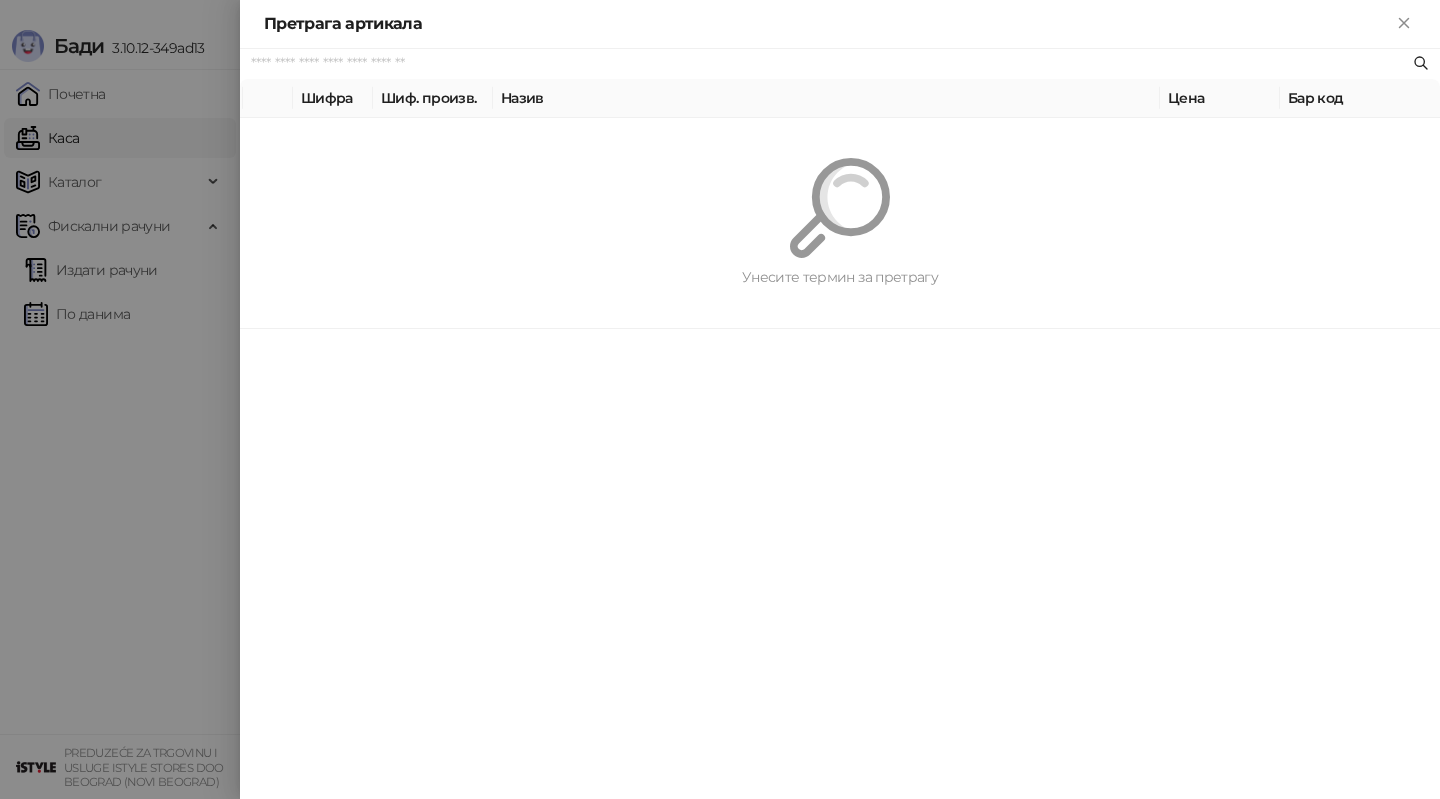 paste on "*********" 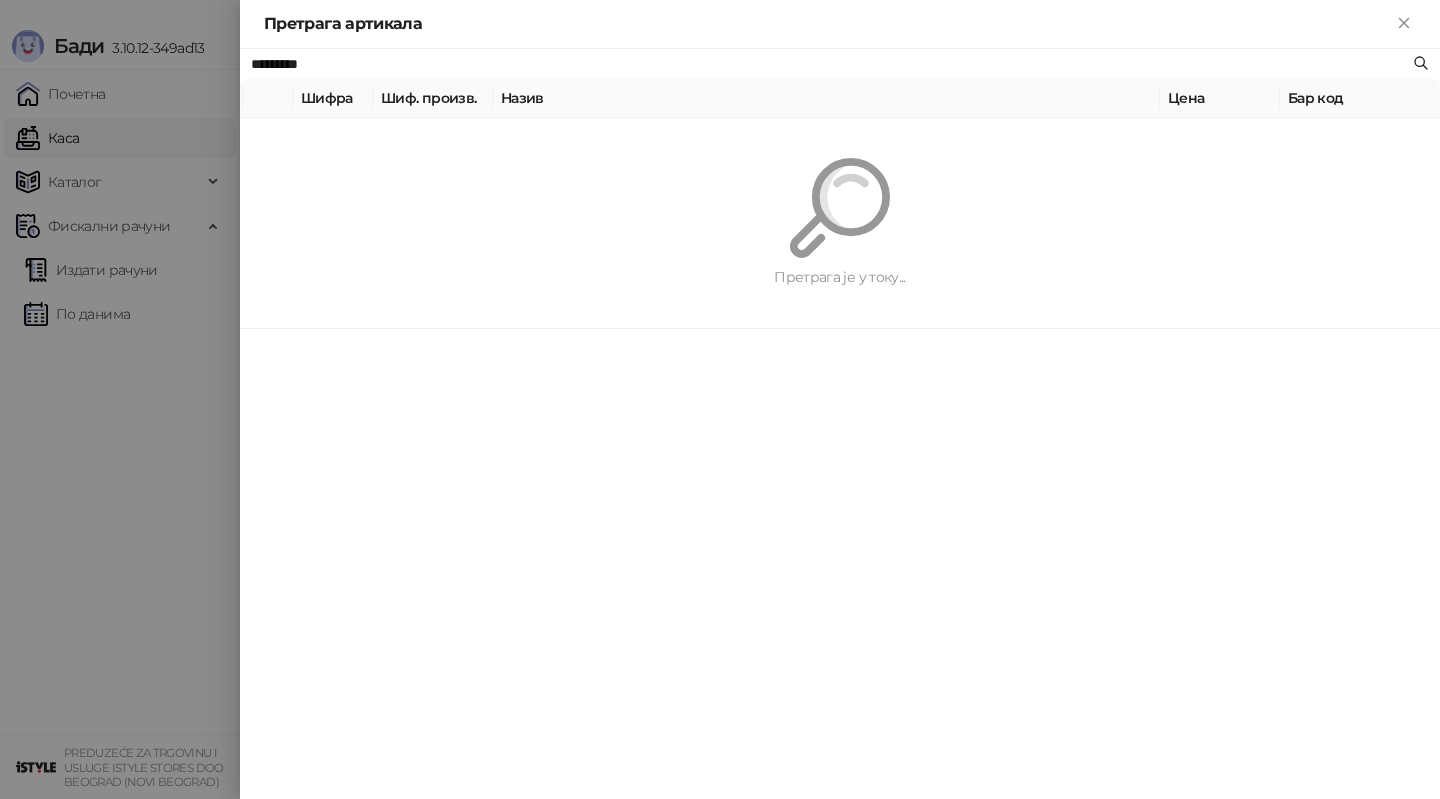 type on "*********" 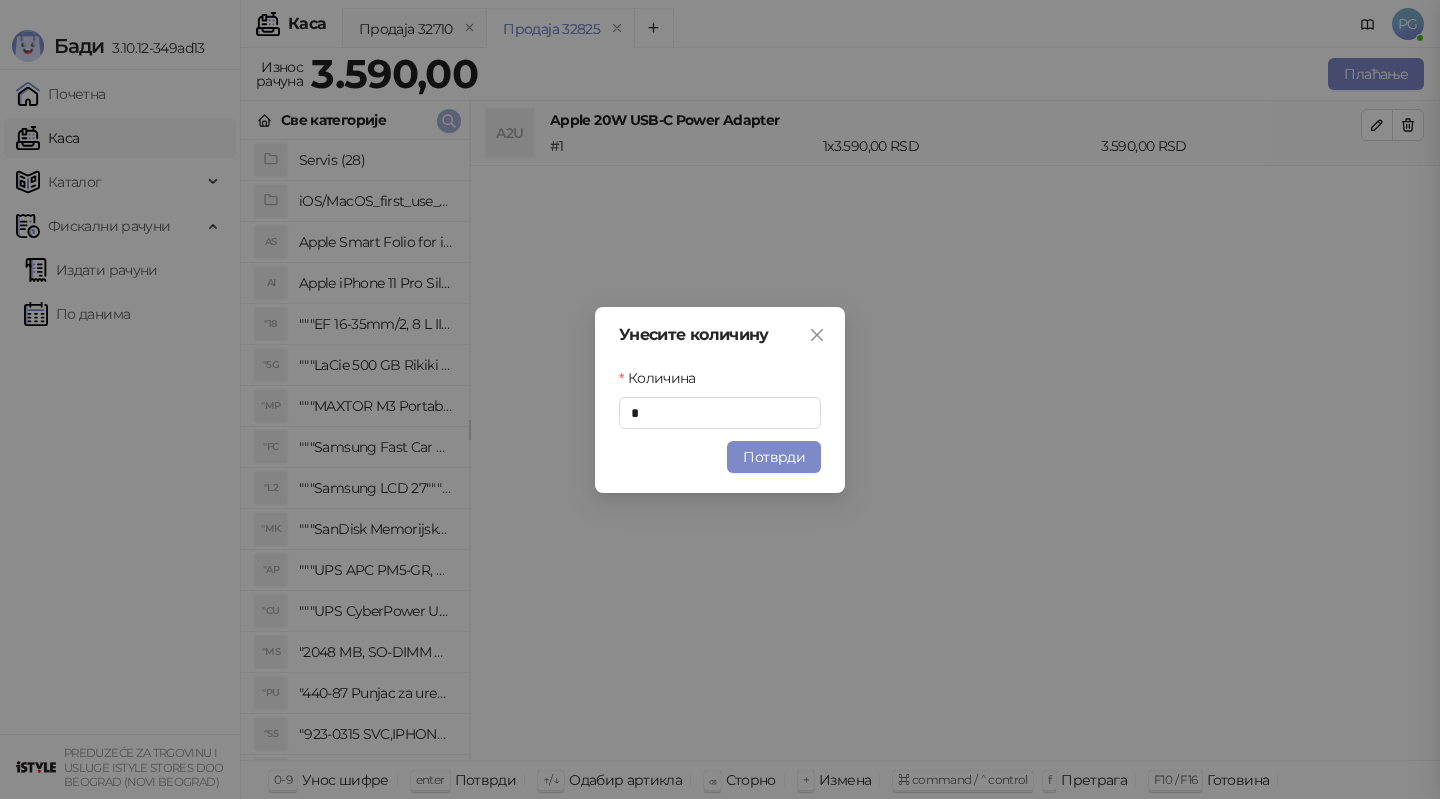 type 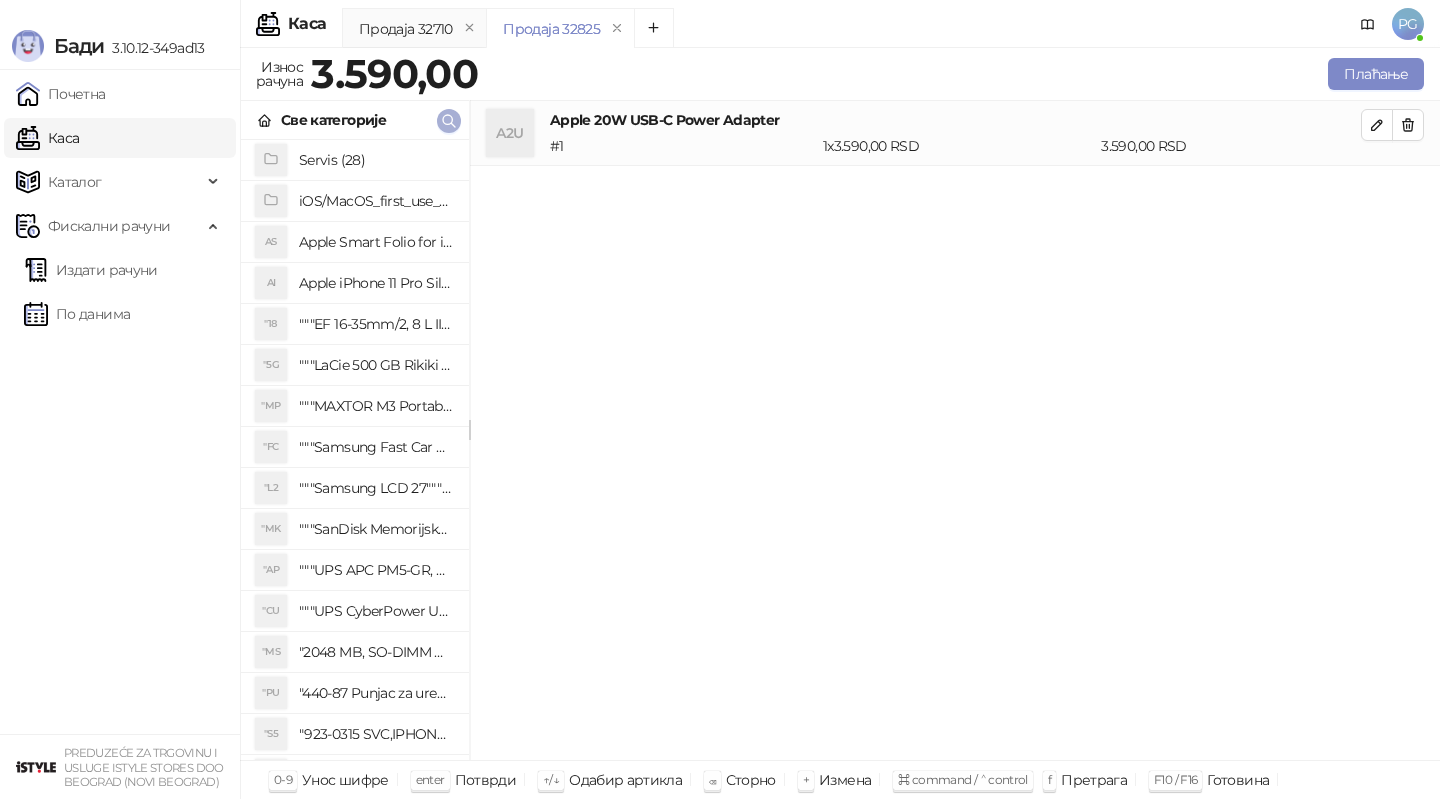 click 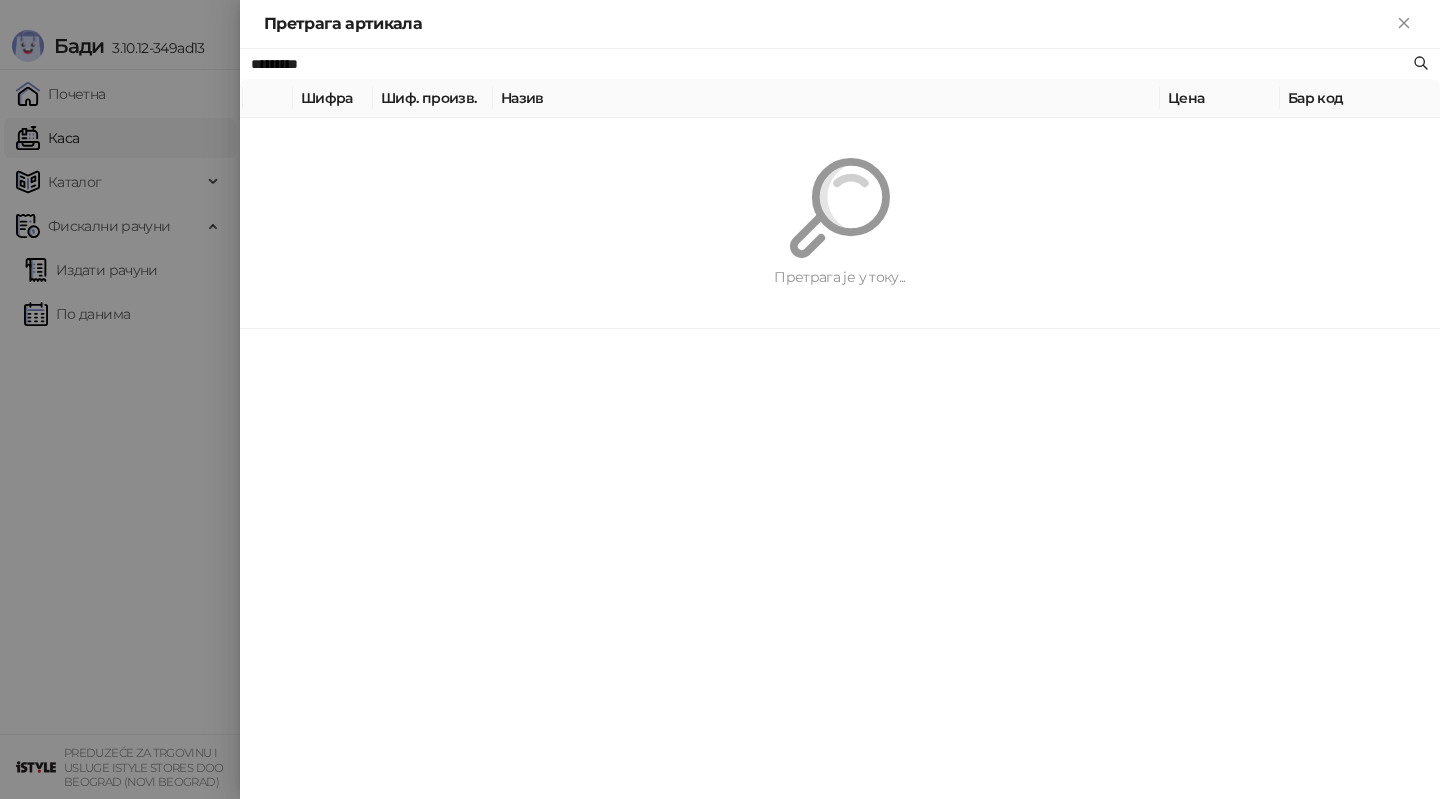paste 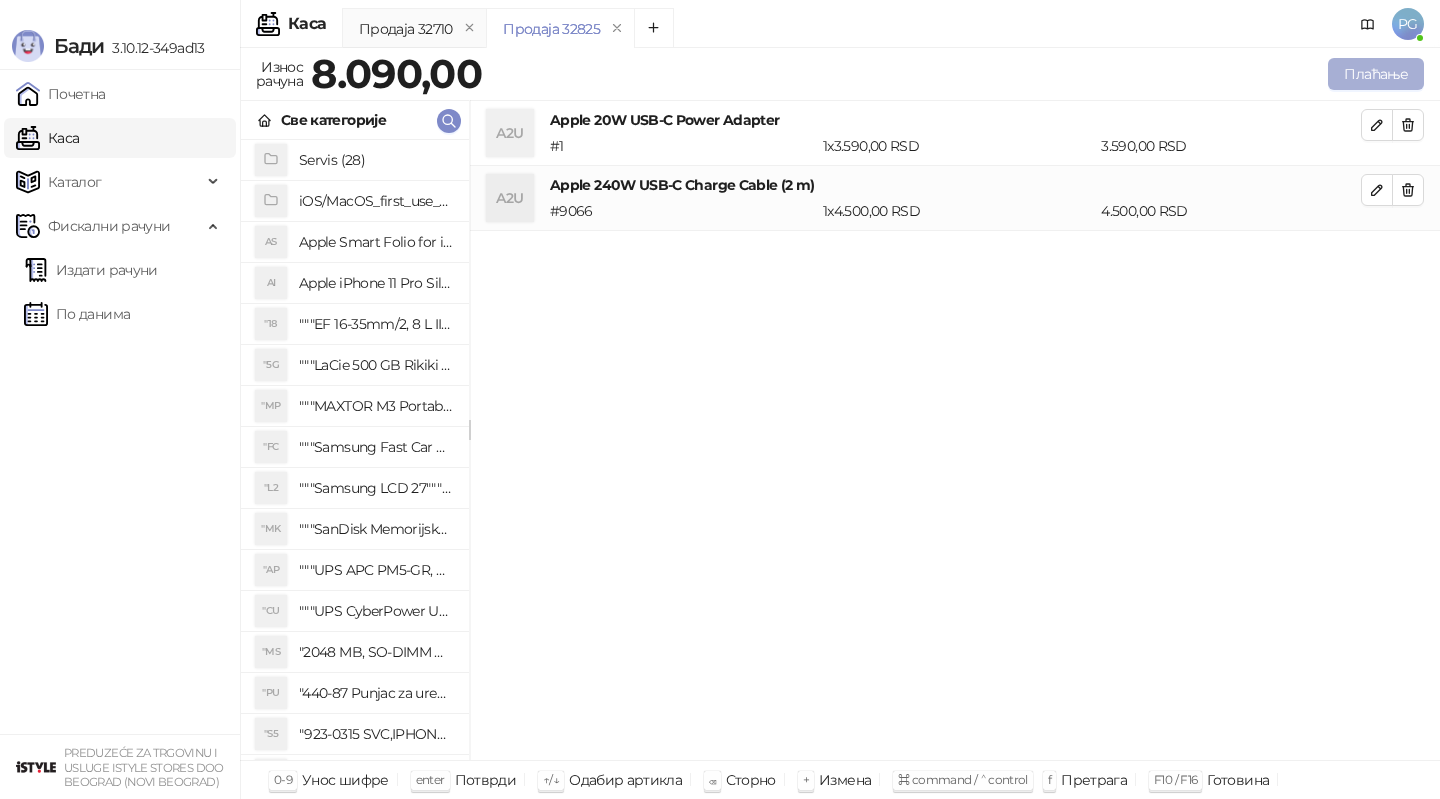click on "Плаћање" at bounding box center (1376, 74) 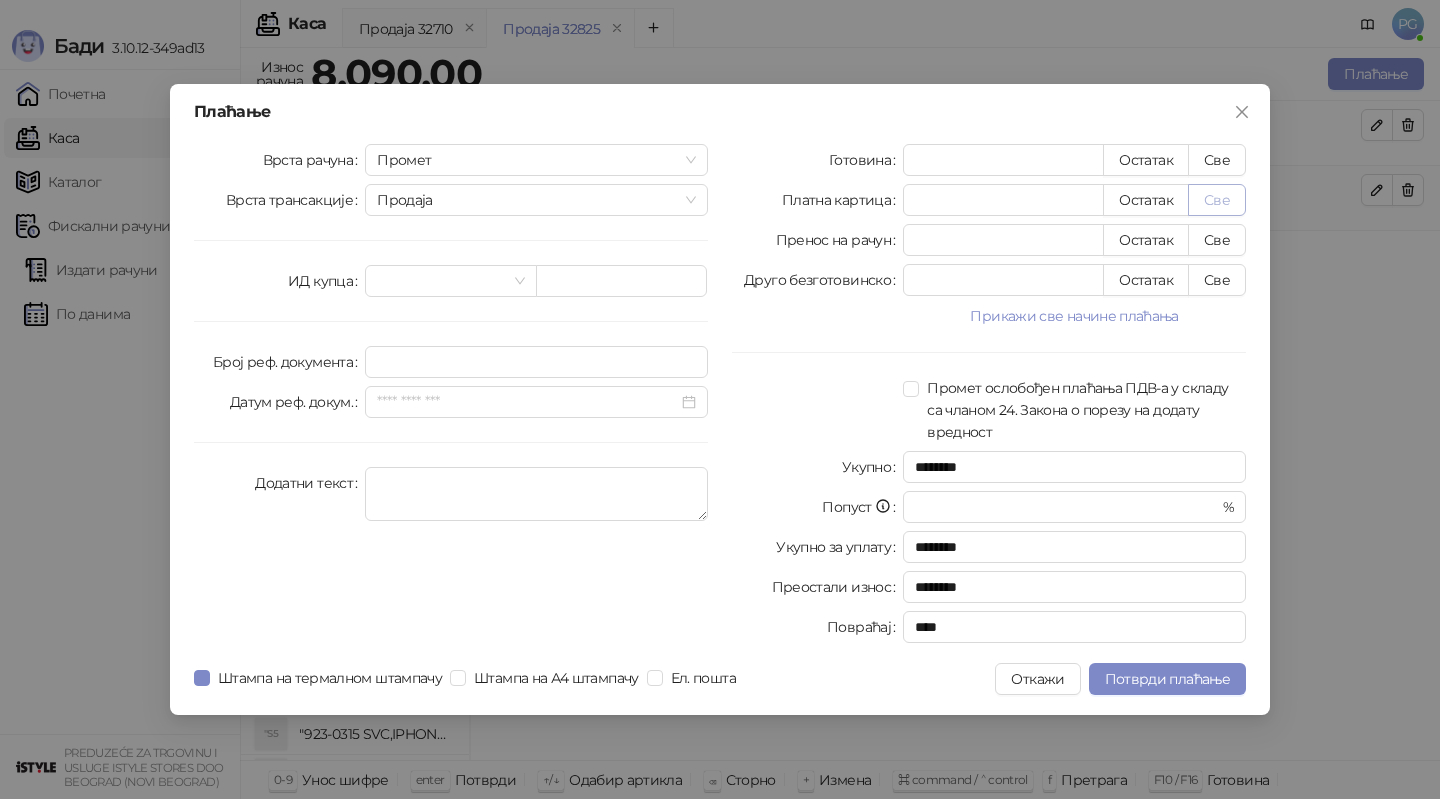 click on "Све" at bounding box center (1217, 200) 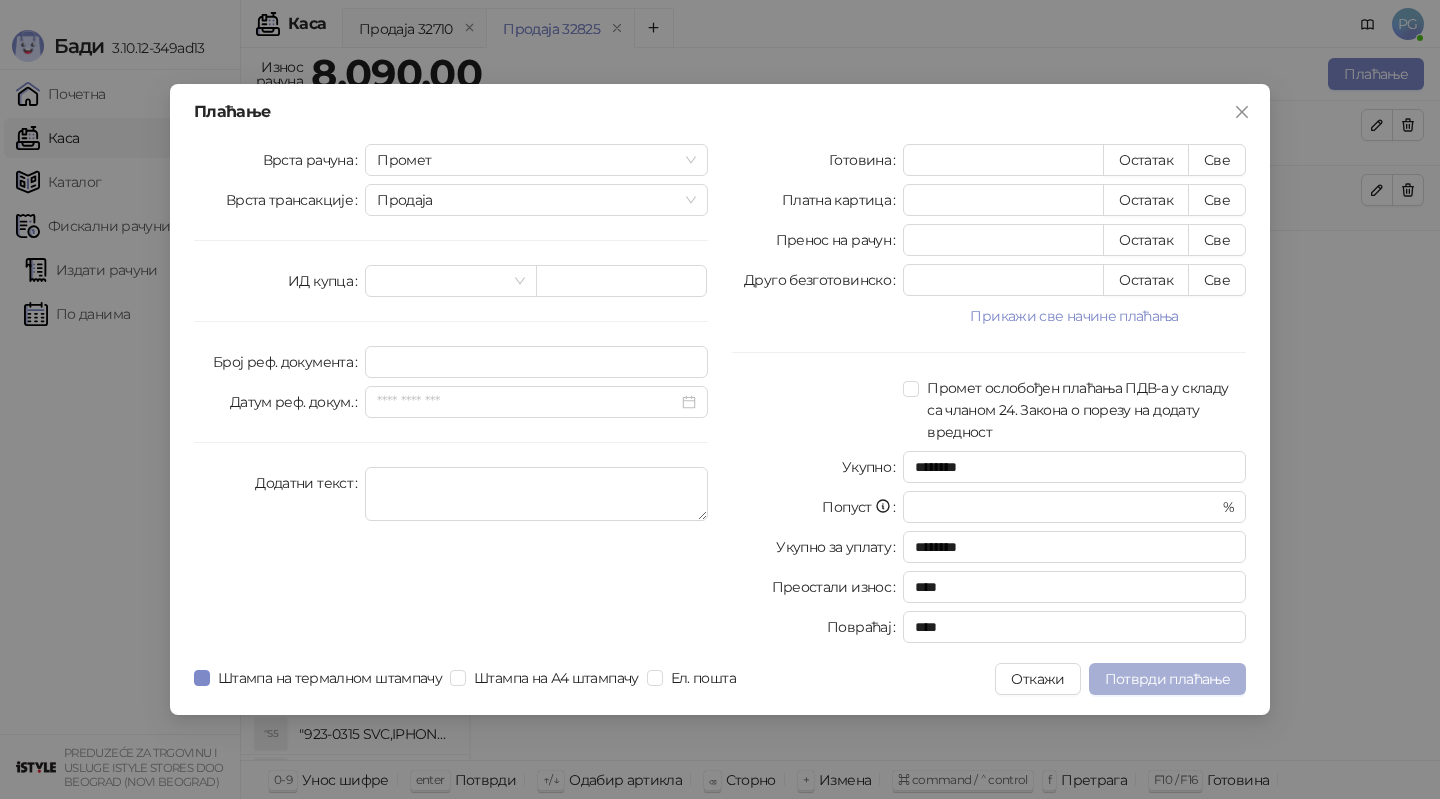 click on "Потврди плаћање" at bounding box center (1167, 679) 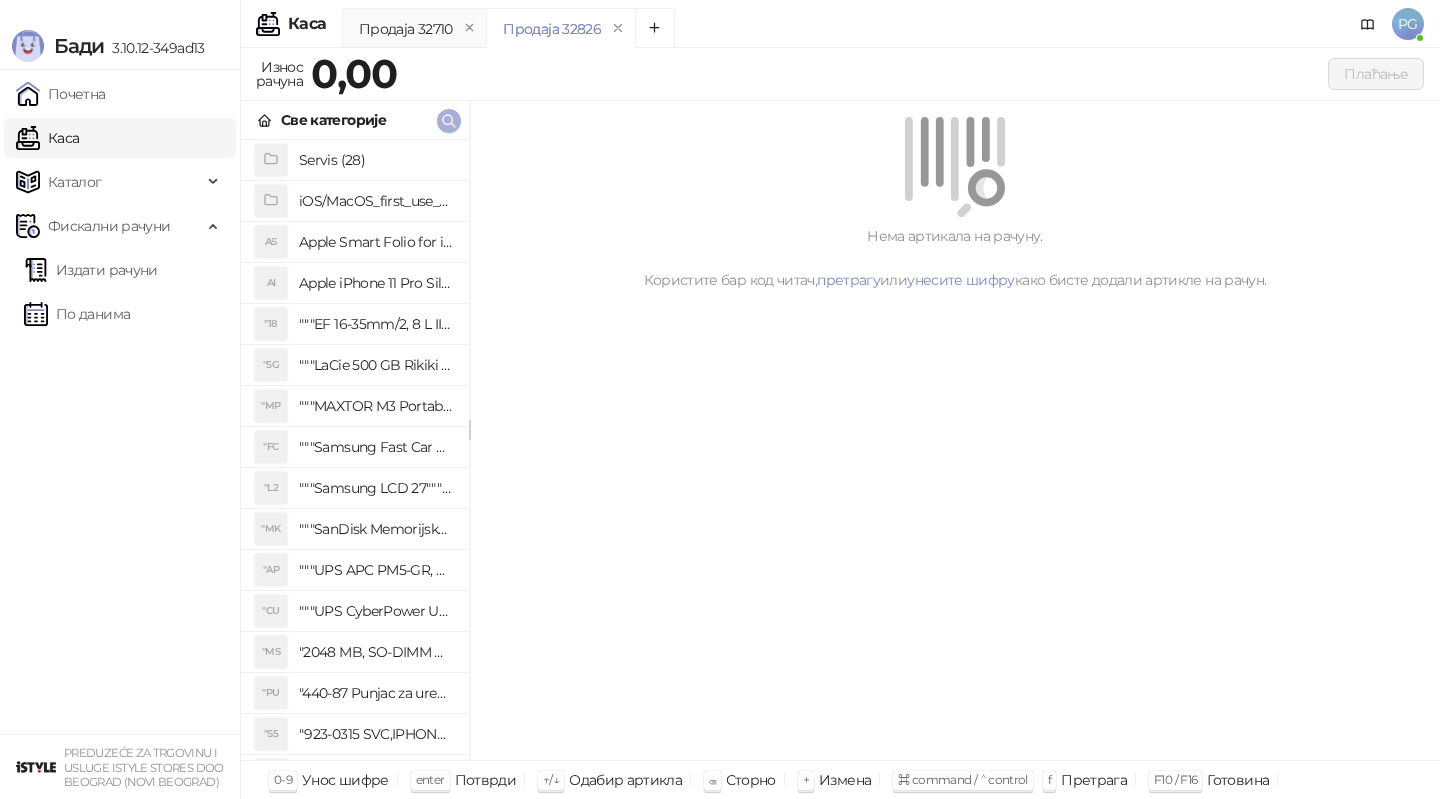 click 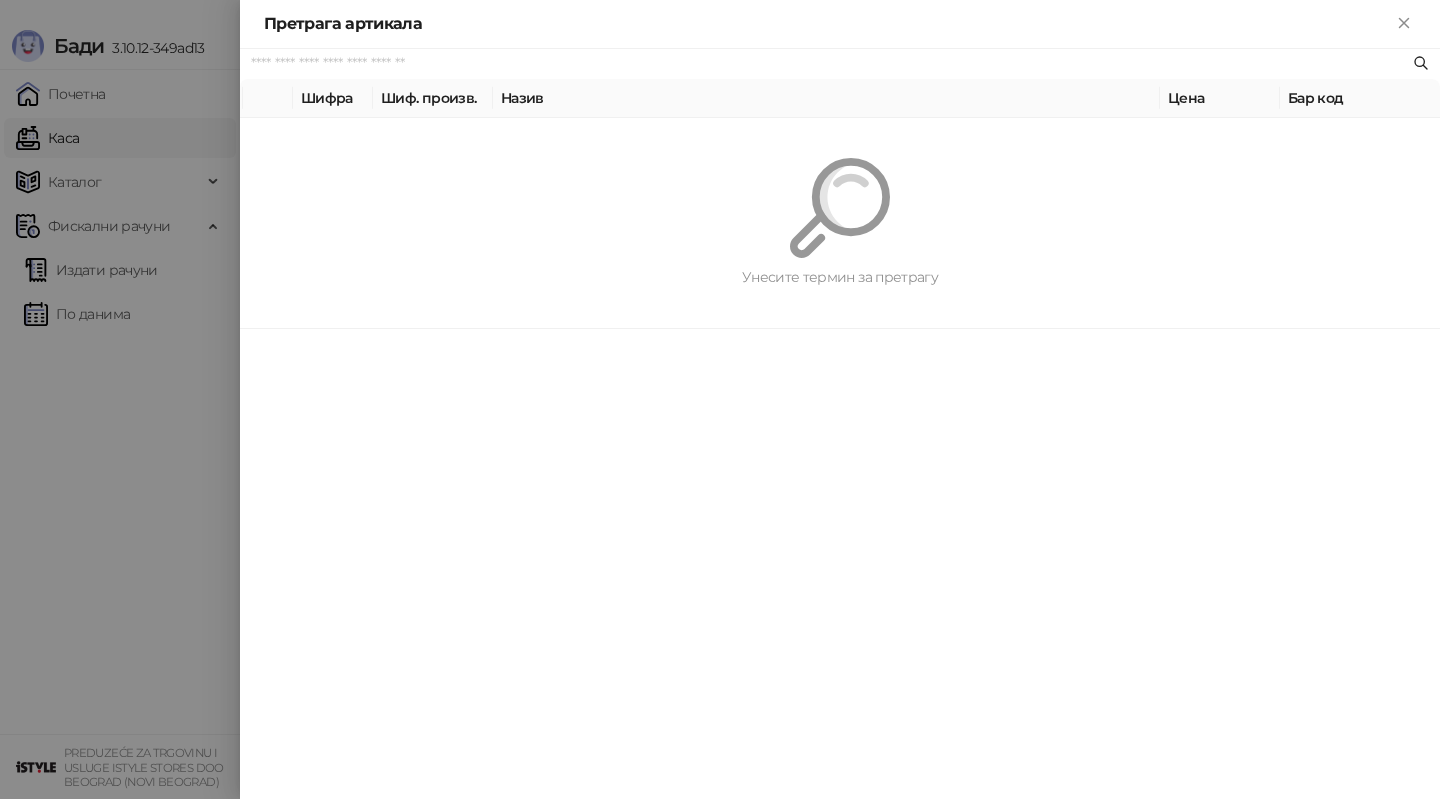 paste on "*********" 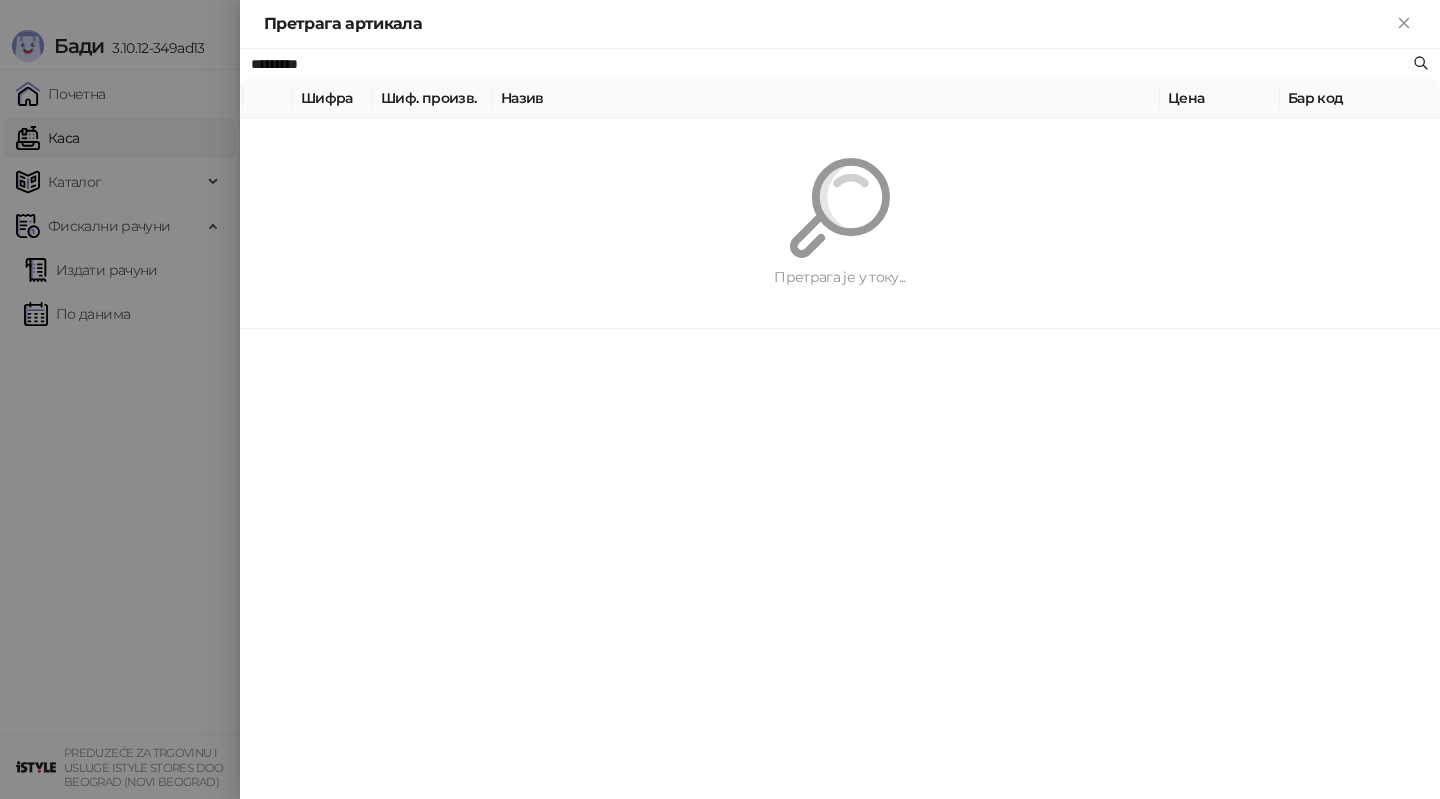 type on "*********" 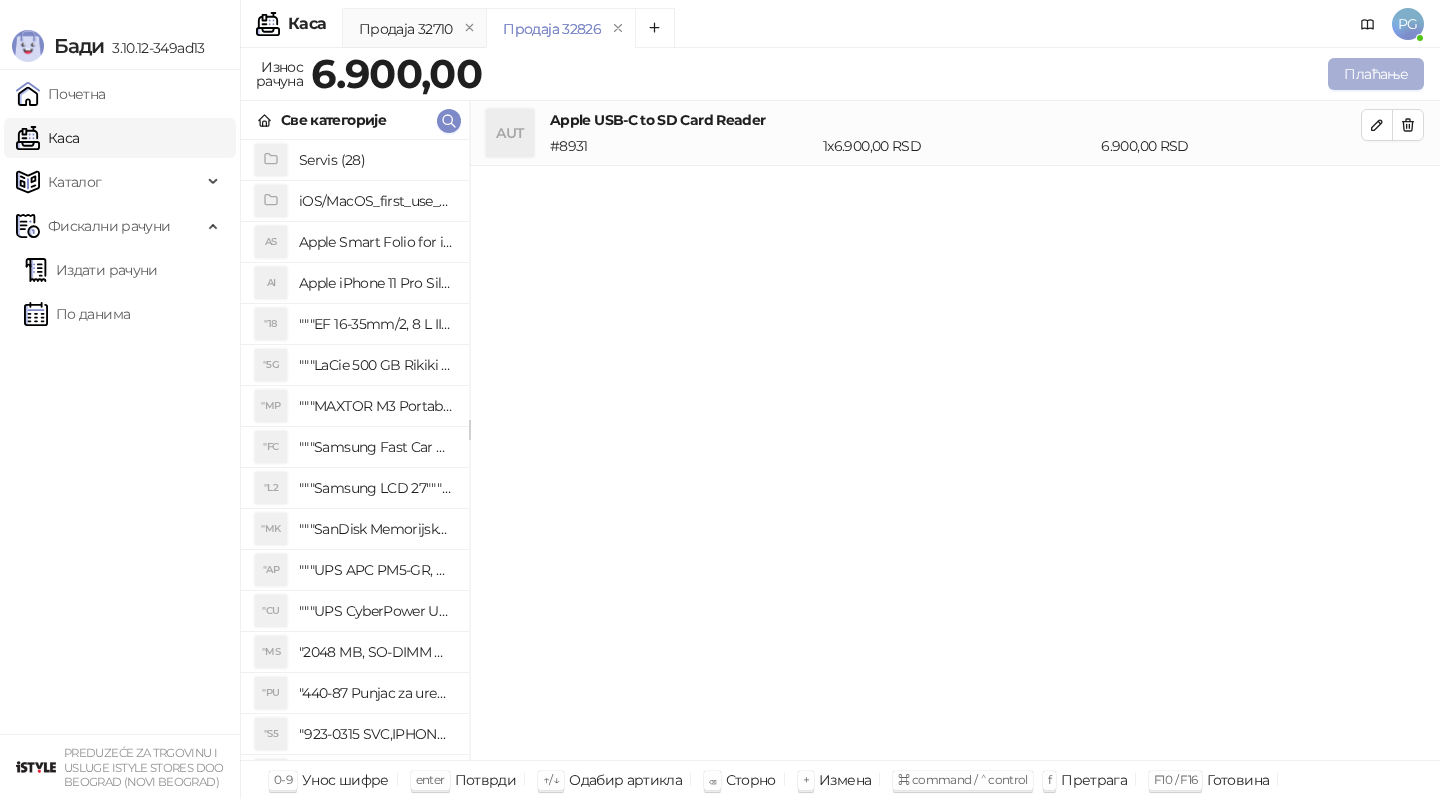 click on "Плаћање" at bounding box center (1376, 74) 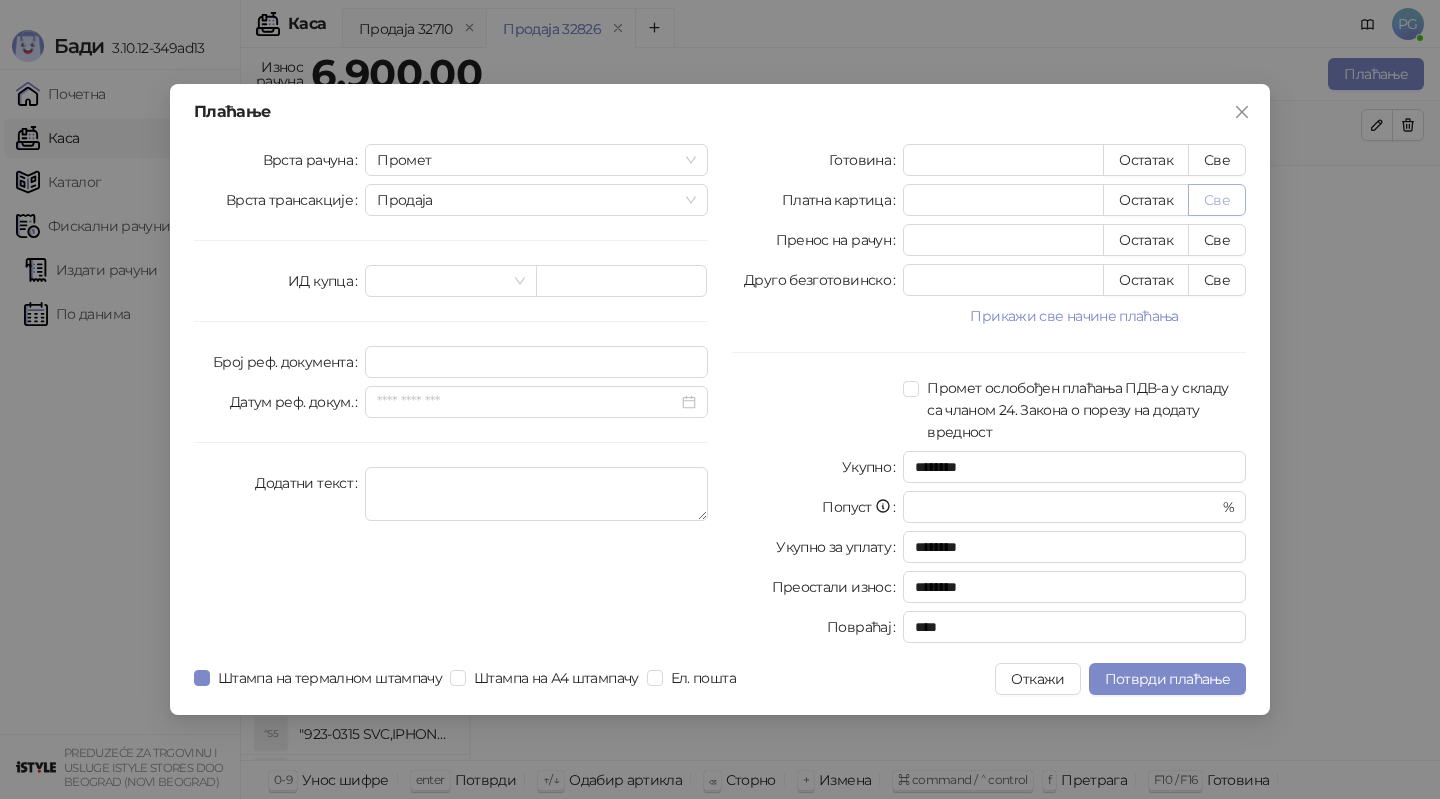 click on "Све" at bounding box center (1217, 200) 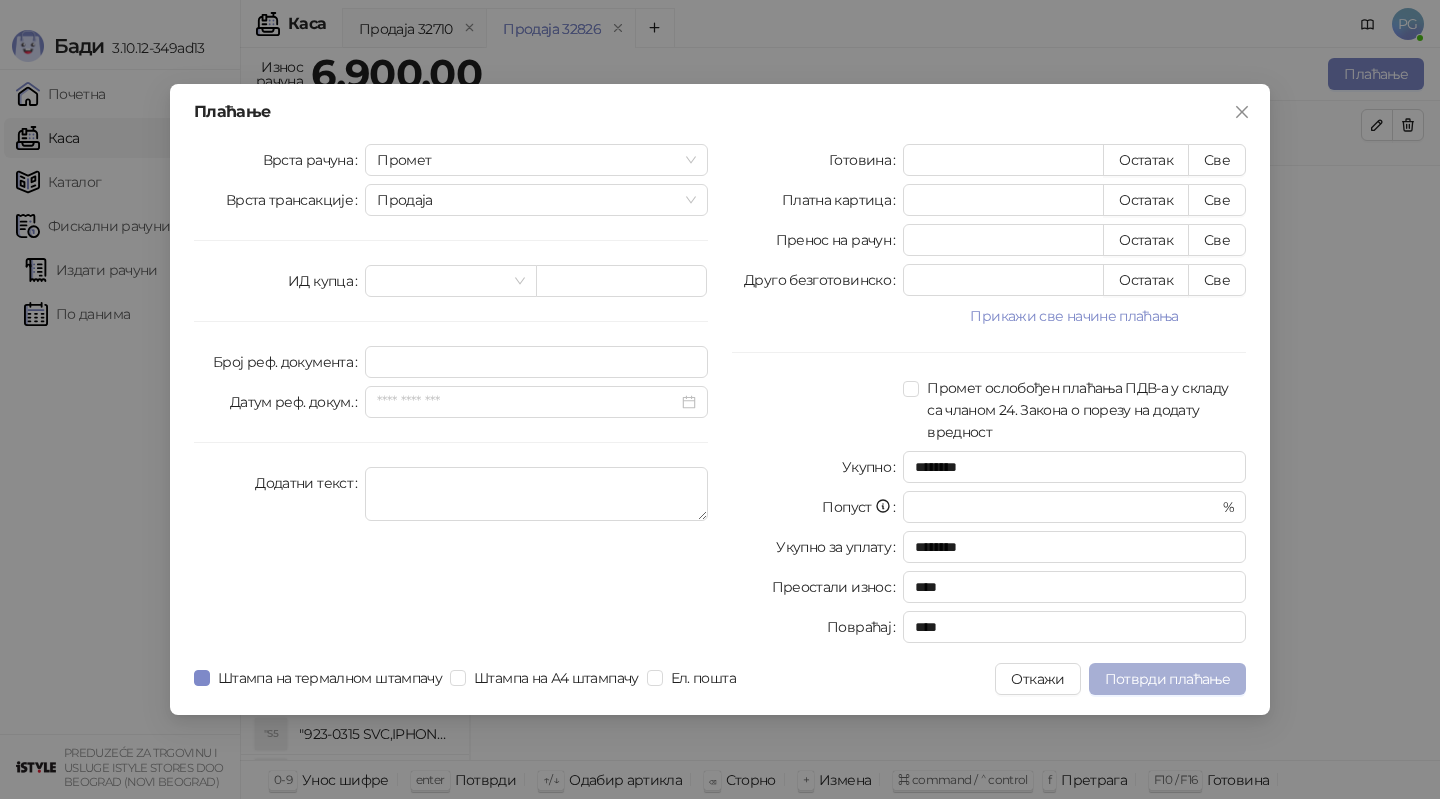 click on "Потврди плаћање" at bounding box center (1167, 679) 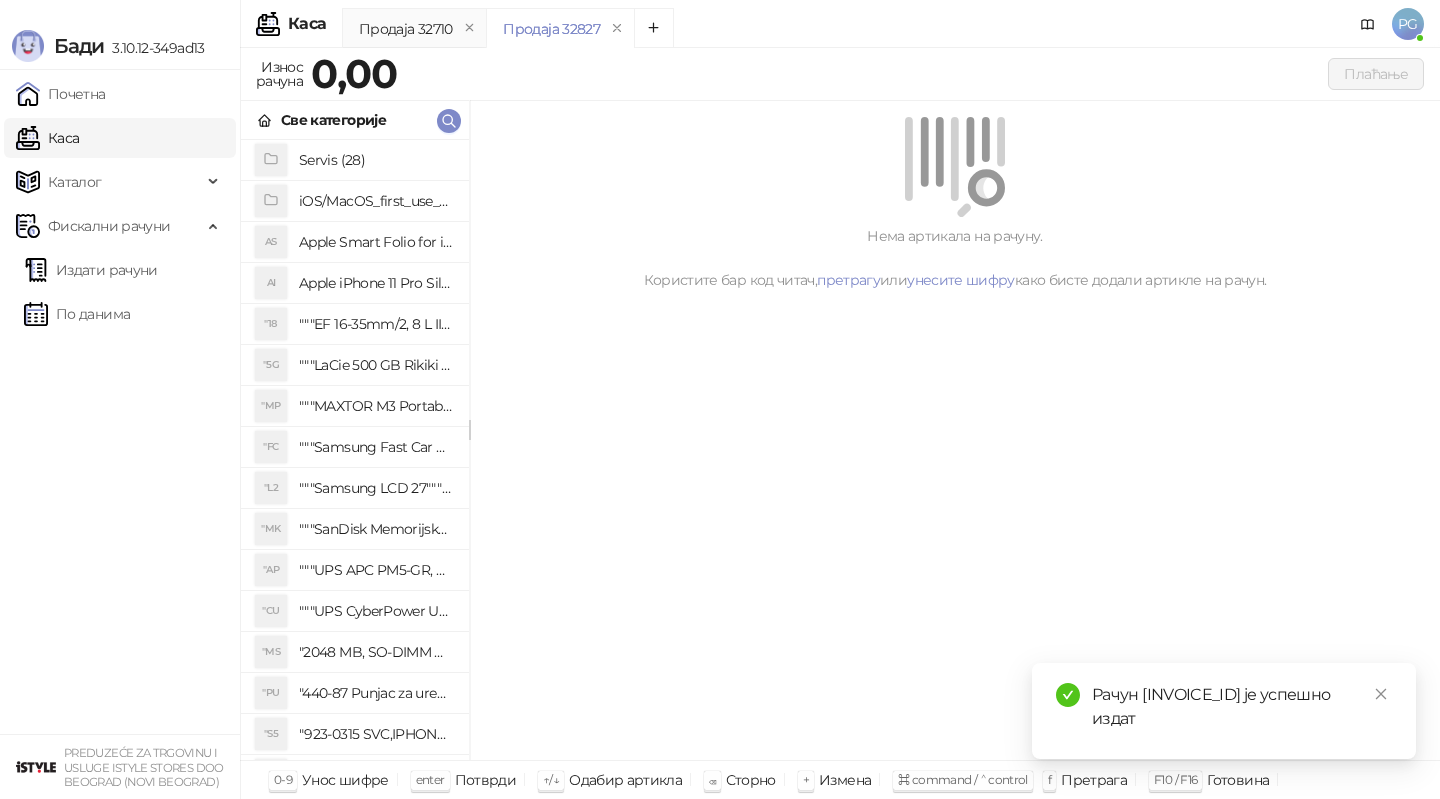 click on "Издати рачуни По данима" at bounding box center (120, 292) 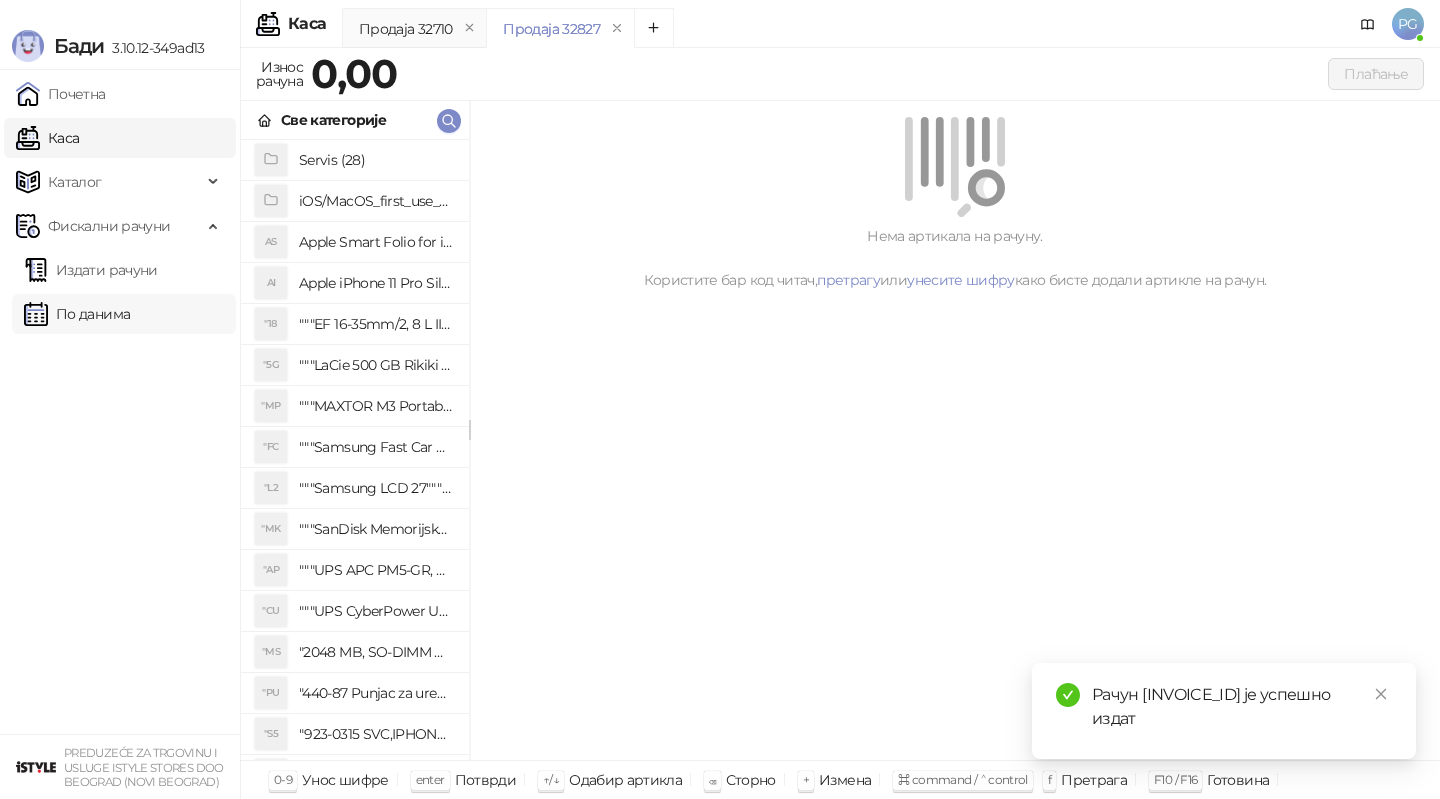 click on "По данима" at bounding box center [77, 314] 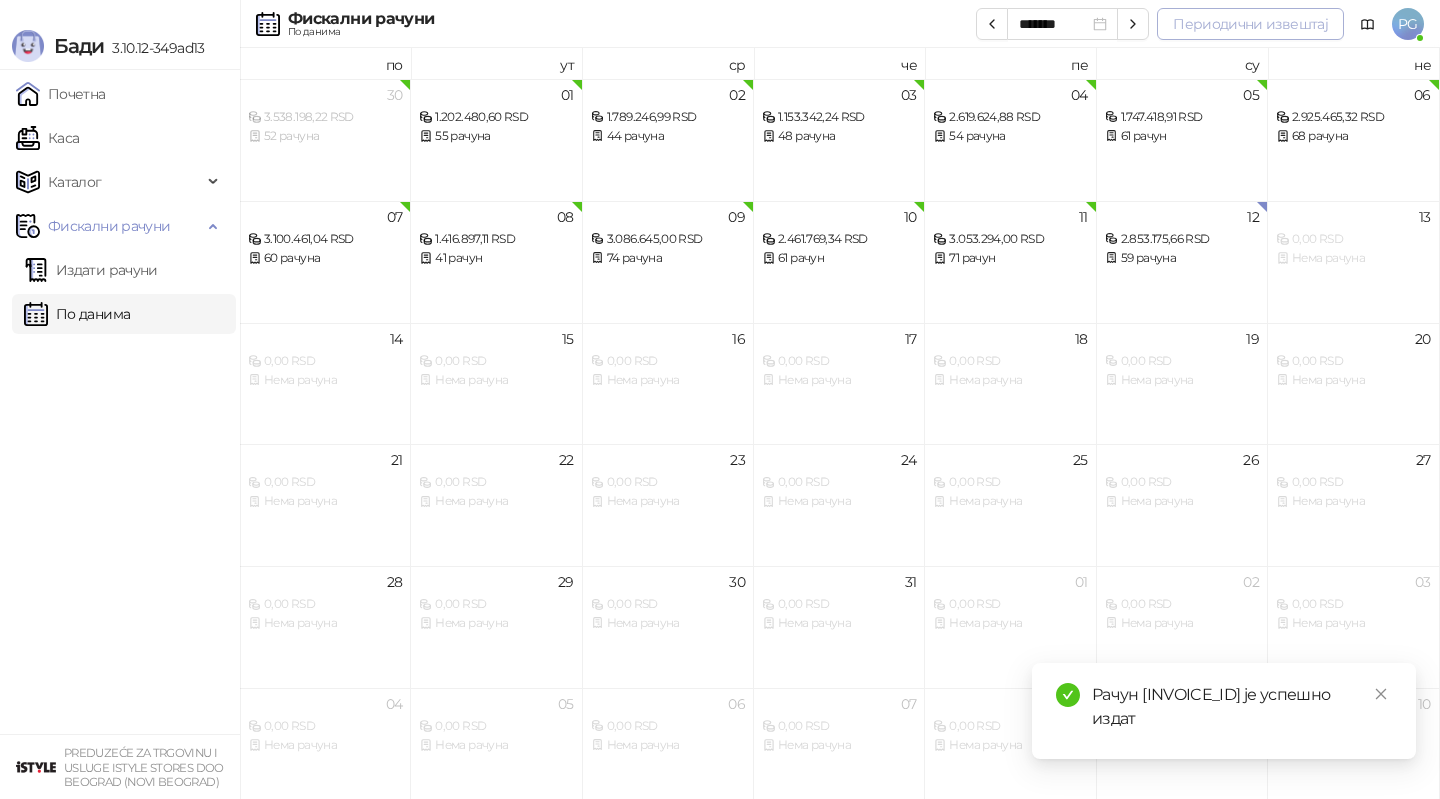 click on "Периодични извештај" at bounding box center (1250, 24) 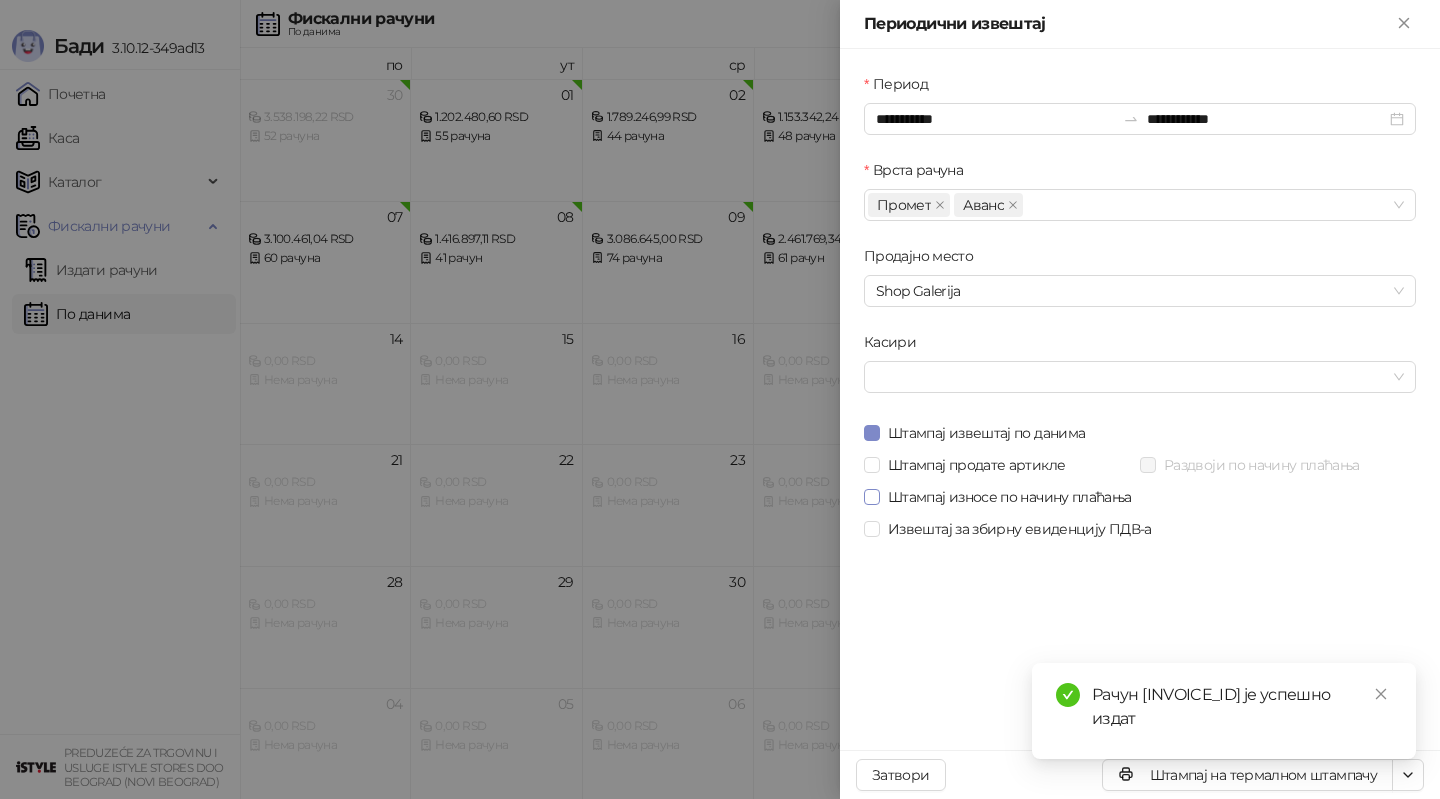 click on "Штампај износе по начину плаћања" at bounding box center [1140, 497] 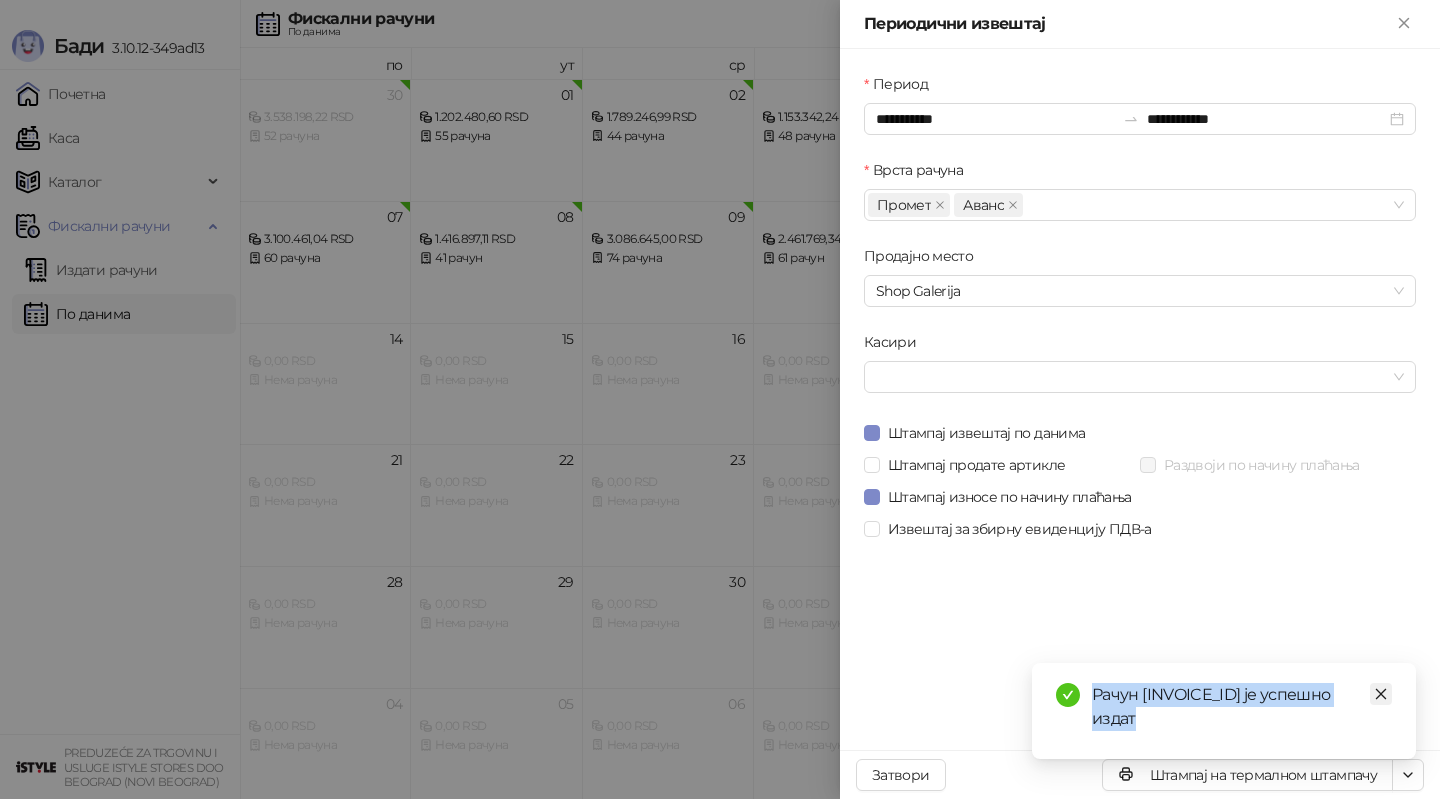 click on "Рачун 5HWY3QS9-5HWY3QS9-33129 је успешно издат" at bounding box center (1224, 711) 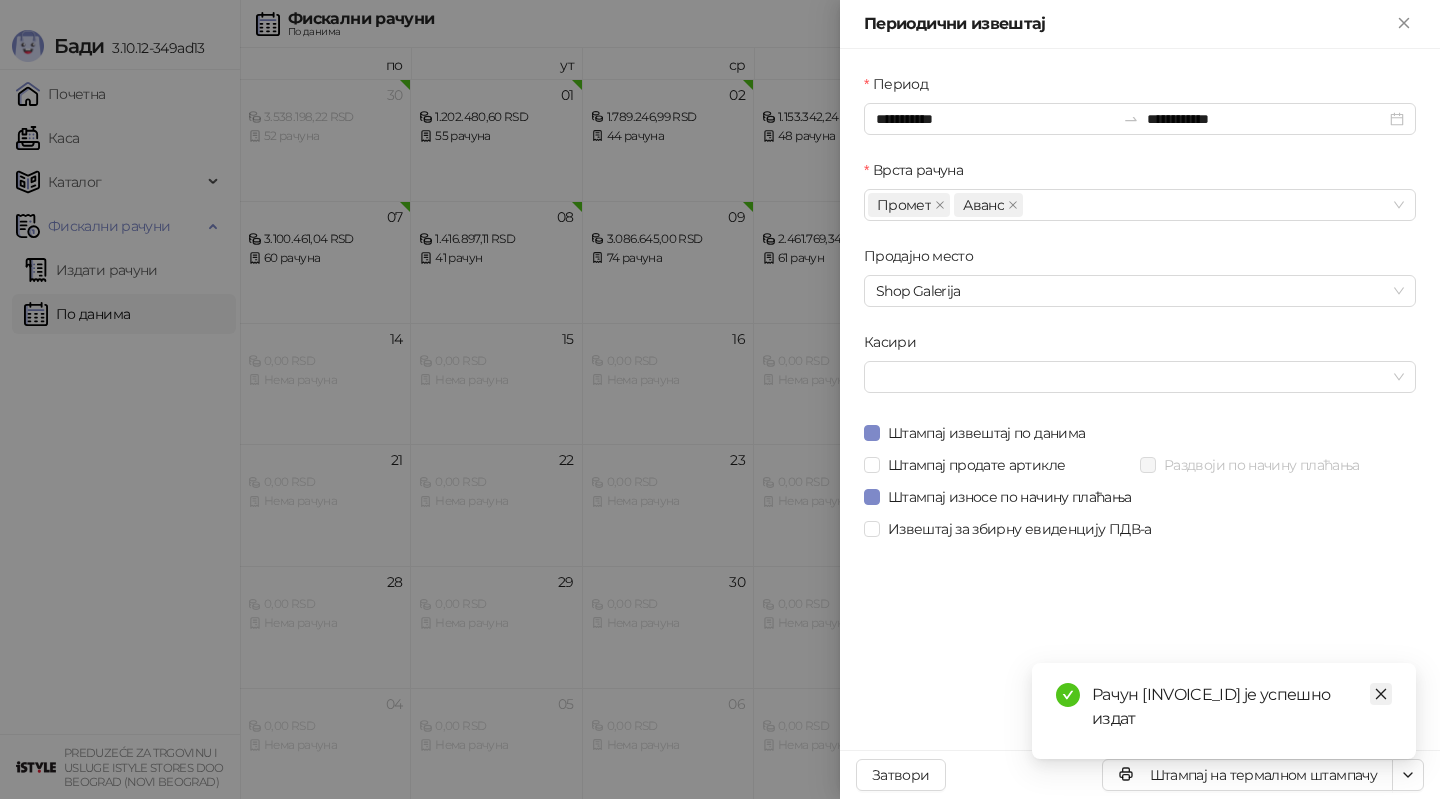 click 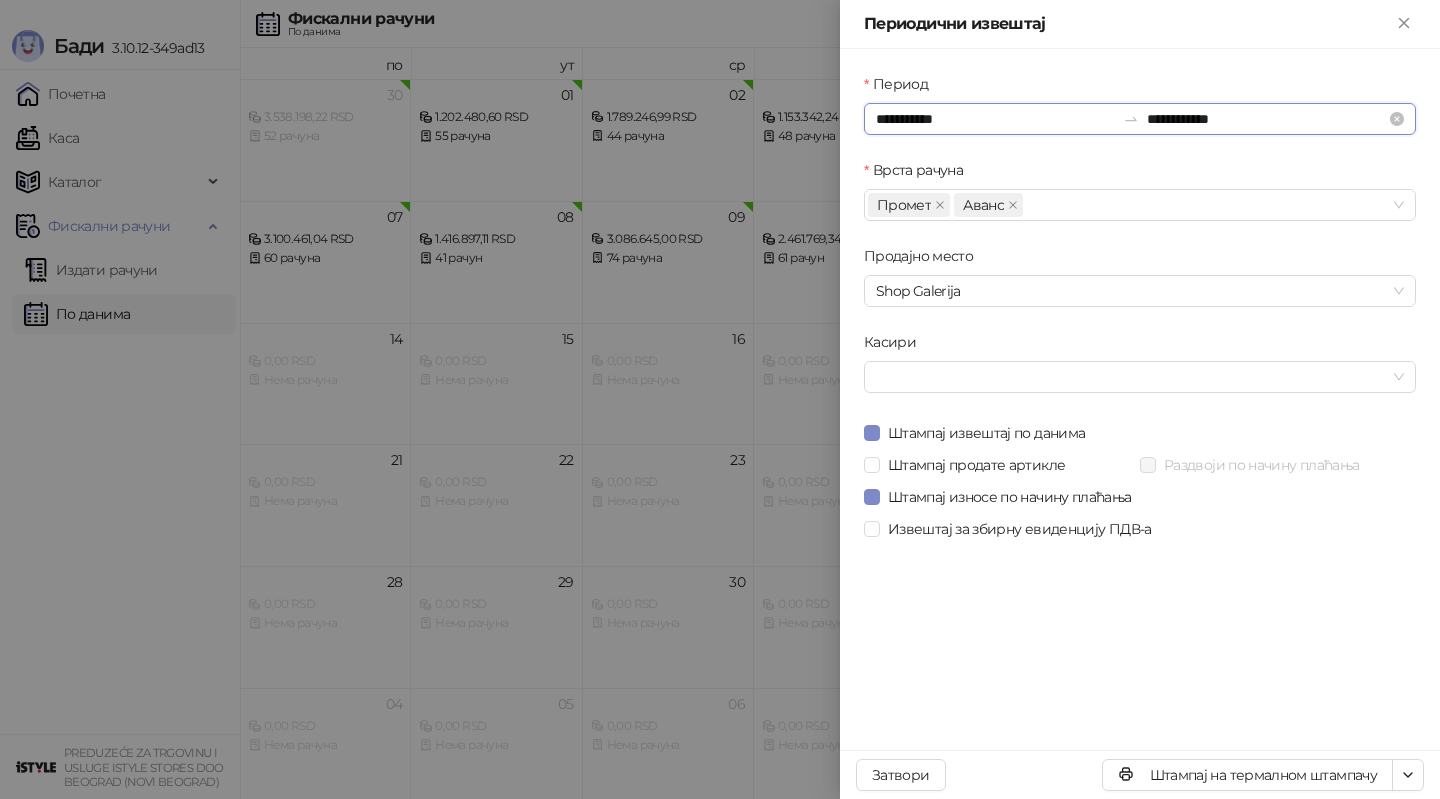 click on "**********" at bounding box center (995, 119) 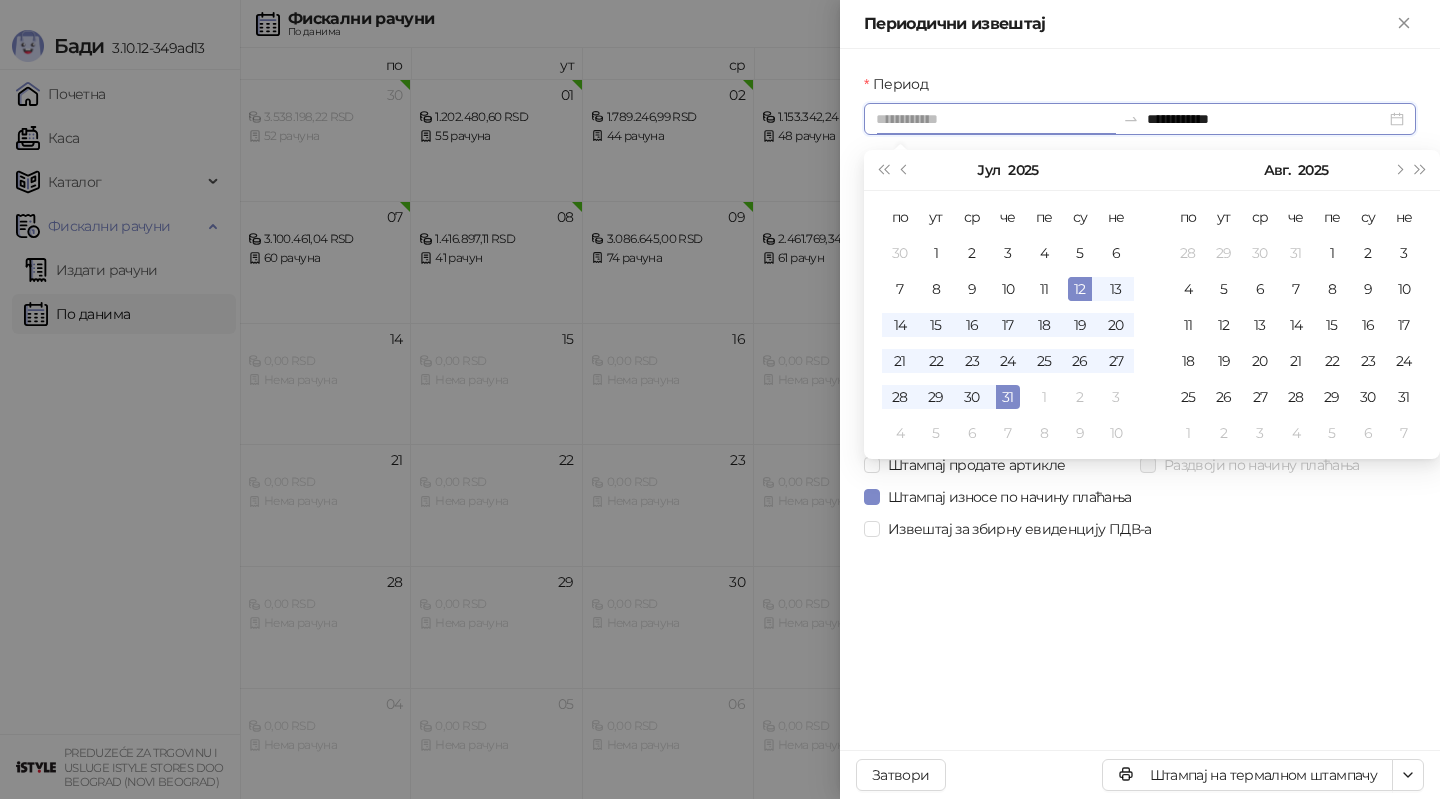 type on "**********" 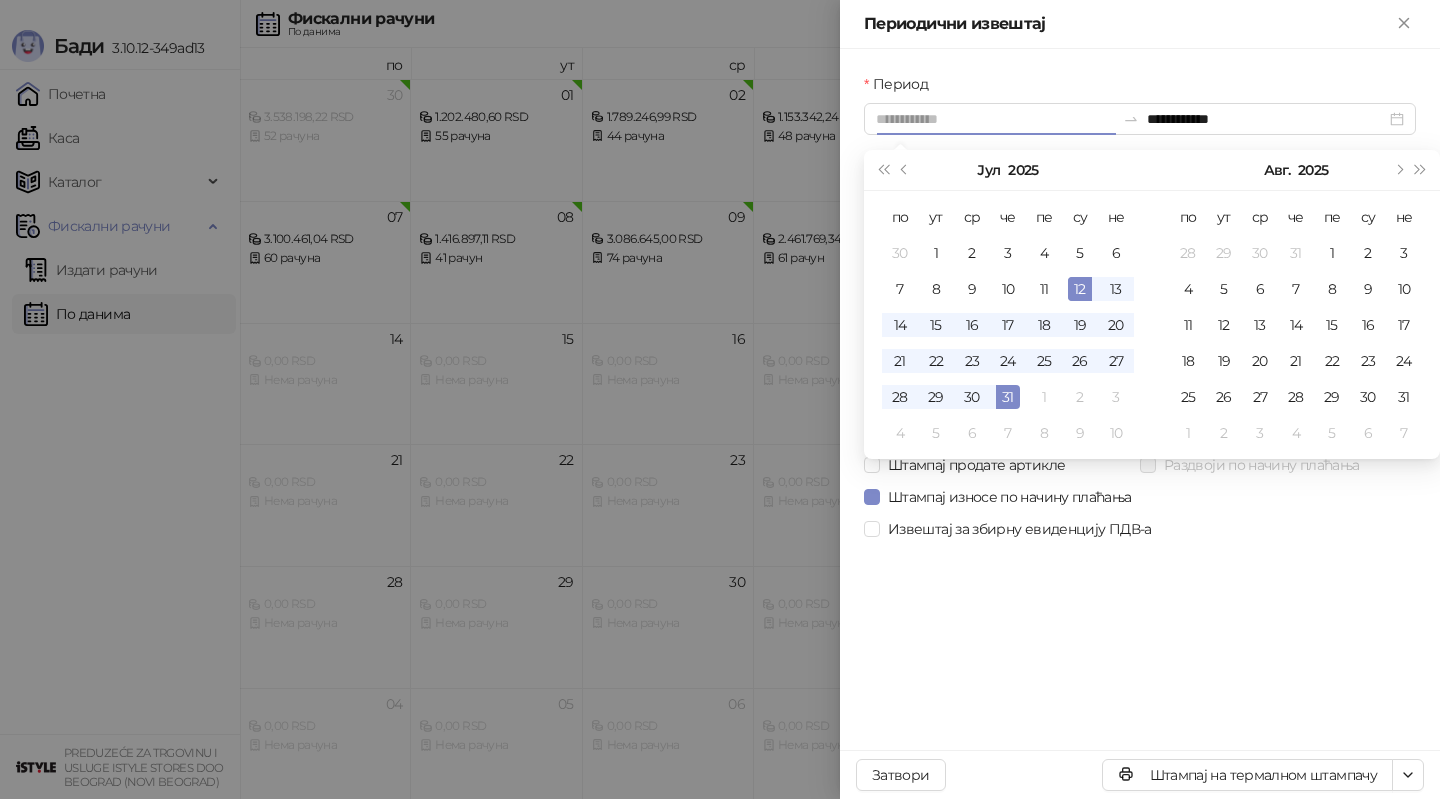 click on "12" at bounding box center [1080, 289] 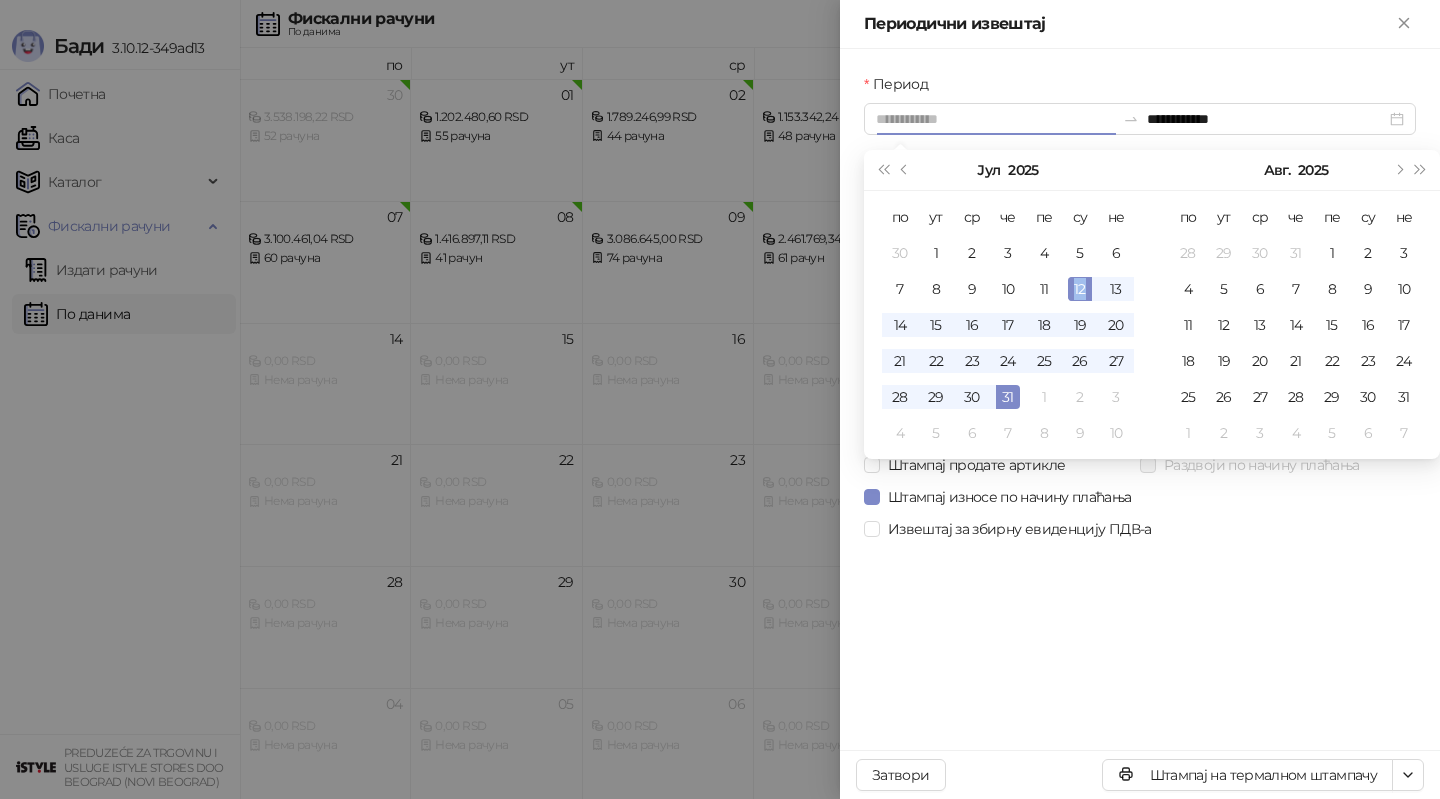 click on "12" at bounding box center [1080, 289] 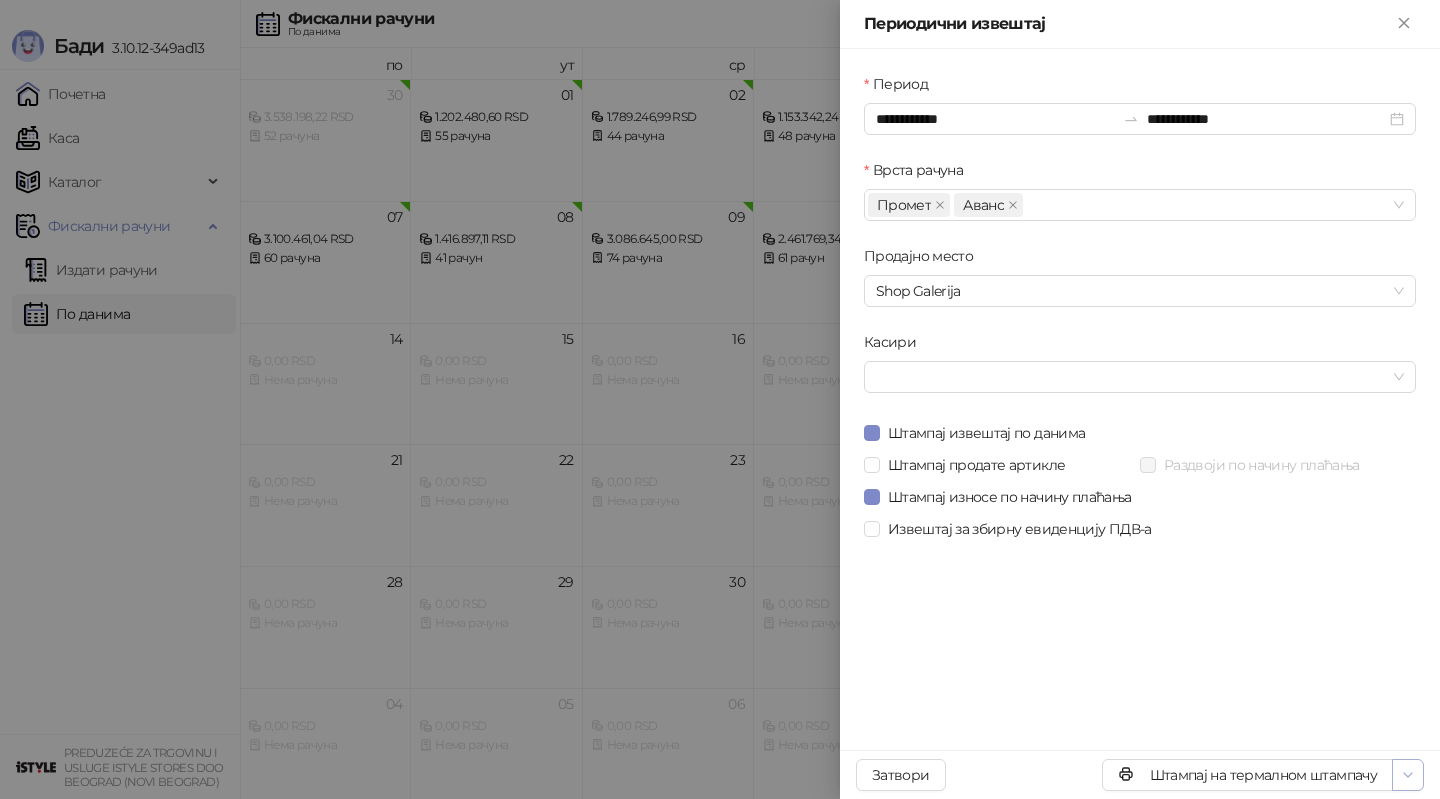 click 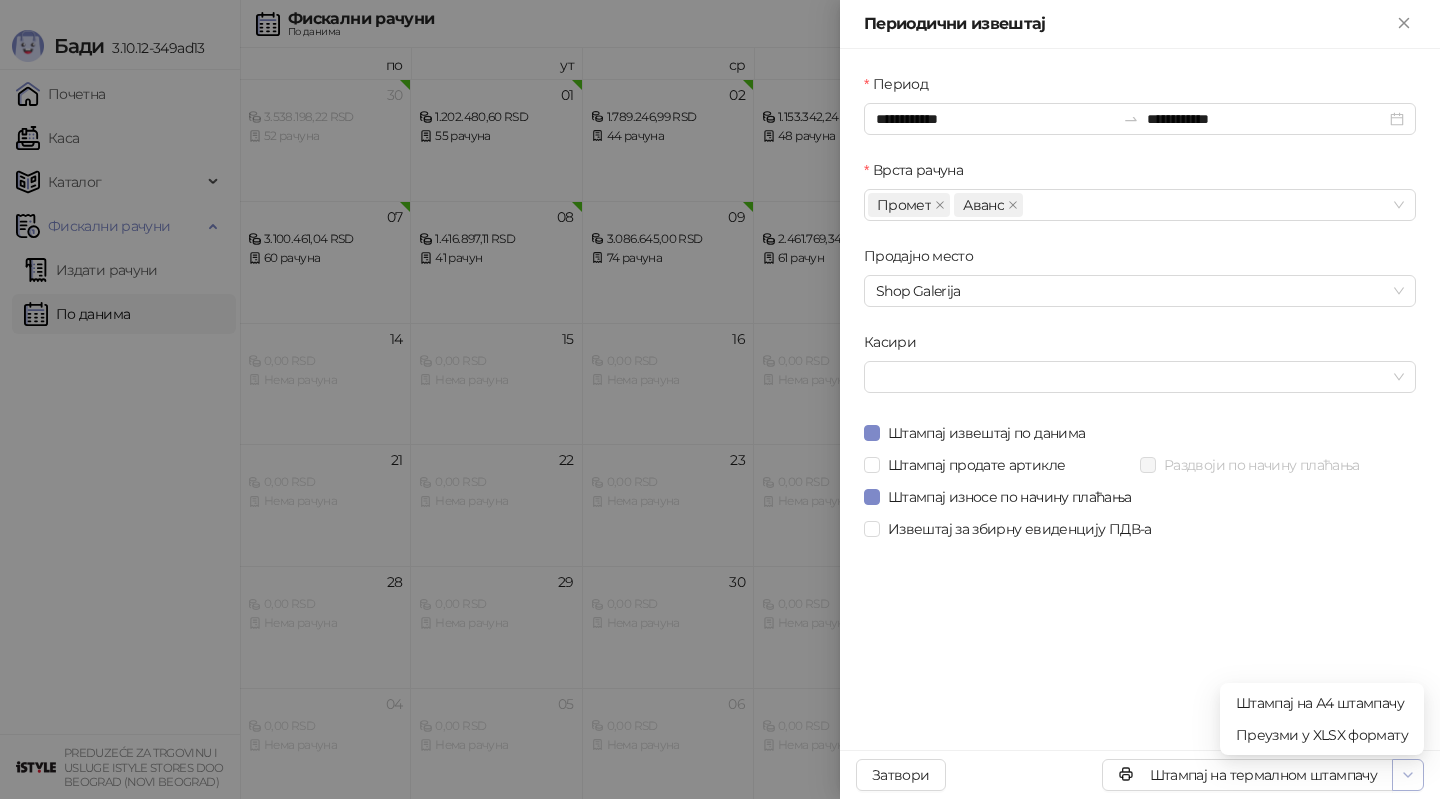 click at bounding box center [1408, 774] 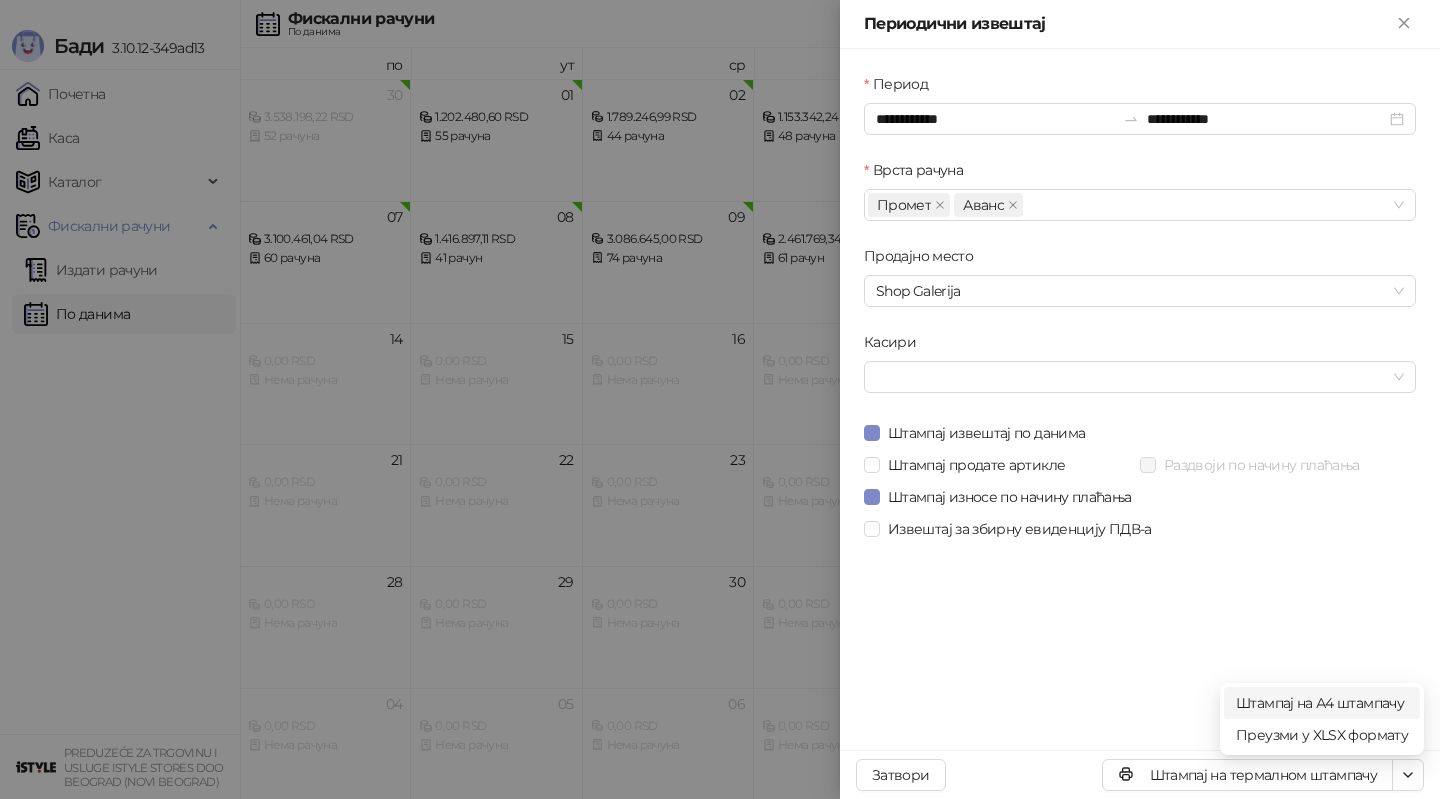 click on "Штампај на А4 штампачу" at bounding box center [1322, 703] 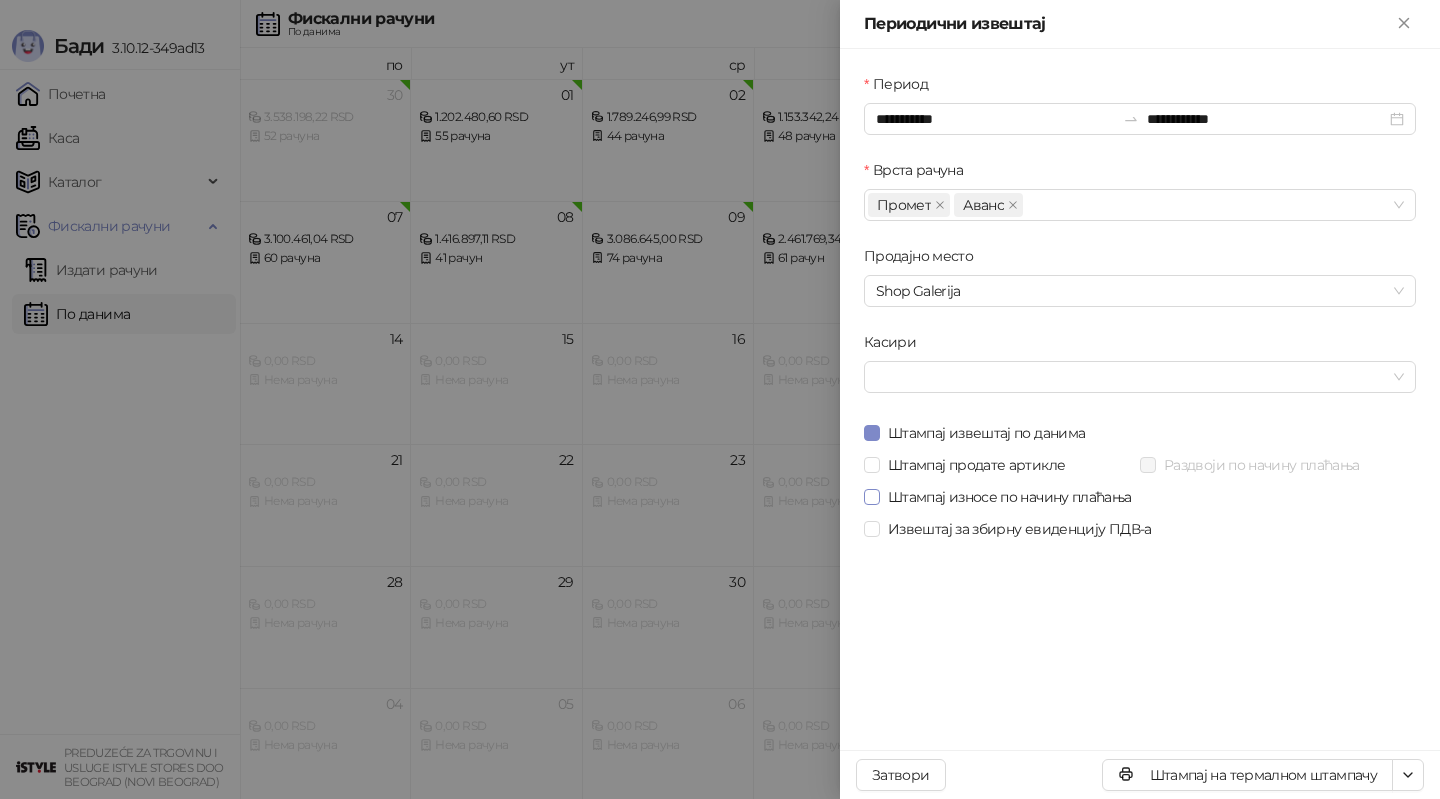 click on "Штампај износе по начину плаћања" at bounding box center [1010, 497] 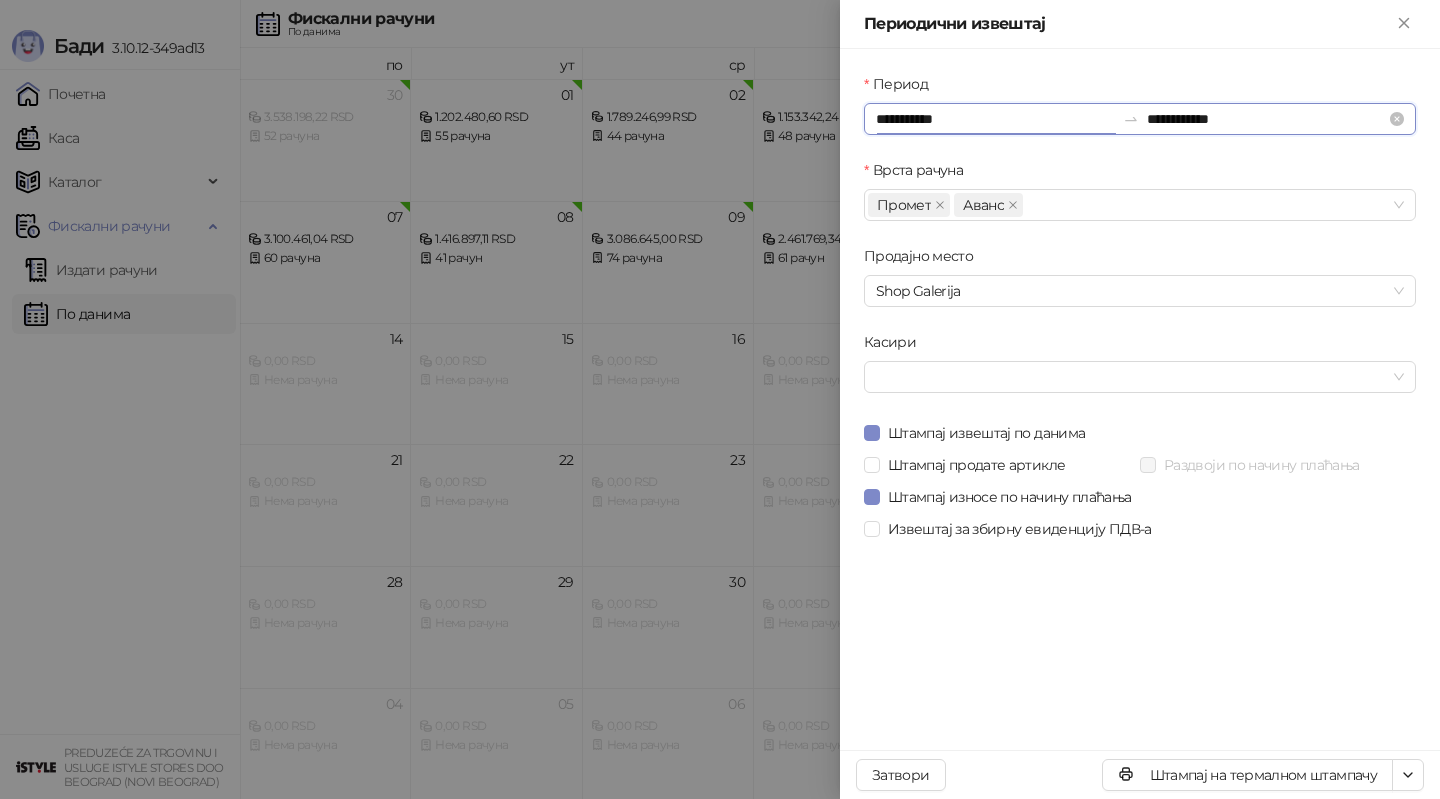click on "**********" at bounding box center (995, 119) 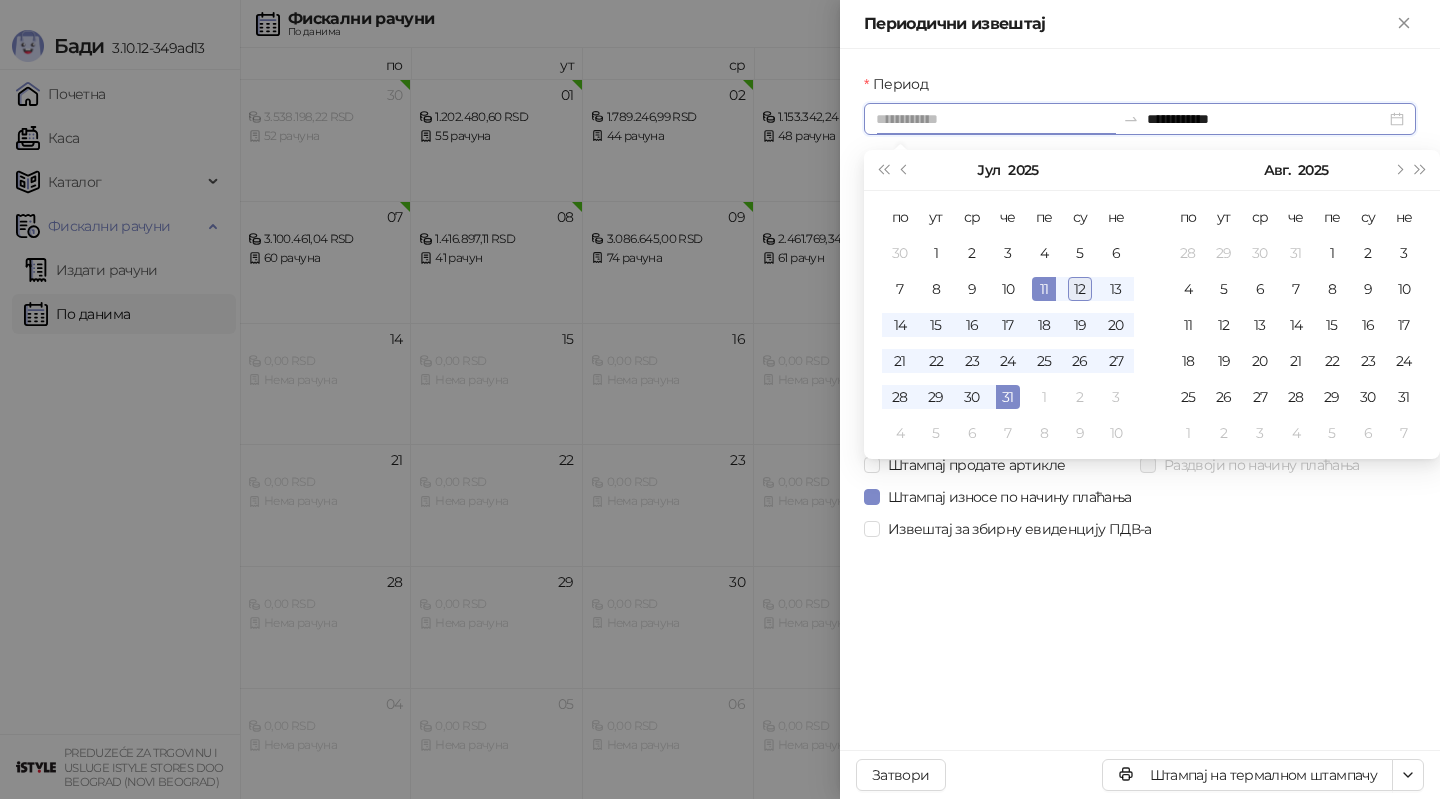 type on "**********" 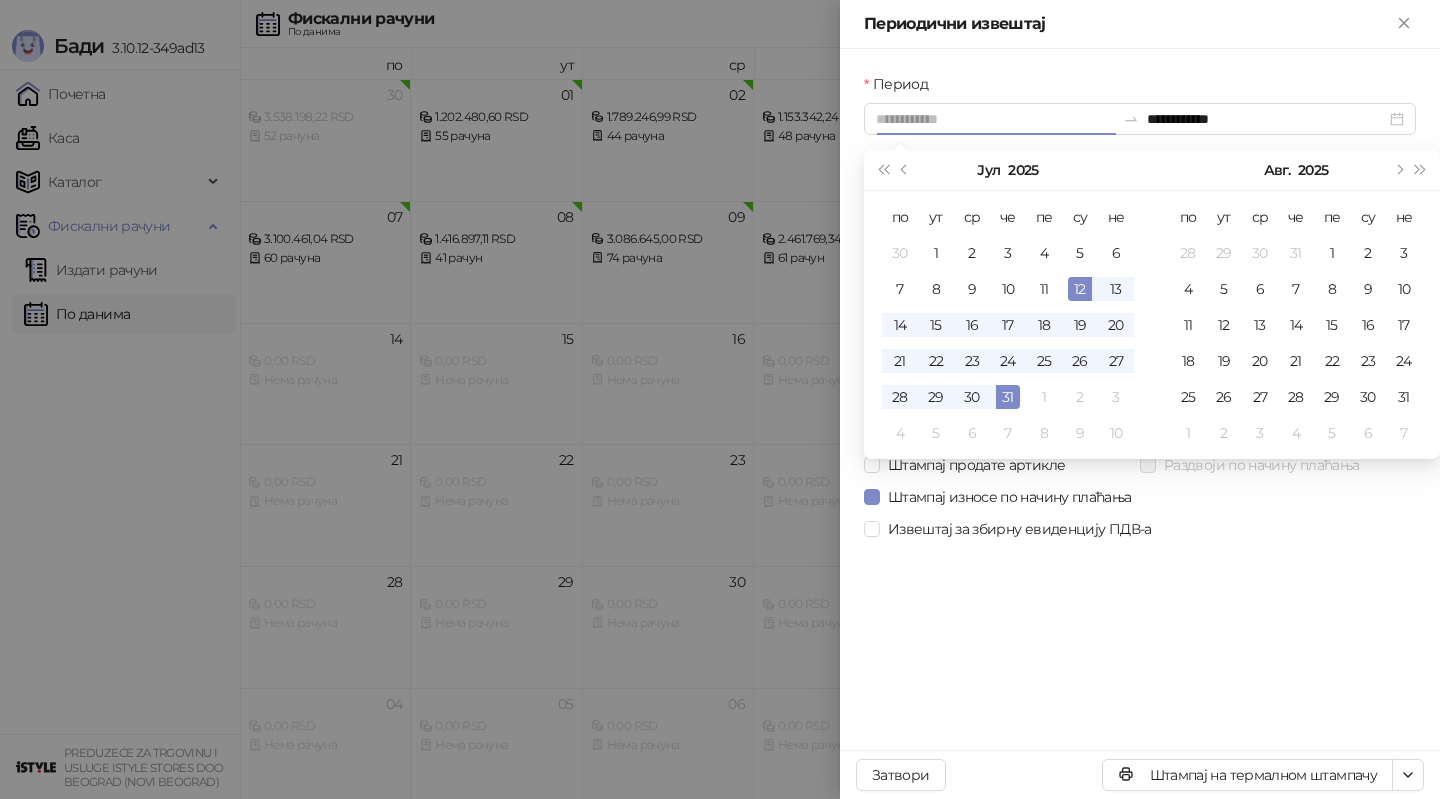click on "12" at bounding box center (1080, 289) 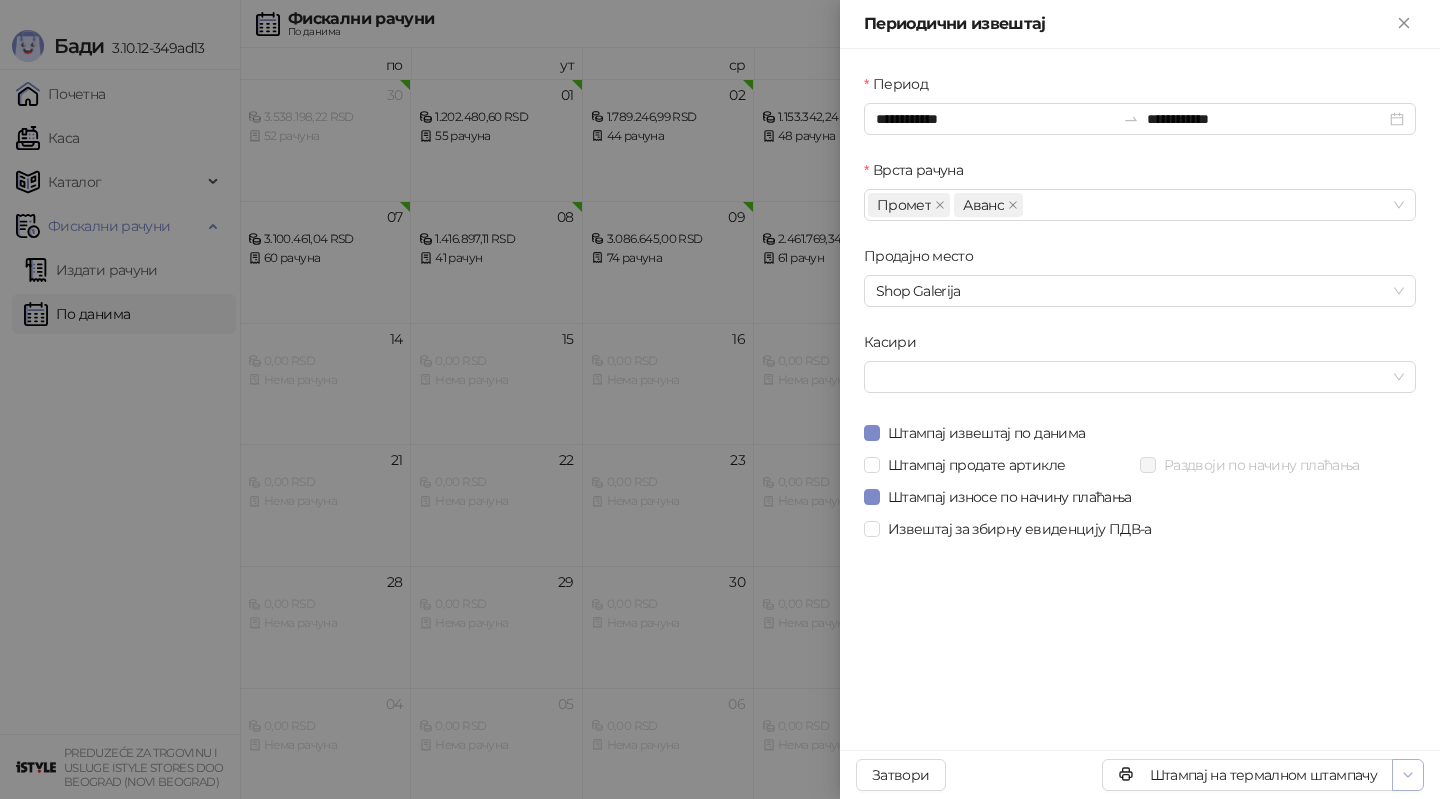 click at bounding box center (1408, 775) 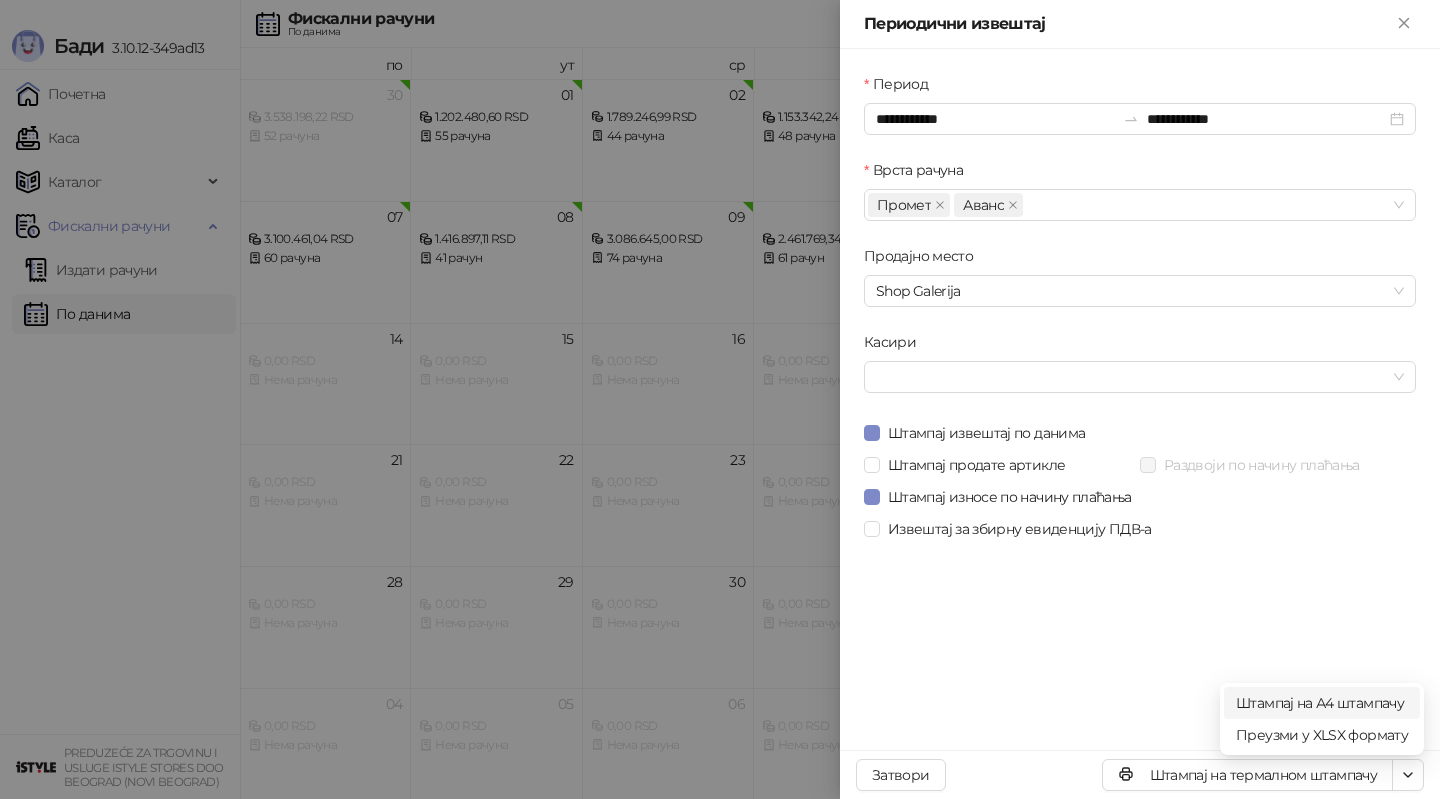 click on "Штампај на А4 штампачу" at bounding box center (1322, 703) 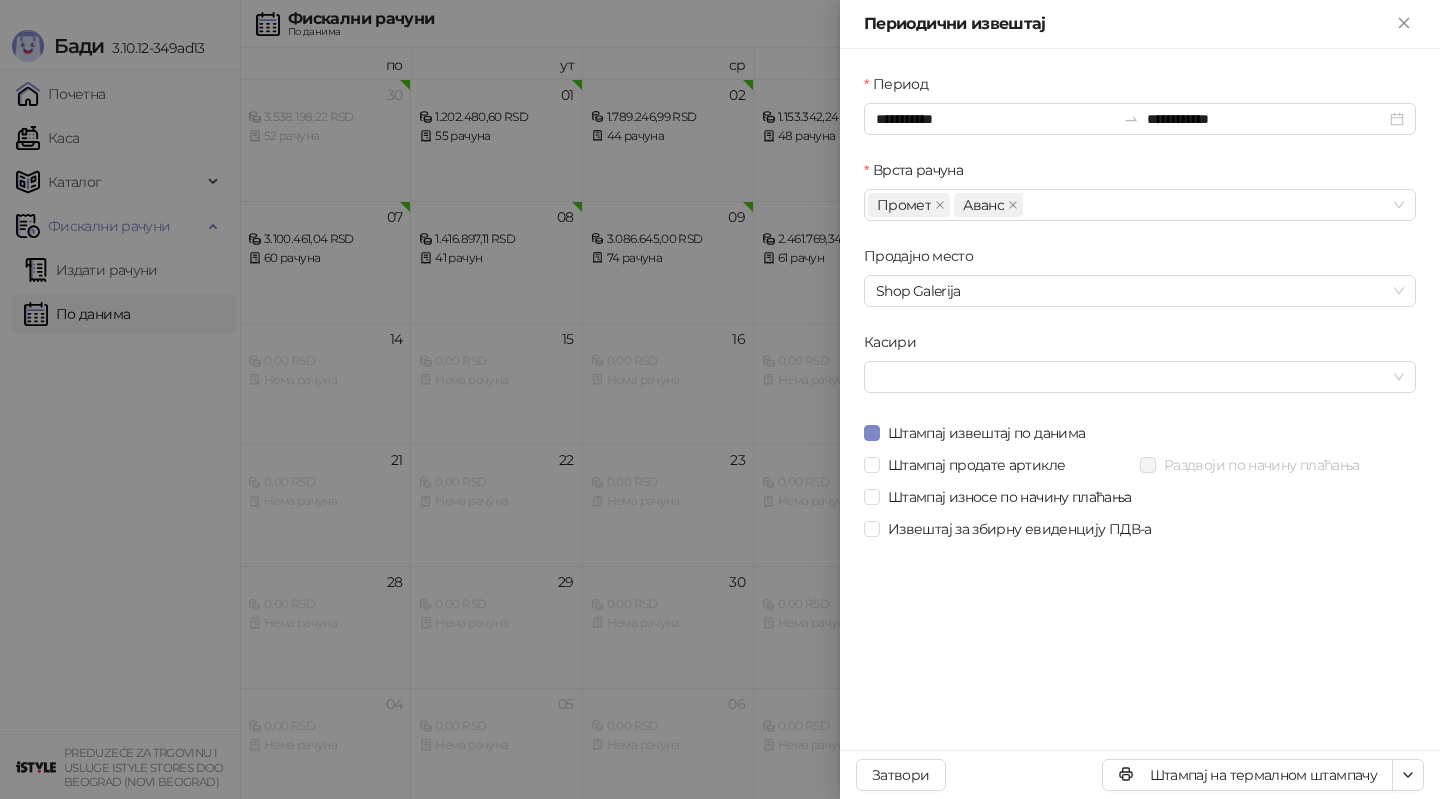 click at bounding box center (720, 399) 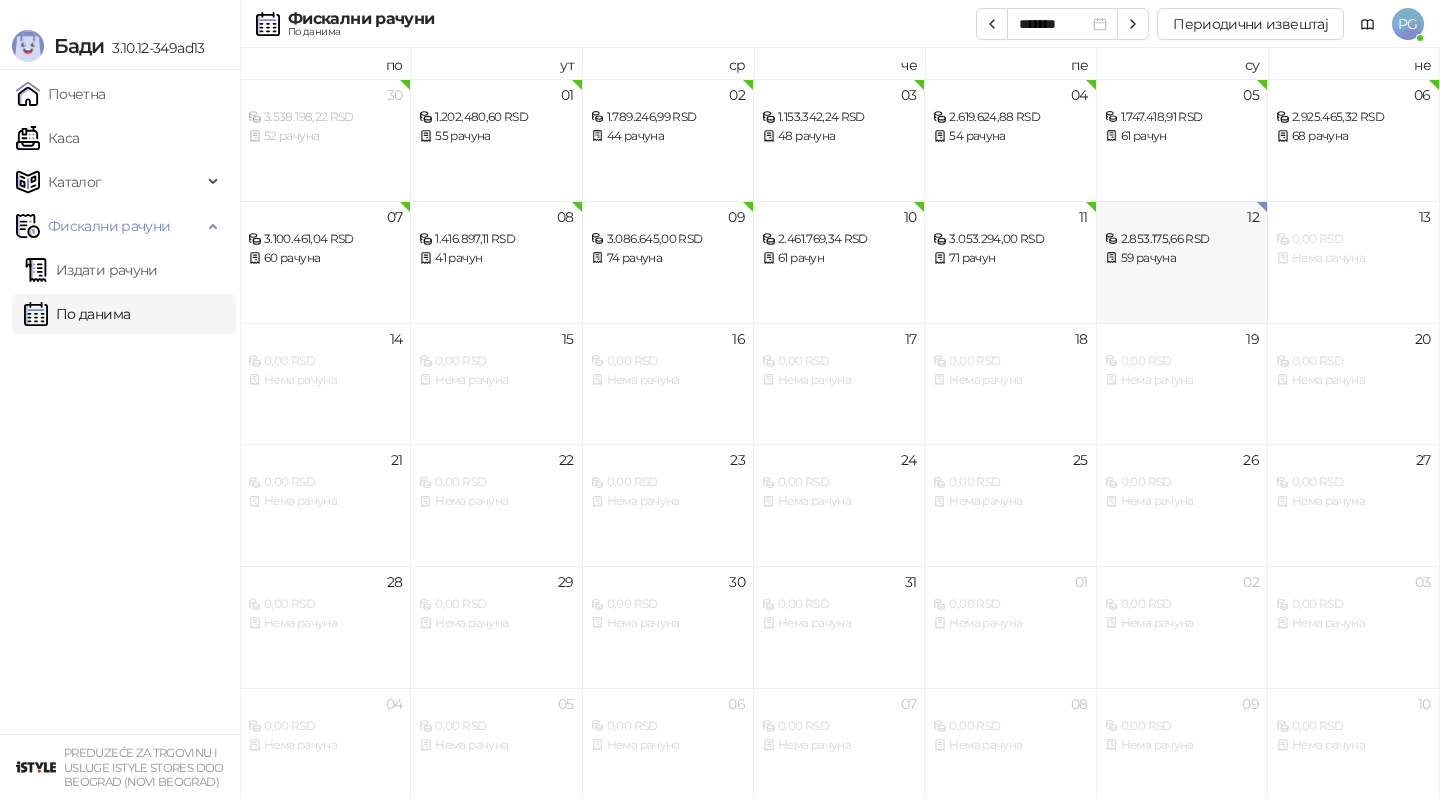 click on "12   2.853.175,66 RSD   59 рачуна" at bounding box center [1182, 262] 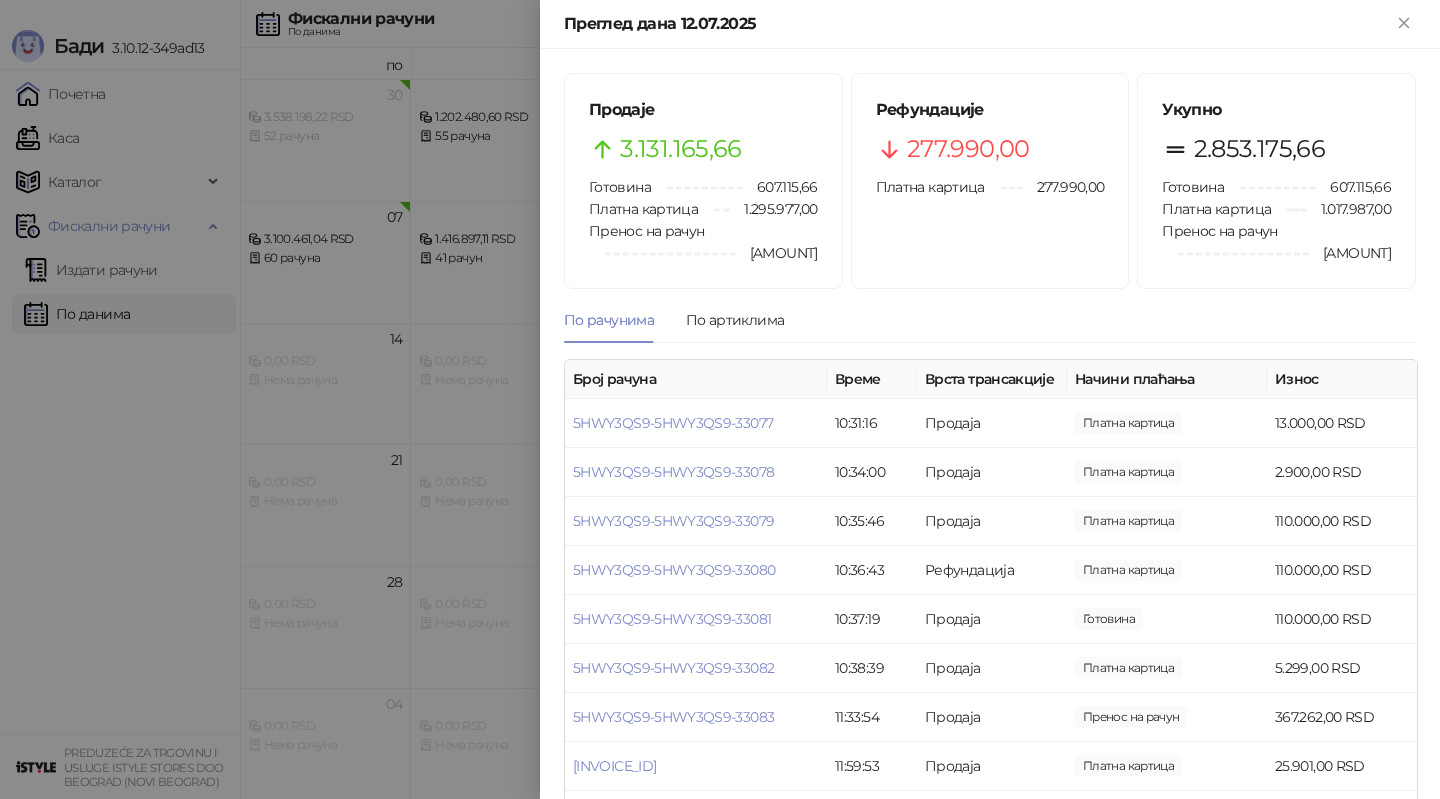 click on "5HWY3QS9-5HWY3QS9-33121" at bounding box center [669, 2899] 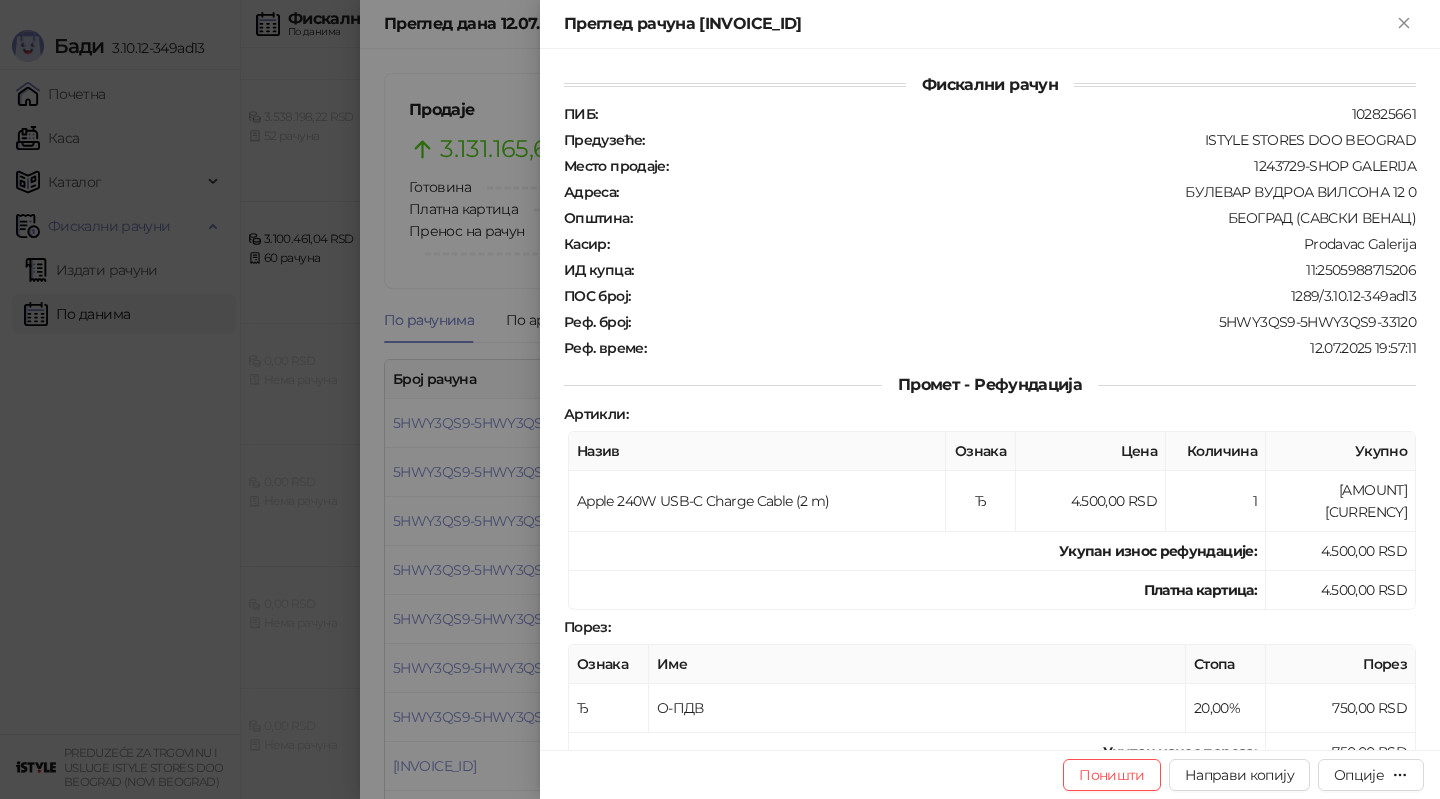 click at bounding box center (720, 399) 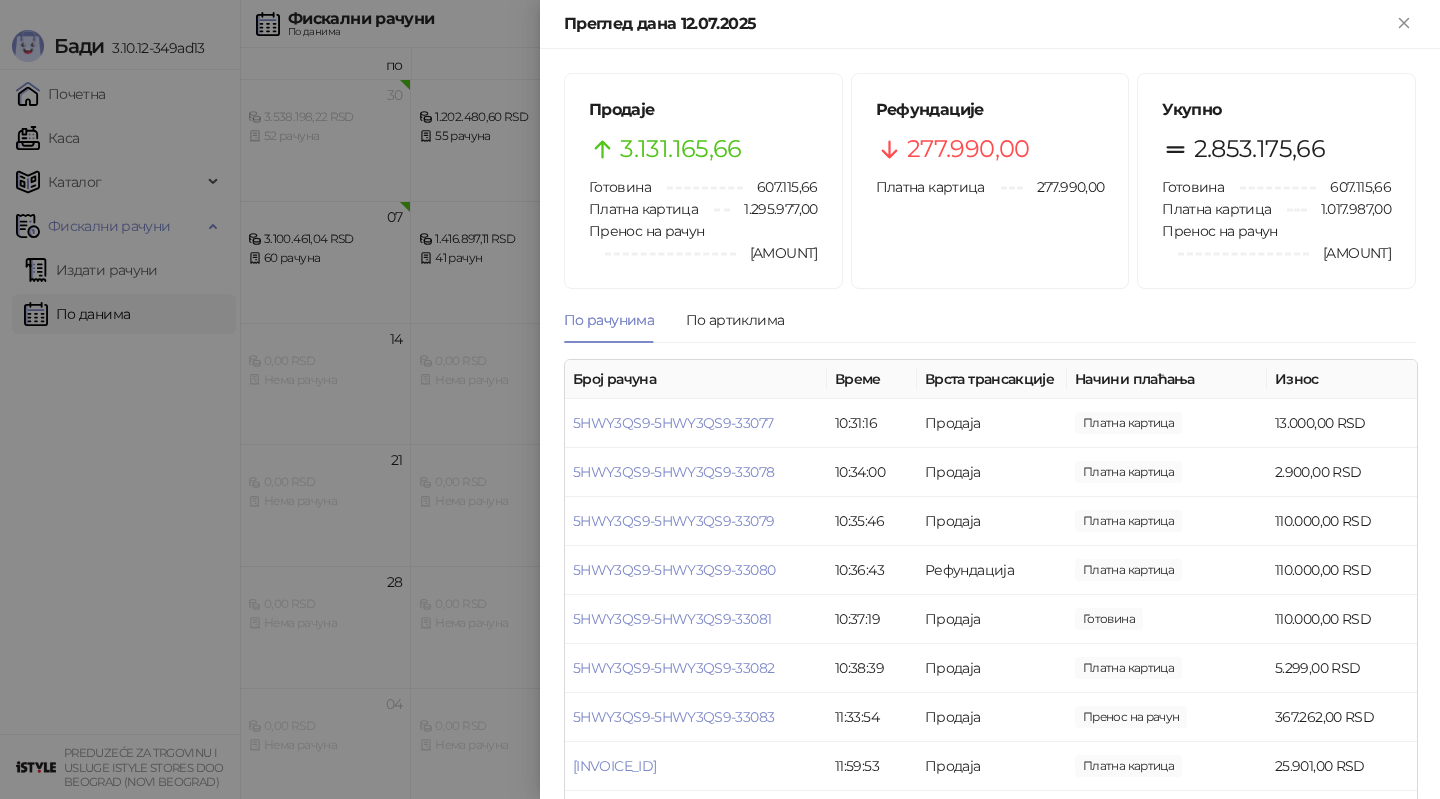 drag, startPoint x: 779, startPoint y: 449, endPoint x: 572, endPoint y: 452, distance: 207.02174 